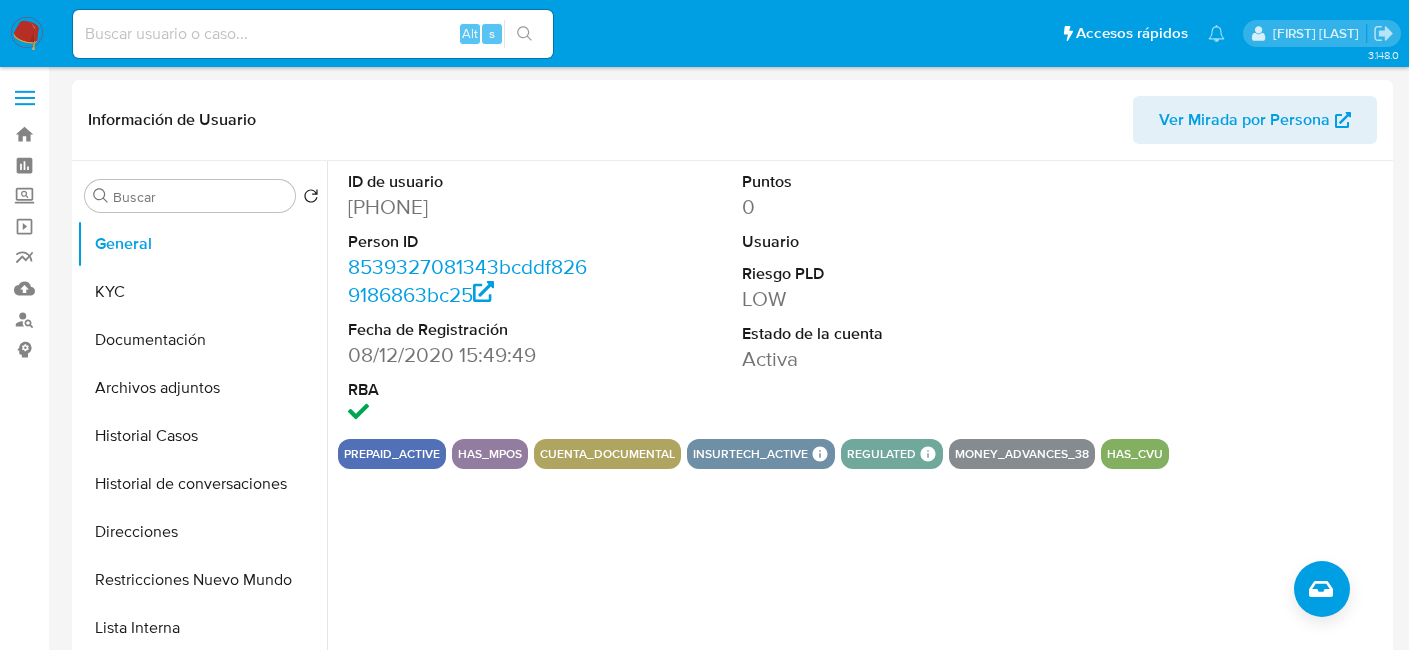 select on "10" 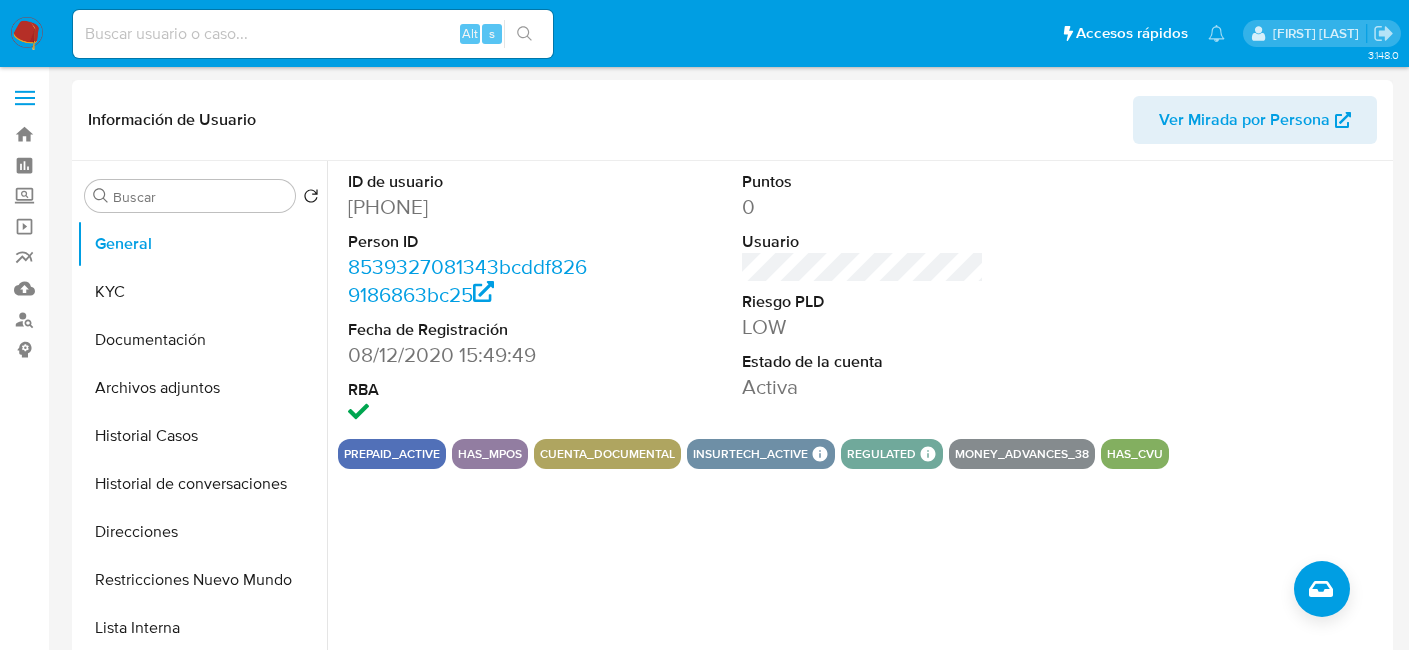 scroll, scrollTop: 0, scrollLeft: 0, axis: both 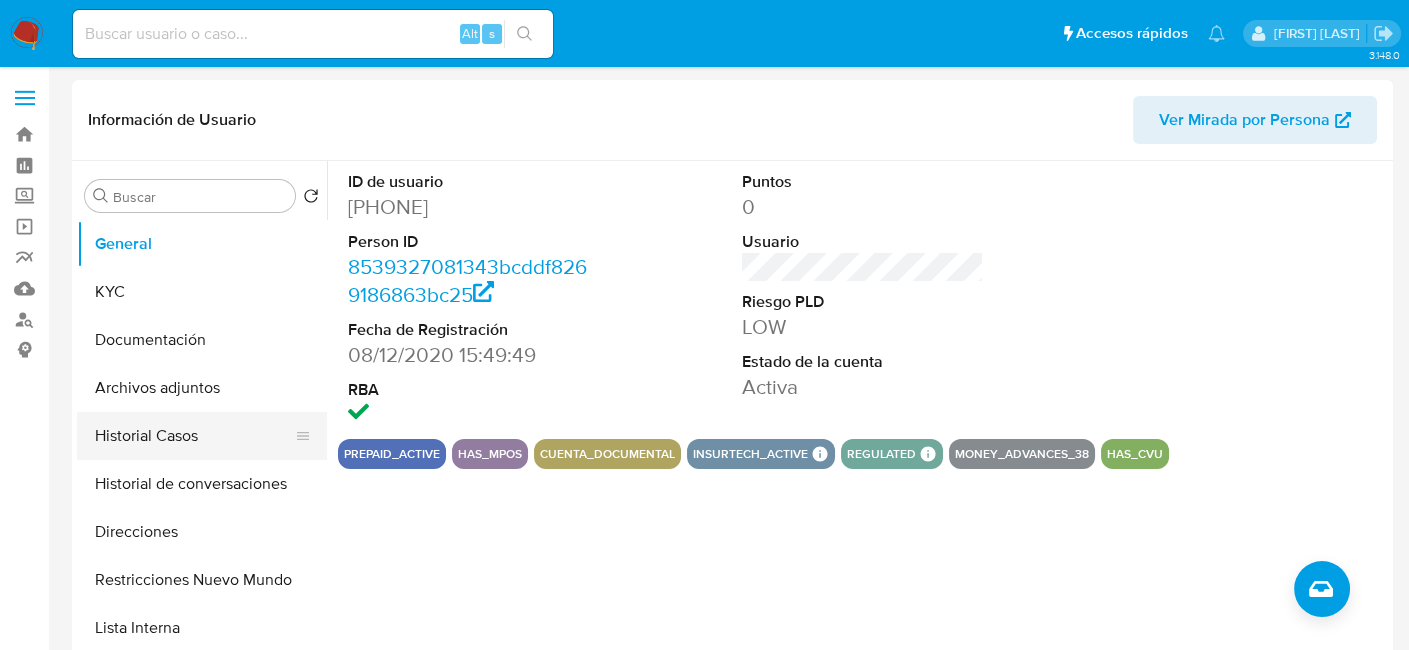 click on "Historial Casos" at bounding box center (194, 436) 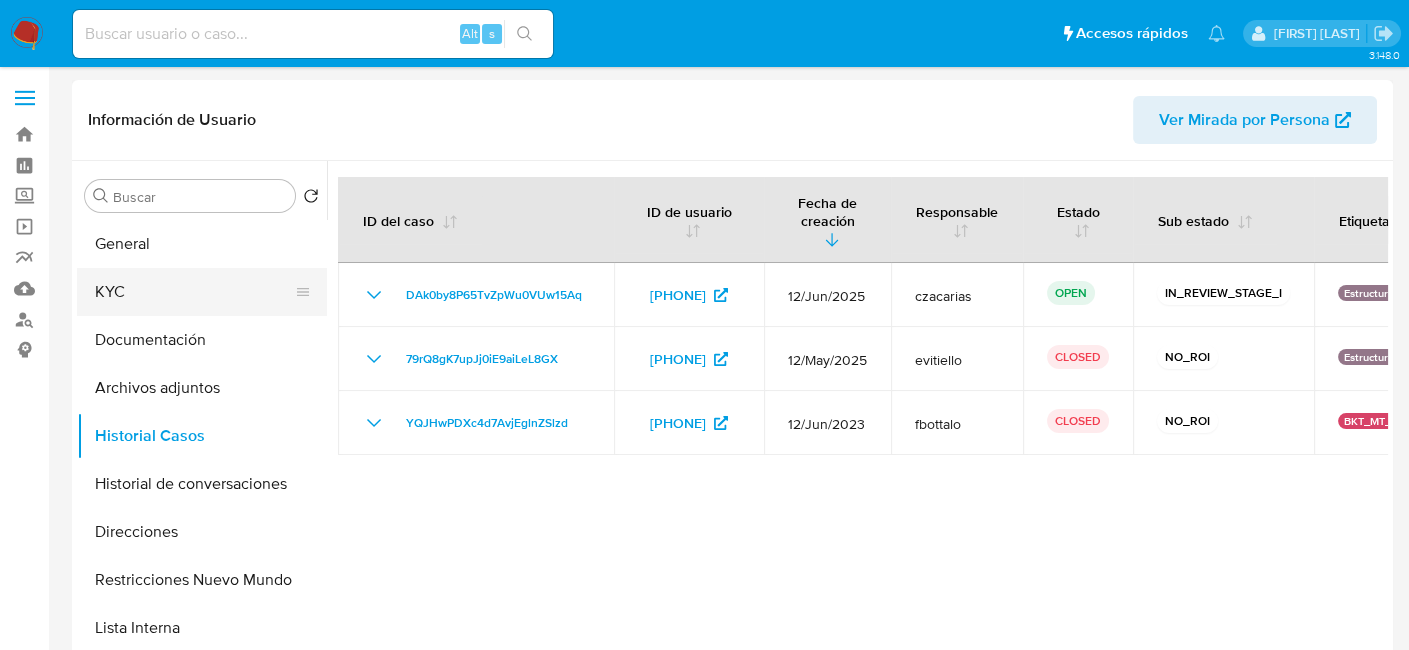 click on "KYC" at bounding box center [194, 292] 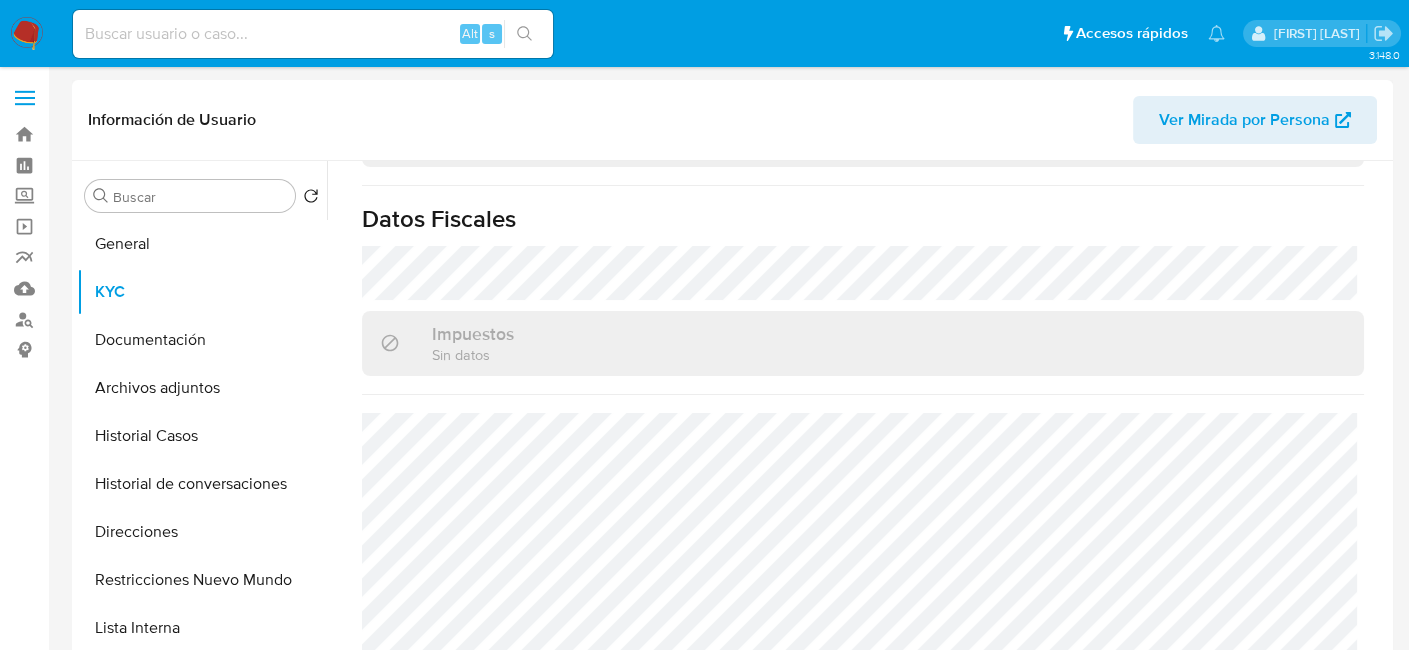 scroll, scrollTop: 1102, scrollLeft: 0, axis: vertical 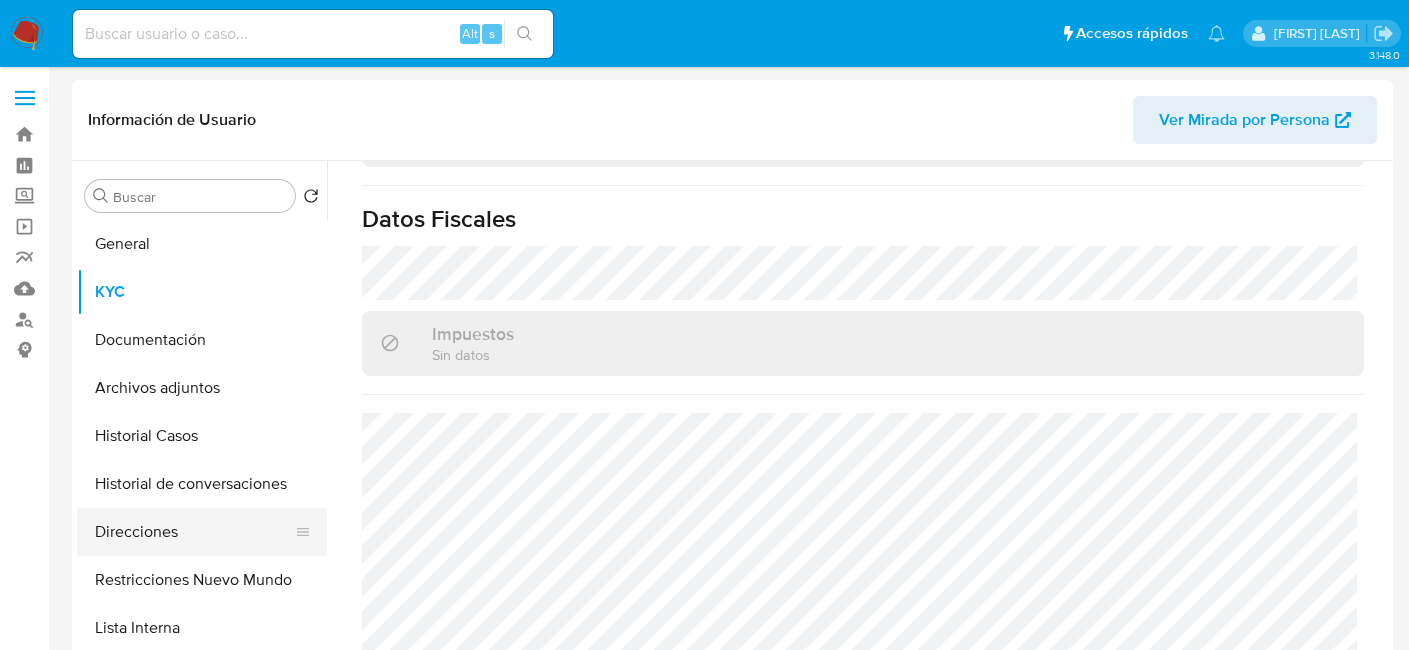 click on "Direcciones" at bounding box center [194, 532] 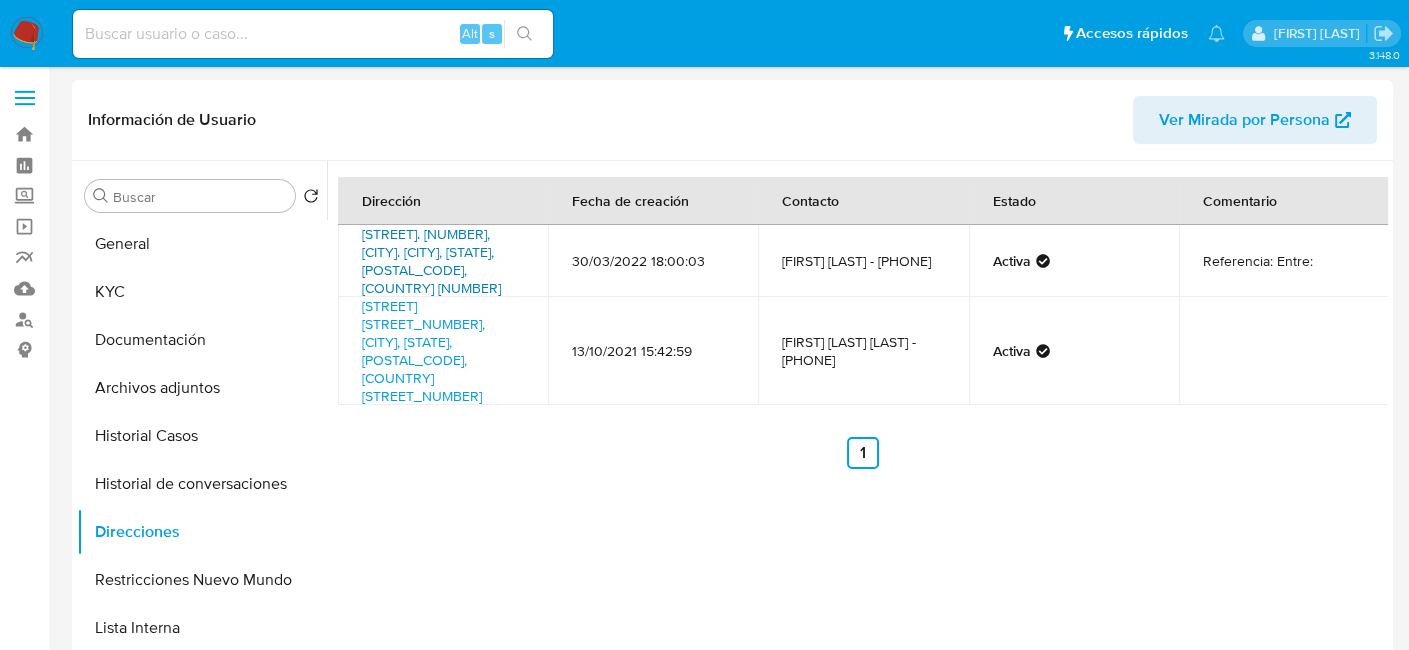 click on "San Guillermo. 5, Sta Lucia. B"  Muni ,sta Lucia, San Juan, 5411, Argentina 5" at bounding box center [431, 261] 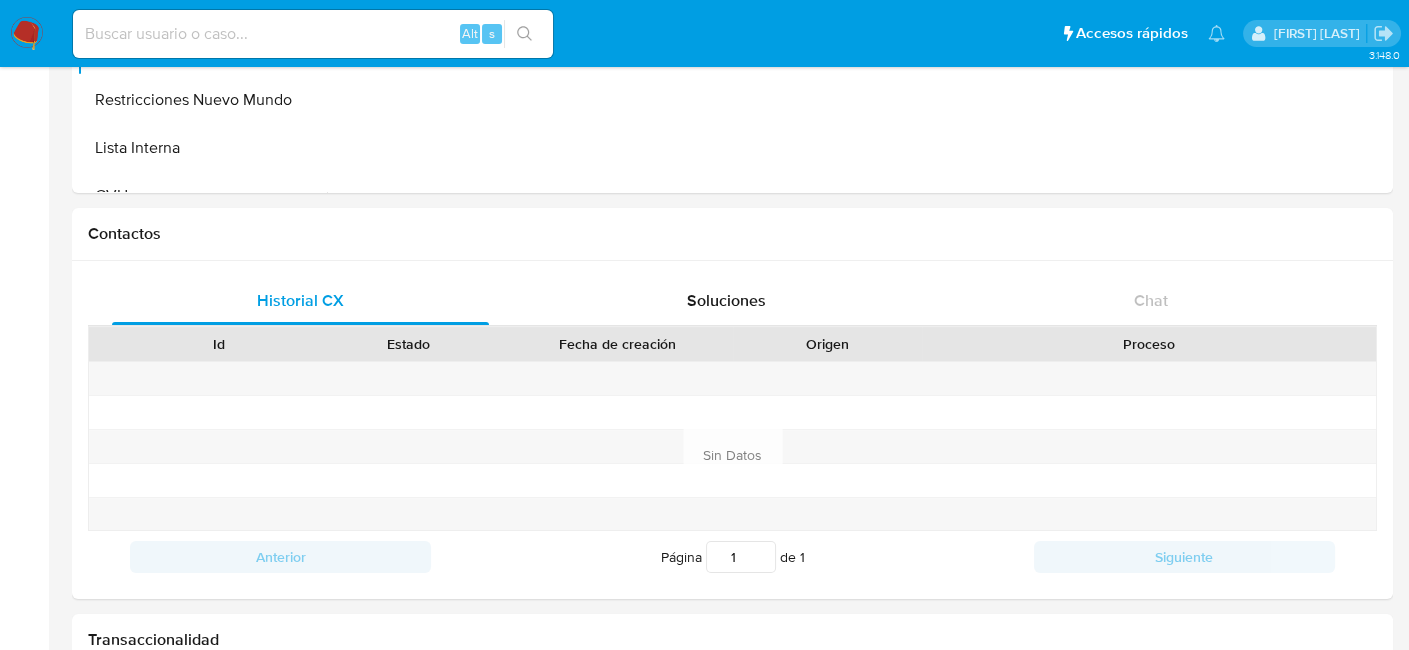 scroll, scrollTop: 400, scrollLeft: 0, axis: vertical 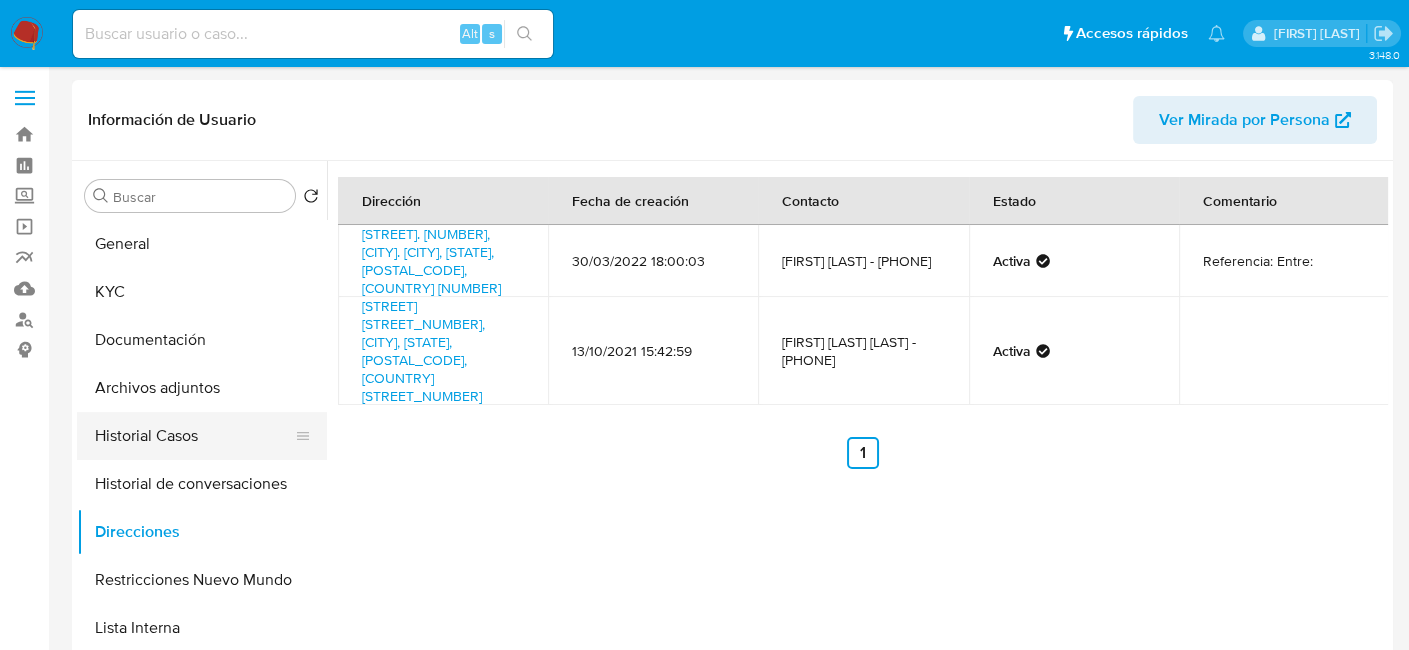 click on "Historial Casos" at bounding box center (194, 436) 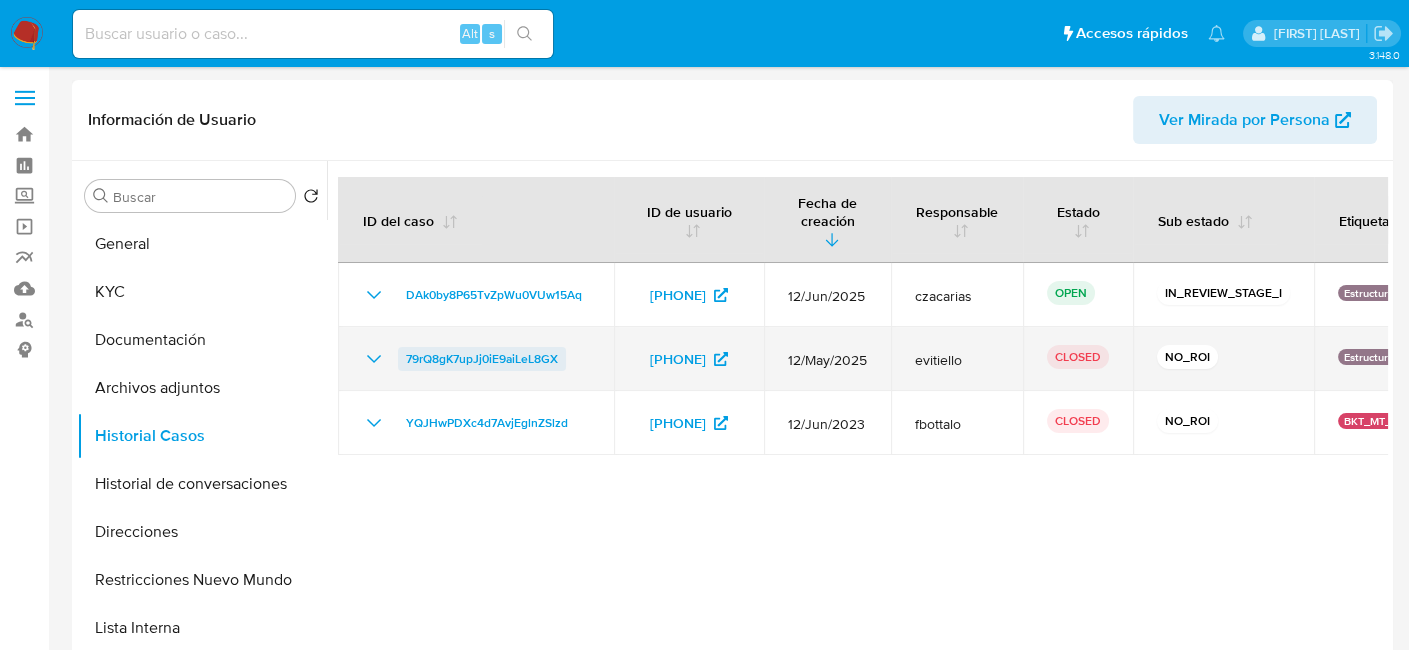click on "79rQ8gK7upJj0iE9aiLeL8GX" at bounding box center (482, 359) 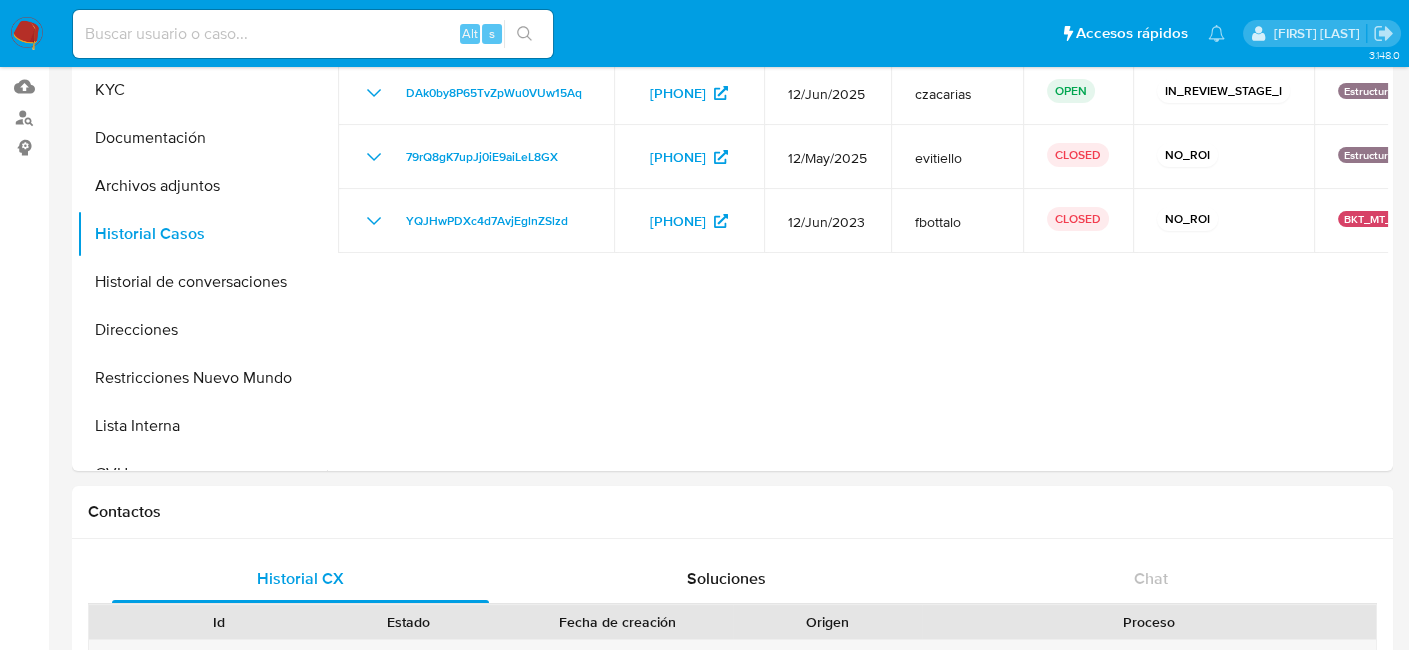 scroll, scrollTop: 200, scrollLeft: 0, axis: vertical 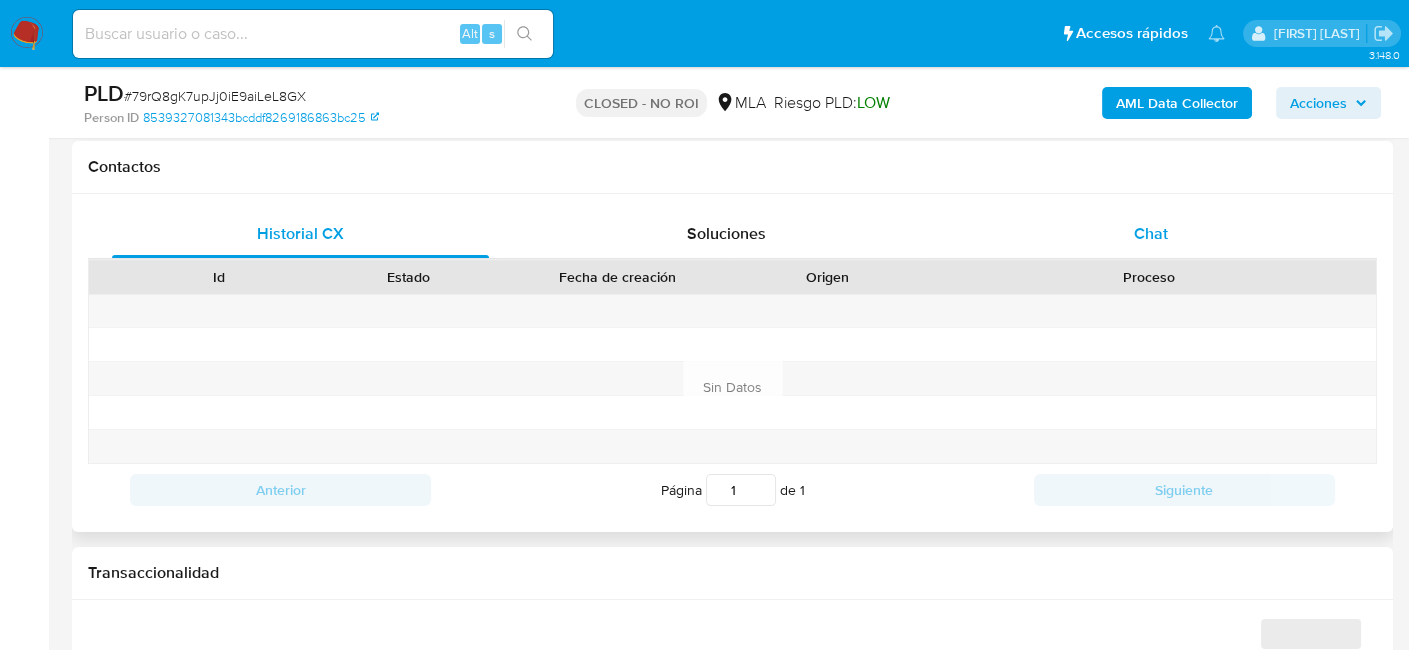 click on "Chat" at bounding box center [1151, 233] 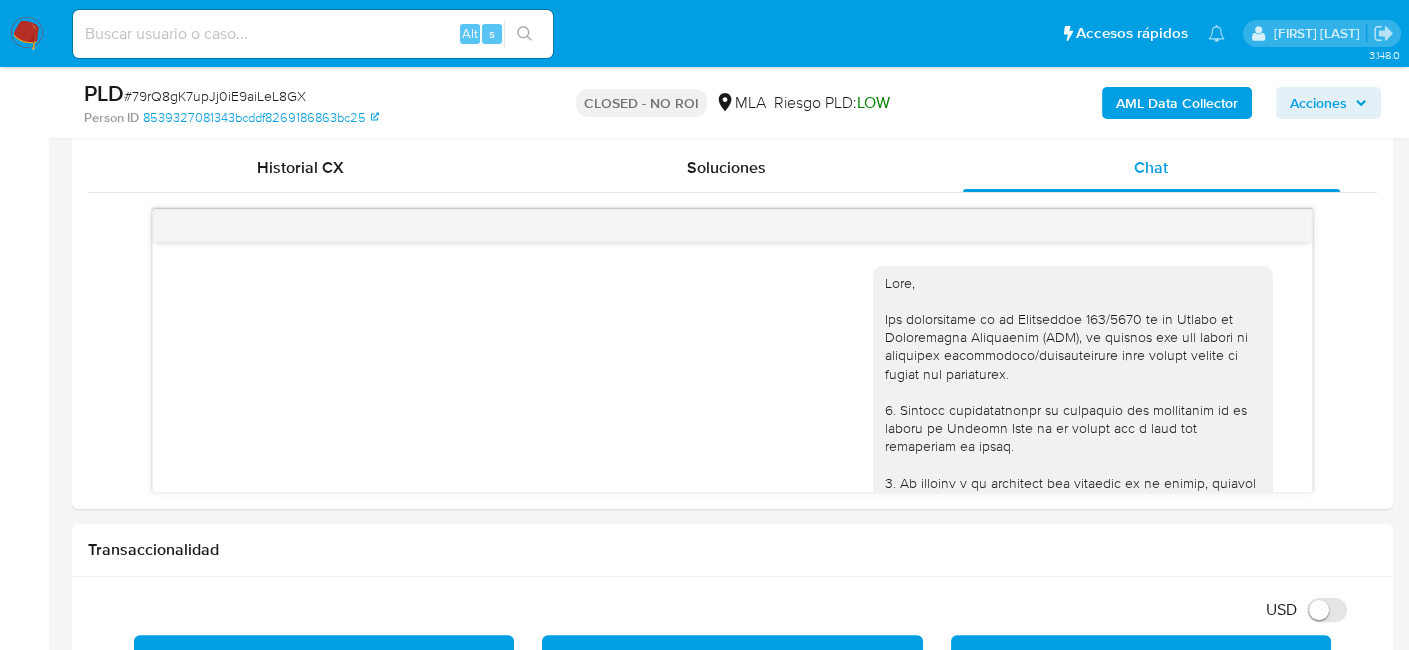scroll, scrollTop: 1000, scrollLeft: 0, axis: vertical 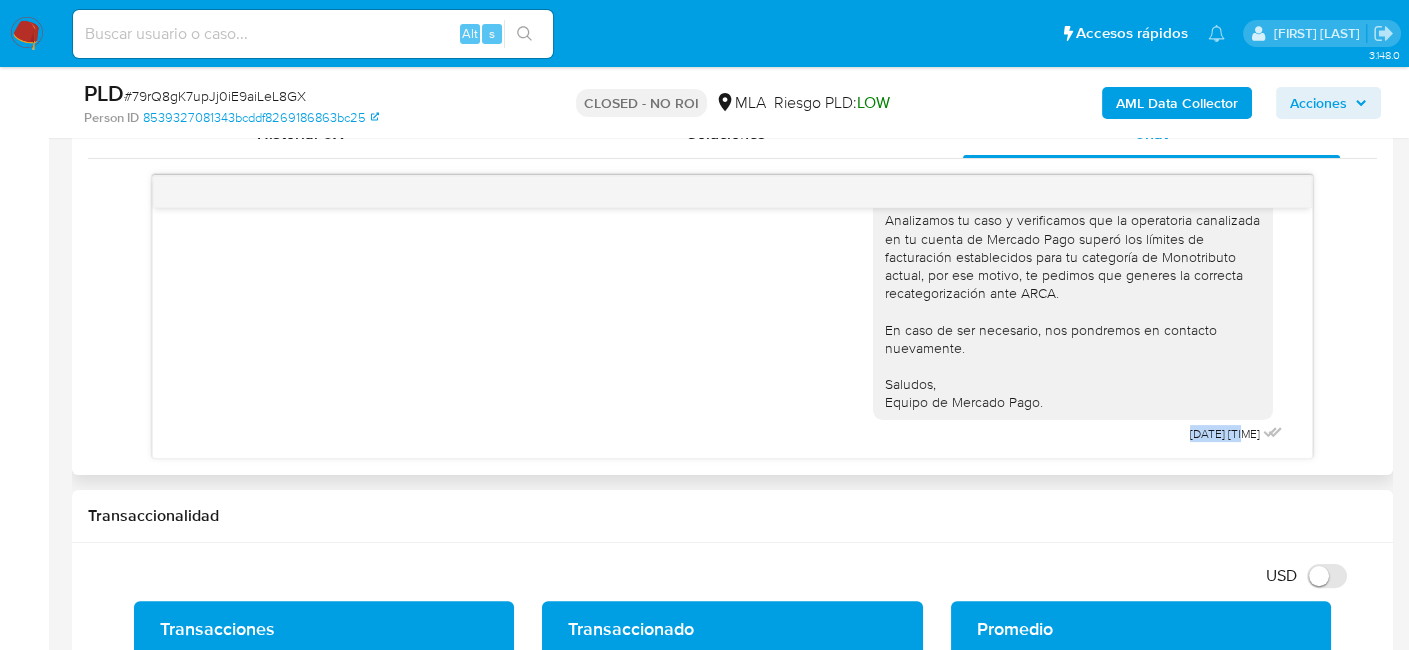 drag, startPoint x: 1142, startPoint y: 437, endPoint x: 1200, endPoint y: 433, distance: 58.137768 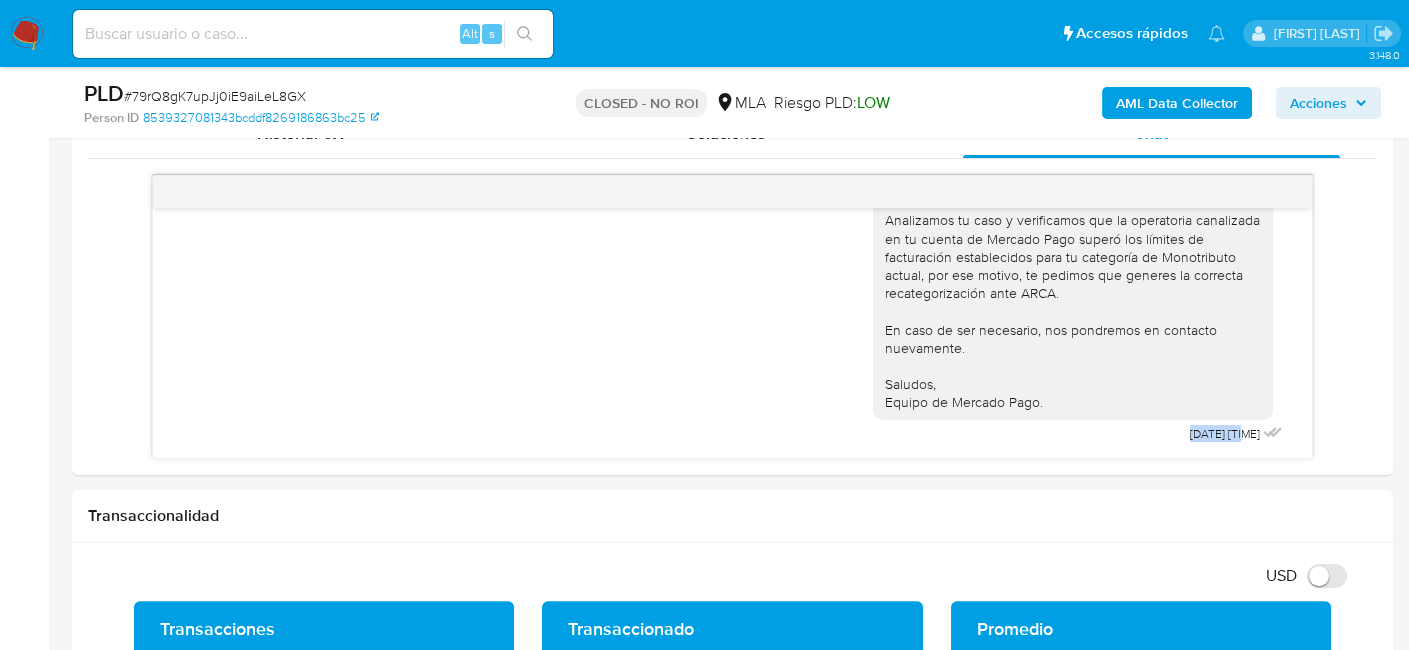 copy on "11/06/2025" 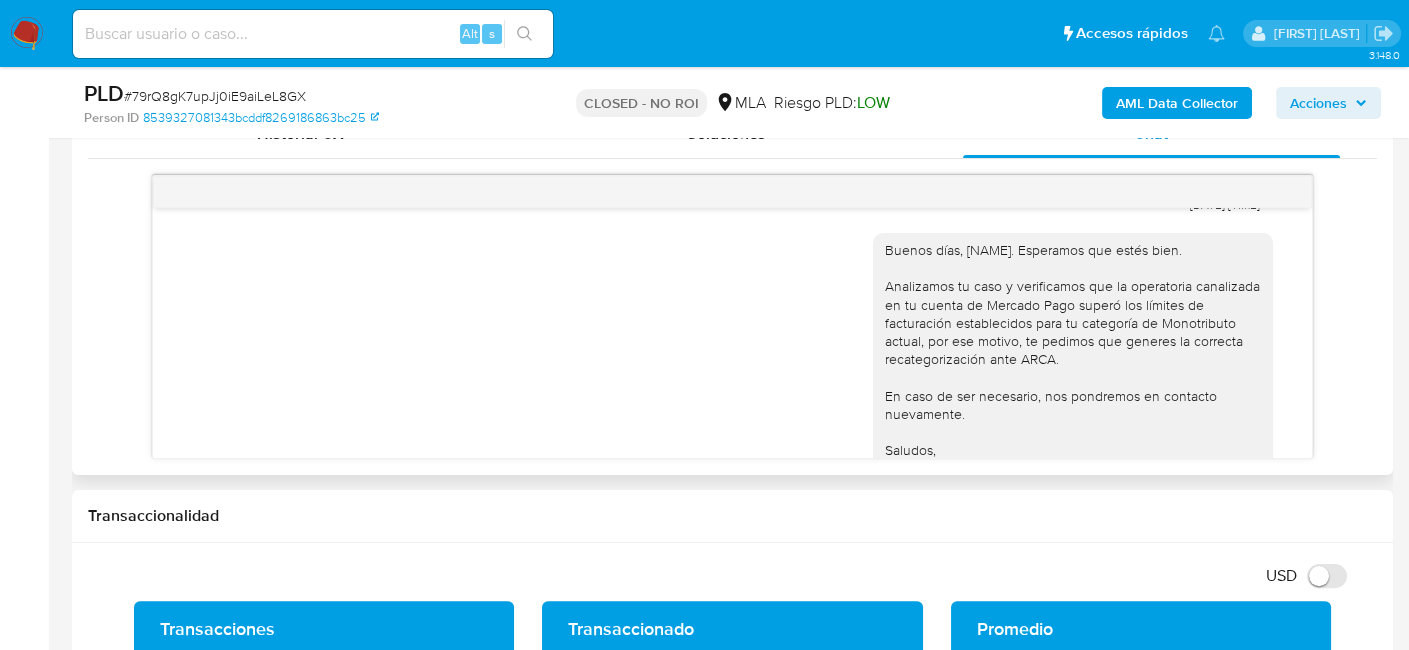 scroll, scrollTop: 1491, scrollLeft: 0, axis: vertical 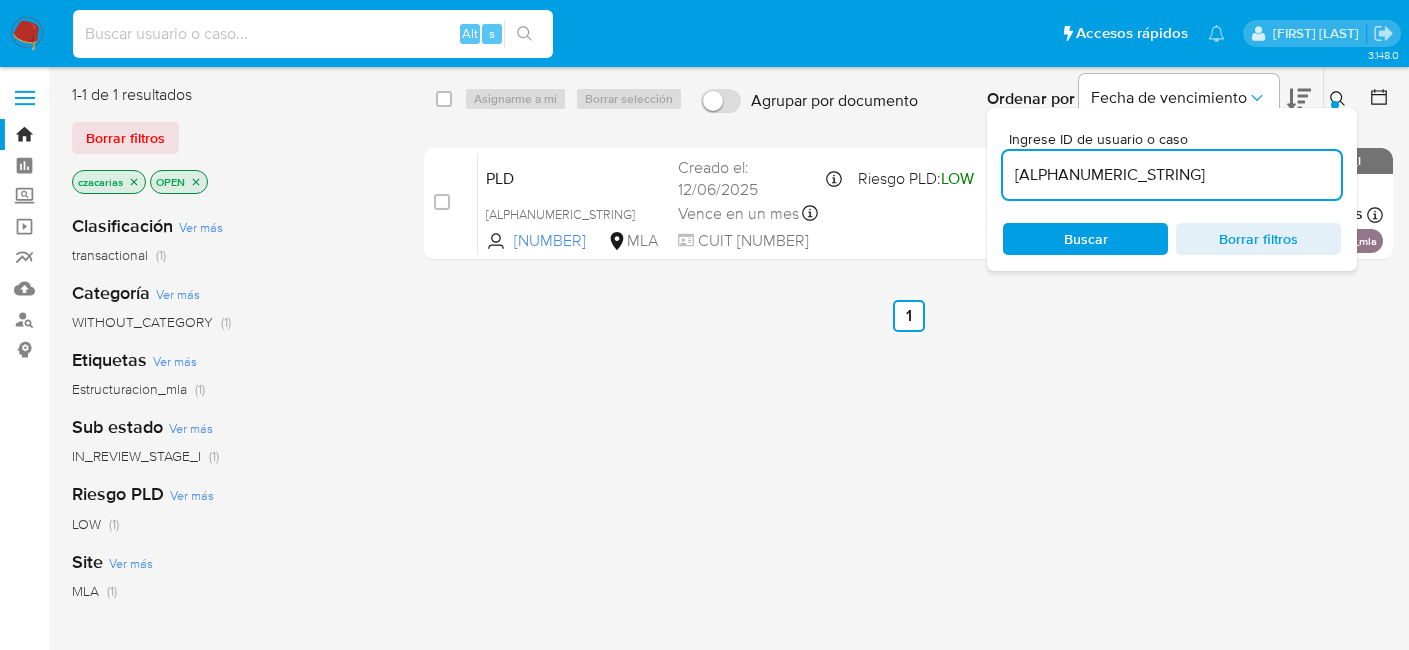 click at bounding box center (313, 34) 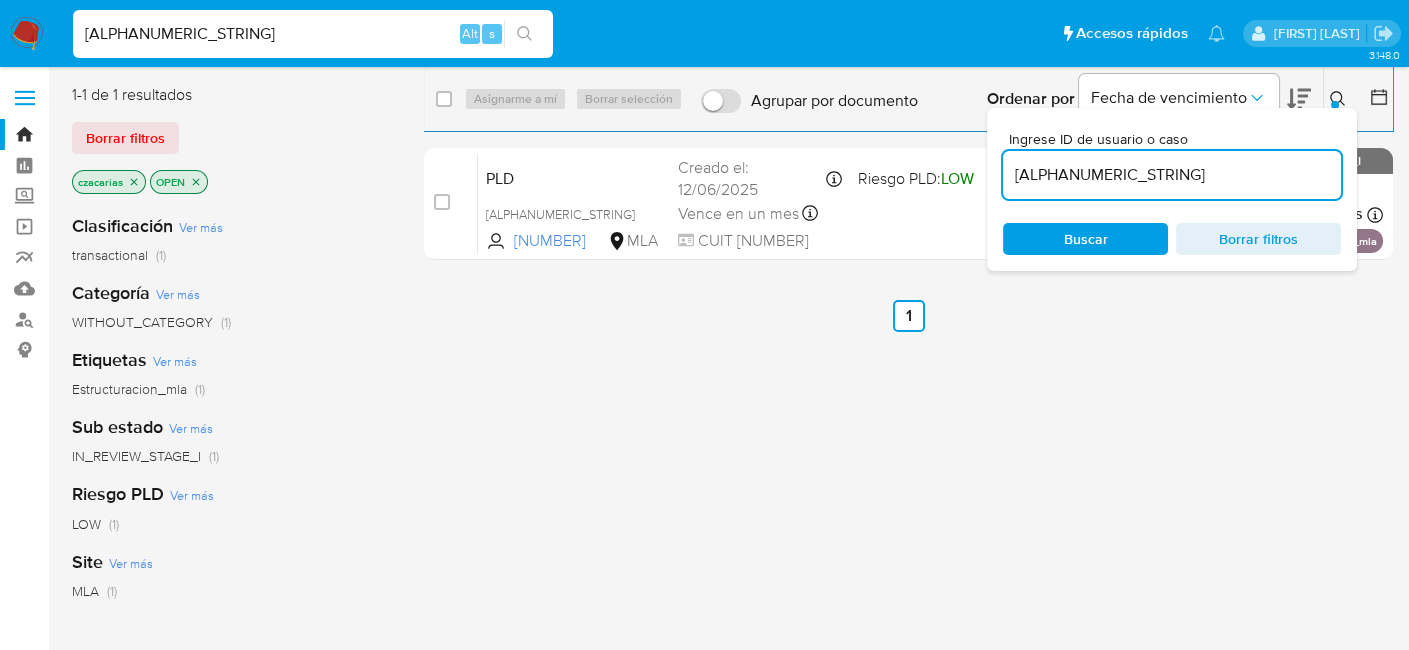 type on "4qm6TVV5FayS31XFZPpveOJf" 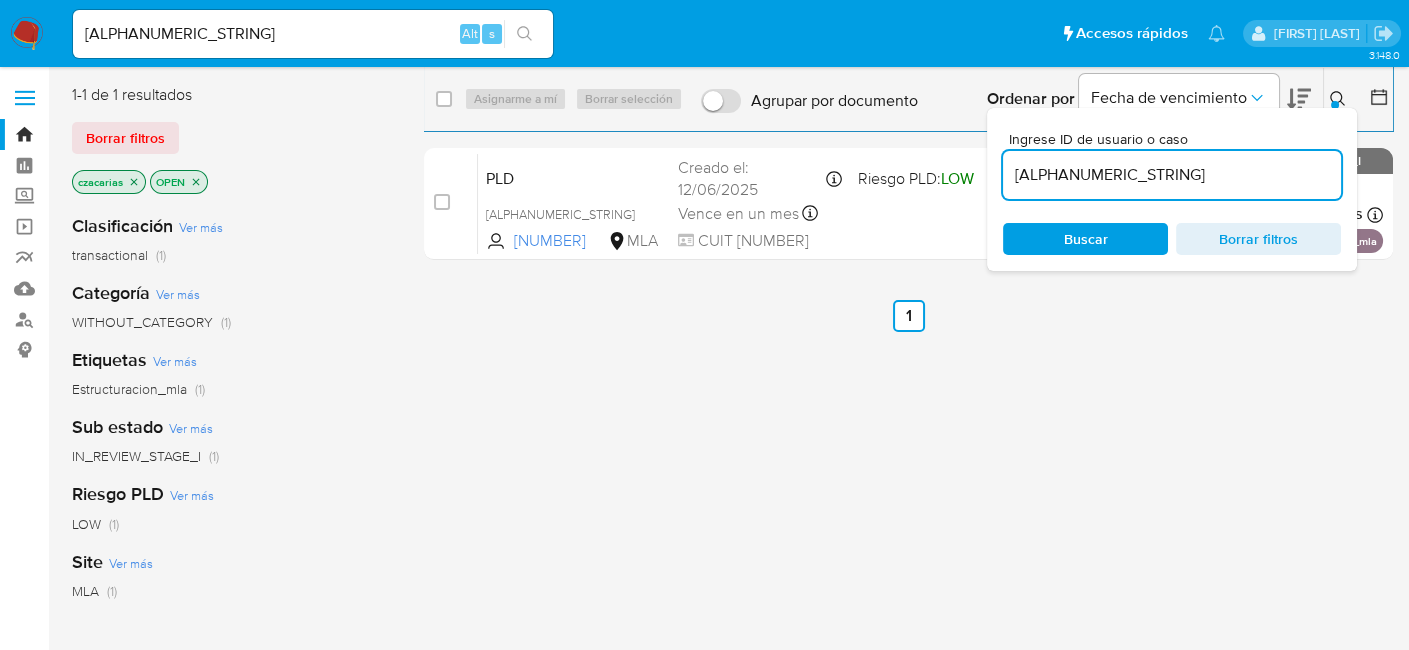 click at bounding box center [524, 34] 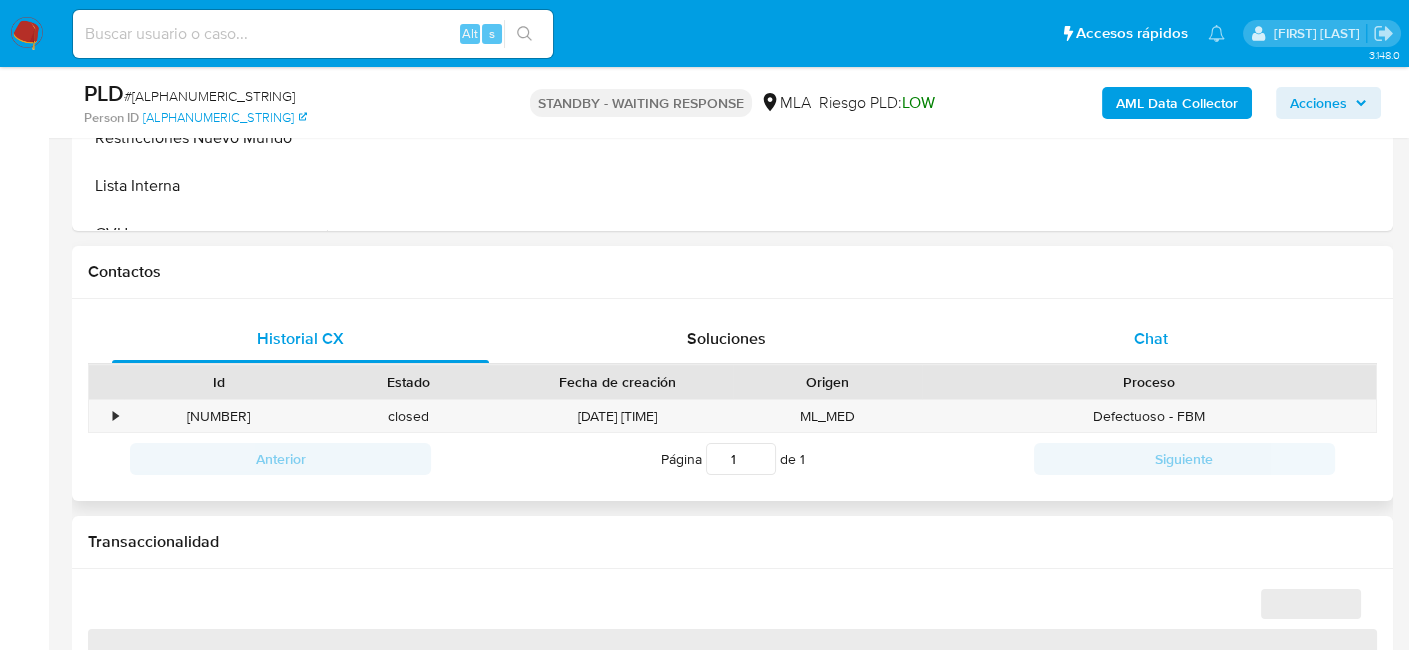 click on "Chat" at bounding box center [1151, 339] 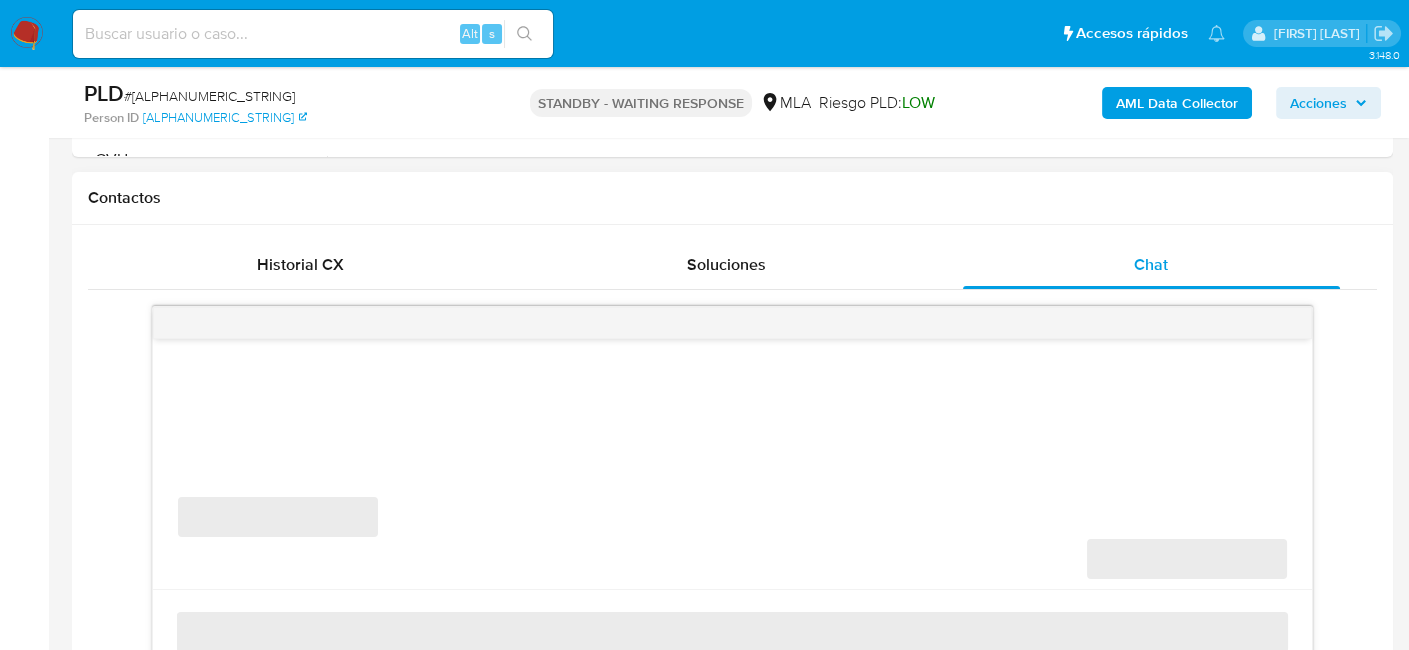 scroll, scrollTop: 1000, scrollLeft: 0, axis: vertical 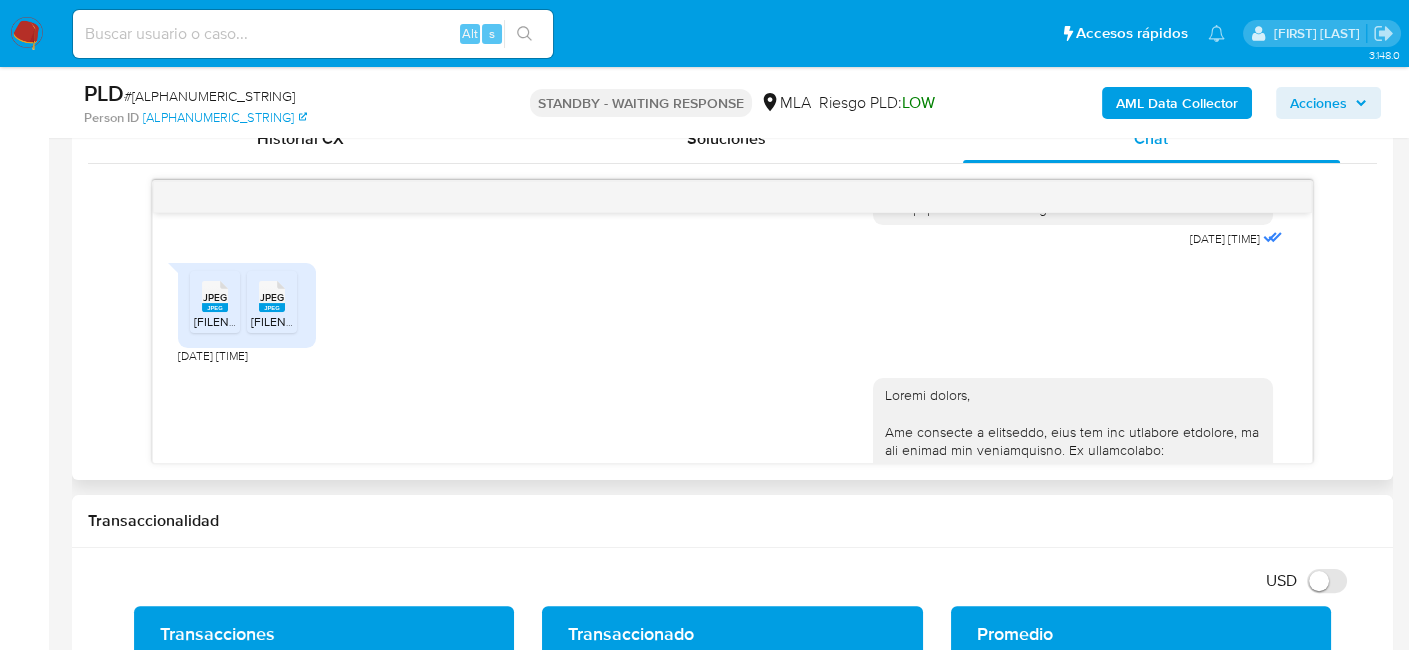 click 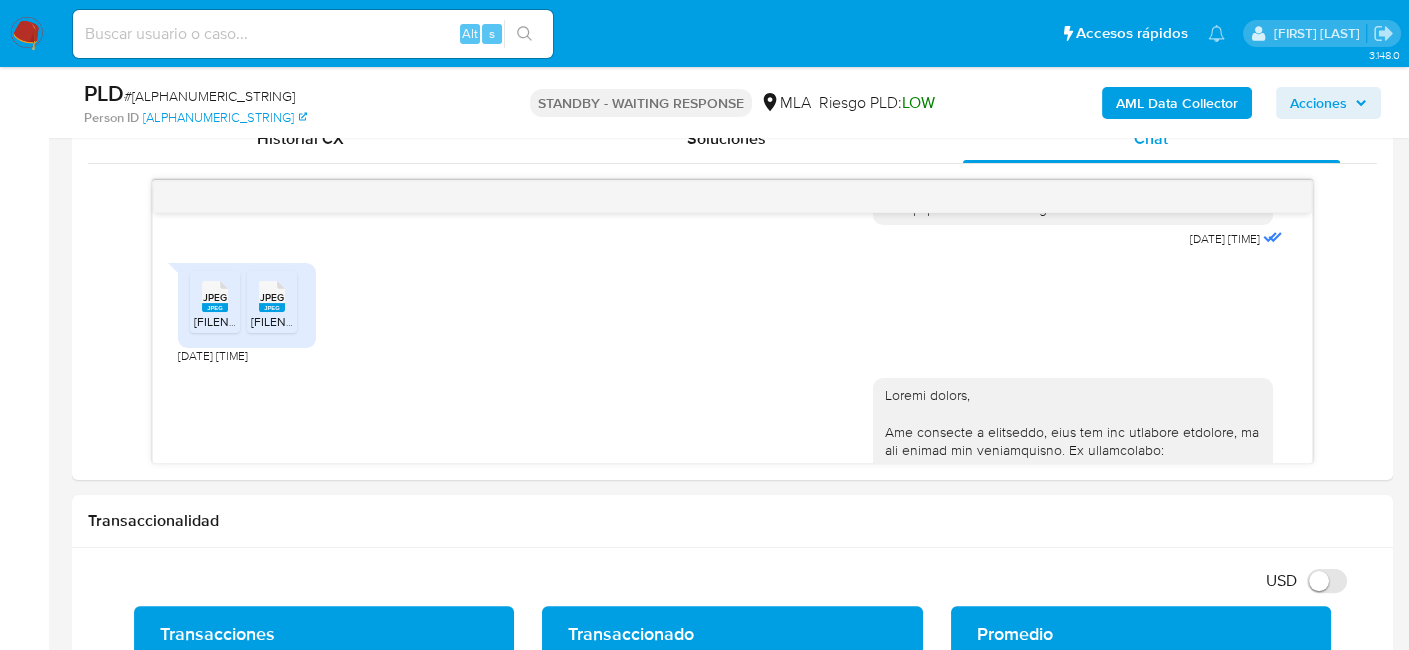 click at bounding box center [27, 34] 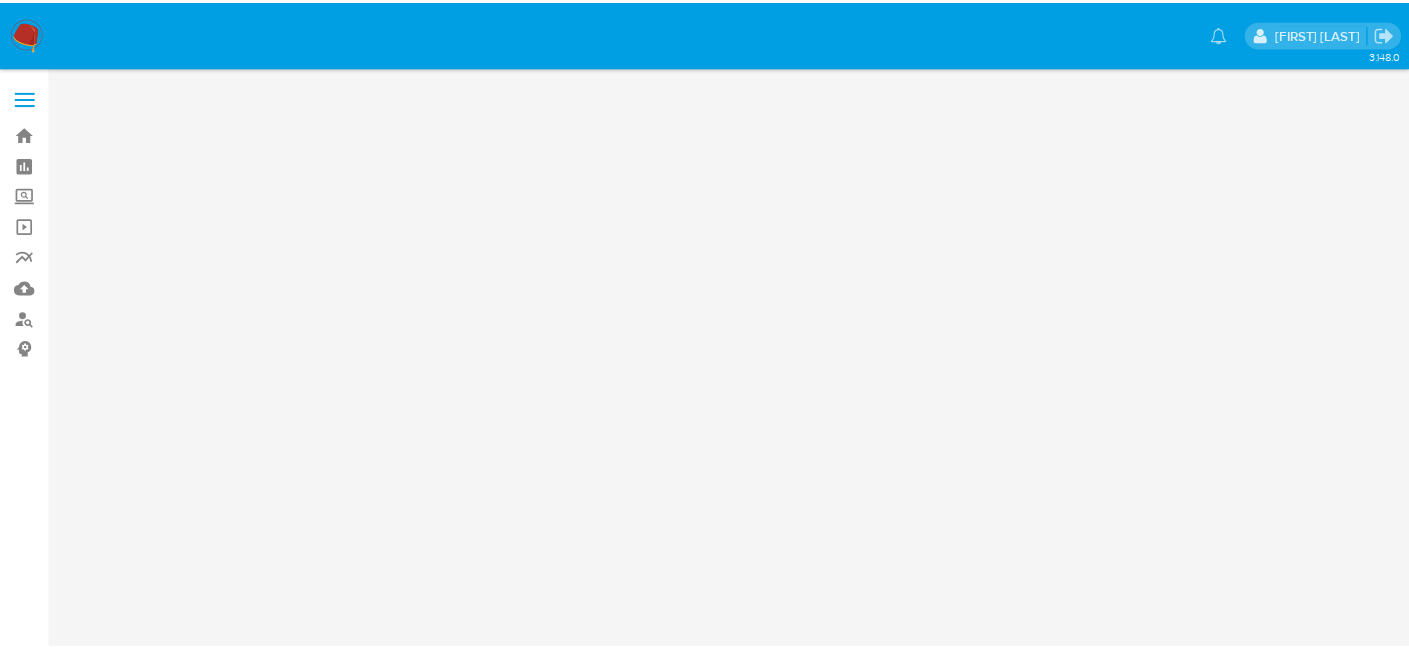 scroll, scrollTop: 0, scrollLeft: 0, axis: both 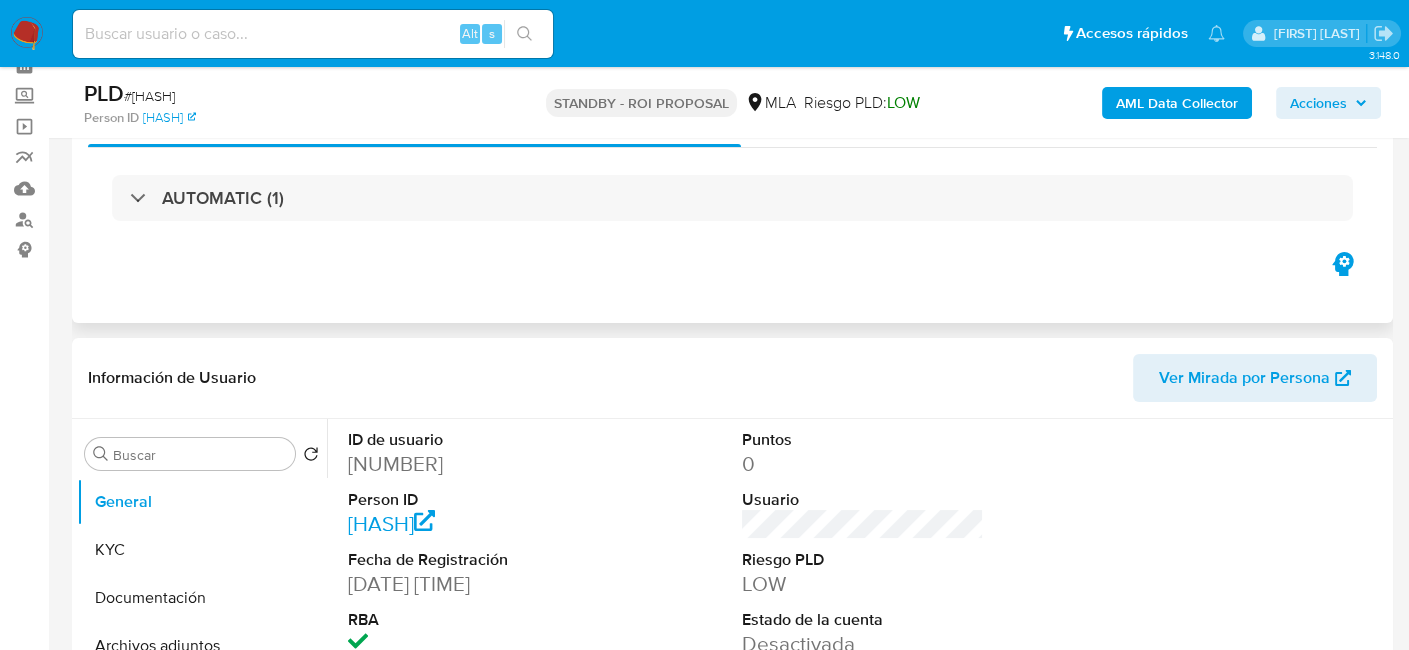 select on "10" 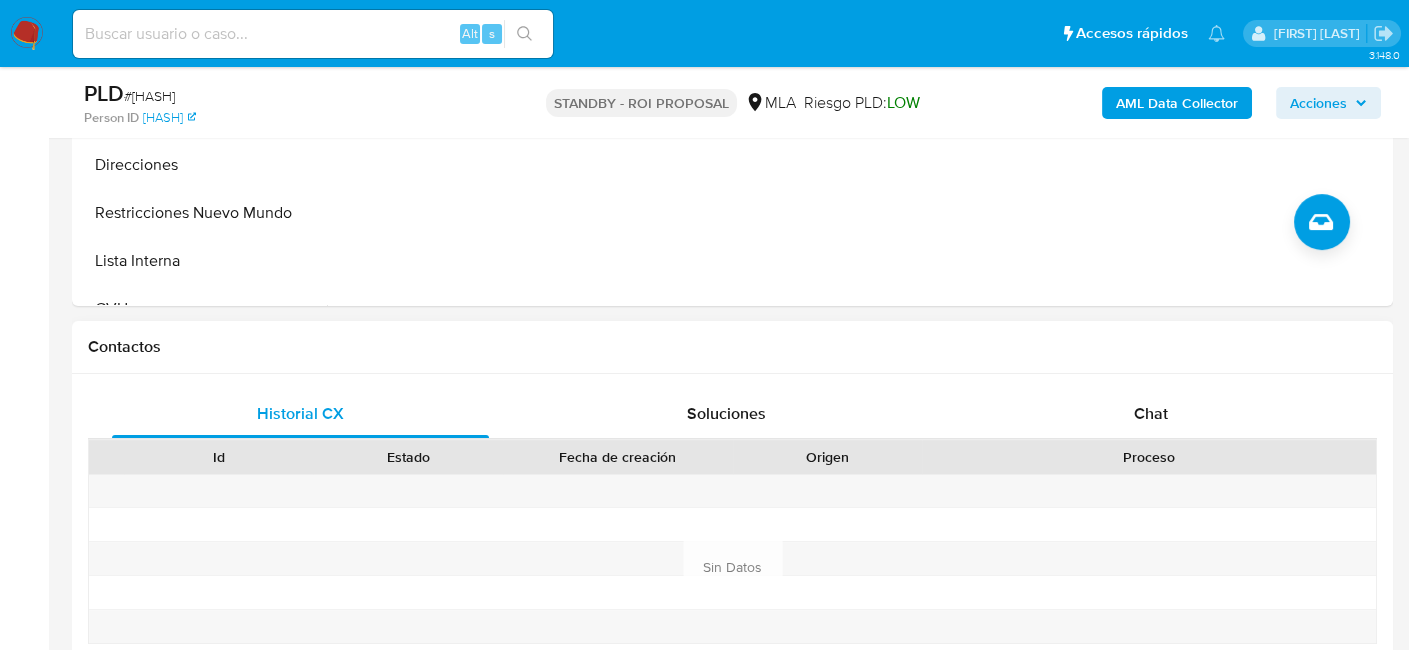 scroll, scrollTop: 800, scrollLeft: 0, axis: vertical 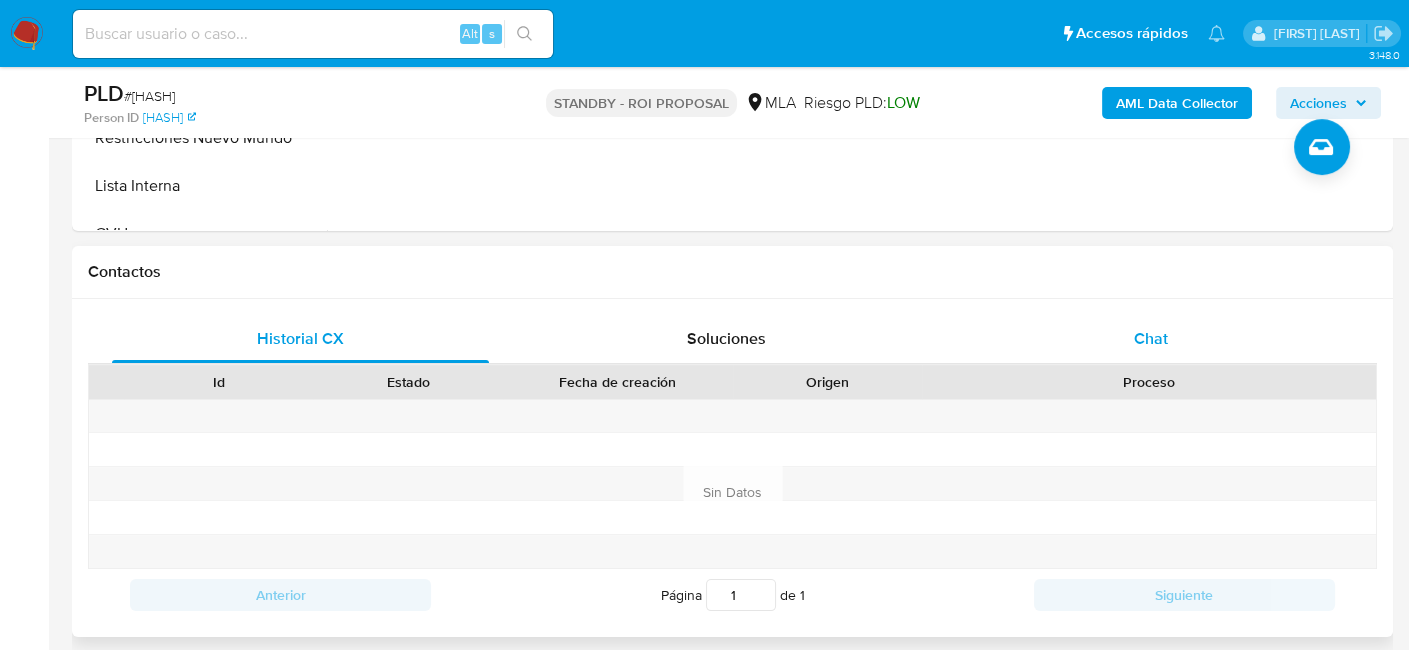click on "Chat" at bounding box center (1151, 339) 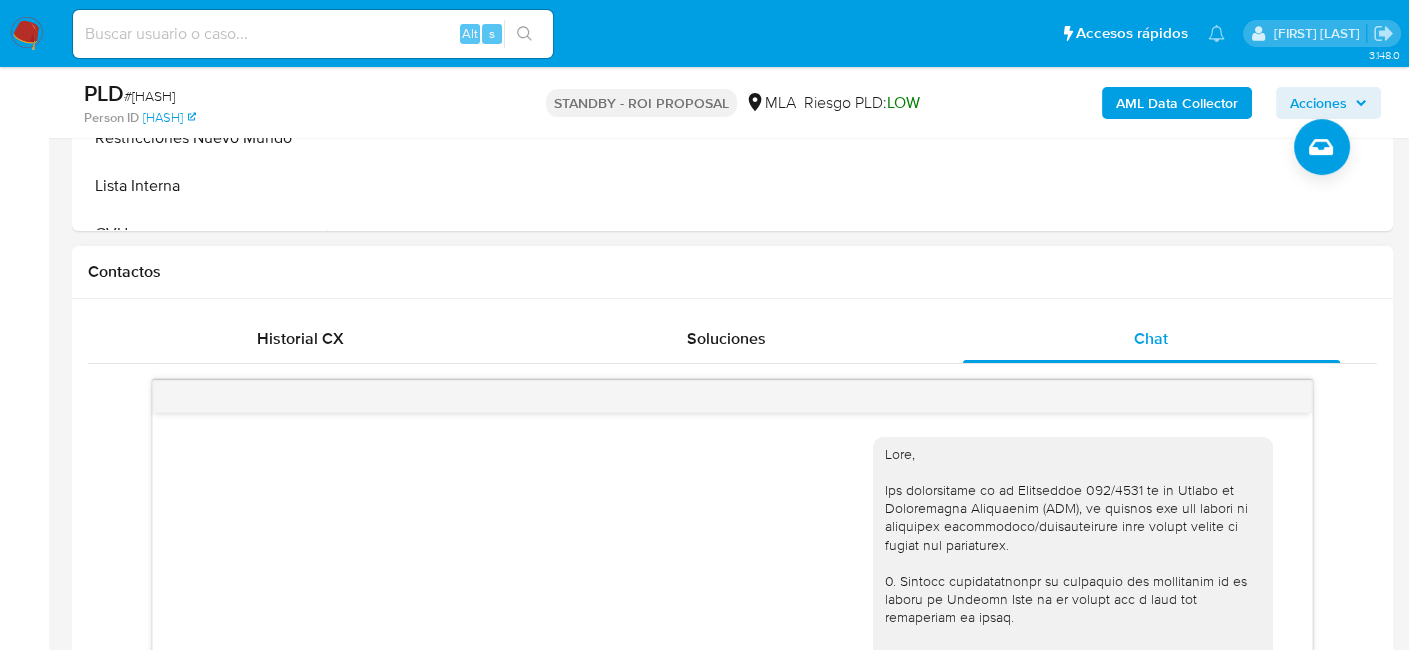 scroll, scrollTop: 2062, scrollLeft: 0, axis: vertical 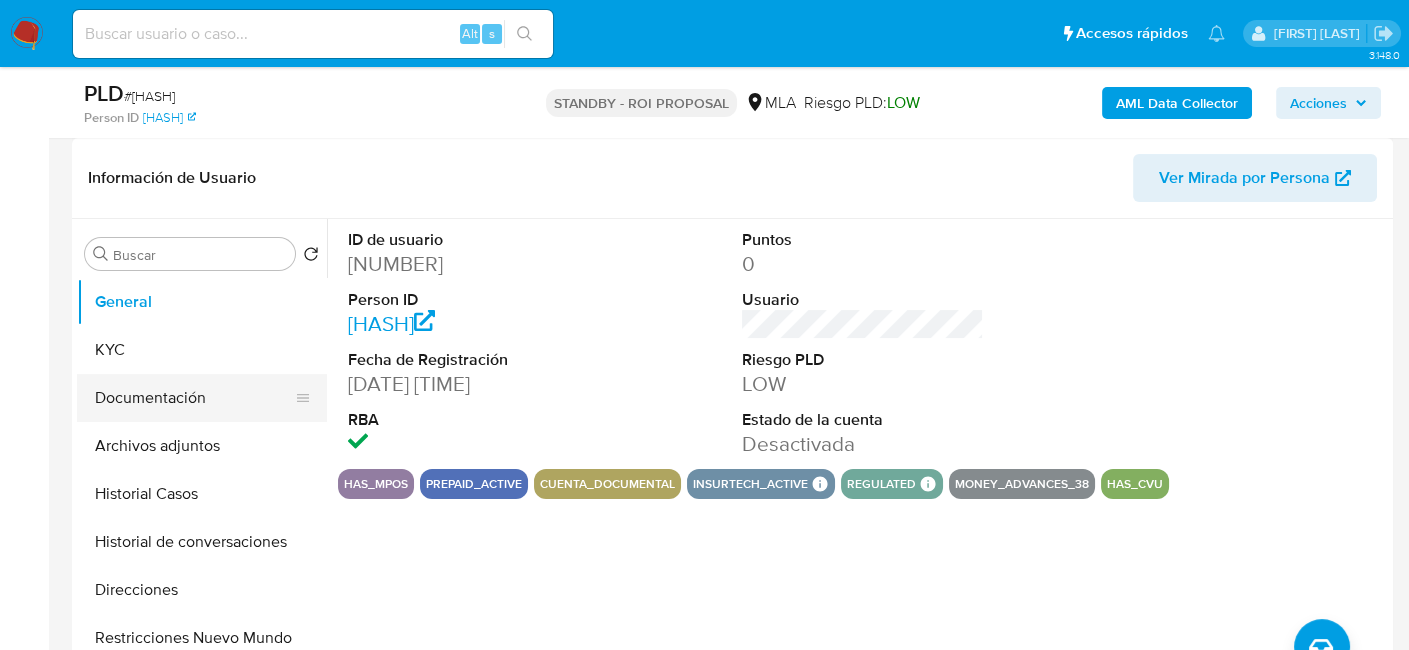 click on "Documentación" at bounding box center (194, 398) 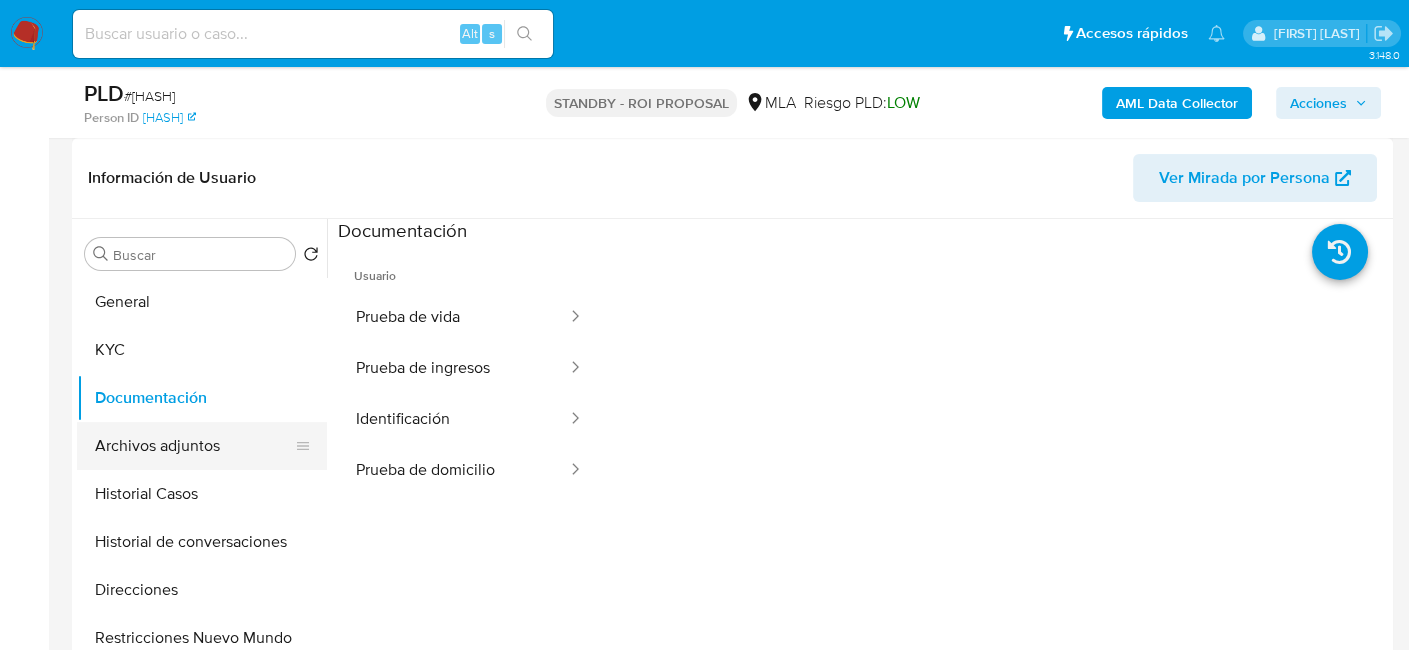 click on "Archivos adjuntos" at bounding box center (194, 446) 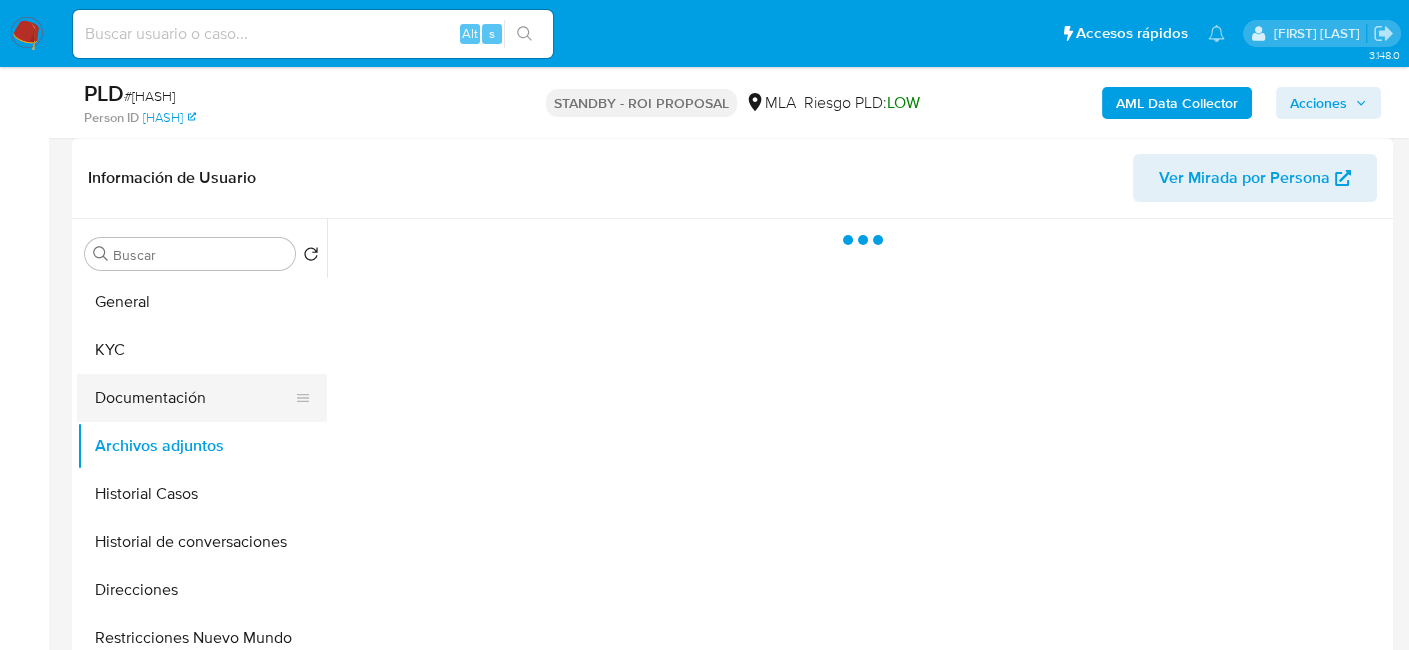 click on "Documentación" at bounding box center (194, 398) 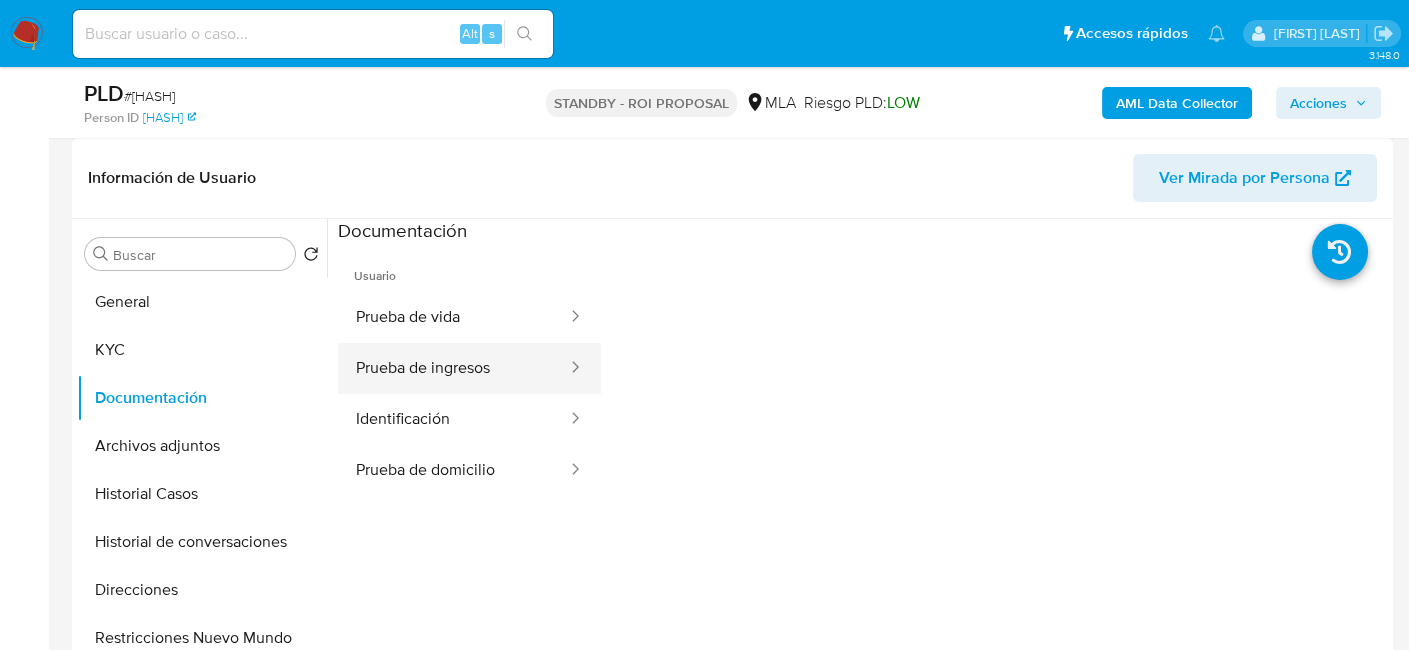 click on "Prueba de ingresos" at bounding box center (453, 368) 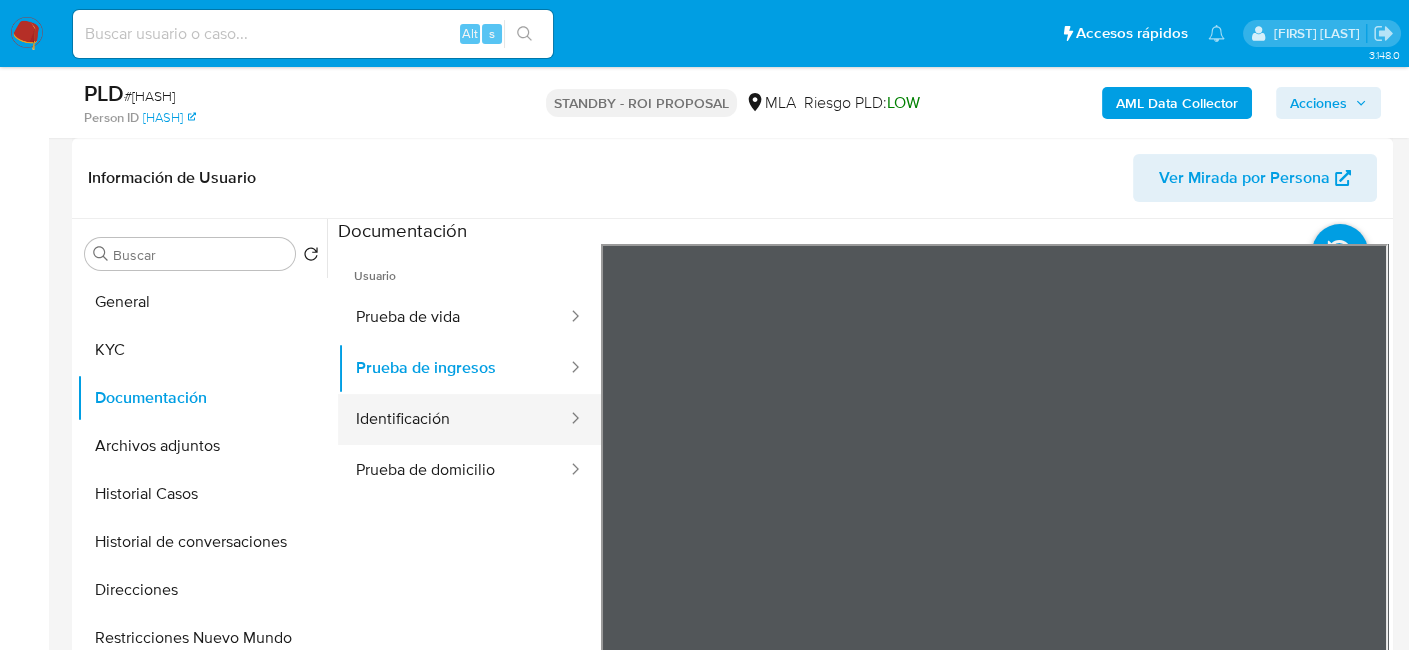click on "Identificación" at bounding box center (453, 419) 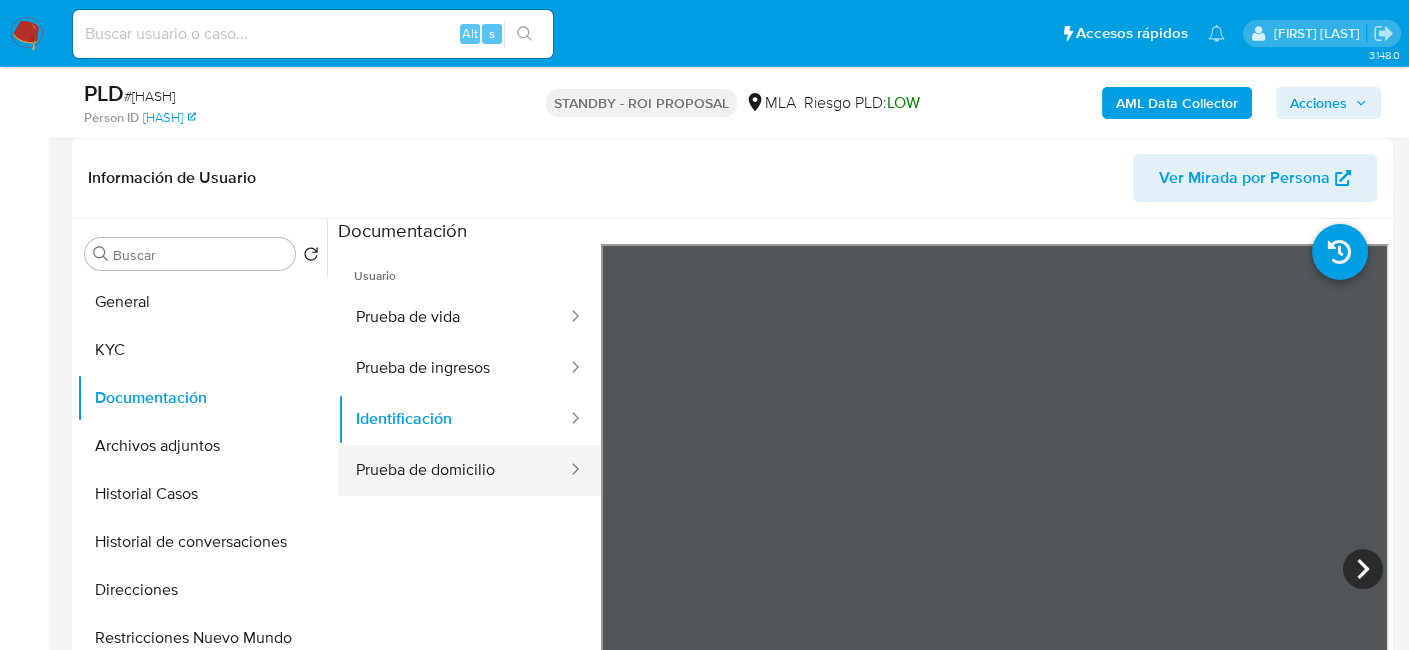 click on "Prueba de domicilio" at bounding box center (453, 470) 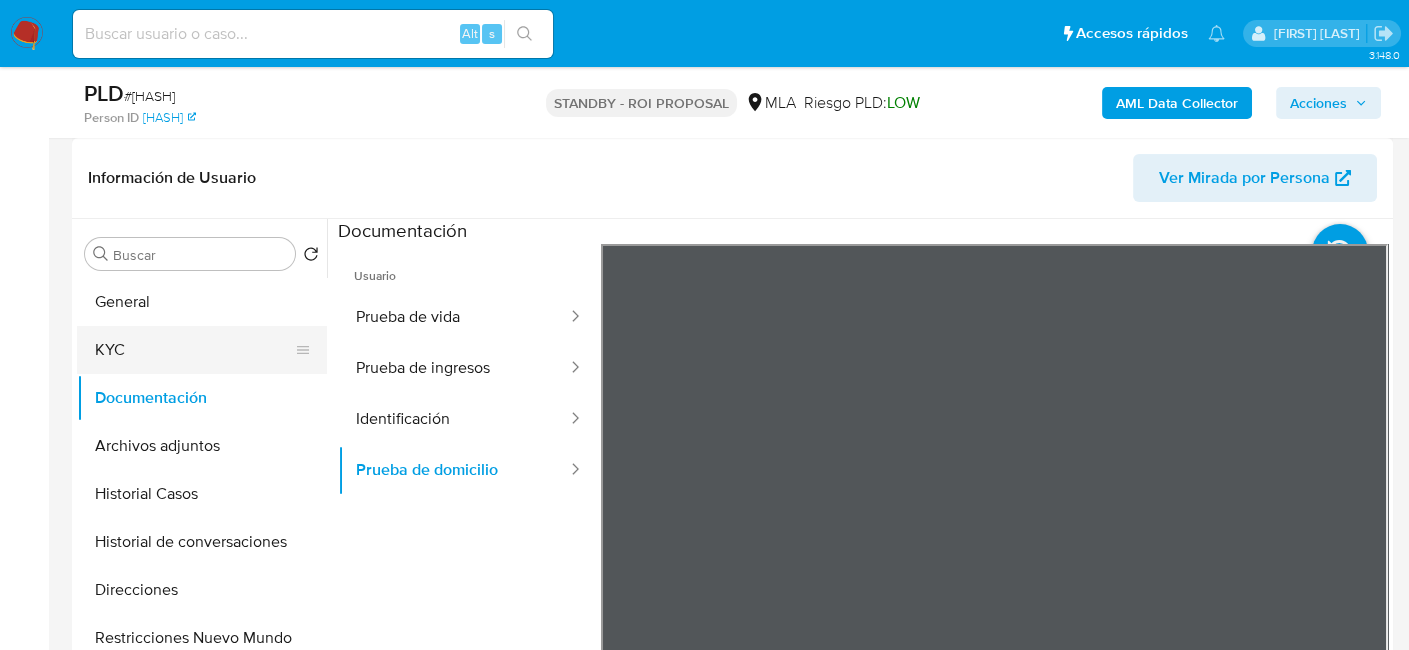 click on "KYC" at bounding box center (194, 350) 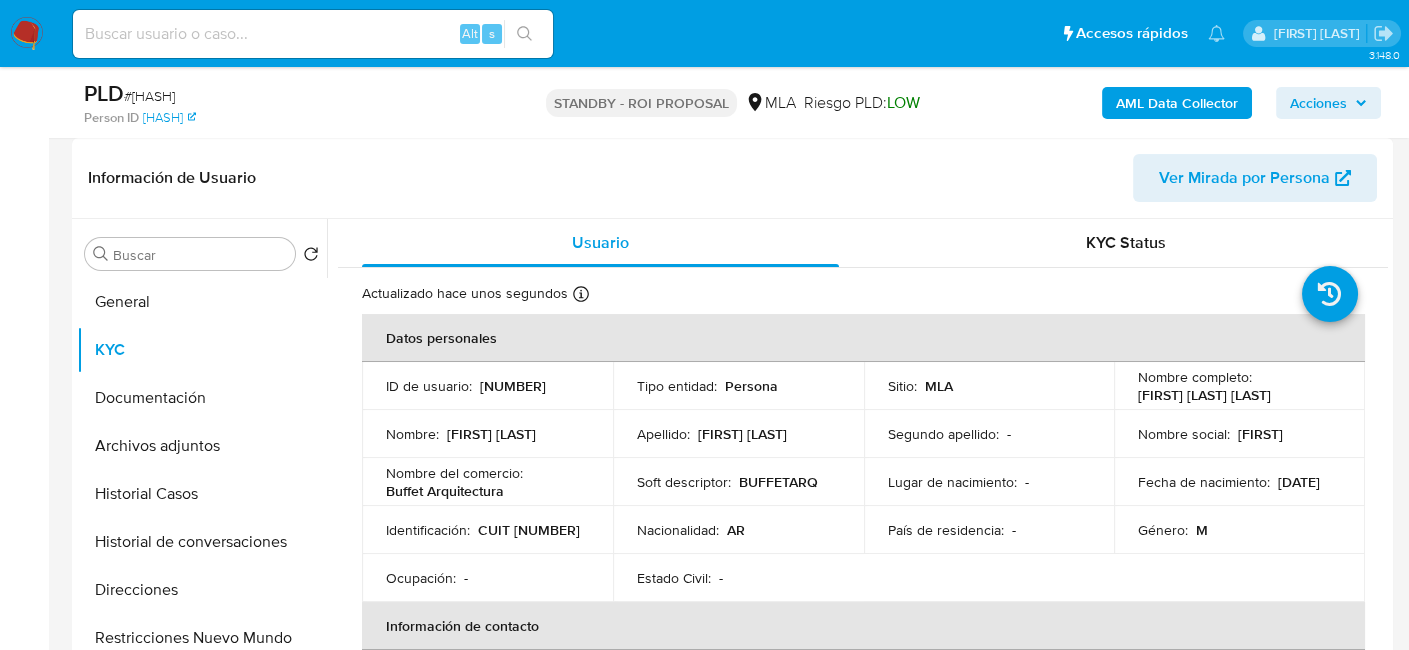 drag, startPoint x: 305, startPoint y: 29, endPoint x: 371, endPoint y: 41, distance: 67.08204 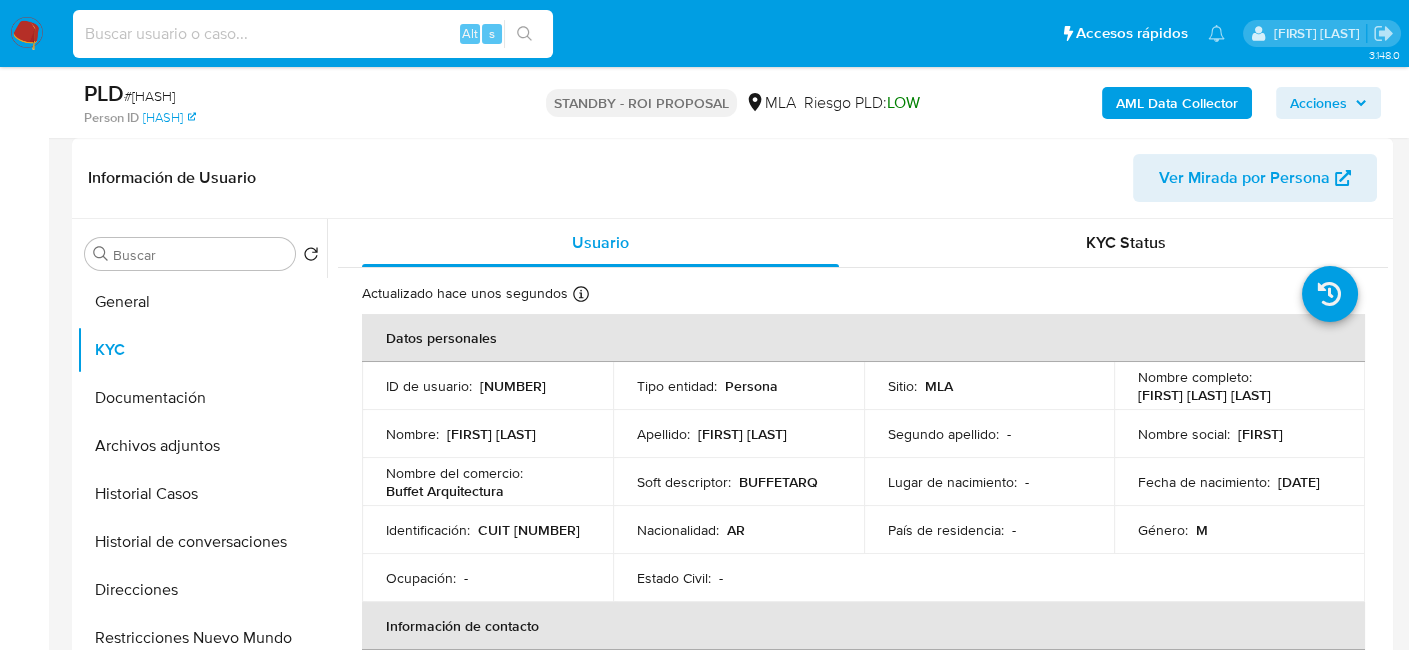 paste on "GPuDx6MCeC3i5nhf5vDnr6Ss" 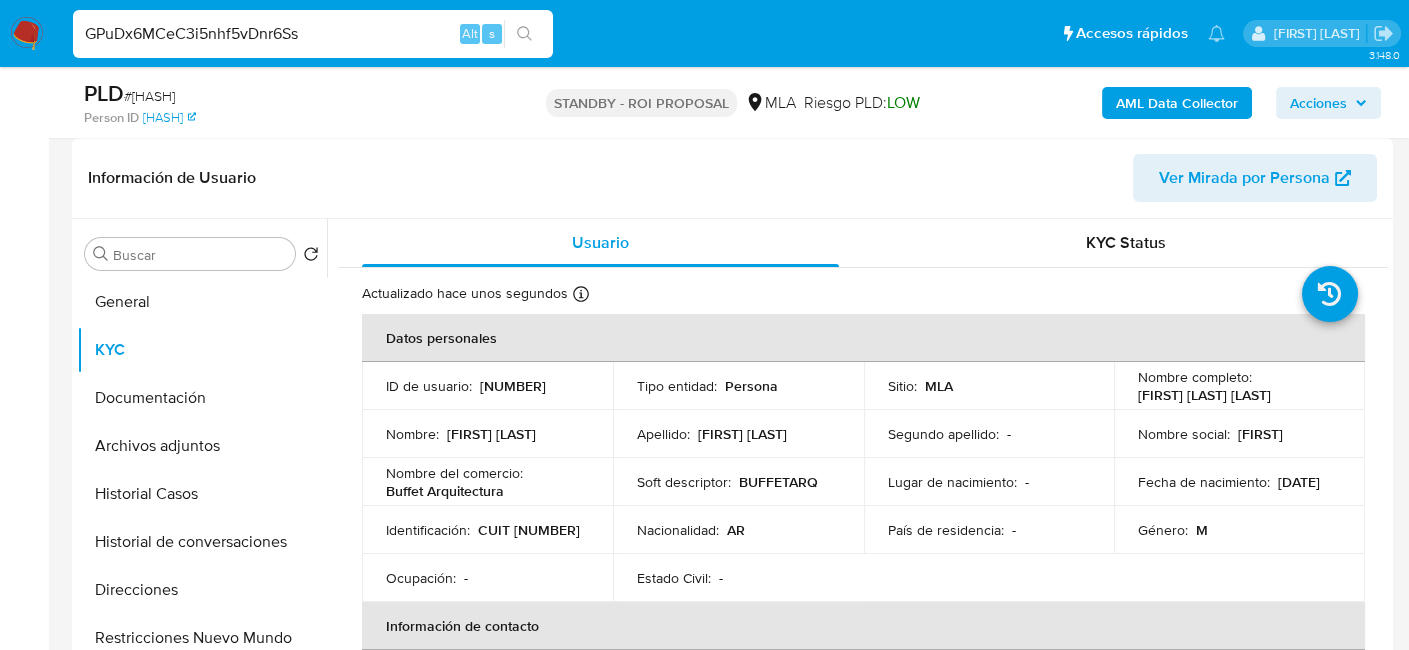 type on "GPuDx6MCeC3i5nhf5vDnr6Ss" 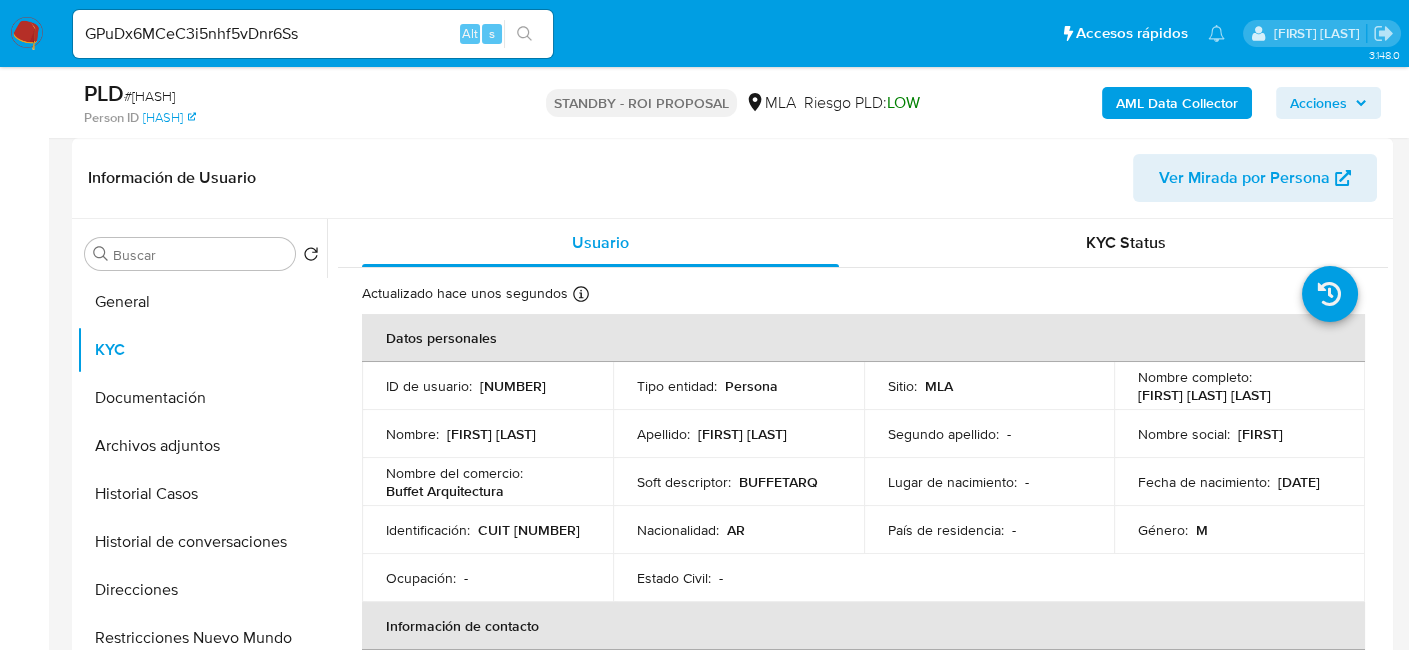 click 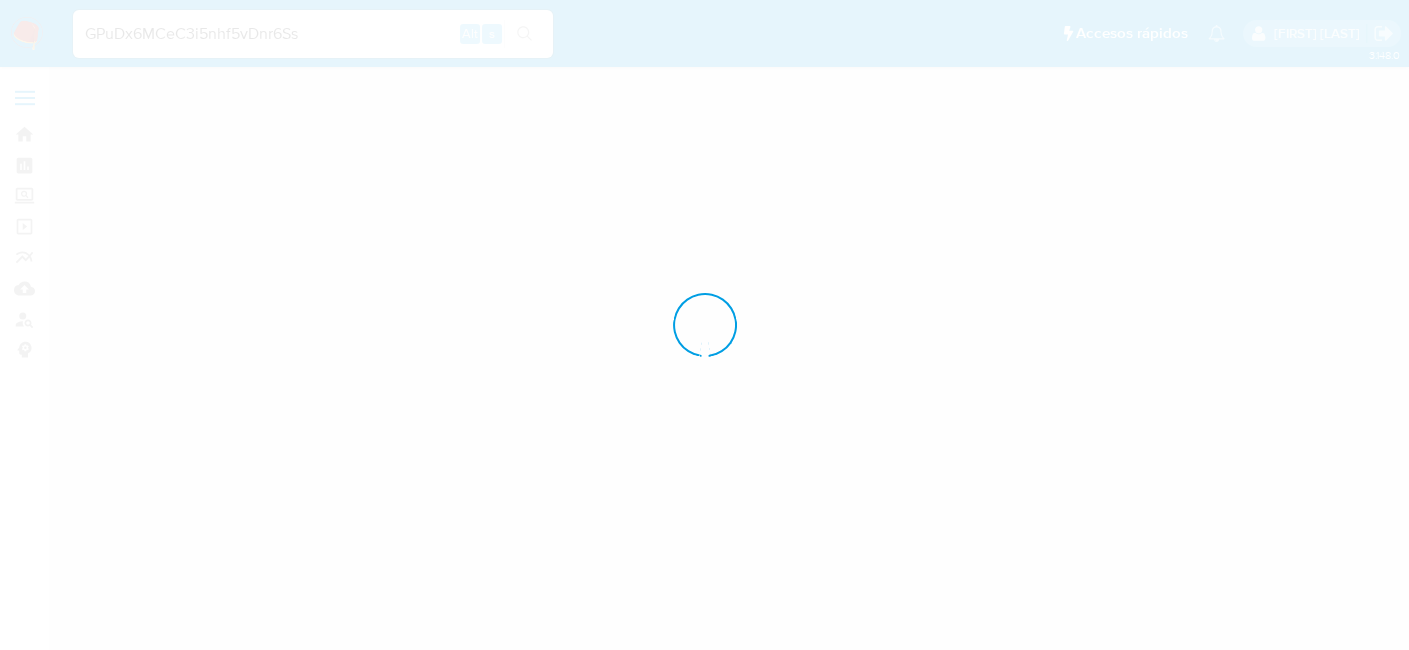 scroll, scrollTop: 0, scrollLeft: 0, axis: both 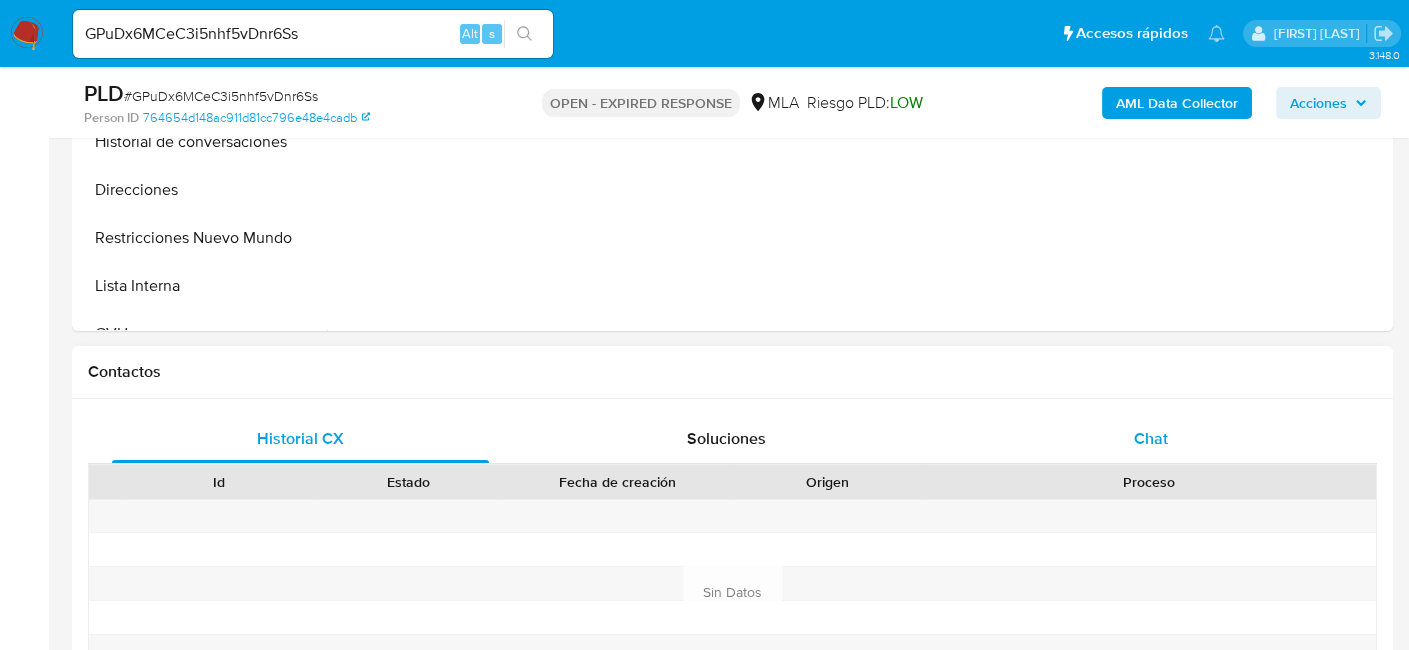 click on "Chat" at bounding box center [1151, 439] 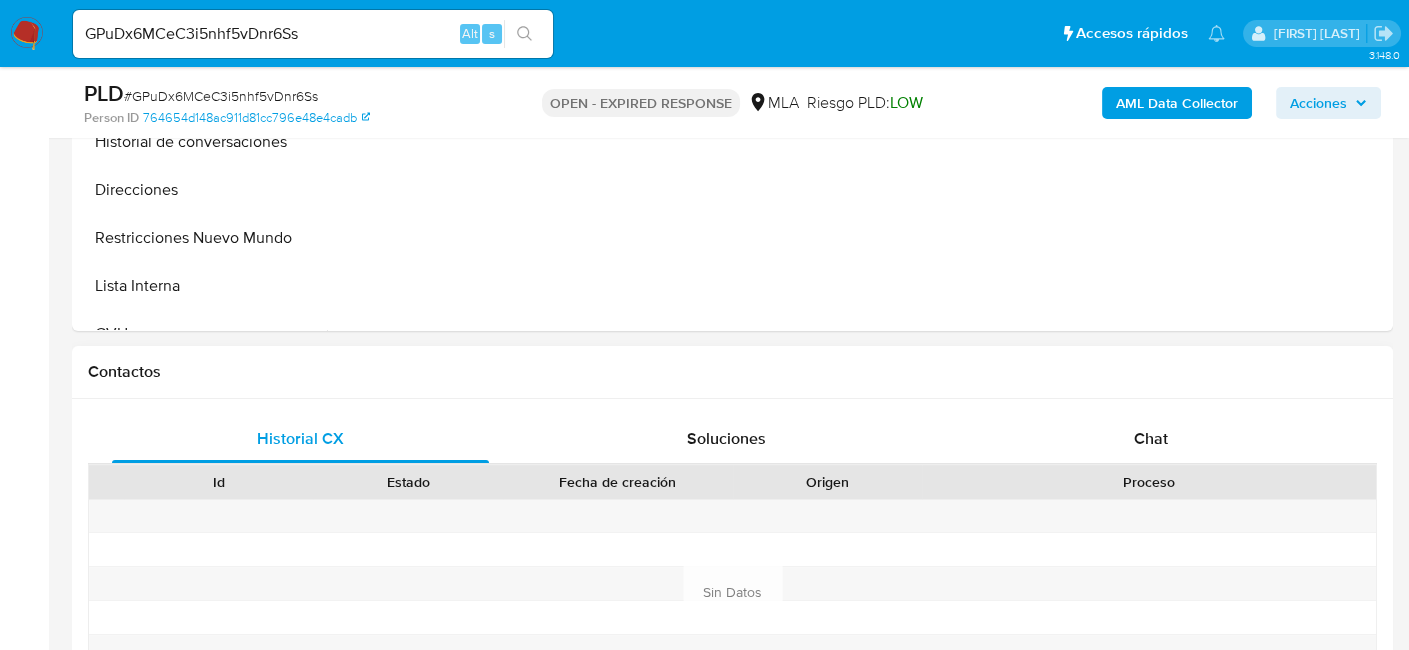 select on "10" 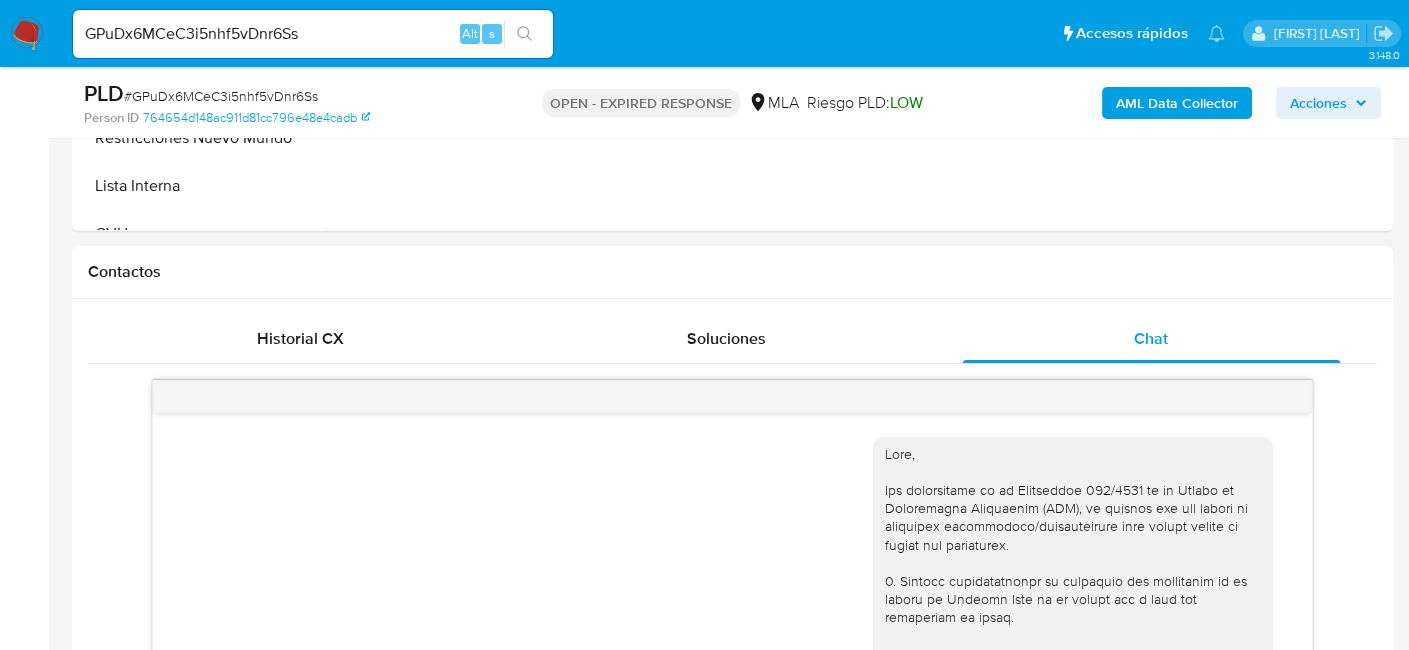 scroll, scrollTop: 997, scrollLeft: 0, axis: vertical 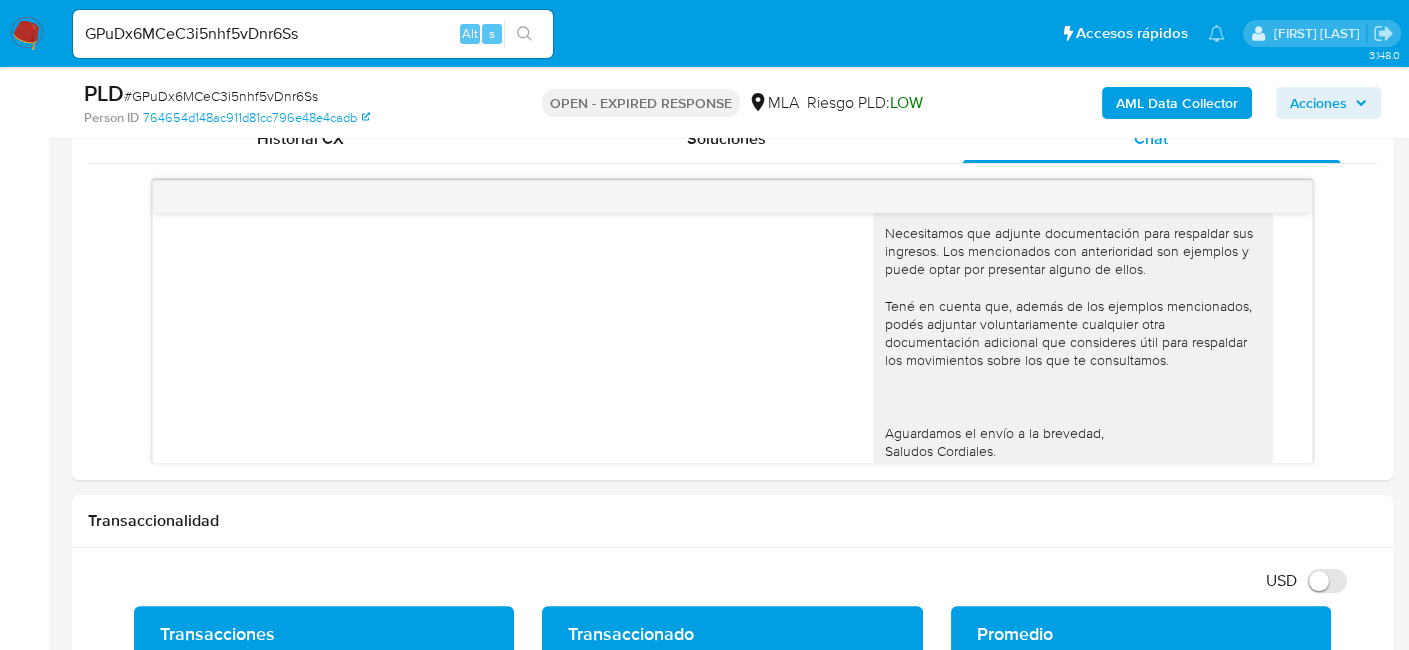 click on "GPuDx6MCeC3i5nhf5vDnr6Ss" at bounding box center (313, 34) 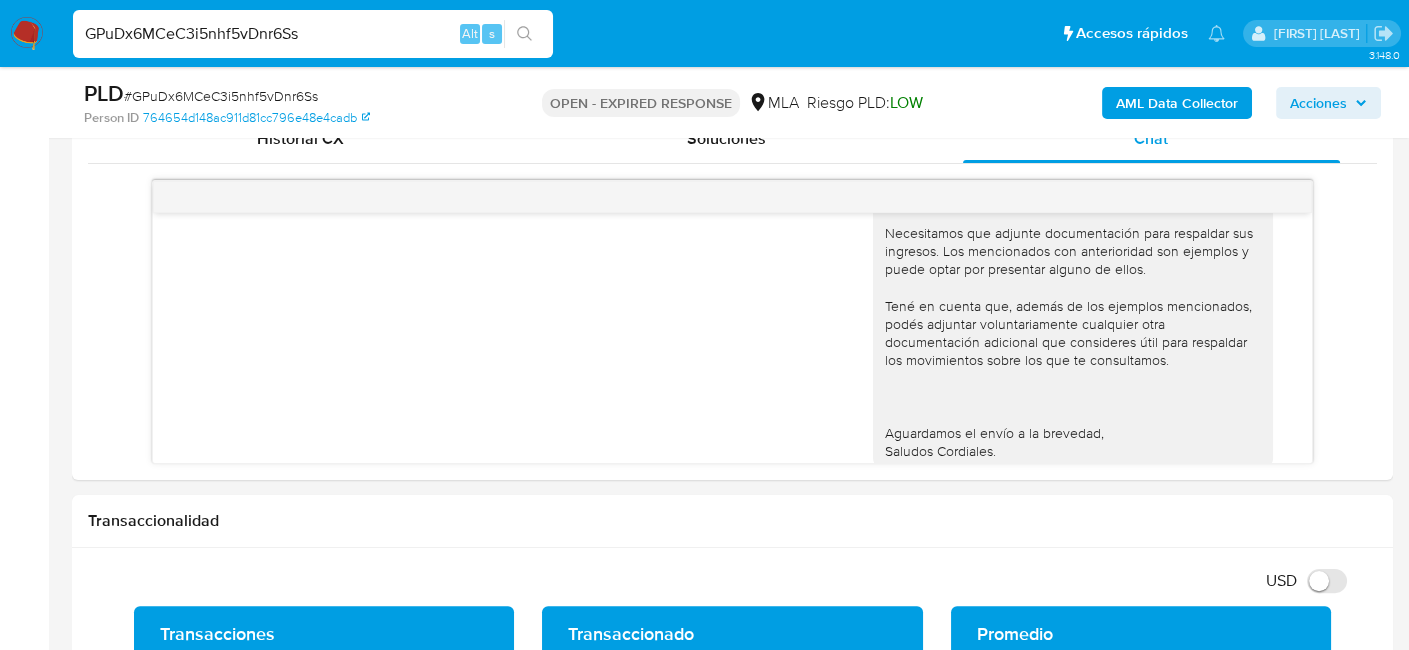 click on "GPuDx6MCeC3i5nhf5vDnr6Ss" at bounding box center (313, 34) 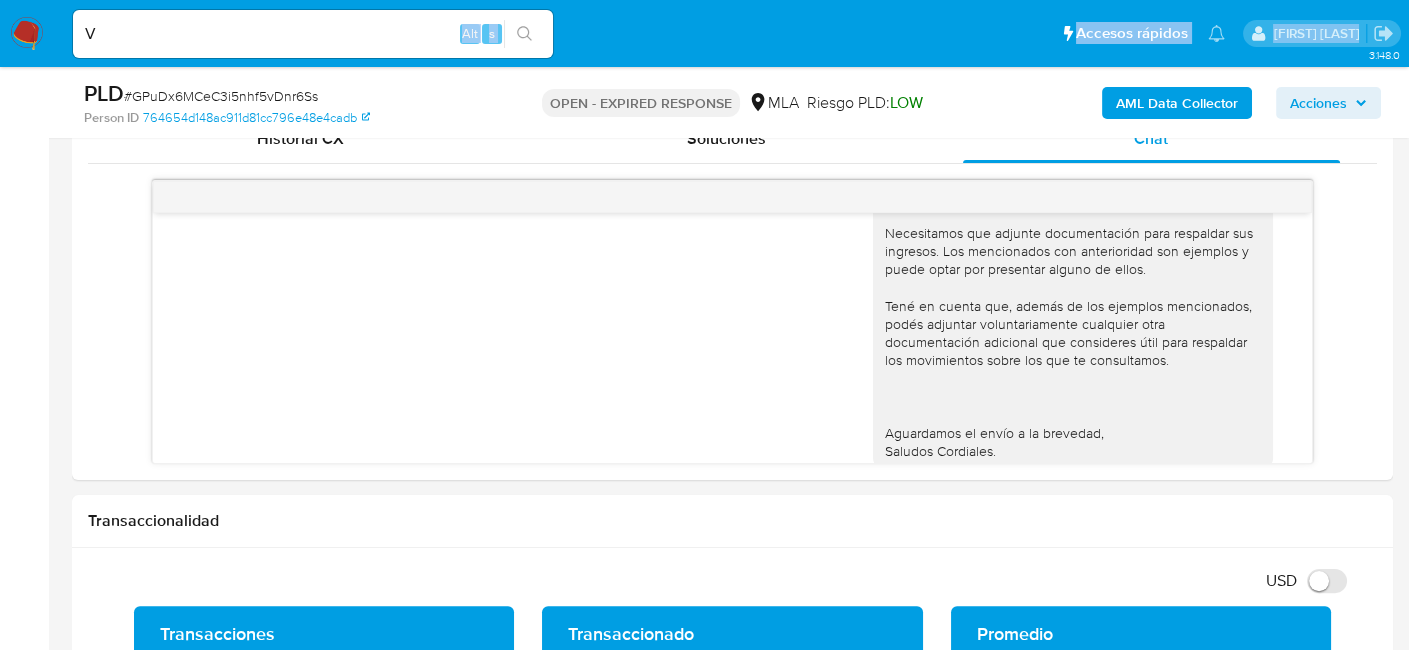 drag, startPoint x: 360, startPoint y: 14, endPoint x: 65, endPoint y: 73, distance: 300.84216 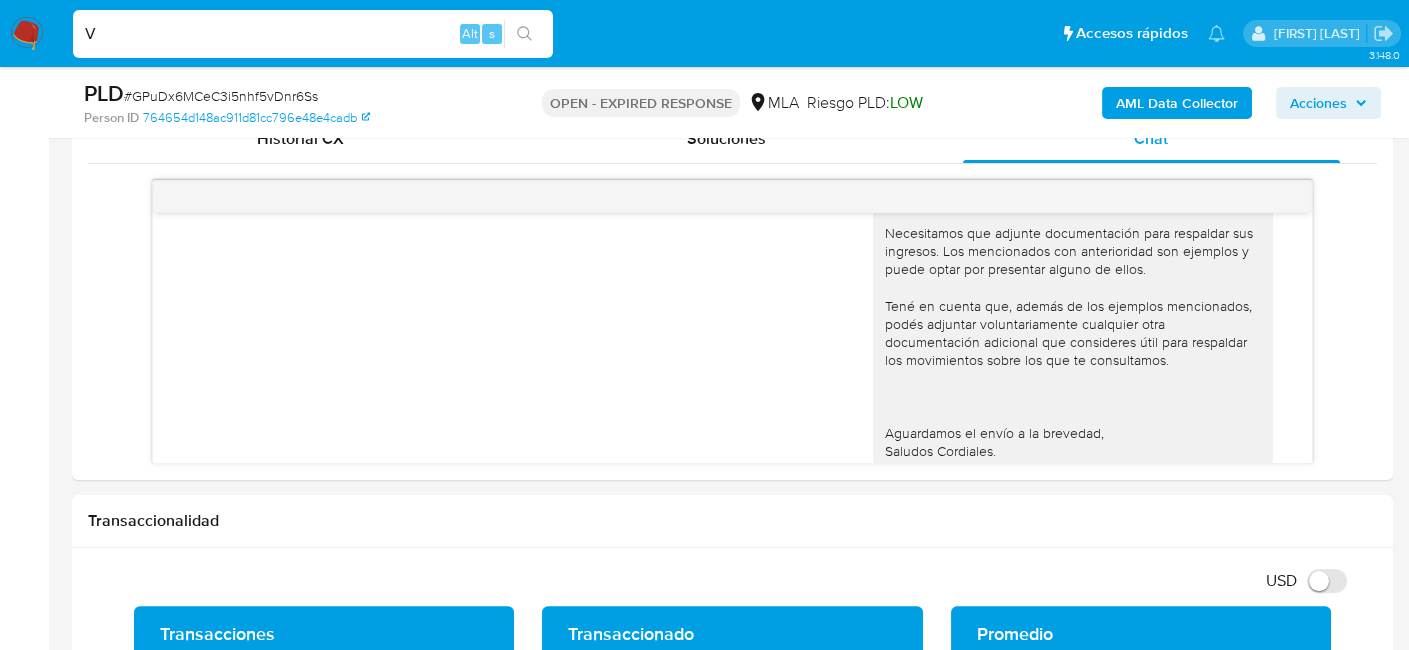 drag, startPoint x: 118, startPoint y: 35, endPoint x: 36, endPoint y: 41, distance: 82.219215 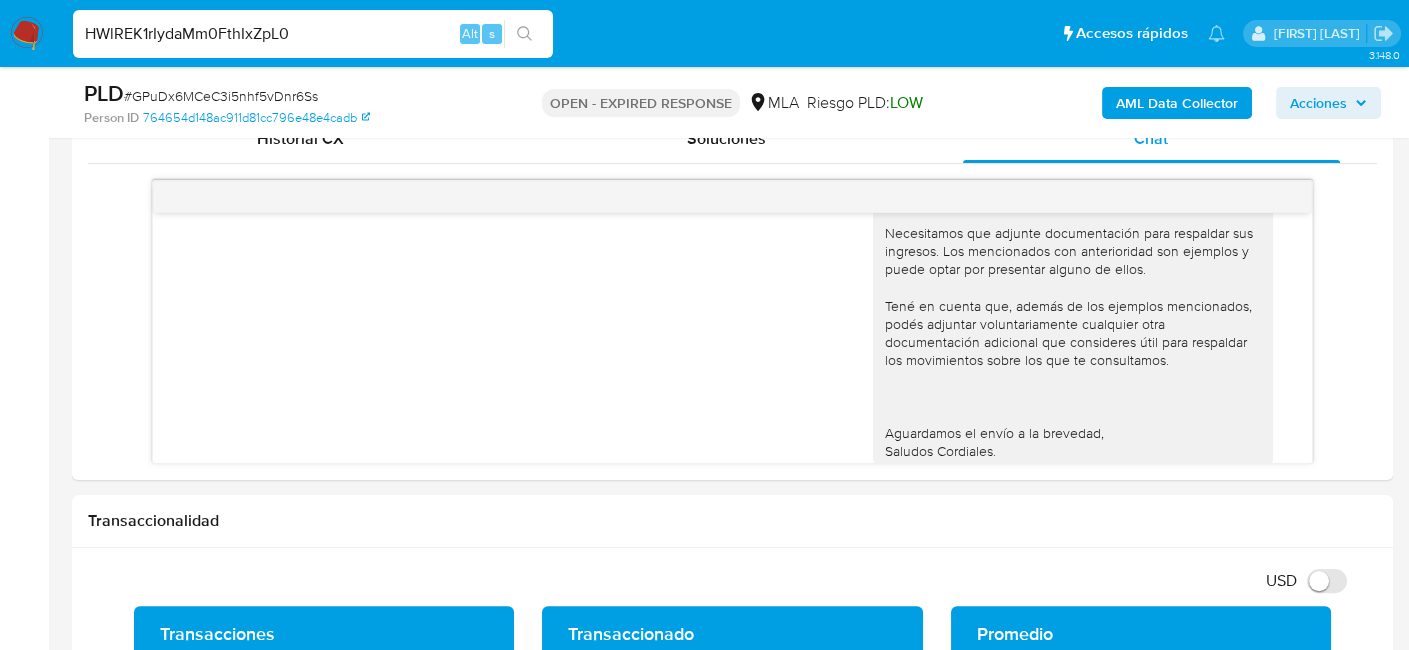 type on "HWlREK1rIydaMm0FthIxZpL0" 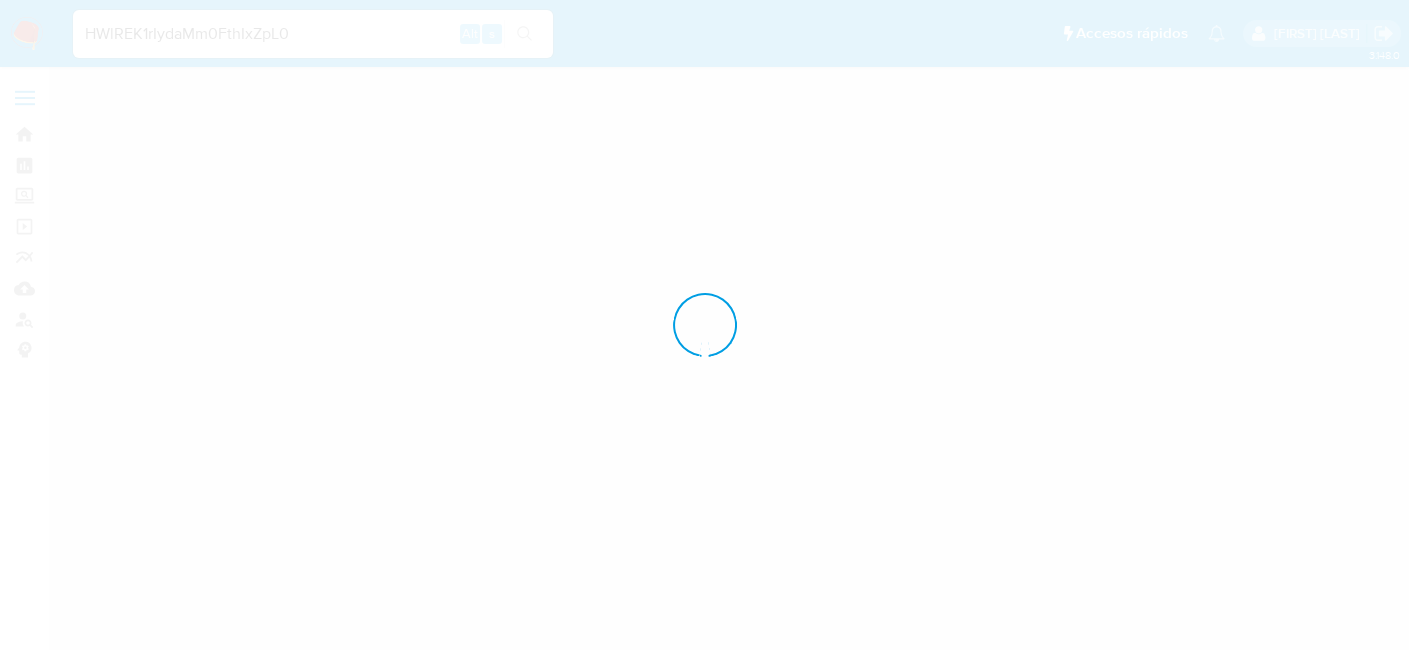scroll, scrollTop: 0, scrollLeft: 0, axis: both 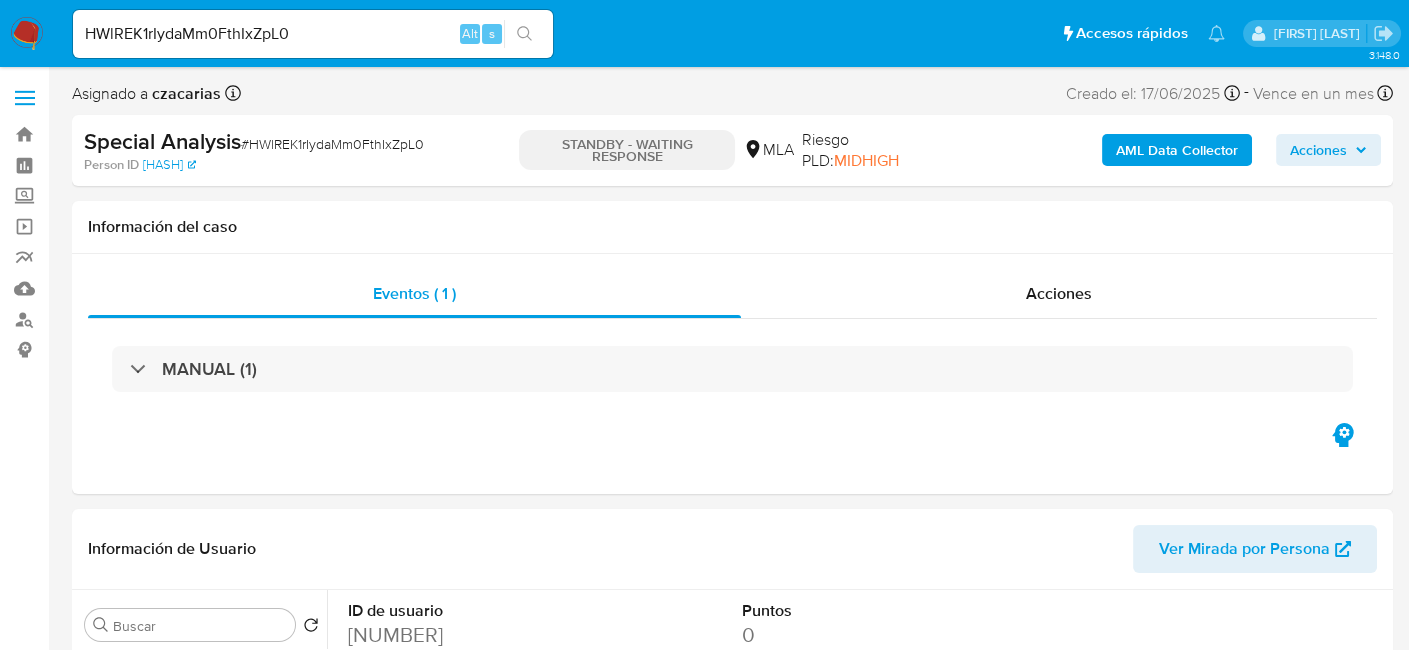 select on "10" 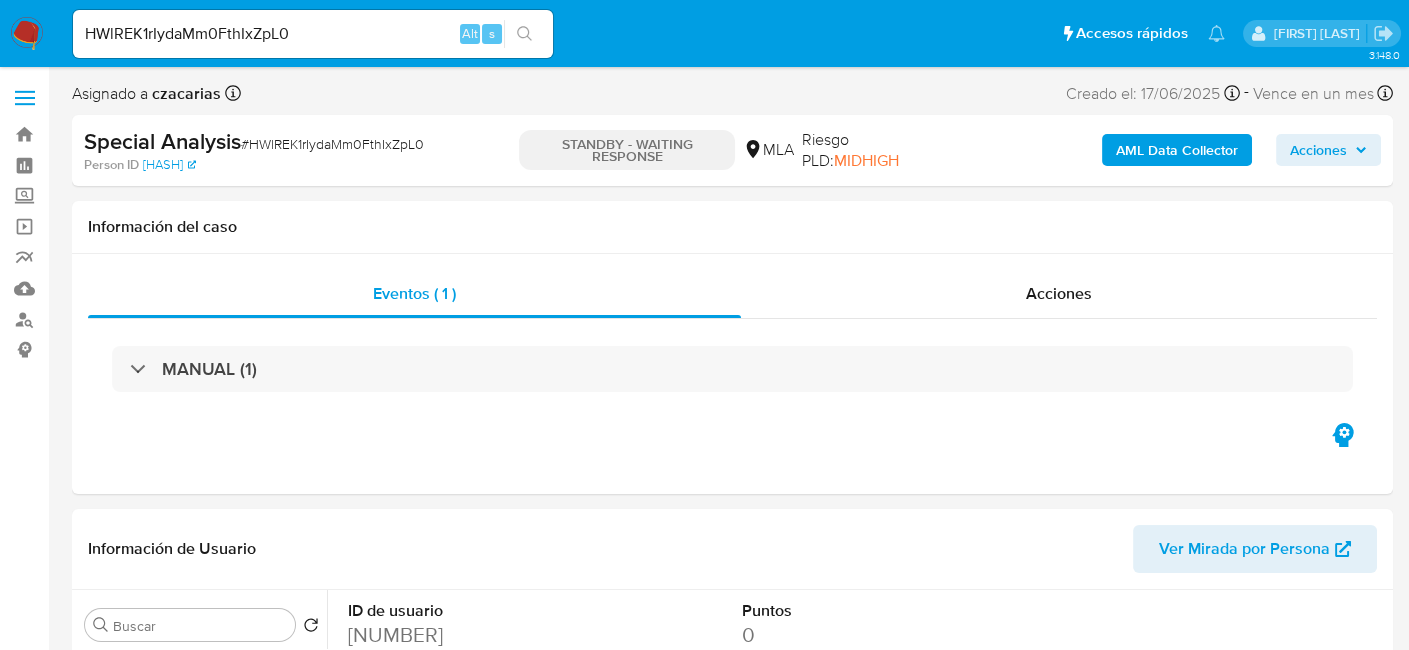 click on "HWlREK1rIydaMm0FthIxZpL0" at bounding box center (313, 34) 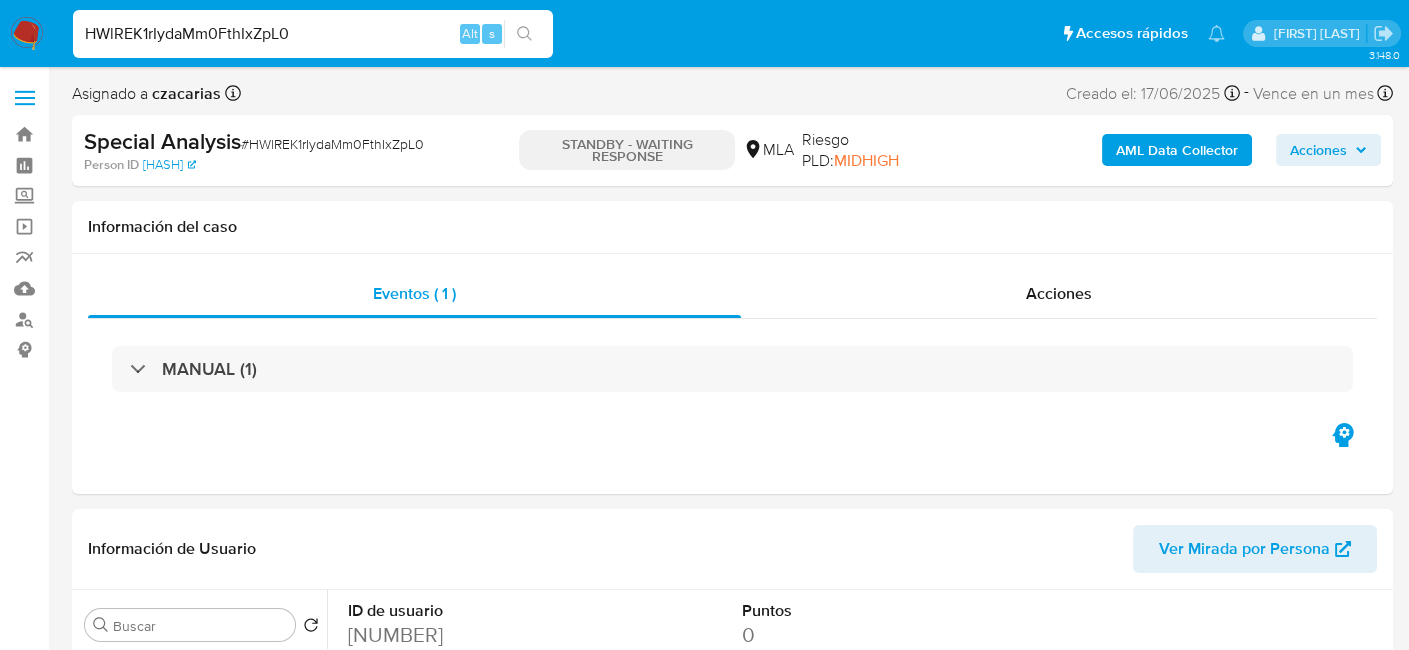 click on "HWlREK1rIydaMm0FthIxZpL0" at bounding box center (313, 34) 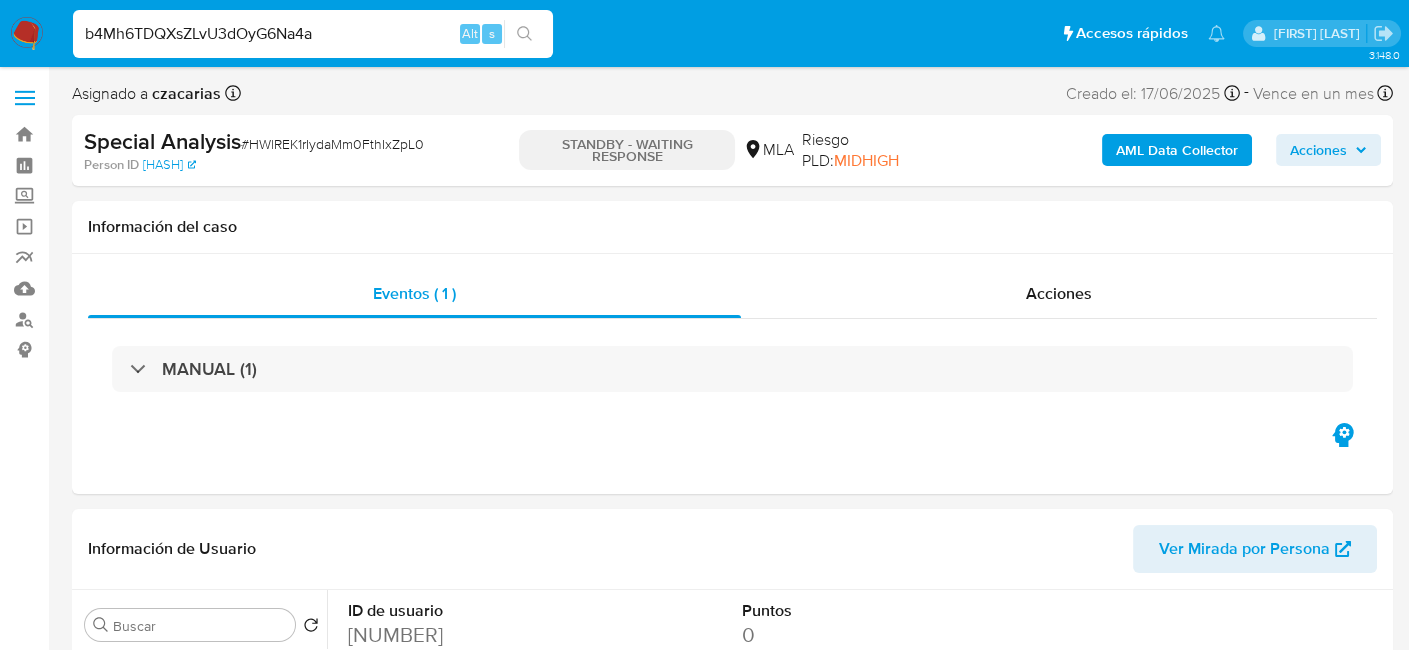 type on "b4Mh6TDQXsZLvU3dOyG6Na4a" 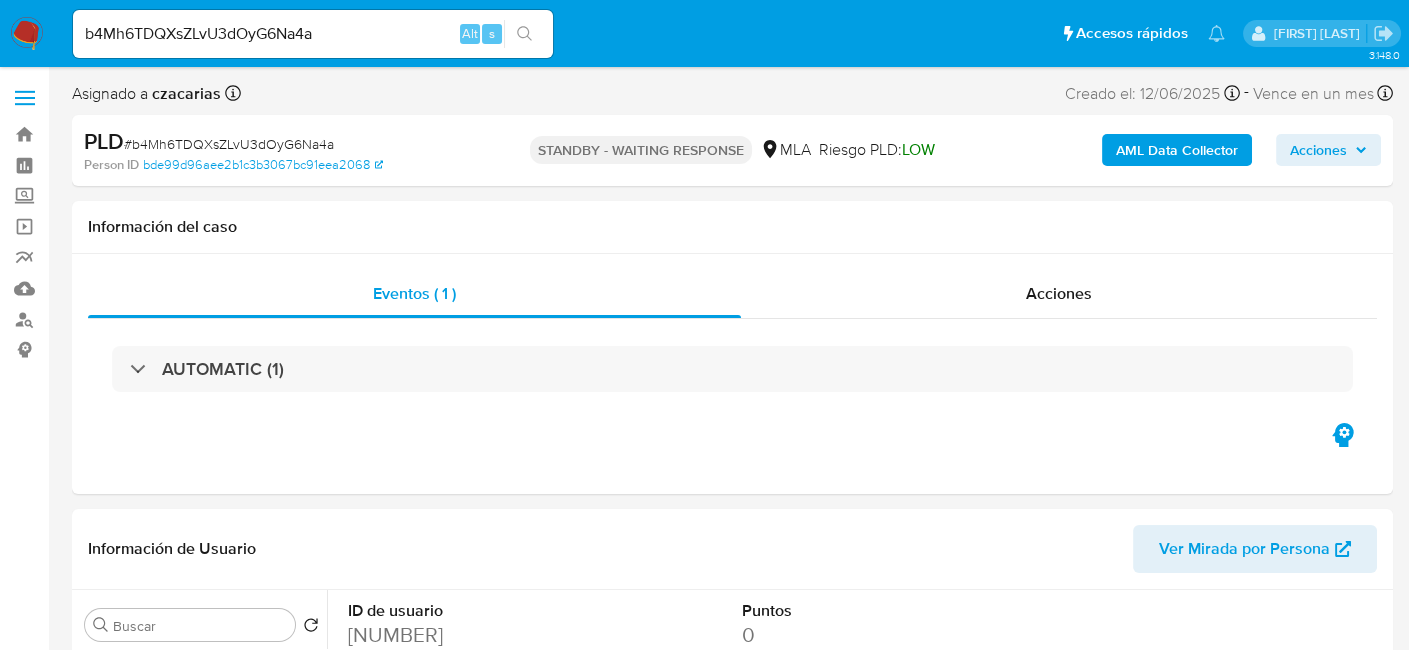 select on "10" 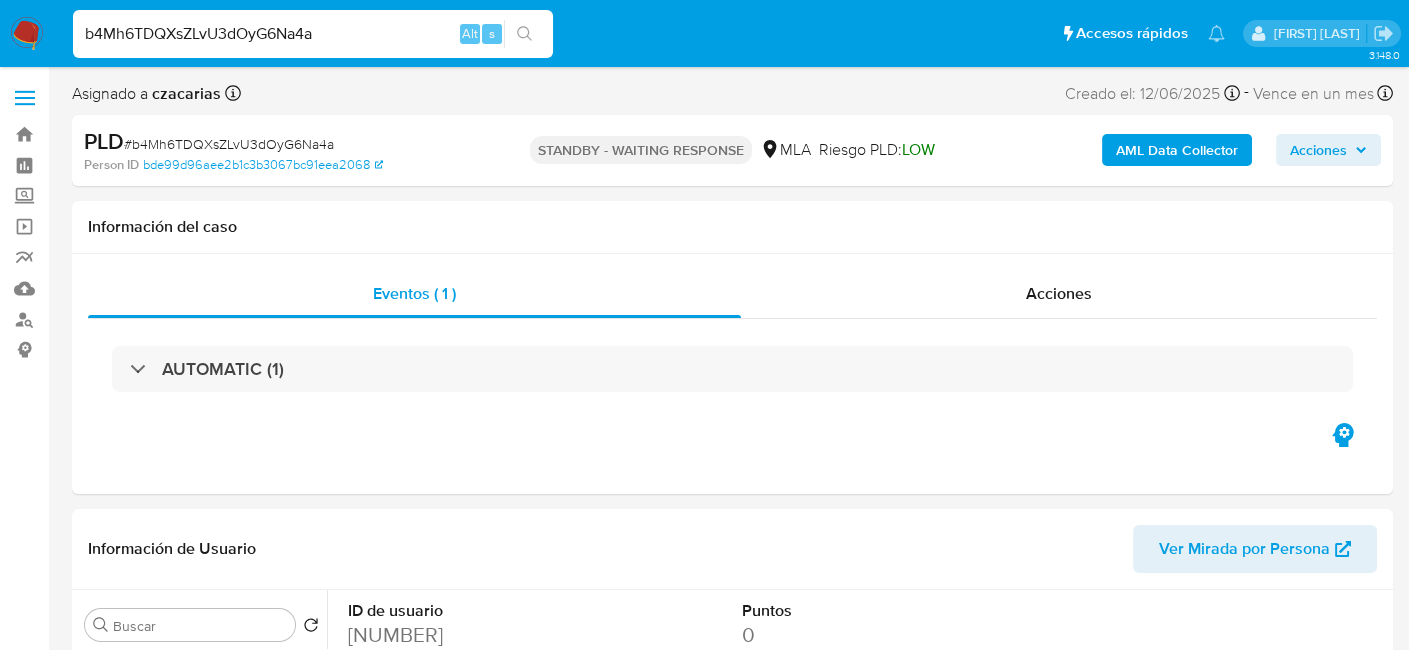 click on "b4Mh6TDQXsZLvU3dOyG6Na4a" at bounding box center (313, 34) 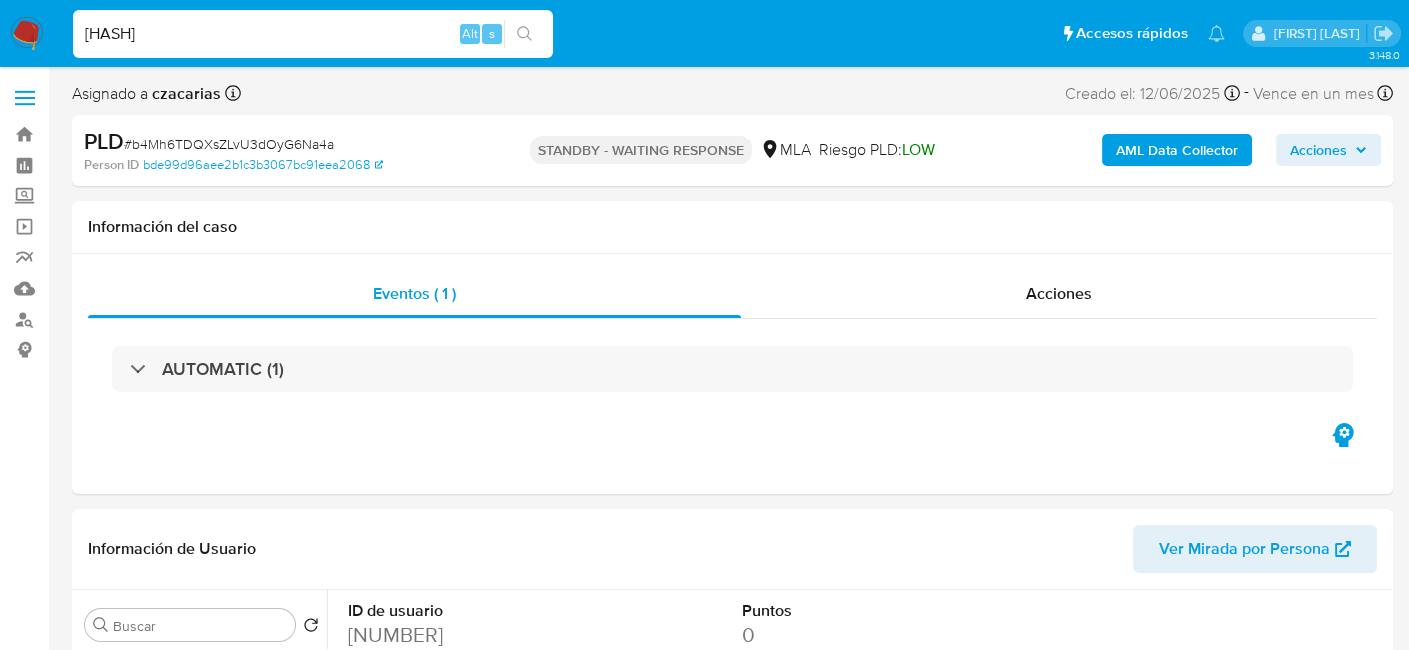 type on "su5OlGJjov9P84UErvq539M5" 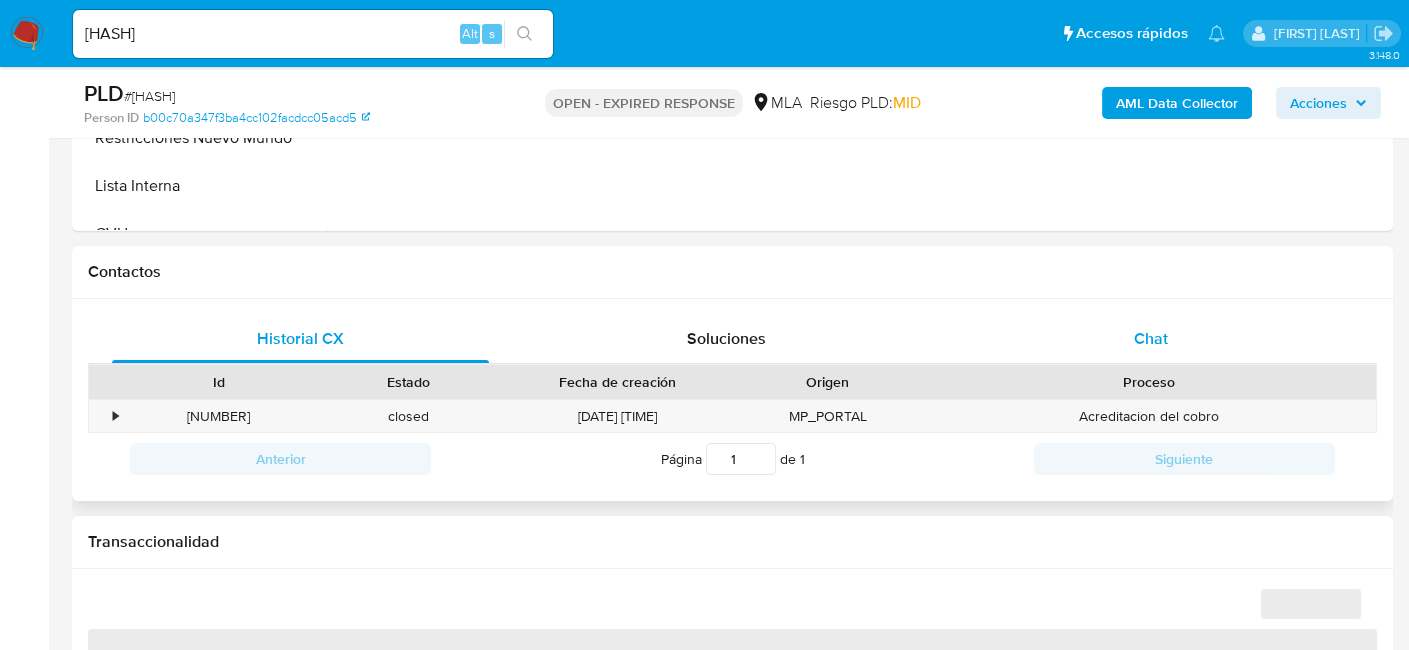 click on "Chat" at bounding box center [1151, 339] 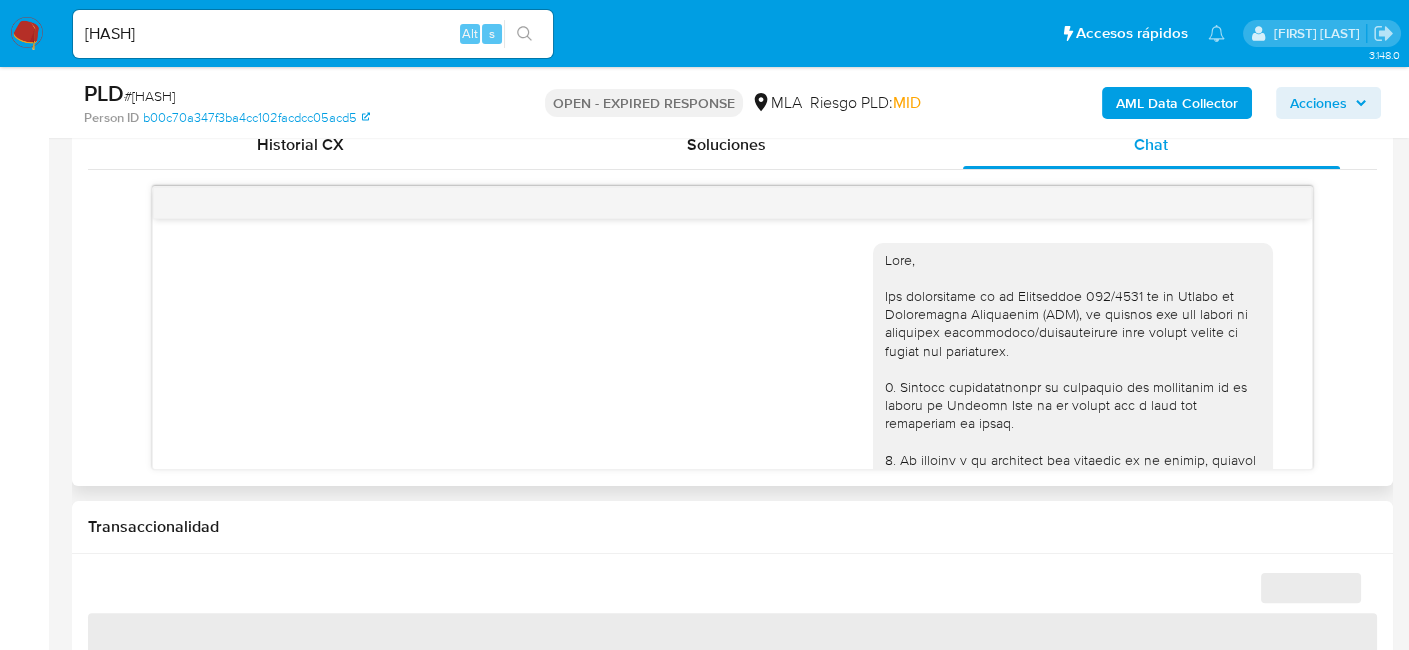 scroll, scrollTop: 1000, scrollLeft: 0, axis: vertical 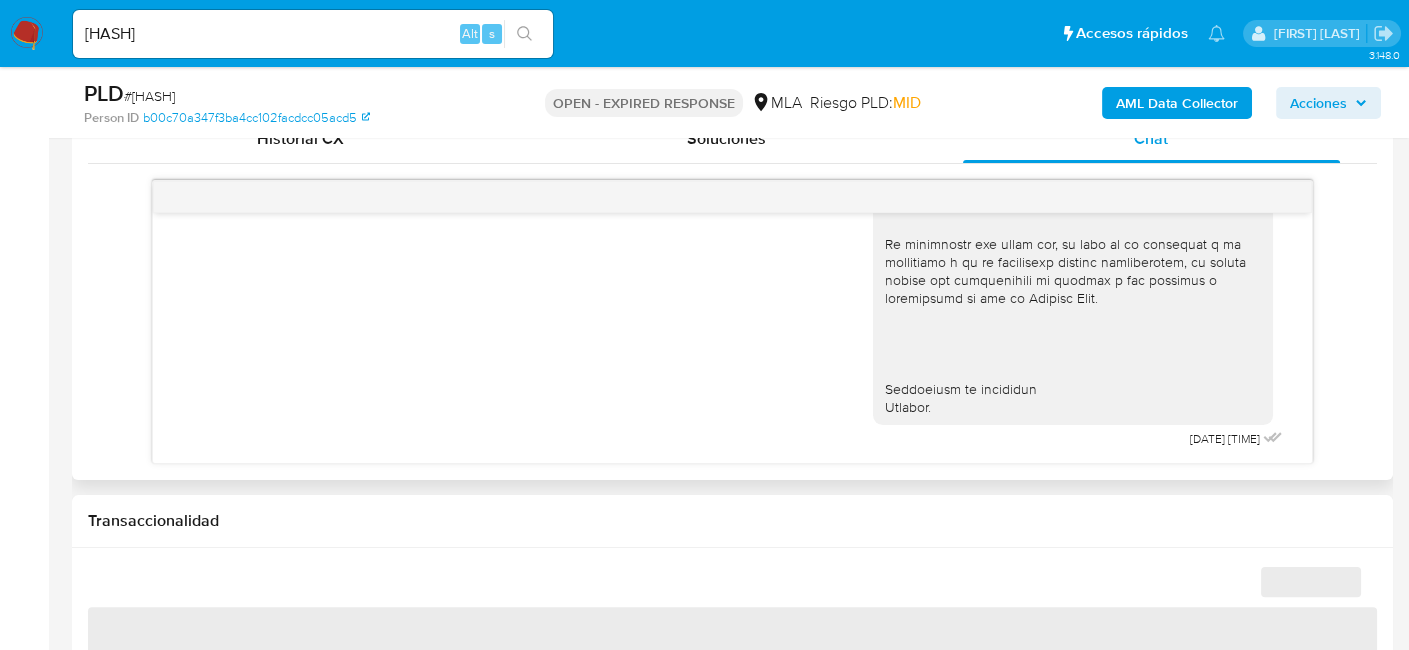 select on "10" 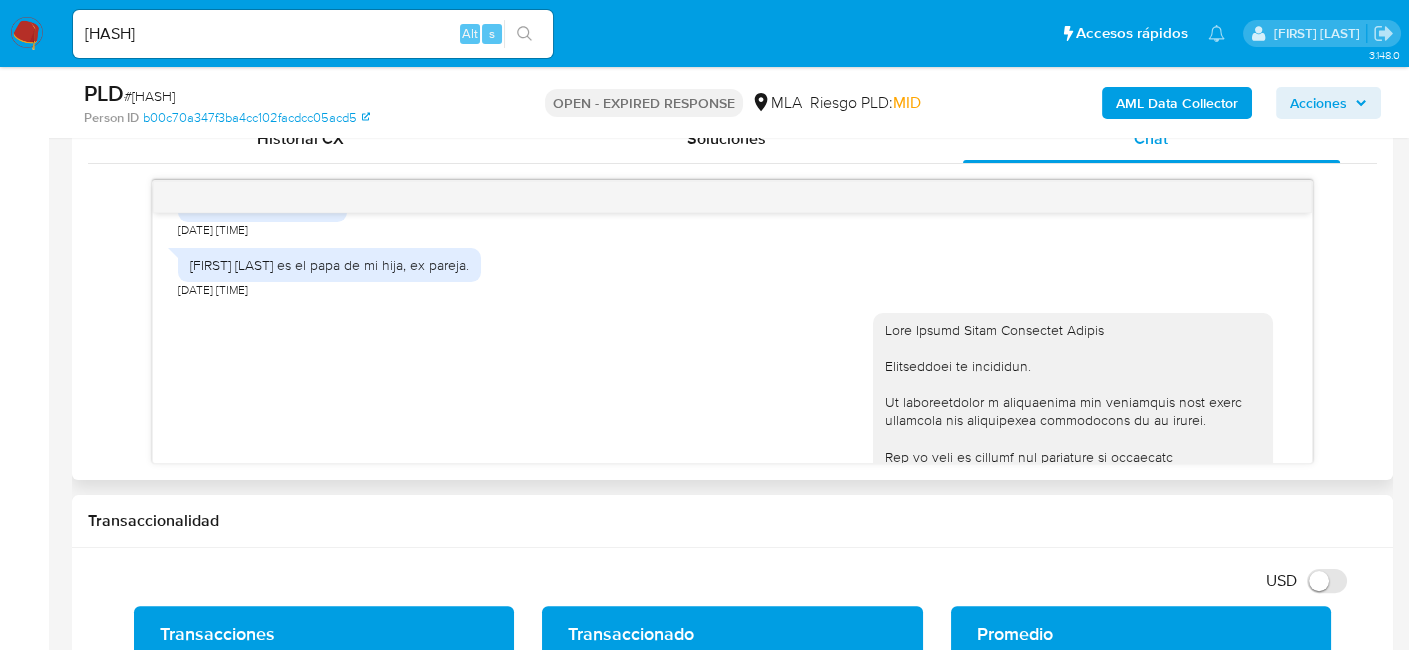 scroll, scrollTop: 2191, scrollLeft: 0, axis: vertical 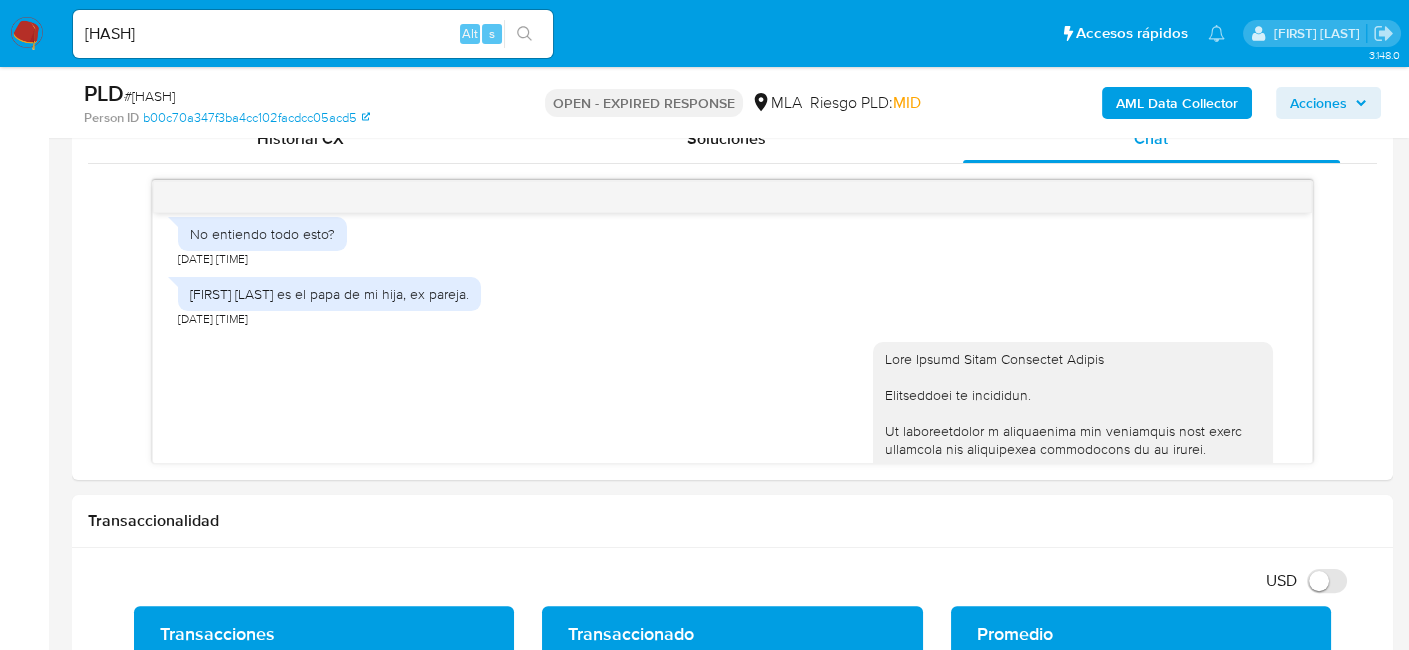 click on "# su5OlGJjov9P84UErvq539M5" at bounding box center [149, 96] 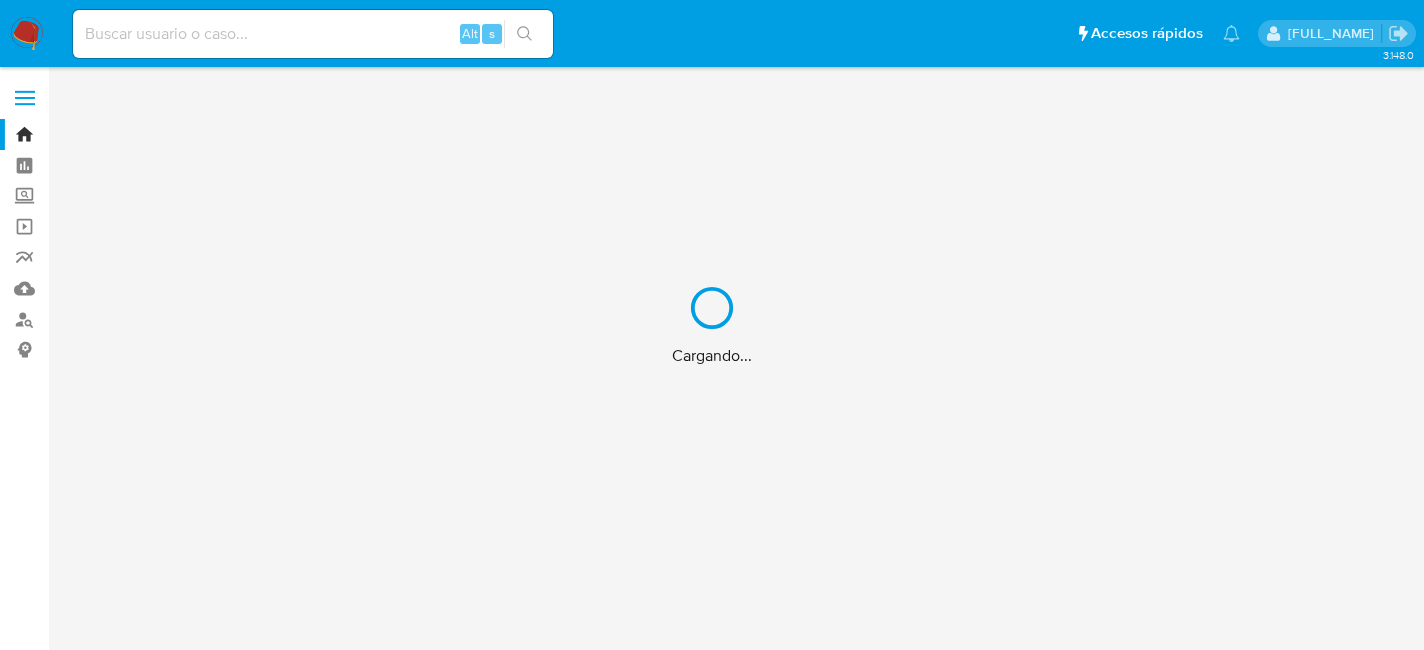 scroll, scrollTop: 0, scrollLeft: 0, axis: both 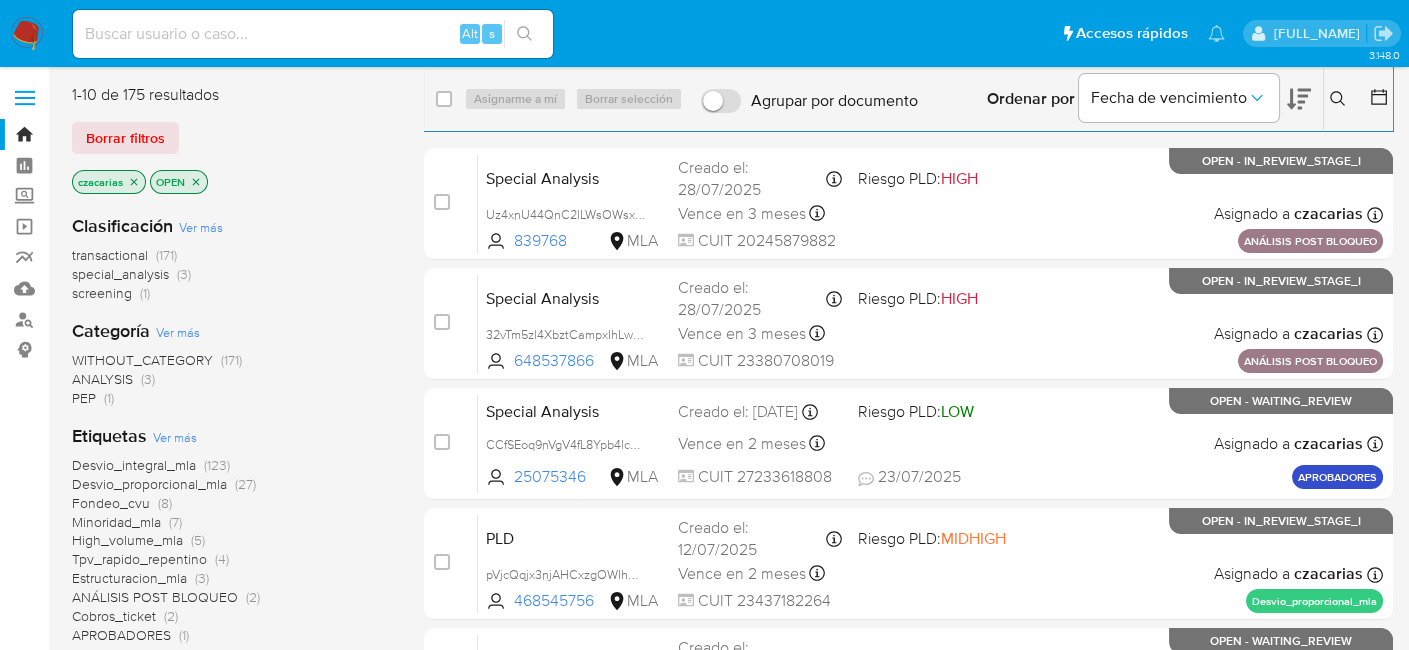 click at bounding box center [1340, 99] 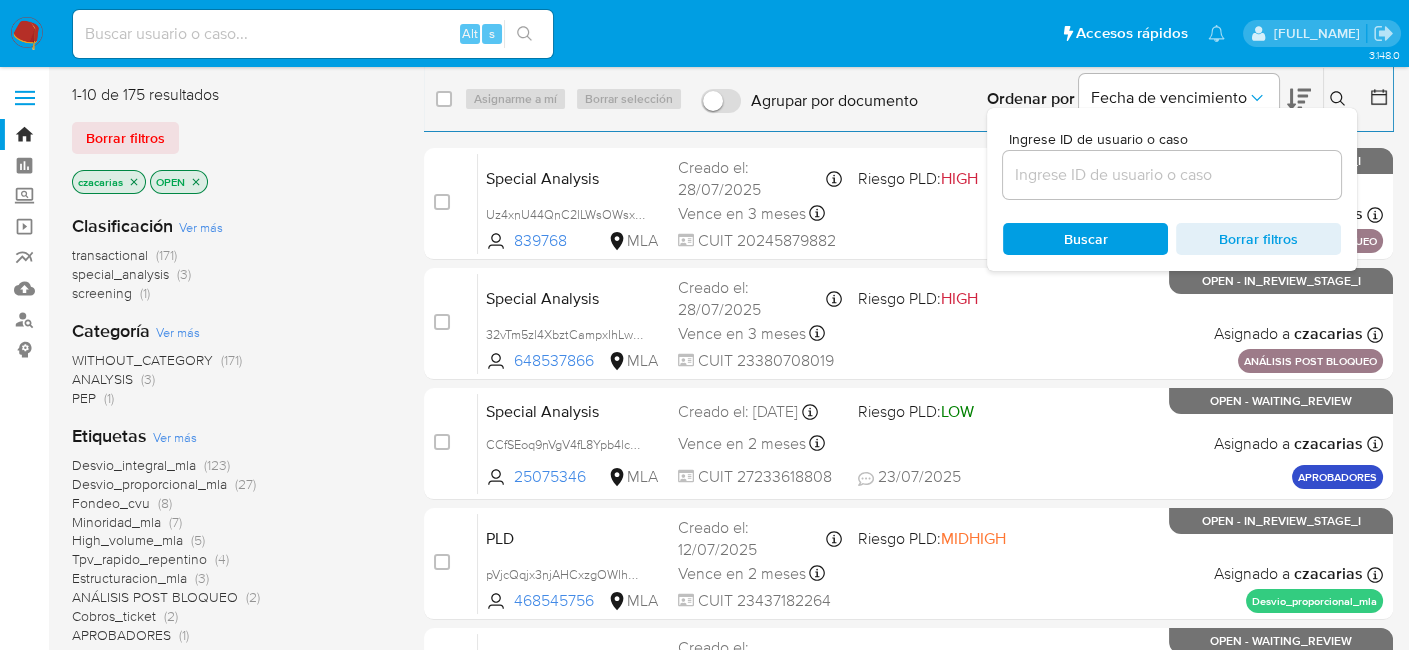 click at bounding box center [1172, 175] 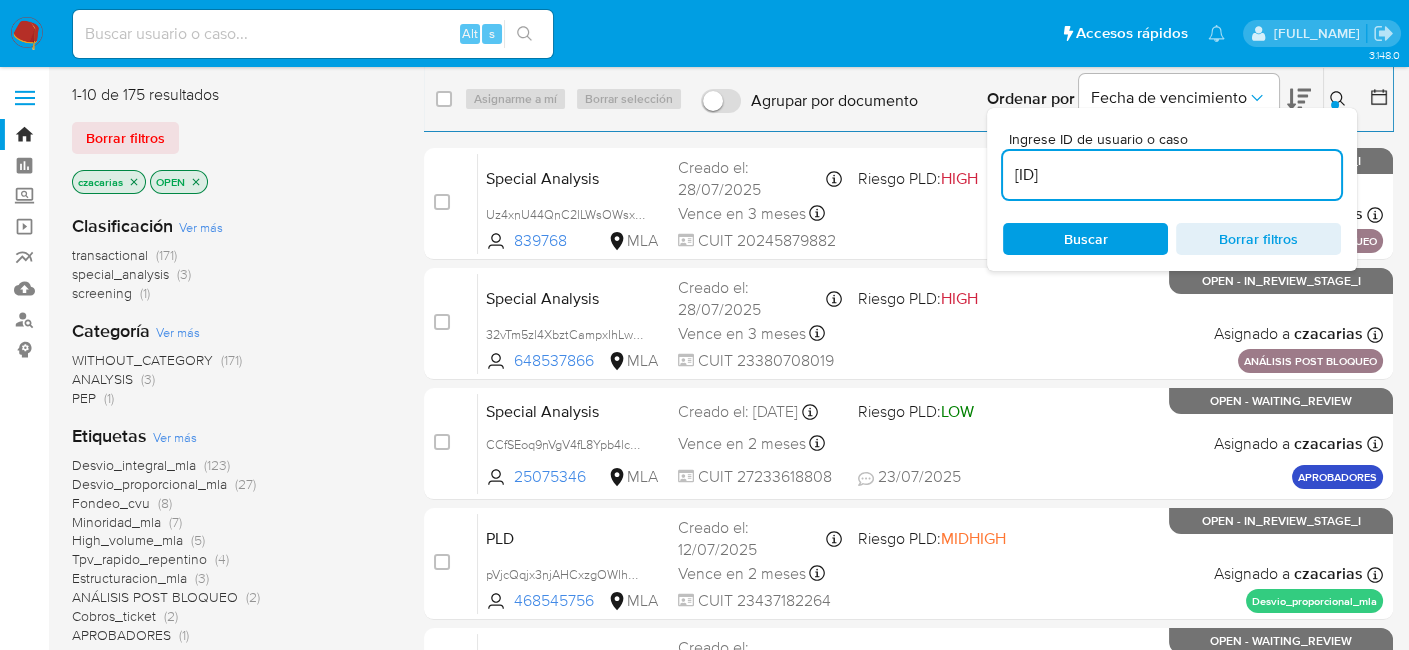 type on "[ALPHANUMERIC]" 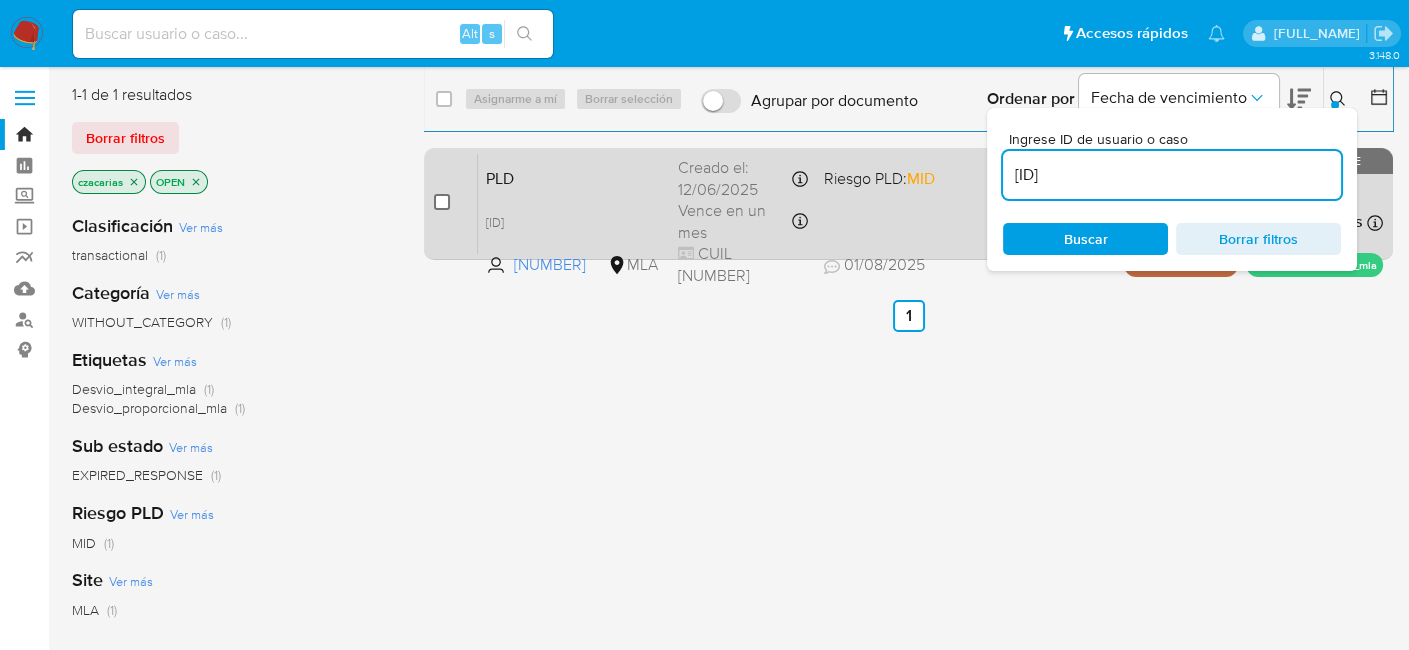 click at bounding box center (442, 202) 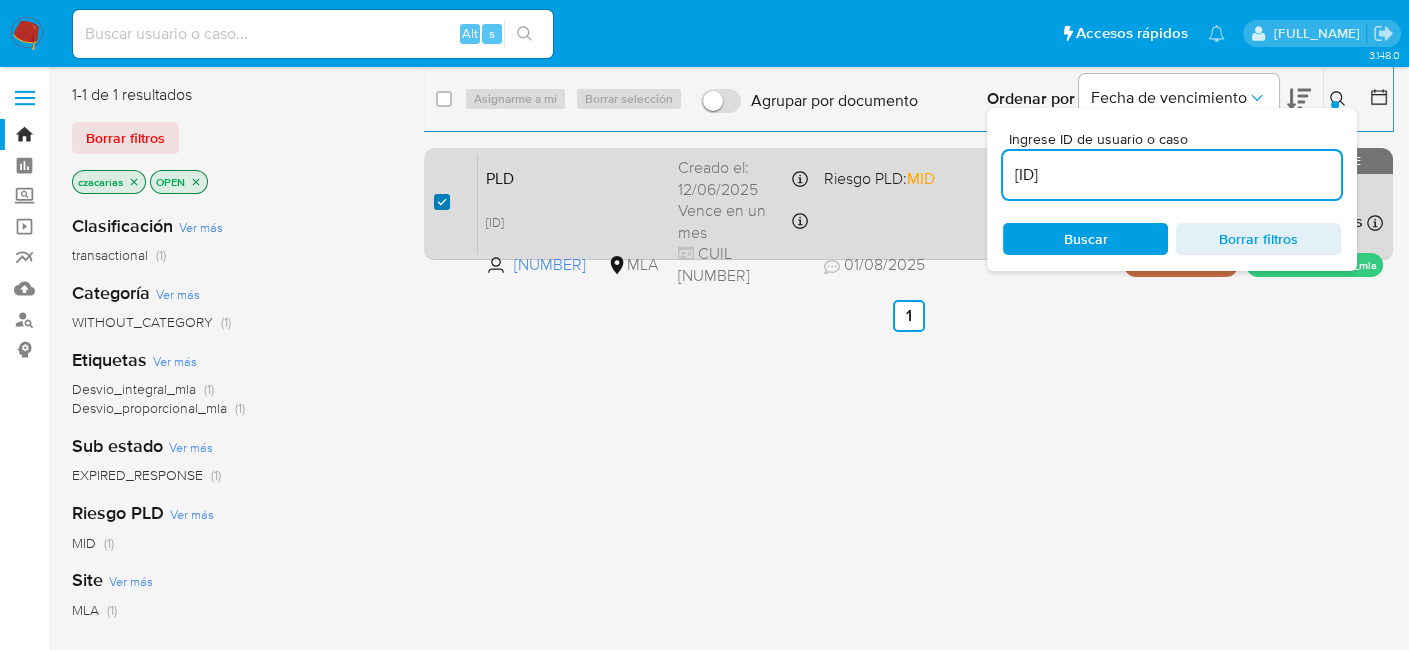 checkbox on "true" 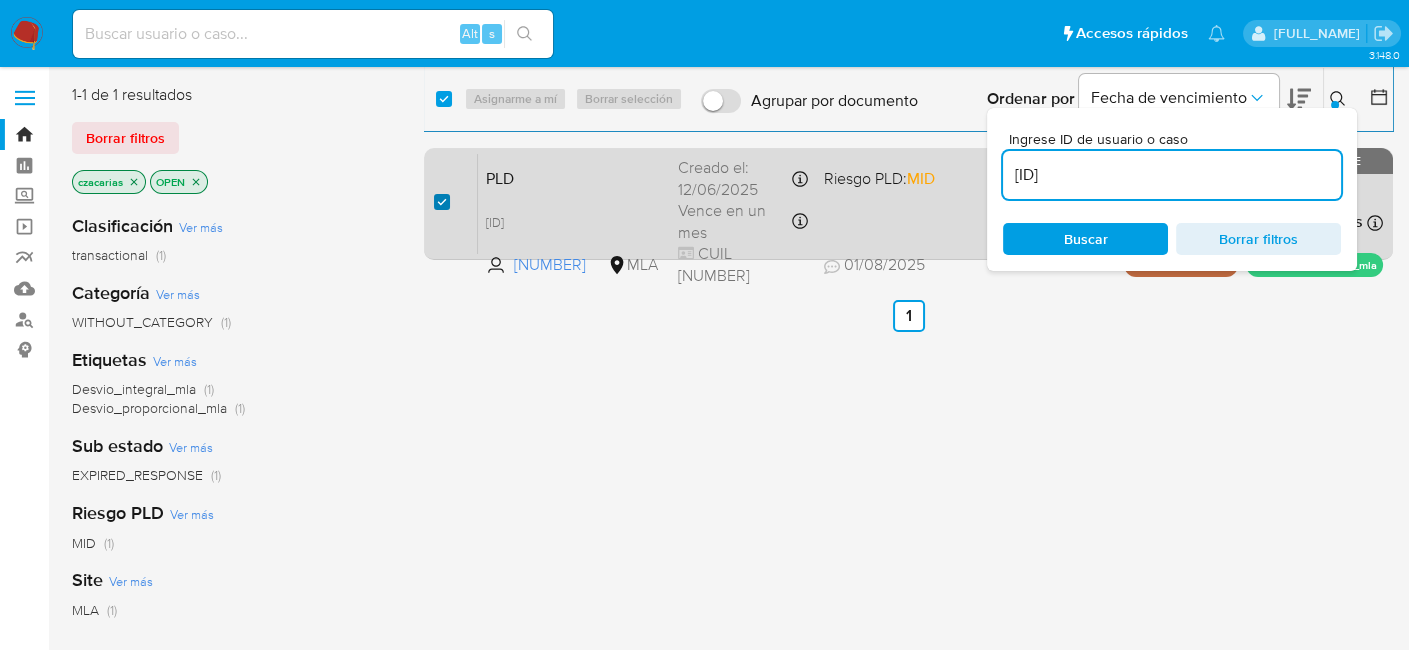 checkbox on "true" 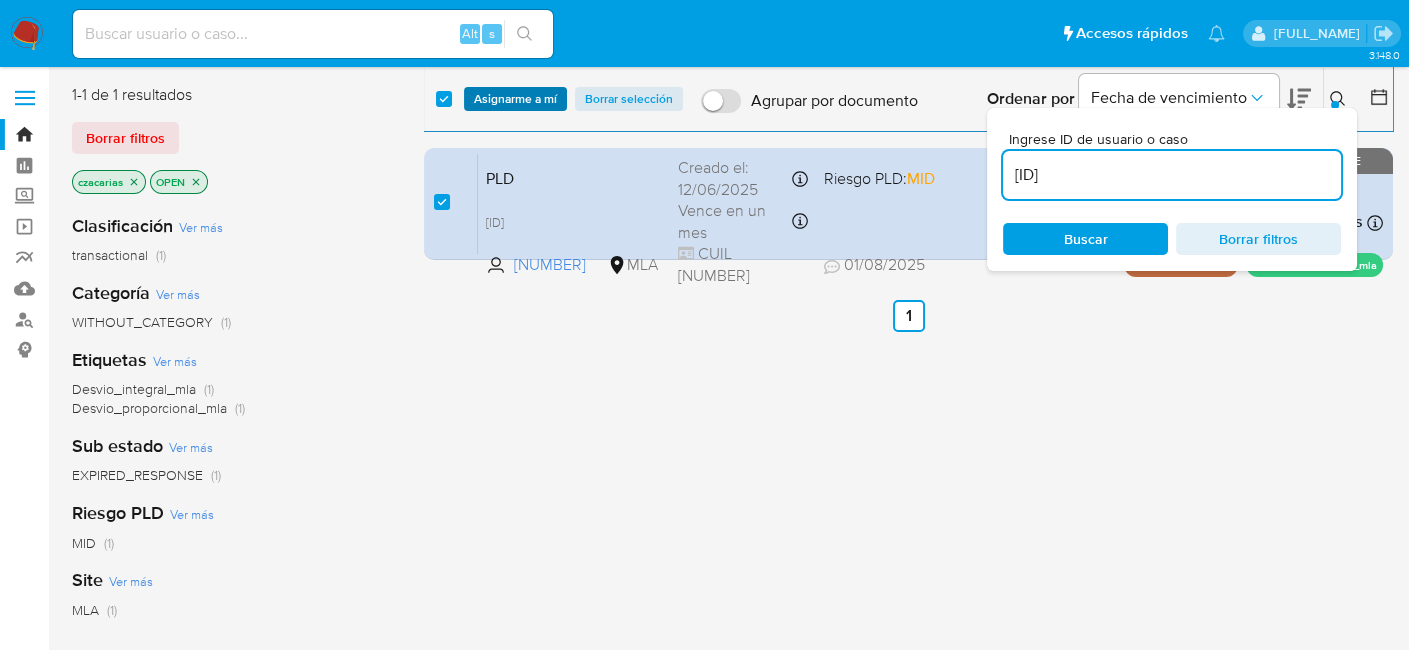 click on "Asignarme a mí" at bounding box center (515, 99) 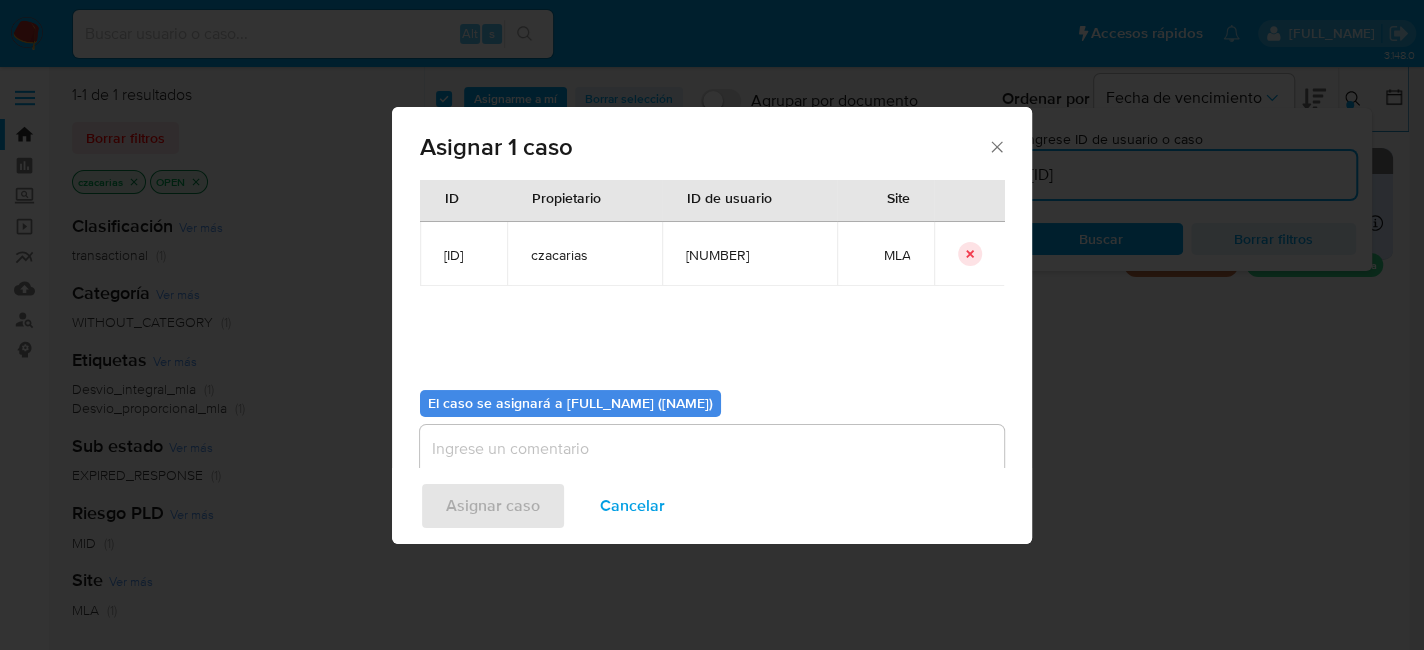 scroll, scrollTop: 102, scrollLeft: 0, axis: vertical 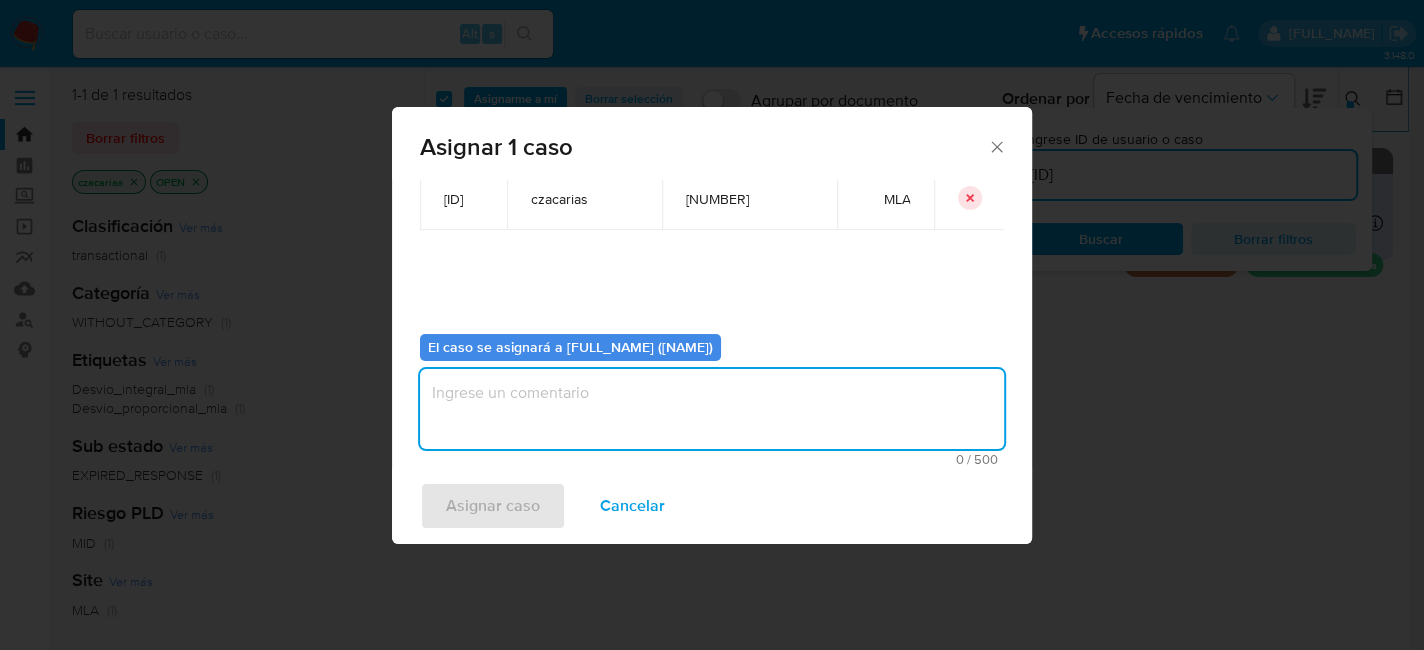 drag, startPoint x: 620, startPoint y: 393, endPoint x: 594, endPoint y: 450, distance: 62.649822 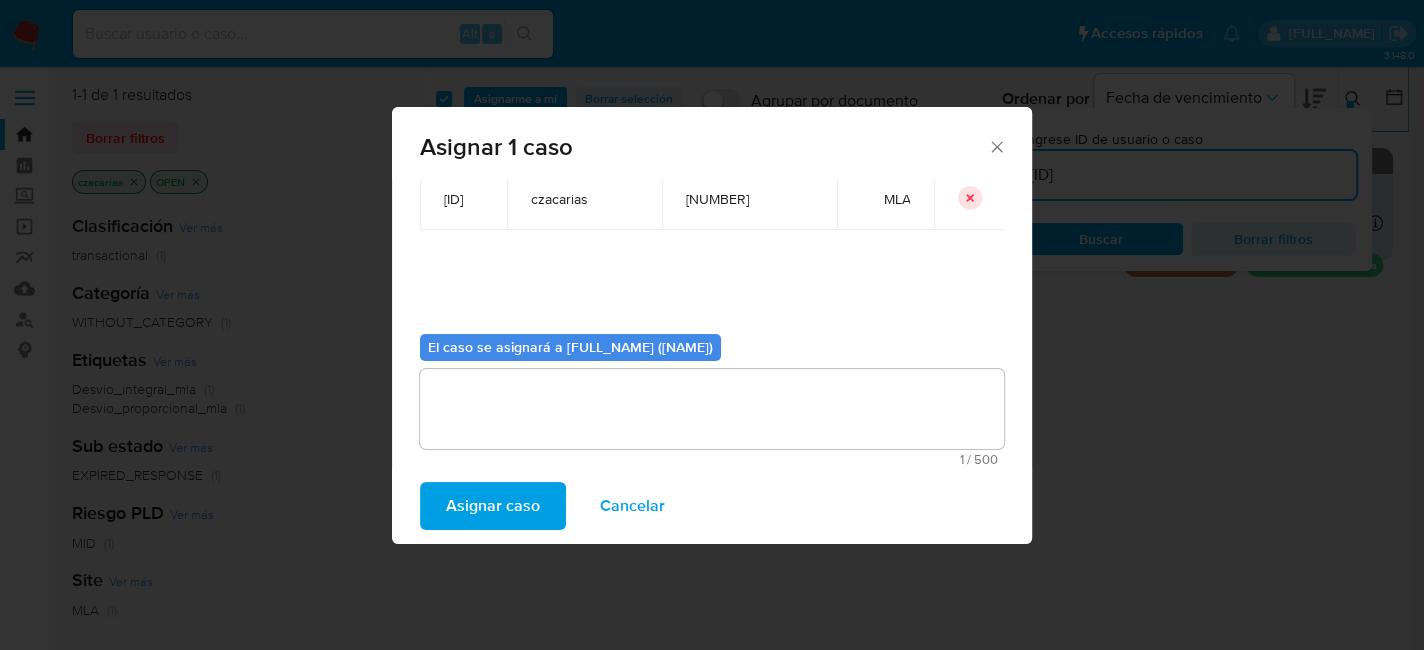 click on "Asignar caso Cancelar" at bounding box center (712, 506) 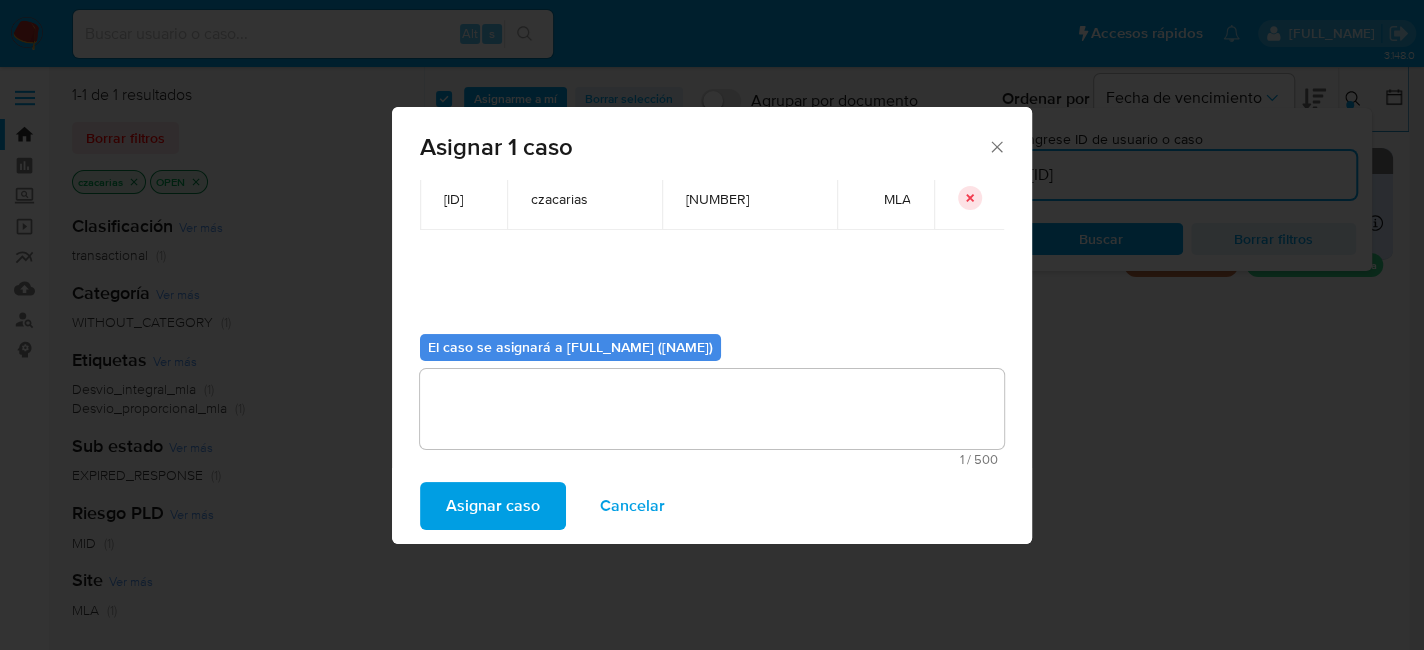 click on "Asignar caso" at bounding box center (493, 506) 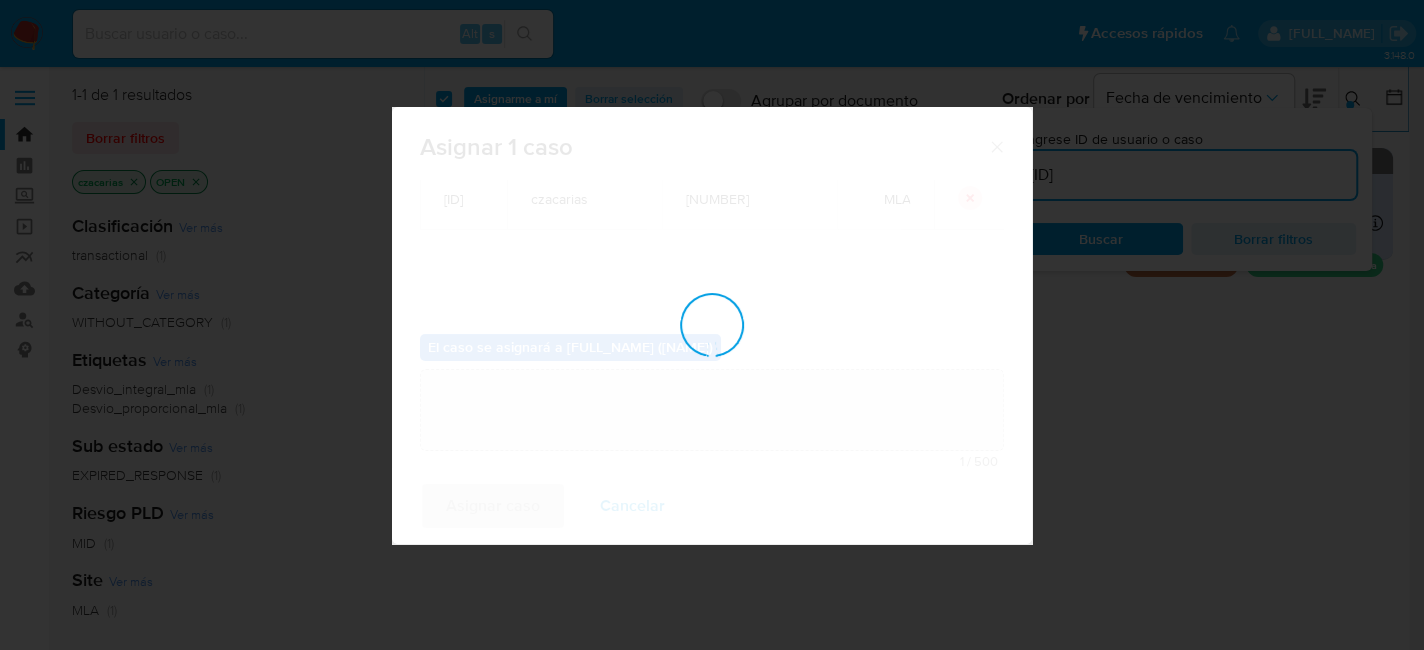 type 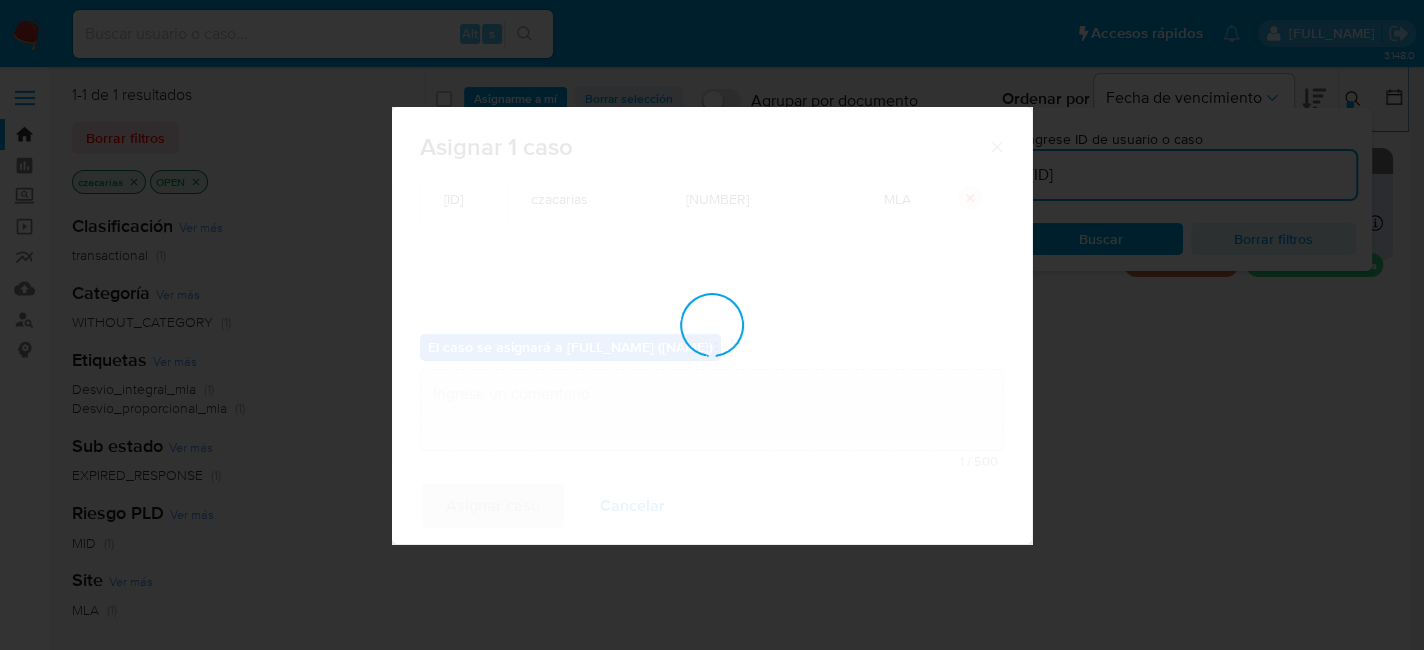 checkbox on "false" 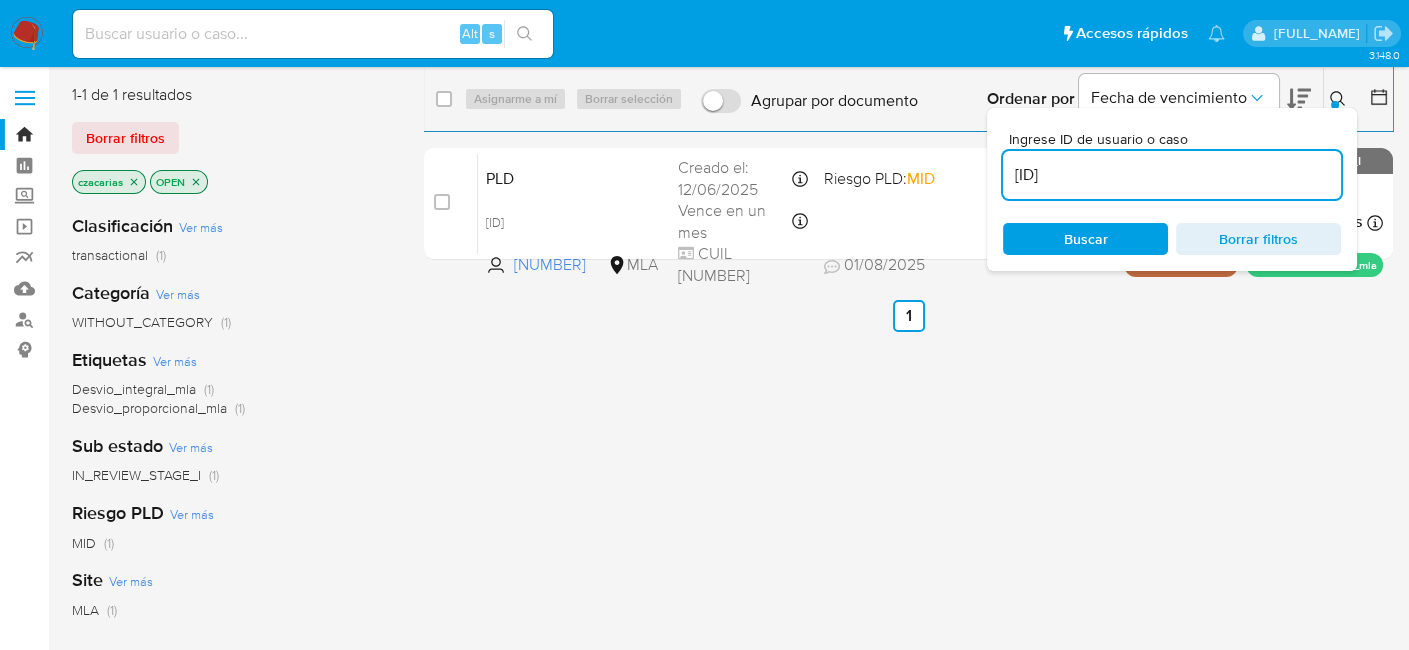 click on "[ALPHANUMERIC]" at bounding box center [1172, 175] 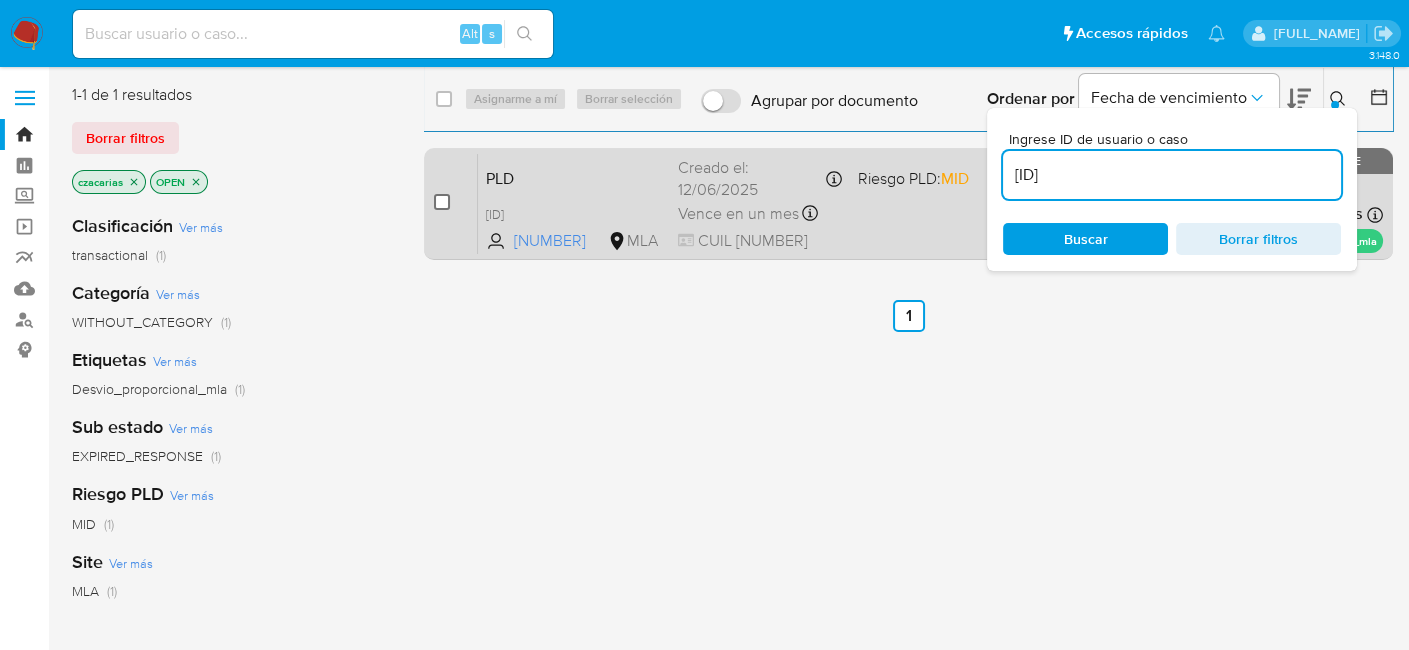 click at bounding box center [442, 202] 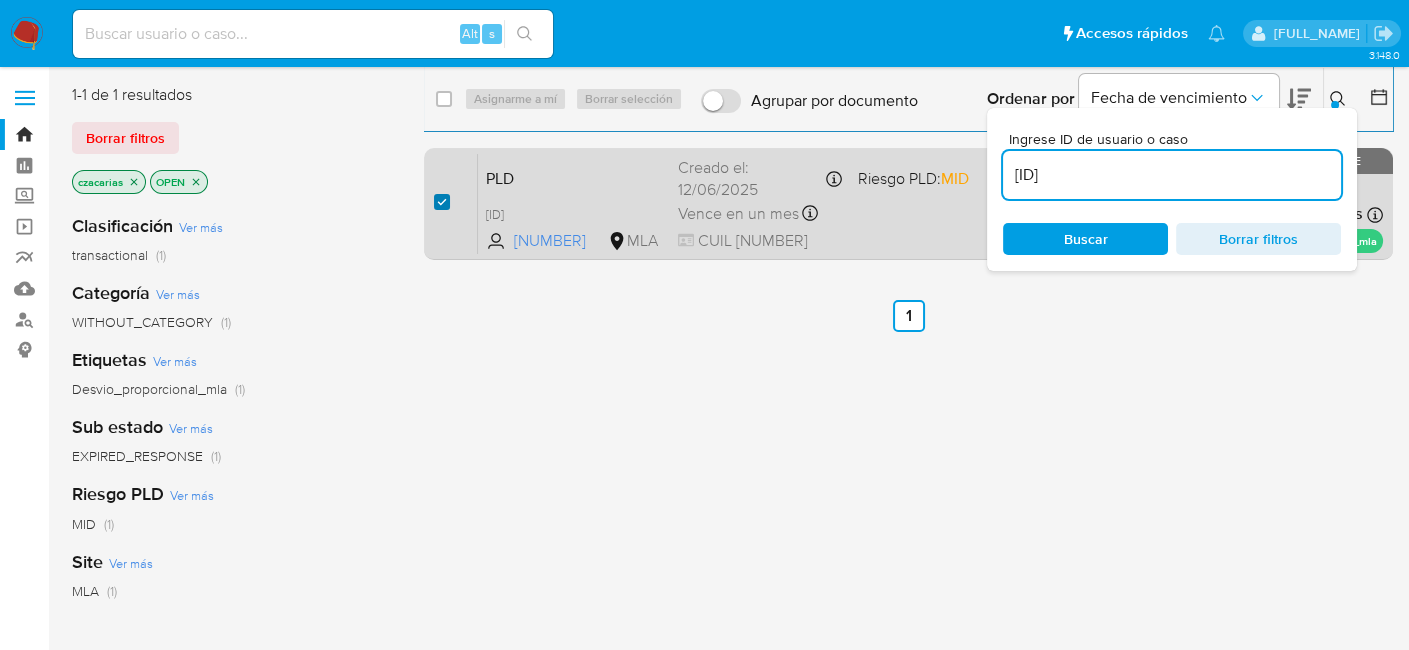 checkbox on "true" 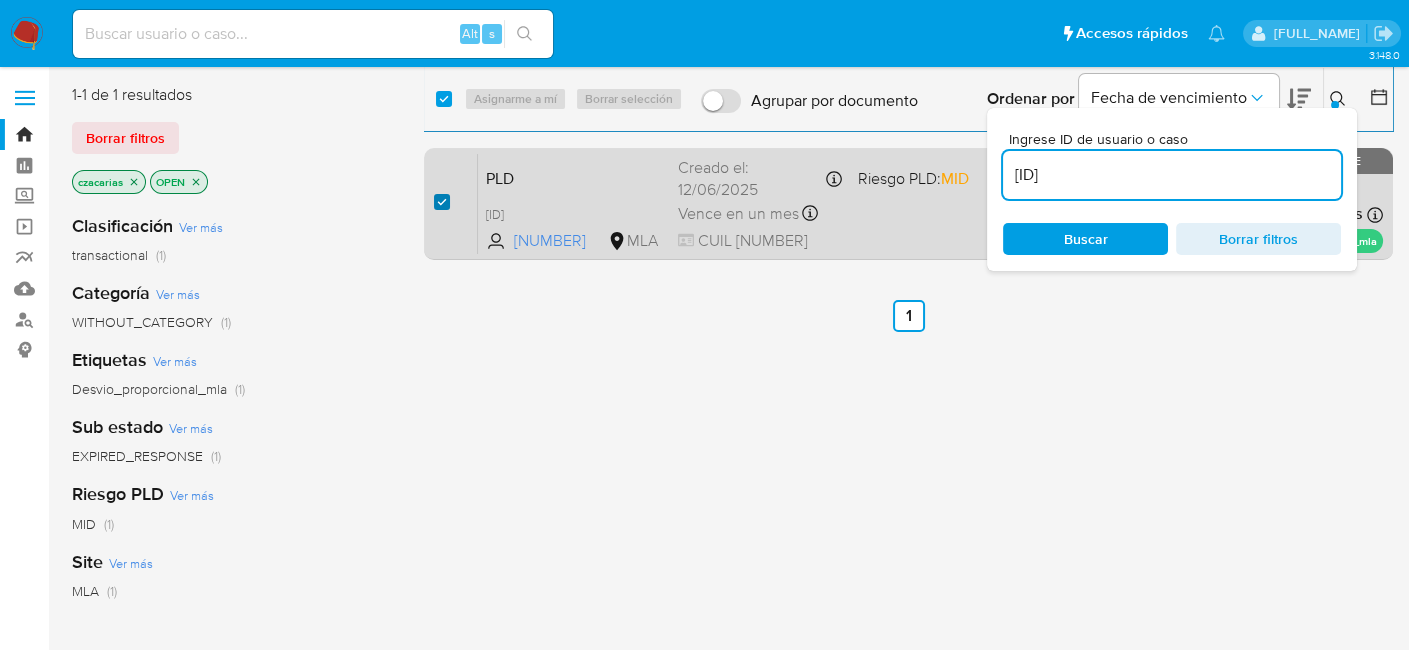 checkbox on "true" 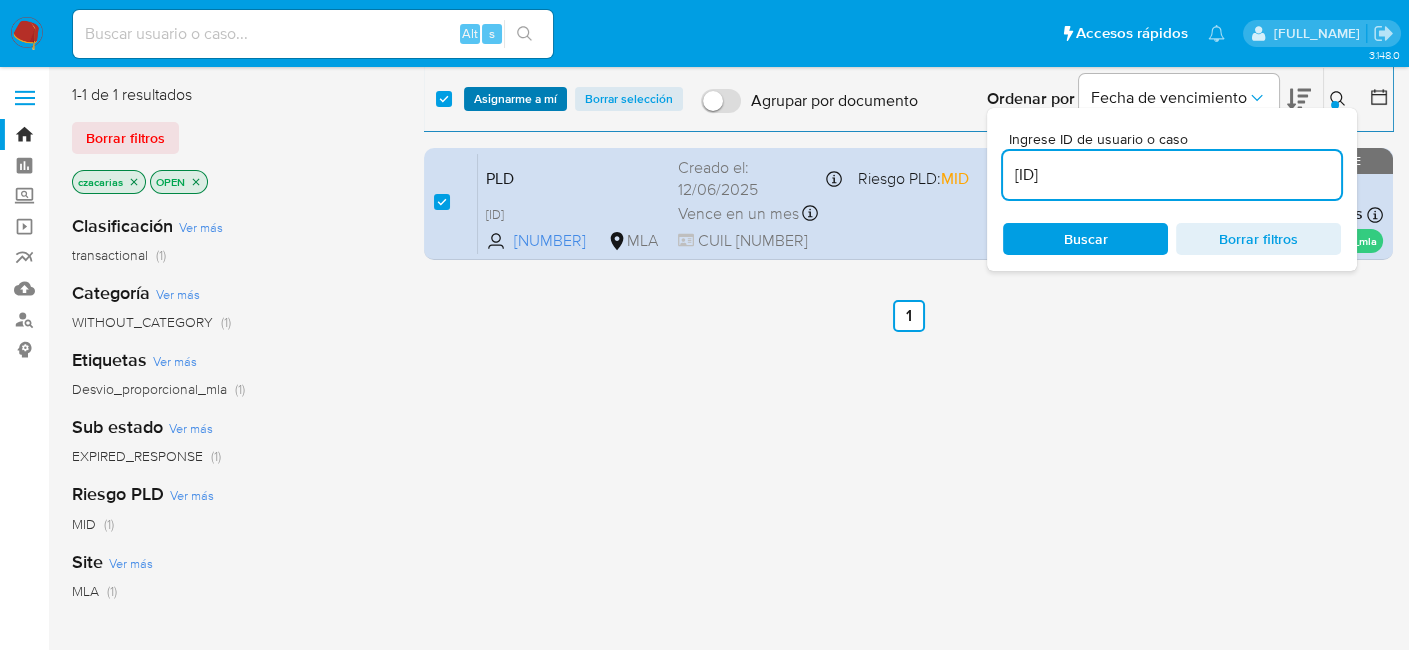 click on "Asignarme a mí" at bounding box center (515, 99) 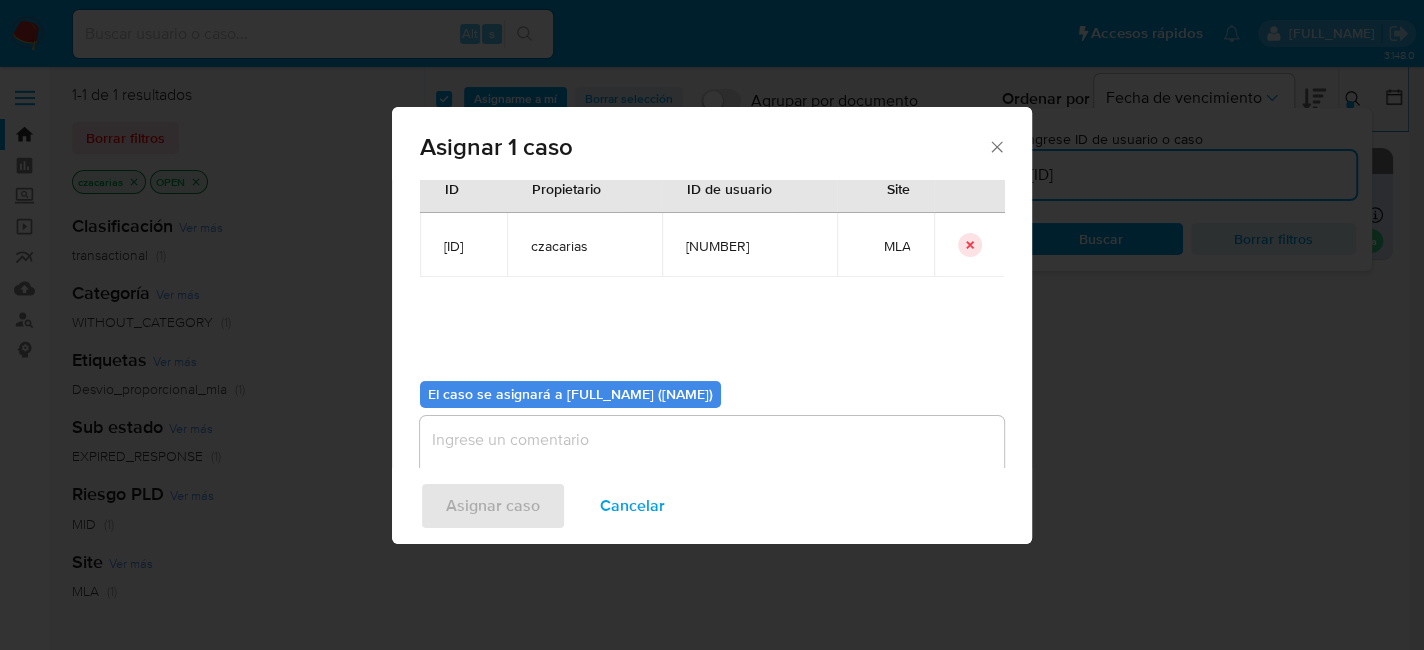 scroll, scrollTop: 102, scrollLeft: 0, axis: vertical 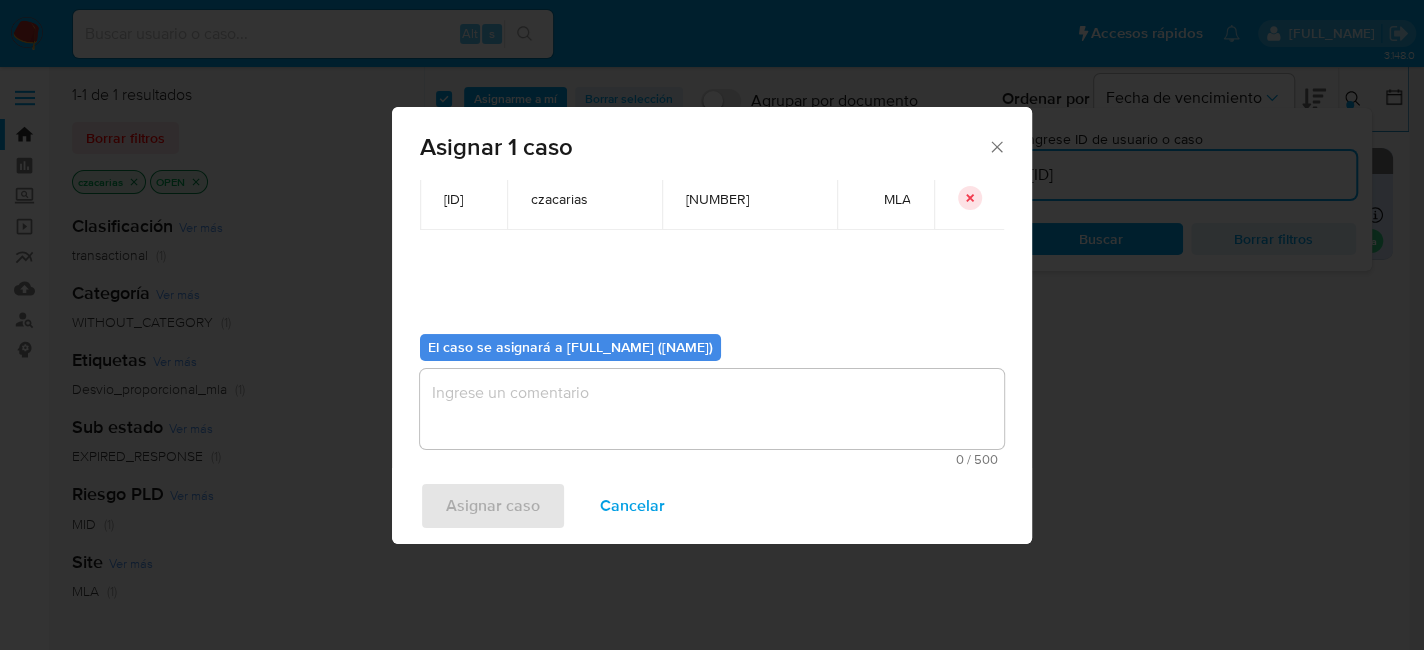 click at bounding box center [712, 409] 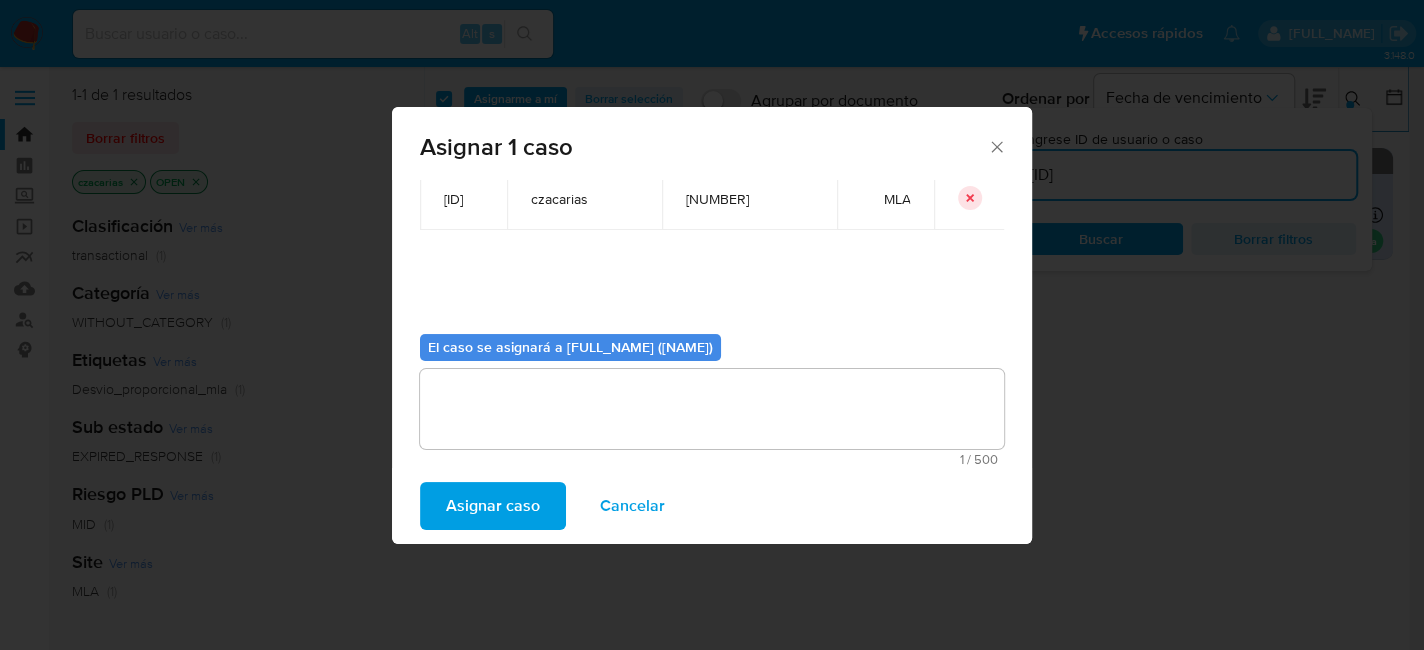 click on "Asignar caso" at bounding box center (493, 506) 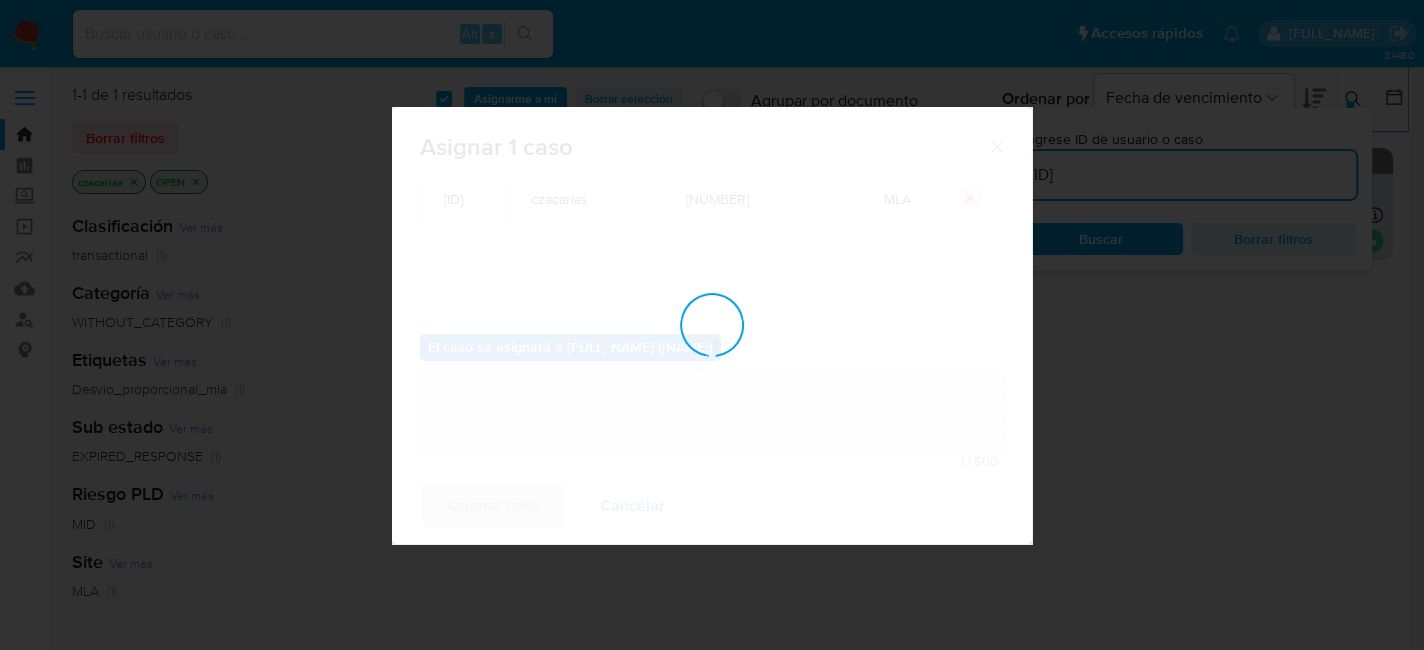 type 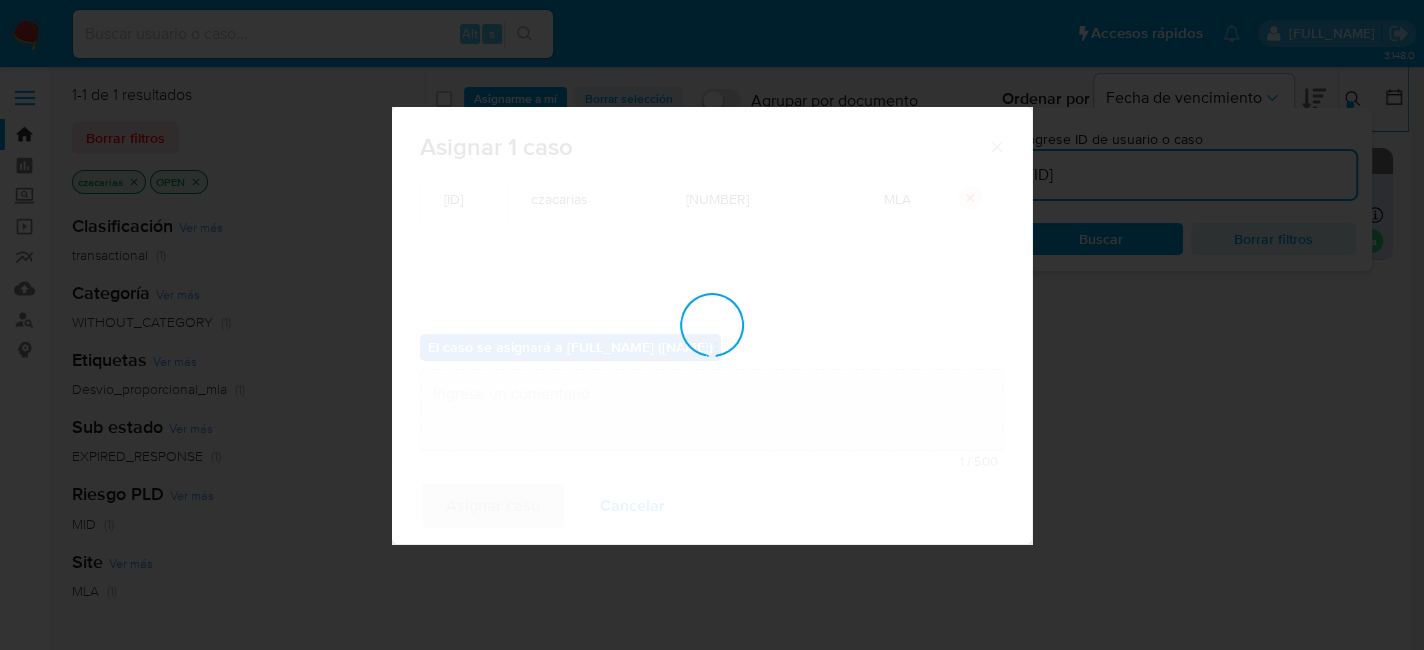 checkbox on "false" 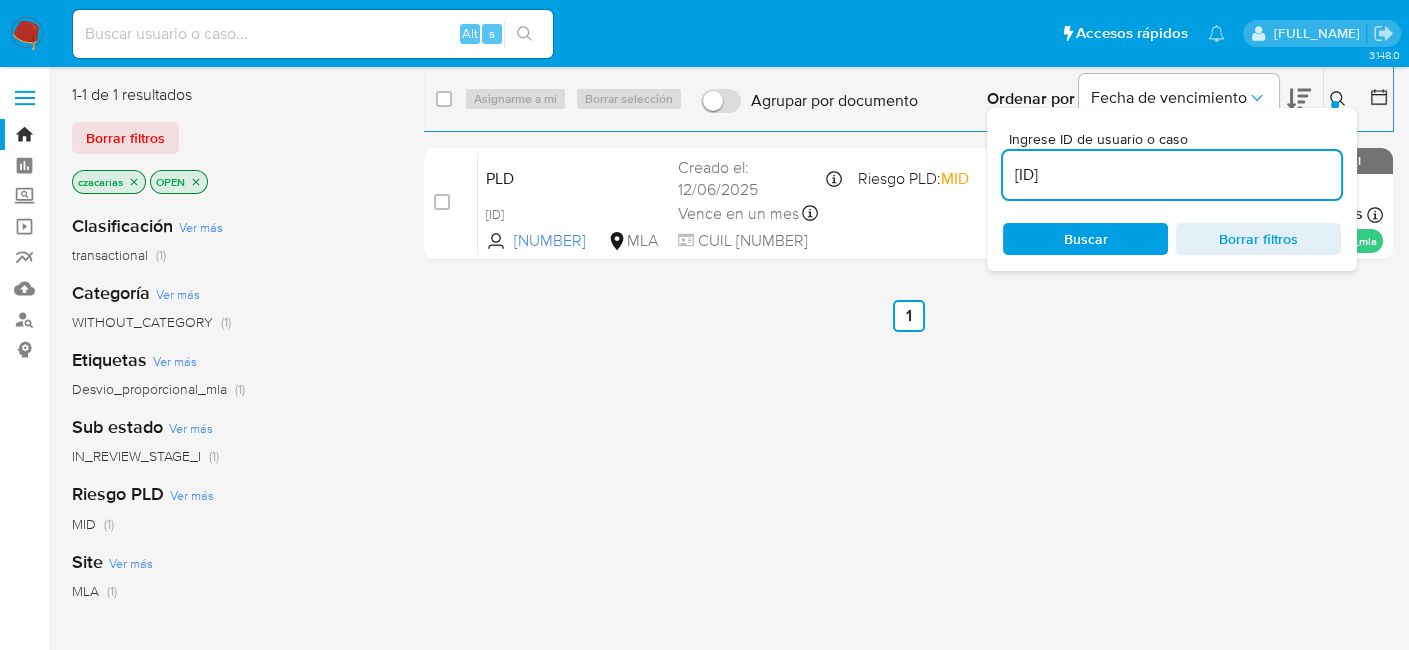 click on "[ALPHANUMERIC]" at bounding box center [1172, 175] 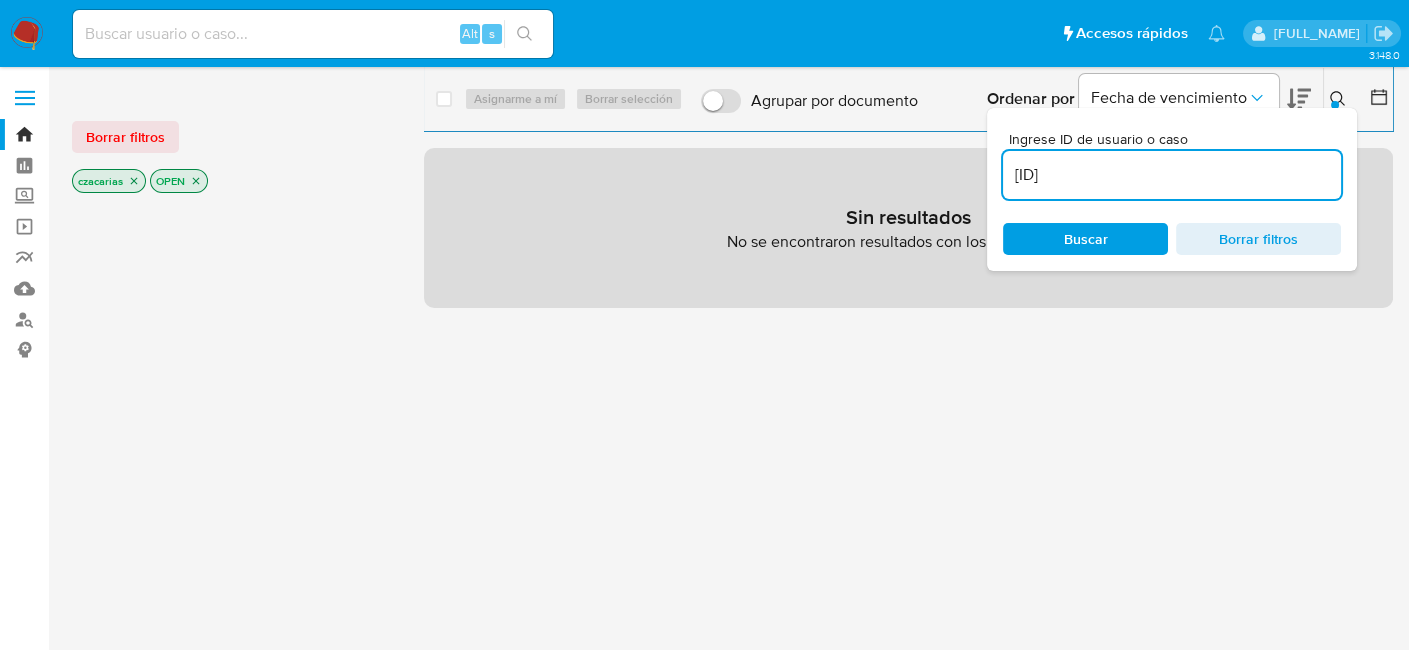 click on "Pq14jXsMkGPuDx6MCeC3i5nhf5vDnr6SsVTIaRvw5NGEf5sx" at bounding box center (1172, 175) 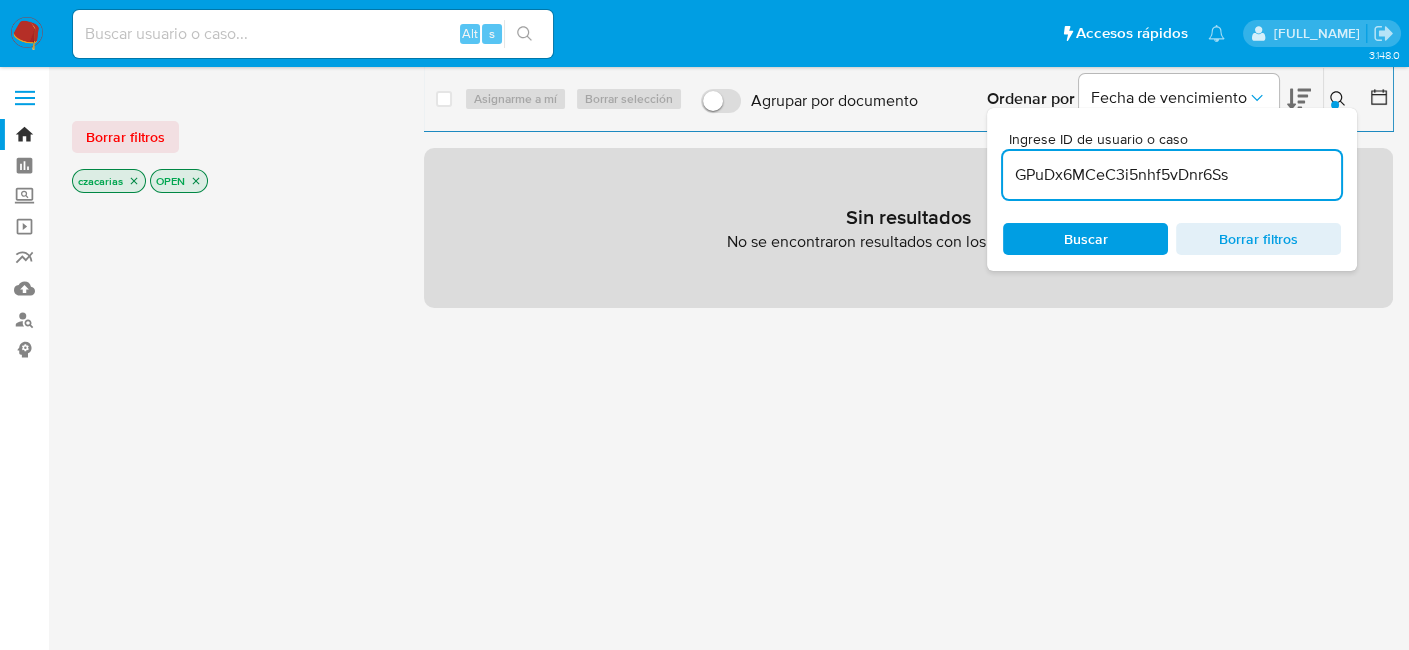 type on "GPuDx6MCeC3i5nhf5vDnr6Ss" 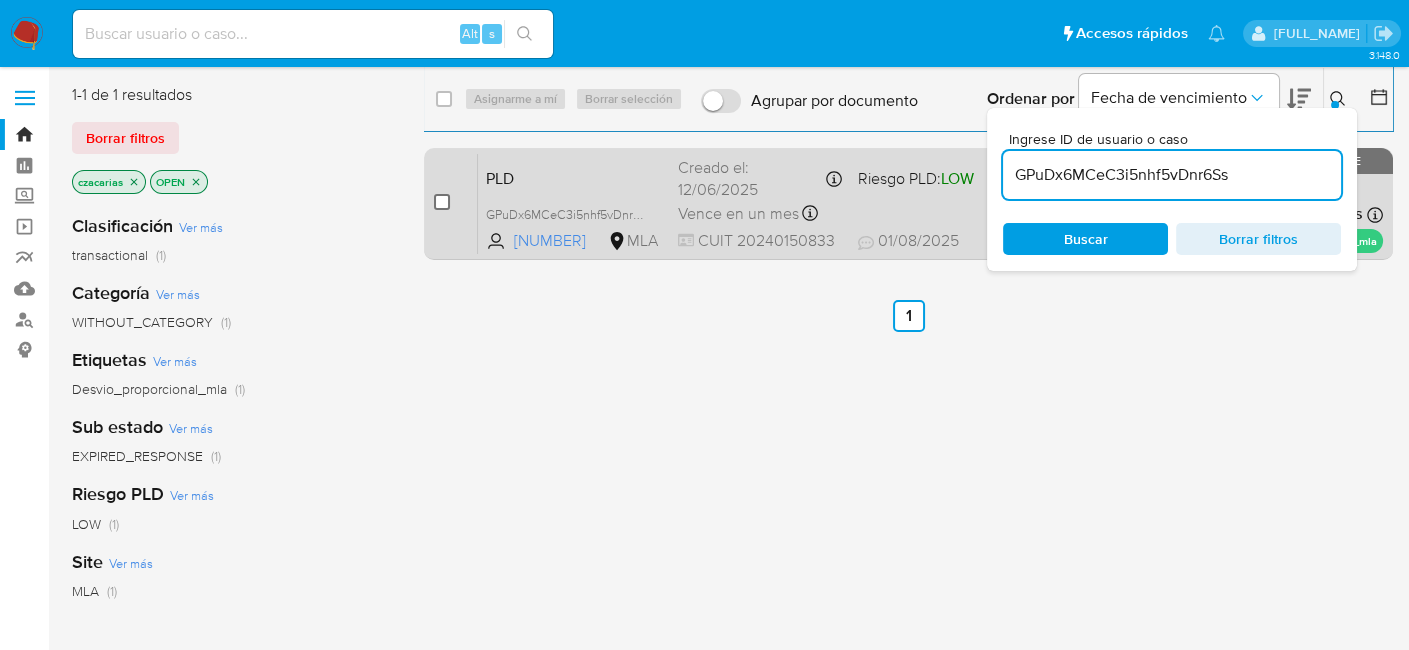 click at bounding box center (442, 202) 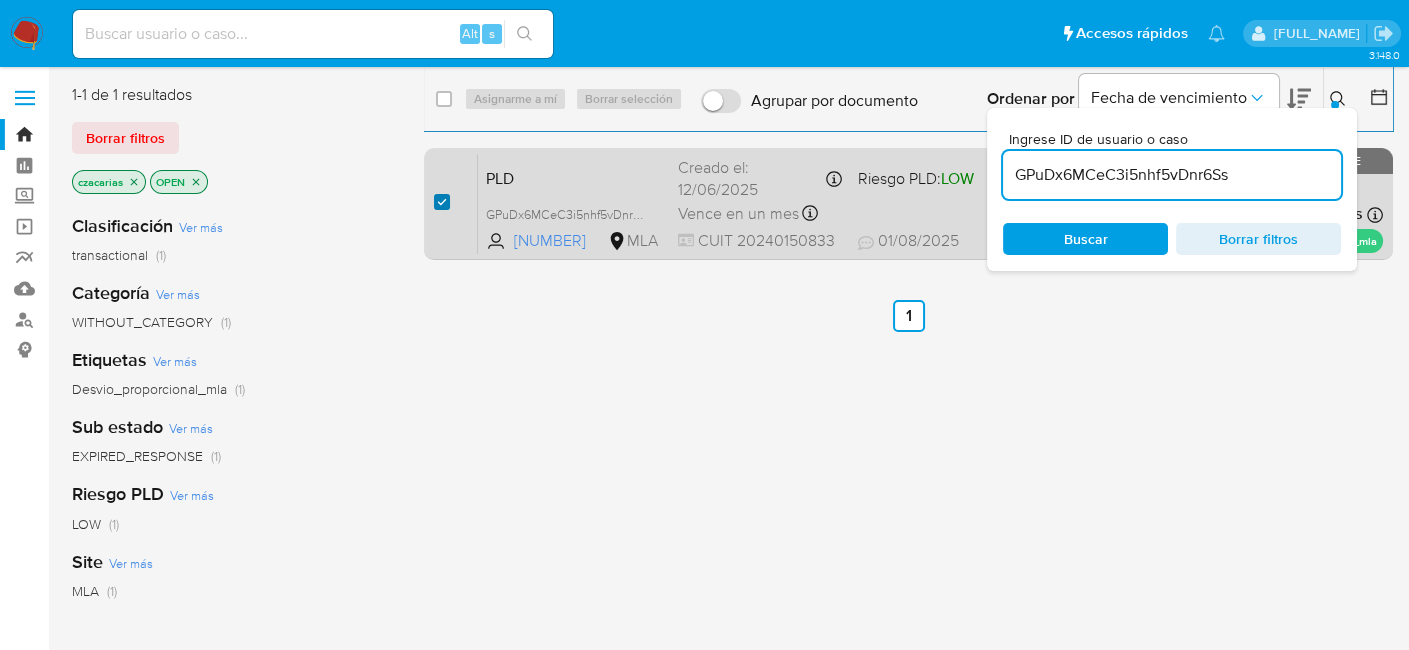 checkbox on "true" 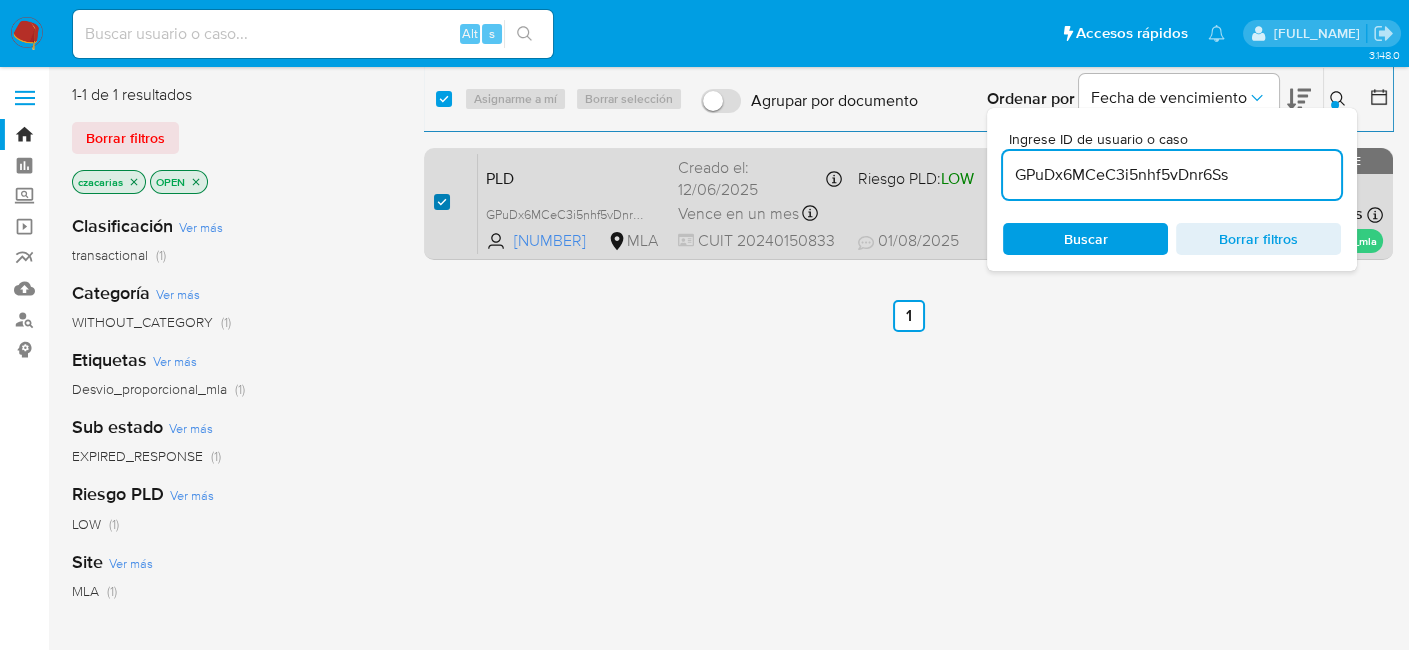 checkbox on "true" 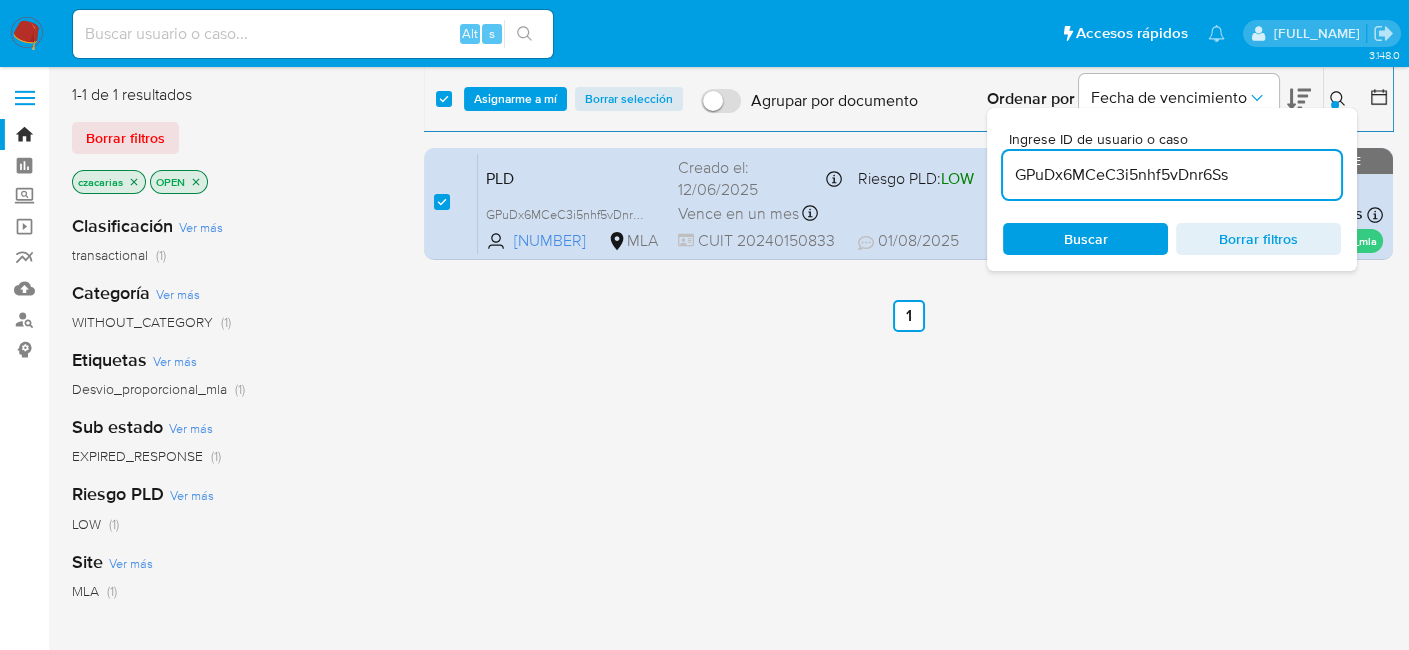 click on "select-all-cases-checkbox Asignarme a mí Borrar selección Agrupar por documento Ordenar por Fecha de vencimiento   No es posible ordenar los resultados mientras se encuentren agrupados. Ingrese ID de usuario o caso GPuDx6MCeC3i5nhf5vDnr6Ss Buscar Borrar filtros" at bounding box center (908, 99) 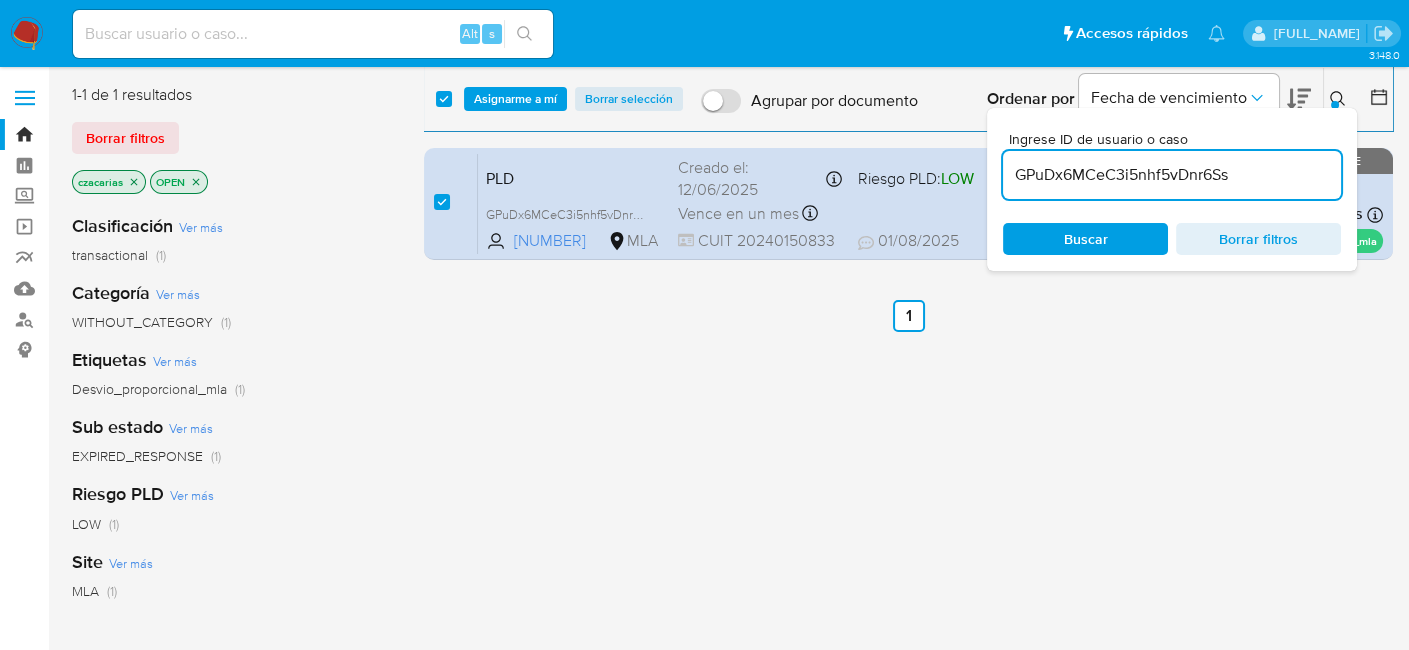 click on "Asignarme a mí" at bounding box center [515, 99] 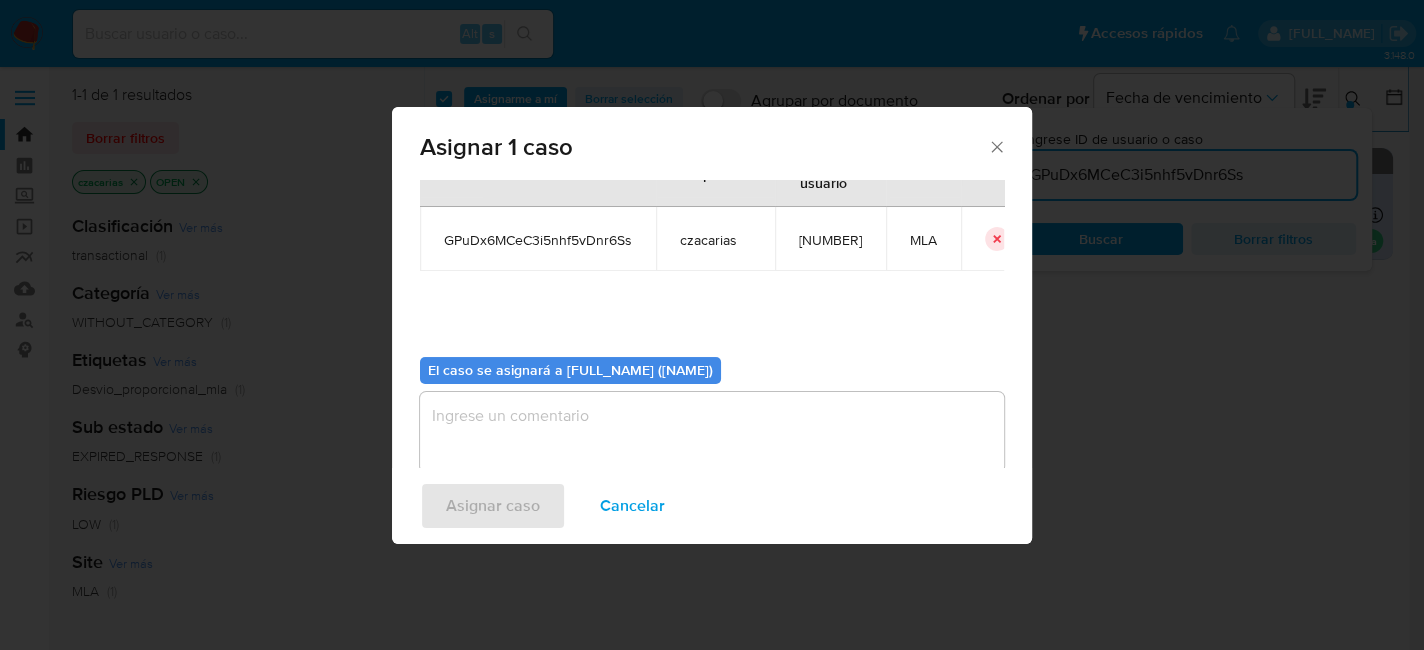 scroll, scrollTop: 102, scrollLeft: 0, axis: vertical 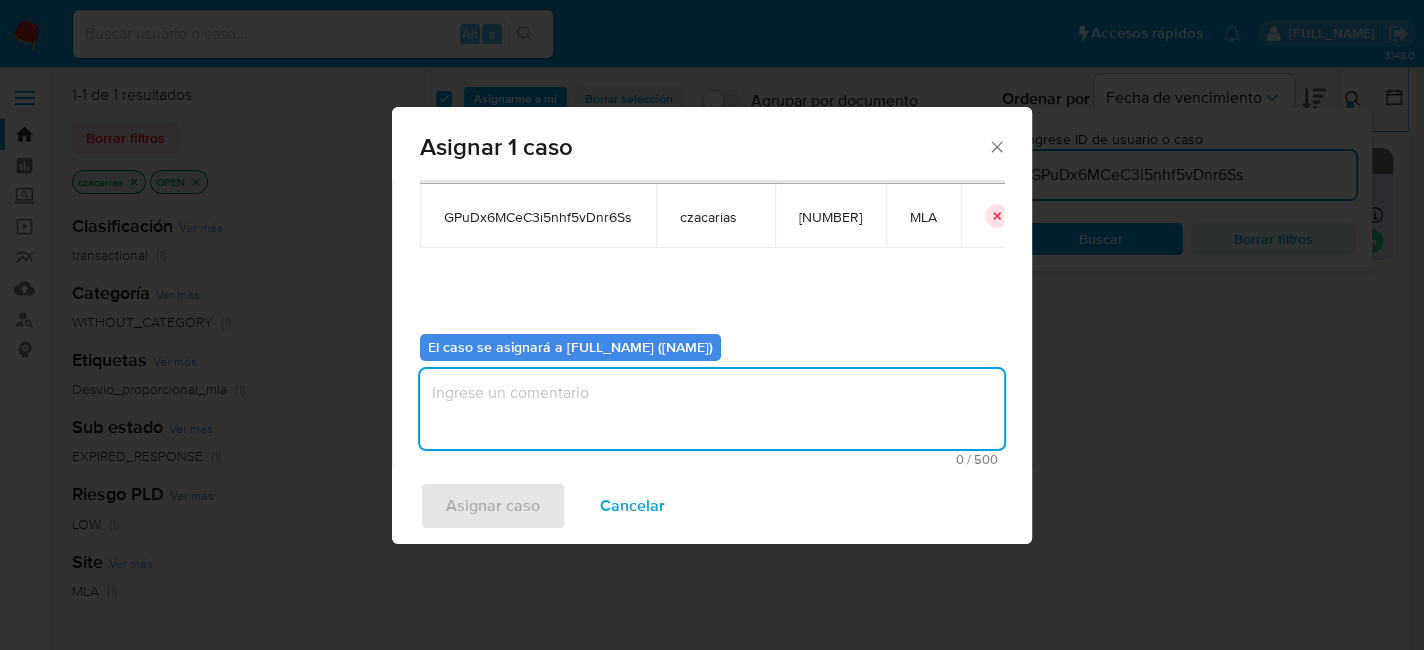 drag, startPoint x: 574, startPoint y: 391, endPoint x: 554, endPoint y: 445, distance: 57.58472 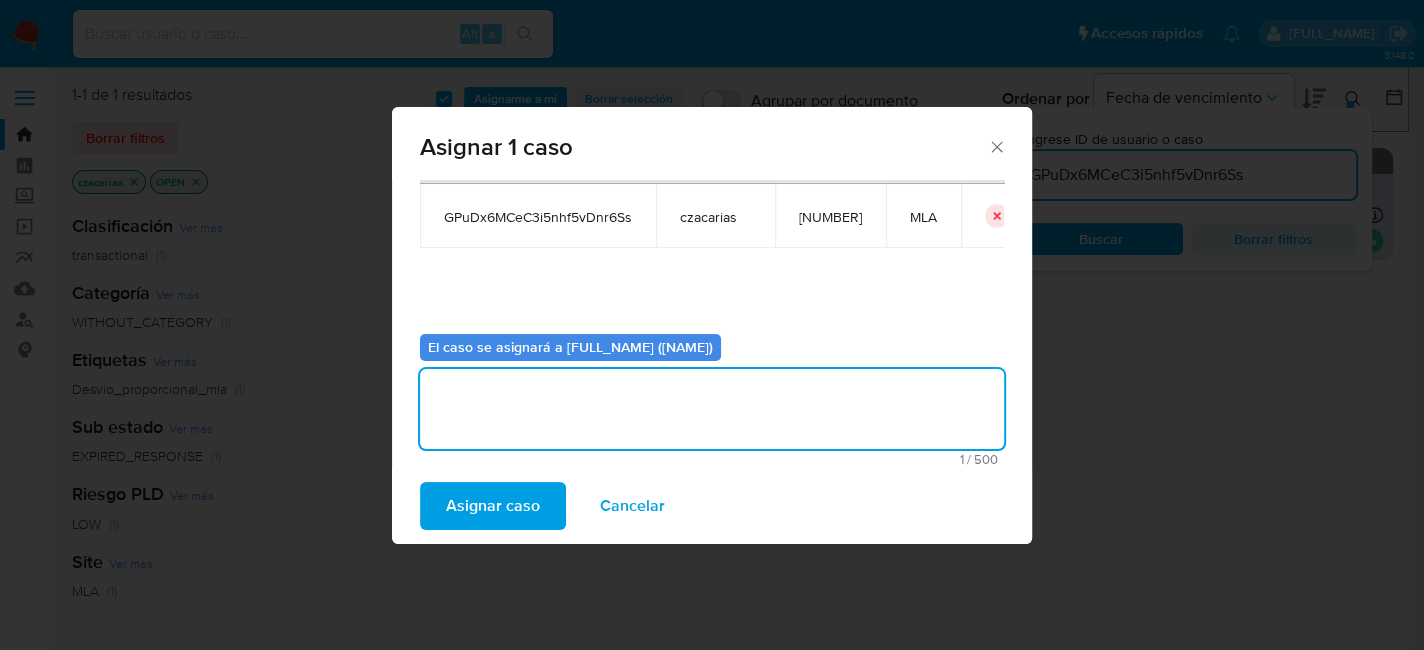 click on "Asignar caso" at bounding box center [493, 506] 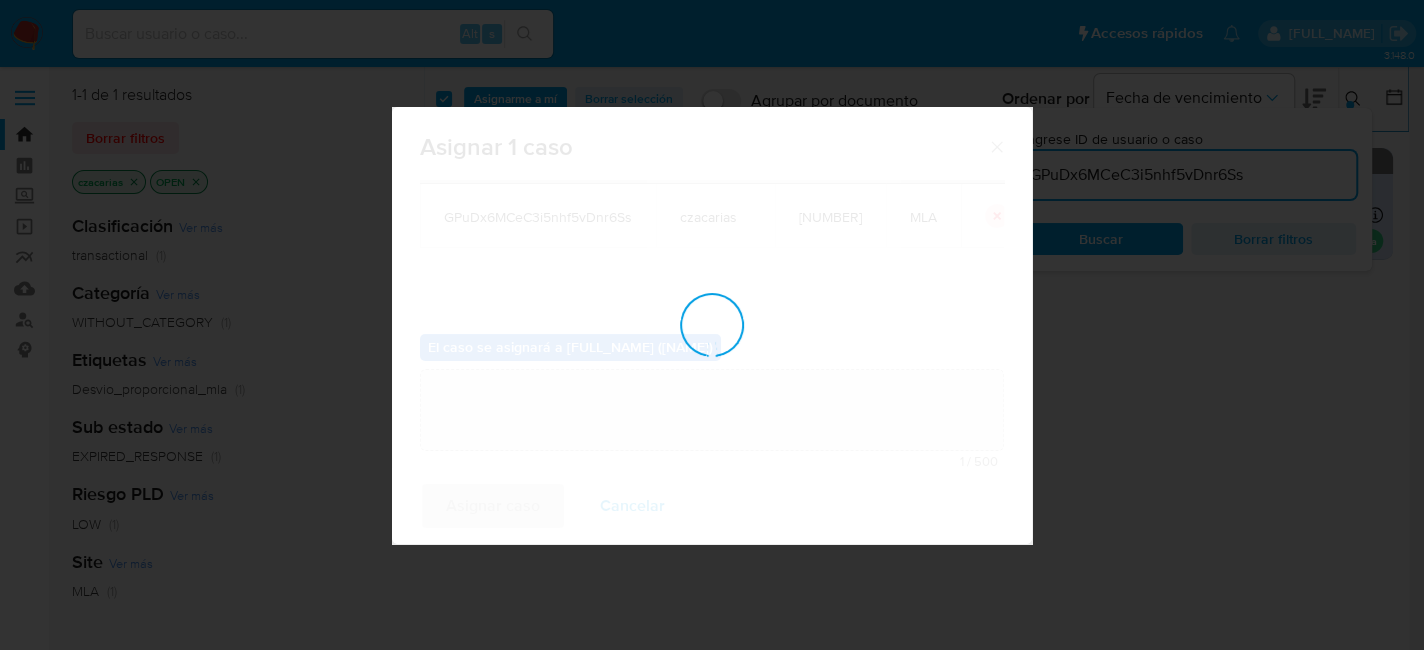 type 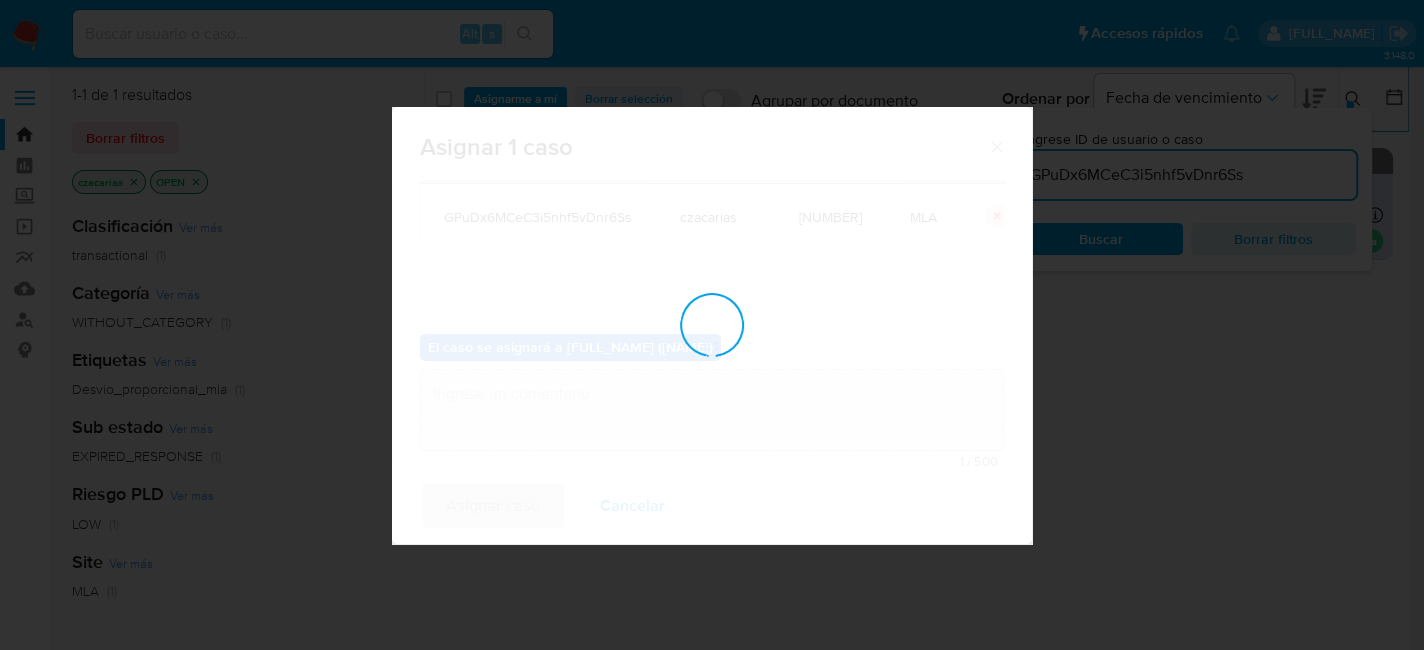 checkbox on "false" 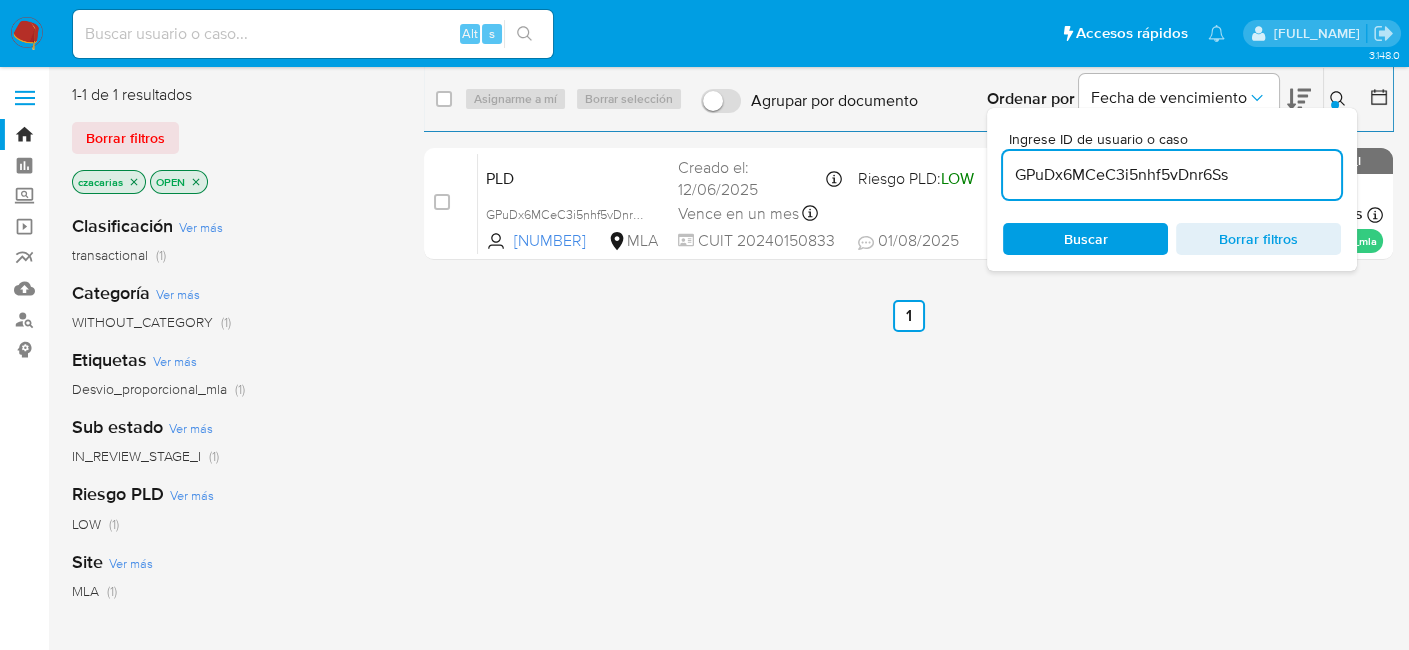 click on "GPuDx6MCeC3i5nhf5vDnr6Ss" at bounding box center (1172, 175) 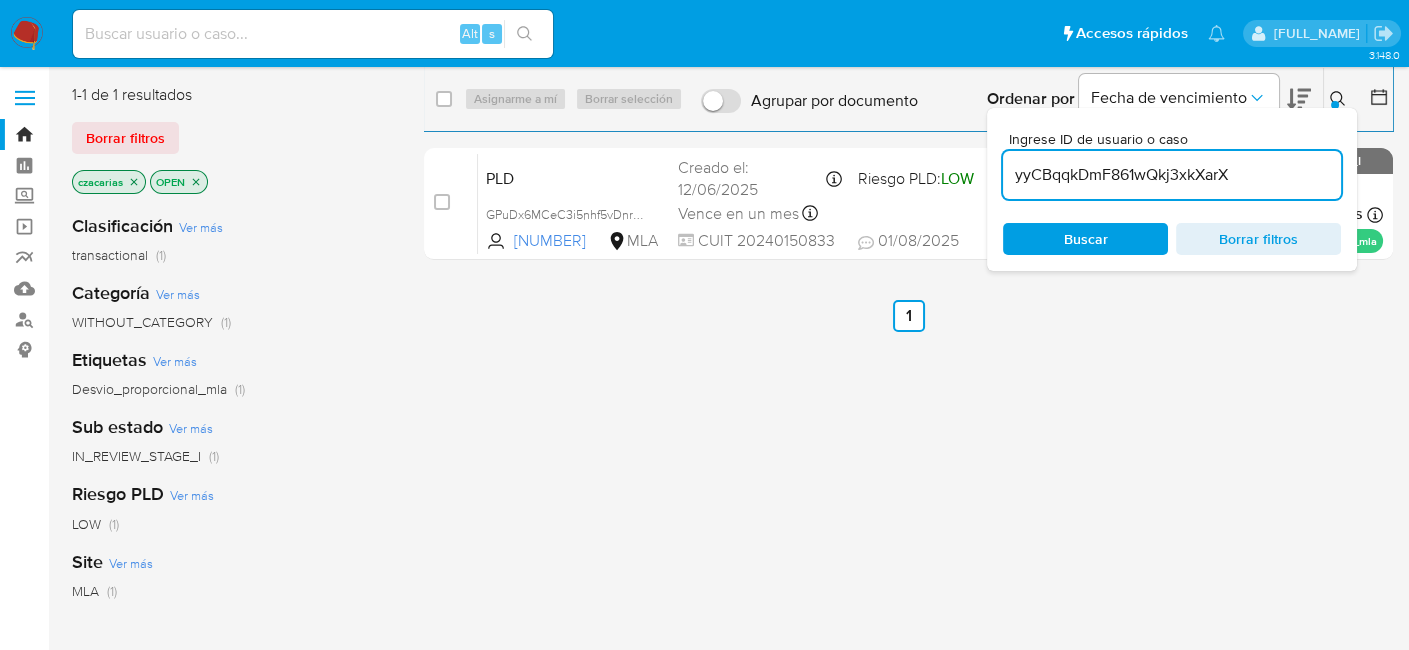 type on "yyCBqqkDmF861wQkj3xkXarX" 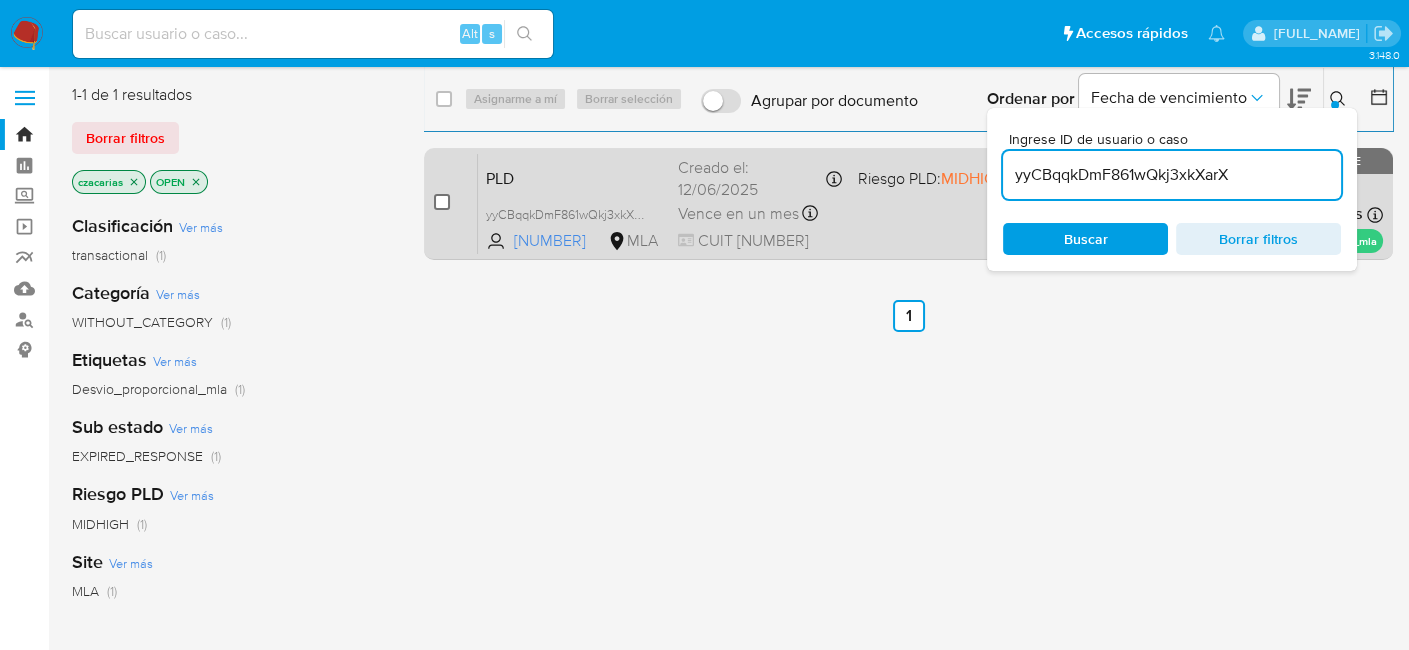click at bounding box center (442, 202) 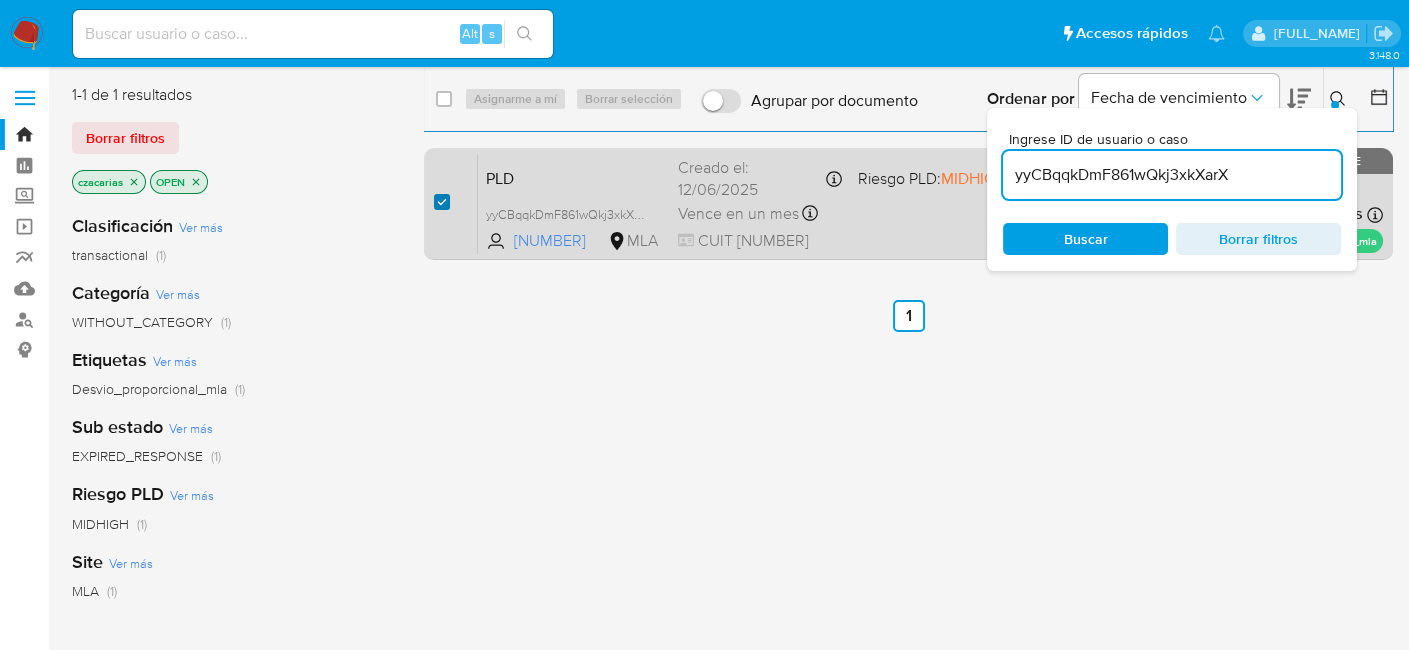 checkbox on "true" 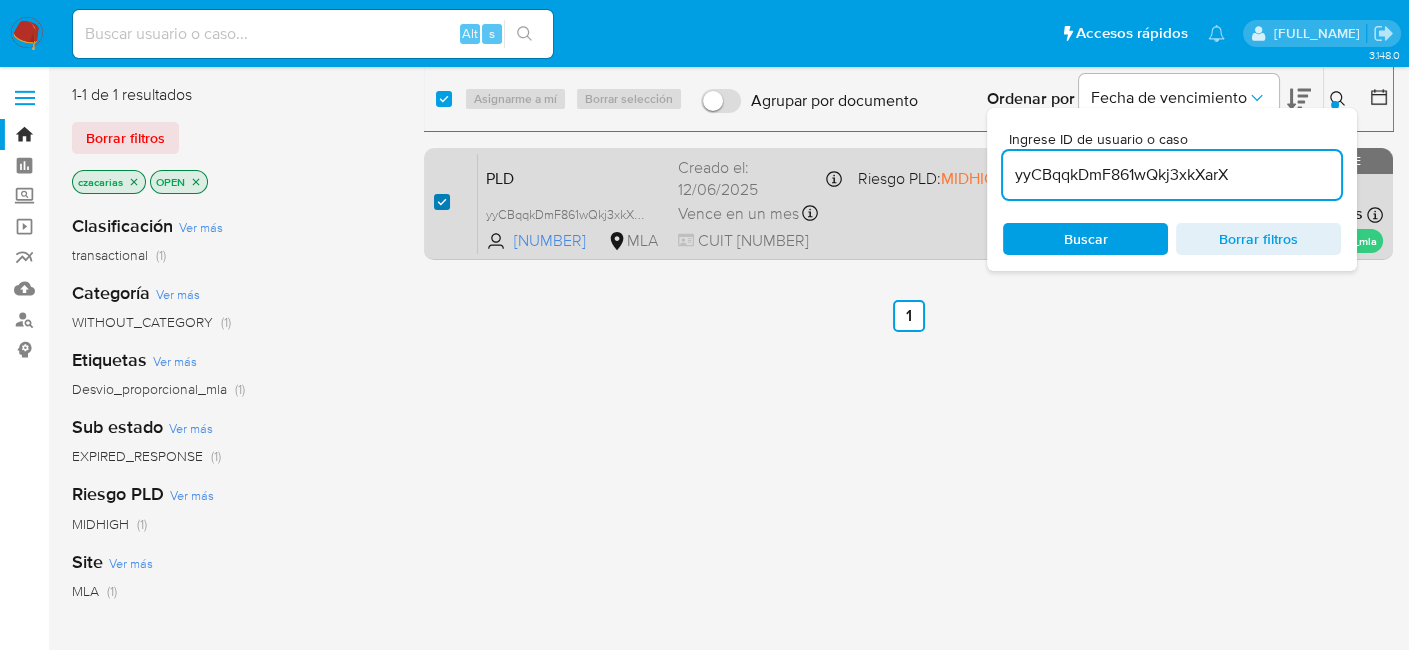 checkbox on "true" 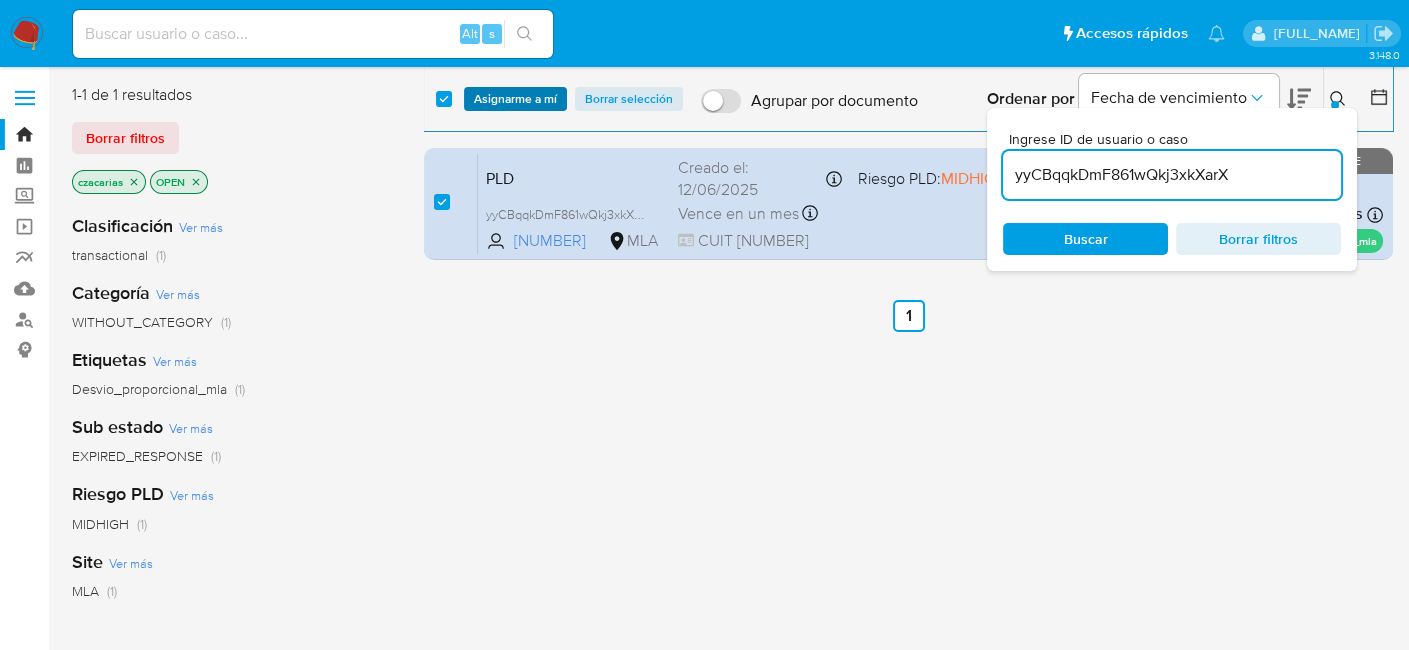 click on "Asignarme a mí" at bounding box center [515, 99] 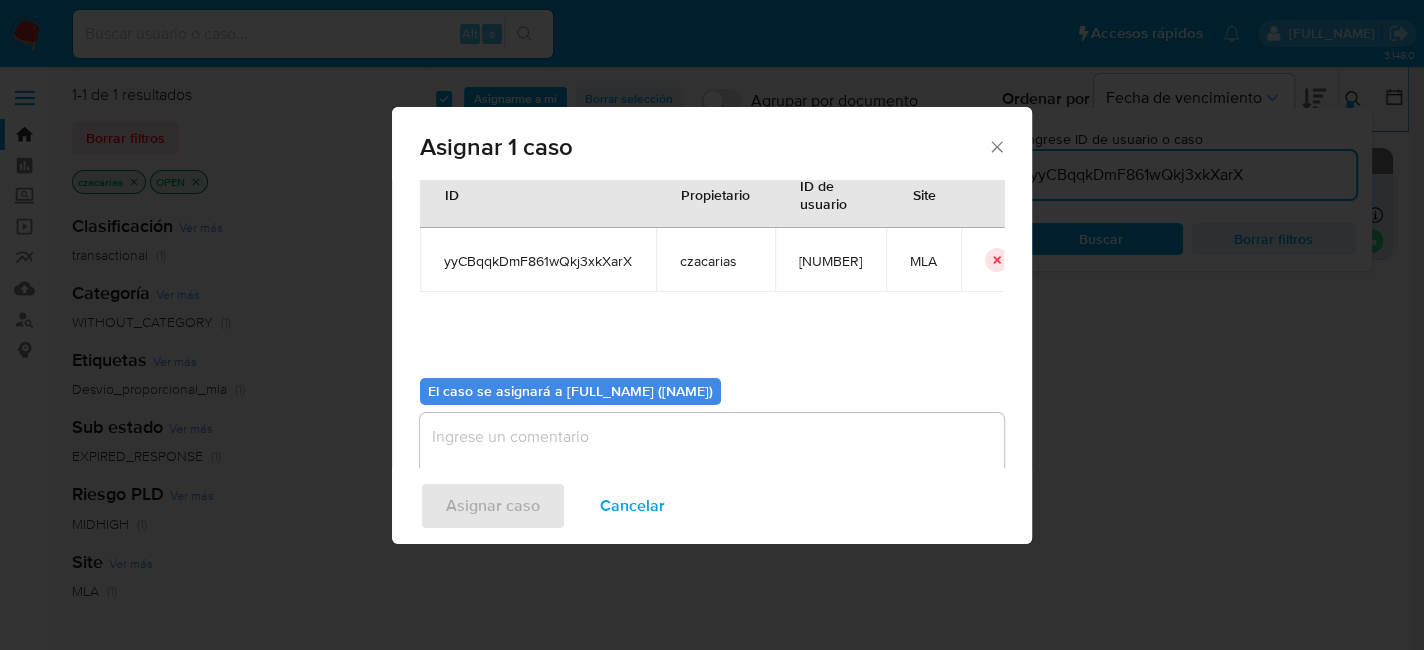 scroll, scrollTop: 102, scrollLeft: 0, axis: vertical 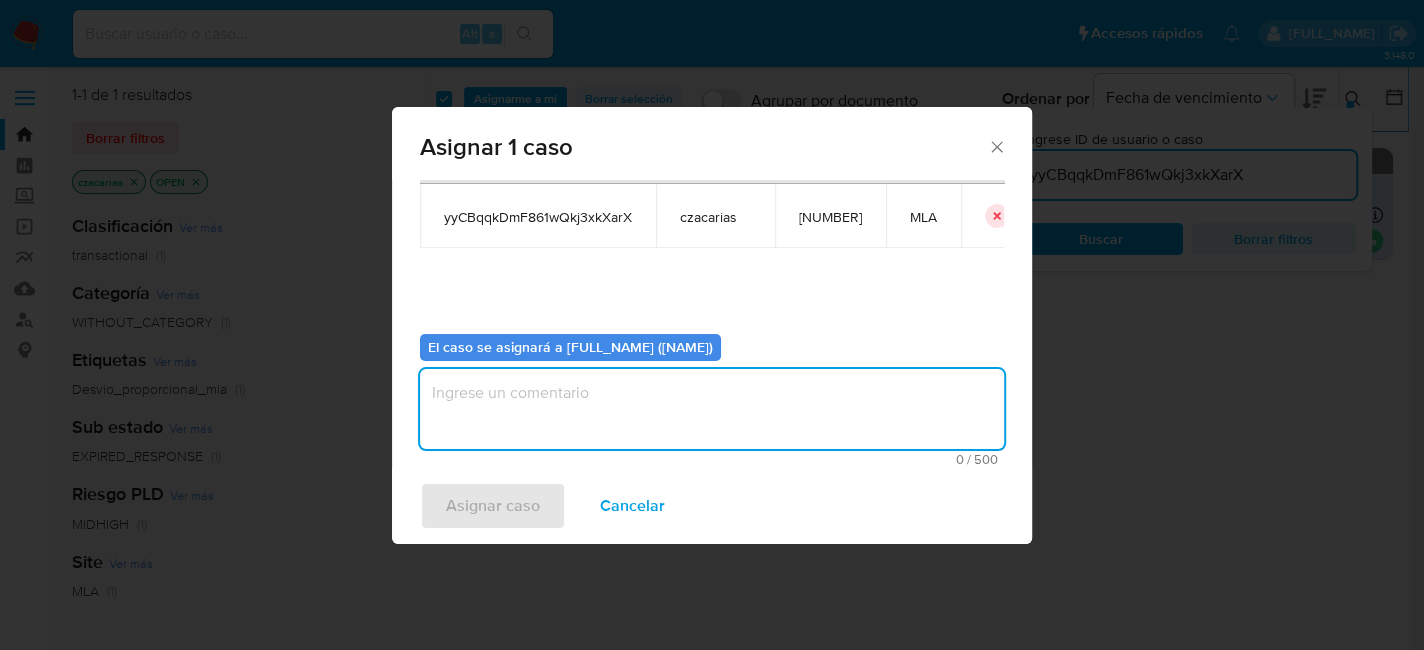 click at bounding box center (712, 409) 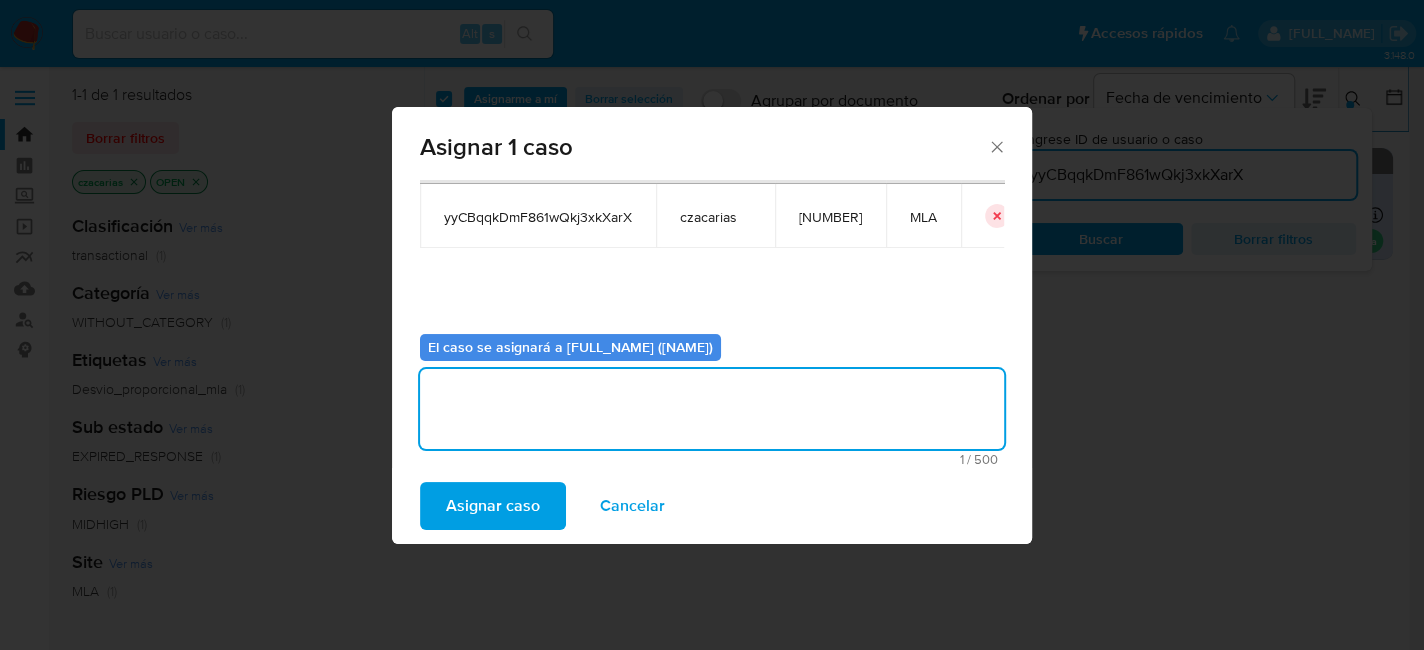 click on "Asignar caso" at bounding box center (493, 506) 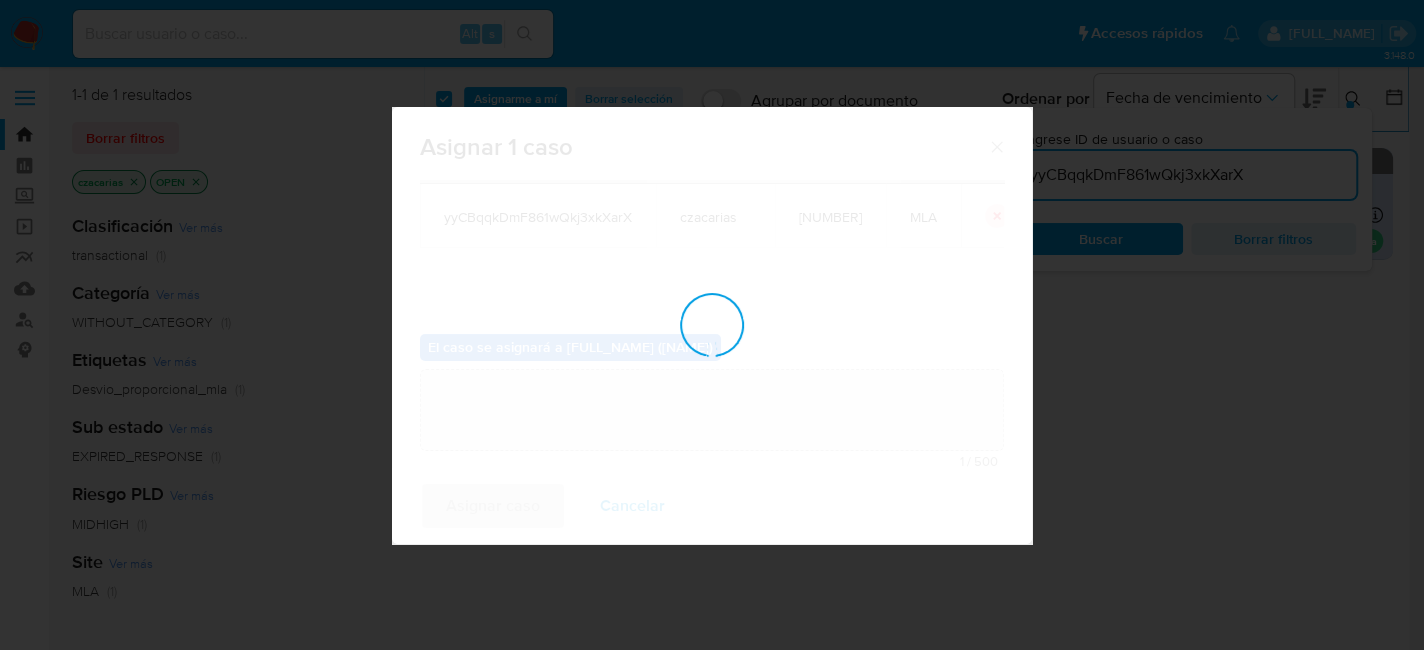 type 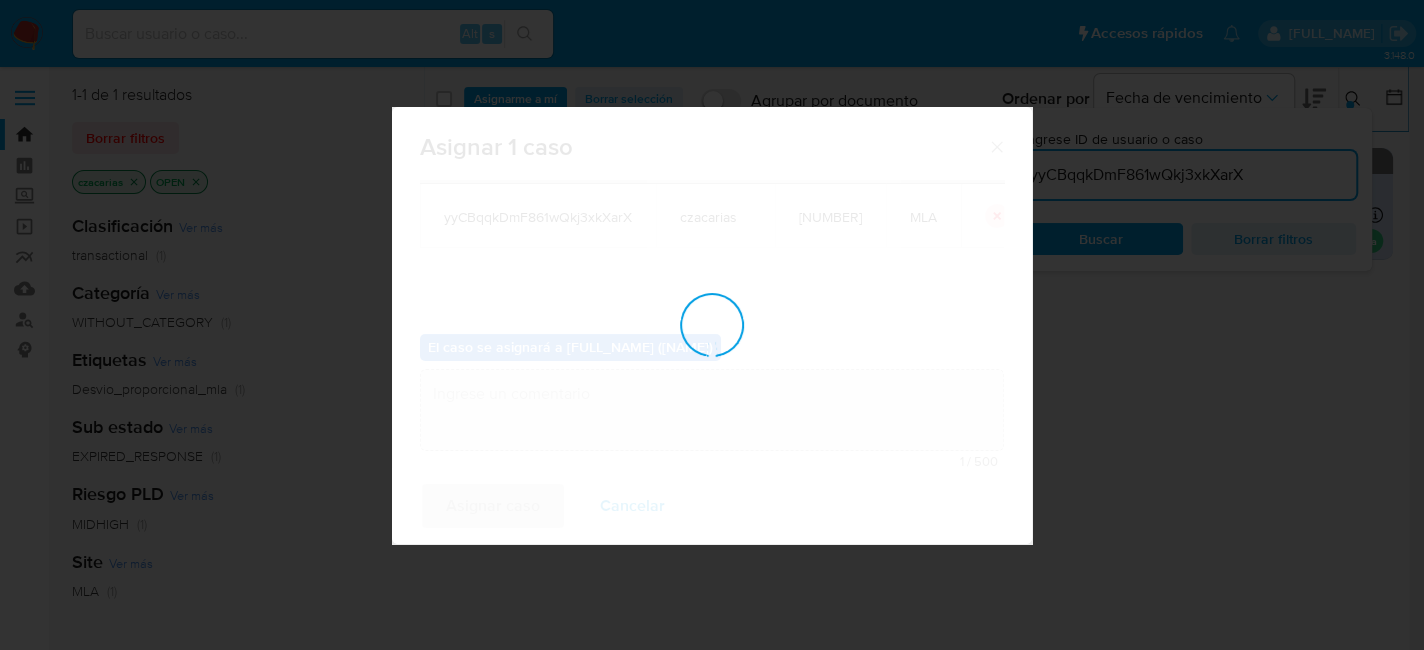 checkbox on "false" 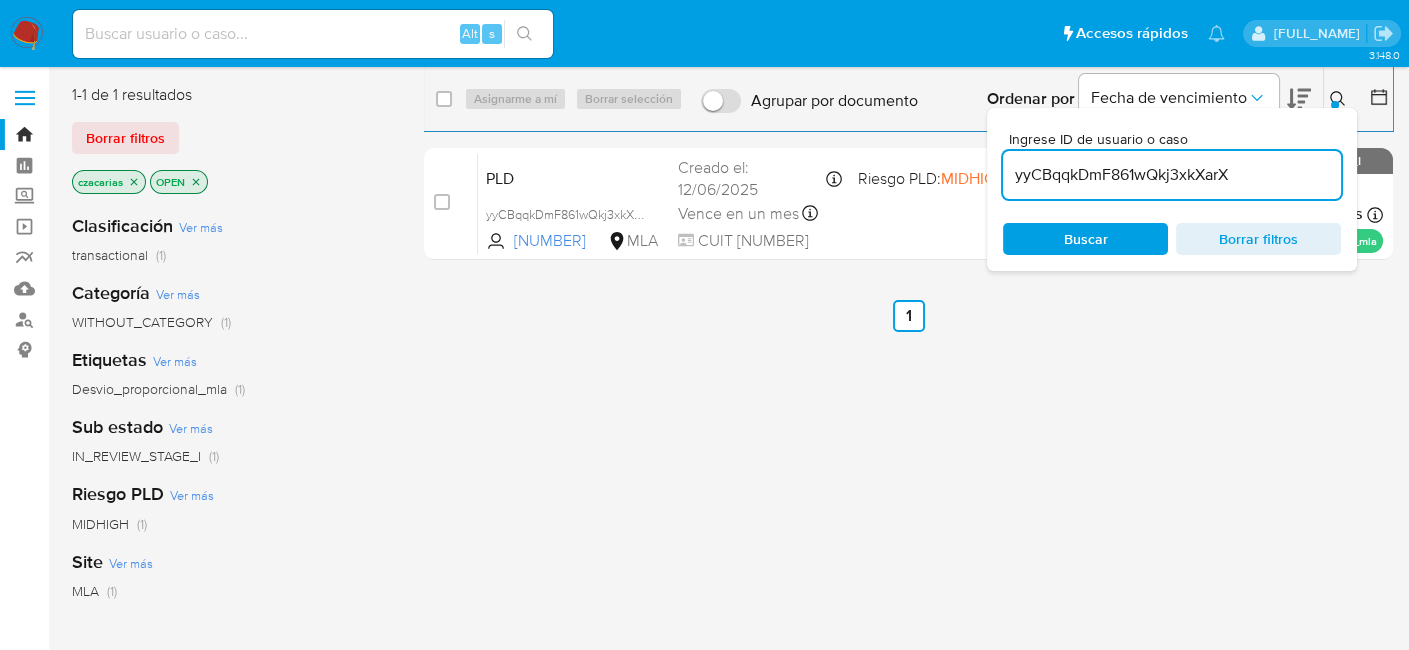 click on "yyCBqqkDmF861wQkj3xkXarX" at bounding box center [1172, 175] 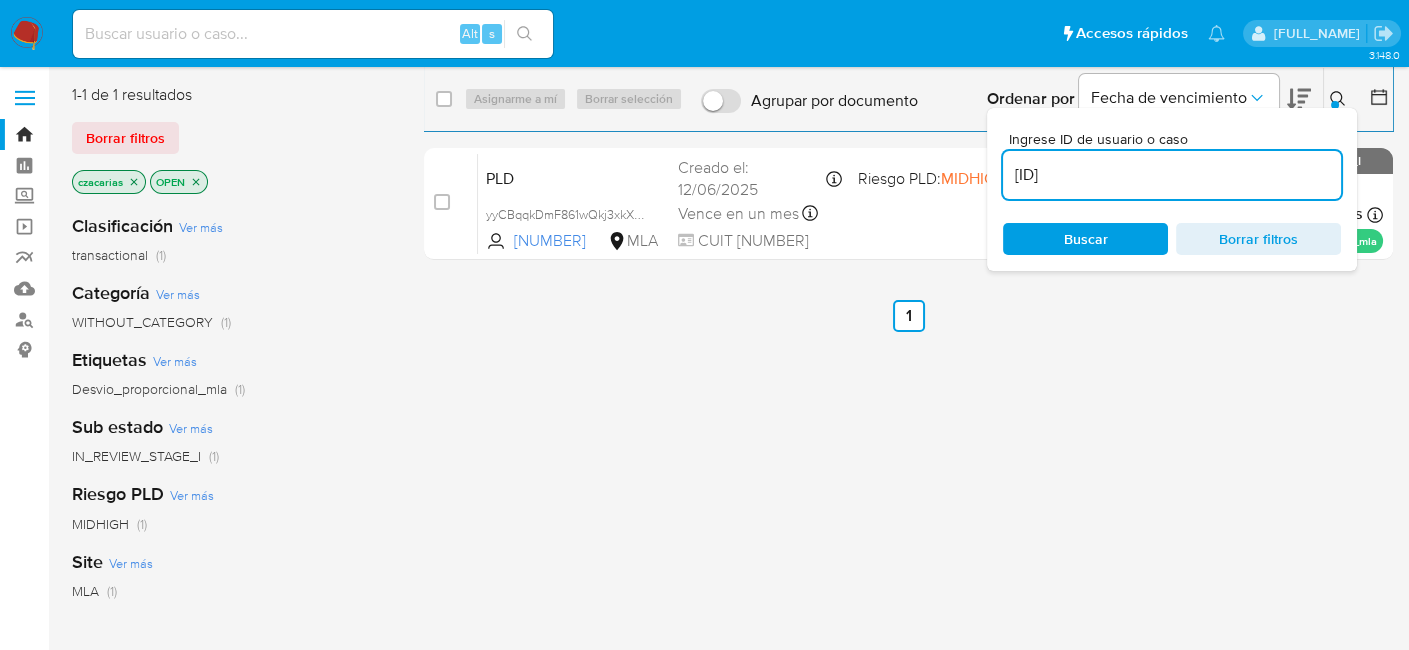 type on "gYwo6hk53DpV9lvEcMht2B95" 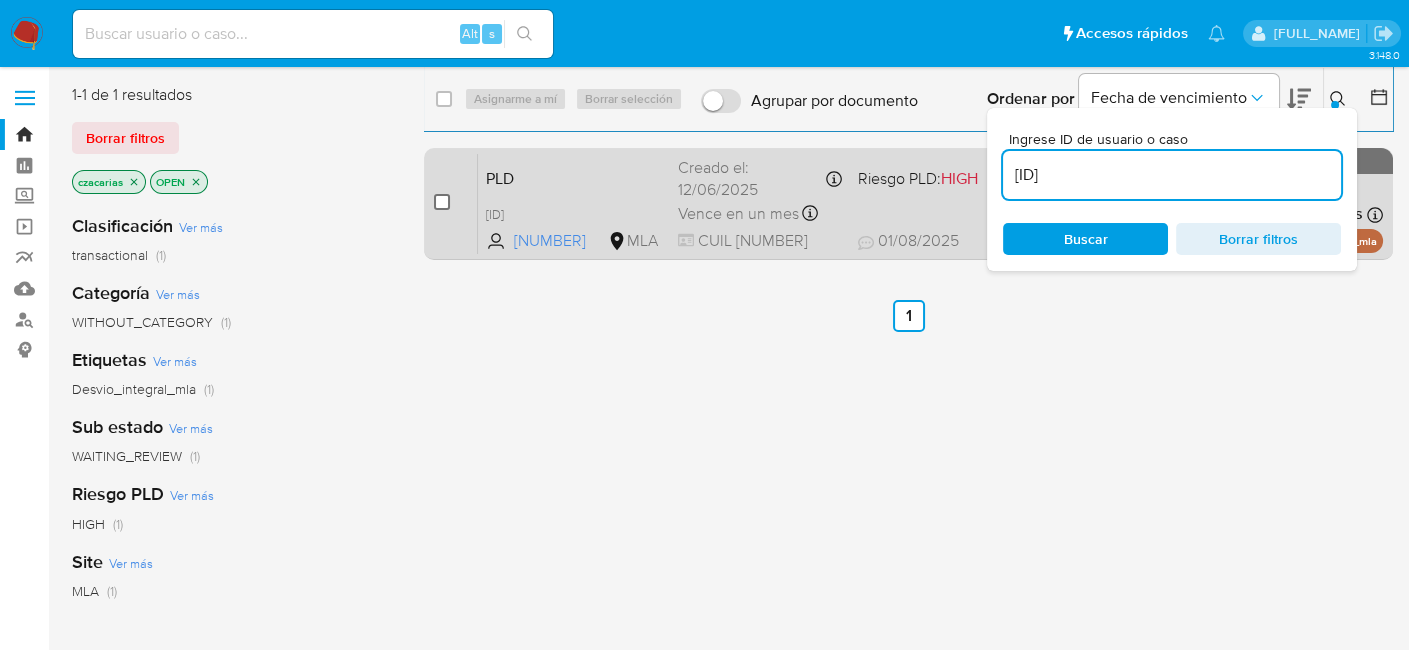 click at bounding box center [442, 202] 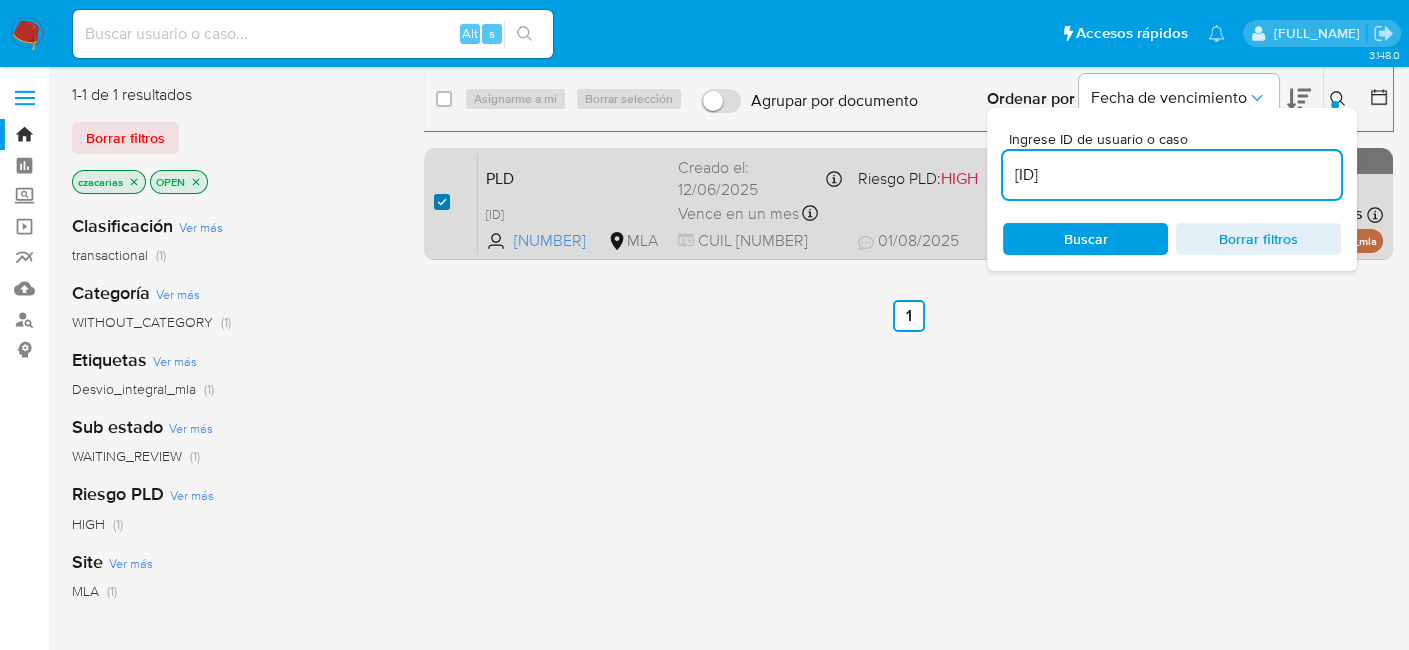 checkbox on "true" 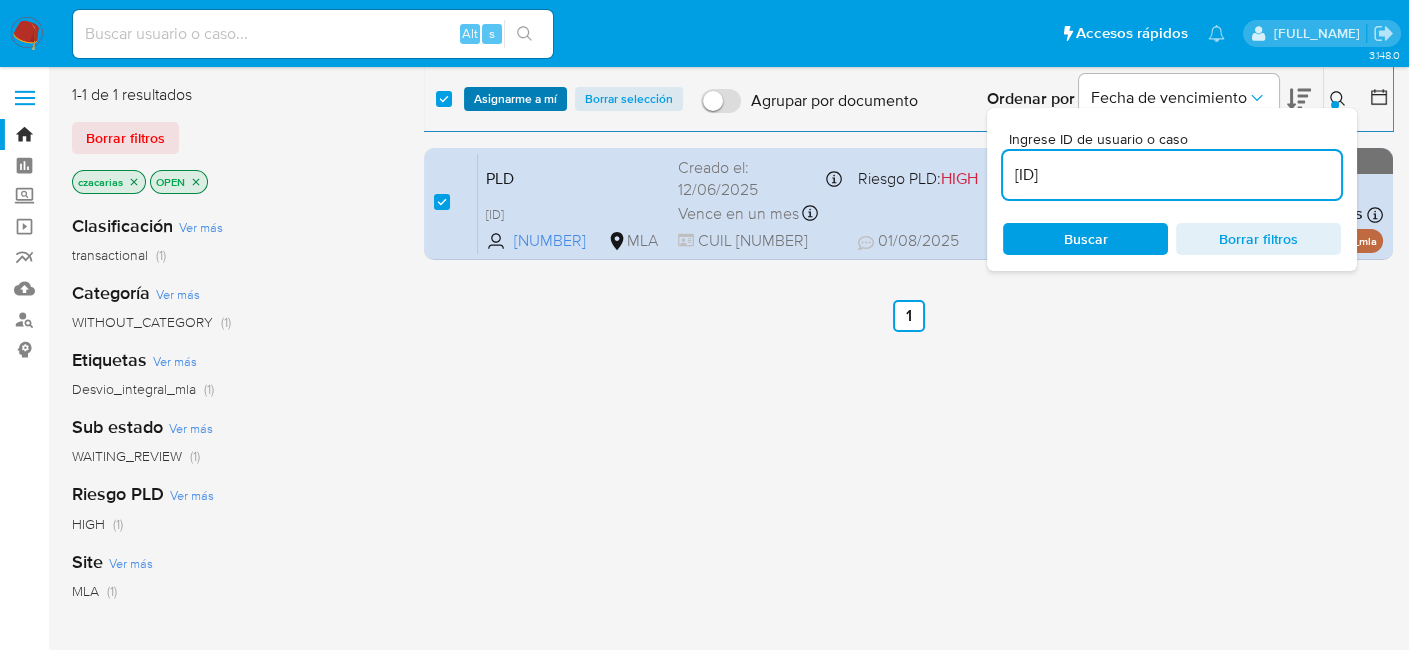 click on "Asignarme a mí" at bounding box center [515, 99] 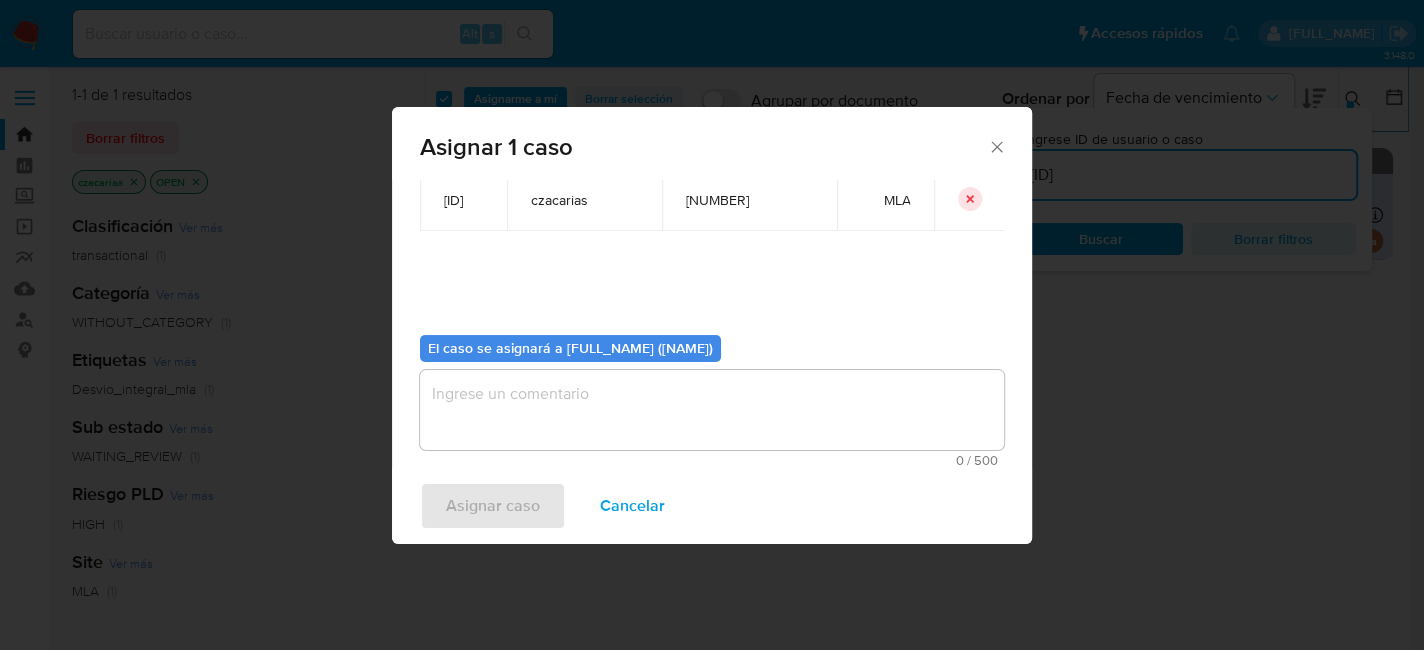 scroll, scrollTop: 102, scrollLeft: 0, axis: vertical 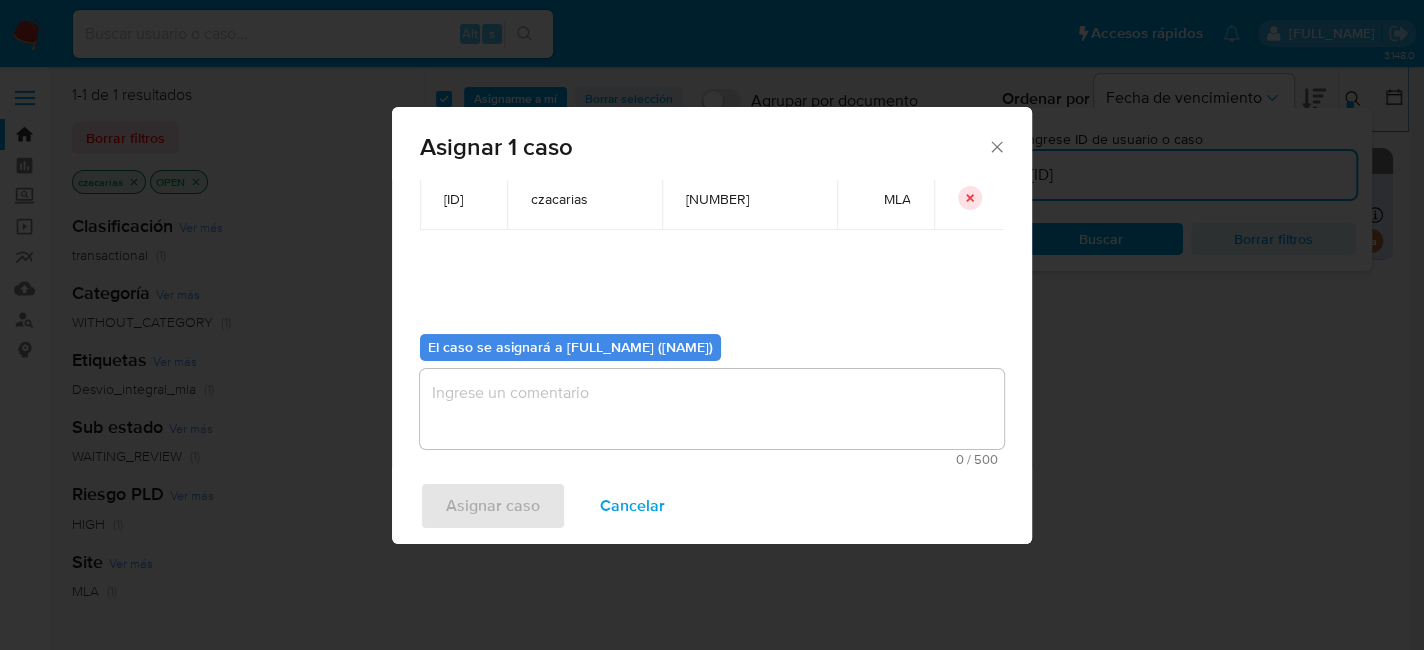 drag, startPoint x: 554, startPoint y: 455, endPoint x: 557, endPoint y: 441, distance: 14.3178215 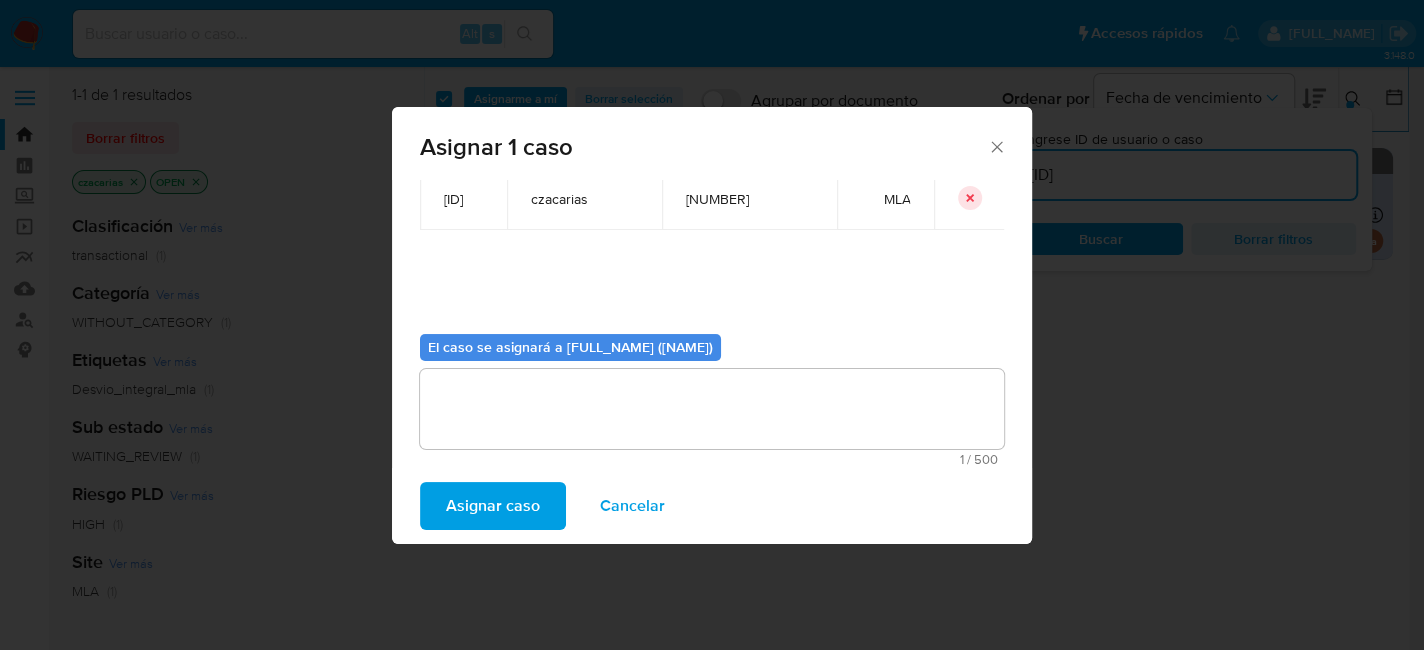 click on "Asignar caso" at bounding box center [493, 506] 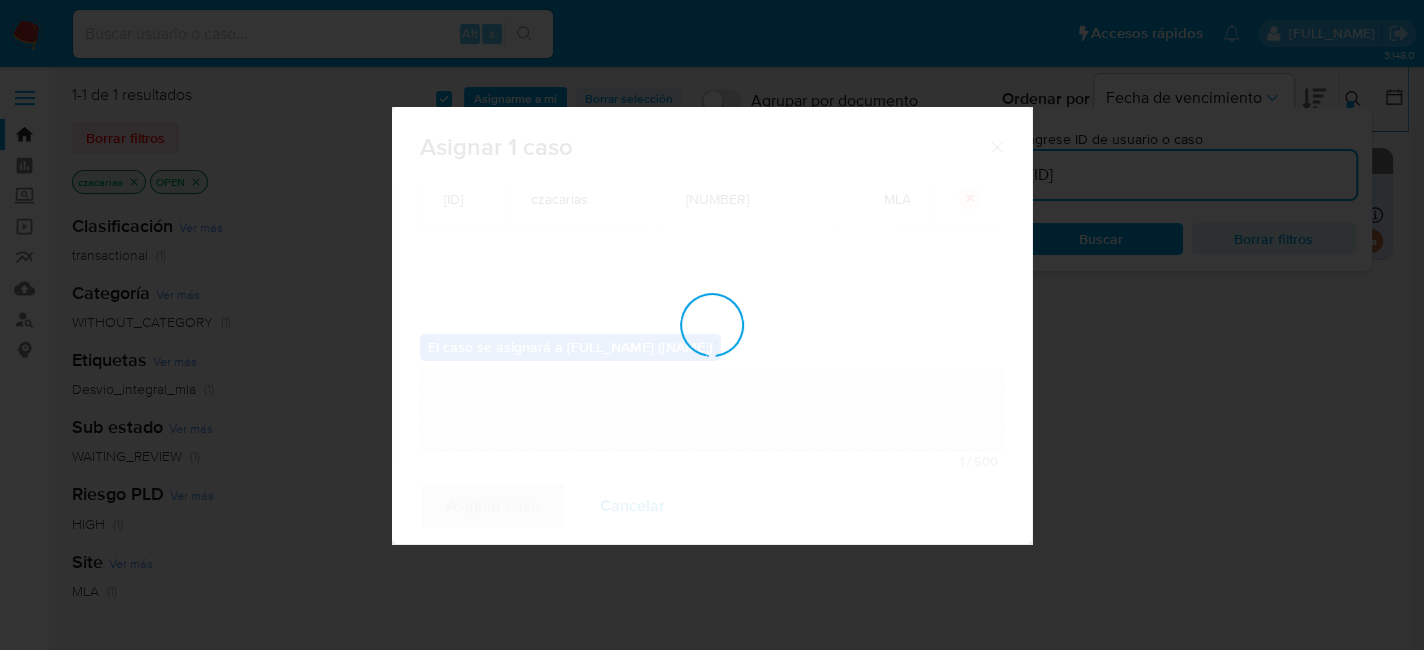 type 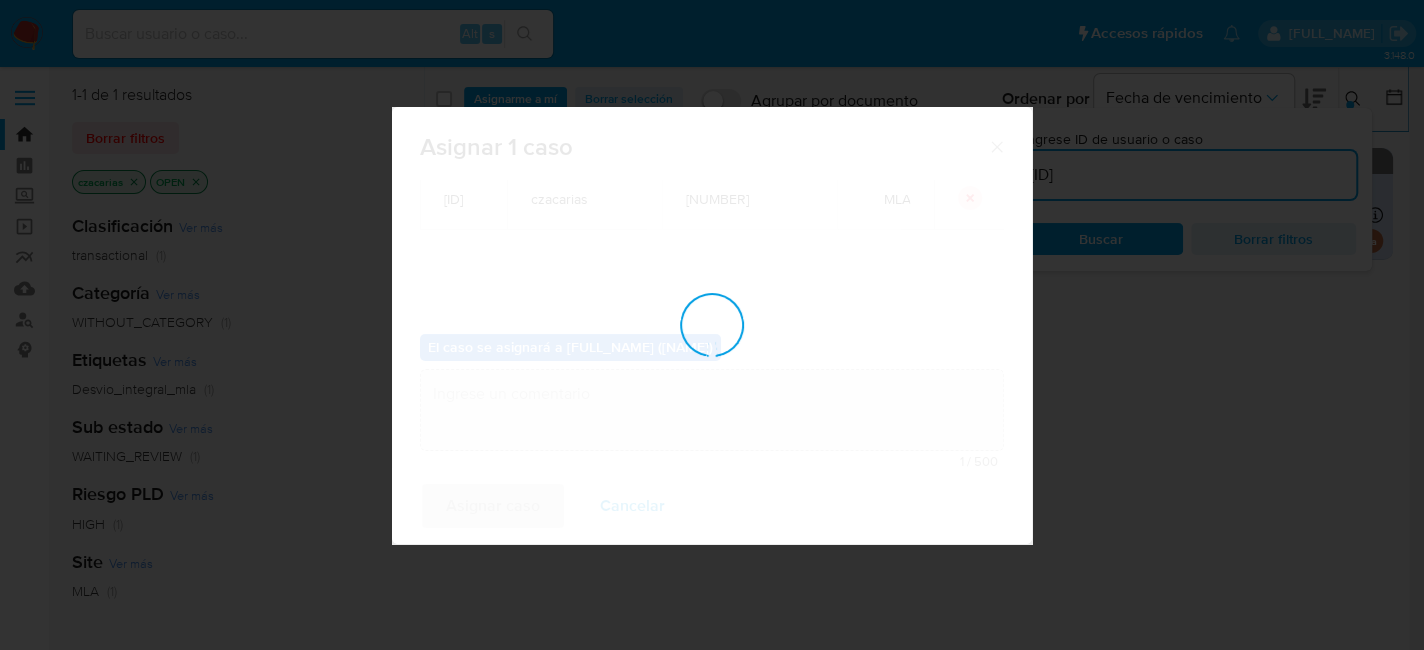 checkbox on "false" 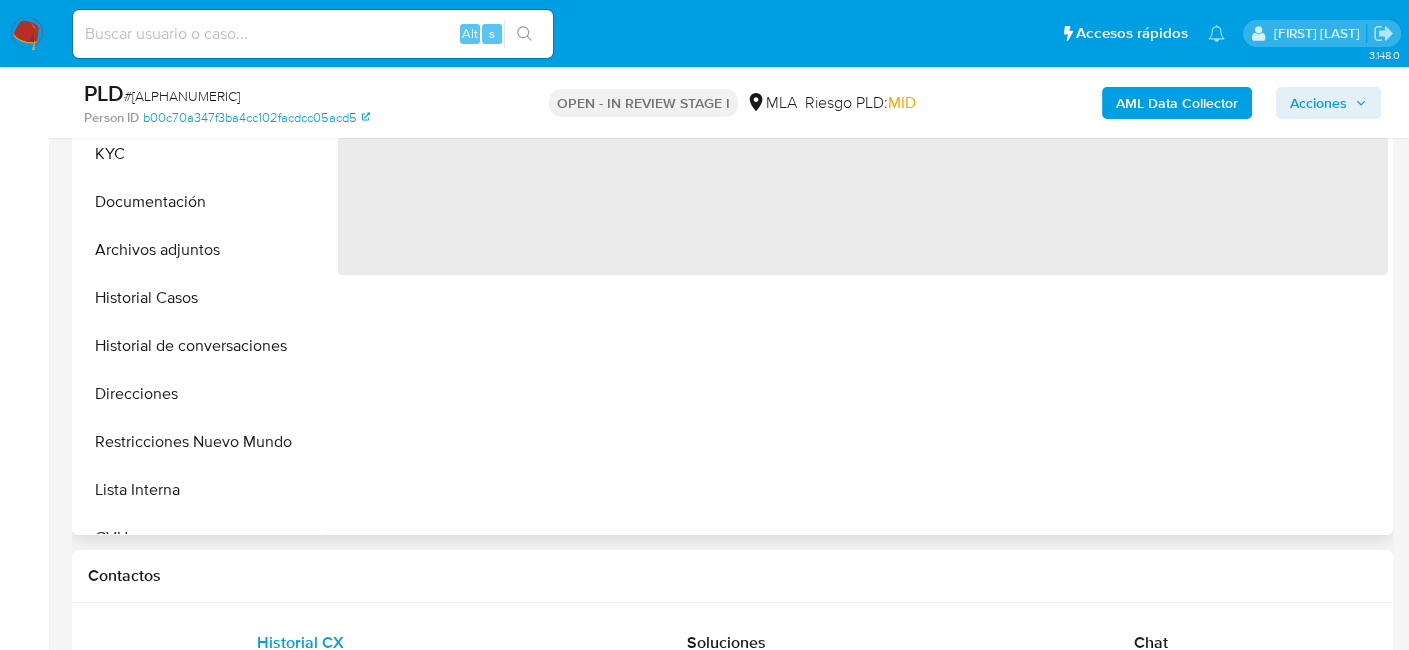 scroll, scrollTop: 800, scrollLeft: 0, axis: vertical 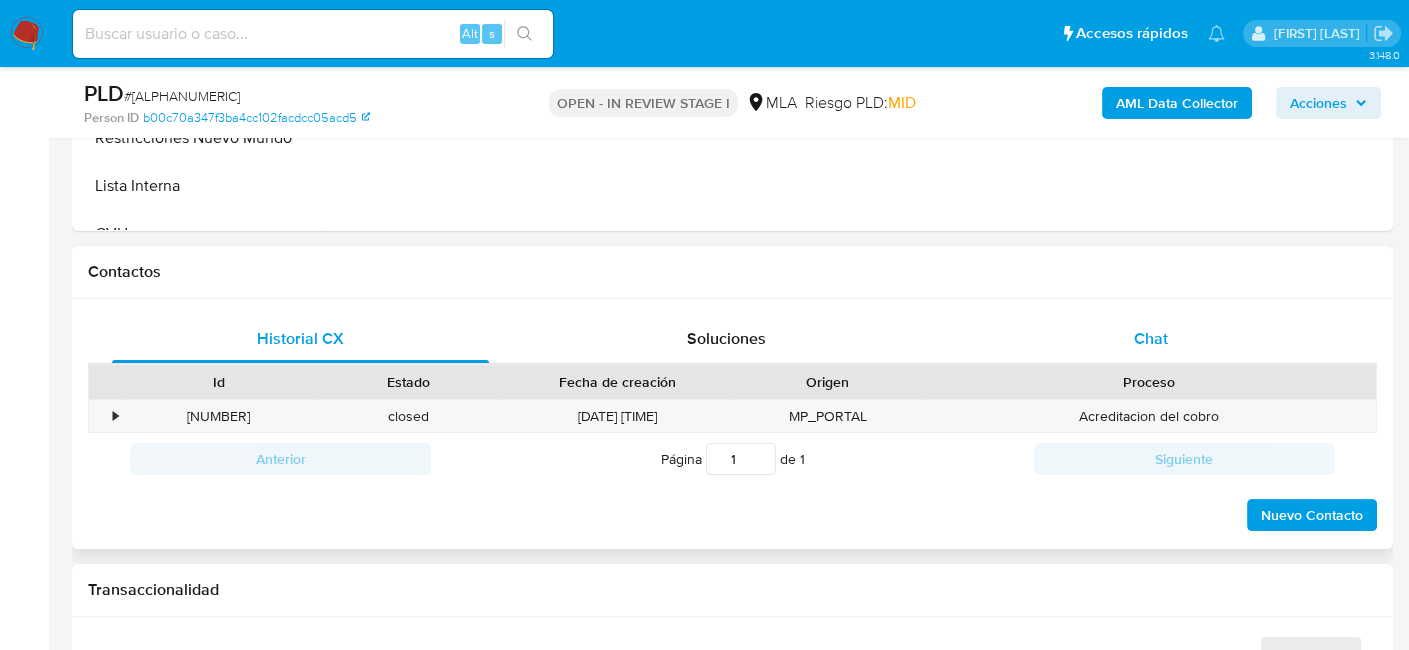 select on "10" 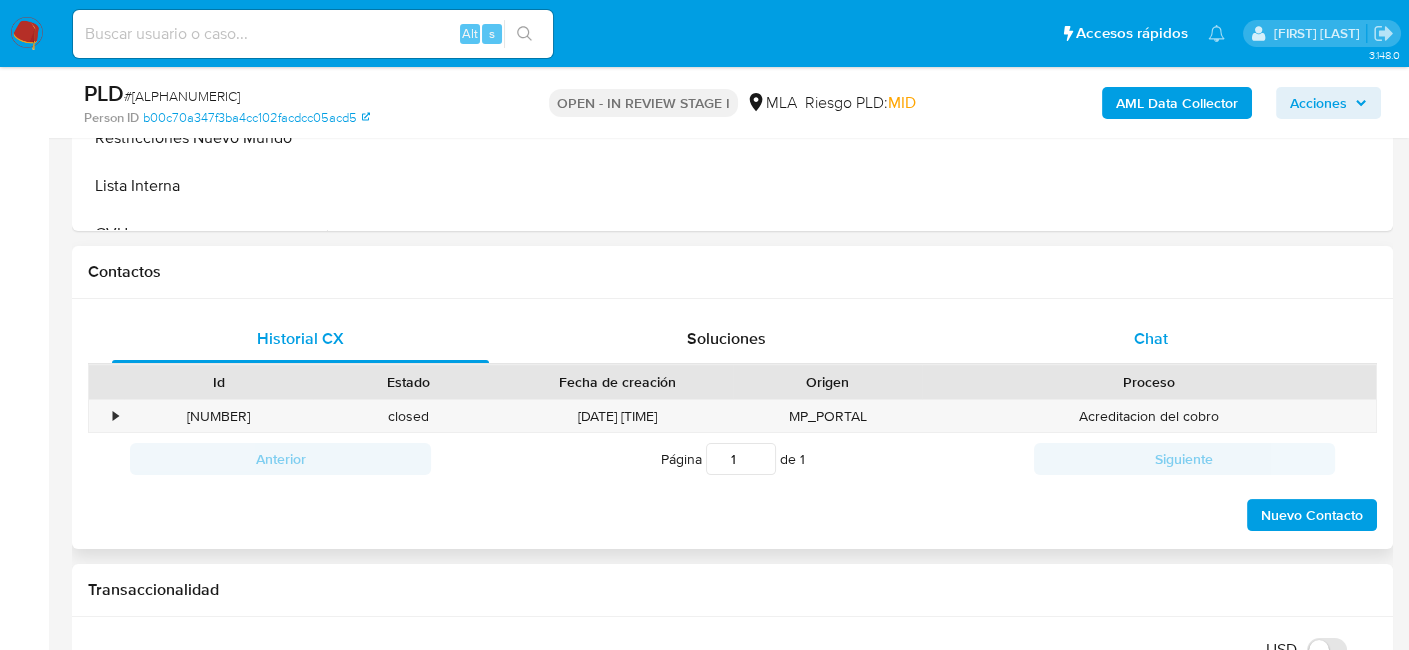 click on "Chat" at bounding box center [1151, 338] 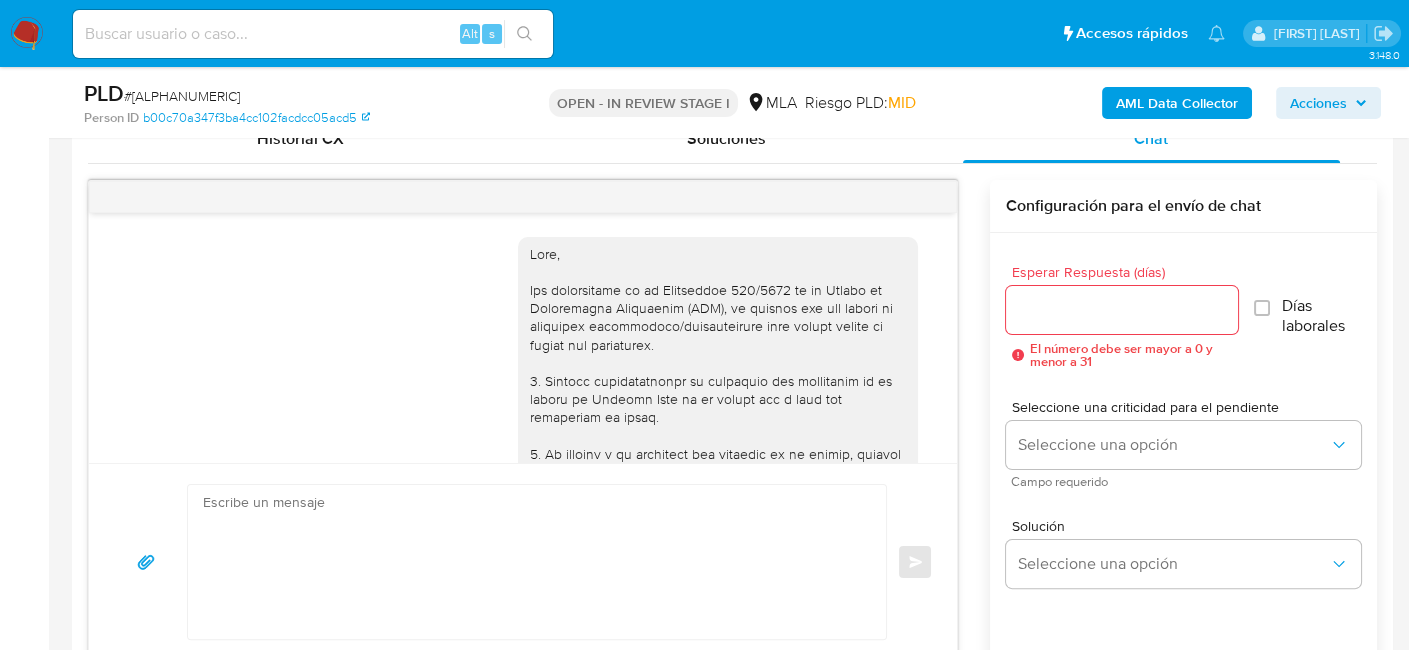 scroll, scrollTop: 1100, scrollLeft: 0, axis: vertical 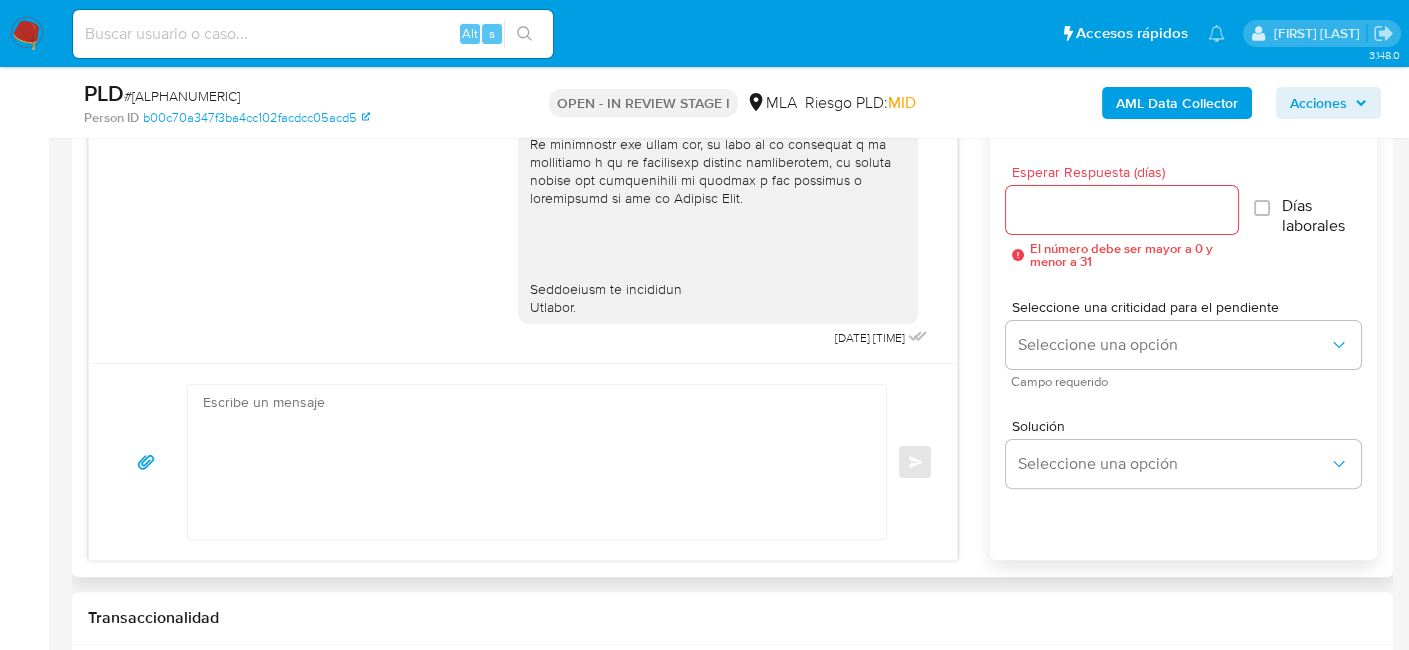 click at bounding box center (532, 462) 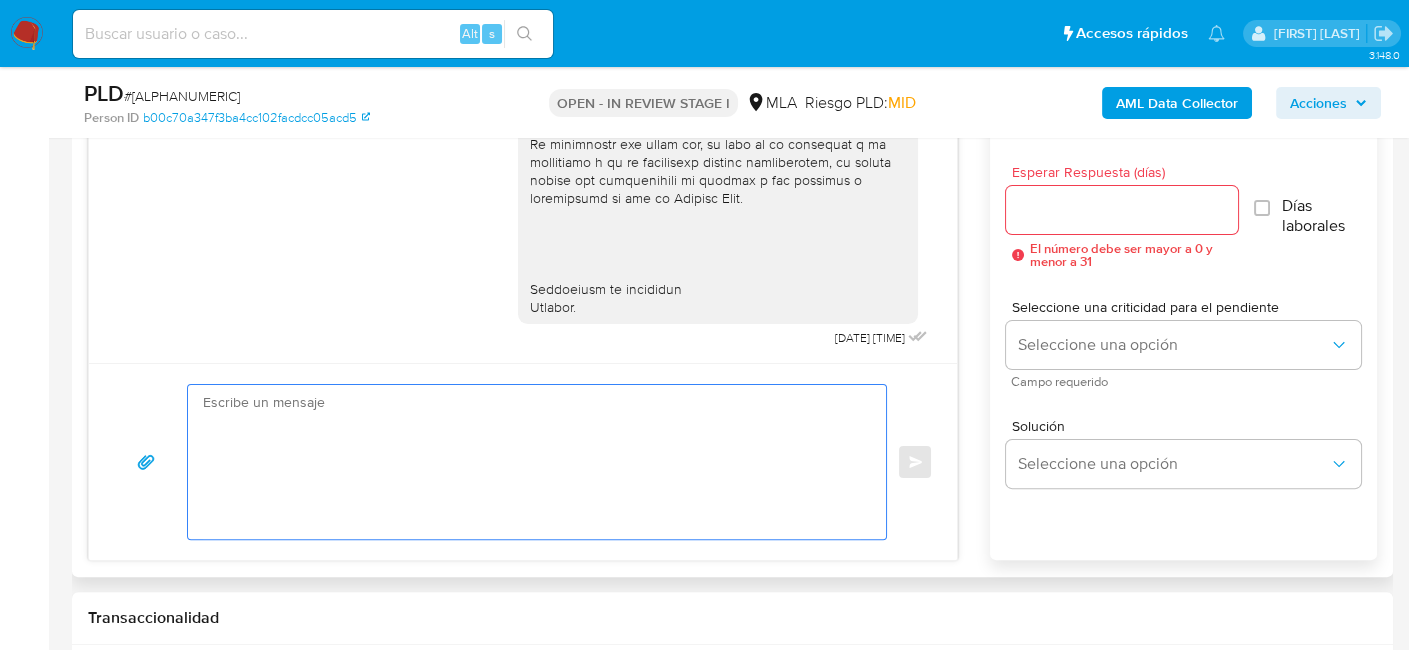 click at bounding box center (532, 462) 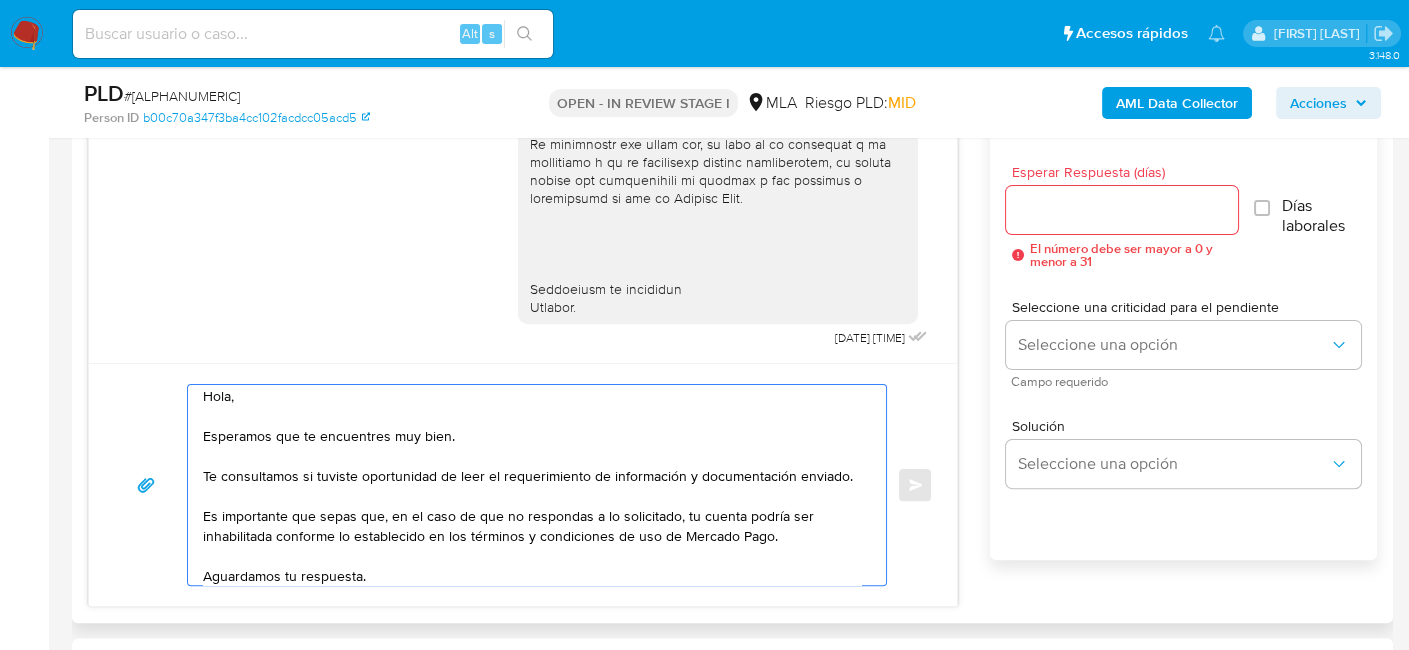 scroll, scrollTop: 0, scrollLeft: 0, axis: both 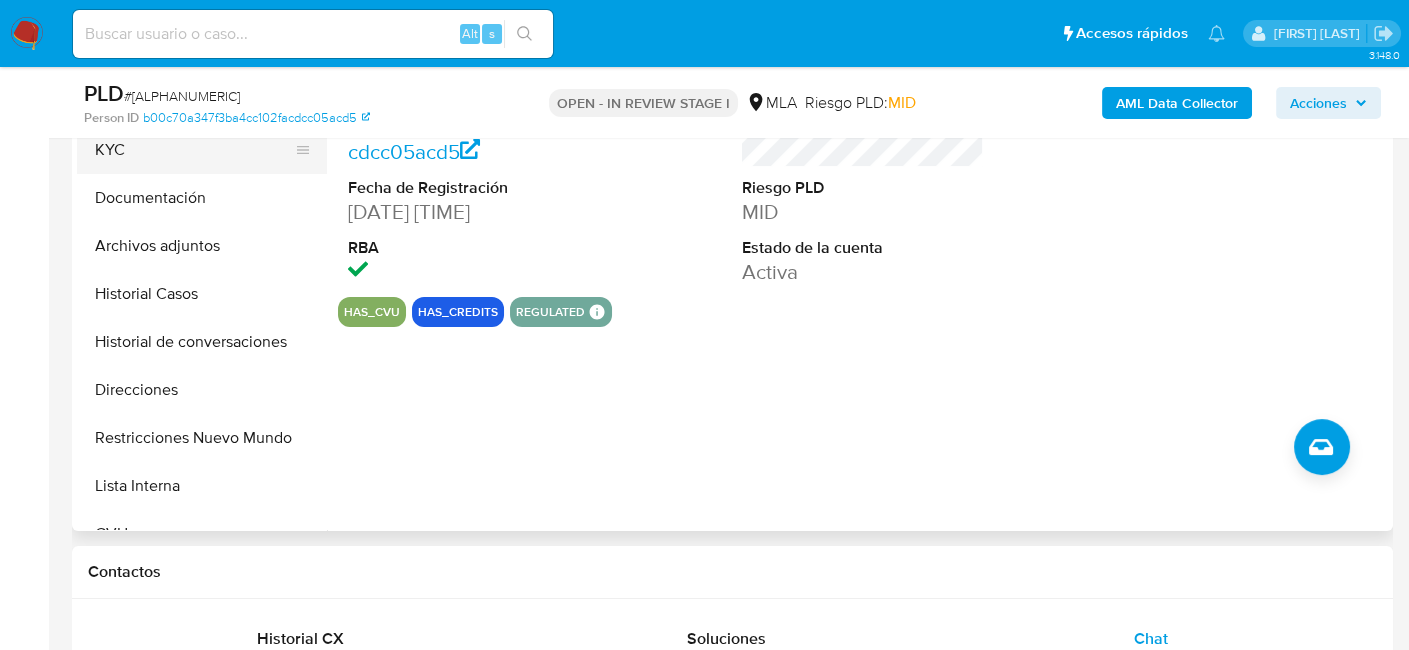 click on "KYC" at bounding box center (194, 150) 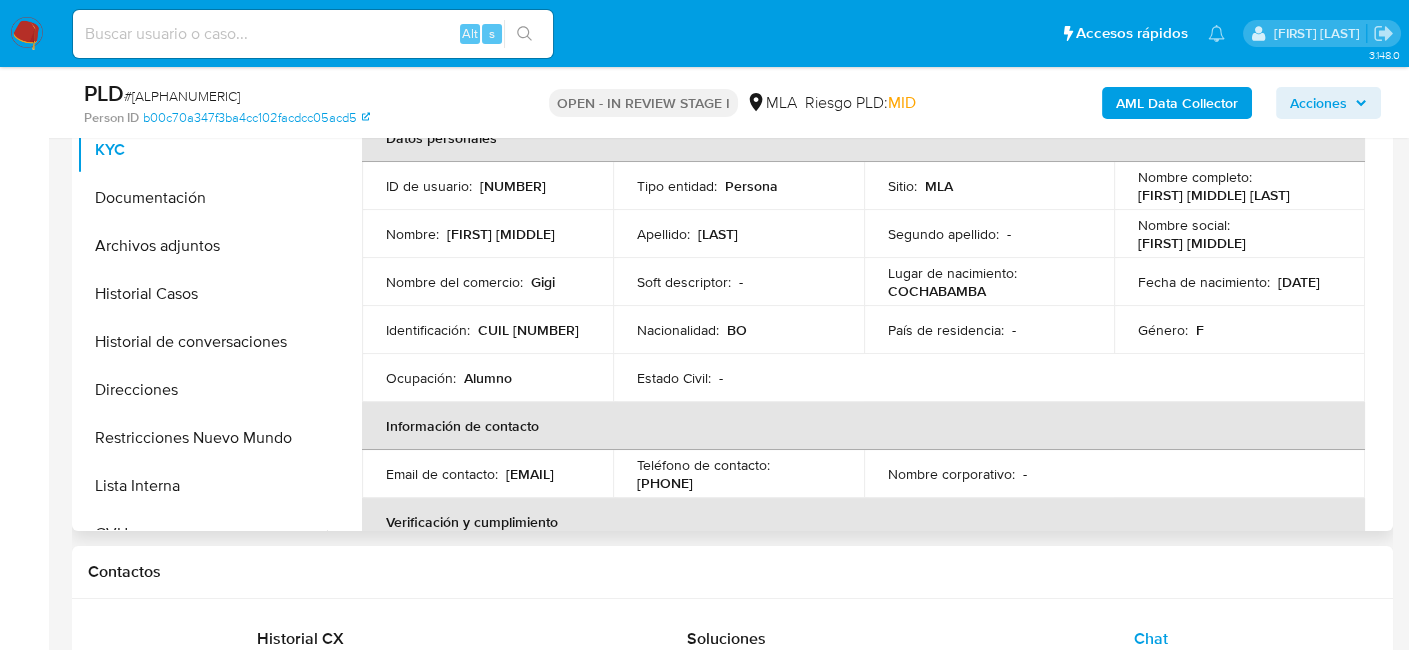 drag, startPoint x: 1134, startPoint y: 190, endPoint x: 1351, endPoint y: 201, distance: 217.27863 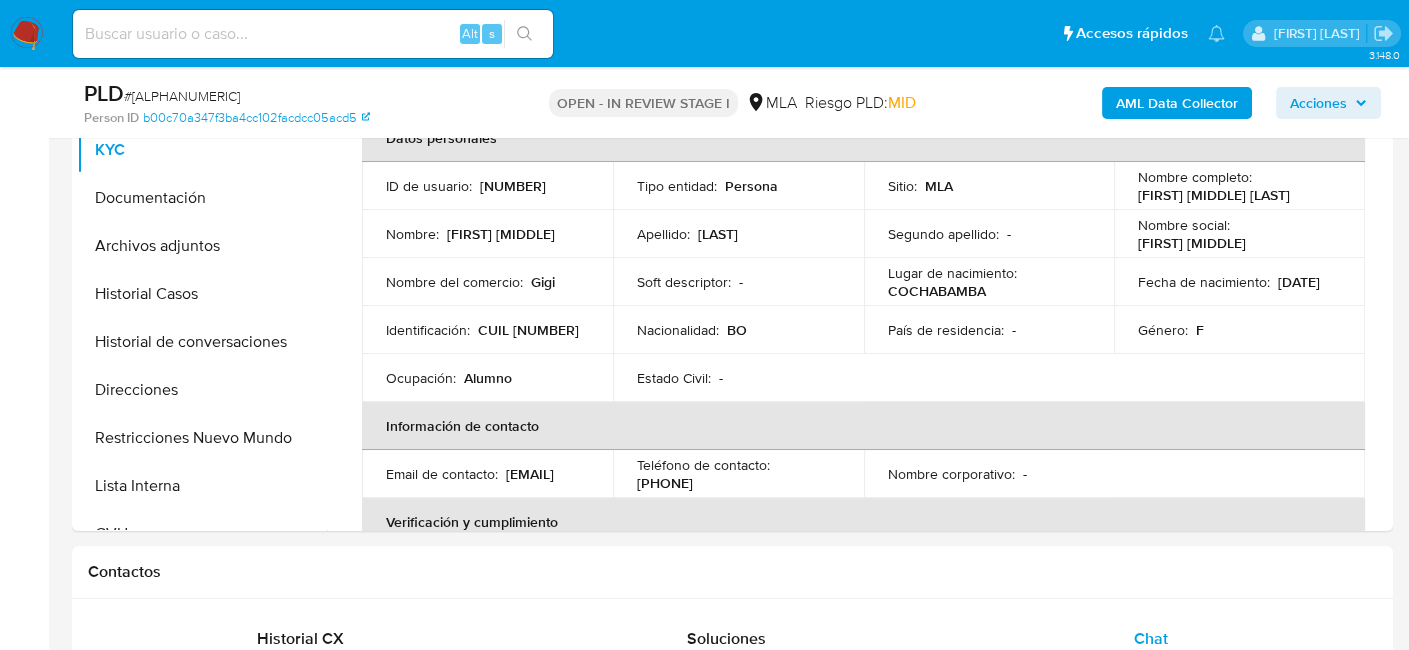 copy on "[FIRST] [MIDDLE] [LAST]" 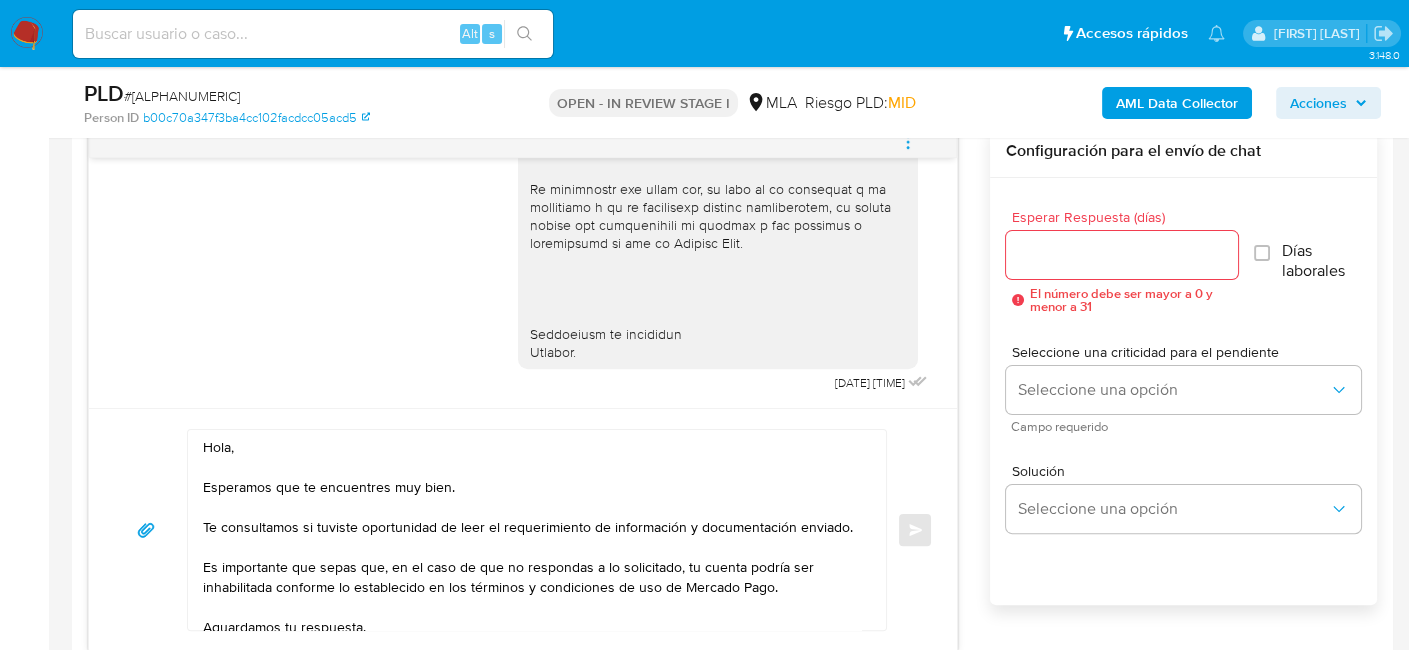 scroll, scrollTop: 1200, scrollLeft: 0, axis: vertical 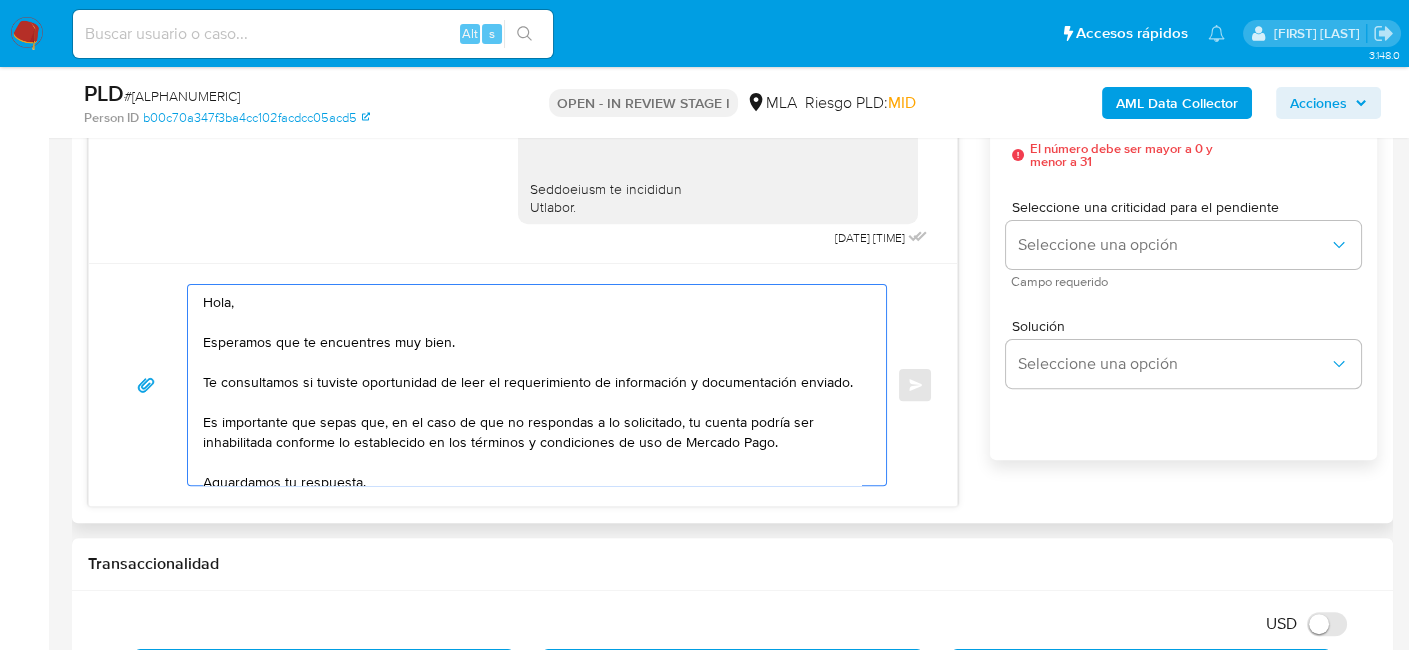 click on "Hola,
Esperamos que te encuentres muy bien.
Te consultamos si tuviste oportunidad de leer el requerimiento de información y documentación enviado.
Es importante que sepas que, en el caso de que no respondas a lo solicitado, tu cuenta podría ser inhabilitada conforme lo establecido en los términos y condiciones de uso de Mercado Pago.
Aguardamos tu respuesta.
Saludos,
Equipo de Mercado Pago." at bounding box center (532, 385) 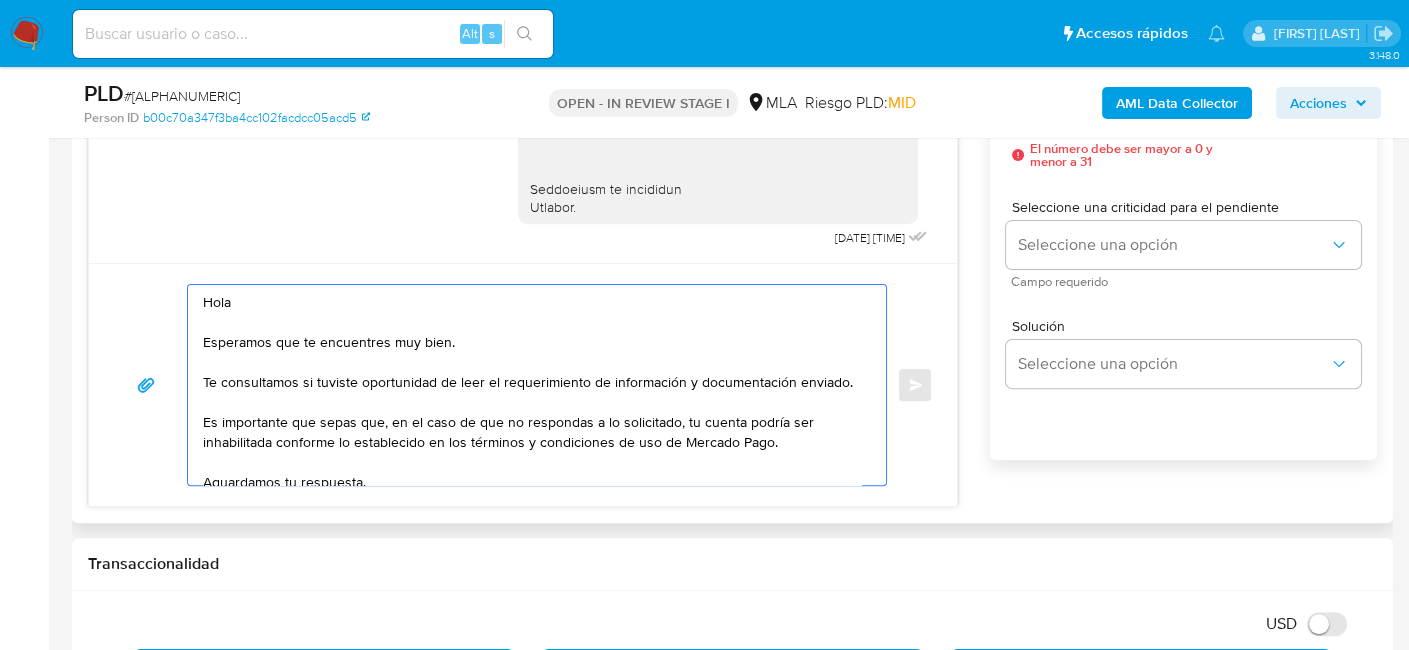 paste on "Brenda Gisel Rodriguez Flores" 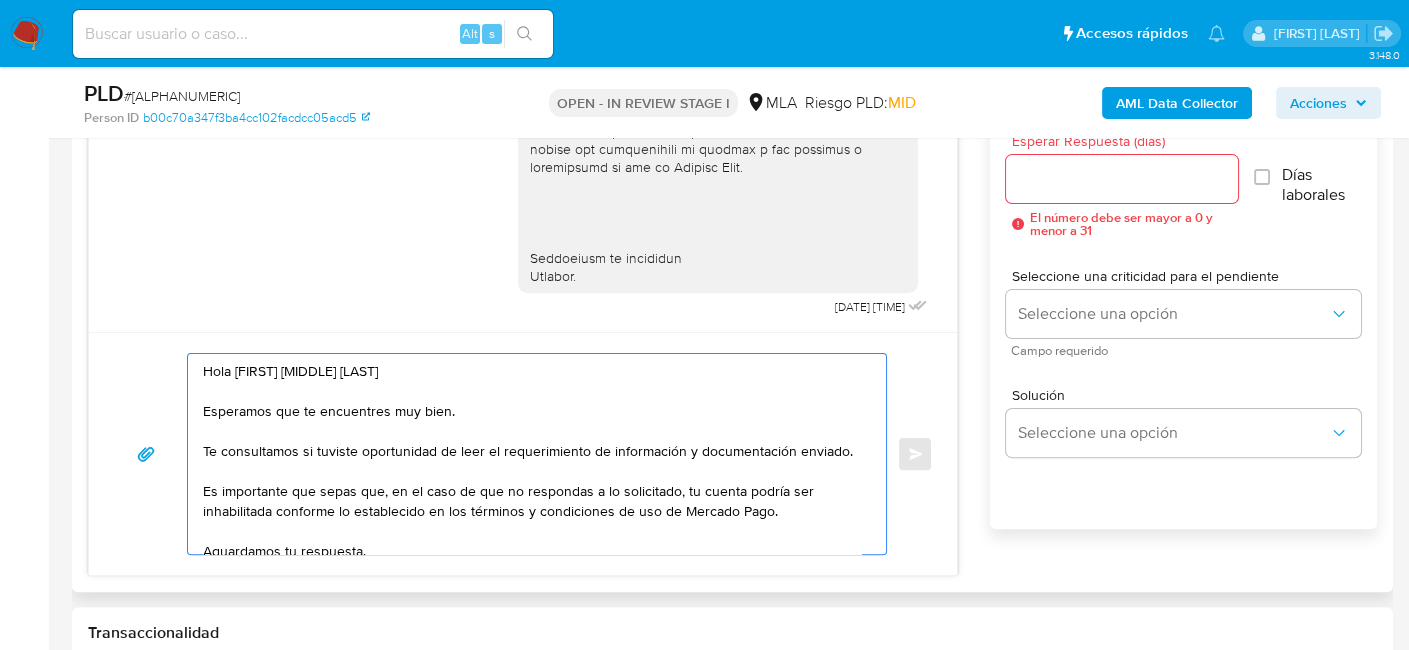 scroll, scrollTop: 1100, scrollLeft: 0, axis: vertical 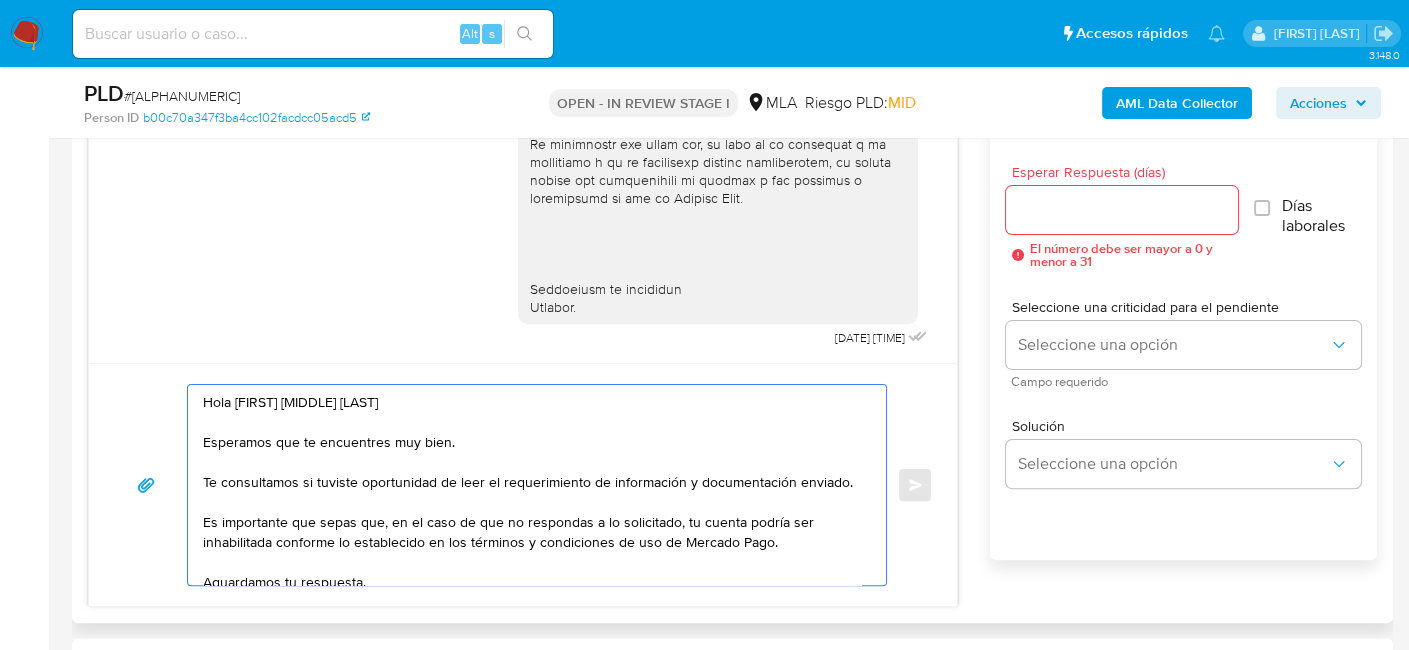 type on "Hola Brenda Gisel Rodriguez Flores
Esperamos que te encuentres muy bien.
Te consultamos si tuviste oportunidad de leer el requerimiento de información y documentación enviado.
Es importante que sepas que, en el caso de que no respondas a lo solicitado, tu cuenta podría ser inhabilitada conforme lo establecido en los términos y condiciones de uso de Mercado Pago.
Aguardamos tu respuesta.
Saludos,
Equipo de Mercado Pago." 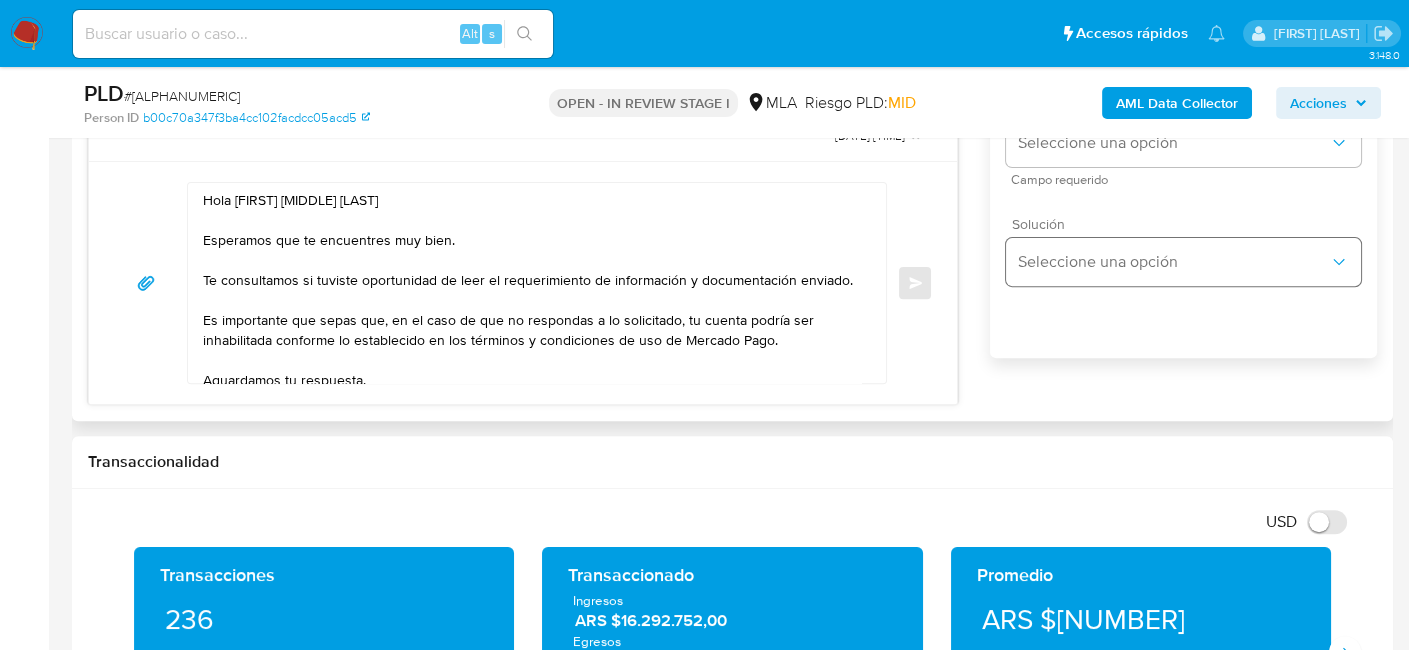 scroll, scrollTop: 1300, scrollLeft: 0, axis: vertical 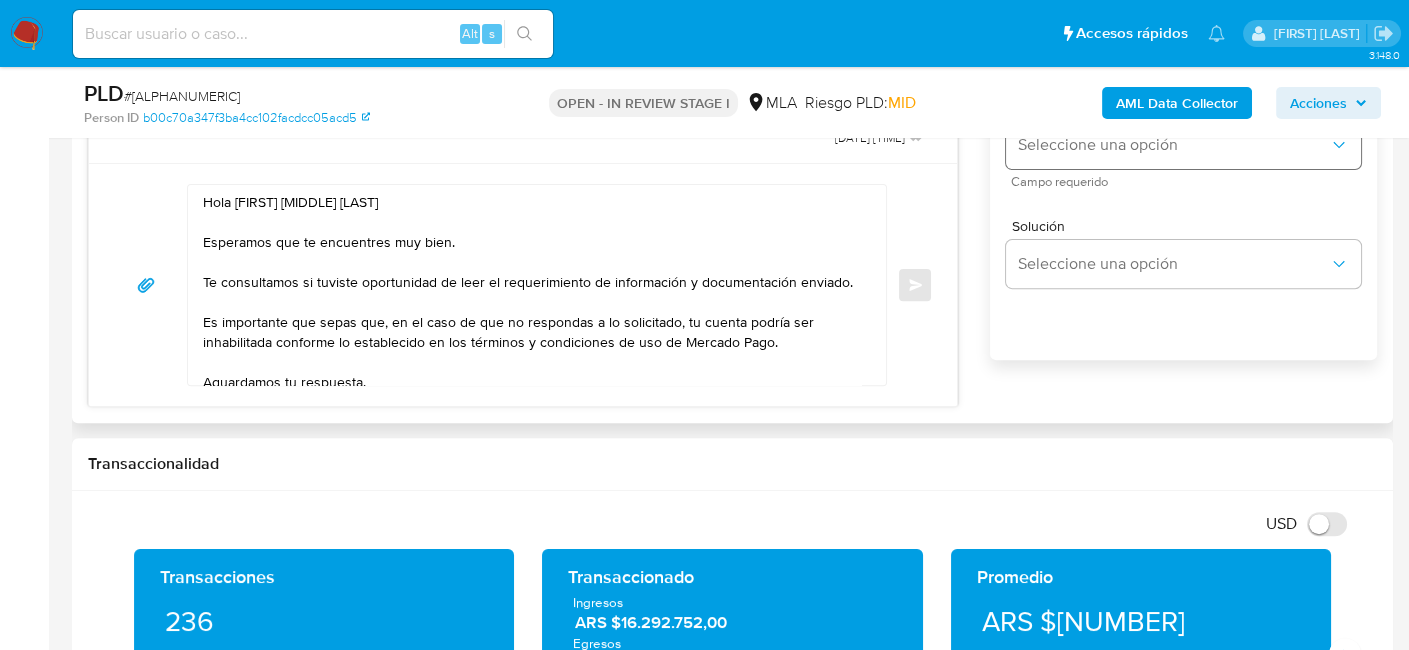 type on "1" 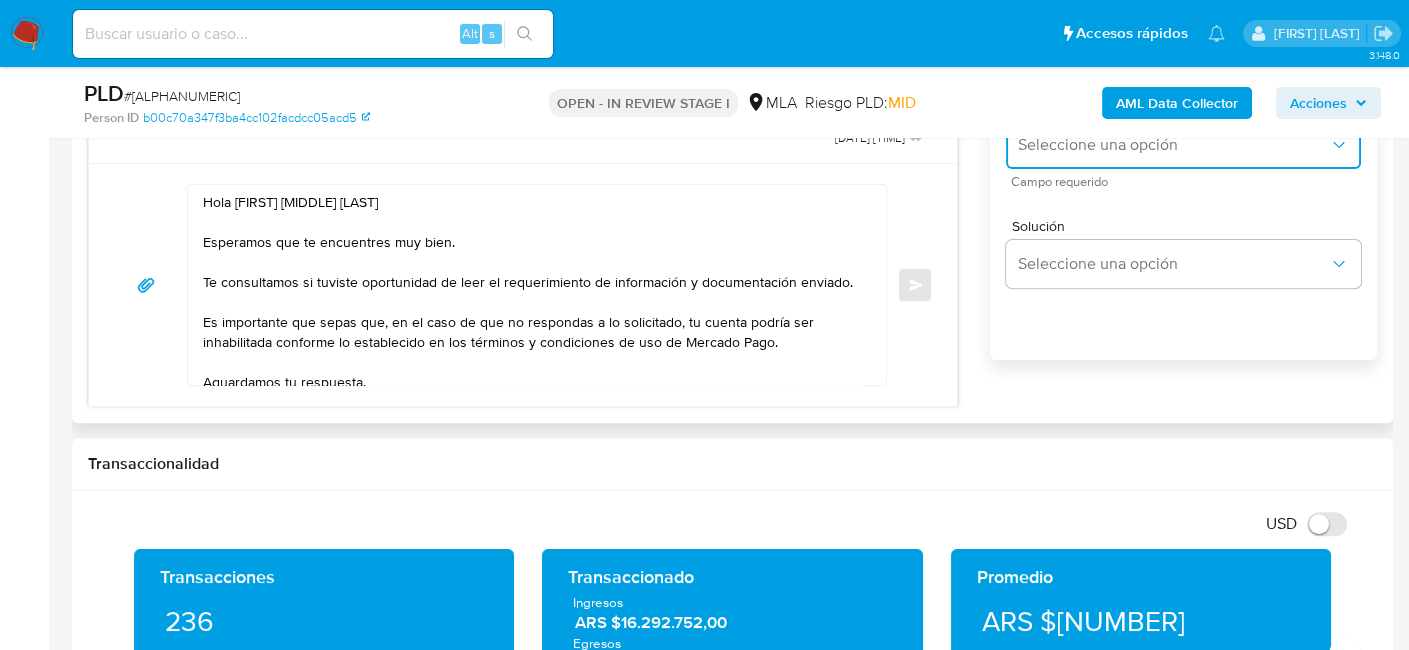 click on "Seleccione una opción" at bounding box center (1173, 145) 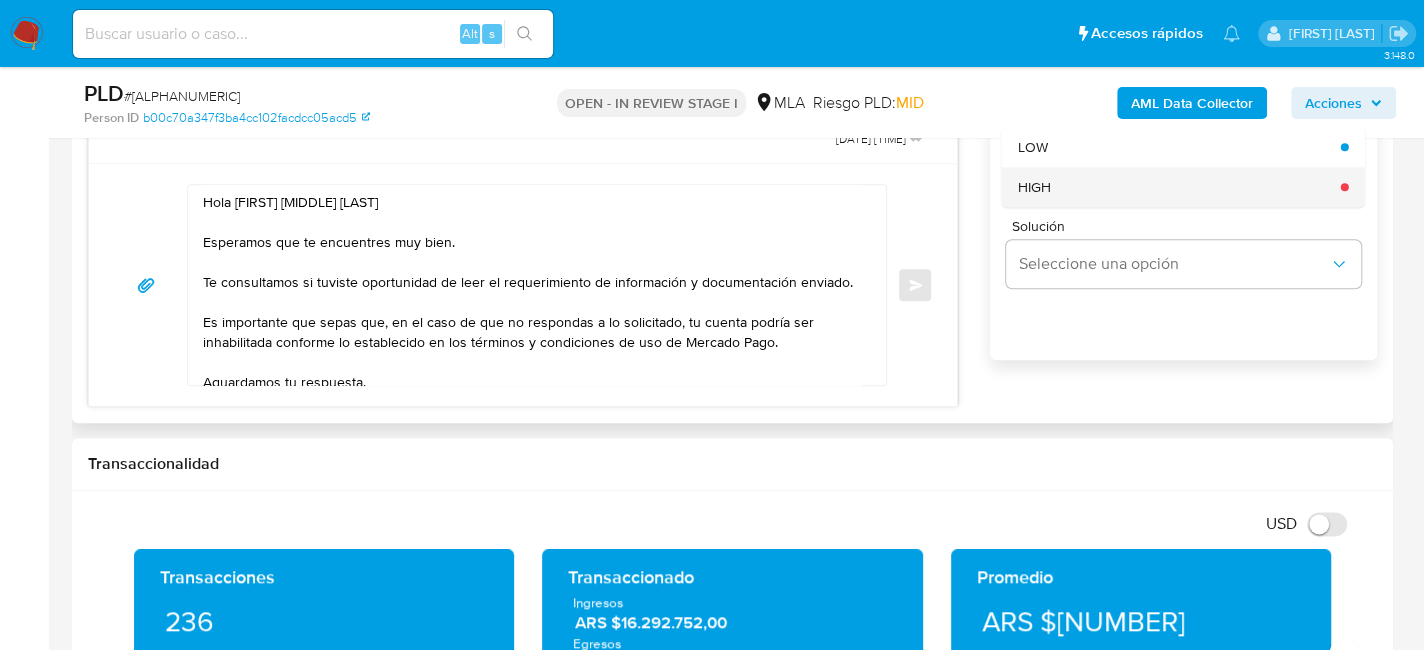 click on "HIGH" at bounding box center (1179, 187) 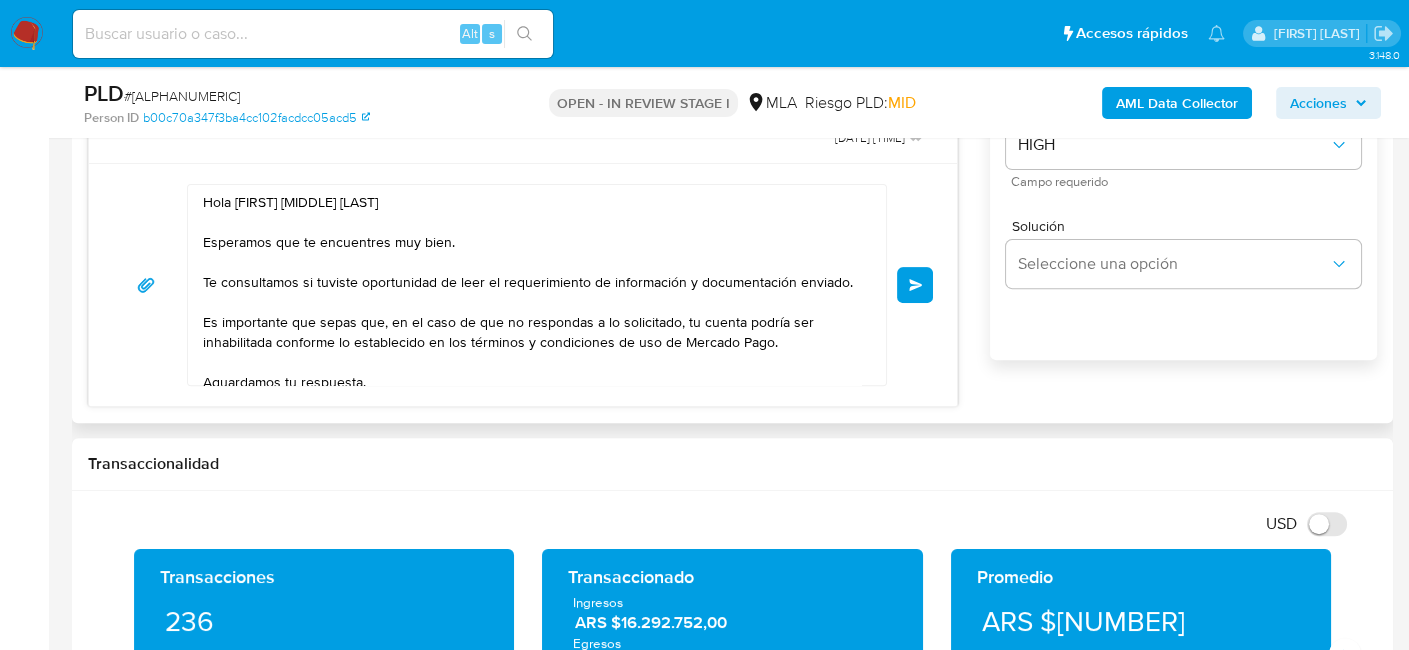 click on "Enviar" at bounding box center (916, 285) 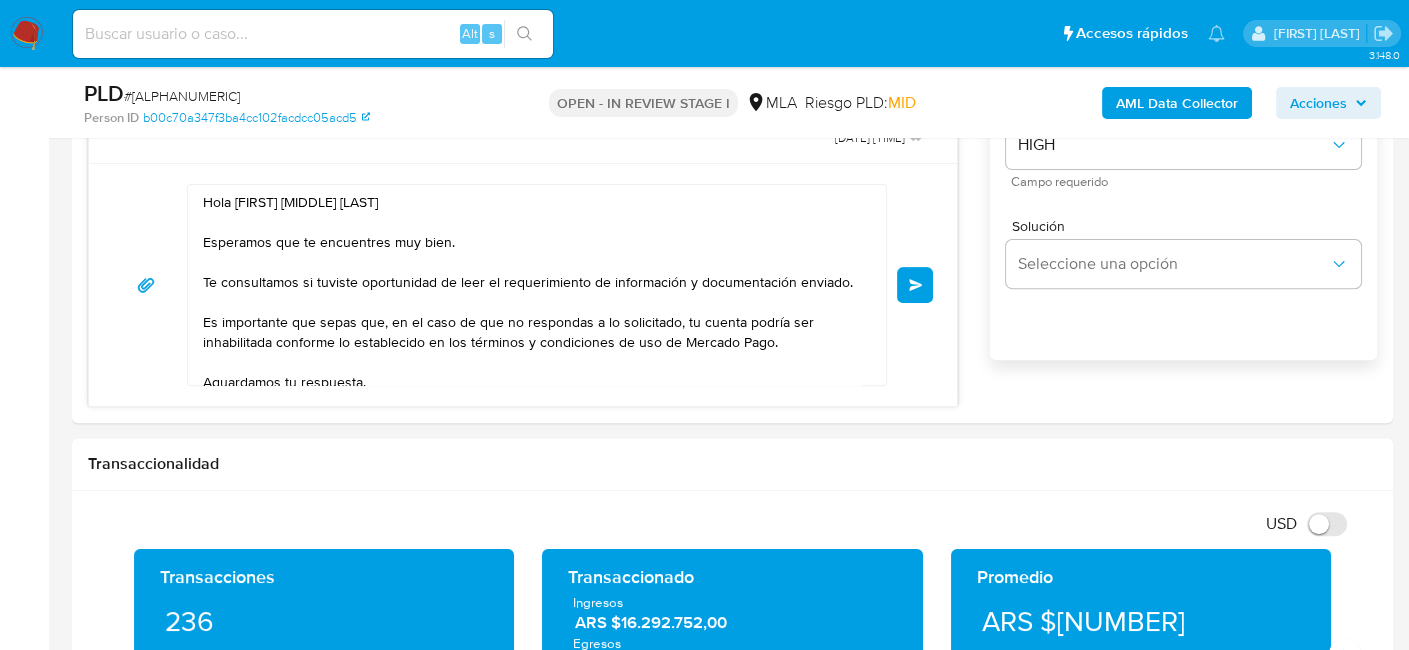 type 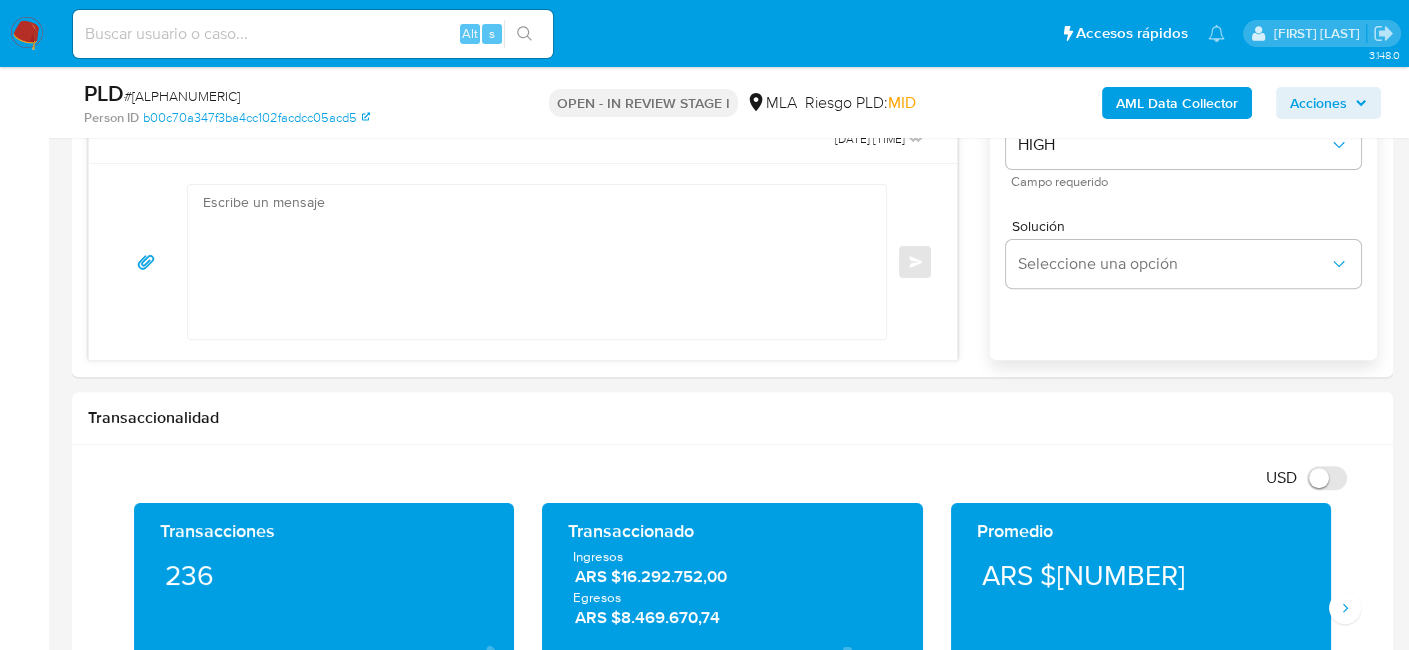 scroll, scrollTop: 3258, scrollLeft: 0, axis: vertical 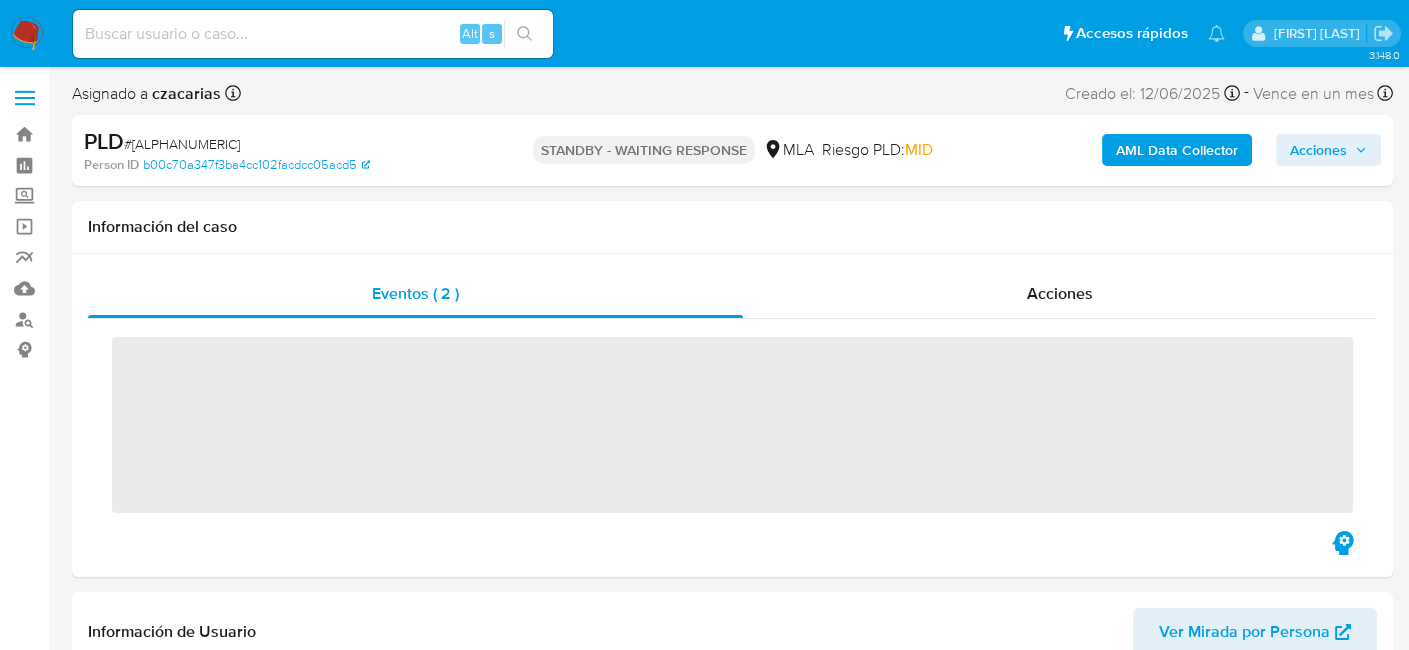 click at bounding box center [313, 34] 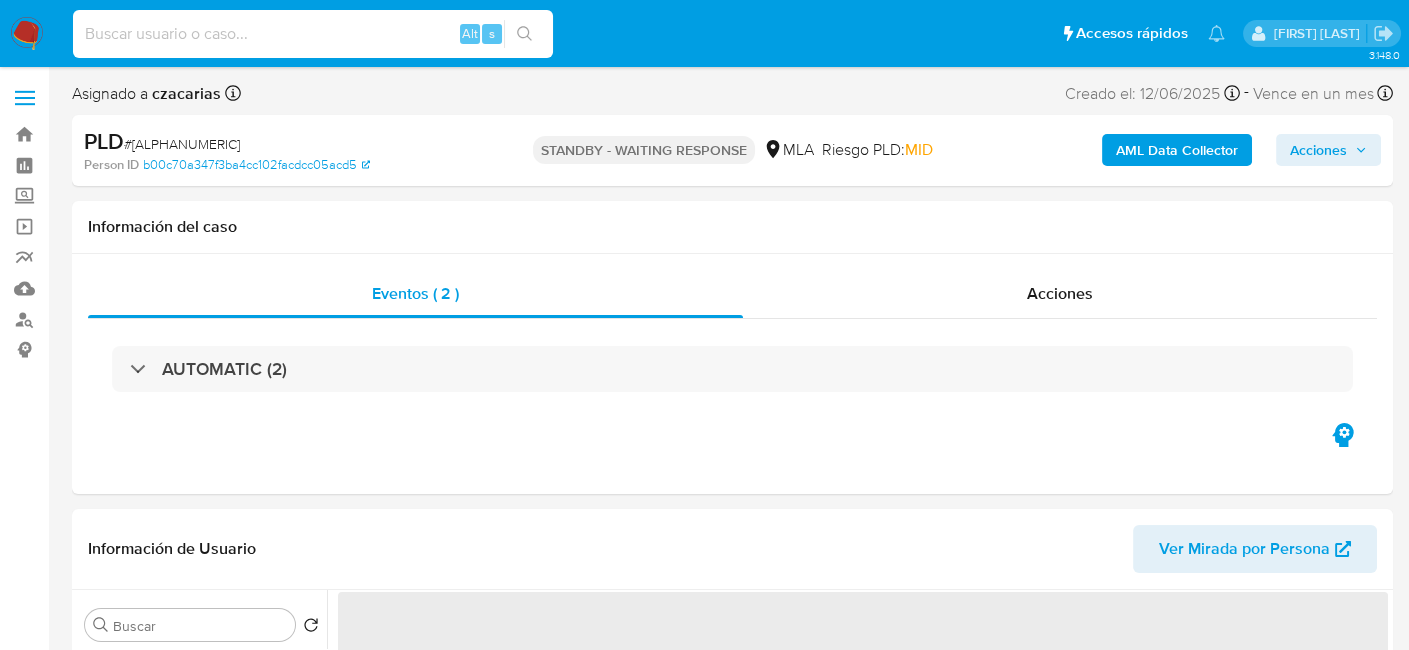 paste on "[ALPHANUMERIC]" 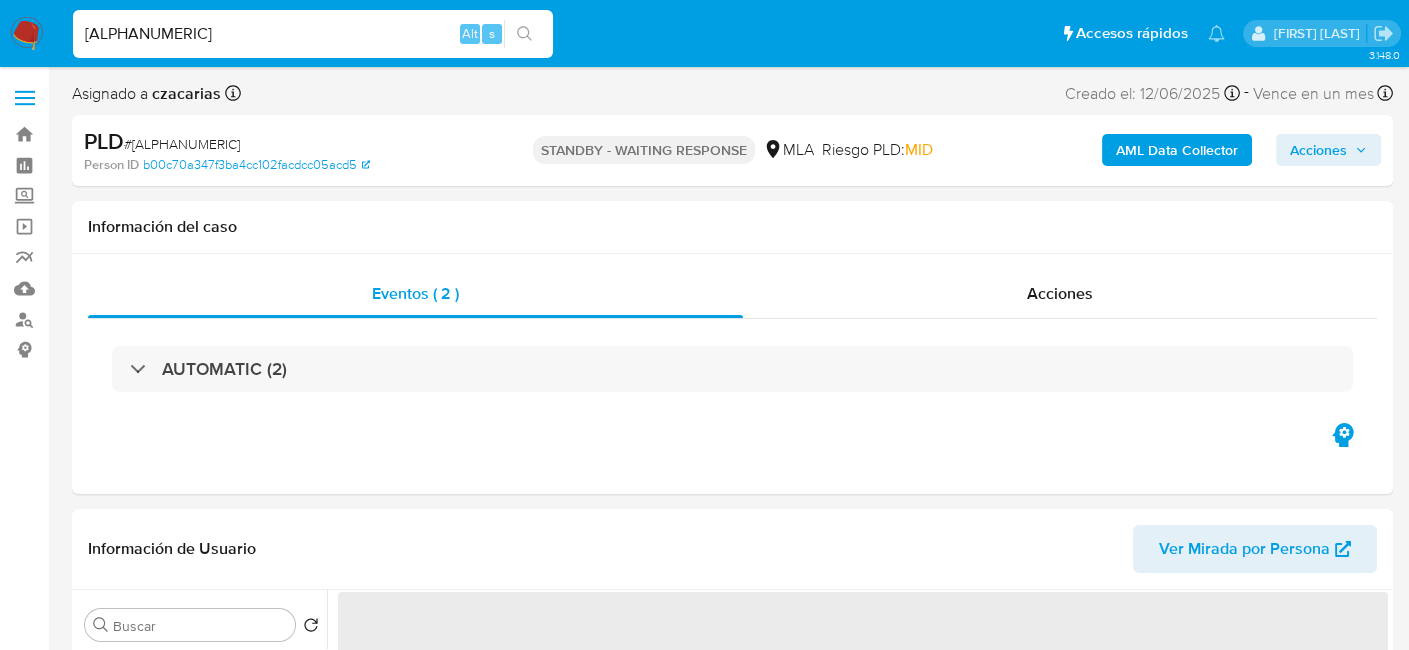 type on "[ALPHANUMERIC]" 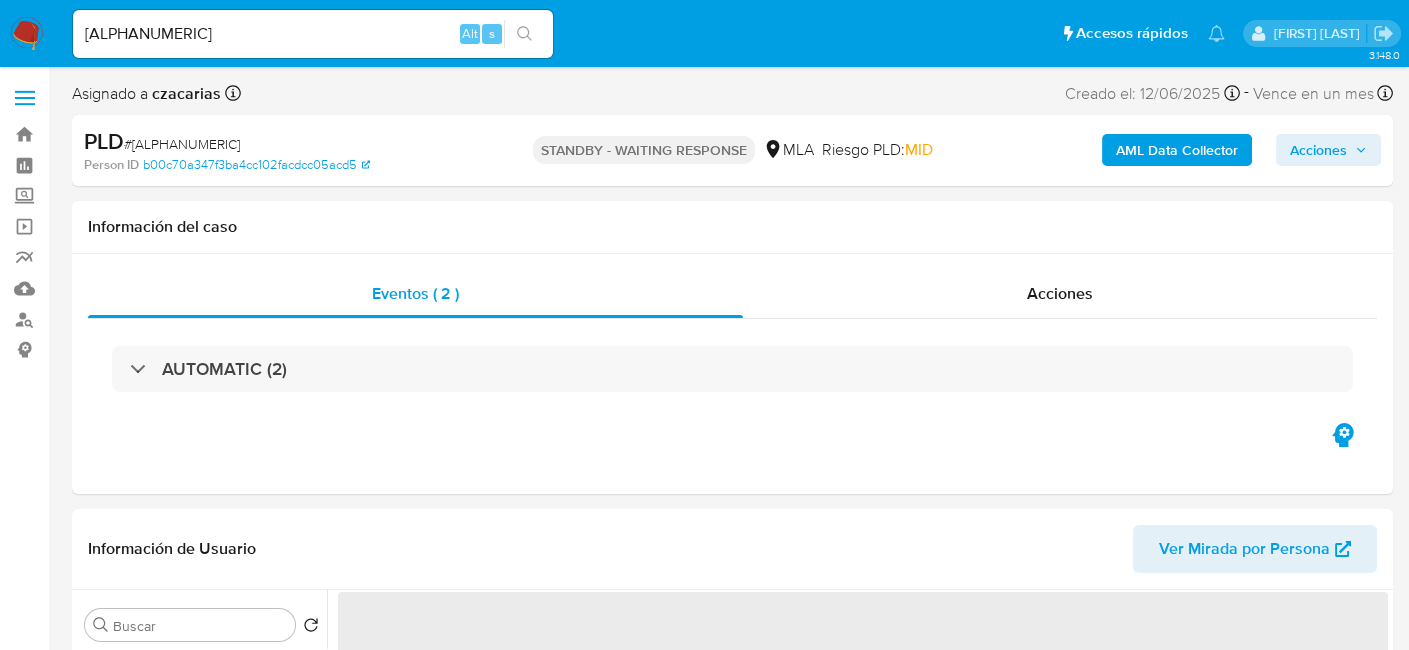 click at bounding box center (524, 34) 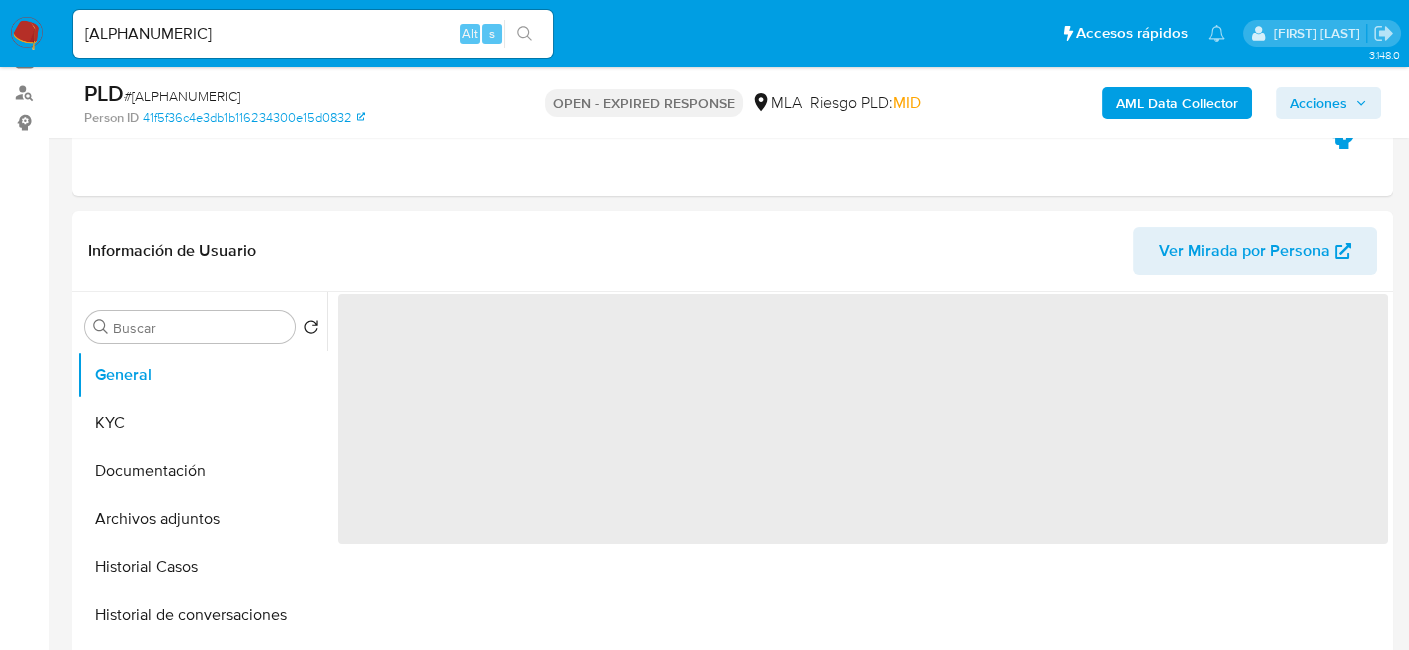 scroll, scrollTop: 300, scrollLeft: 0, axis: vertical 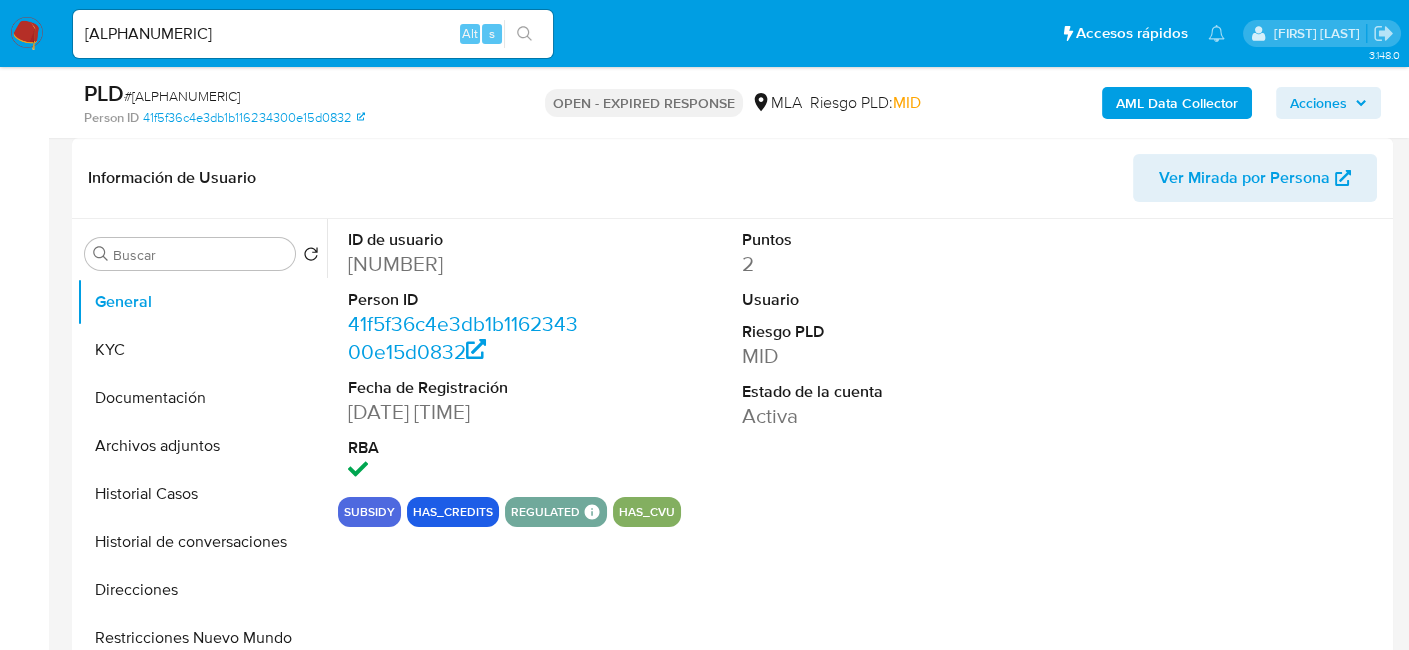 select on "10" 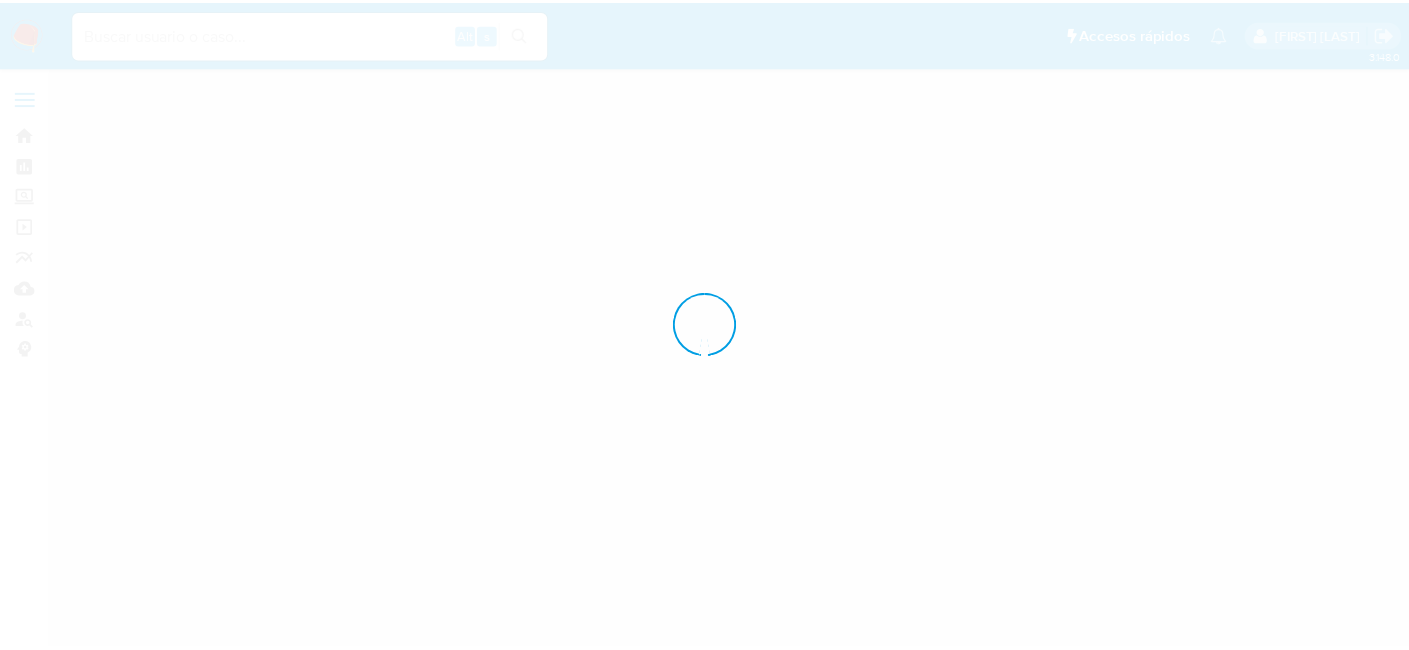 scroll, scrollTop: 0, scrollLeft: 0, axis: both 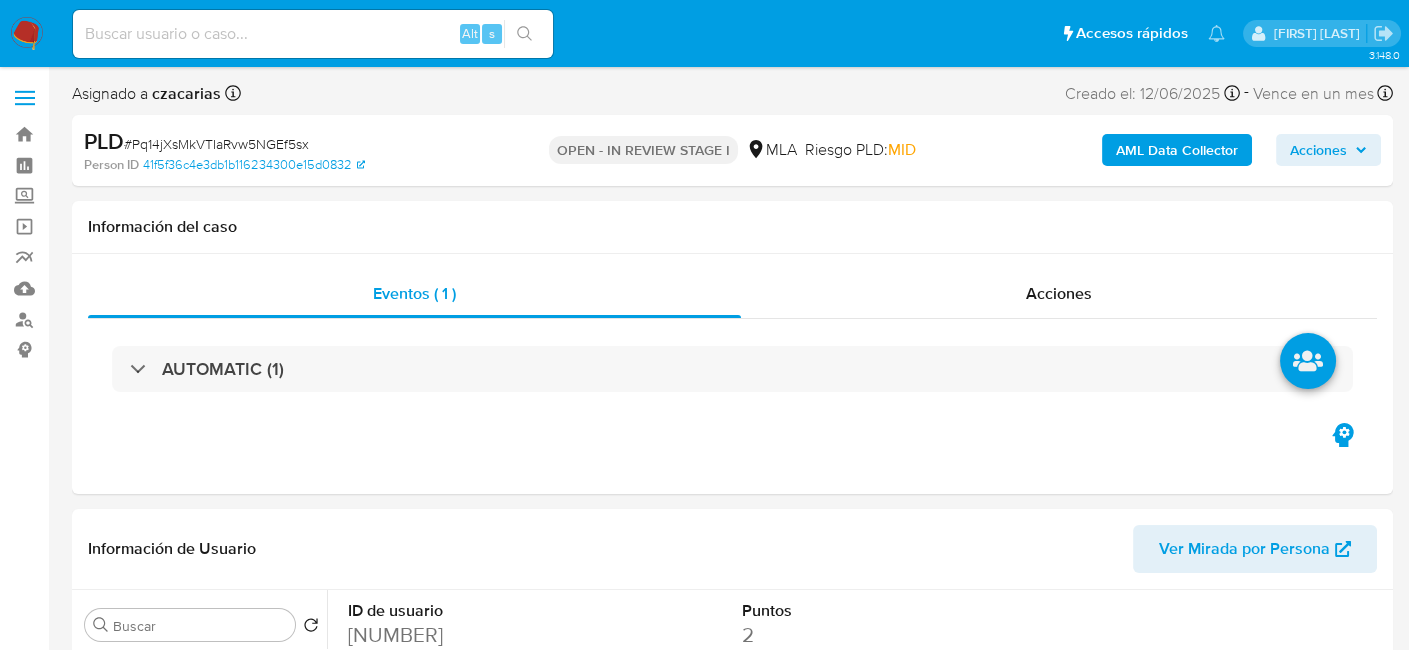 select on "10" 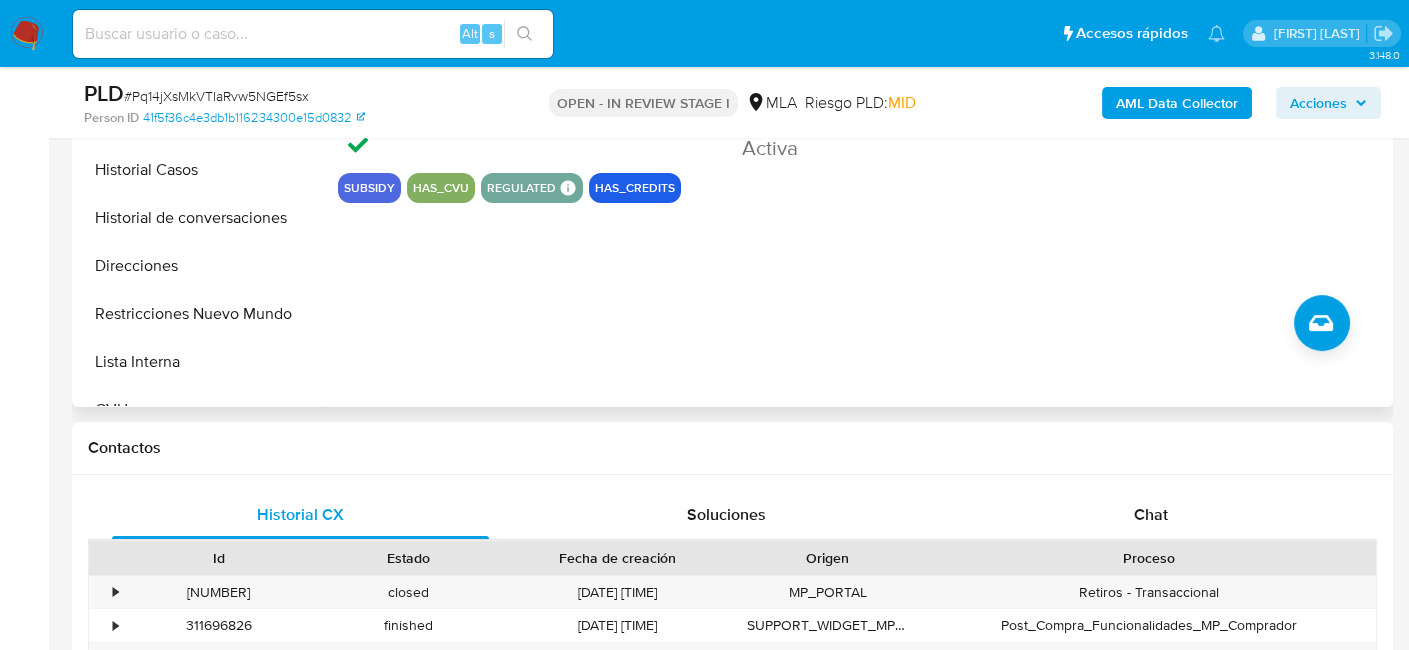 scroll, scrollTop: 800, scrollLeft: 0, axis: vertical 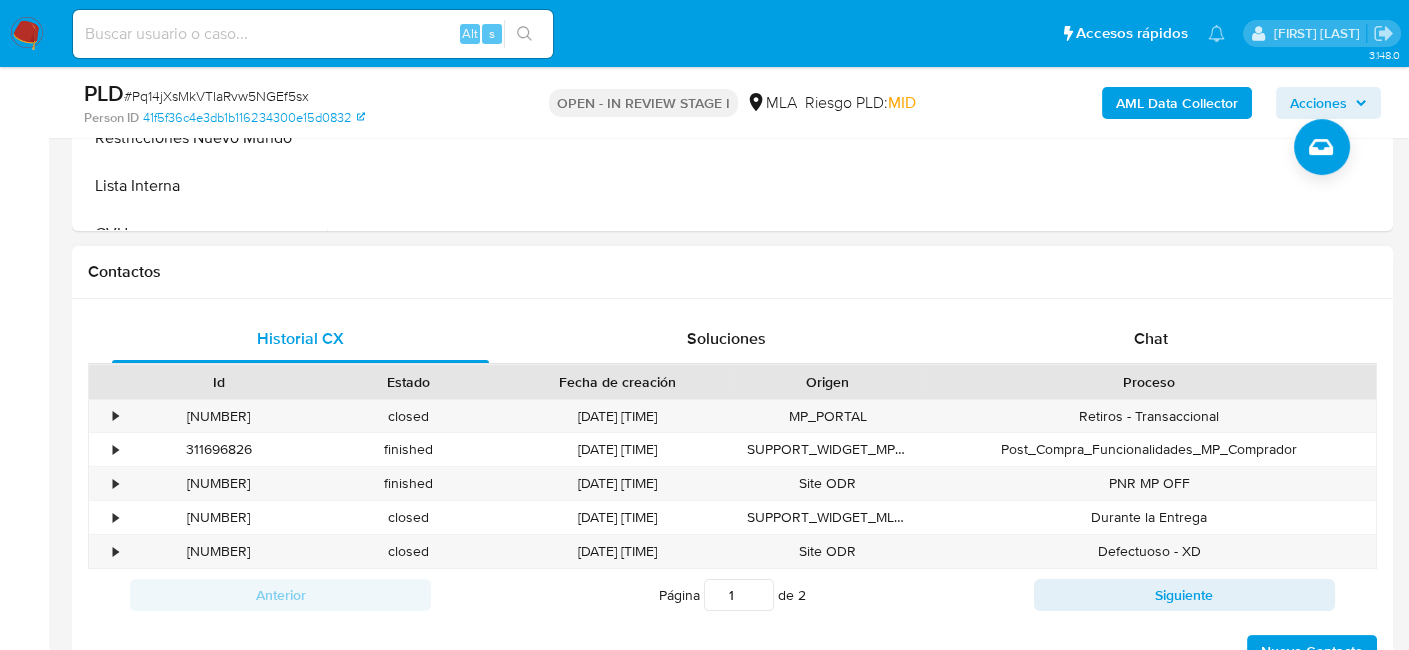 click on "Historial CX Soluciones Chat" at bounding box center (732, 339) 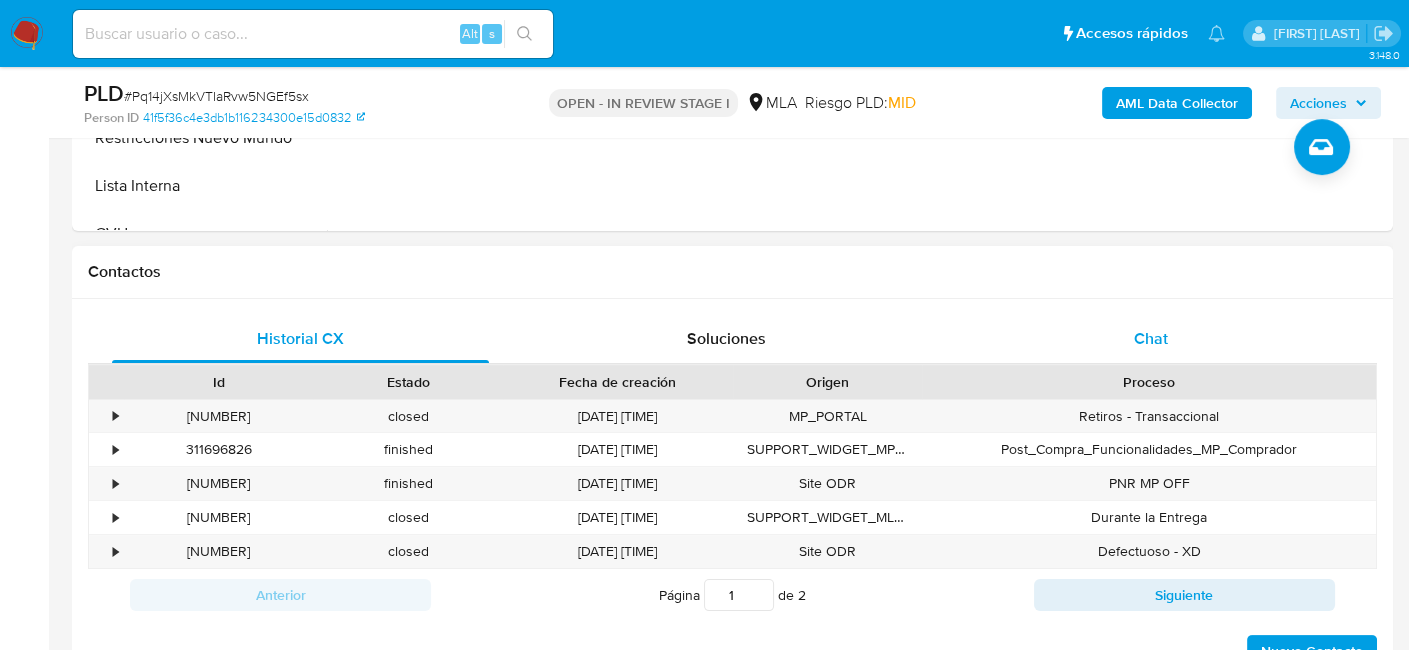 click on "Chat" at bounding box center (1151, 339) 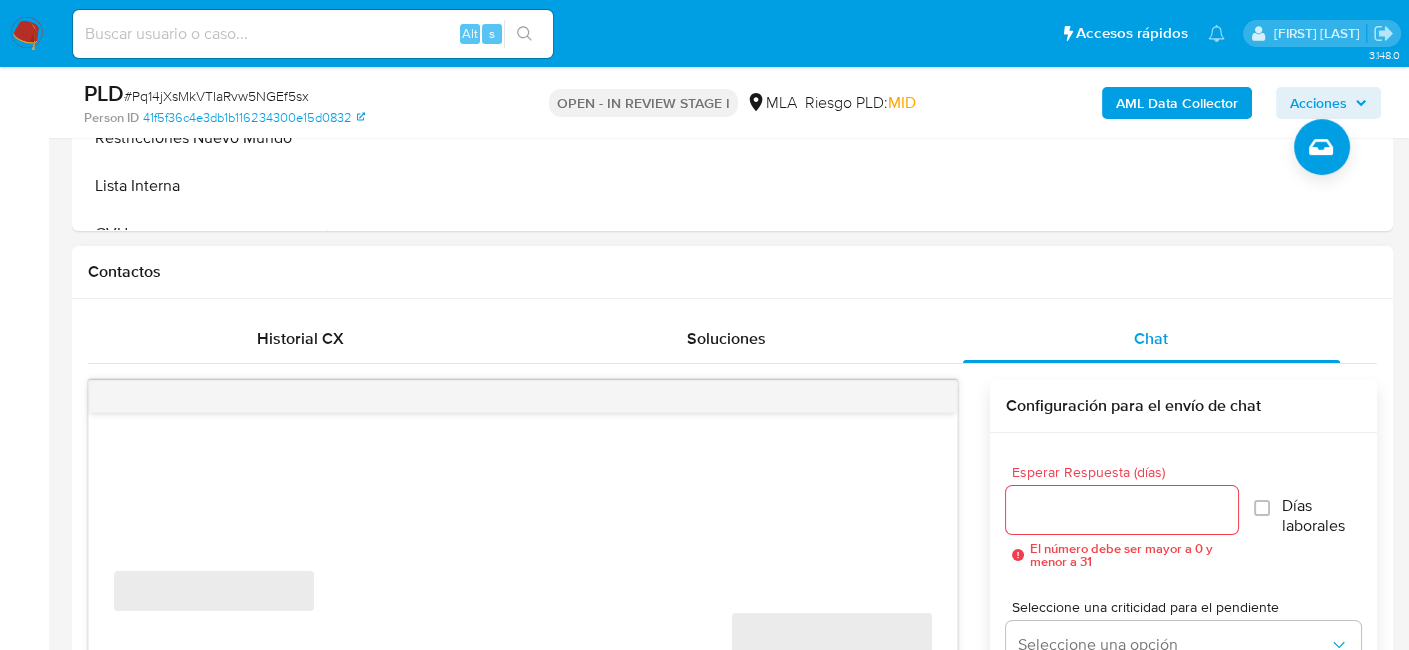 scroll, scrollTop: 900, scrollLeft: 0, axis: vertical 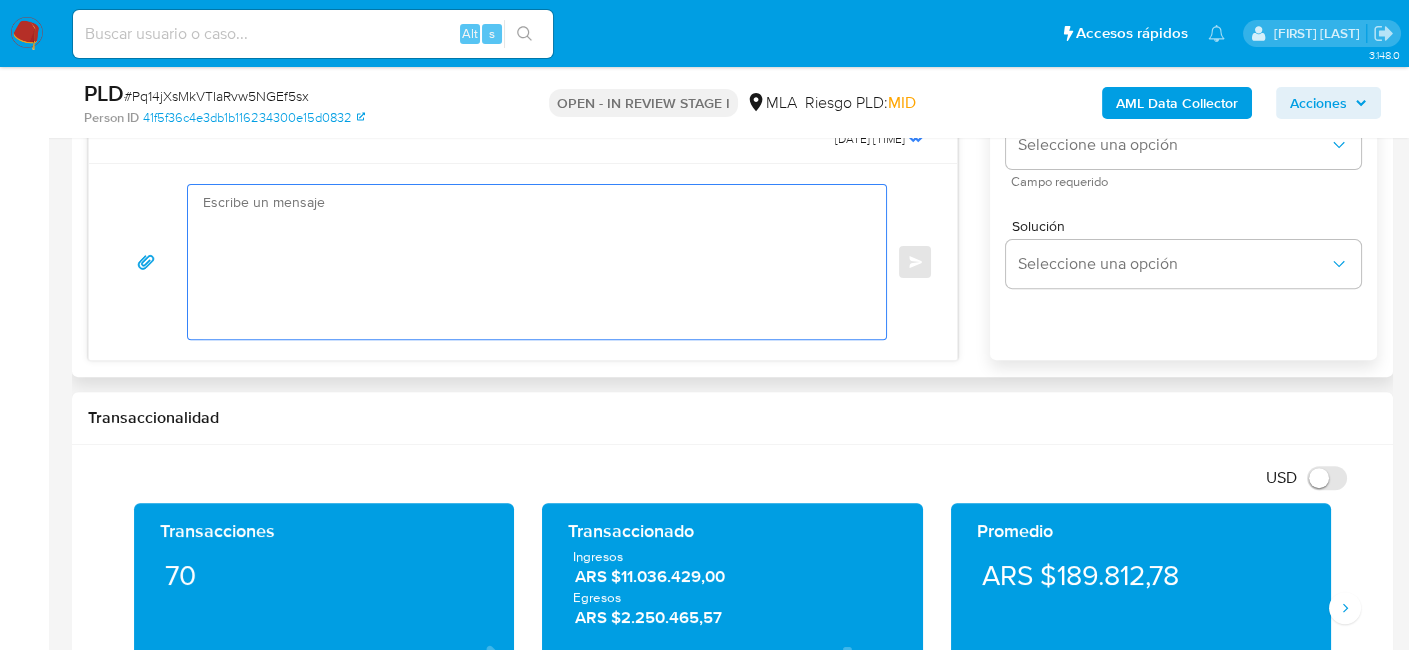 click at bounding box center (532, 262) 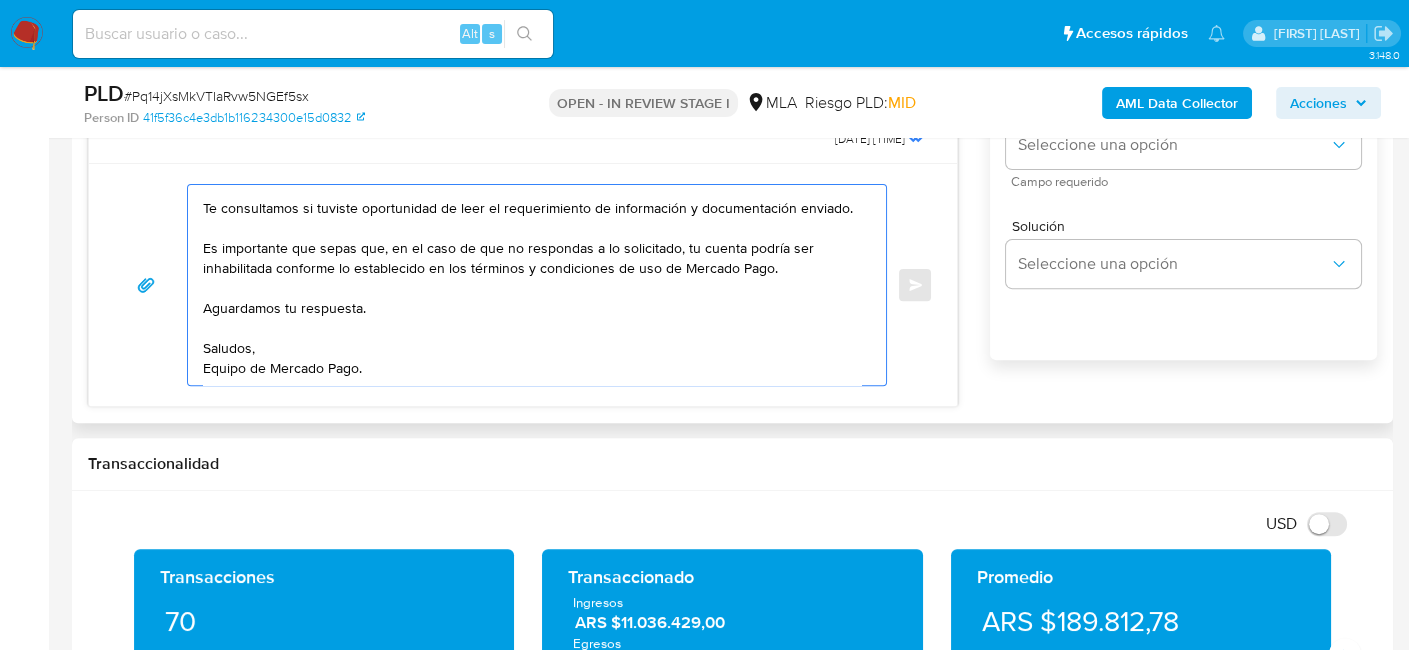 scroll, scrollTop: 0, scrollLeft: 0, axis: both 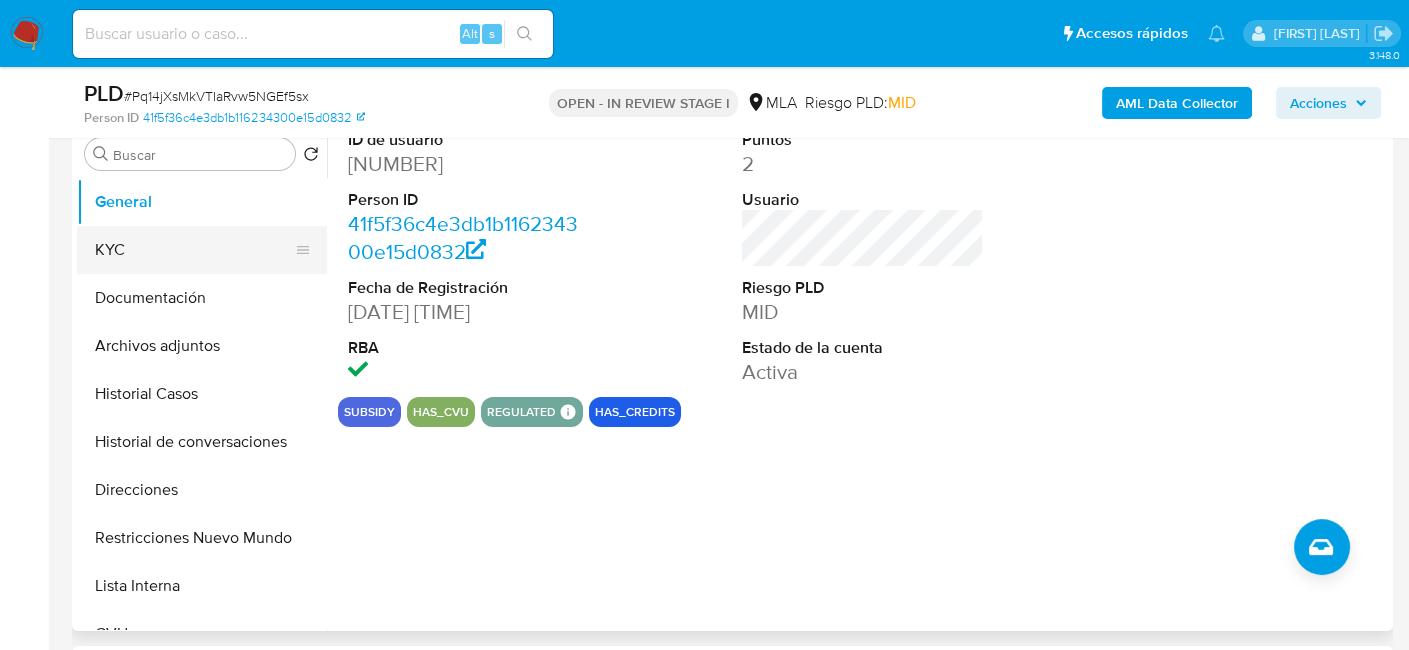 click on "KYC" at bounding box center [194, 250] 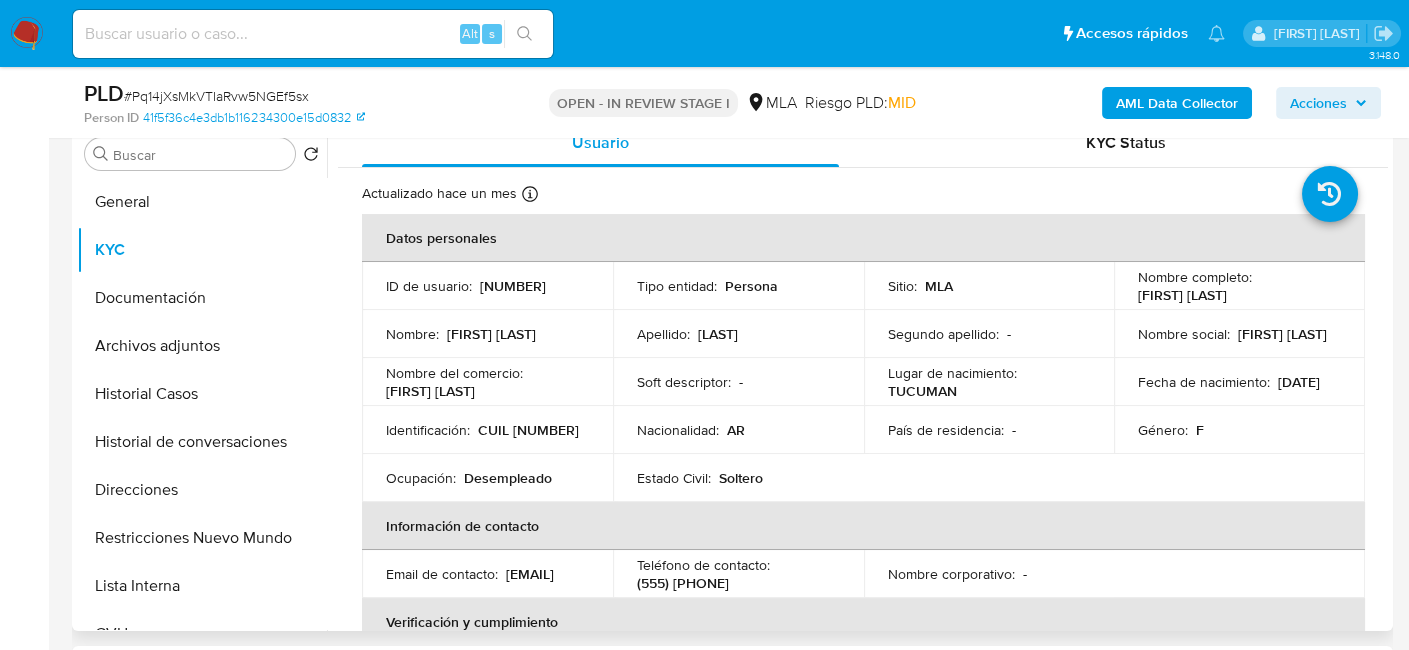 drag, startPoint x: 1229, startPoint y: 285, endPoint x: 1170, endPoint y: 309, distance: 63.694584 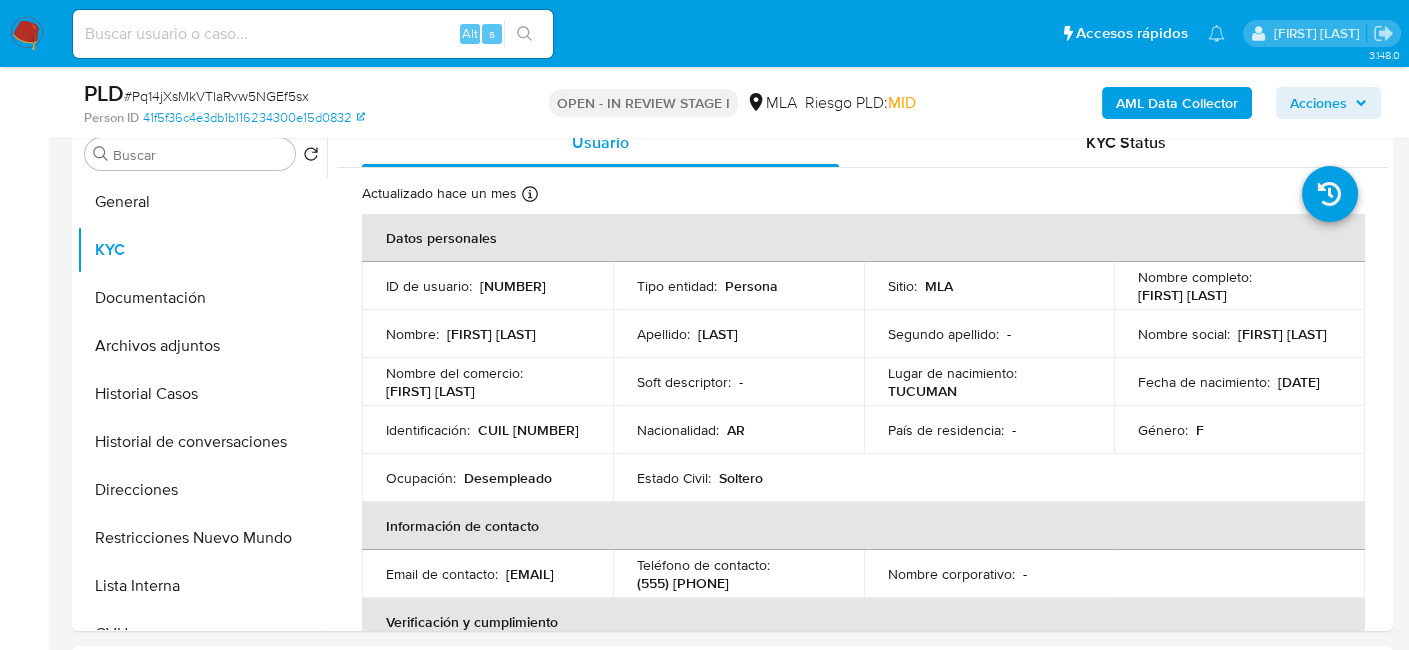 copy on "na Belen Ocampos" 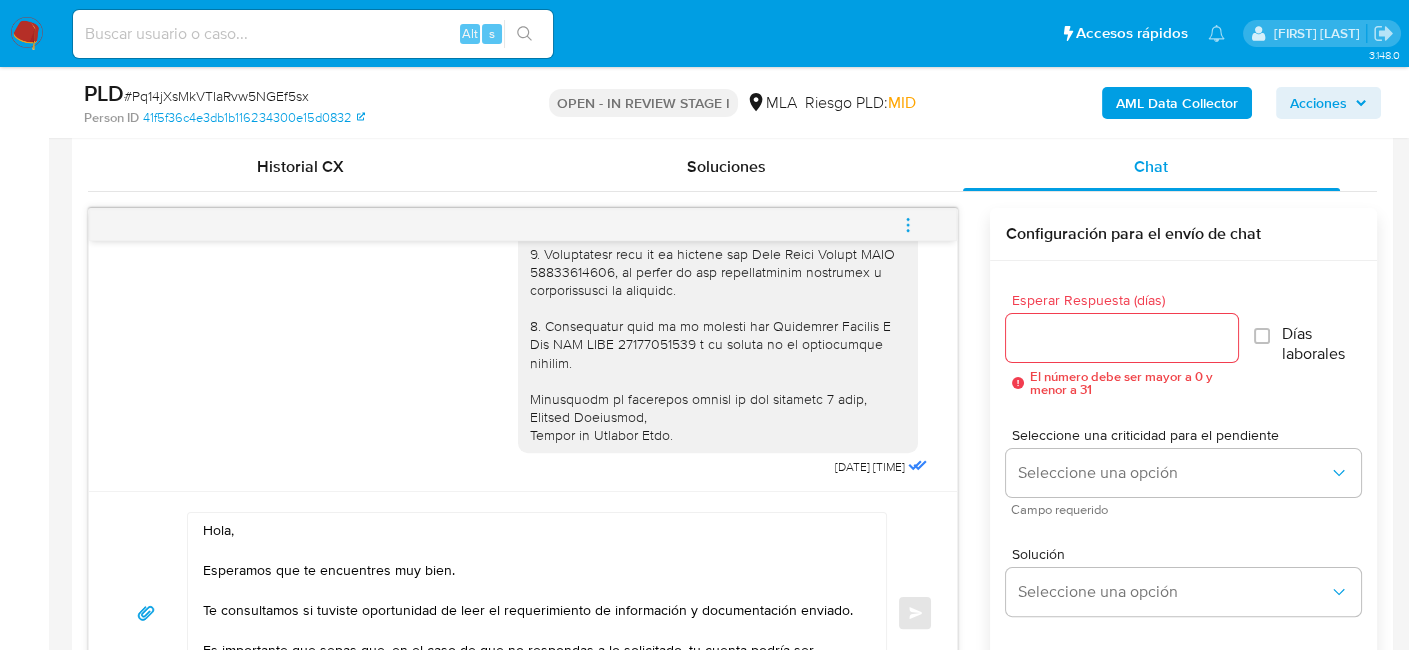 scroll, scrollTop: 1000, scrollLeft: 0, axis: vertical 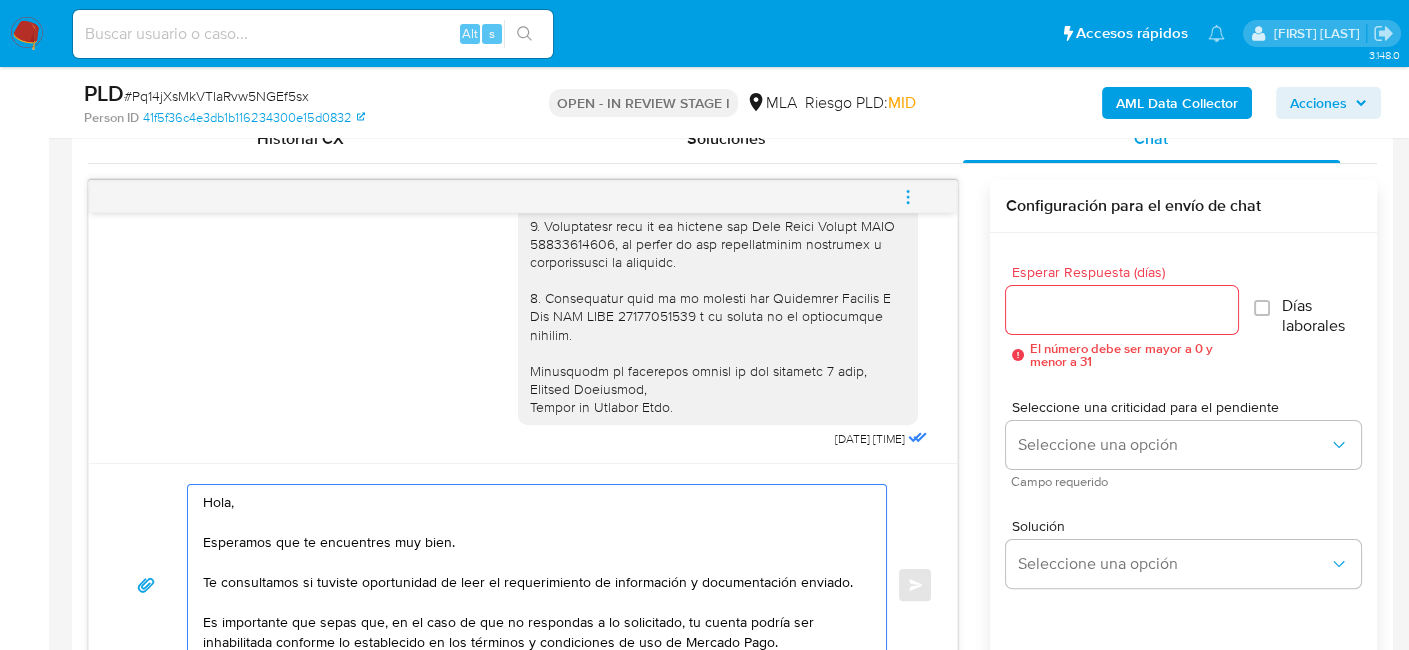click on "Hola,
Esperamos que te encuentres muy bien.
Te consultamos si tuviste oportunidad de leer el requerimiento de información y documentación enviado.
Es importante que sepas que, en el caso de que no respondas a lo solicitado, tu cuenta podría ser inhabilitada conforme lo establecido en los términos y condiciones de uso de Mercado Pago.
Aguardamos tu respuesta.
Saludos,
Equipo de Mercado Pago." at bounding box center [532, 585] 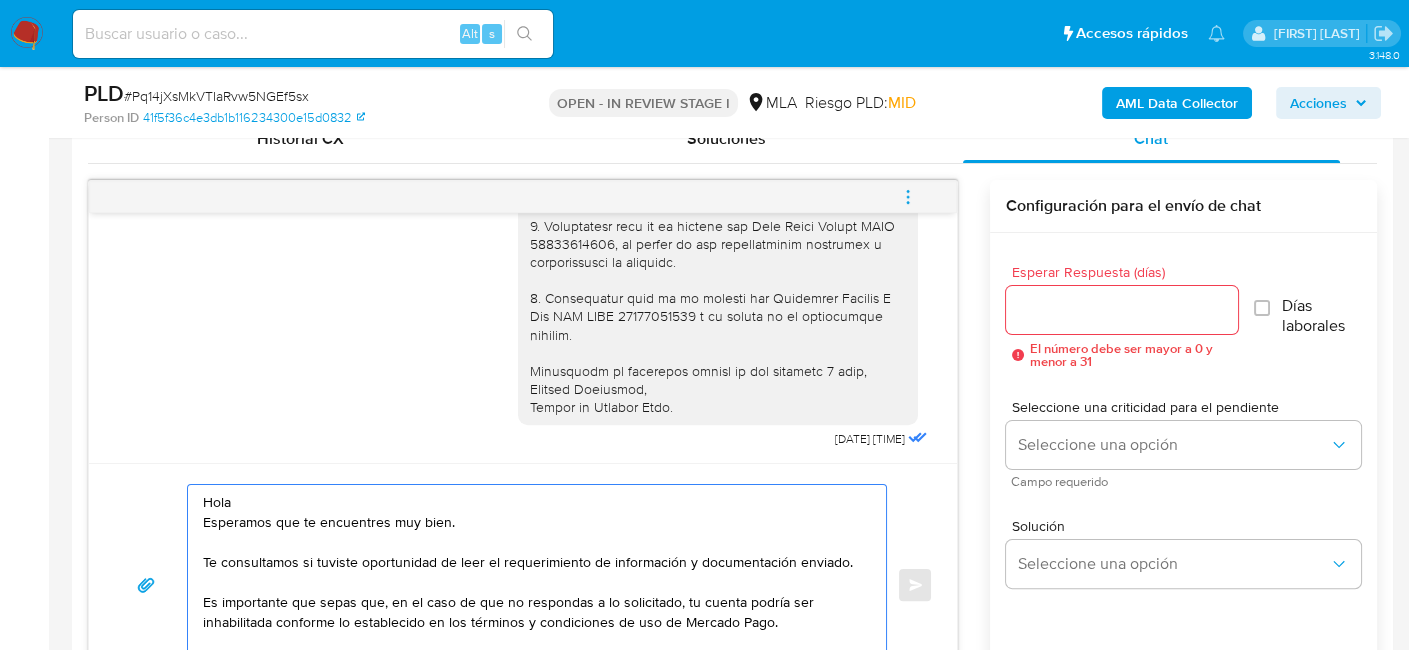 paste on "na Belen Ocampos" 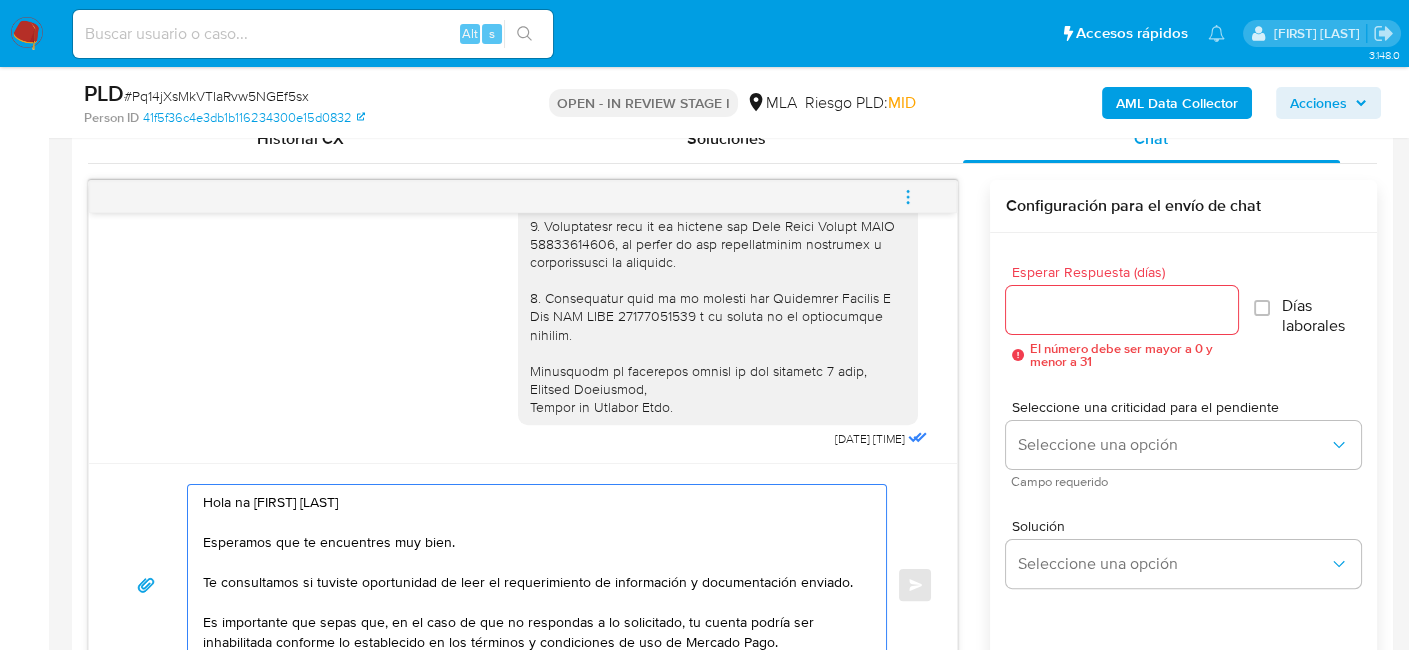click on "Hola na Belen Ocampos
Esperamos que te encuentres muy bien.
Te consultamos si tuviste oportunidad de leer el requerimiento de información y documentación enviado.
Es importante que sepas que, en el caso de que no respondas a lo solicitado, tu cuenta podría ser inhabilitada conforme lo establecido en los términos y condiciones de uso de Mercado Pago.
Aguardamos tu respuesta.
Saludos,
Equipo de Mercado Pago." at bounding box center [532, 585] 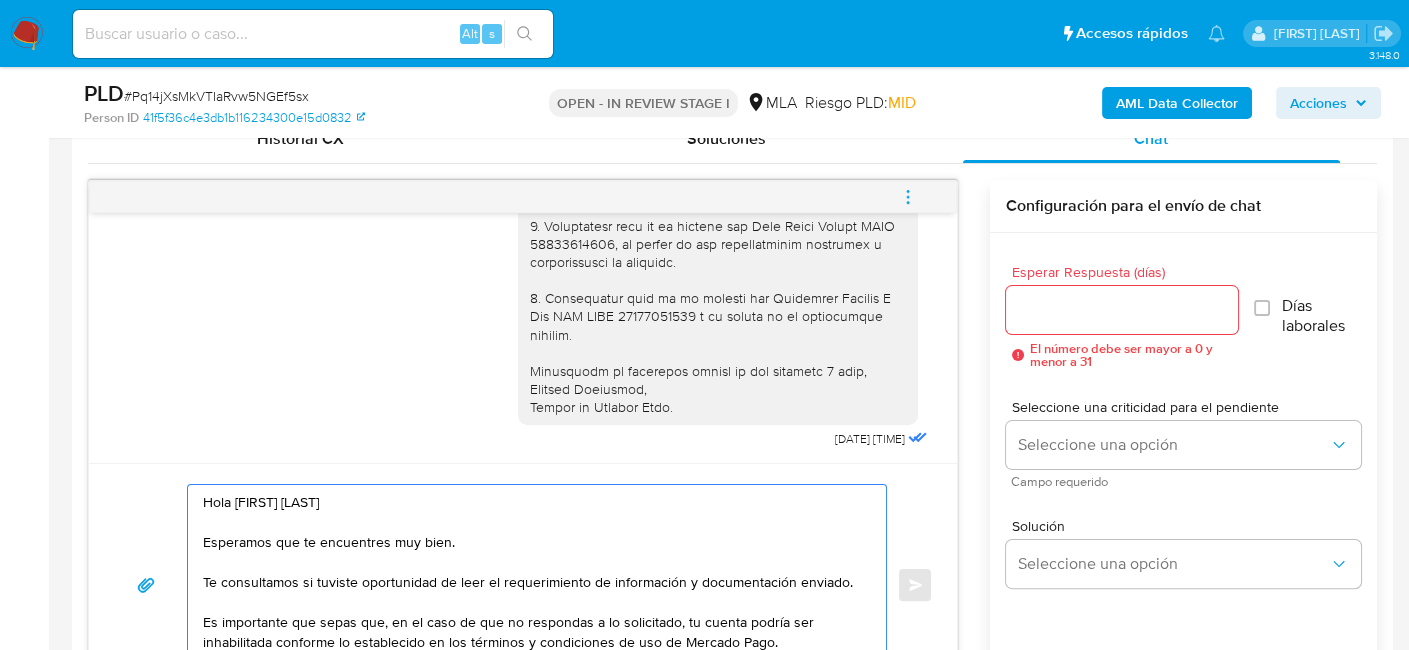 scroll, scrollTop: 94, scrollLeft: 0, axis: vertical 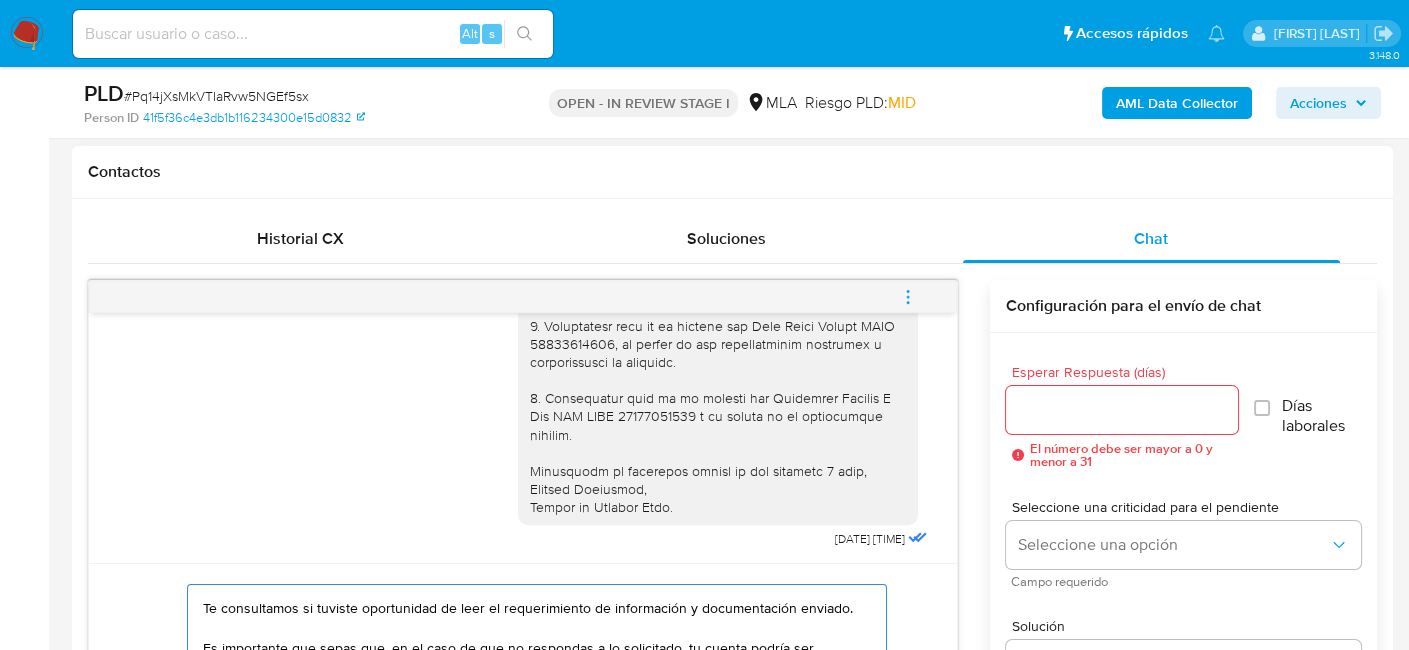 type on "Hola Ana Belen Ocampos
Esperamos que te encuentres muy bien.
Te consultamos si tuviste oportunidad de leer el requerimiento de información y documentación enviado.
Es importante que sepas que, en el caso de que no respondas a lo solicitado, tu cuenta podría ser inhabilitada conforme lo establecido en los términos y condiciones de uso de Mercado Pago.
Aguardamos tu respuesta.
Saludos,
Equipo de Mercado Pago." 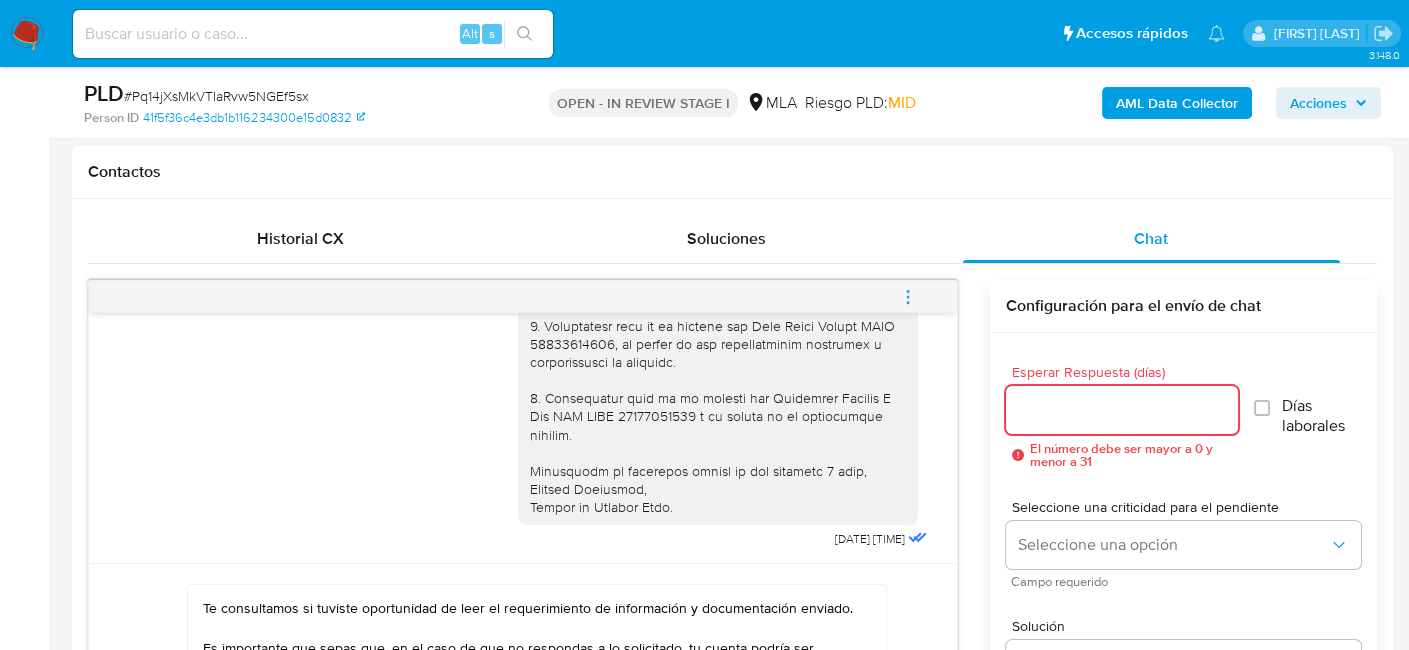 click on "Esperar Respuesta (días)" at bounding box center (1122, 410) 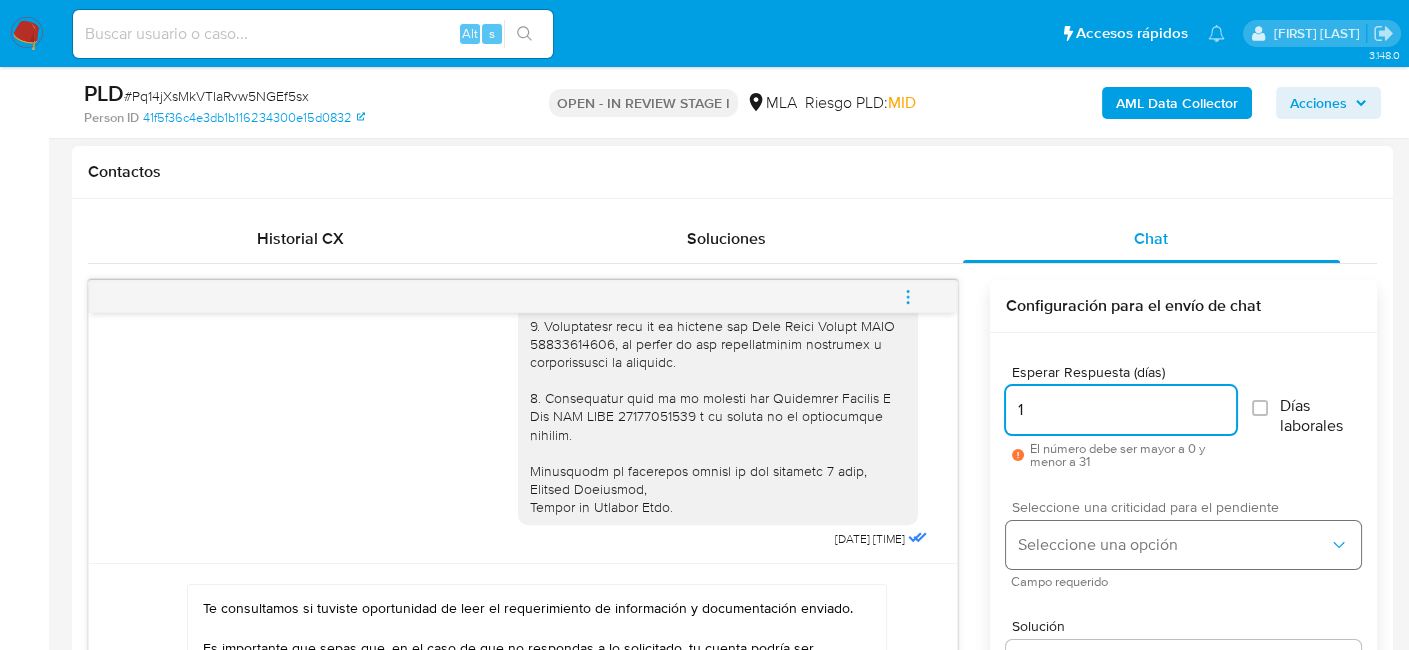 type on "1" 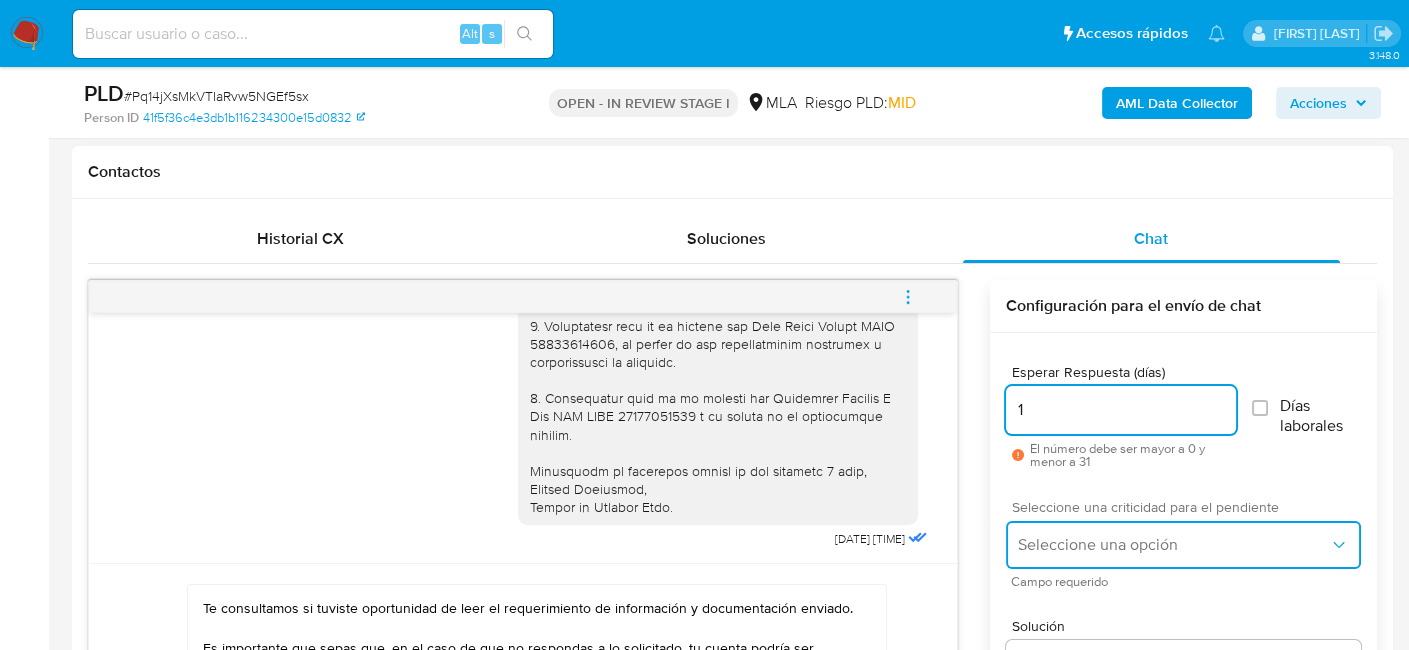 click on "Seleccione una opción" at bounding box center (1173, 545) 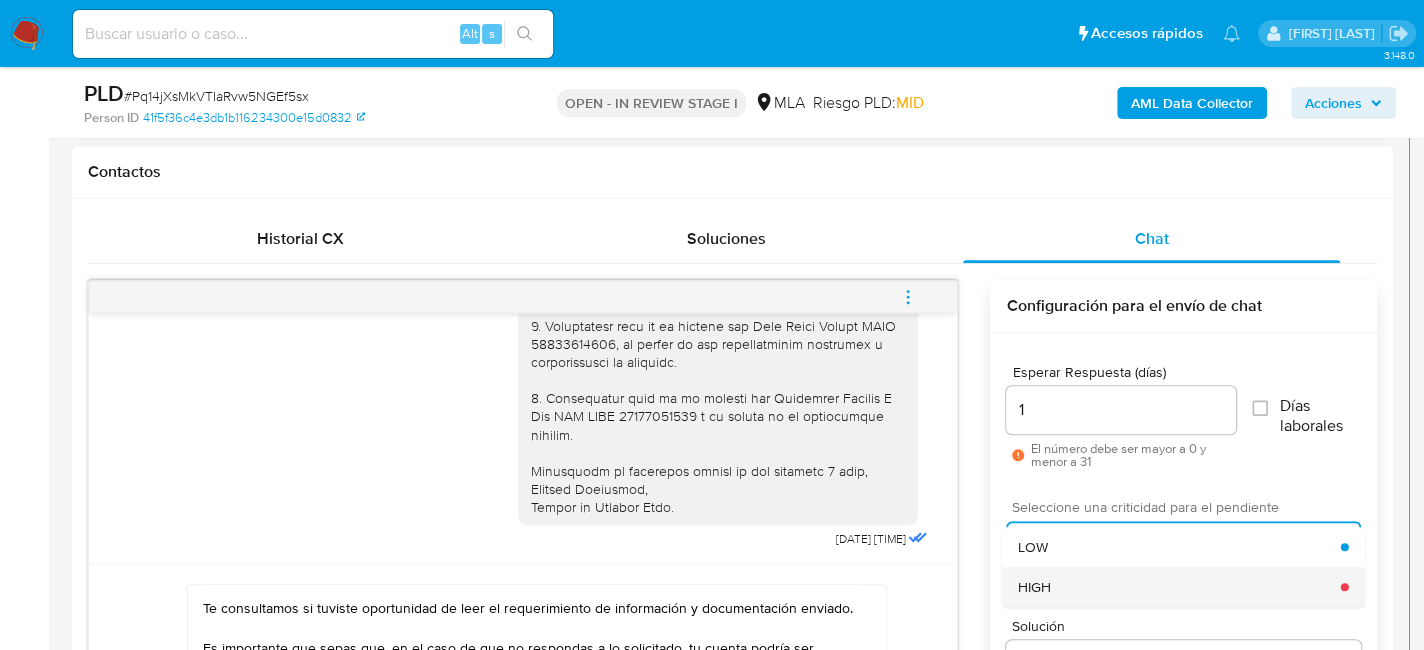 click on "HIGH" at bounding box center [1179, 587] 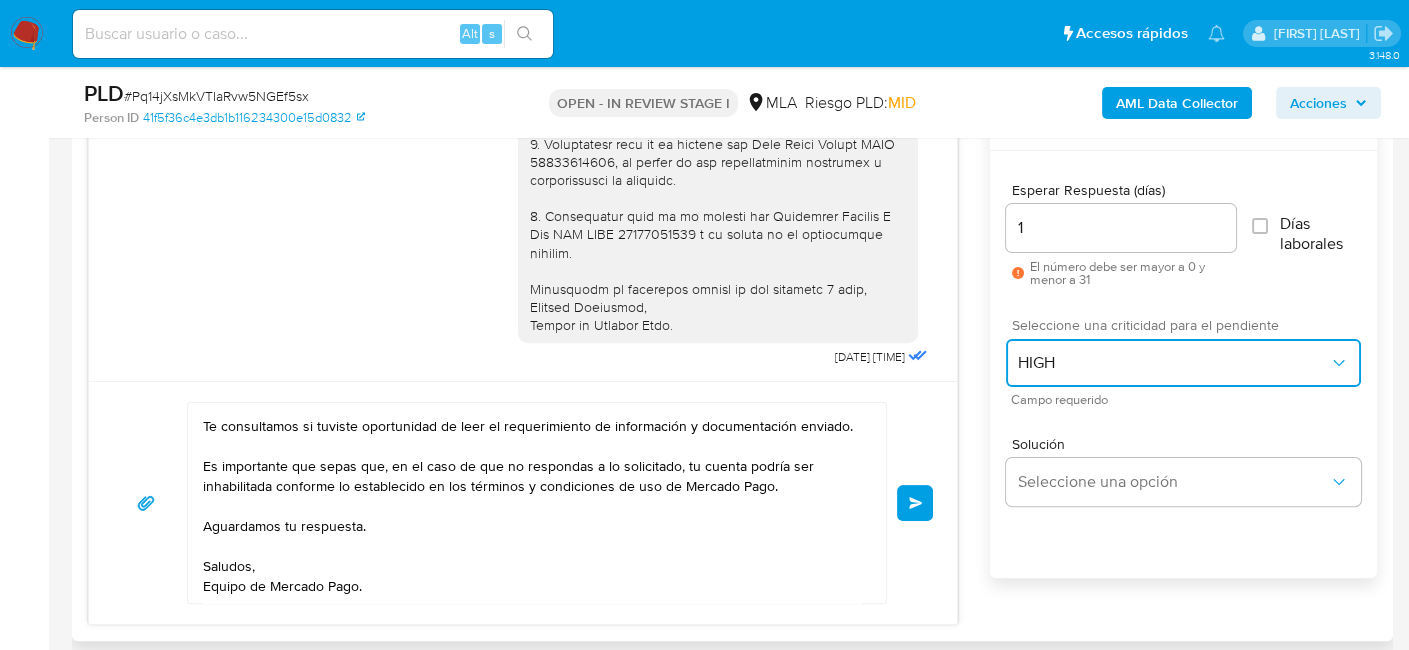 scroll, scrollTop: 1100, scrollLeft: 0, axis: vertical 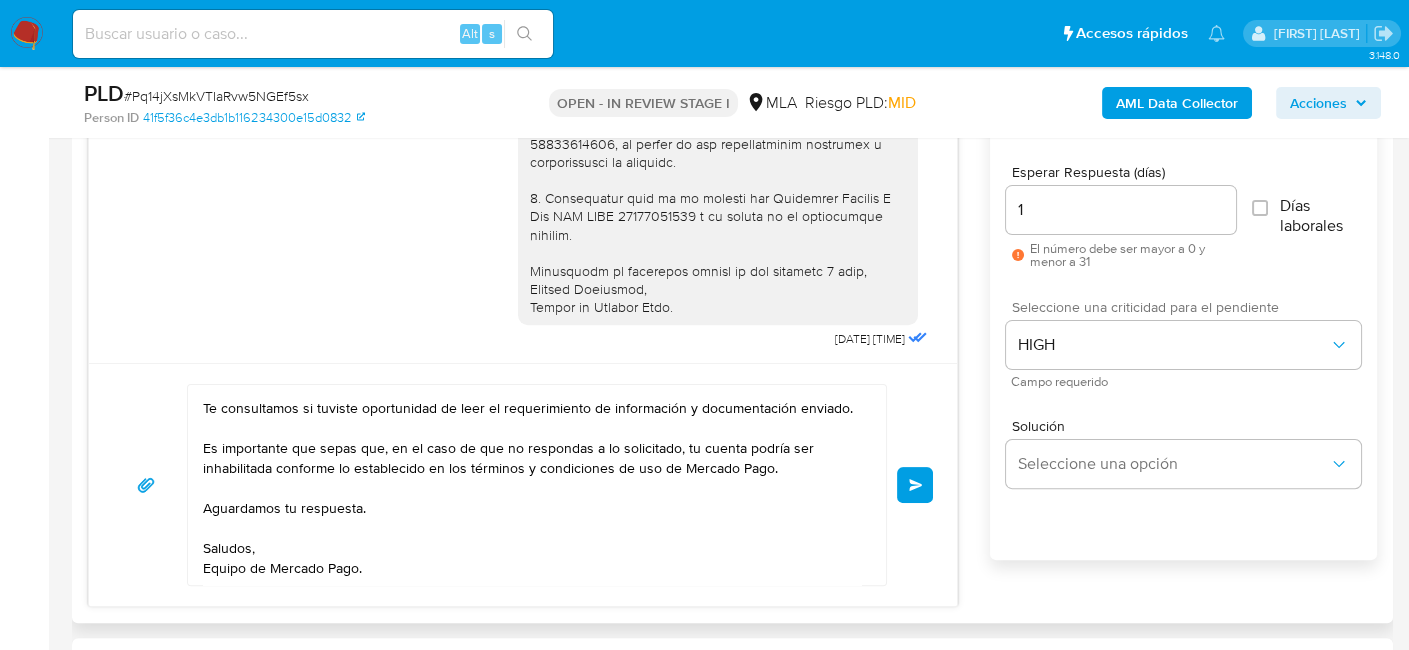 click on "Enviar" at bounding box center (916, 485) 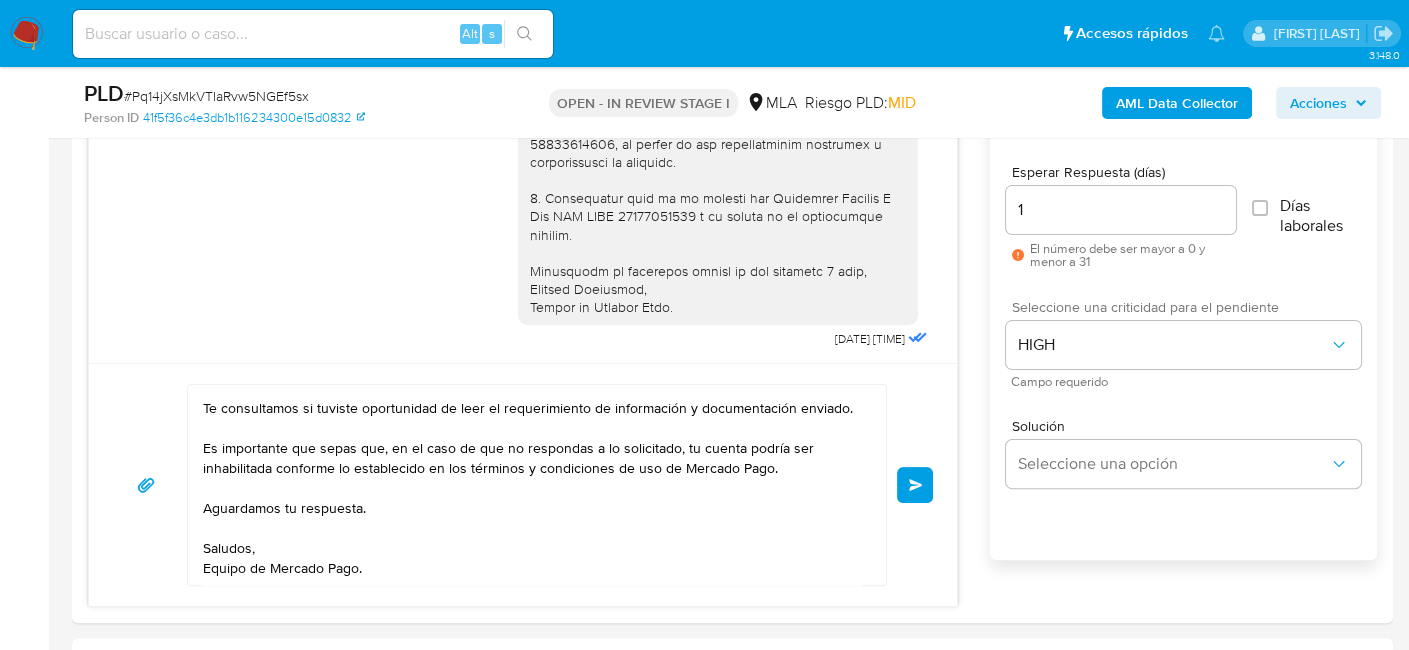 type 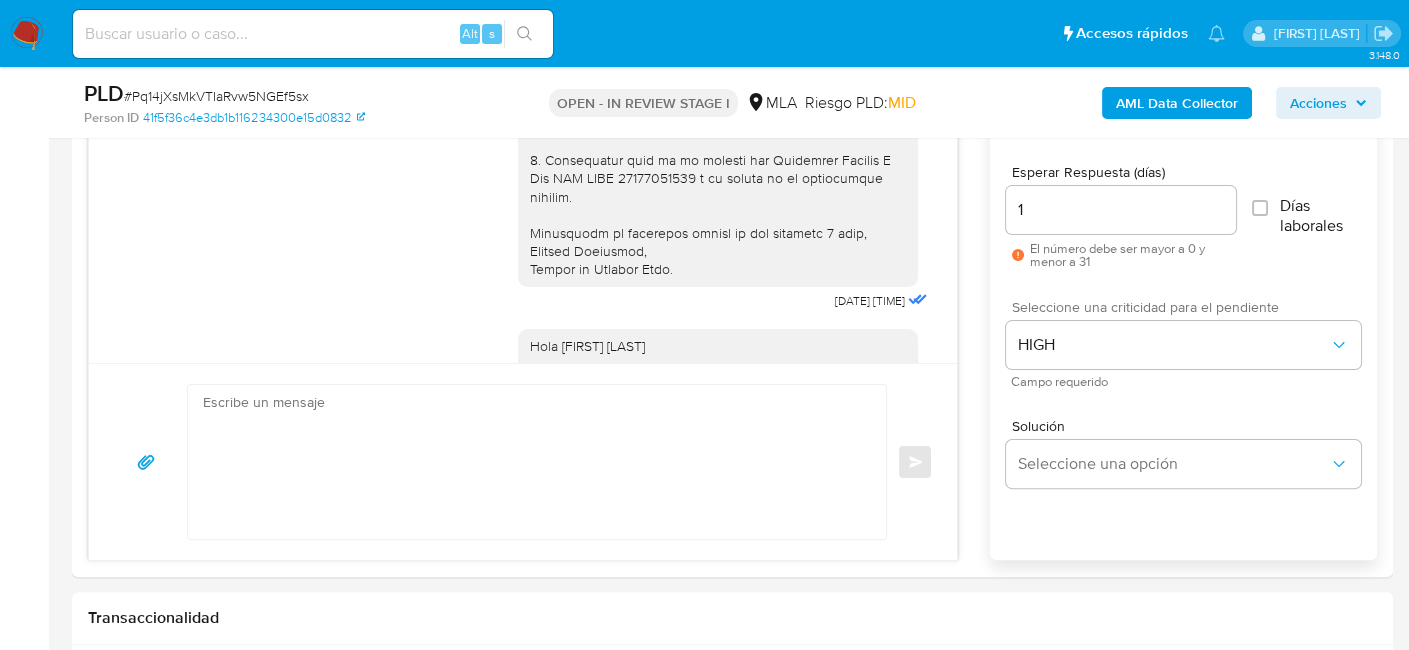 scroll, scrollTop: 0, scrollLeft: 0, axis: both 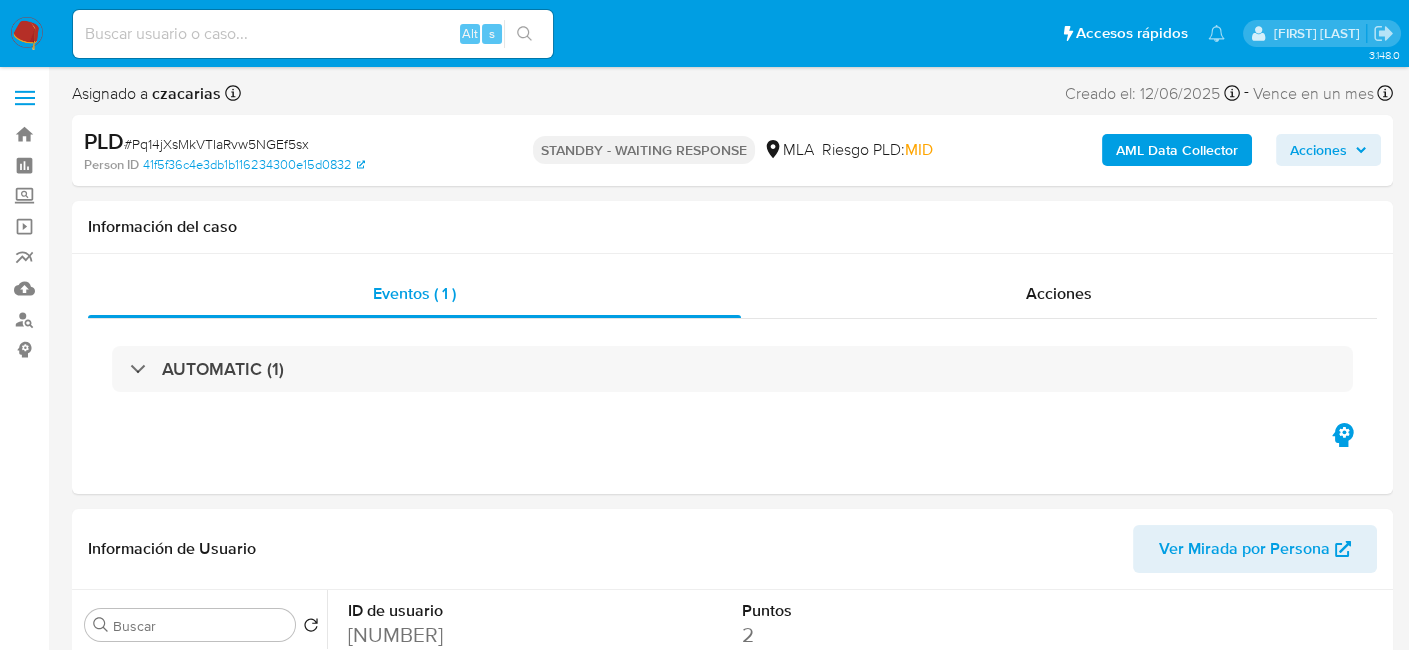 click on "Alt s" at bounding box center (313, 34) 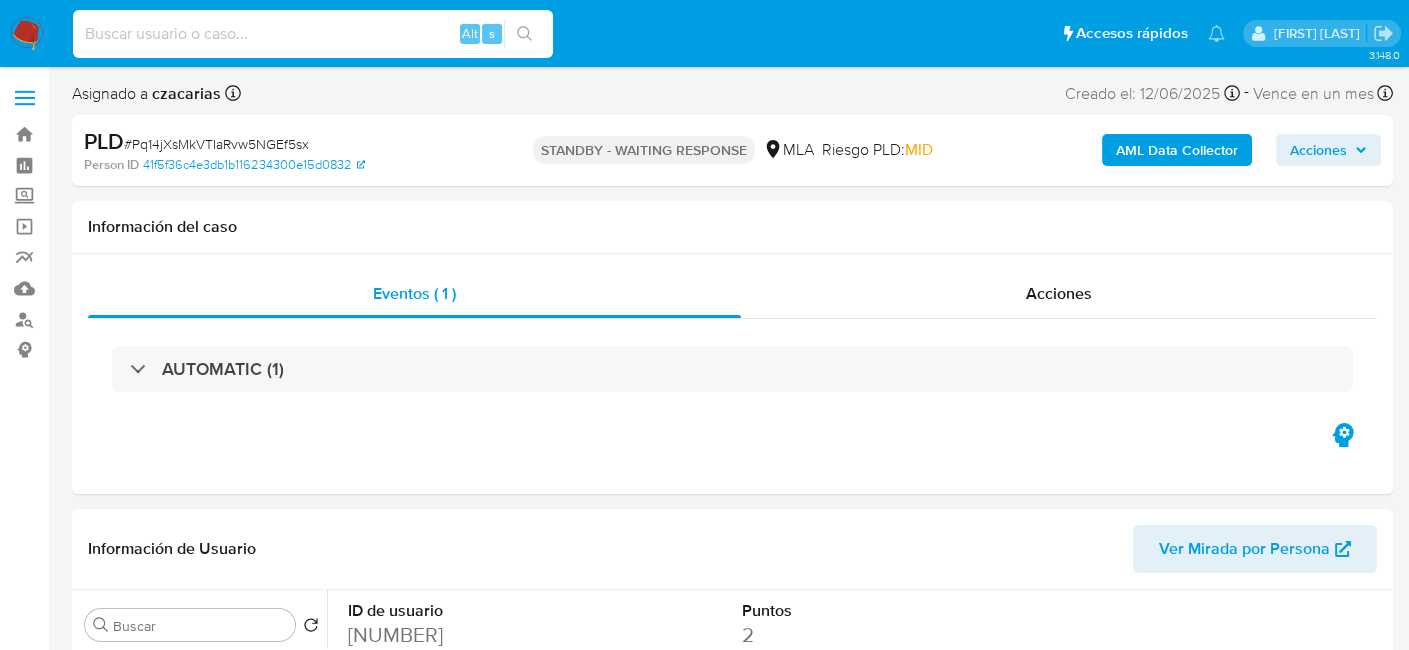 click at bounding box center [313, 34] 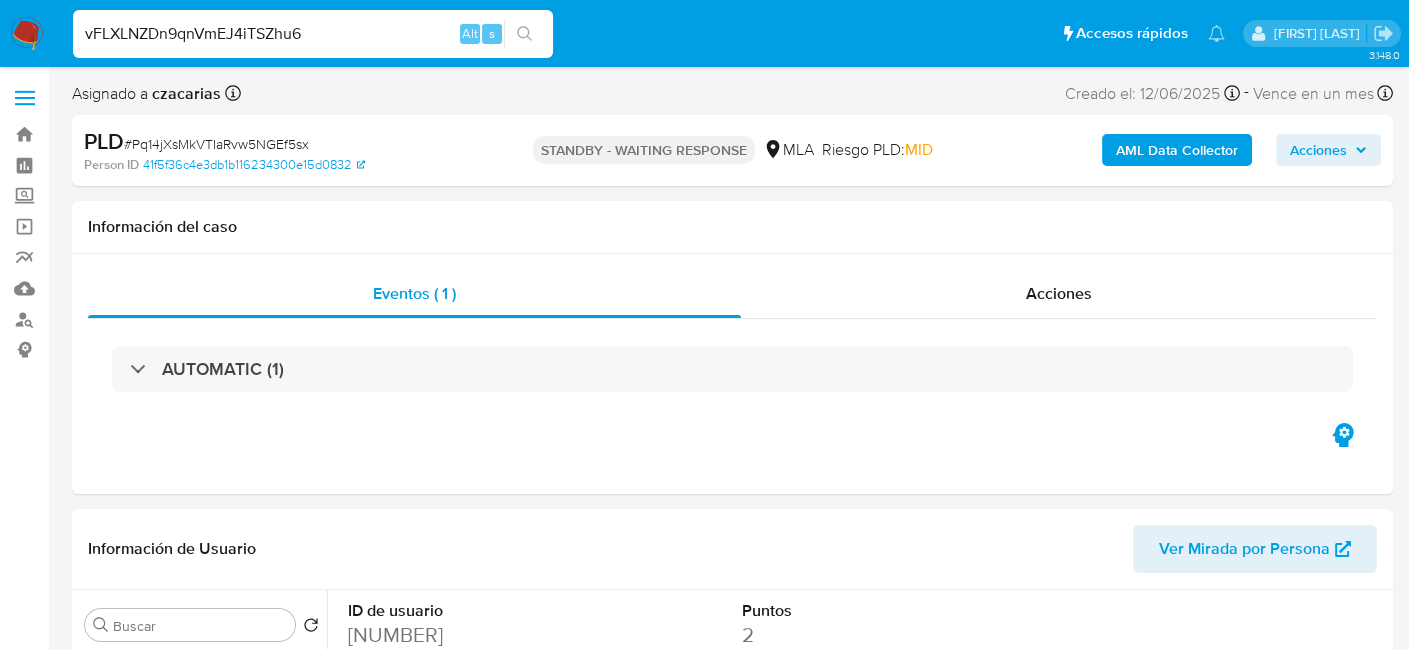 type on "vFLXLNZDn9qnVmEJ4iTSZhu6" 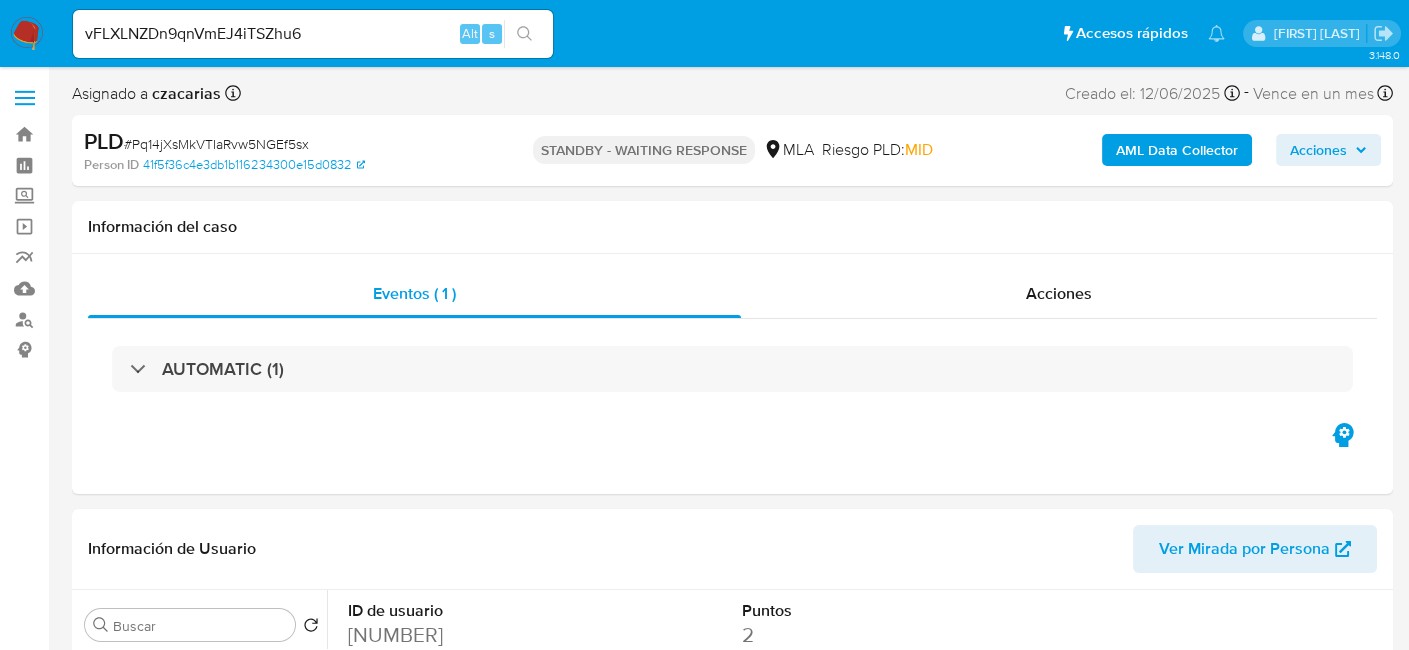 click at bounding box center (524, 34) 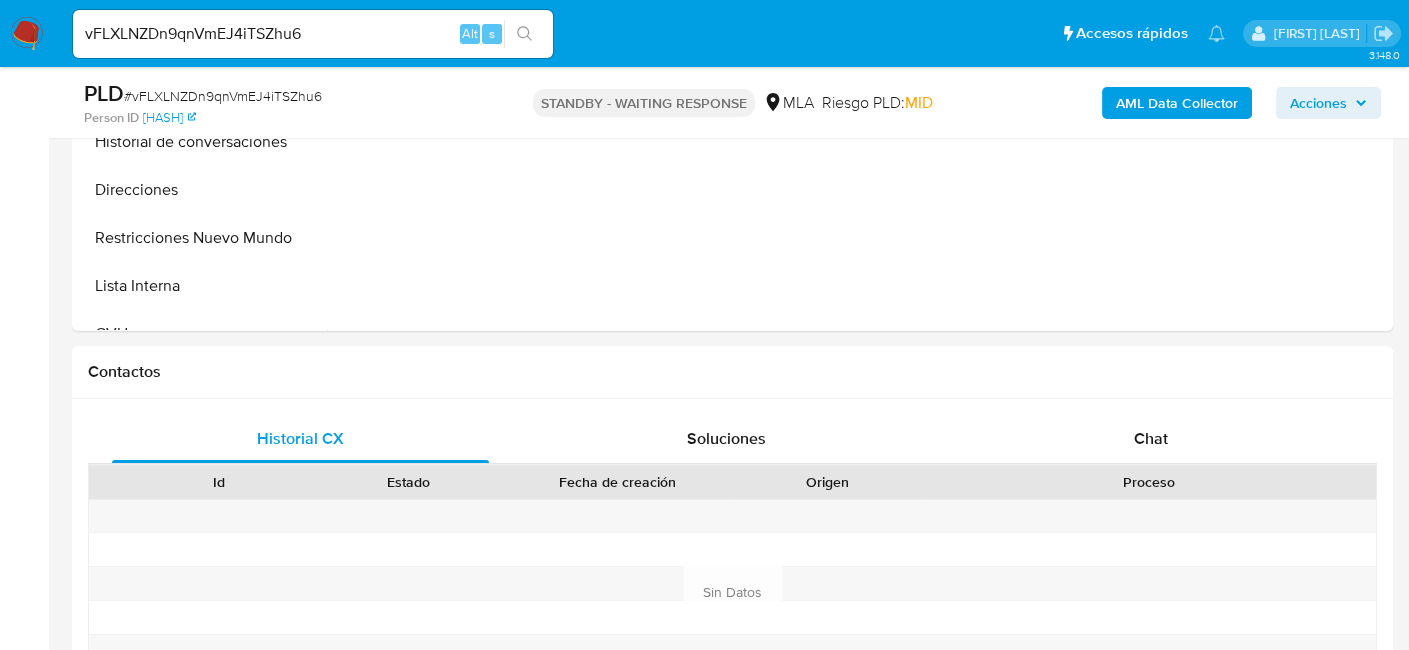 select on "10" 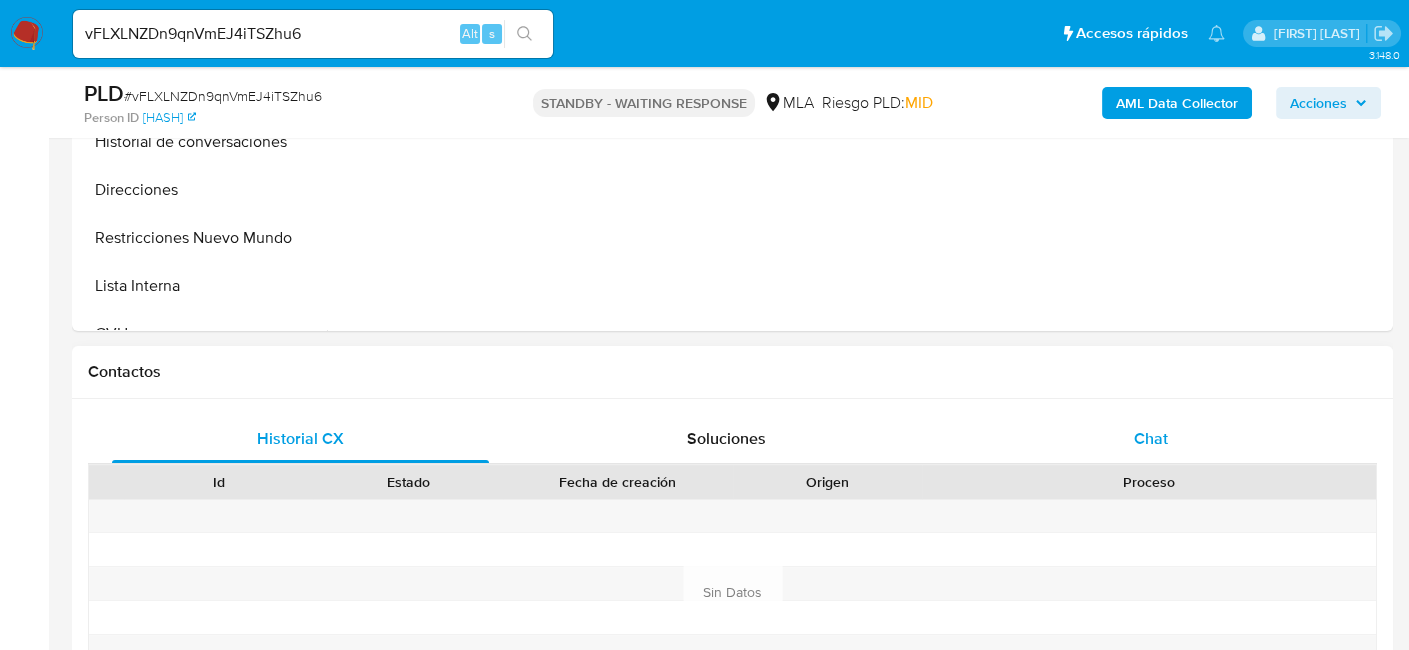 click on "Chat" at bounding box center (1151, 439) 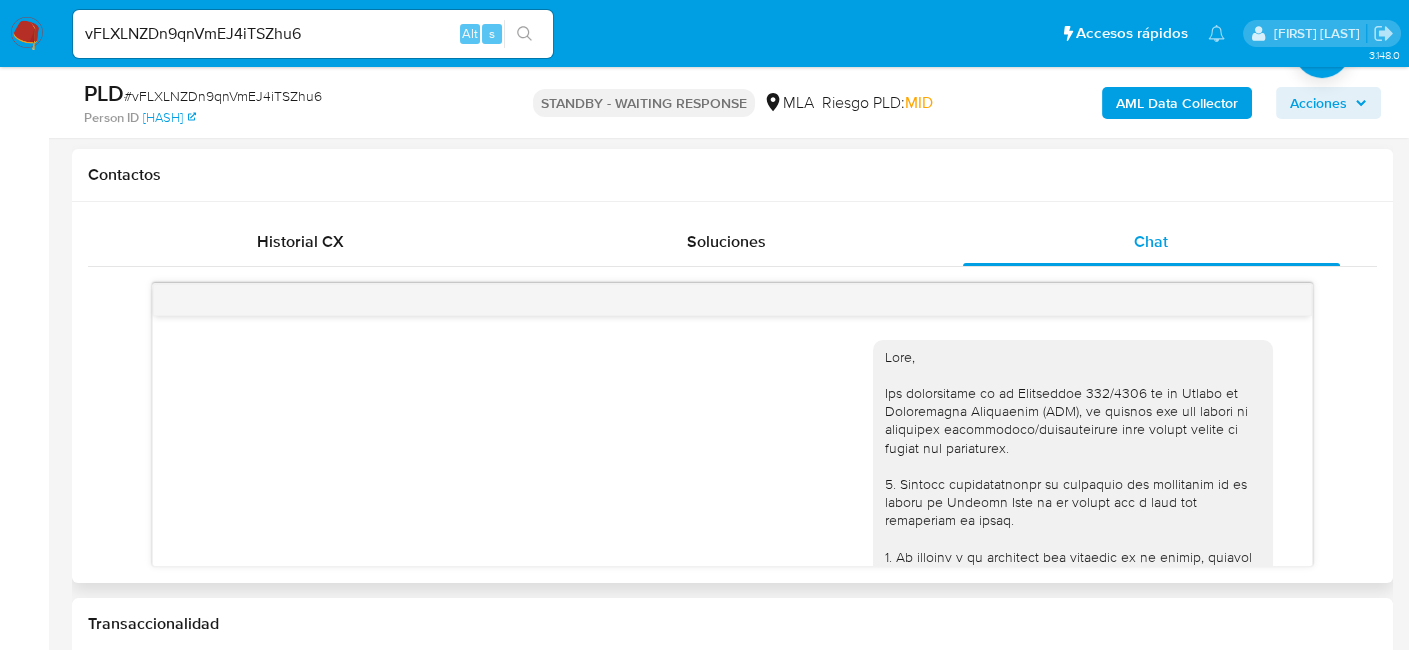 scroll, scrollTop: 900, scrollLeft: 0, axis: vertical 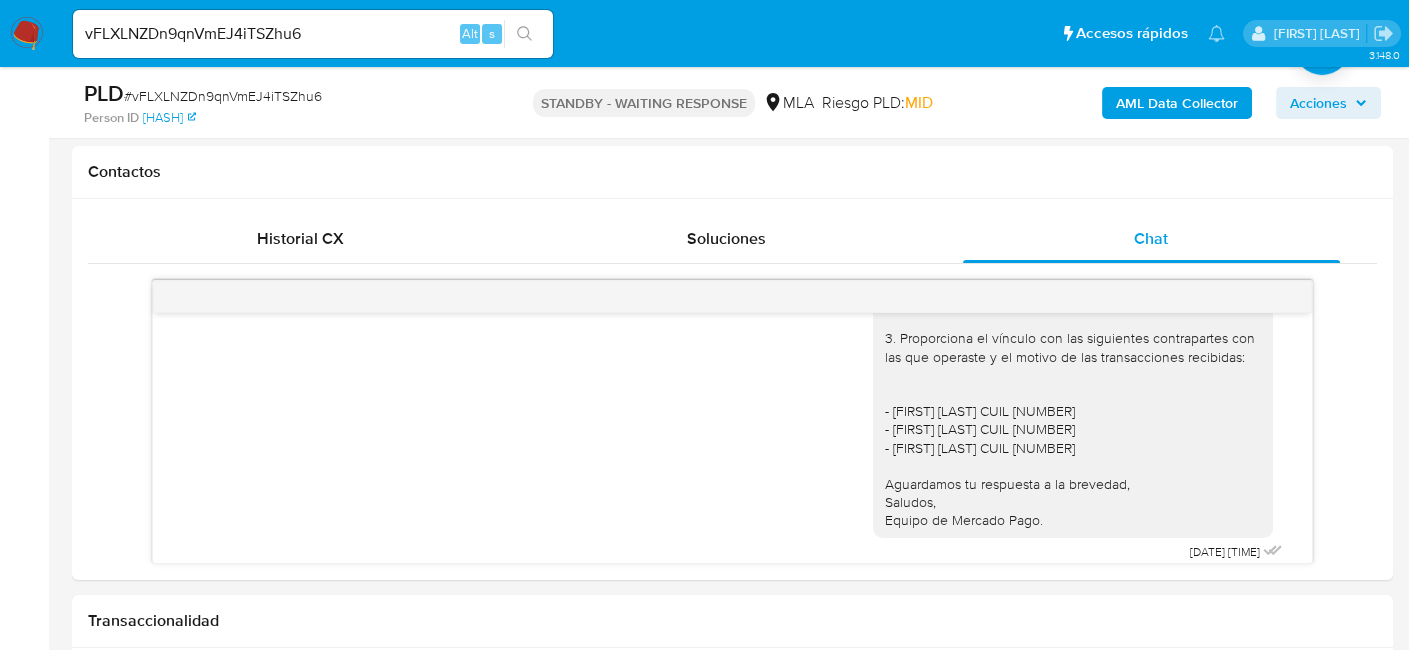 click on "vFLXLNZDn9qnVmEJ4iTSZhu6" at bounding box center (313, 34) 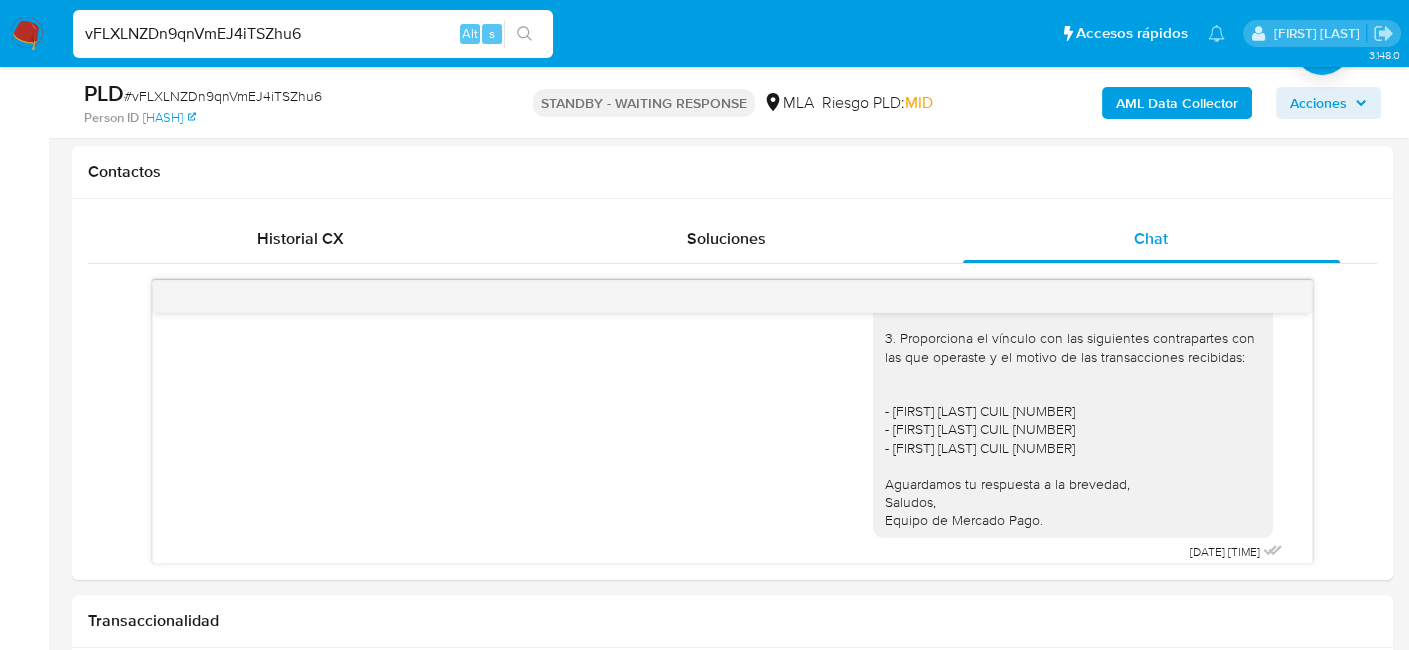 click on "vFLXLNZDn9qnVmEJ4iTSZhu6" at bounding box center [313, 34] 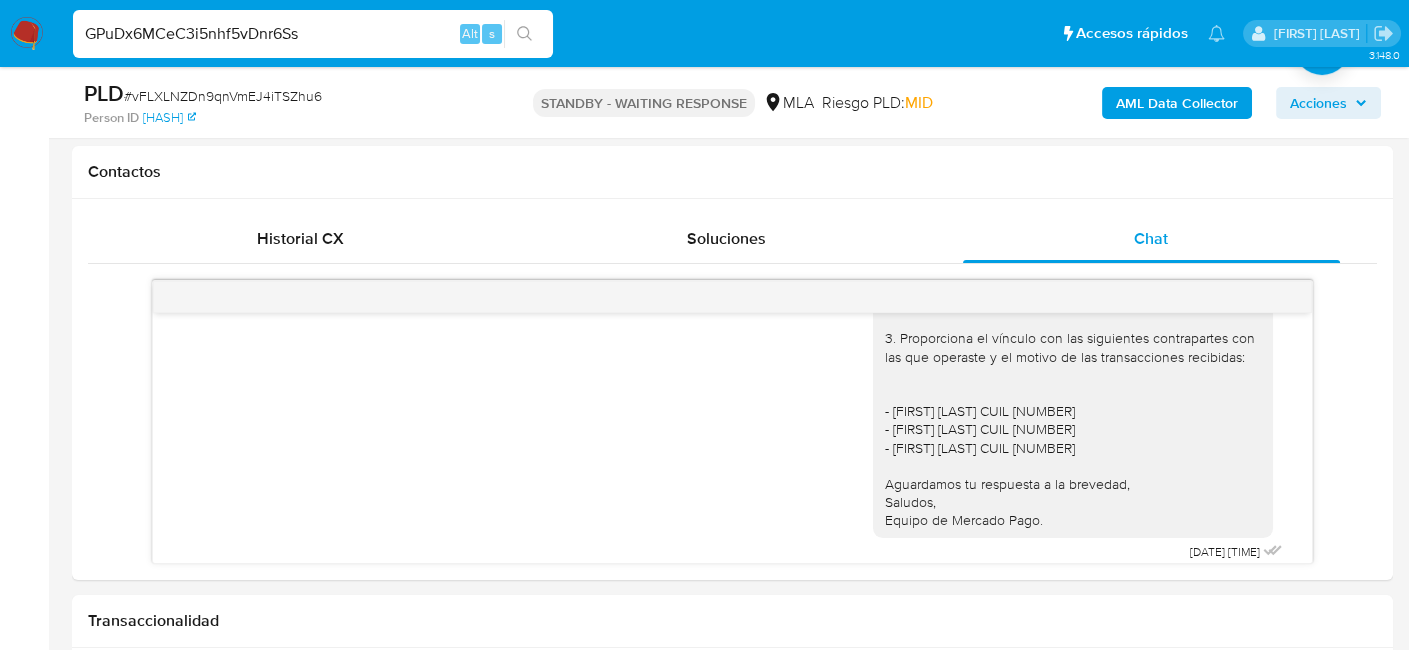 type on "GPuDx6MCeC3i5nhf5vDnr6Ss" 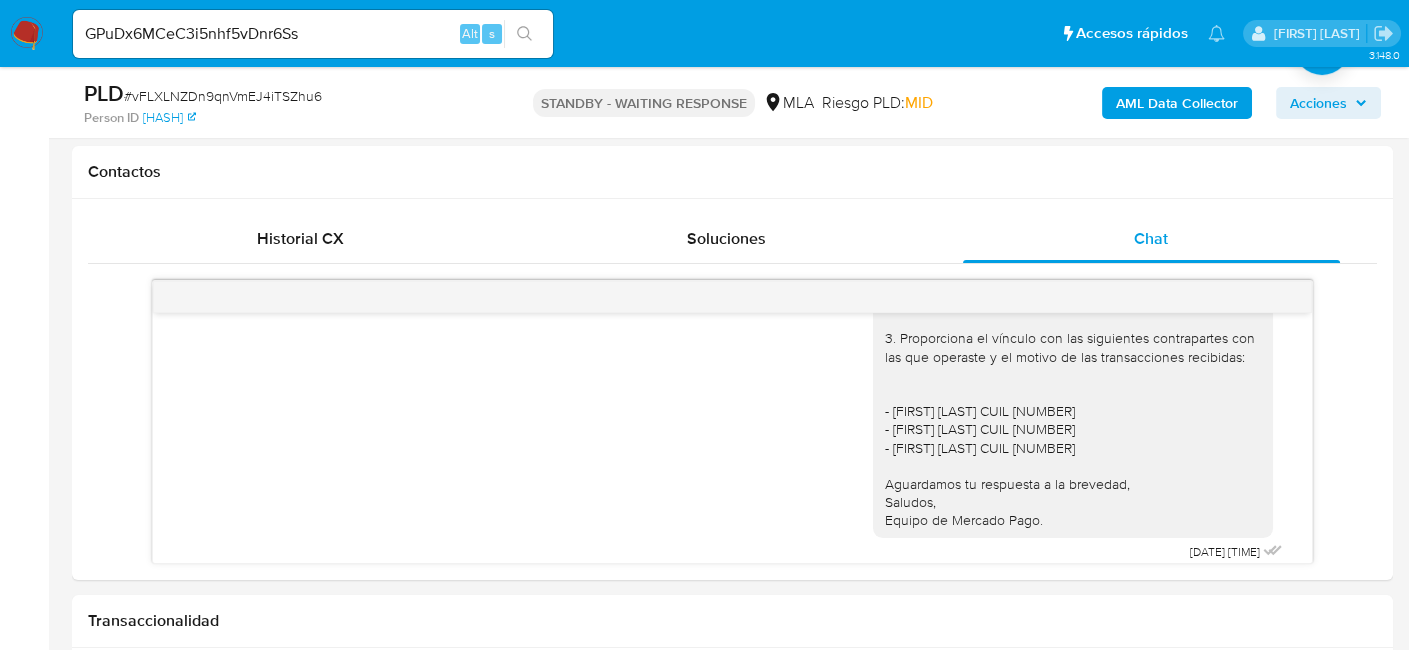 click on "s" at bounding box center [492, 34] 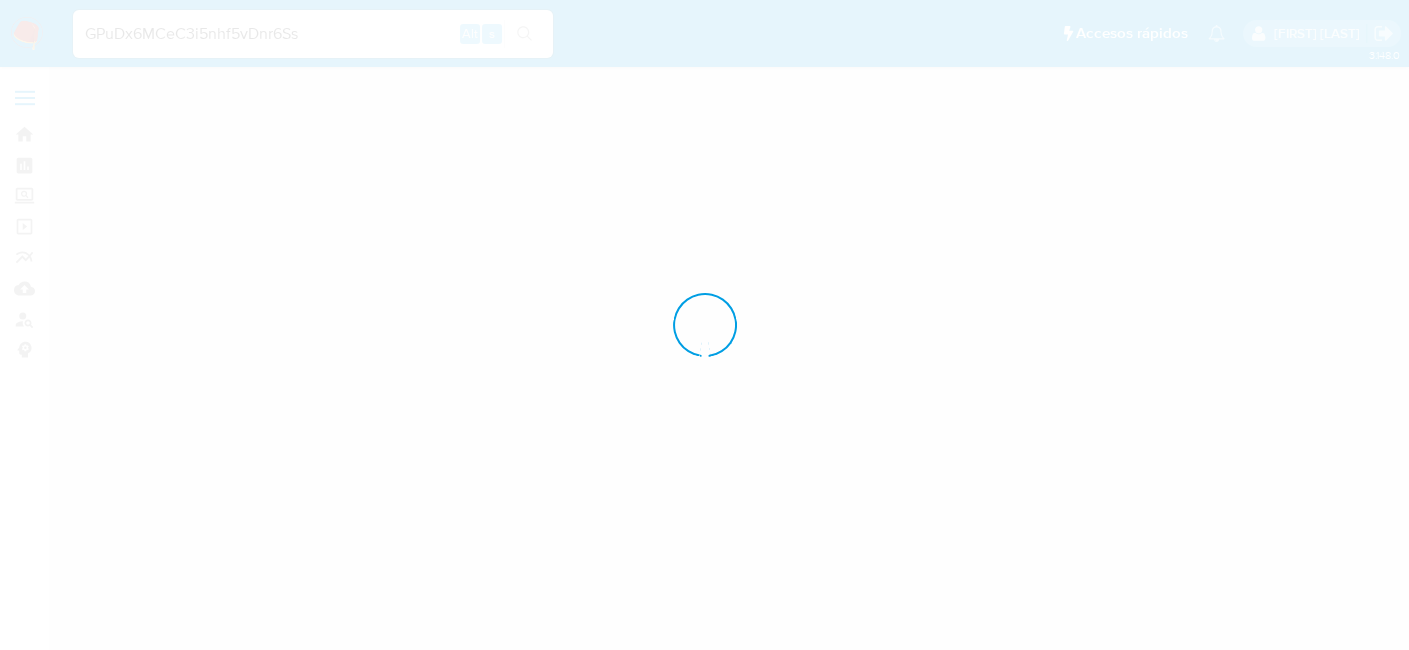 scroll, scrollTop: 0, scrollLeft: 0, axis: both 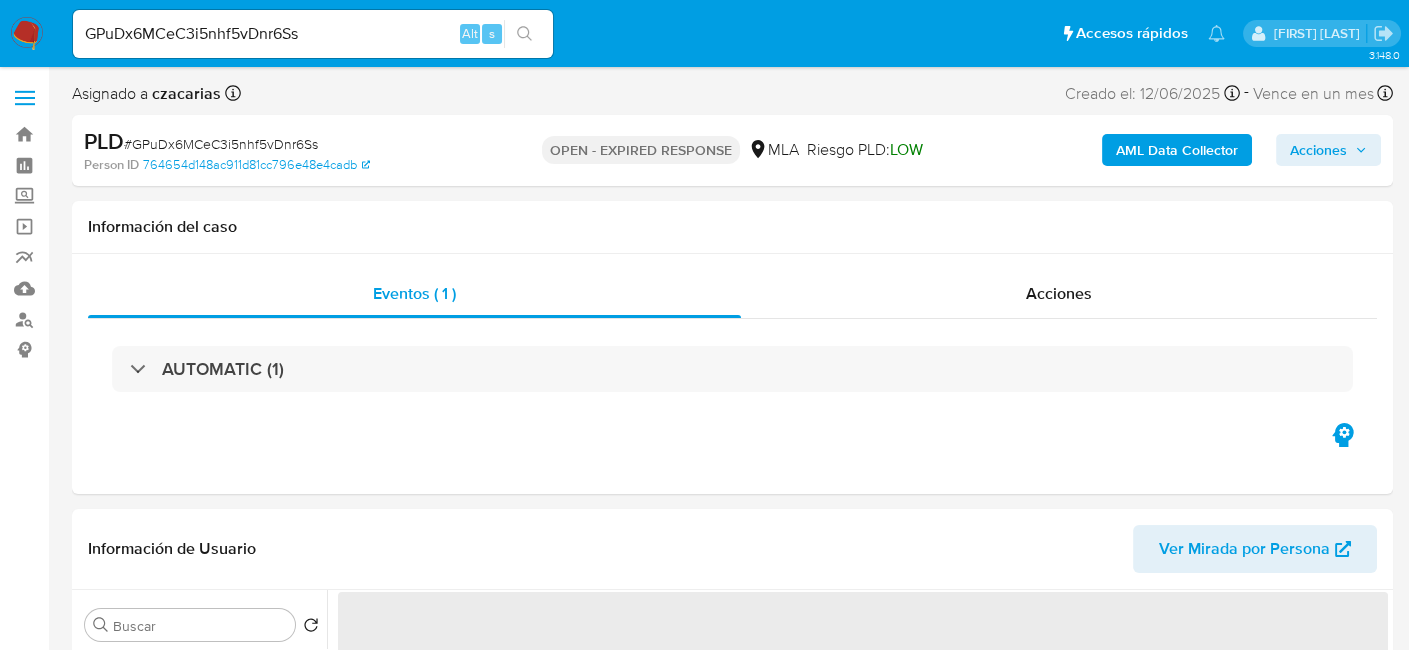 select on "10" 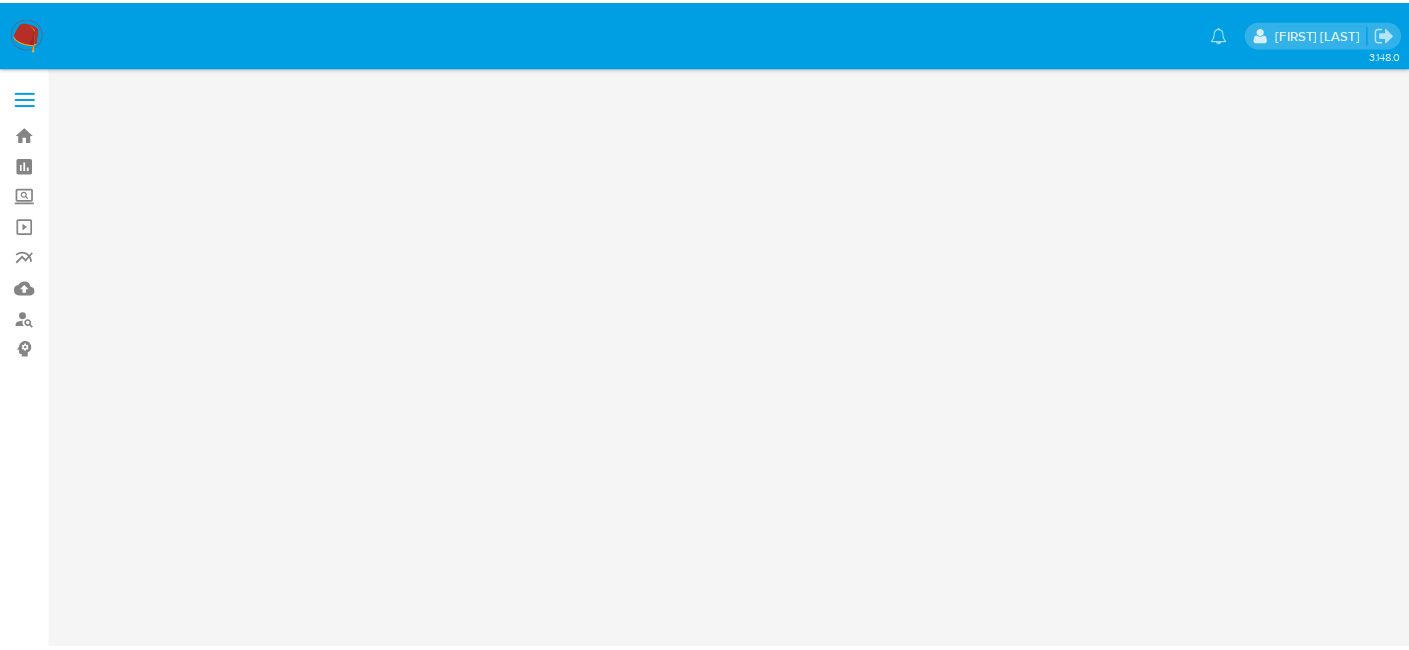 scroll, scrollTop: 0, scrollLeft: 0, axis: both 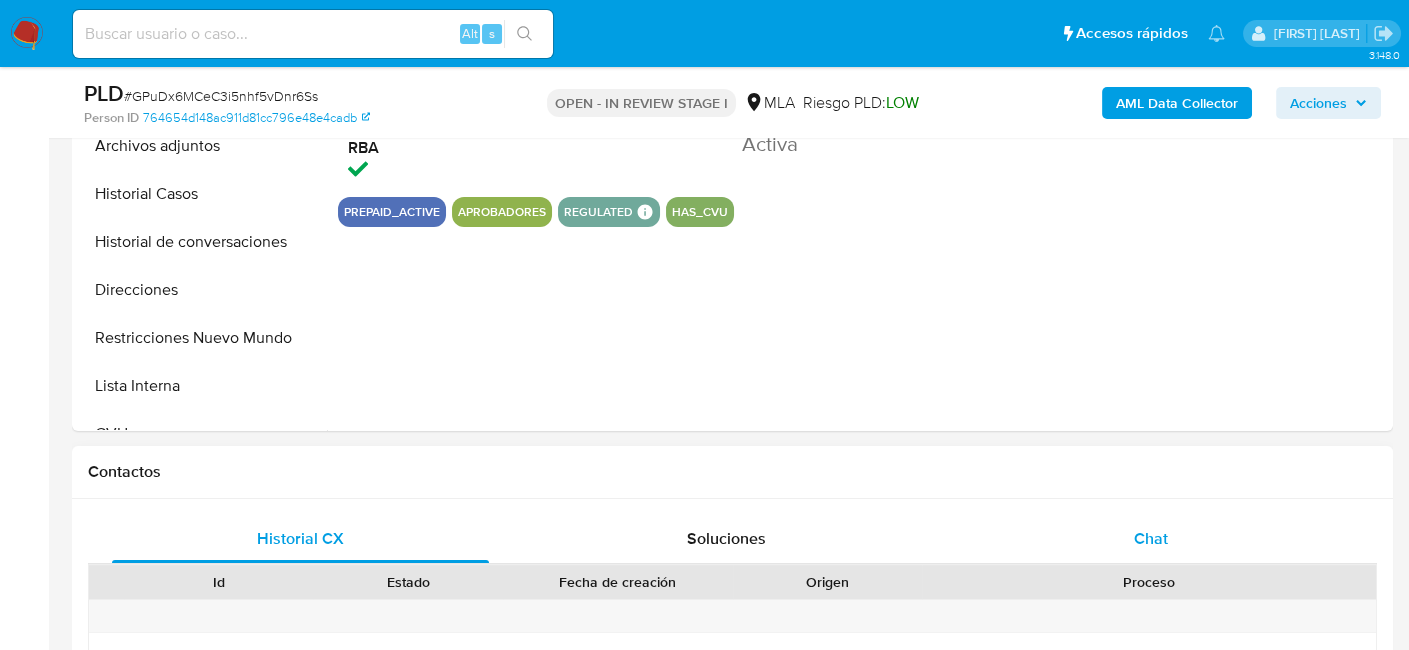 click on "Chat" at bounding box center (1151, 539) 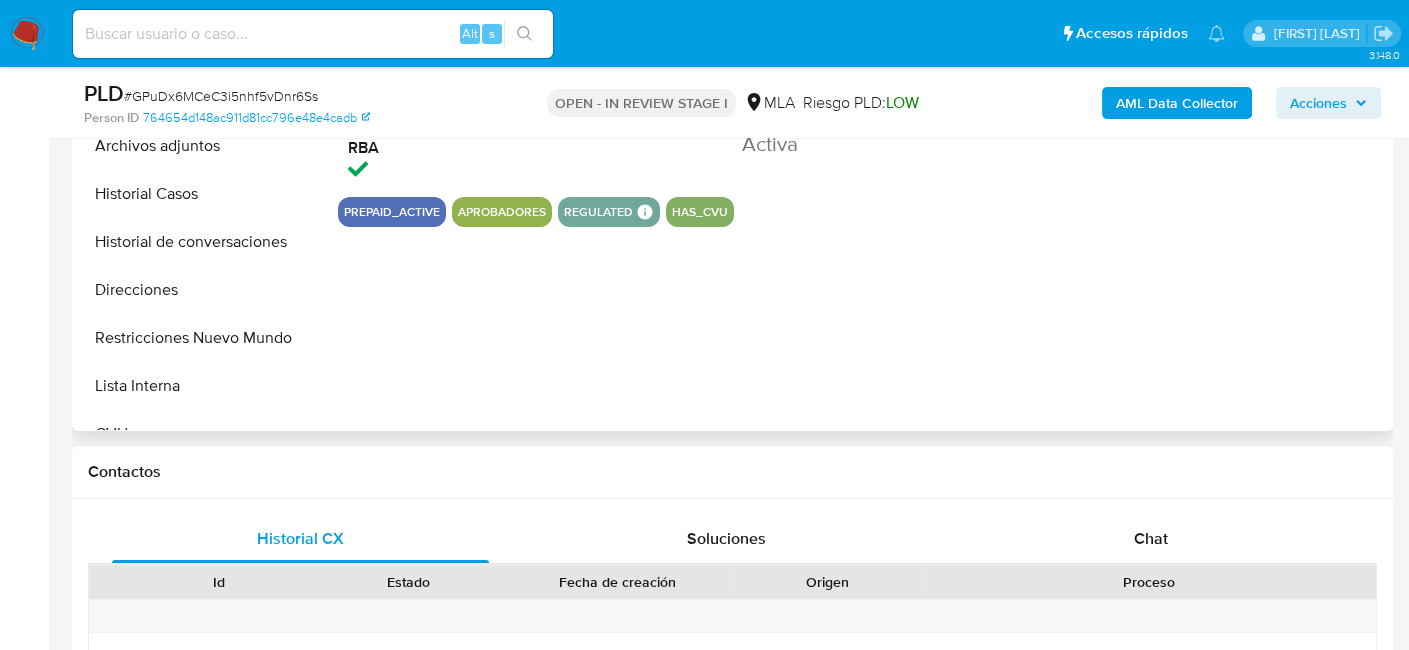 select on "10" 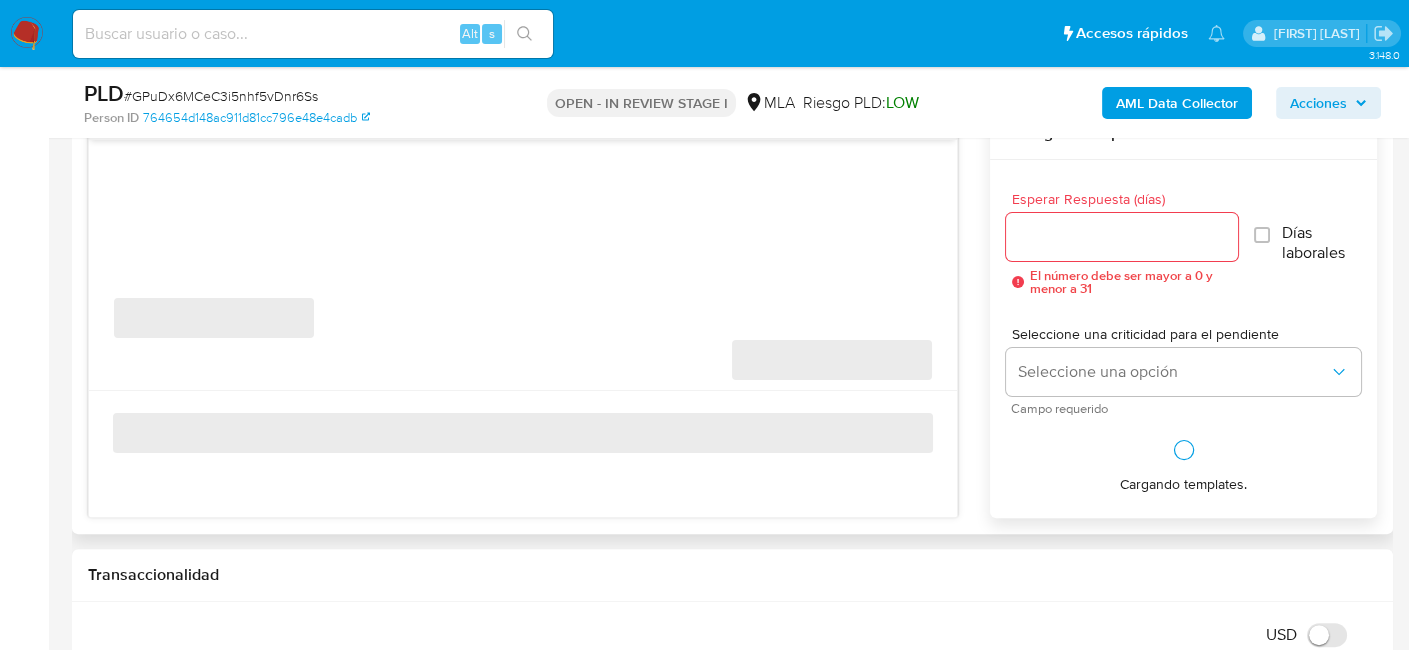 scroll, scrollTop: 1100, scrollLeft: 0, axis: vertical 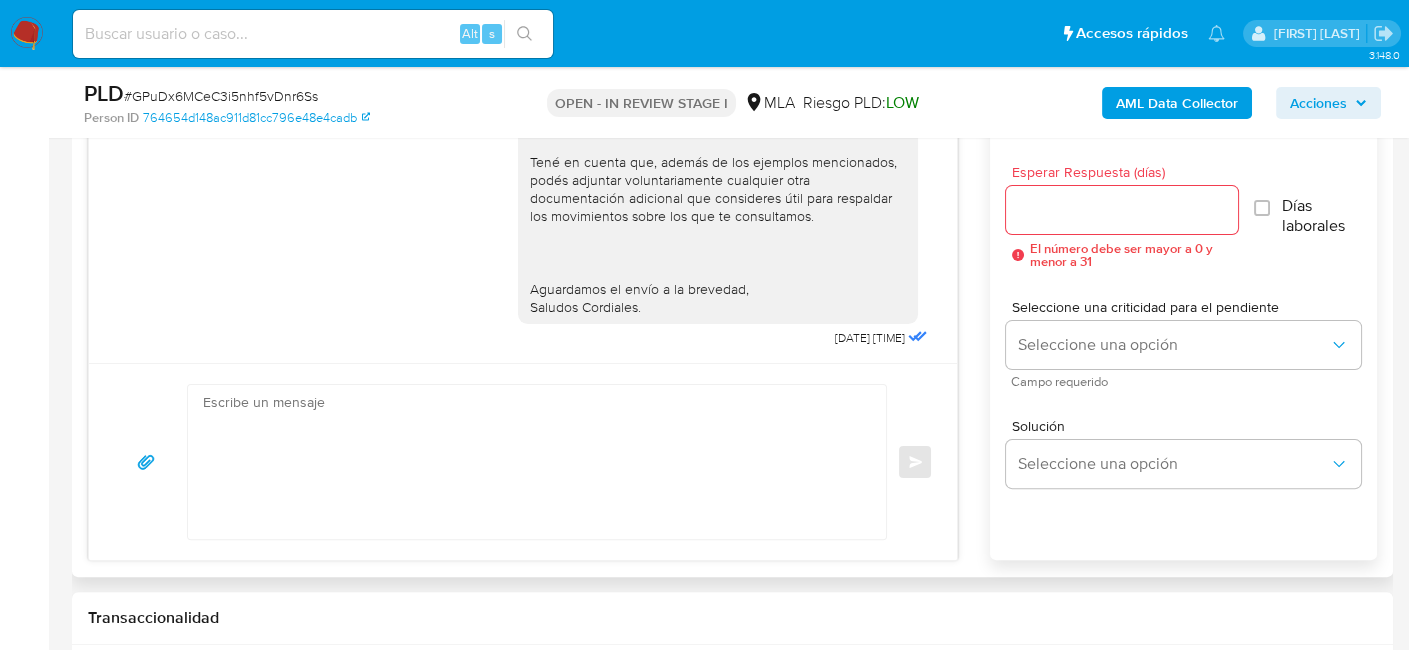 click at bounding box center (532, 462) 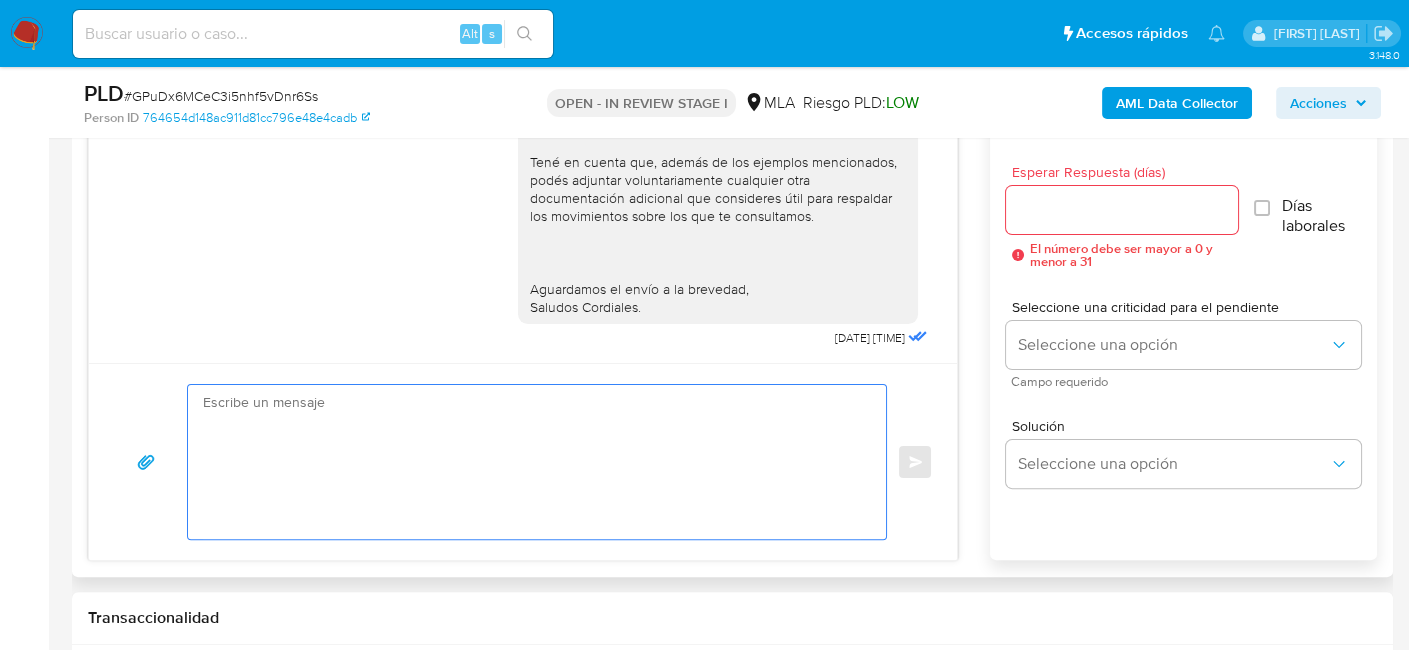 paste on "Hola,
Esperamos que te encuentres muy bien.
Te consultamos si tuviste oportunidad de leer el requerimiento de información y documentación enviado.
Es importante que sepas que, en el caso de que no respondas a lo solicitado, tu cuenta podría ser inhabilitada conforme lo establecido en los términos y condiciones de uso de Mercado Pago.
Aguardamos tu respuesta.
Saludos,
Equipo de Mercado Pago." 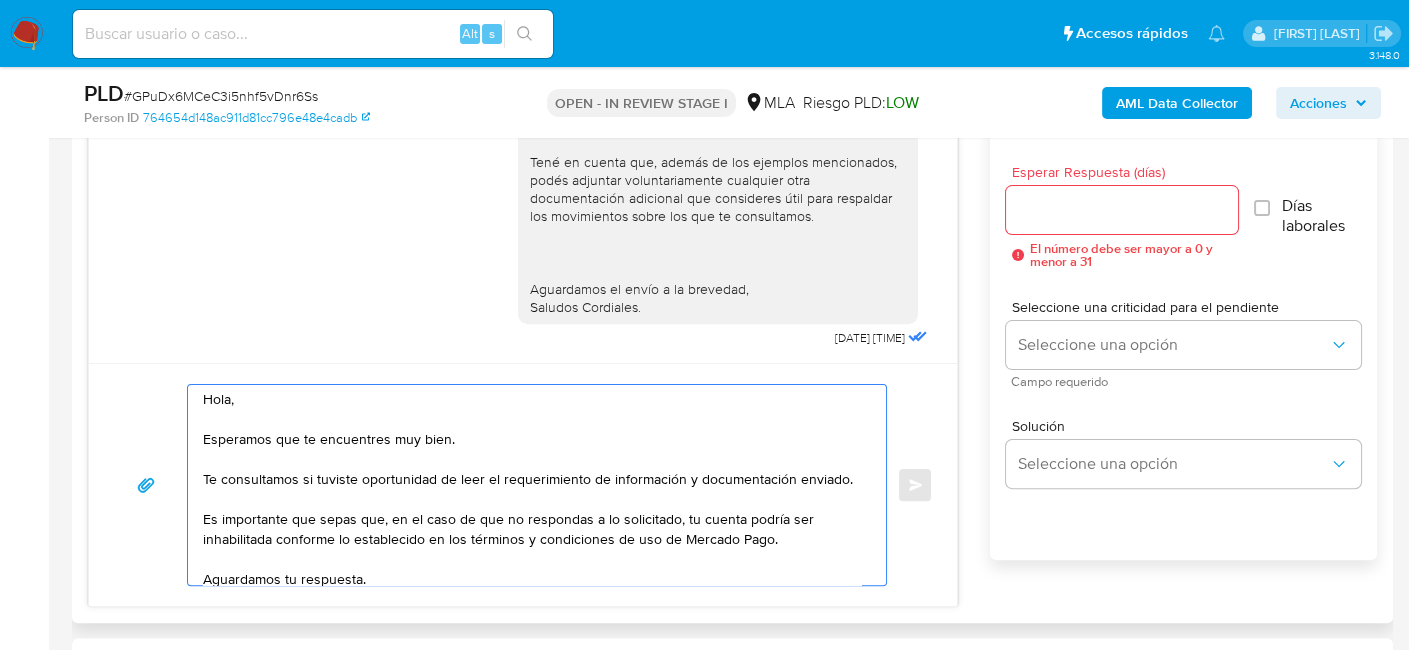 scroll, scrollTop: 0, scrollLeft: 0, axis: both 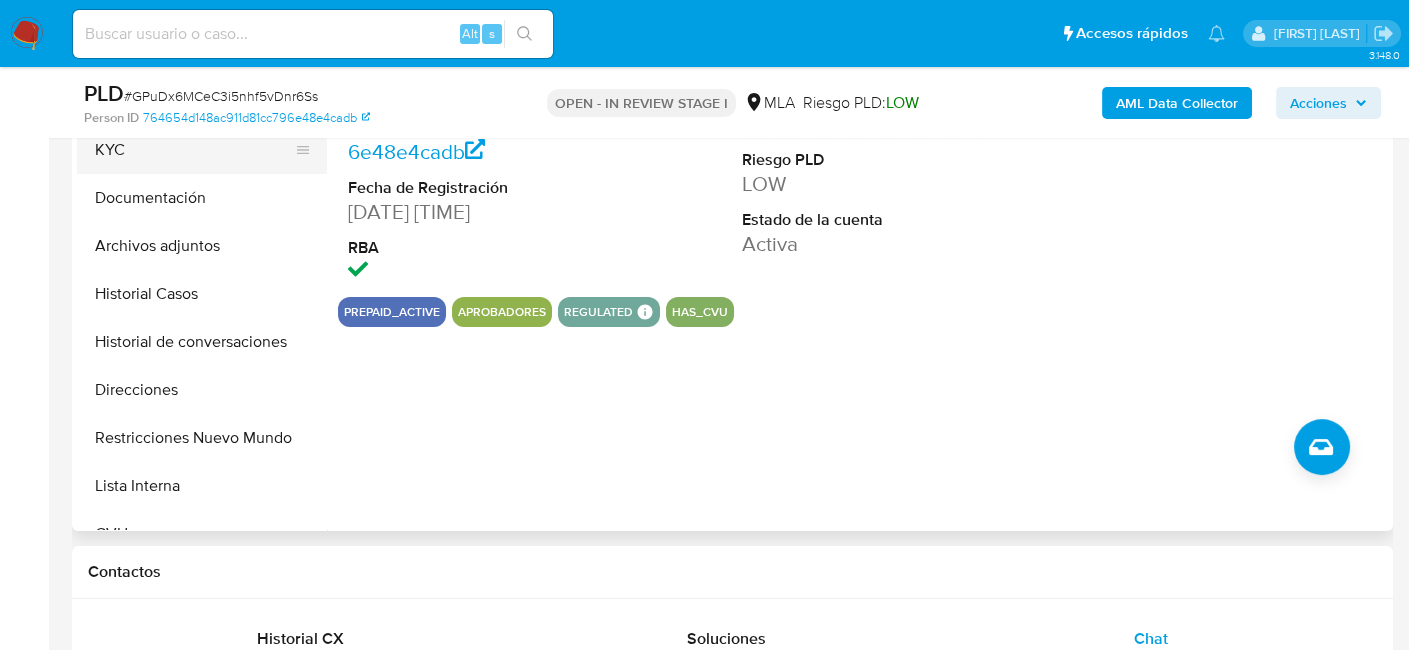 click on "KYC" at bounding box center (194, 150) 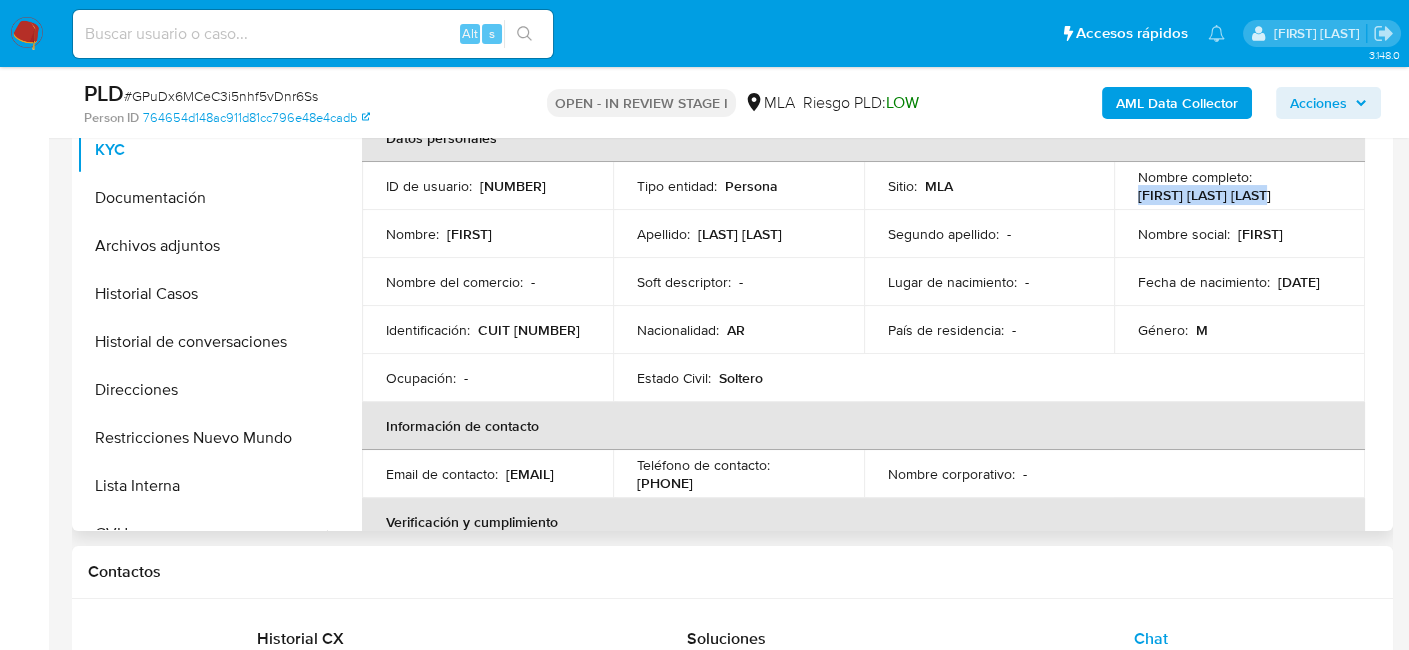 drag, startPoint x: 1136, startPoint y: 193, endPoint x: 1288, endPoint y: 199, distance: 152.11838 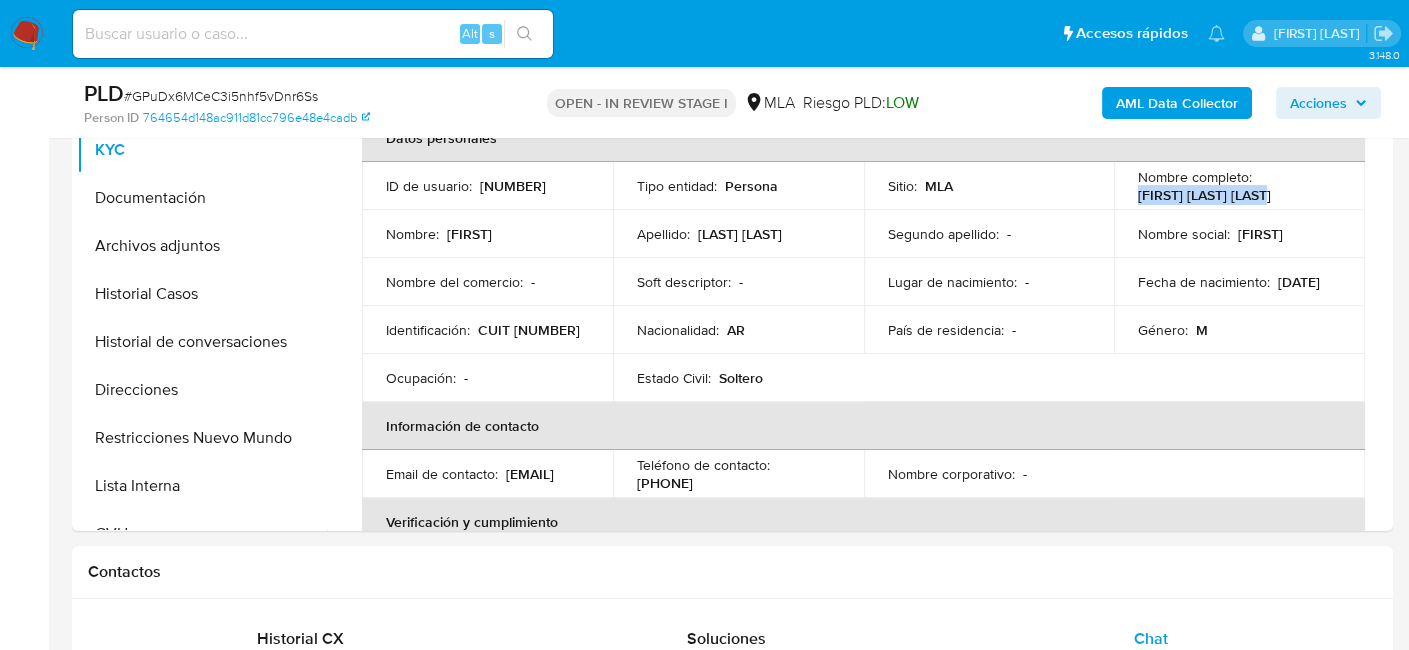 copy on "Agustin Alba Moreyra" 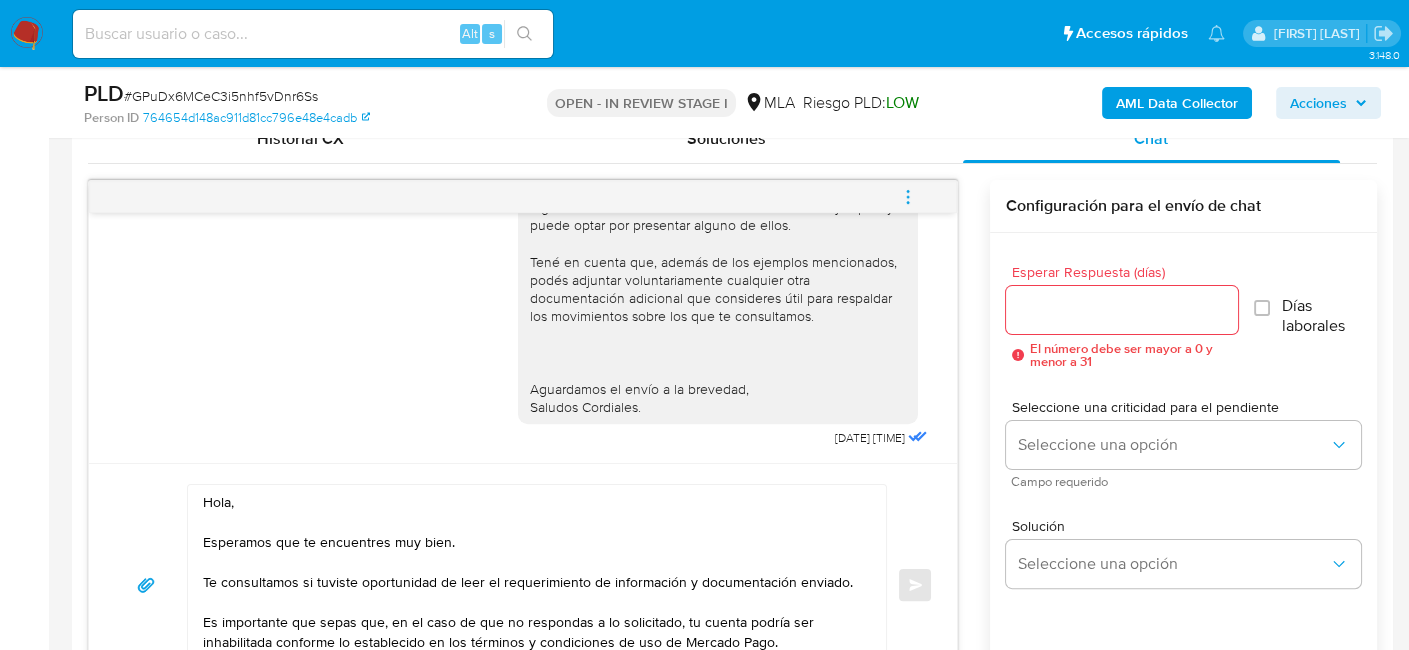 scroll, scrollTop: 1100, scrollLeft: 0, axis: vertical 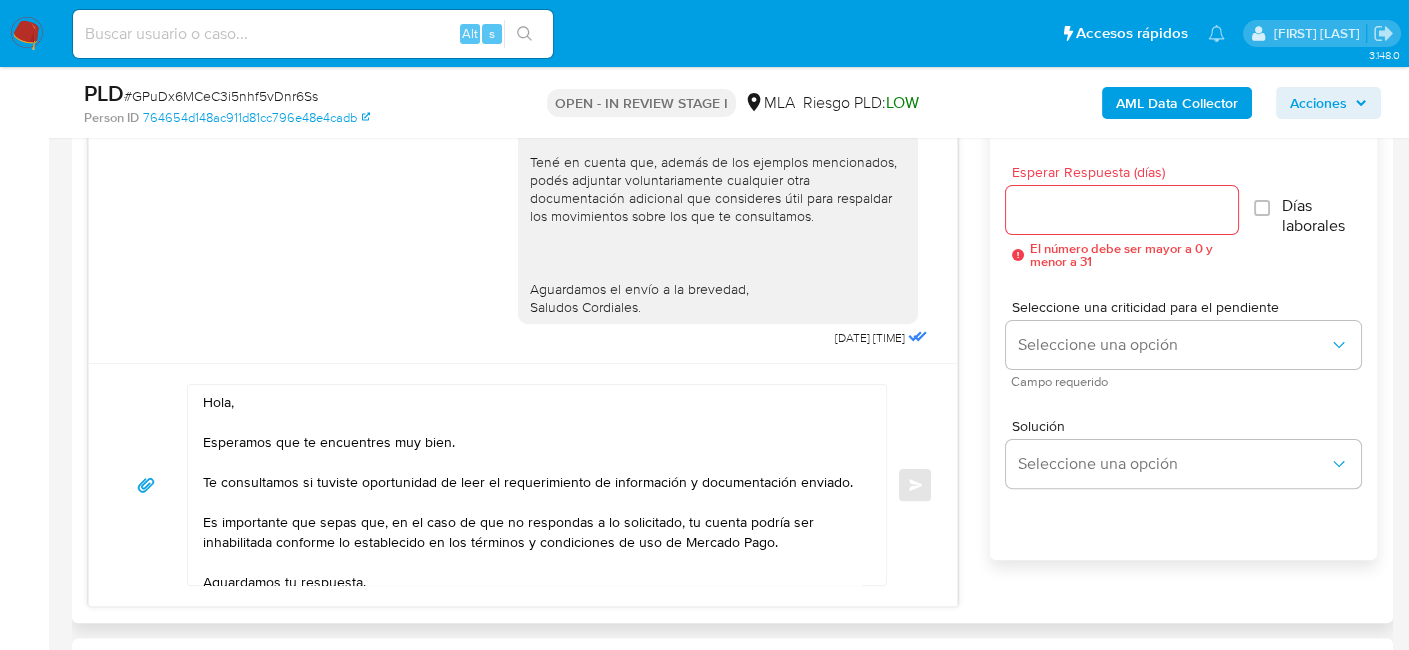 click on "Hola,
Esperamos que te encuentres muy bien.
Te consultamos si tuviste oportunidad de leer el requerimiento de información y documentación enviado.
Es importante que sepas que, en el caso de que no respondas a lo solicitado, tu cuenta podría ser inhabilitada conforme lo establecido en los términos y condiciones de uso de Mercado Pago.
Aguardamos tu respuesta.
Saludos,
Equipo de Mercado Pago." at bounding box center (532, 485) 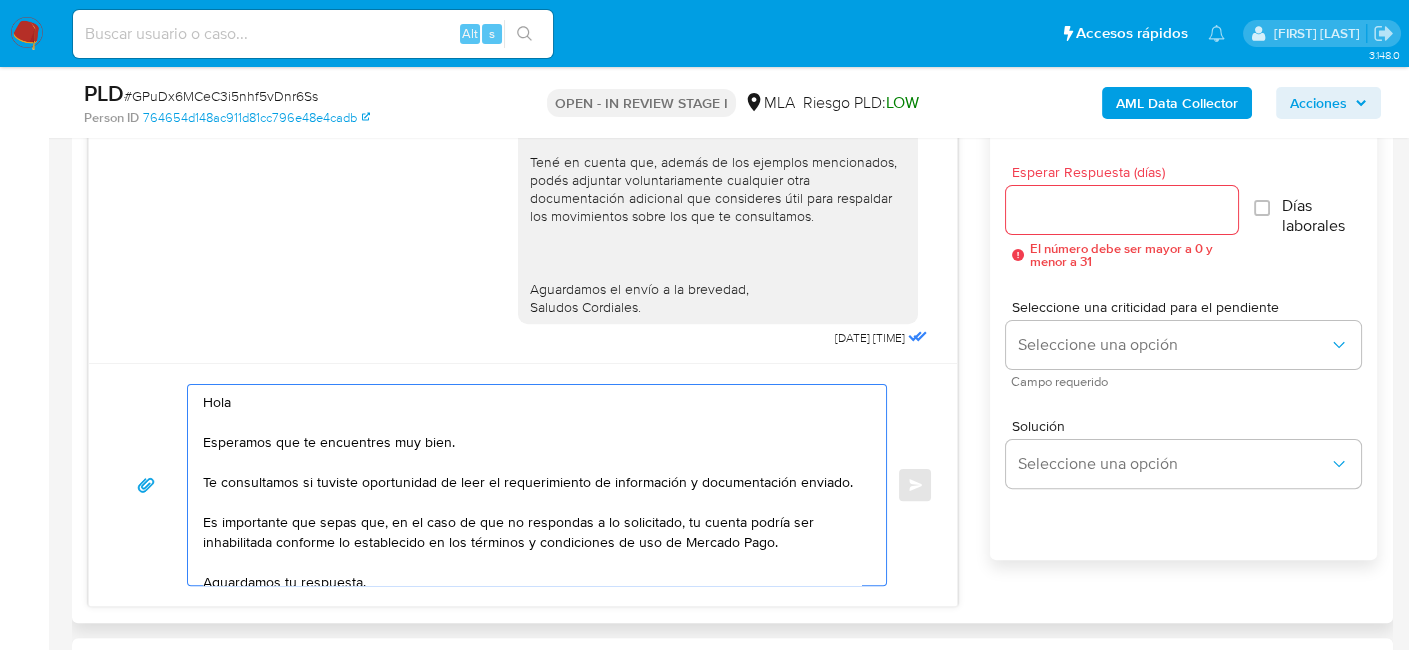 paste on "Agustin Alba Moreyra" 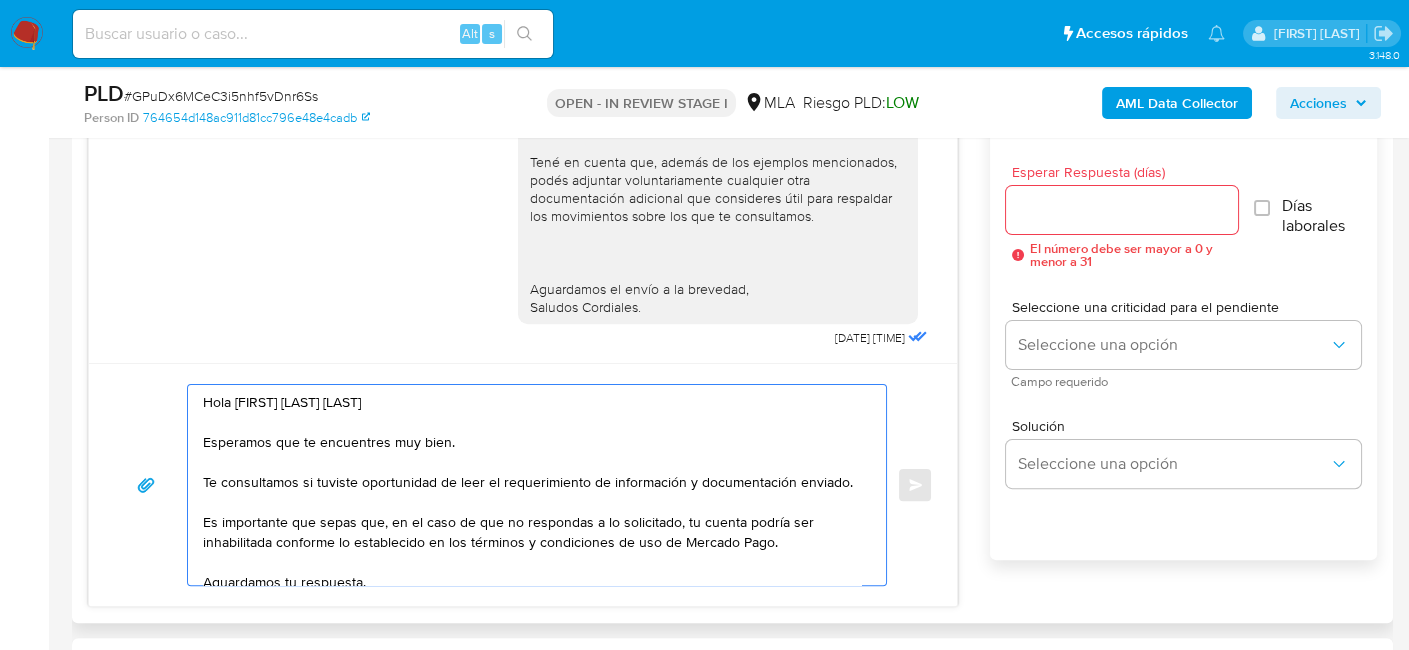 drag, startPoint x: 622, startPoint y: 482, endPoint x: 658, endPoint y: 490, distance: 36.878178 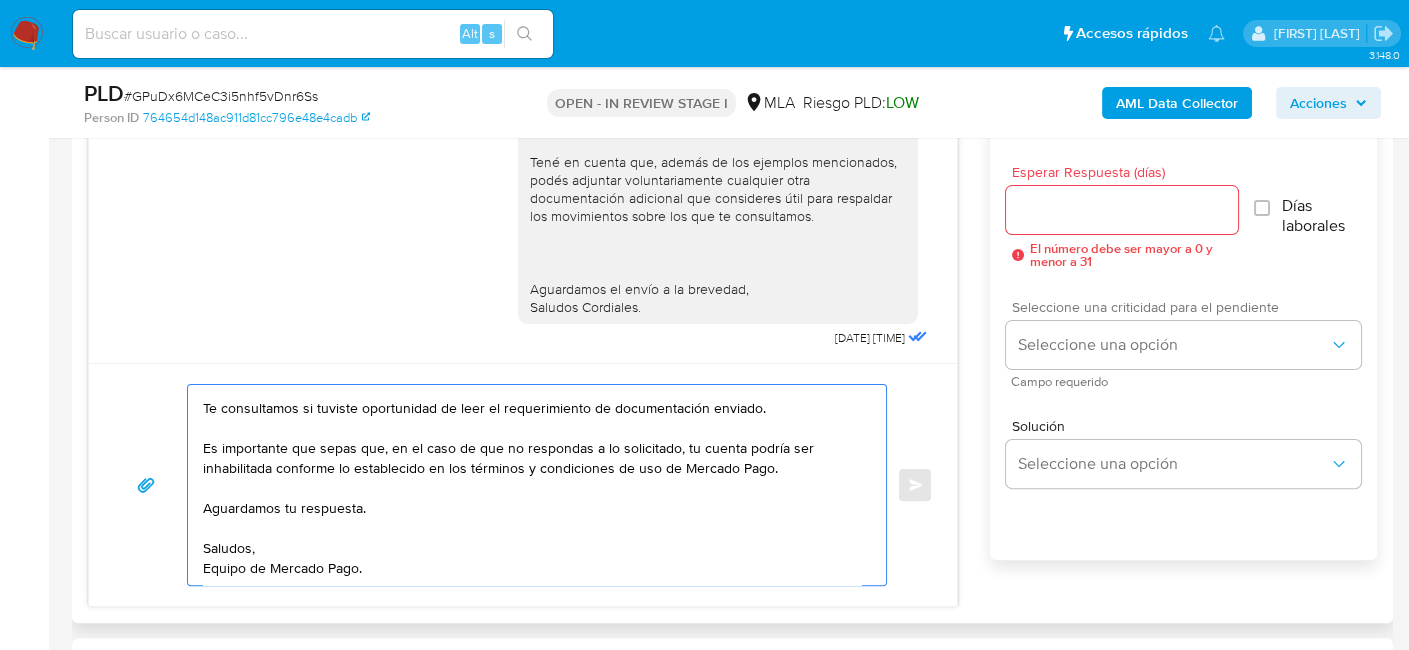 scroll, scrollTop: 114, scrollLeft: 0, axis: vertical 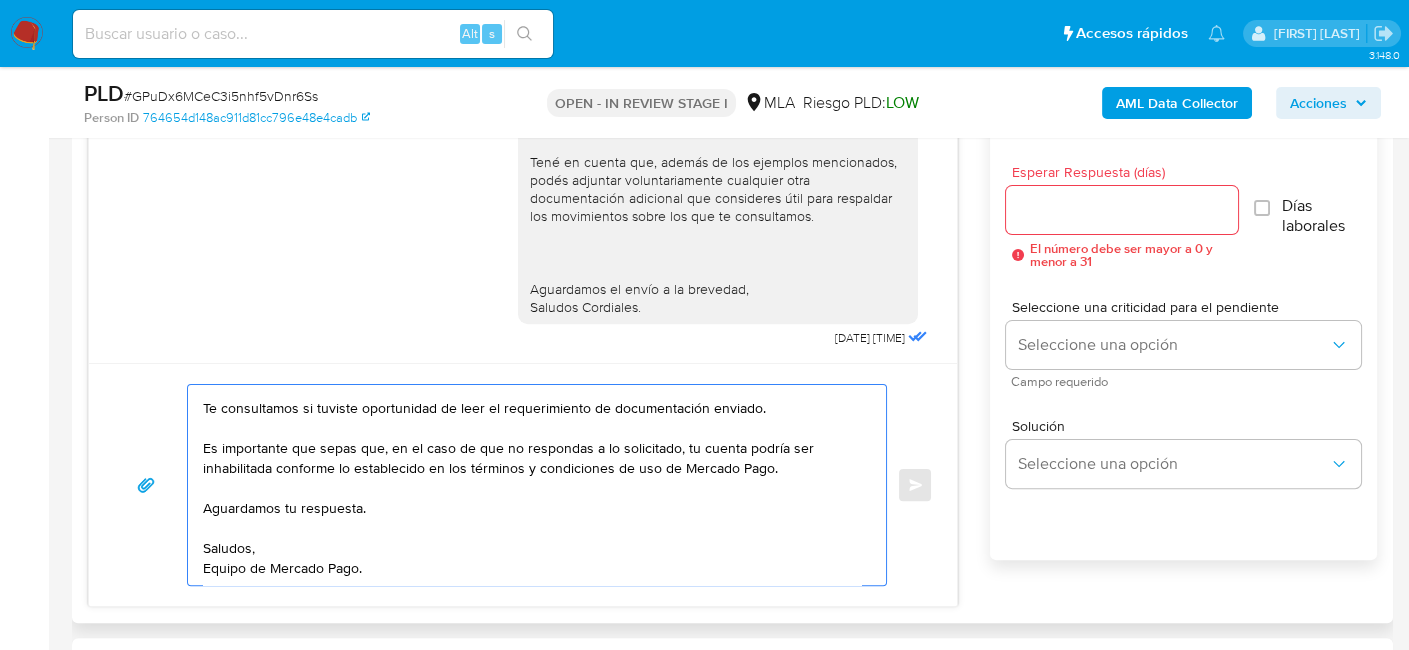 type on "Hola Agustin Alba Moreyra
Esperamos que te encuentres muy bien.
Te consultamos si tuviste oportunidad de leer el requerimiento de documentación enviado.
Es importante que sepas que, en el caso de que no respondas a lo solicitado, tu cuenta podría ser inhabilitada conforme lo establecido en los términos y condiciones de uso de Mercado Pago.
Aguardamos tu respuesta.
Saludos,
Equipo de Mercado Pago." 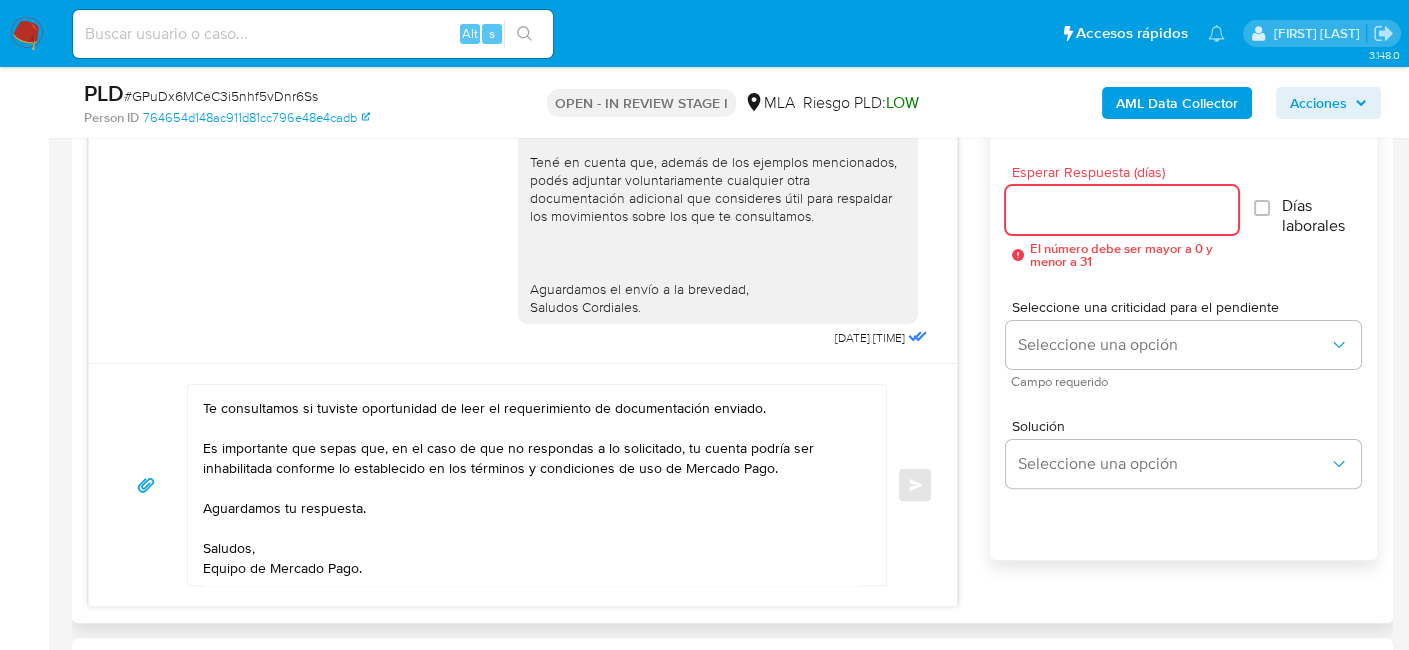 click on "Esperar Respuesta (días)" at bounding box center (1122, 210) 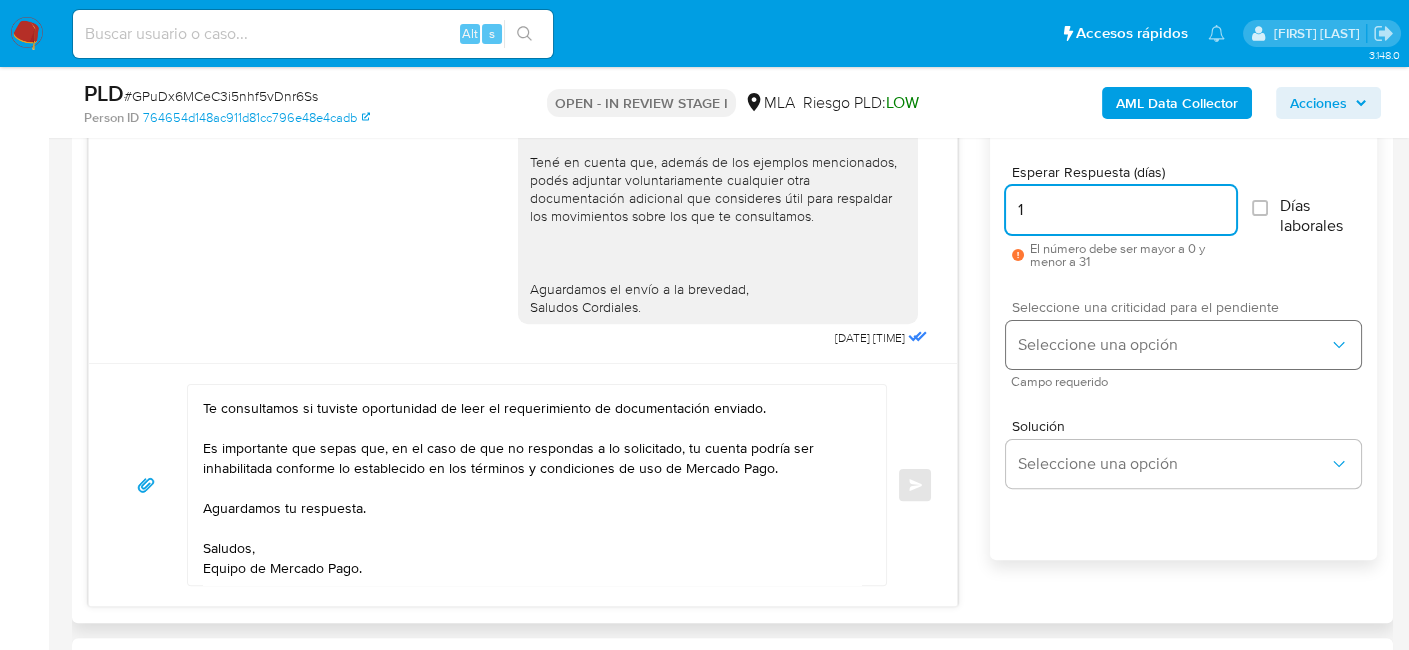 type on "1" 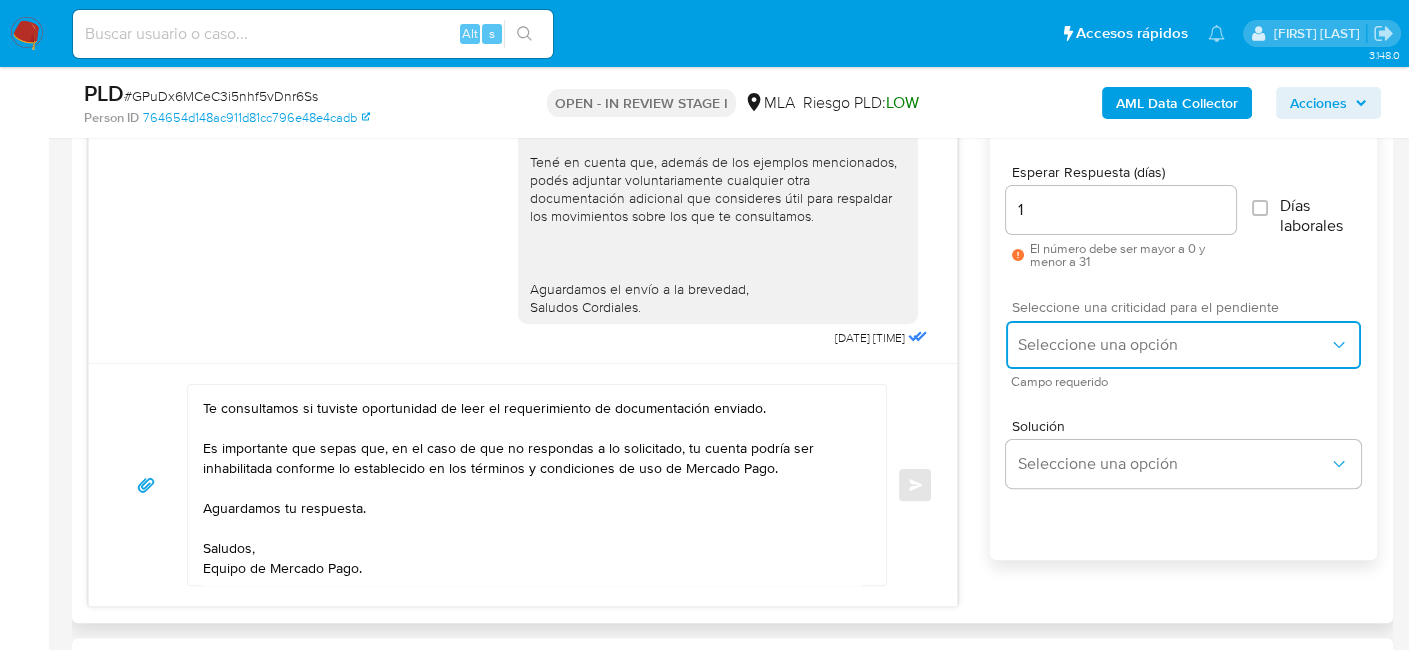 click on "Seleccione una opción" at bounding box center (1173, 345) 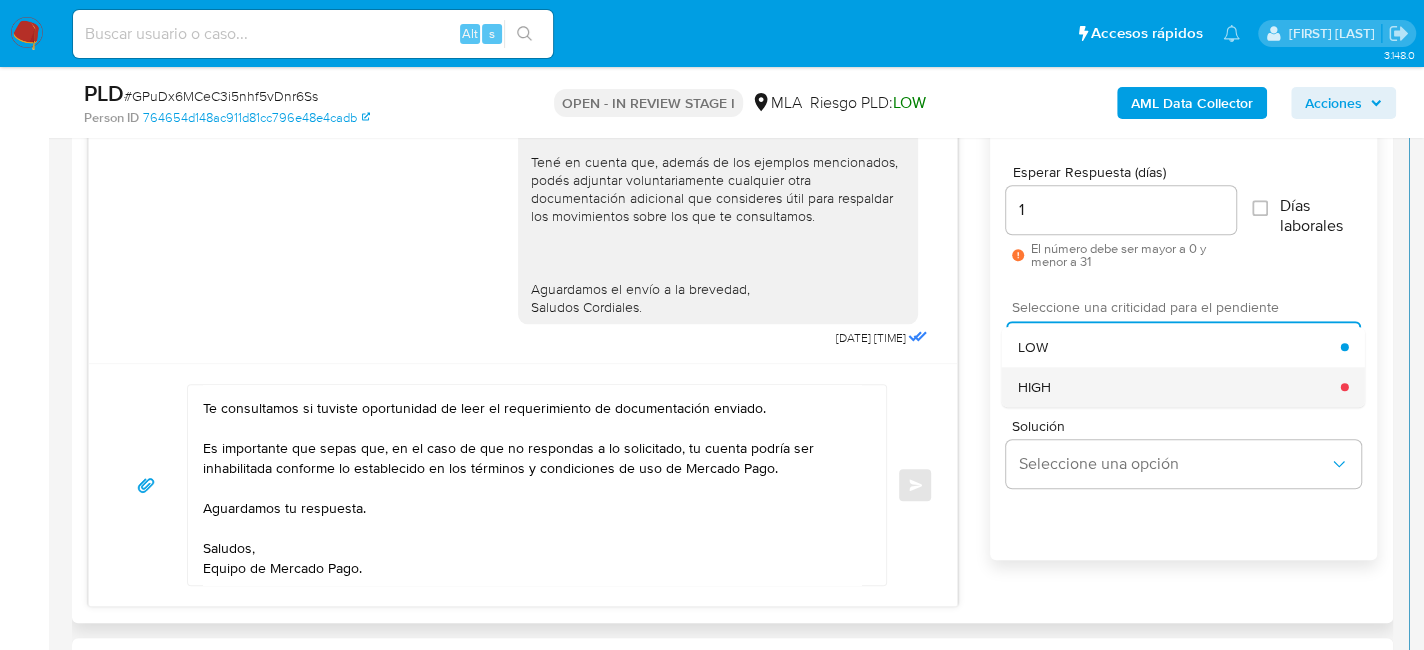 click on "HIGH" at bounding box center [1179, 387] 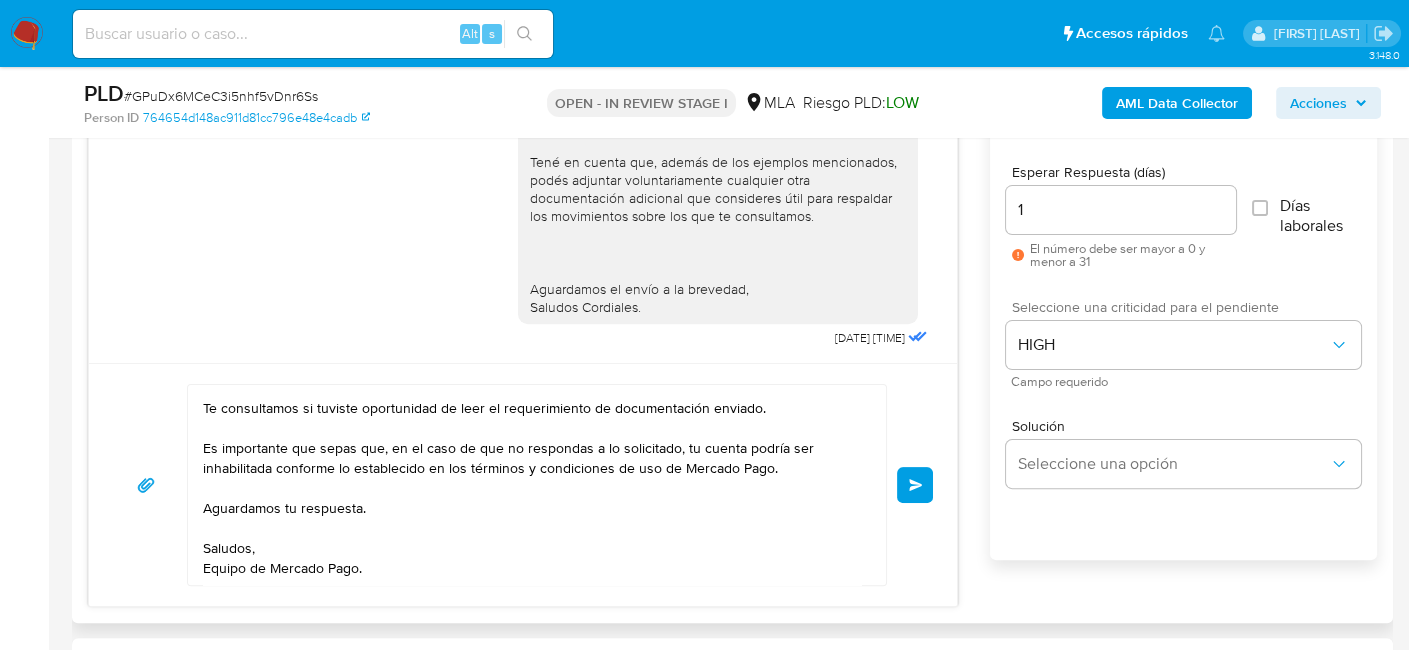 click on "Enviar" at bounding box center [915, 485] 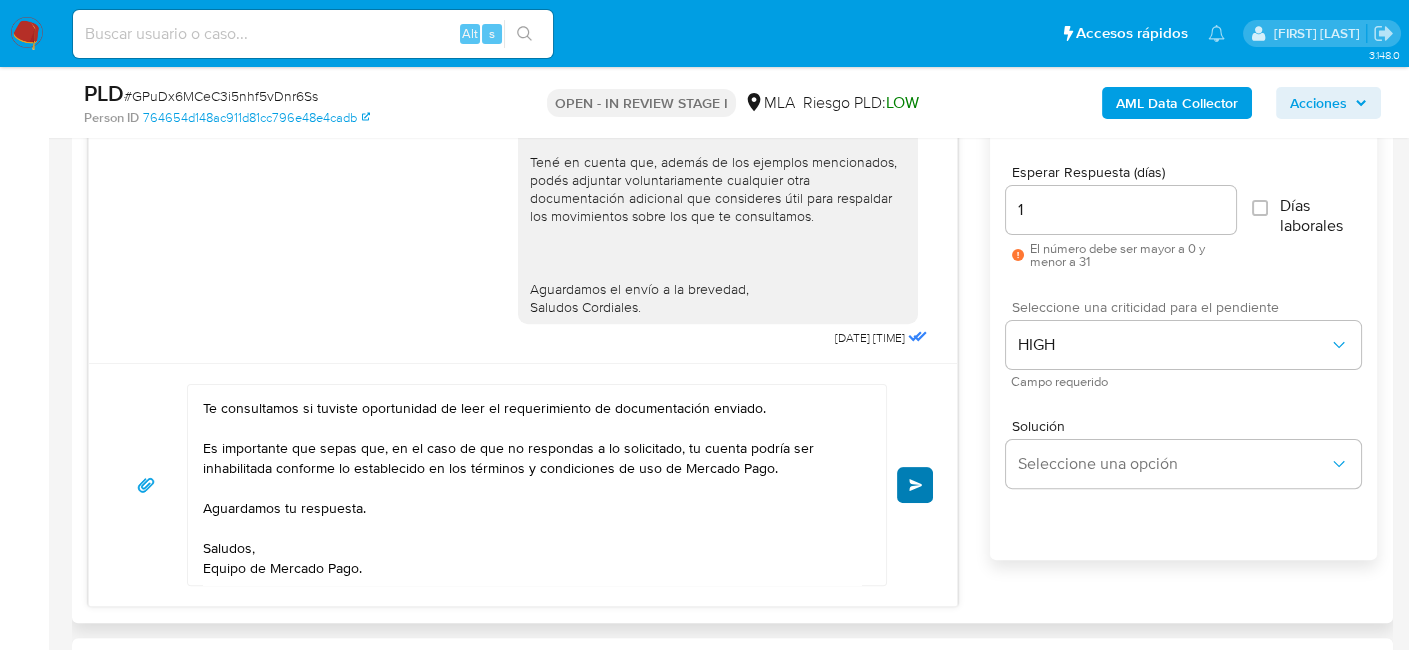 type 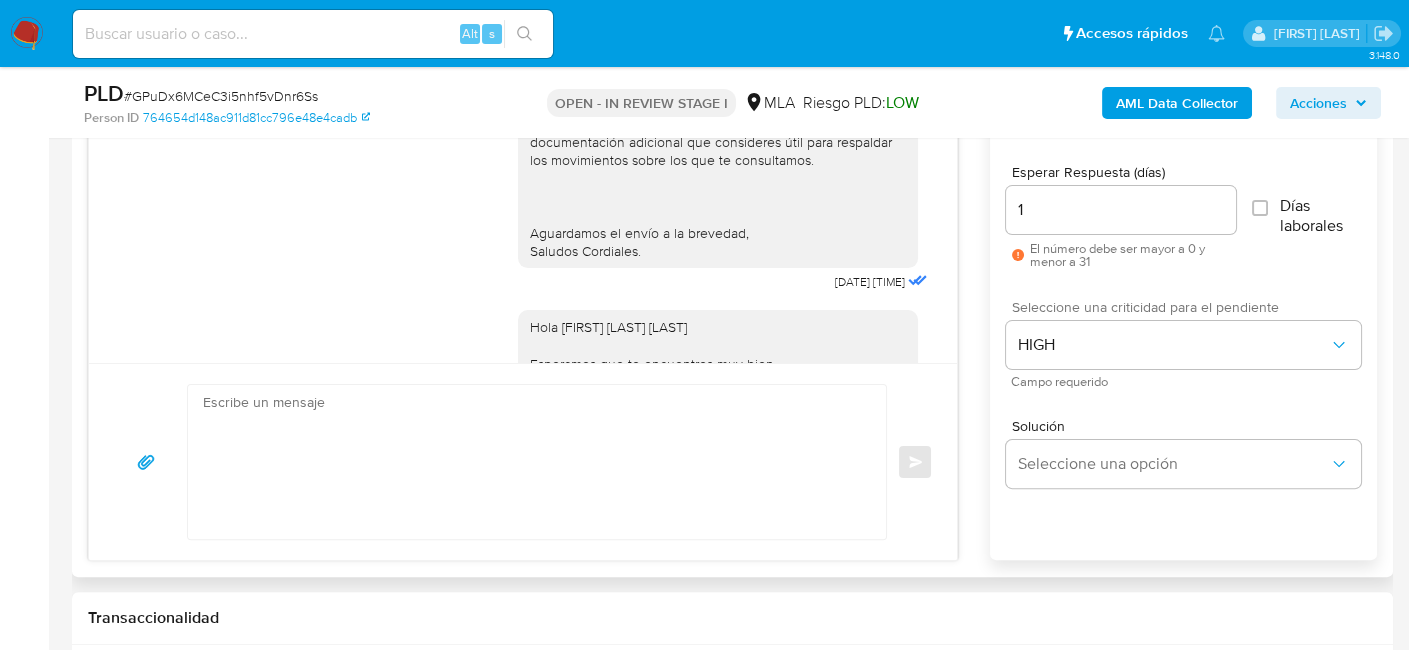 scroll, scrollTop: 0, scrollLeft: 0, axis: both 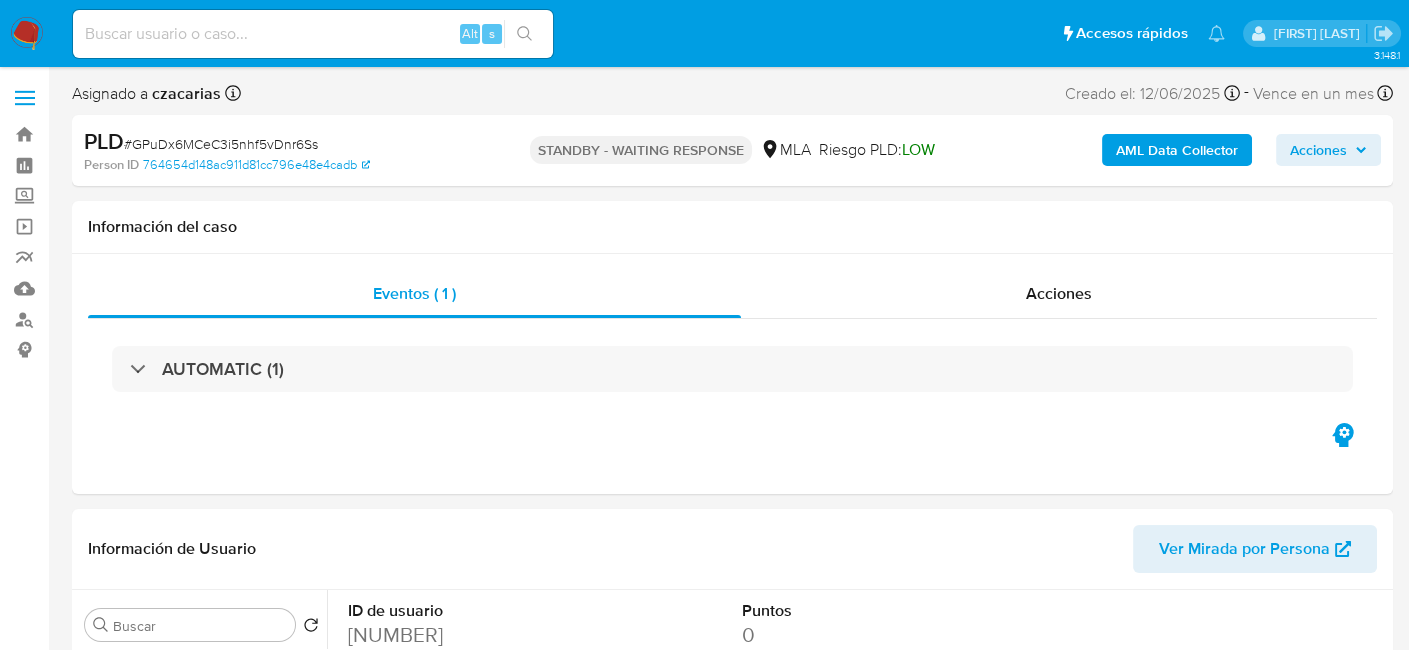 select on "10" 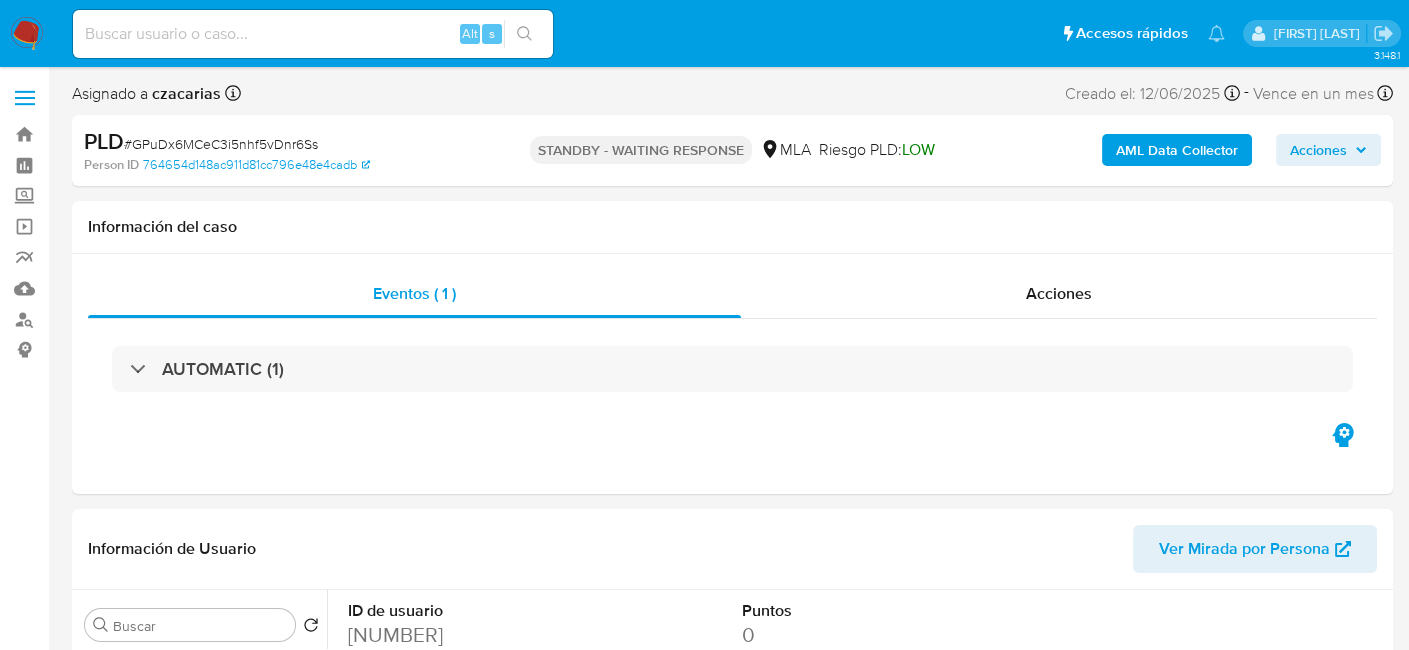 click on "Alt s" at bounding box center (313, 34) 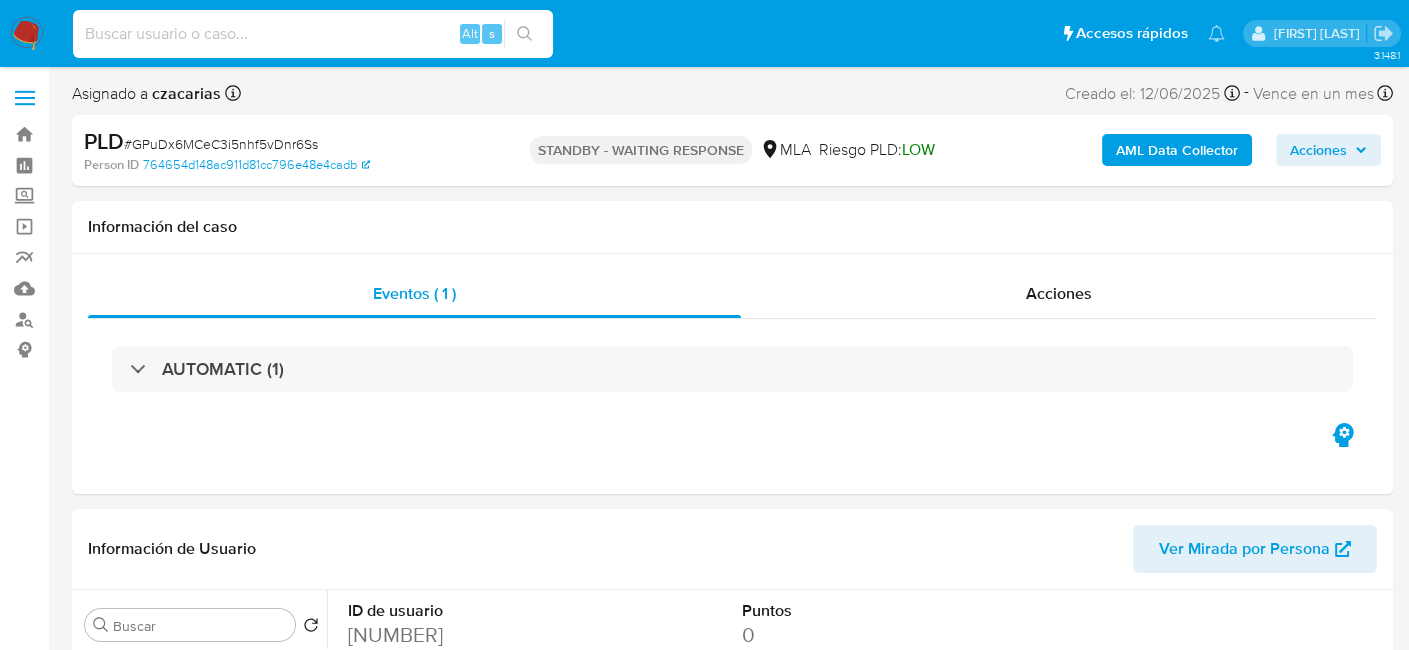 click at bounding box center (313, 34) 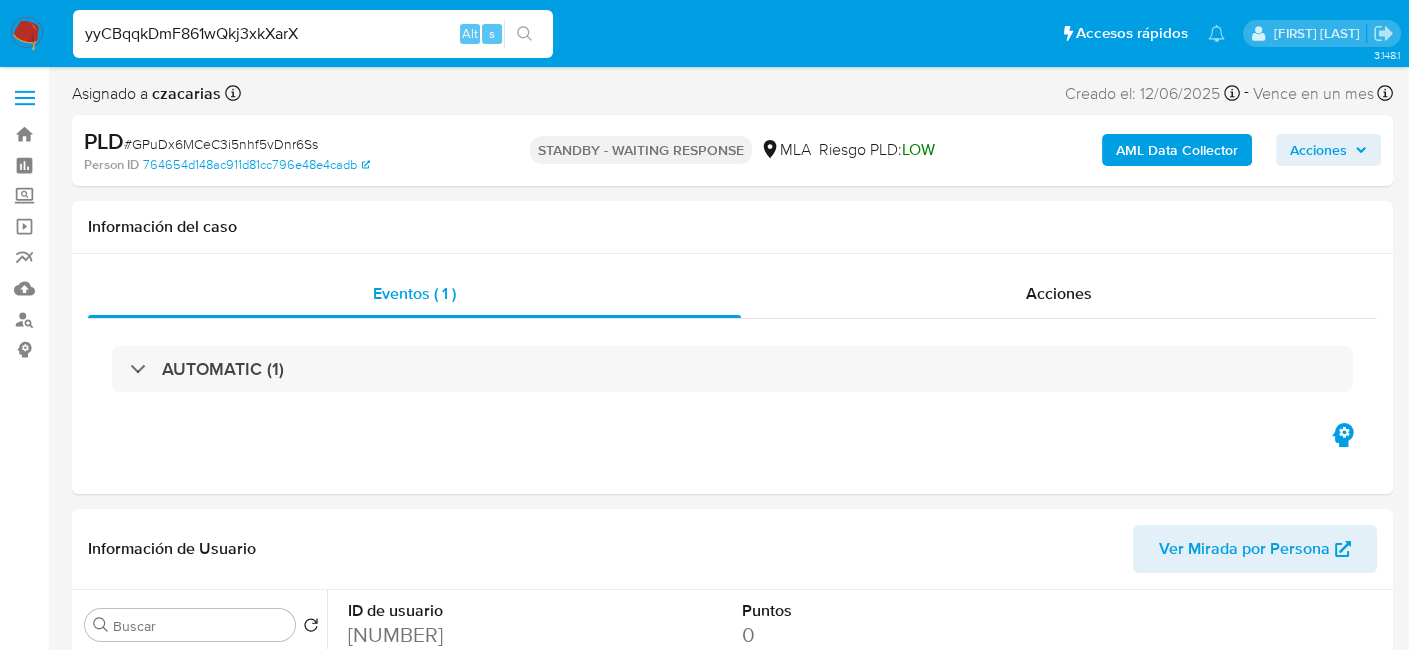 type on "yyCBqqkDmF861wQkj3xkXarX" 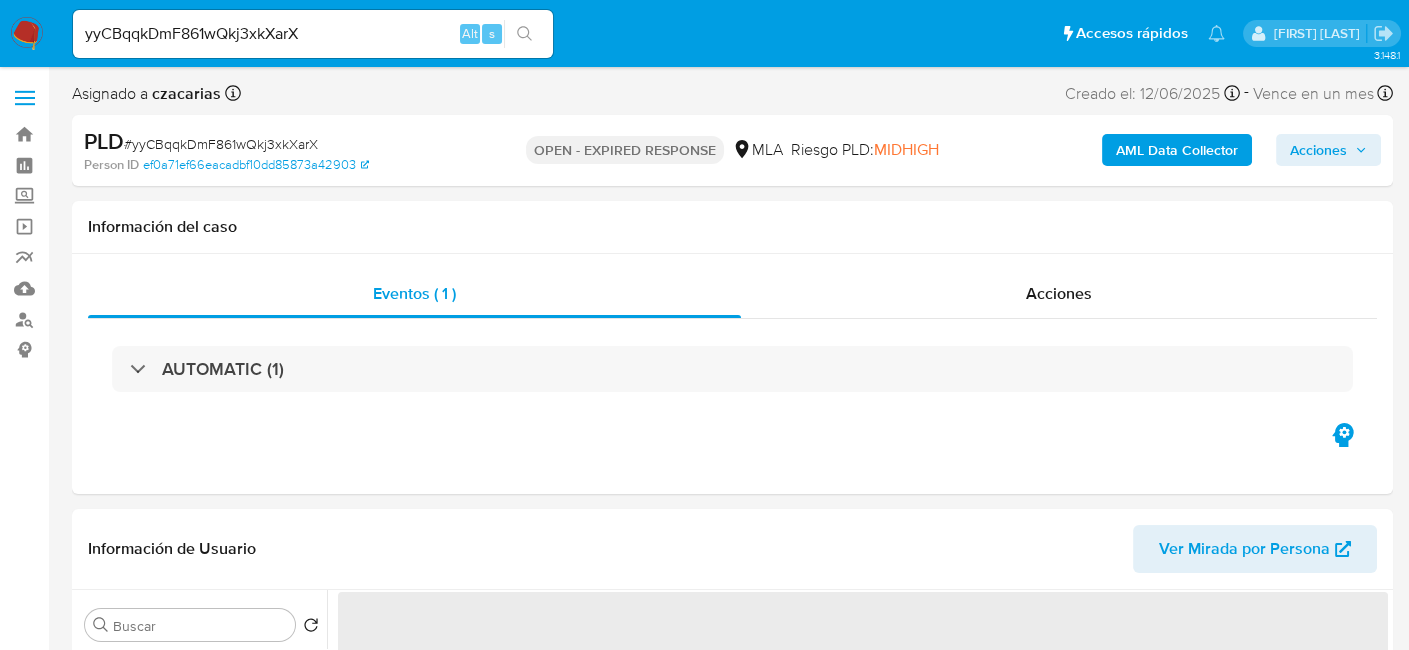 select on "10" 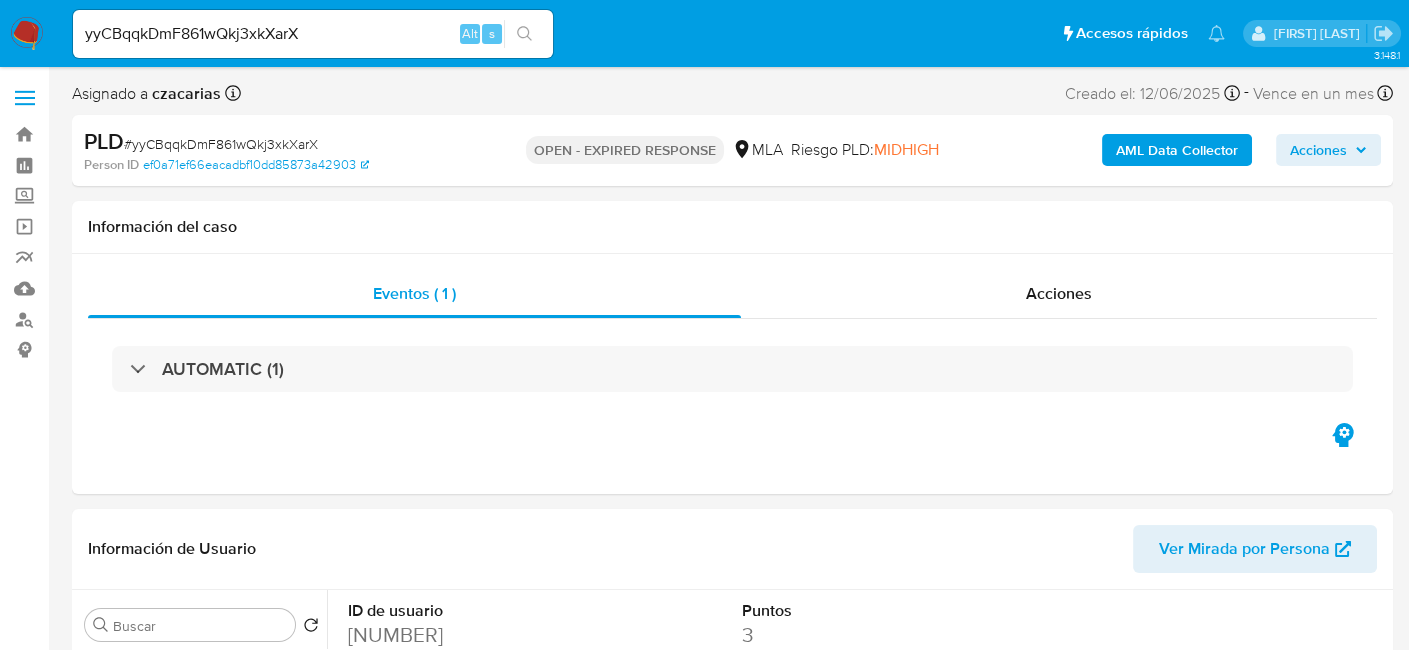type 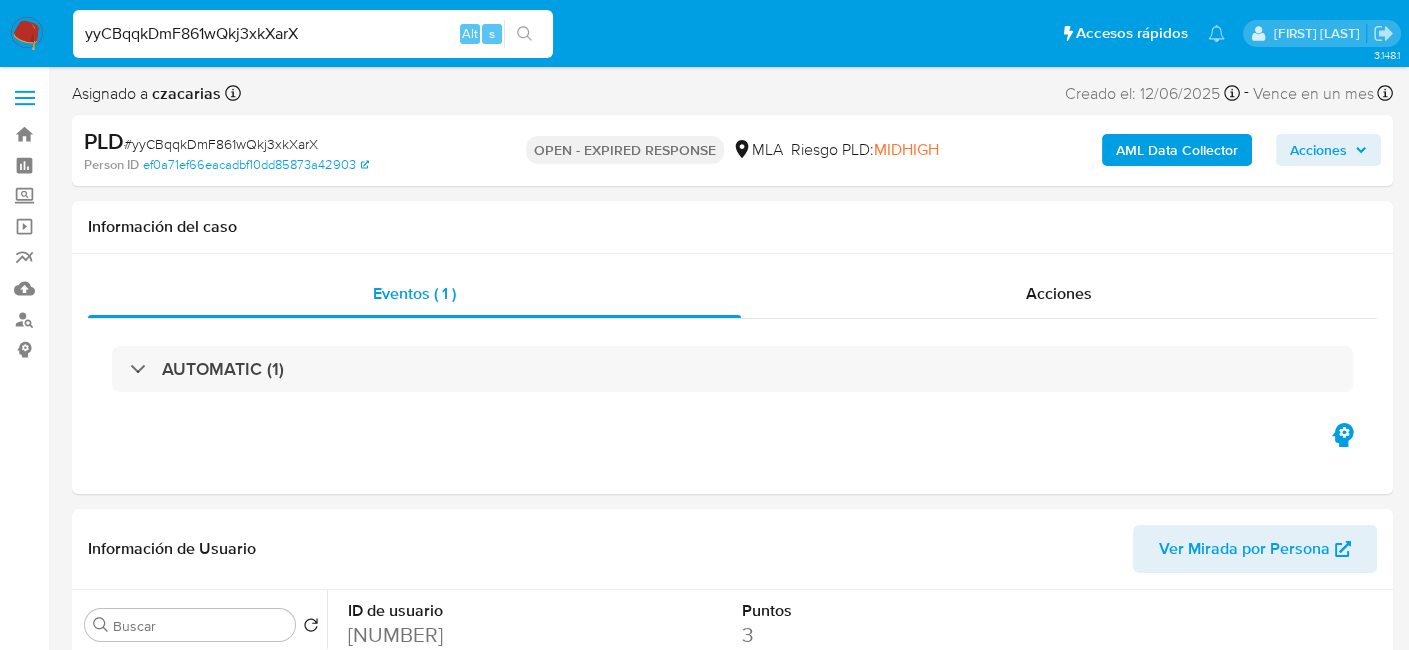 click on "yyCBqqkDmF861wQkj3xkXarX" at bounding box center (313, 34) 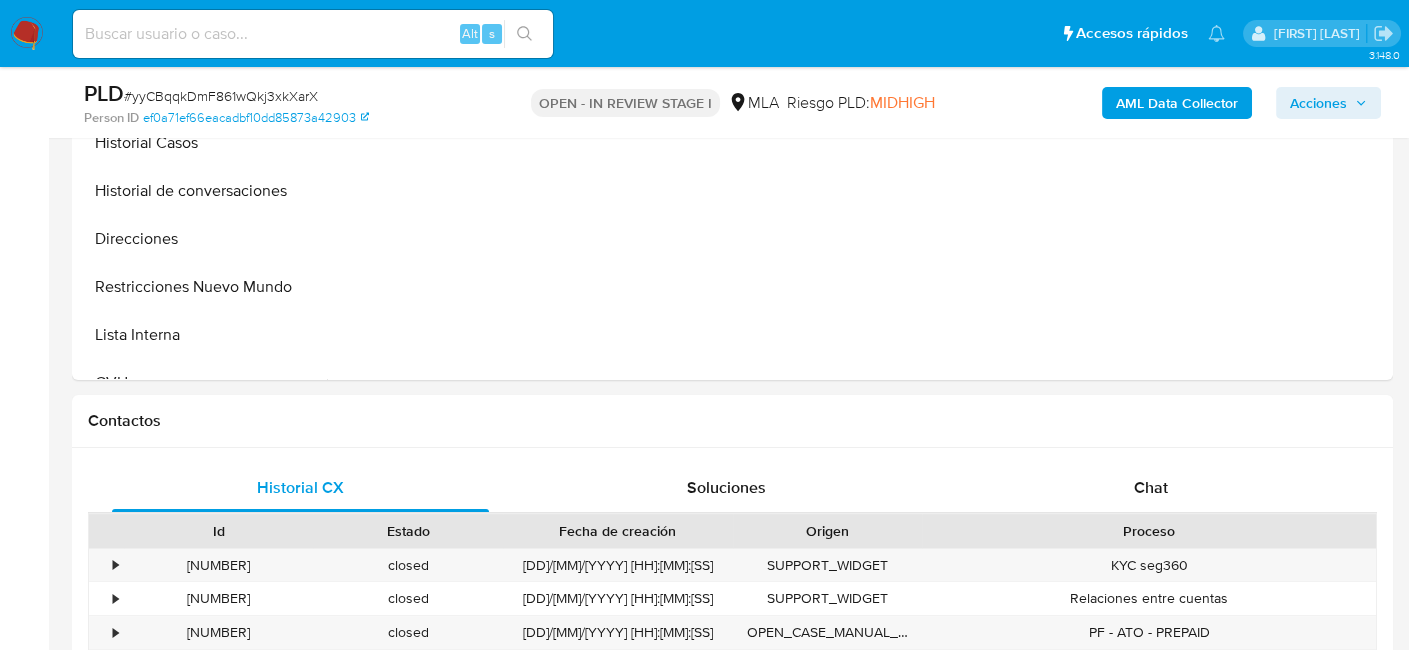 scroll, scrollTop: 900, scrollLeft: 0, axis: vertical 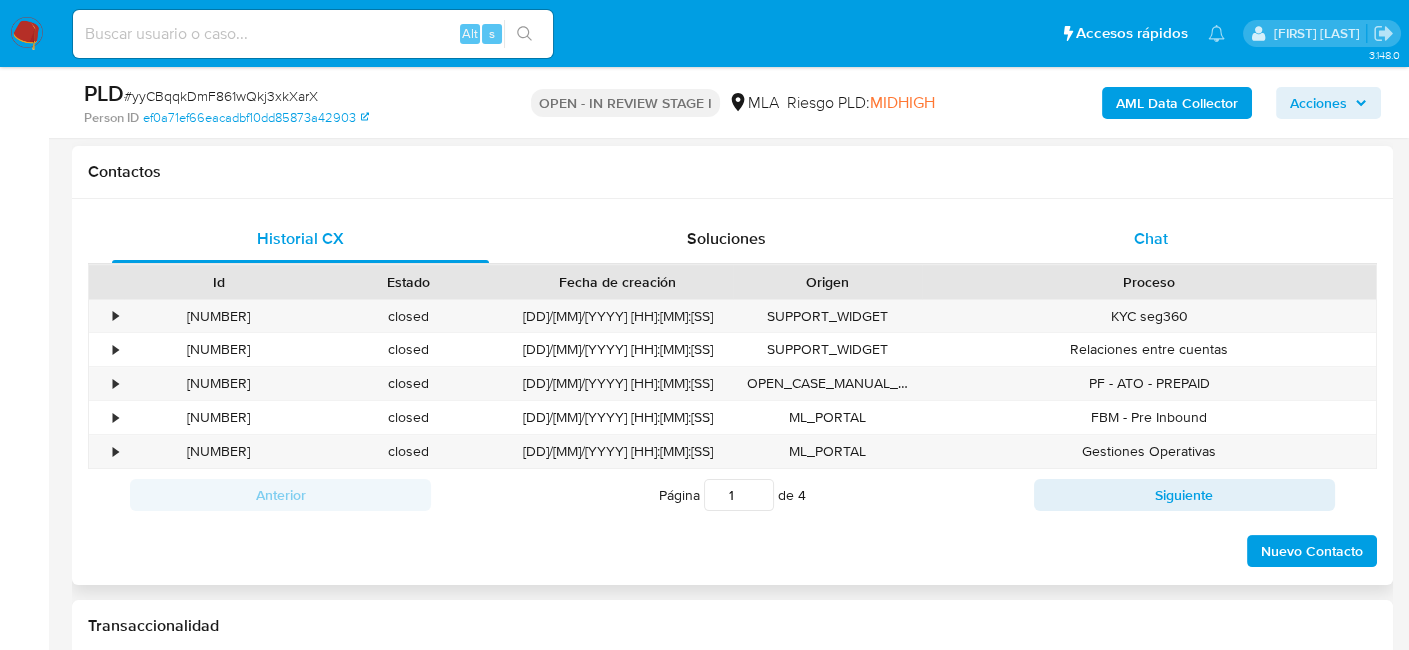 click on "Chat" at bounding box center (1151, 239) 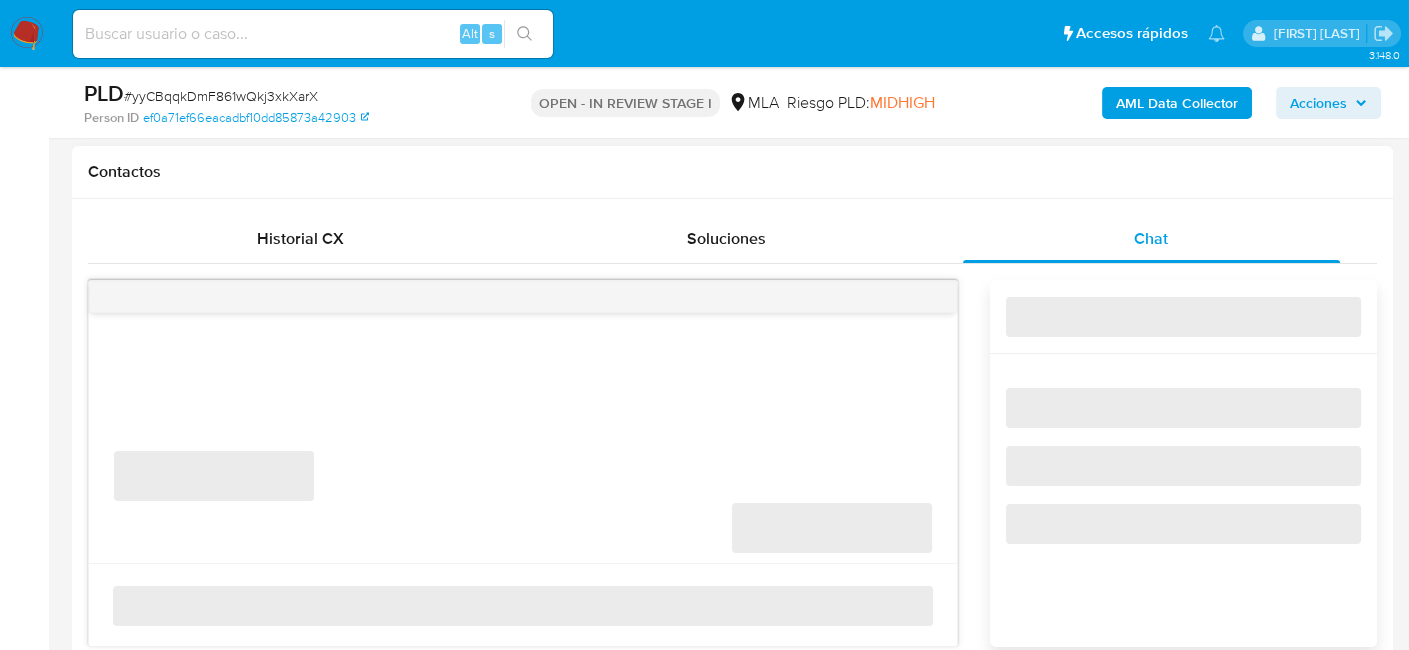 select on "10" 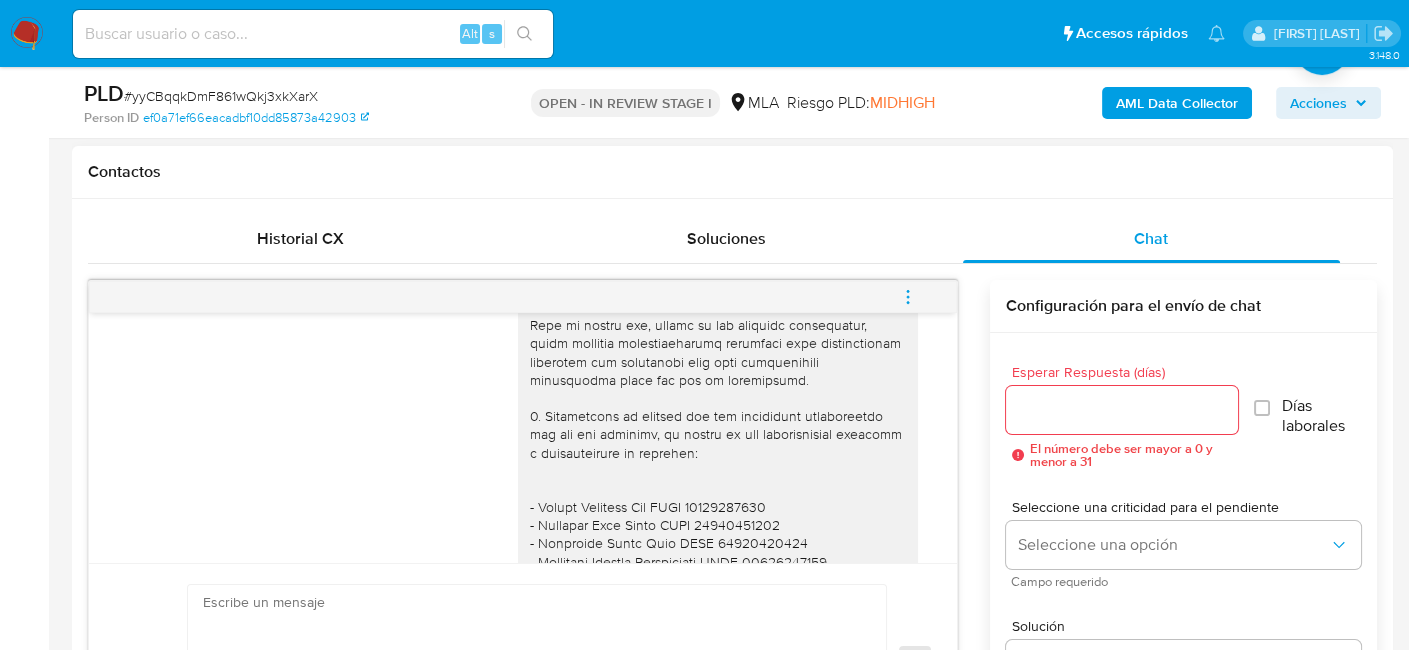 scroll, scrollTop: 1783, scrollLeft: 0, axis: vertical 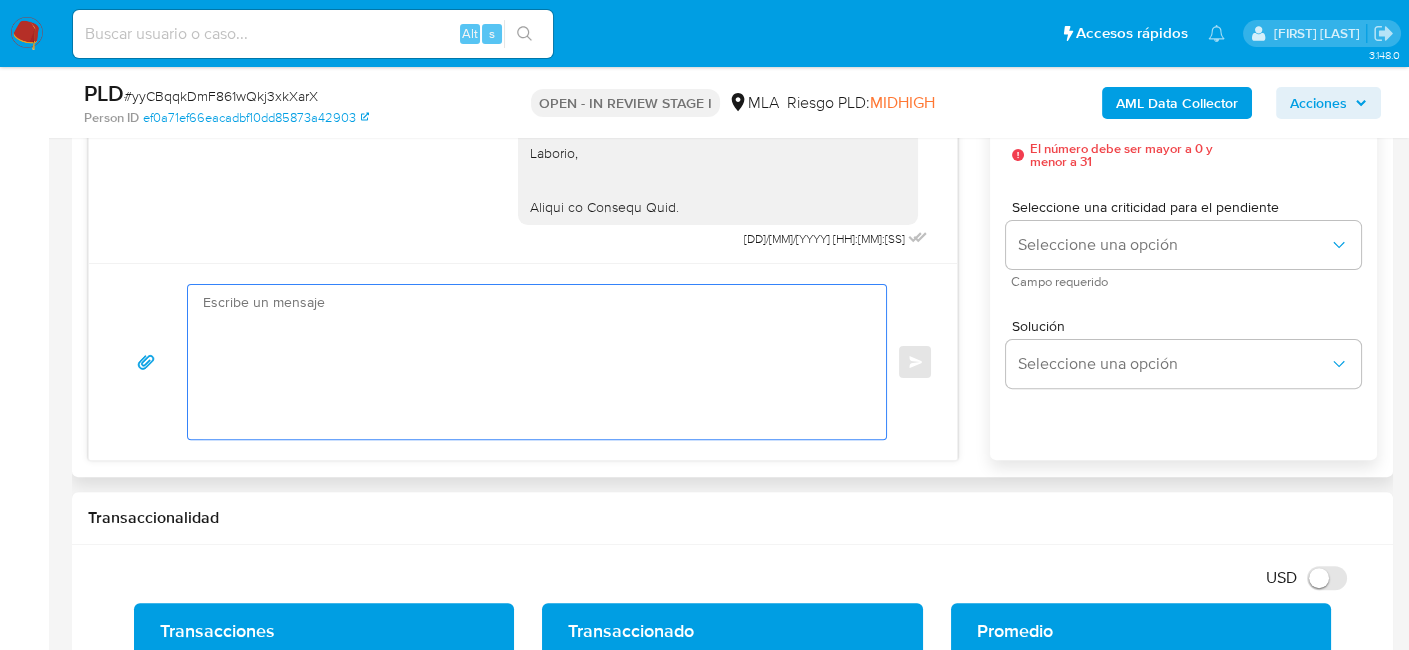 click at bounding box center (532, 362) 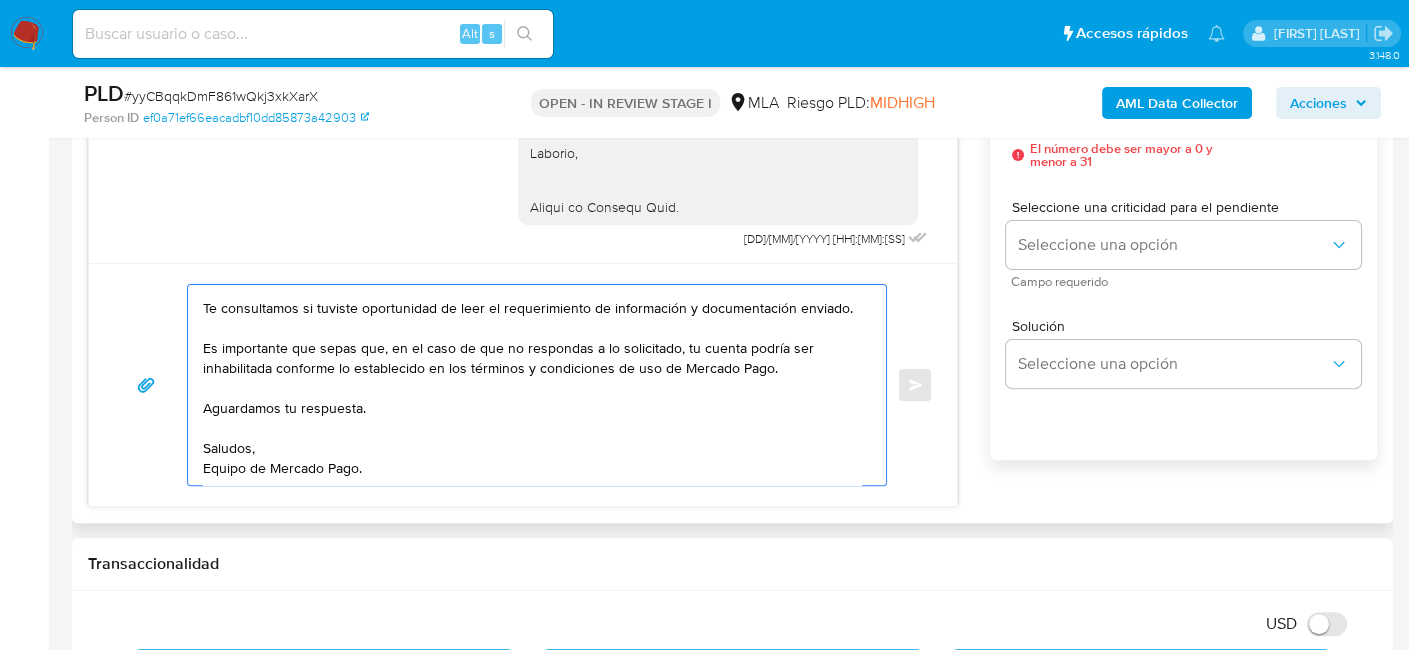 scroll, scrollTop: 0, scrollLeft: 0, axis: both 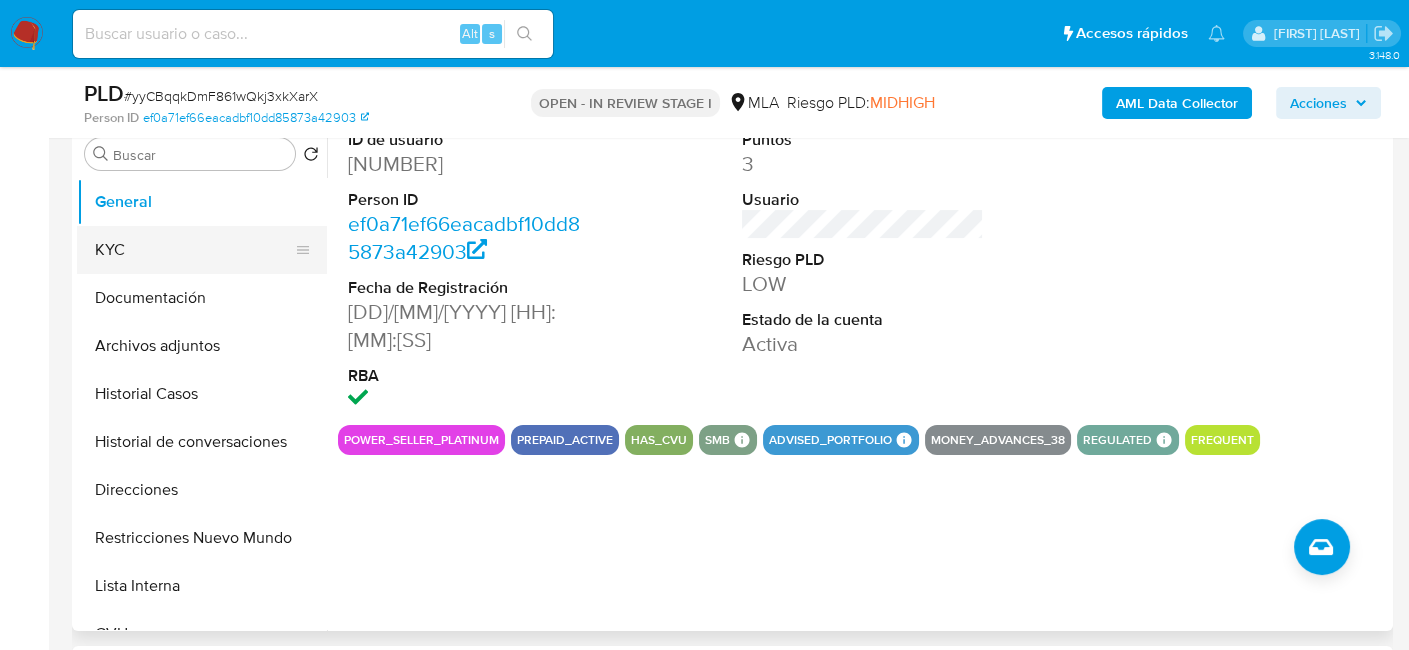 click on "KYC" at bounding box center (194, 250) 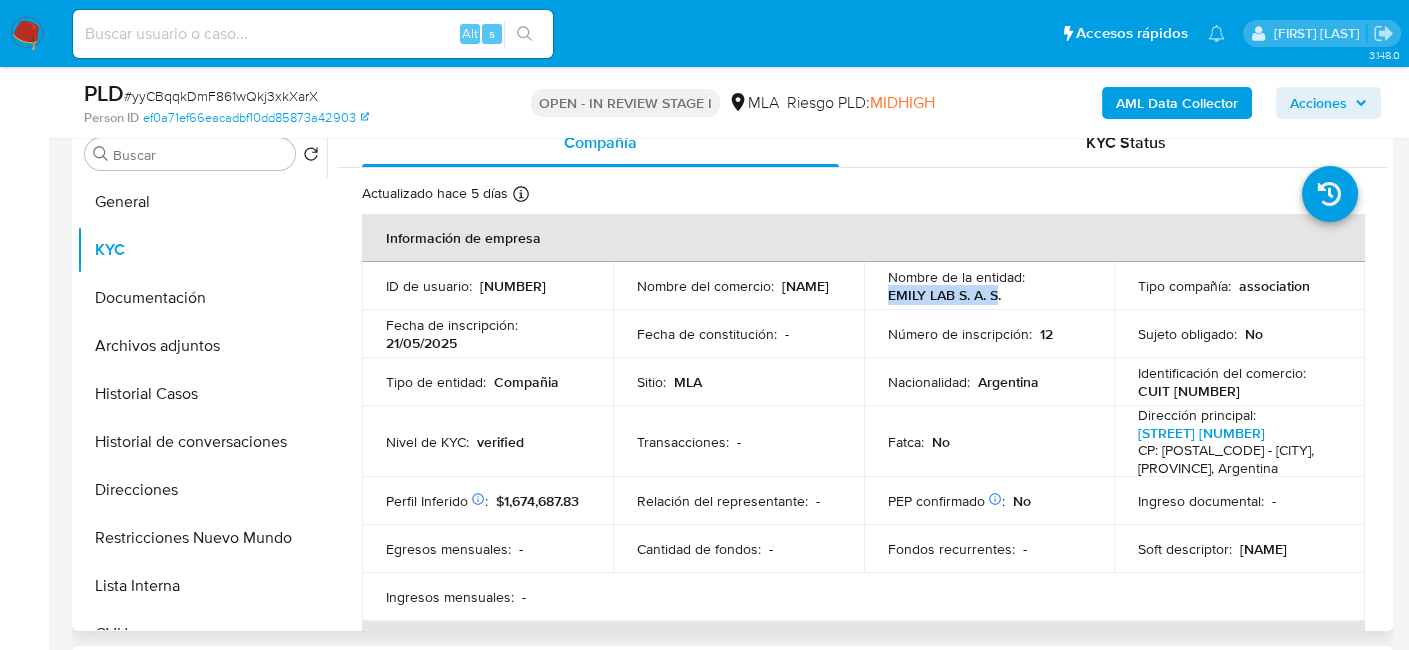 drag, startPoint x: 883, startPoint y: 294, endPoint x: 991, endPoint y: 294, distance: 108 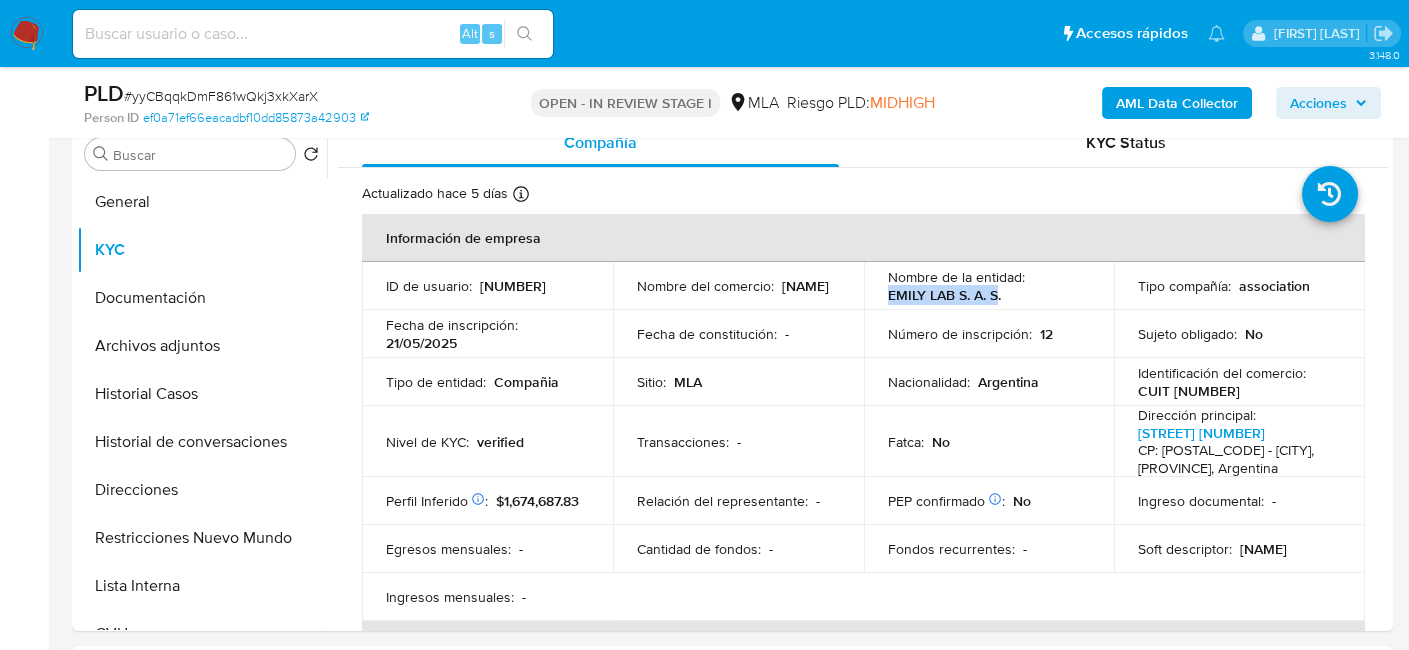 copy on "EMILY LAB S. A. S" 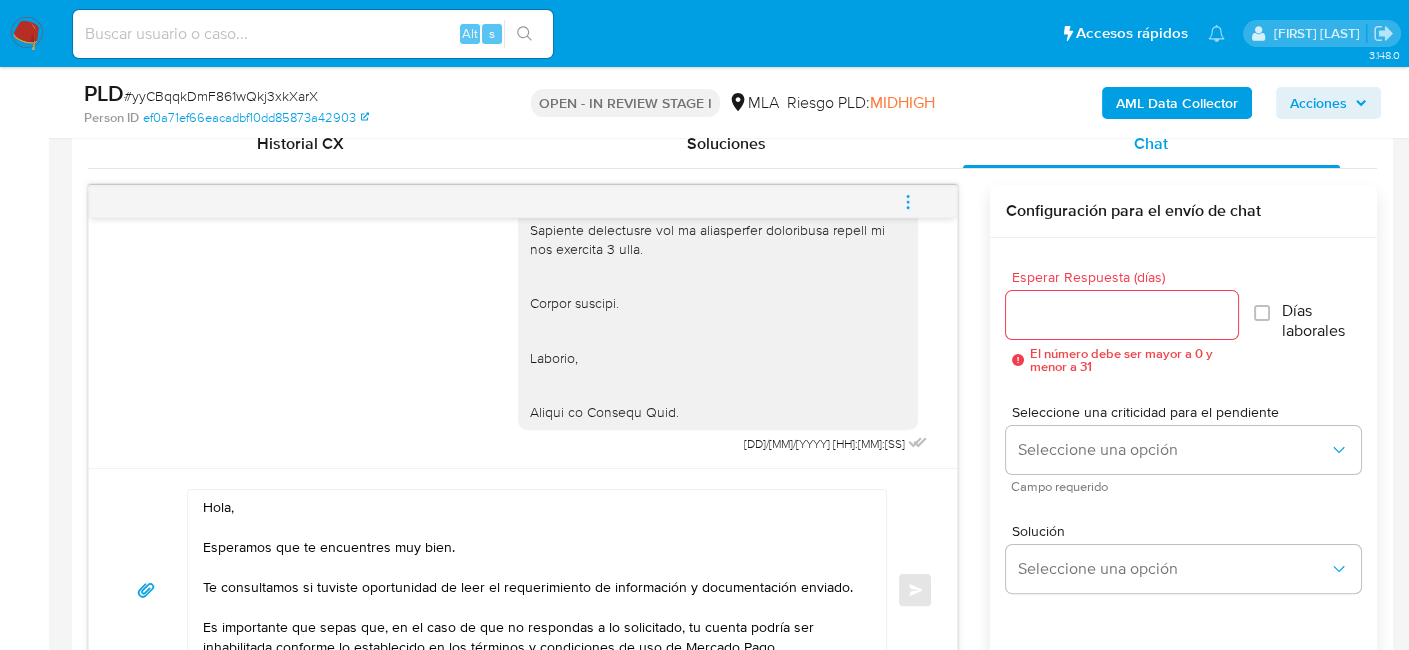 scroll, scrollTop: 1000, scrollLeft: 0, axis: vertical 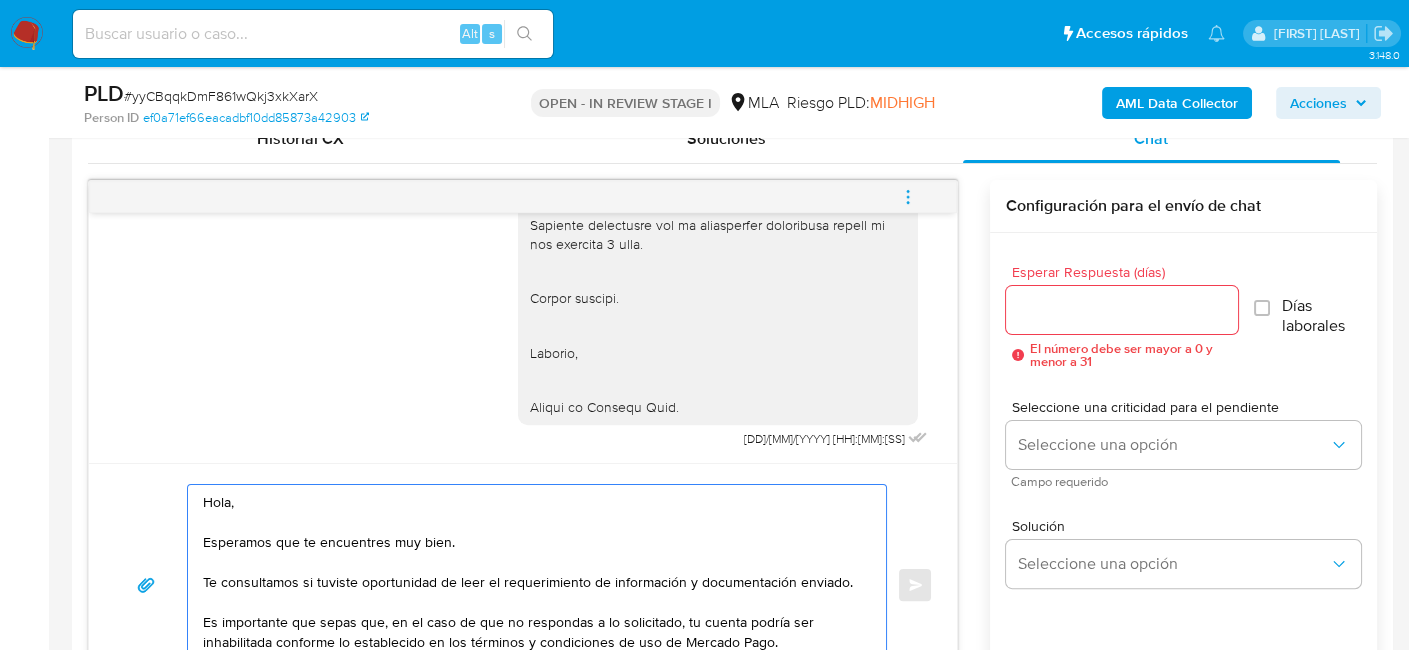 click on "Hola,
Esperamos que te encuentres muy bien.
Te consultamos si tuviste oportunidad de leer el requerimiento de información y documentación enviado.
Es importante que sepas que, en el caso de que no respondas a lo solicitado, tu cuenta podría ser inhabilitada conforme lo establecido en los términos y condiciones de uso de Mercado Pago.
Aguardamos tu respuesta.
Saludos,
Equipo de Mercado Pago." at bounding box center (532, 585) 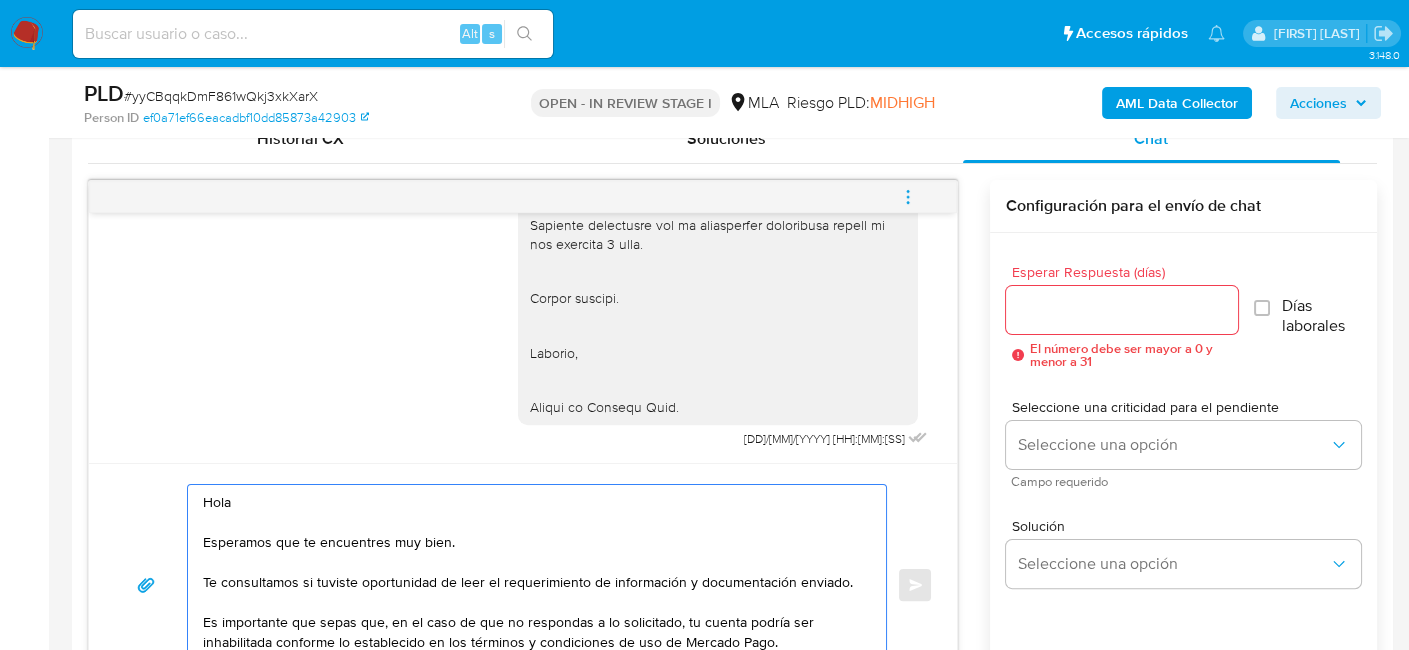 paste on "EMILY LAB S. A. S" 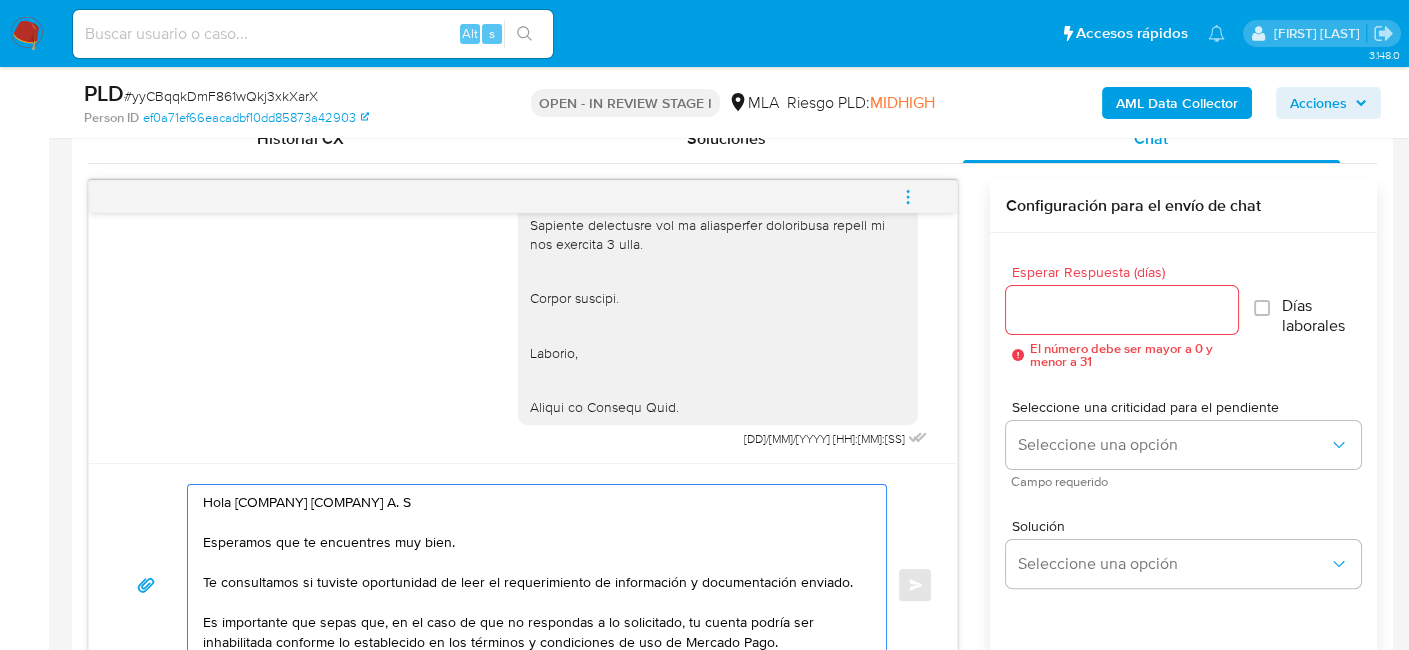 drag, startPoint x: 337, startPoint y: 498, endPoint x: 348, endPoint y: 498, distance: 11 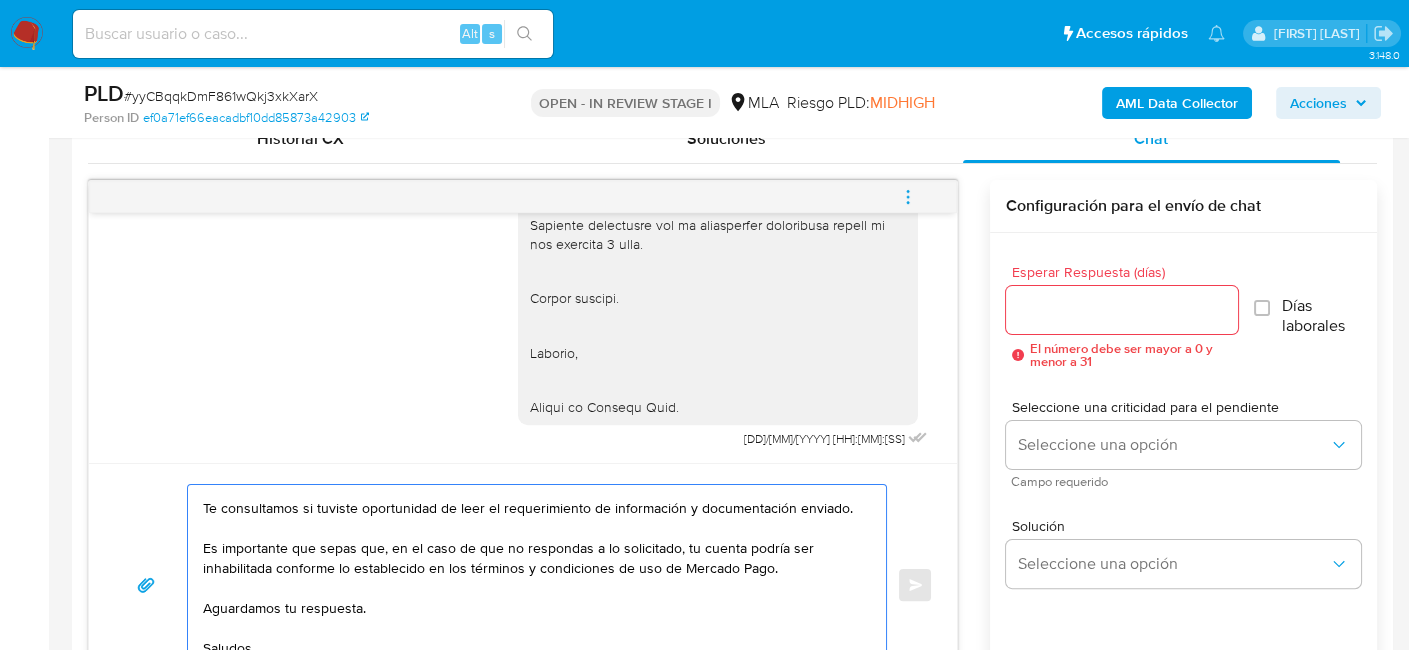 scroll, scrollTop: 114, scrollLeft: 0, axis: vertical 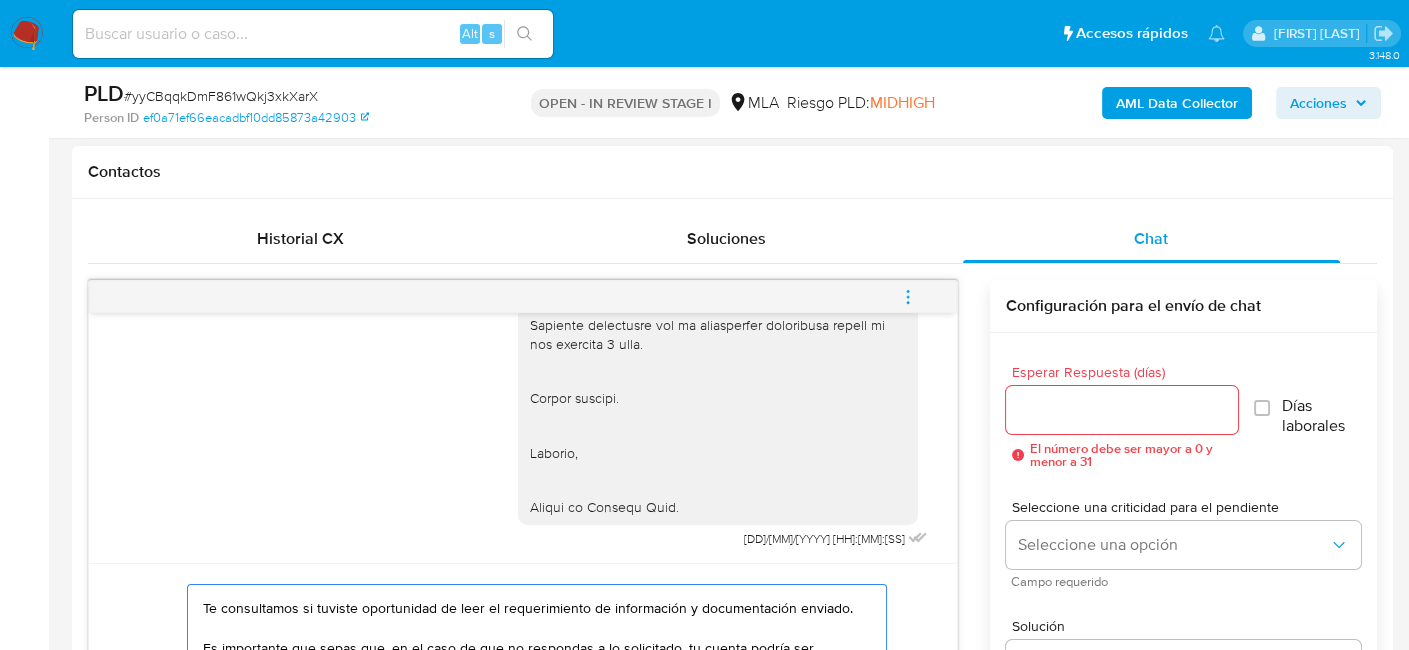 type on "Hola EMILY LAB S.A.S
Esperamos que te encuentres muy bien.
Te consultamos si tuviste oportunidad de leer el requerimiento de información y documentación enviado.
Es importante que sepas que, en el caso de que no respondas a lo solicitado, tu cuenta podría ser inhabilitada conforme lo establecido en los términos y condiciones de uso de Mercado Pago.
Aguardamos tu respuesta.
Saludos,
Equipo de Mercado Pago." 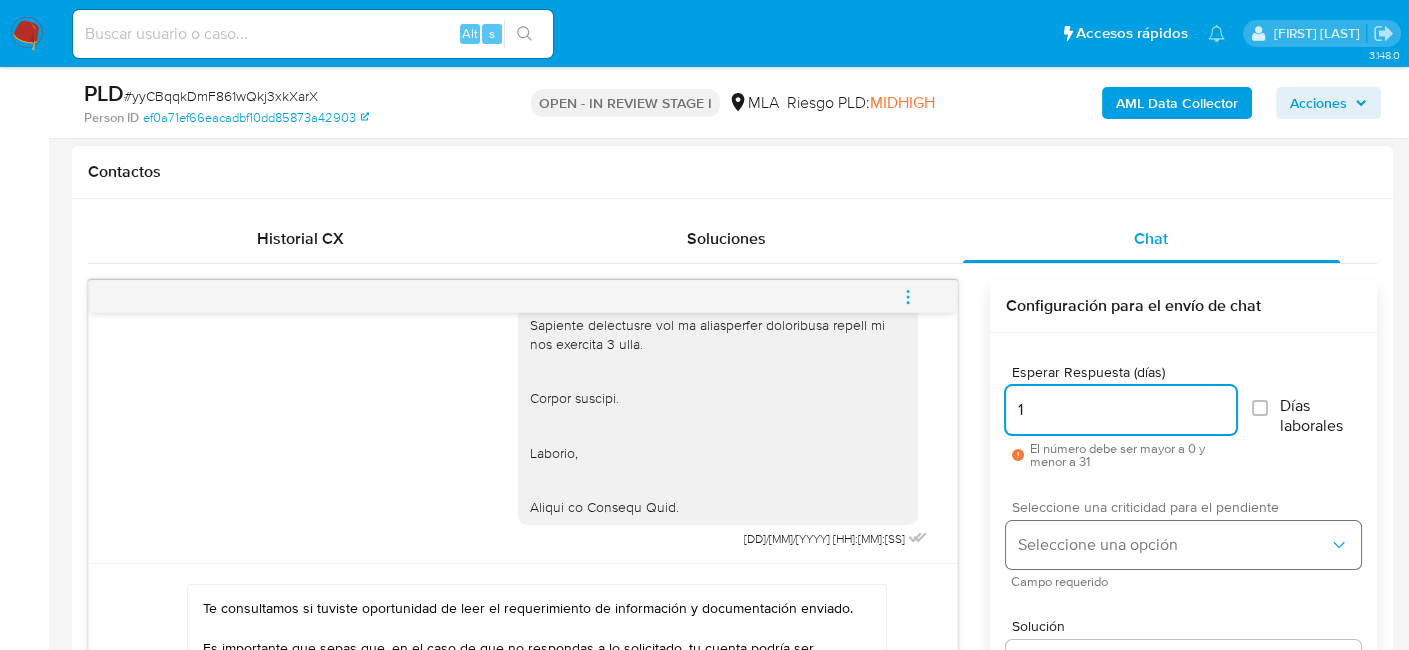 type on "1" 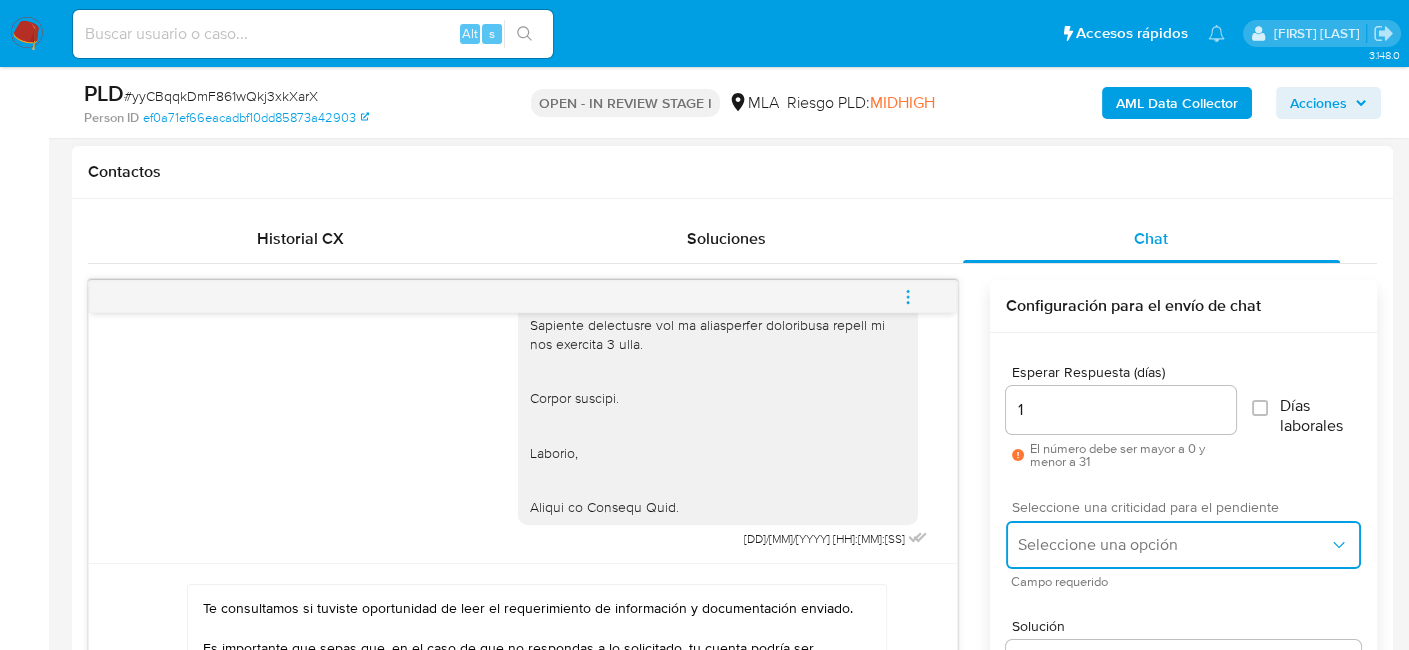 click on "Seleccione una opción" at bounding box center (1173, 545) 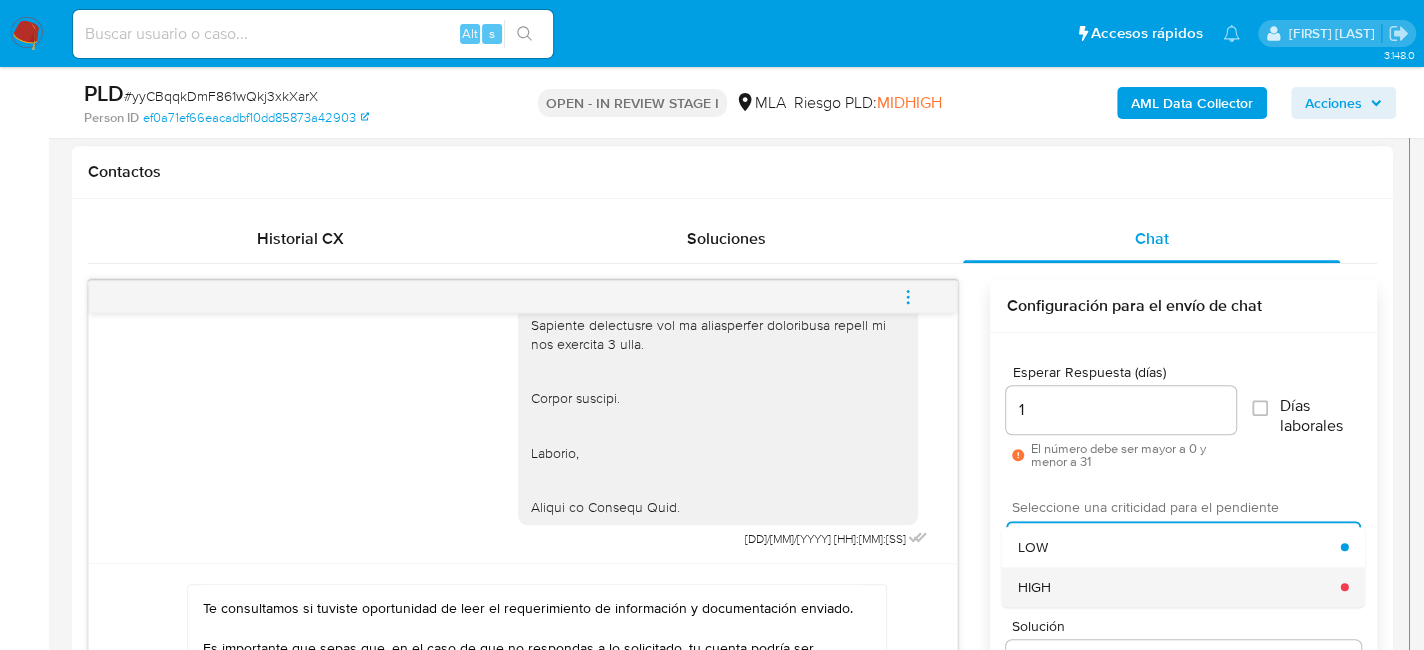 click on "HIGH" at bounding box center [1179, 587] 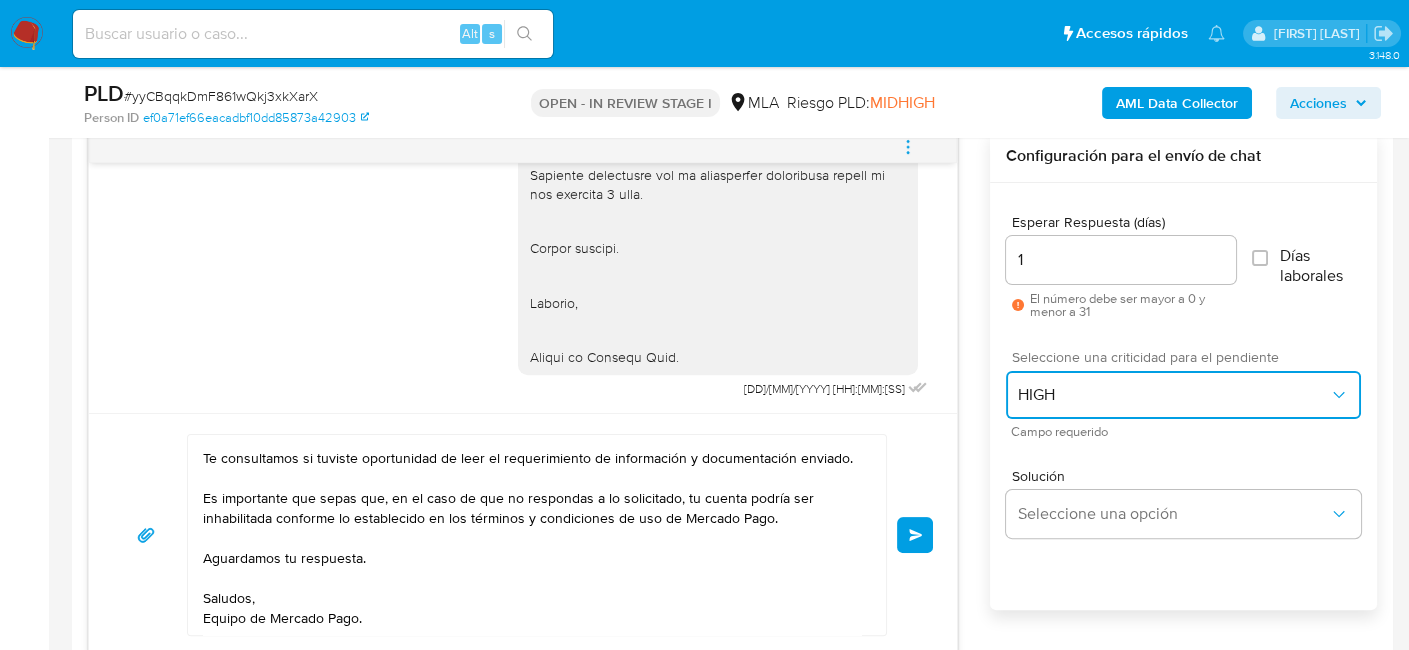 scroll, scrollTop: 1100, scrollLeft: 0, axis: vertical 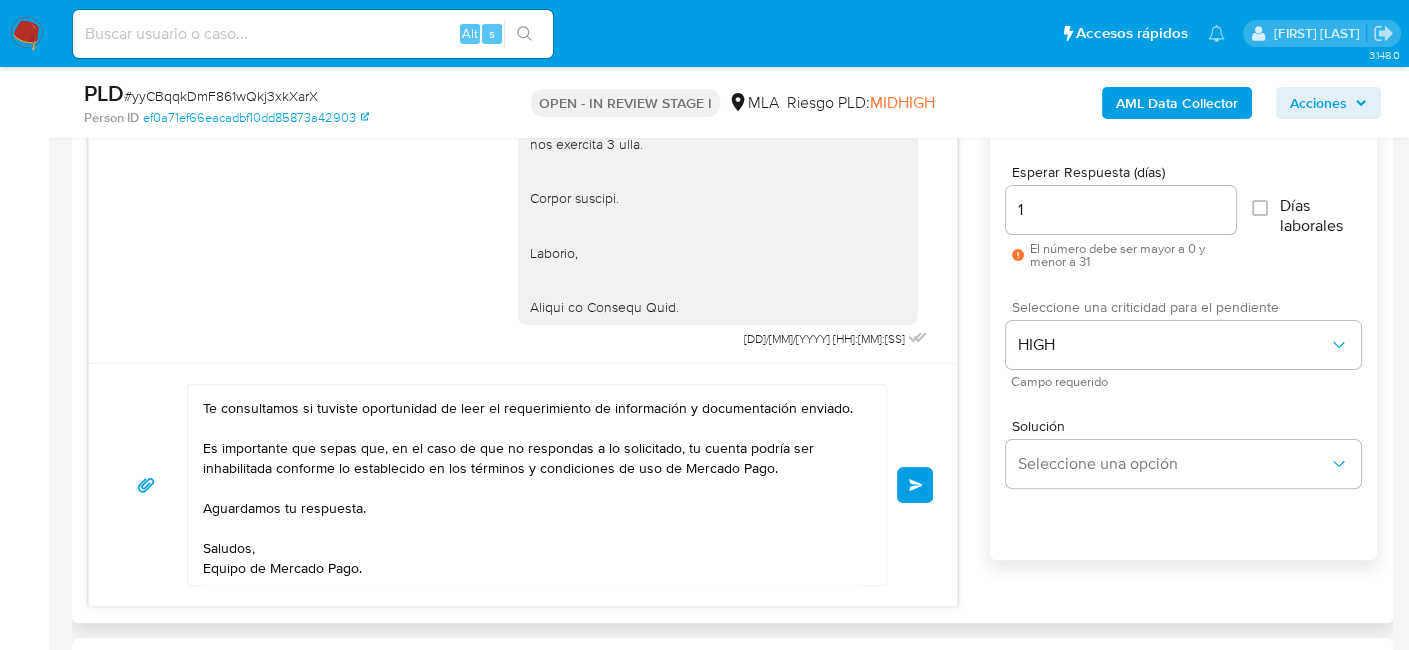 click on "Enviar" at bounding box center [916, 485] 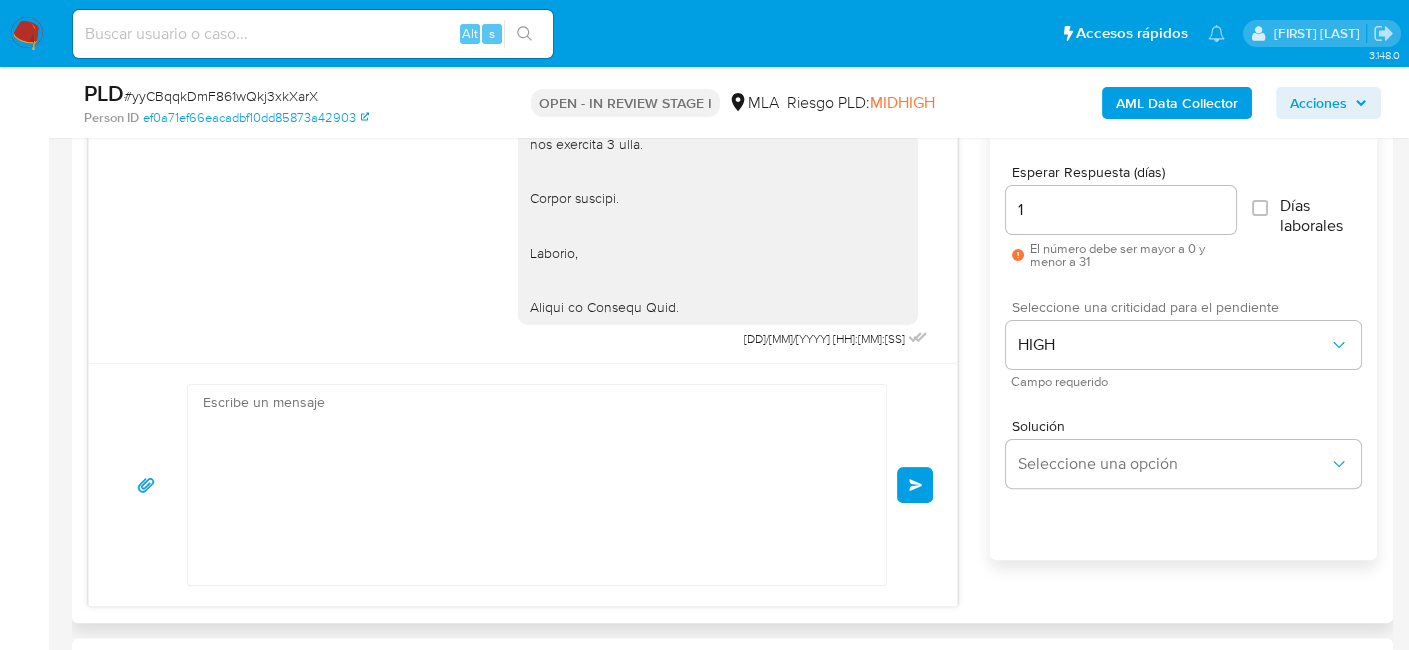 scroll, scrollTop: 0, scrollLeft: 0, axis: both 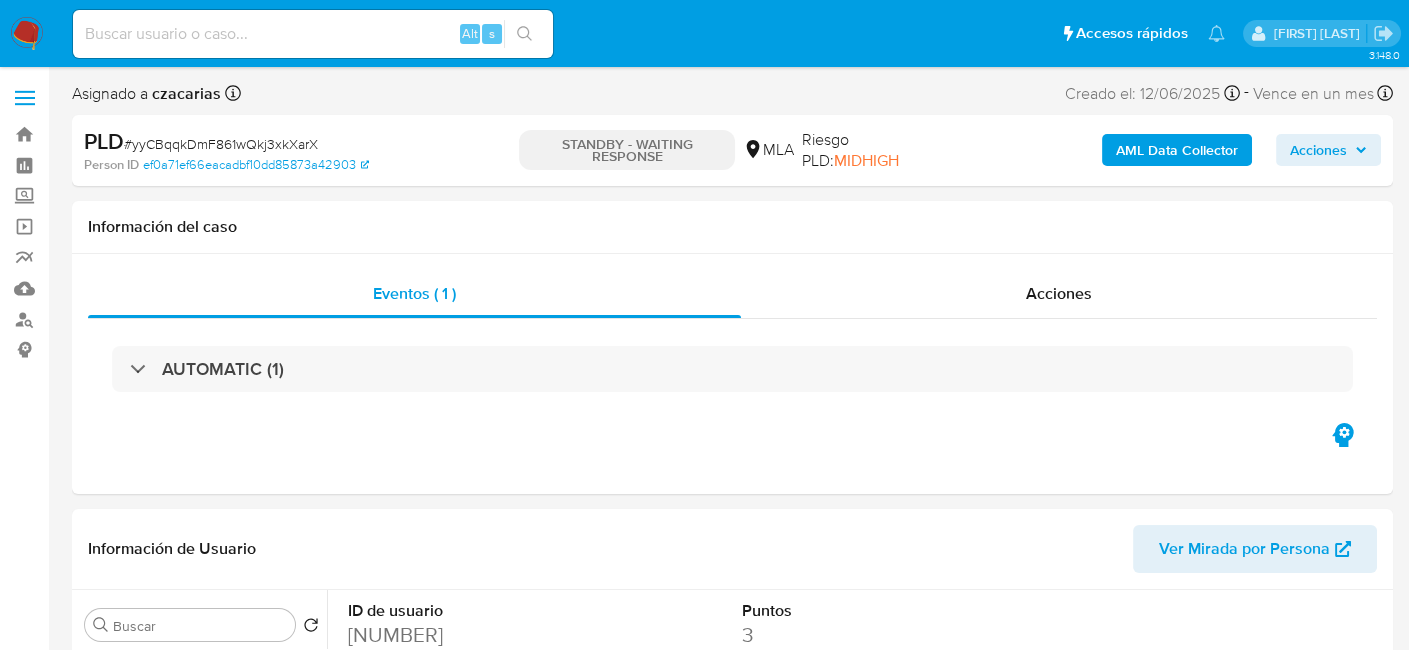 select on "10" 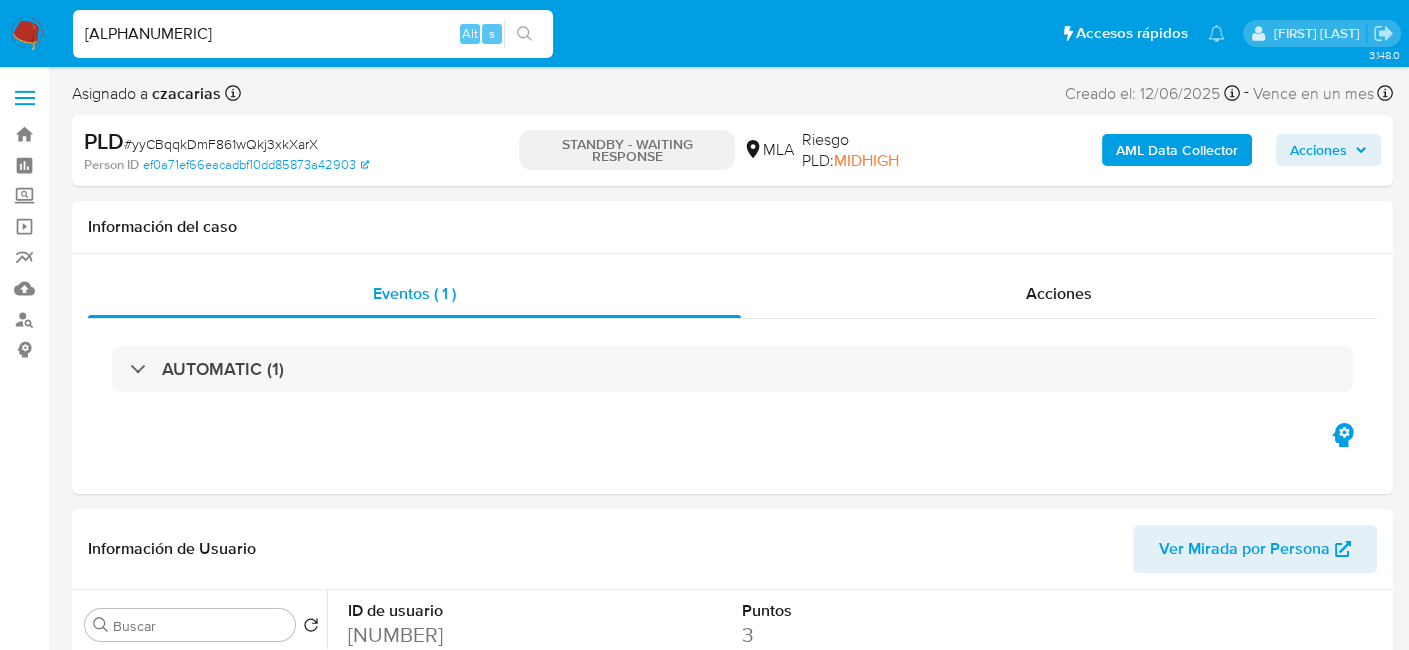 type on "[ALPHANUMERIC]" 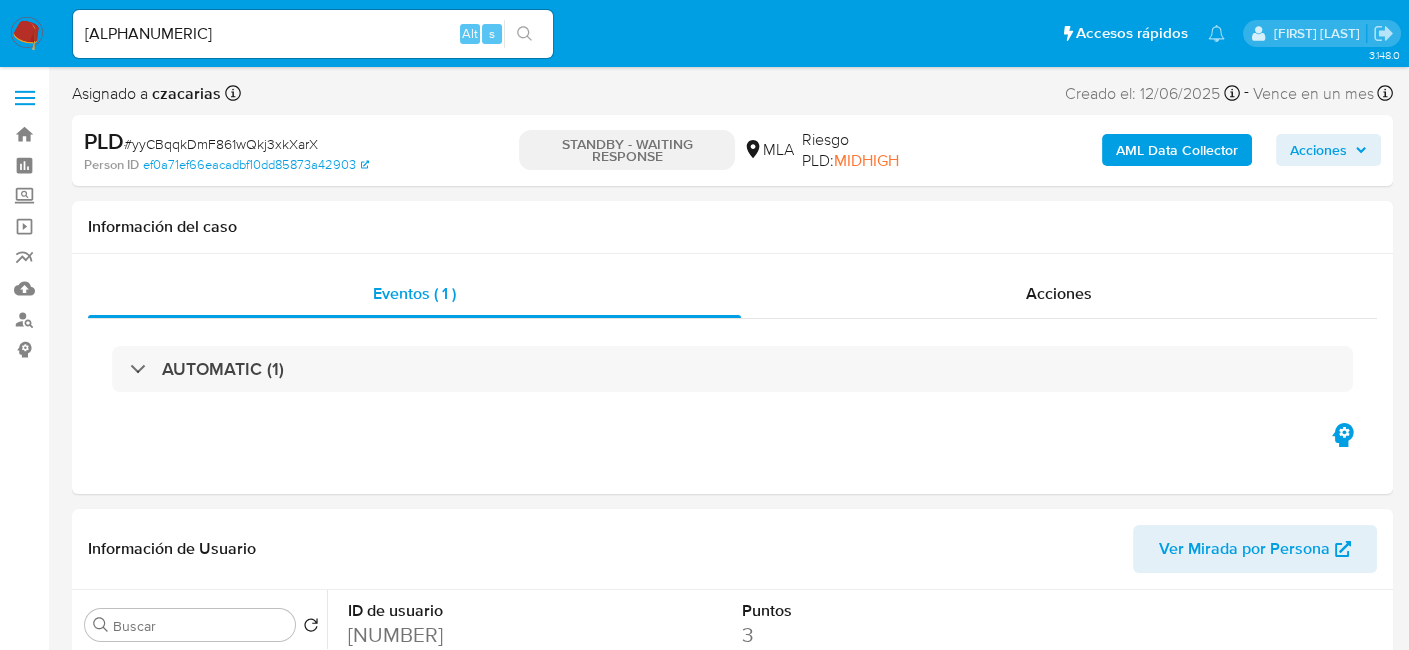 click at bounding box center (524, 34) 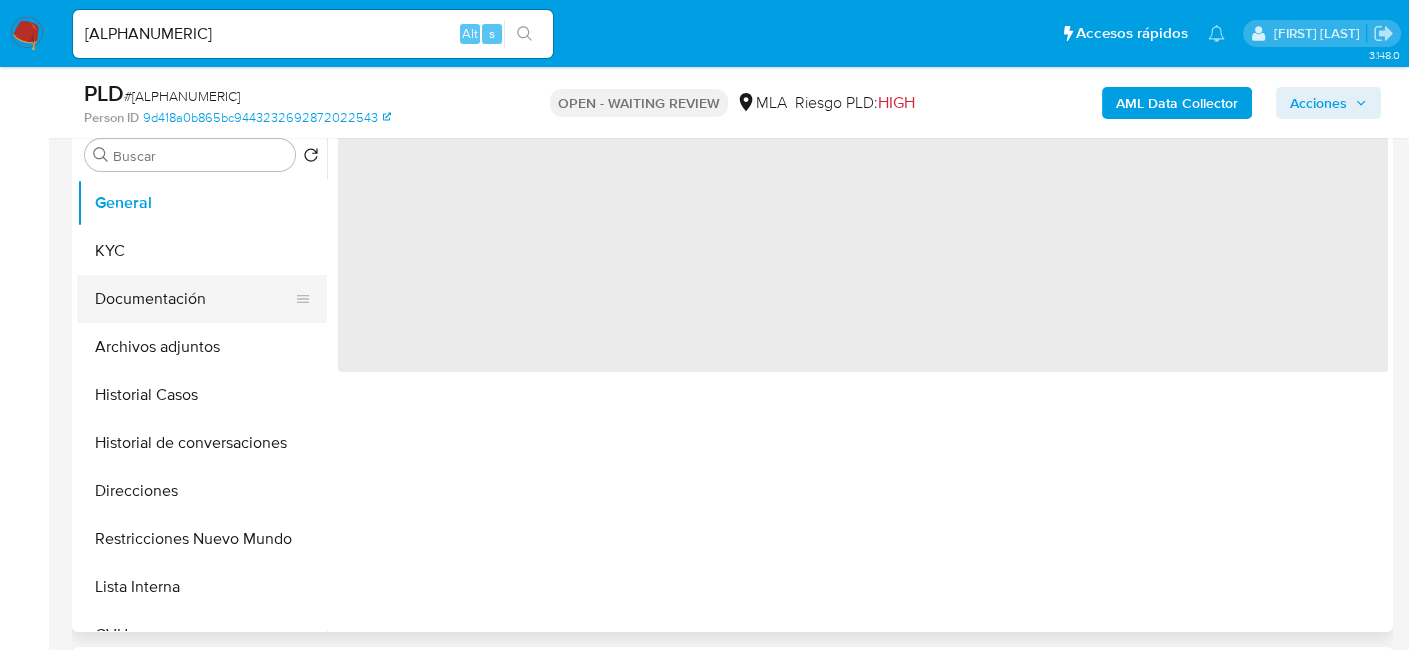 scroll, scrollTop: 400, scrollLeft: 0, axis: vertical 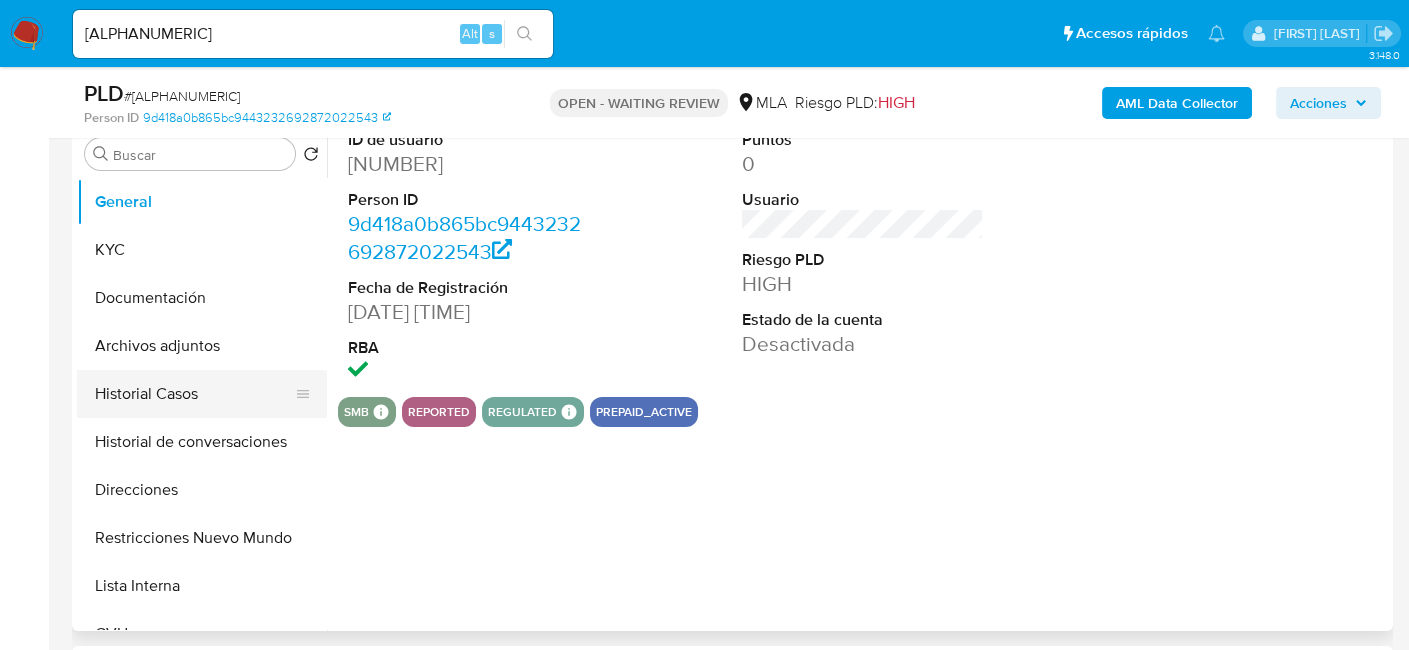 click on "Historial Casos" at bounding box center [194, 394] 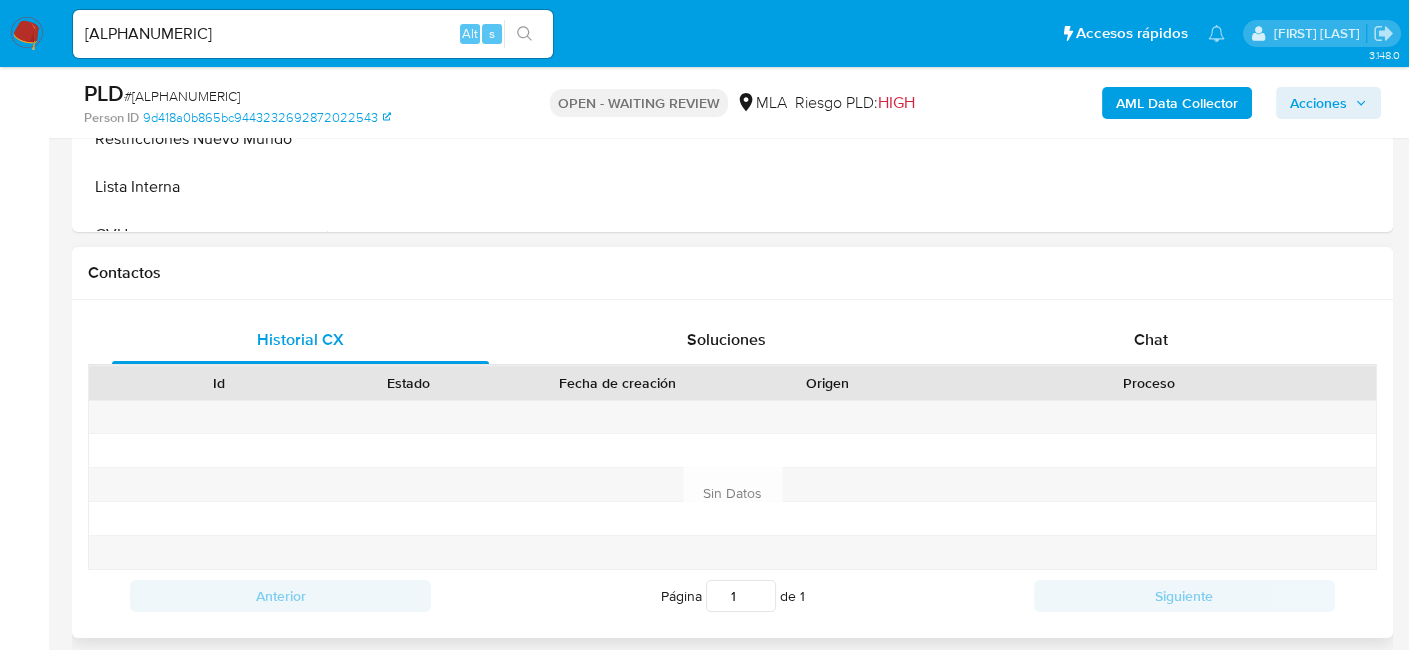 scroll, scrollTop: 800, scrollLeft: 0, axis: vertical 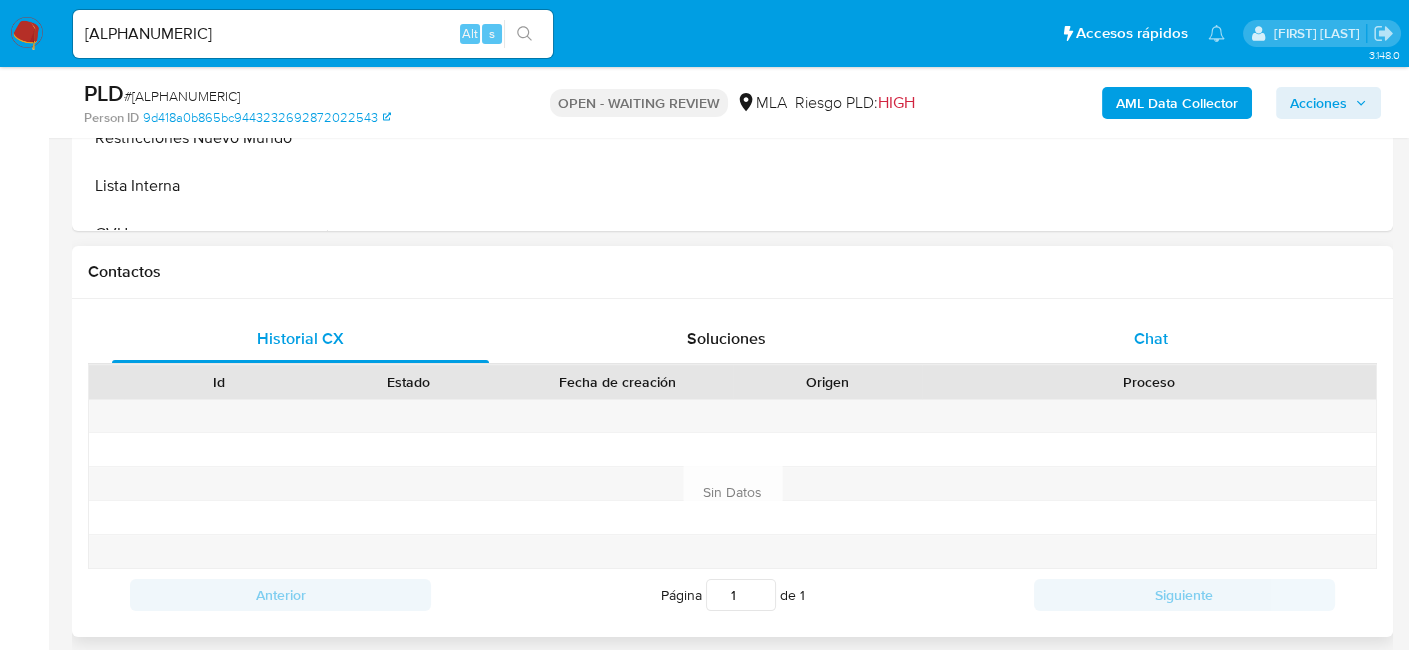 drag, startPoint x: 1063, startPoint y: 338, endPoint x: 1105, endPoint y: 333, distance: 42.296574 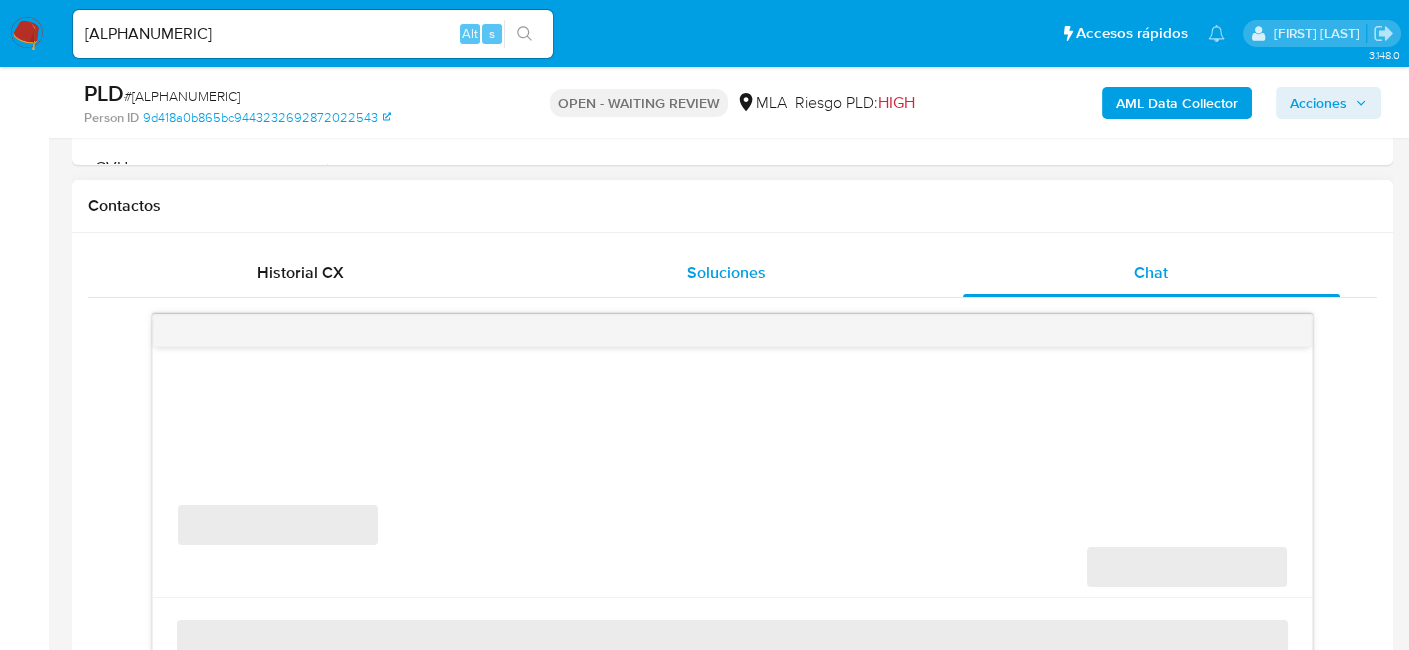scroll, scrollTop: 900, scrollLeft: 0, axis: vertical 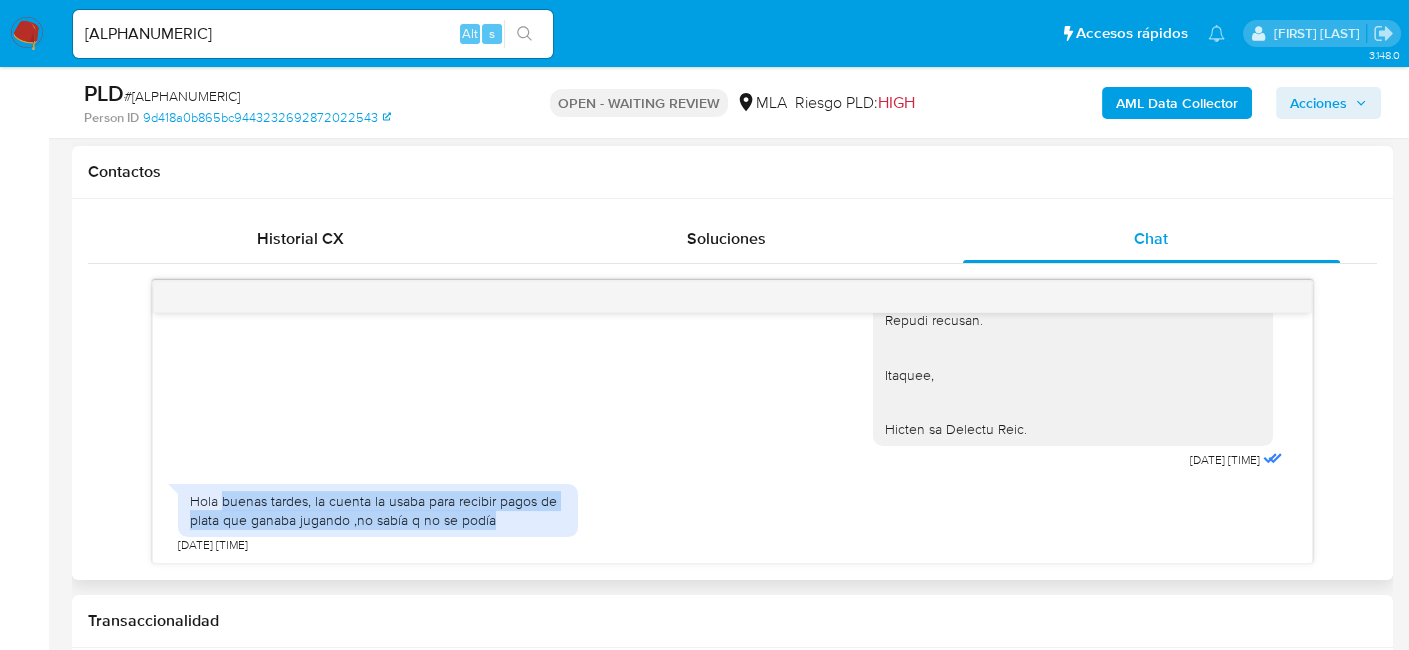 drag, startPoint x: 220, startPoint y: 498, endPoint x: 583, endPoint y: 521, distance: 363.7279 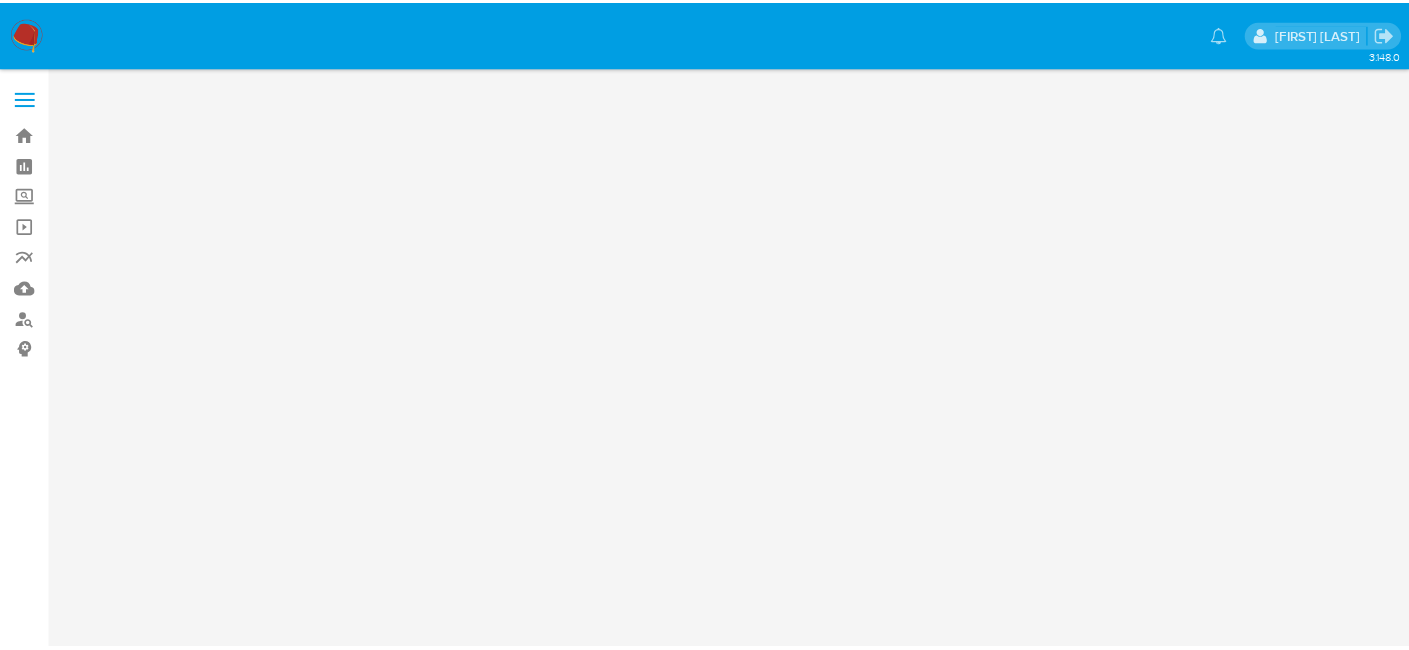 scroll, scrollTop: 0, scrollLeft: 0, axis: both 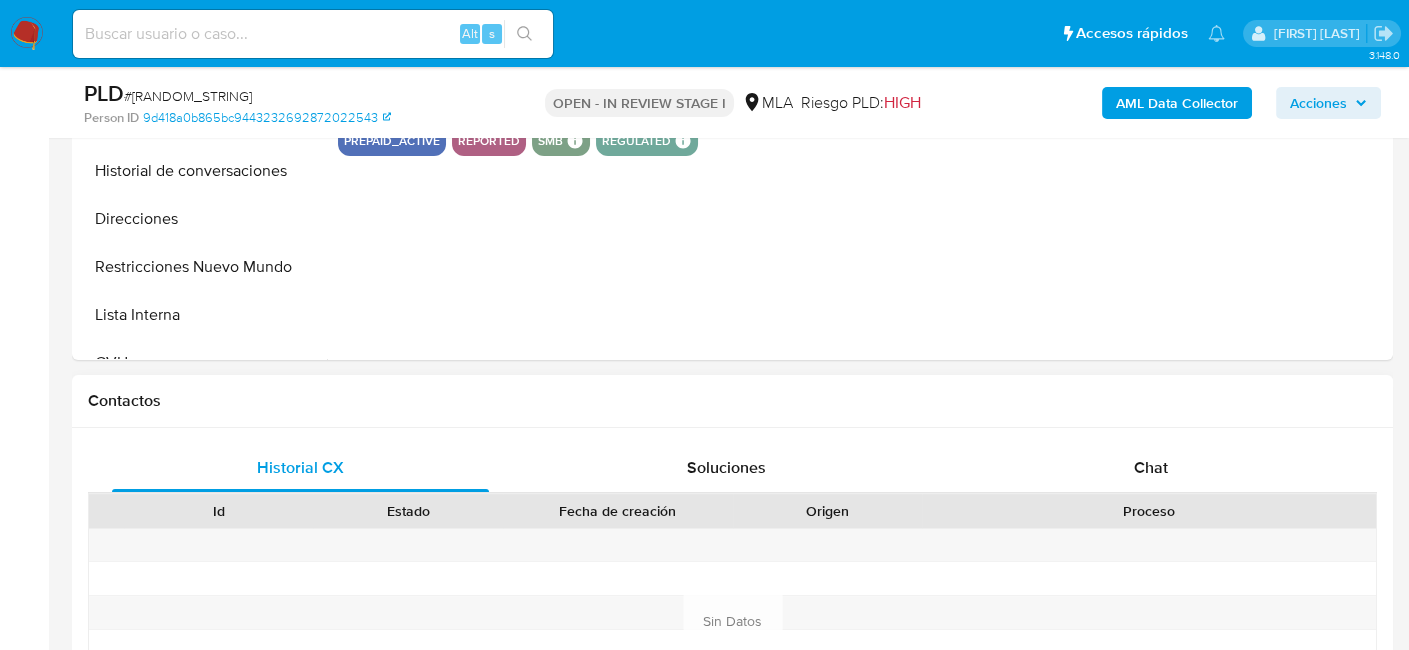 select on "10" 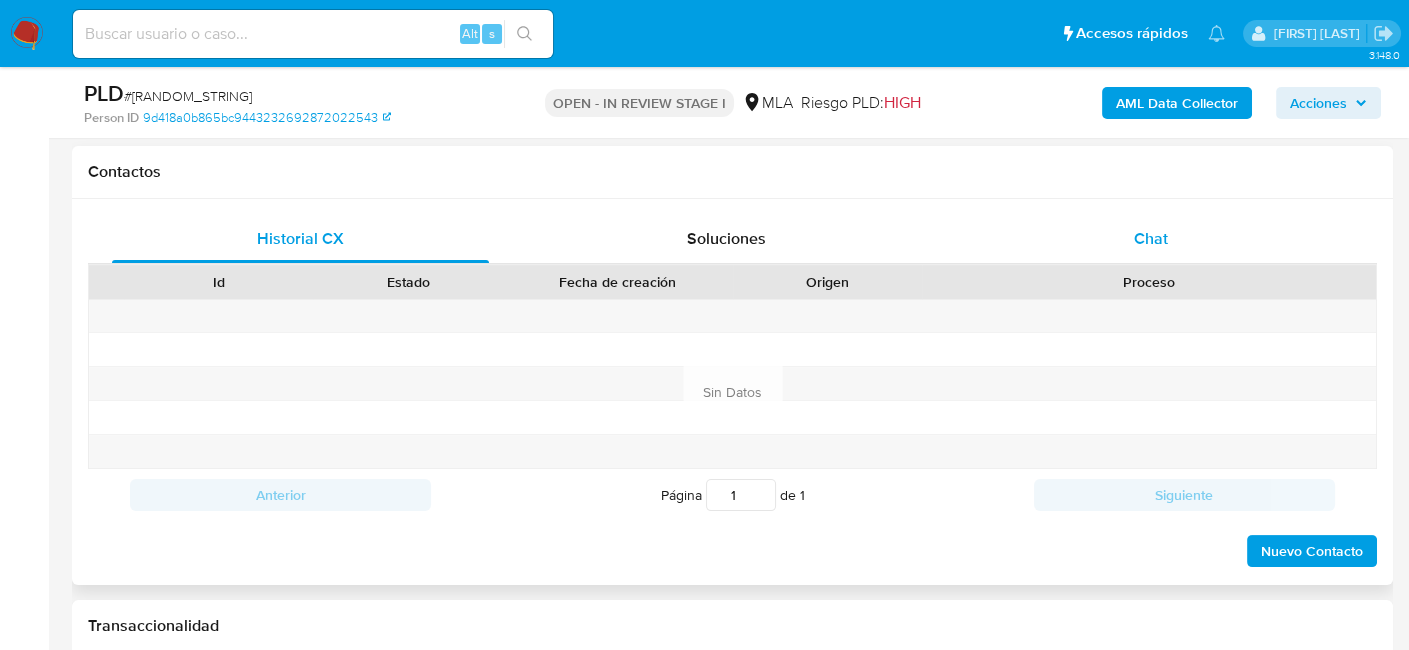 click on "Chat" at bounding box center (1151, 239) 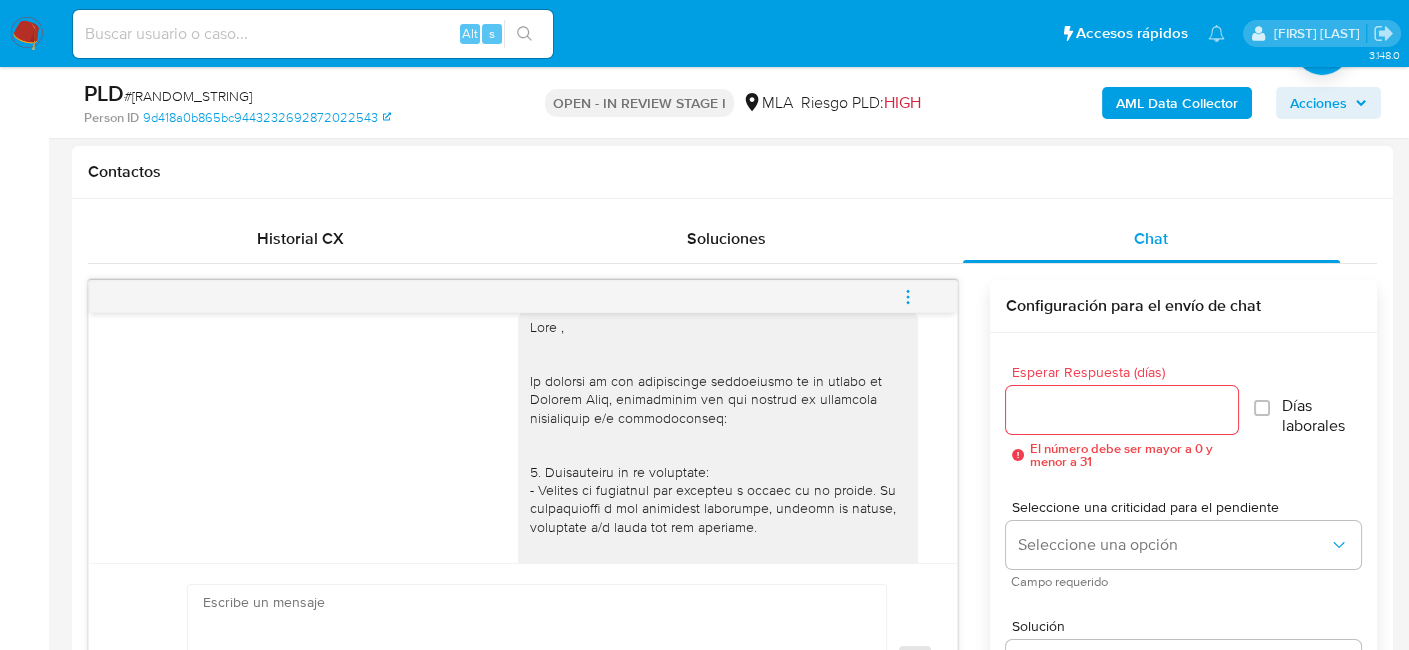 scroll, scrollTop: 0, scrollLeft: 0, axis: both 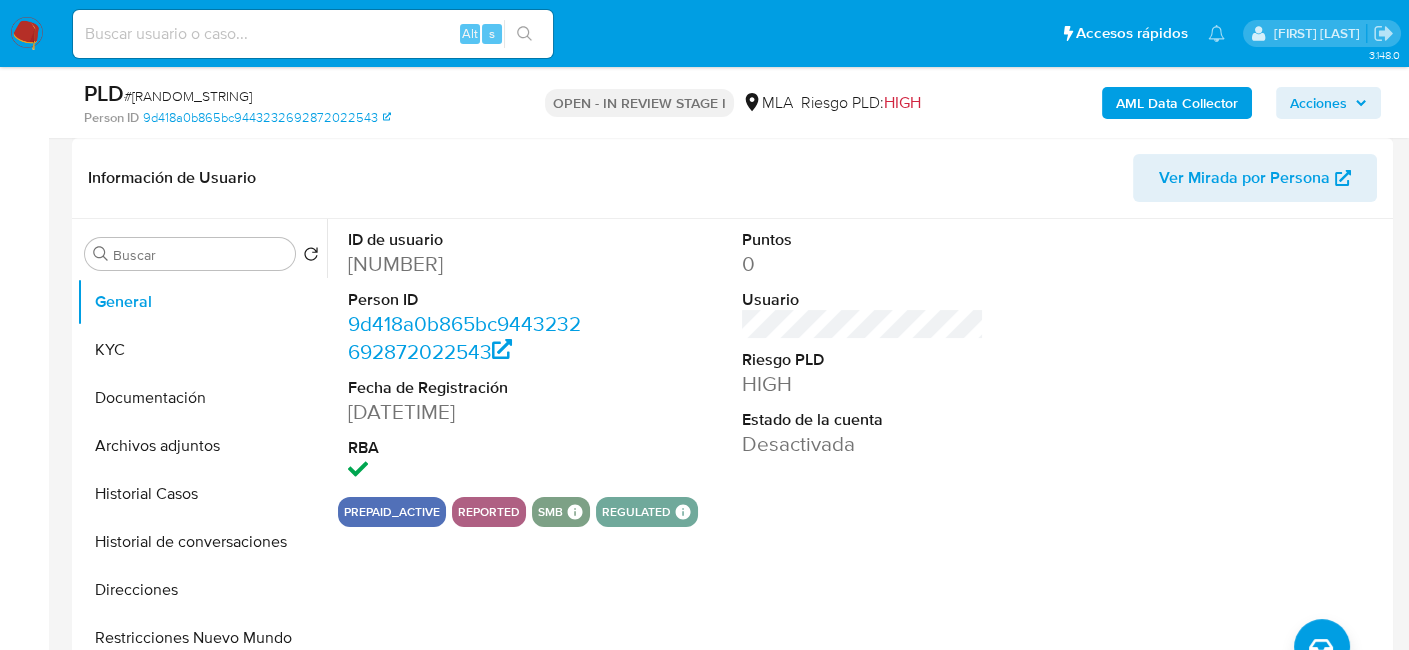 click on "[NUMBER]" at bounding box center [469, 264] 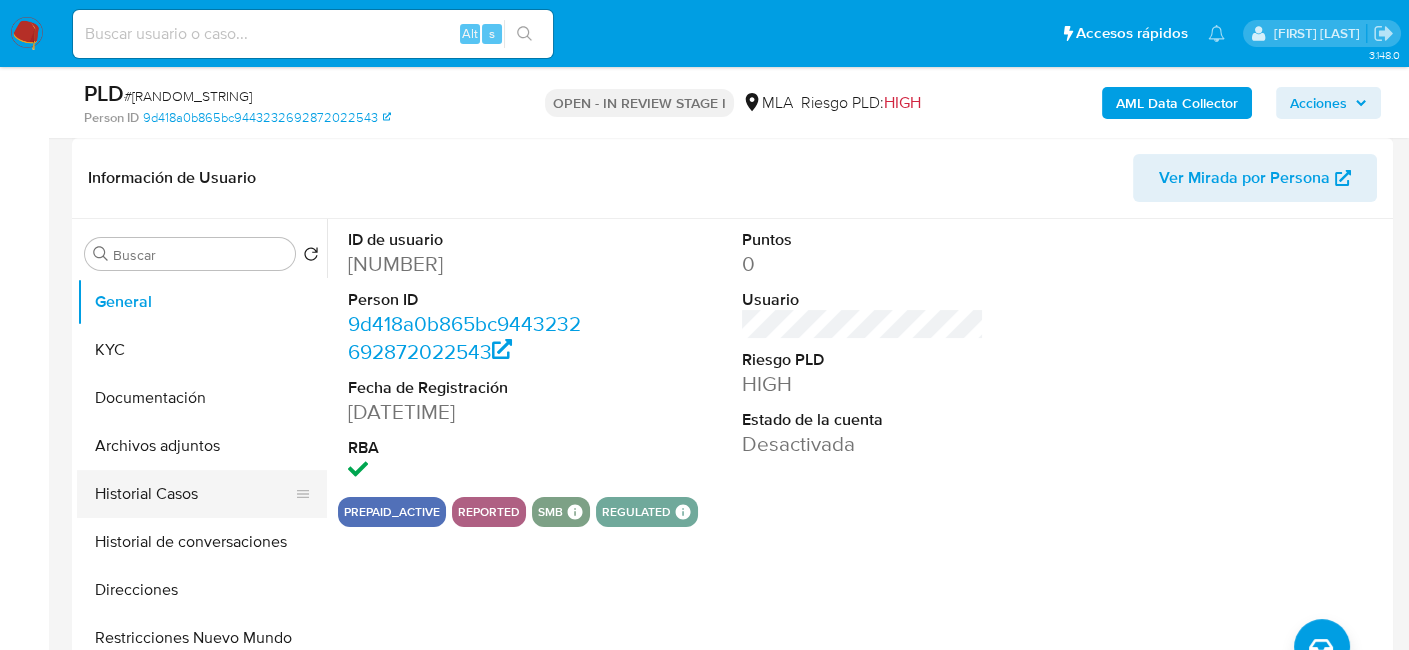 click on "Historial Casos" at bounding box center (194, 494) 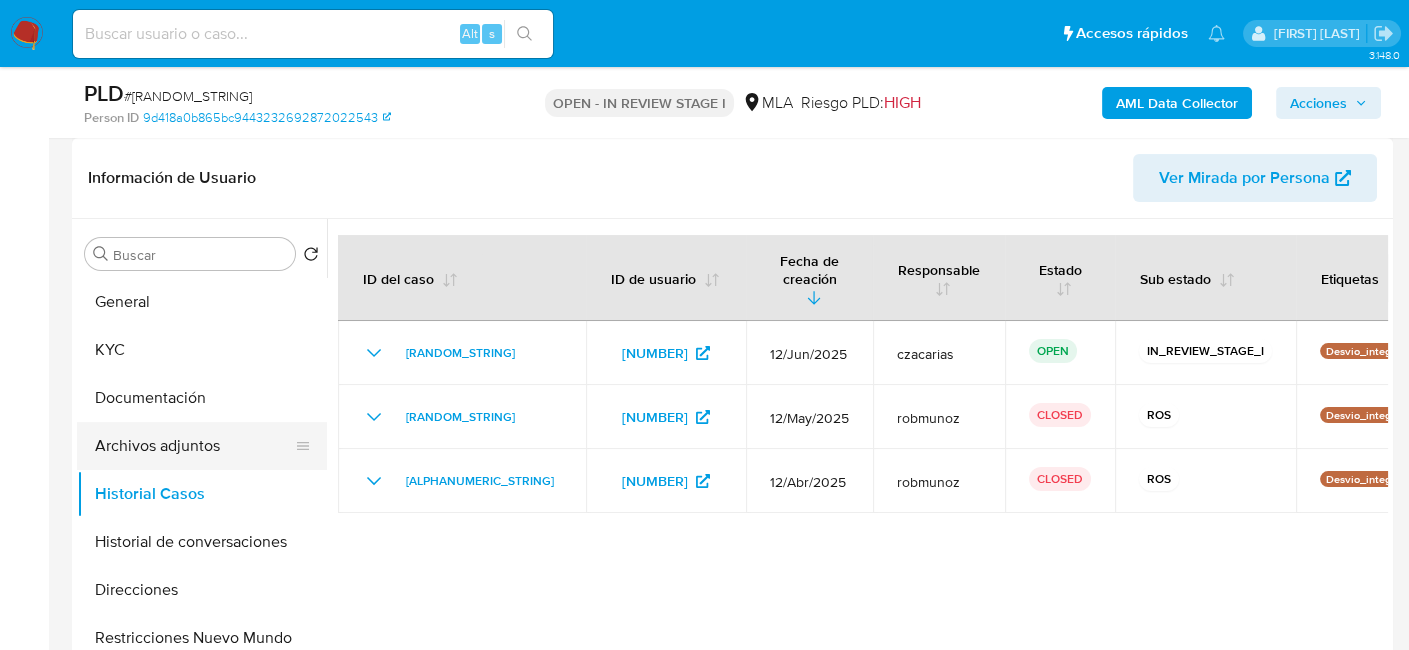 click on "Archivos adjuntos" at bounding box center [194, 446] 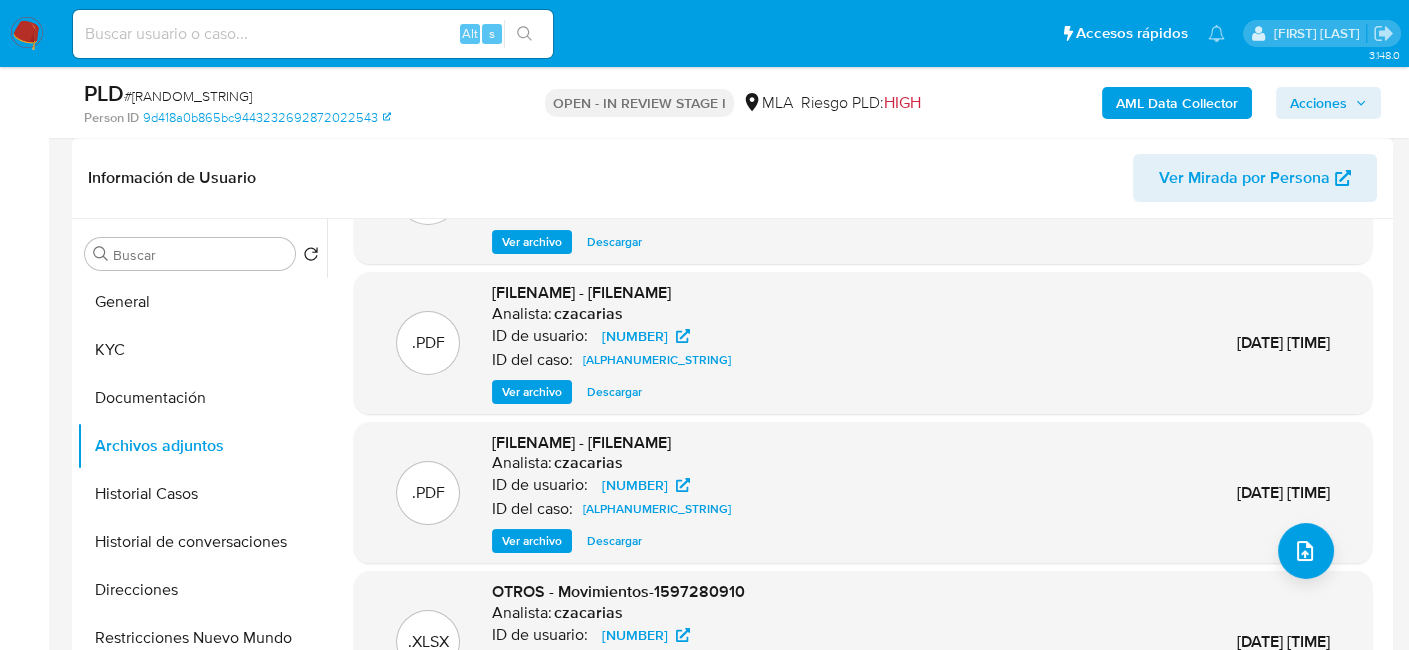 scroll, scrollTop: 154, scrollLeft: 0, axis: vertical 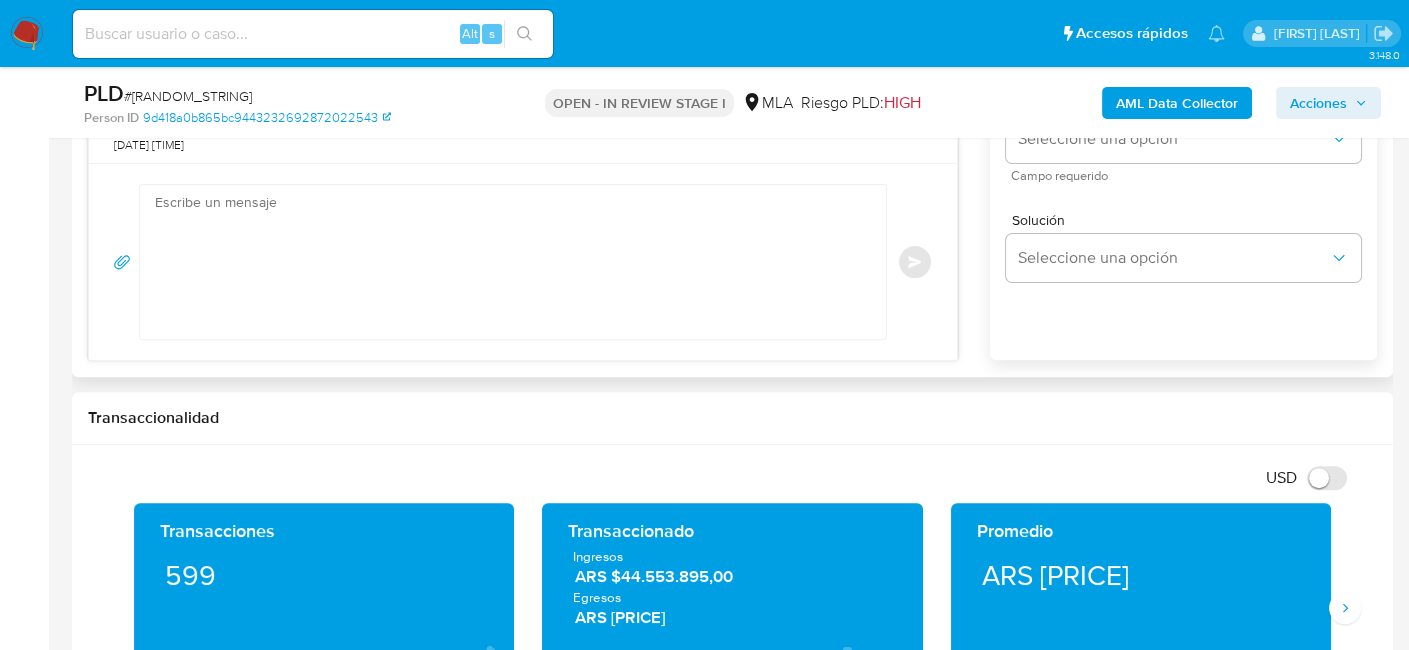 drag, startPoint x: 606, startPoint y: 254, endPoint x: 592, endPoint y: 253, distance: 14.035668 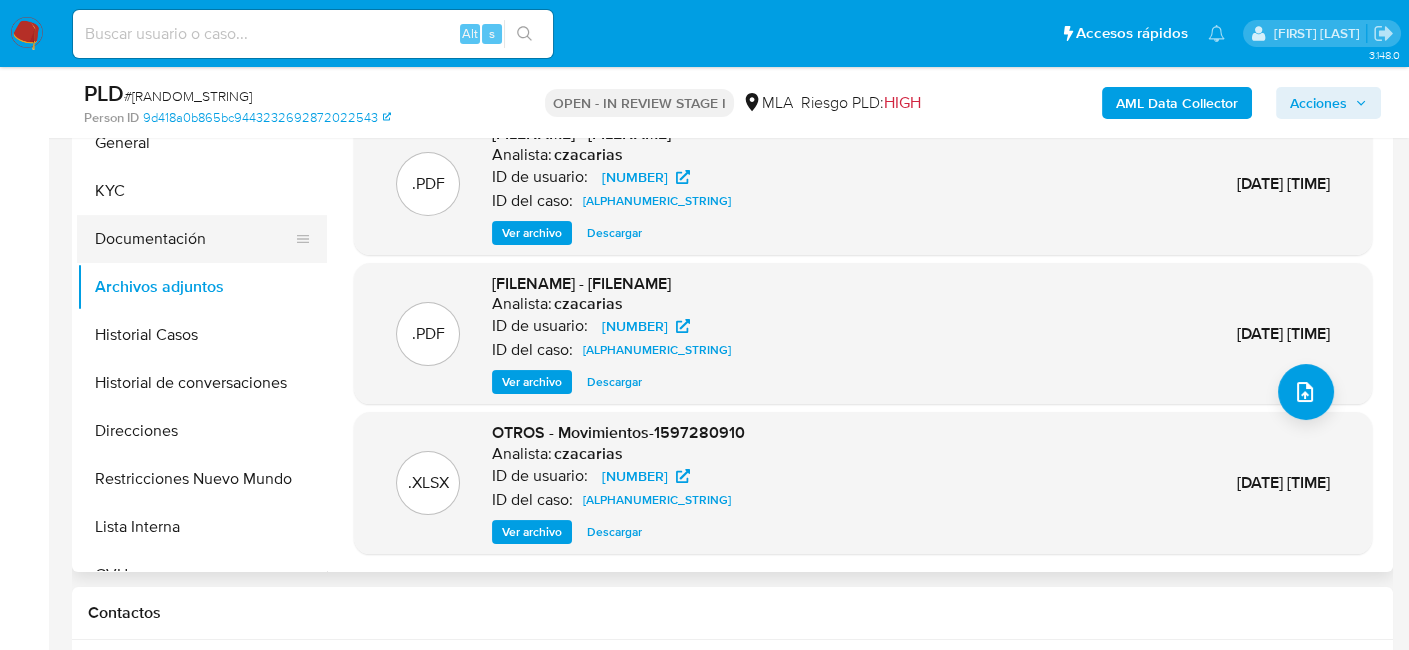 scroll, scrollTop: 400, scrollLeft: 0, axis: vertical 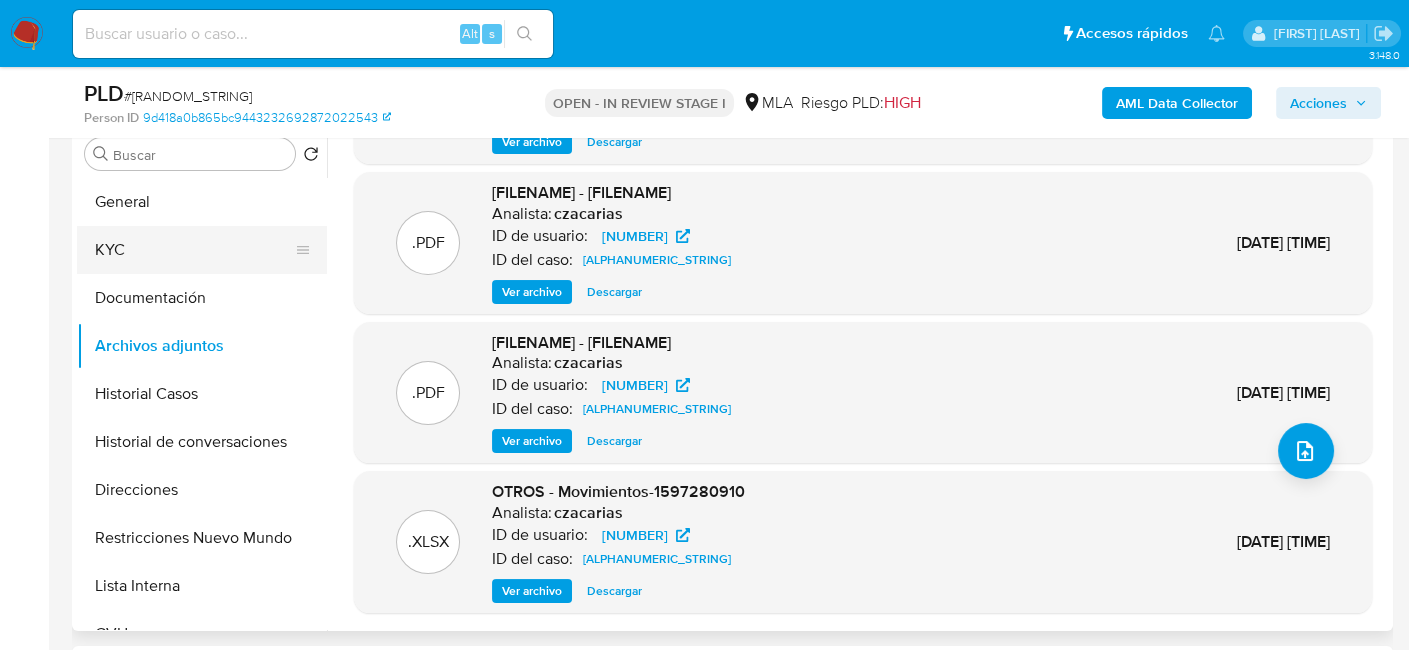 click on "KYC" at bounding box center (194, 250) 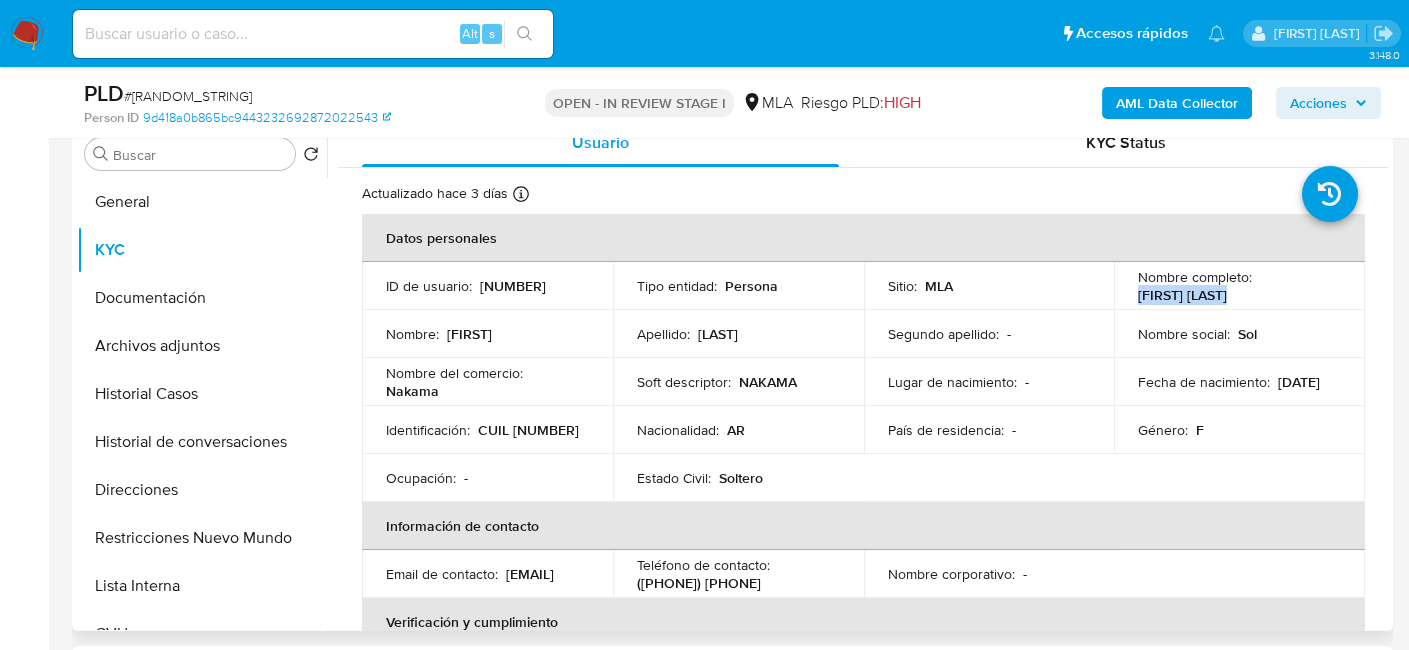 drag, startPoint x: 1133, startPoint y: 300, endPoint x: 1226, endPoint y: 296, distance: 93.08598 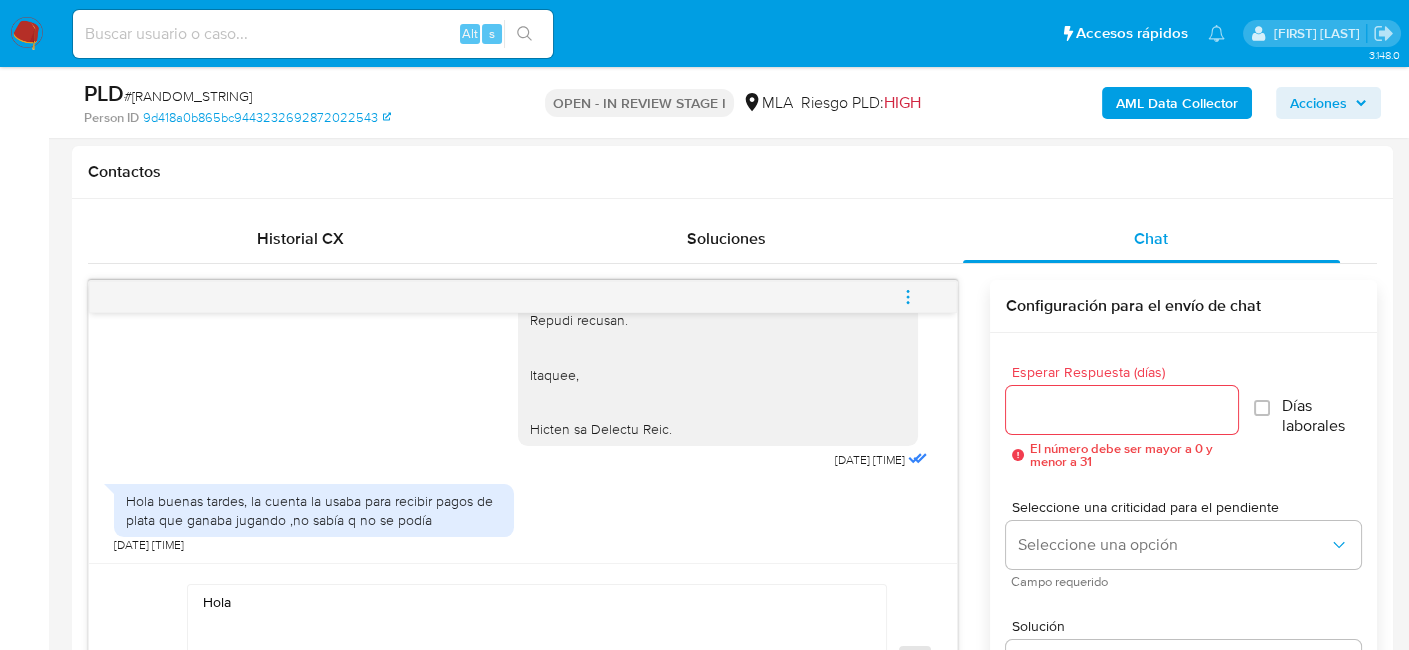 scroll, scrollTop: 1200, scrollLeft: 0, axis: vertical 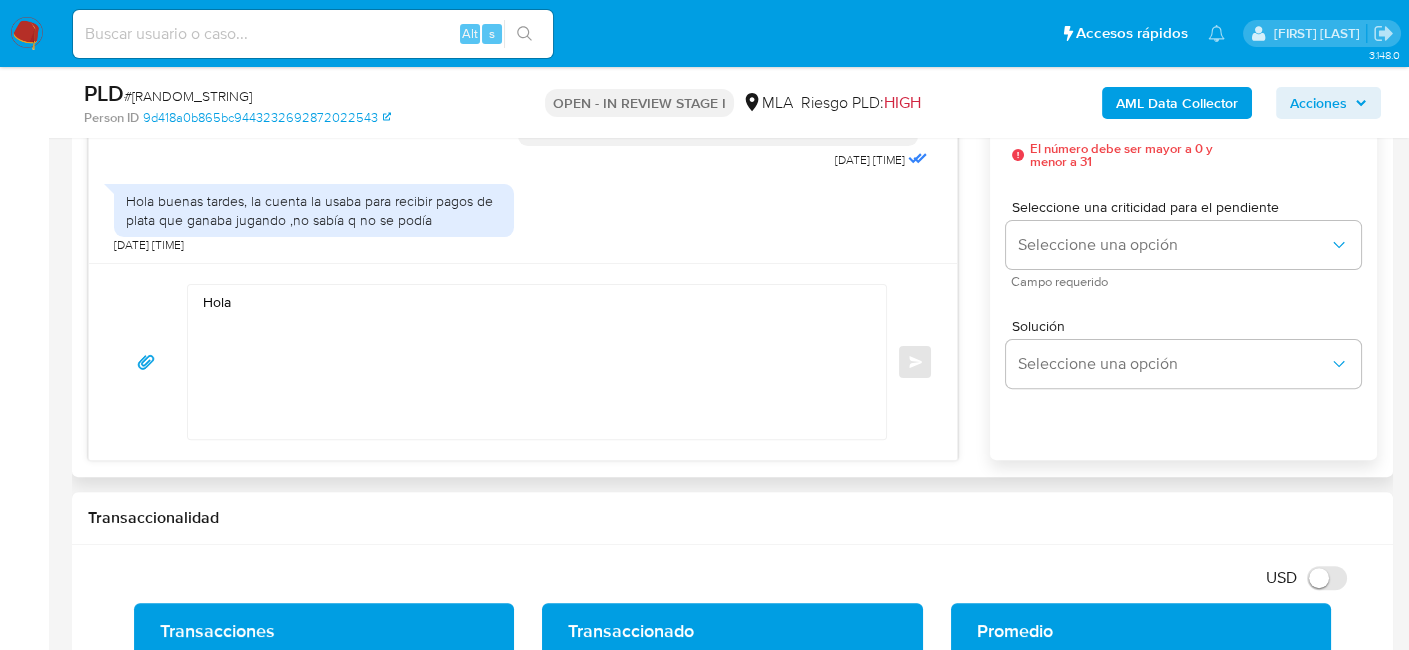 click on "Hola" at bounding box center [532, 362] 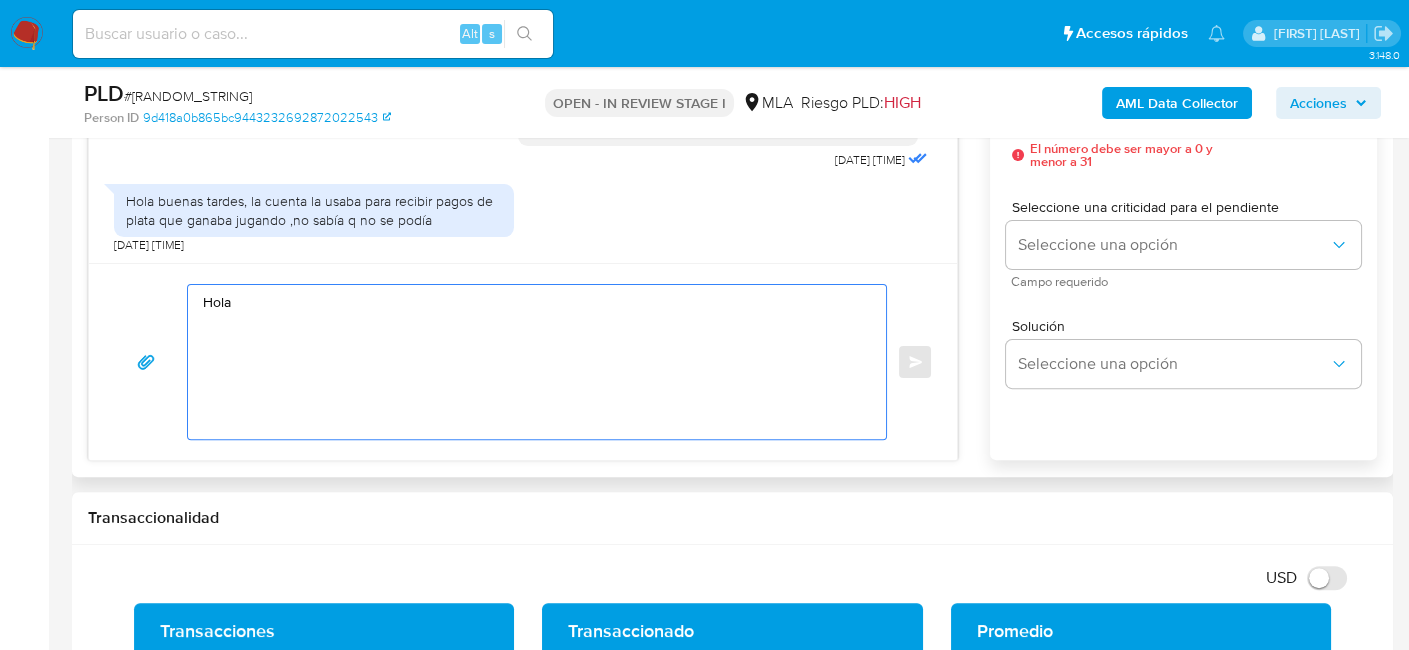 paste on "Yanina Aguirre" 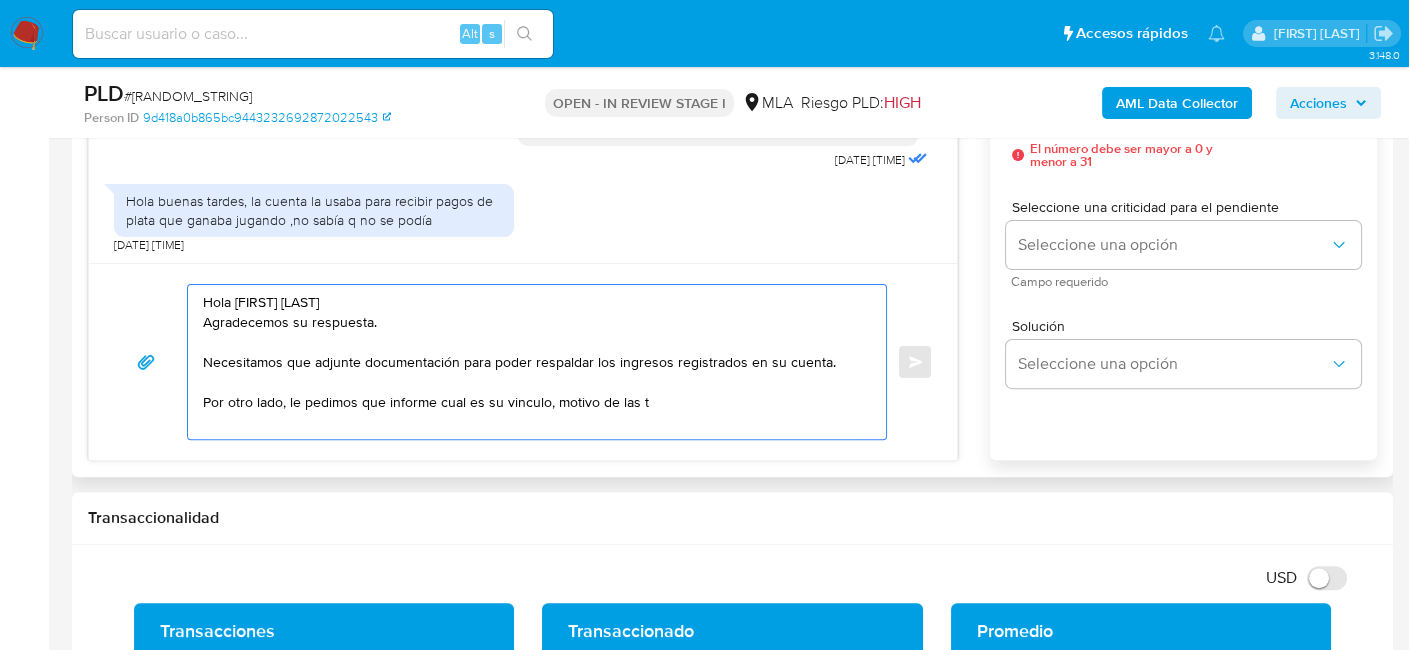 drag, startPoint x: 385, startPoint y: 421, endPoint x: 665, endPoint y: 425, distance: 280.02856 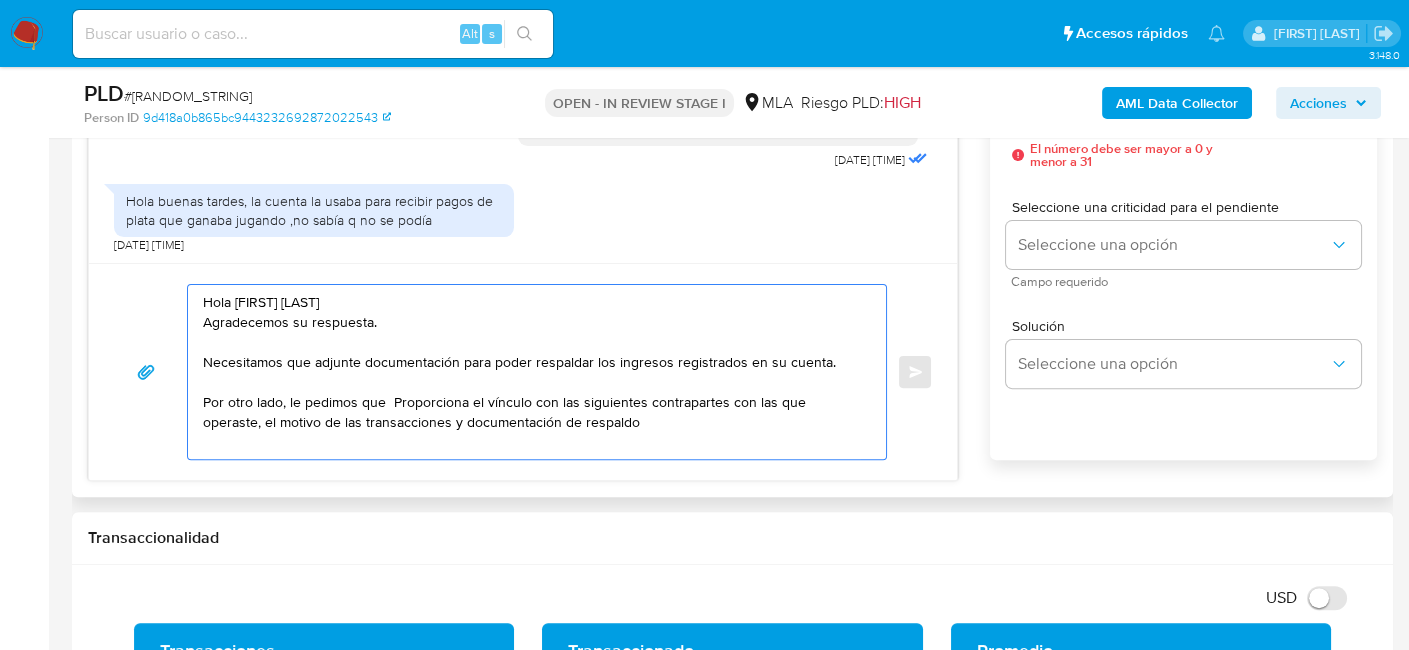 click on "Hola Yanina Aguirre
Agradecemos su respuesta.
Necesitamos que adjunte documentación para poder respaldar los ingresos registrados en su cuenta.
Por otro lado, le pedimos que  Proporciona el vínculo con las siguientes contrapartes con las que operaste, el motivo de las transacciones y documentación de respaldo" at bounding box center [532, 372] 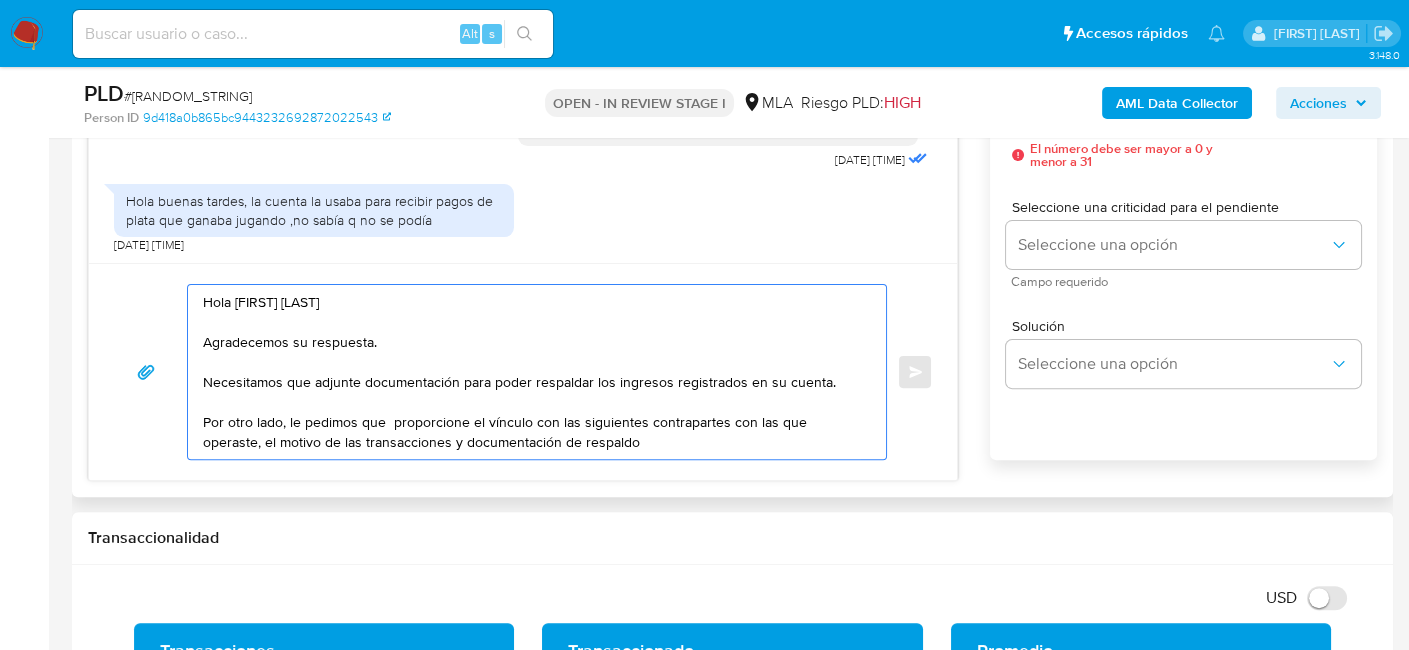 click on "Hola Yanina Aguirre
Agradecemos su respuesta.
Necesitamos que adjunte documentación para poder respaldar los ingresos registrados en su cuenta.
Por otro lado, le pedimos que  proporcione el vínculo con las siguientes contrapartes con las que operaste, el motivo de las transacciones y documentación de respaldo" at bounding box center [532, 372] 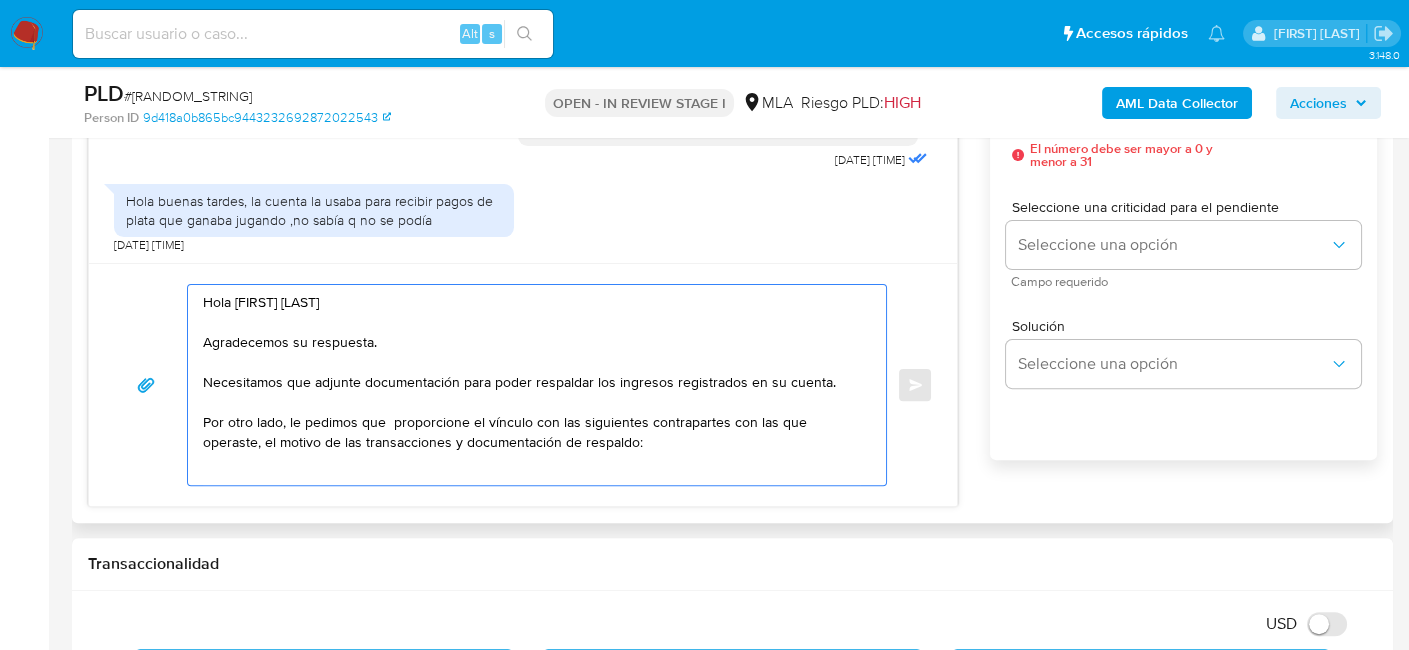 scroll, scrollTop: 7, scrollLeft: 0, axis: vertical 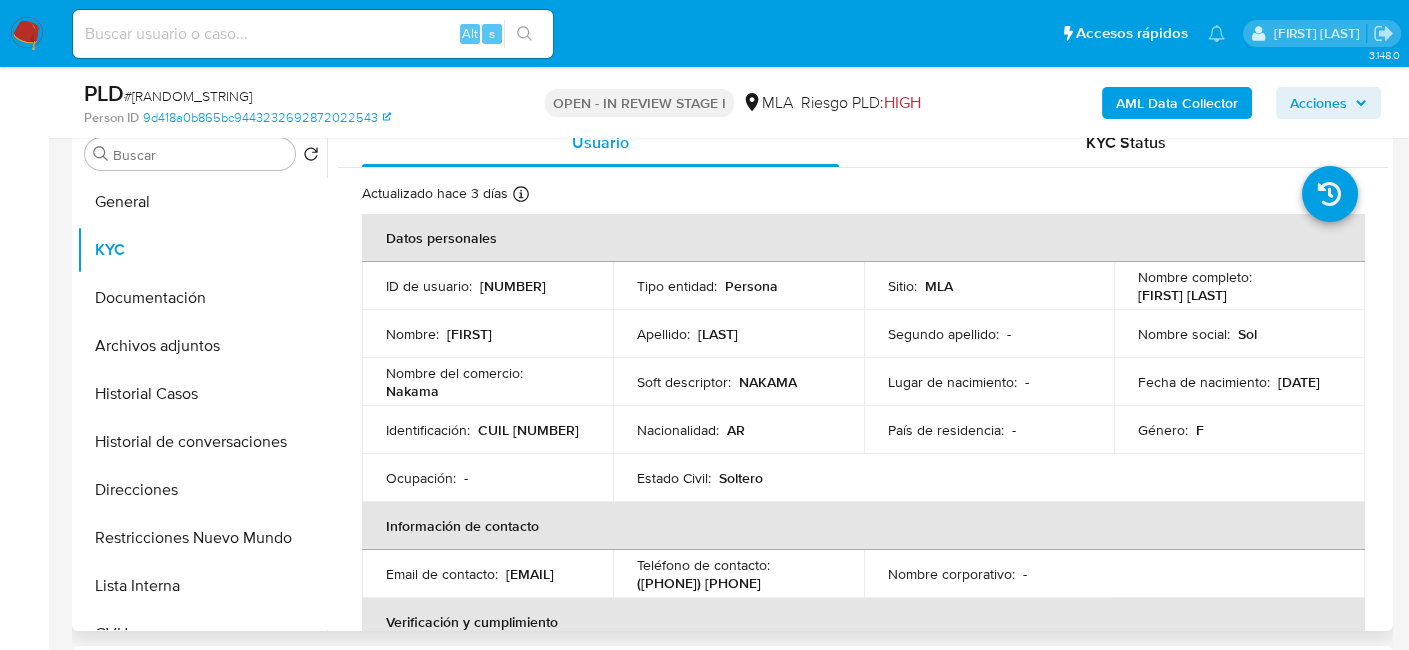 click on "CUIL 27370277066" at bounding box center [528, 430] 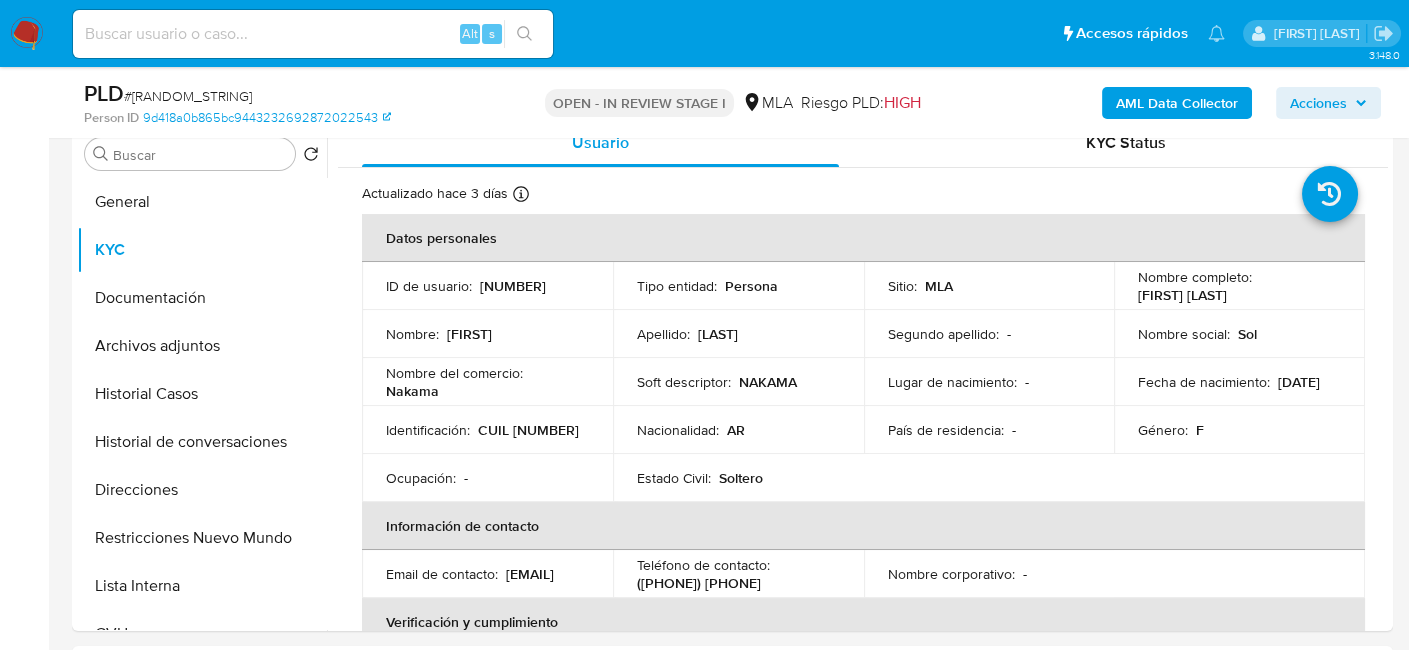 copy on "27370277066" 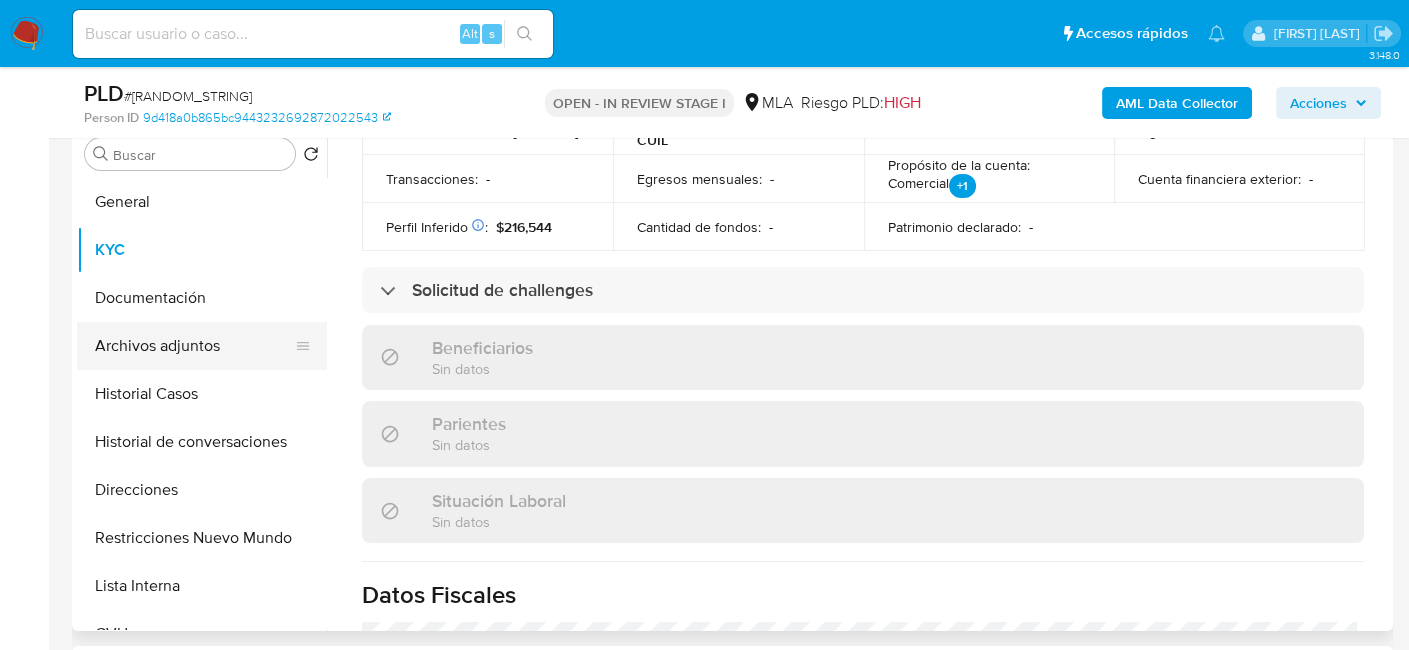 scroll, scrollTop: 900, scrollLeft: 0, axis: vertical 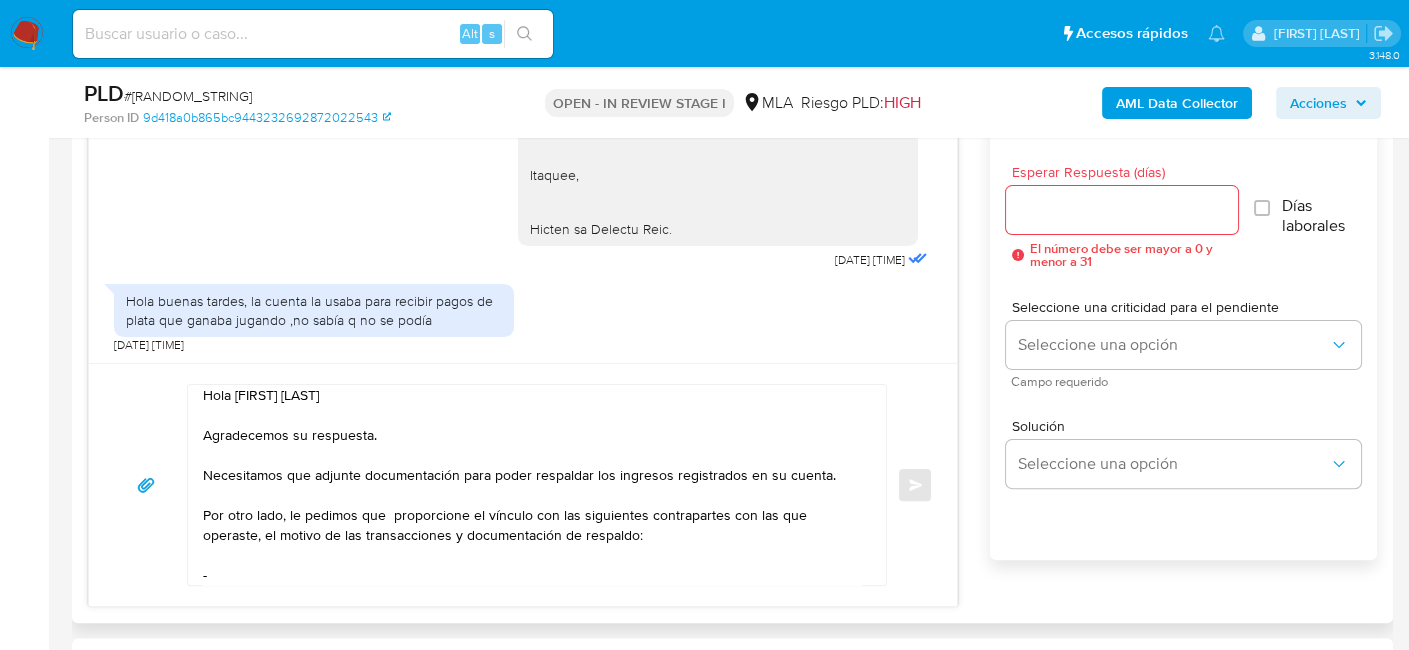 click on "Hola Yanina Aguirre
Agradecemos su respuesta.
Necesitamos que adjunte documentación para poder respaldar los ingresos registrados en su cuenta.
Por otro lado, le pedimos que  proporcione el vínculo con las siguientes contrapartes con las que operaste, el motivo de las transacciones y documentación de respaldo:
-" at bounding box center (532, 485) 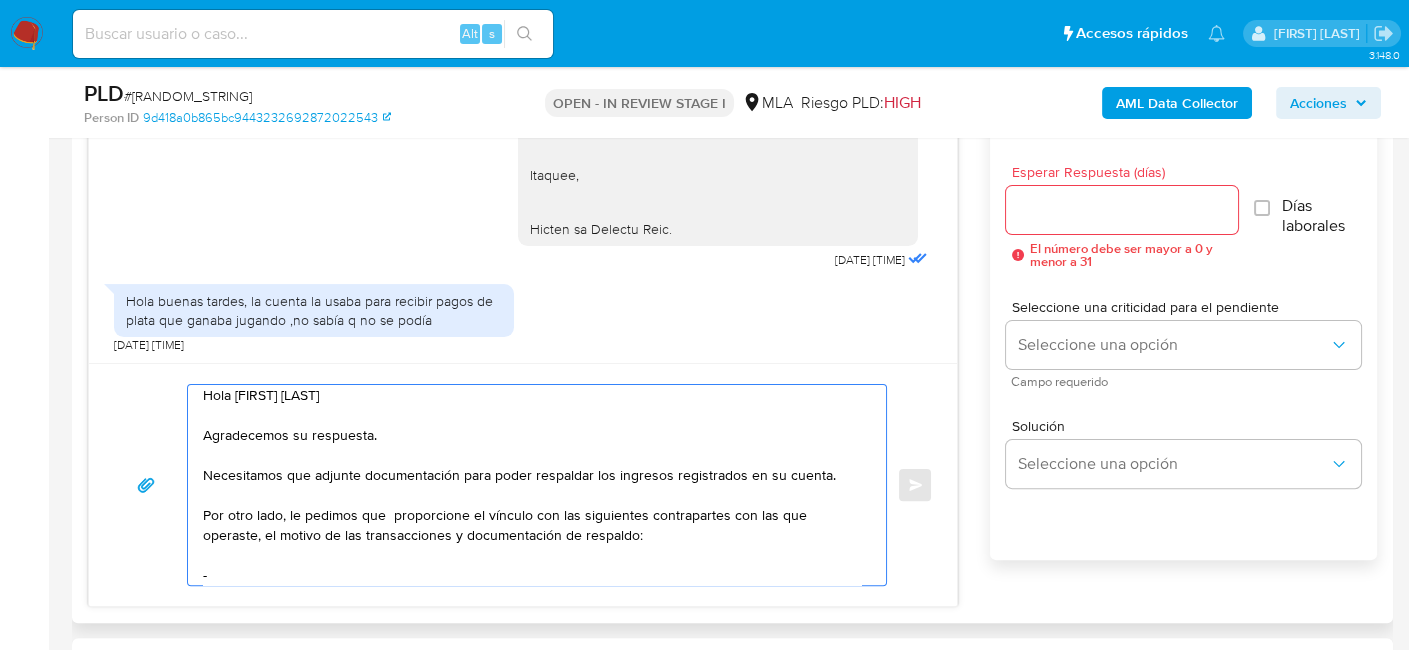 paste on "Lucia Candela Maciel" 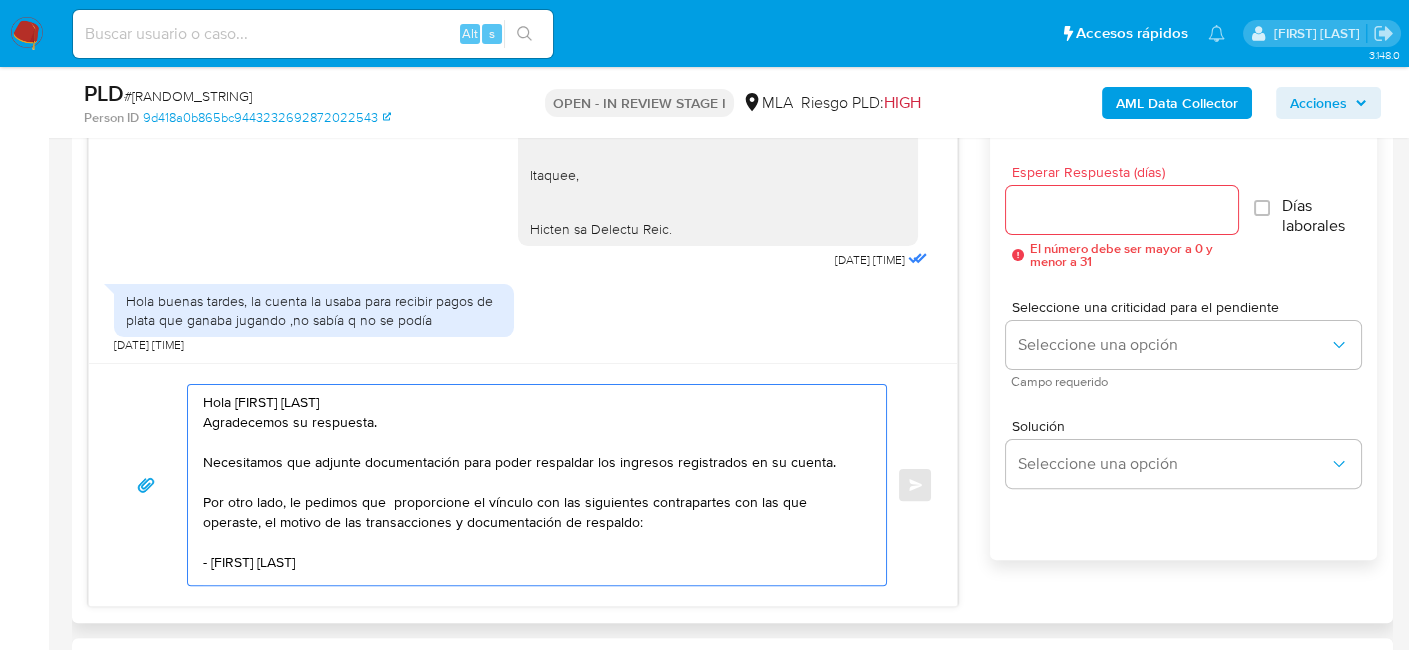 scroll, scrollTop: 27, scrollLeft: 0, axis: vertical 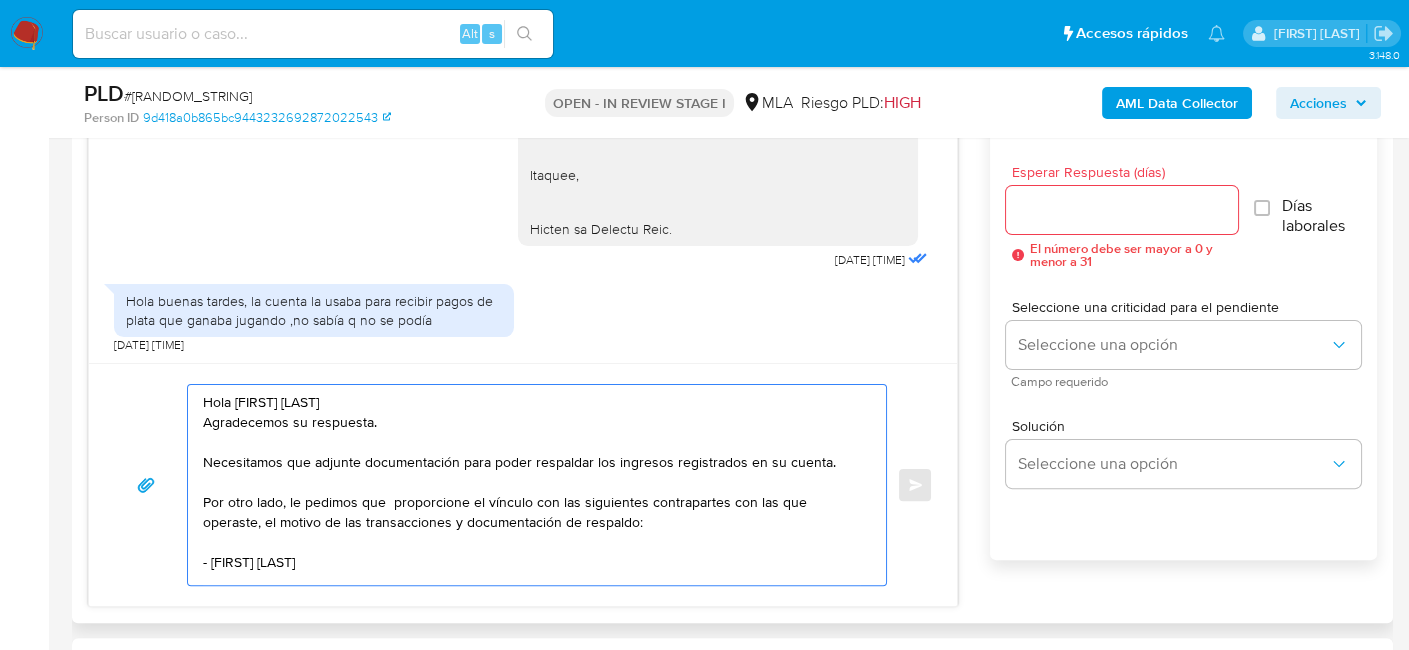 click on "Hola Yanina Aguirre
Agradecemos su respuesta.
Necesitamos que adjunte documentación para poder respaldar los ingresos registrados en su cuenta.
Por otro lado, le pedimos que  proporcione el vínculo con las siguientes contrapartes con las que operaste, el motivo de las transacciones y documentación de respaldo:
- Lucia Candela Maciel" at bounding box center [532, 485] 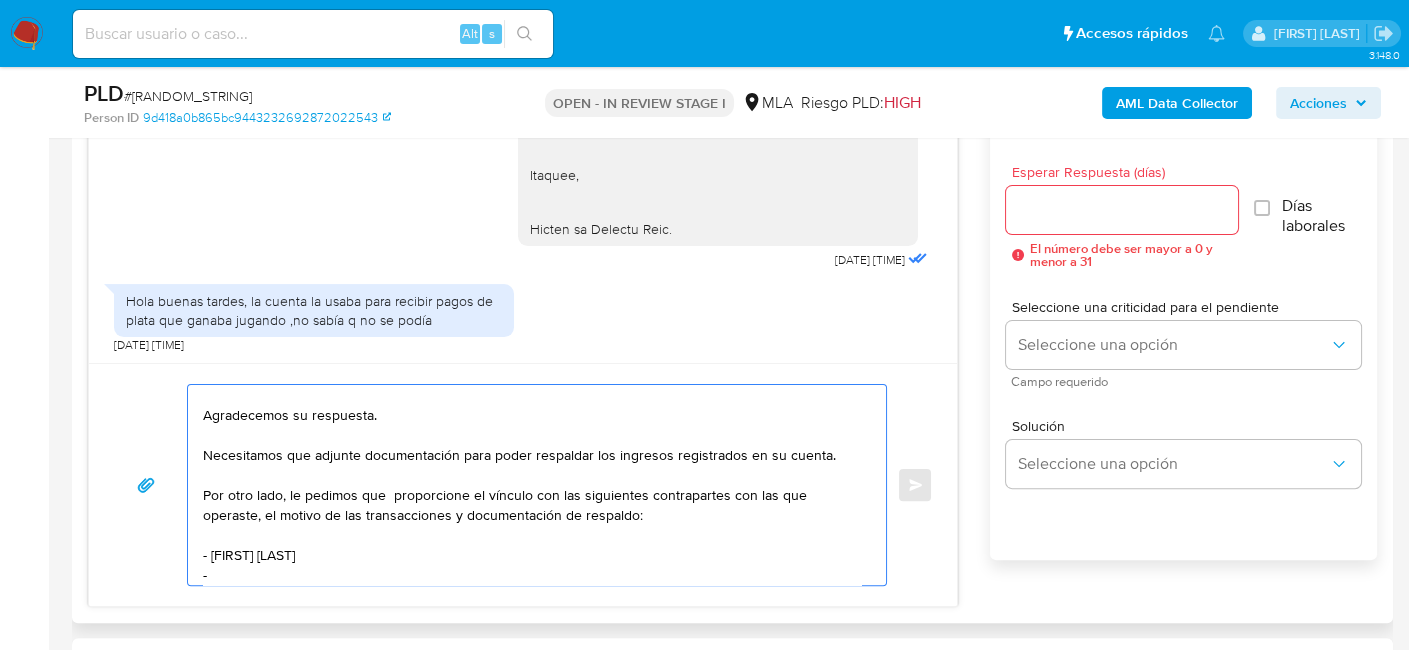 paste on "Soledad Andrea Vega" 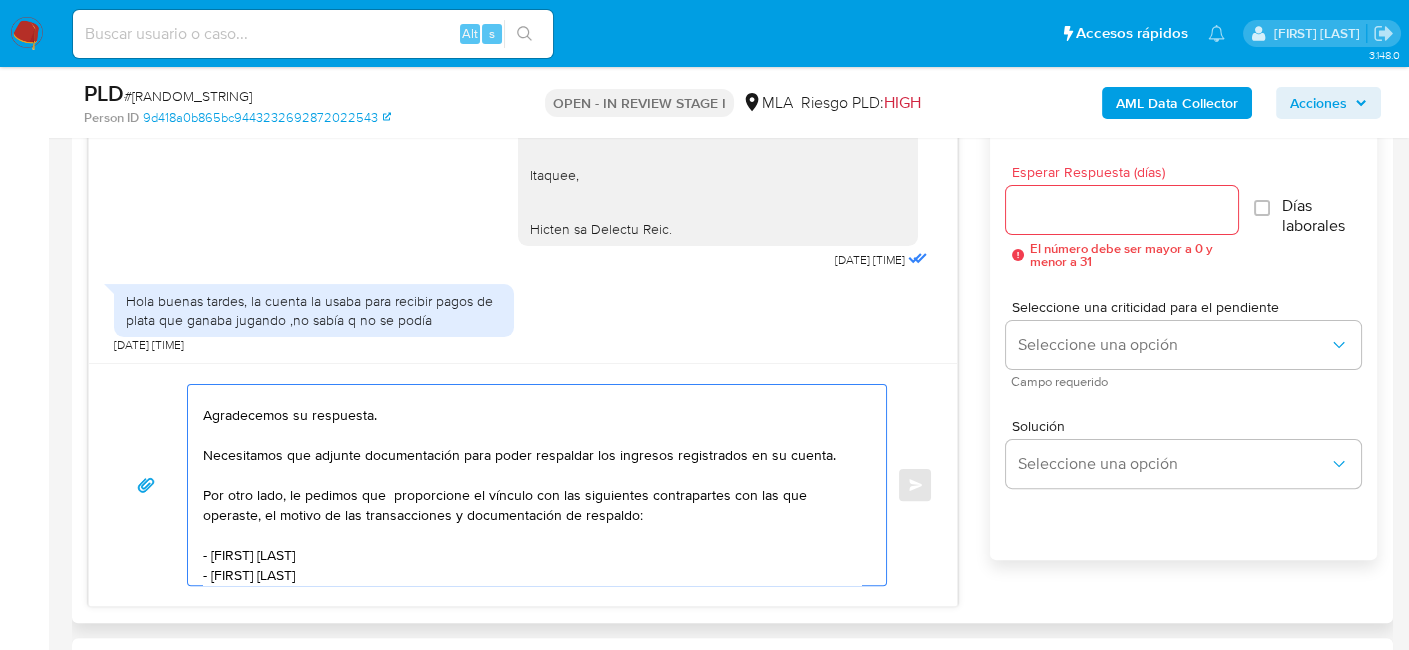 scroll, scrollTop: 47, scrollLeft: 0, axis: vertical 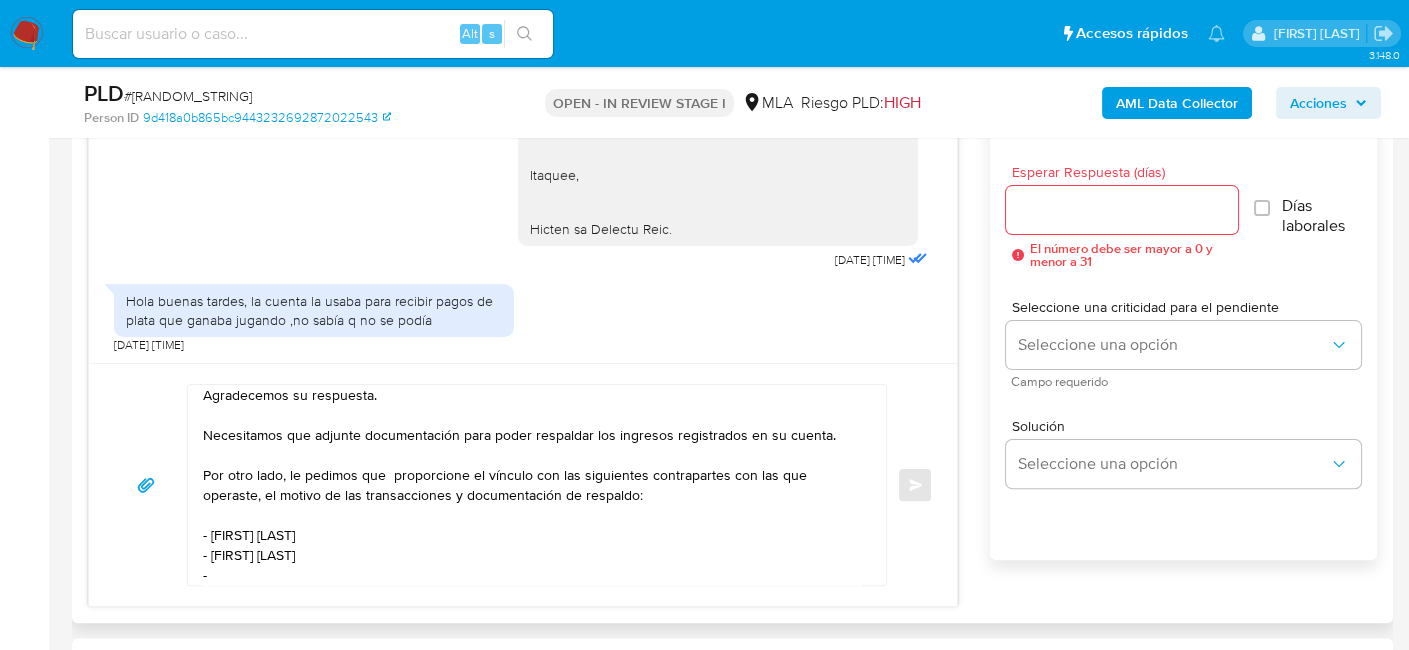 click on "Hola Yanina Aguirre
Agradecemos su respuesta.
Necesitamos que adjunte documentación para poder respaldar los ingresos registrados en su cuenta.
Por otro lado, le pedimos que  proporcione el vínculo con las siguientes contrapartes con las que operaste, el motivo de las transacciones y documentación de respaldo:
- Lucia Candela Maciel
- Soledad Andrea Vega
-" at bounding box center [532, 485] 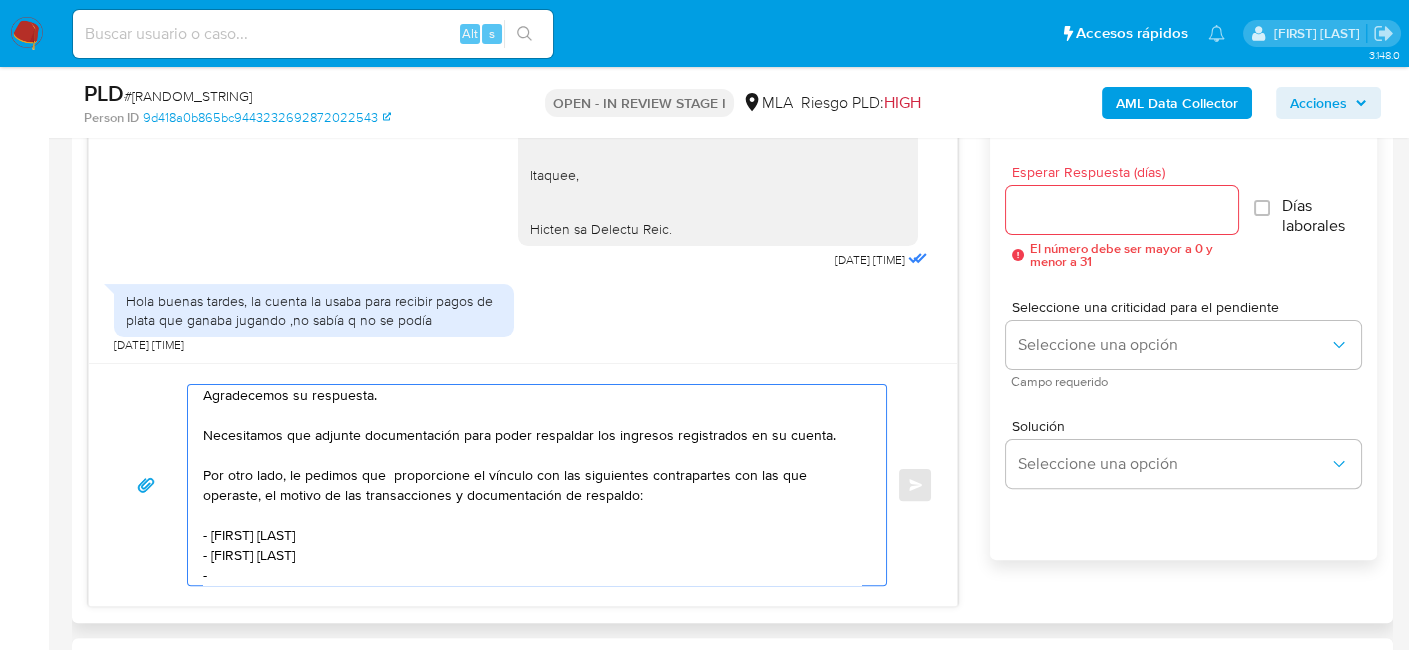 click on "Hola Yanina Aguirre
Agradecemos su respuesta.
Necesitamos que adjunte documentación para poder respaldar los ingresos registrados en su cuenta.
Por otro lado, le pedimos que  proporcione el vínculo con las siguientes contrapartes con las que operaste, el motivo de las transacciones y documentación de respaldo:
- Lucia Candela Maciel
- Soledad Andrea Vega
-" at bounding box center [532, 485] 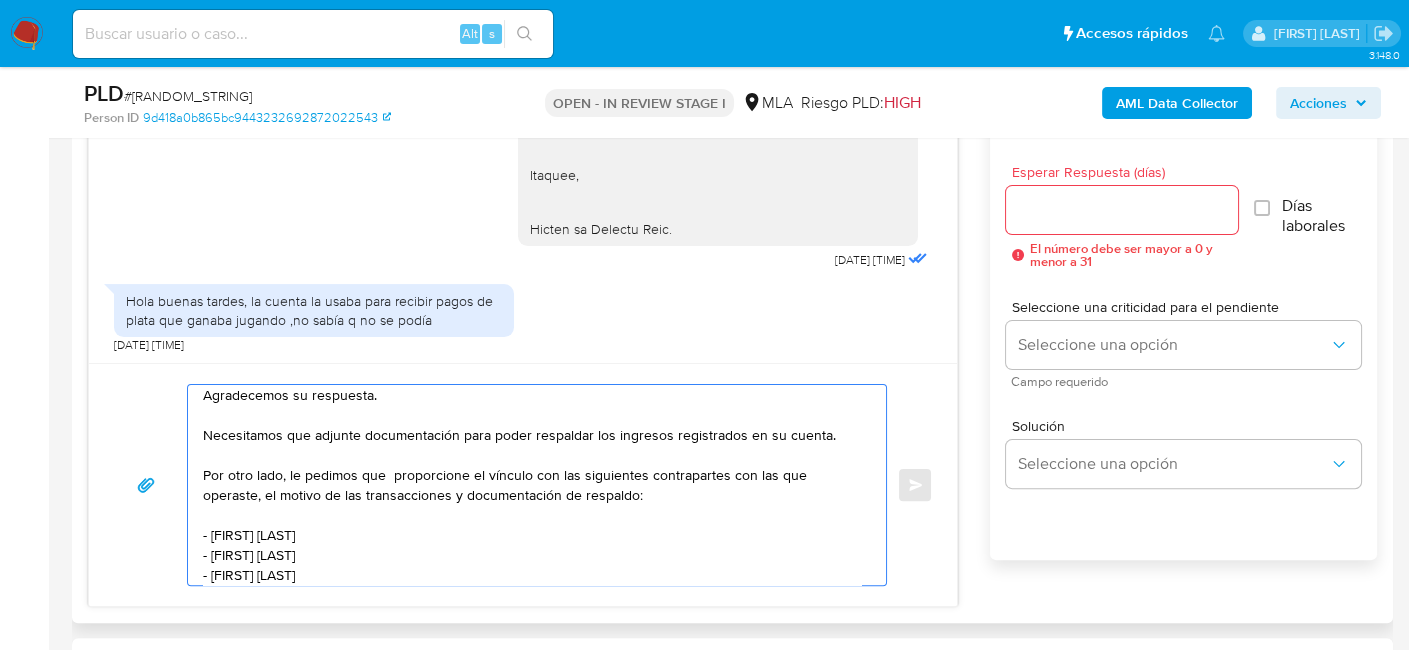 scroll, scrollTop: 67, scrollLeft: 0, axis: vertical 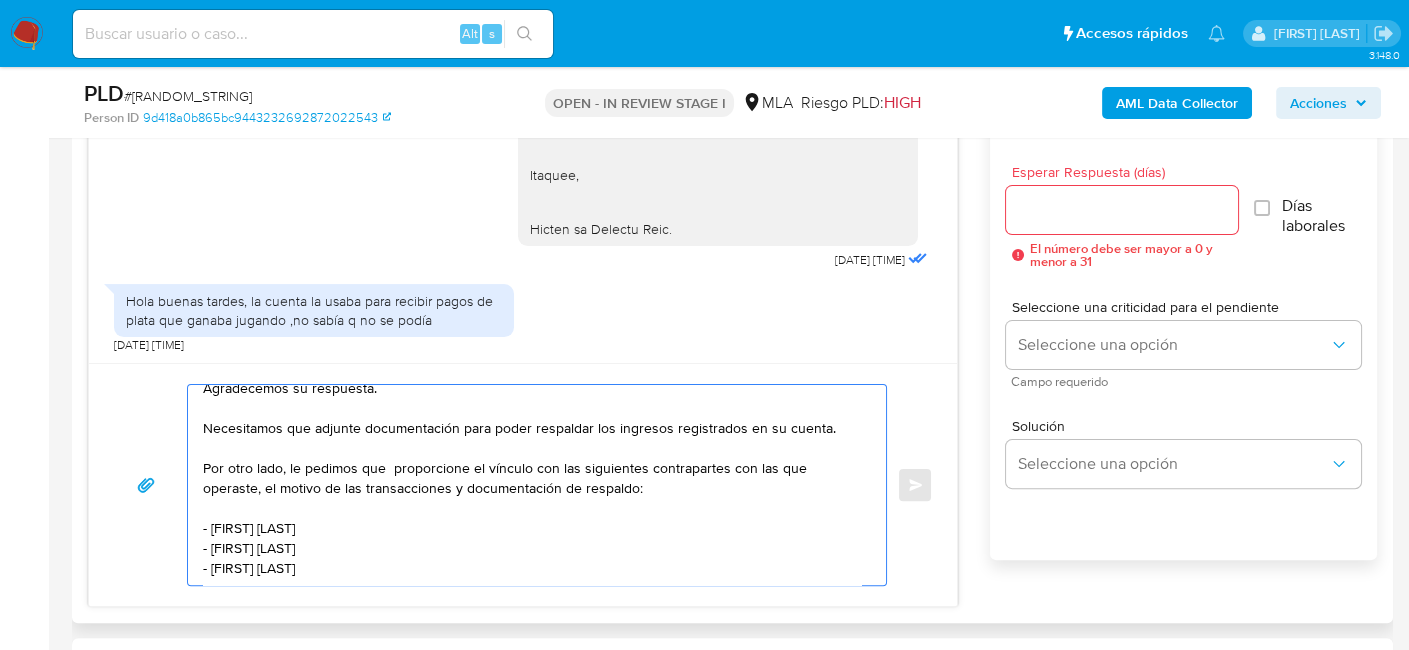 click on "Hola Yanina Aguirre
Agradecemos su respuesta.
Necesitamos que adjunte documentación para poder respaldar los ingresos registrados en su cuenta.
Por otro lado, le pedimos que  proporcione el vínculo con las siguientes contrapartes con las que operaste, el motivo de las transacciones y documentación de respaldo:
- Lucia Candela Maciel
- Soledad Andrea Vega
- Jesica Valeria Vazquez" at bounding box center (532, 485) 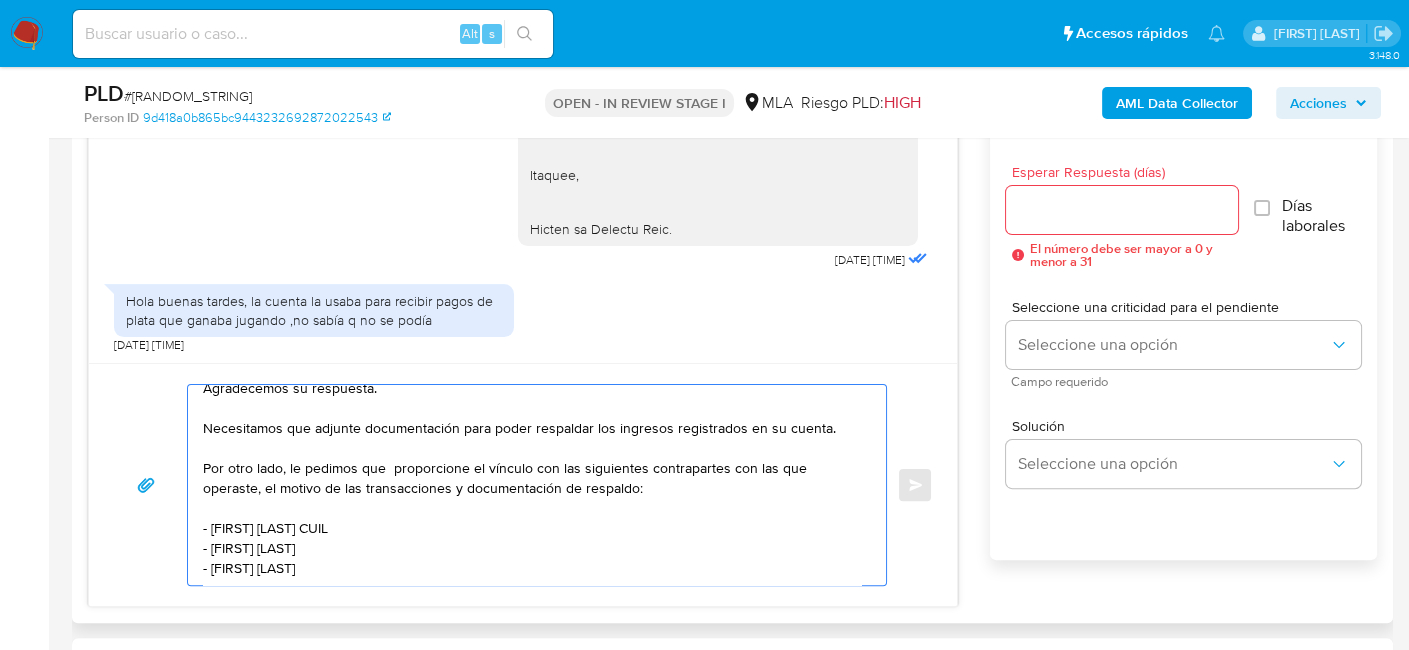 click on "Hola Yanina Aguirre
Agradecemos su respuesta.
Necesitamos que adjunte documentación para poder respaldar los ingresos registrados en su cuenta.
Por otro lado, le pedimos que  proporcione el vínculo con las siguientes contrapartes con las que operaste, el motivo de las transacciones y documentación de respaldo:
- Lucia Candela Maciel CUIL
- Soledad Andrea Vega
- Jesica Valeria Vazquez" at bounding box center (532, 485) 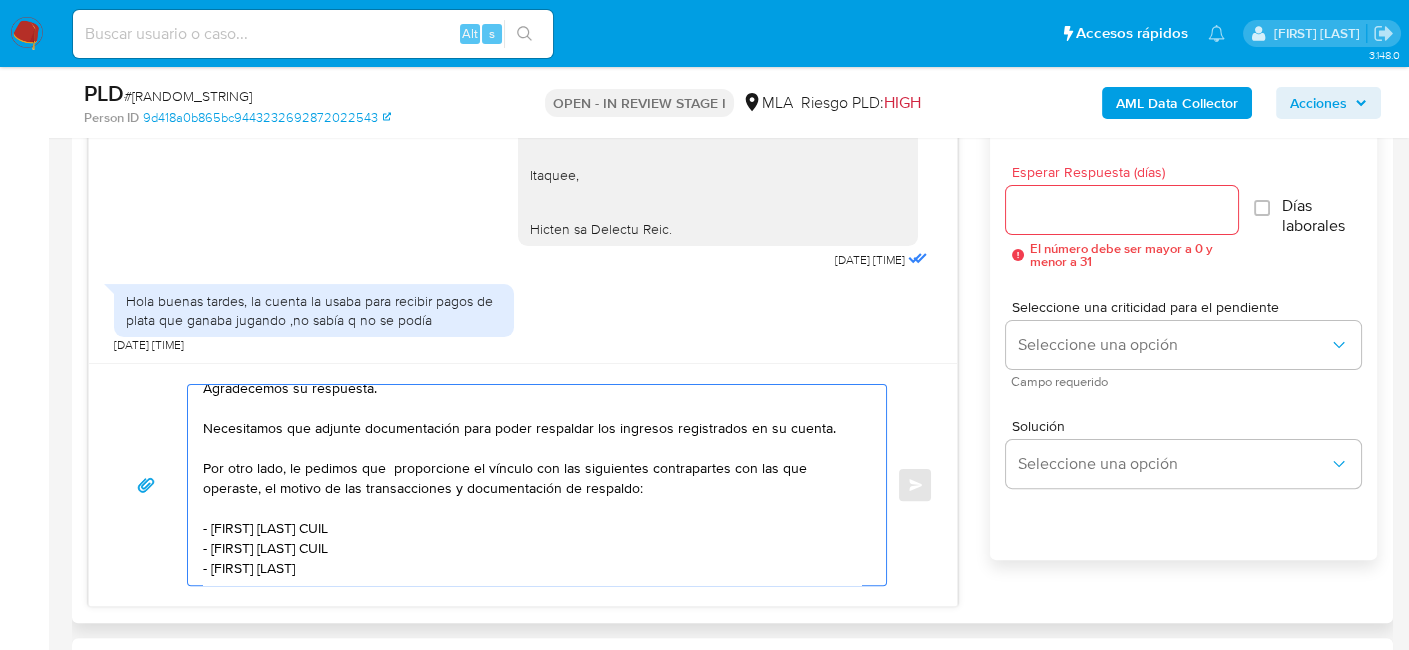 click on "Hola Yanina Aguirre
Agradecemos su respuesta.
Necesitamos que adjunte documentación para poder respaldar los ingresos registrados en su cuenta.
Por otro lado, le pedimos que  proporcione el vínculo con las siguientes contrapartes con las que operaste, el motivo de las transacciones y documentación de respaldo:
- Lucia Candela Maciel CUIL
- Soledad Andrea Vega CUIL
- Jesica Valeria Vazquez" at bounding box center (532, 485) 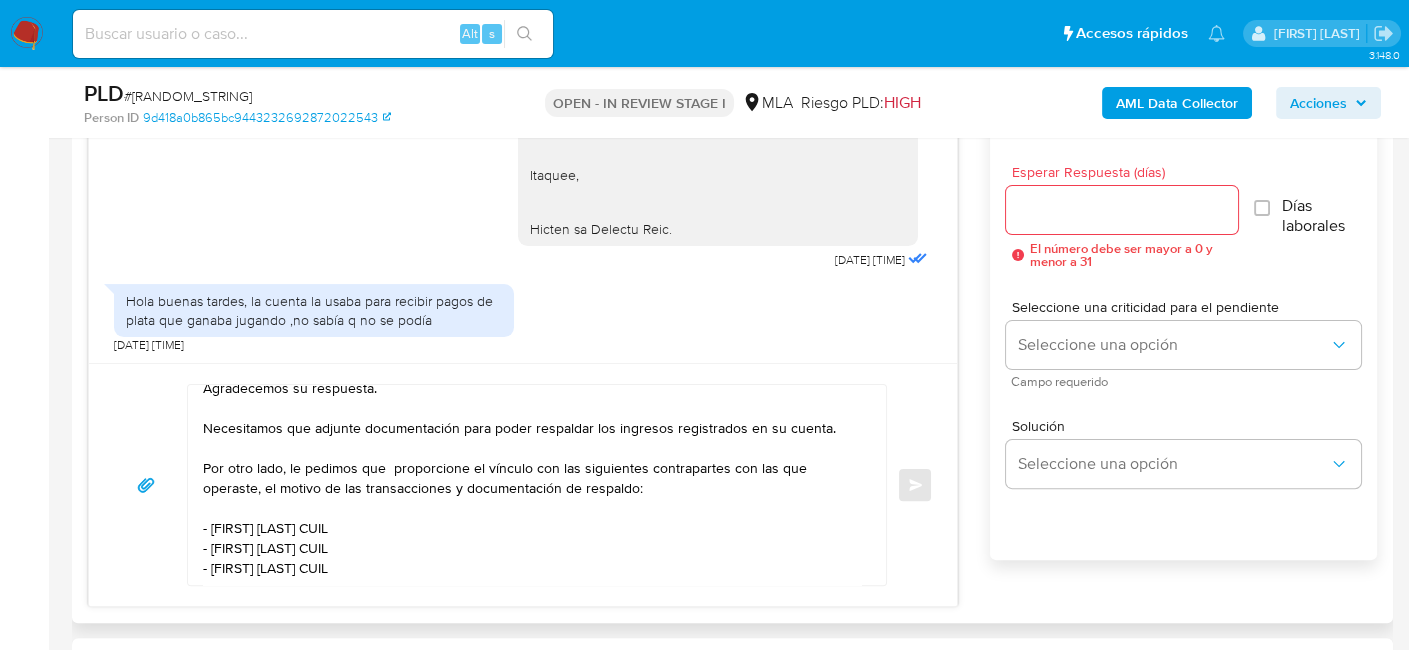 click on "Hola Yanina Aguirre
Agradecemos su respuesta.
Necesitamos que adjunte documentación para poder respaldar los ingresos registrados en su cuenta.
Por otro lado, le pedimos que  proporcione el vínculo con las siguientes contrapartes con las que operaste, el motivo de las transacciones y documentación de respaldo:
- Lucia Candela Maciel CUIL
- Soledad Andrea Vega CUIL
- Jesica Valeria Vazquez CUIL" at bounding box center [532, 485] 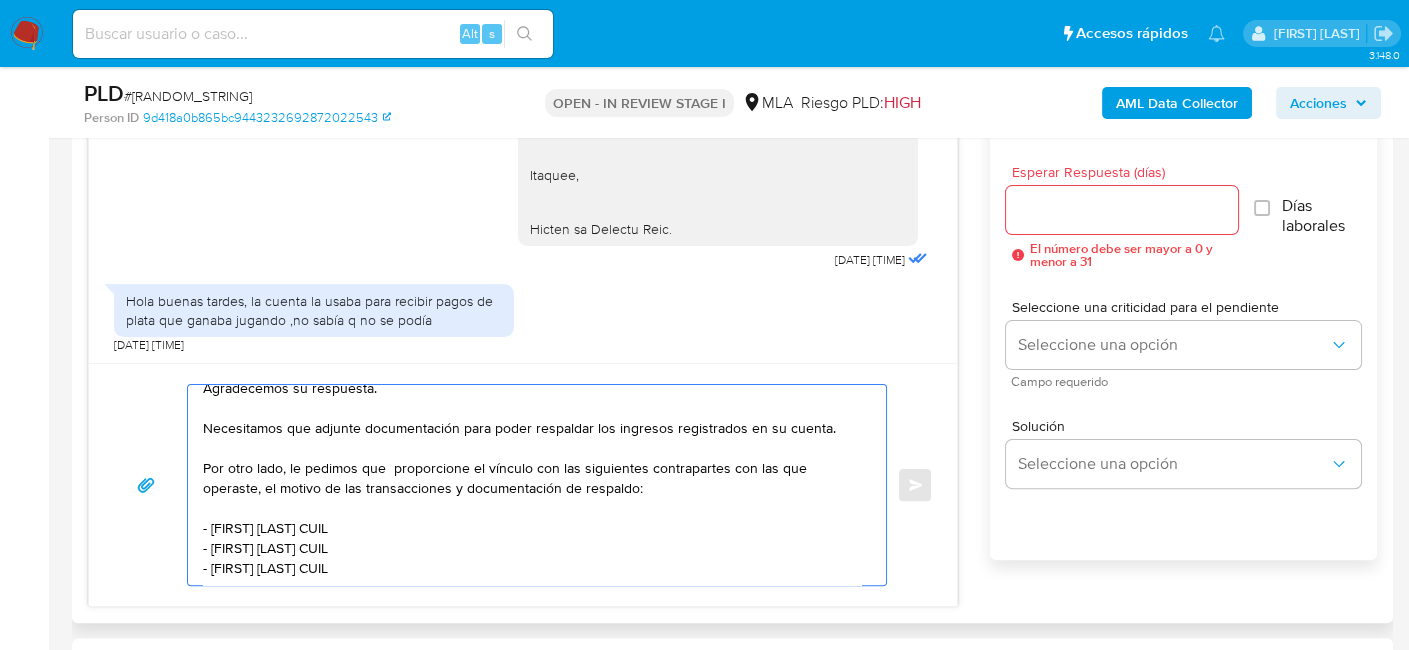 click on "Hola Yanina Aguirre
Agradecemos su respuesta.
Necesitamos que adjunte documentación para poder respaldar los ingresos registrados en su cuenta.
Por otro lado, le pedimos que  proporcione el vínculo con las siguientes contrapartes con las que operaste, el motivo de las transacciones y documentación de respaldo:
- Lucia Candela Maciel CUIL
- Soledad Andrea Vega CUIL
- Jesica Valeria Vazquez CUIL" at bounding box center (532, 485) 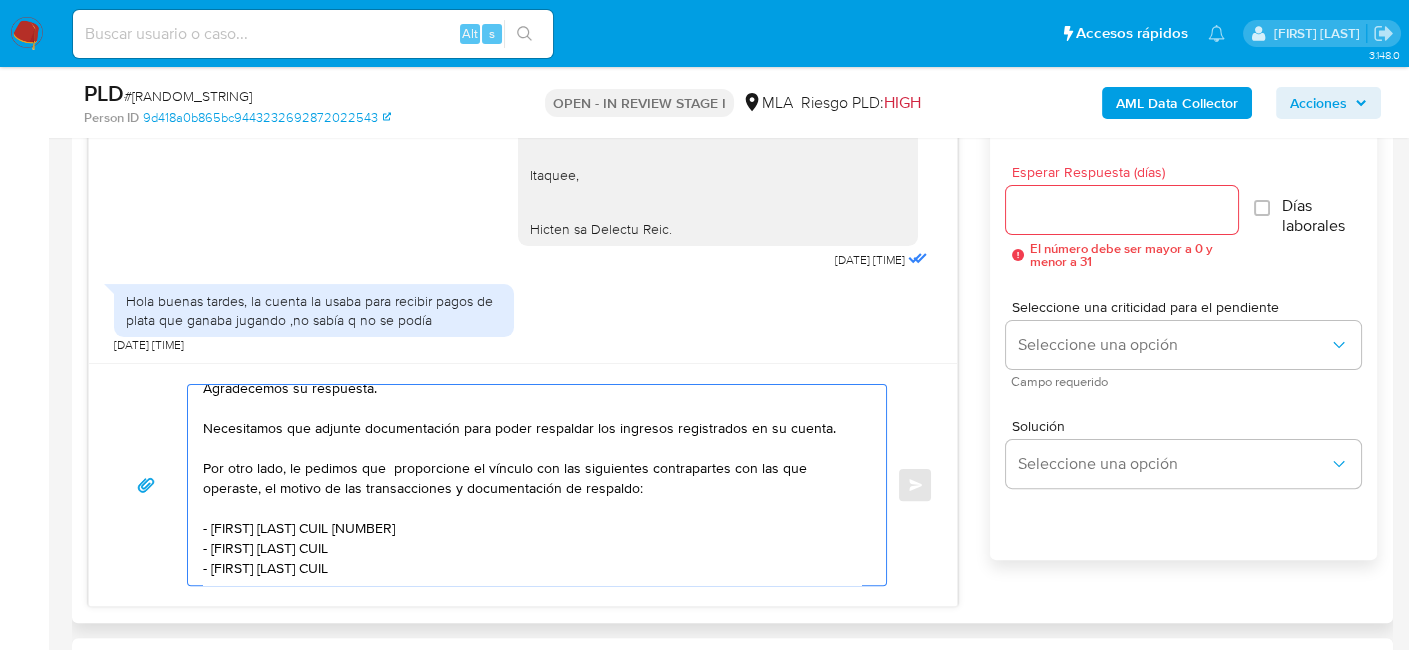 click on "Hola Yanina Aguirre
Agradecemos su respuesta.
Necesitamos que adjunte documentación para poder respaldar los ingresos registrados en su cuenta.
Por otro lado, le pedimos que  proporcione el vínculo con las siguientes contrapartes con las que operaste, el motivo de las transacciones y documentación de respaldo:
- Lucia Candela Maciel CUIL 27439116825
- Soledad Andrea Vega CUIL
- Jesica Valeria Vazquez CUIL" at bounding box center (532, 485) 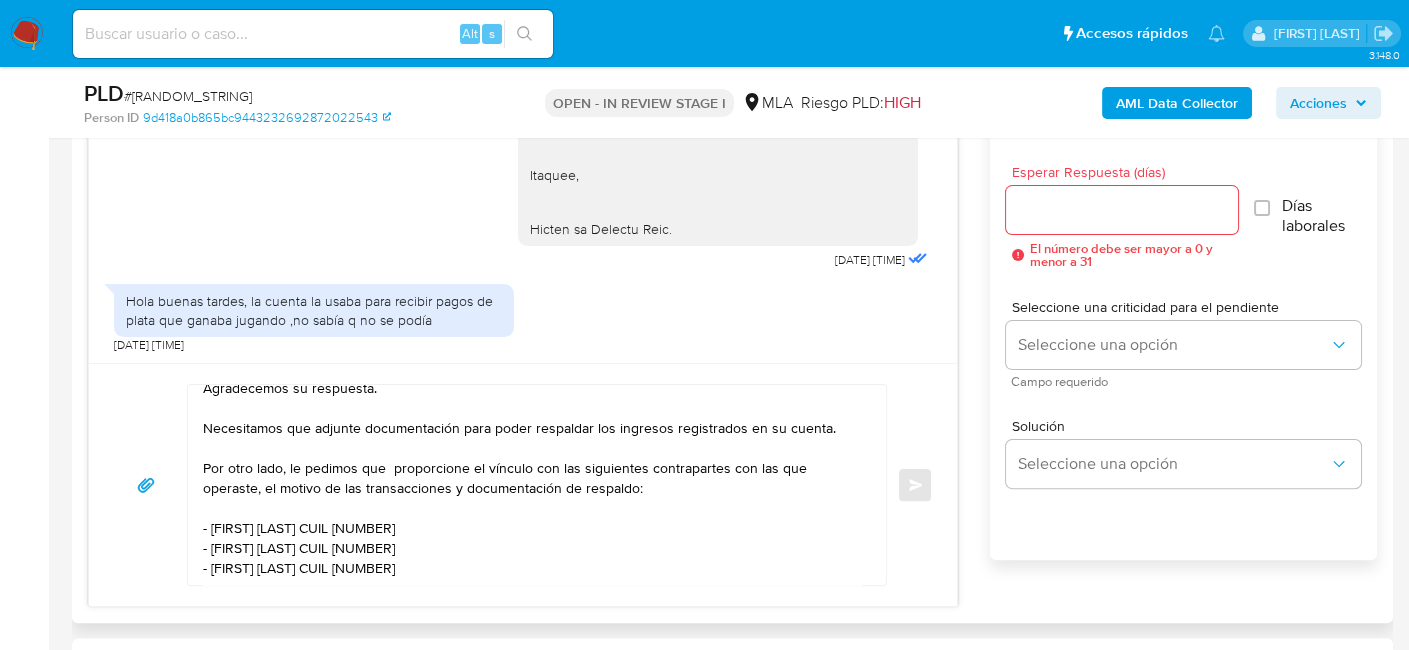 click on "Hola Yanina Aguirre
Agradecemos su respuesta.
Necesitamos que adjunte documentación para poder respaldar los ingresos registrados en su cuenta.
Por otro lado, le pedimos que  proporcione el vínculo con las siguientes contrapartes con las que operaste, el motivo de las transacciones y documentación de respaldo:
- Lucia Candela Maciel CUIL 27439116825
- Soledad Andrea Vega CUIL 27292024199
- Jesica Valeria Vazquez CUIL" at bounding box center [532, 485] 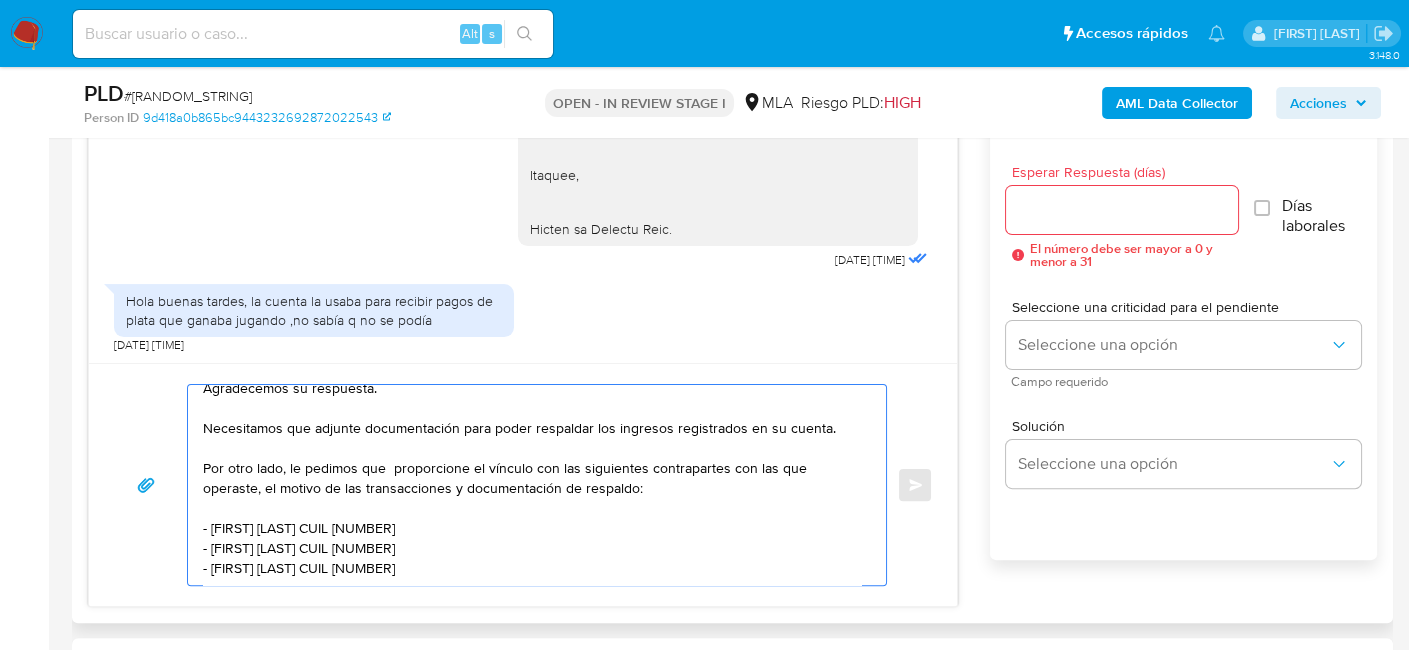 paste on "23333639084" 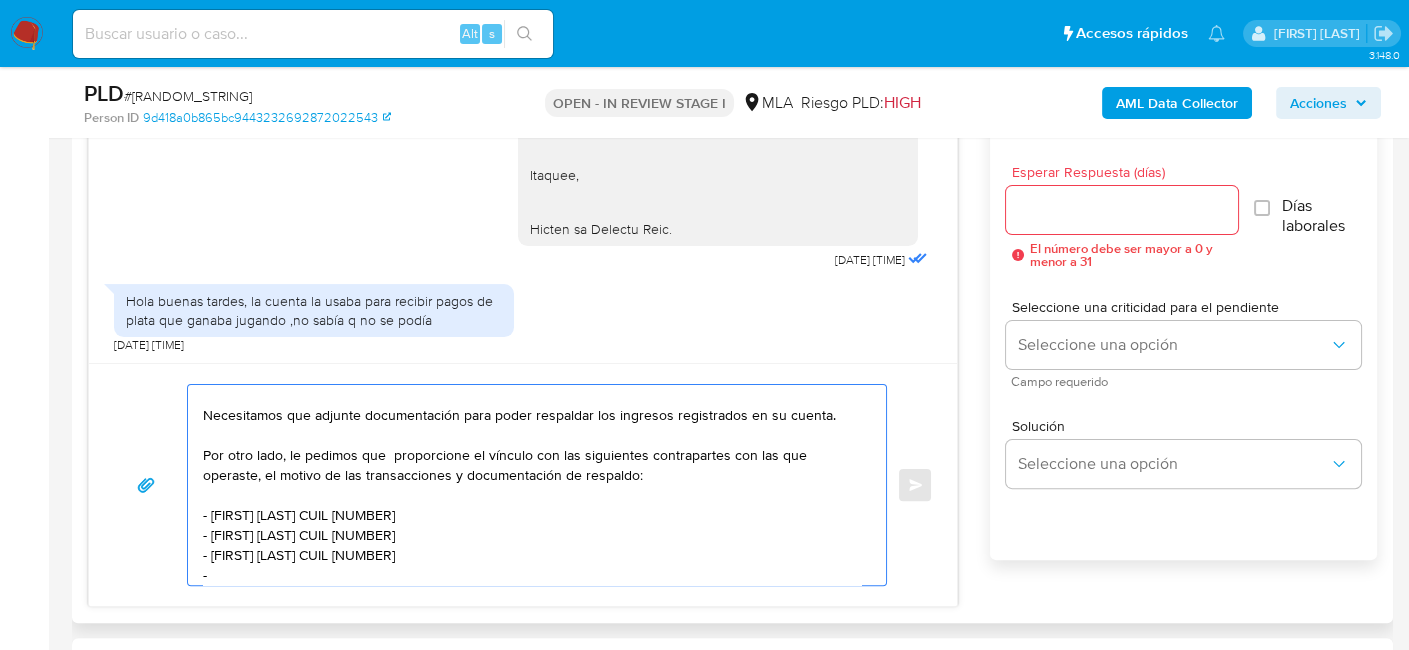 click on "Hola Yanina Aguirre
Agradecemos su respuesta.
Necesitamos que adjunte documentación para poder respaldar los ingresos registrados en su cuenta.
Por otro lado, le pedimos que  proporcione el vínculo con las siguientes contrapartes con las que operaste, el motivo de las transacciones y documentación de respaldo:
- Lucia Candela Maciel CUIL 27439116825
- Soledad Andrea Vega CUIL 27292024199
- Jesica Valeria Vazquez CUIL 23333639084
-" at bounding box center (532, 485) 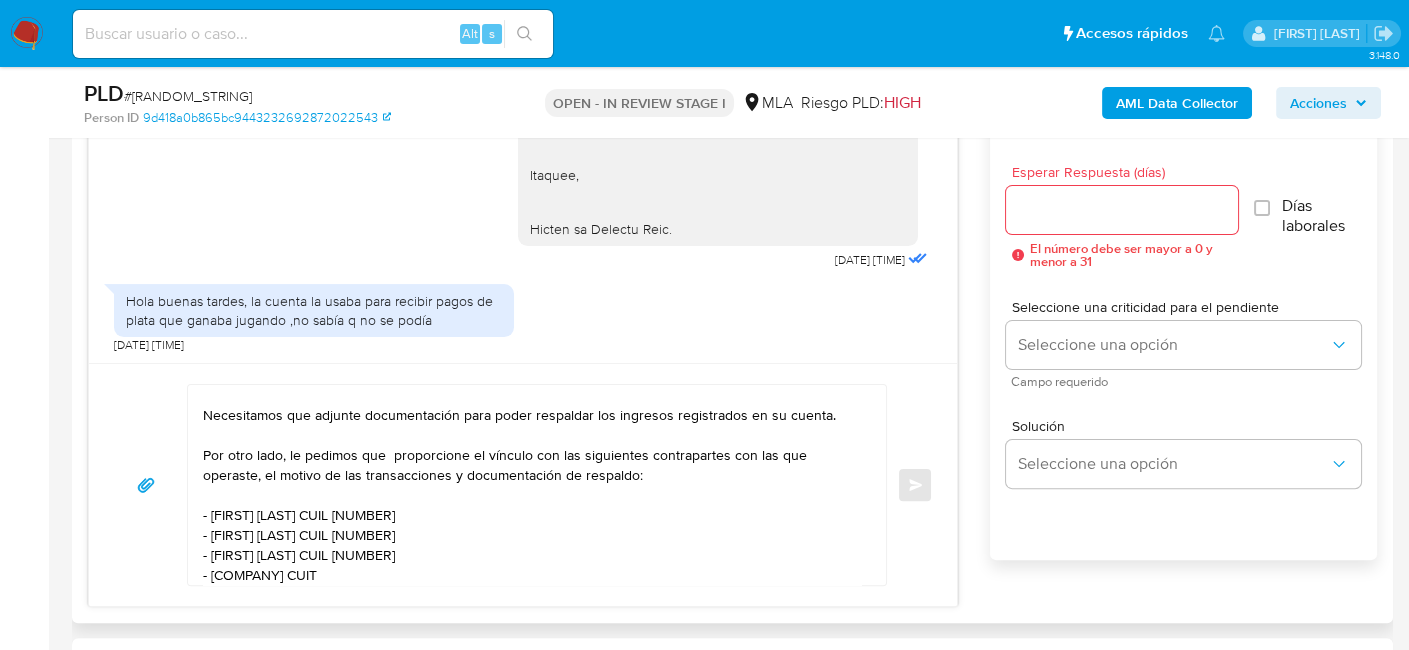 click on "Hola Yanina Aguirre
Agradecemos su respuesta.
Necesitamos que adjunte documentación para poder respaldar los ingresos registrados en su cuenta.
Por otro lado, le pedimos que  proporcione el vínculo con las siguientes contrapartes con las que operaste, el motivo de las transacciones y documentación de respaldo:
- Lucia Candela Maciel CUIL 27439116825
- Soledad Andrea Vega CUIL 27292024199
- Jesica Valeria Vazquez CUIL 23333639084
- Aga Group Srl CUIT" at bounding box center (532, 485) 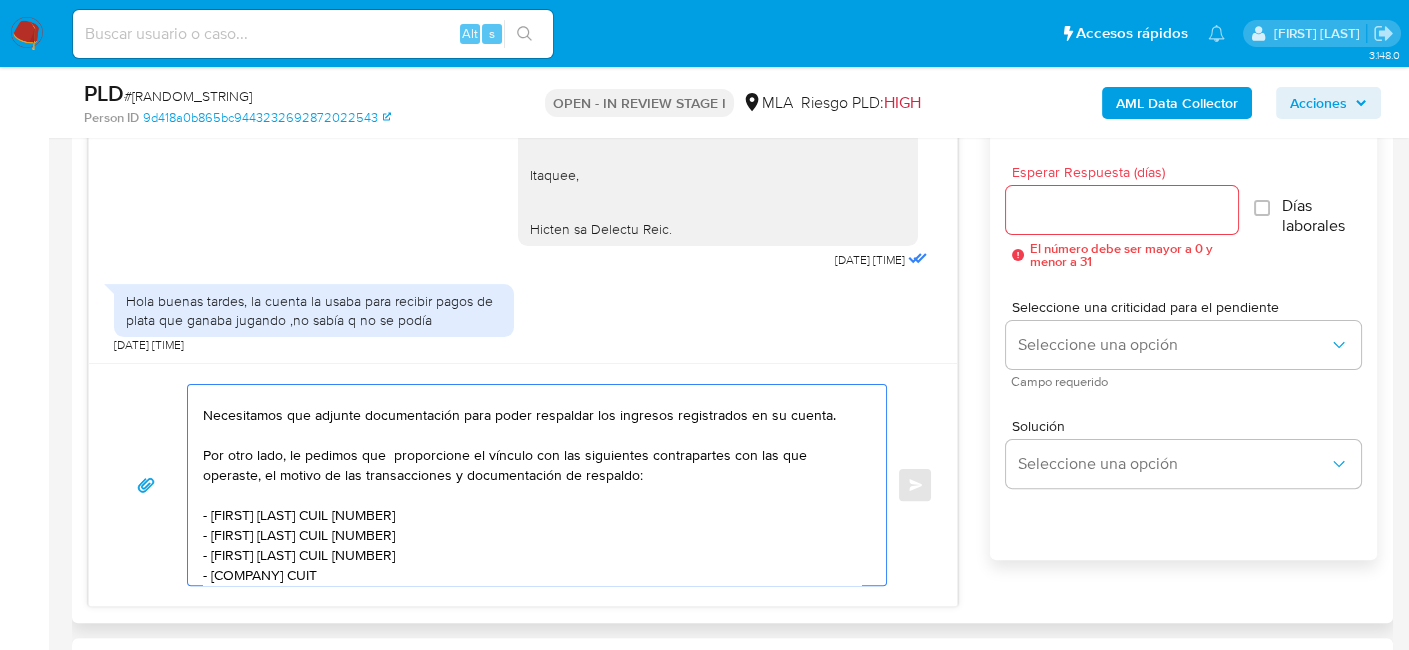 paste on "30710987099" 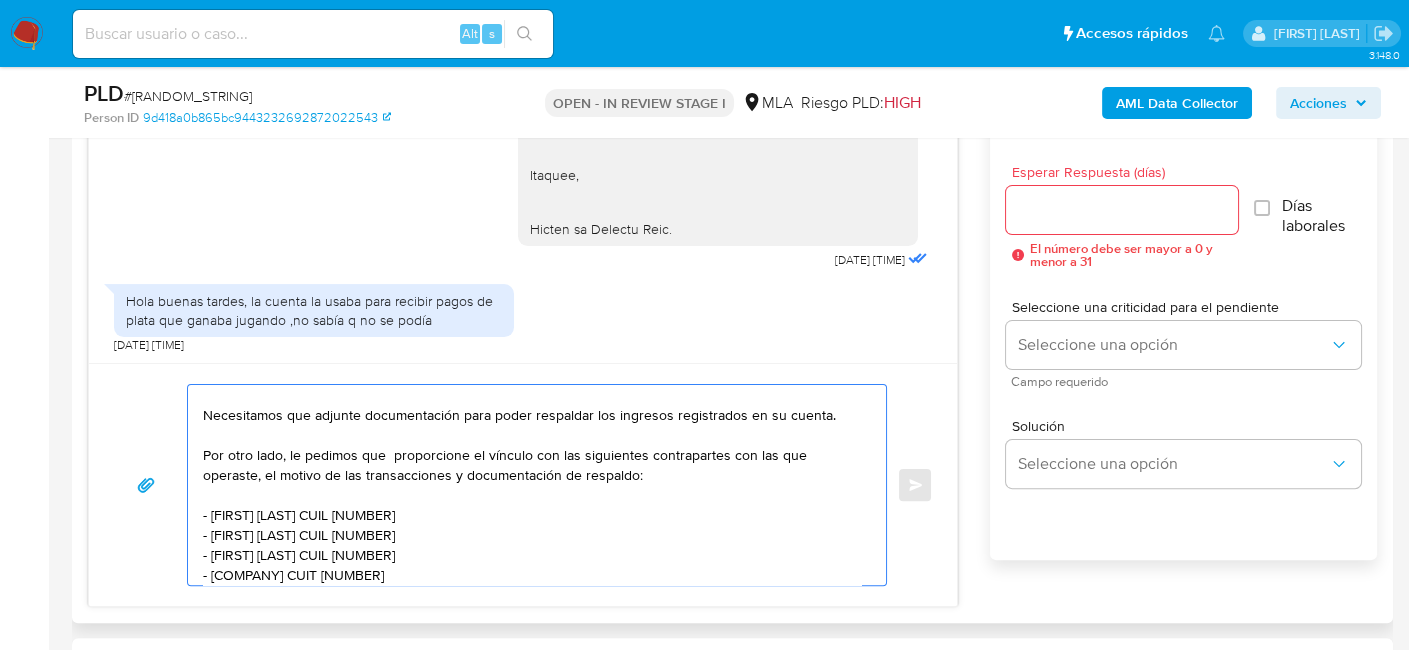 scroll, scrollTop: 87, scrollLeft: 0, axis: vertical 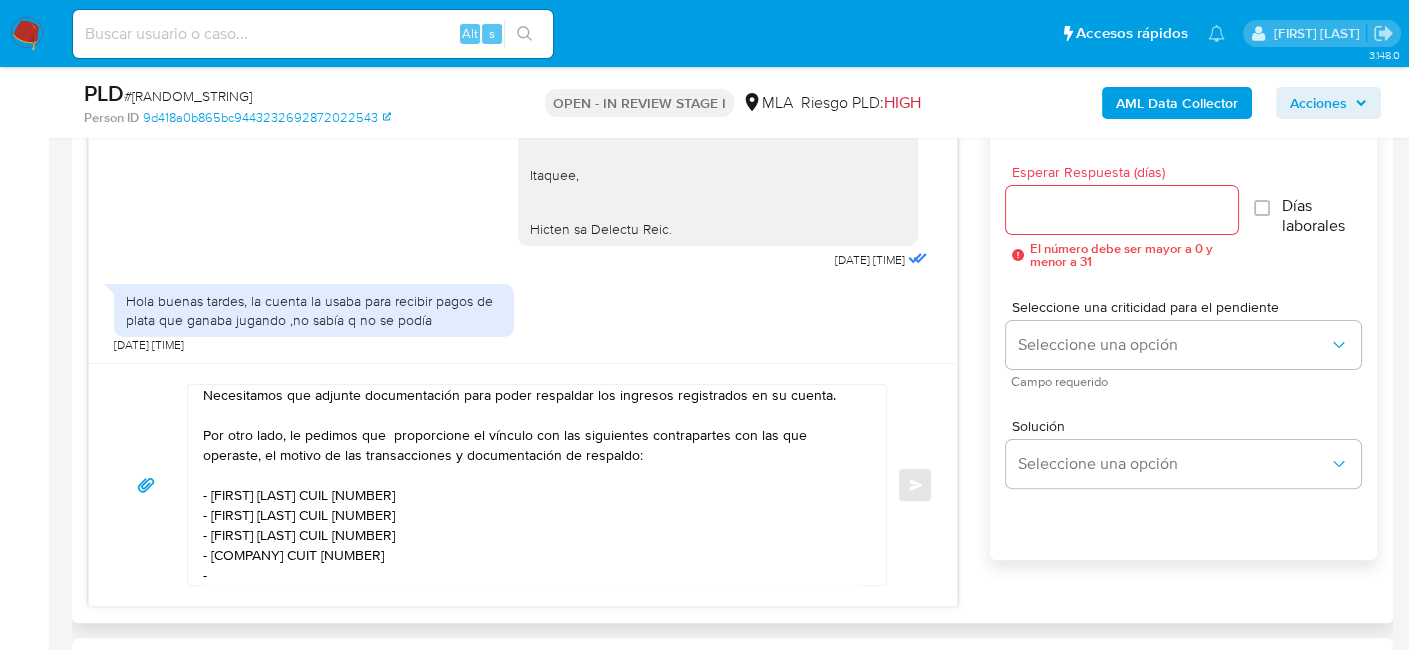 click on "Hola Yanina Aguirre
Agradecemos su respuesta.
Necesitamos que adjunte documentación para poder respaldar los ingresos registrados en su cuenta.
Por otro lado, le pedimos que  proporcione el vínculo con las siguientes contrapartes con las que operaste, el motivo de las transacciones y documentación de respaldo:
- Lucia Candela Maciel CUIL 27439116825
- Soledad Andrea Vega CUIL 27292024199
- Jesica Valeria Vazquez CUIL 23333639084
- Aga Group Srl CUIT 30710987099
-" at bounding box center [532, 485] 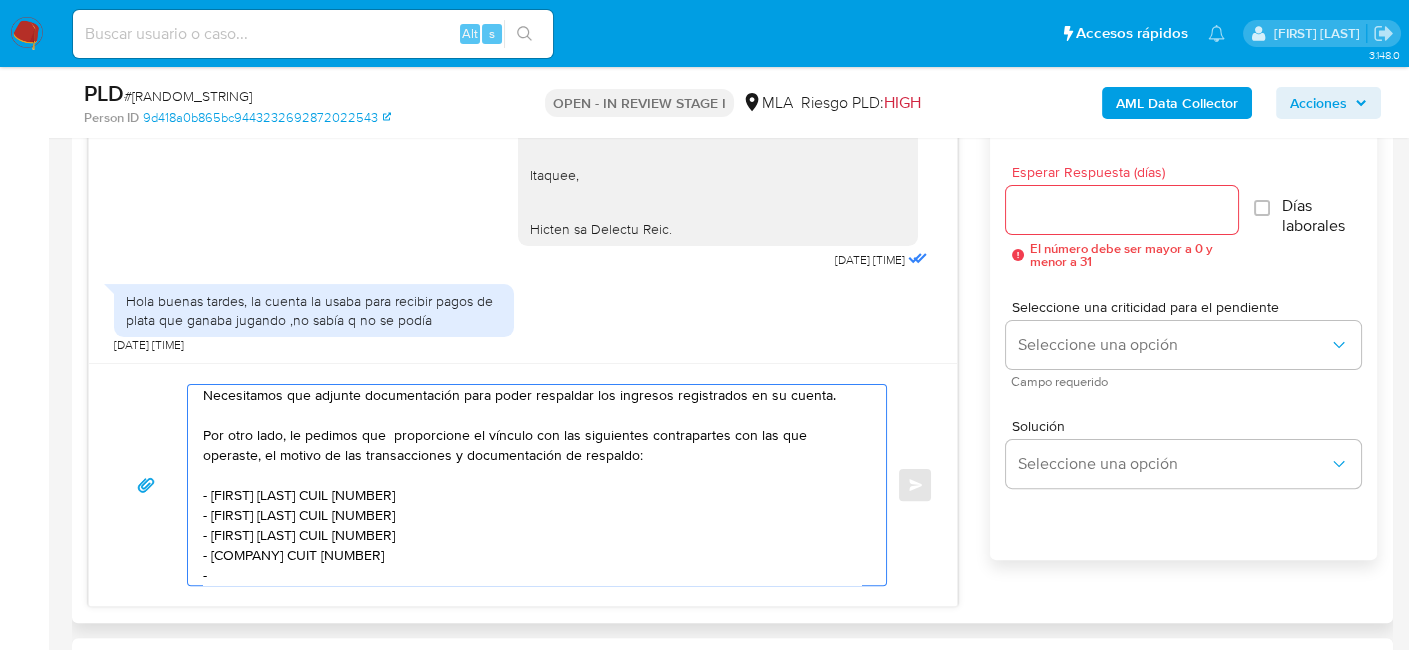 paste on "Iara Jacqueline Gomez" 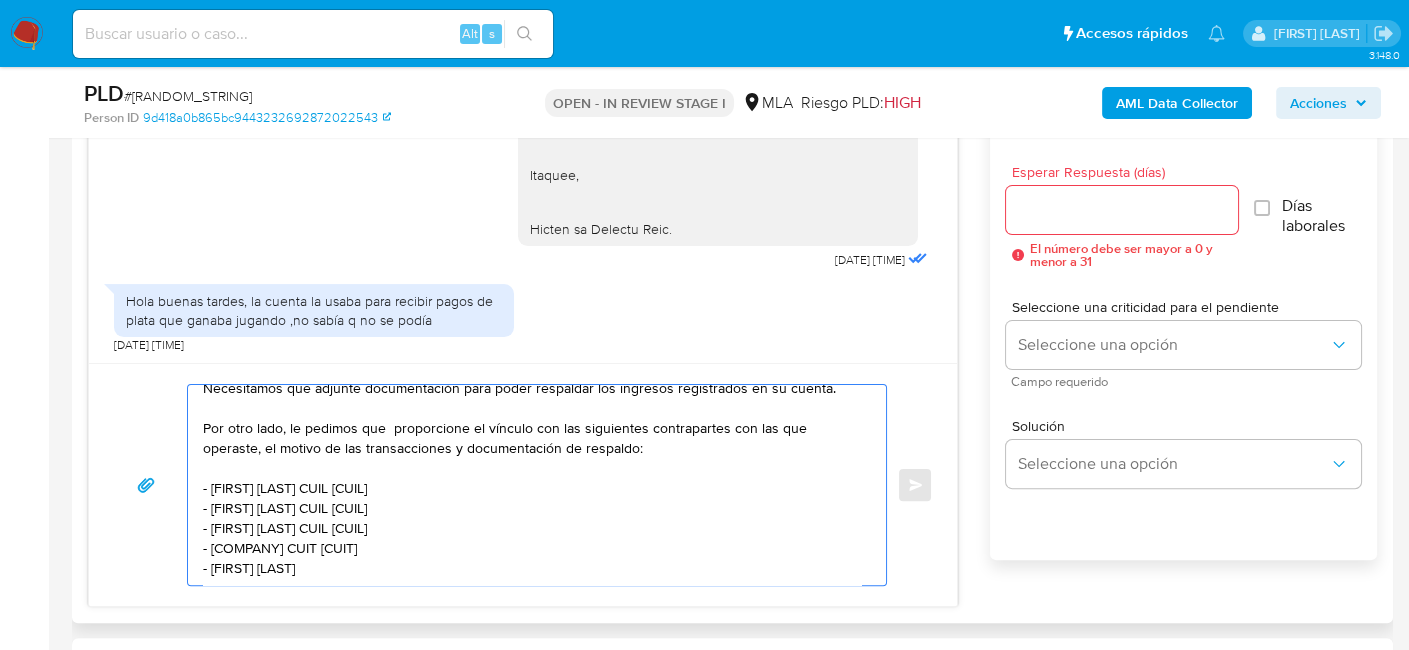 scroll, scrollTop: 107, scrollLeft: 0, axis: vertical 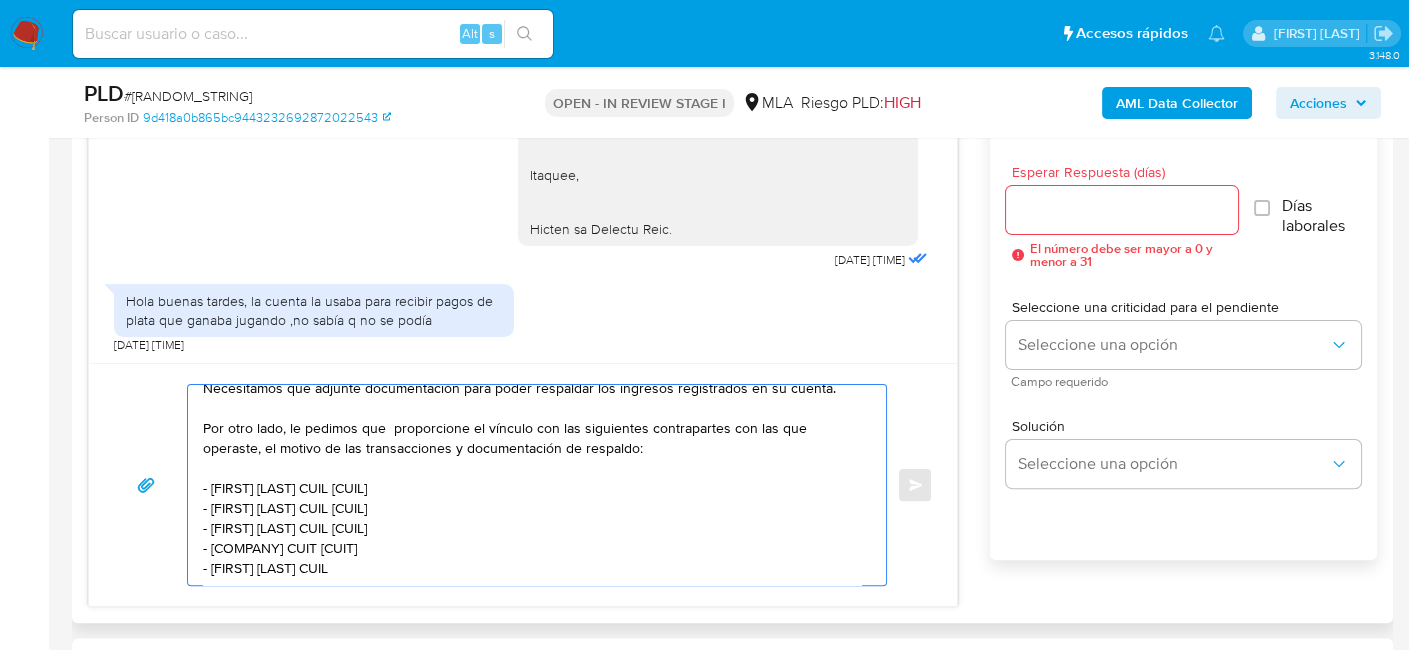 paste on "27471156316" 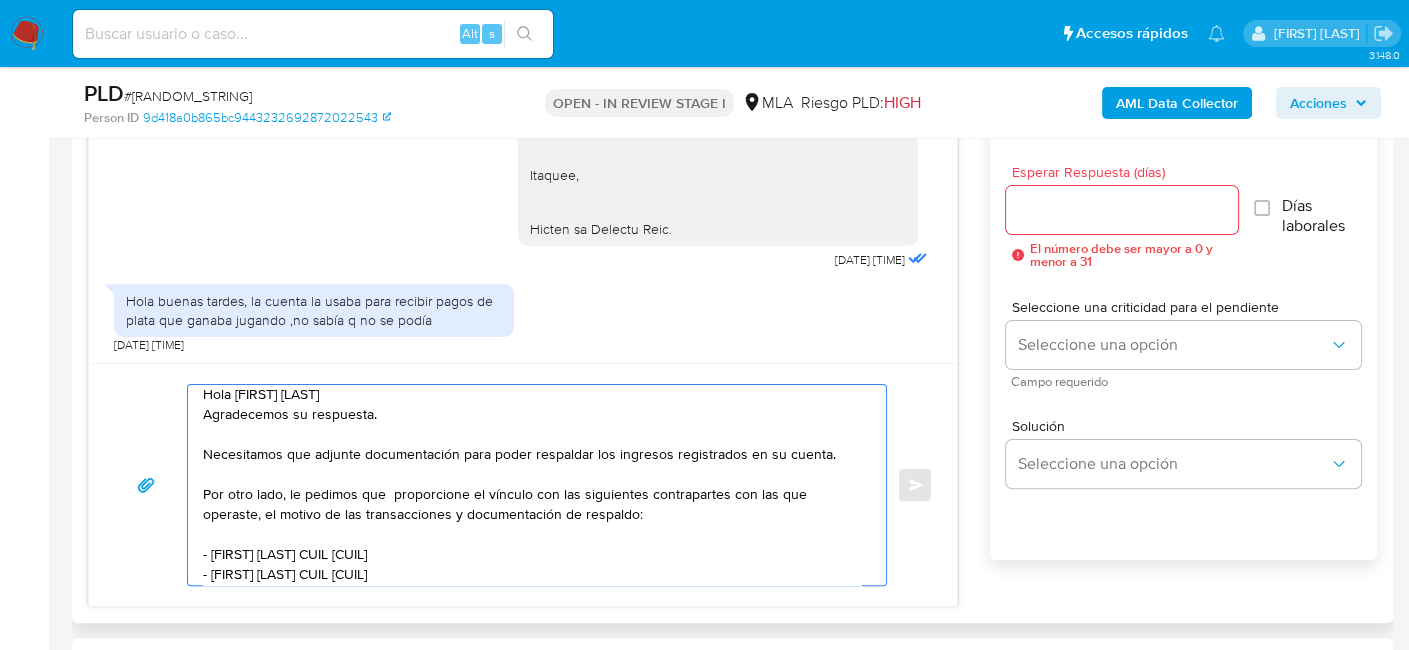 scroll, scrollTop: 0, scrollLeft: 0, axis: both 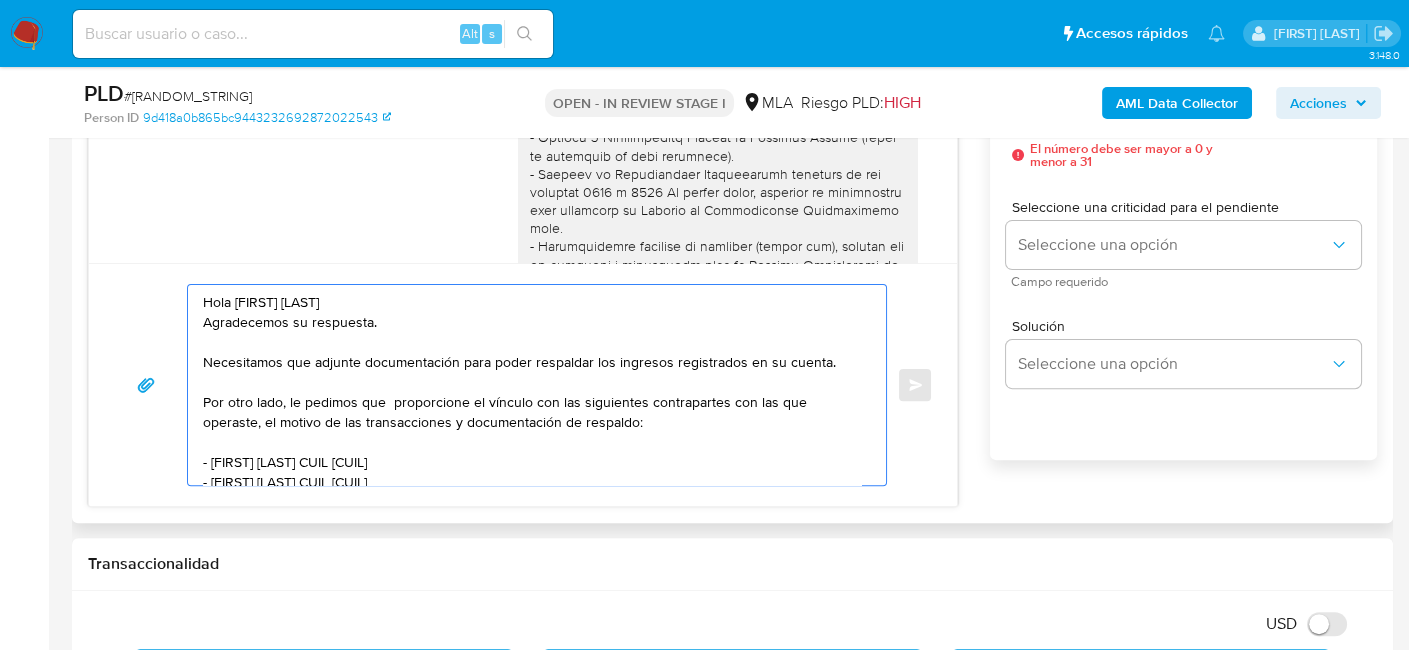 drag, startPoint x: 254, startPoint y: 444, endPoint x: 232, endPoint y: 446, distance: 22.090721 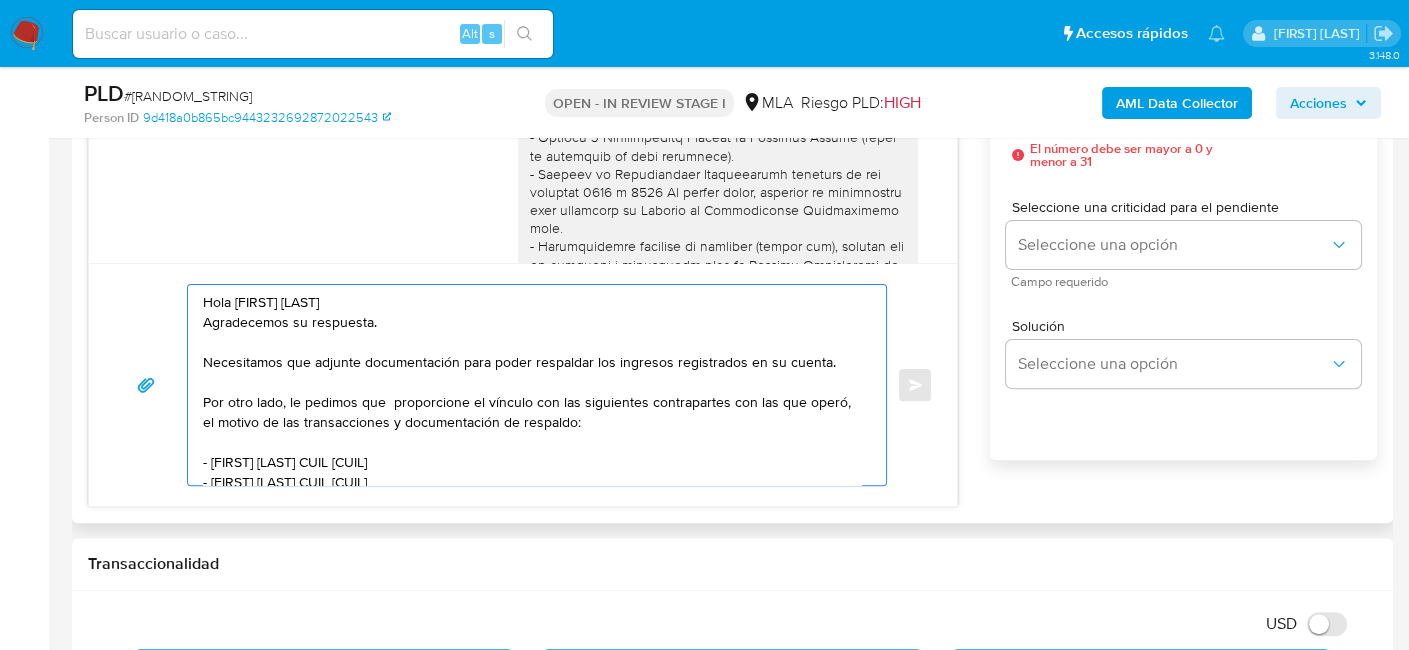 click on "Hola Yanina Aguirre
Agradecemos su respuesta.
Necesitamos que adjunte documentación para poder respaldar los ingresos registrados en su cuenta.
Por otro lado, le pedimos que  proporcione el vínculo con las siguientes contrapartes con las que operó, el motivo de las transacciones y documentación de respaldo:
- Lucia Candela Maciel CUIL 27439116825
- Soledad Andrea Vega CUIL 27292024199
- Jesica Valeria Vazquez CUIL 23333639084
- Aga Group Srl CUIT 30710987099
- Iara Jacqueline Gomez CUIL 27471156316
Aguardamos su respuesta a la brevedad,
Saludos,
Equipo de Mercado Pago." at bounding box center [532, 385] 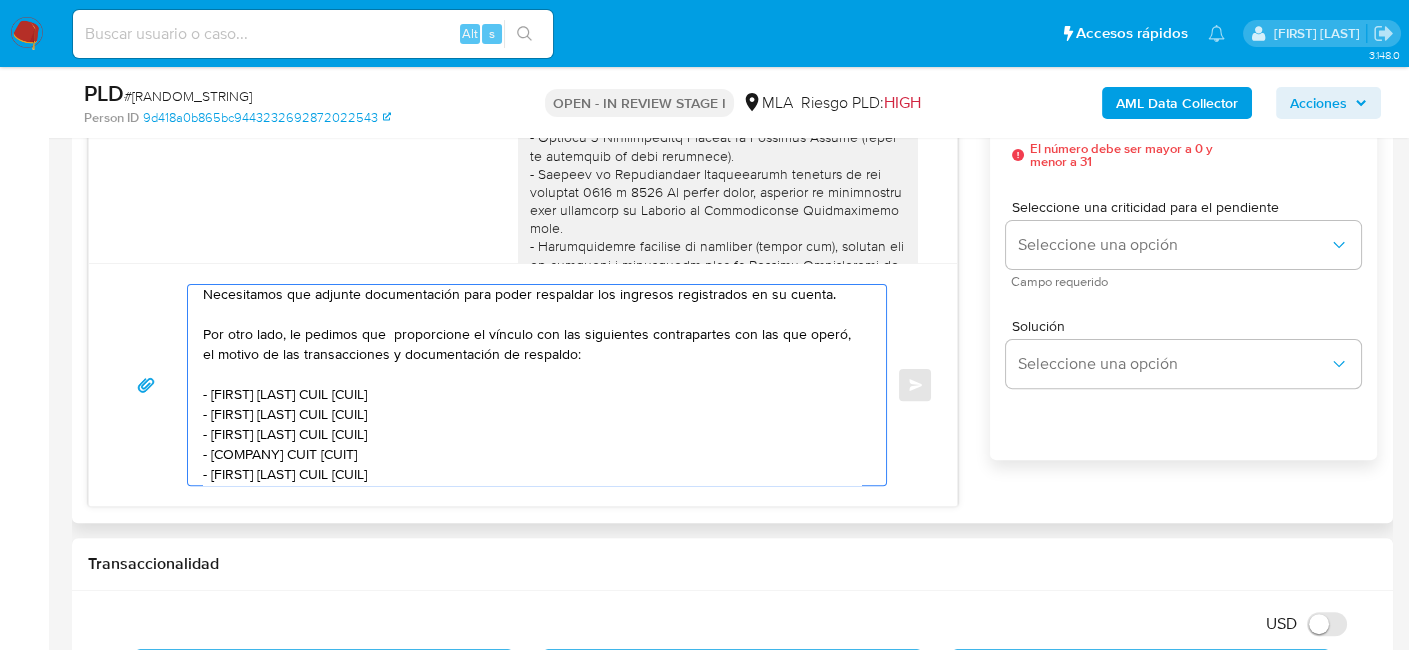 scroll, scrollTop: 100, scrollLeft: 0, axis: vertical 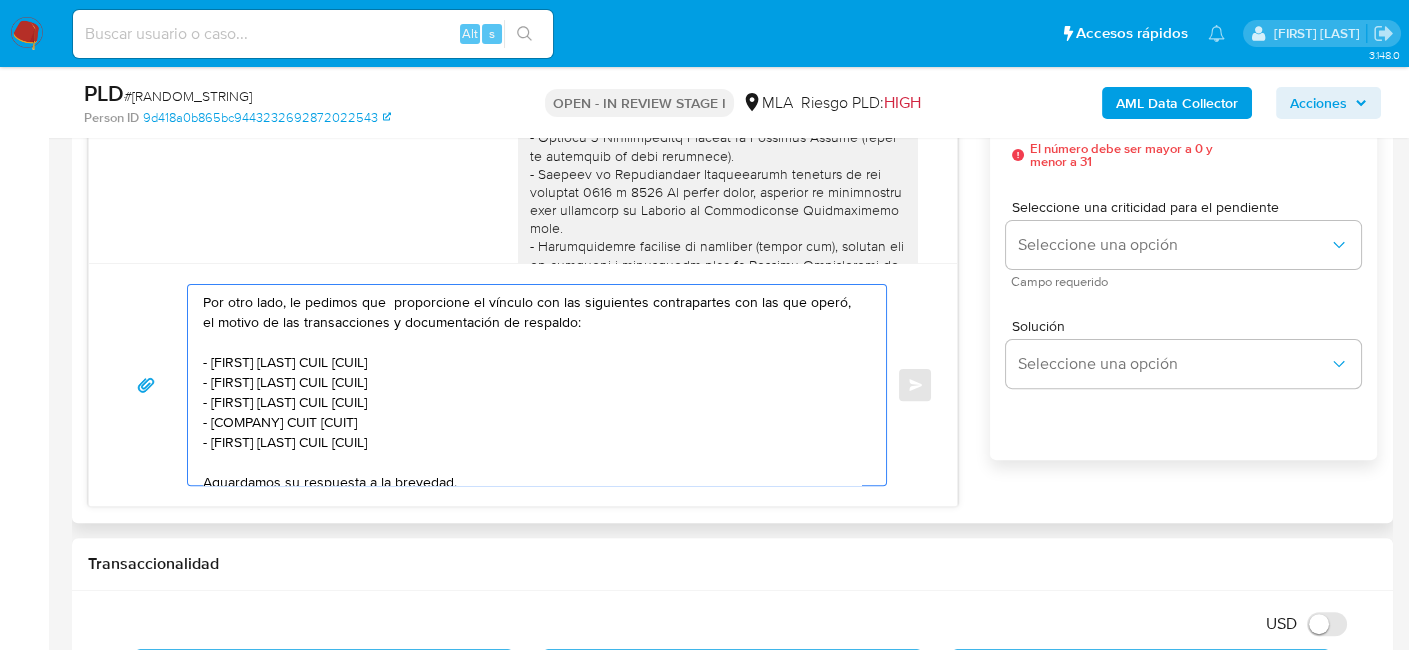 click on "Hola Yanina Aguirre
Agradecemos su respuesta.
Necesitamos que adjunte documentación para poder respaldar los ingresos registrados en su cuenta.
Por otro lado, le pedimos que  proporcione el vínculo con las siguientes contrapartes con las que operó, el motivo de las transacciones y documentación de respaldo:
- Lucia Candela Maciel CUIL 27439116825
- Soledad Andrea Vega CUIL 27292024199
- Jesica Valeria Vazquez CUIL 23333639084
- Aga Group Srl CUIT 30710987099
- Iara Jacqueline Gomez CUIL 27471156316
Aguardamos su respuesta a la brevedad,
Saludos,
Equipo de Mercado Pago." at bounding box center [532, 385] 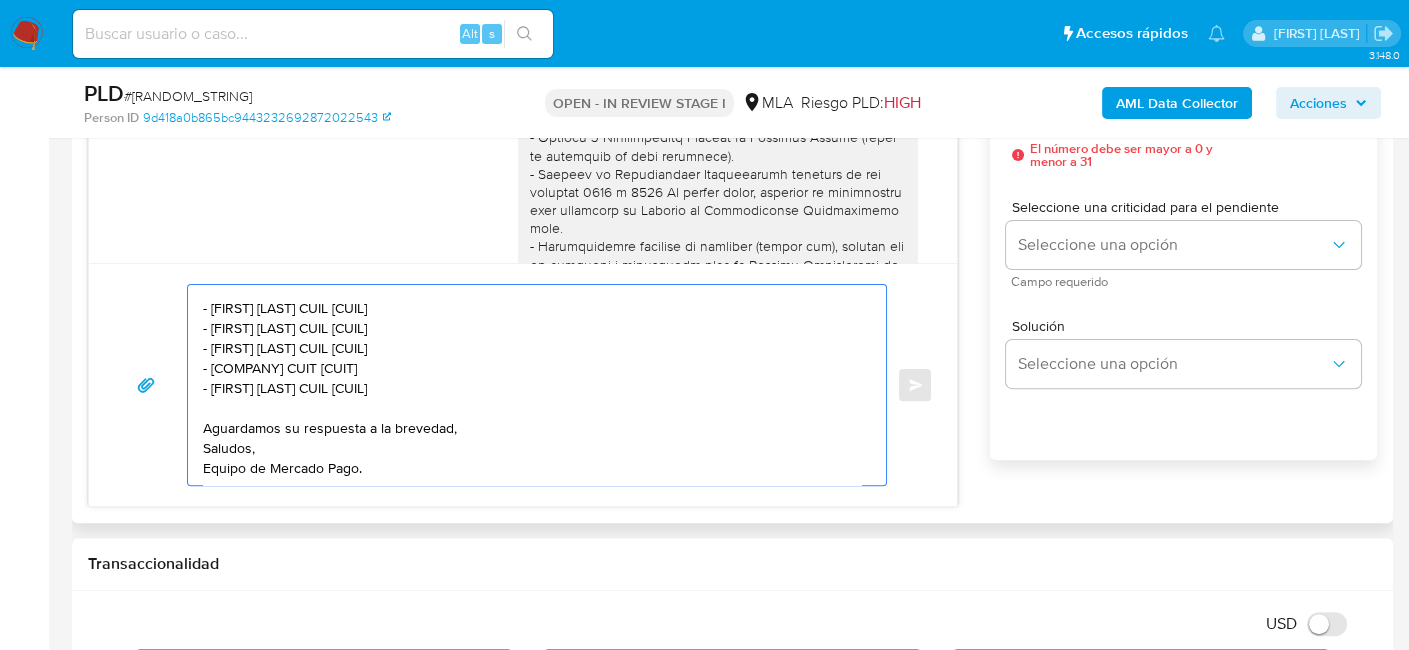 scroll, scrollTop: 214, scrollLeft: 0, axis: vertical 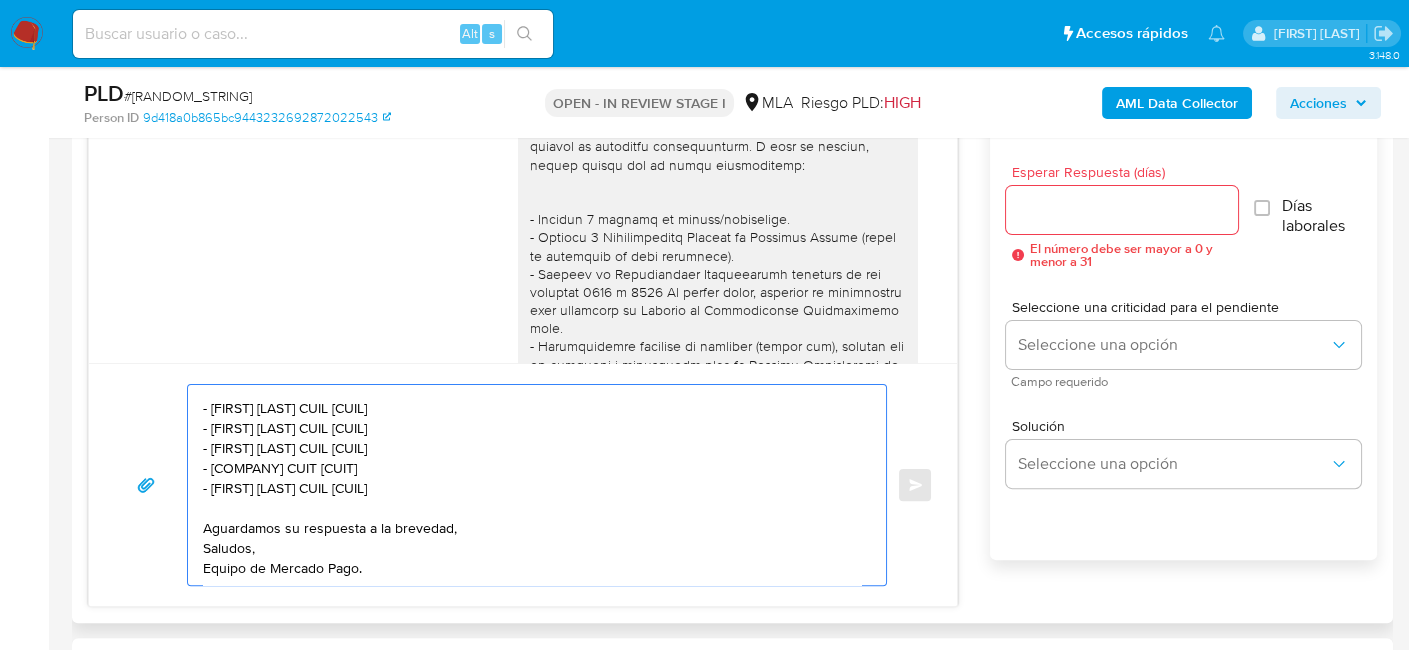 type on "Hola Yanina Aguirre
Agradecemos su respuesta.
Necesitamos que adjunte documentación para poder respaldar los ingresos registrados en su cuenta.
Por otro lado, le pedimos que  proporcione el vínculo con las siguientes contrapartes con las que operó, el motivo de las transacciones y documentación de respaldo:
- Lucia Candela Maciel CUIL 27439116825
- Soledad Andrea Vega CUIL 27292024199
- Jesica Valeria Vazquez CUIL 23333639084
- Aga Group Srl CUIT 30710987099
- Iara Jacqueline Gomez CUIL 27471156316
Aguardamos su respuesta a la brevedad,
Saludos,
Equipo de Mercado Pago." 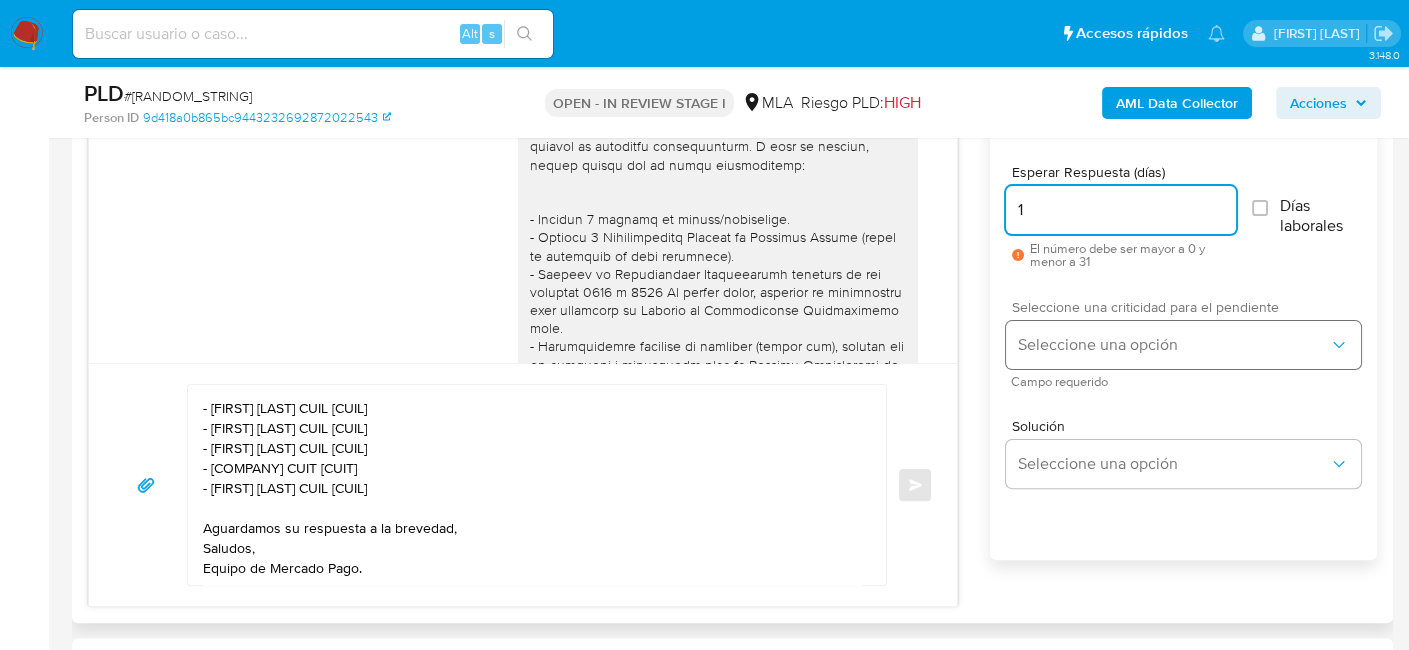 type on "1" 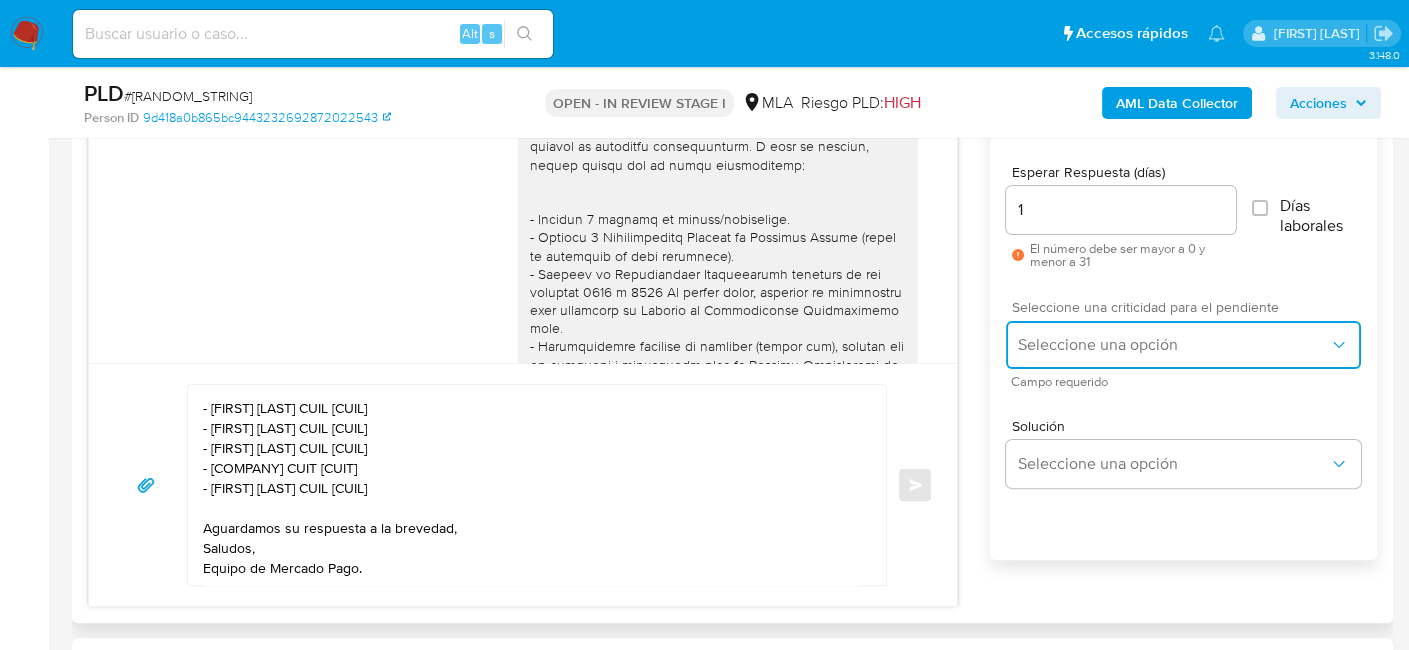 click on "Seleccione una opción" at bounding box center (1173, 345) 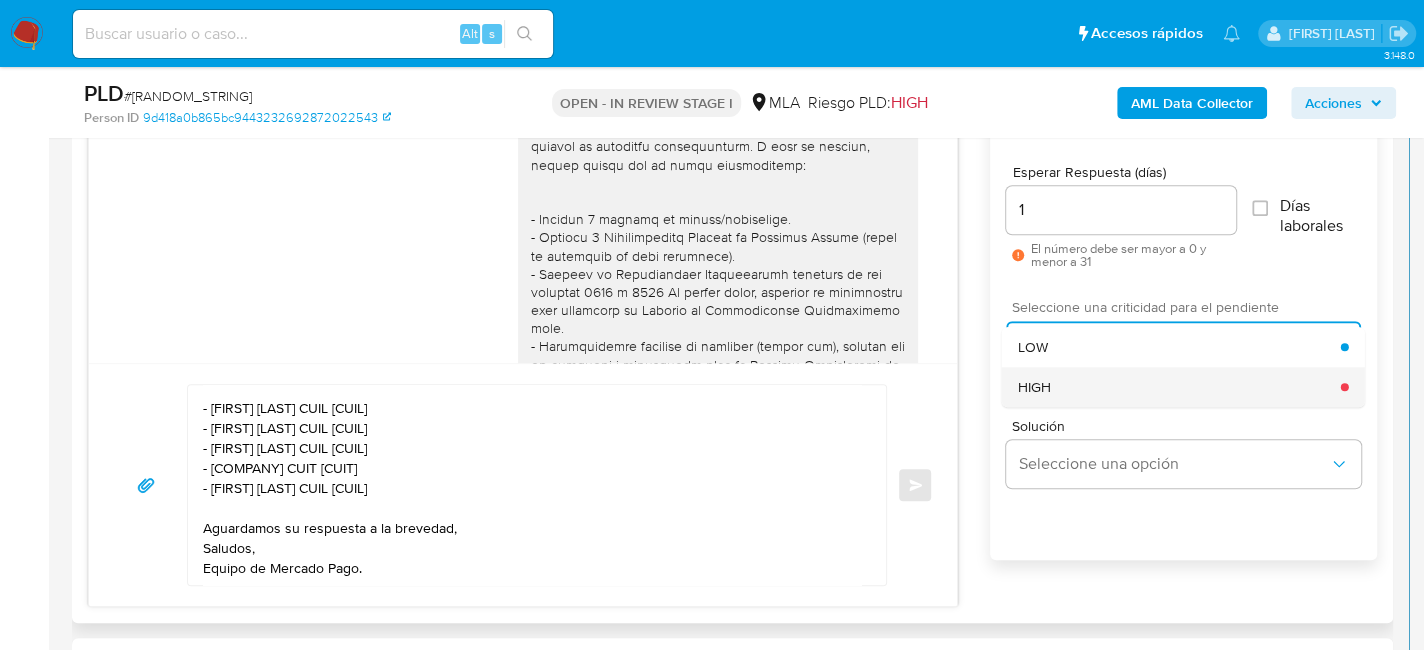 click on "HIGH" at bounding box center (1179, 387) 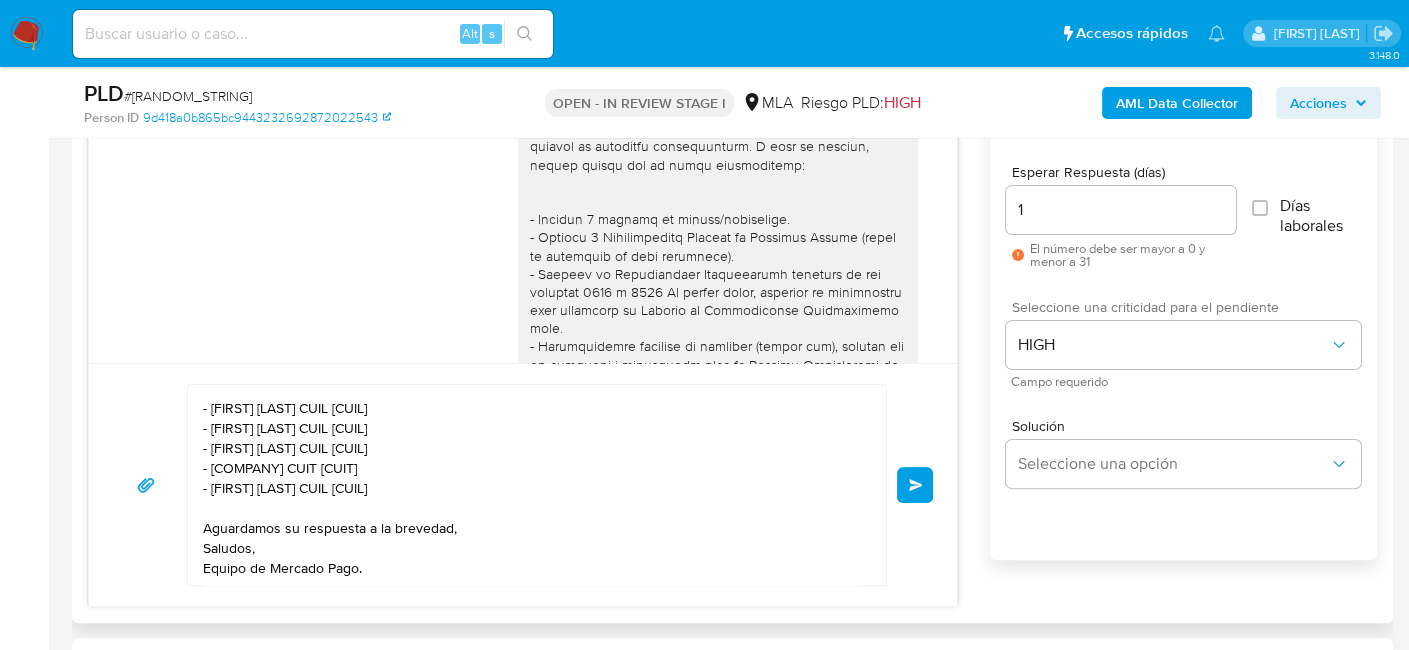 click on "Enviar" at bounding box center (915, 485) 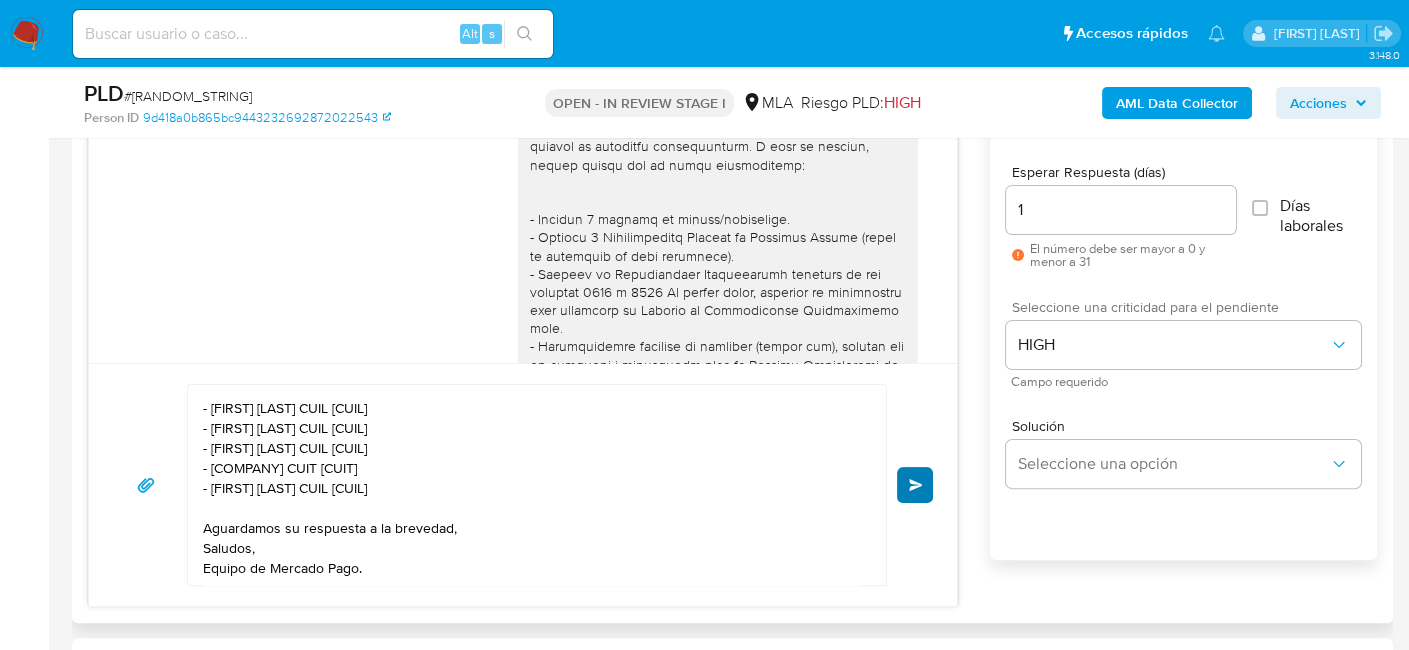 type 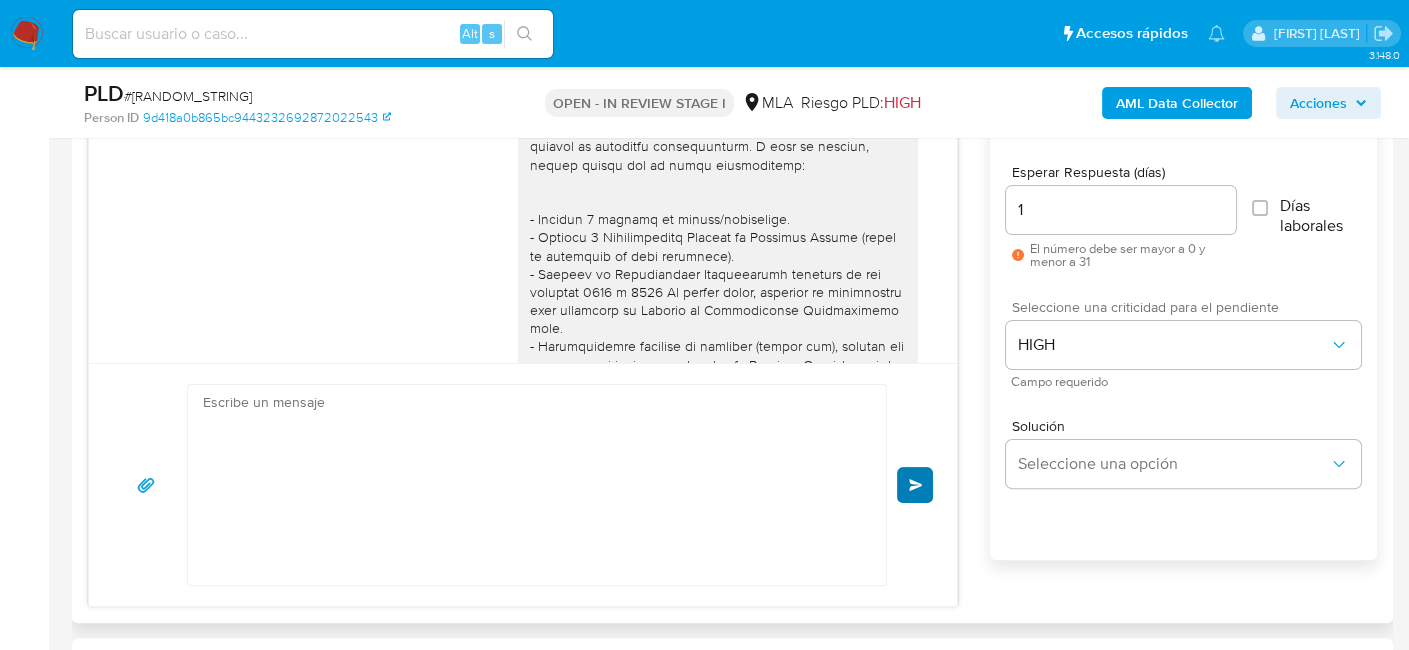 scroll, scrollTop: 0, scrollLeft: 0, axis: both 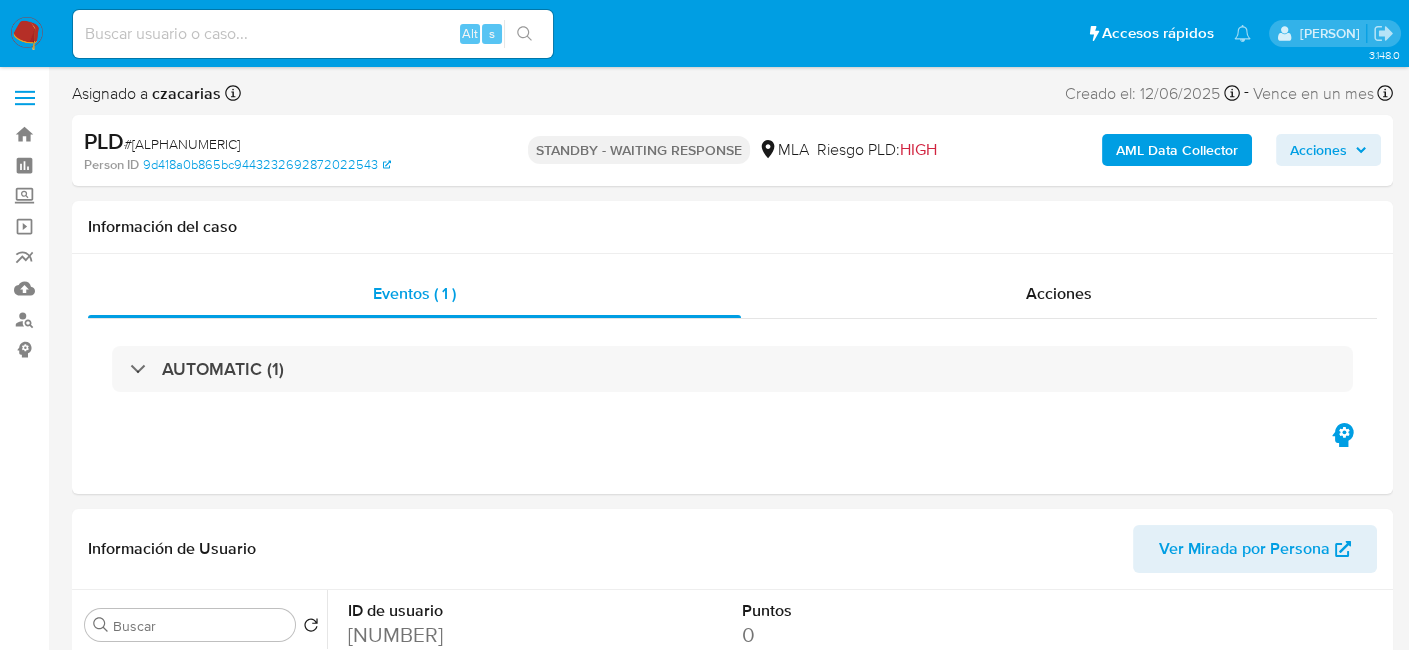 select on "10" 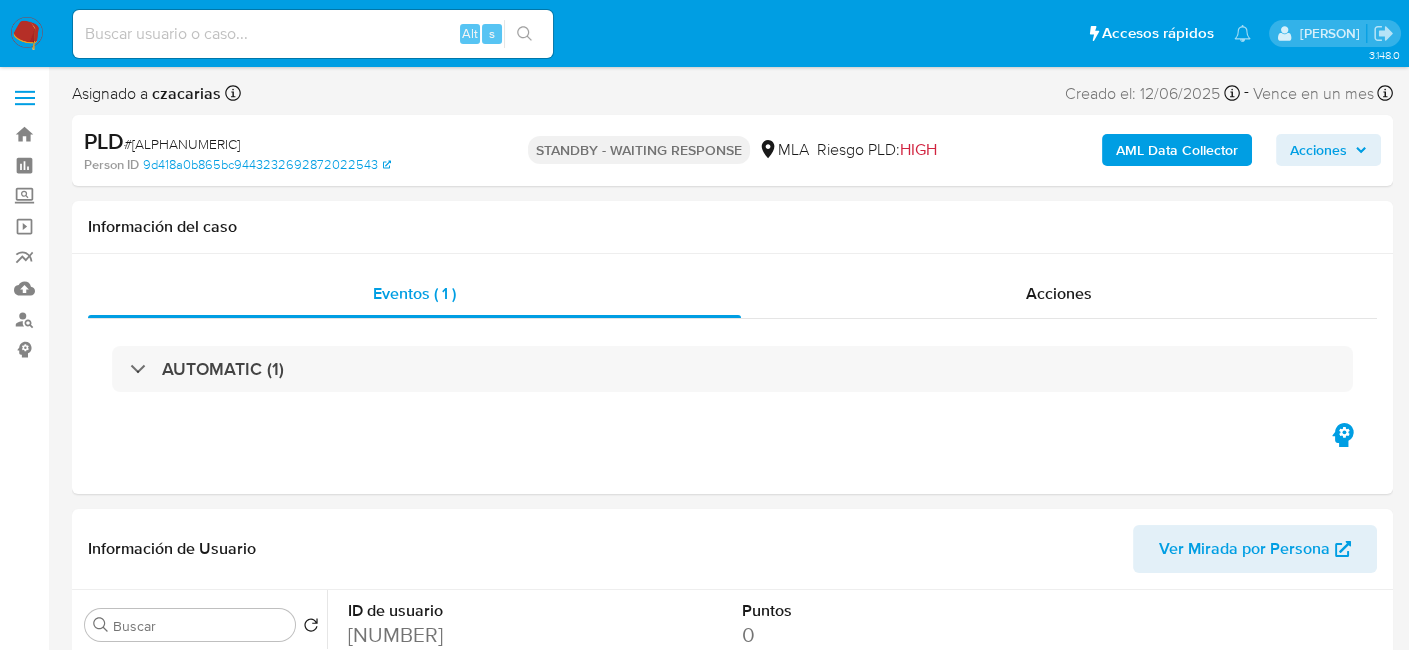 click on "Alt s" at bounding box center (313, 34) 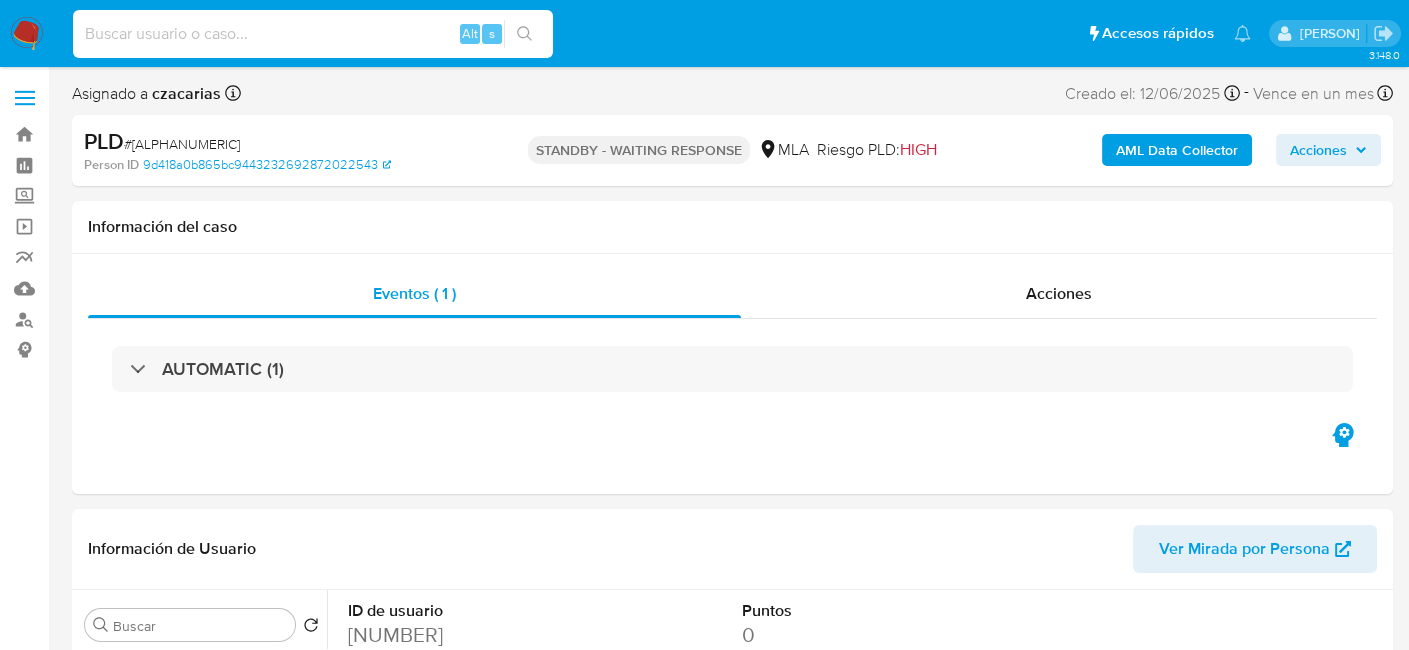 paste on "[ALPHANUMERIC]" 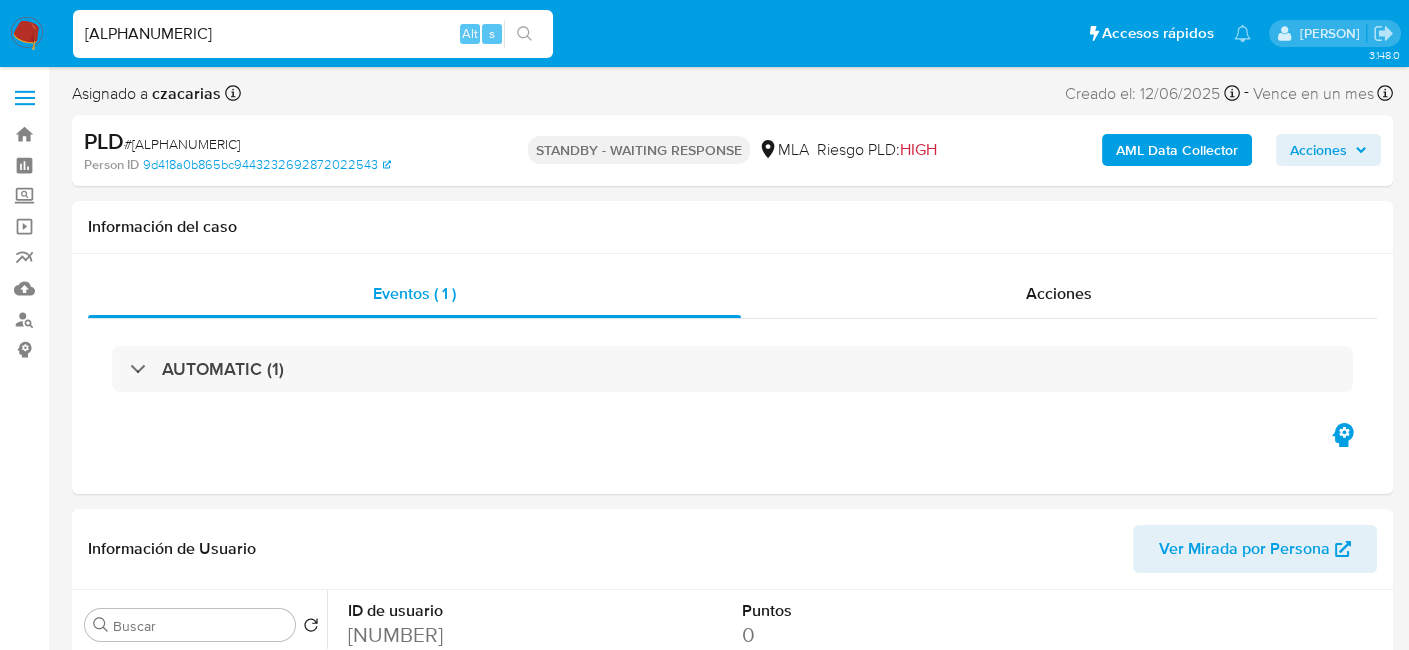 type on "[ALPHANUMERIC]" 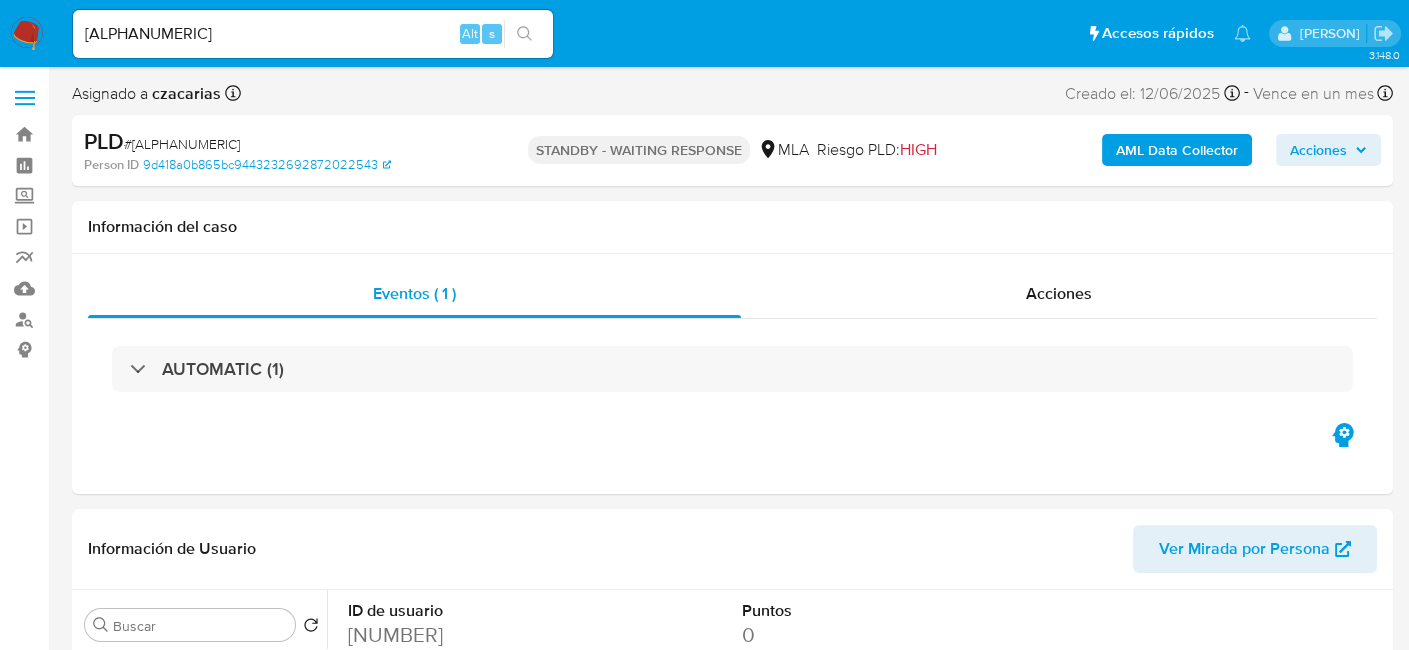 click at bounding box center [524, 34] 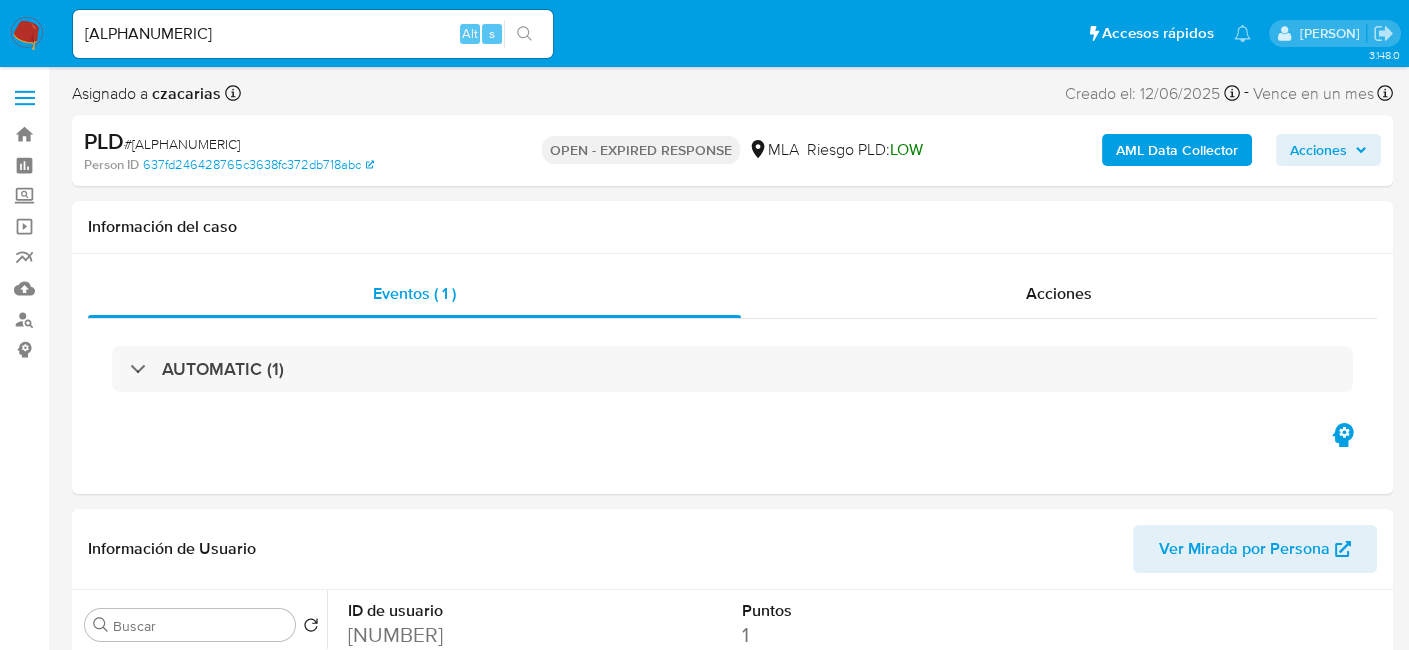 select on "10" 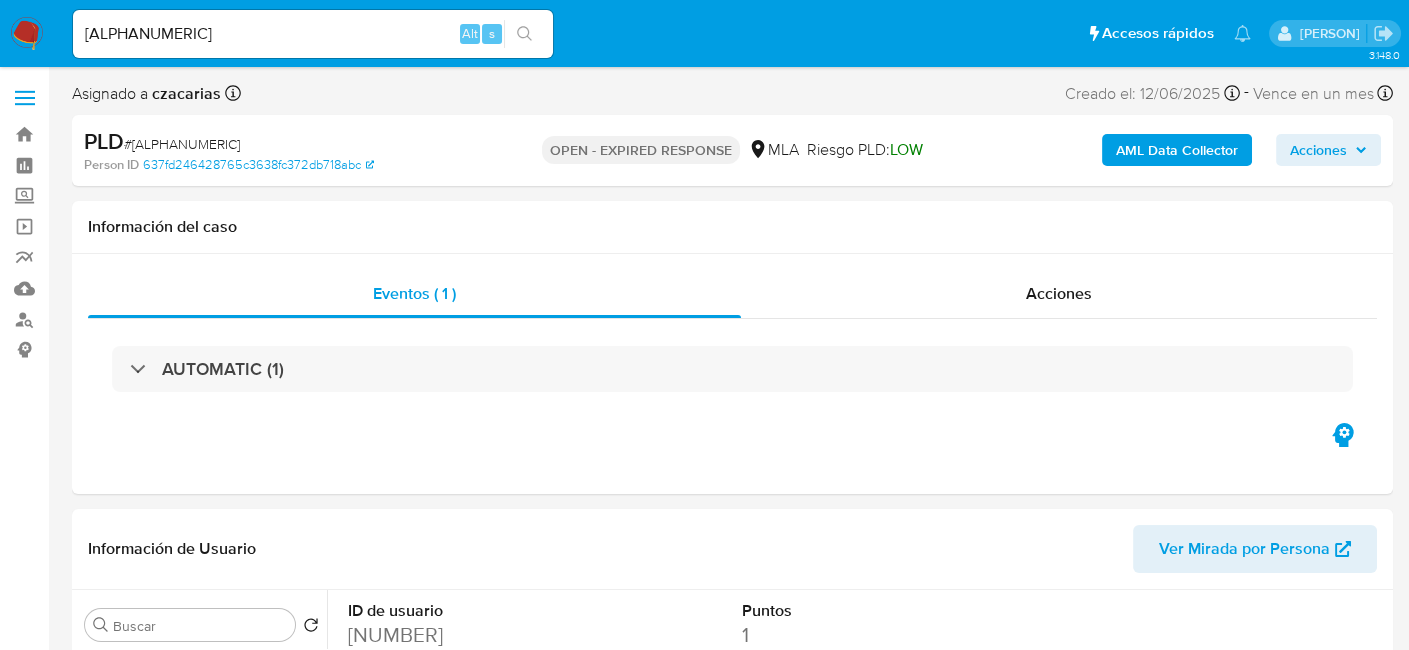 click on "nnUNigyeWffdO7MIATPvmx9g Alt s" at bounding box center [313, 34] 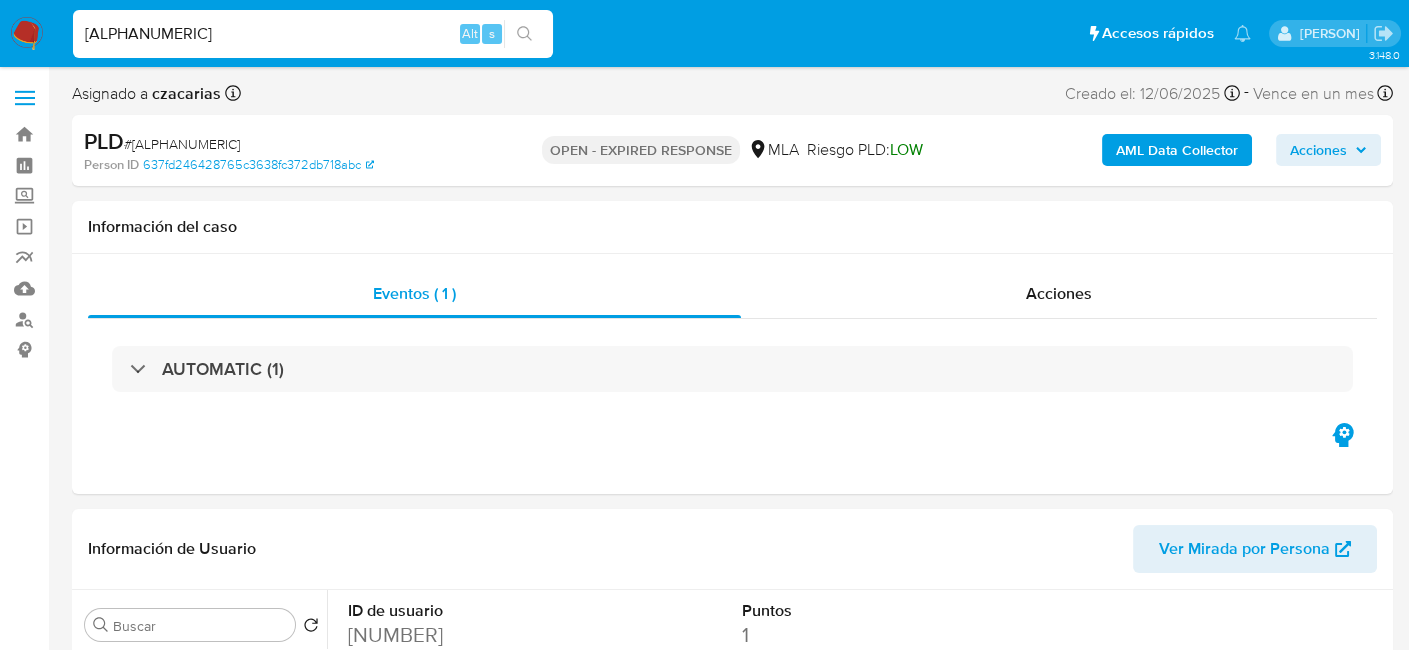 click on "nnUNigyeWffdO7MIATPvmx9g" at bounding box center (313, 34) 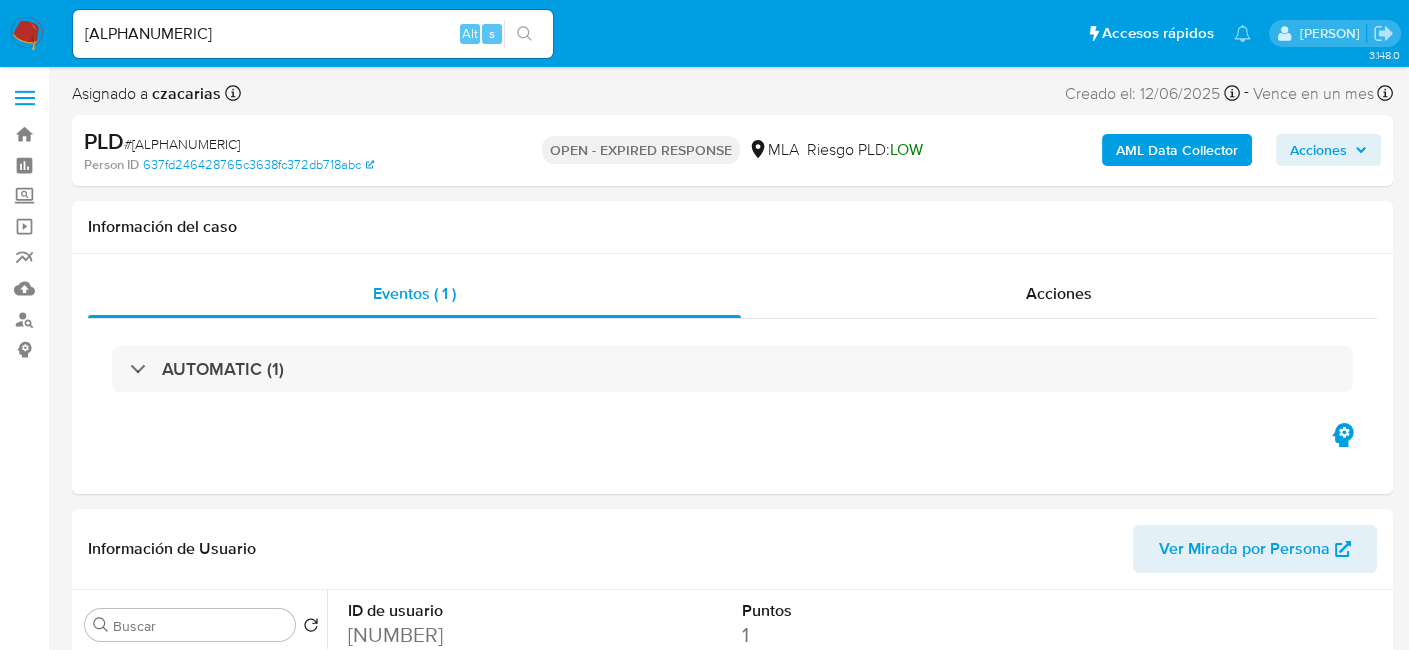 click 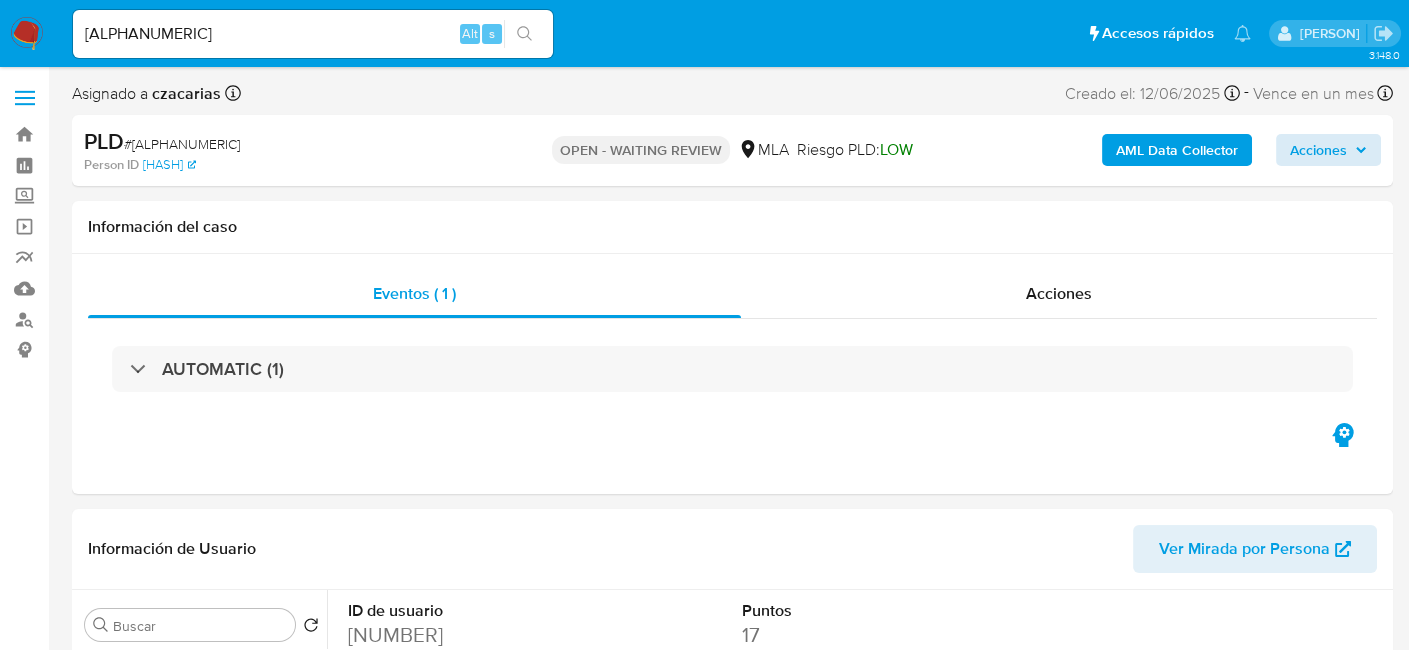 select on "10" 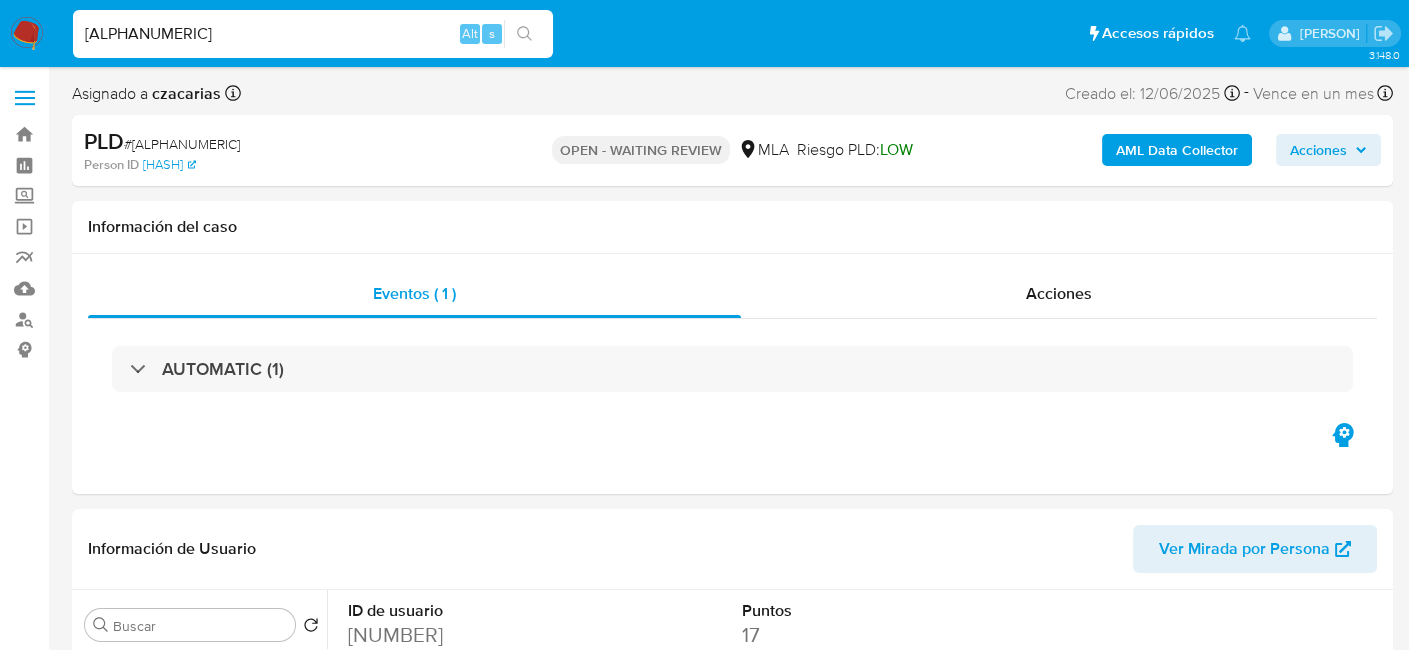 click on "uPWpheNdJcy0kolgeKHqnKuP" at bounding box center [313, 34] 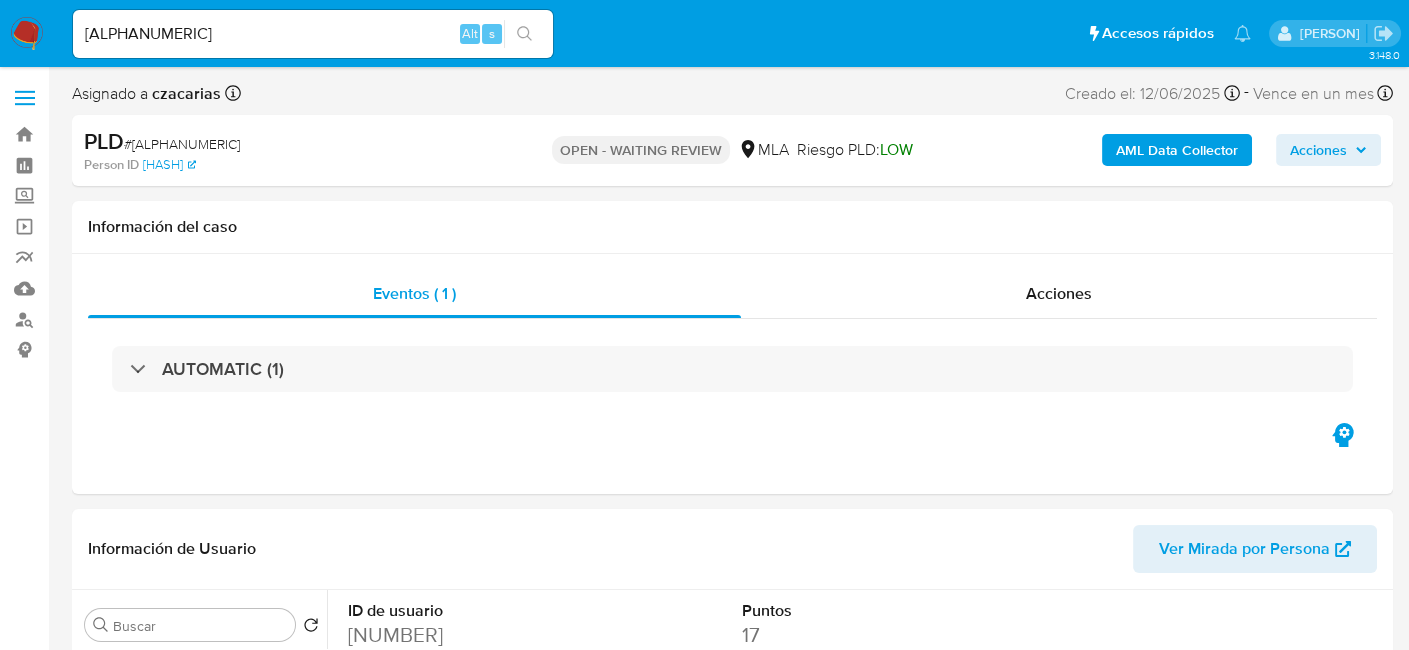 click at bounding box center (524, 34) 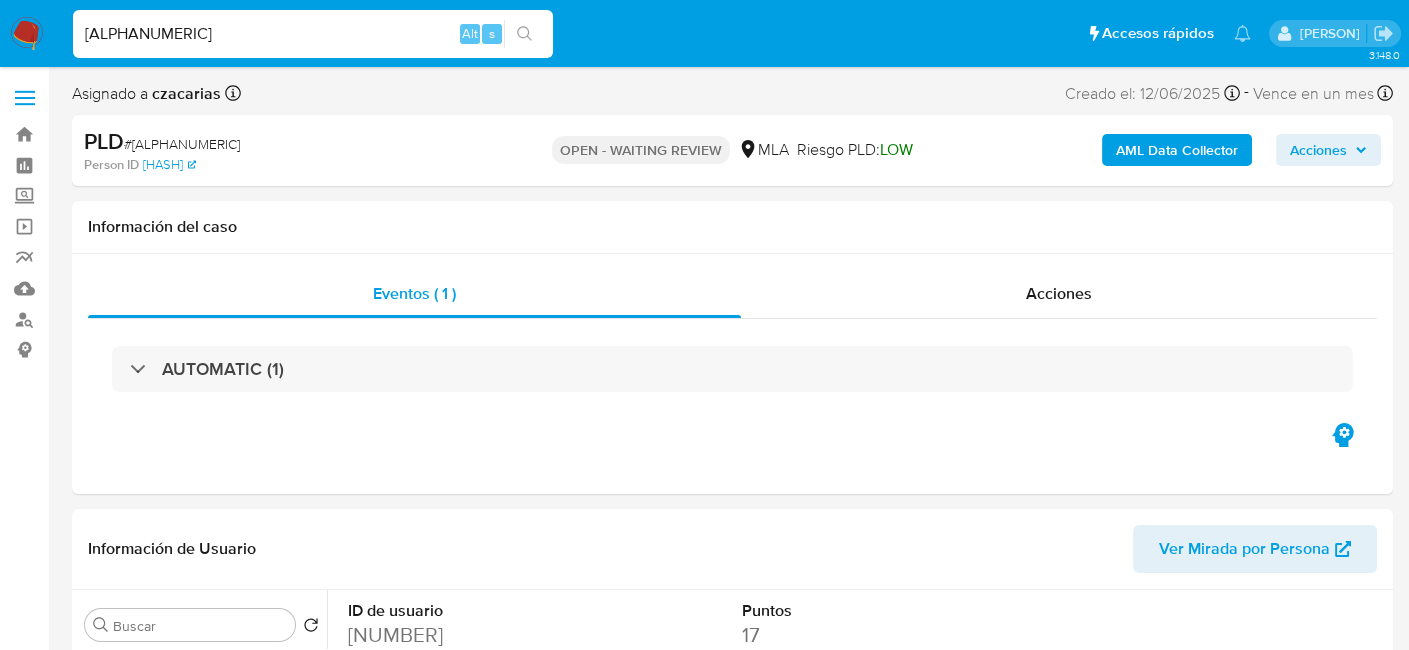 click on "uPWpheNdJcy0kolgeKHqnKuP" at bounding box center (313, 34) 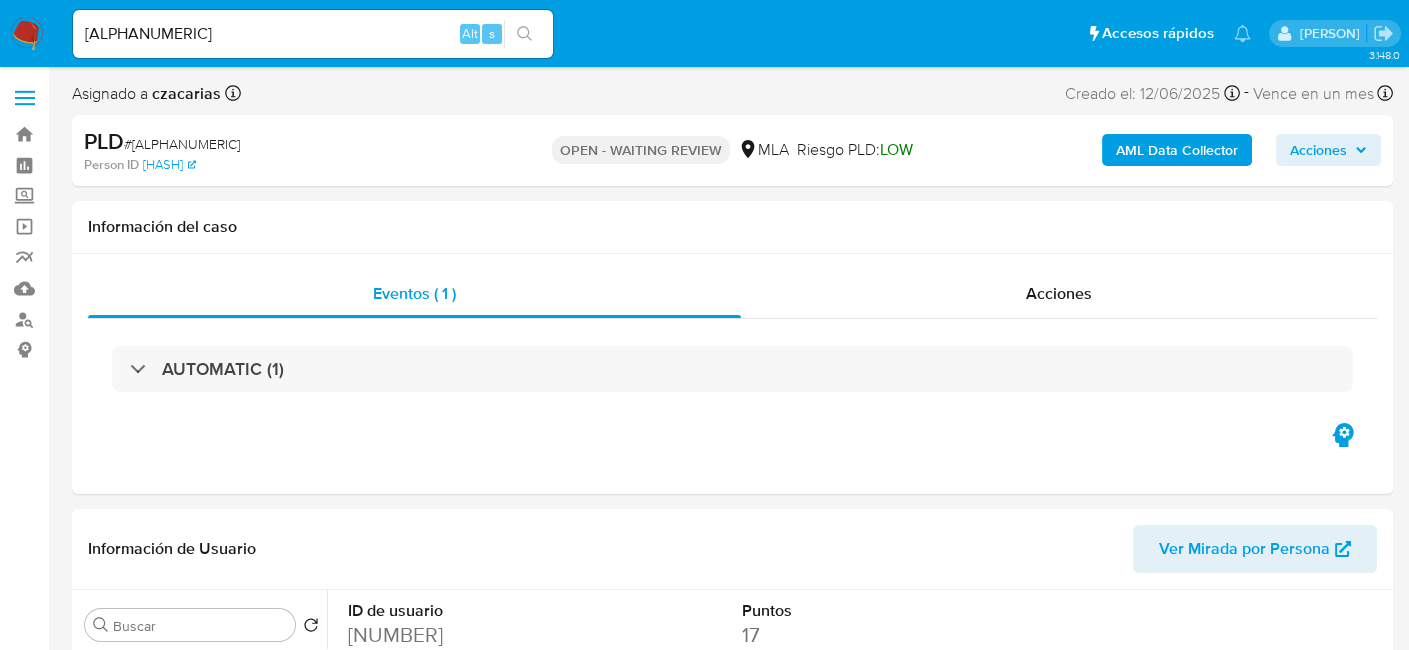 click at bounding box center (524, 34) 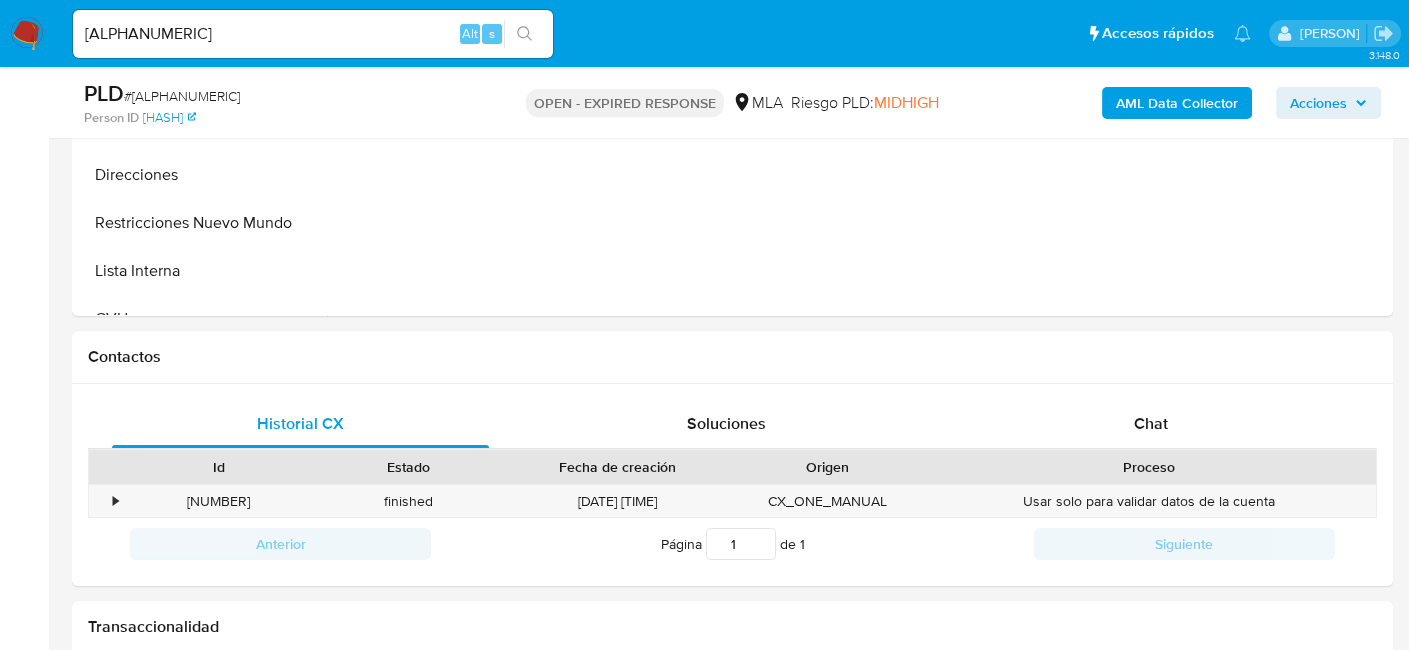 select on "10" 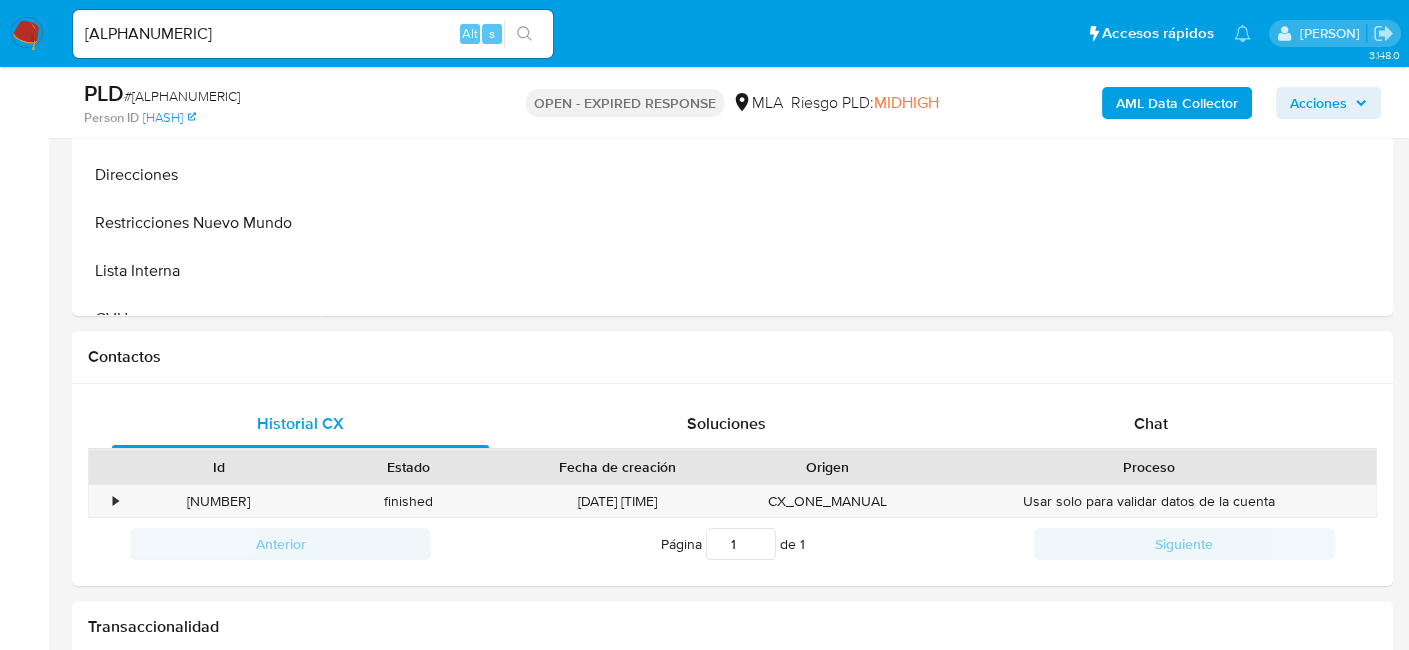 scroll, scrollTop: 900, scrollLeft: 0, axis: vertical 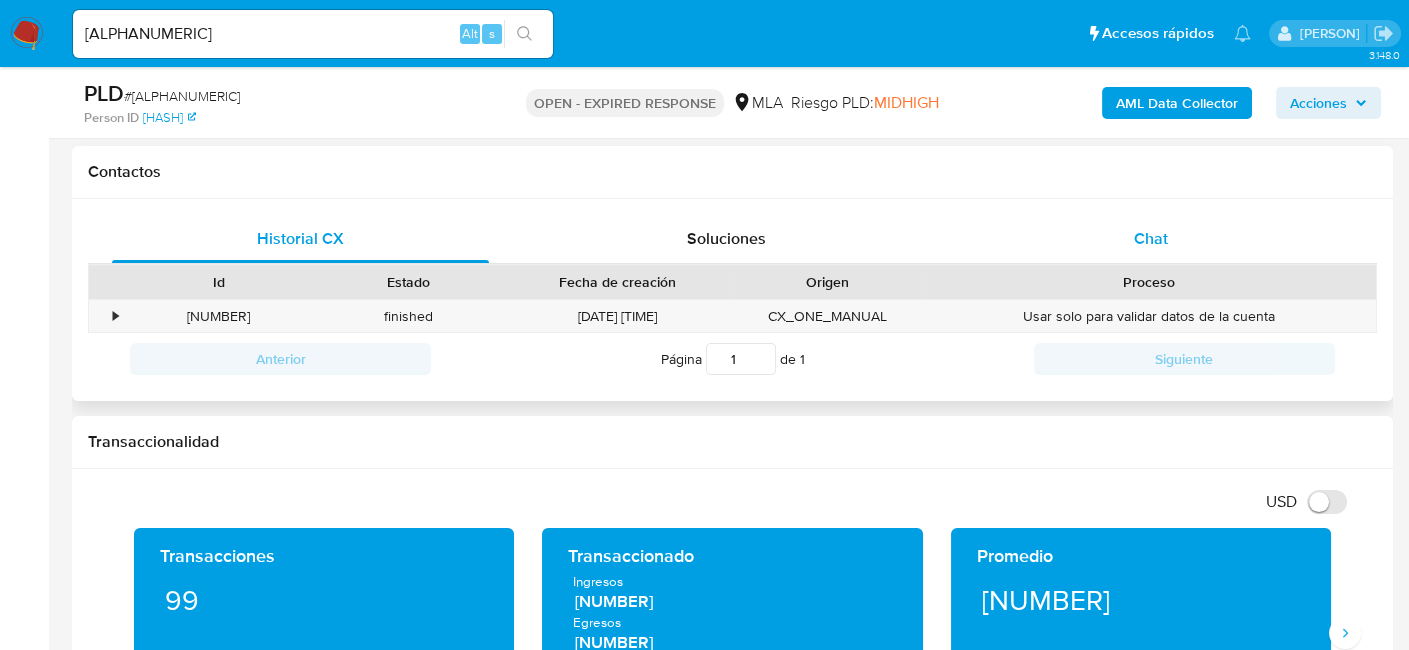 click on "Chat" at bounding box center [1151, 239] 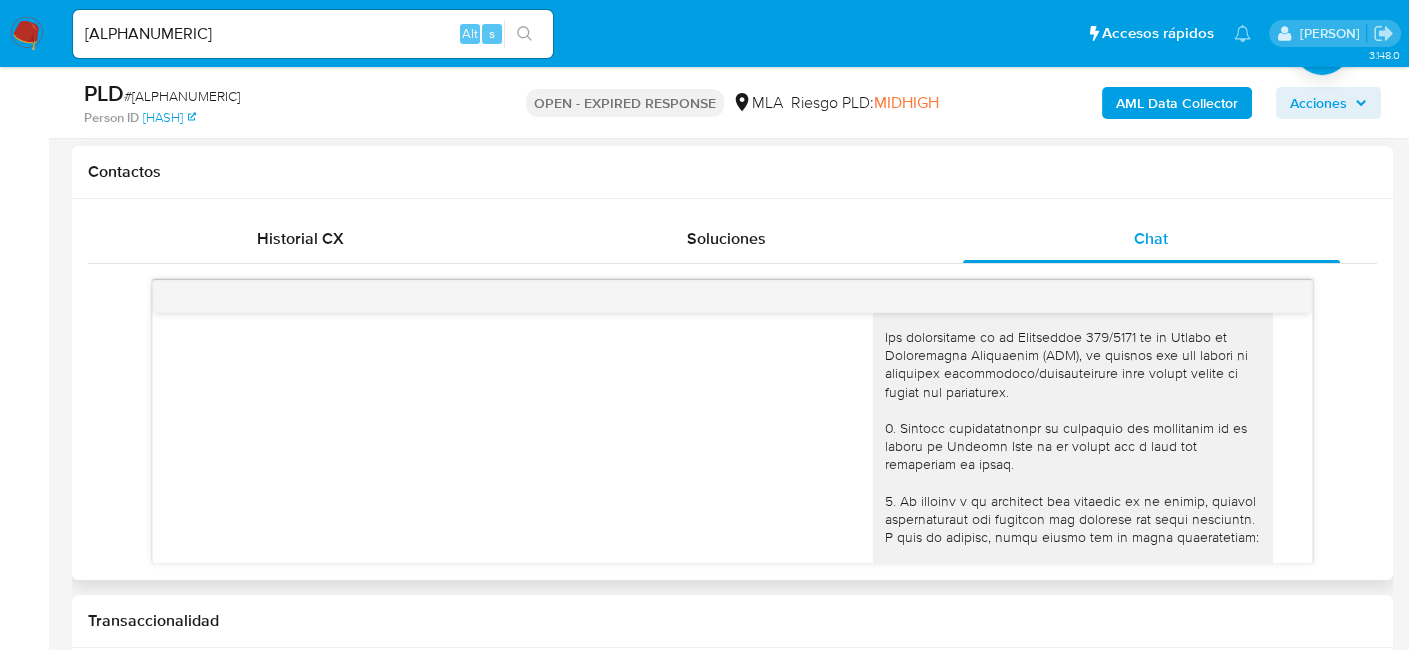 scroll, scrollTop: 24, scrollLeft: 0, axis: vertical 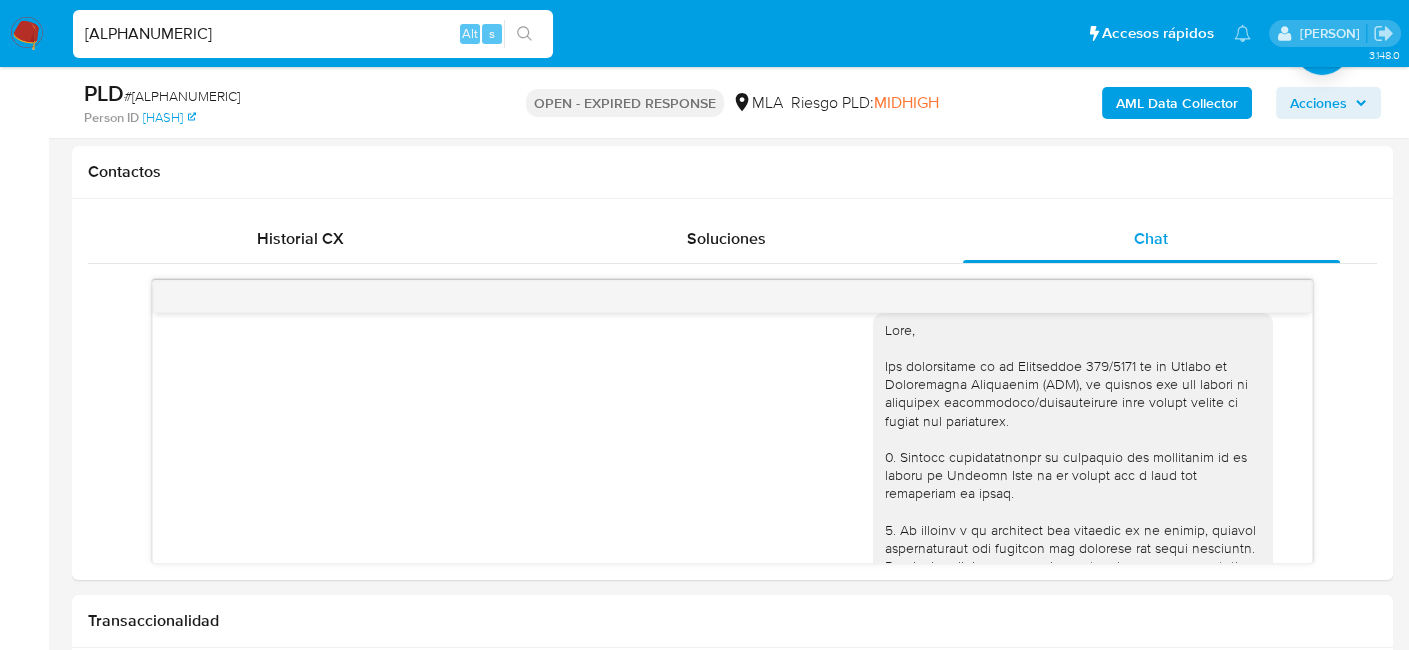 click on "7SENXjrak4FJr2FyWm8JpwHE" at bounding box center [313, 34] 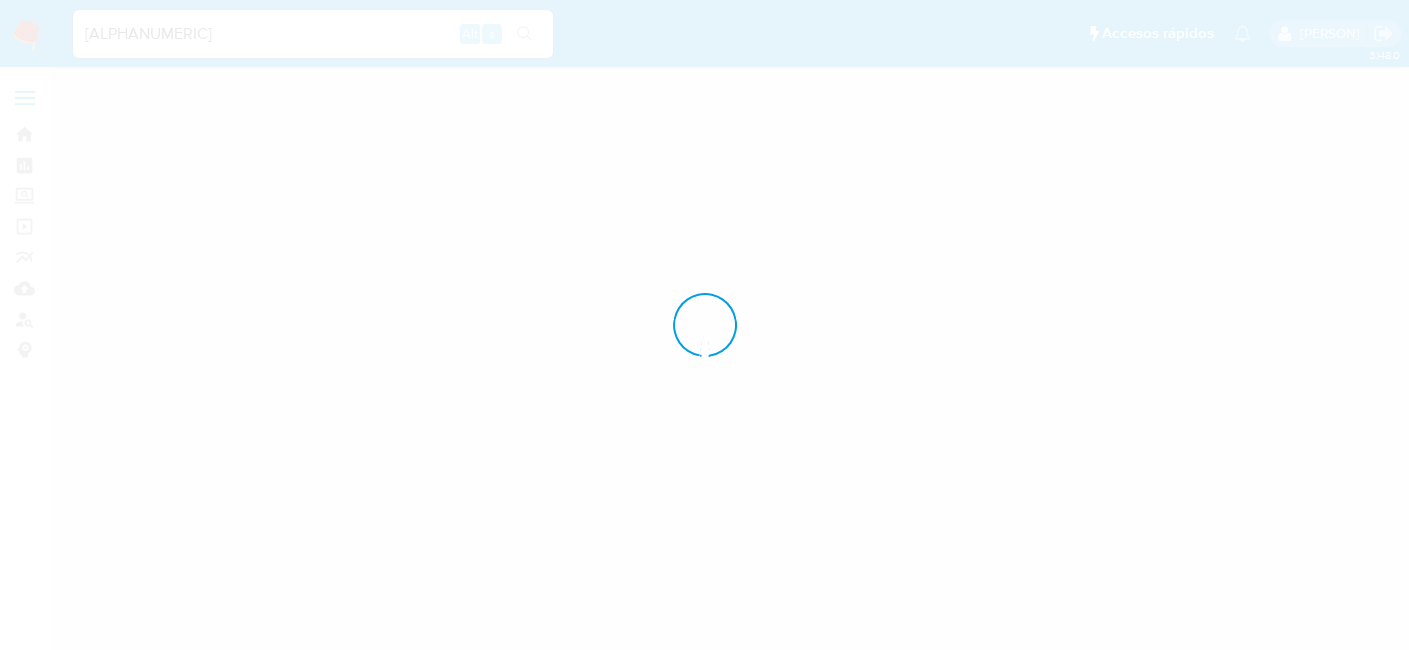 scroll, scrollTop: 0, scrollLeft: 0, axis: both 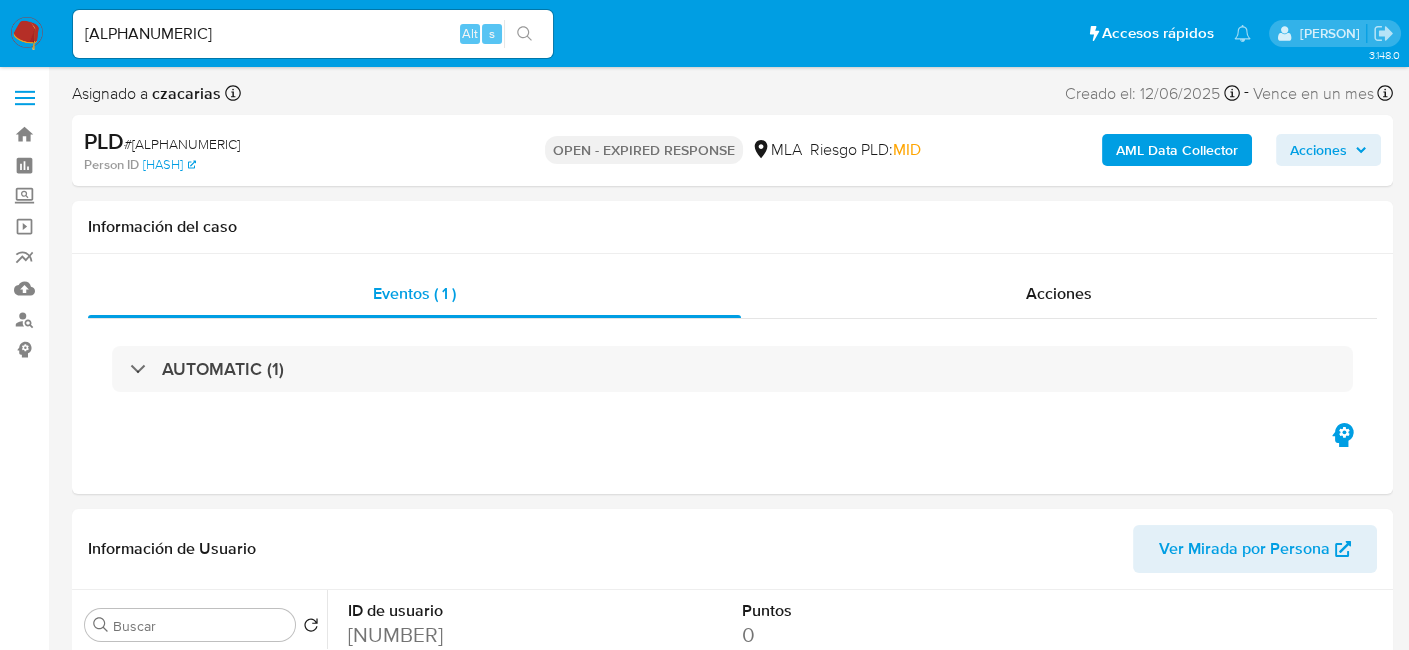 select on "10" 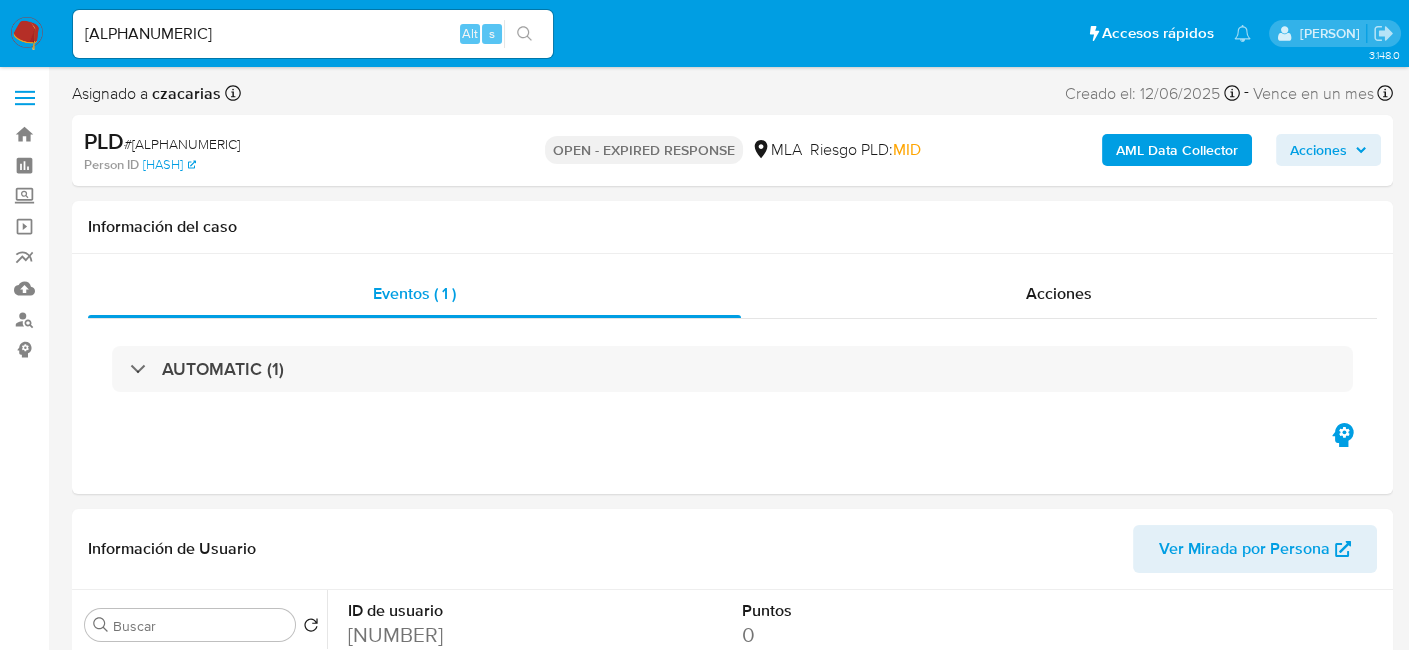 click on "3PXLdbsZmwxI6wpuQXq7sIua" at bounding box center [313, 34] 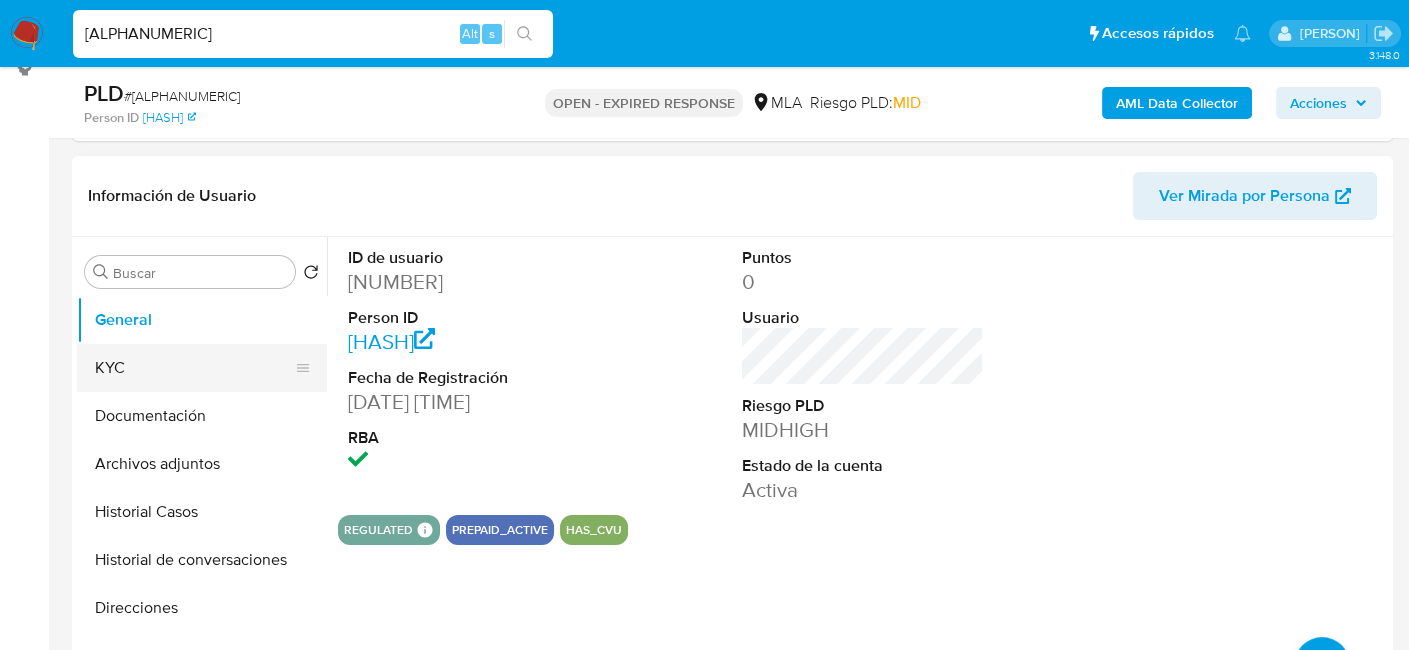 scroll, scrollTop: 300, scrollLeft: 0, axis: vertical 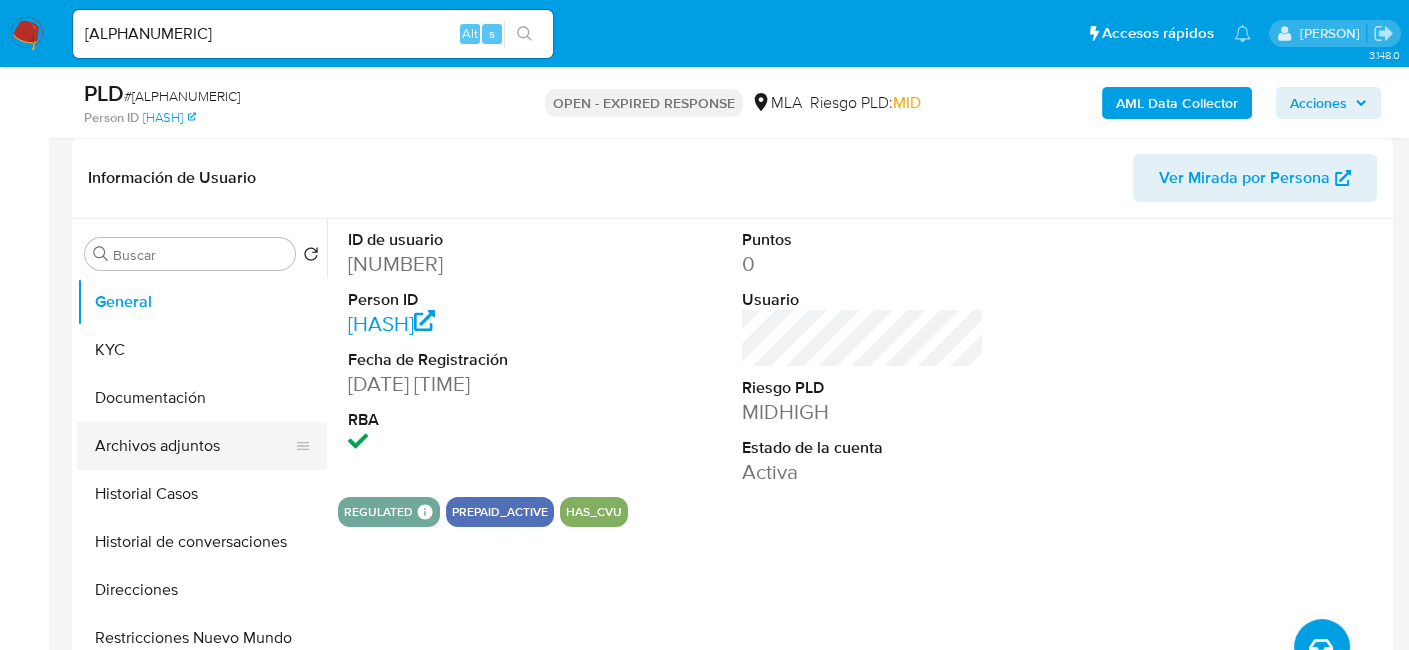 click on "Archivos adjuntos" at bounding box center (194, 446) 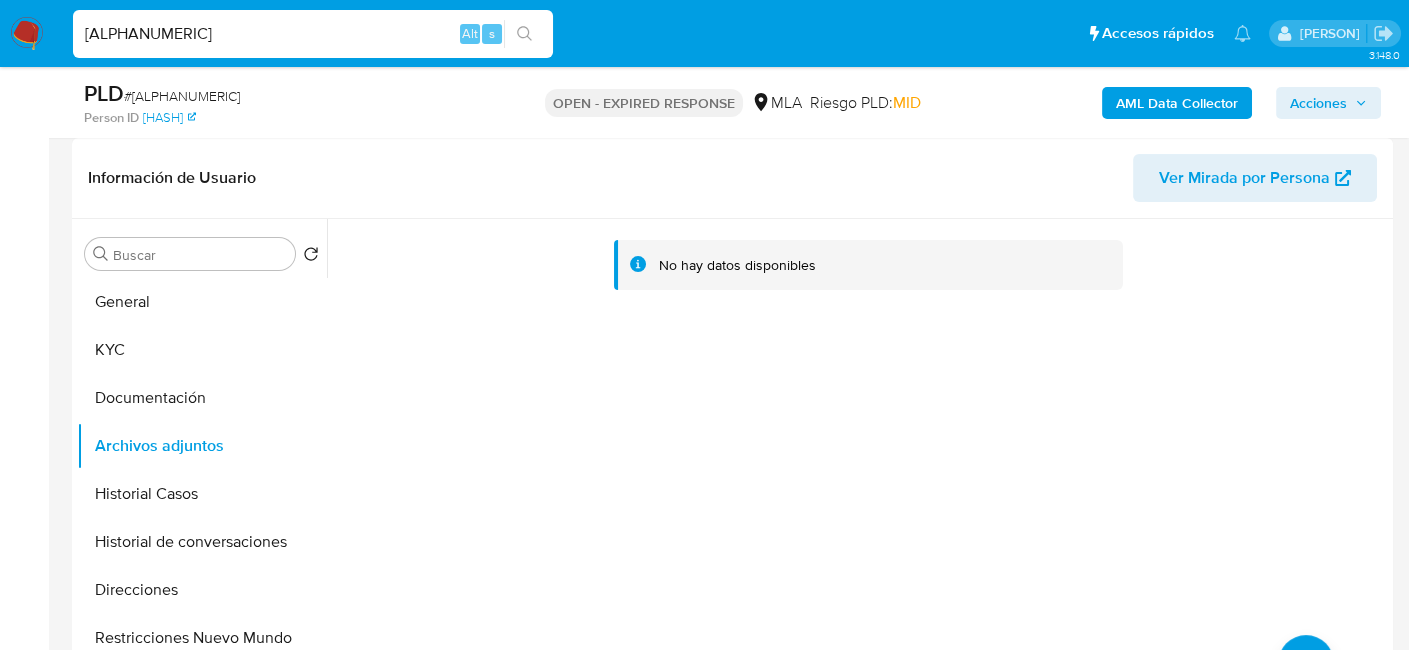 click on "3PXLdbsZmwxI6wpuQXq7sIua" at bounding box center [313, 34] 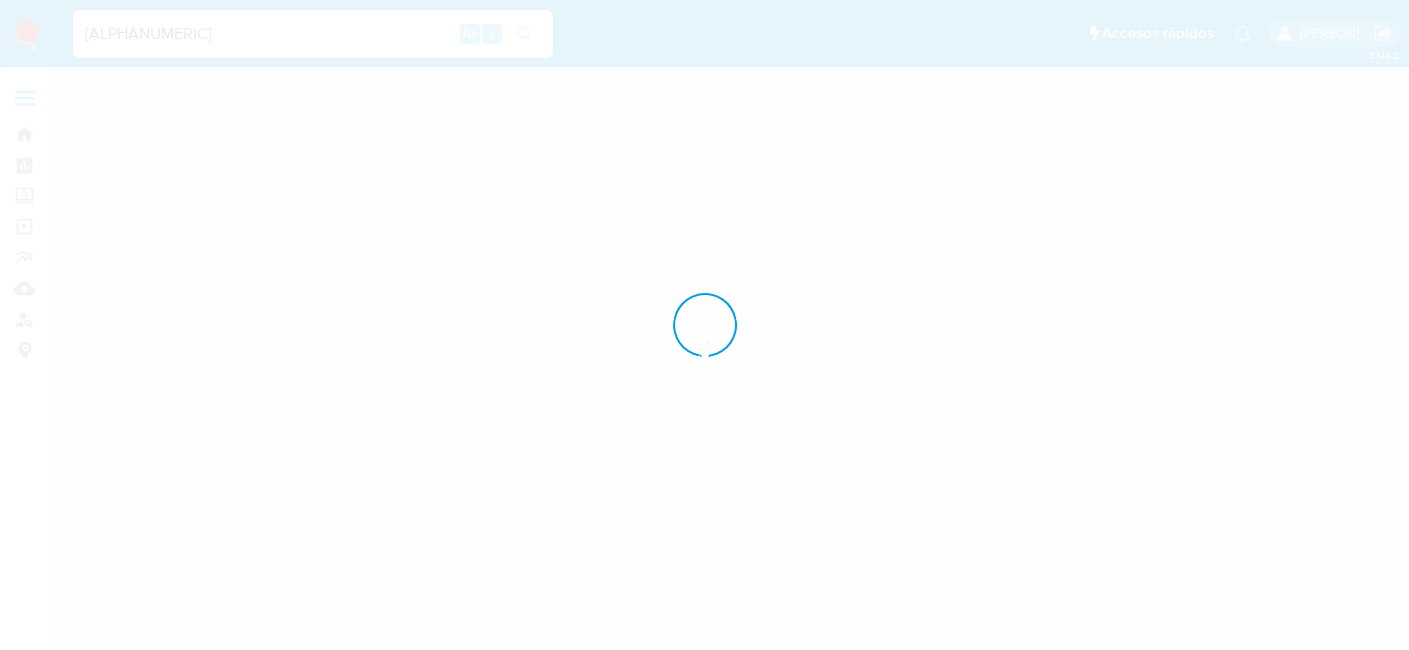 scroll, scrollTop: 0, scrollLeft: 0, axis: both 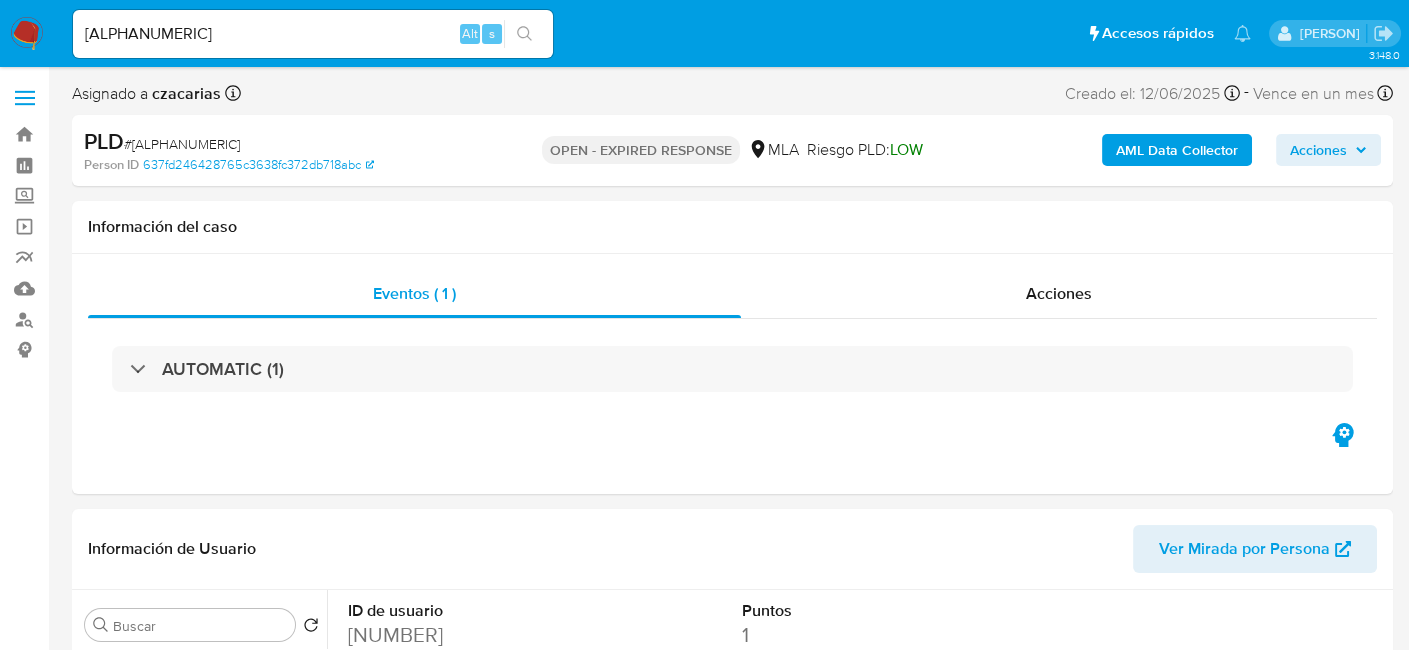 select on "10" 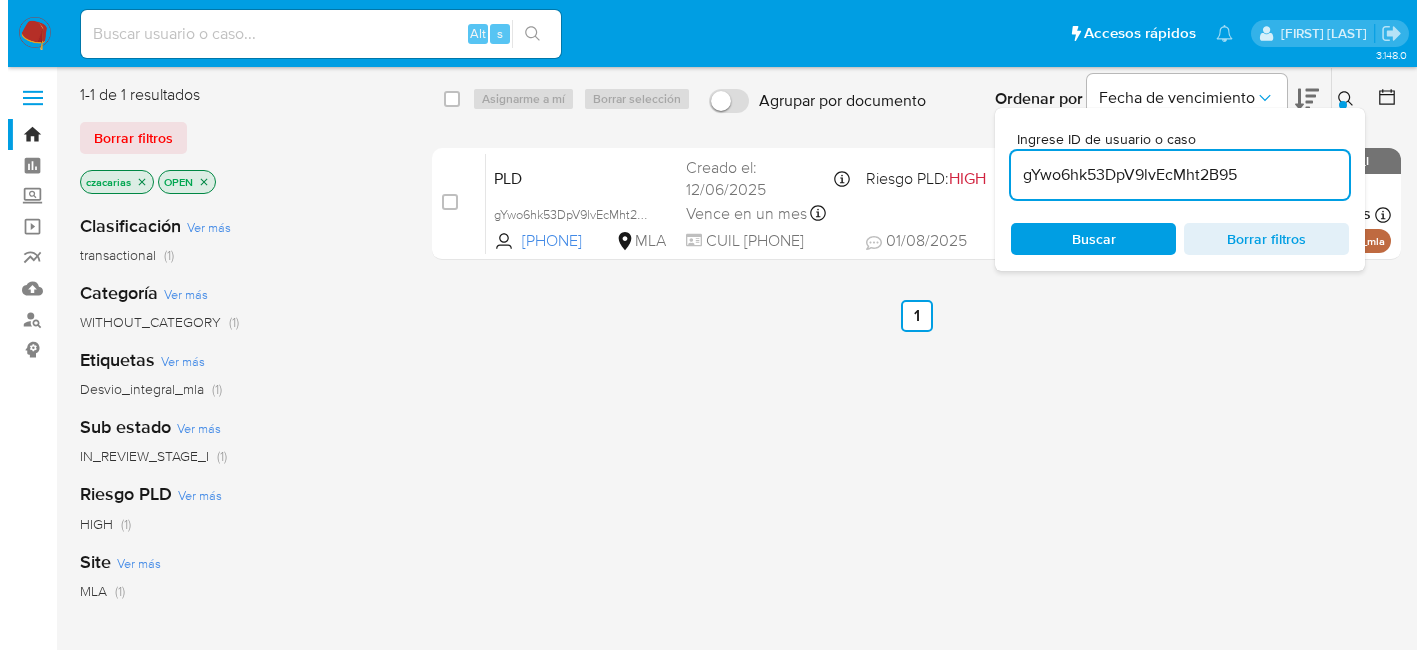 scroll, scrollTop: 0, scrollLeft: 0, axis: both 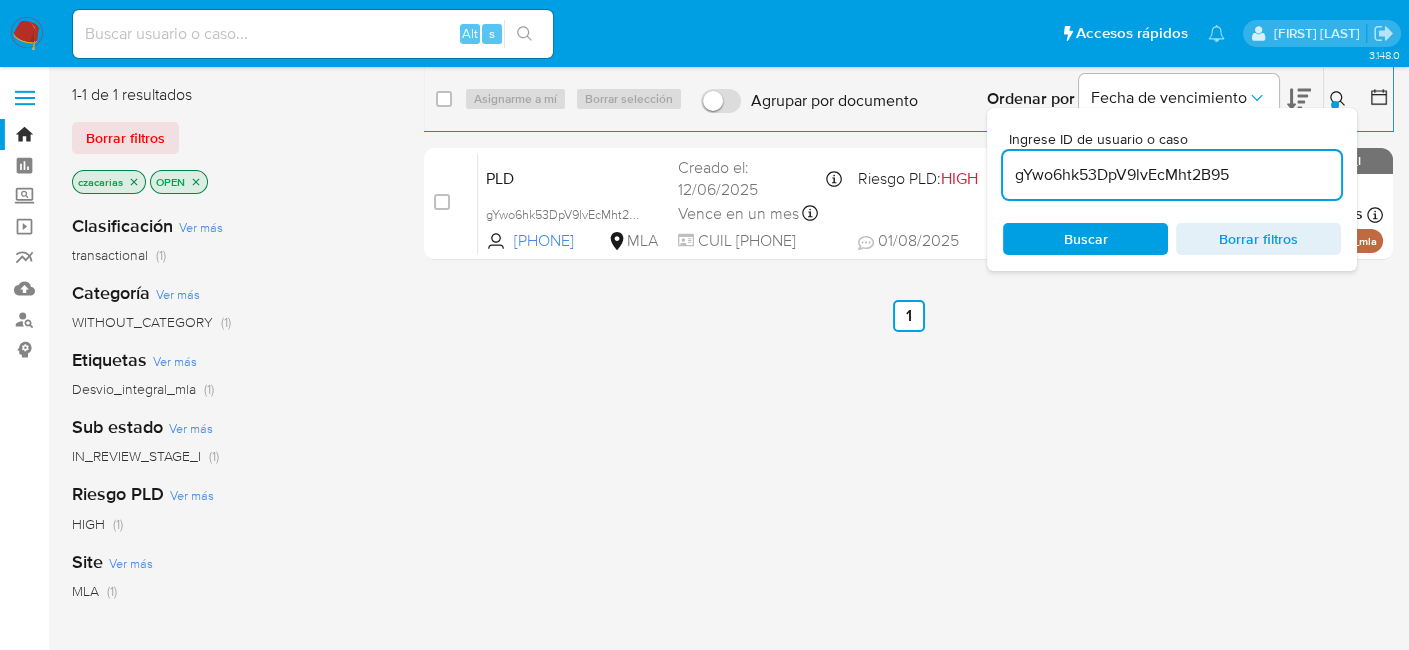 click on "gYwo6hk53DpV9lvEcMht2B95" at bounding box center [1172, 175] 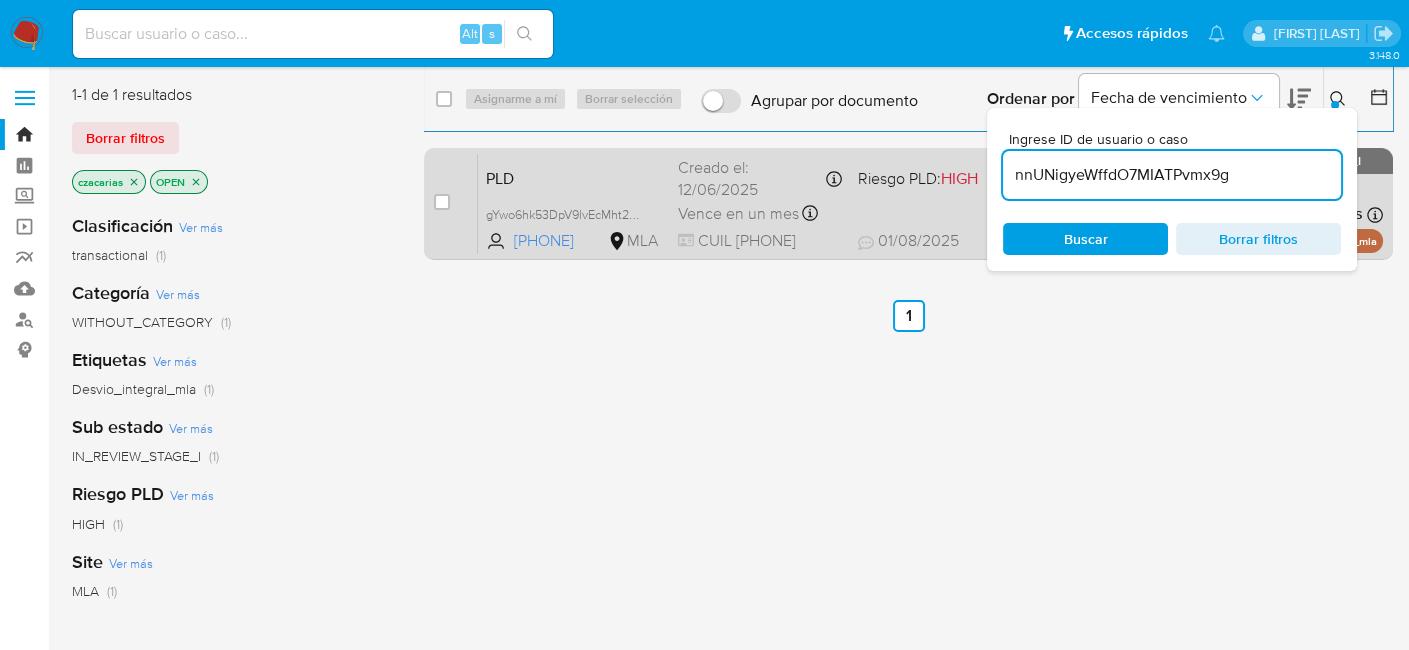type on "nnUNigyeWffdO7MIATPvmx9g" 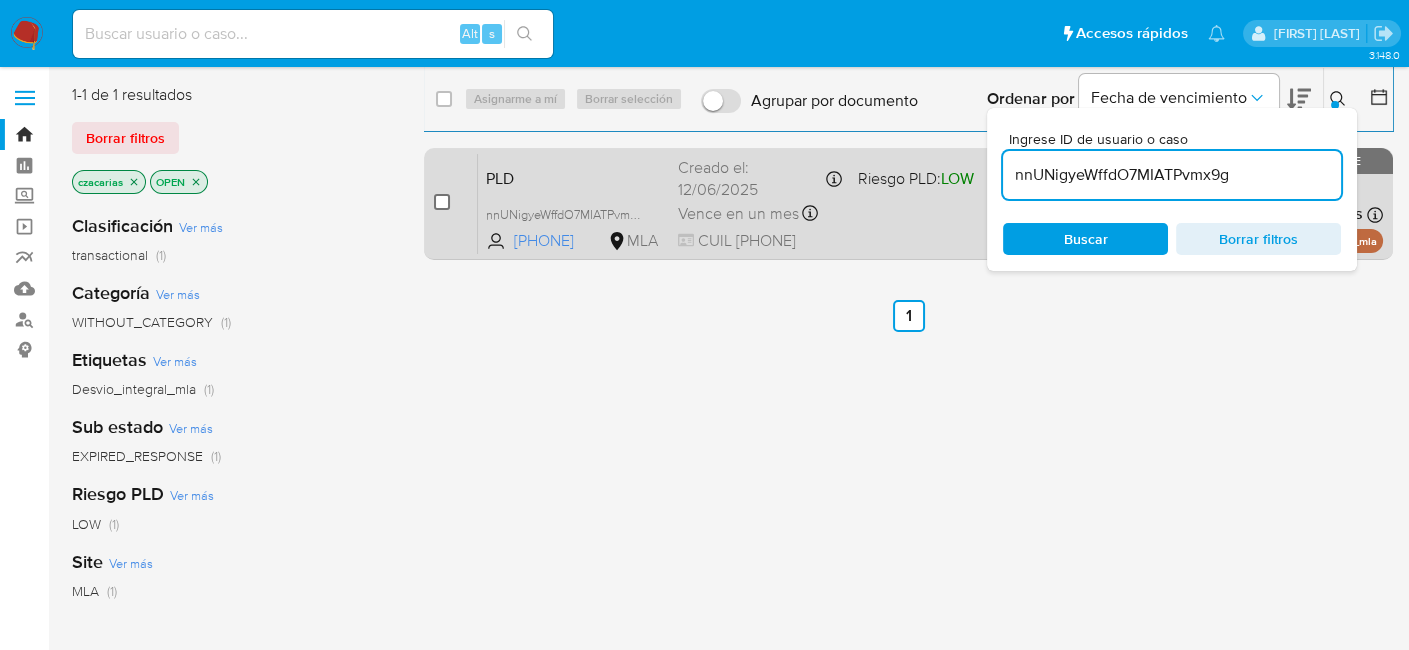 click at bounding box center (442, 202) 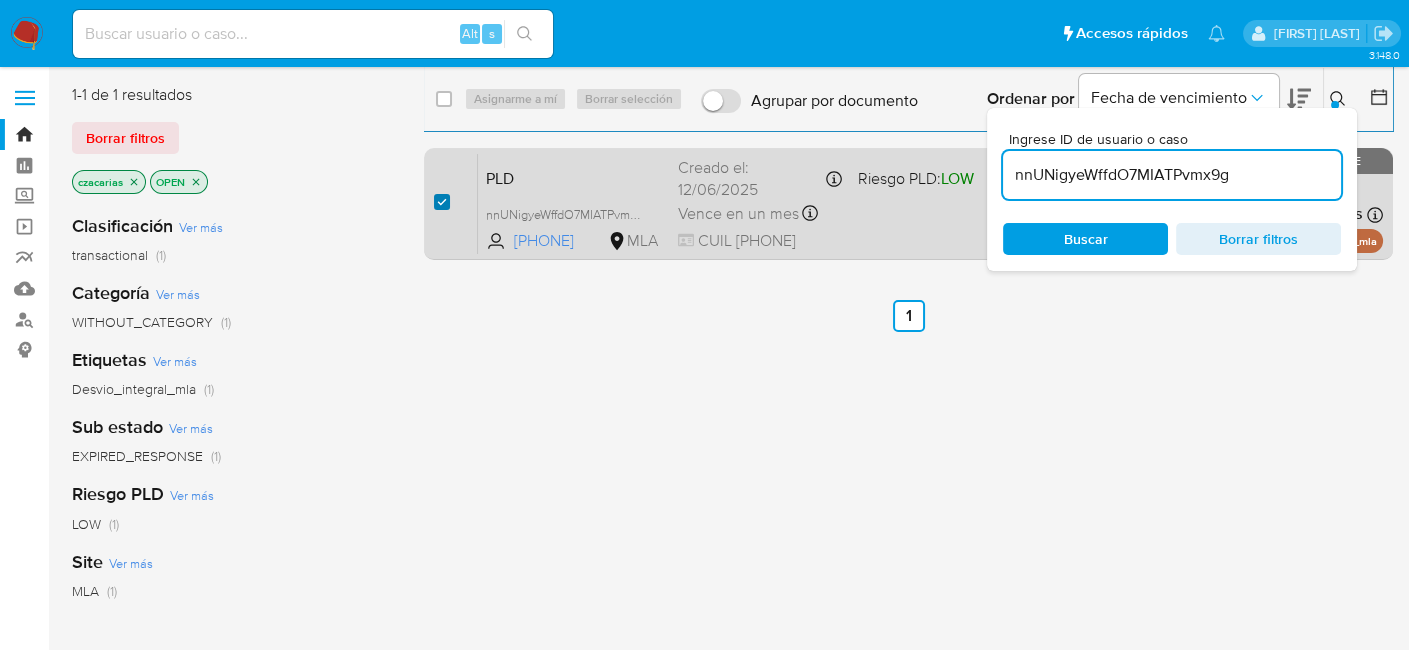 checkbox on "true" 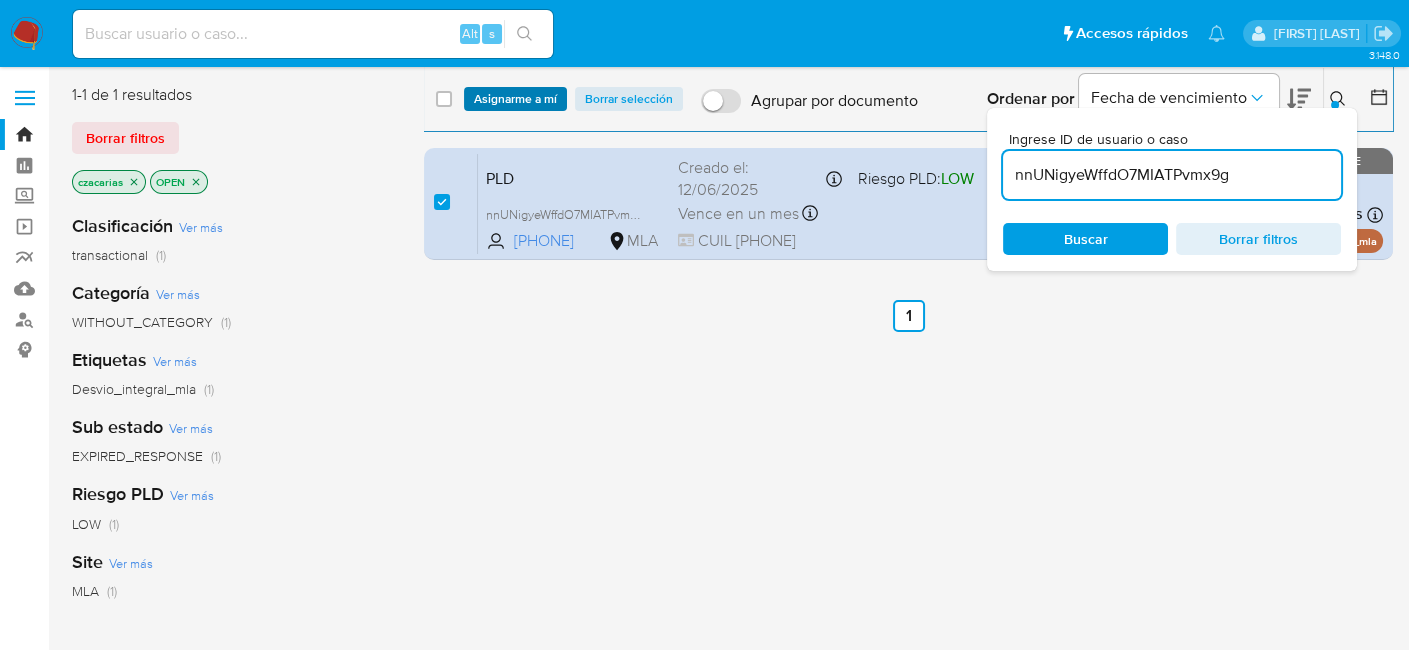 click on "Asignarme a mí" at bounding box center (515, 99) 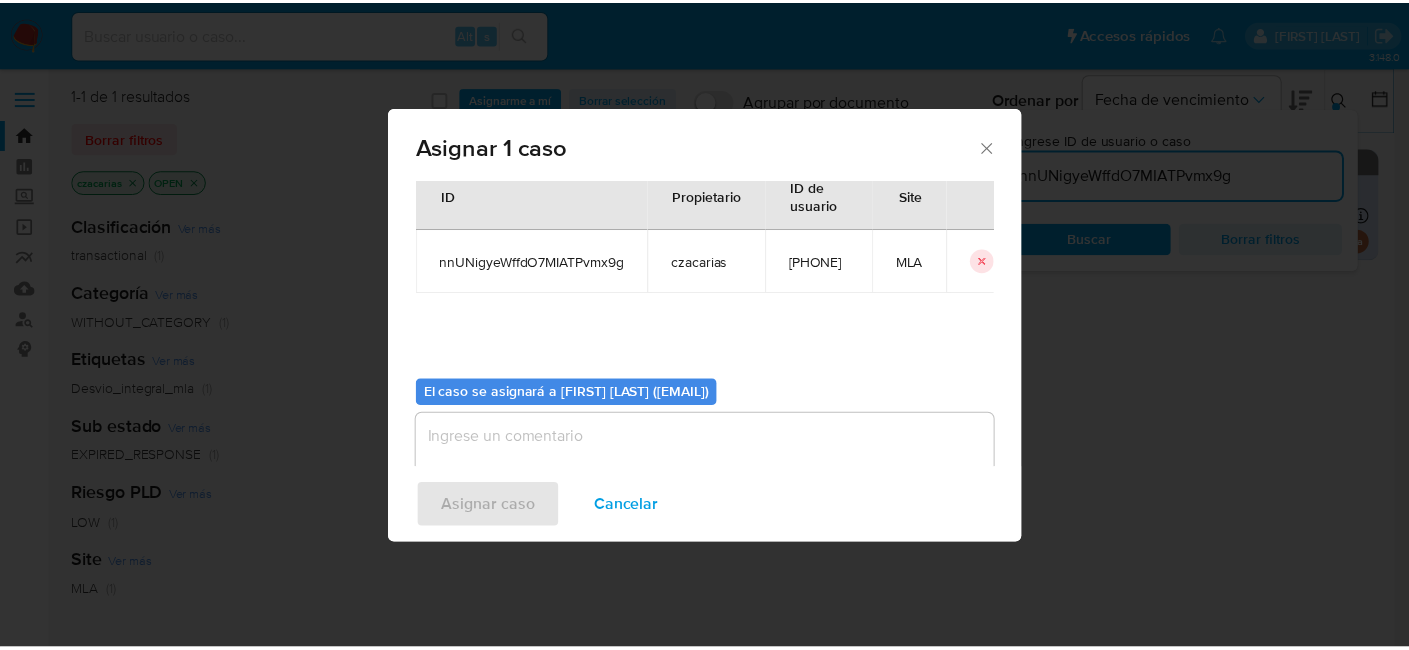 scroll, scrollTop: 102, scrollLeft: 0, axis: vertical 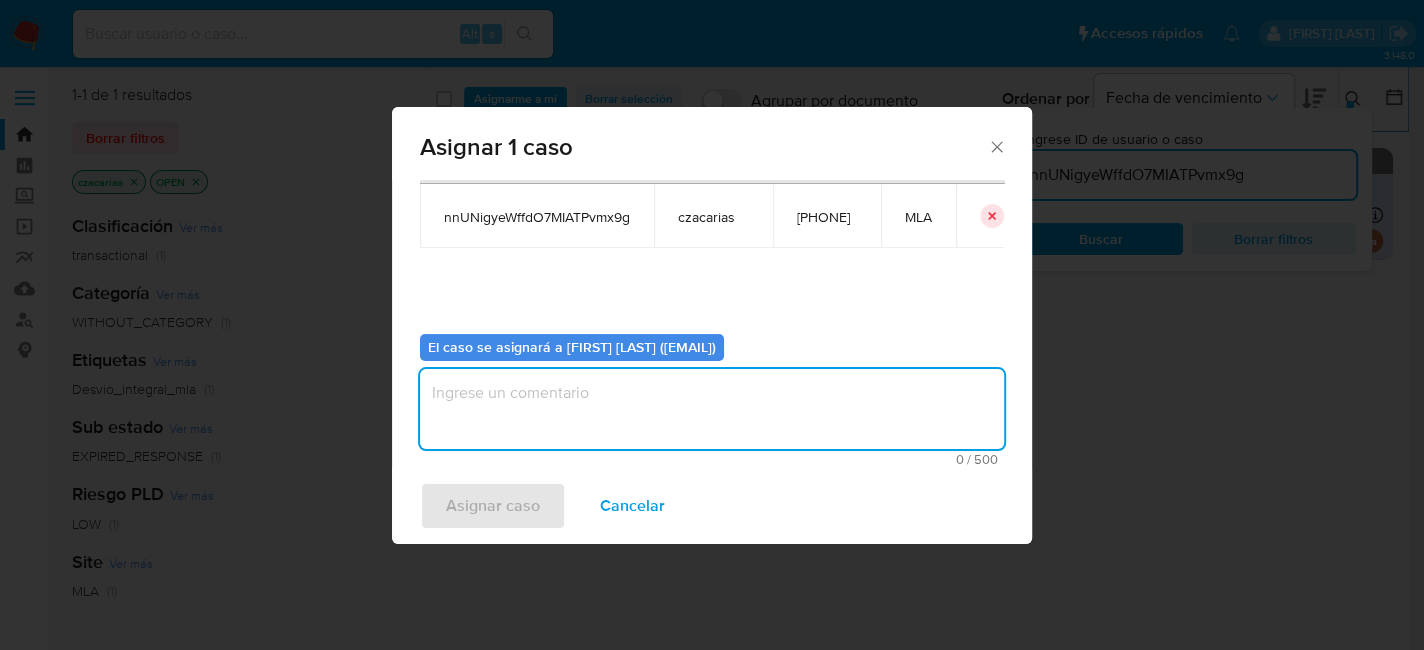 click at bounding box center (712, 409) 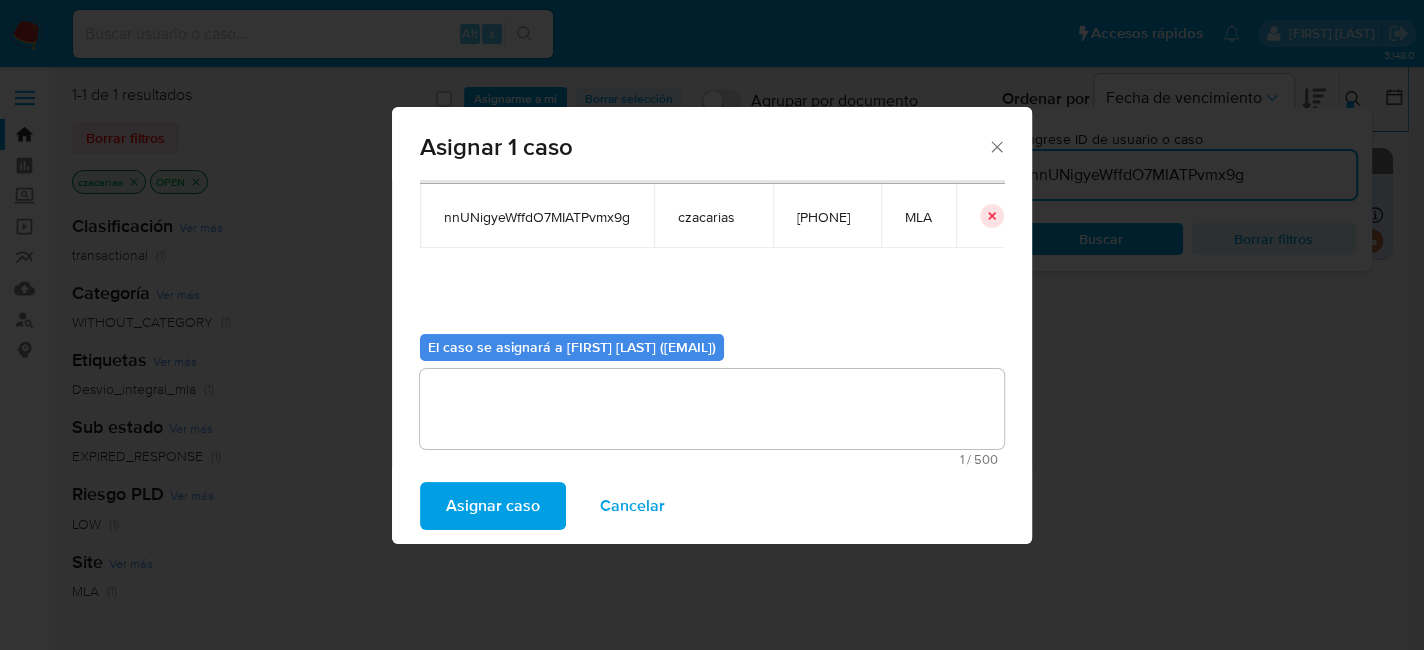 click on "Asignar caso" at bounding box center [493, 506] 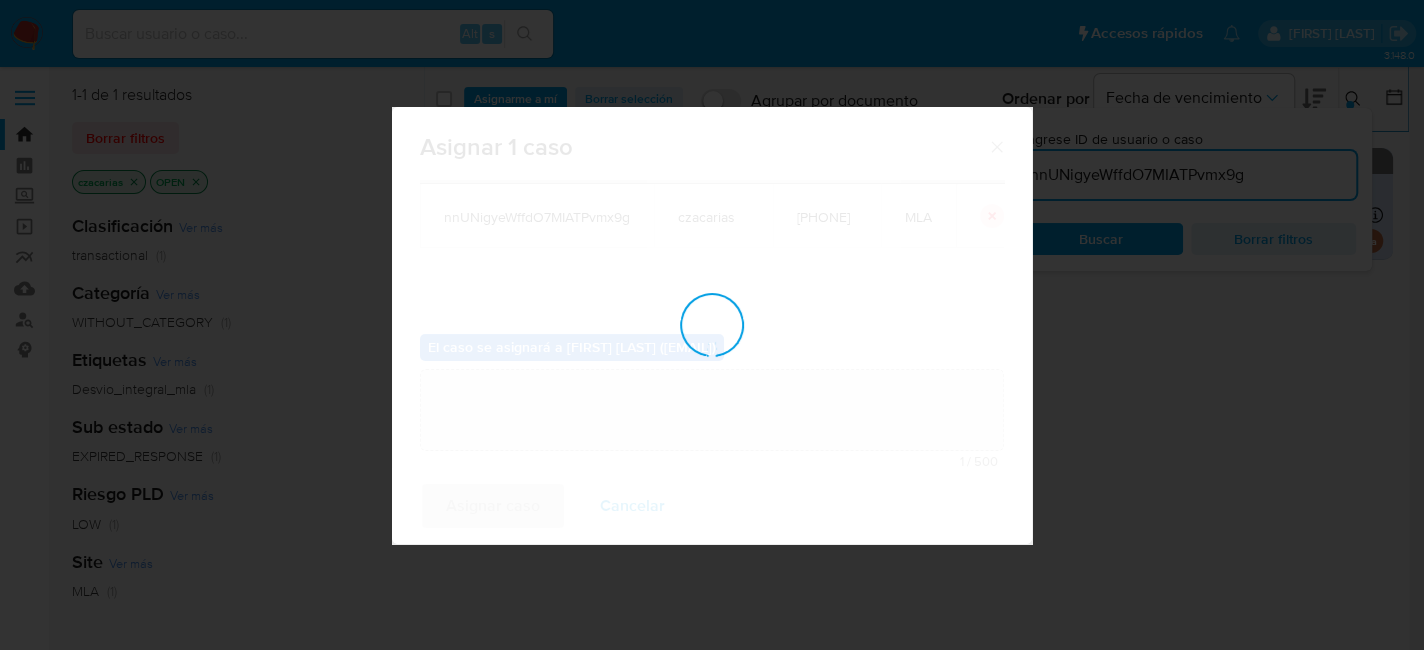 type 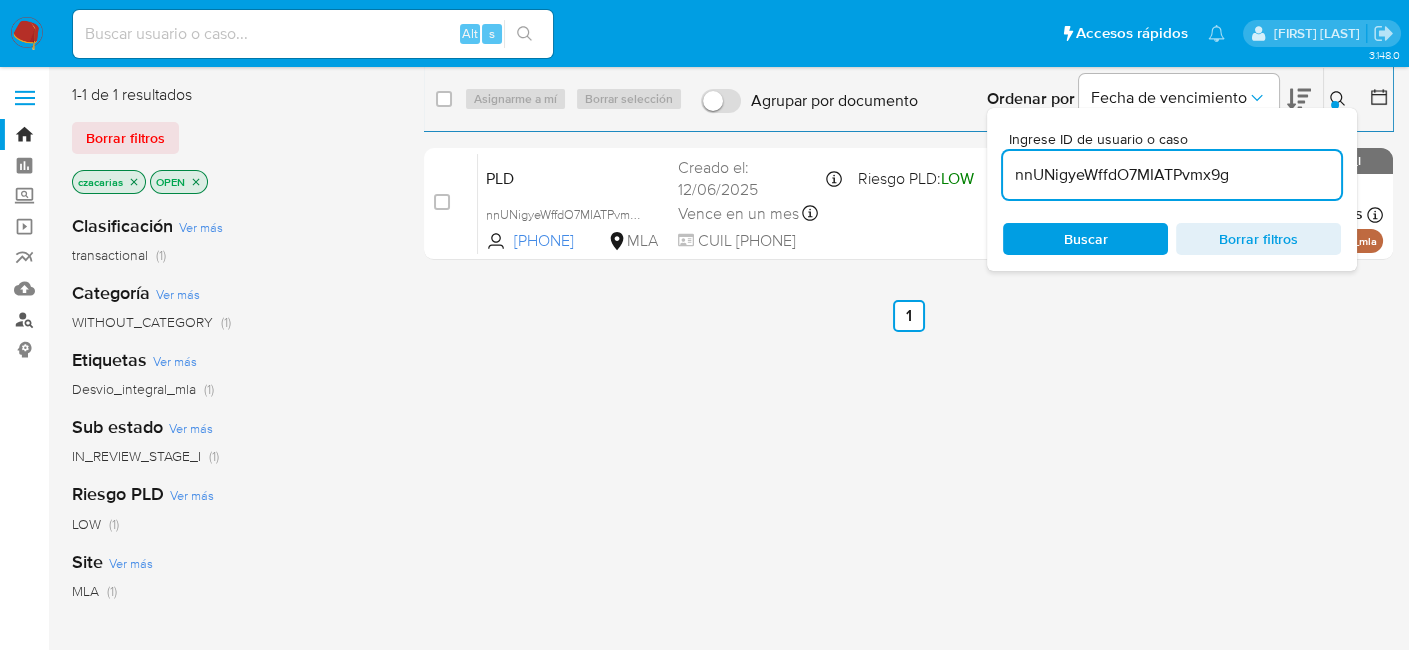 click on "Buscador de personas" at bounding box center (119, 319) 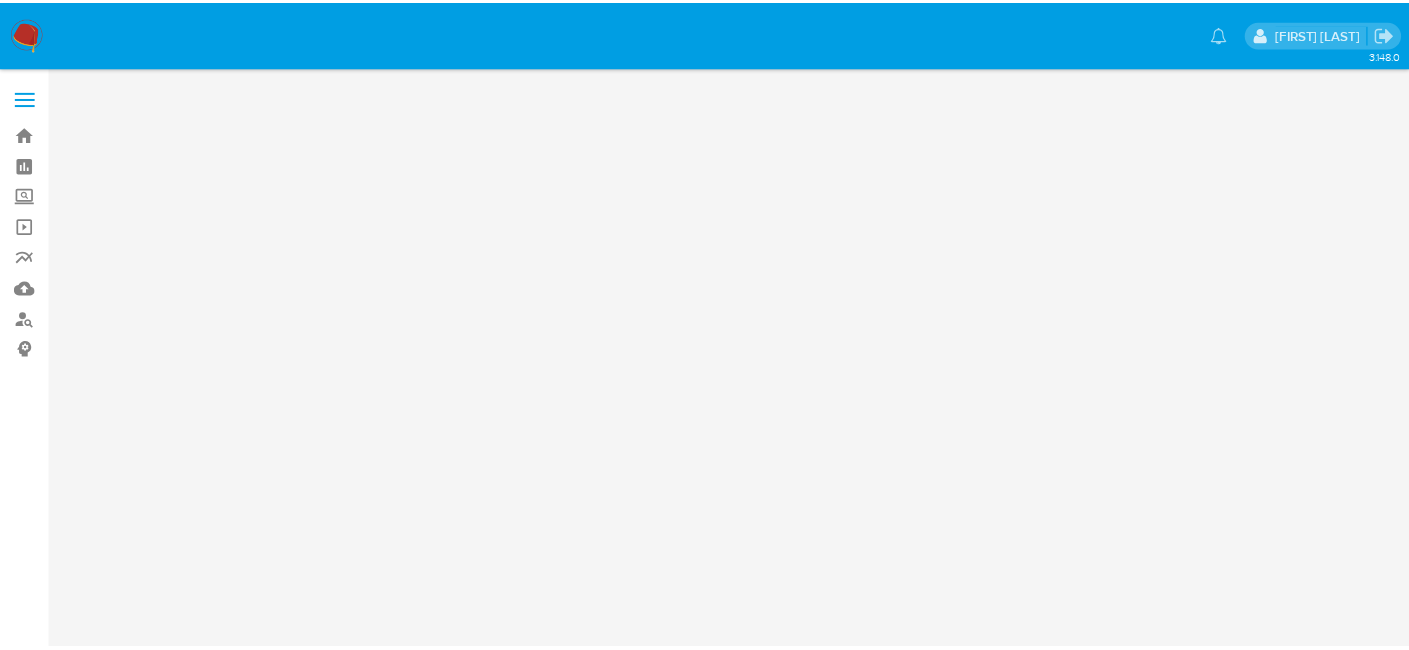 scroll, scrollTop: 0, scrollLeft: 0, axis: both 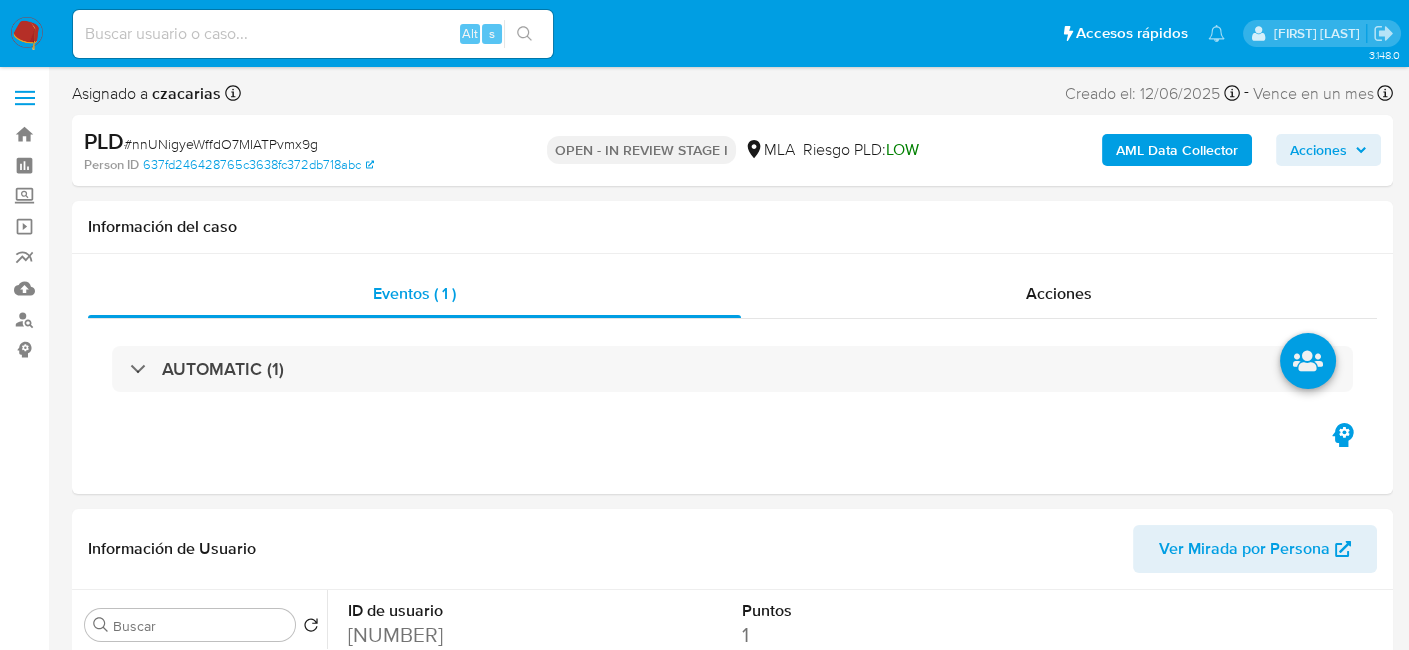 select on "10" 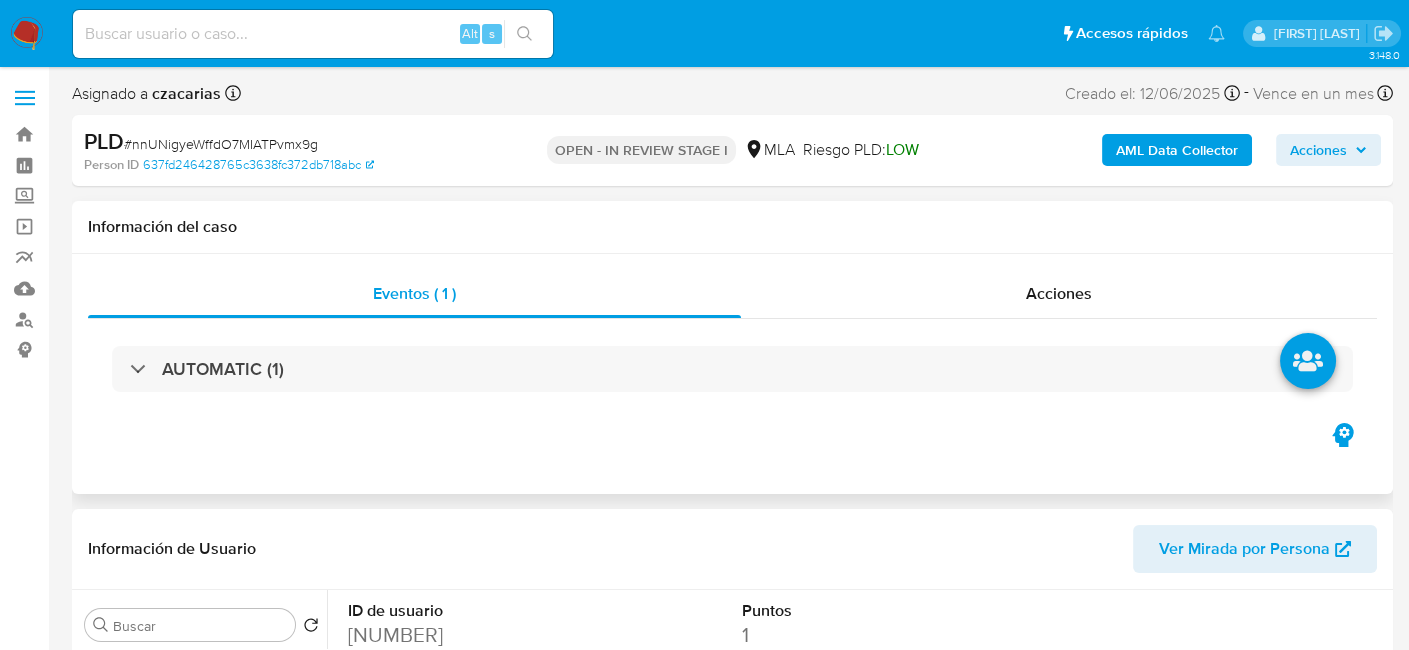 scroll, scrollTop: 200, scrollLeft: 0, axis: vertical 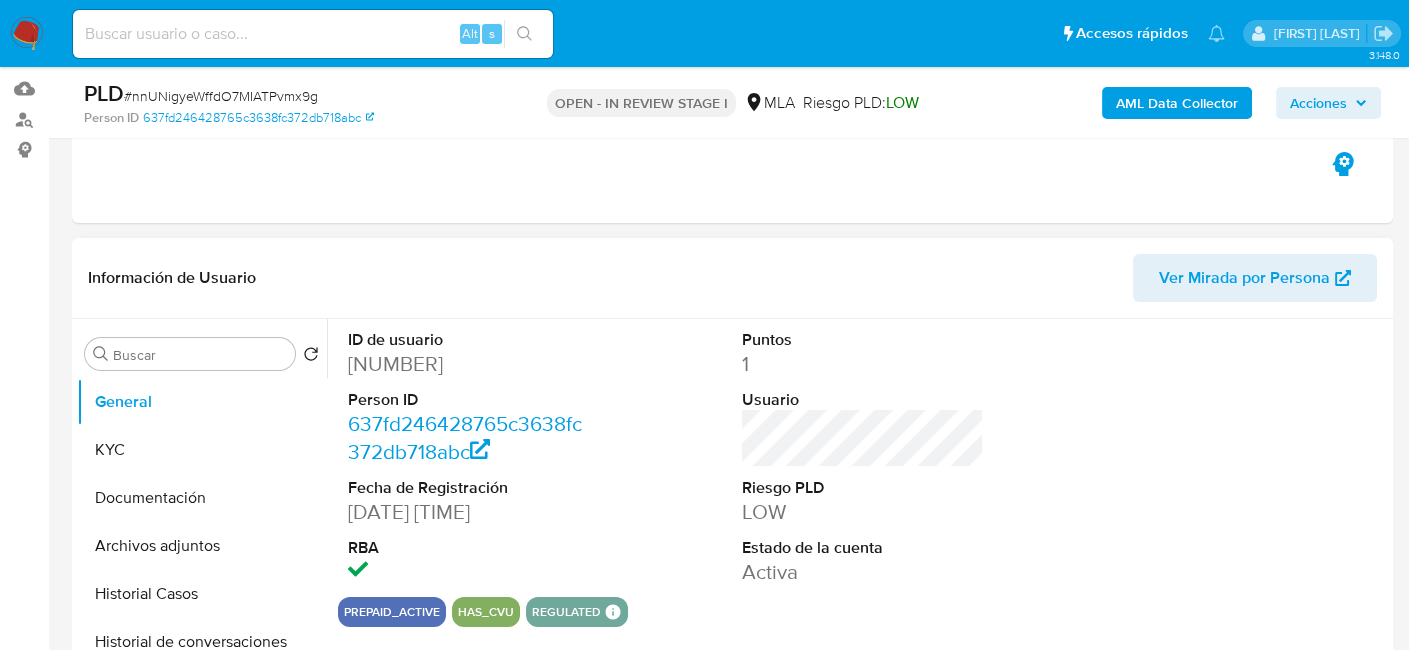 click on "[NUMBER]" at bounding box center (469, 364) 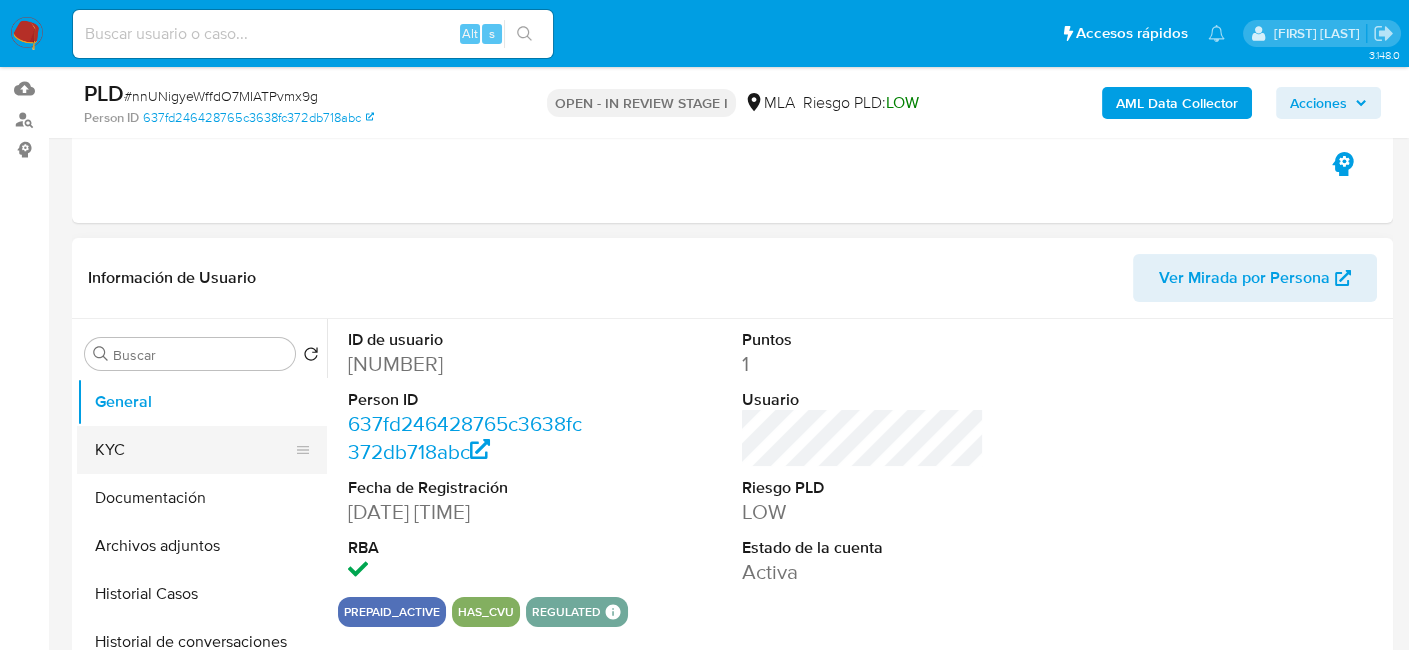click on "KYC" at bounding box center (194, 450) 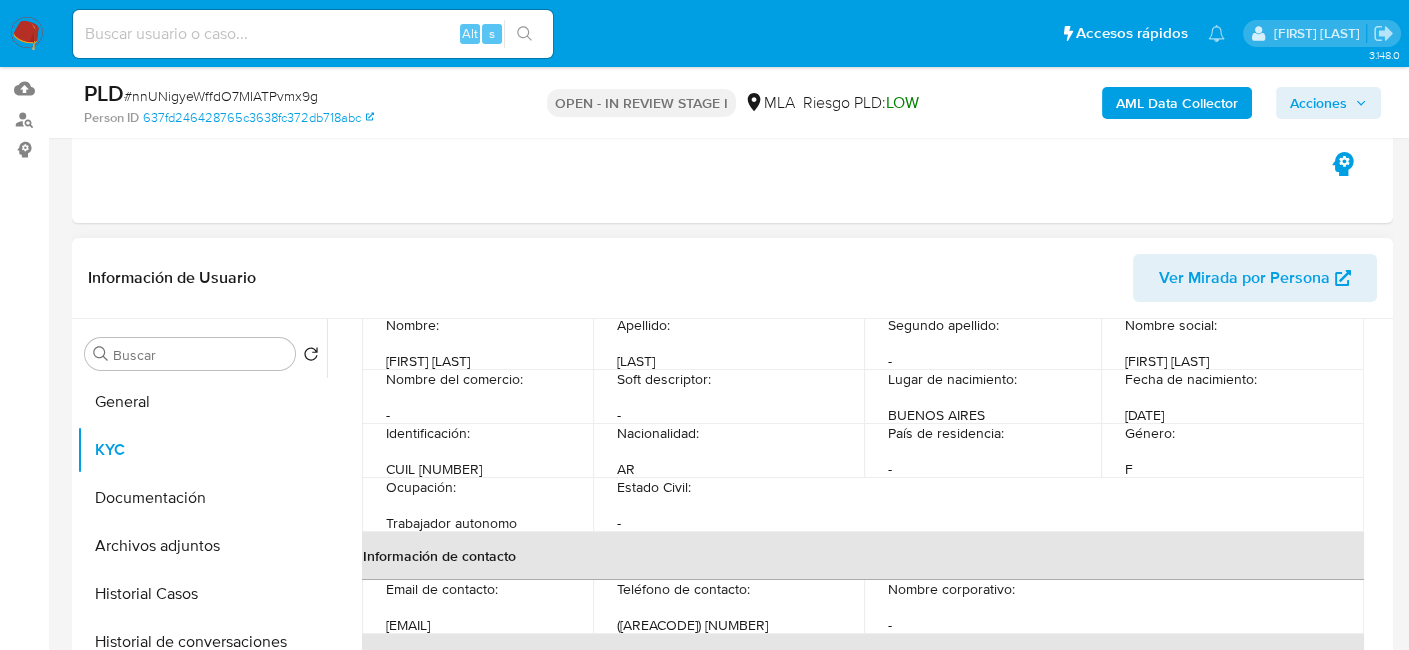 scroll, scrollTop: 100, scrollLeft: 0, axis: vertical 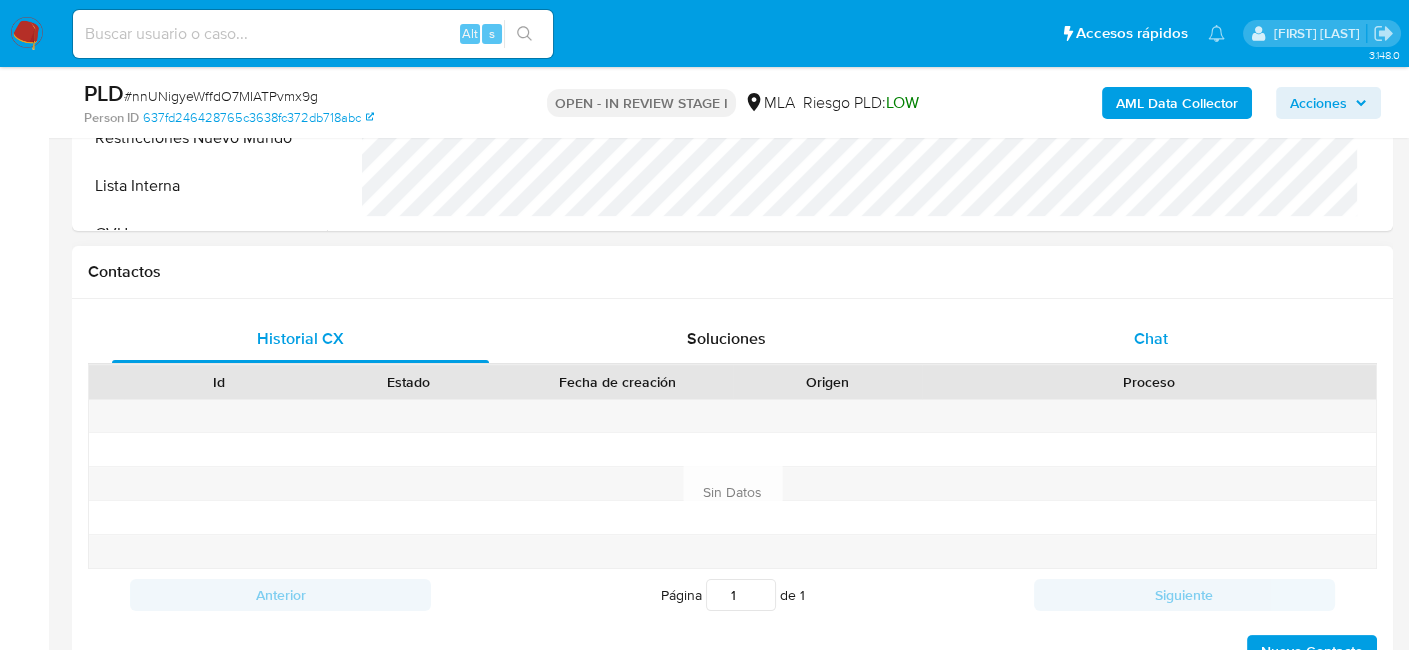 click on "Chat" at bounding box center (1151, 338) 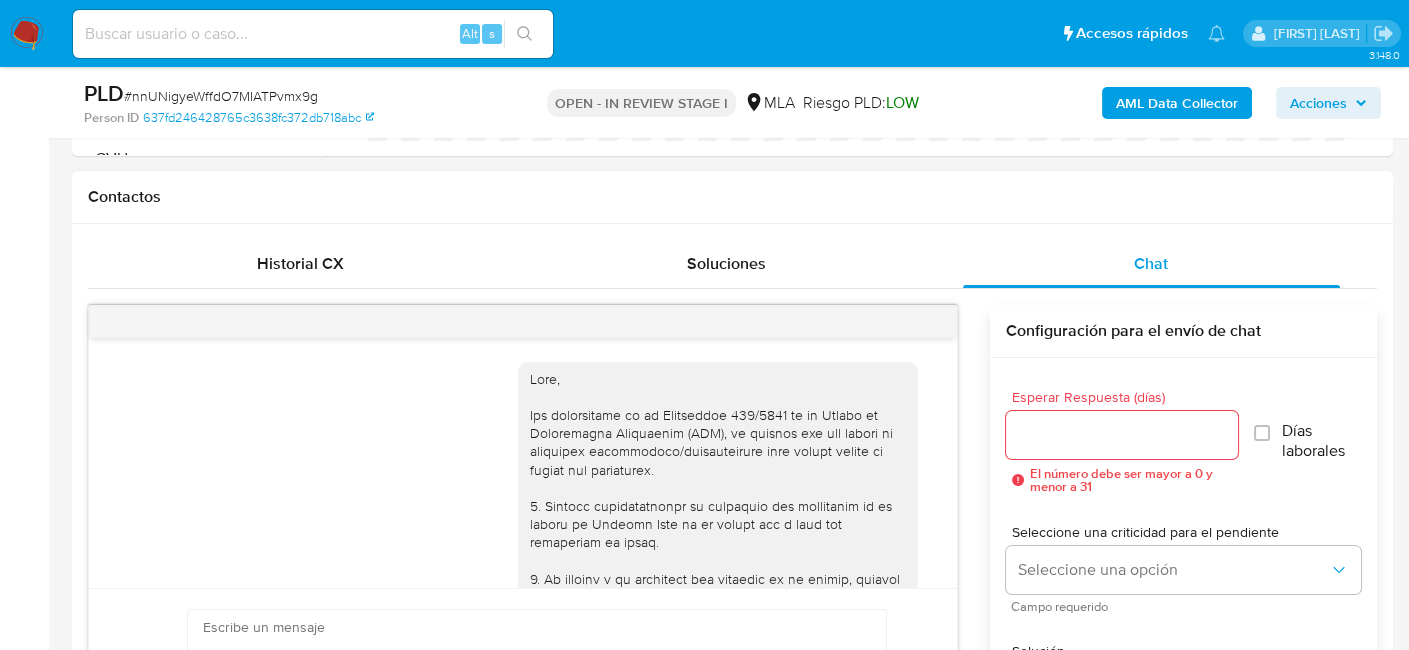scroll, scrollTop: 996, scrollLeft: 0, axis: vertical 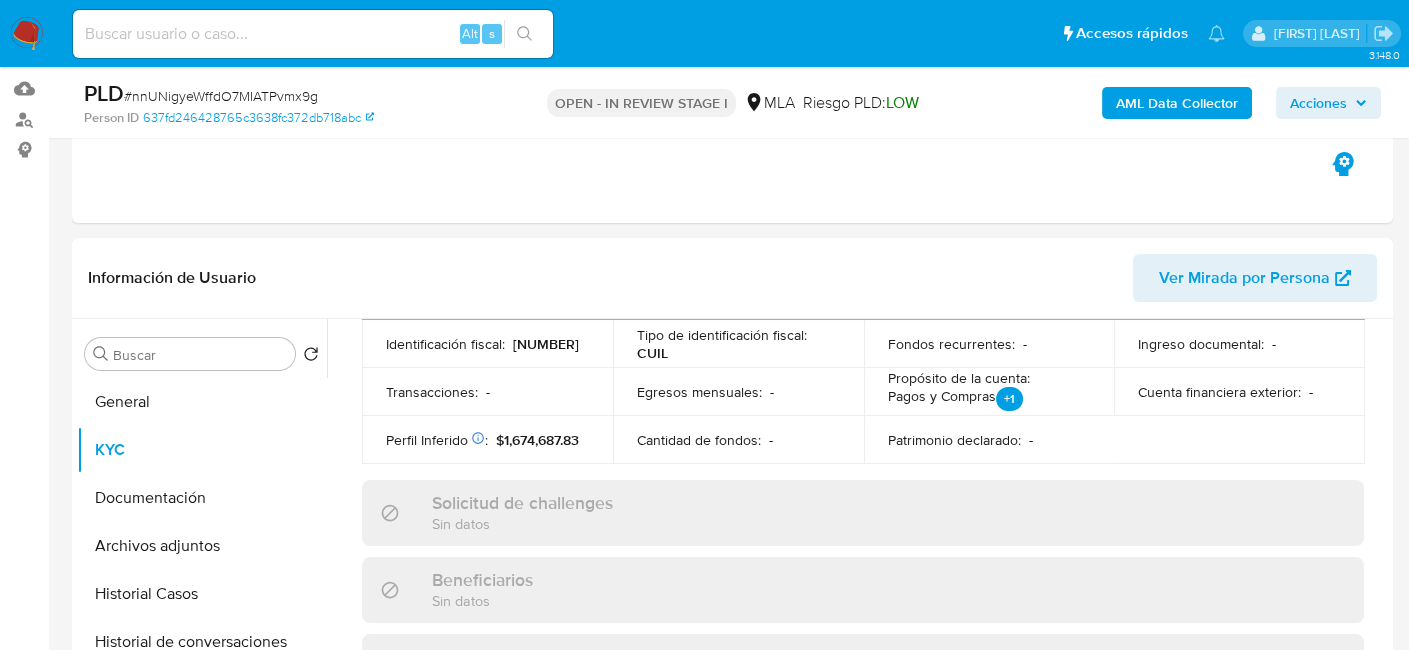 click on "AML Data Collector Acciones" at bounding box center (1167, 102) 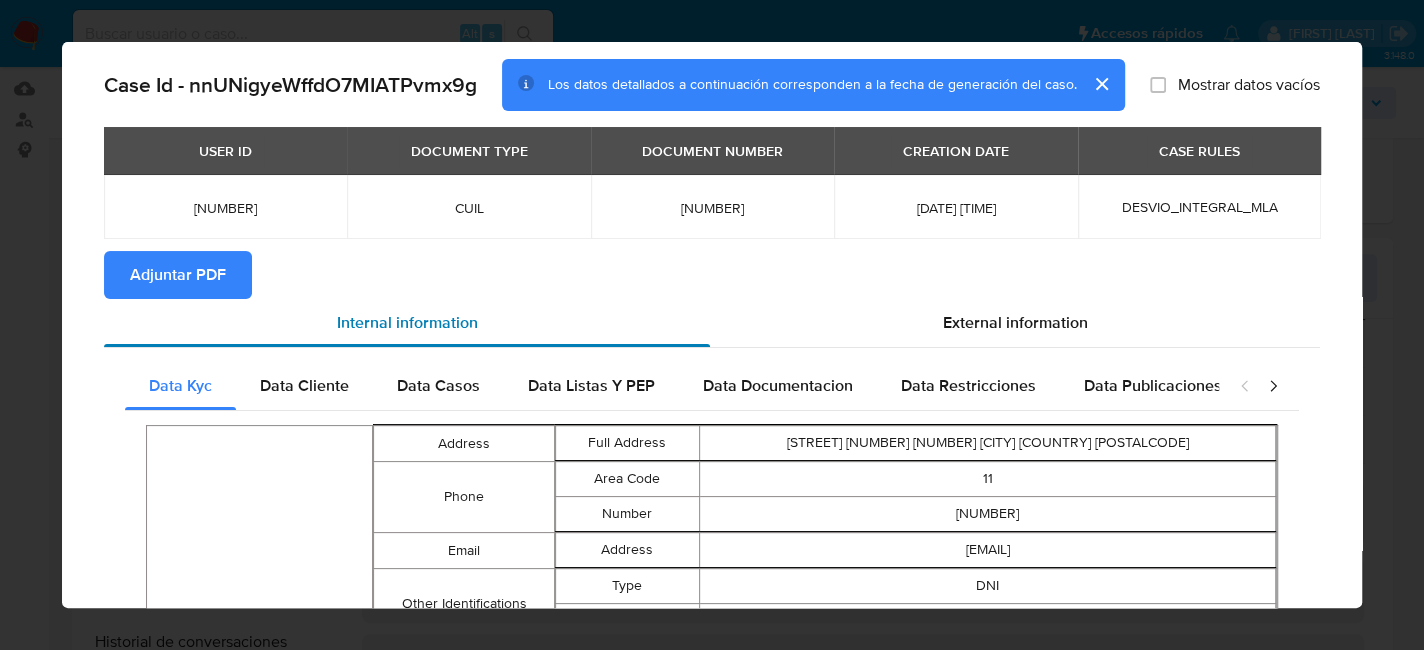 scroll, scrollTop: 96, scrollLeft: 0, axis: vertical 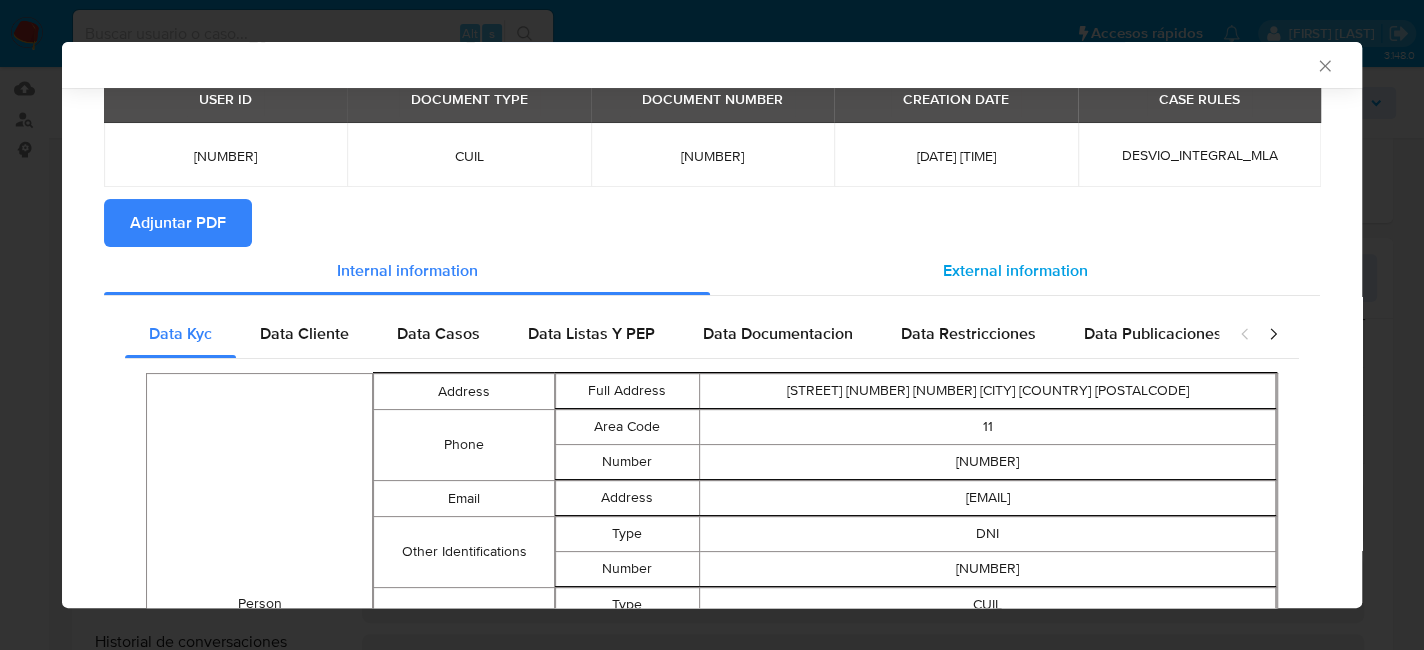 click on "External information" at bounding box center [1015, 271] 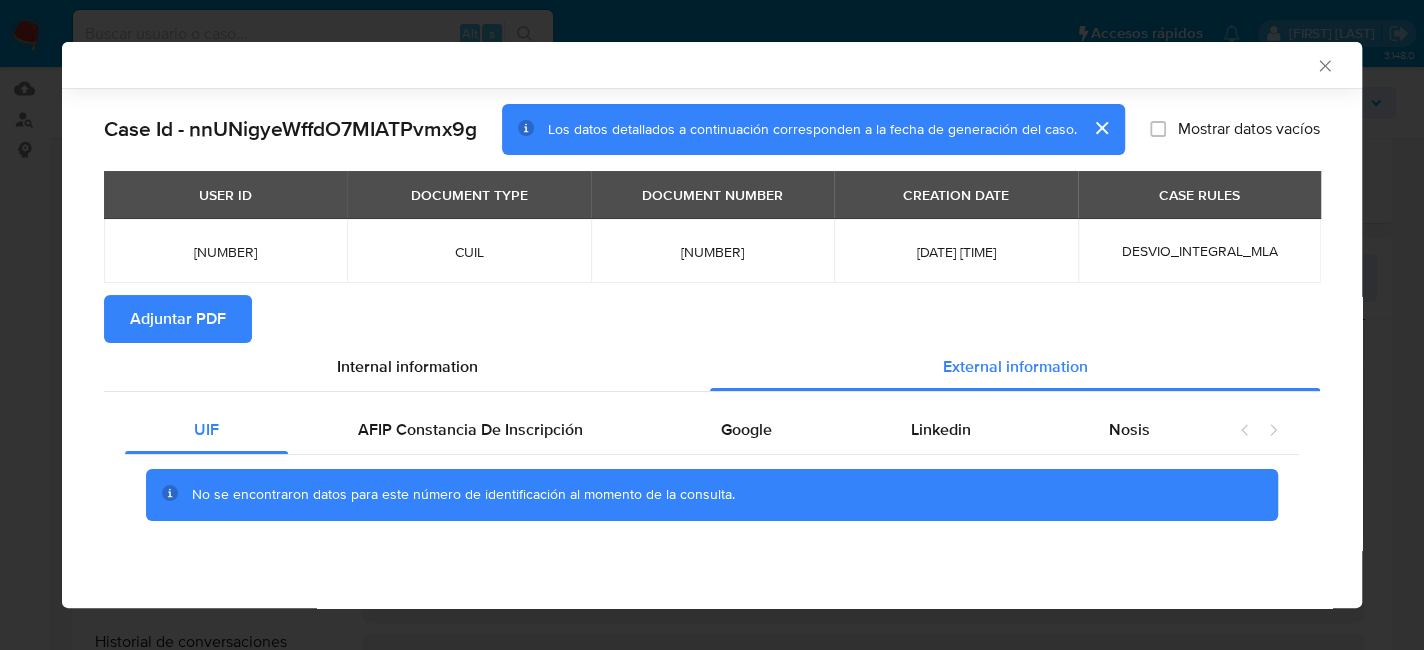 scroll, scrollTop: 0, scrollLeft: 0, axis: both 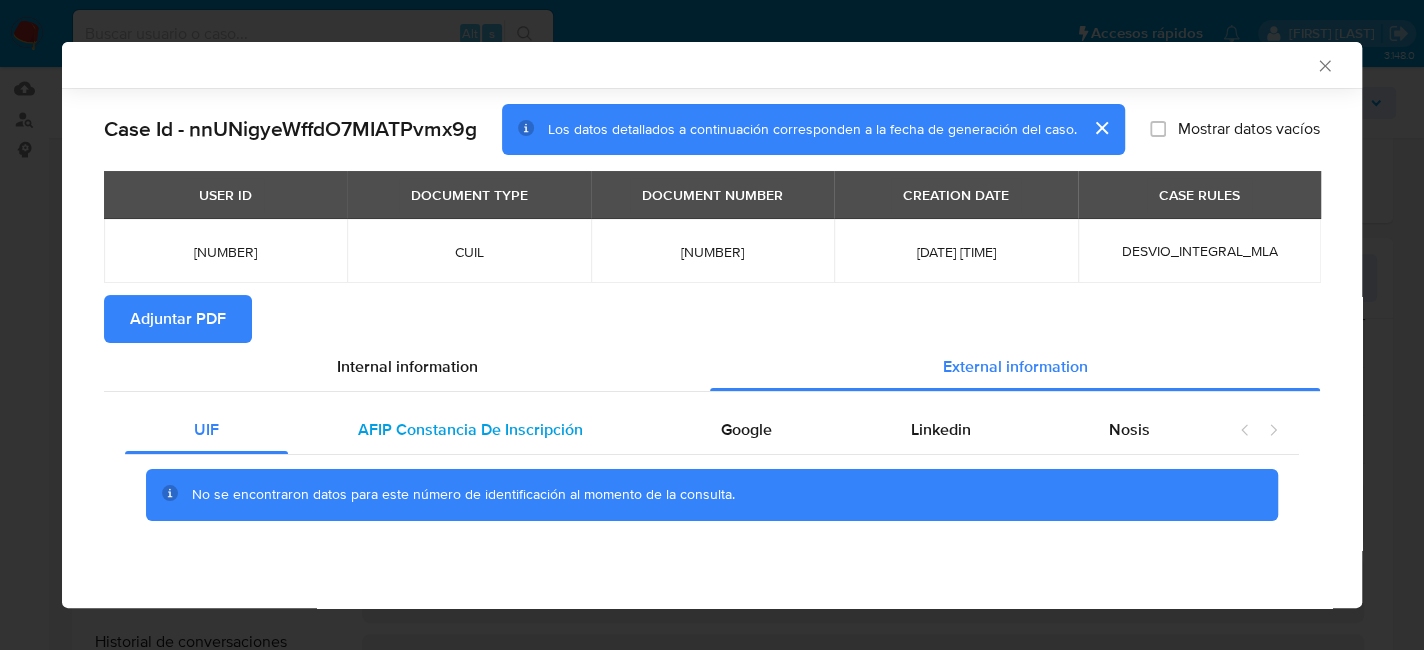 click on "AFIP Constancia De Inscripción" at bounding box center [470, 429] 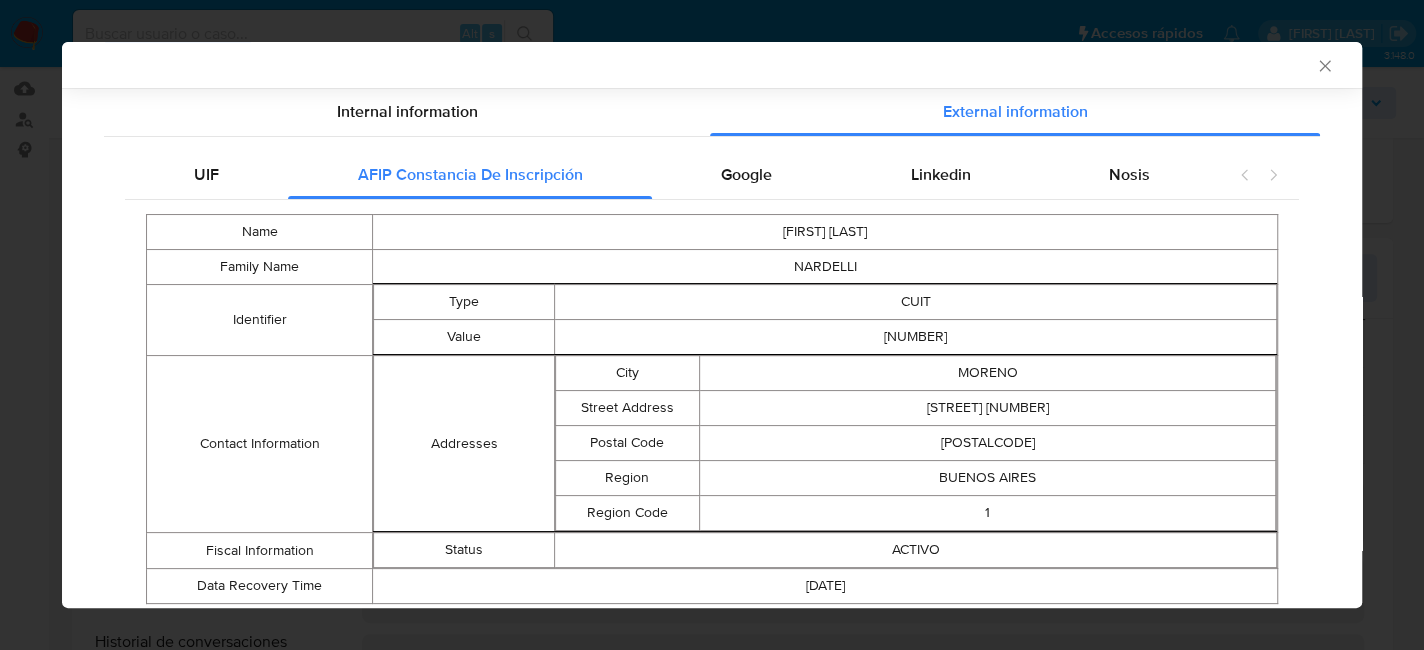 scroll, scrollTop: 222, scrollLeft: 0, axis: vertical 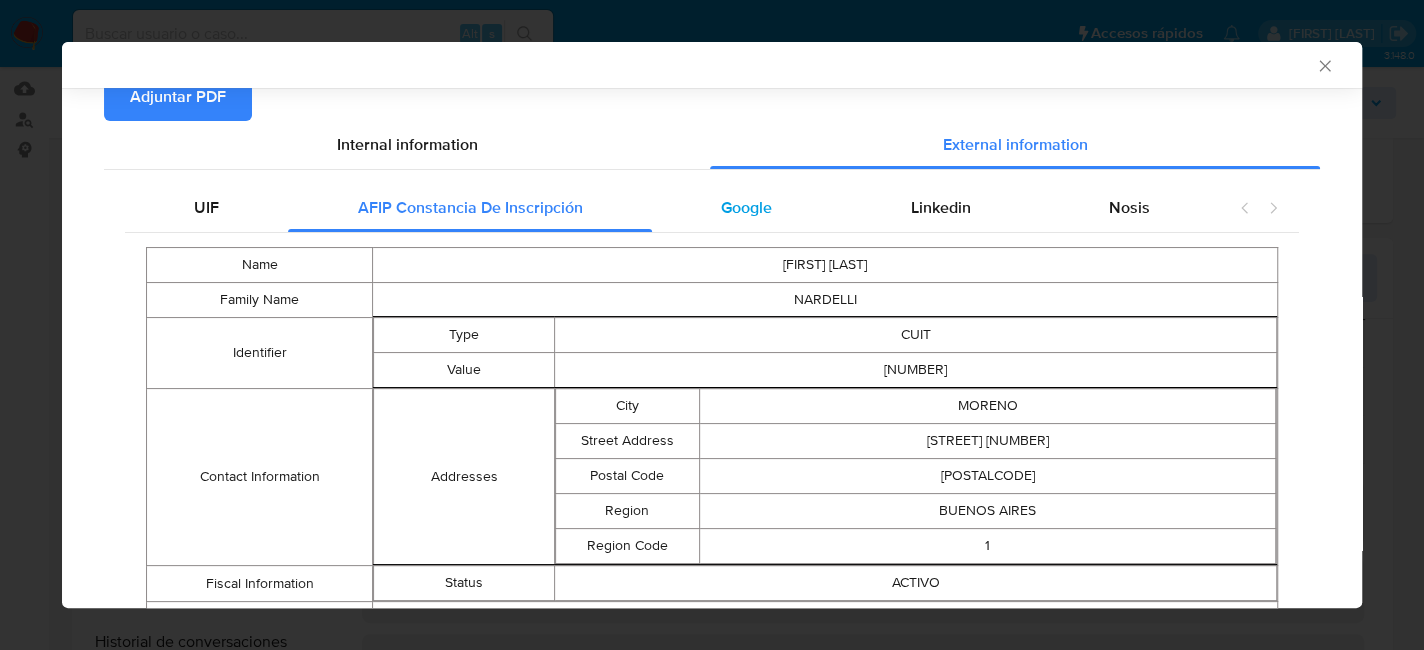 click on "Google" at bounding box center [746, 207] 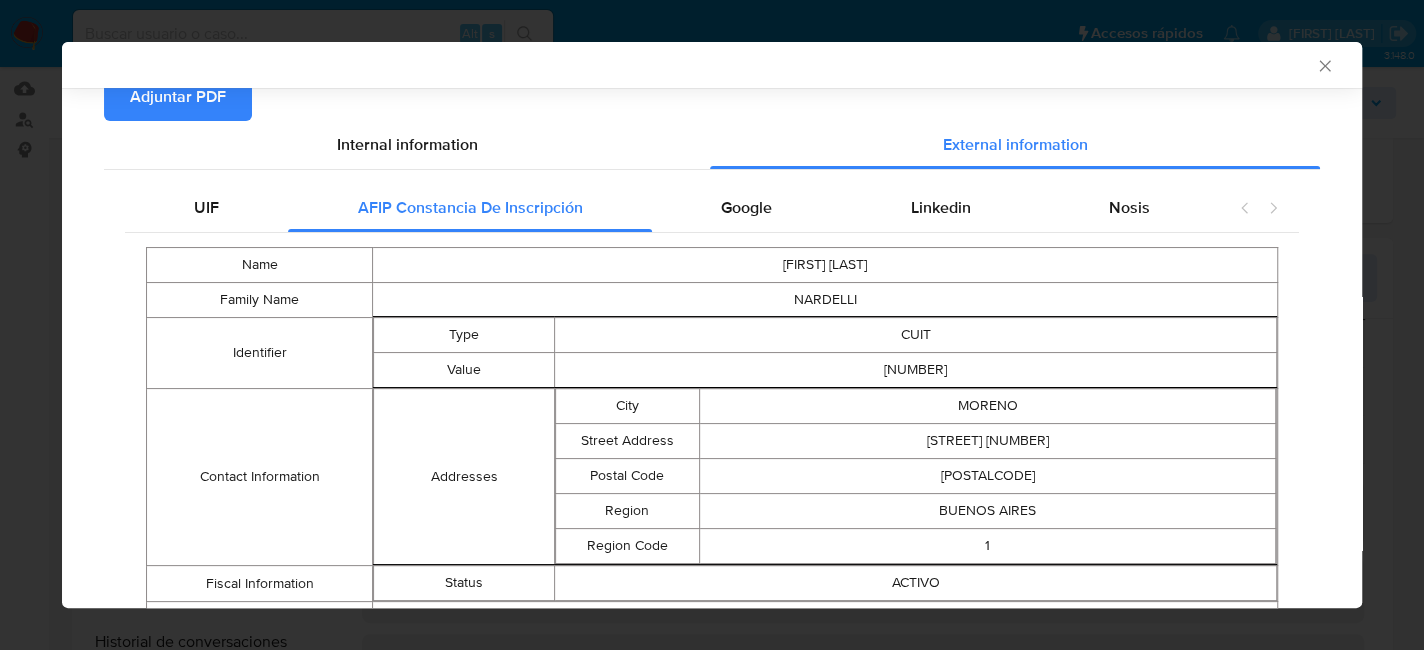 scroll, scrollTop: 0, scrollLeft: 0, axis: both 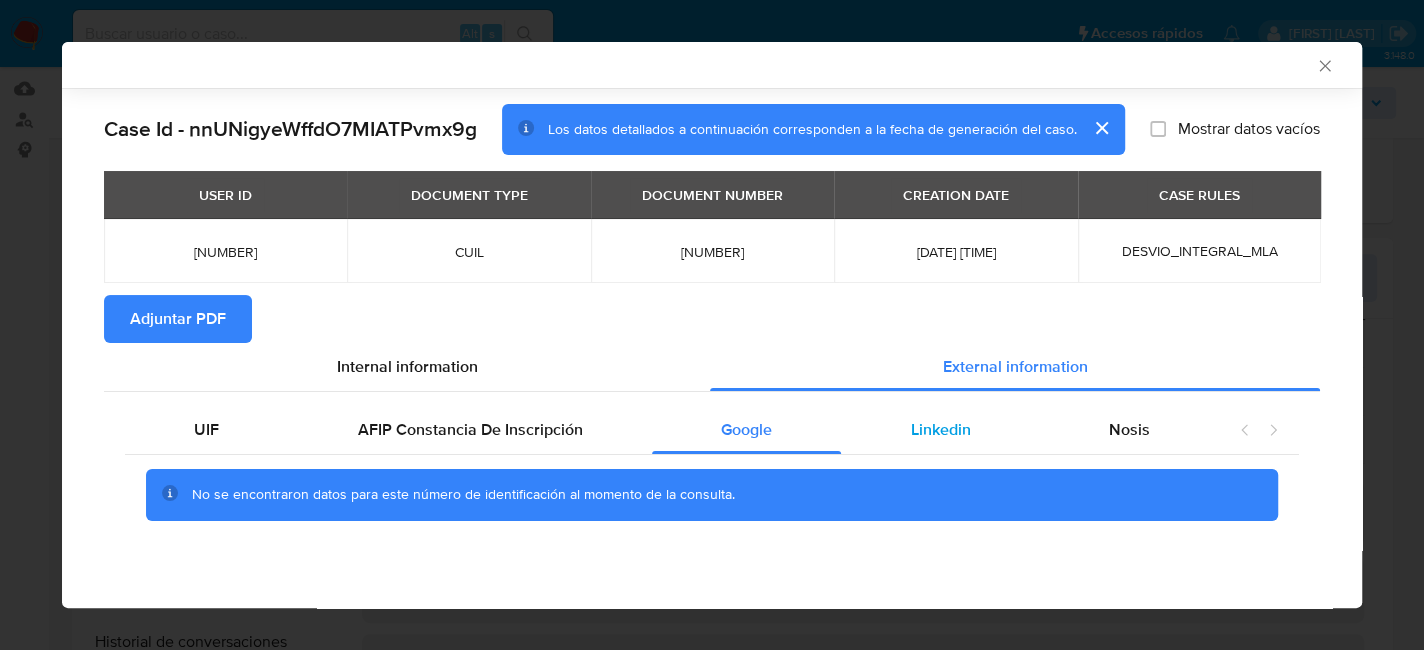 click on "Linkedin" at bounding box center (940, 429) 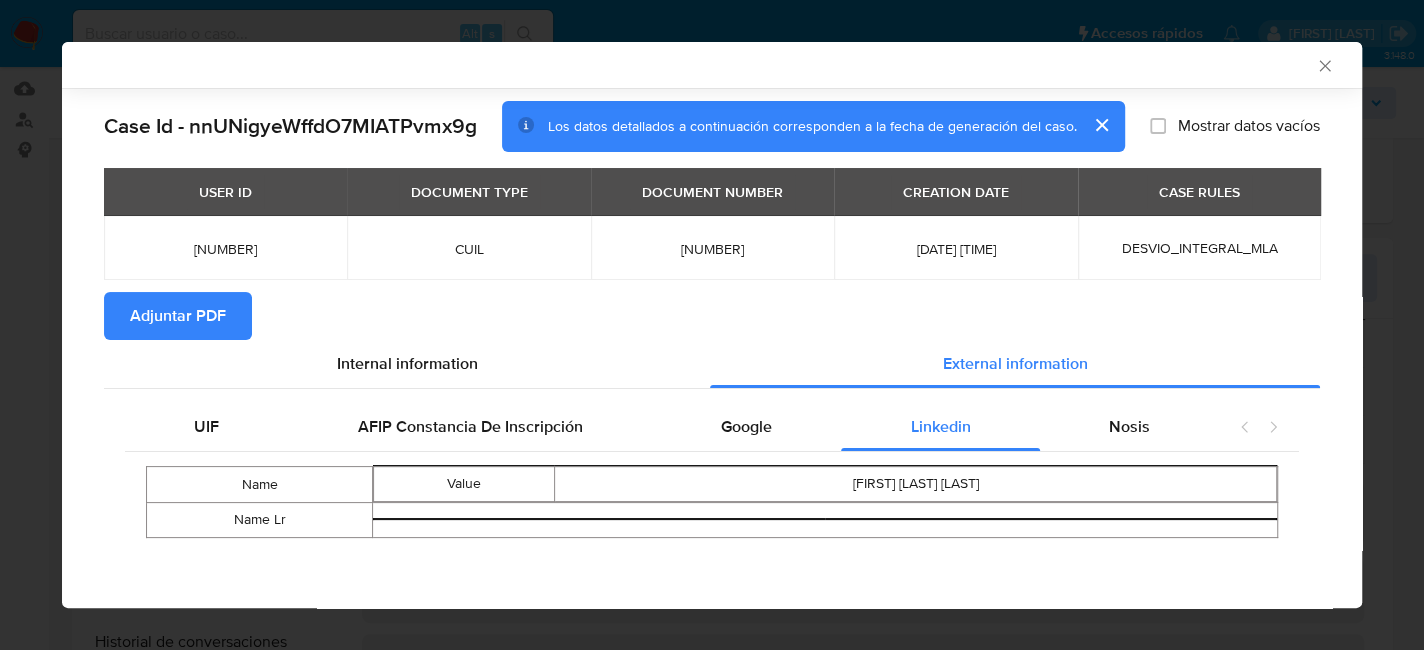 scroll, scrollTop: 6, scrollLeft: 0, axis: vertical 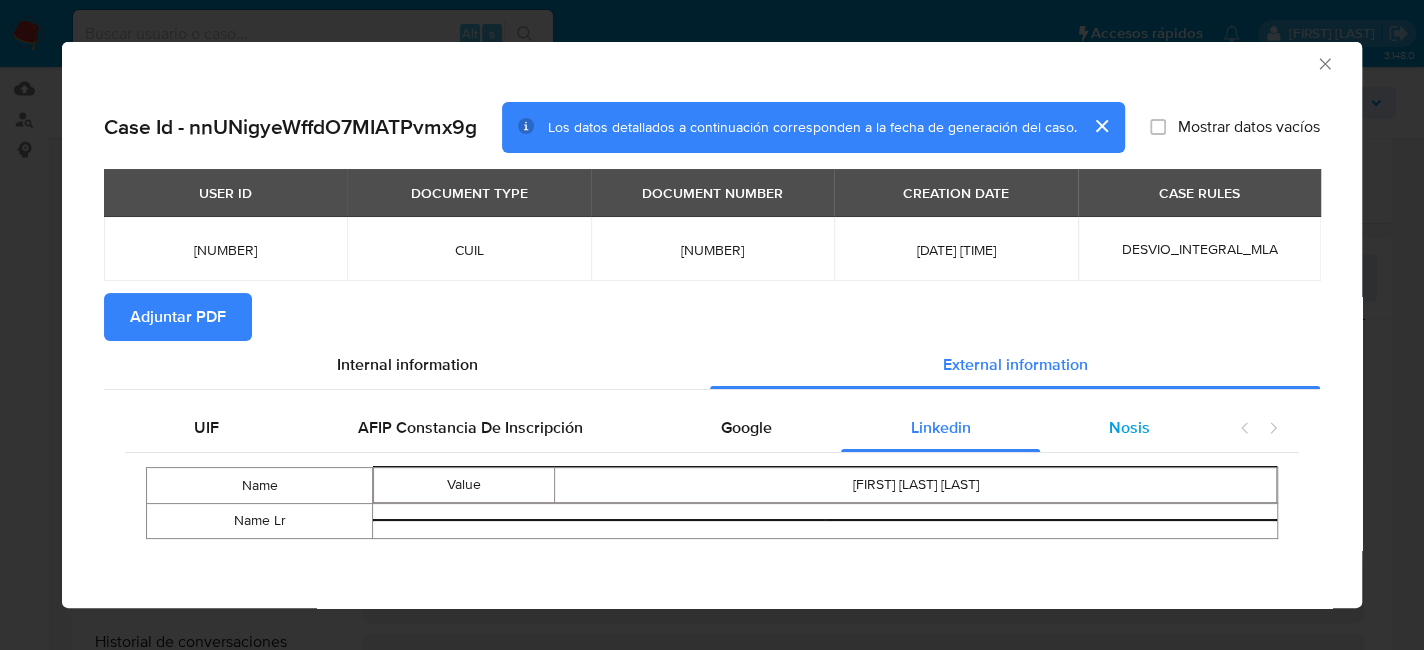 click on "Nosis" at bounding box center (1129, 428) 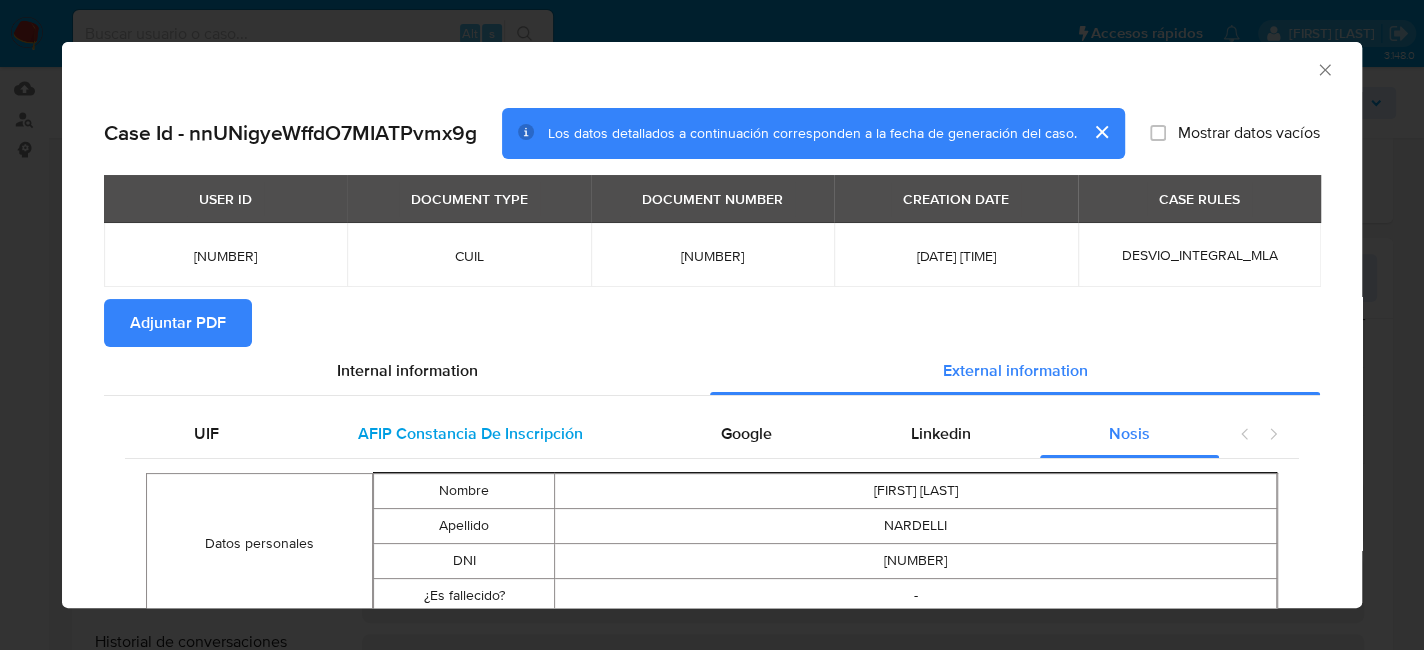 scroll, scrollTop: 0, scrollLeft: 0, axis: both 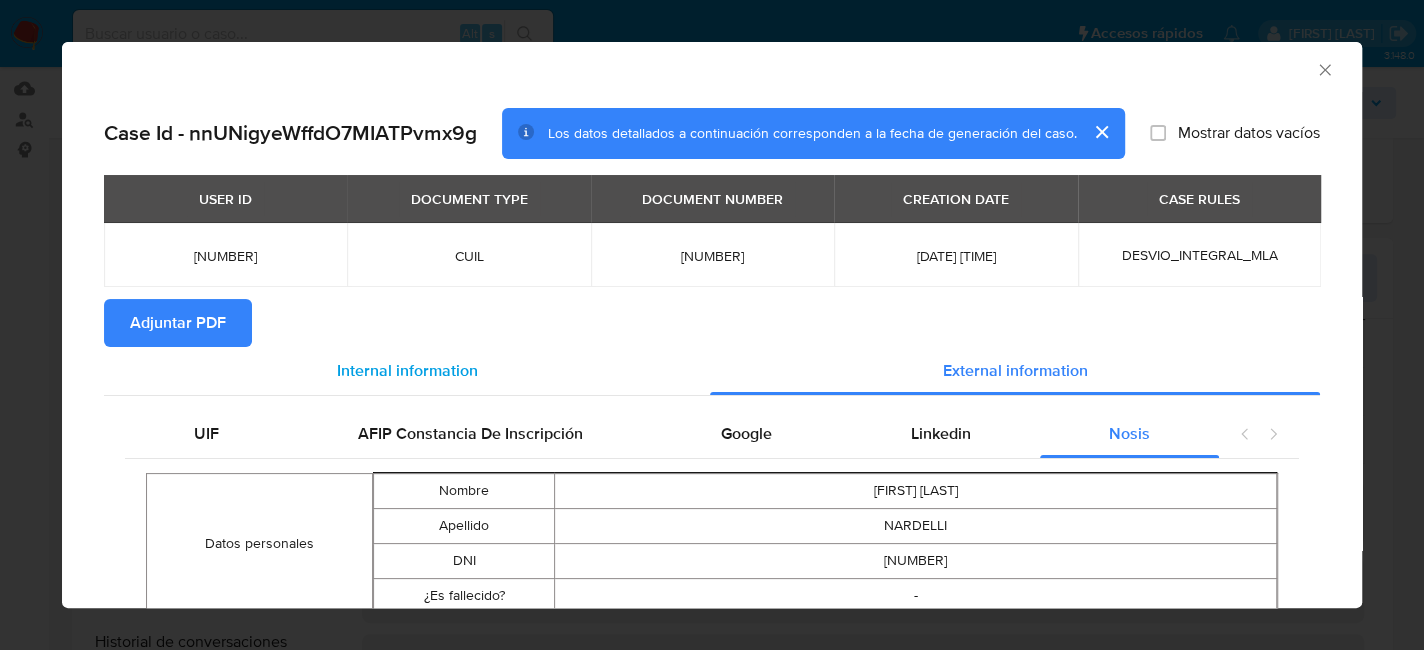 click on "Internal information" at bounding box center [407, 370] 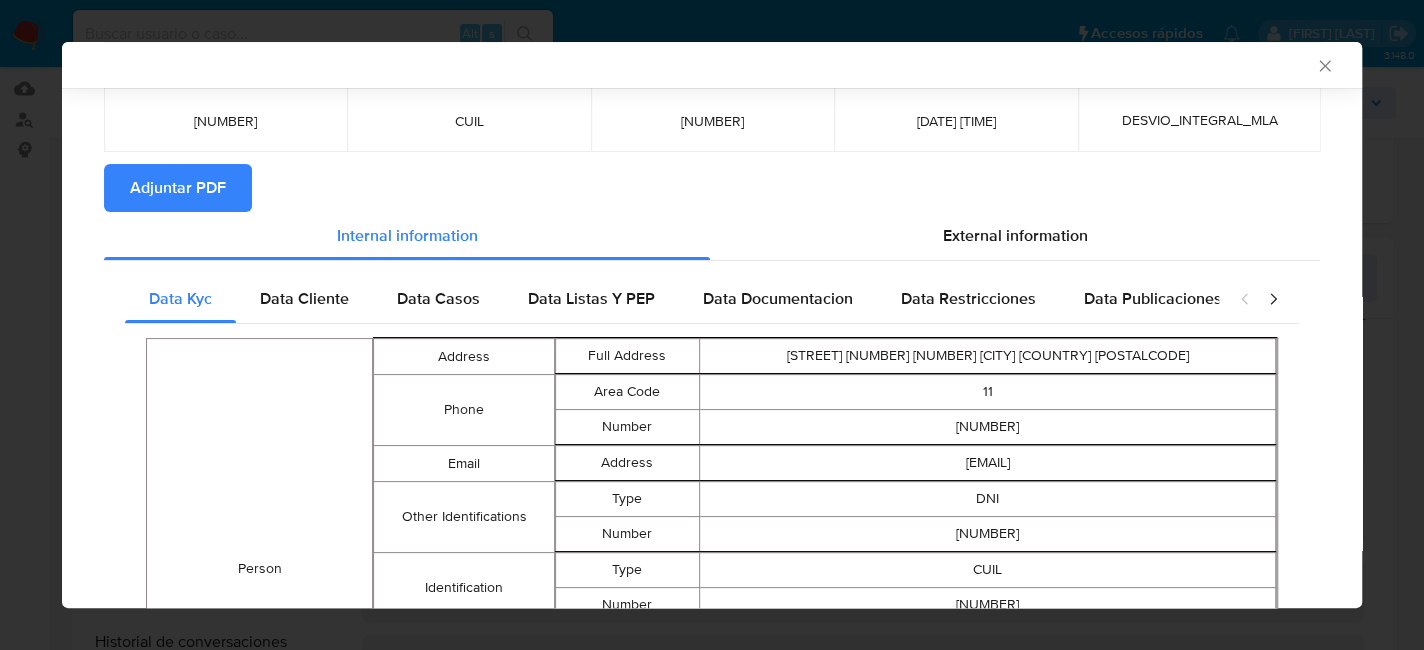 scroll, scrollTop: 196, scrollLeft: 0, axis: vertical 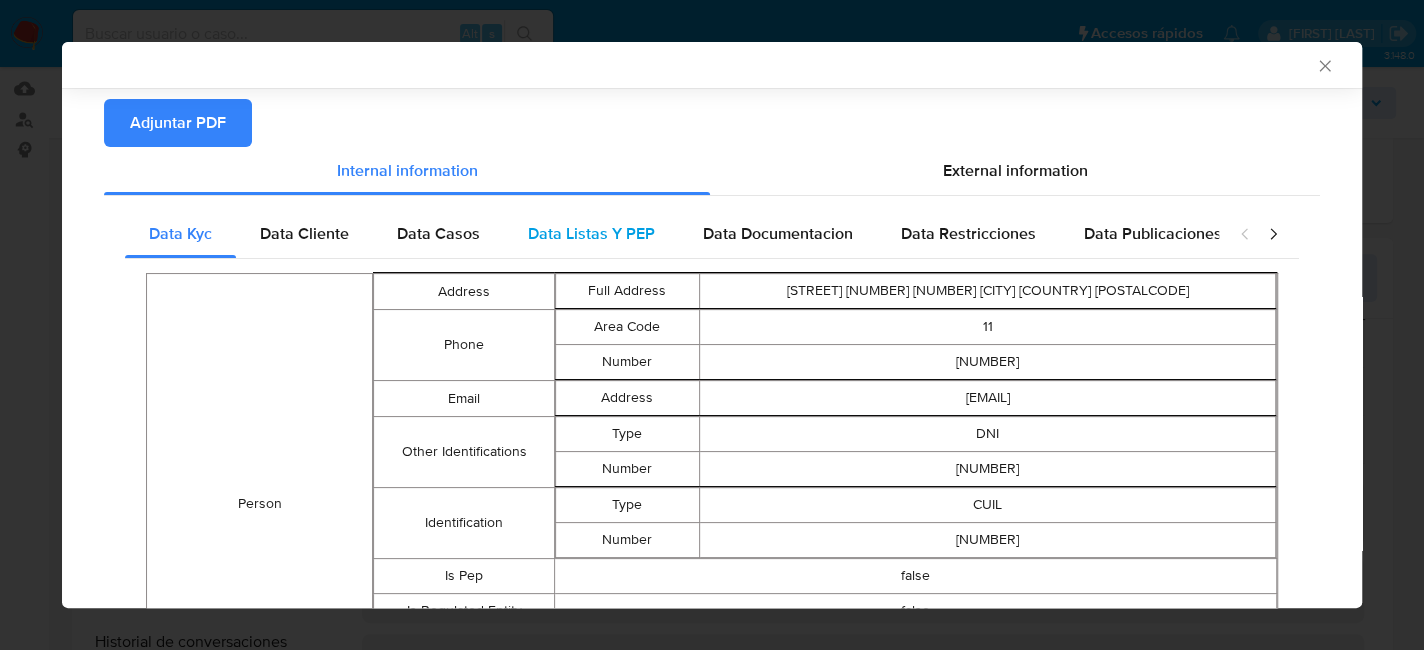 click on "Data Listas Y PEP" at bounding box center (591, 234) 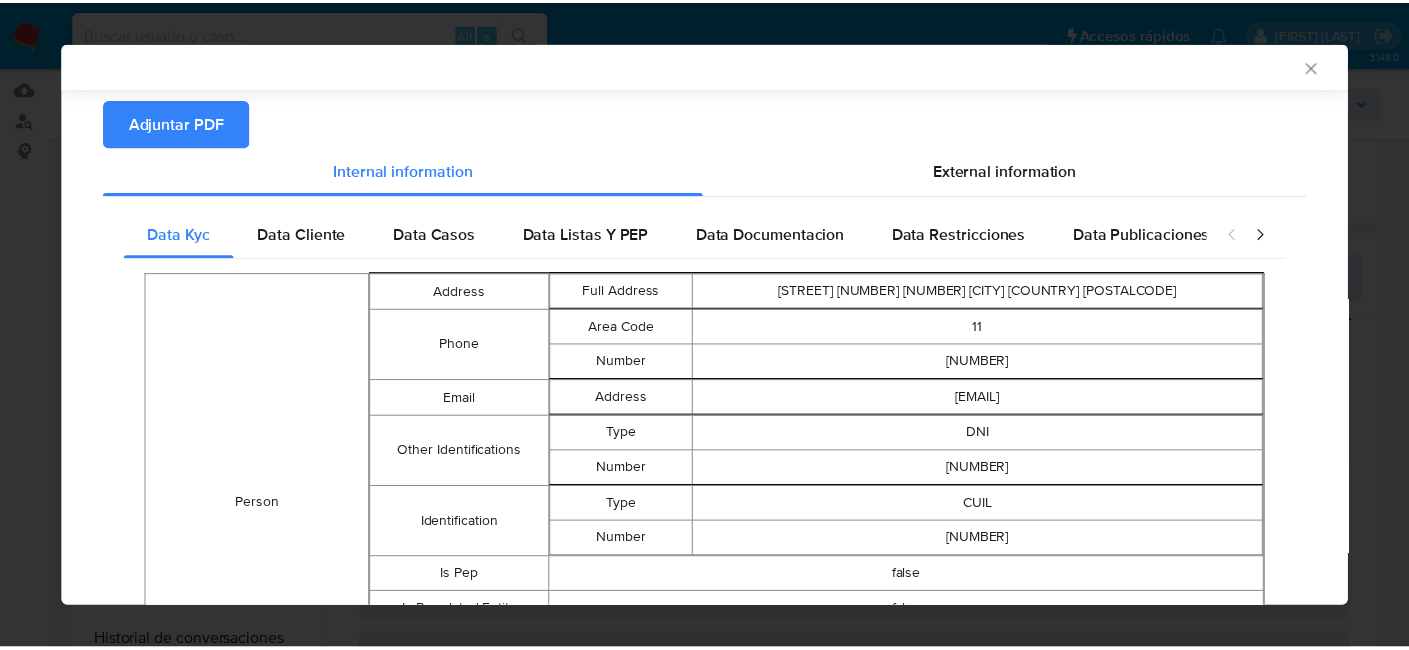 scroll, scrollTop: 0, scrollLeft: 0, axis: both 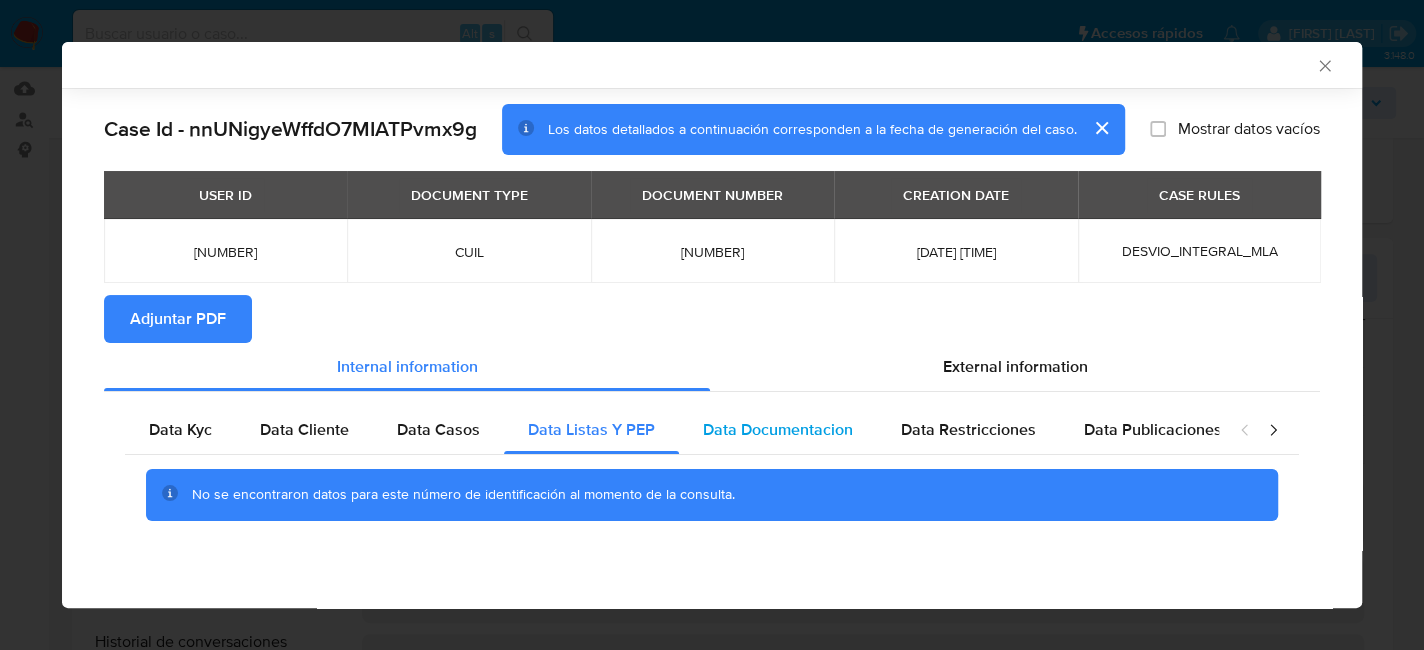drag, startPoint x: 804, startPoint y: 470, endPoint x: 807, endPoint y: 441, distance: 29.15476 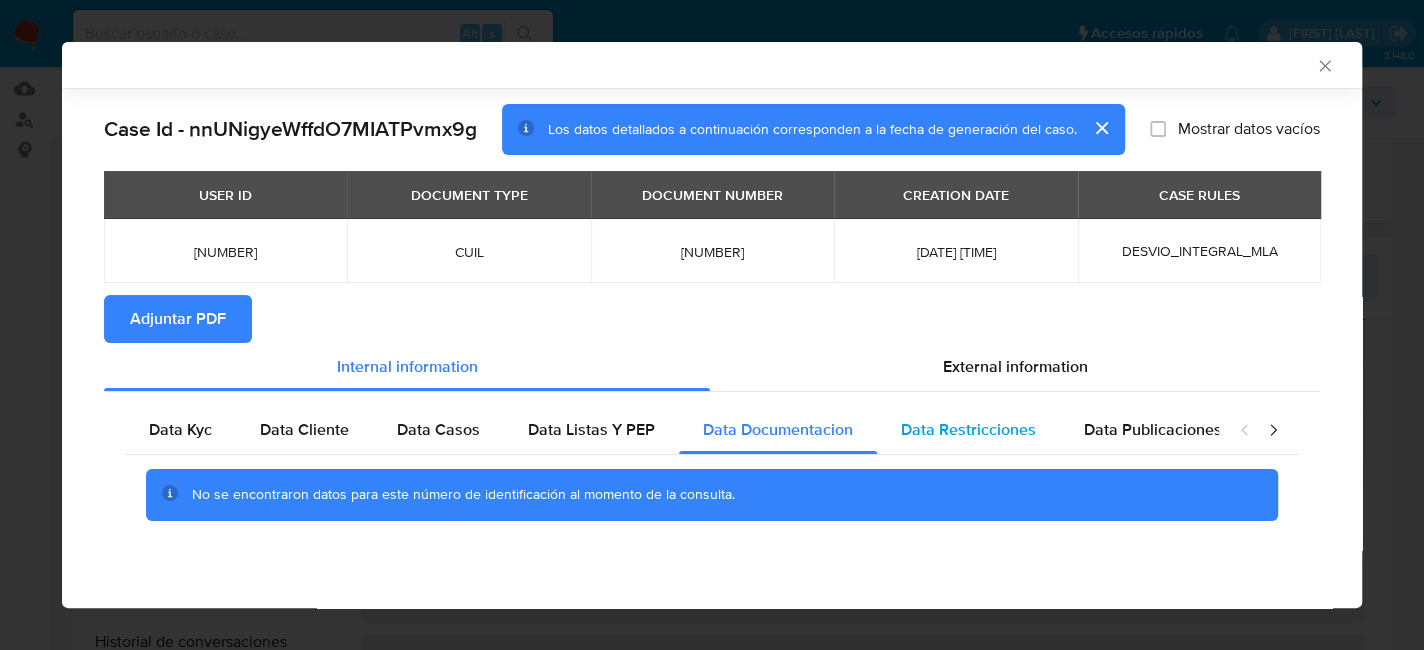 click on "Data Restricciones" at bounding box center [968, 429] 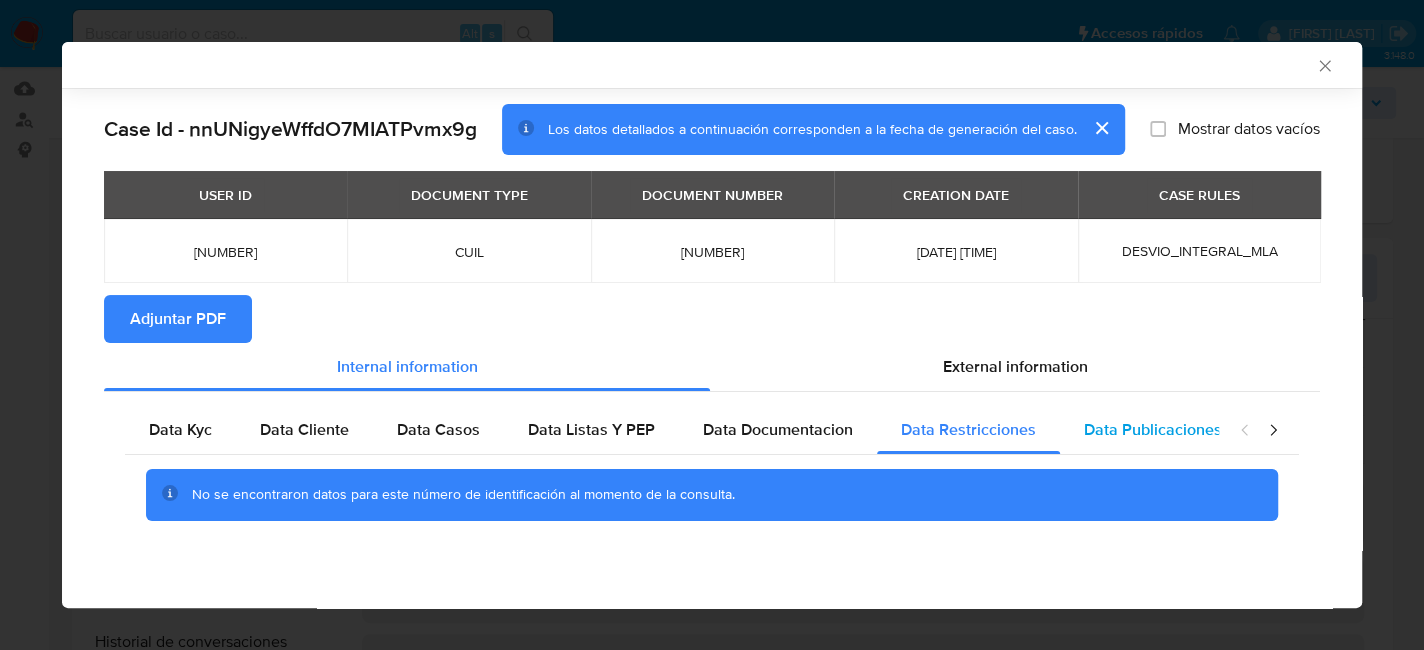 click on "Data Publicaciones" at bounding box center [1153, 429] 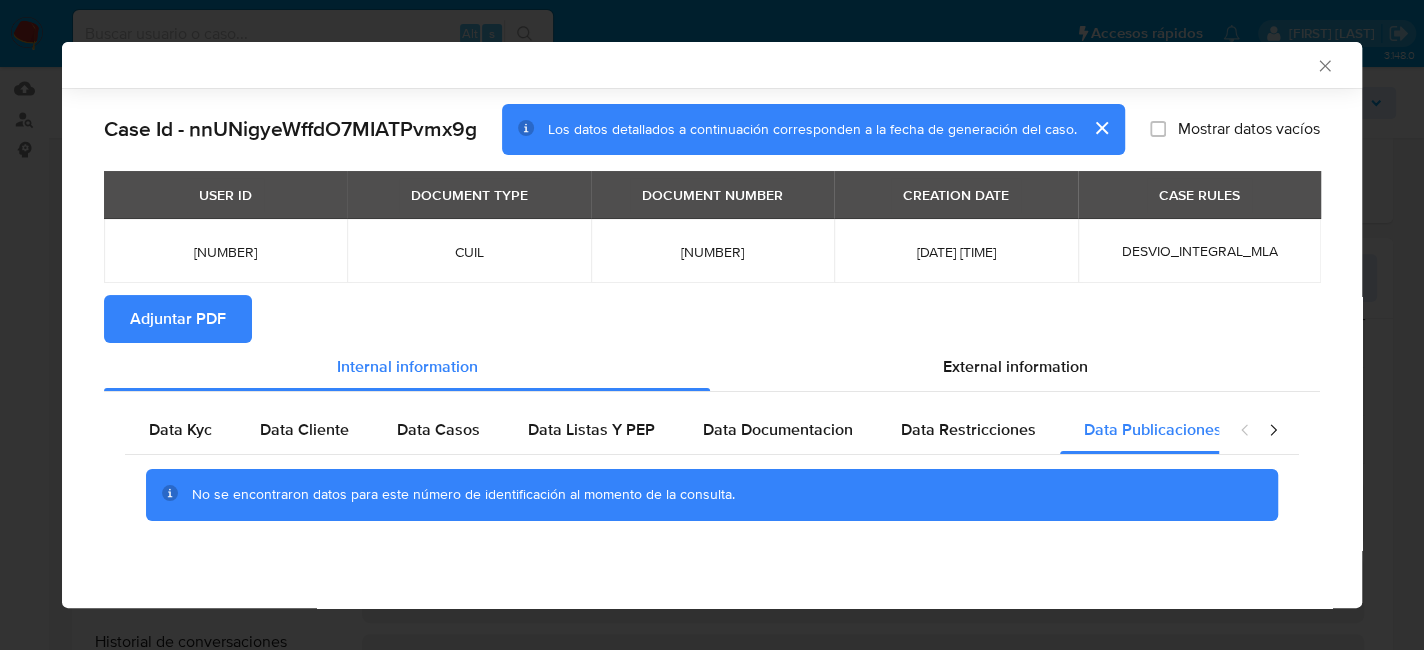 click on "Adjuntar PDF" at bounding box center (178, 319) 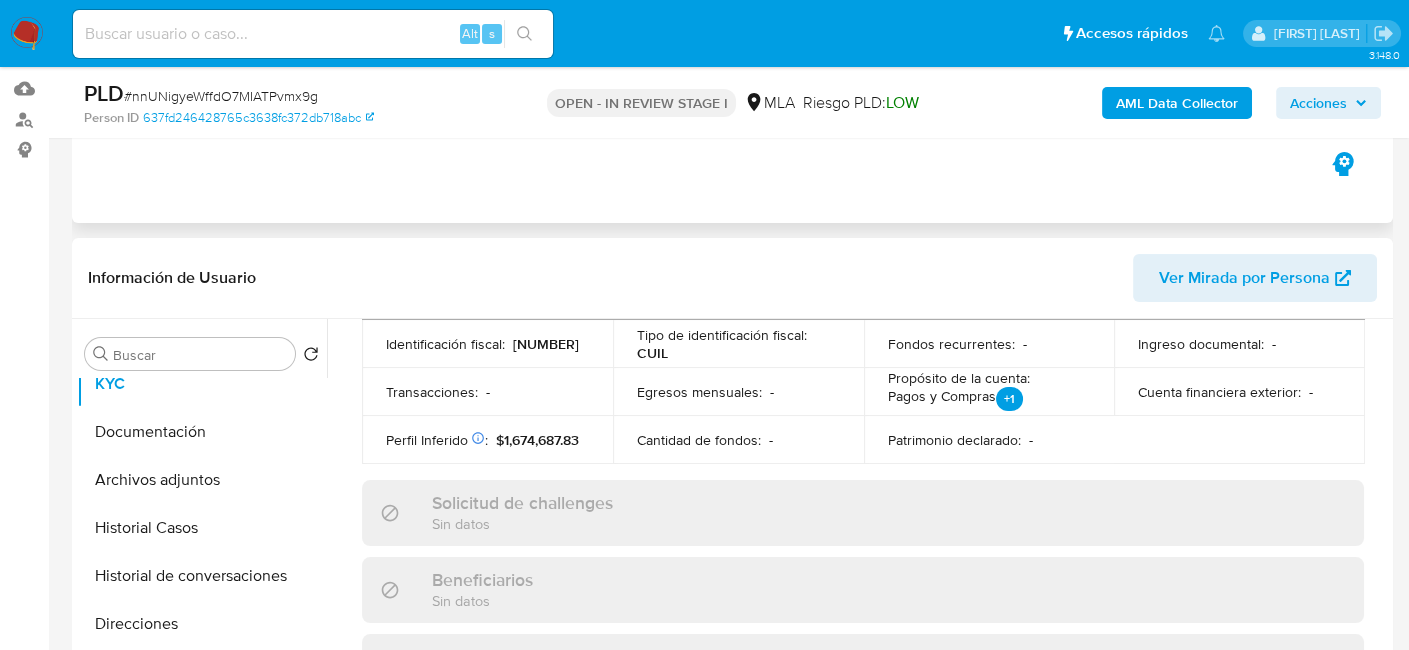 scroll, scrollTop: 100, scrollLeft: 0, axis: vertical 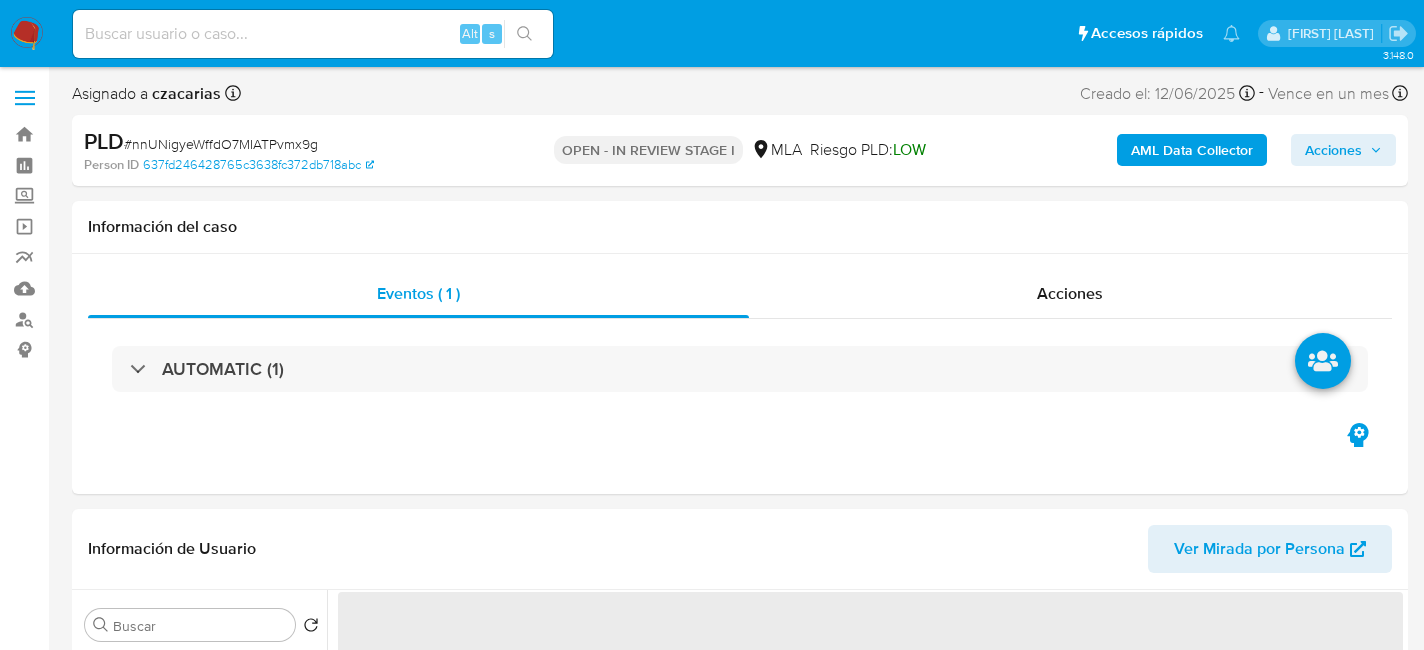 select on "10" 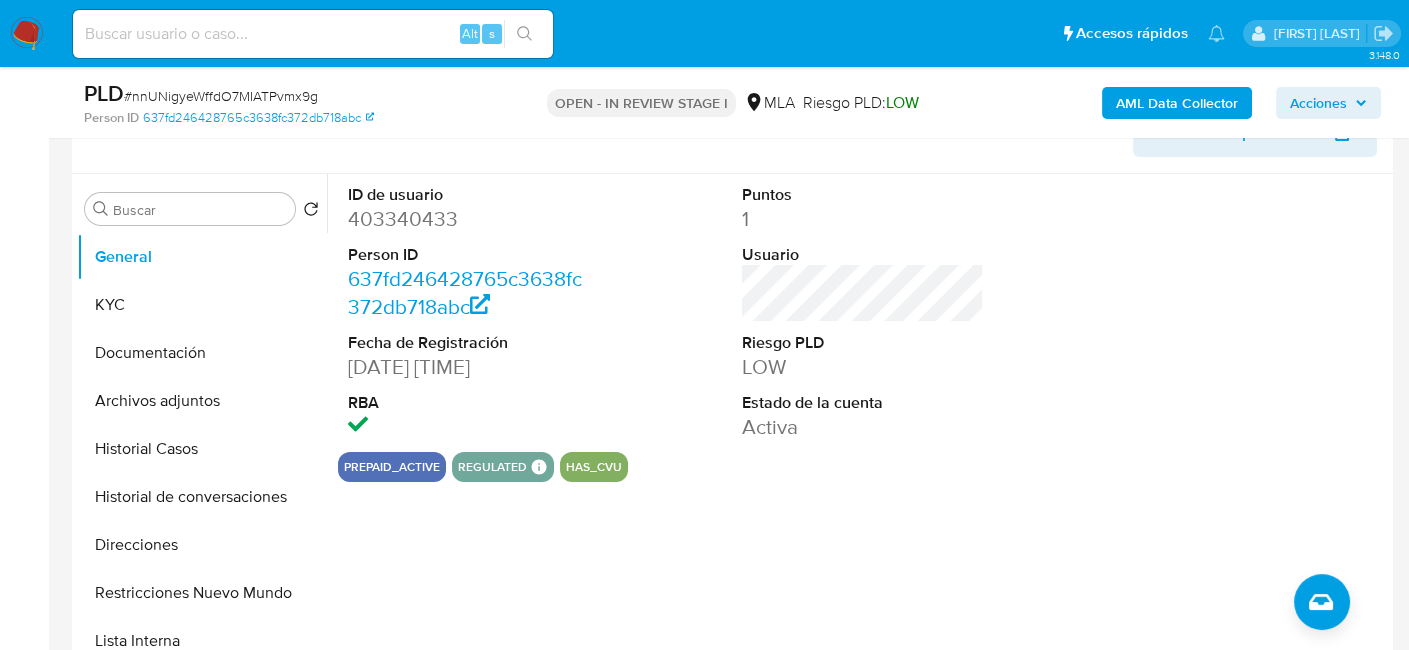 scroll, scrollTop: 400, scrollLeft: 0, axis: vertical 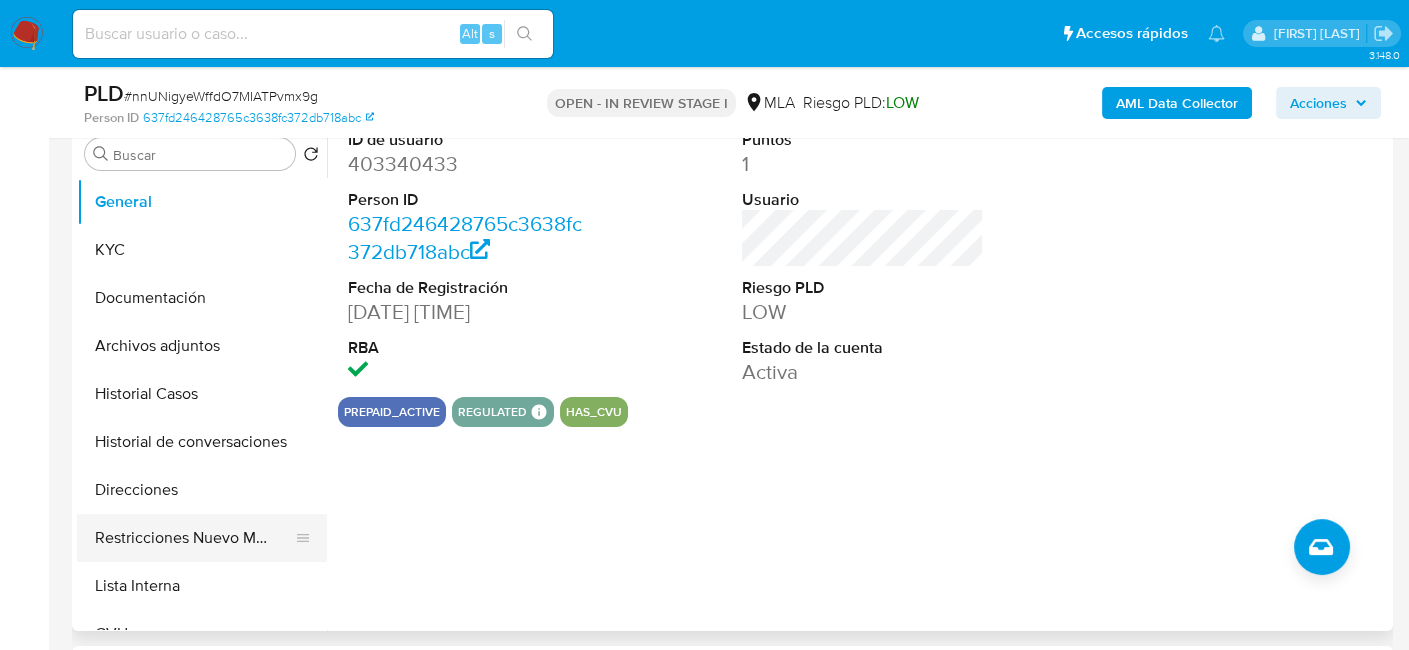 click on "Restricciones Nuevo Mundo" at bounding box center [194, 538] 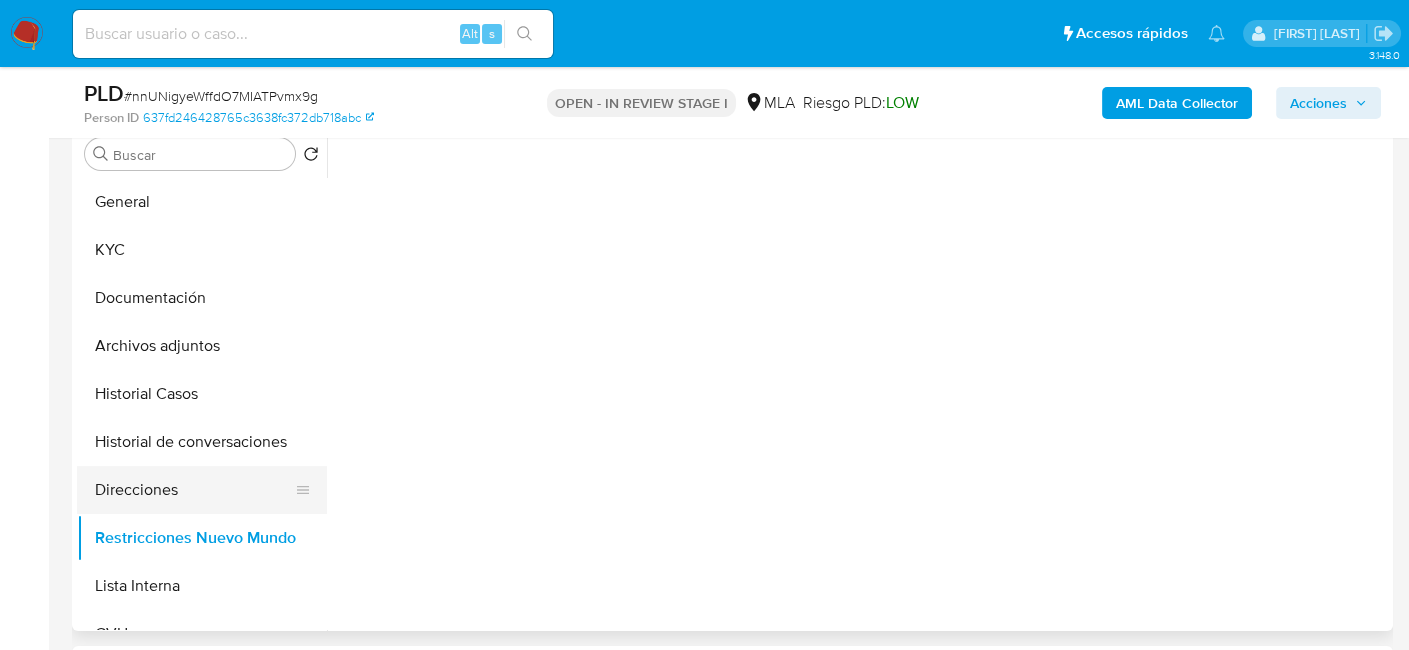 click on "Direcciones" at bounding box center (194, 490) 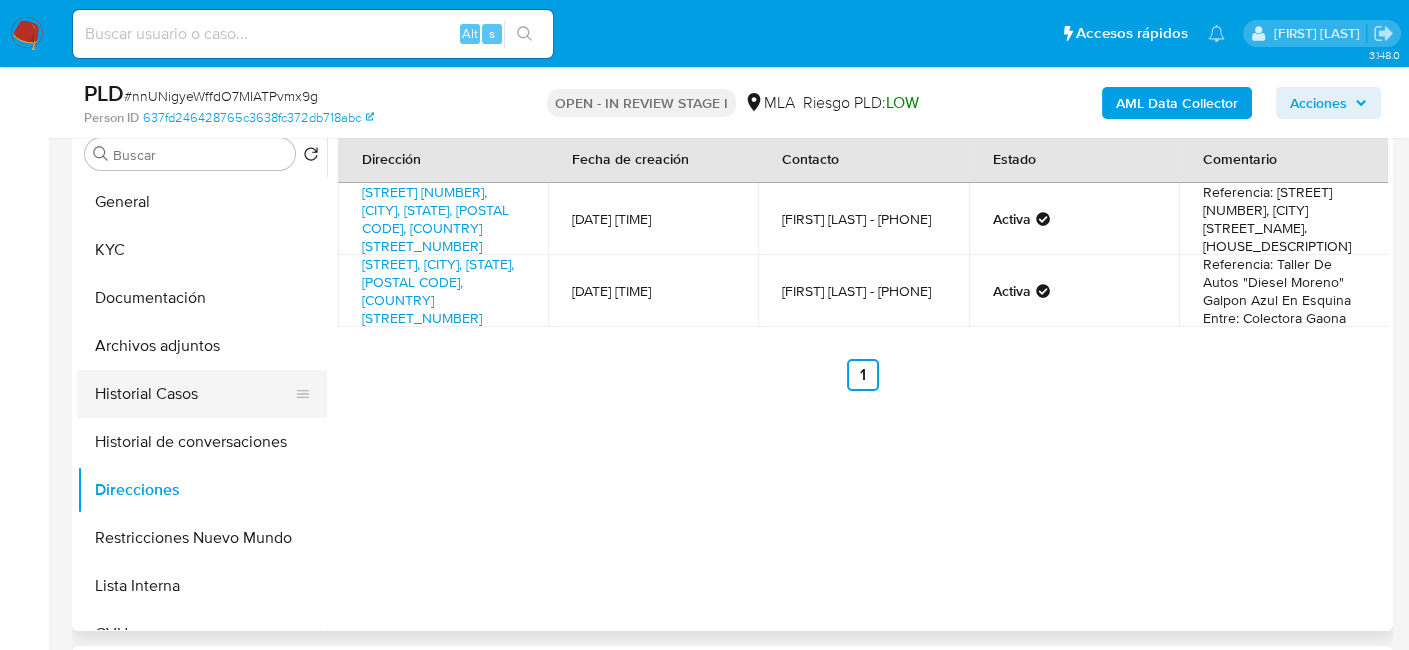 click on "Historial Casos" at bounding box center (194, 394) 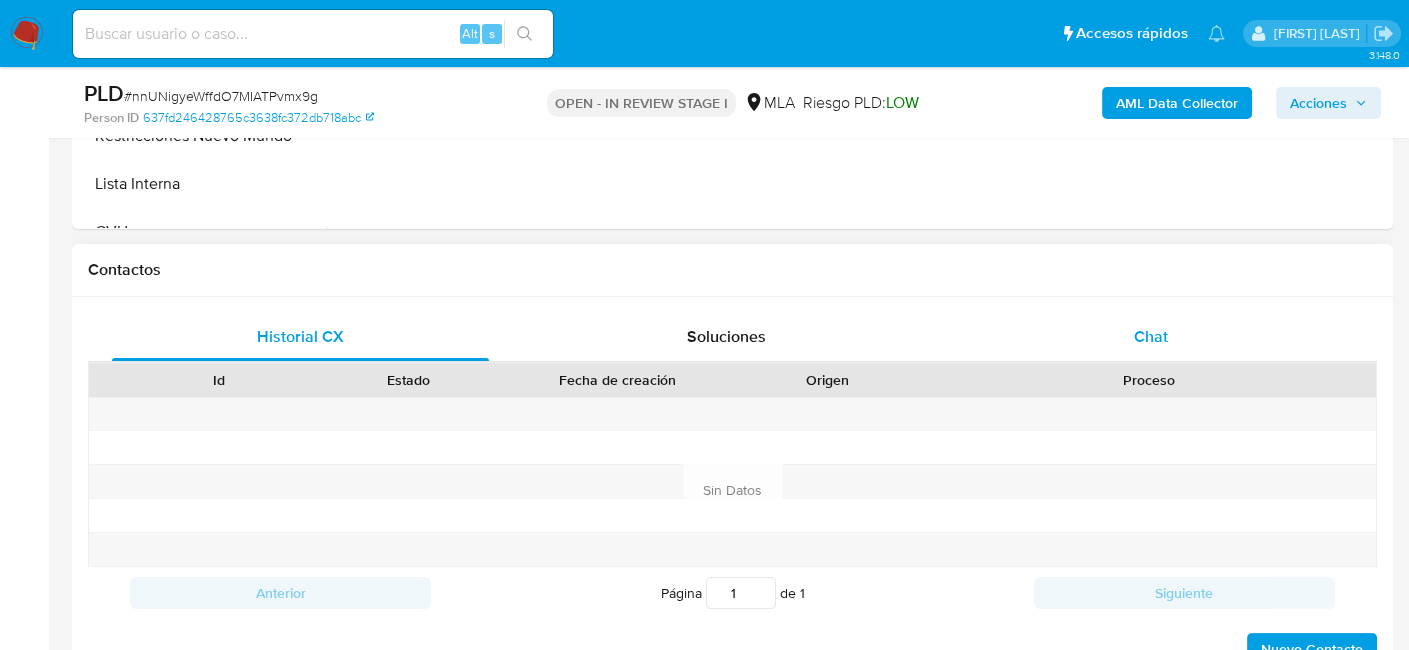 scroll, scrollTop: 800, scrollLeft: 0, axis: vertical 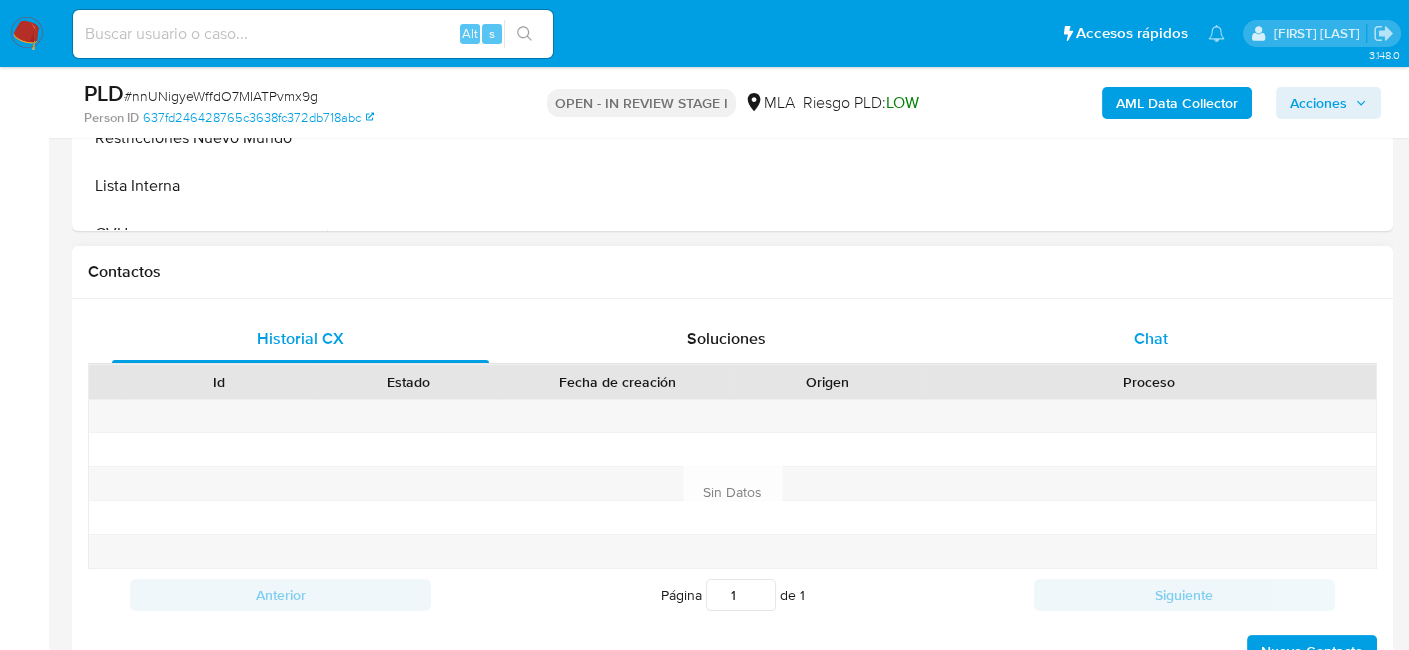 click on "Chat" at bounding box center (1151, 339) 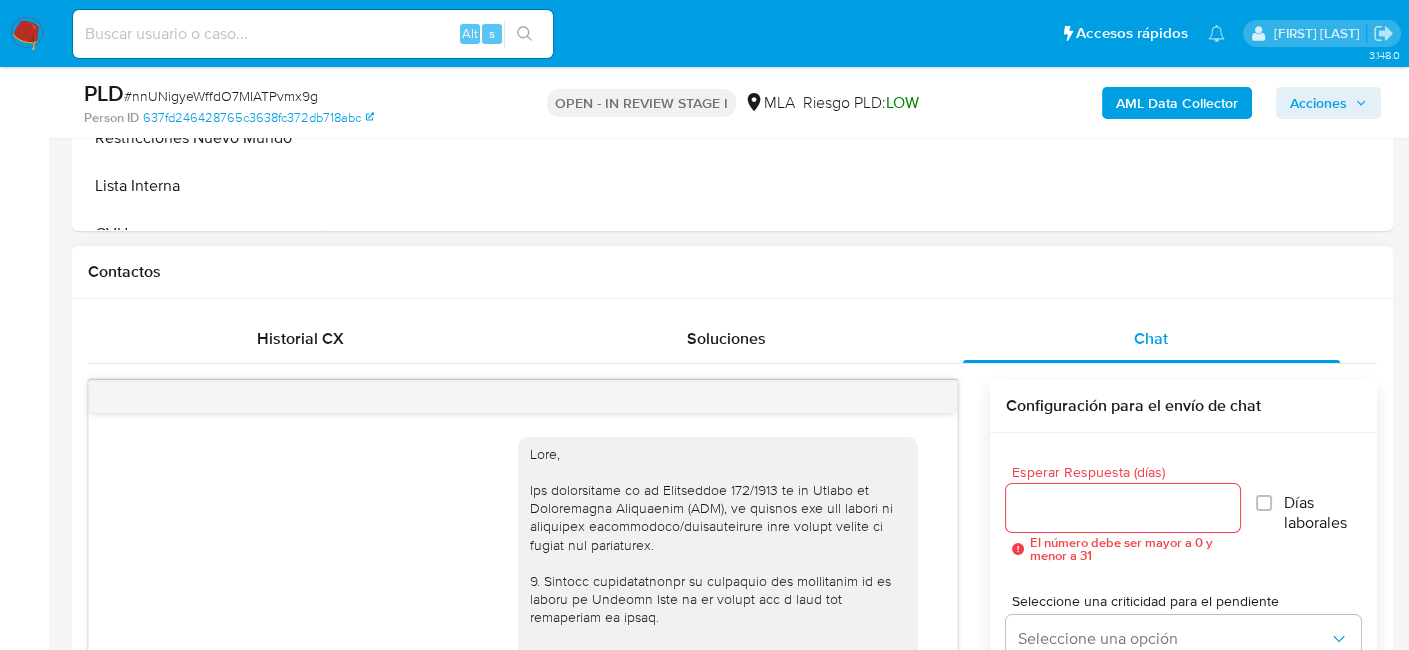 scroll, scrollTop: 857, scrollLeft: 0, axis: vertical 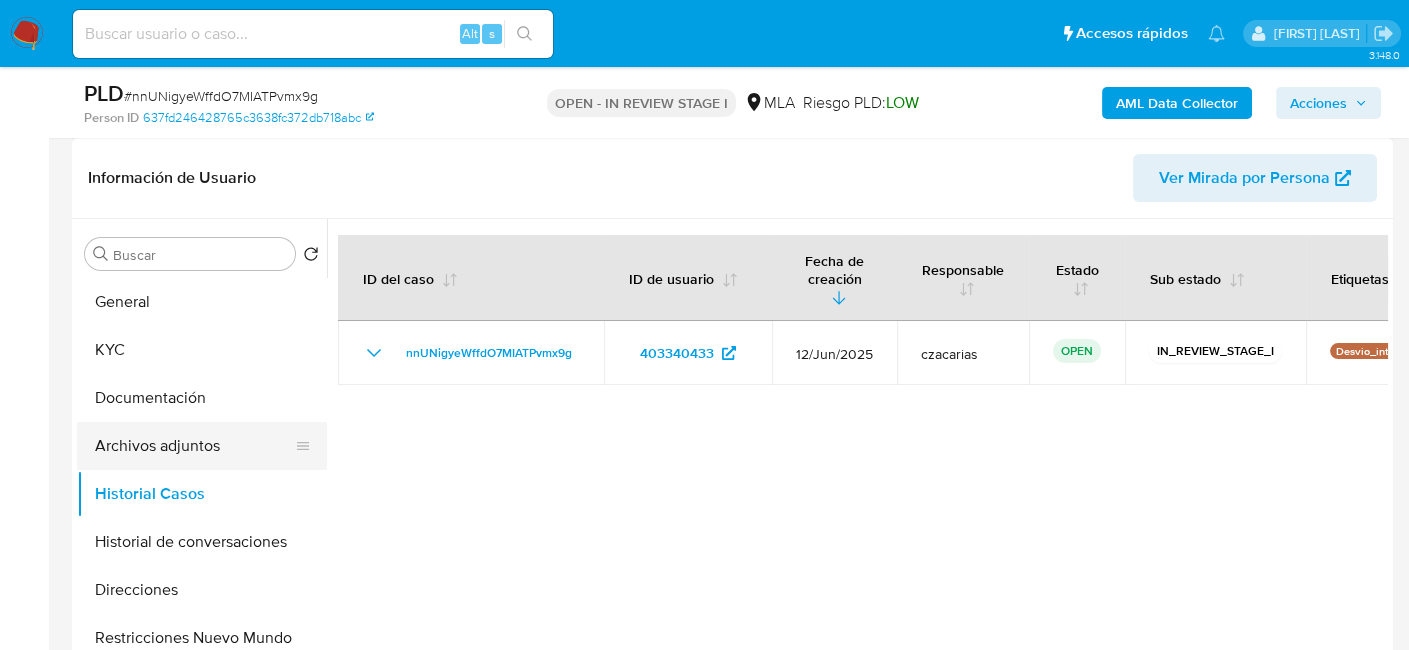 click on "Archivos adjuntos" at bounding box center (194, 446) 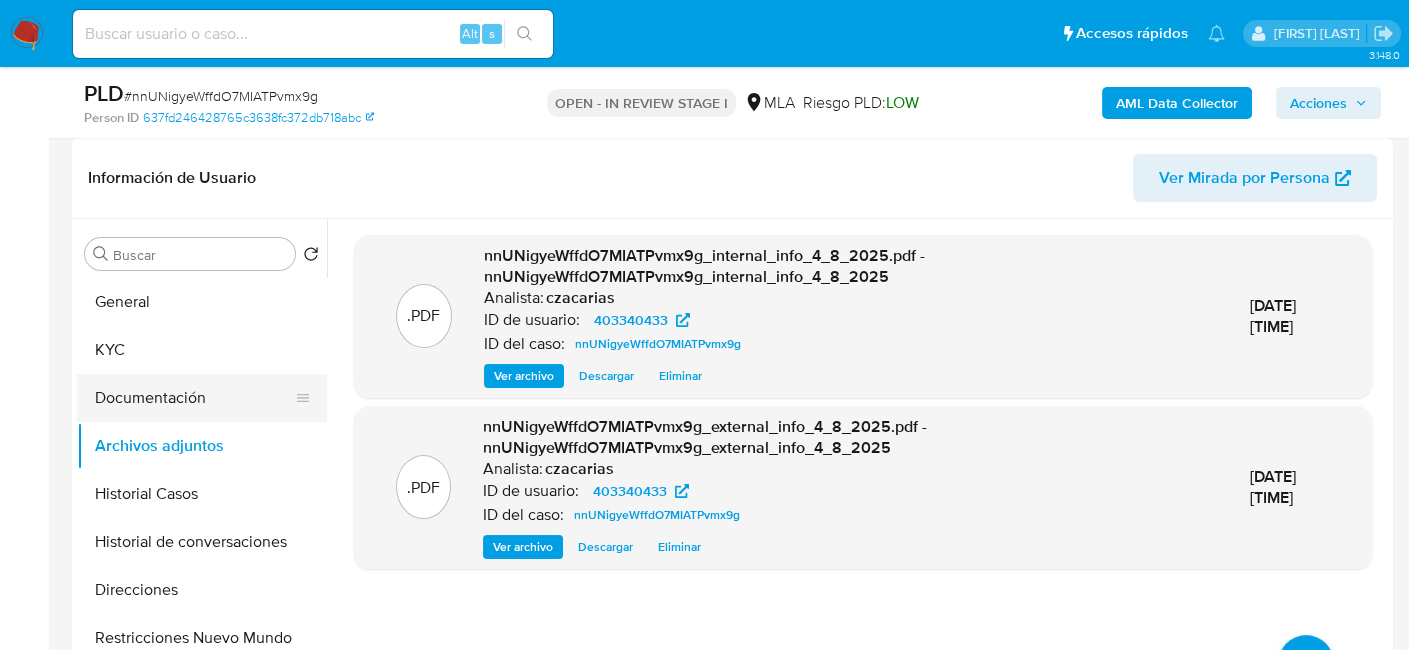 click on "Documentación" at bounding box center [194, 398] 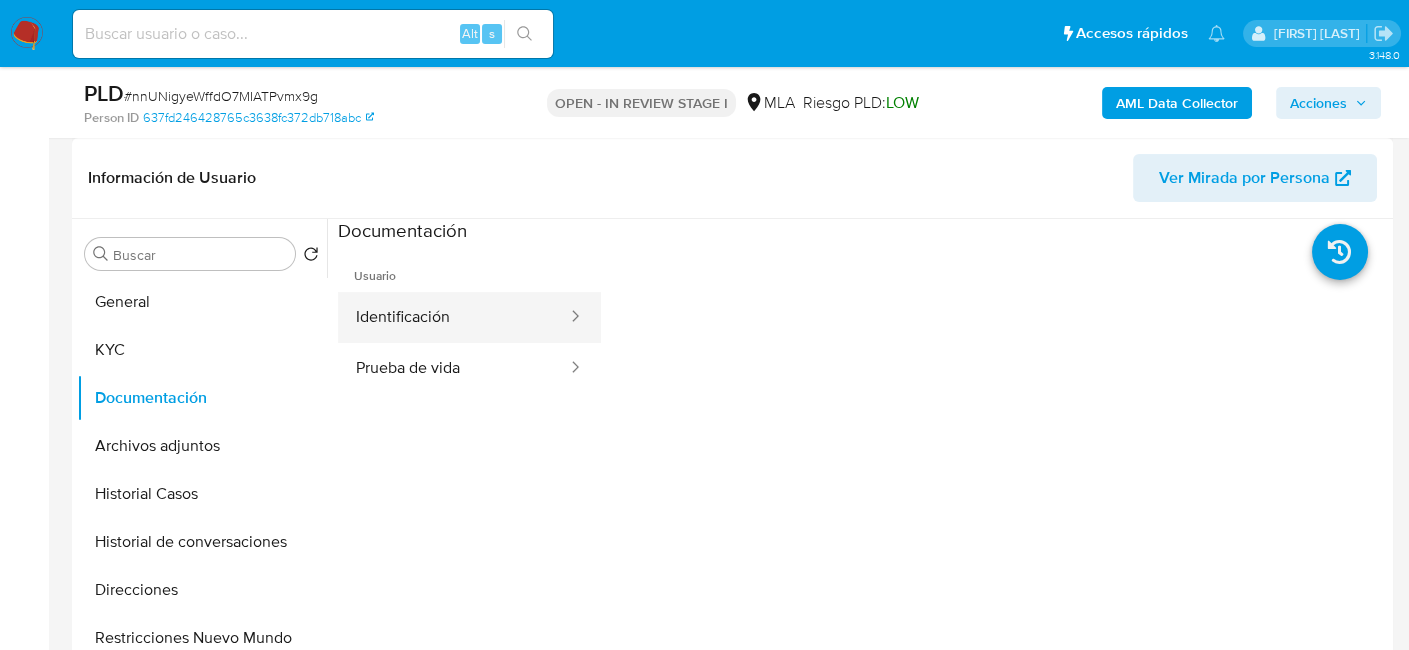 click on "Identificación" at bounding box center [453, 317] 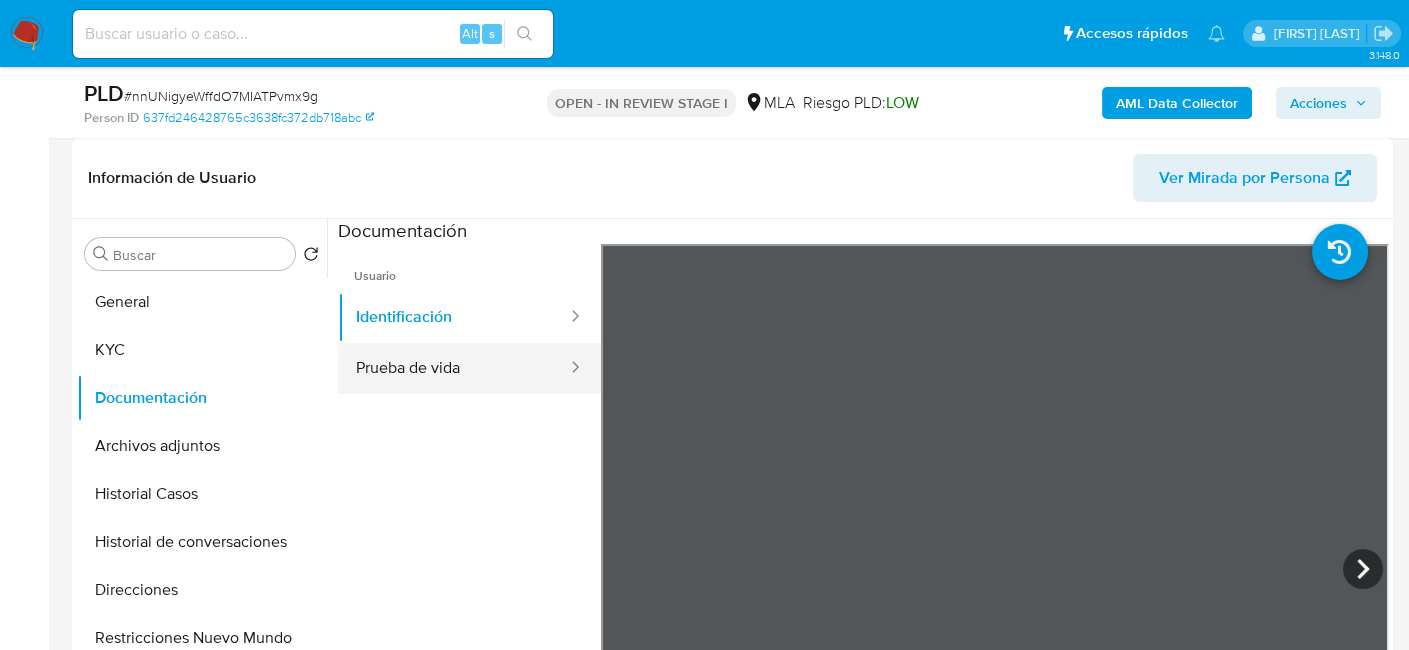 click on "Prueba de vida" at bounding box center [453, 368] 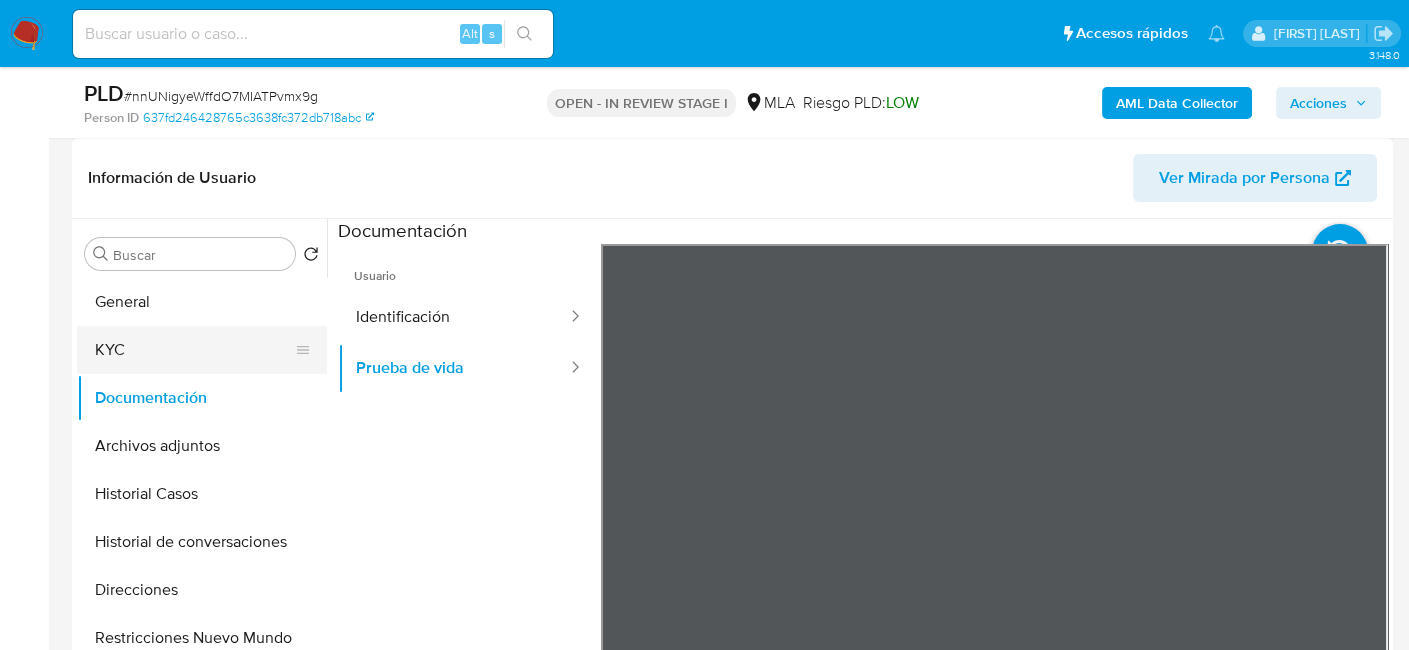 click on "KYC" at bounding box center [194, 350] 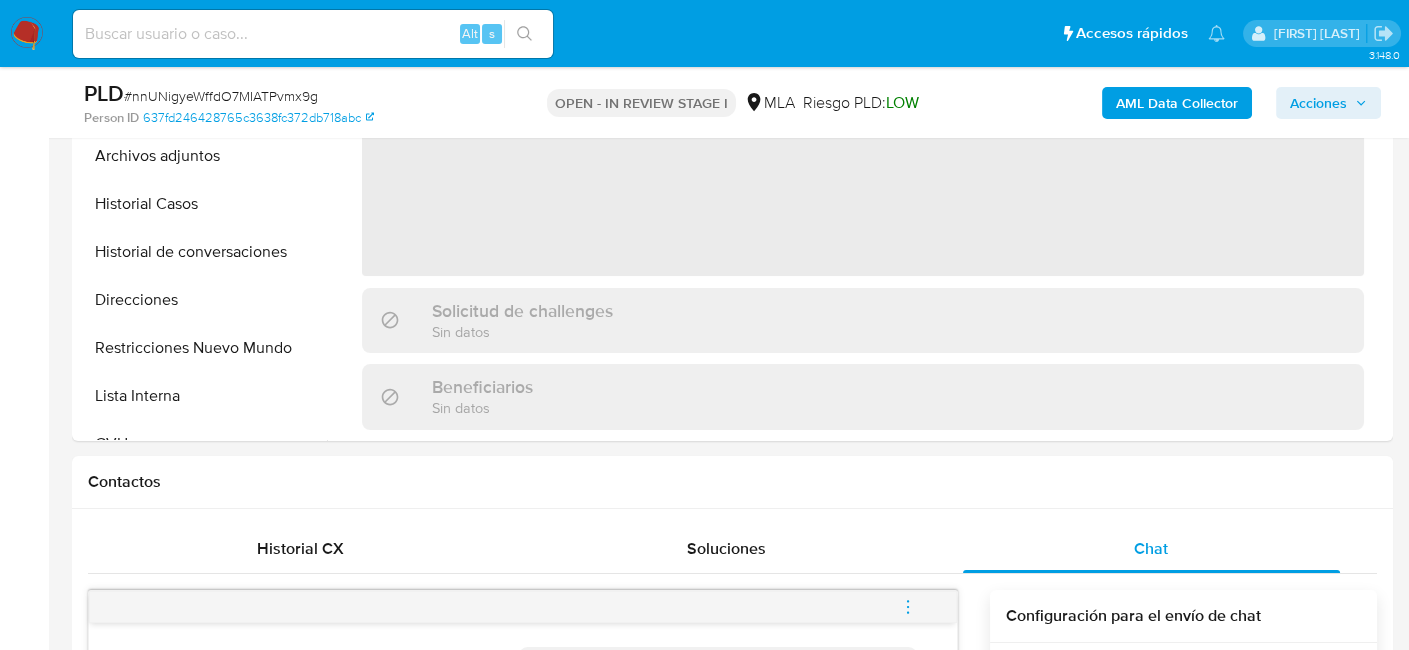 scroll, scrollTop: 600, scrollLeft: 0, axis: vertical 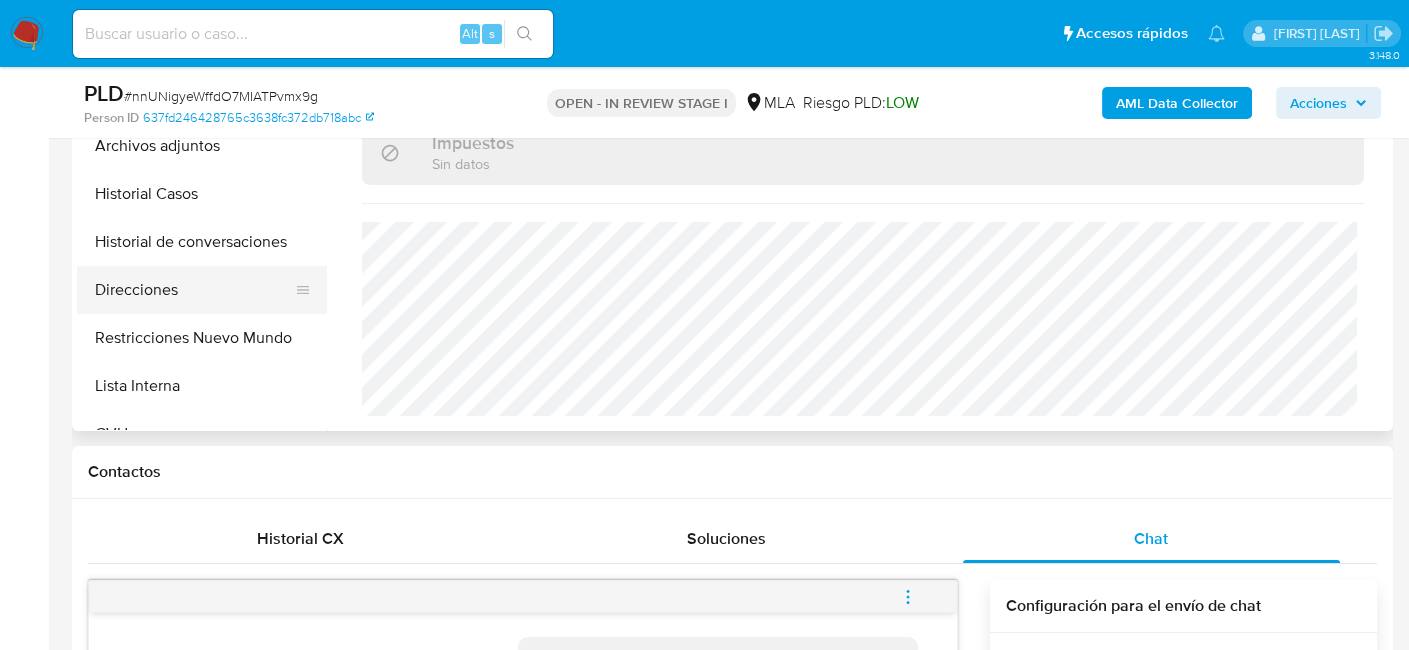 click on "Direcciones" at bounding box center [194, 290] 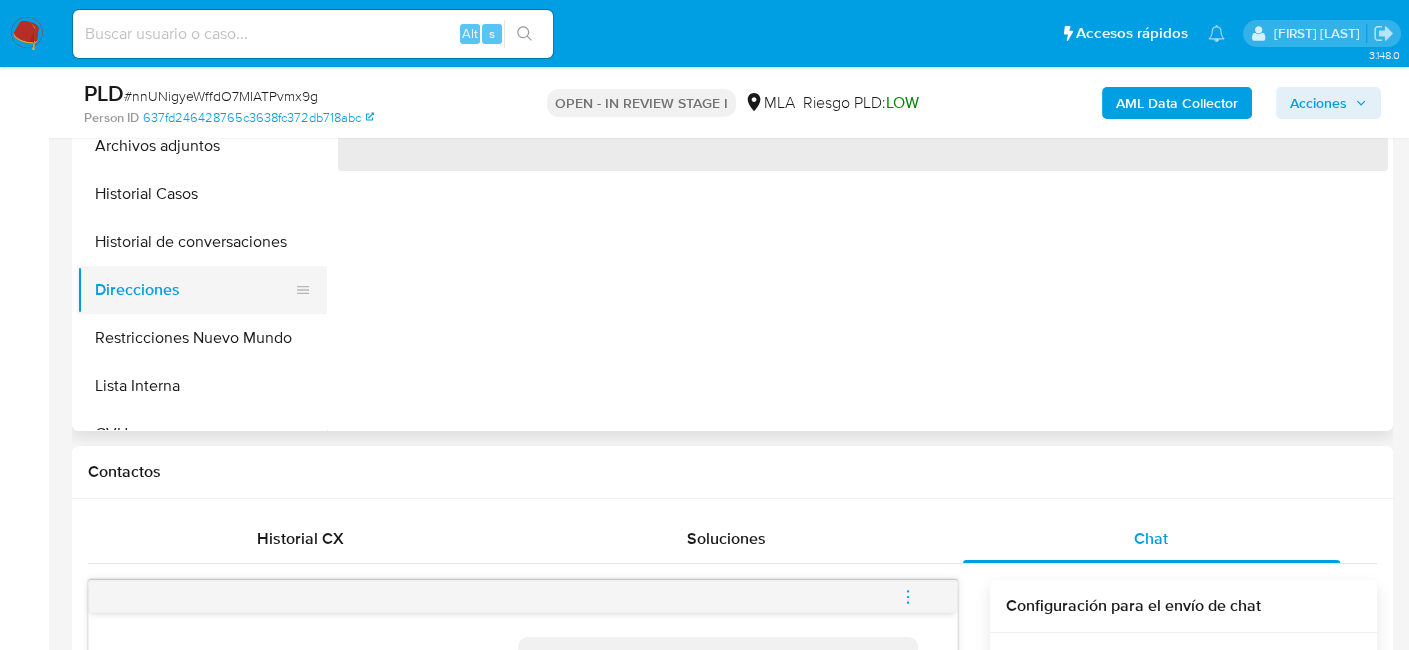 scroll, scrollTop: 0, scrollLeft: 0, axis: both 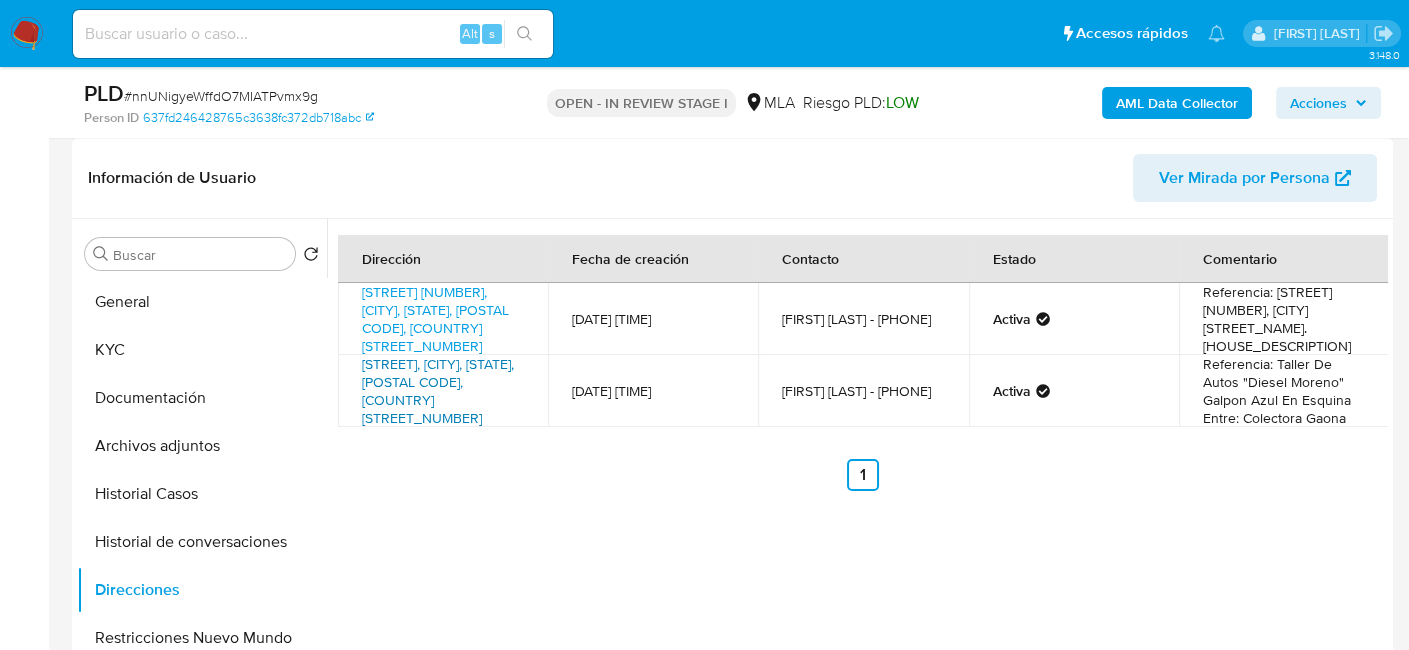 click on "Rivadavia 1197, Moreno, Buenos Aires, 1744, Argentina 1197" at bounding box center (438, 391) 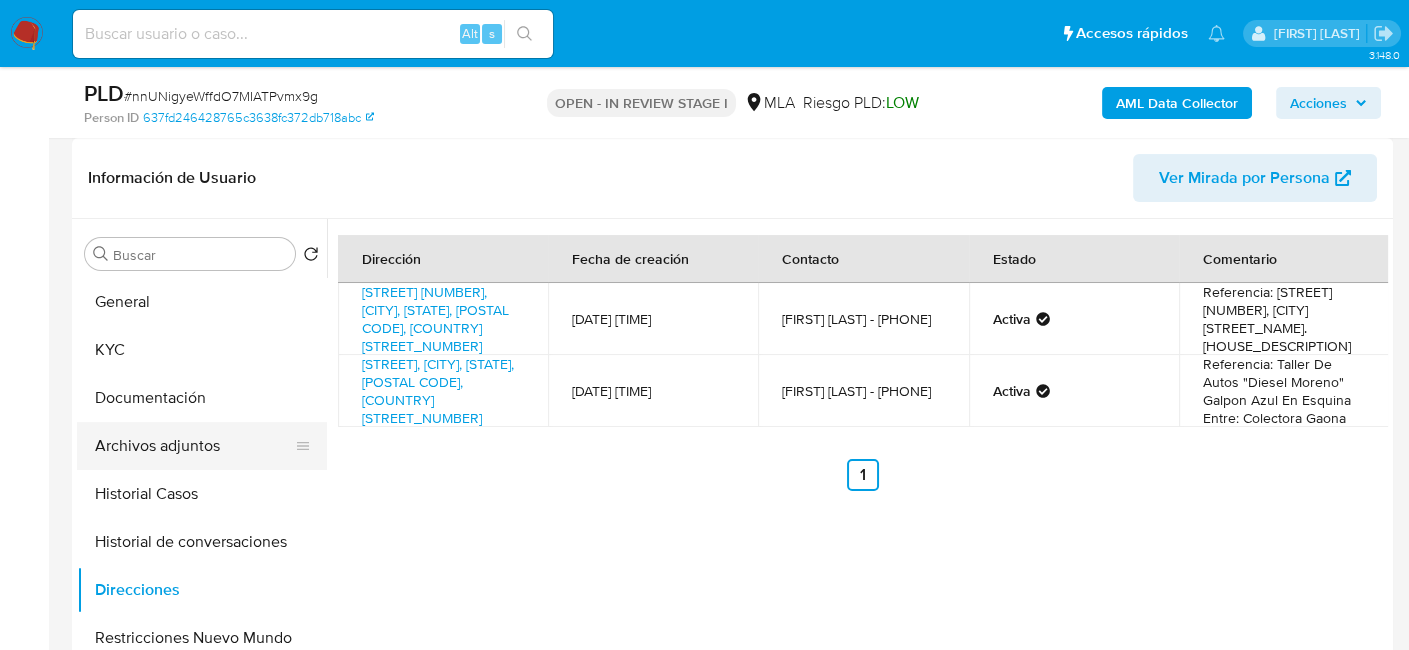 click on "Archivos adjuntos" at bounding box center (194, 446) 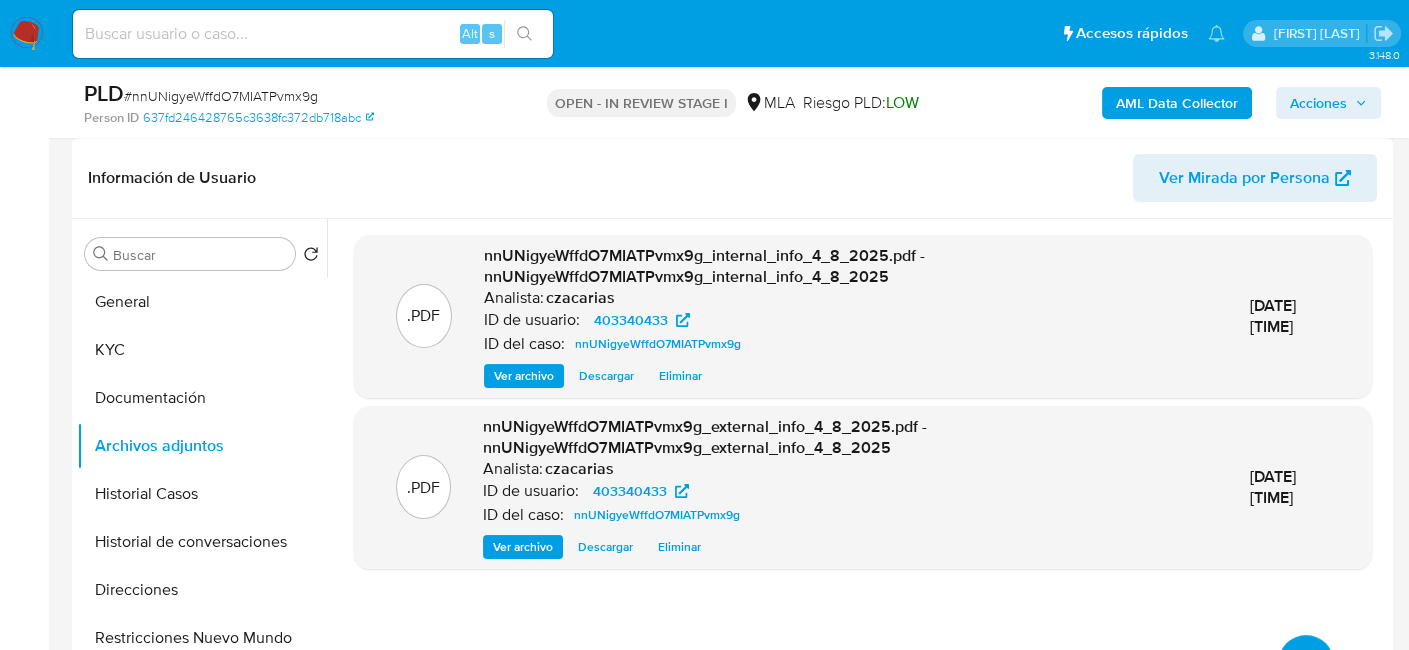 click at bounding box center (1306, 663) 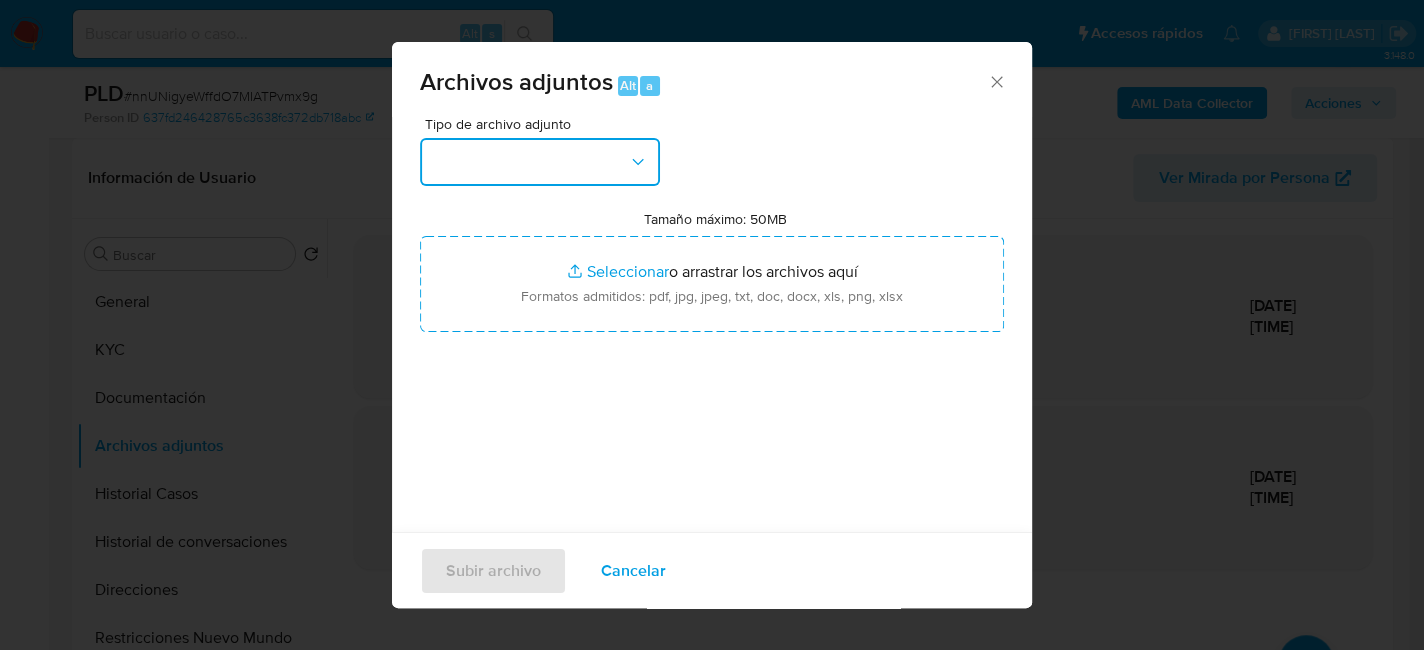 click at bounding box center (540, 162) 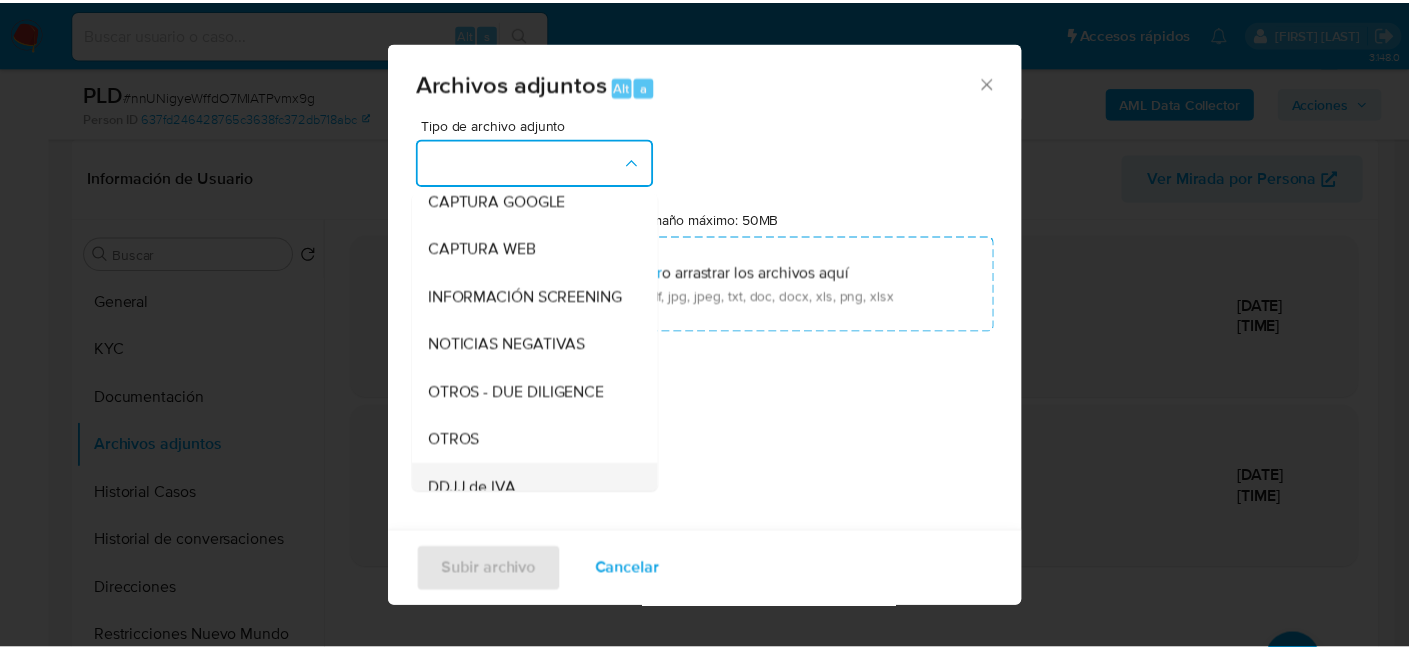 scroll, scrollTop: 300, scrollLeft: 0, axis: vertical 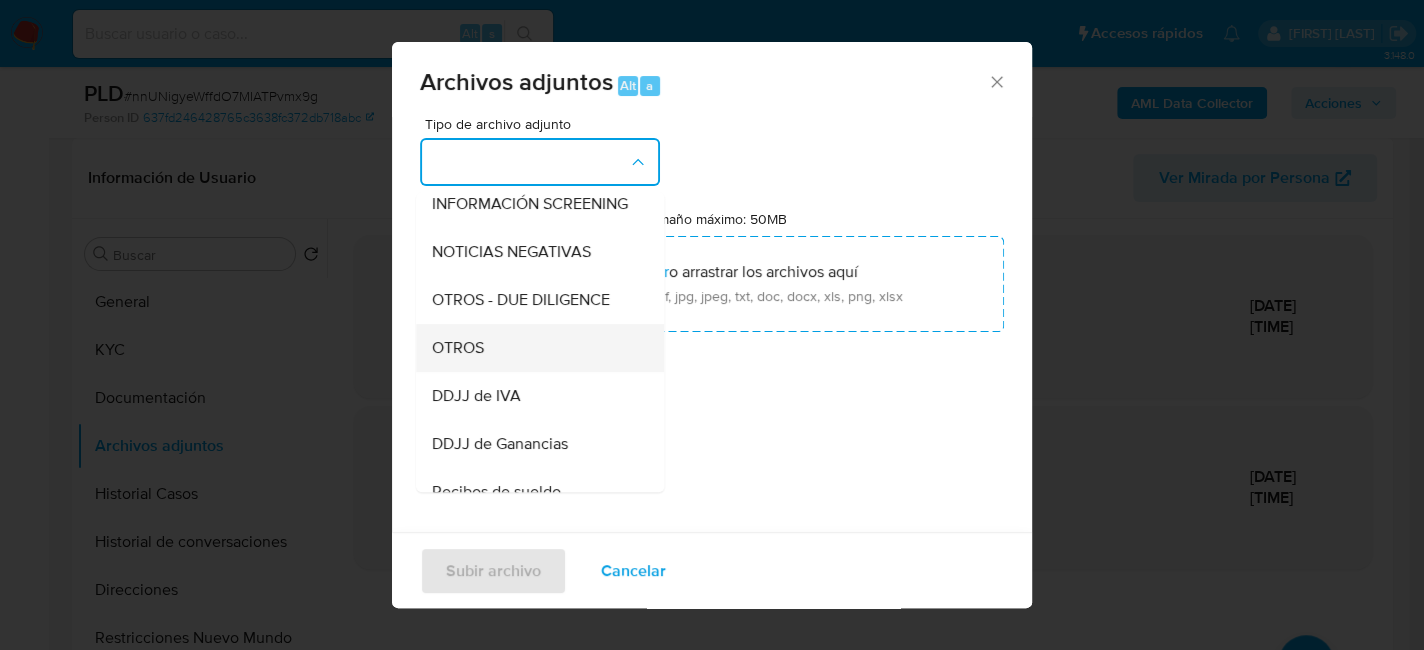 click on "OTROS" at bounding box center [534, 348] 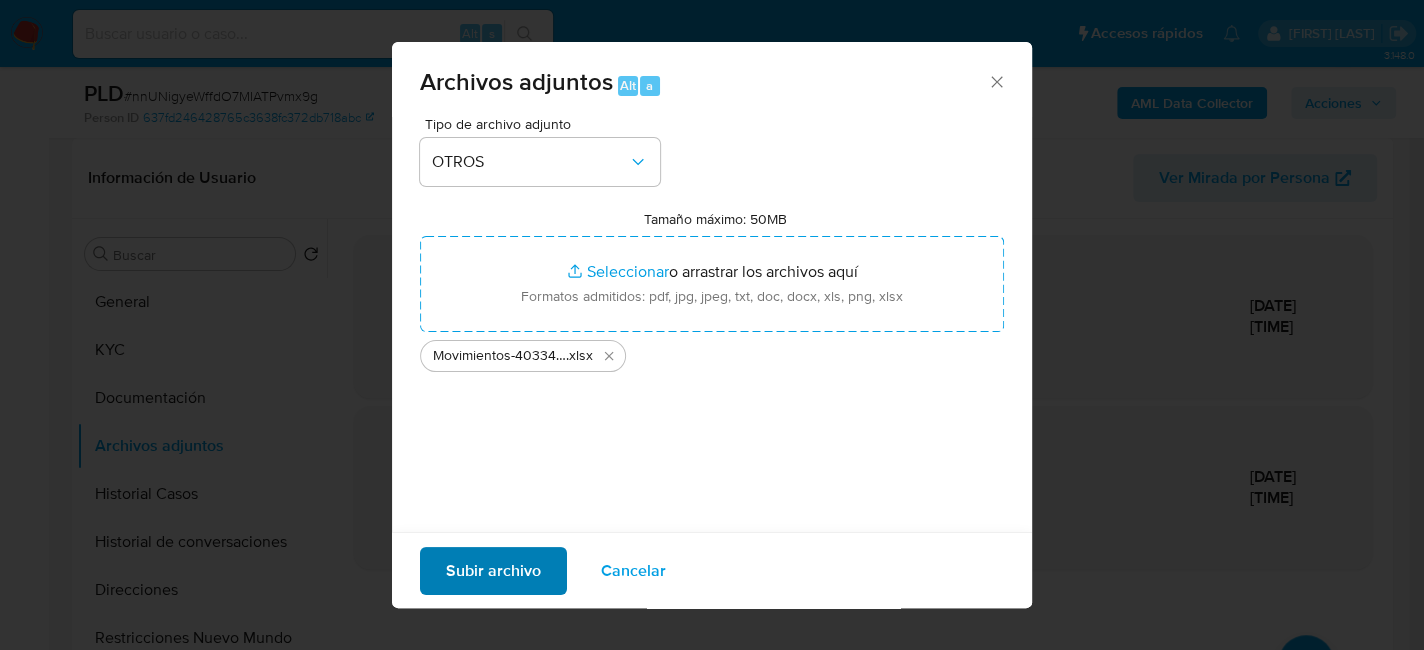 drag, startPoint x: 493, startPoint y: 599, endPoint x: 498, endPoint y: 588, distance: 12.083046 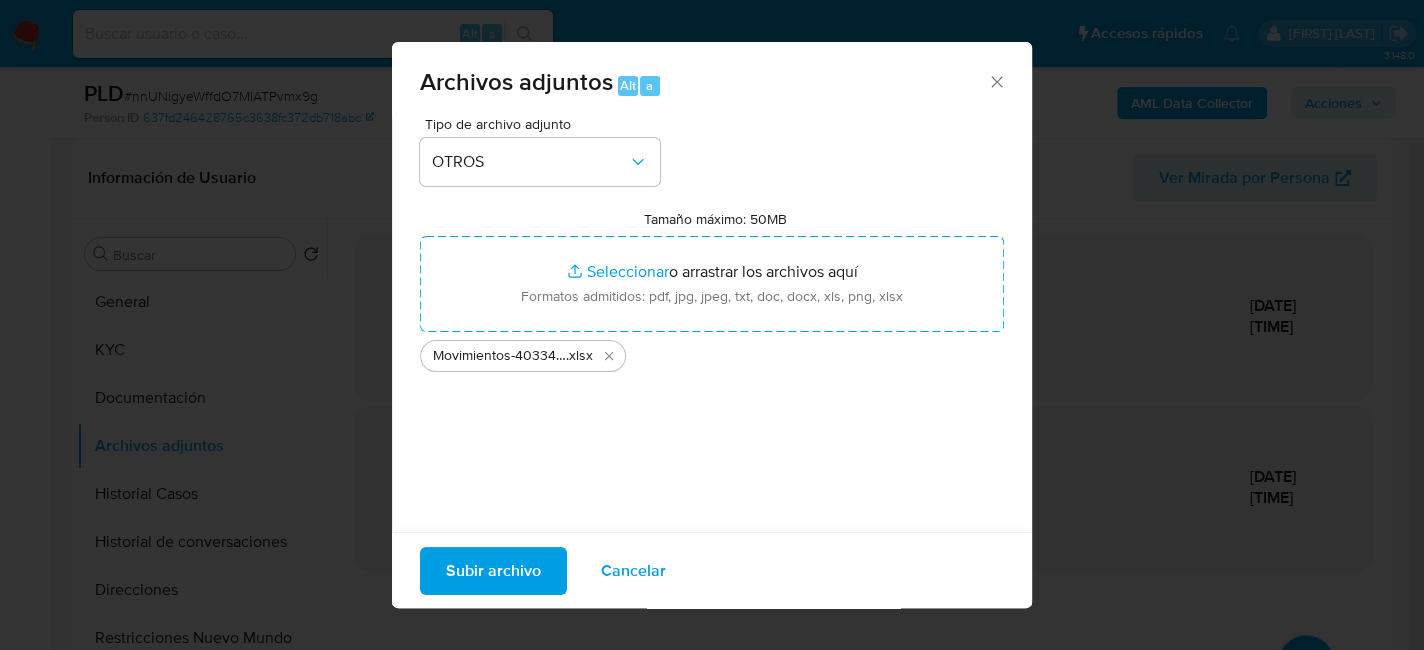 click on "Subir archivo" at bounding box center [493, 570] 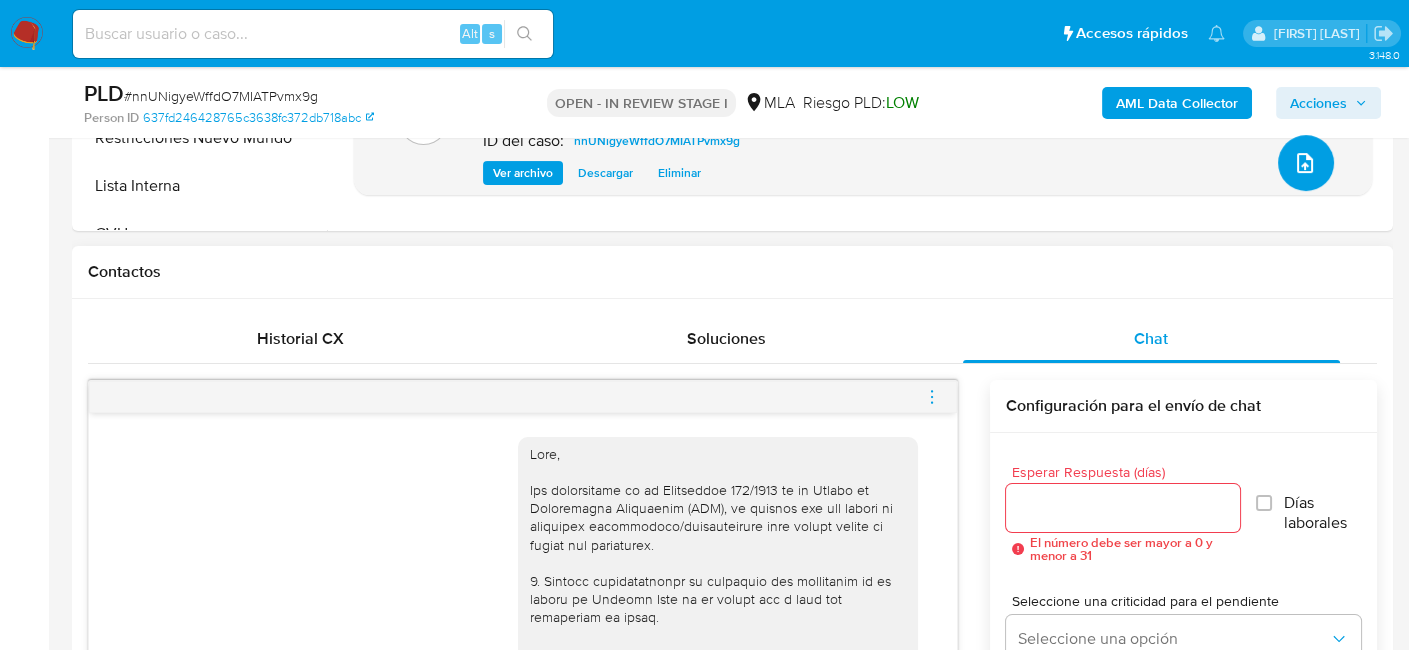 scroll, scrollTop: 1000, scrollLeft: 0, axis: vertical 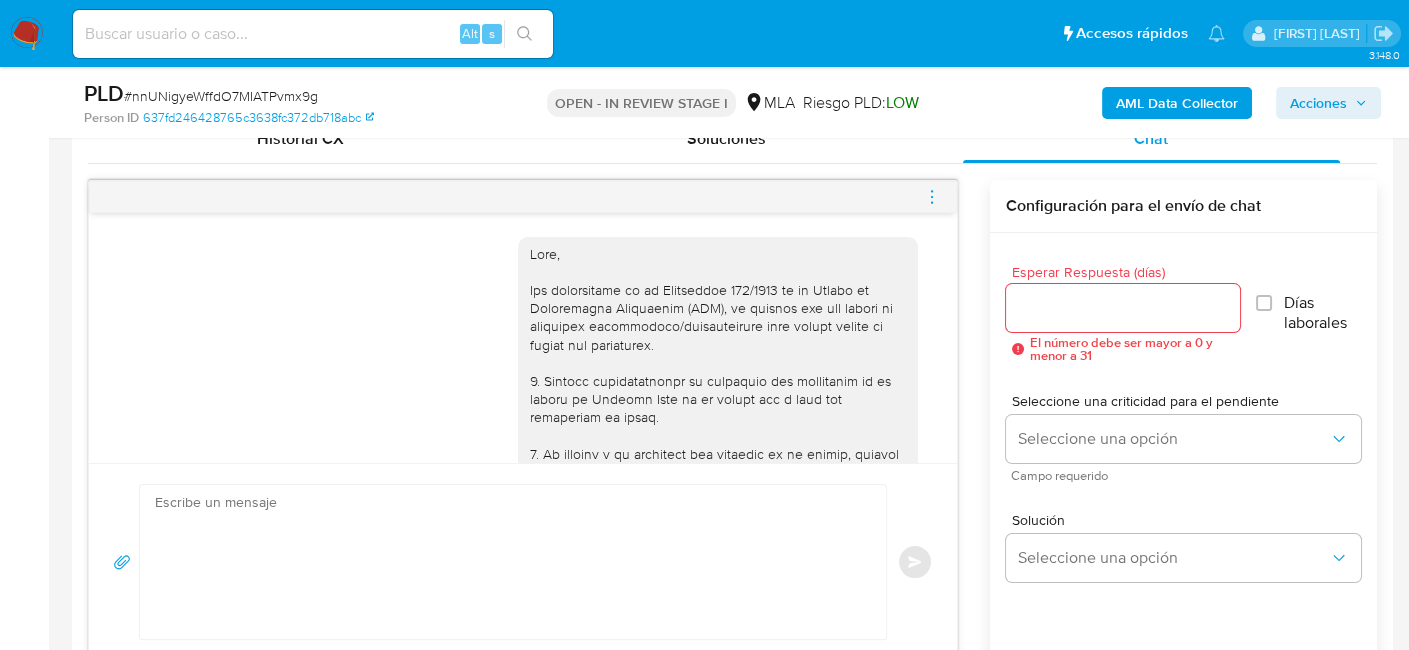 click 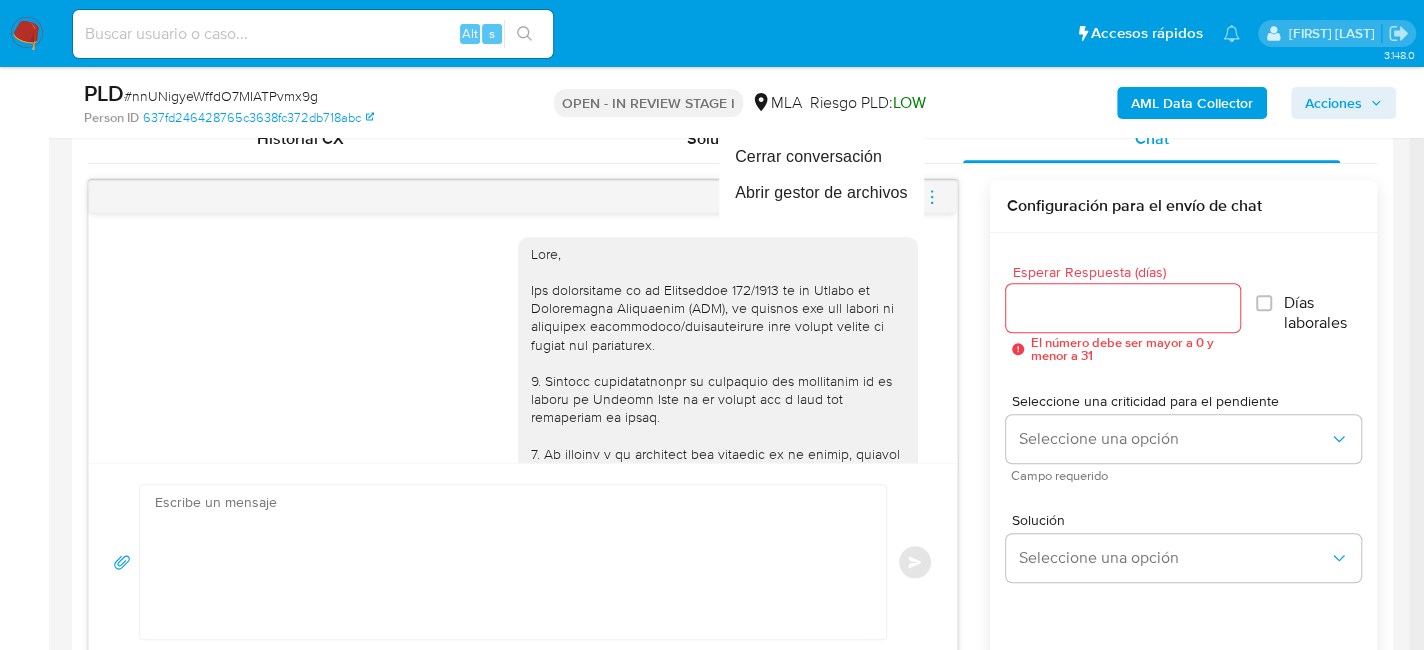 click at bounding box center (712, 325) 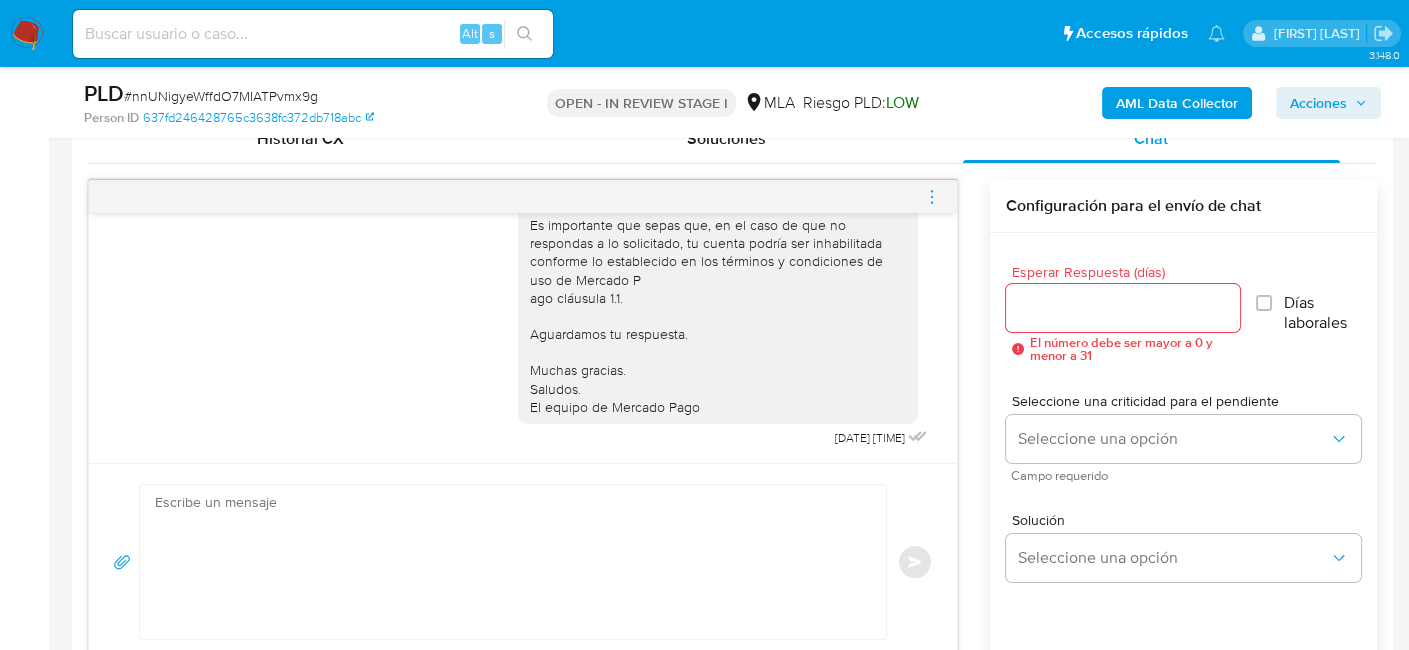 scroll, scrollTop: 1324, scrollLeft: 0, axis: vertical 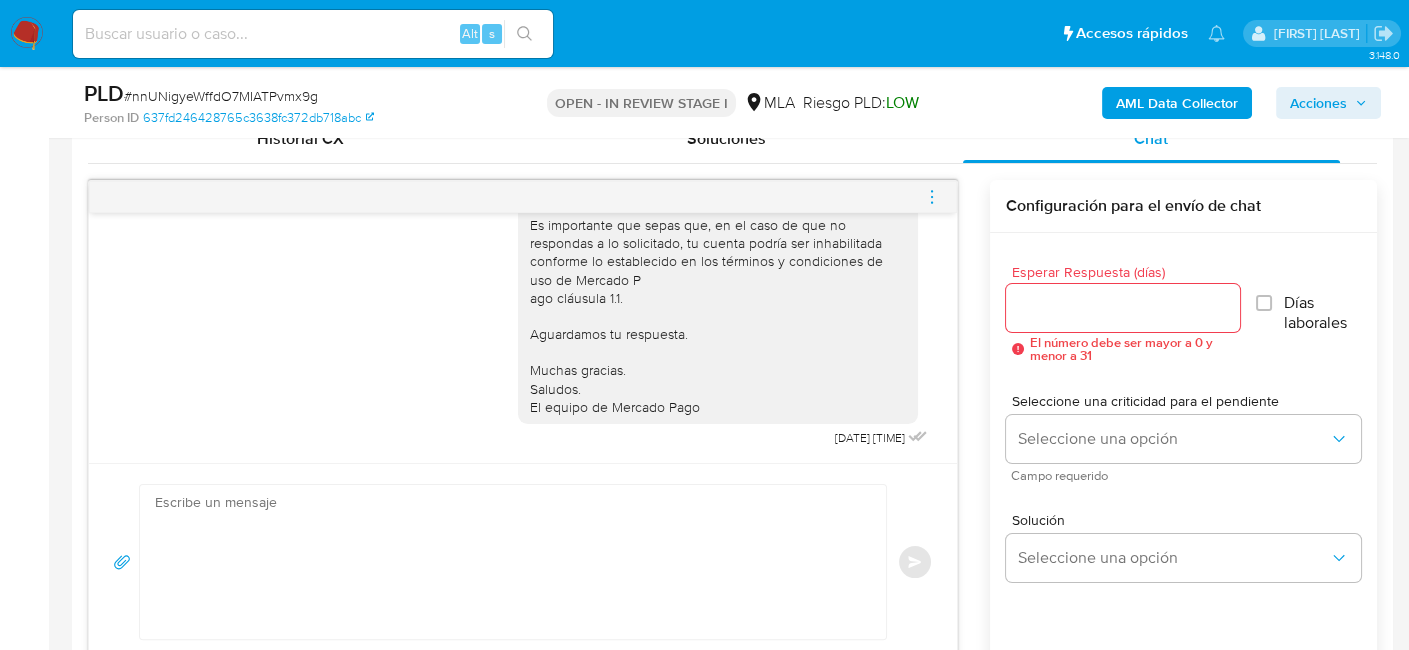 click 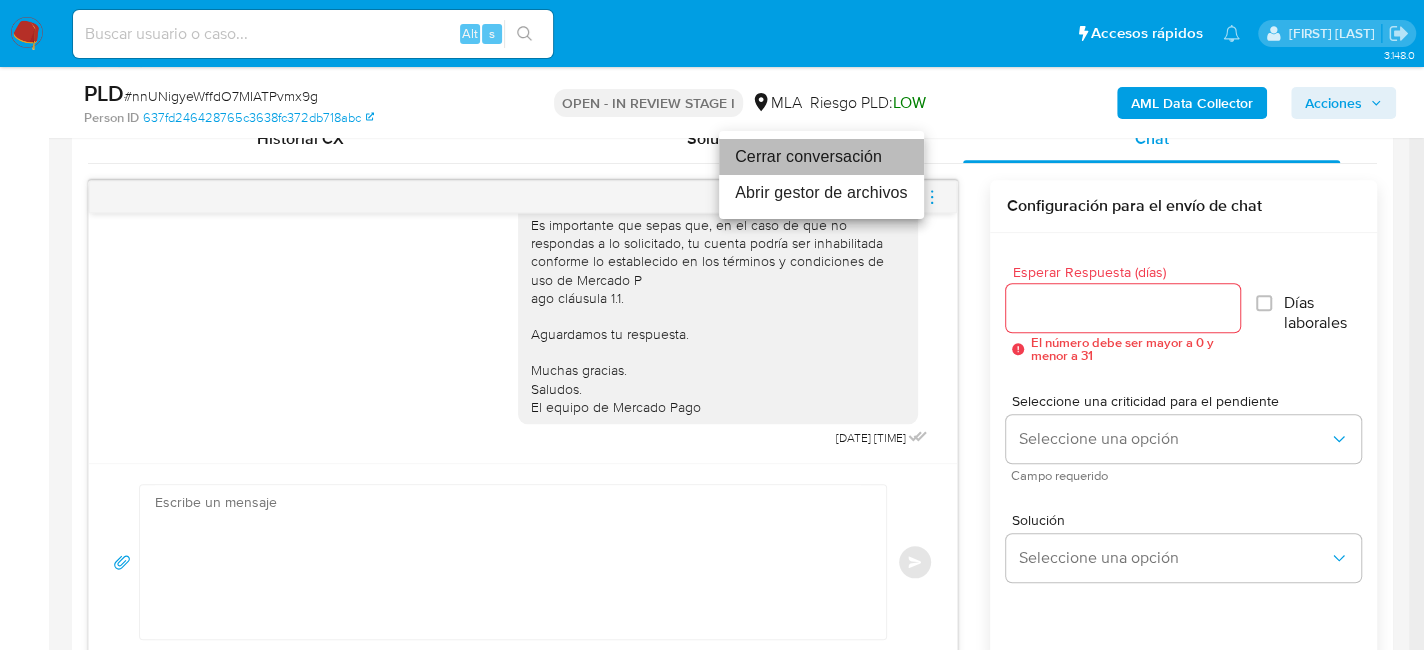 click on "Cerrar conversación" at bounding box center [821, 157] 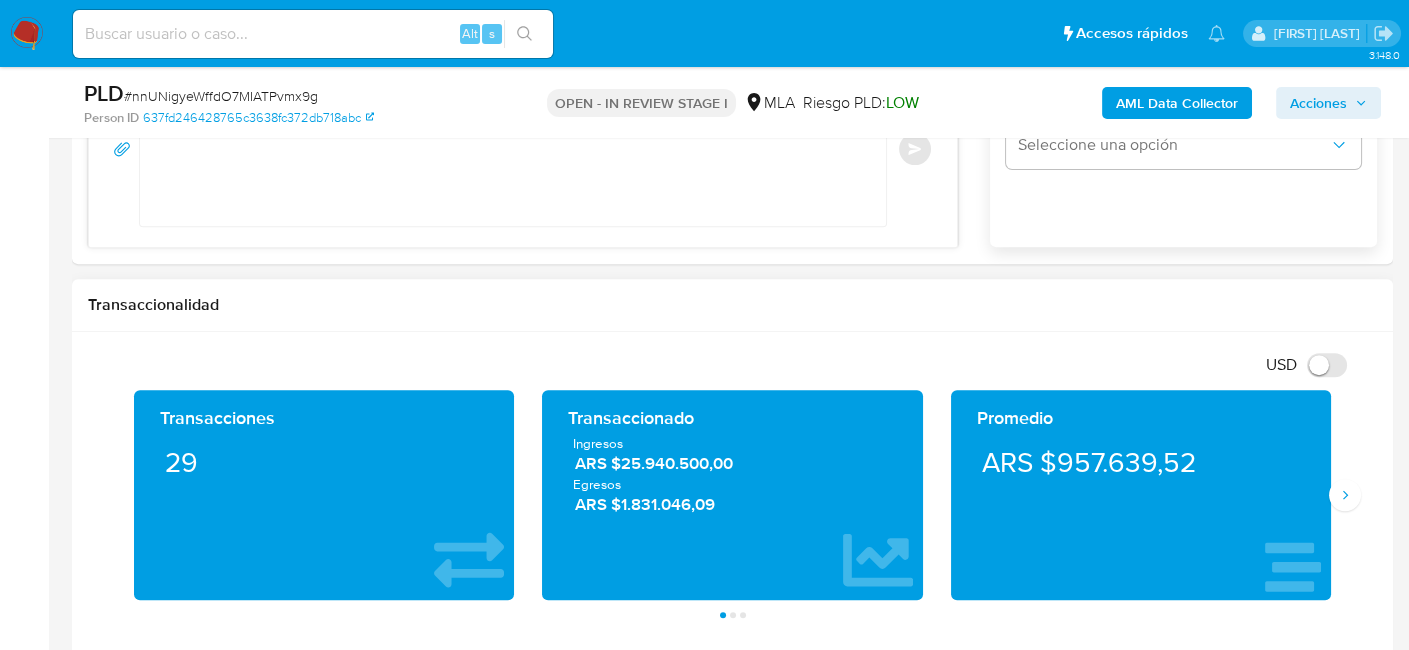 scroll, scrollTop: 1500, scrollLeft: 0, axis: vertical 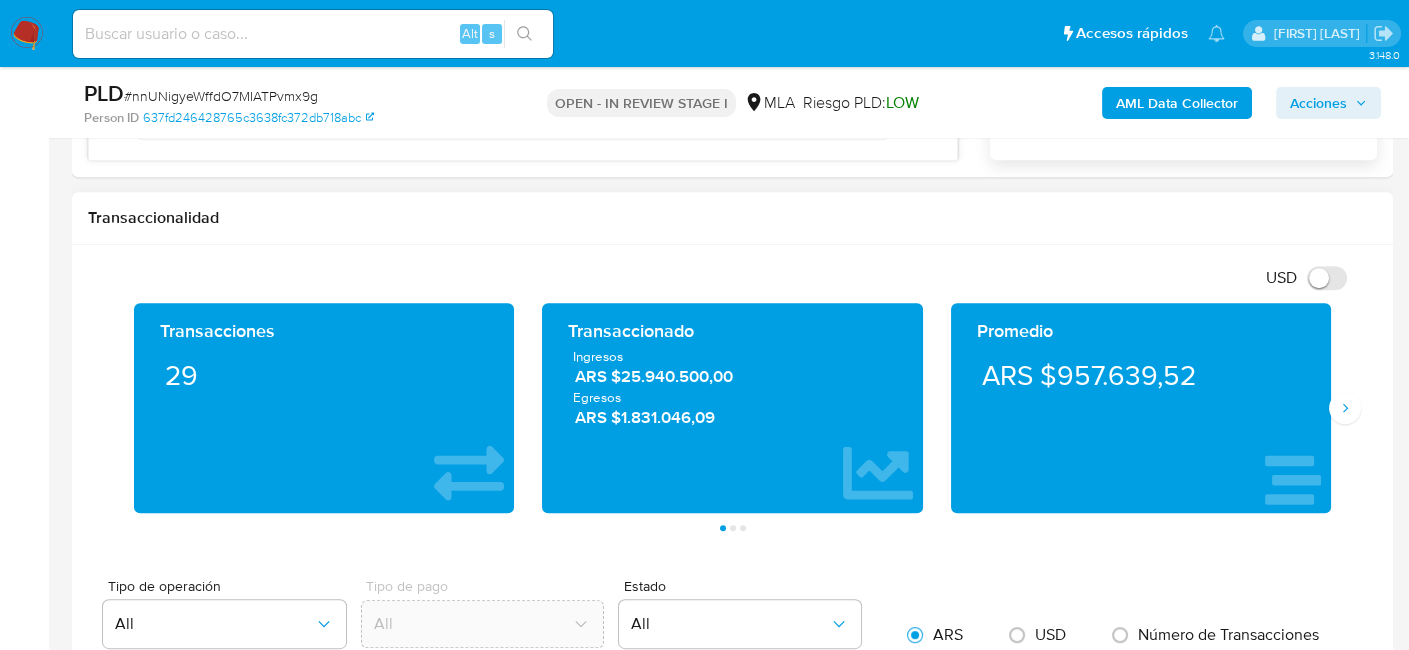 click on "Promedio ARS $957.639,52" at bounding box center [1141, 408] 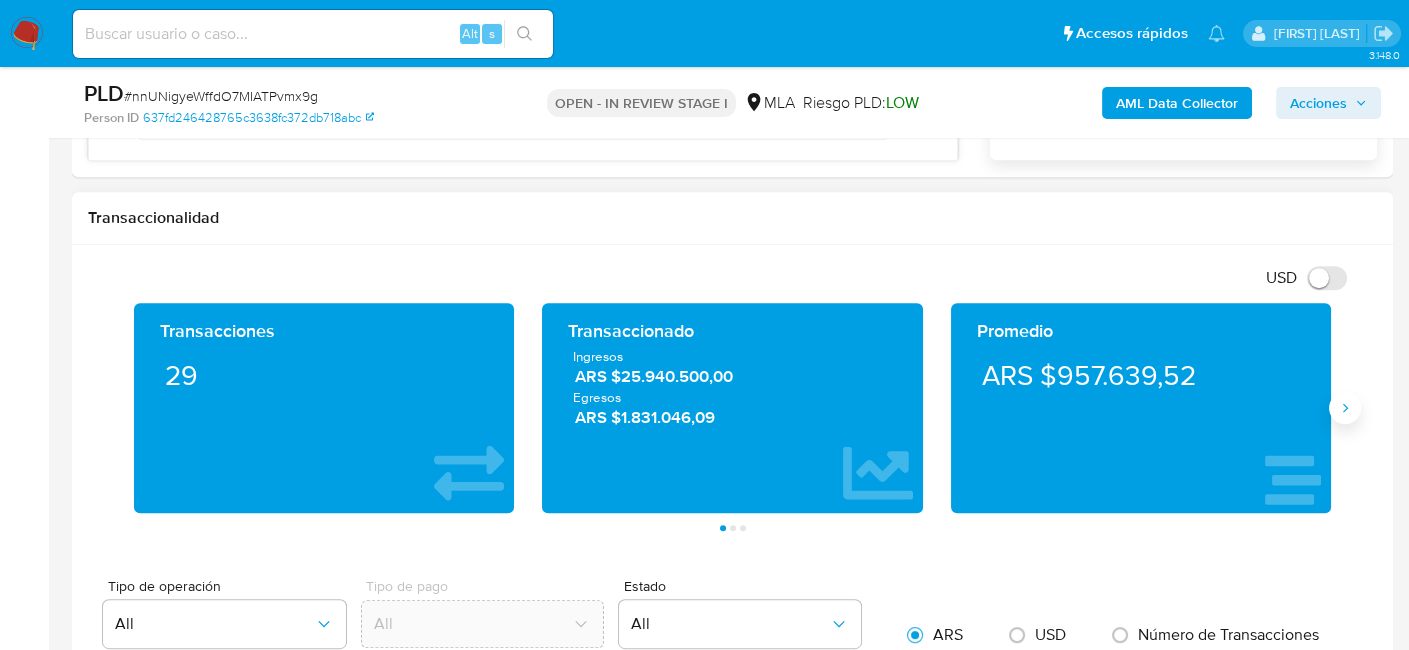 click at bounding box center (1345, 408) 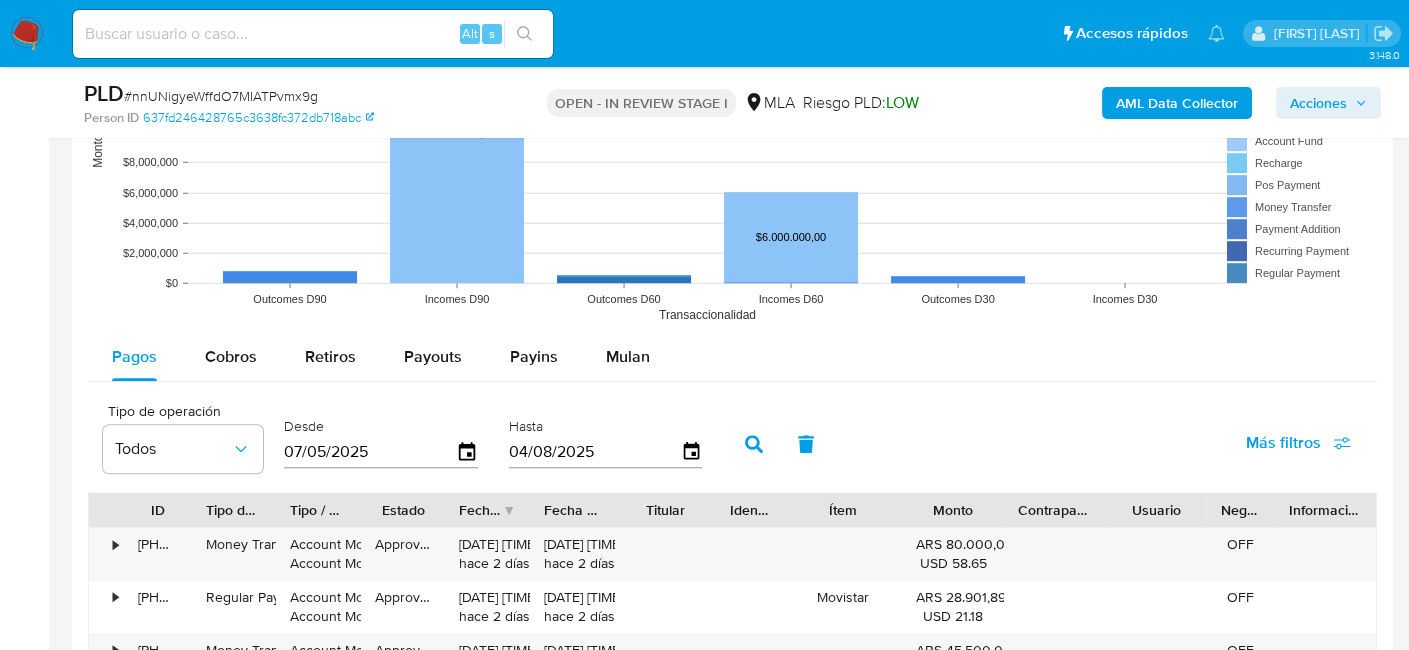 scroll, scrollTop: 2200, scrollLeft: 0, axis: vertical 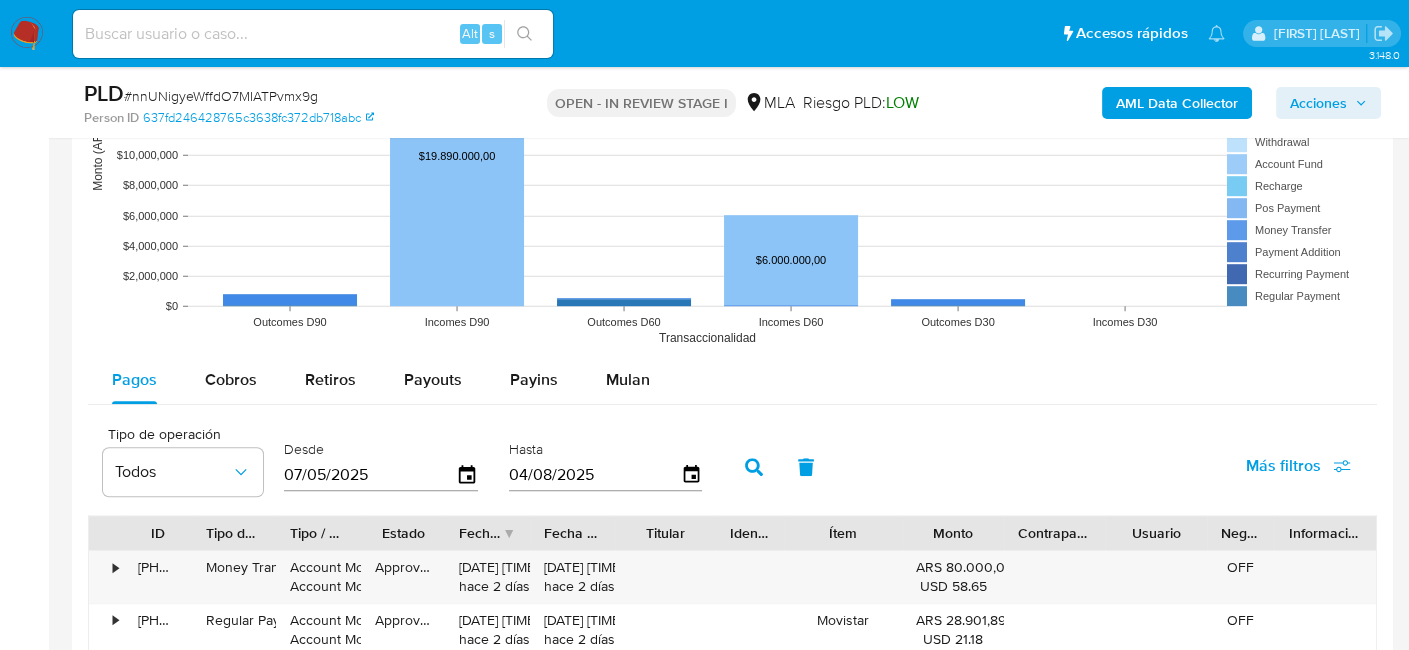 click on "Pagos Cobros Retiros Payouts Payins Mulan" at bounding box center [732, 380] 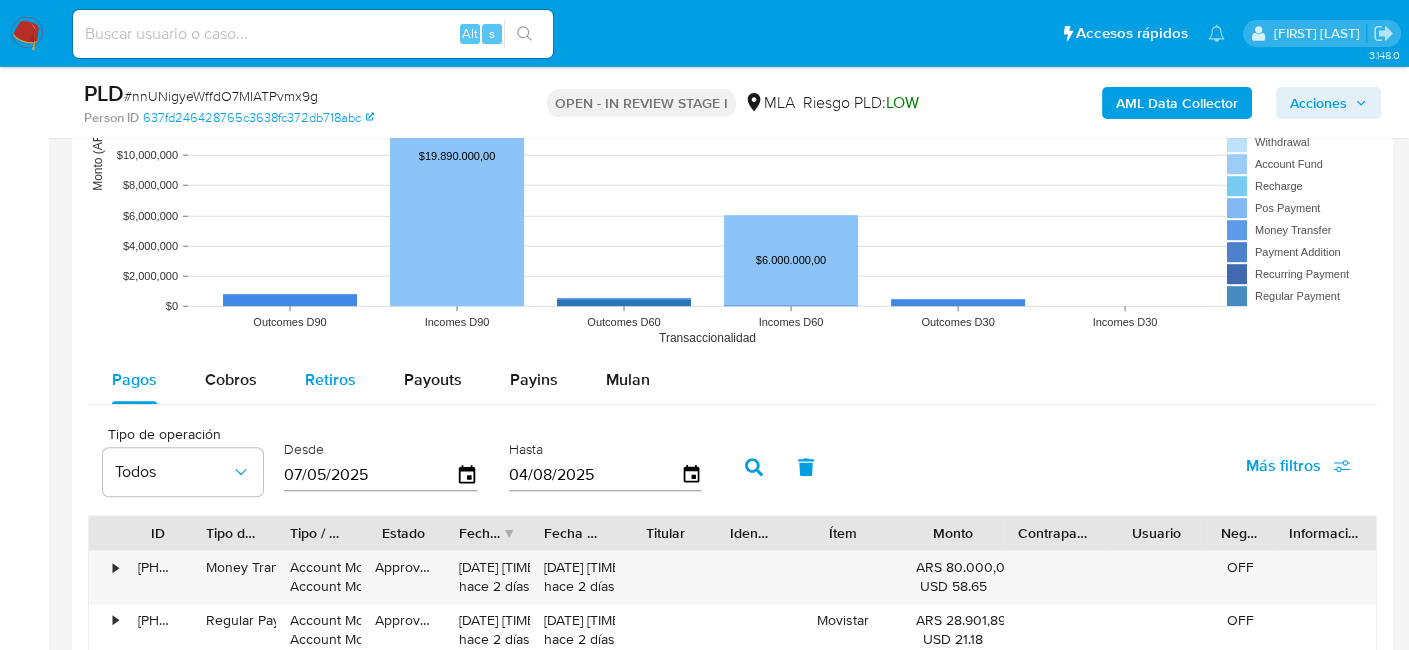 click on "Retiros" at bounding box center (330, 380) 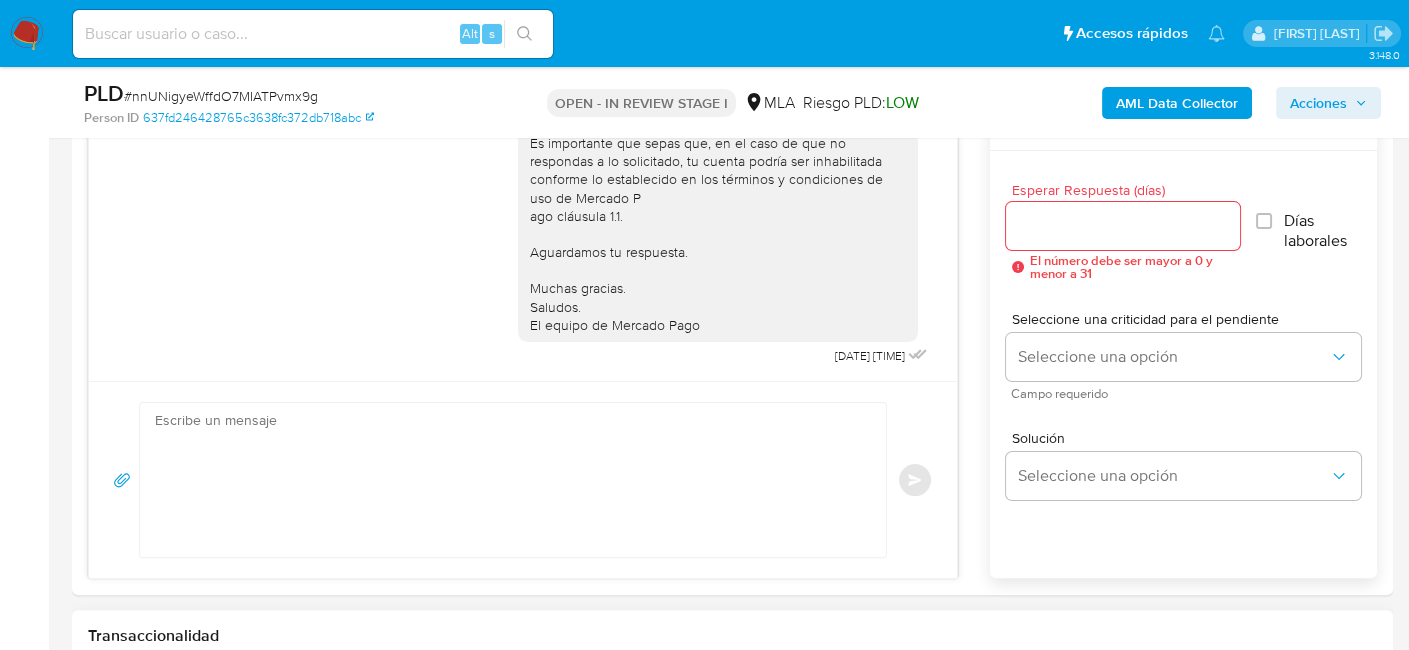 scroll, scrollTop: 1000, scrollLeft: 0, axis: vertical 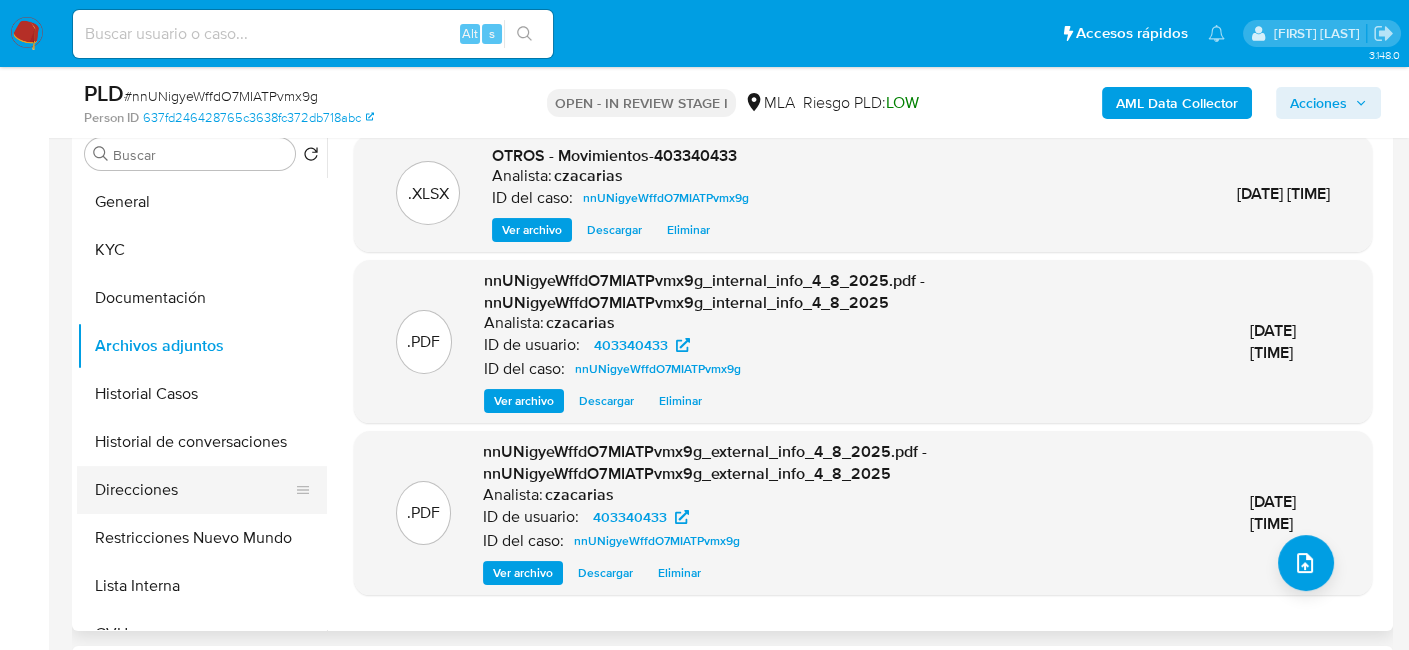 click on "Direcciones" at bounding box center [194, 490] 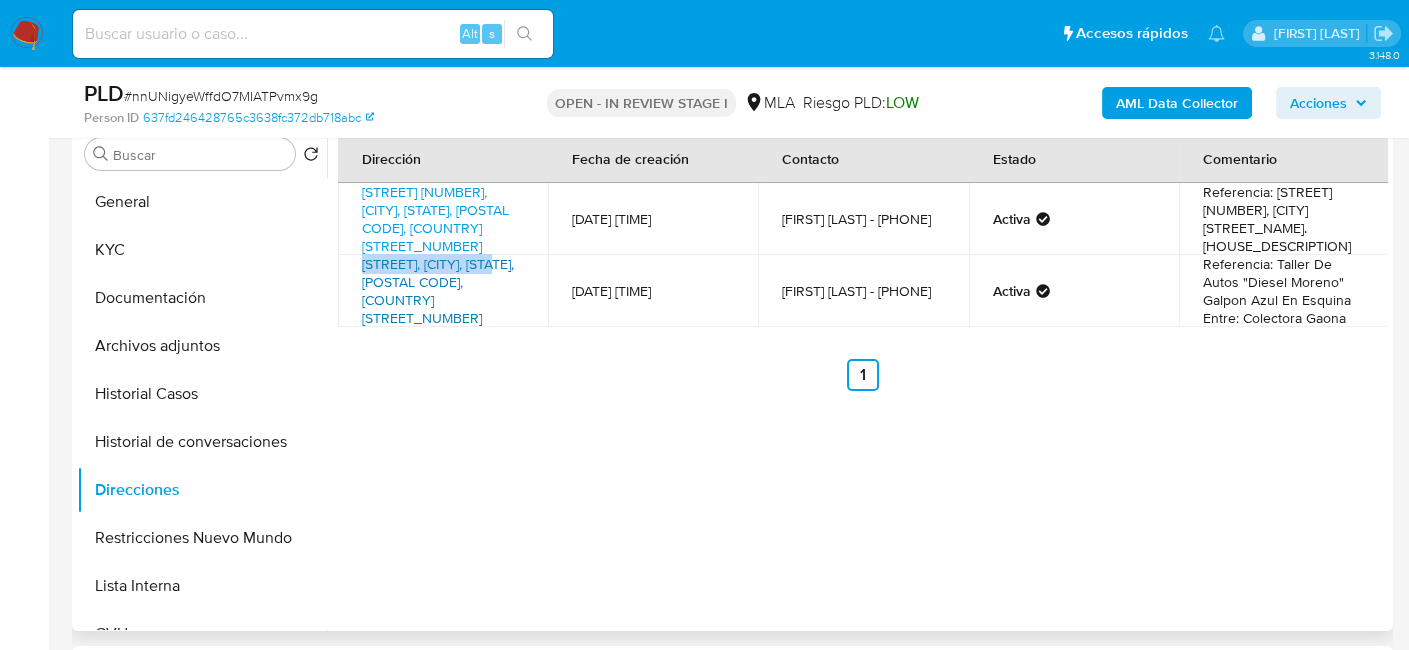 drag, startPoint x: 354, startPoint y: 251, endPoint x: 499, endPoint y: 253, distance: 145.0138 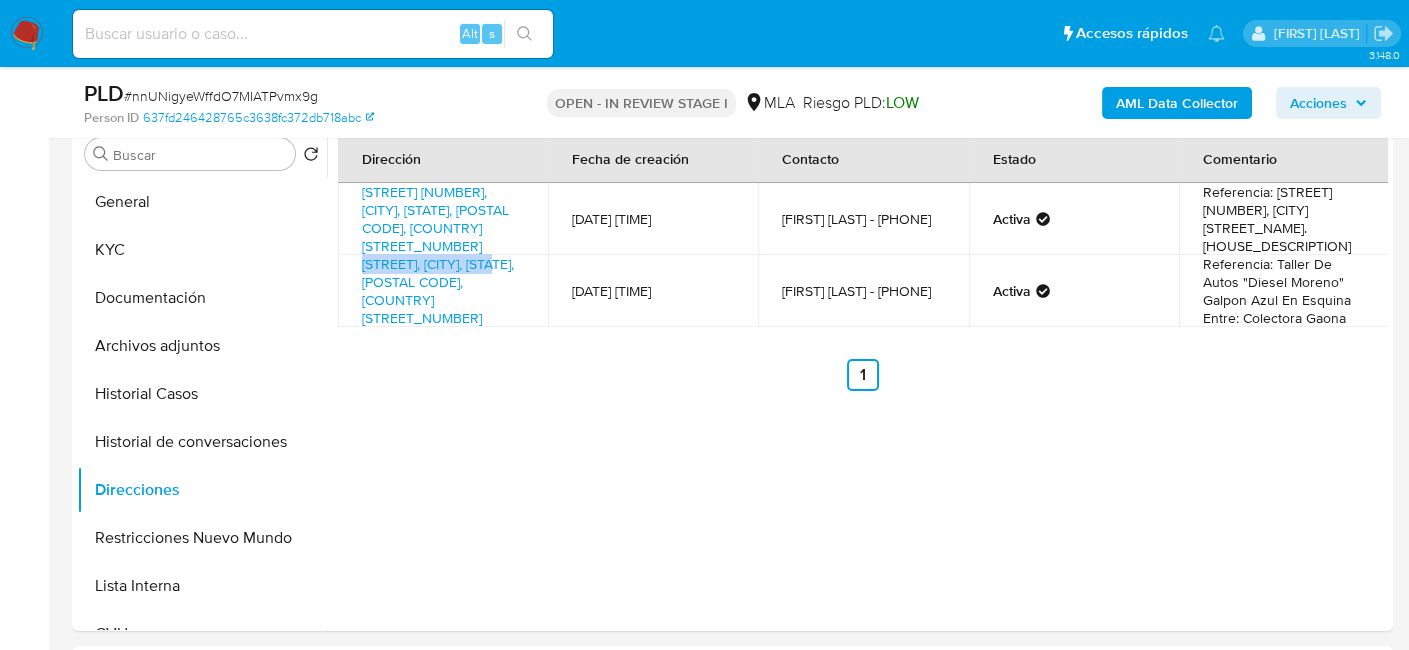 copy on "Rivadavia 1197, Moreno" 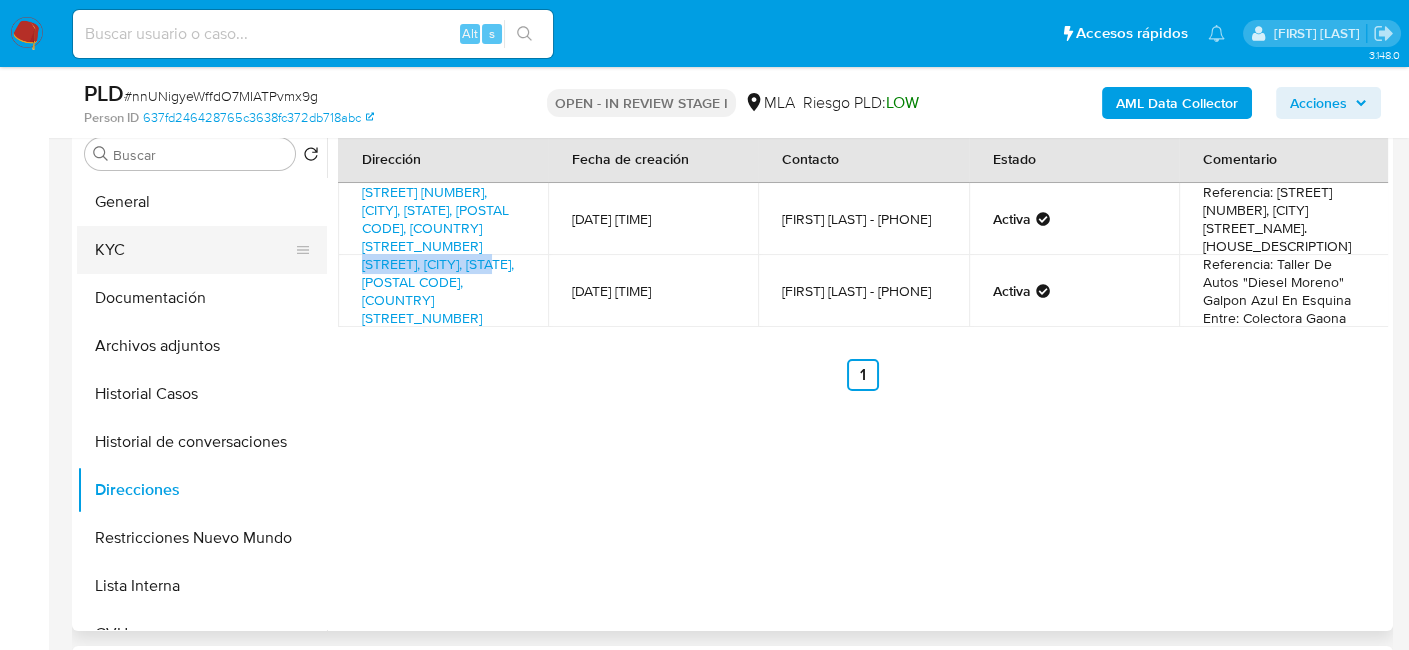 click on "KYC" at bounding box center (194, 250) 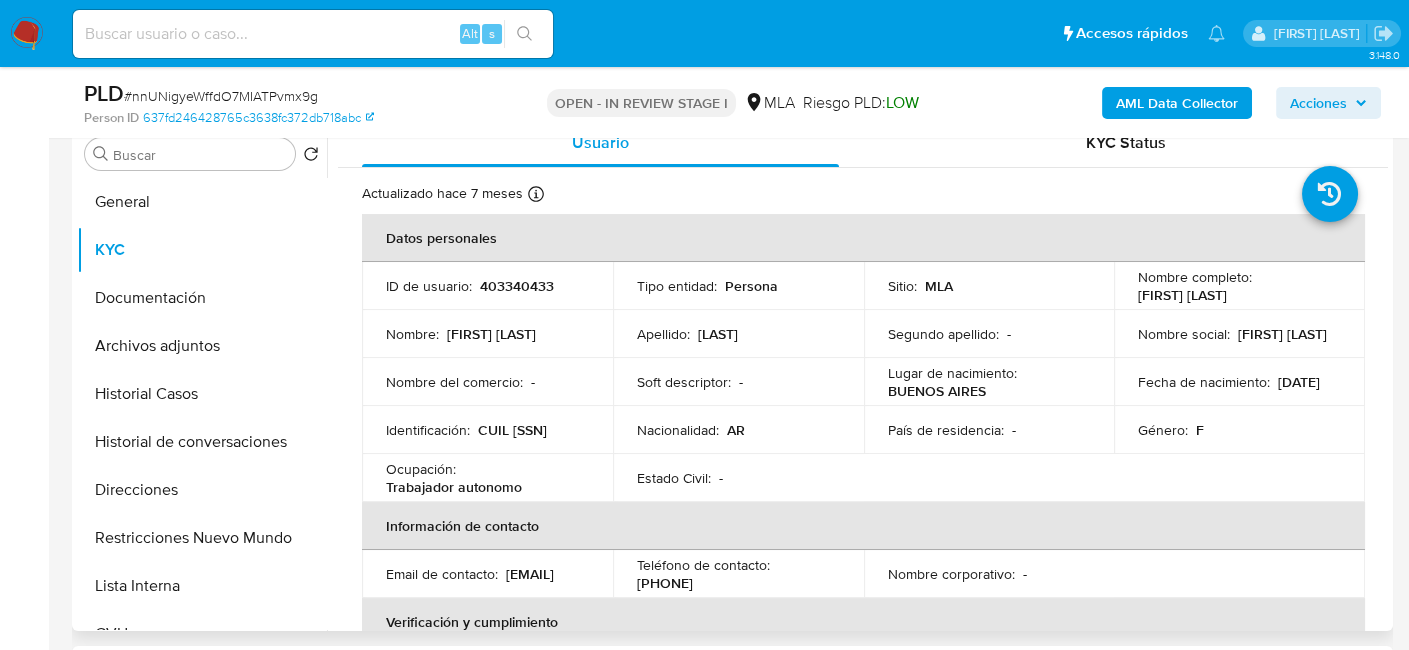 click on "CUIL 27170632392" at bounding box center [512, 430] 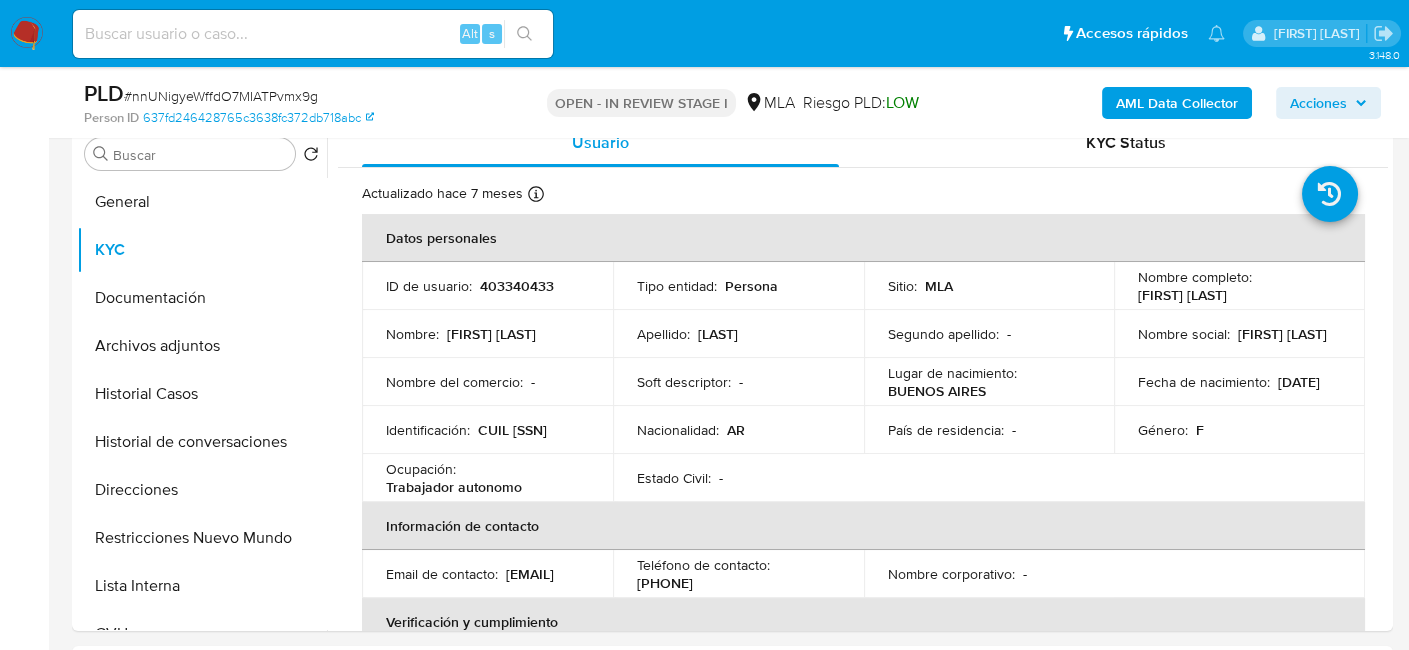 copy on "27170632392" 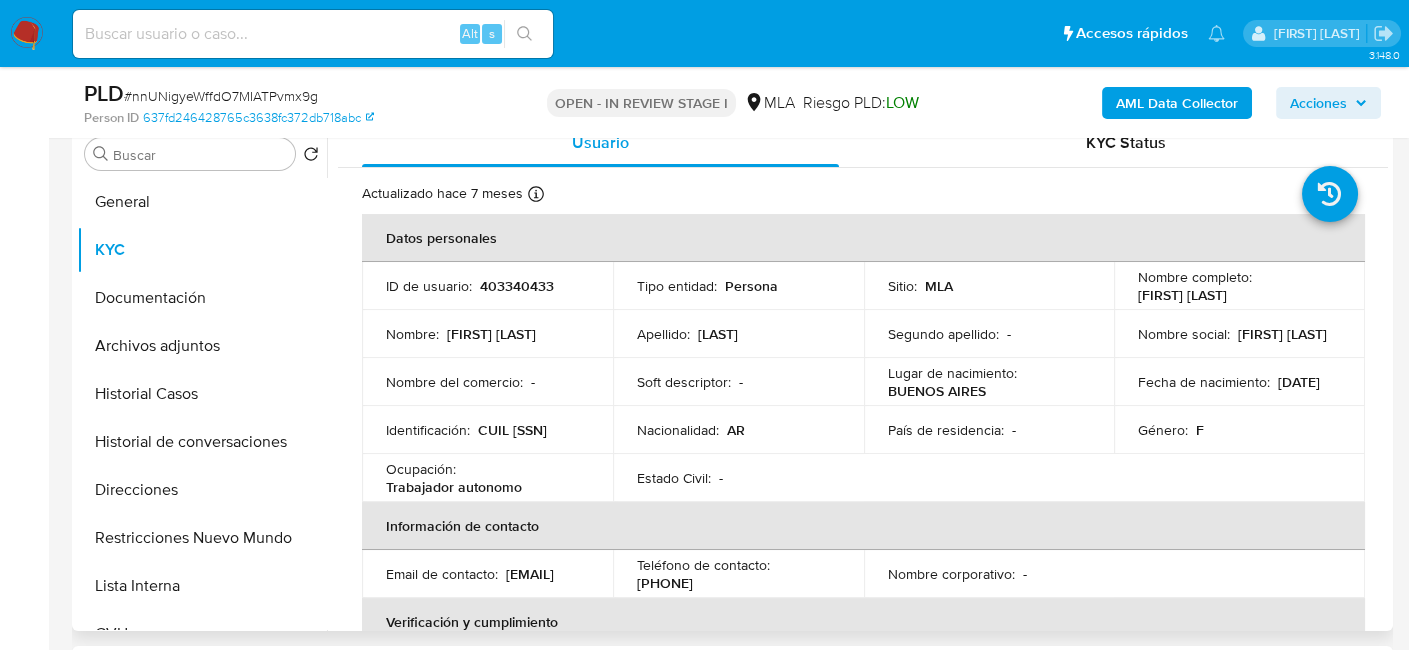 click on "Buscar   Volver al orden por defecto General KYC Documentación Archivos adjuntos Historial Casos Historial de conversaciones Direcciones Restricciones Nuevo Mundo Lista Interna CVU Anticipos de dinero Cruces y Relaciones Créditos Cuentas Bancarias Datos Modificados Devices Geolocation Dispositivos Point Fecha Compliant Historial Riesgo PLD IV Challenges Información de accesos Insurtech Inversiones Items Listas Externas Marcas AML Perfiles Tarjetas" at bounding box center (202, 376) 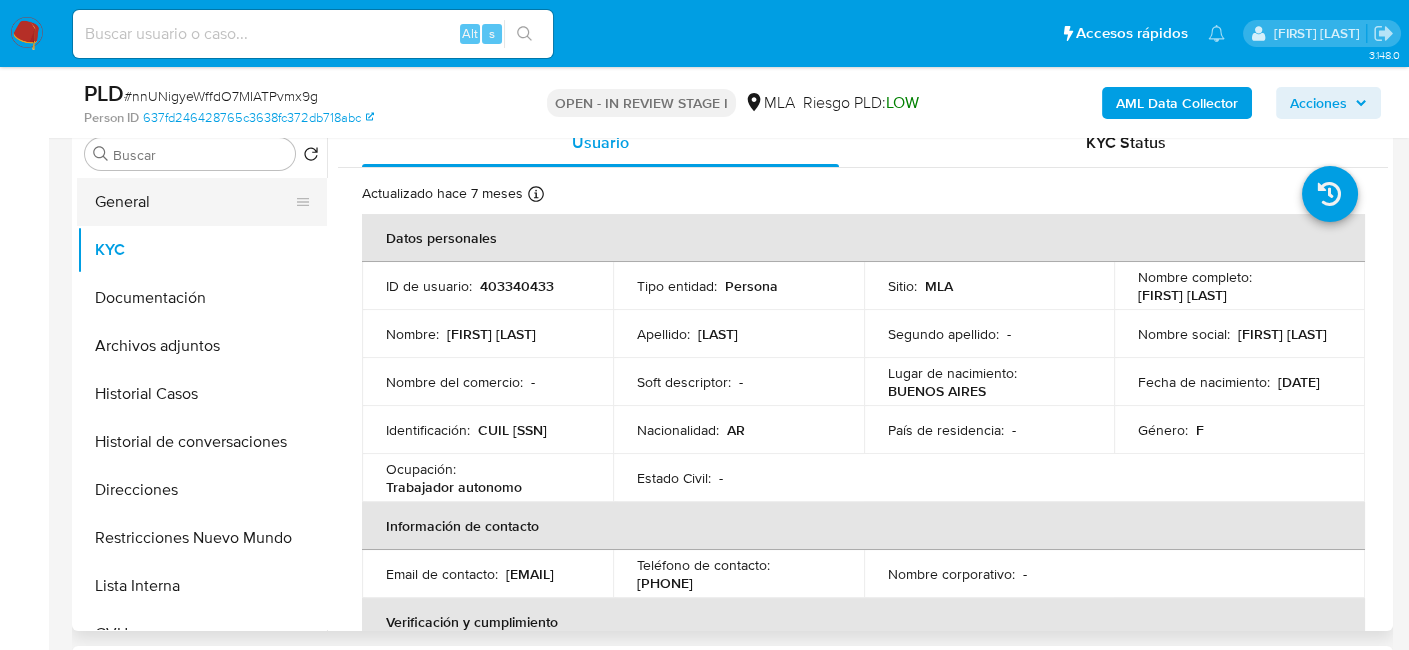 click on "General" at bounding box center (194, 202) 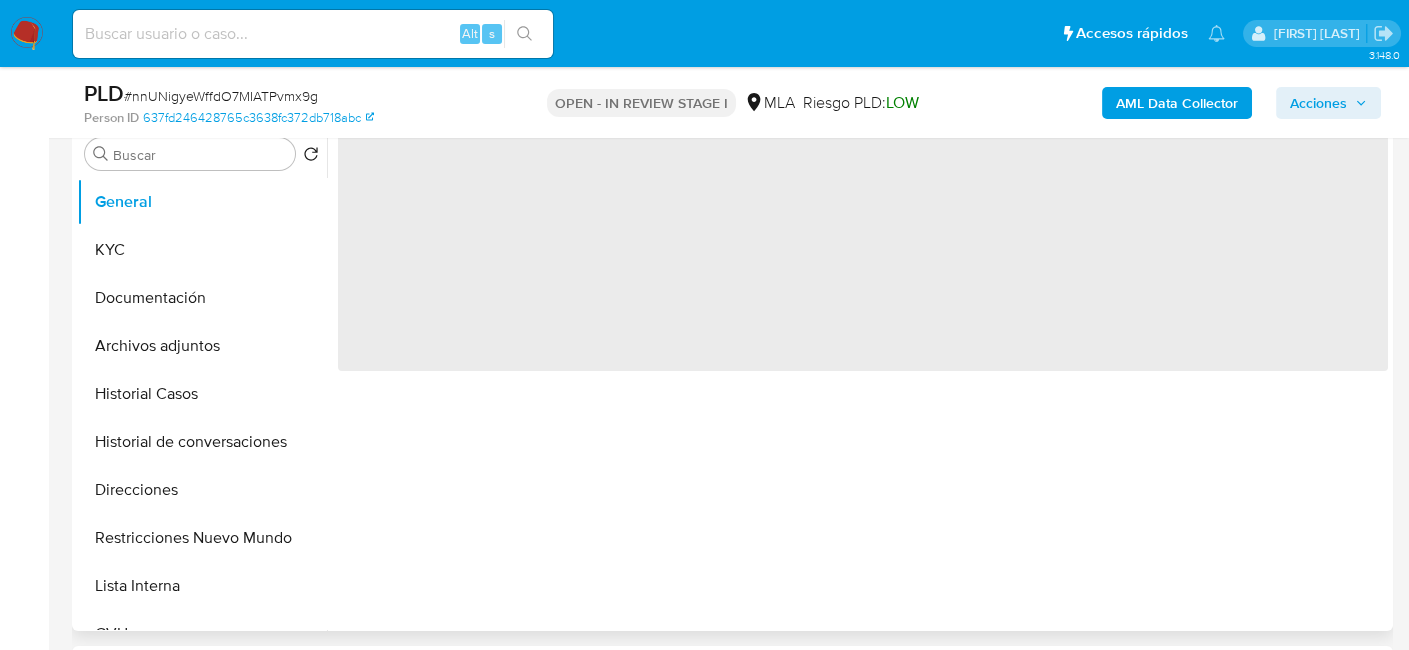 click on "‌" at bounding box center [863, 246] 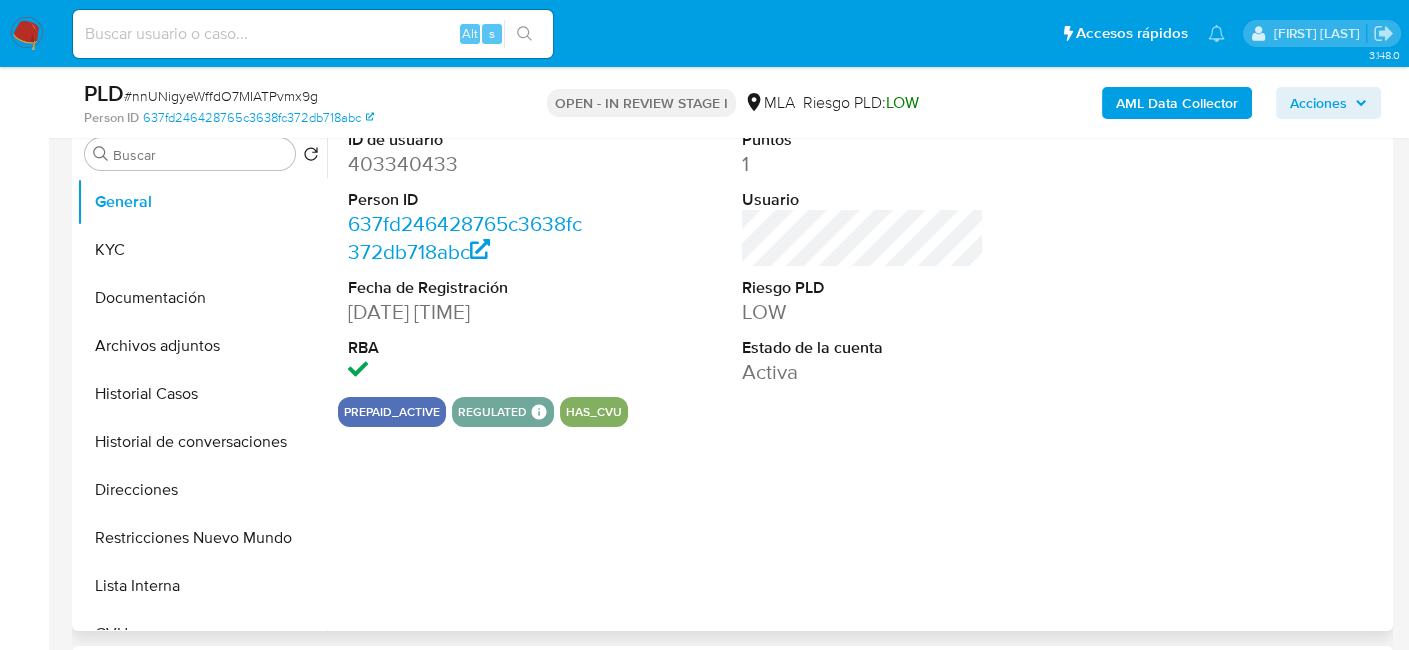click on "403340433" at bounding box center (469, 164) 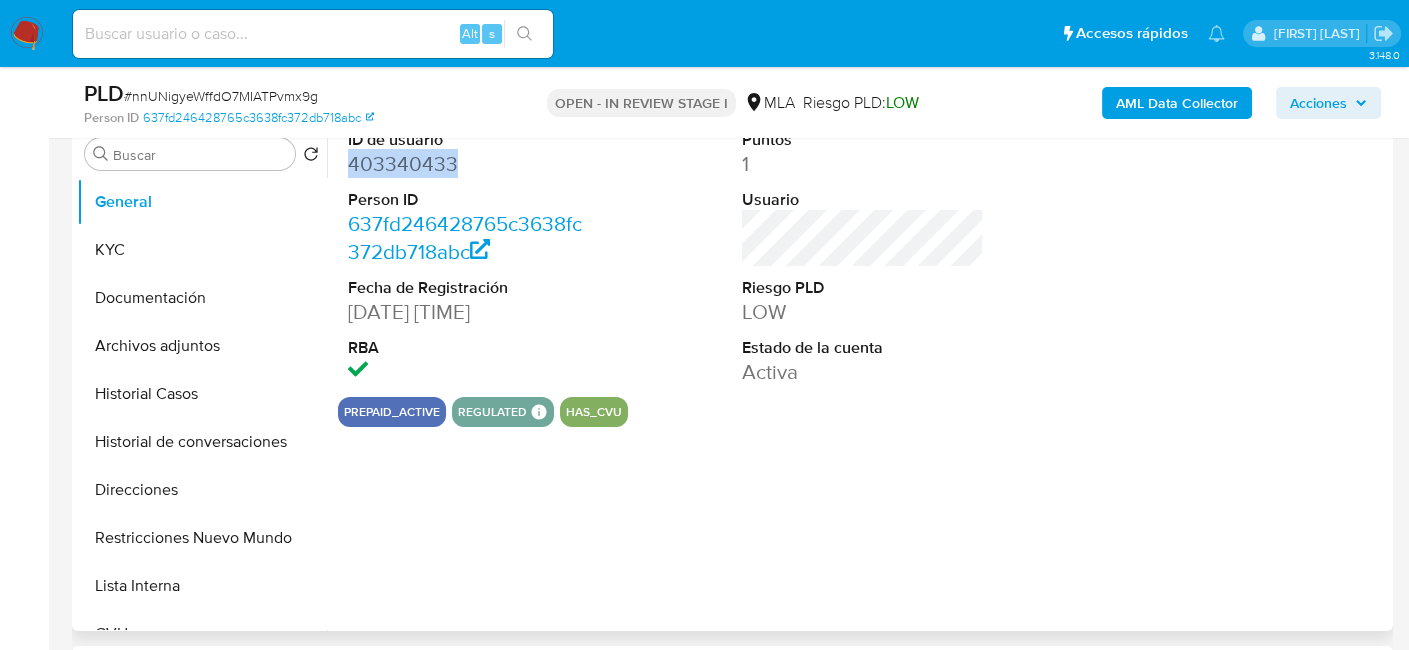 click on "403340433" at bounding box center [469, 164] 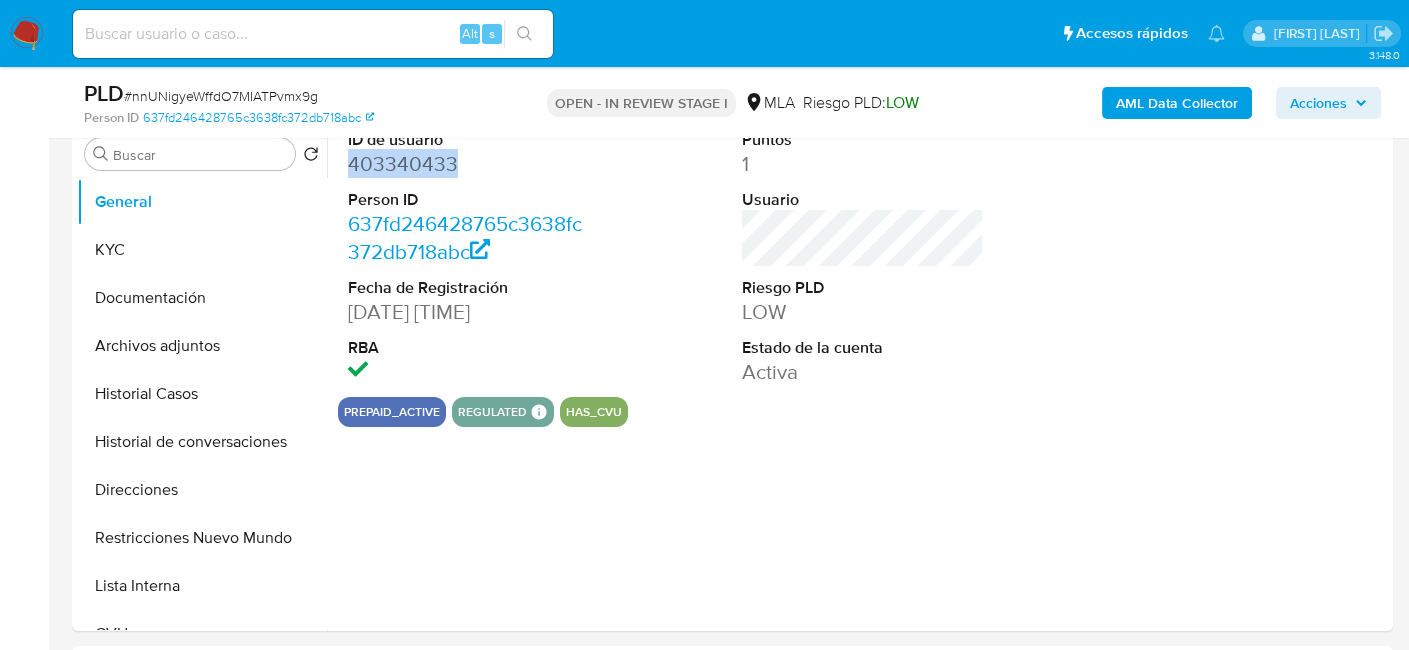 copy on "403340433" 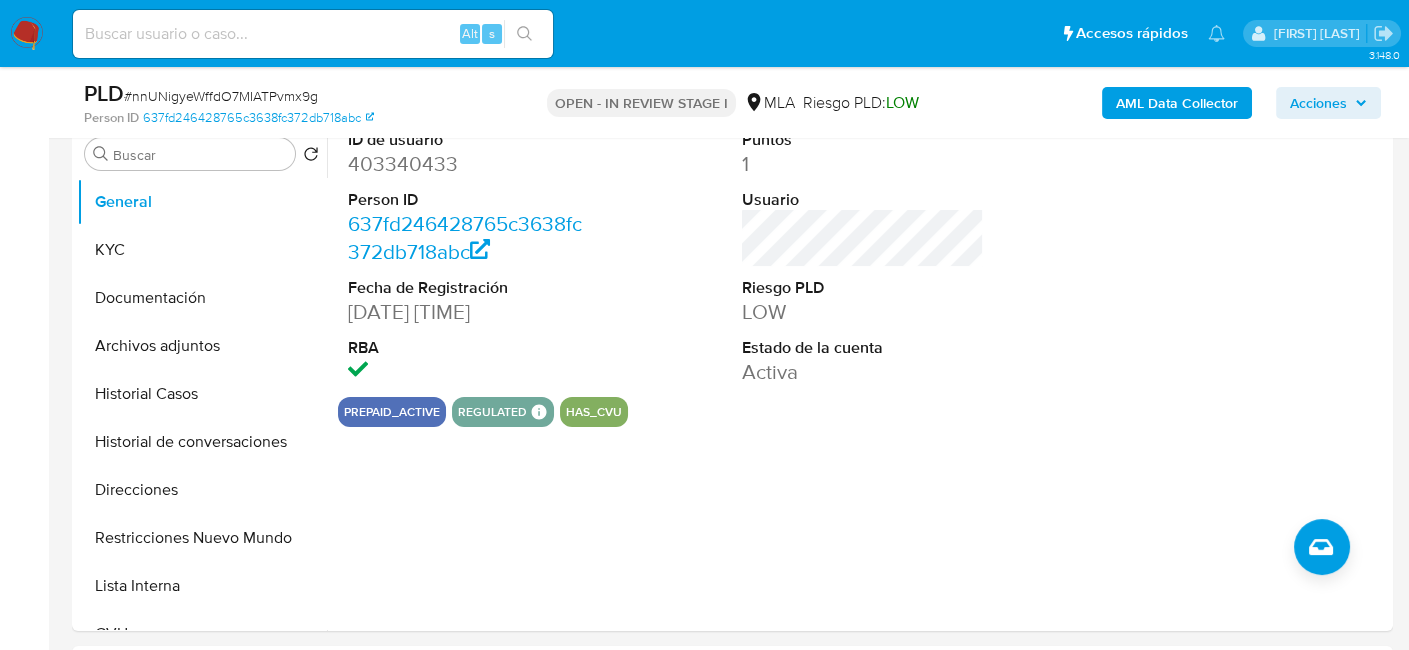 click on "# nnUNigyeWffdO7MIATPvmx9g" at bounding box center [221, 96] 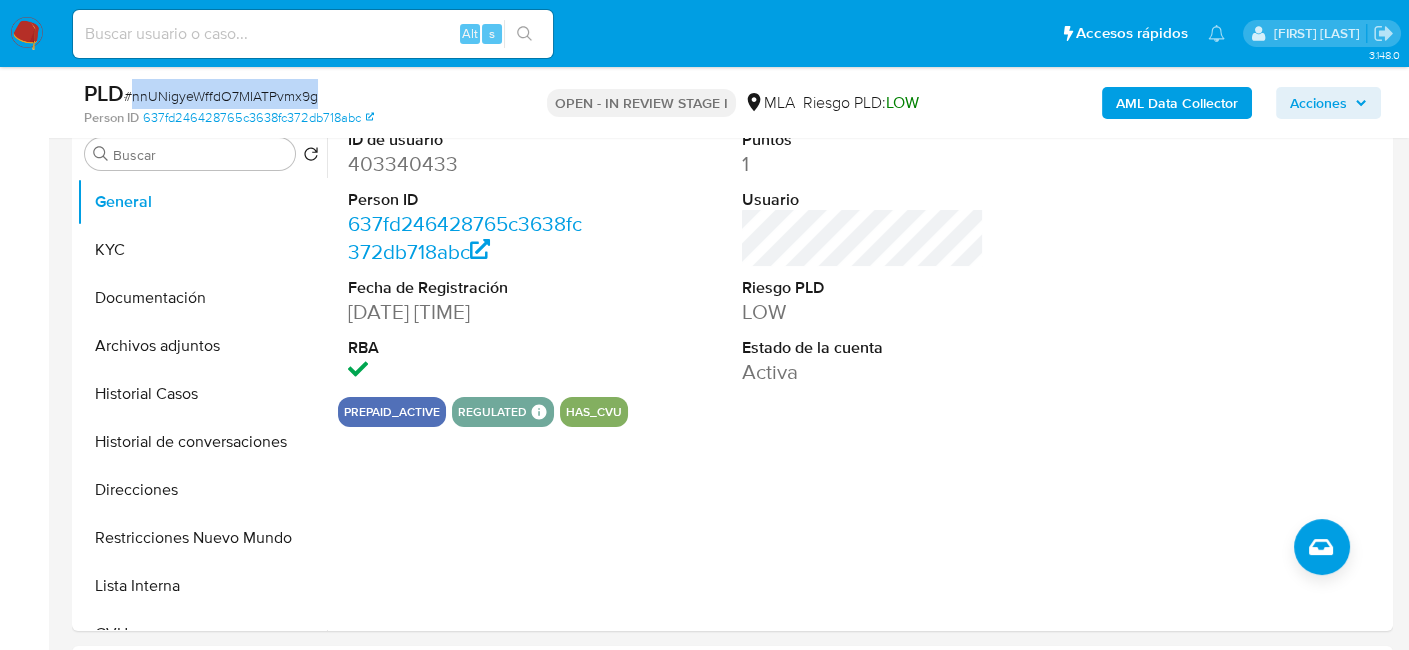 click on "# nnUNigyeWffdO7MIATPvmx9g" at bounding box center (221, 96) 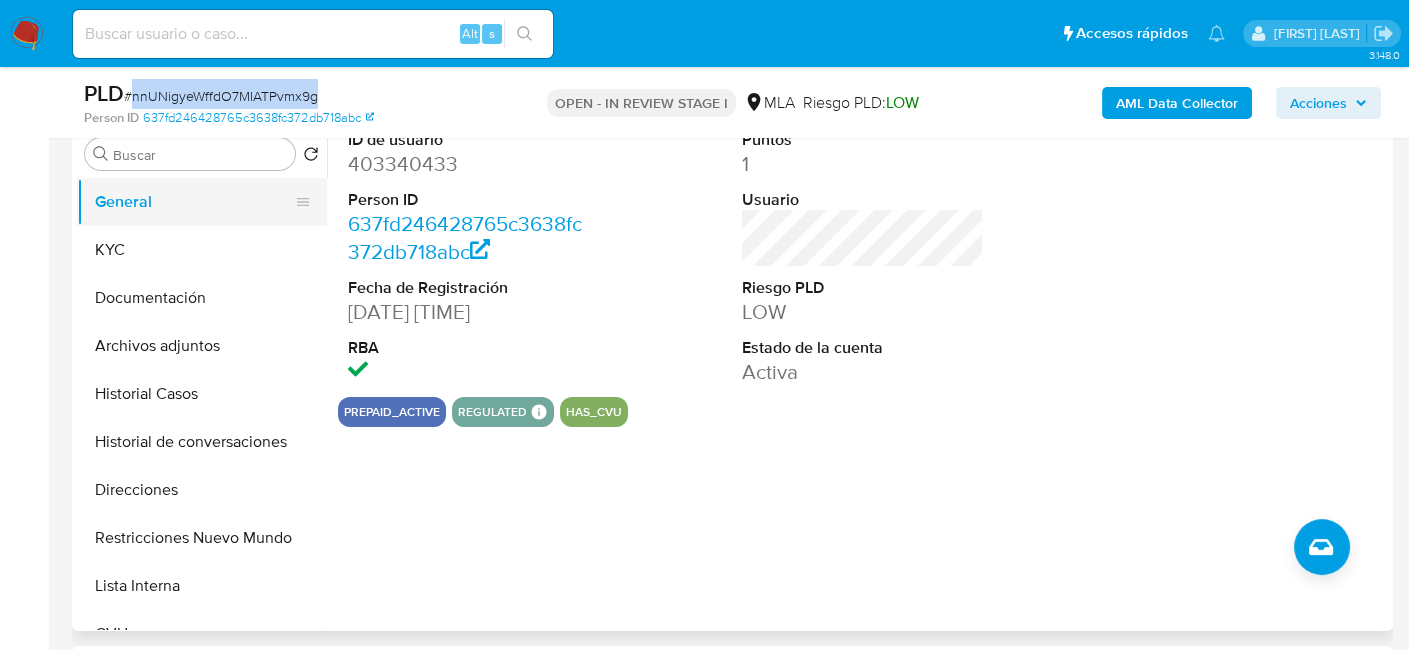 copy on "nnUNigyeWffdO7MIATPvmx9g" 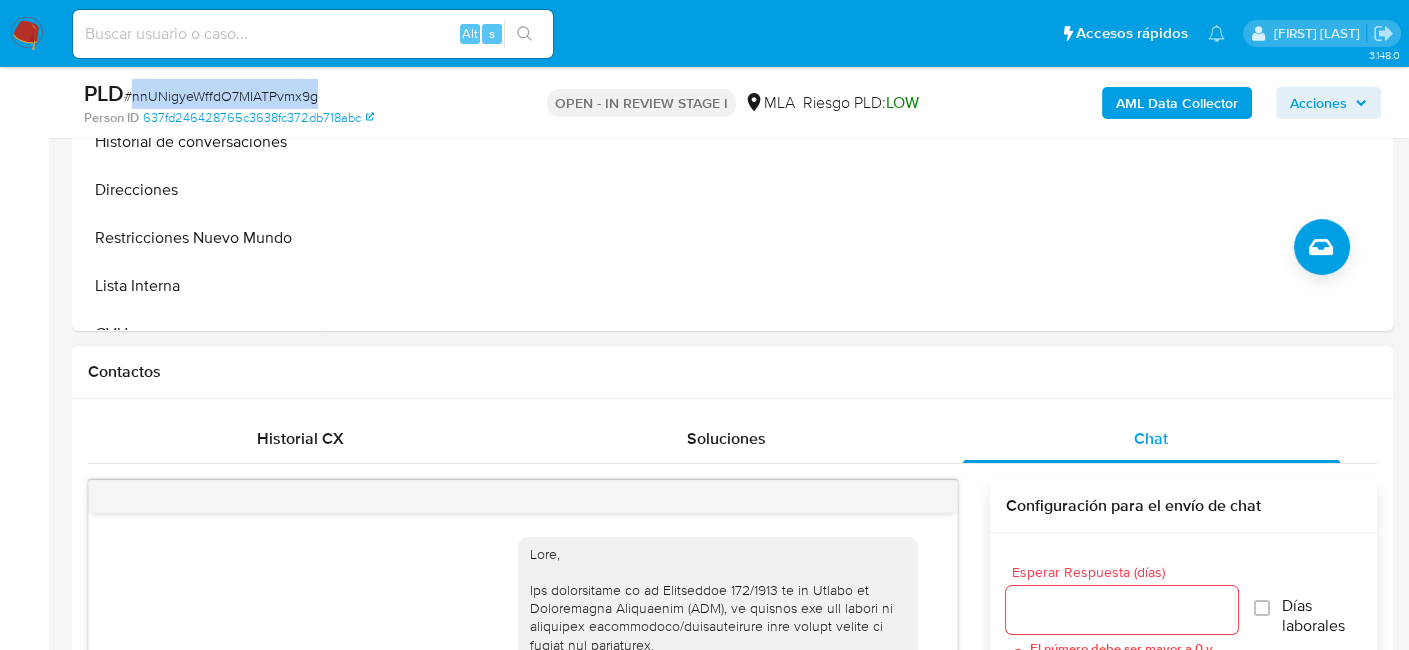 scroll, scrollTop: 1100, scrollLeft: 0, axis: vertical 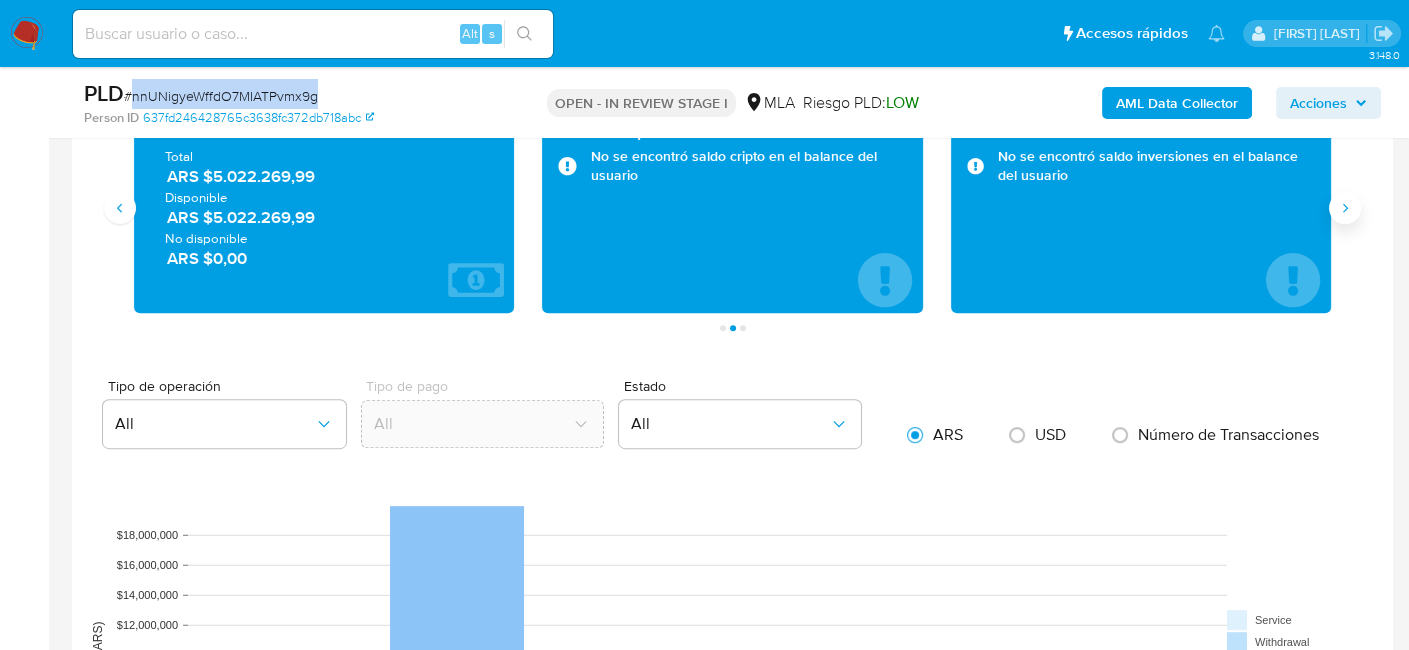 click at bounding box center [1345, 208] 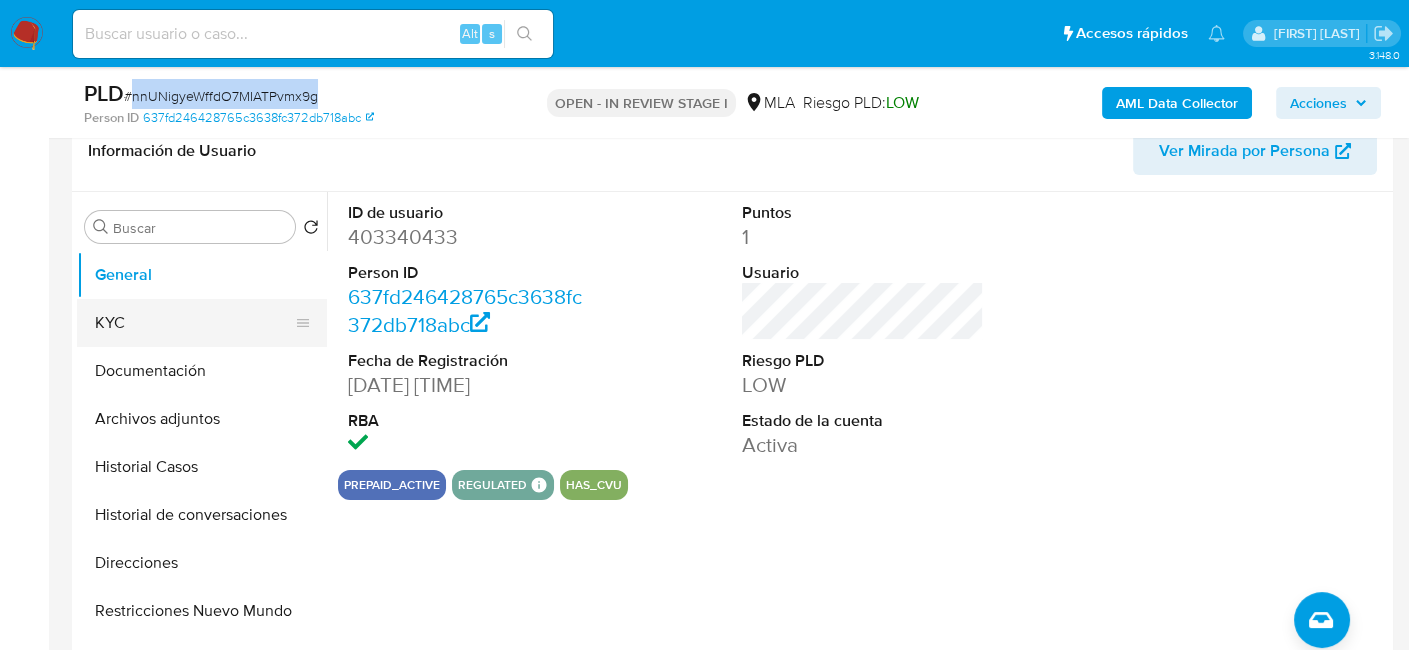 scroll, scrollTop: 300, scrollLeft: 0, axis: vertical 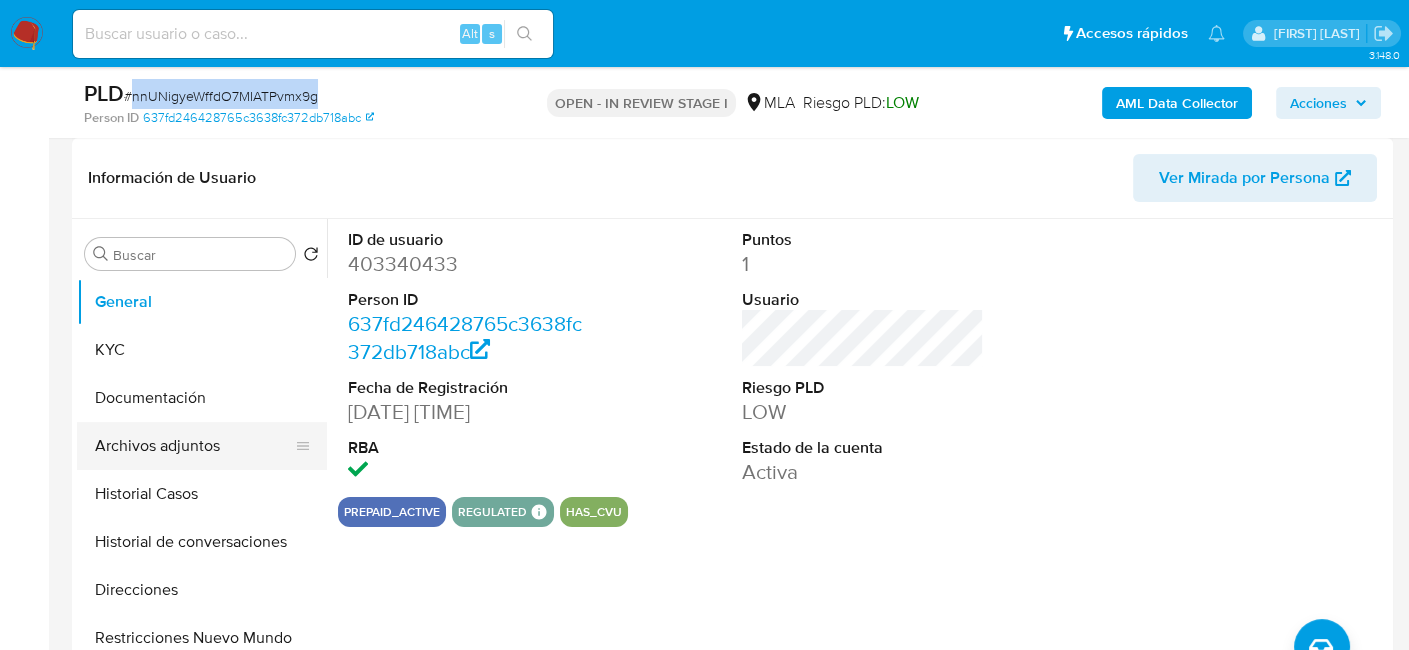 click on "Archivos adjuntos" at bounding box center [194, 446] 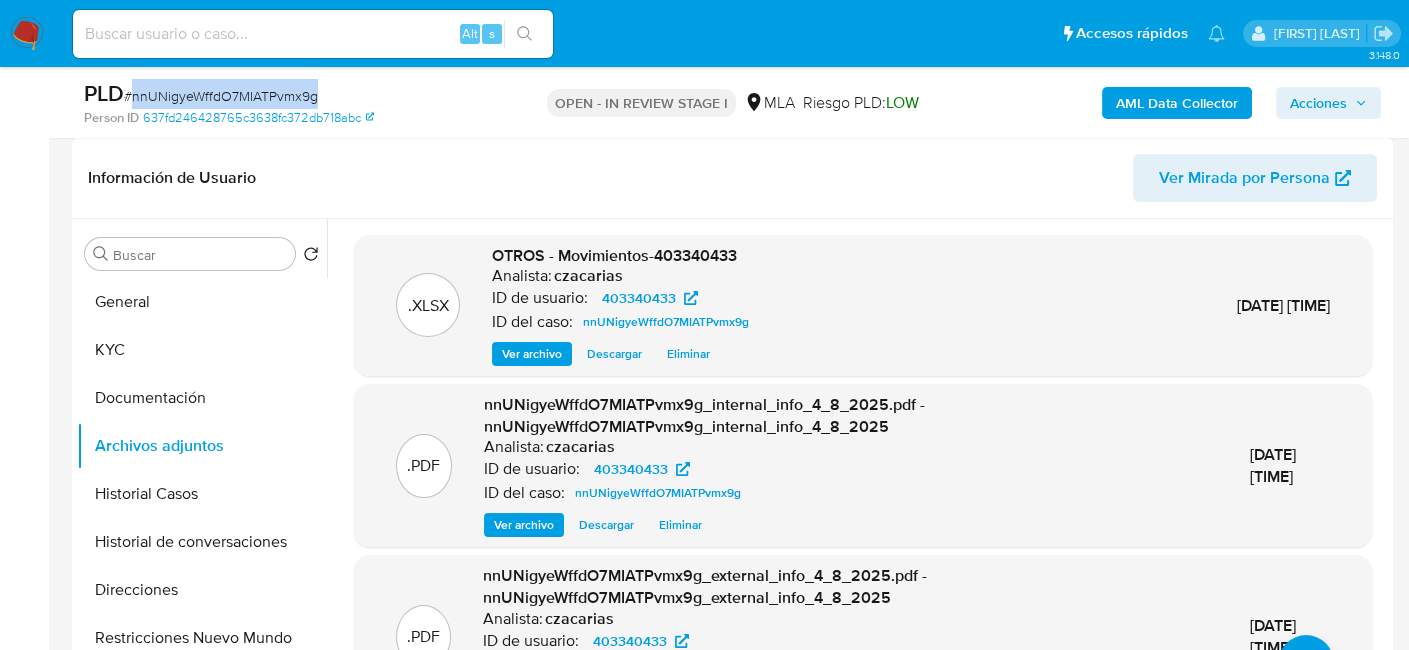 scroll, scrollTop: 4, scrollLeft: 0, axis: vertical 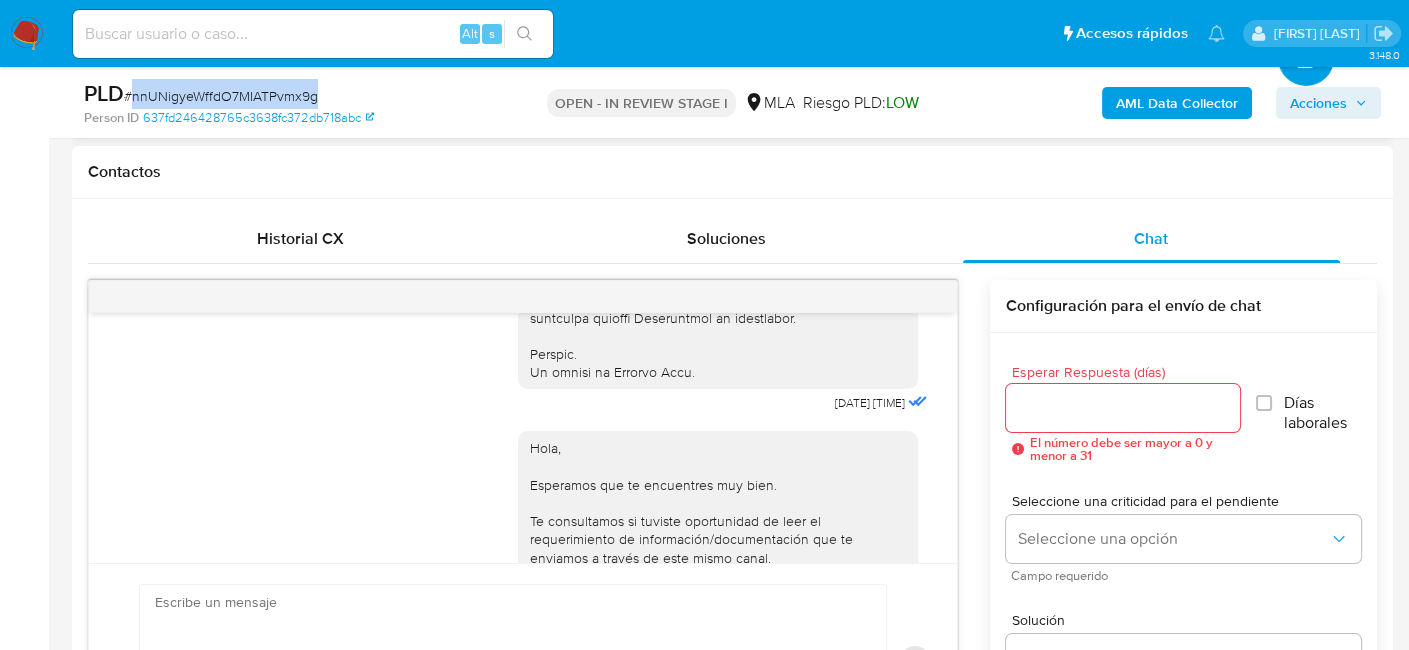 click at bounding box center [1306, 58] 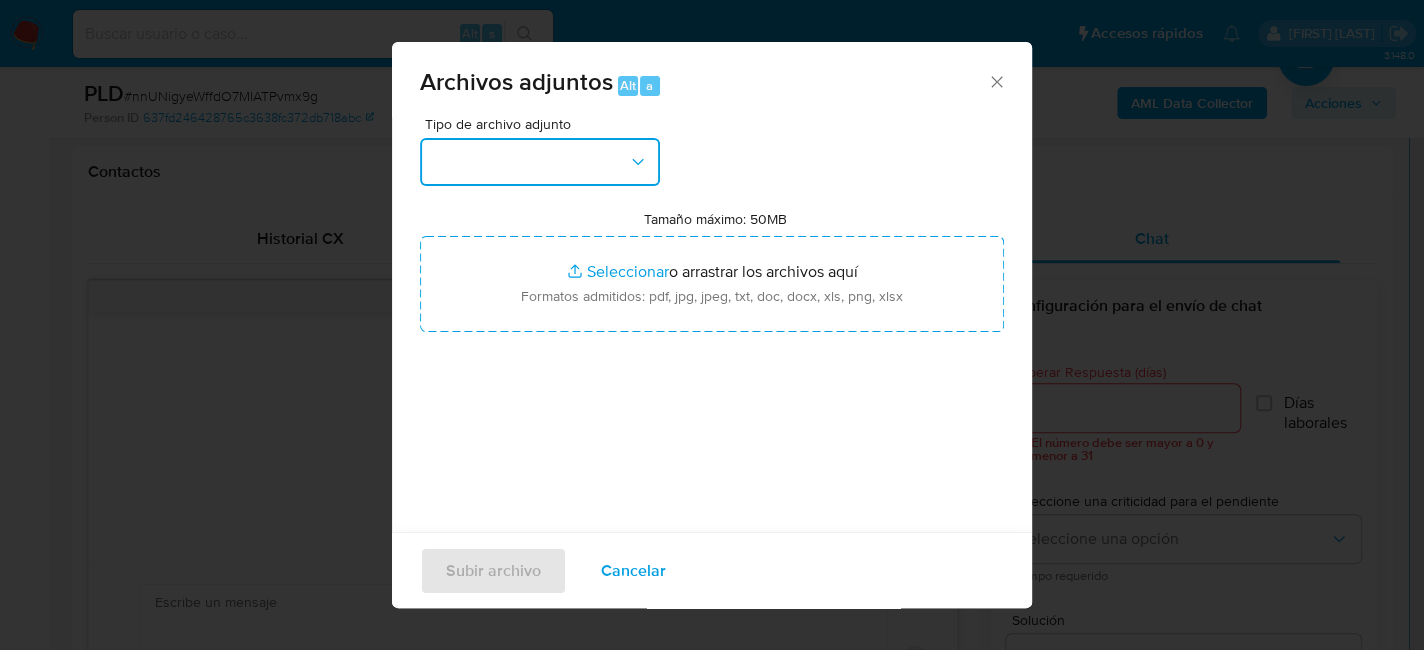 click at bounding box center [540, 162] 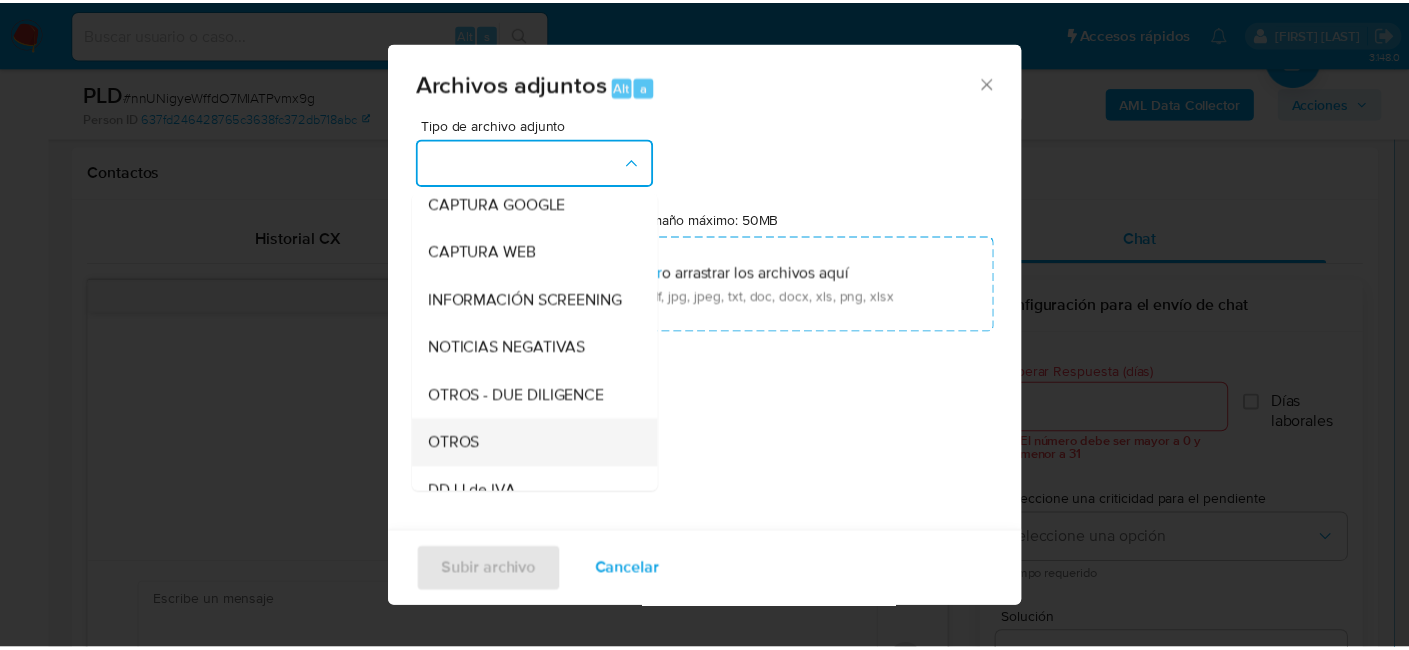 scroll, scrollTop: 300, scrollLeft: 0, axis: vertical 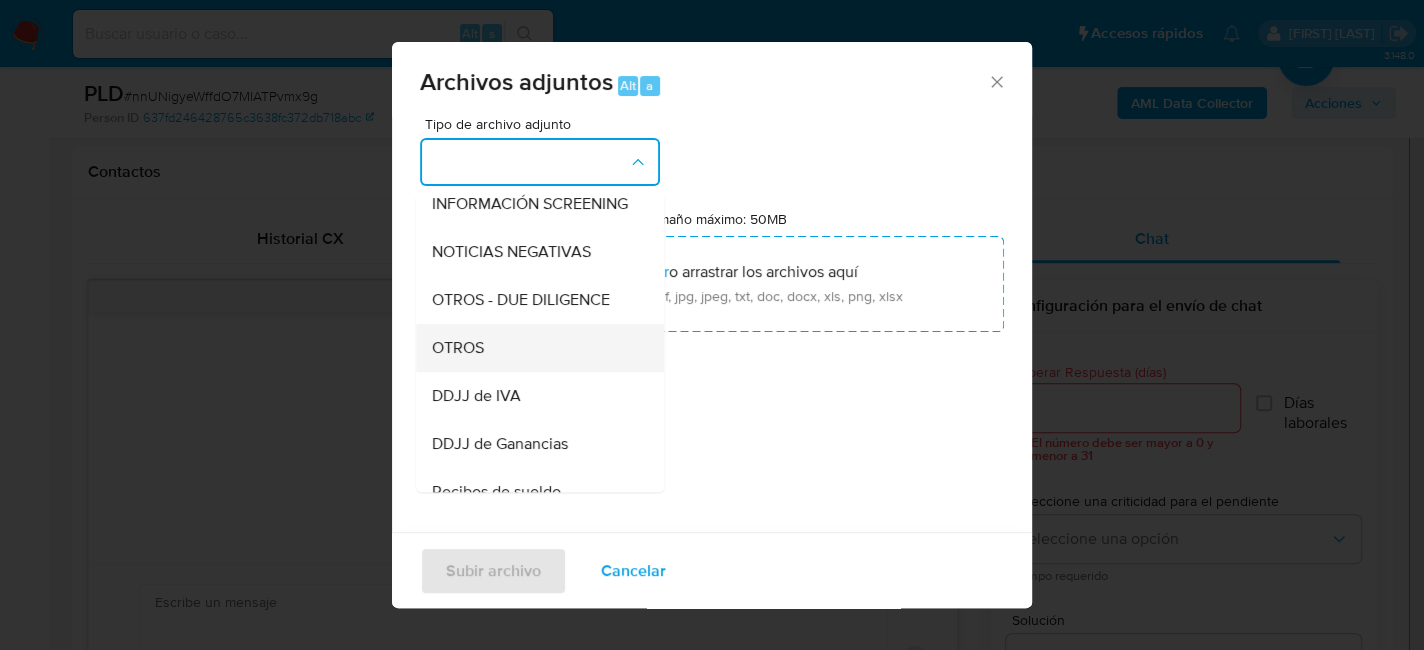 click on "OTROS" at bounding box center [458, 348] 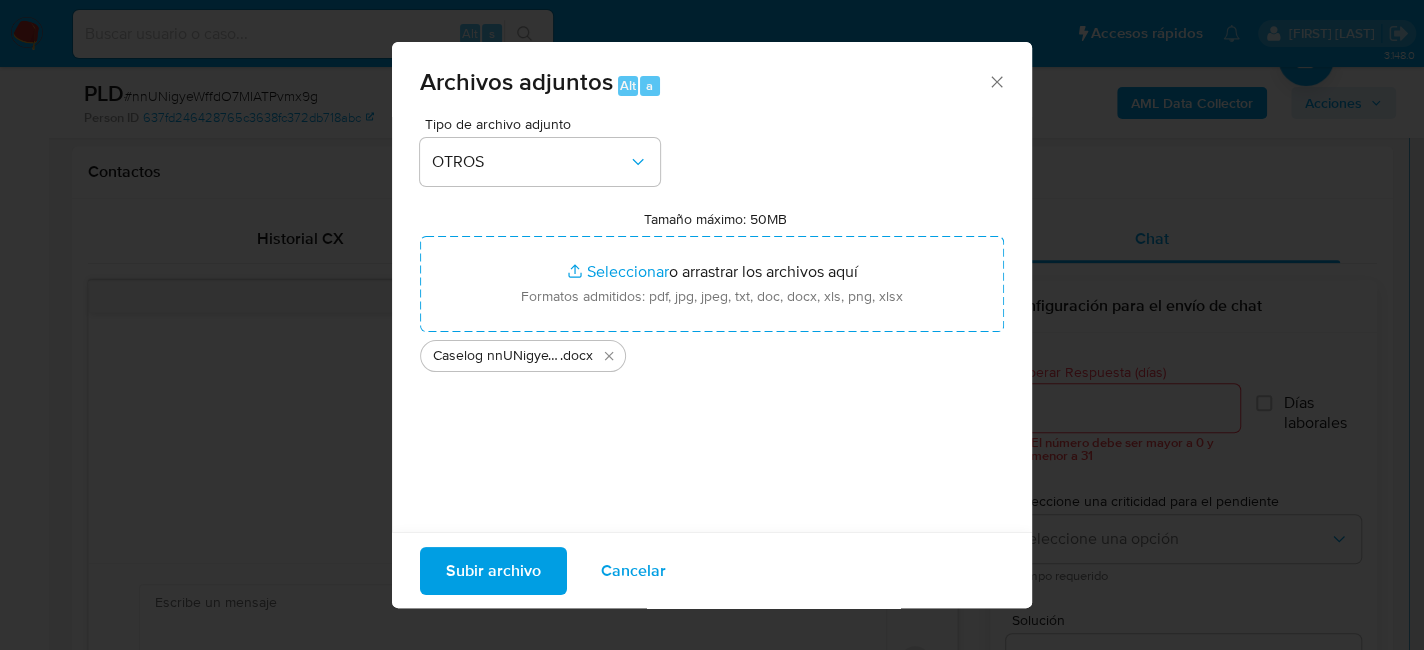 click on "Subir archivo" at bounding box center (493, 570) 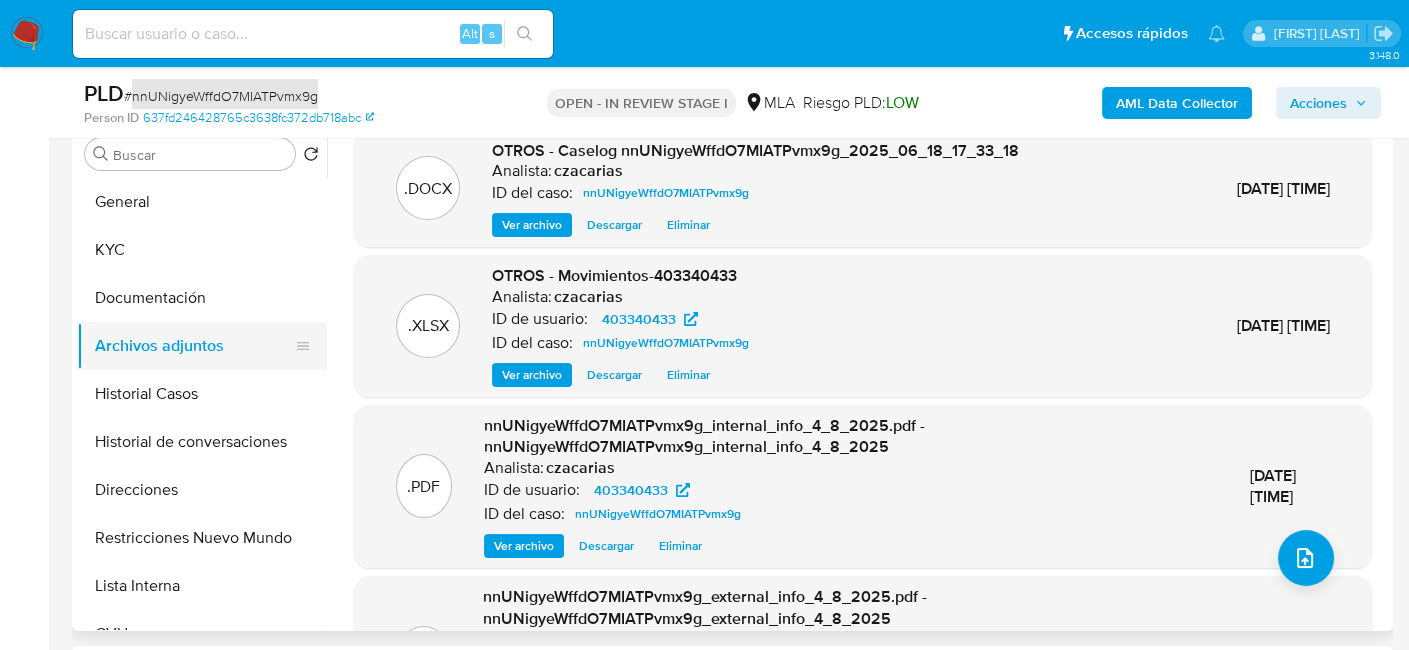 scroll, scrollTop: 300, scrollLeft: 0, axis: vertical 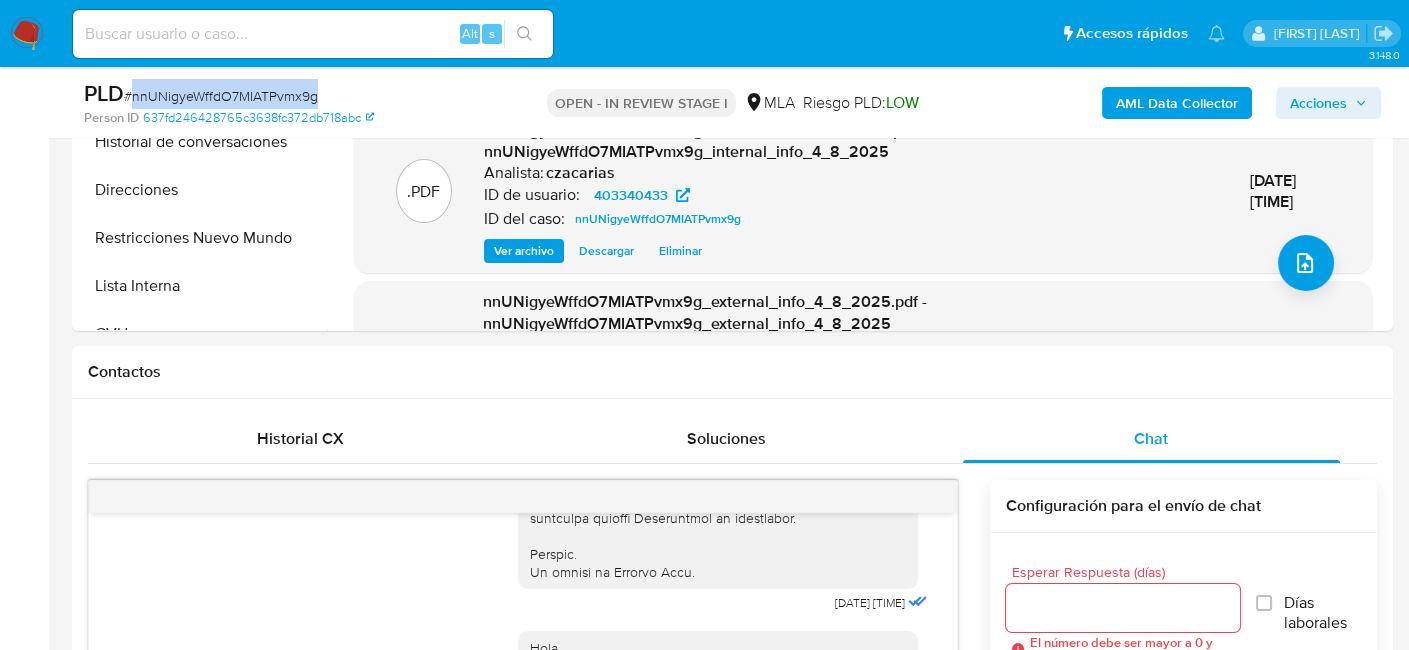 click on "Acciones" at bounding box center [1318, 103] 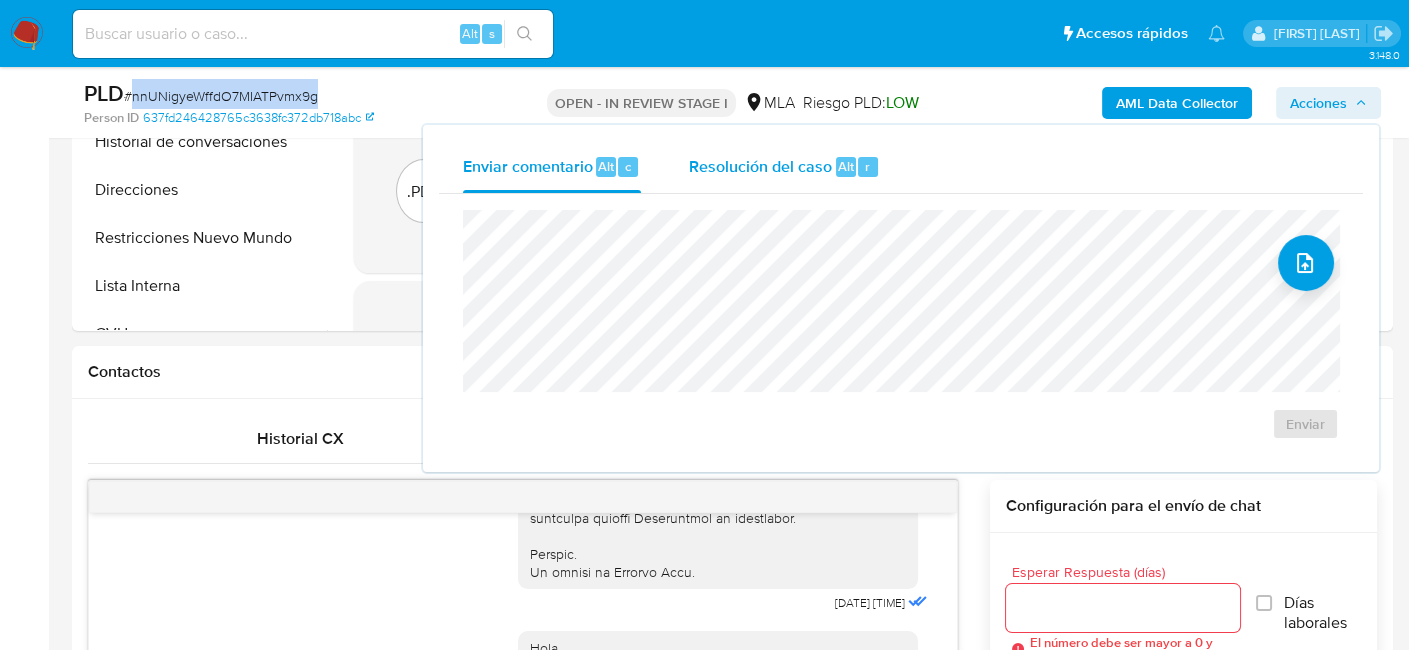 click on "Resolución del caso Alt r" at bounding box center [784, 167] 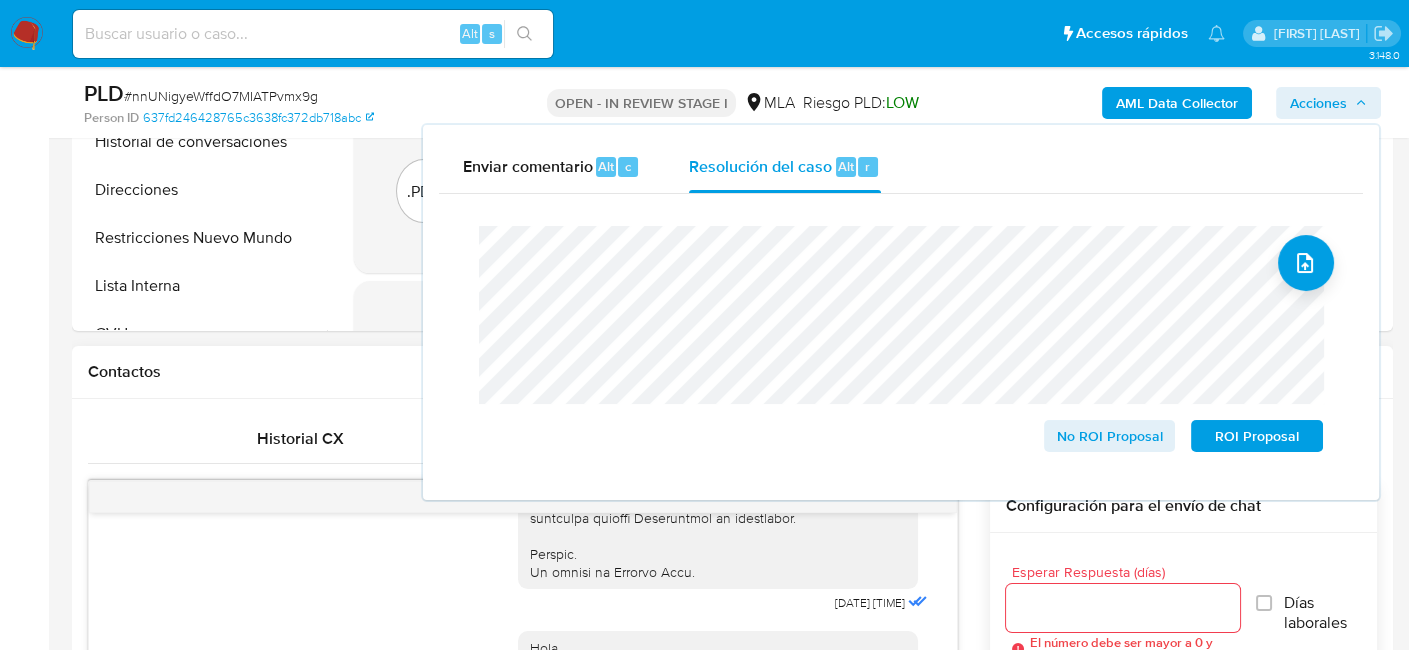 click at bounding box center [718, 63] 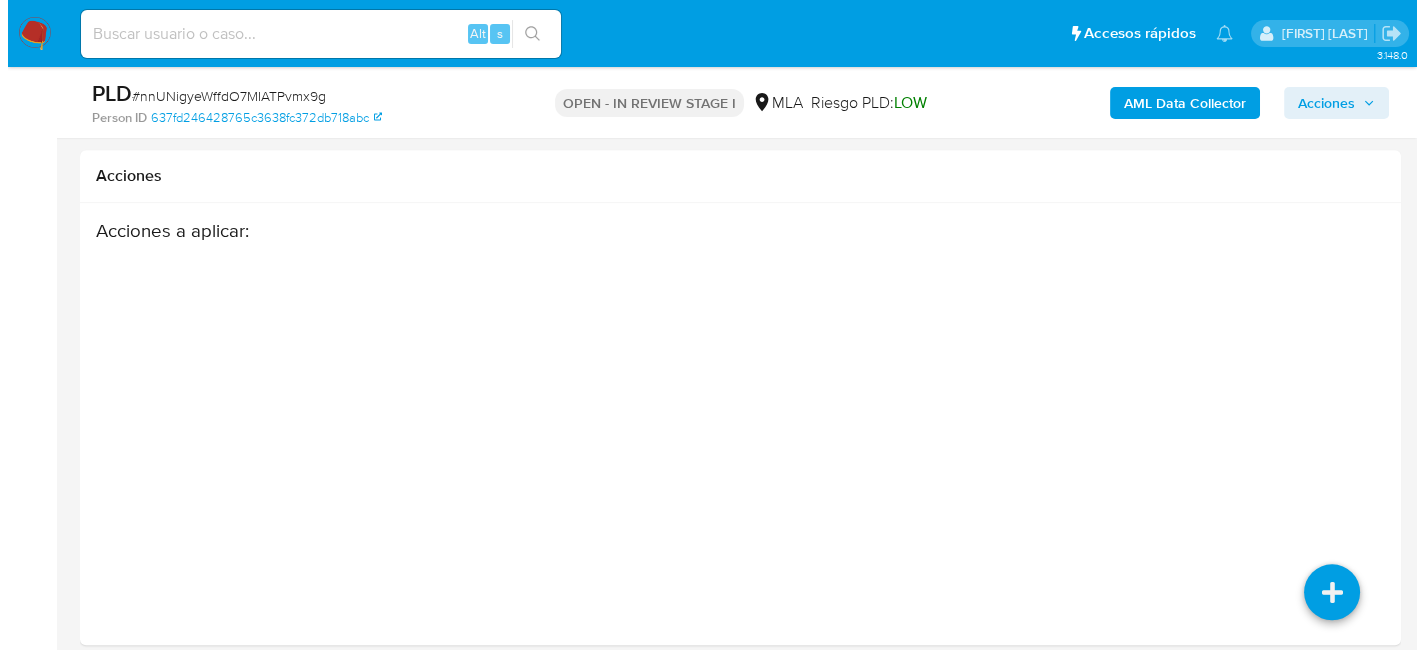 scroll, scrollTop: 3320, scrollLeft: 0, axis: vertical 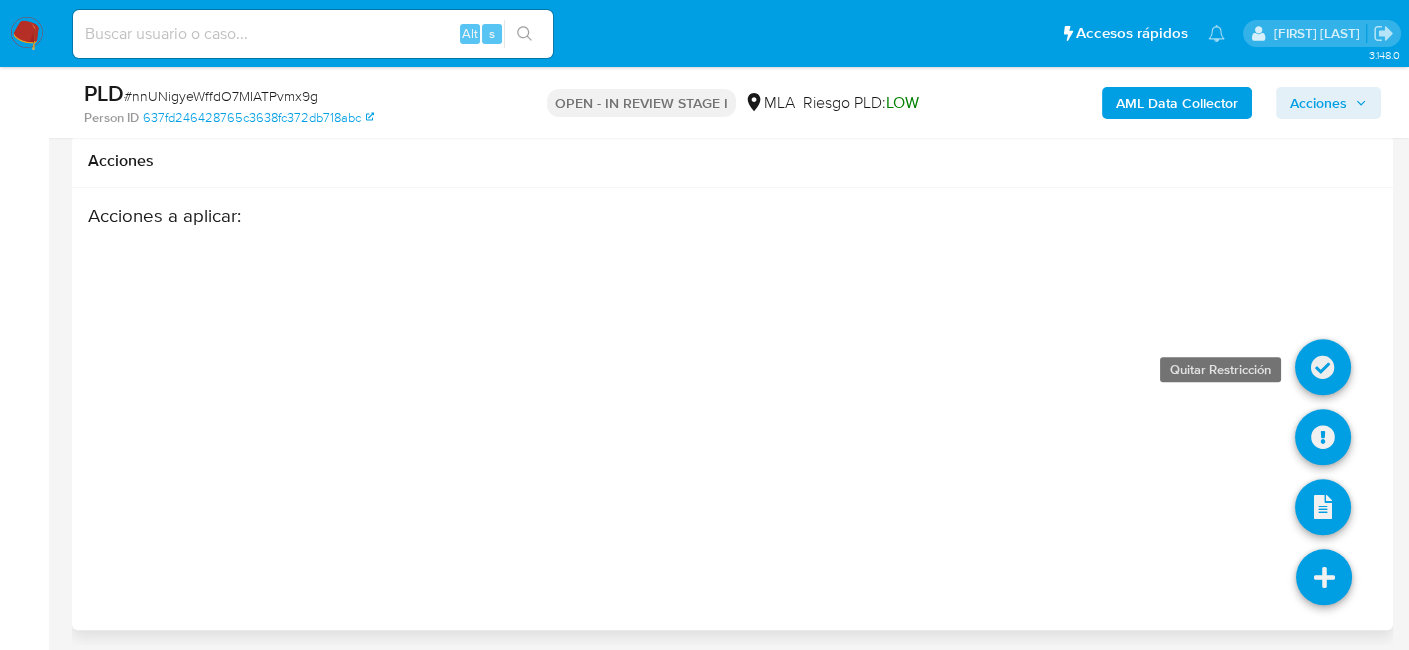 click at bounding box center [1323, 367] 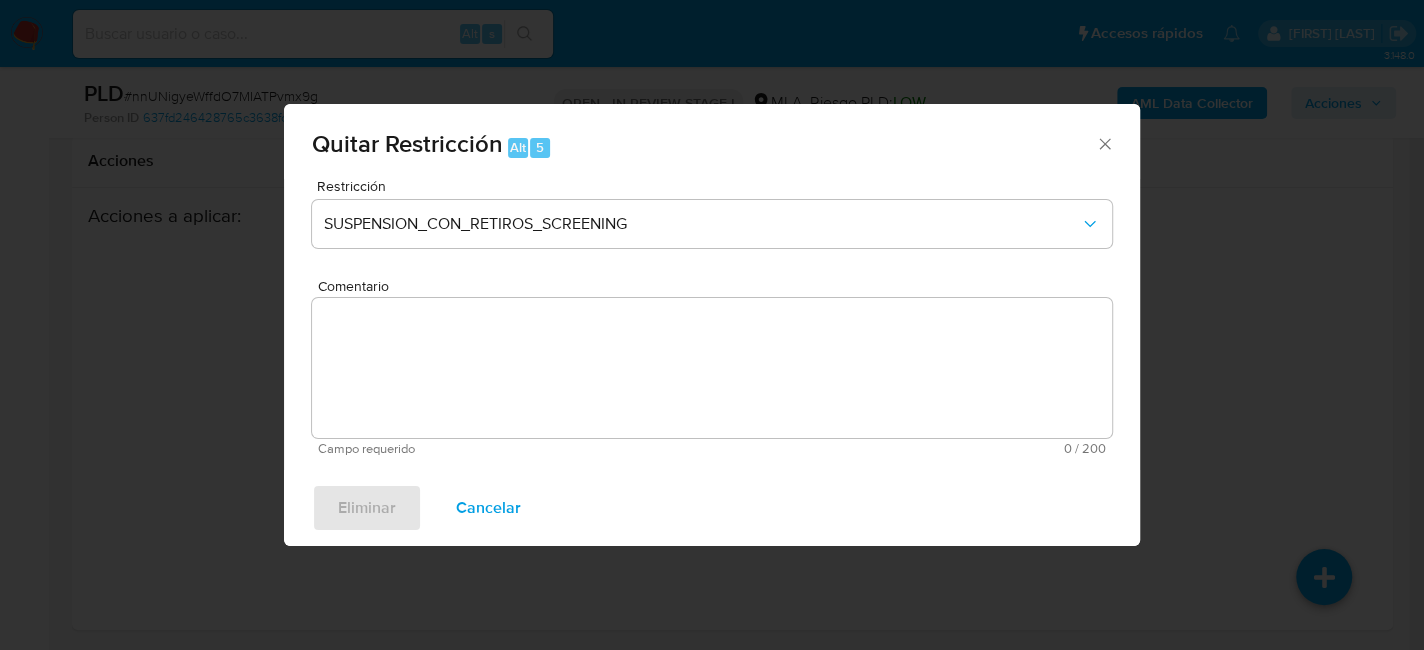 click 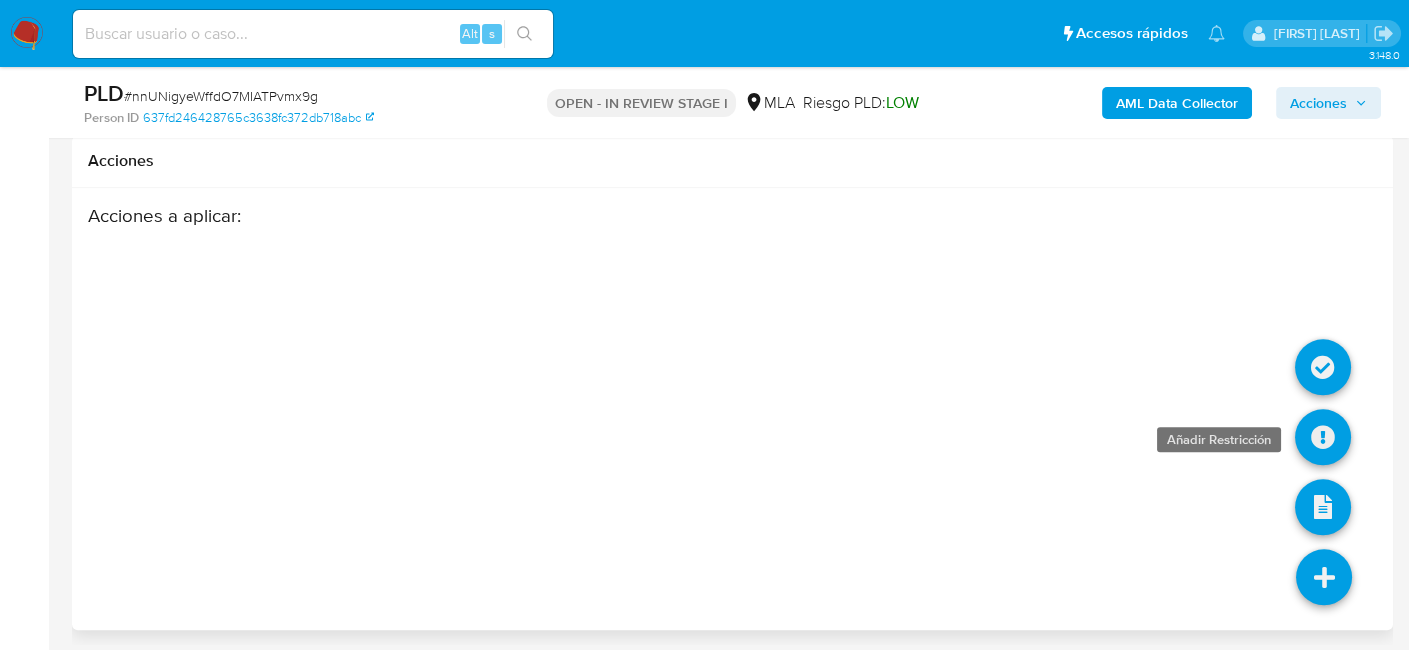 click at bounding box center [1323, 437] 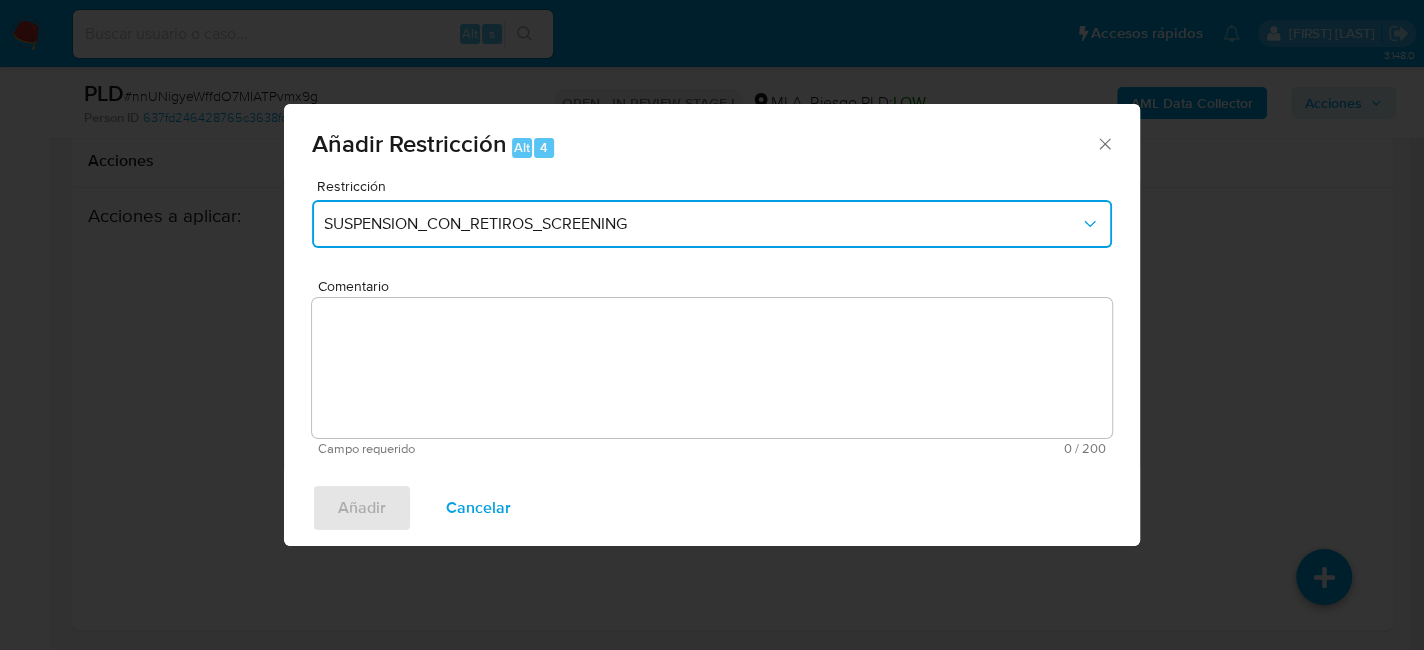click on "SUSPENSION_CON_RETIROS_SCREENING" at bounding box center (702, 224) 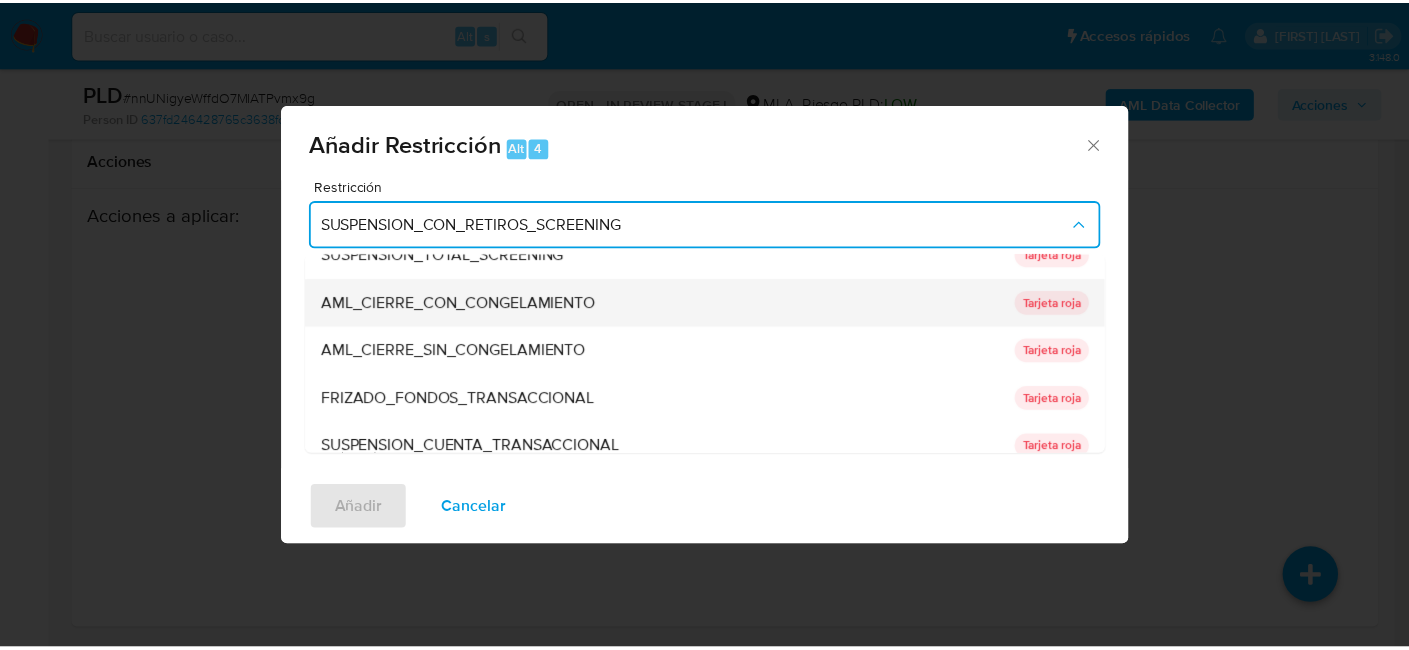 scroll, scrollTop: 135, scrollLeft: 0, axis: vertical 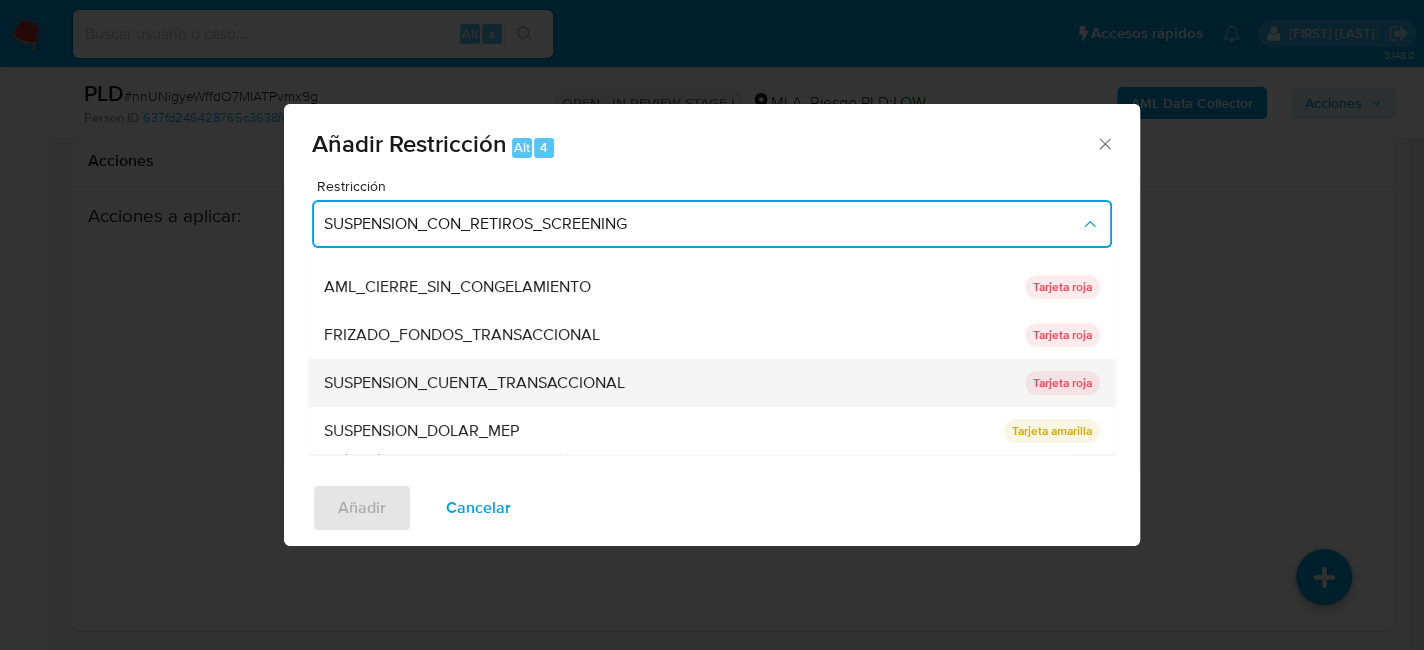 click on "SUSPENSION_CUENTA_TRANSACCIONAL" at bounding box center [474, 383] 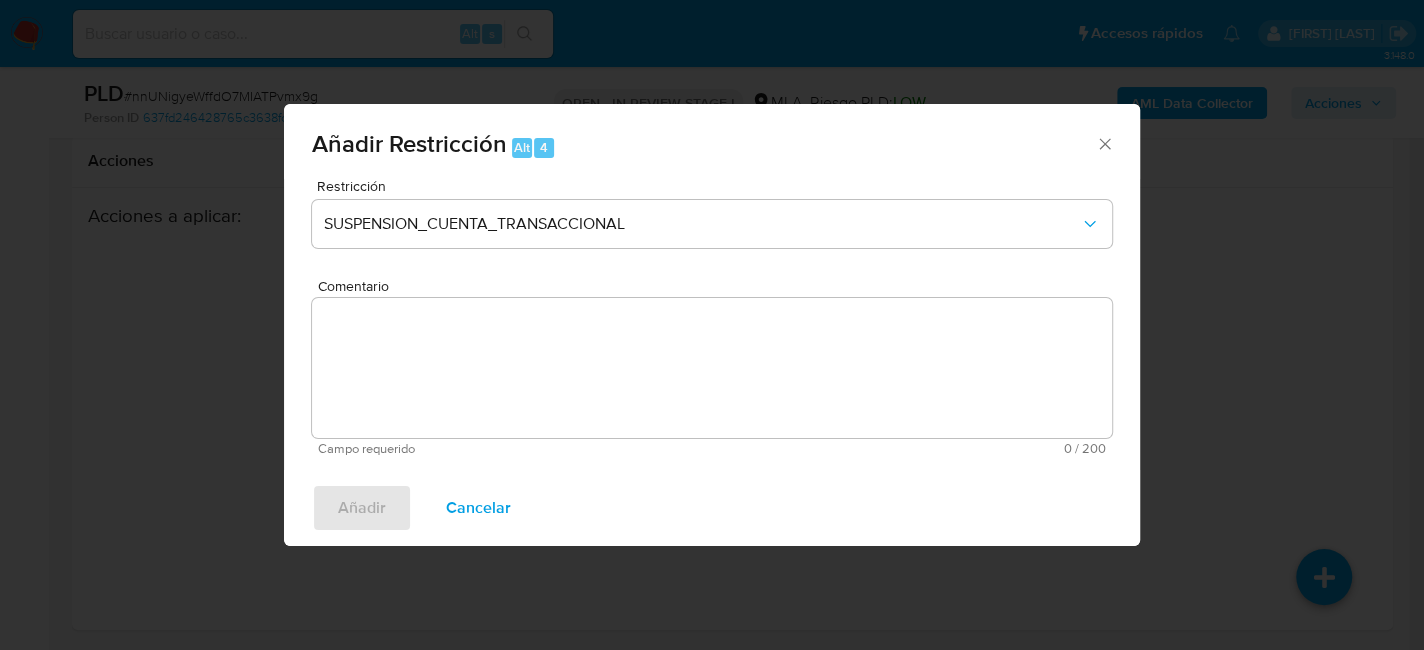 click on "Comentario" at bounding box center [712, 368] 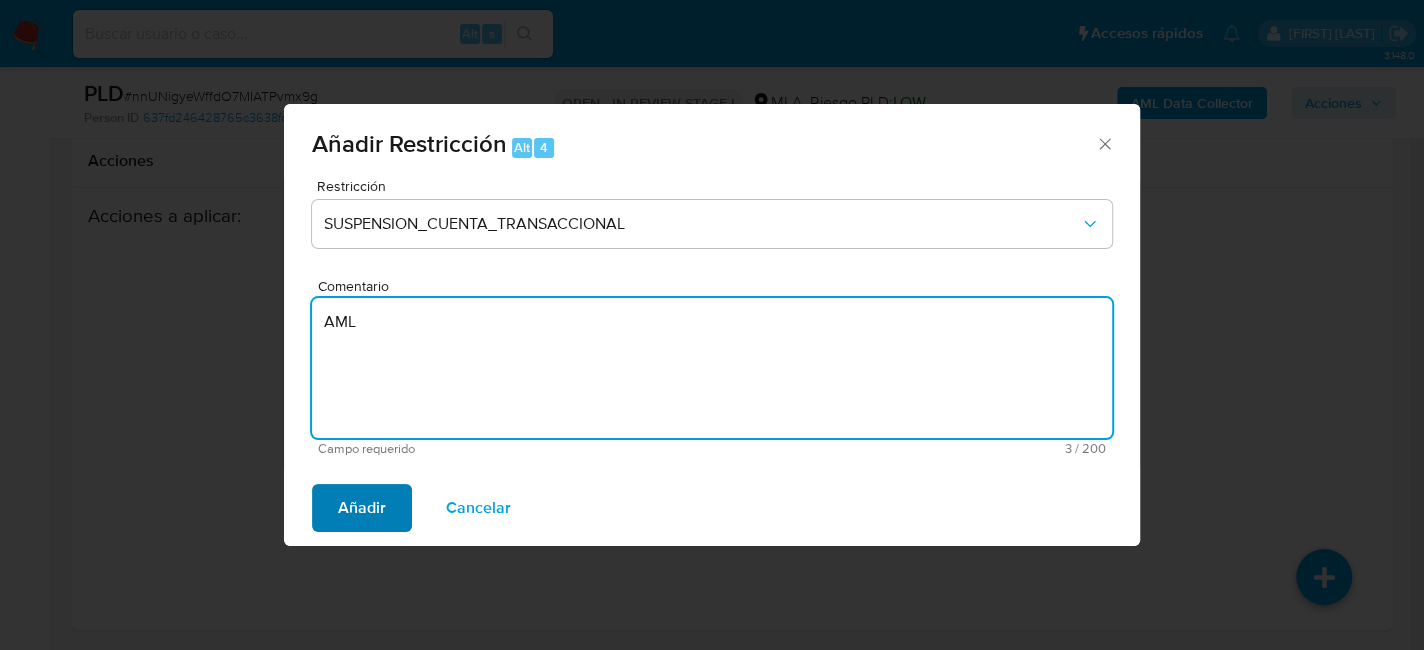 type on "AML" 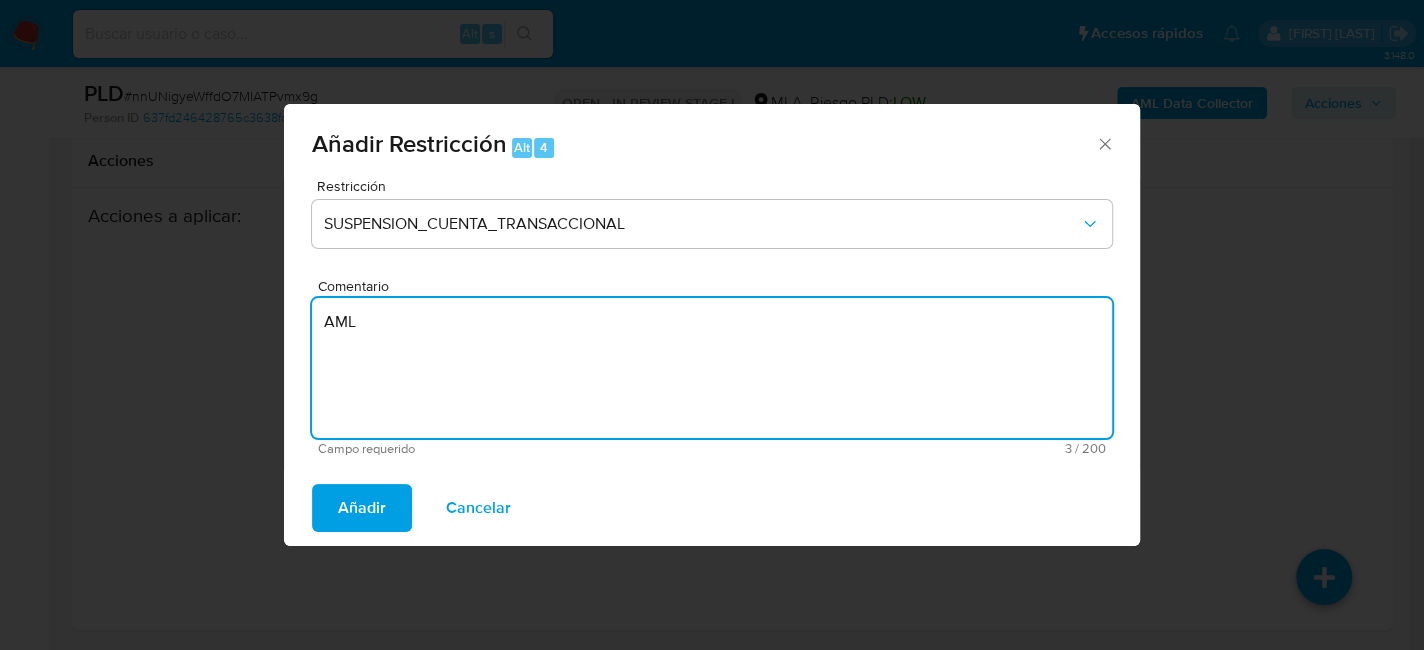click on "Añadir" at bounding box center [362, 508] 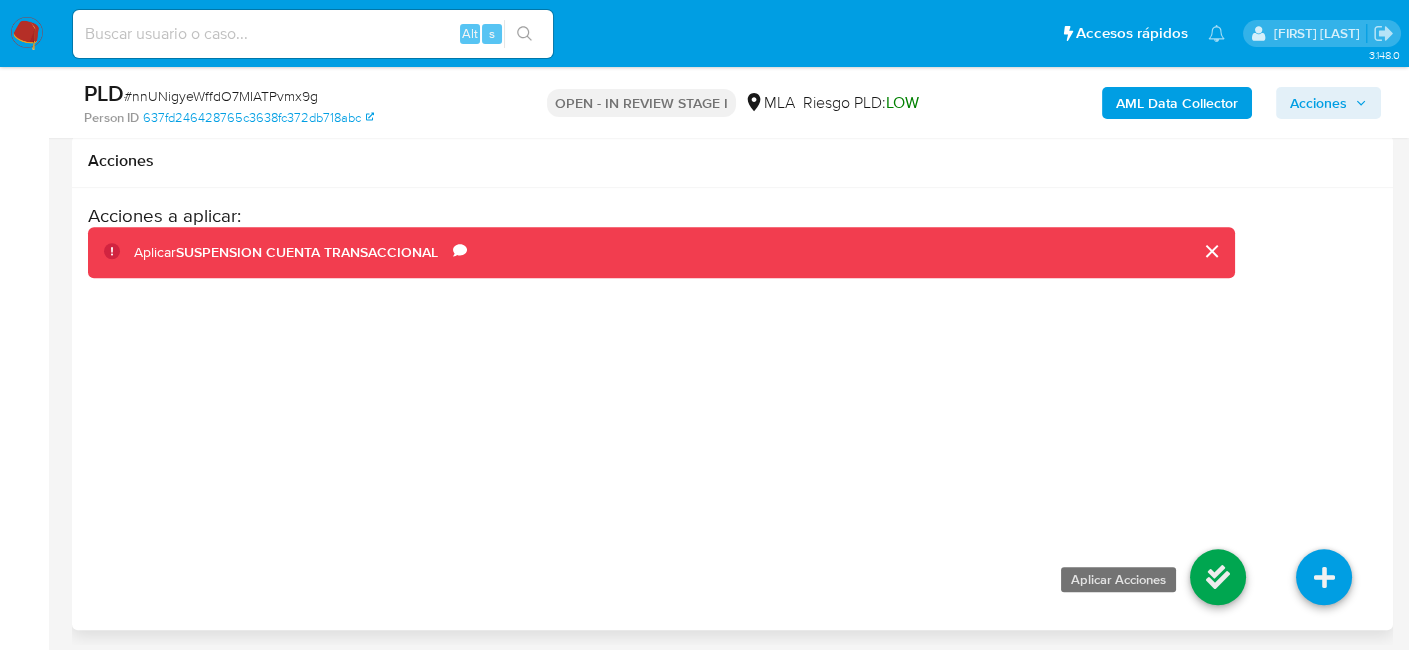 click at bounding box center [1218, 577] 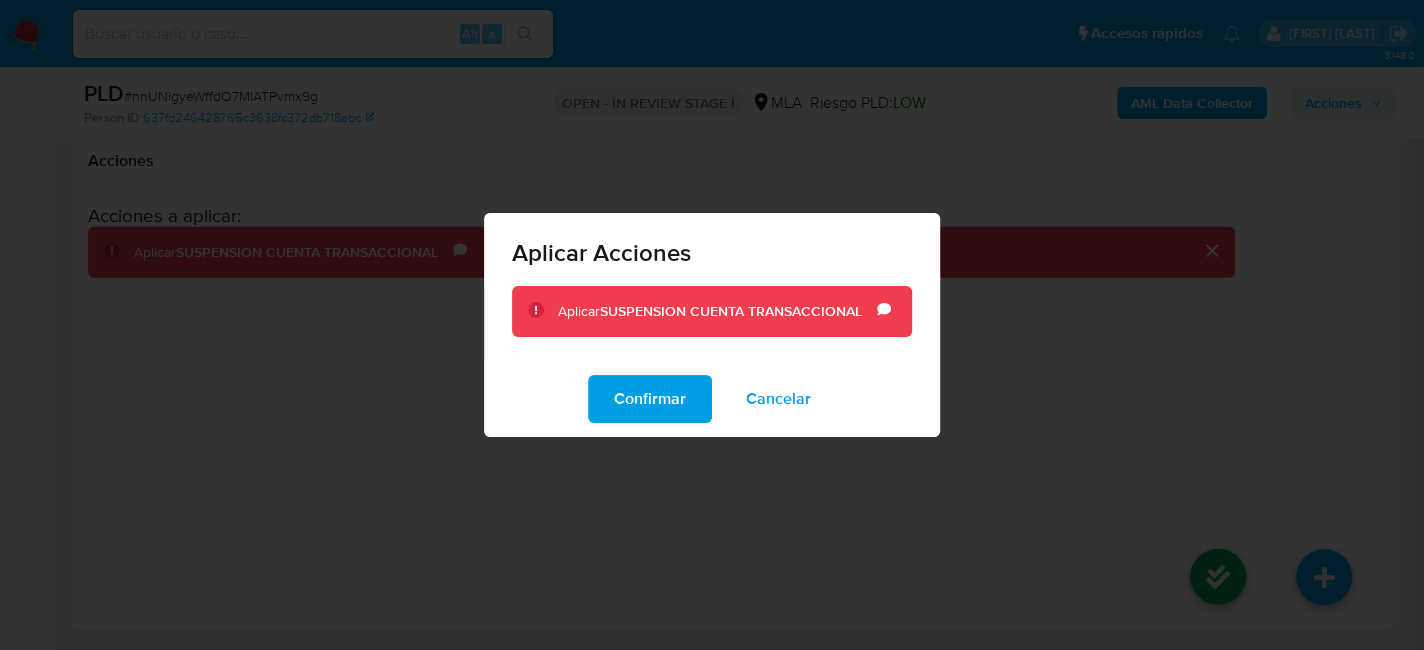 click on "Confirmar" at bounding box center (650, 399) 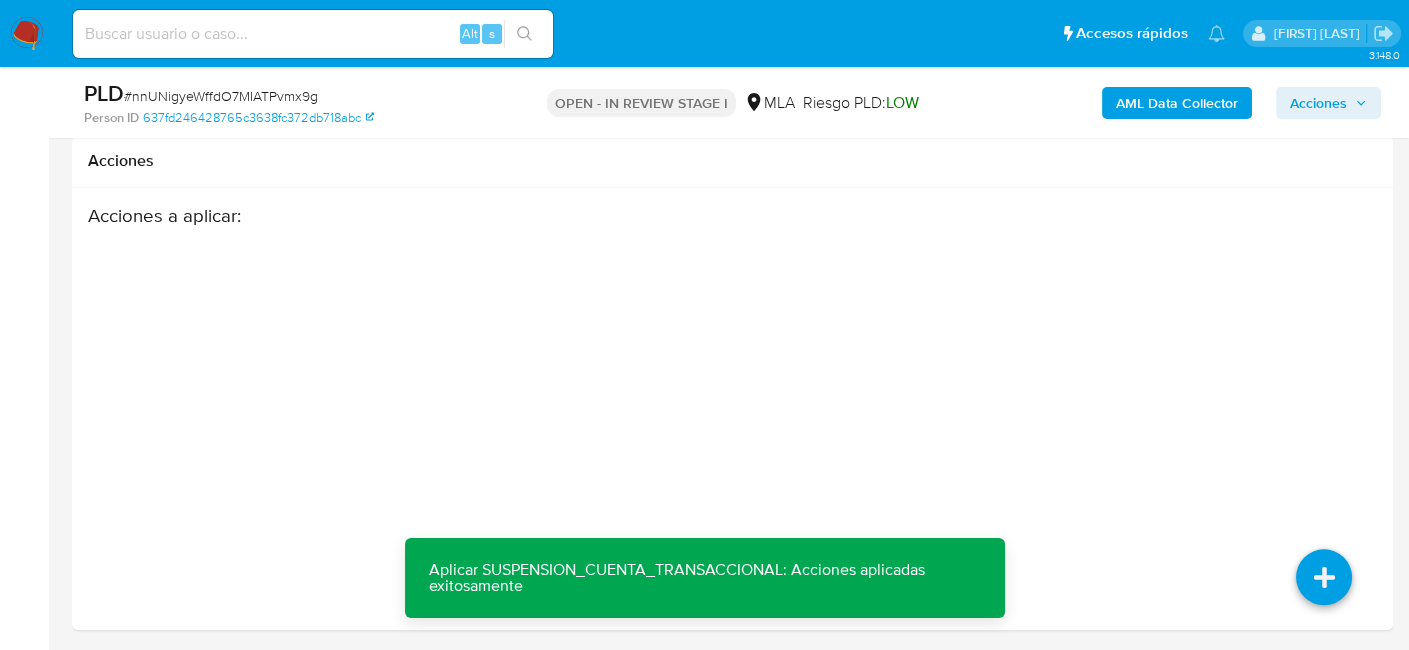 click on "Acciones" at bounding box center (1328, 103) 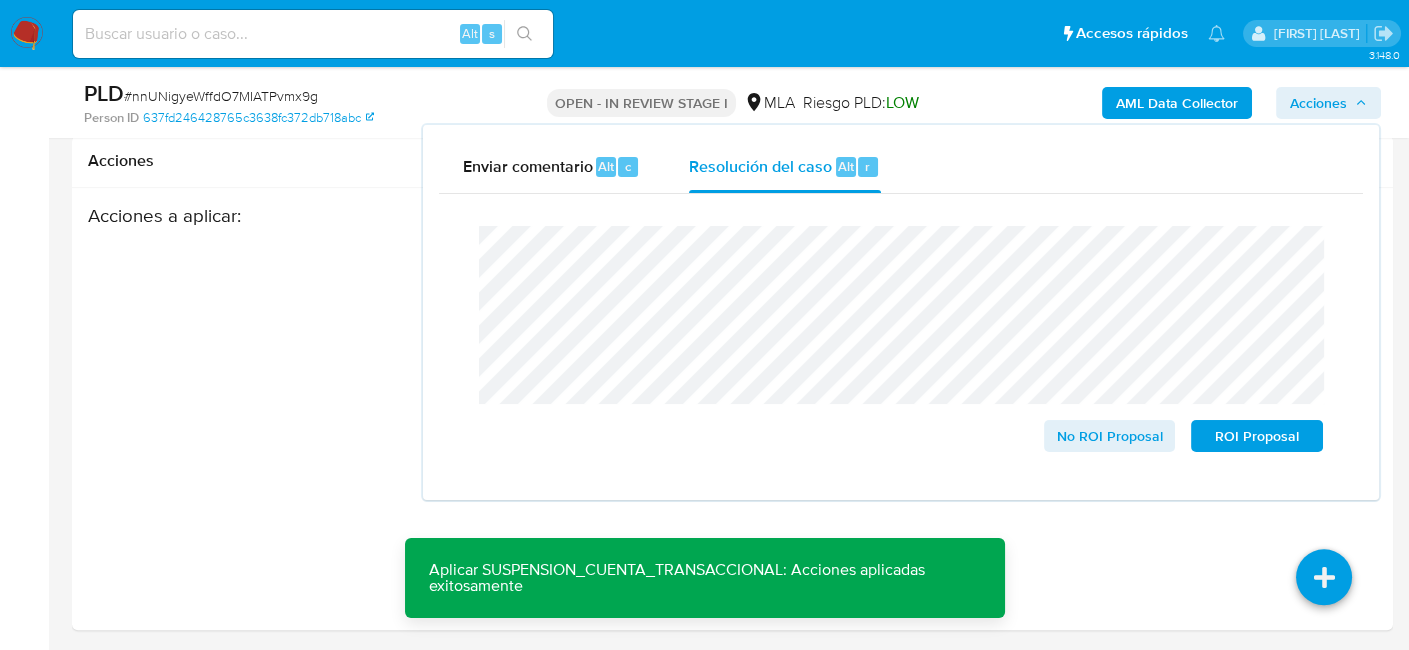 click on "# nnUNigyeWffdO7MIATPvmx9g" at bounding box center [221, 96] 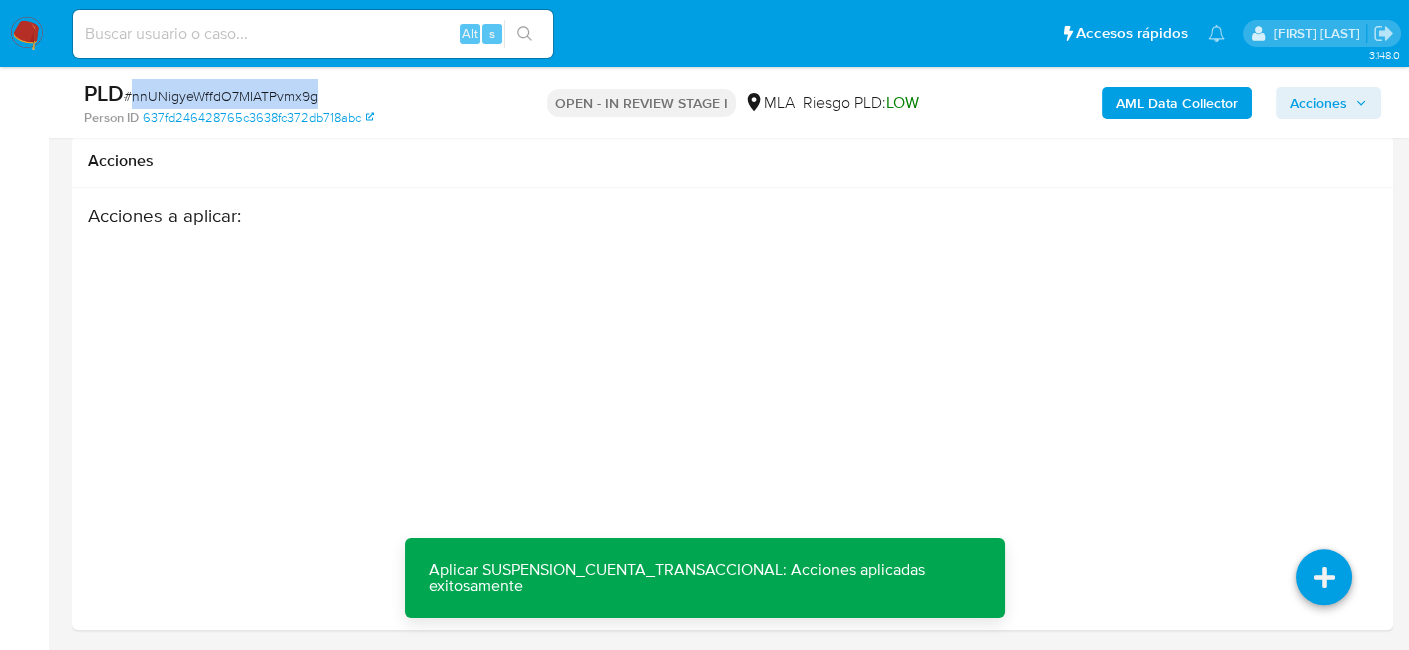 click on "# nnUNigyeWffdO7MIATPvmx9g" at bounding box center [221, 96] 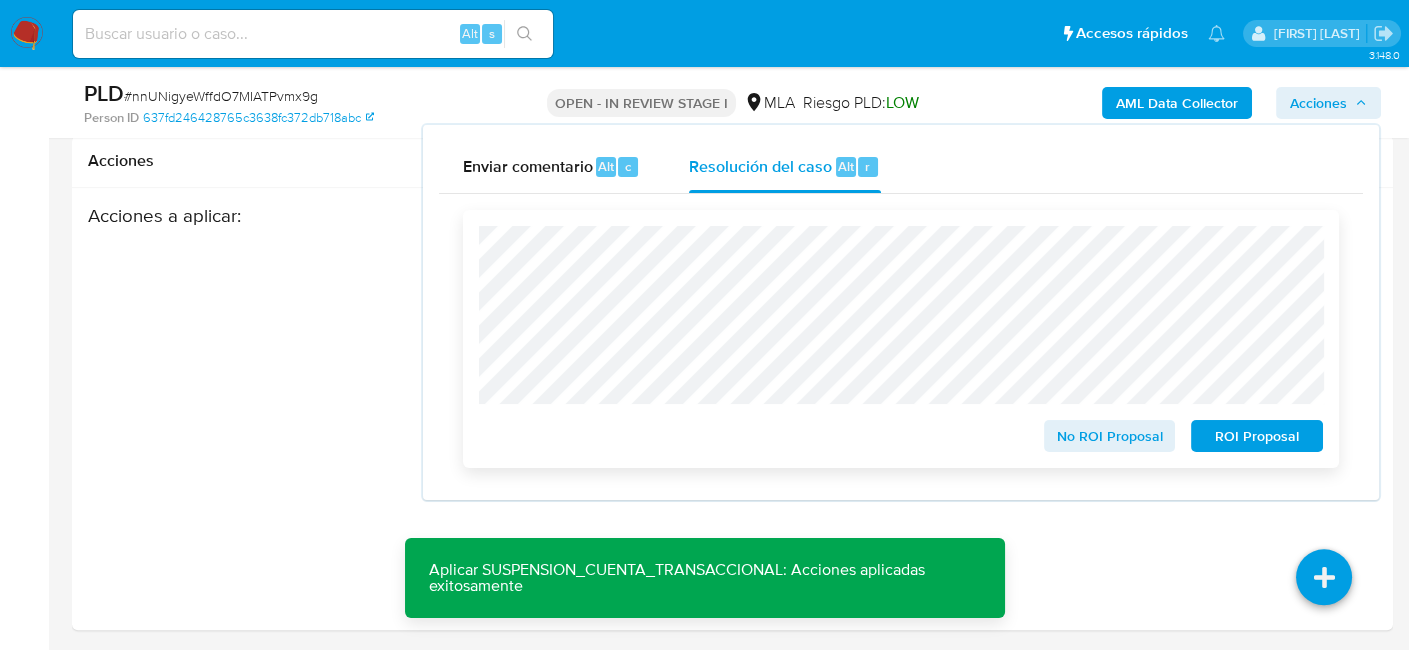 click on "ROI Proposal" at bounding box center [1257, 436] 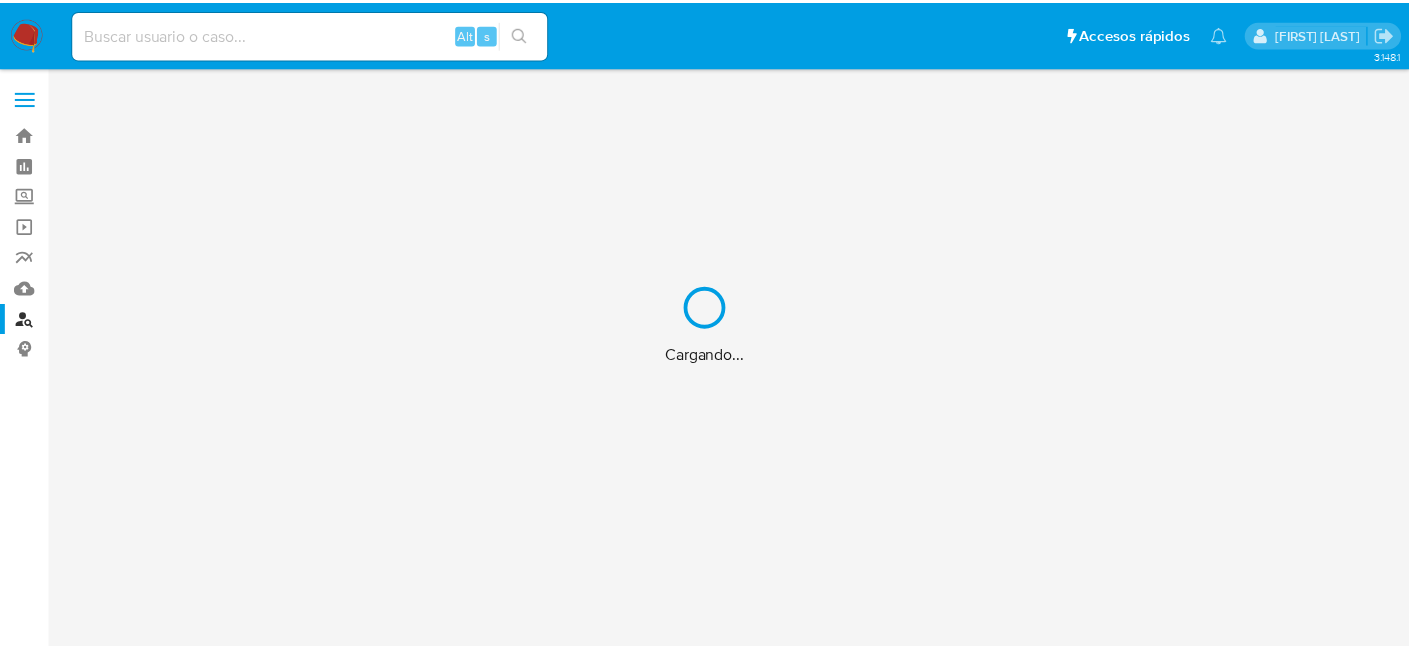 scroll, scrollTop: 0, scrollLeft: 0, axis: both 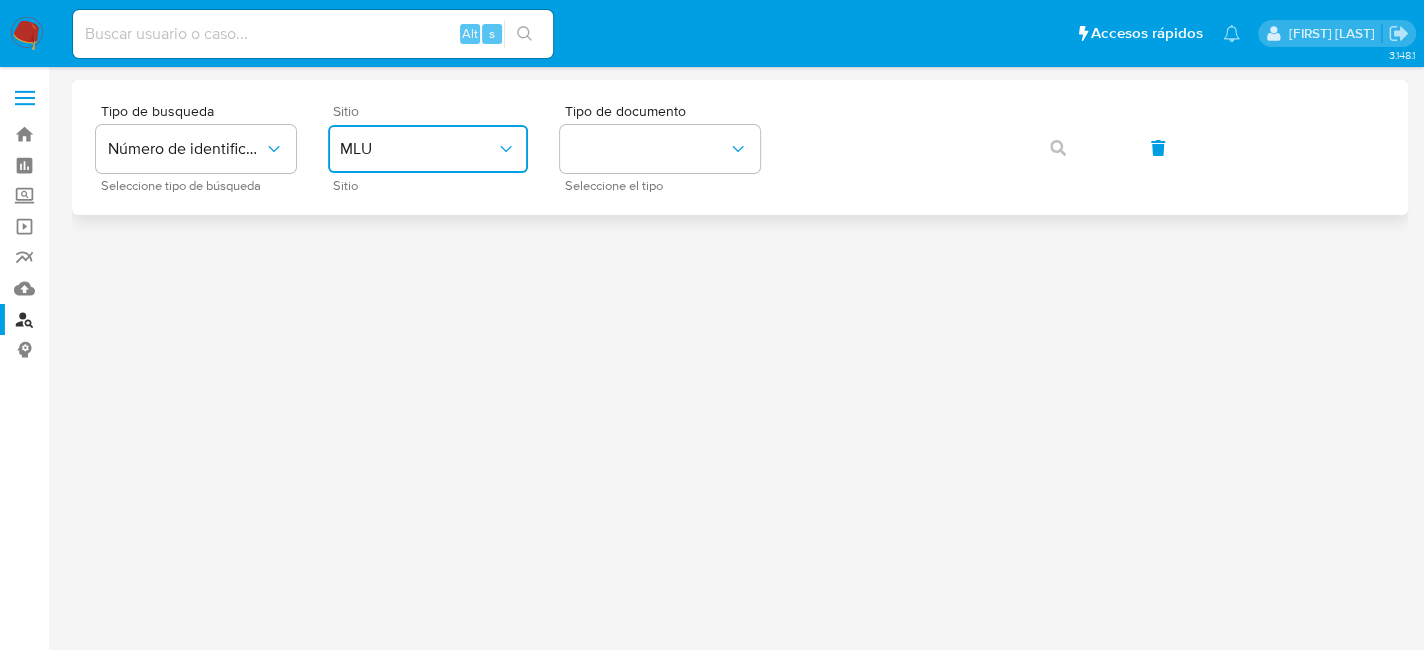 click on "MLU" at bounding box center [418, 149] 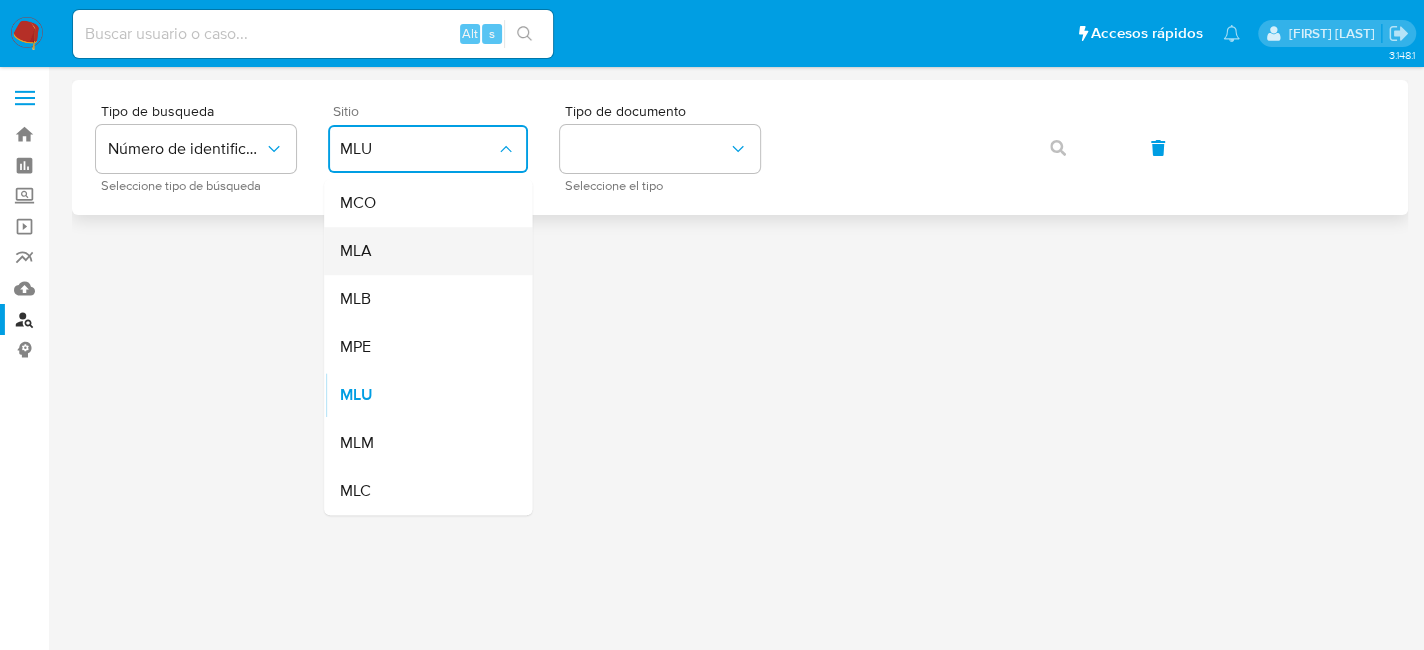 click on "MLA" at bounding box center [422, 251] 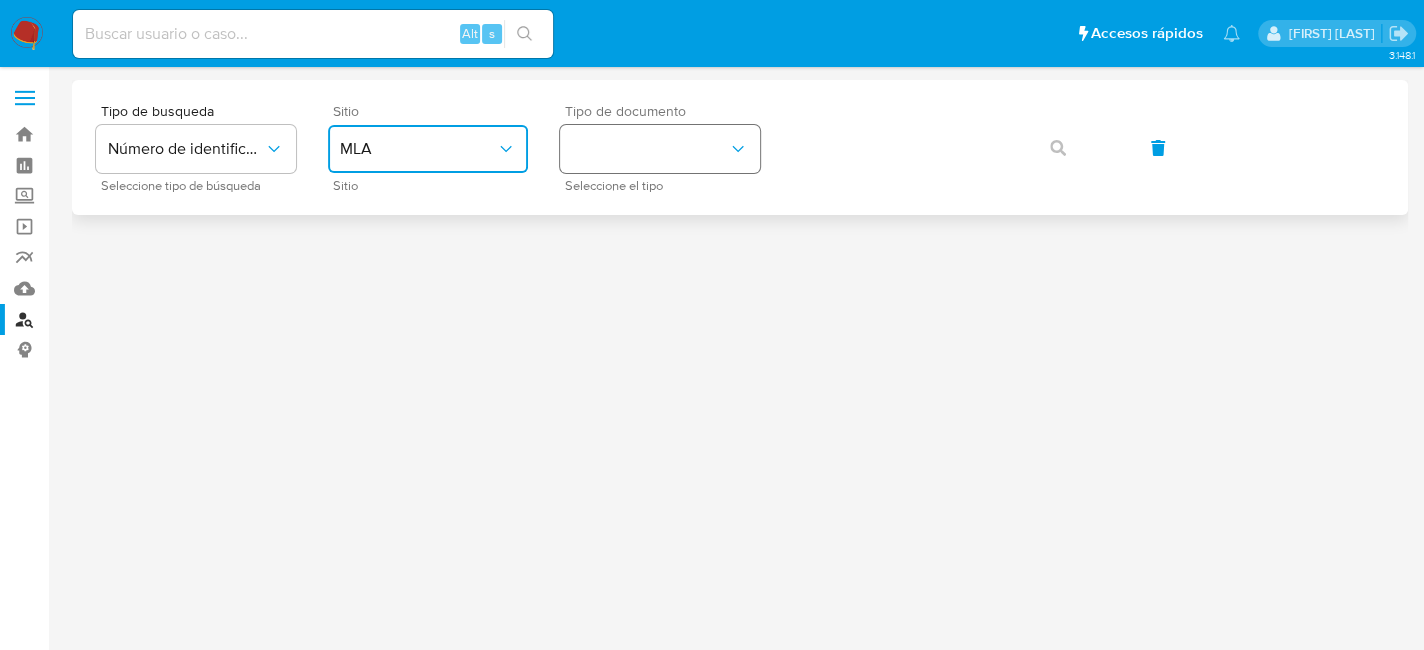 drag, startPoint x: 708, startPoint y: 138, endPoint x: 701, endPoint y: 164, distance: 26.925823 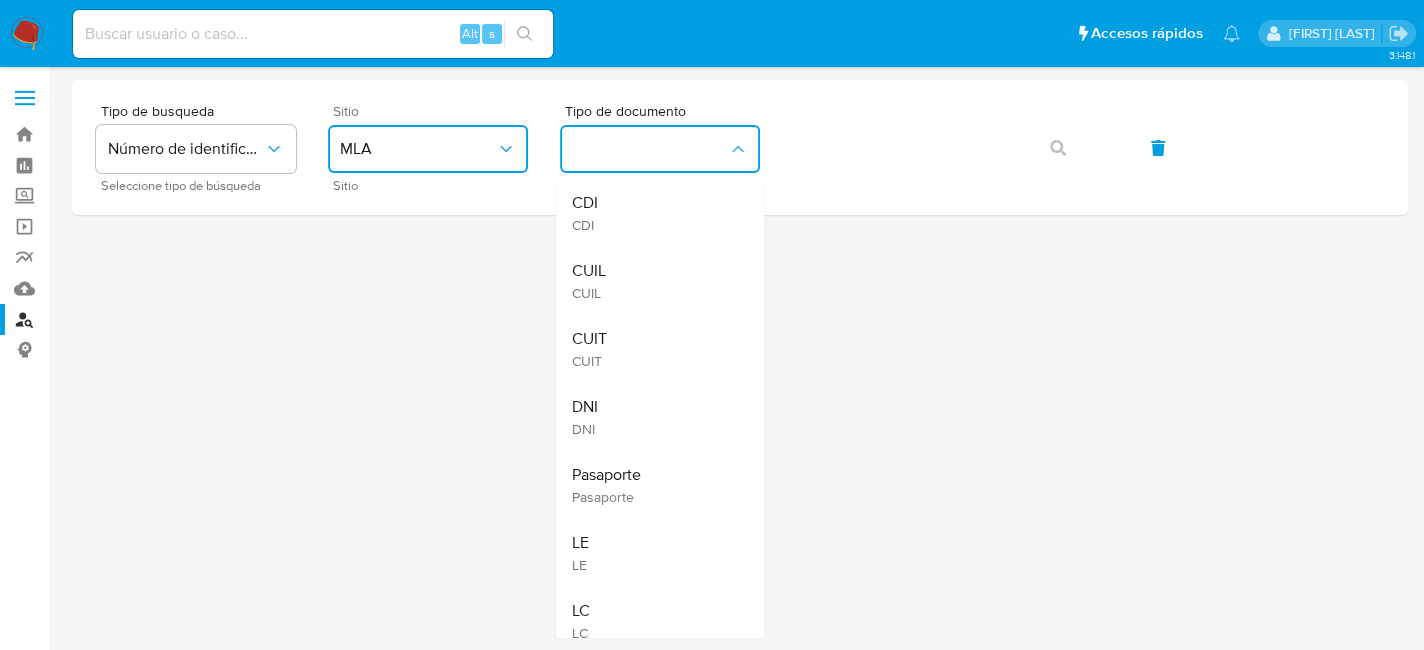 drag, startPoint x: 665, startPoint y: 347, endPoint x: 785, endPoint y: 216, distance: 177.65416 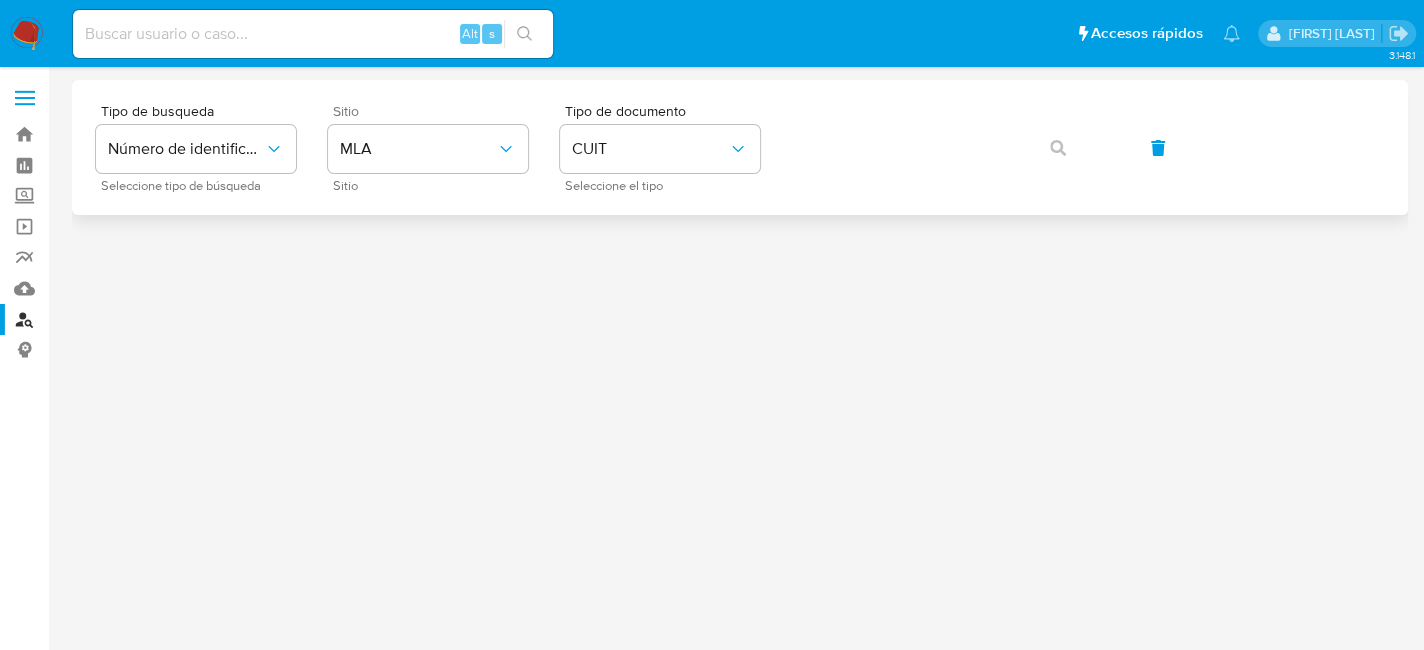 click on "Tipo de busqueda Número de identificación Seleccione tipo de búsqueda Sitio MLA Sitio Tipo de documento CUIT Seleccione el tipo" at bounding box center (740, 147) 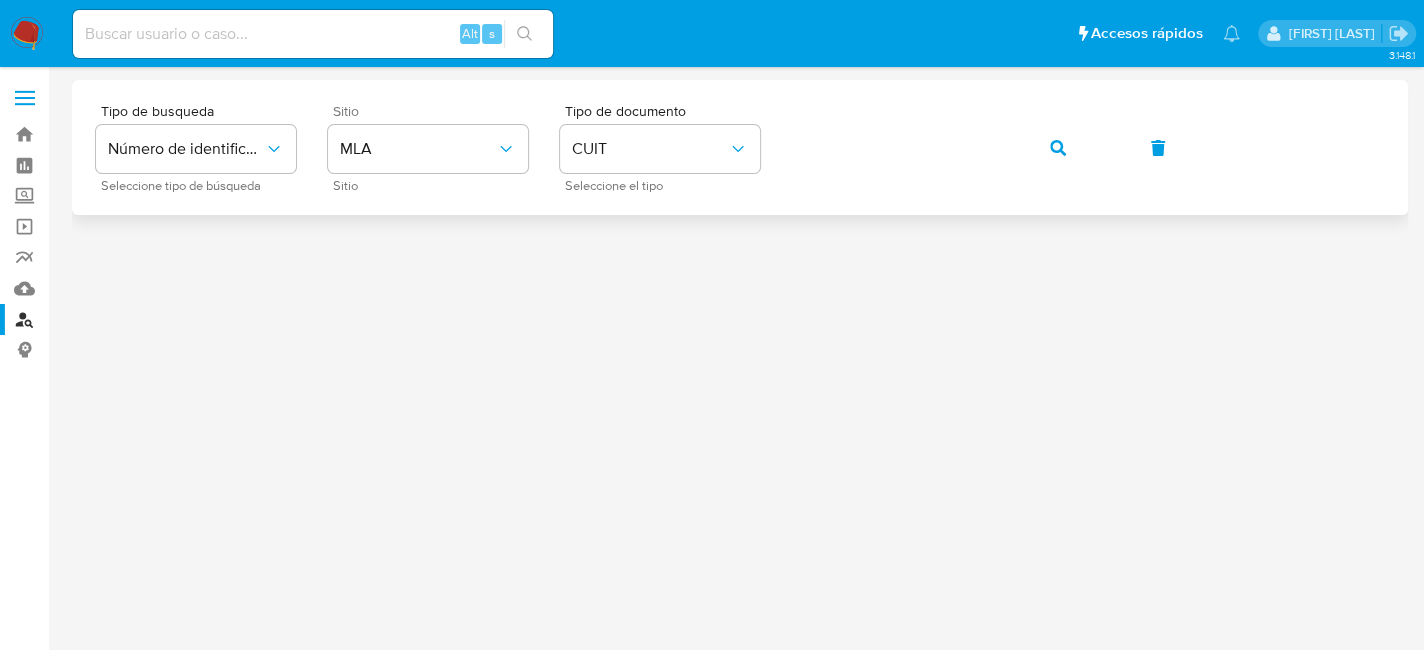 click 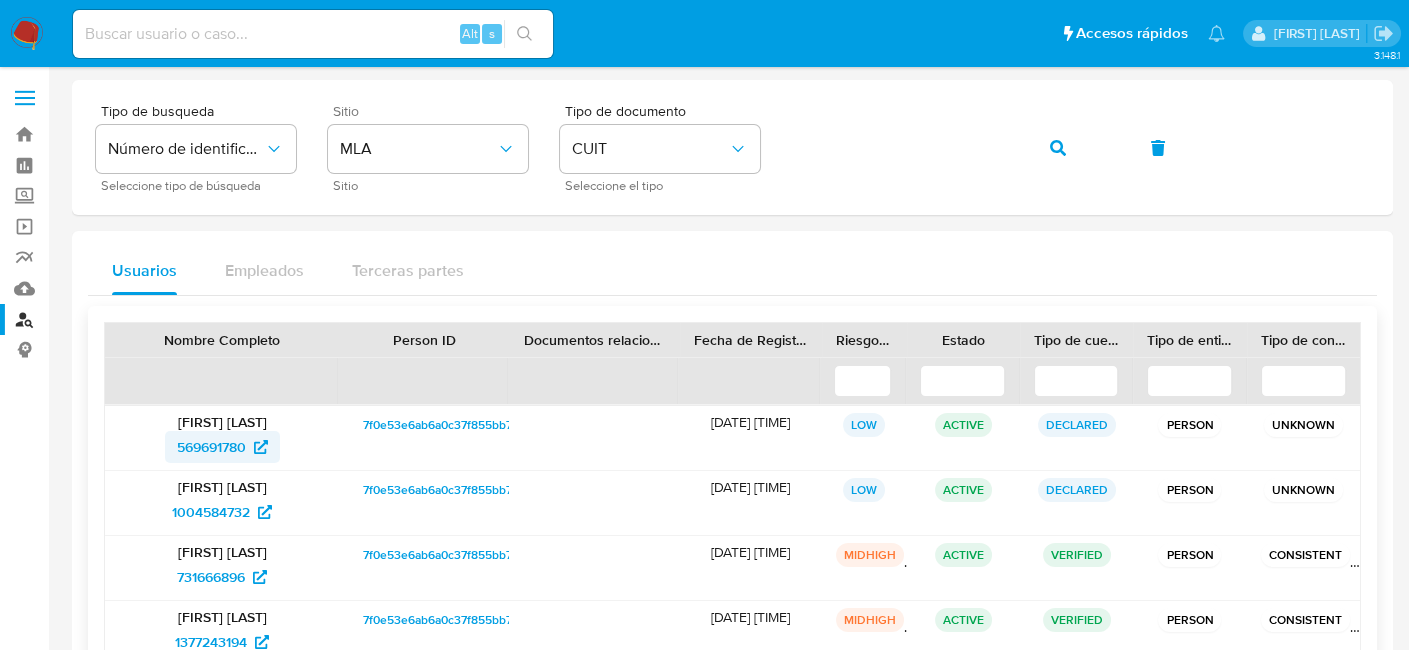 click on "569691780" at bounding box center [211, 447] 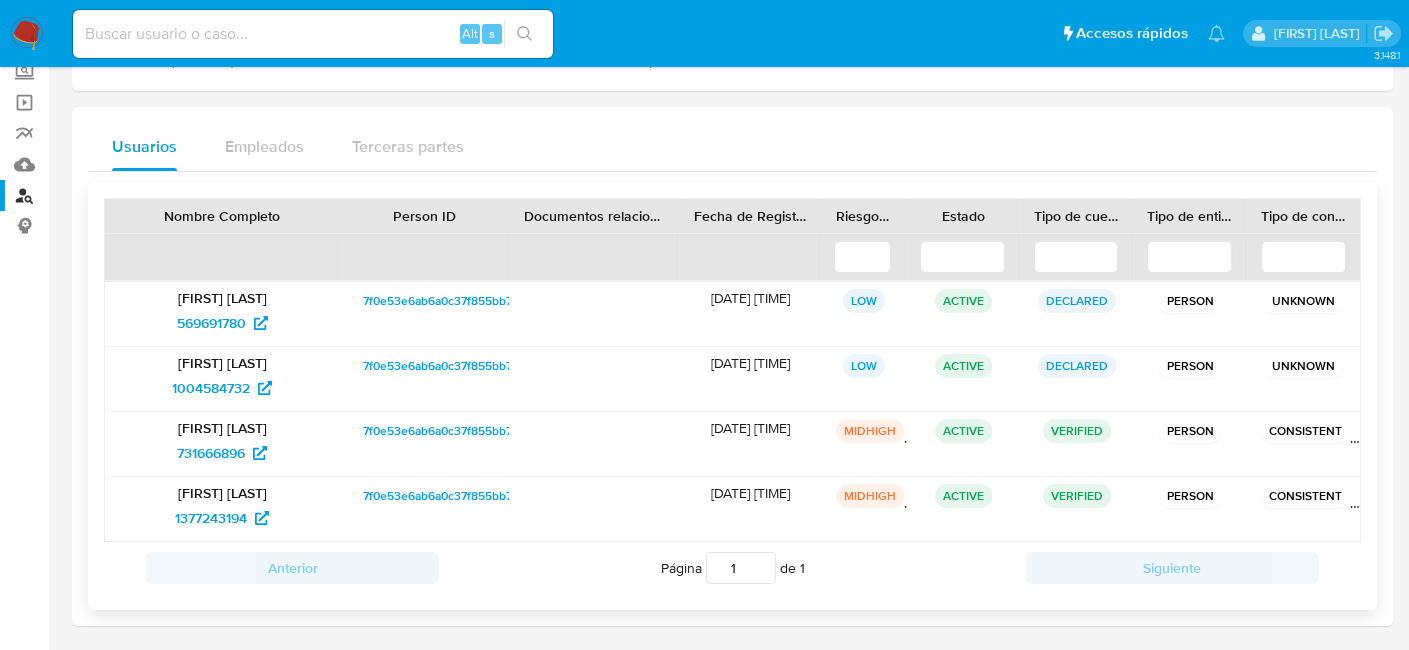 scroll, scrollTop: 125, scrollLeft: 0, axis: vertical 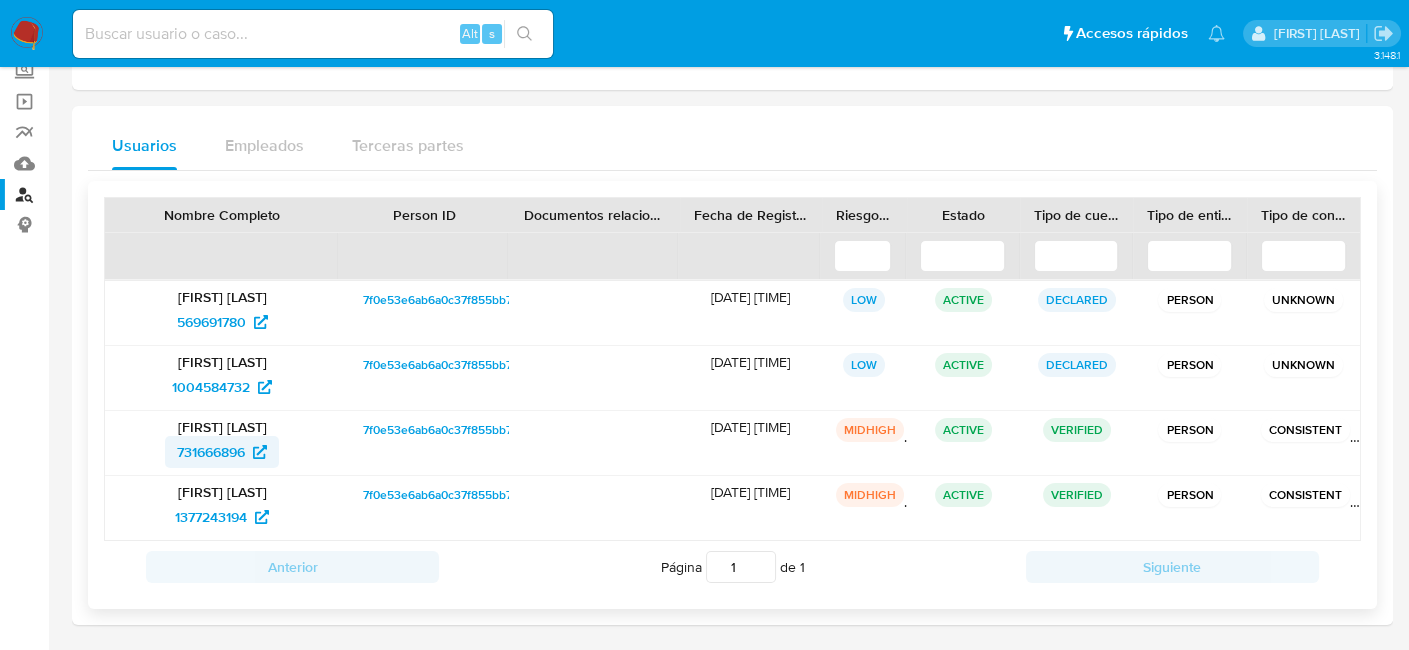 click on "731666896" at bounding box center (211, 452) 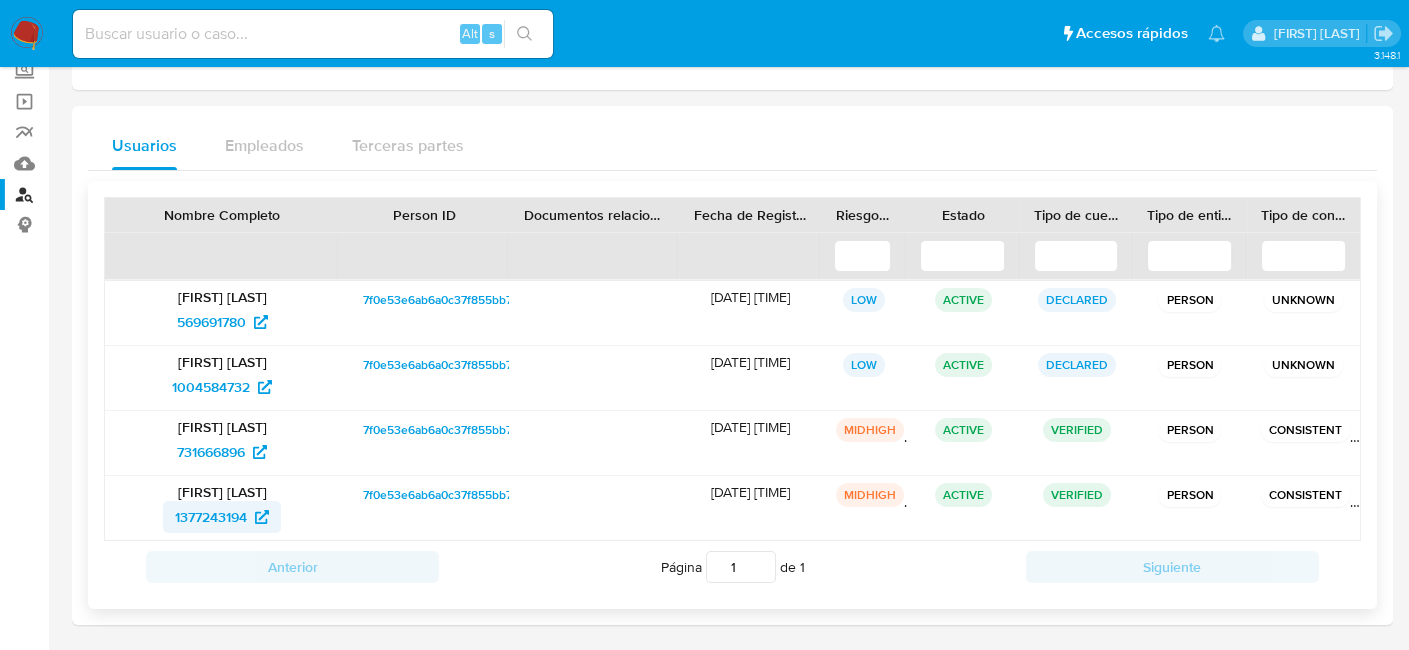 click on "1377243194" at bounding box center (211, 517) 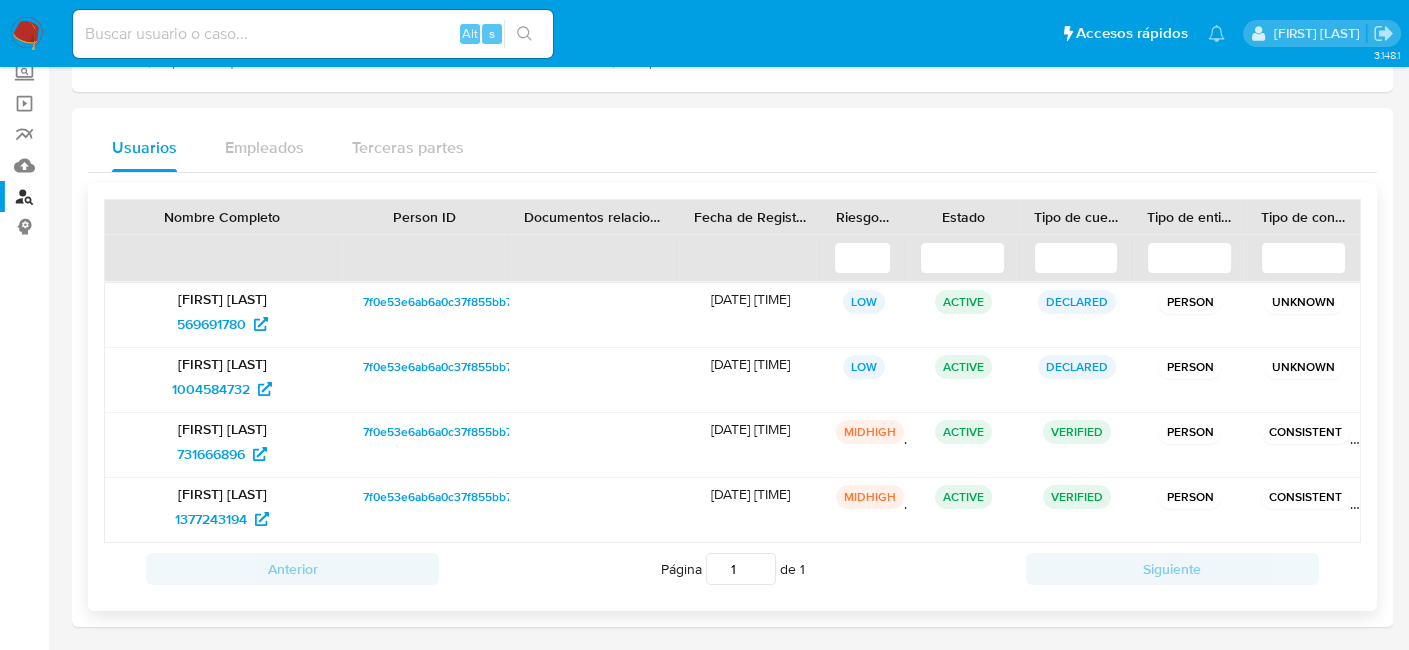 scroll, scrollTop: 125, scrollLeft: 0, axis: vertical 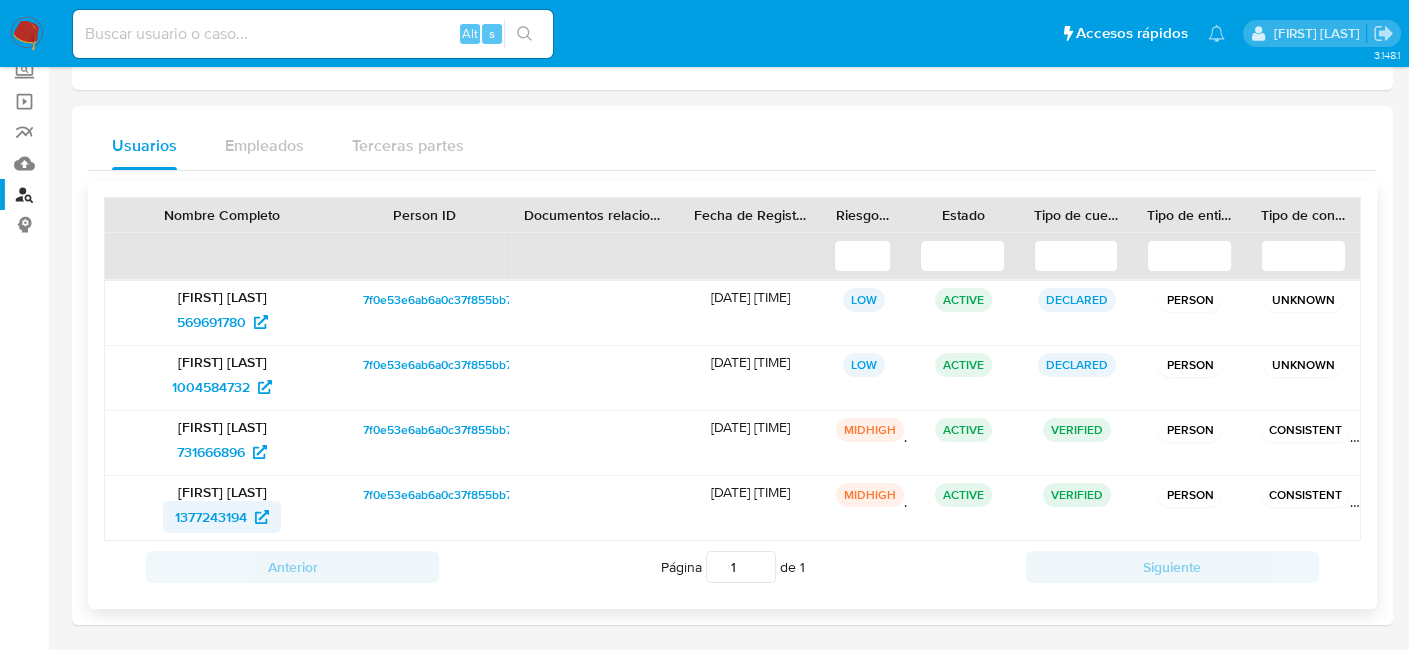 click on "1377243194" at bounding box center [211, 517] 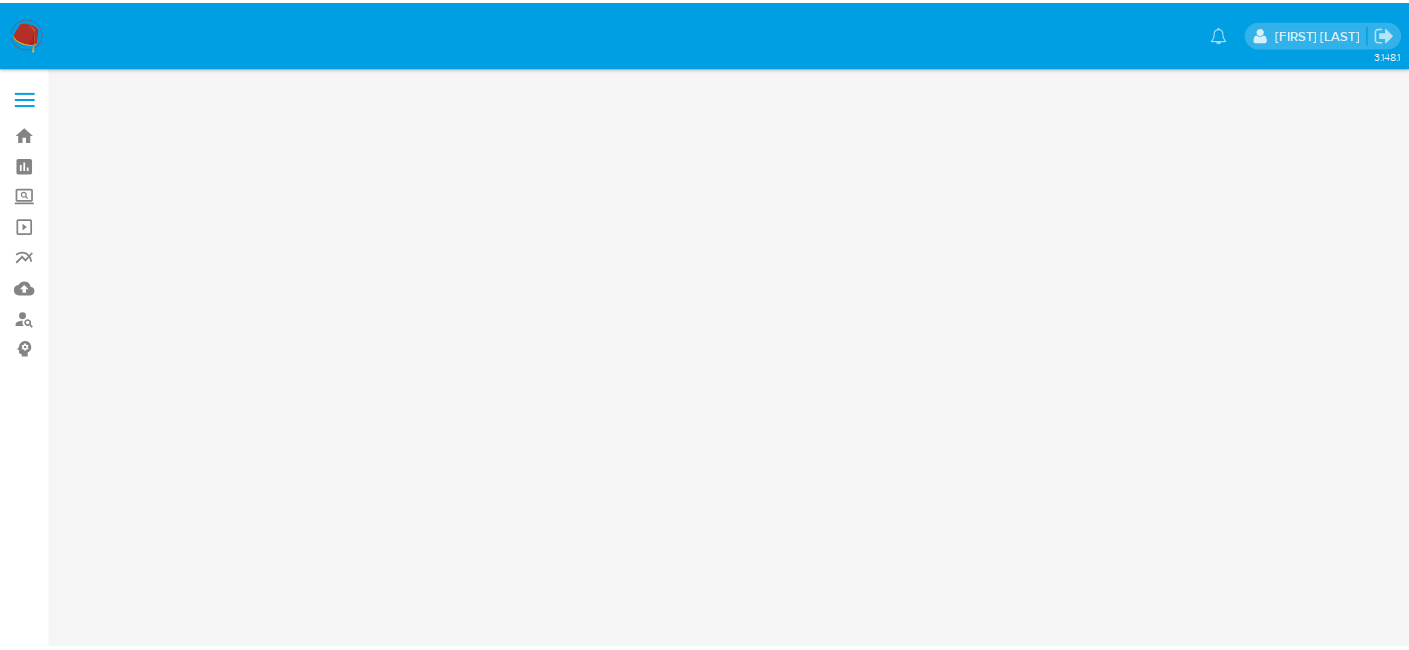 scroll, scrollTop: 0, scrollLeft: 0, axis: both 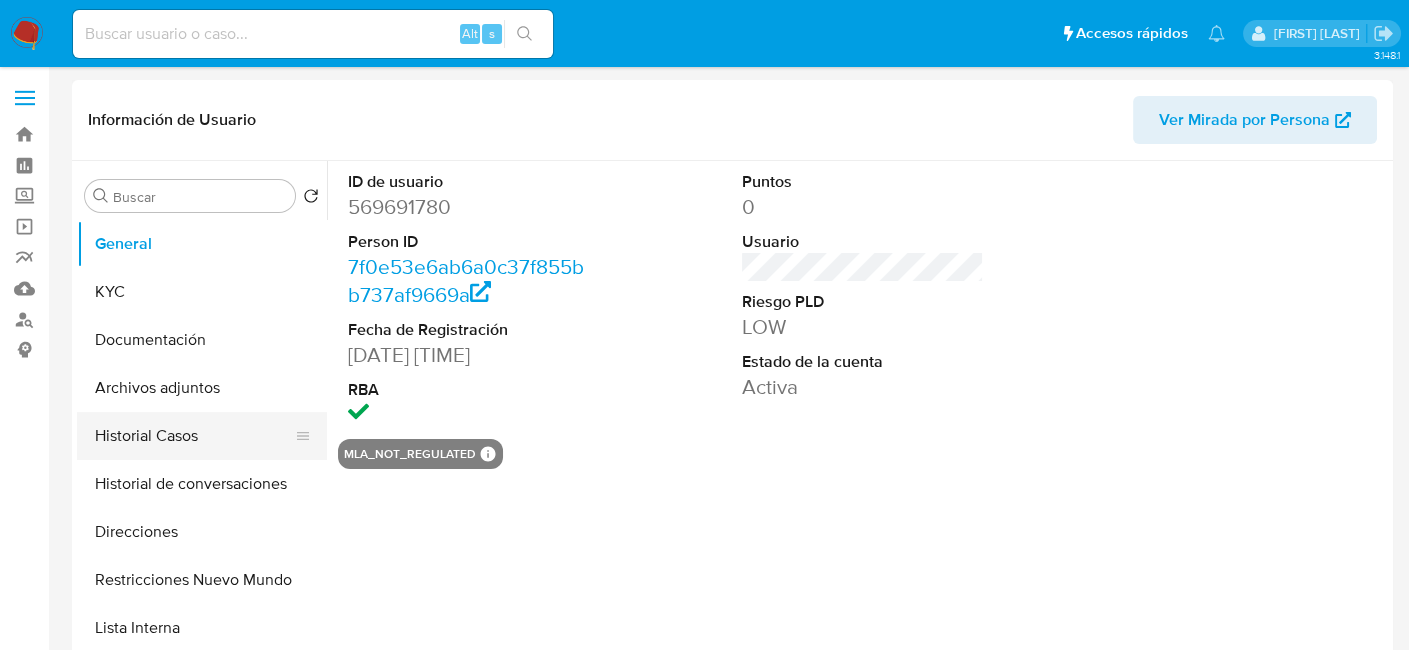 select on "10" 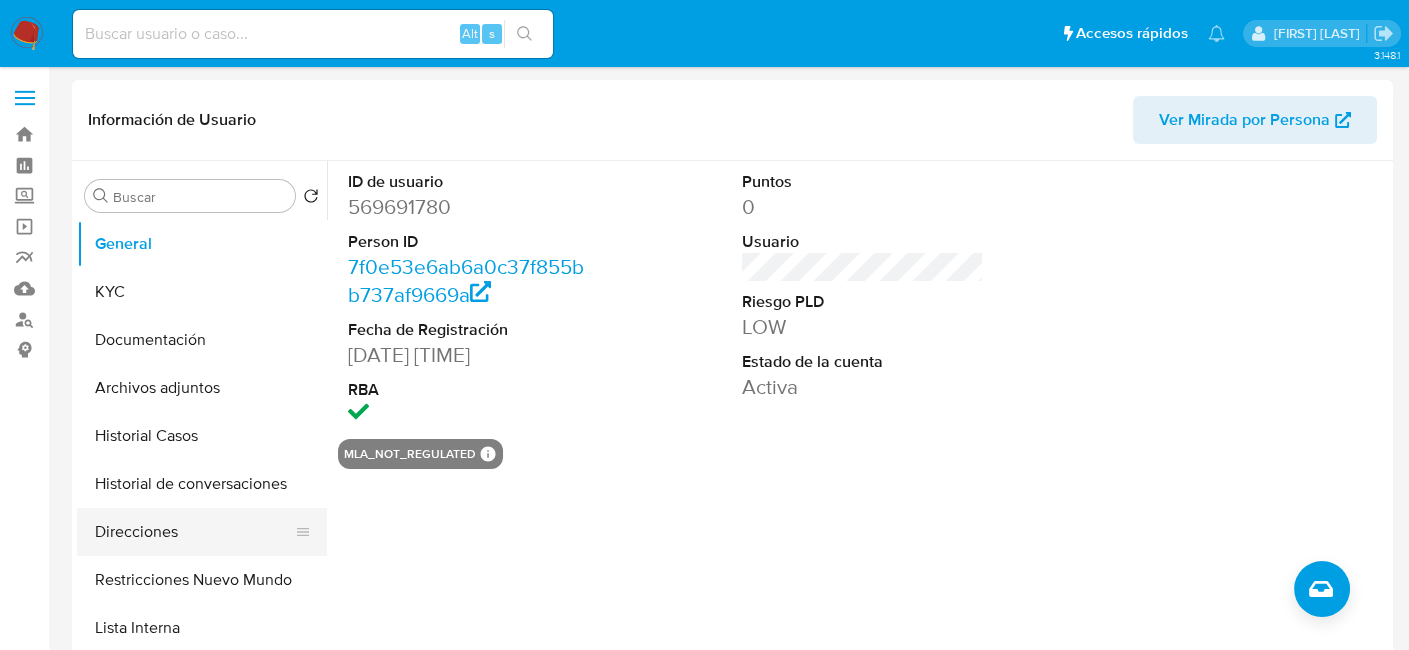 click on "Direcciones" at bounding box center (194, 532) 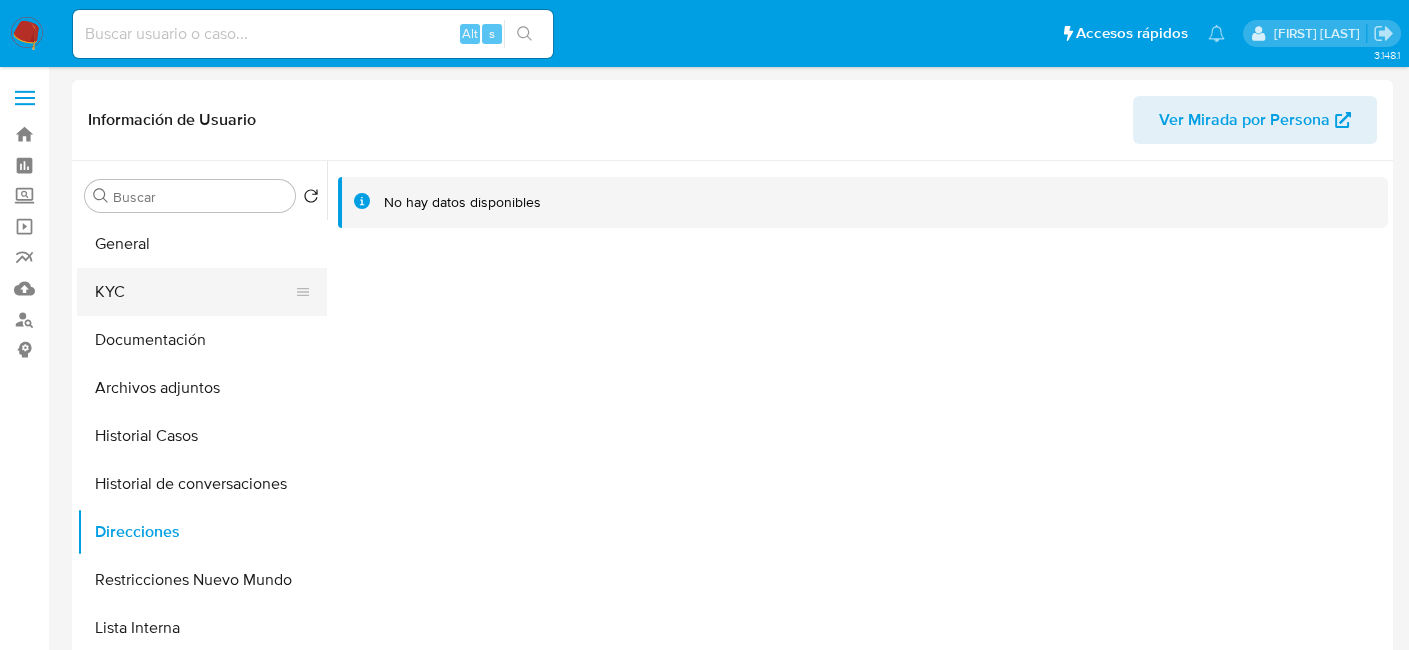 click on "KYC" at bounding box center [194, 292] 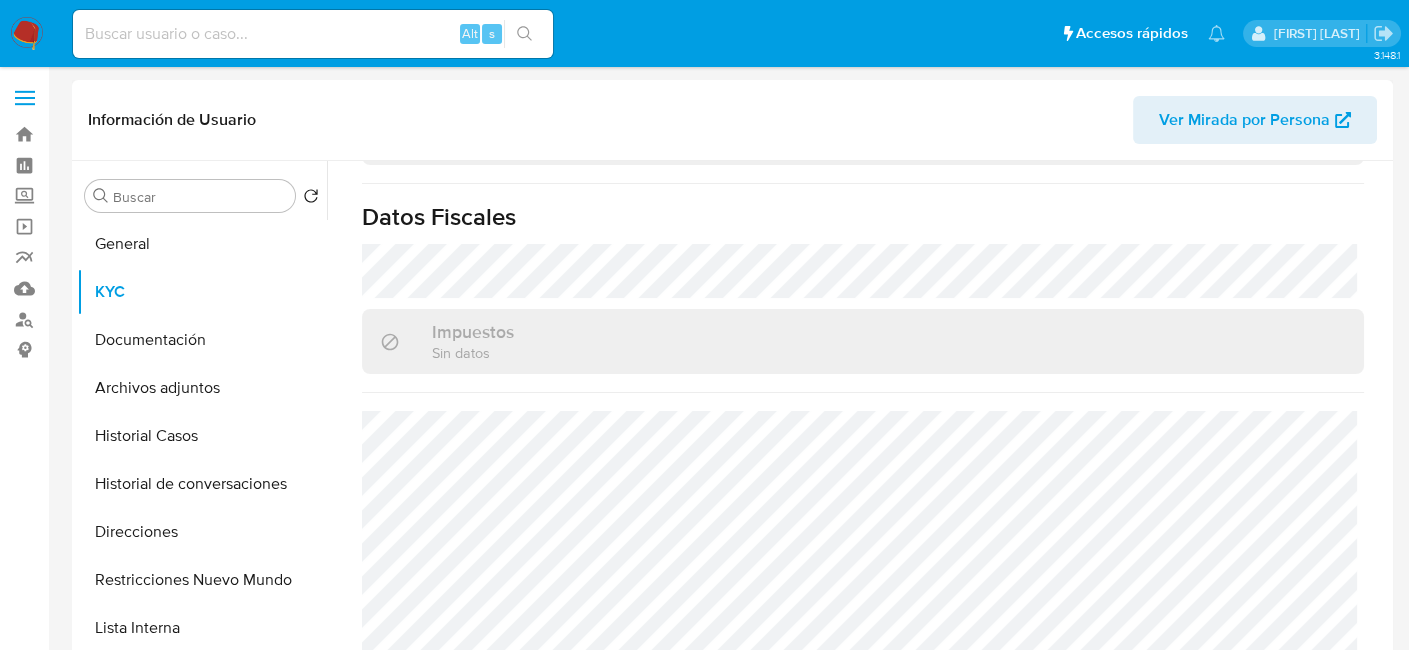 scroll, scrollTop: 971, scrollLeft: 0, axis: vertical 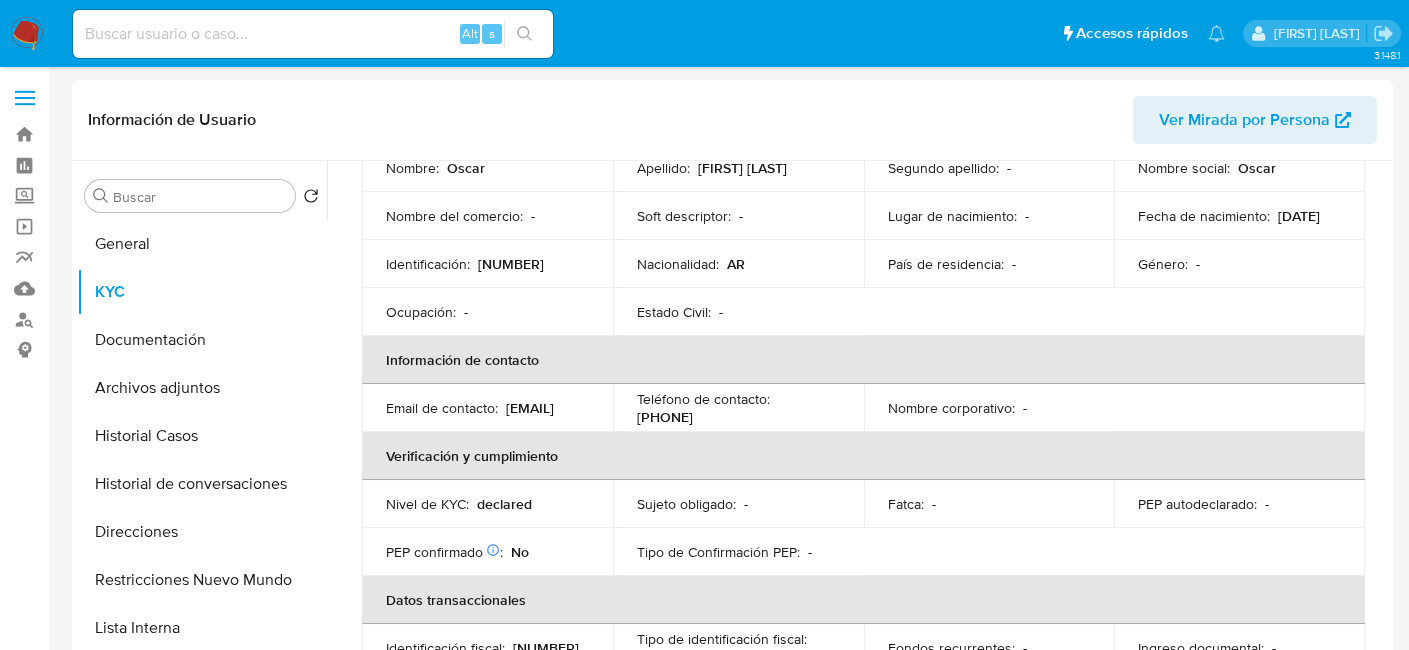 click on "CUIT 23175228659" at bounding box center [511, 264] 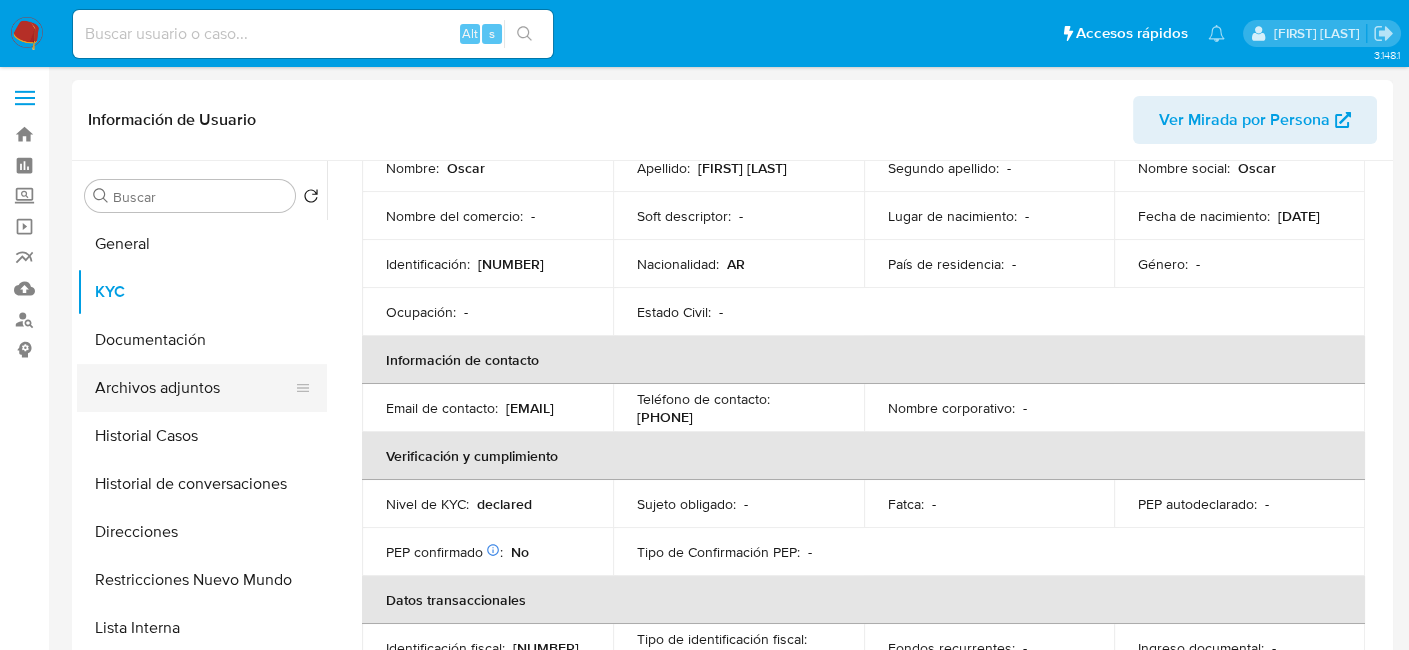 click on "Archivos adjuntos" at bounding box center [194, 388] 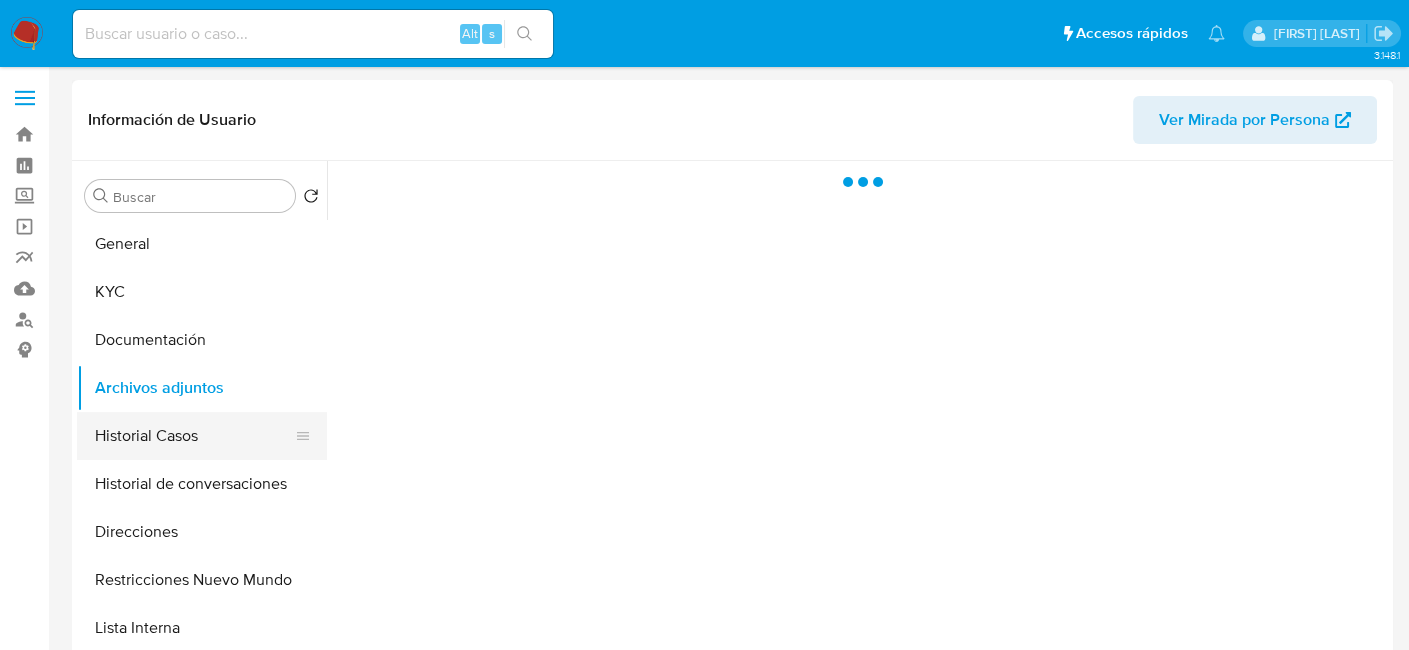 click on "Historial Casos" at bounding box center [194, 436] 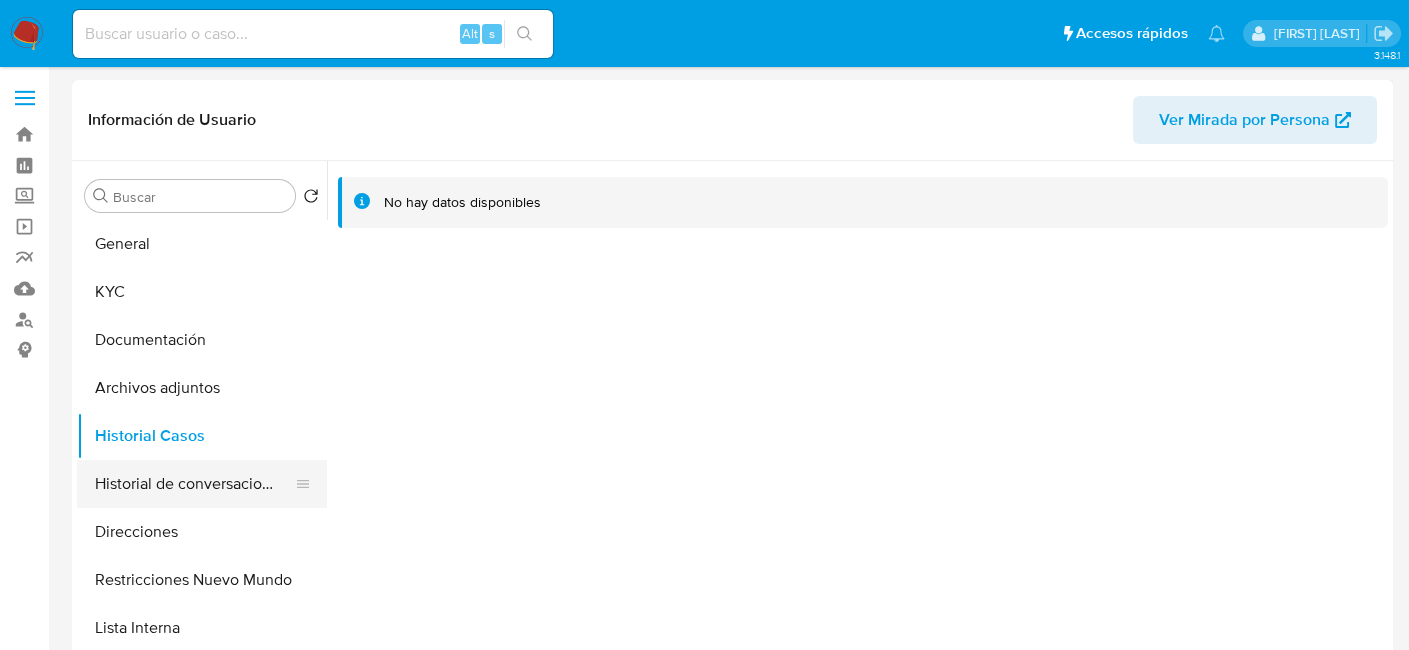 click on "Historial de conversaciones" at bounding box center (194, 484) 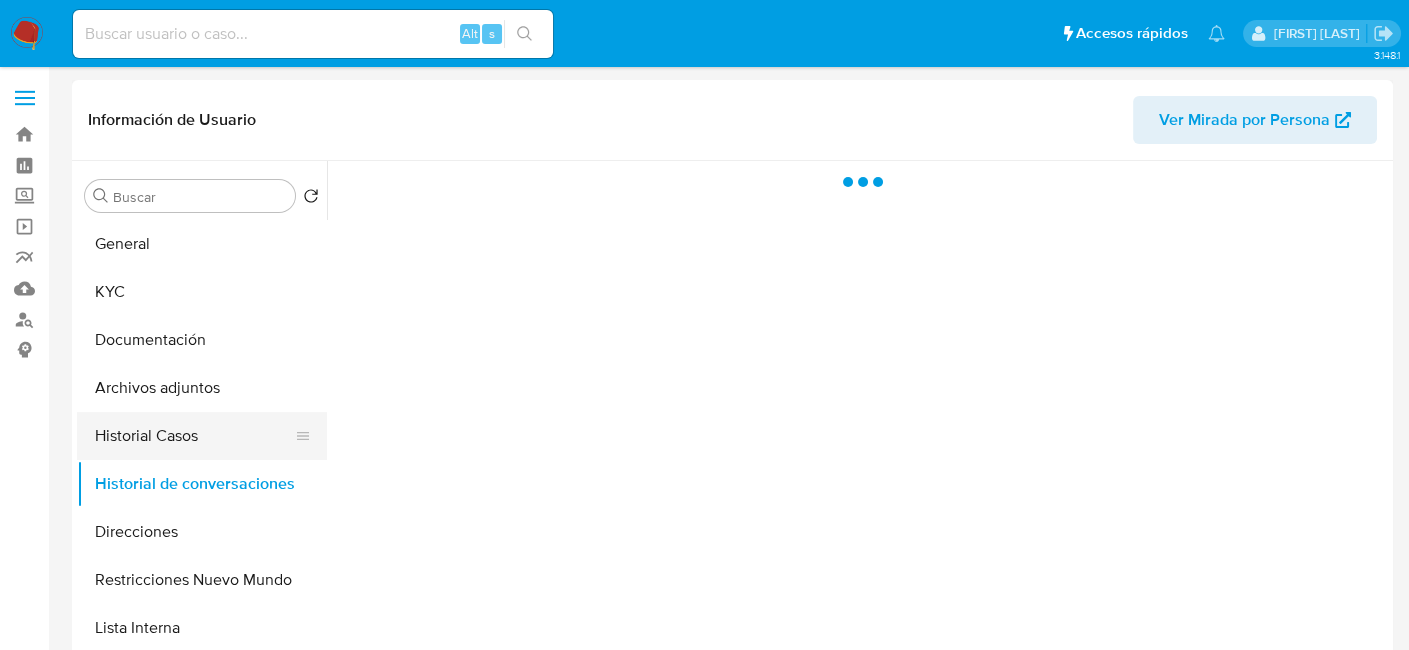 click on "Historial Casos" at bounding box center (194, 436) 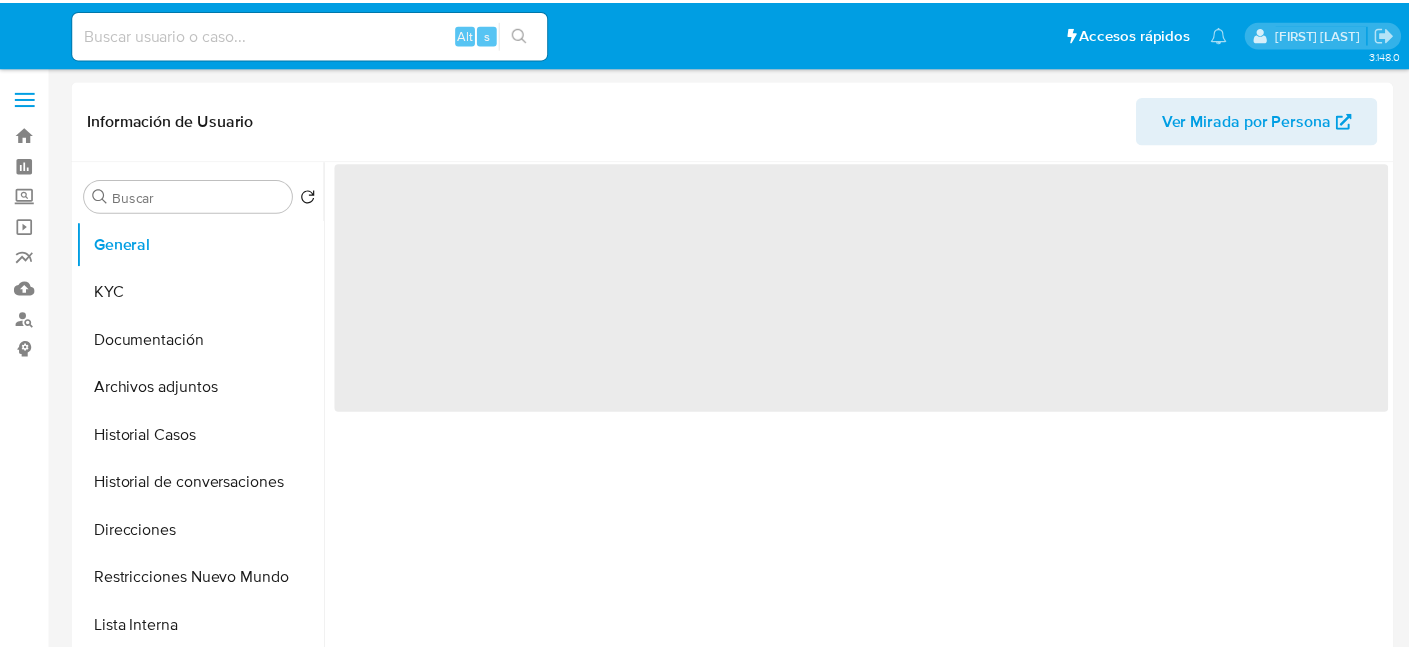 scroll, scrollTop: 0, scrollLeft: 0, axis: both 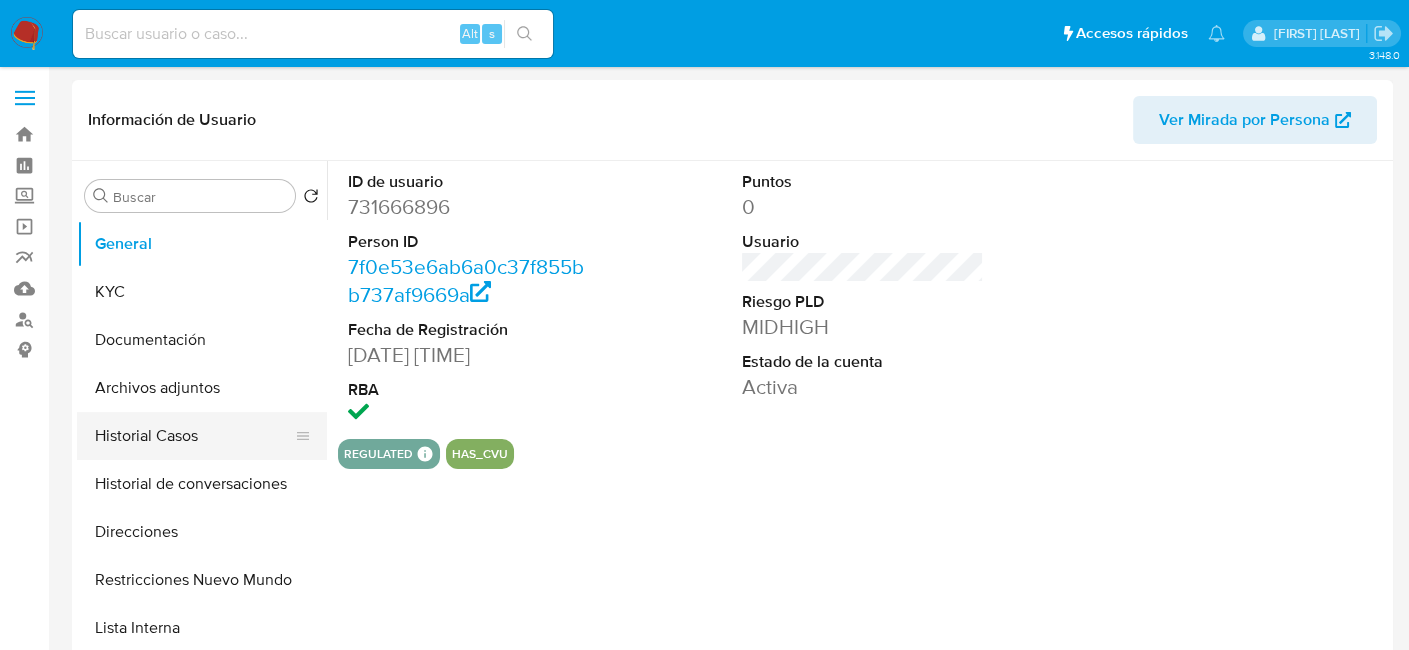 click on "Historial Casos" at bounding box center [194, 436] 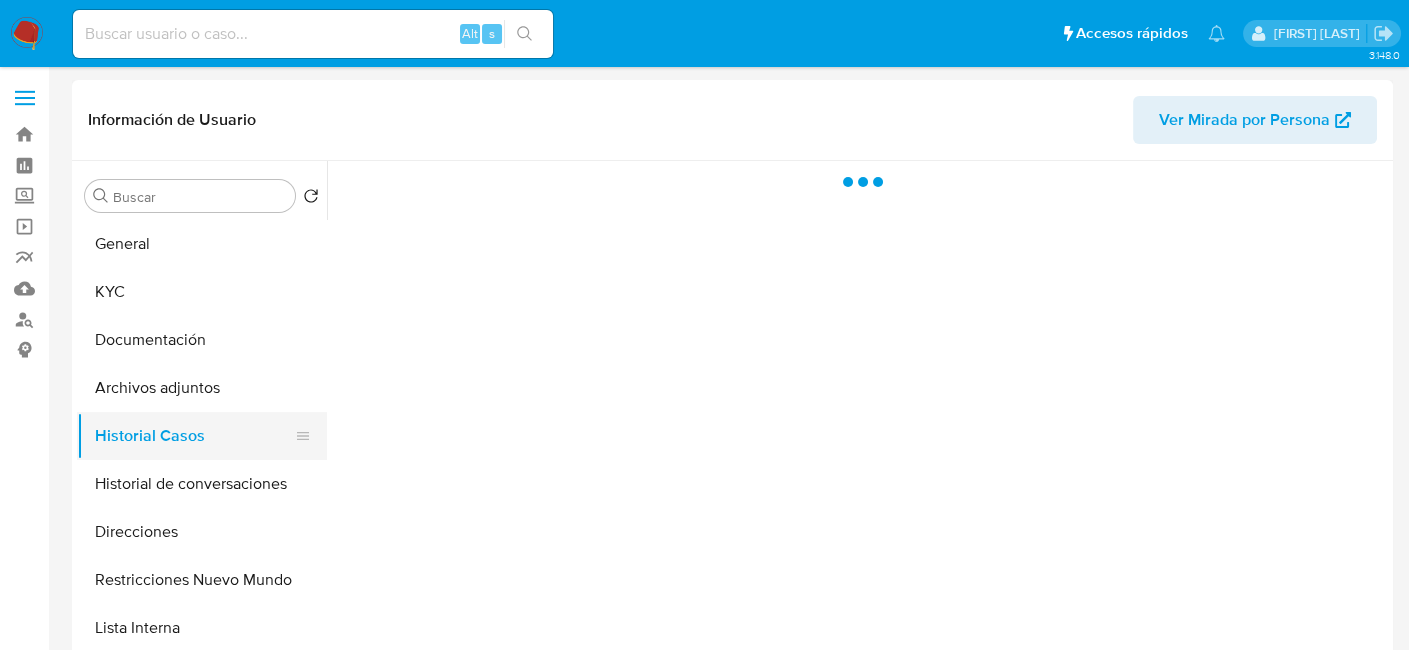 select on "10" 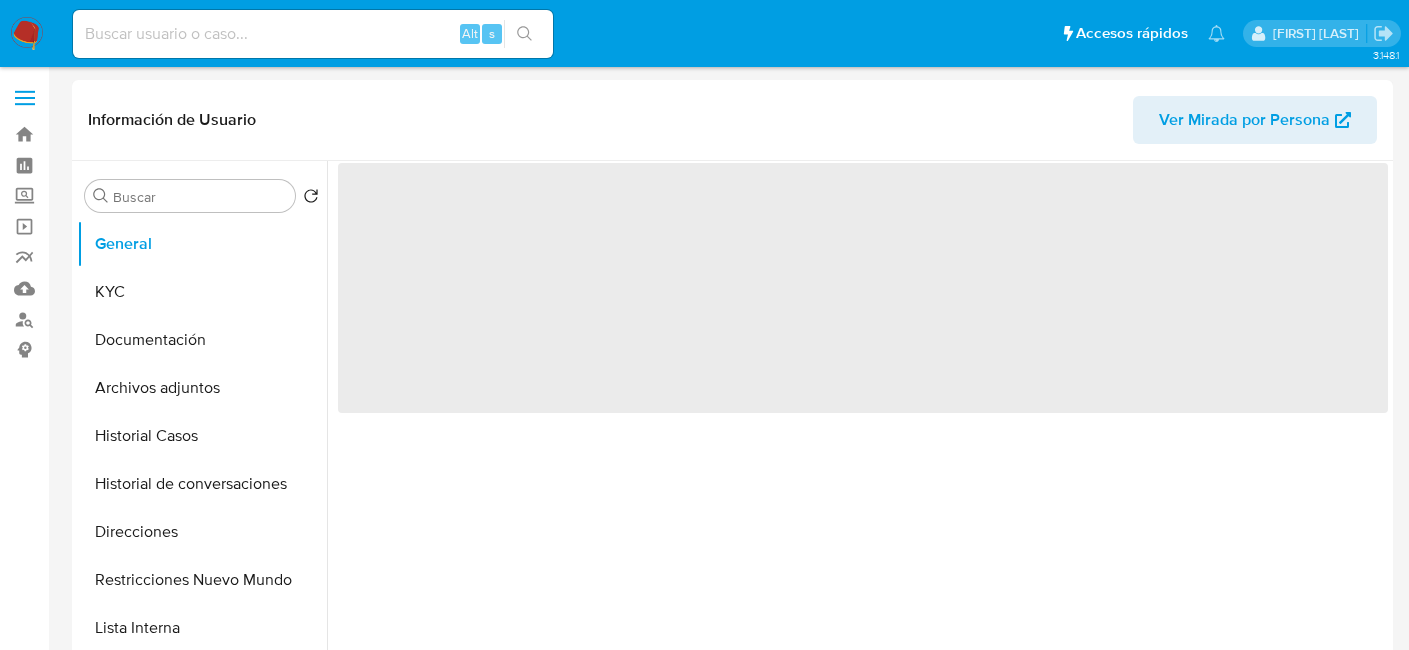 scroll, scrollTop: 0, scrollLeft: 0, axis: both 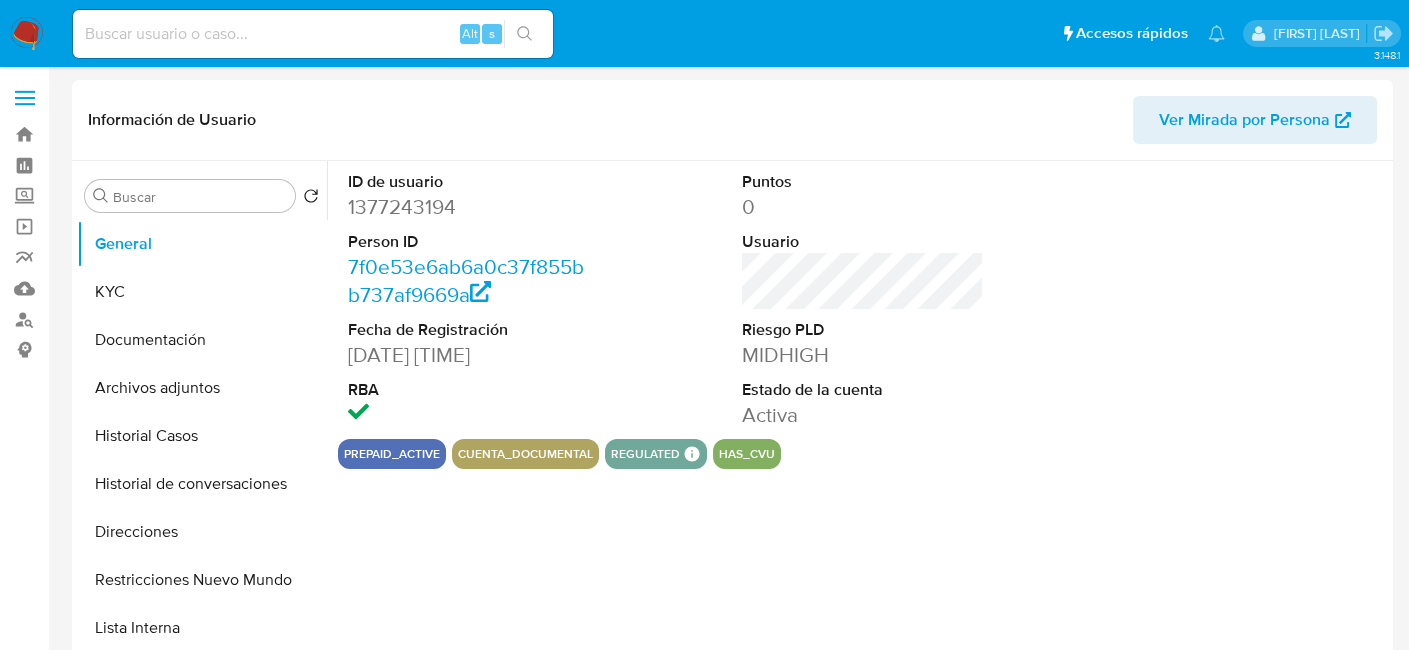 select on "10" 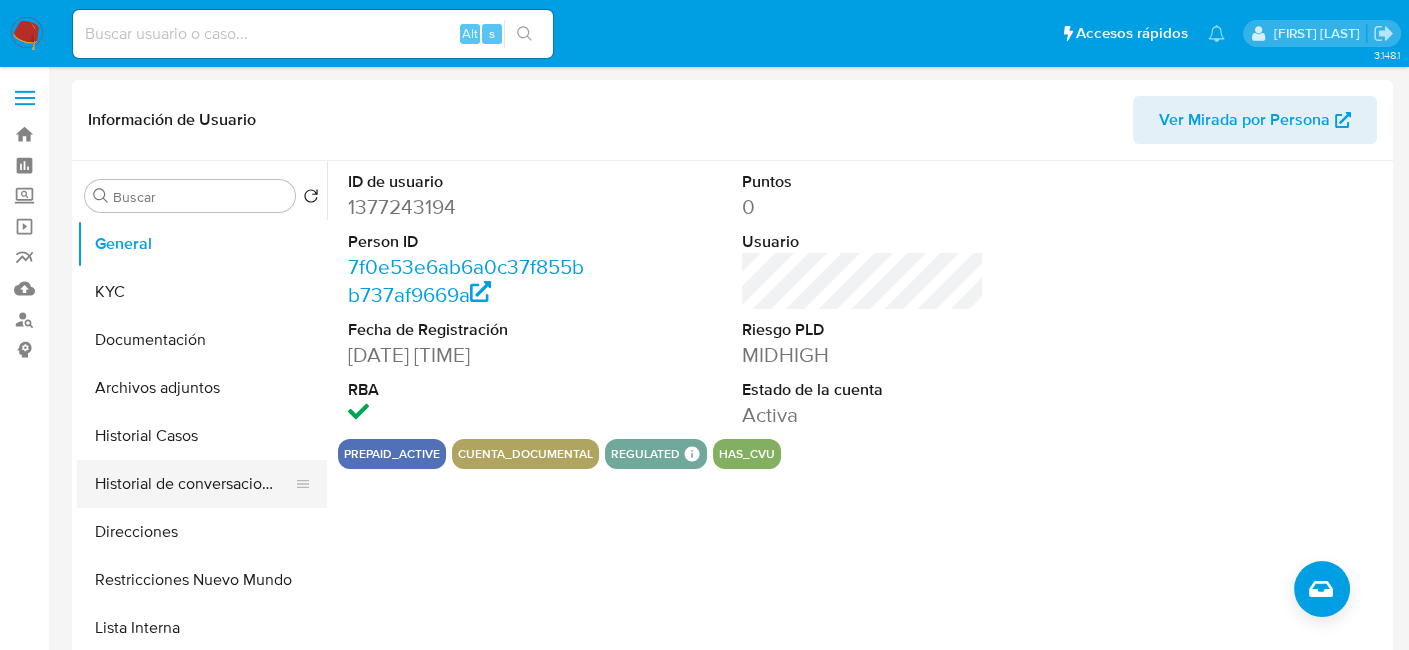click on "Historial de conversaciones" at bounding box center (194, 484) 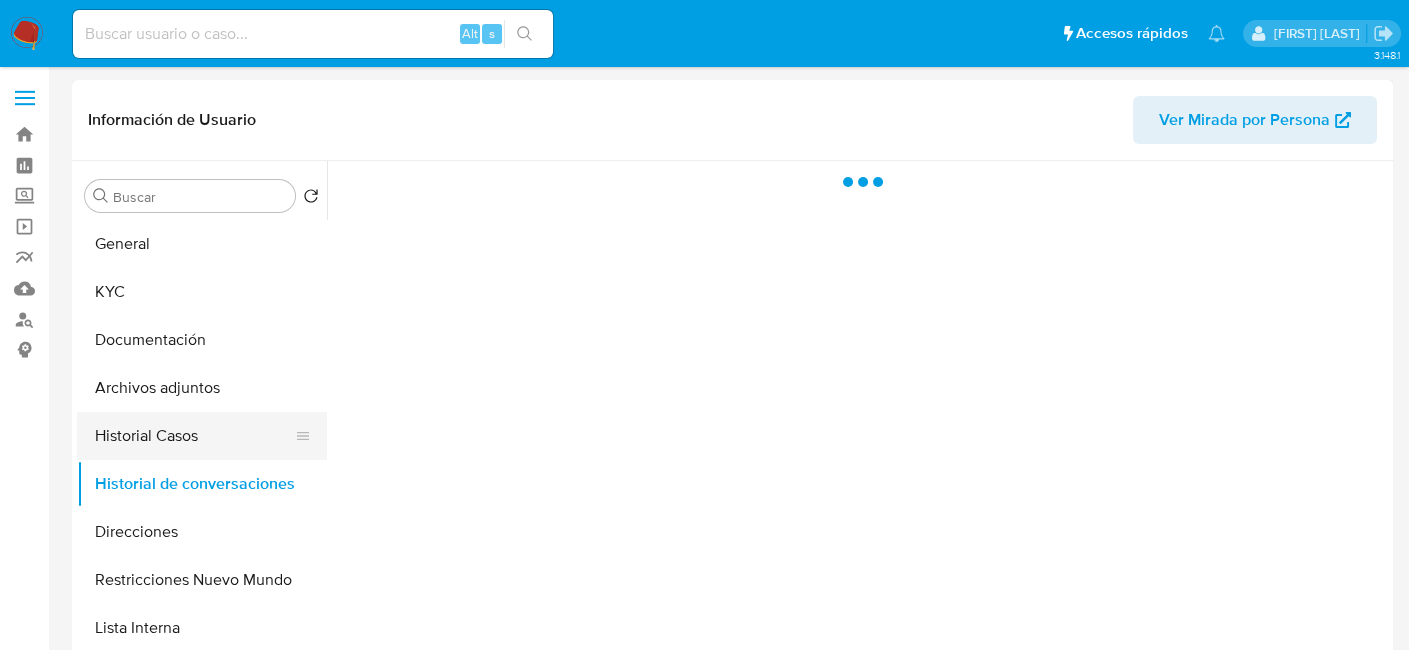 click on "Historial Casos" at bounding box center (194, 436) 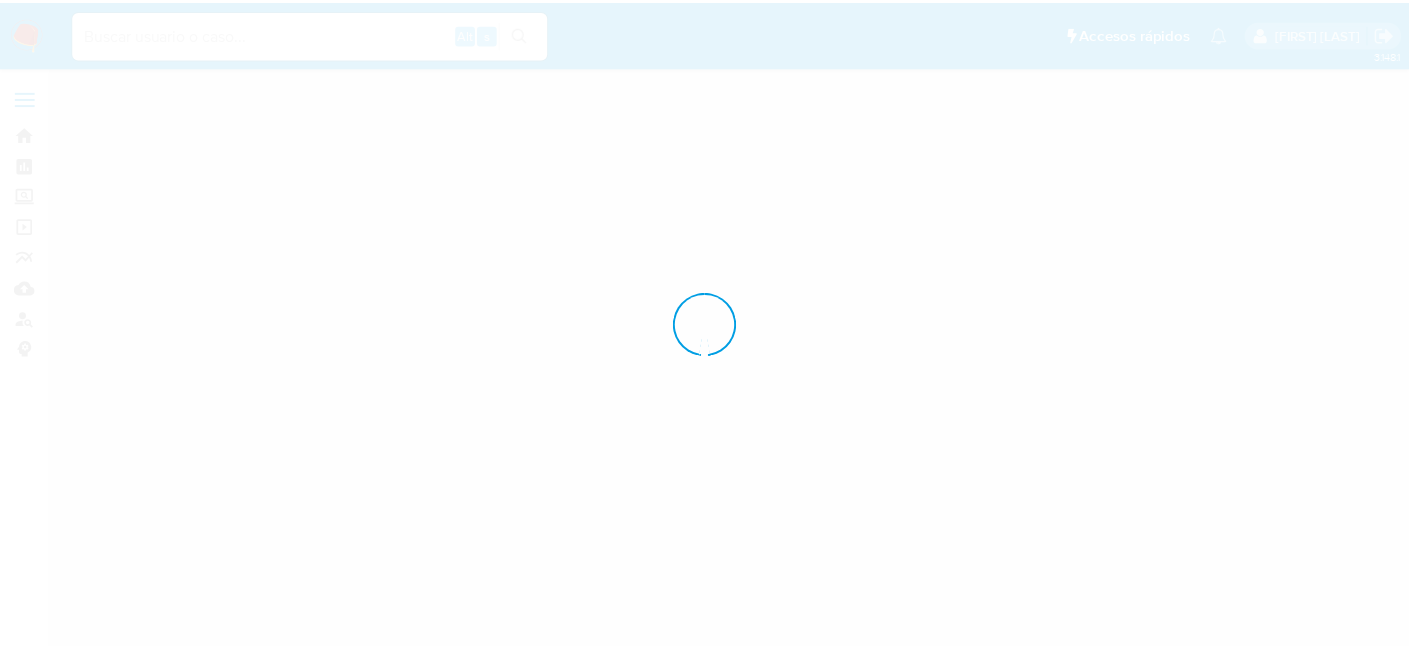scroll, scrollTop: 0, scrollLeft: 0, axis: both 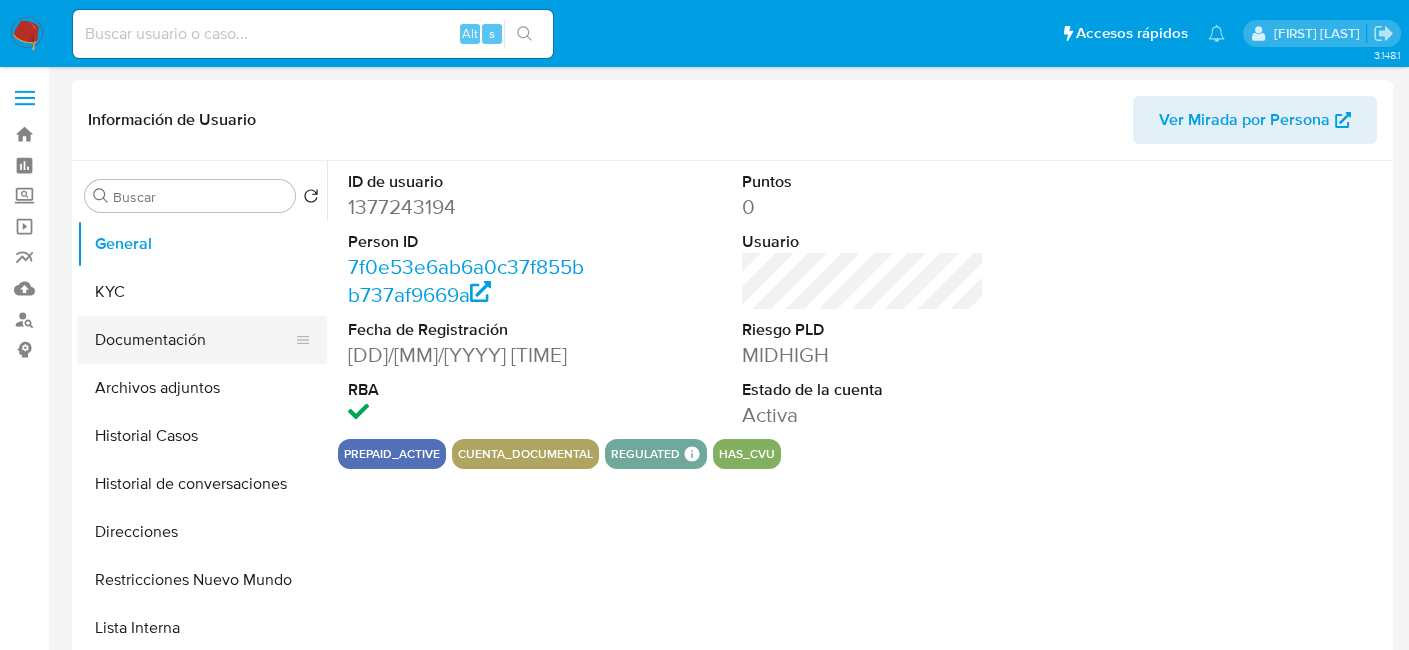 select on "10" 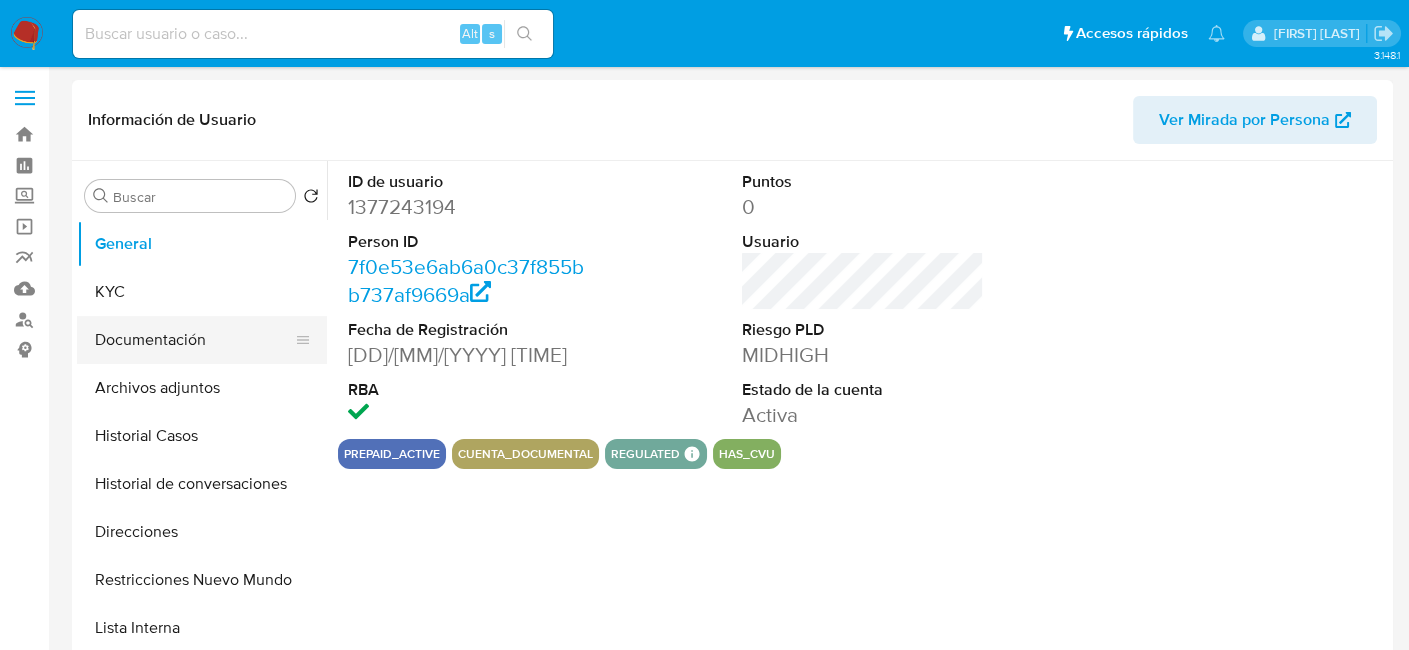 click on "Documentación" at bounding box center (194, 340) 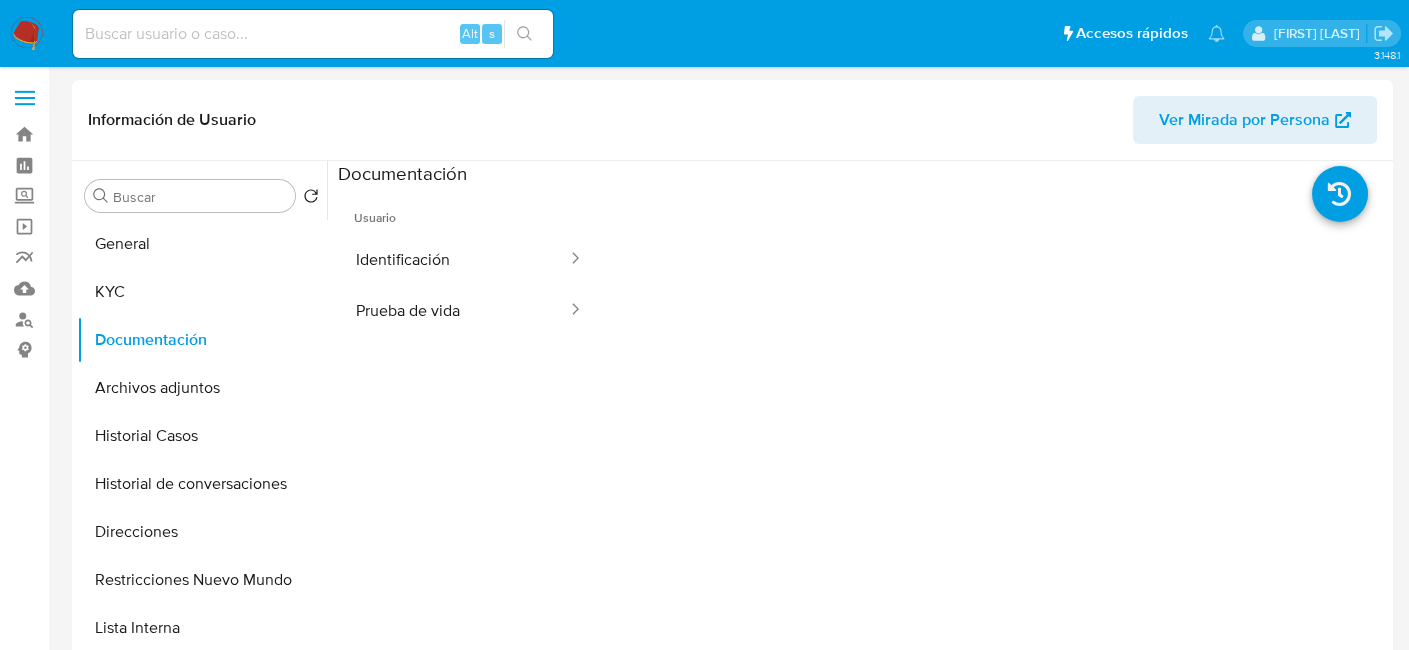 click at bounding box center (27, 34) 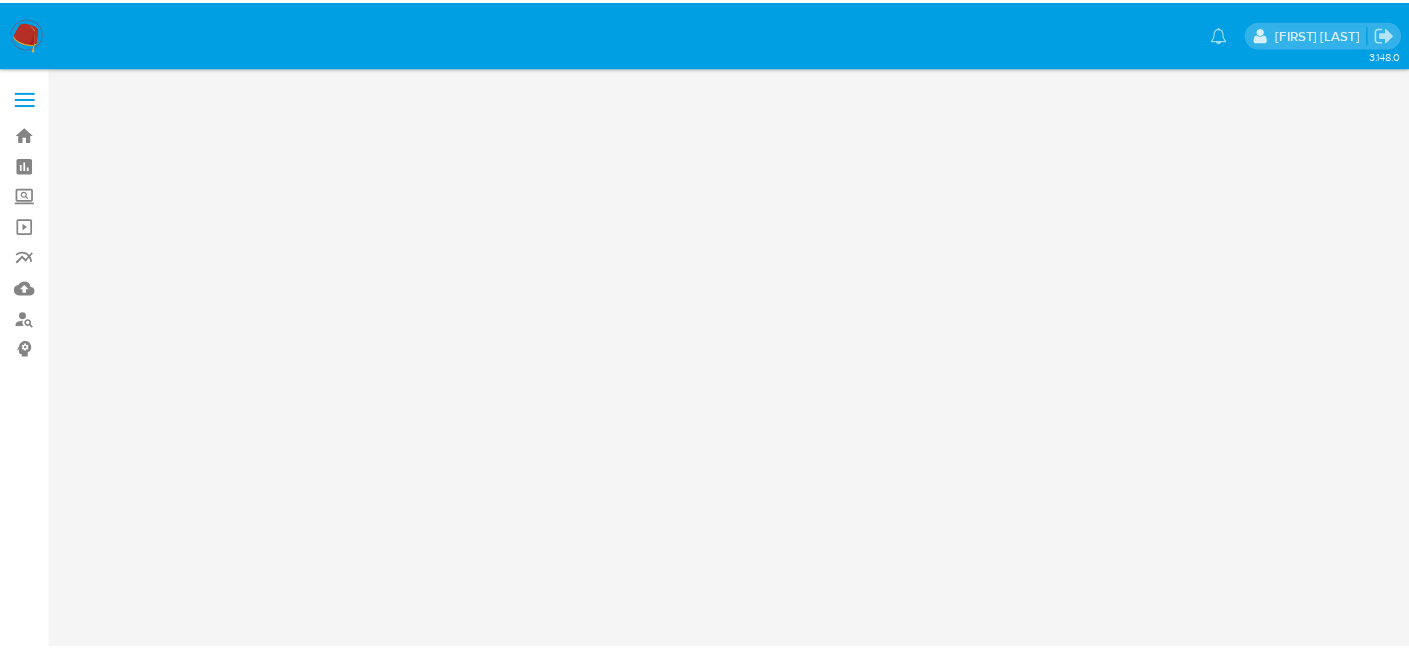 scroll, scrollTop: 0, scrollLeft: 0, axis: both 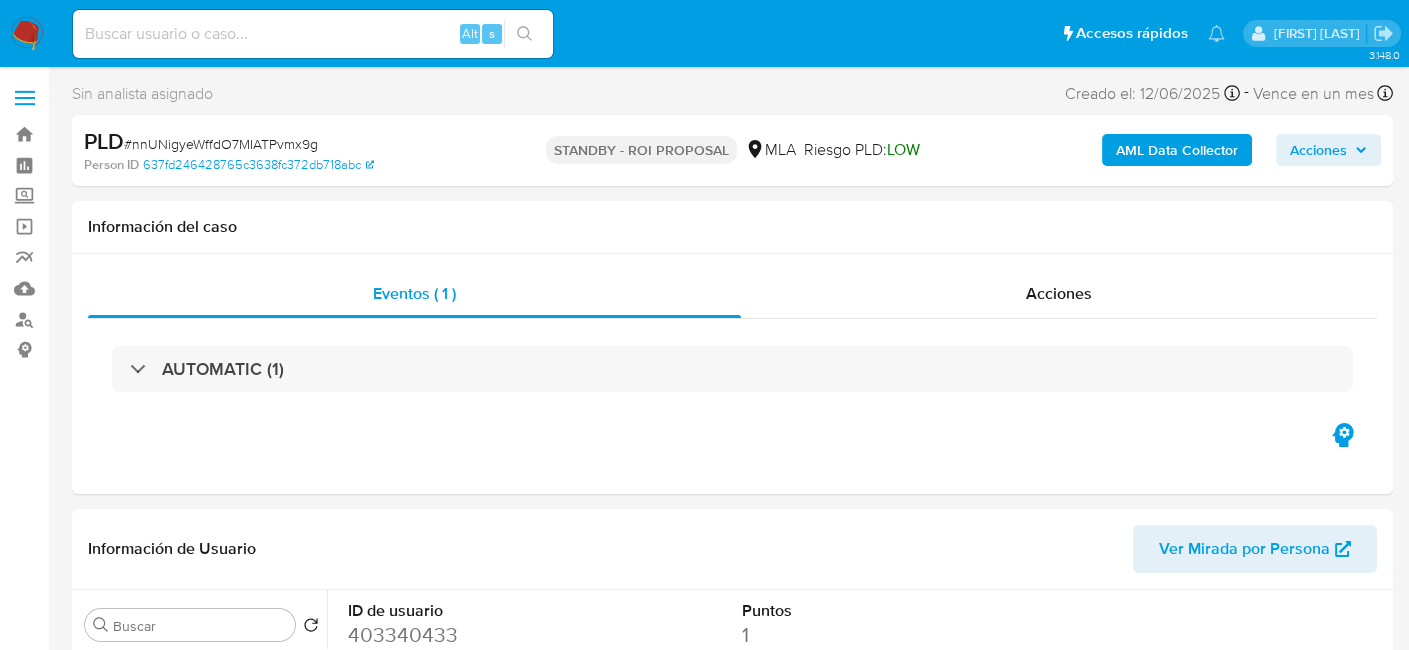 select on "10" 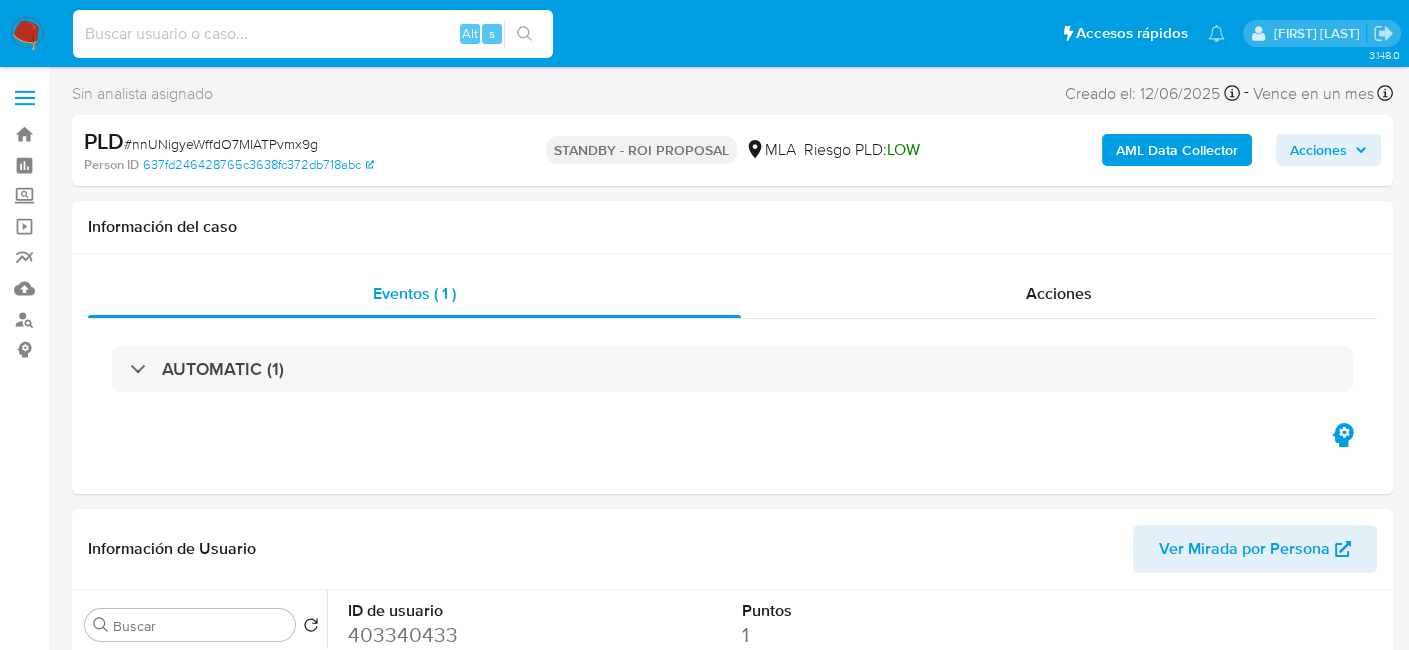 paste on "[HASH]" 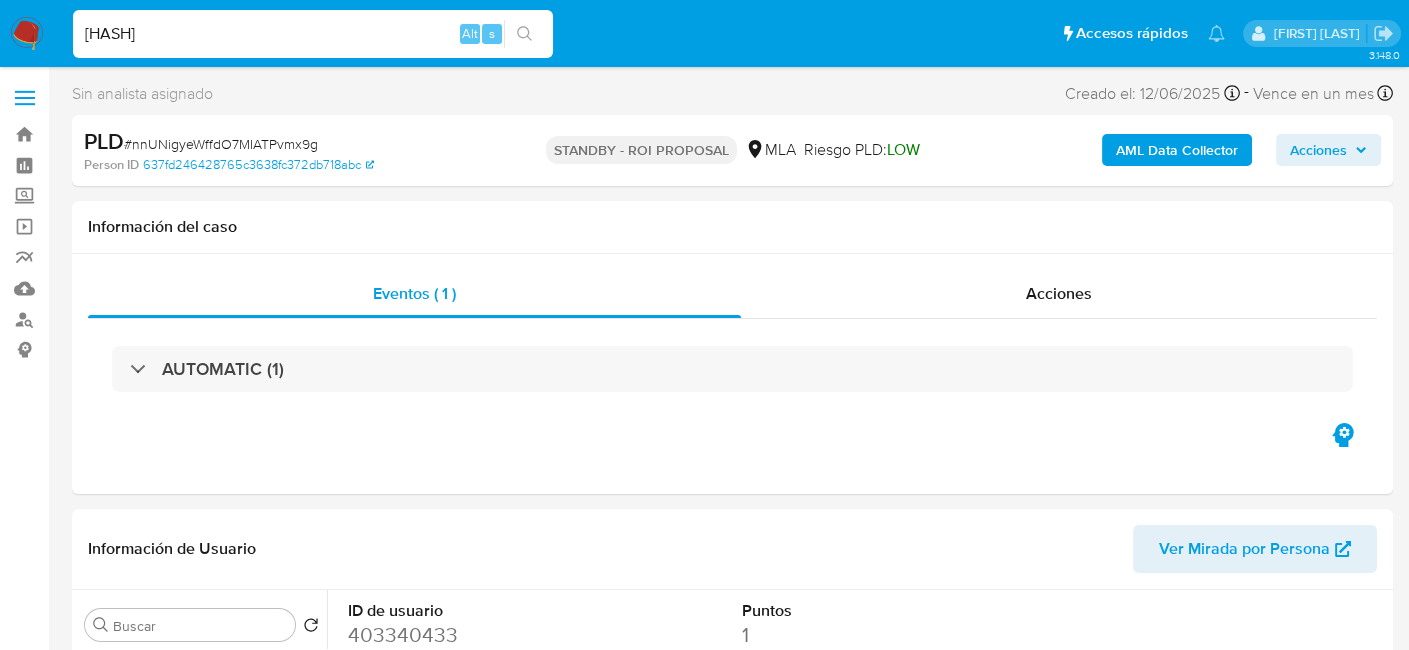 type on "[HASH]" 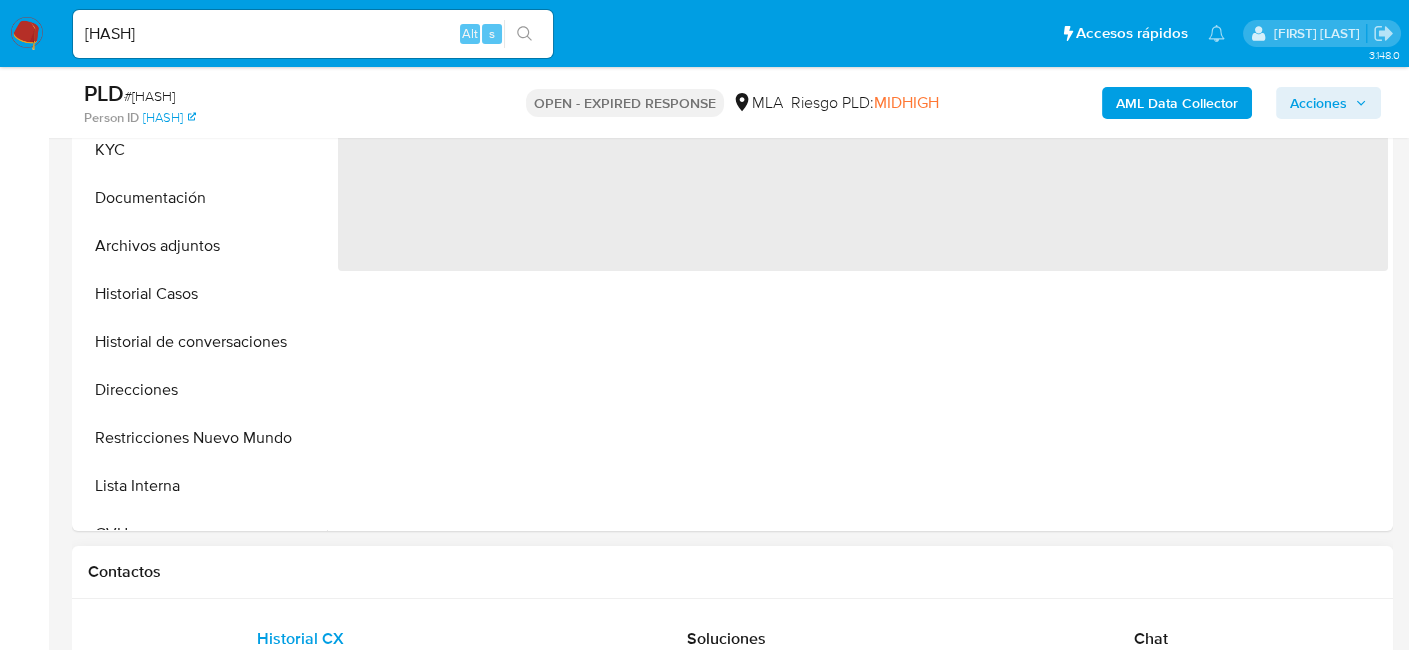 scroll, scrollTop: 700, scrollLeft: 0, axis: vertical 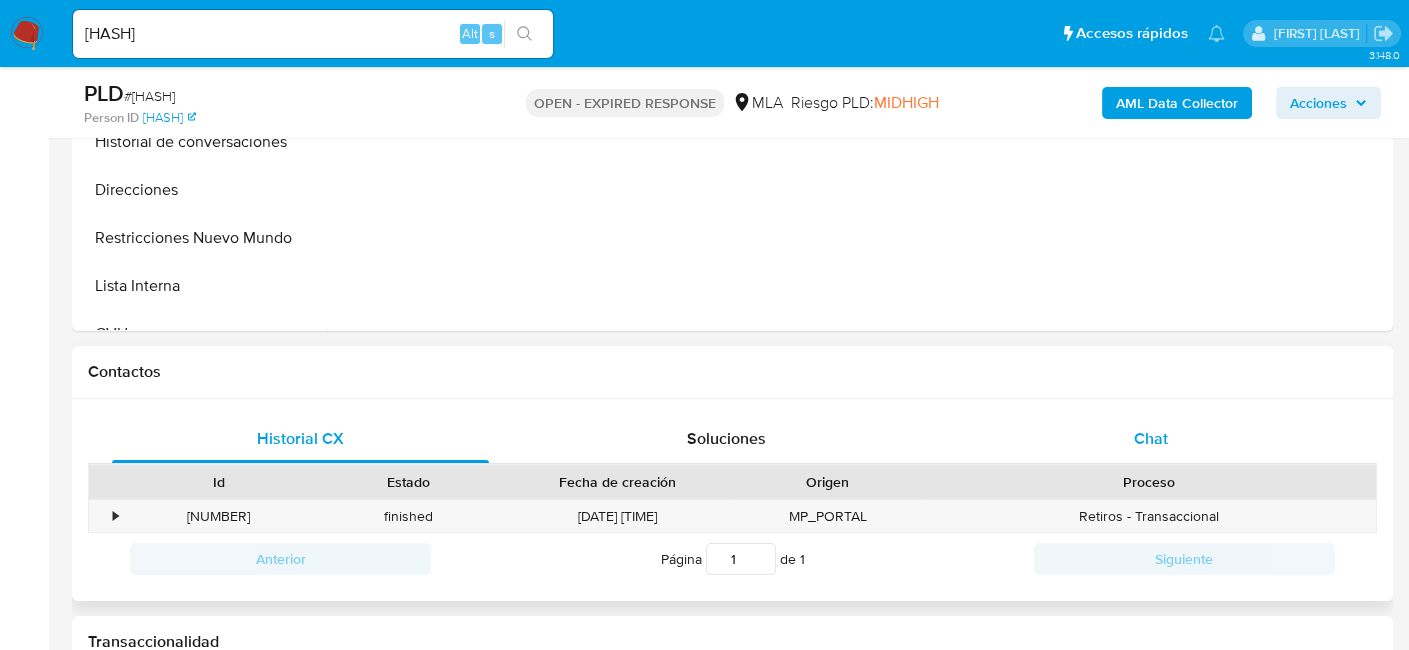 select on "10" 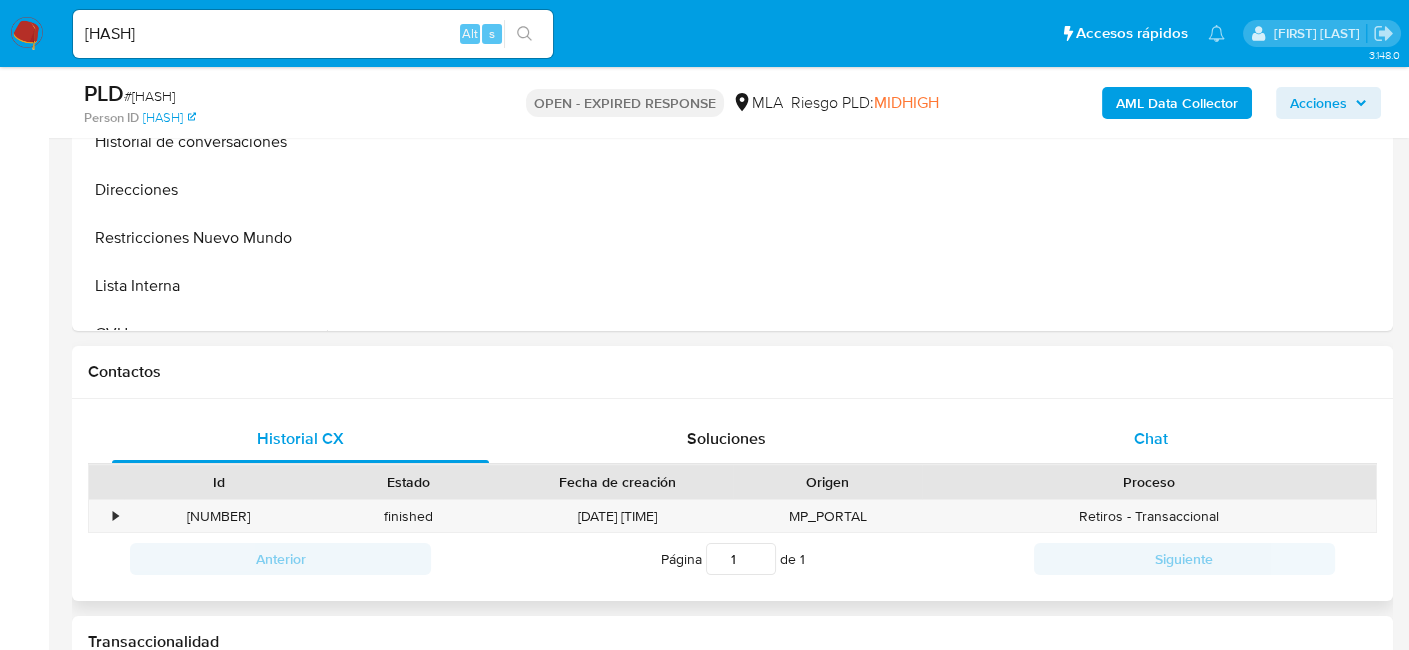 click on "Chat" at bounding box center (1151, 439) 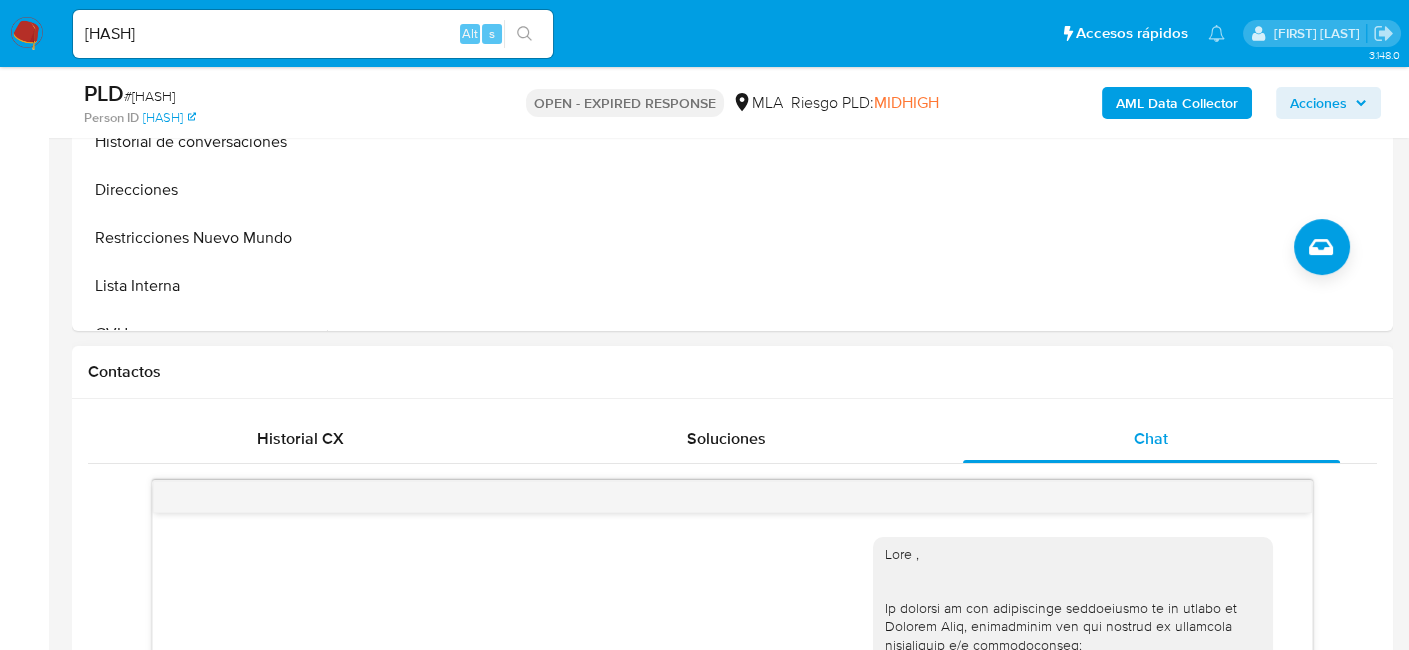 scroll, scrollTop: 782, scrollLeft: 0, axis: vertical 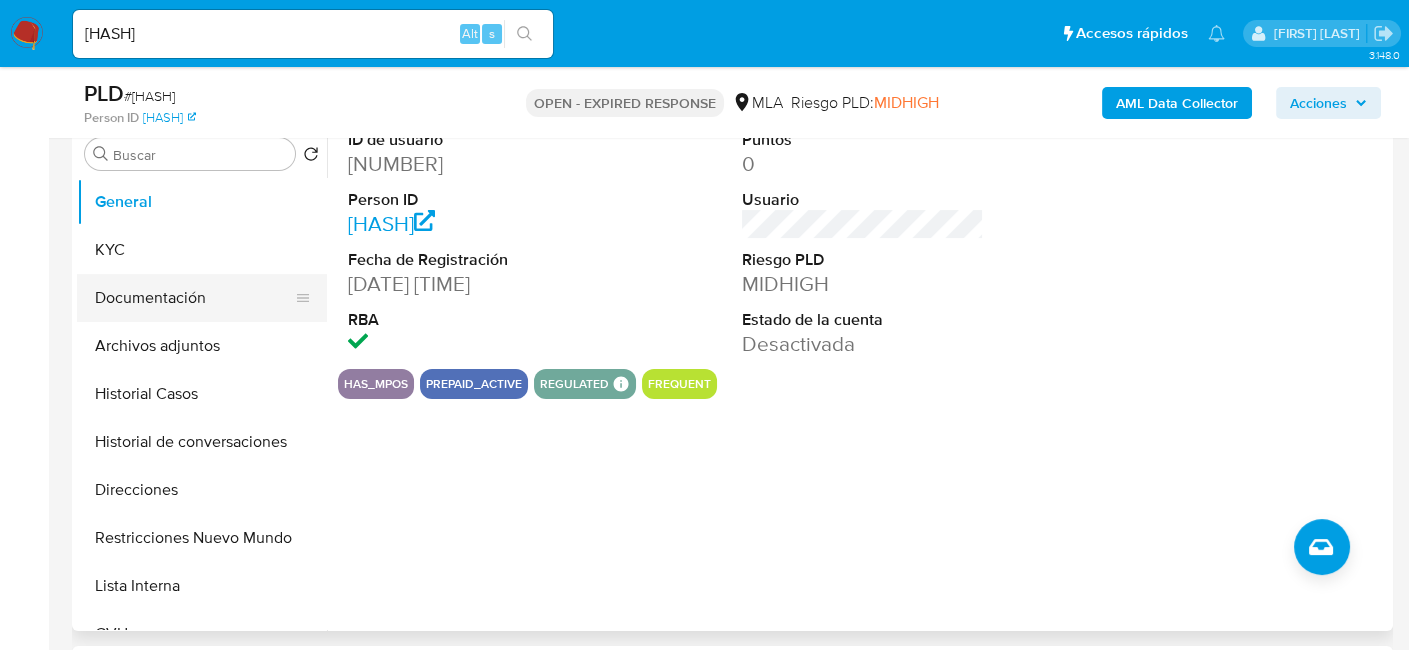 click on "Documentación" at bounding box center (194, 298) 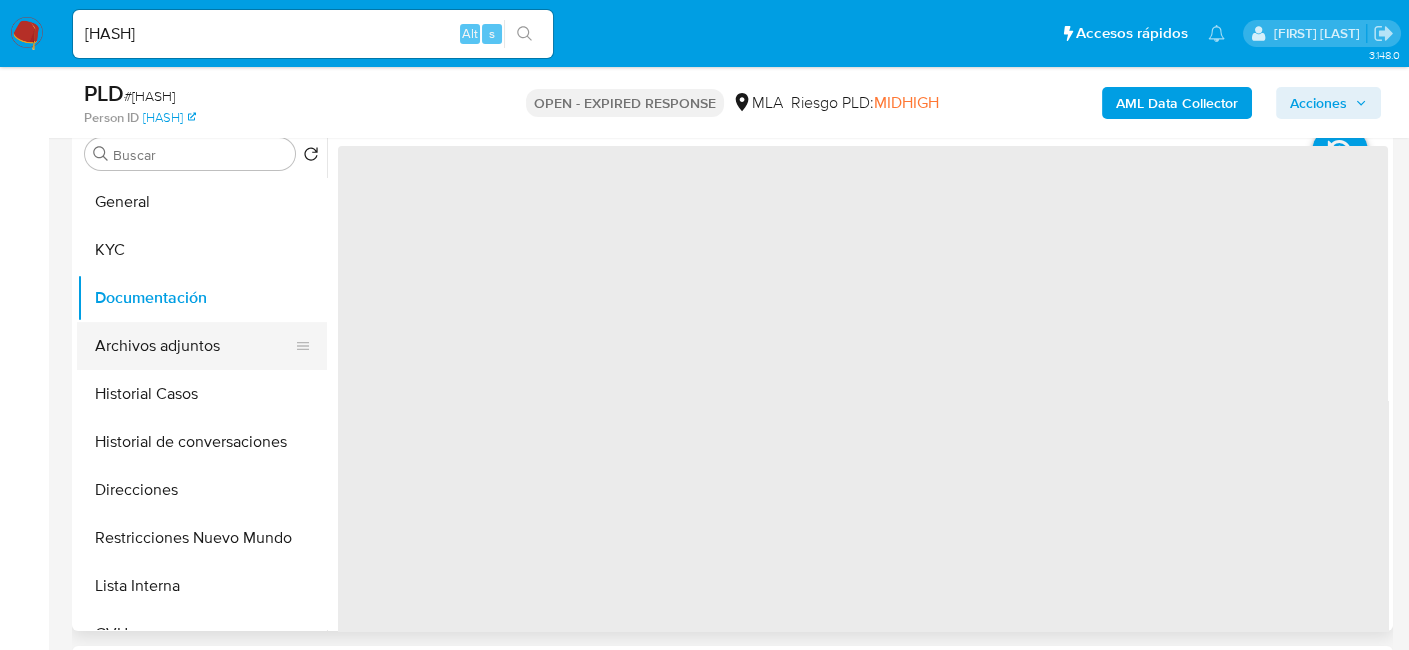 click on "Archivos adjuntos" at bounding box center [194, 346] 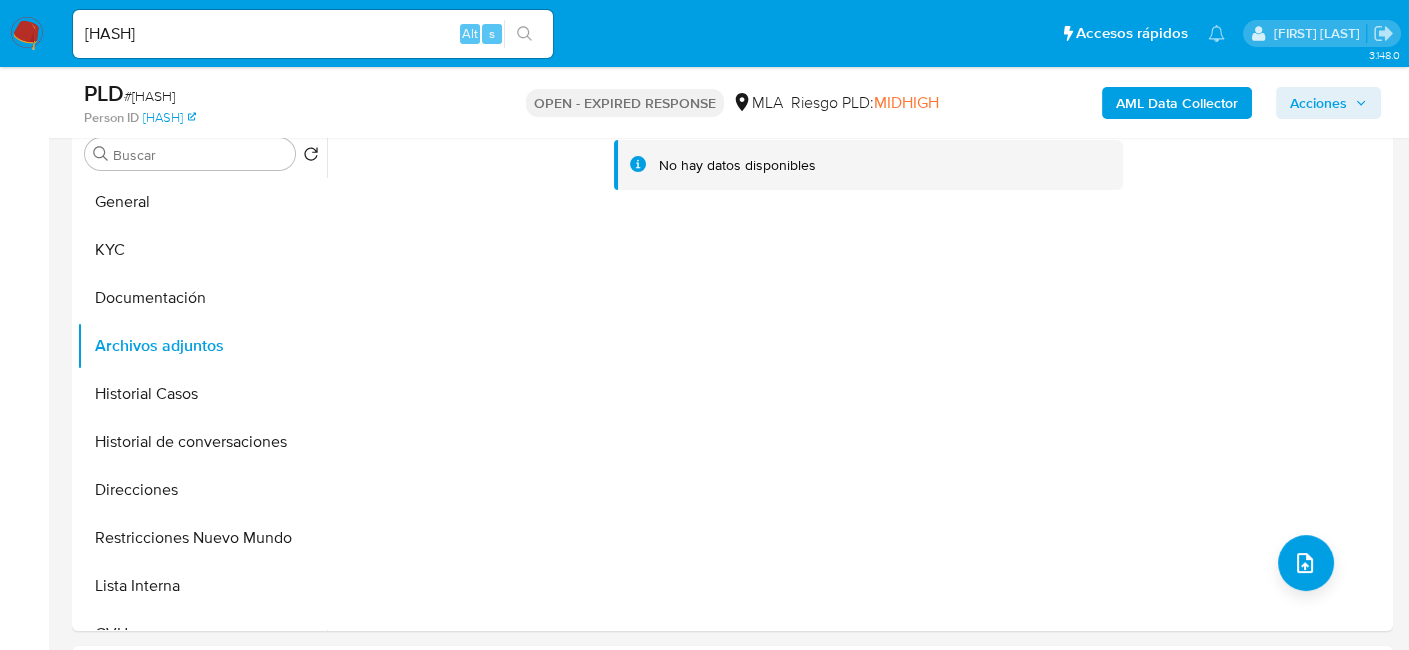 click on "ddrKjzhlsUdDLh7TrGN3356m" at bounding box center (313, 34) 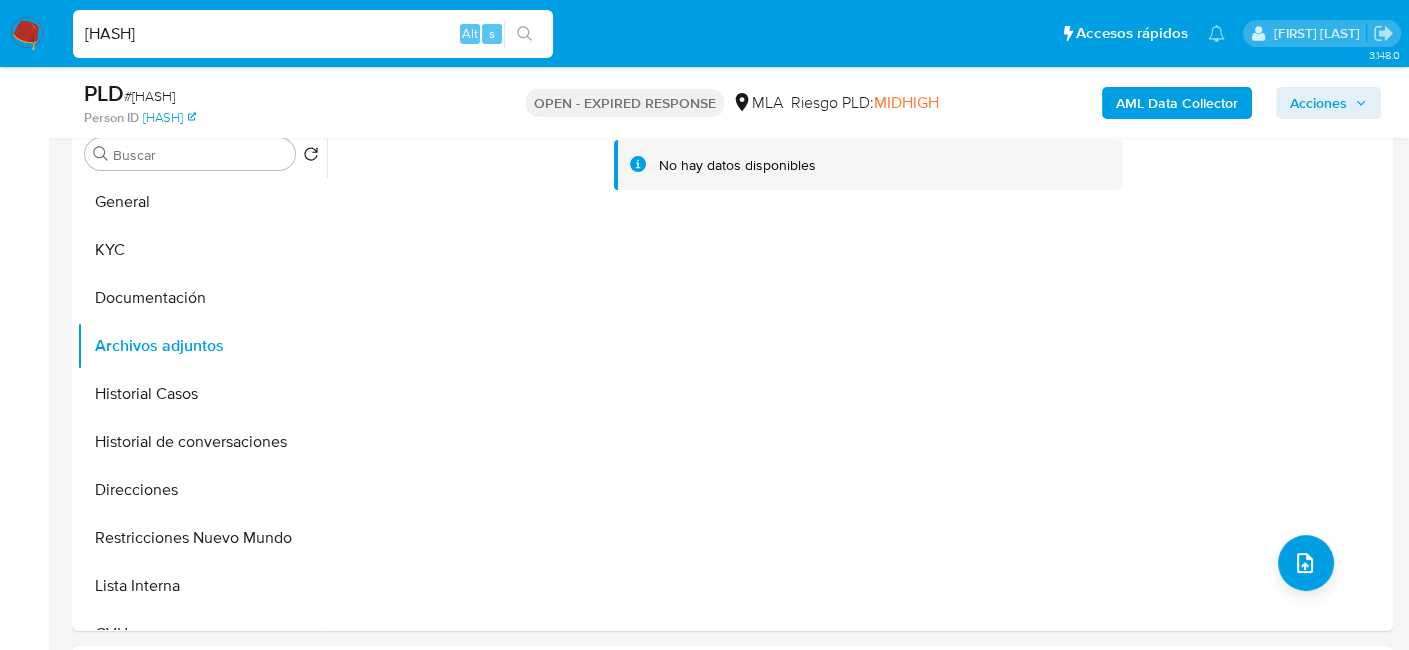 click on "ddrKjzhlsUdDLh7TrGN3356m" at bounding box center [313, 34] 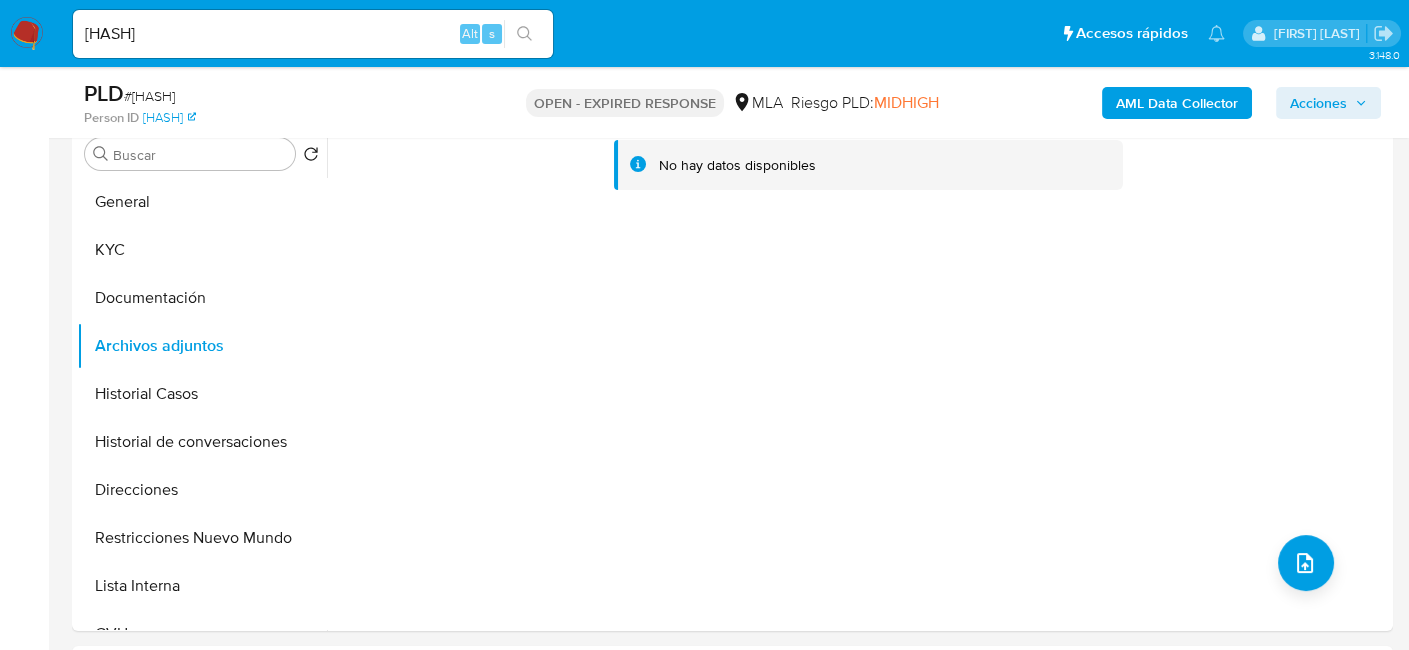 click at bounding box center [524, 34] 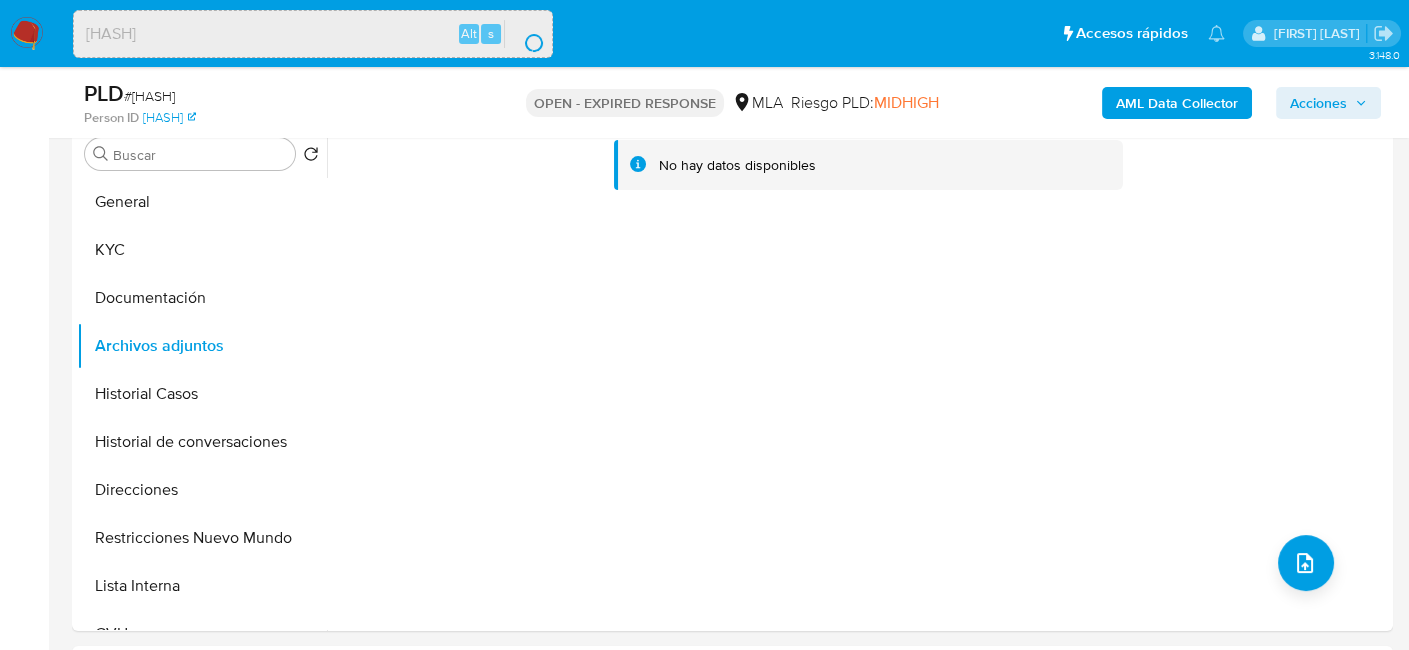 scroll, scrollTop: 0, scrollLeft: 0, axis: both 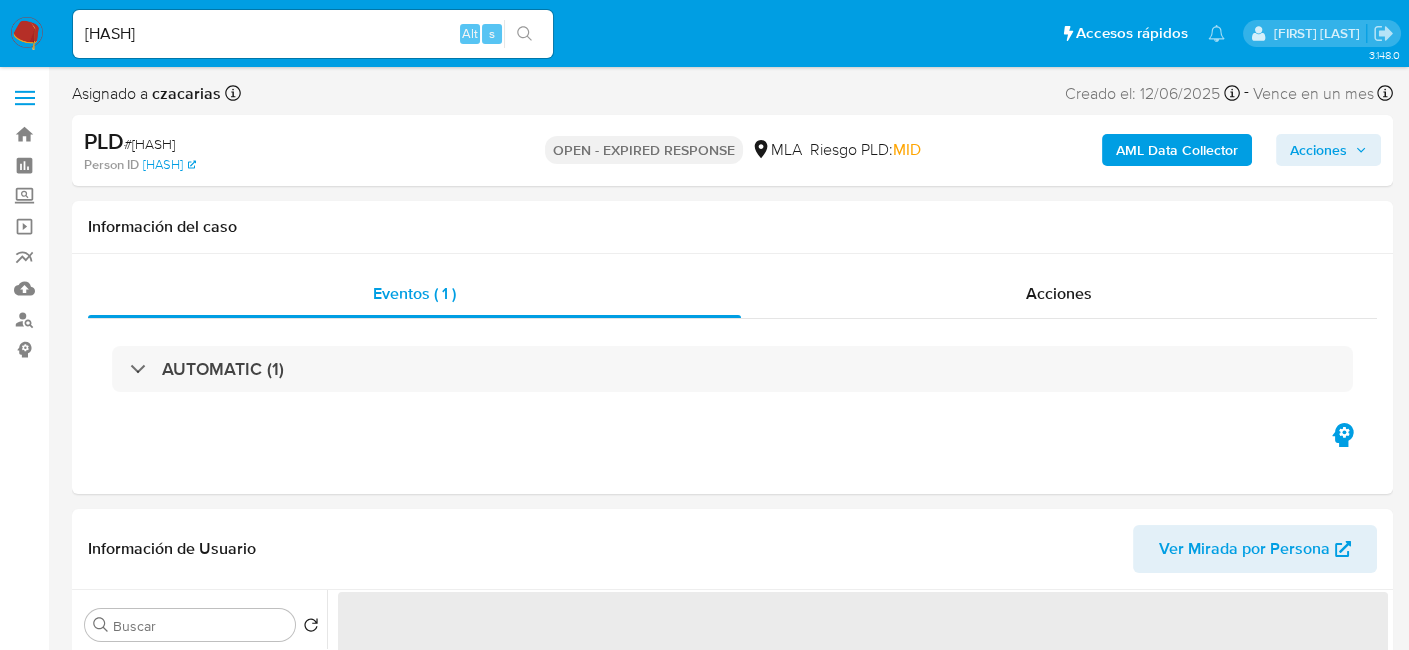 select on "10" 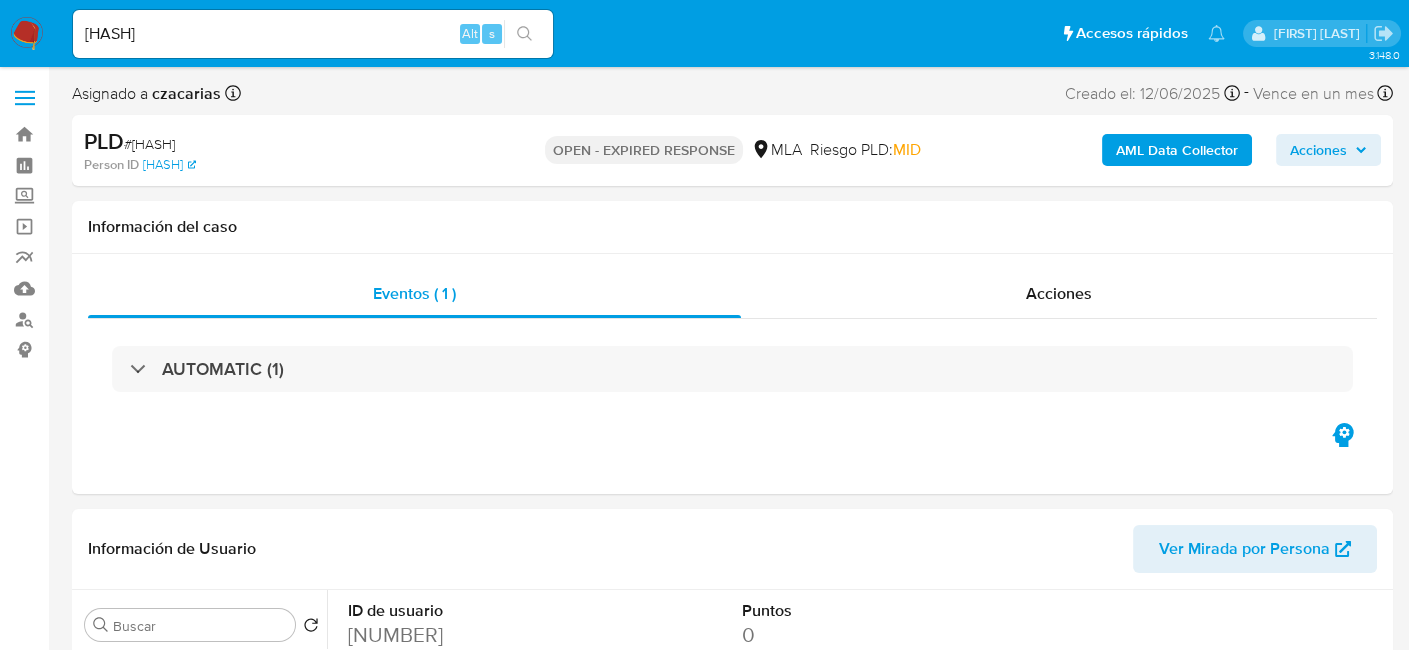 click on "# 3PXLdbsZmwxI6wpuQXq7sIua" at bounding box center [149, 144] 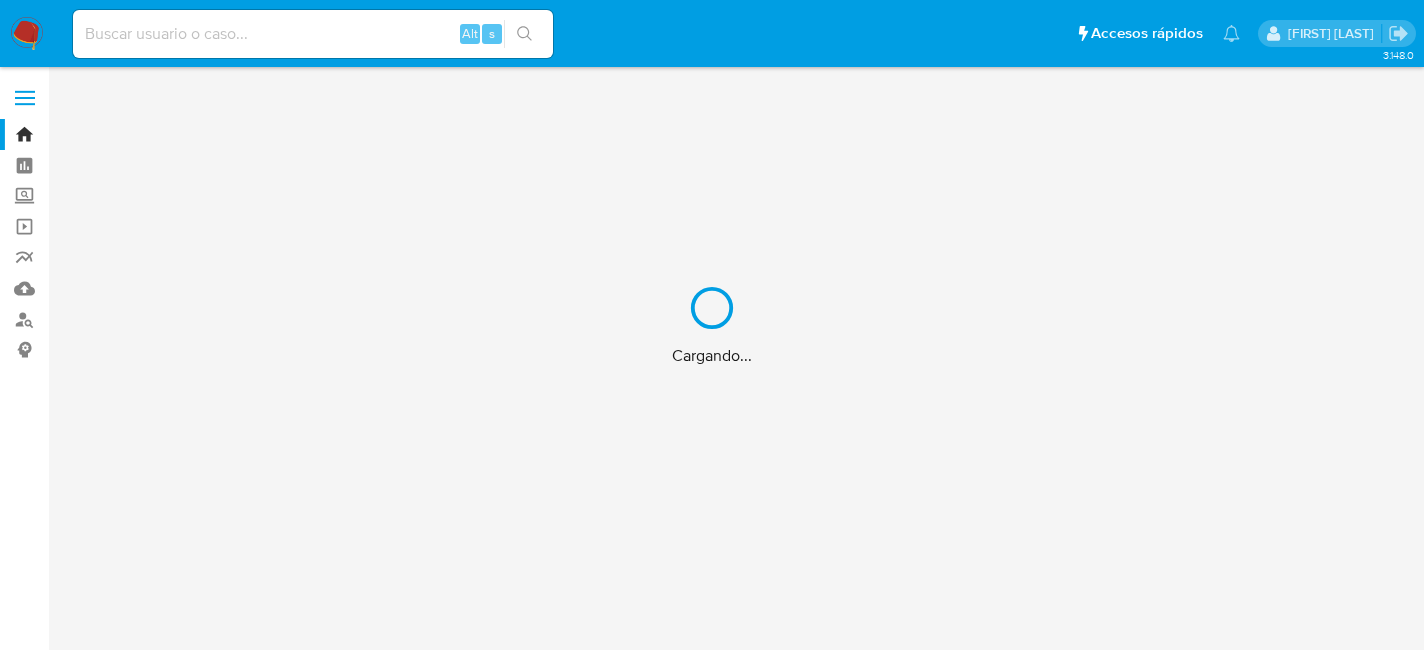 scroll, scrollTop: 0, scrollLeft: 0, axis: both 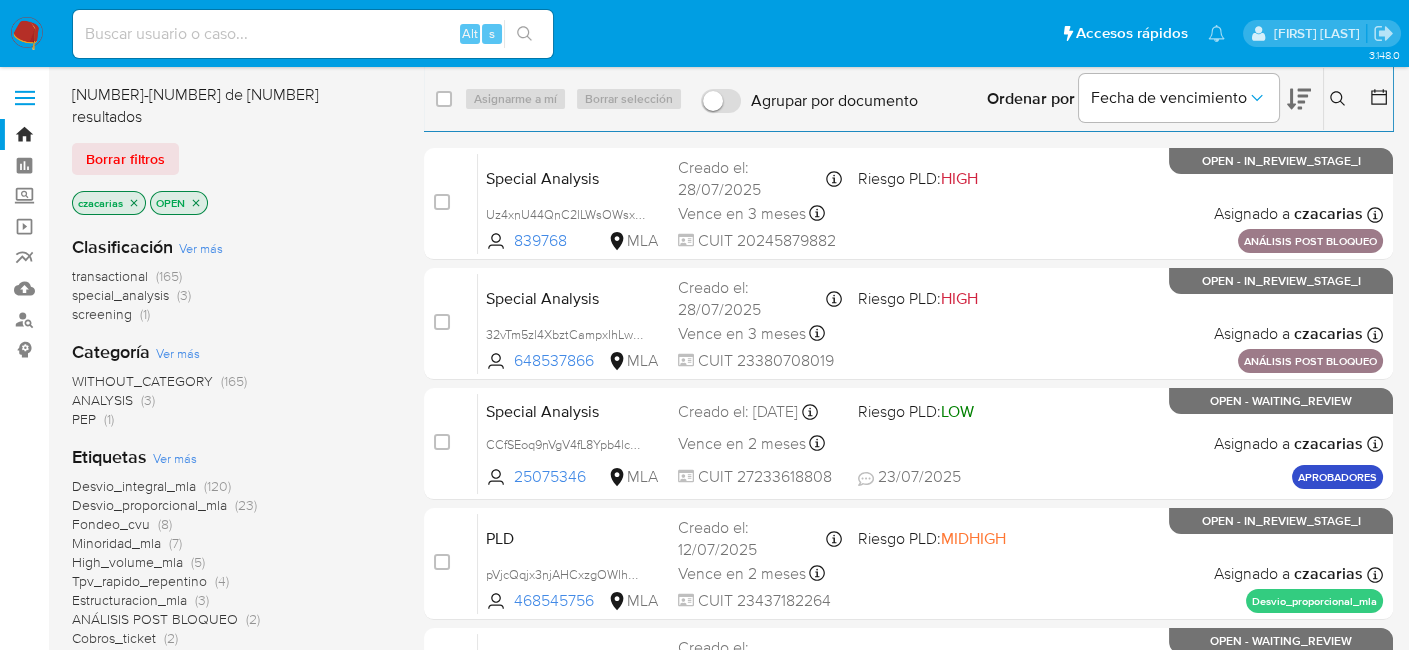 click 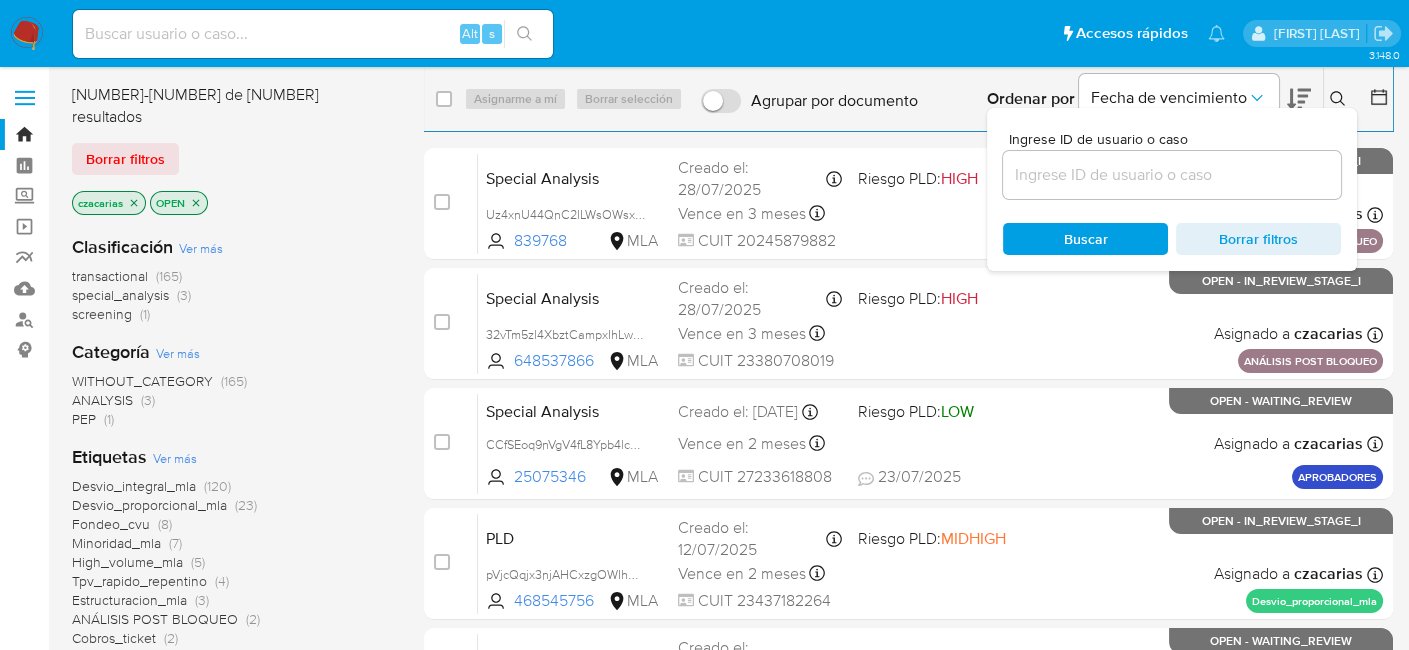 click at bounding box center (1172, 175) 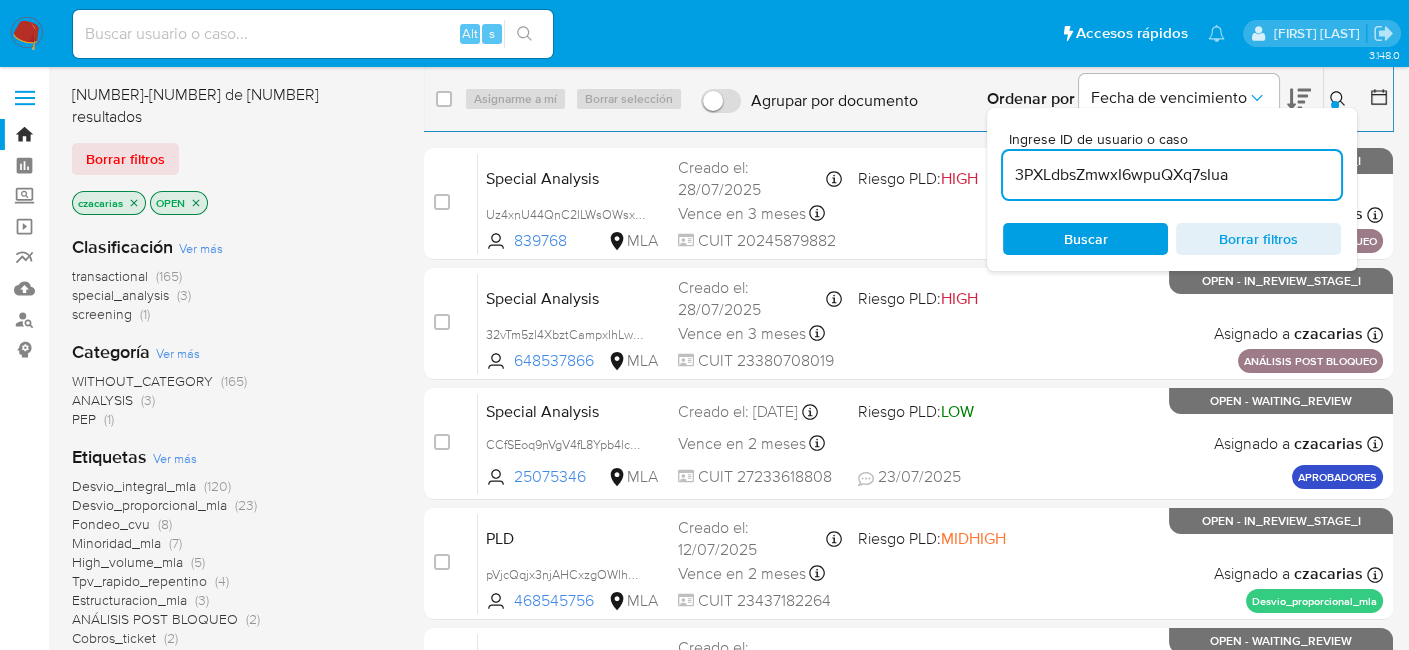 type on "[HASH]" 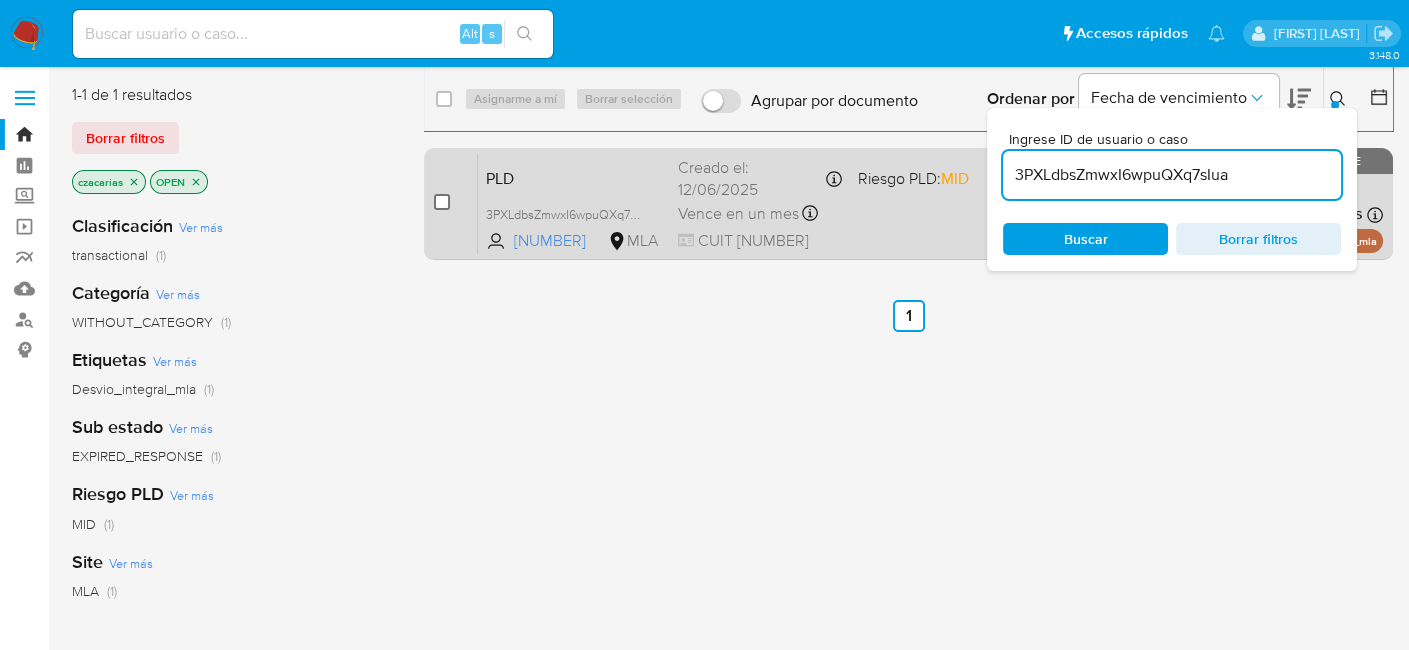 click at bounding box center [442, 202] 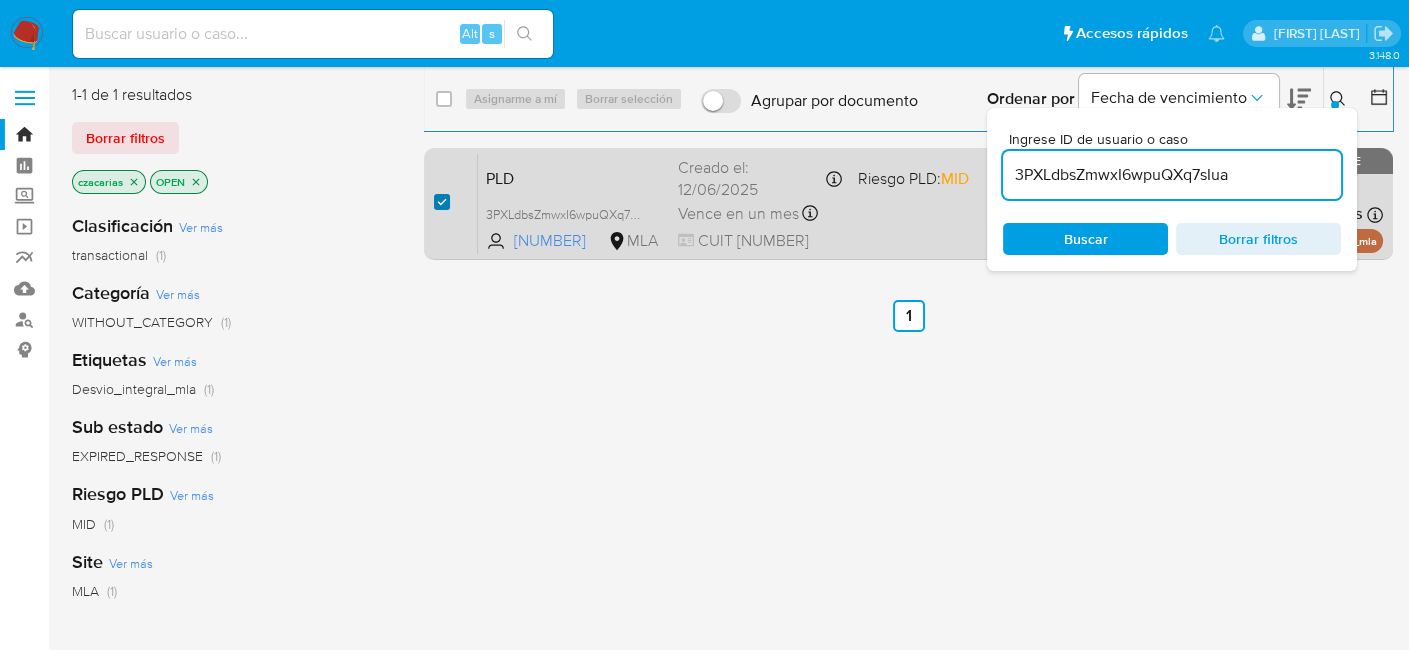 checkbox on "true" 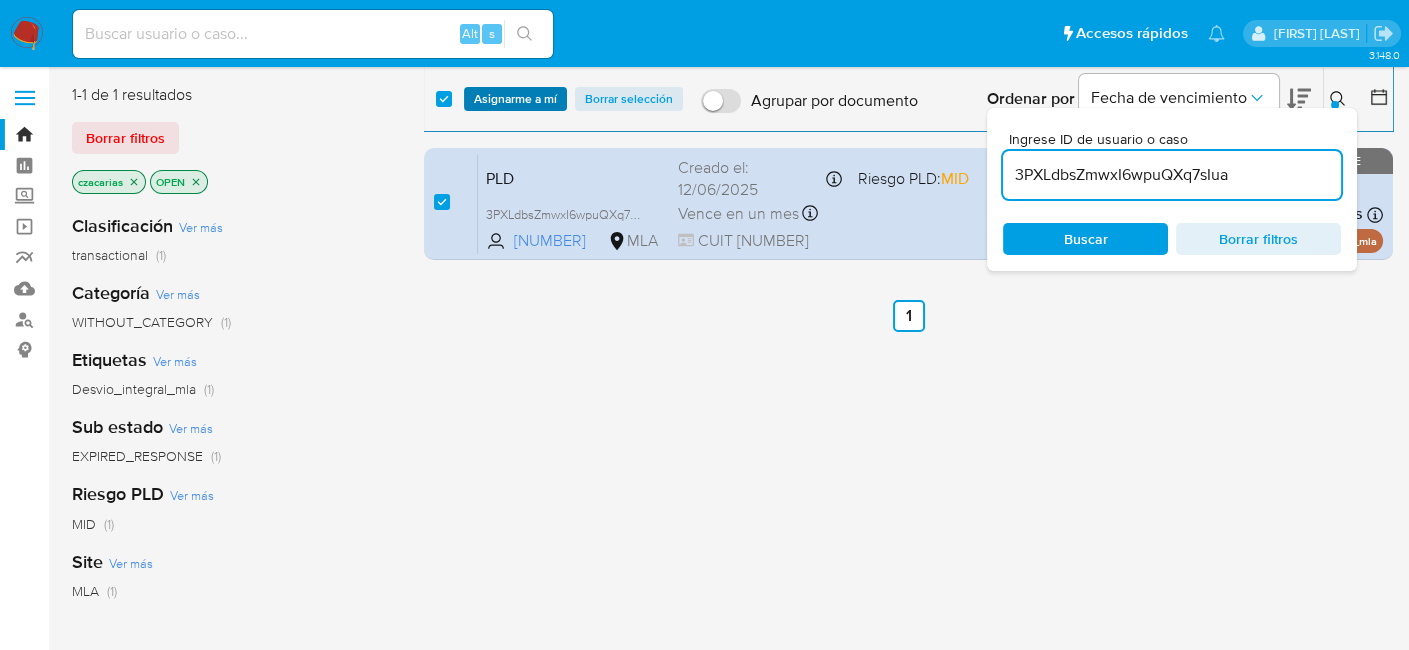 click on "Asignarme a mí" at bounding box center [515, 99] 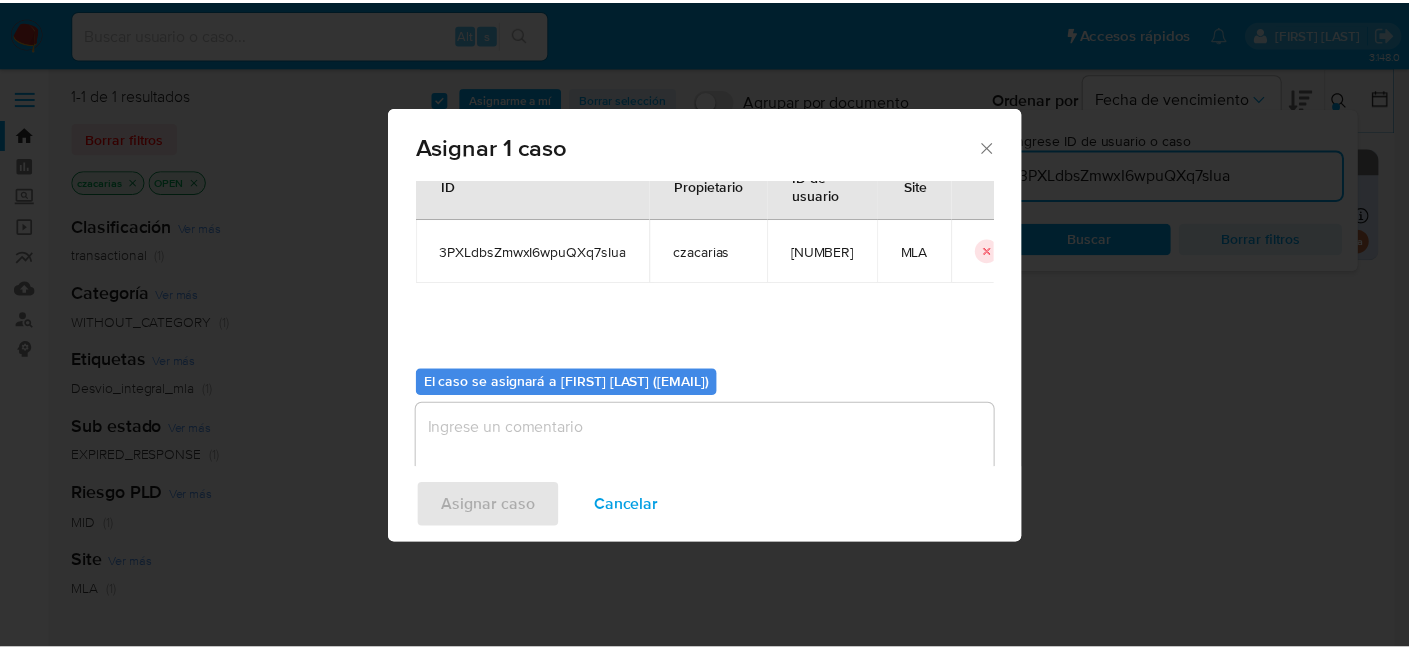 scroll, scrollTop: 102, scrollLeft: 0, axis: vertical 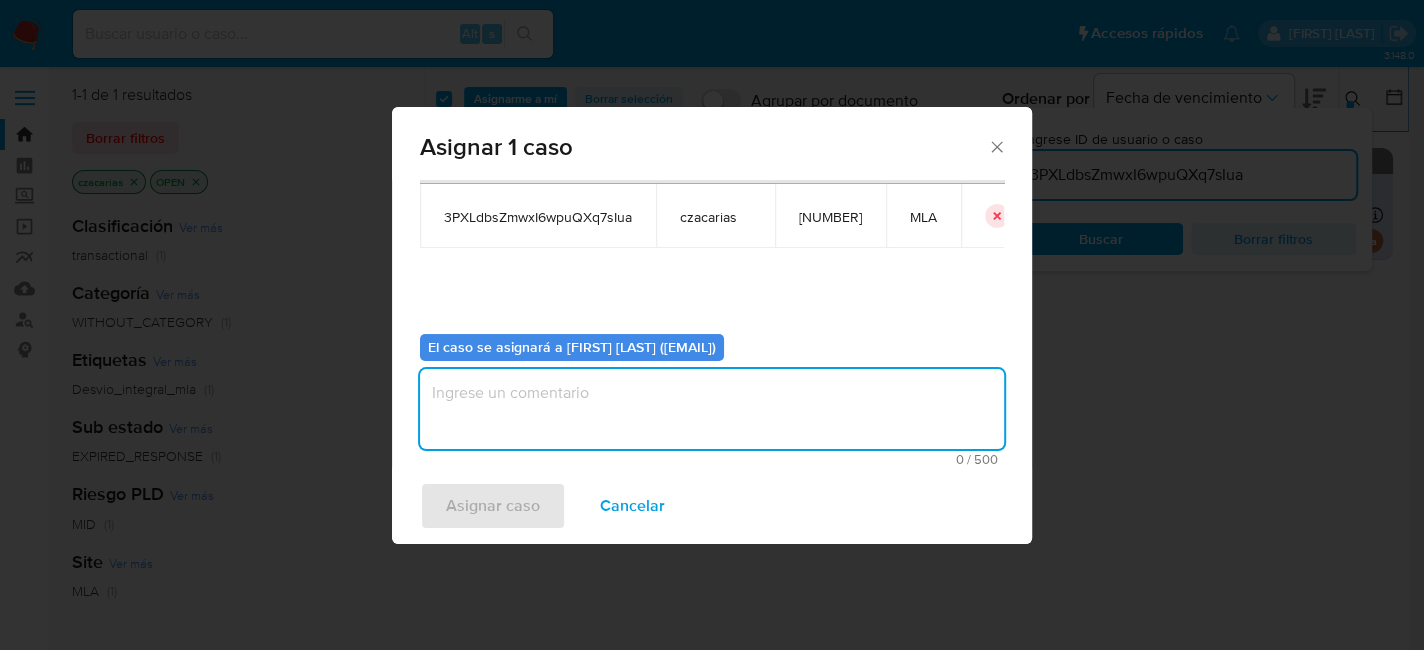click at bounding box center (712, 409) 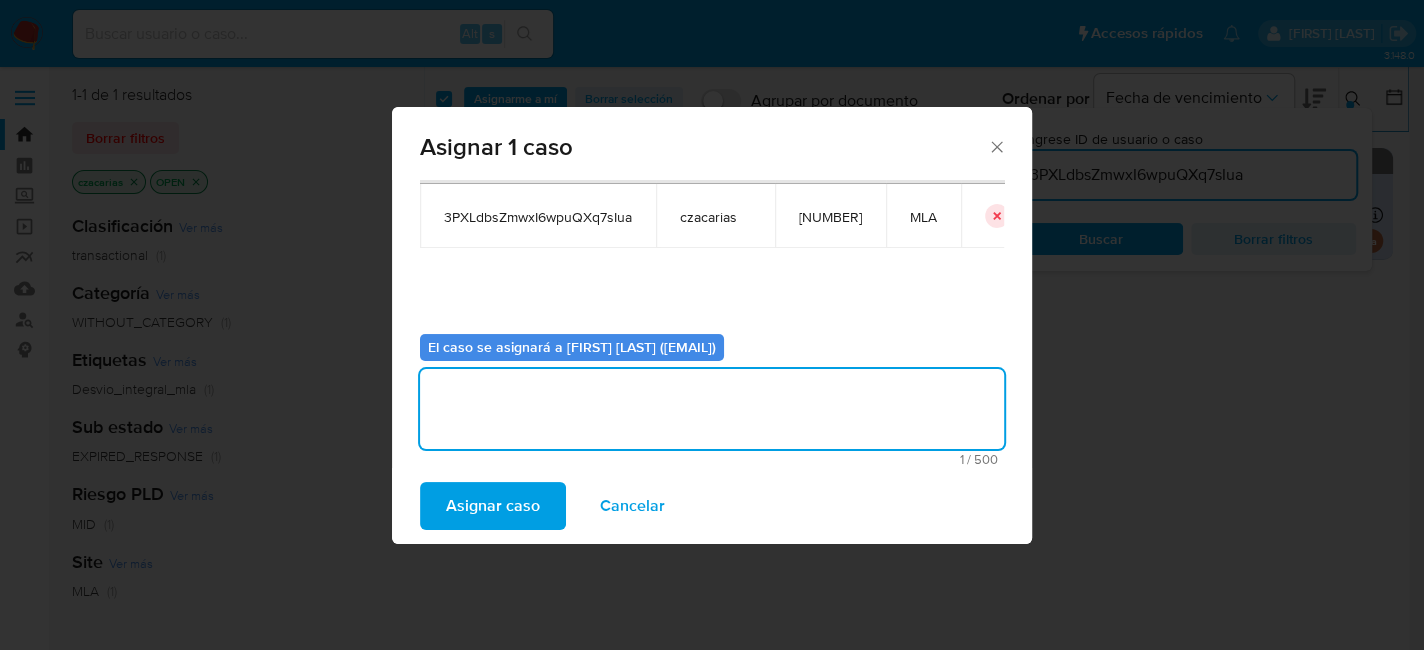 click on "Asignar caso Cancelar" at bounding box center [712, 506] 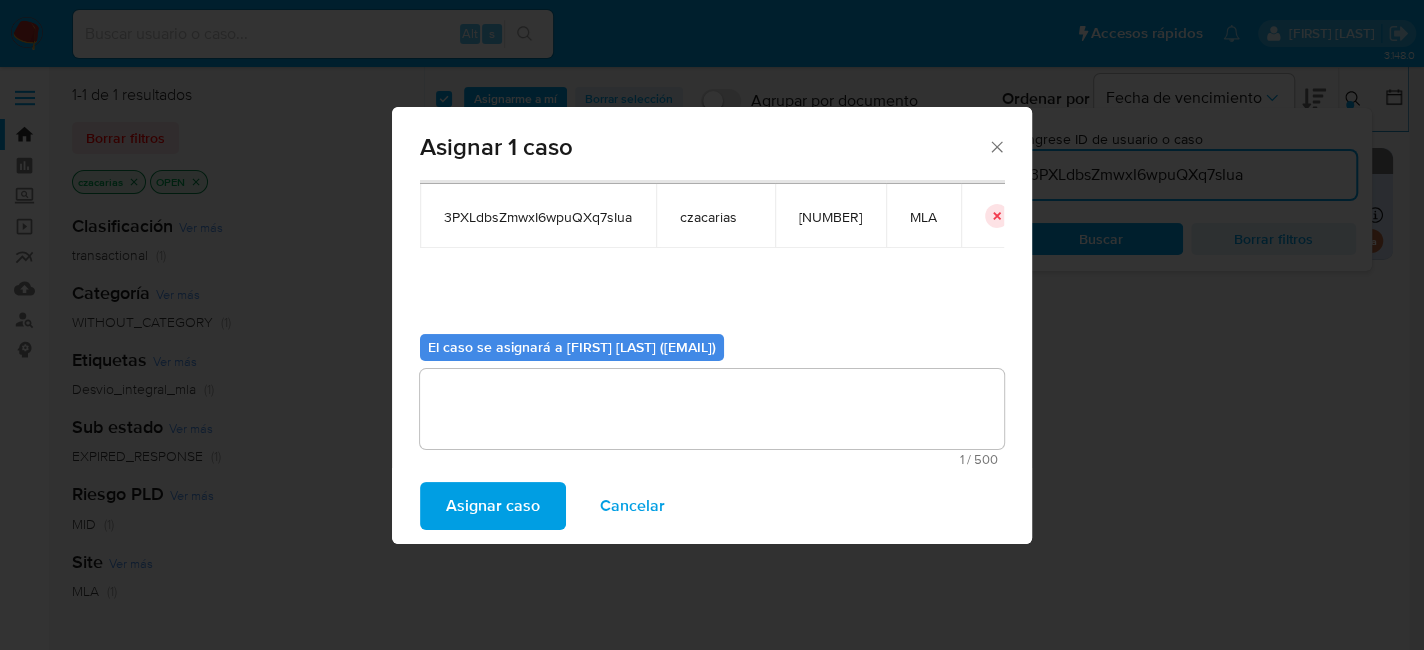 click on "Asignar caso" at bounding box center [493, 506] 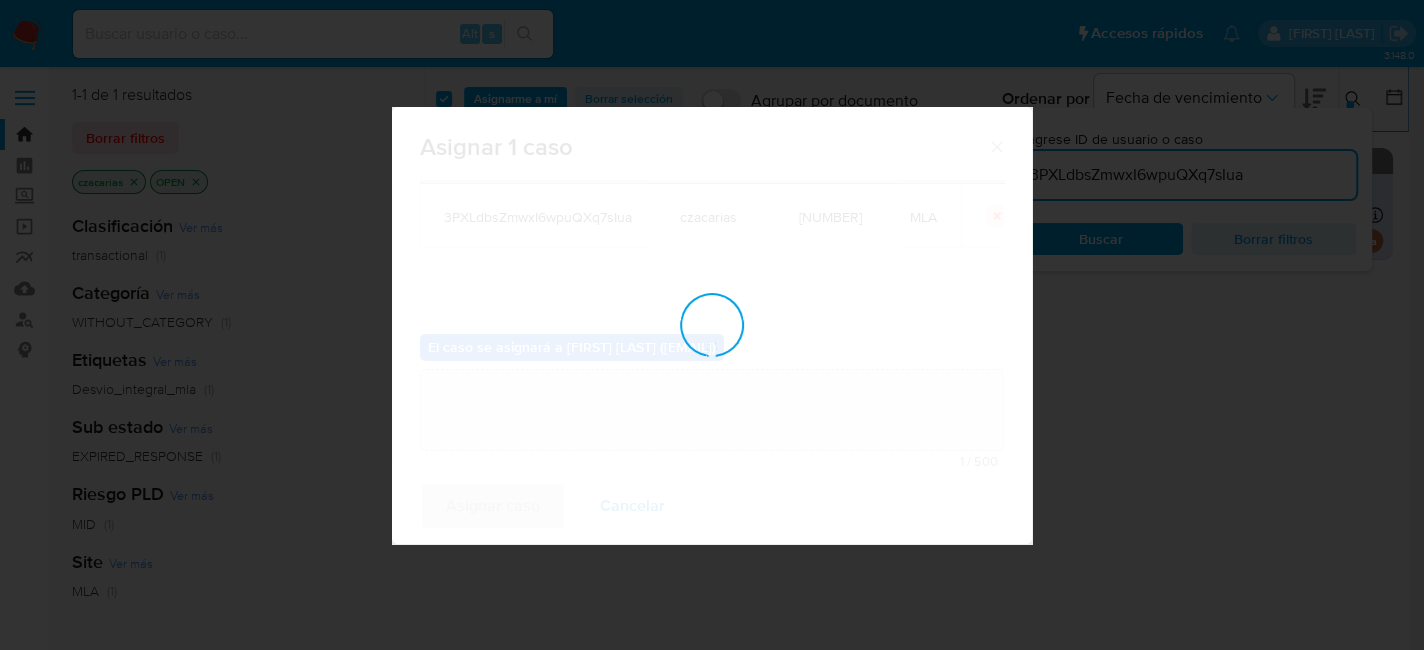type 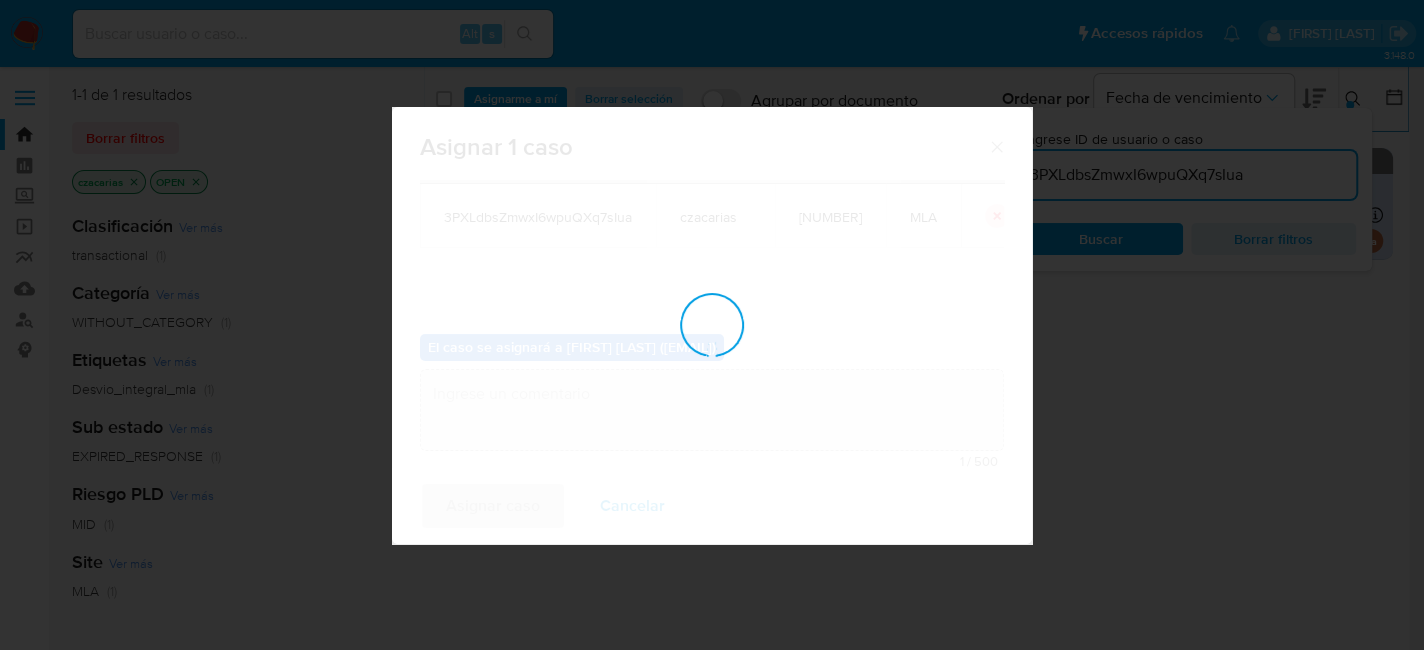 checkbox on "false" 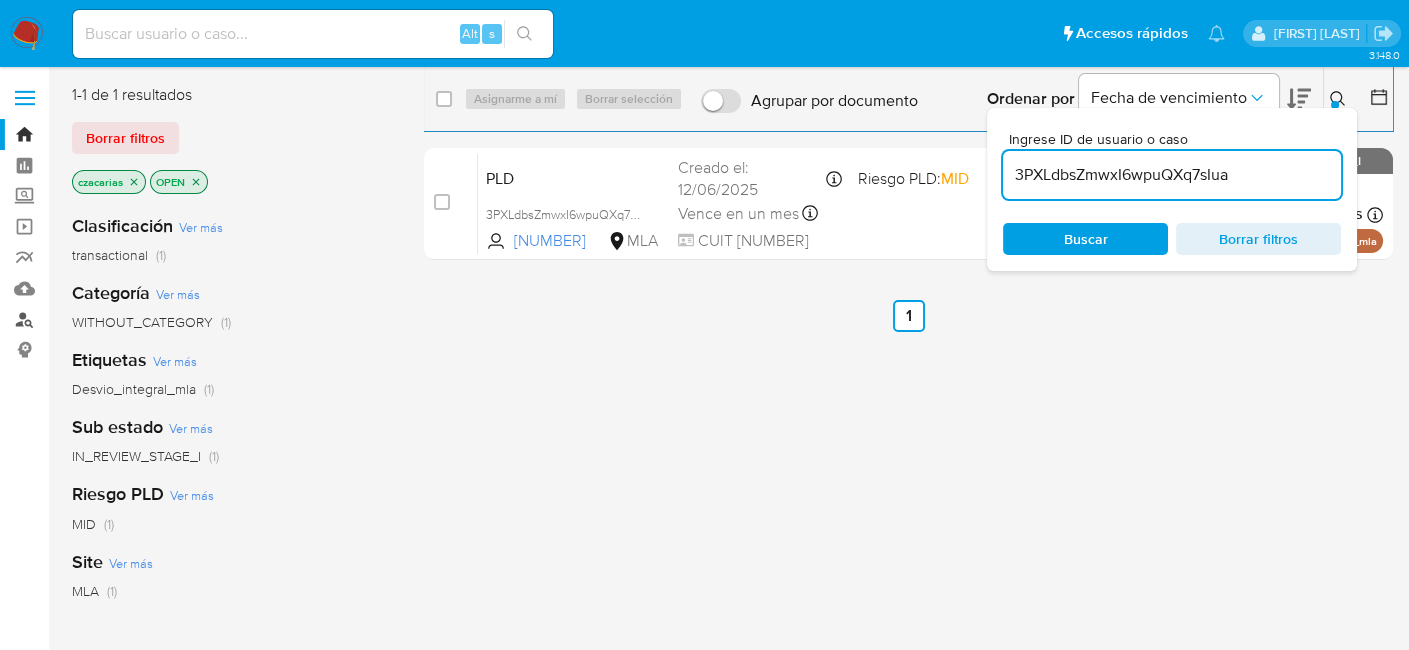 click on "Buscador de personas" at bounding box center [119, 319] 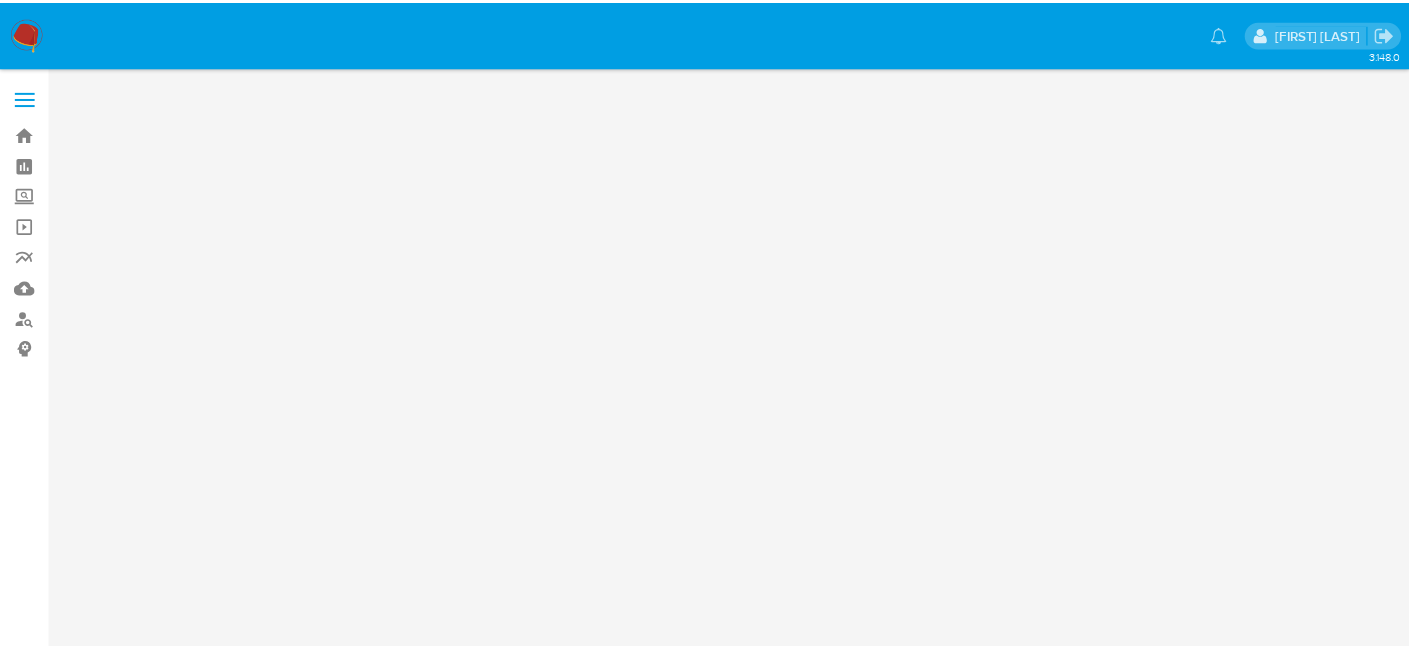 scroll, scrollTop: 0, scrollLeft: 0, axis: both 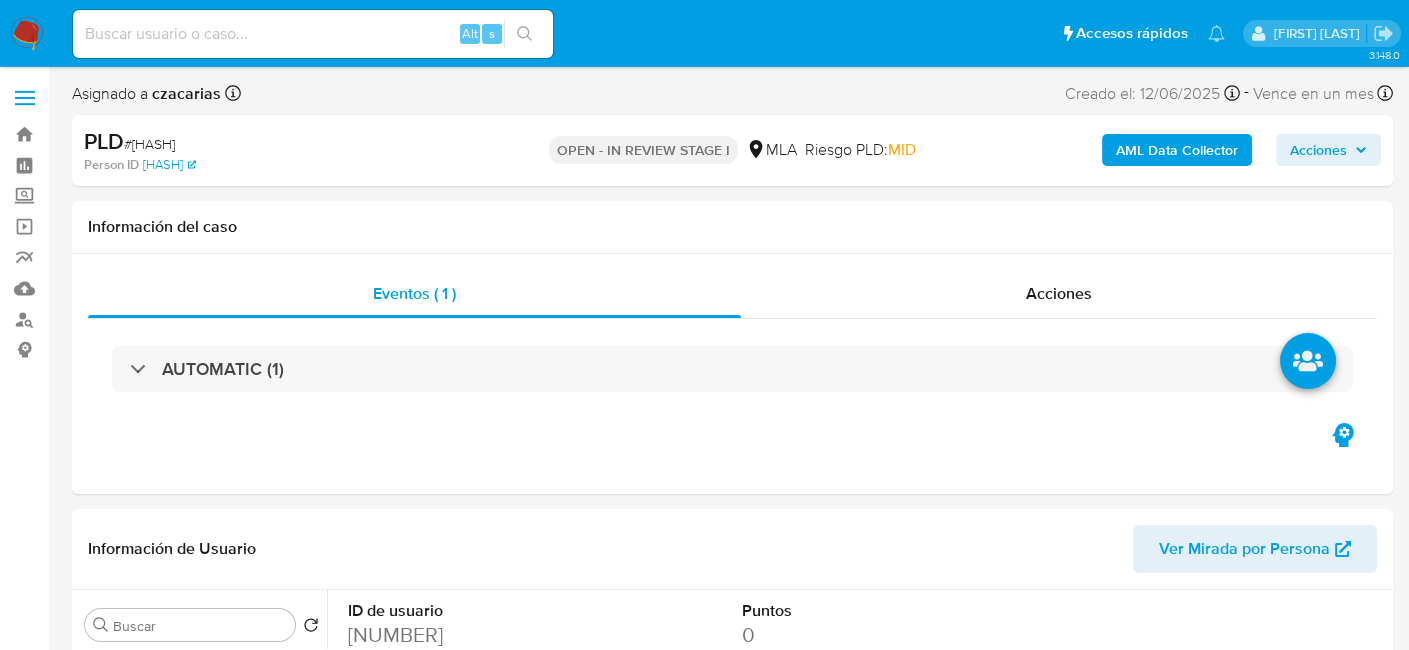 select on "10" 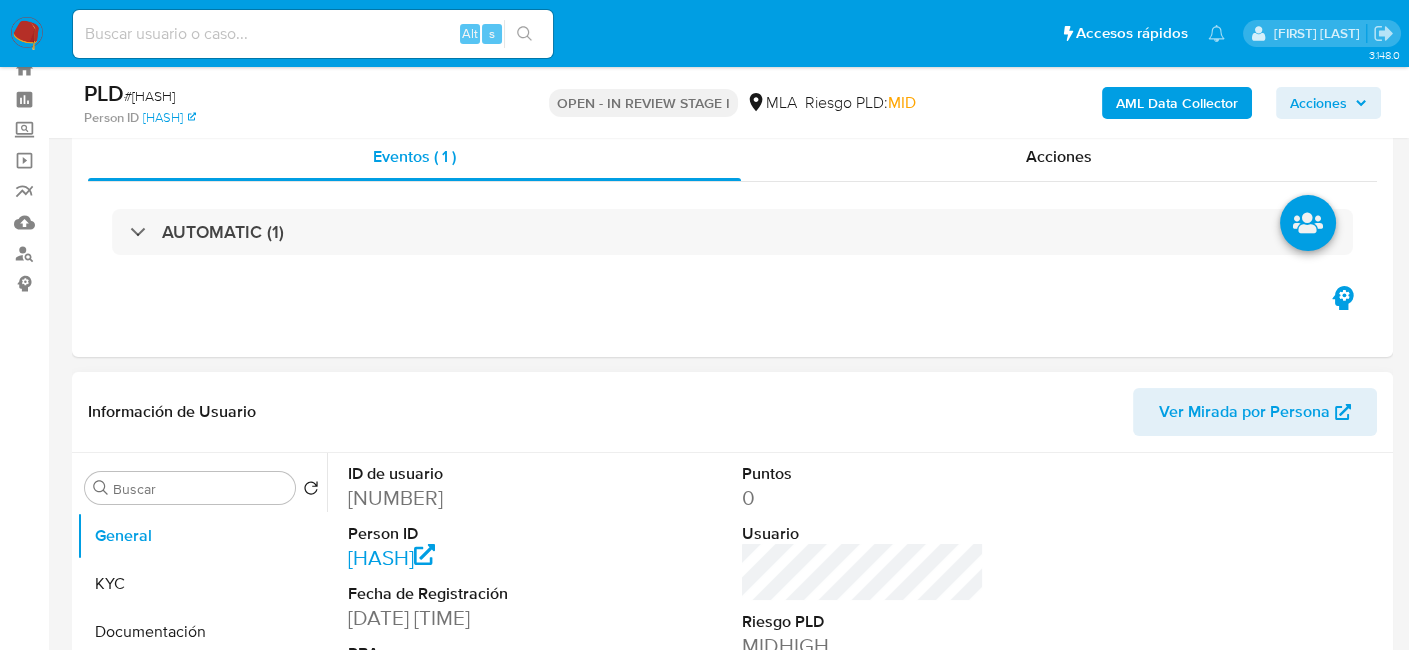 scroll, scrollTop: 100, scrollLeft: 0, axis: vertical 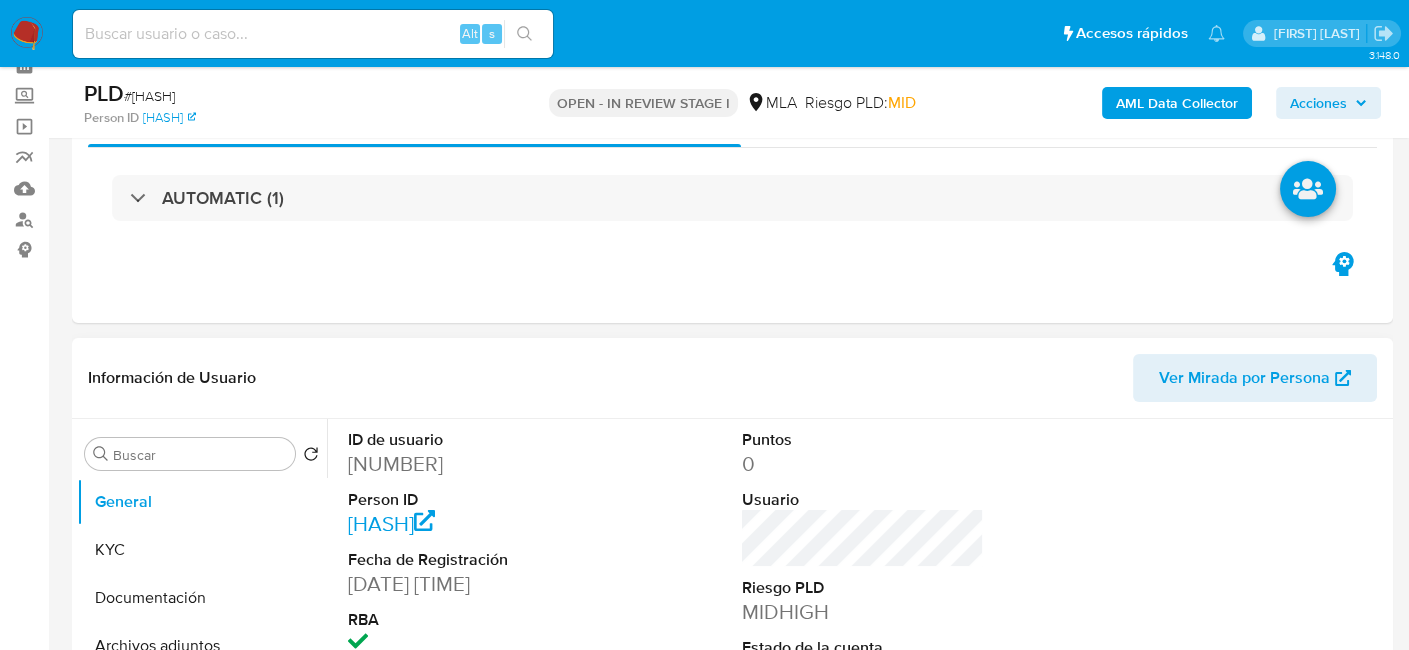 click on "[NUMBER]" at bounding box center (469, 464) 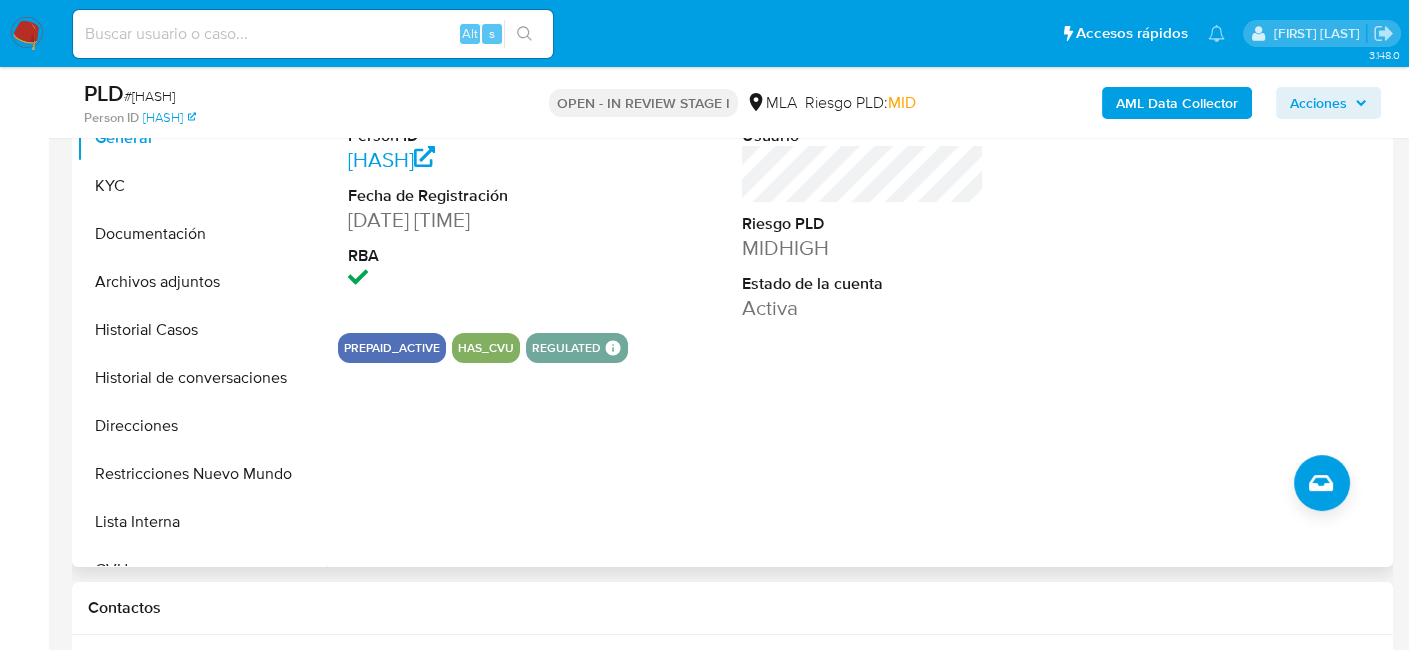 scroll, scrollTop: 500, scrollLeft: 0, axis: vertical 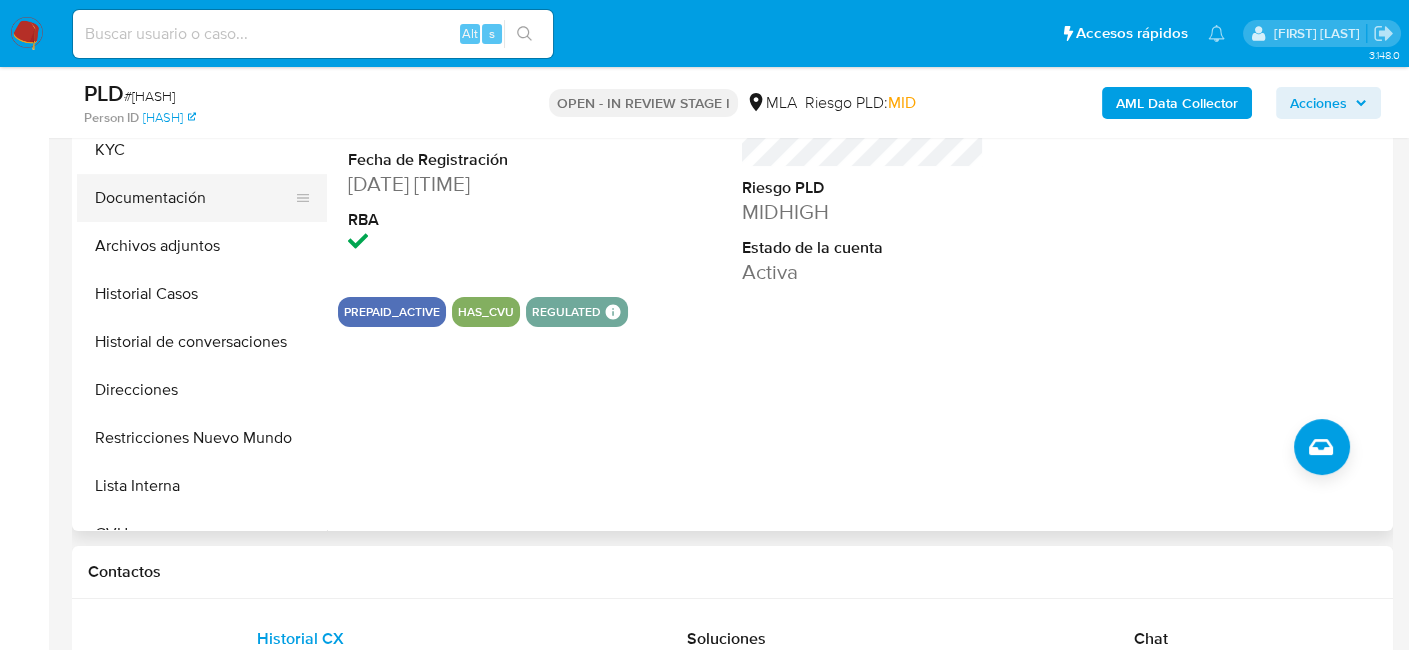 click on "Documentación" at bounding box center (194, 198) 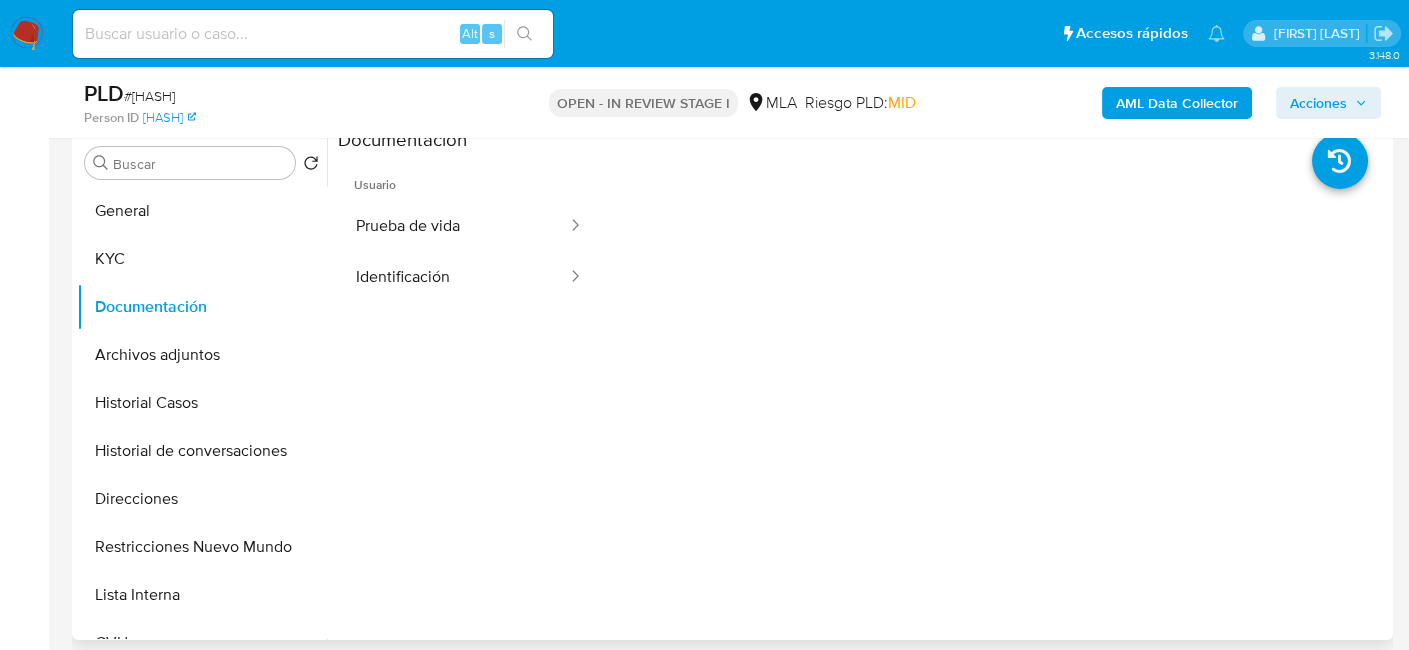 scroll, scrollTop: 300, scrollLeft: 0, axis: vertical 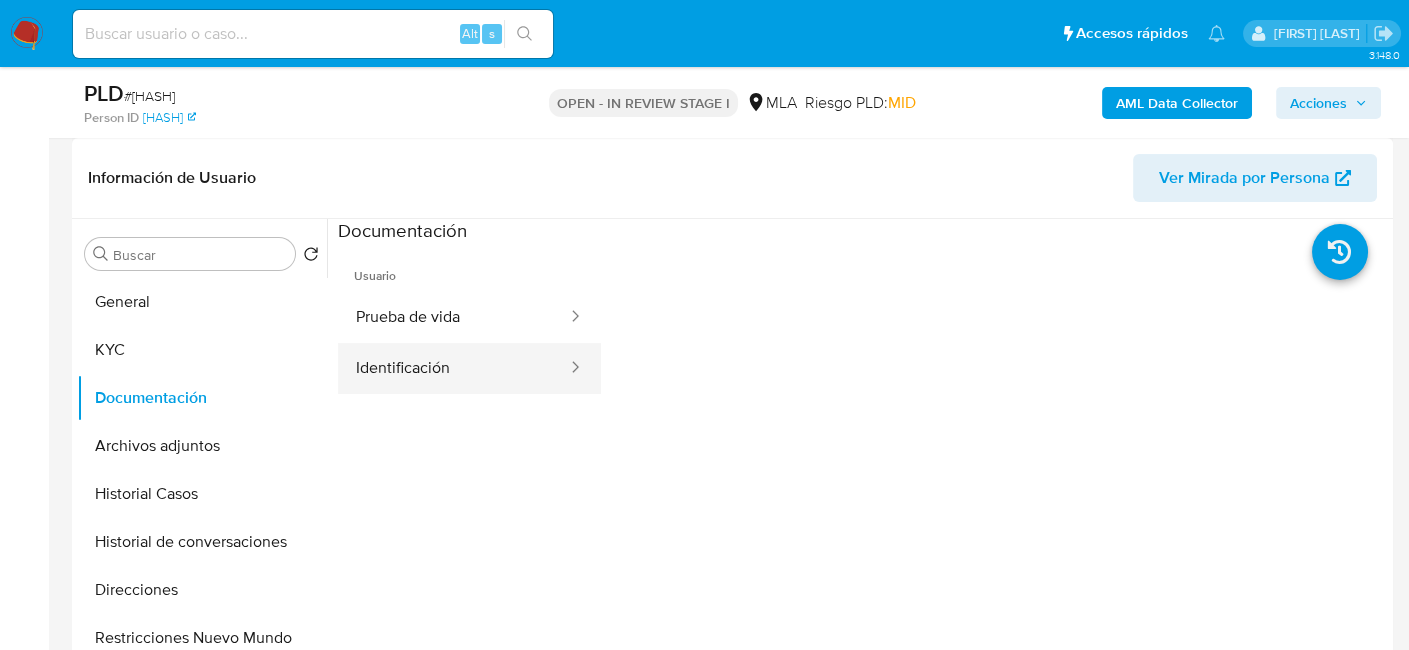 drag, startPoint x: 468, startPoint y: 324, endPoint x: 448, endPoint y: 361, distance: 42.059483 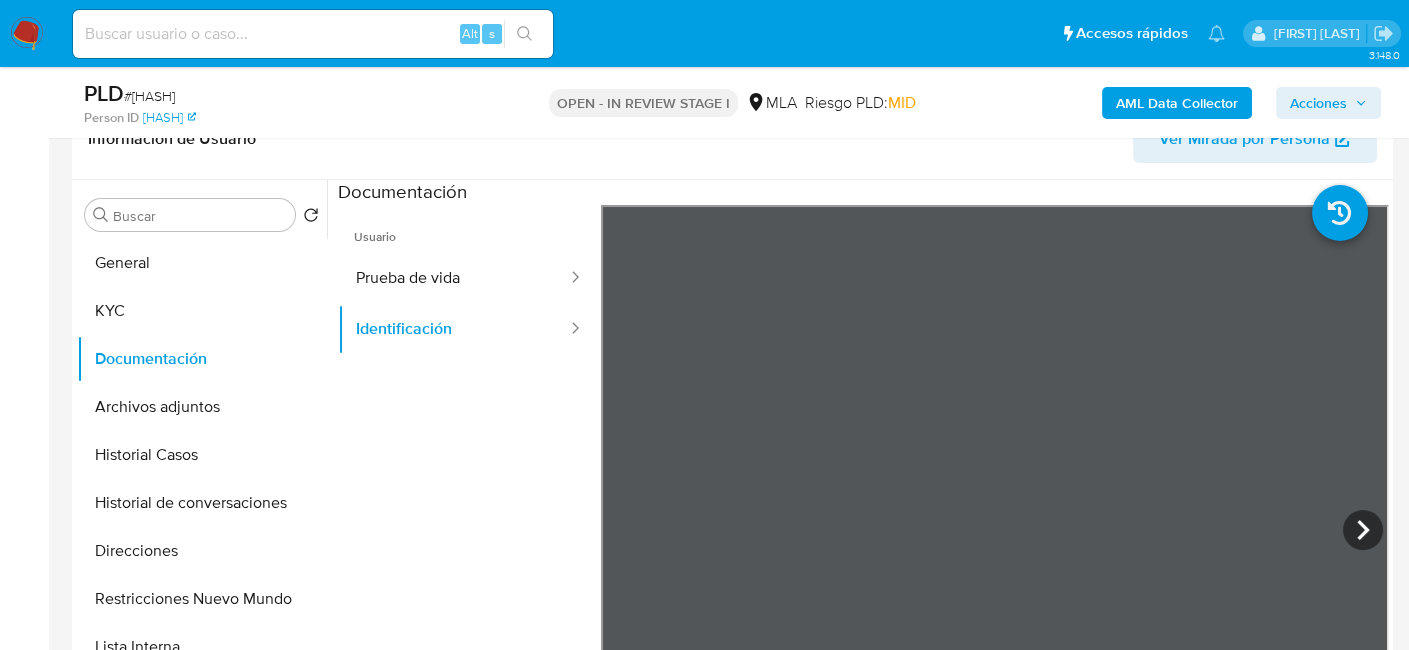 scroll, scrollTop: 400, scrollLeft: 0, axis: vertical 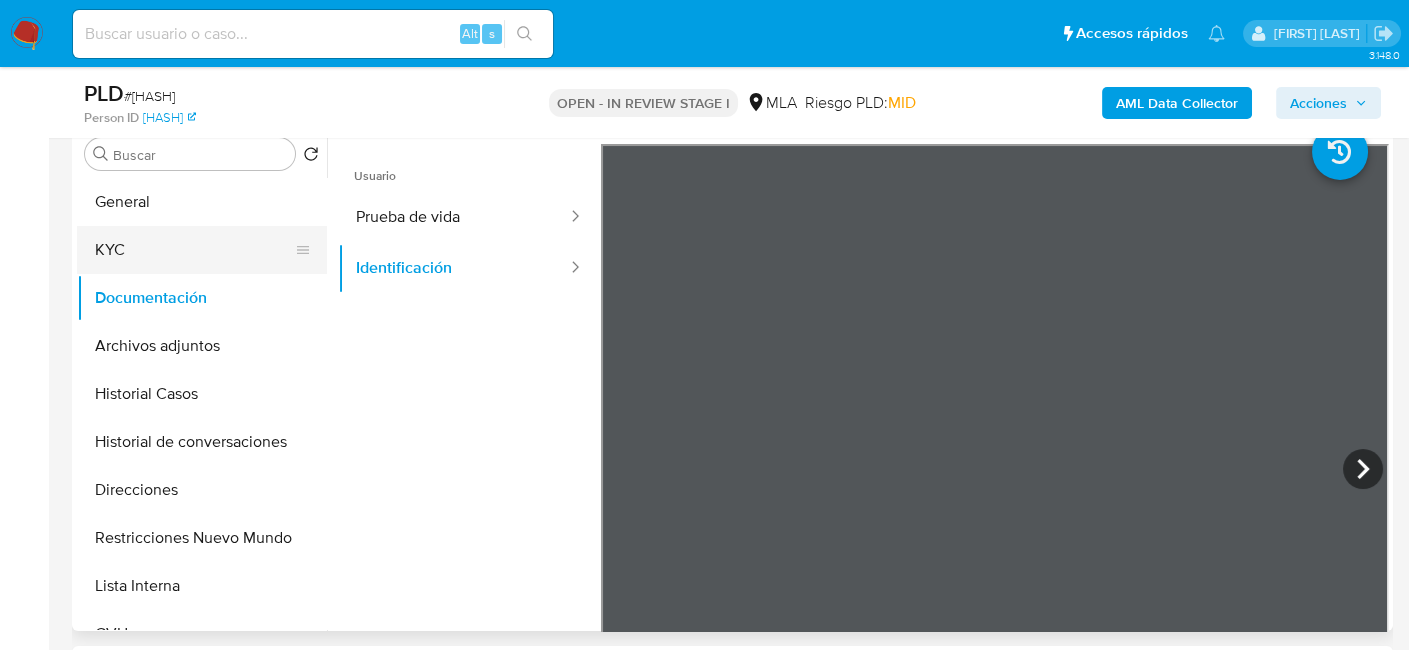click on "KYC" at bounding box center [194, 250] 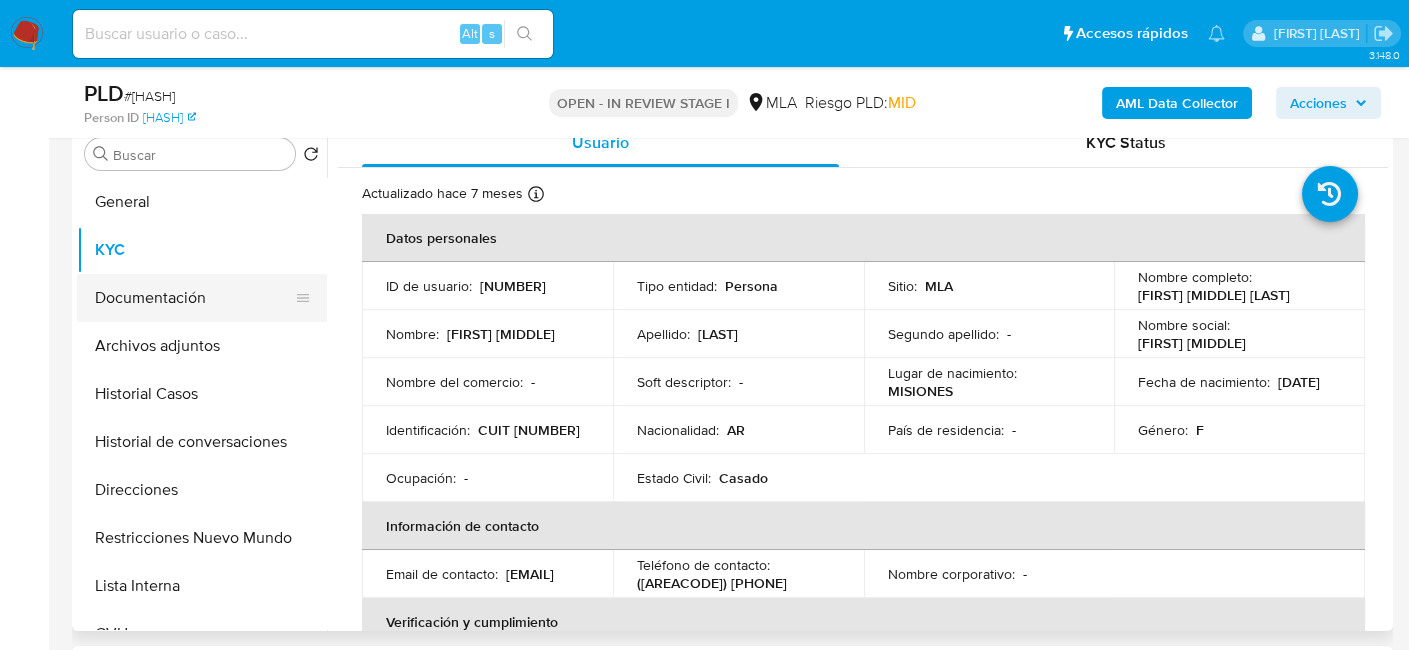 scroll, scrollTop: 300, scrollLeft: 0, axis: vertical 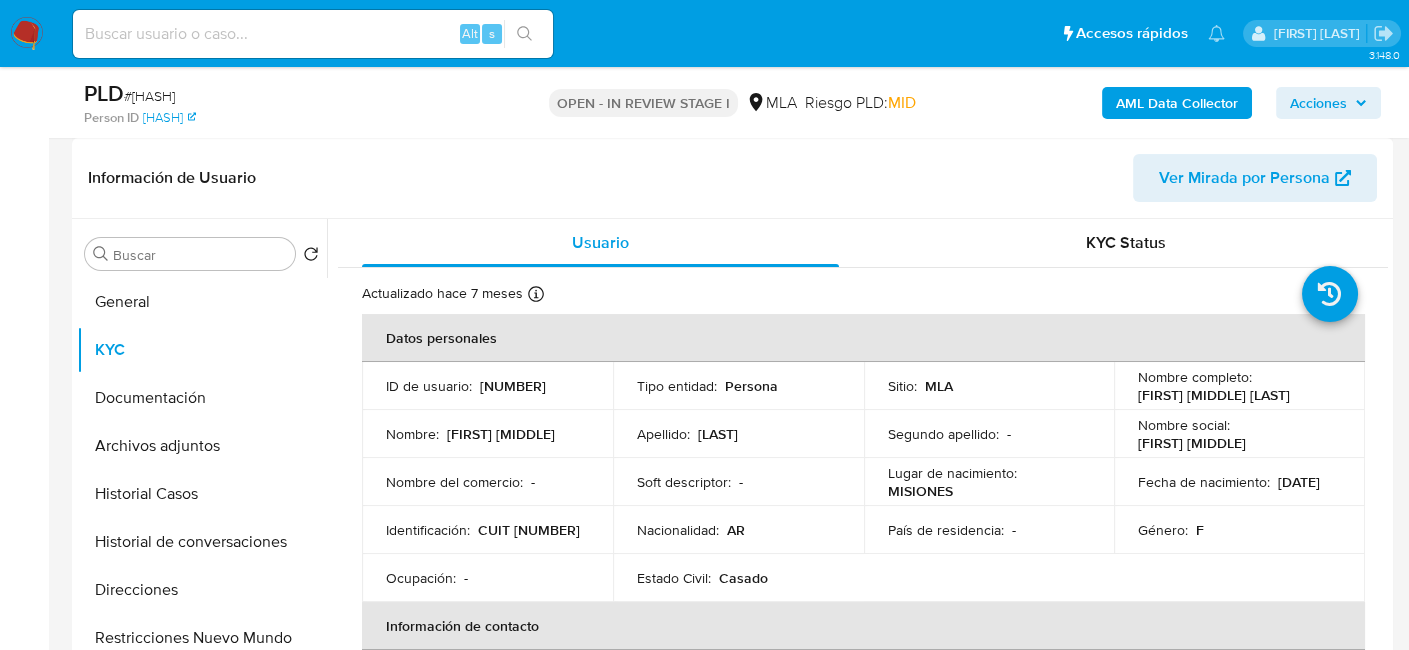 click on "CUIT 27148168275" at bounding box center (529, 530) 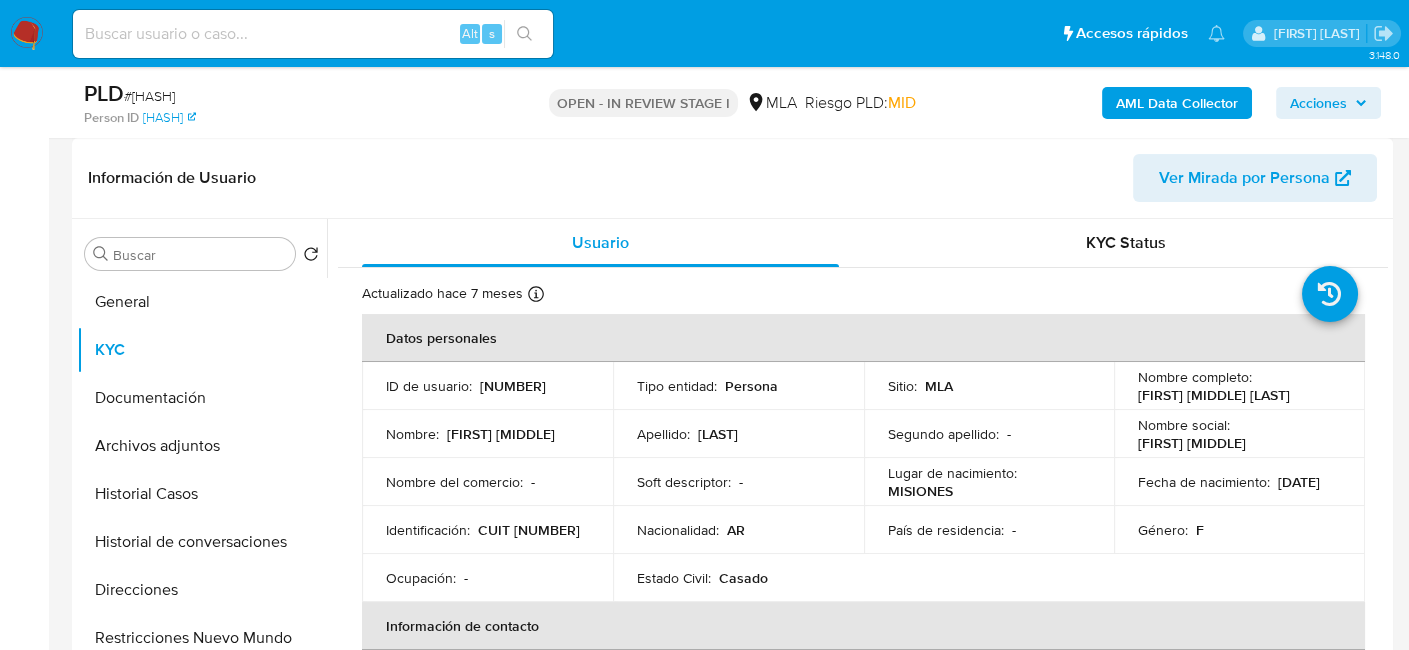 click on "1066816431" at bounding box center [513, 386] 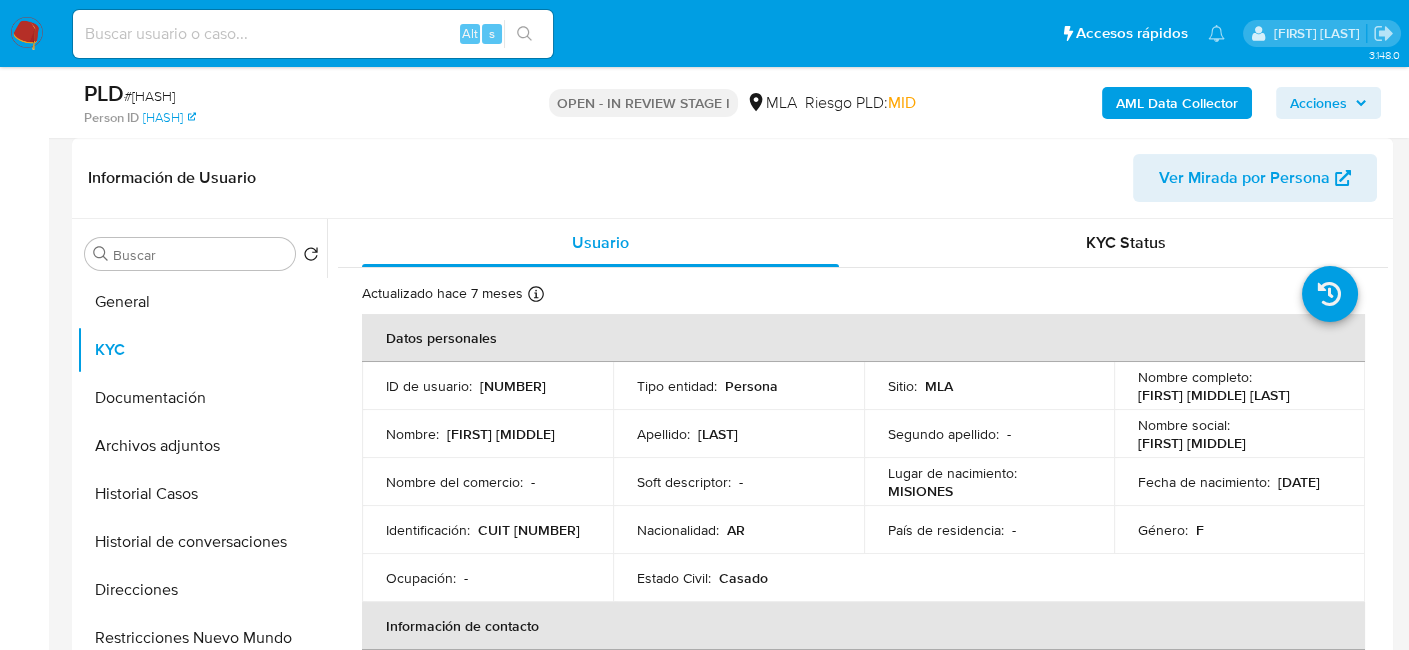 copy on "1066816431" 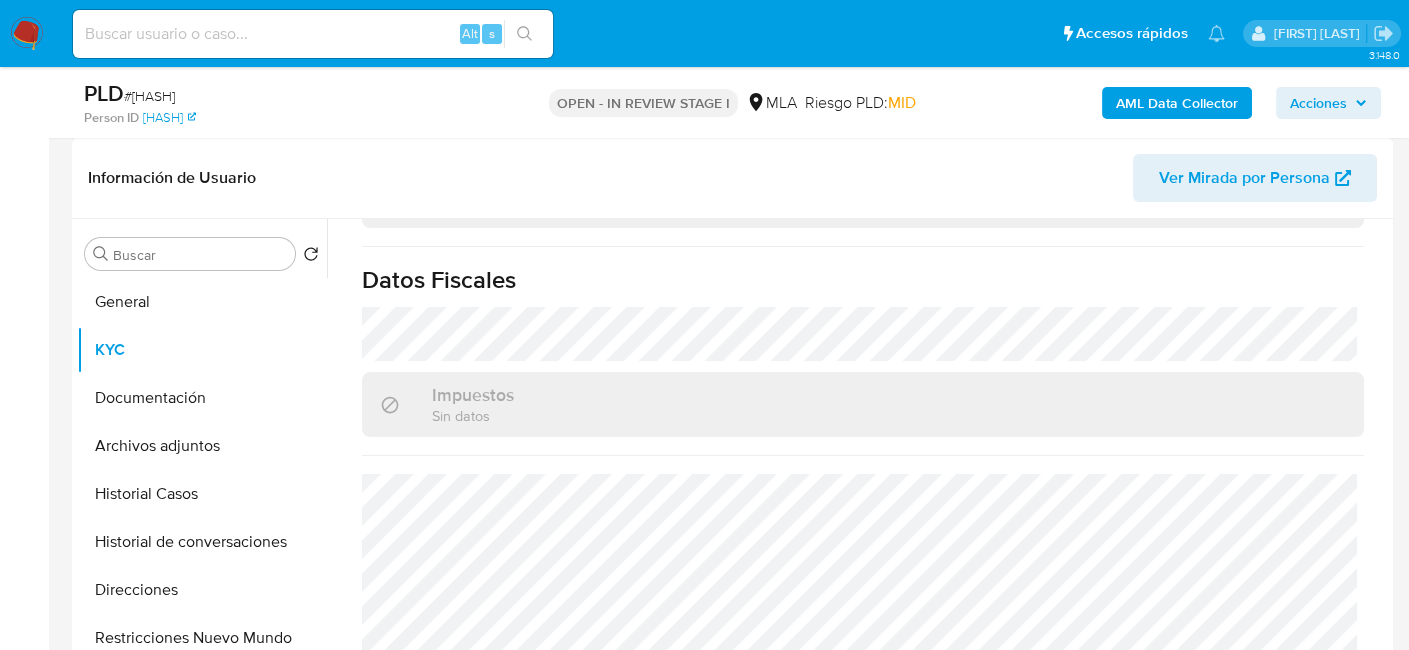scroll, scrollTop: 1122, scrollLeft: 0, axis: vertical 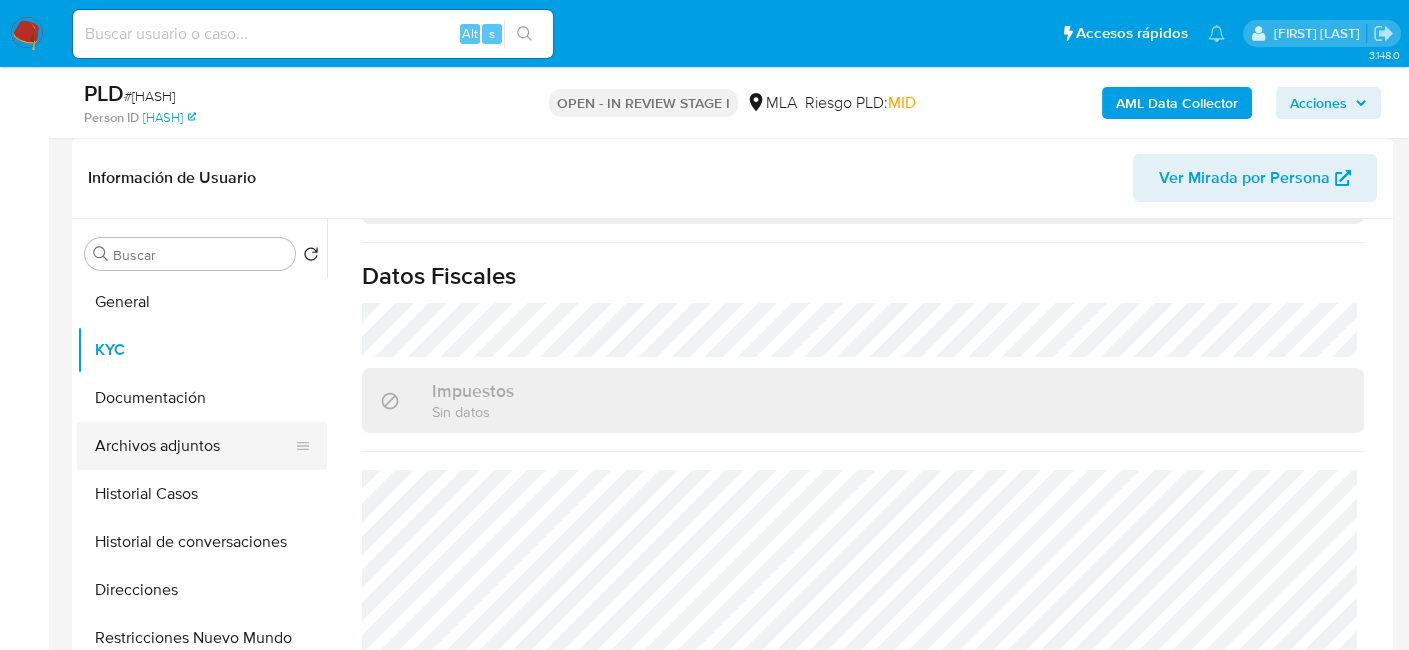 click on "Archivos adjuntos" at bounding box center [194, 446] 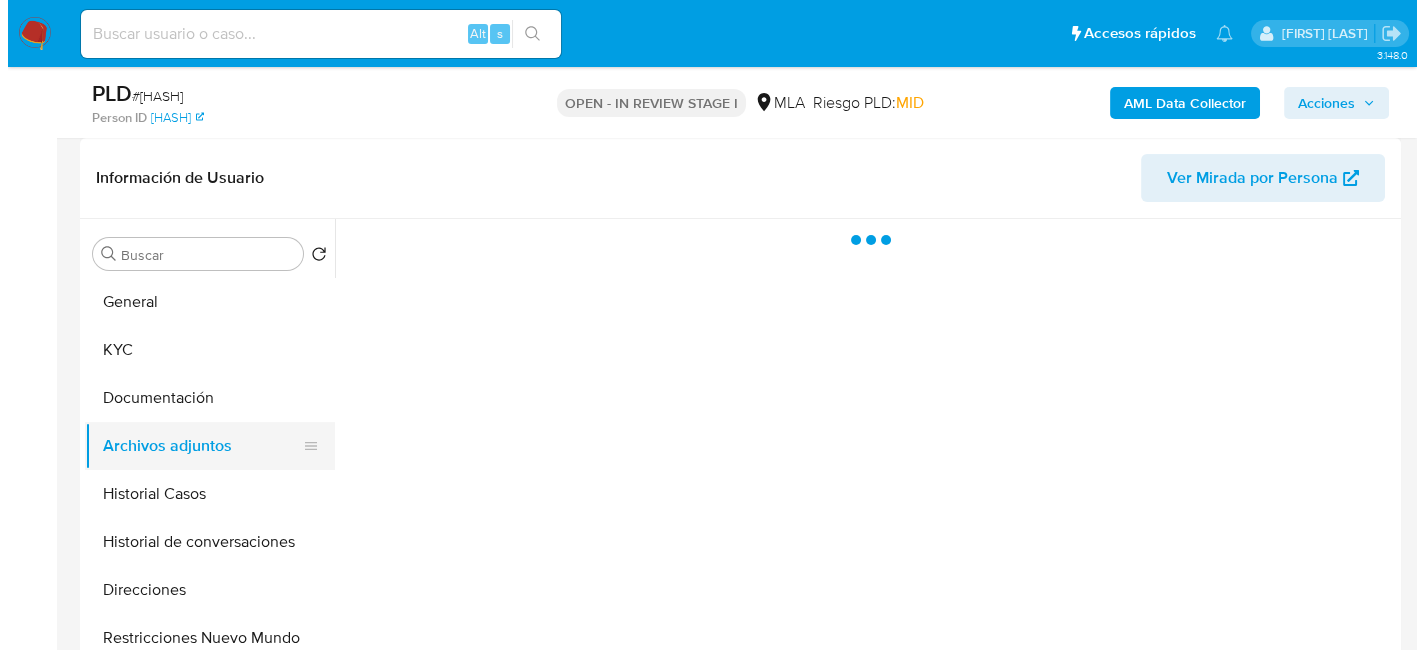 scroll, scrollTop: 0, scrollLeft: 0, axis: both 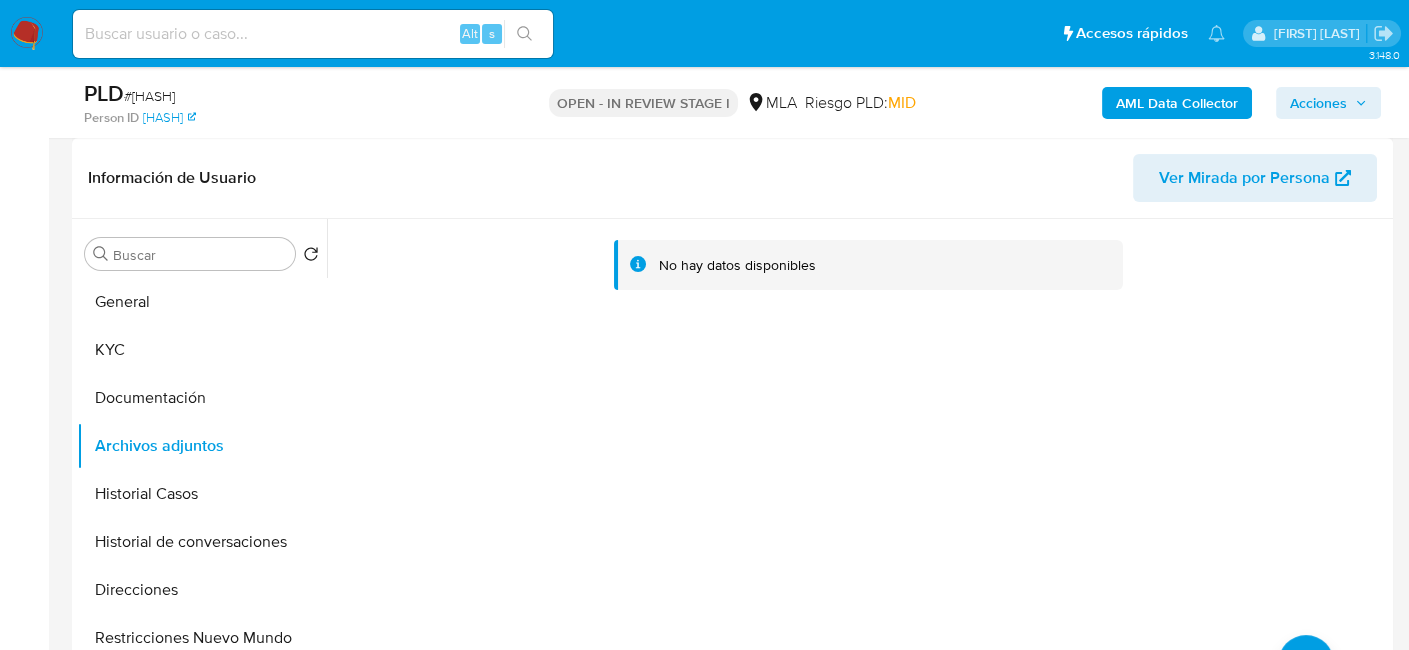 click on "No hay datos disponibles" at bounding box center (857, 475) 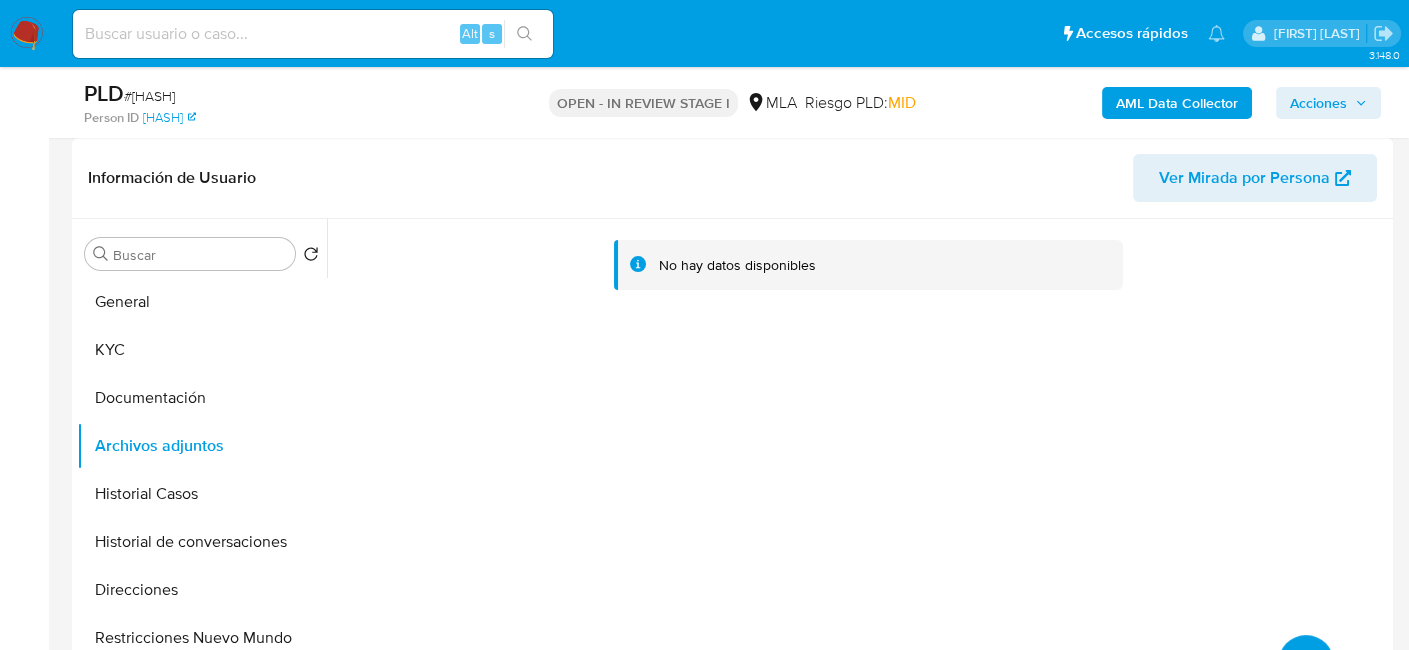 click at bounding box center (1306, 663) 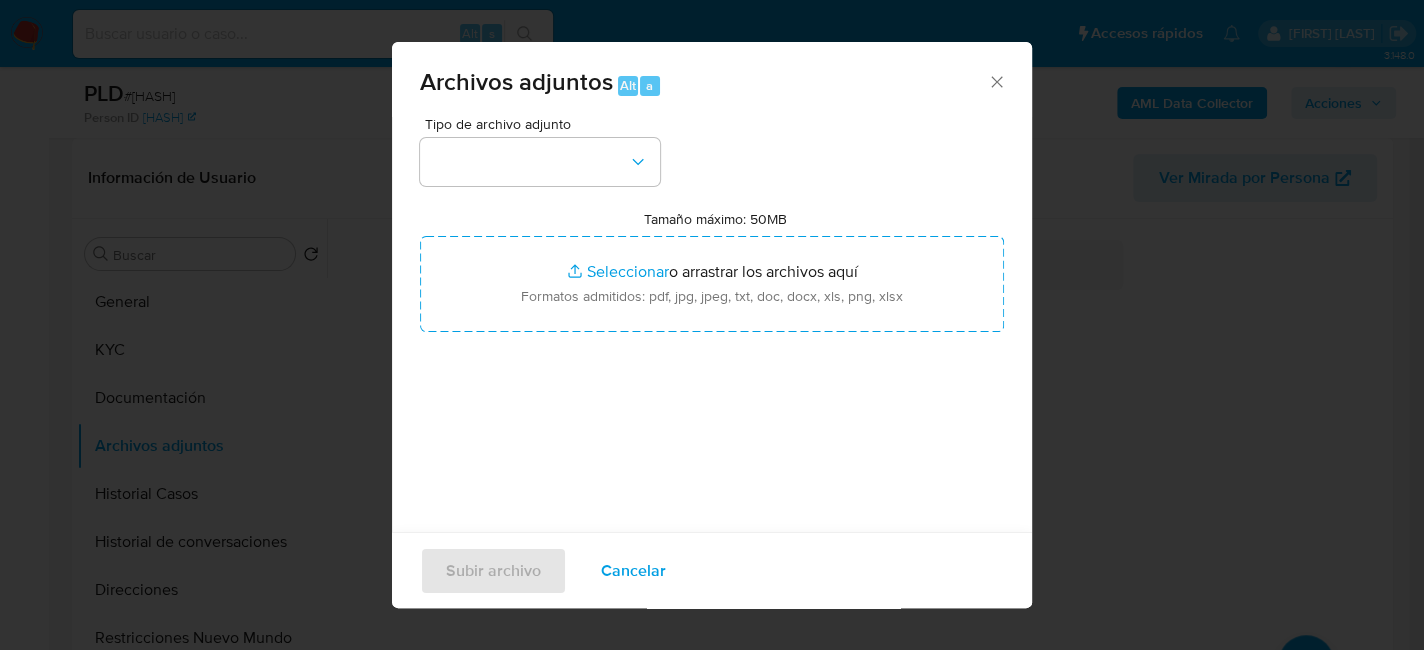 click on "Tipo de archivo adjunto Tamaño máximo: 50MB Seleccionar archivos Seleccionar  o arrastrar los archivos aquí Formatos admitidos: pdf, jpg, jpeg, txt, doc, docx, xls, png, xlsx" at bounding box center [712, 353] 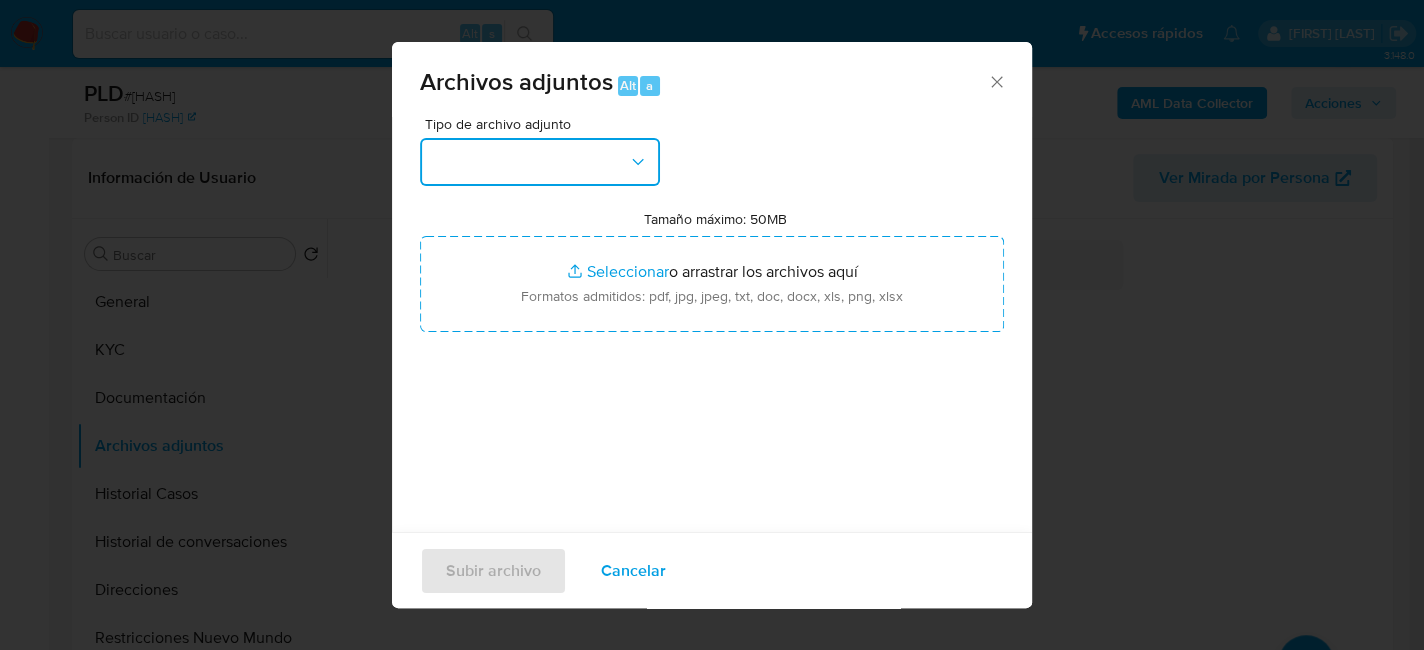 click at bounding box center (540, 162) 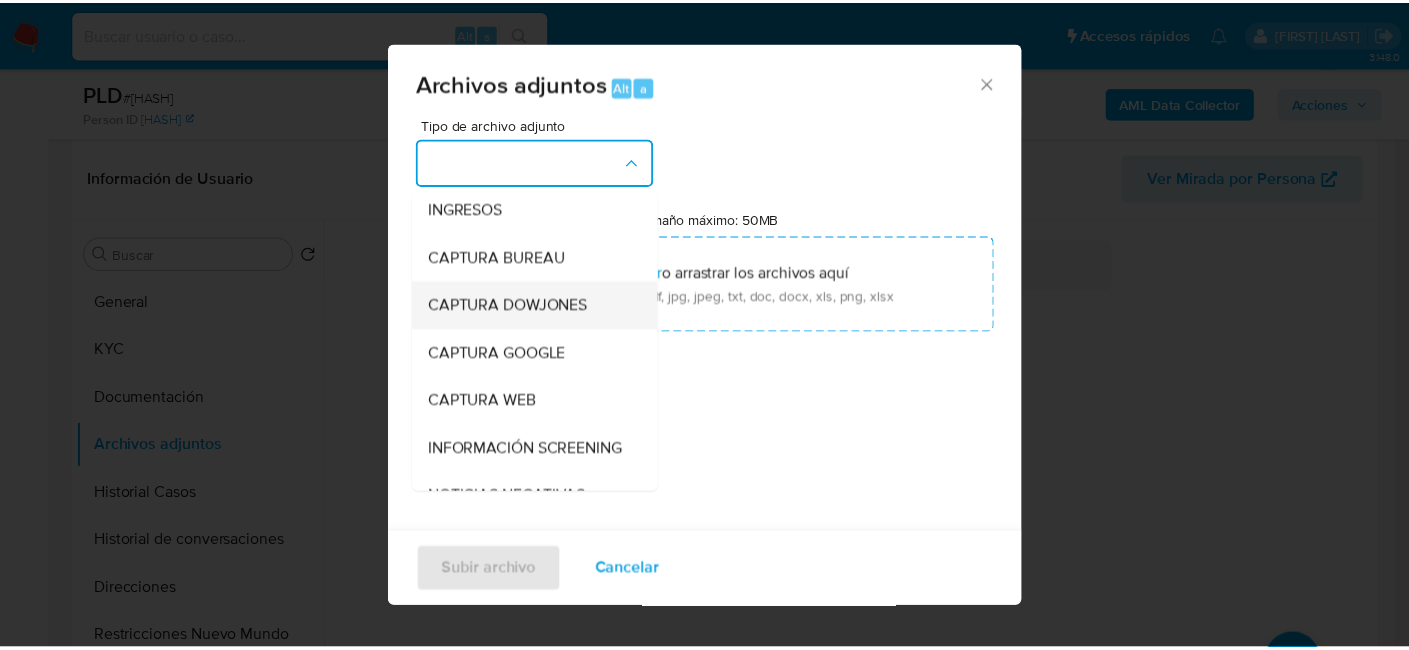 scroll, scrollTop: 200, scrollLeft: 0, axis: vertical 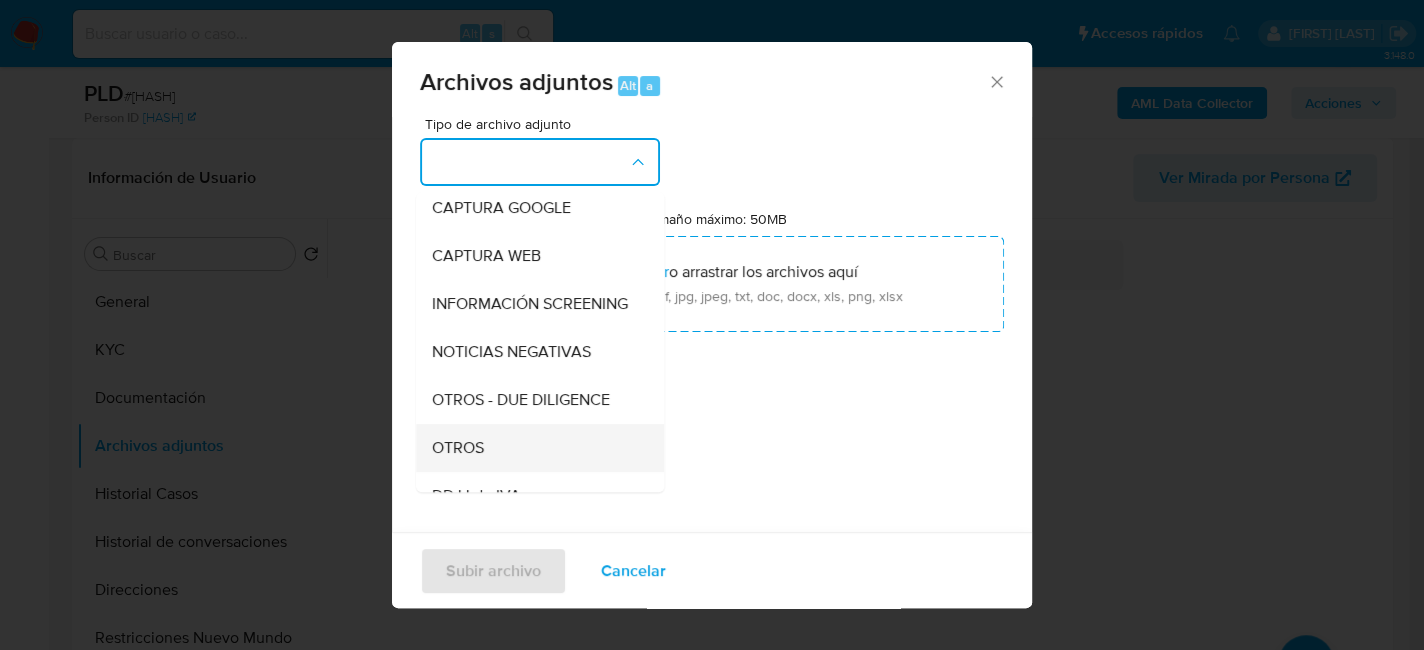click on "OTROS" at bounding box center (458, 448) 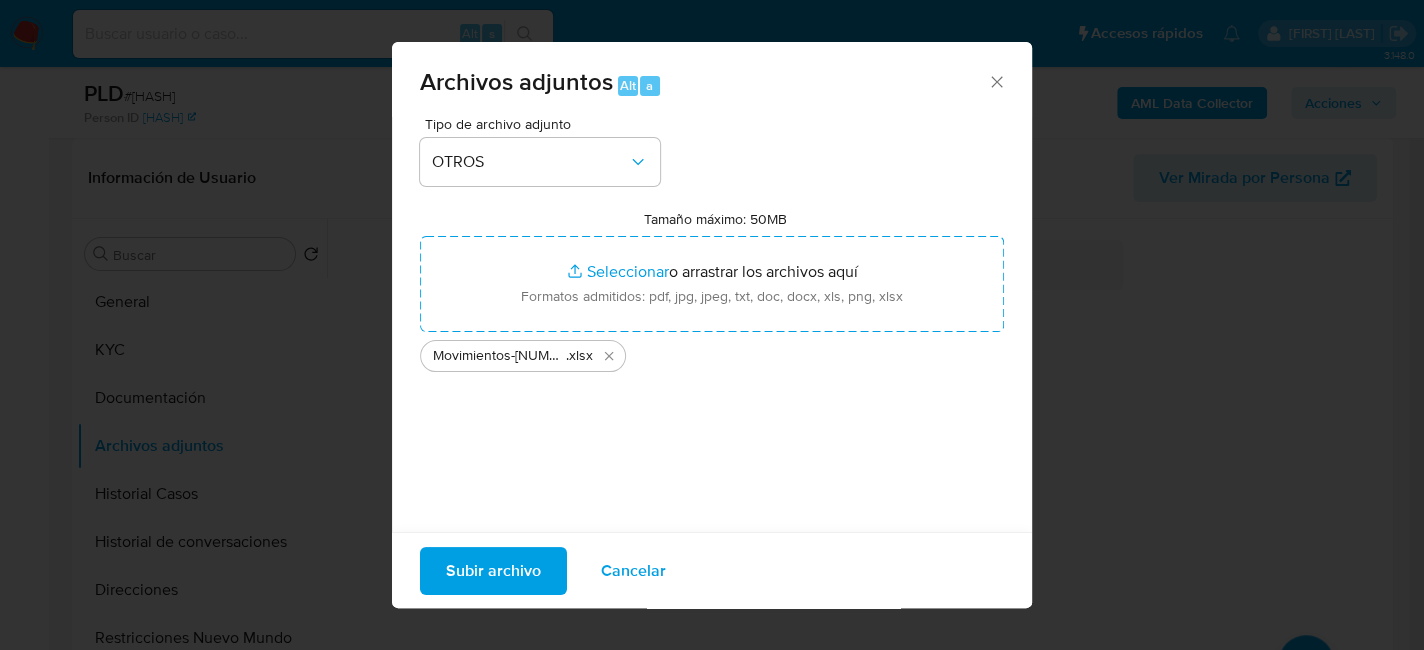 click on "Subir archivo" at bounding box center [493, 570] 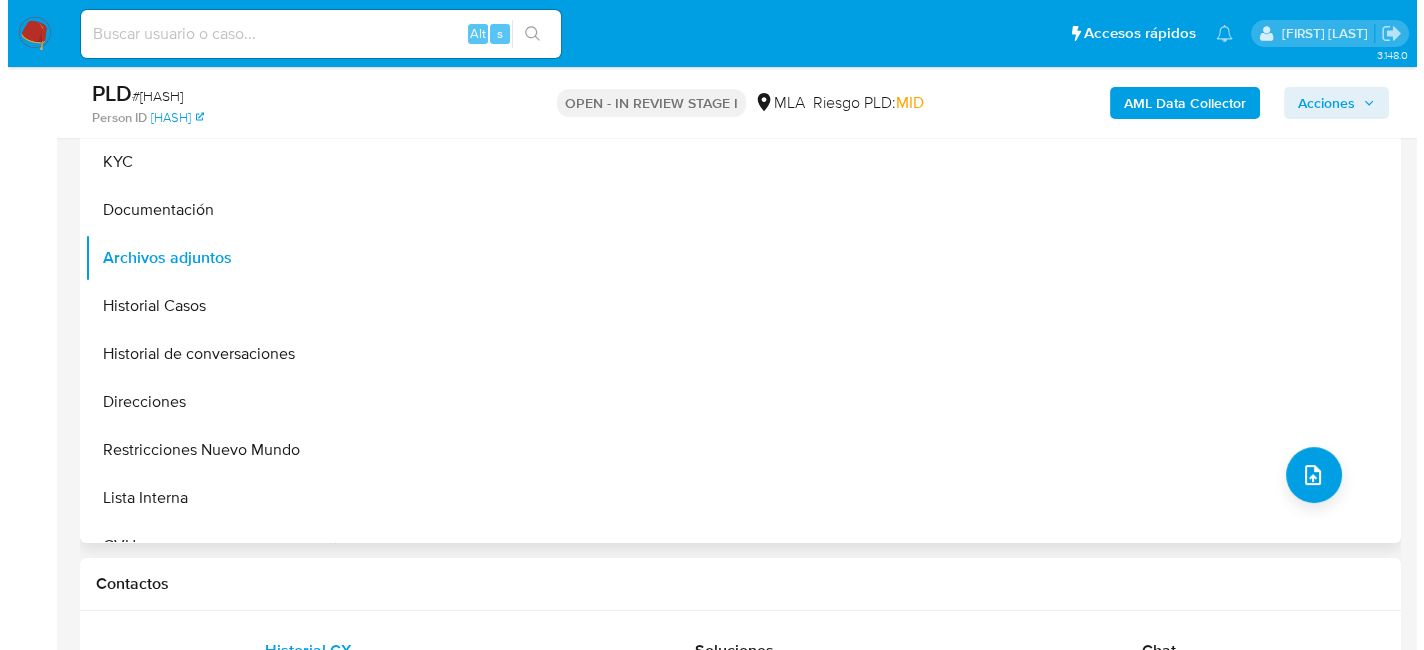 scroll, scrollTop: 500, scrollLeft: 0, axis: vertical 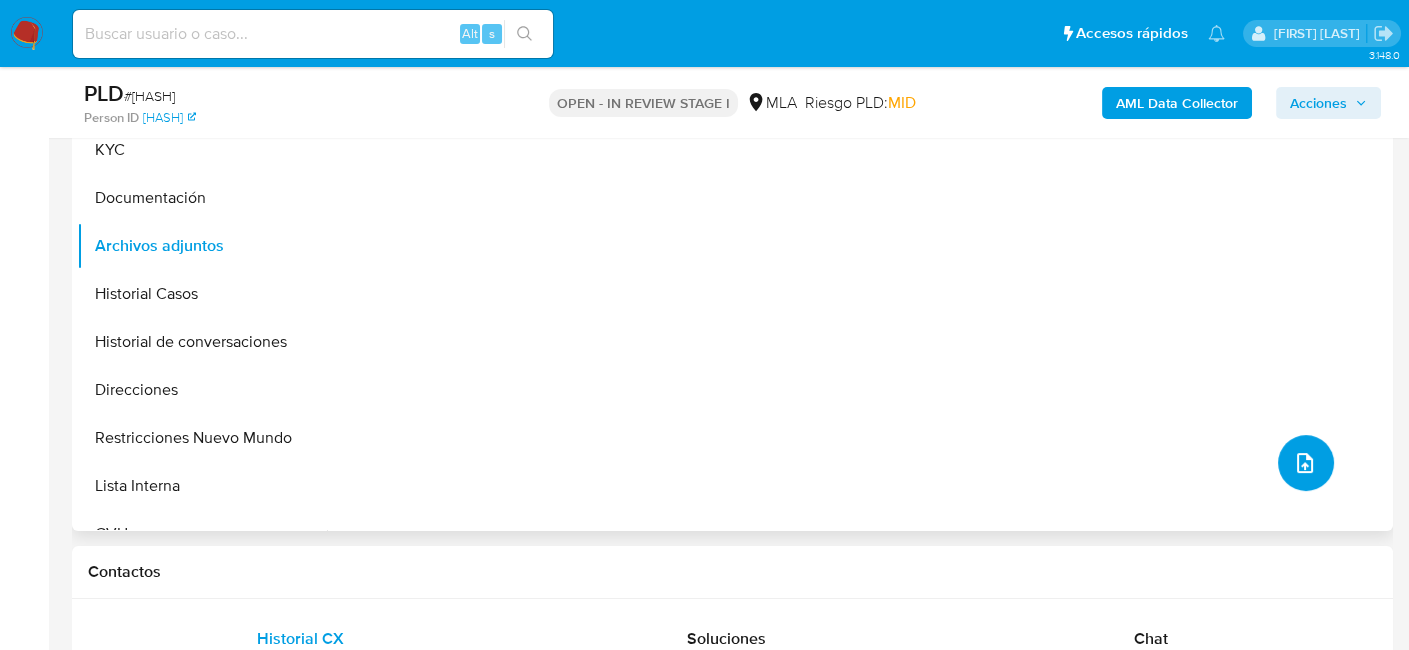 click at bounding box center [1306, 463] 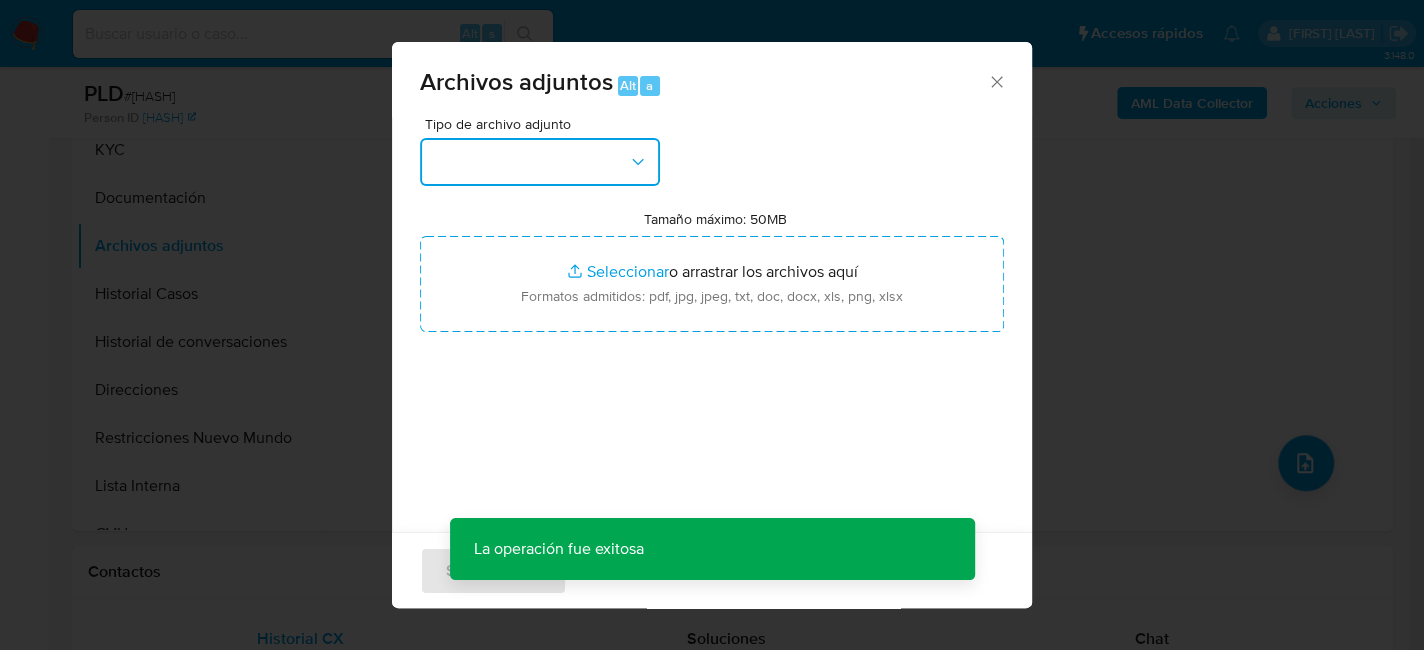 click at bounding box center (540, 162) 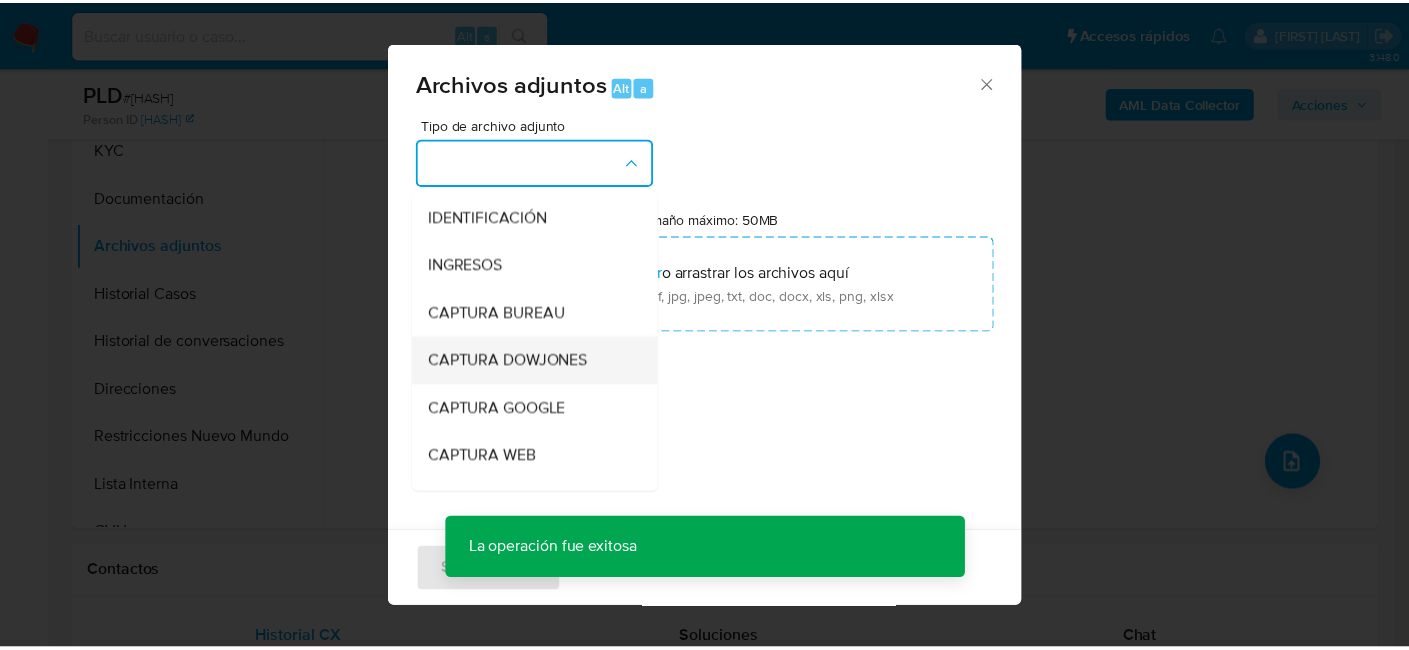 scroll, scrollTop: 200, scrollLeft: 0, axis: vertical 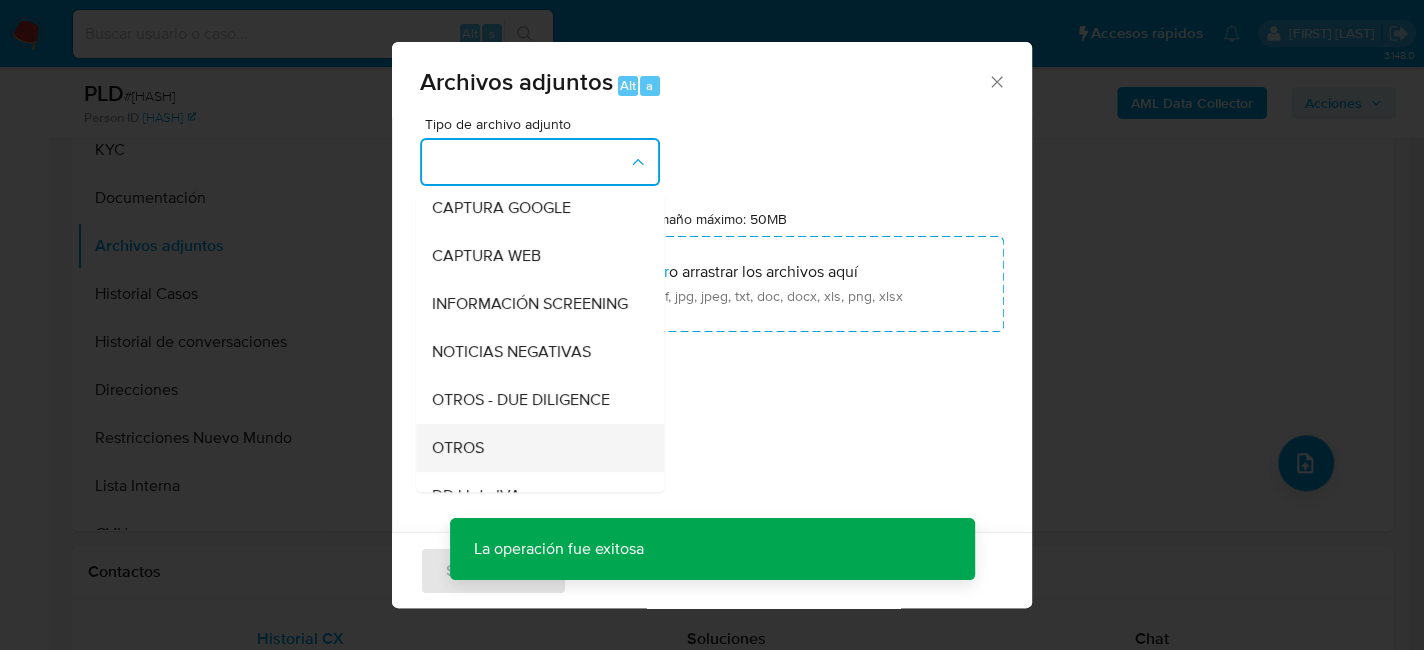 click on "OTROS" at bounding box center [458, 448] 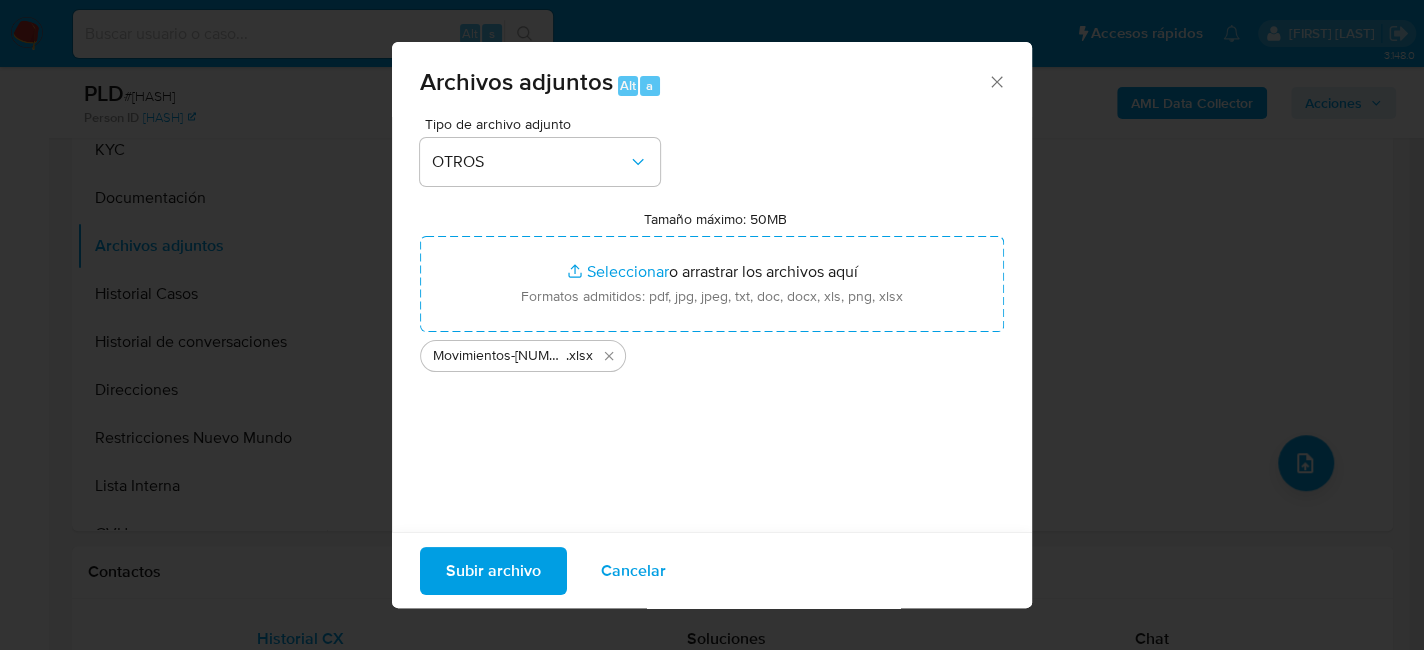 click on "Subir archivo" at bounding box center (493, 570) 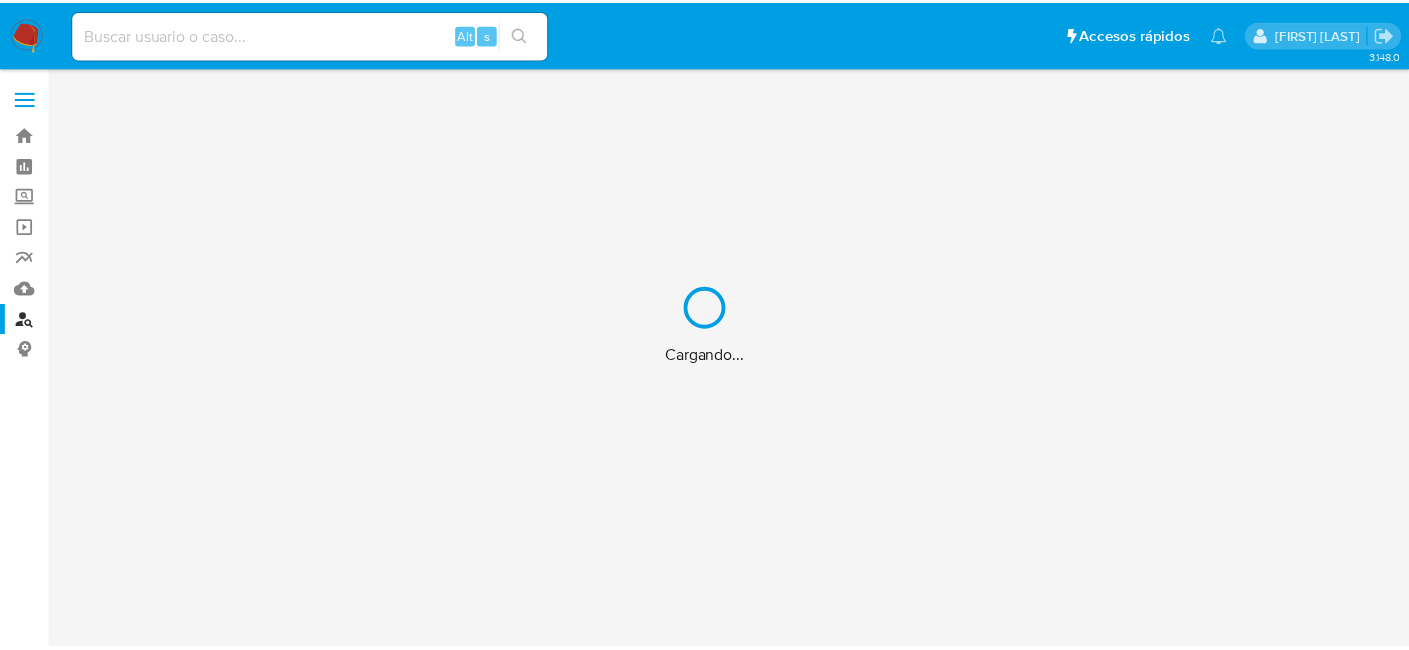 scroll, scrollTop: 0, scrollLeft: 0, axis: both 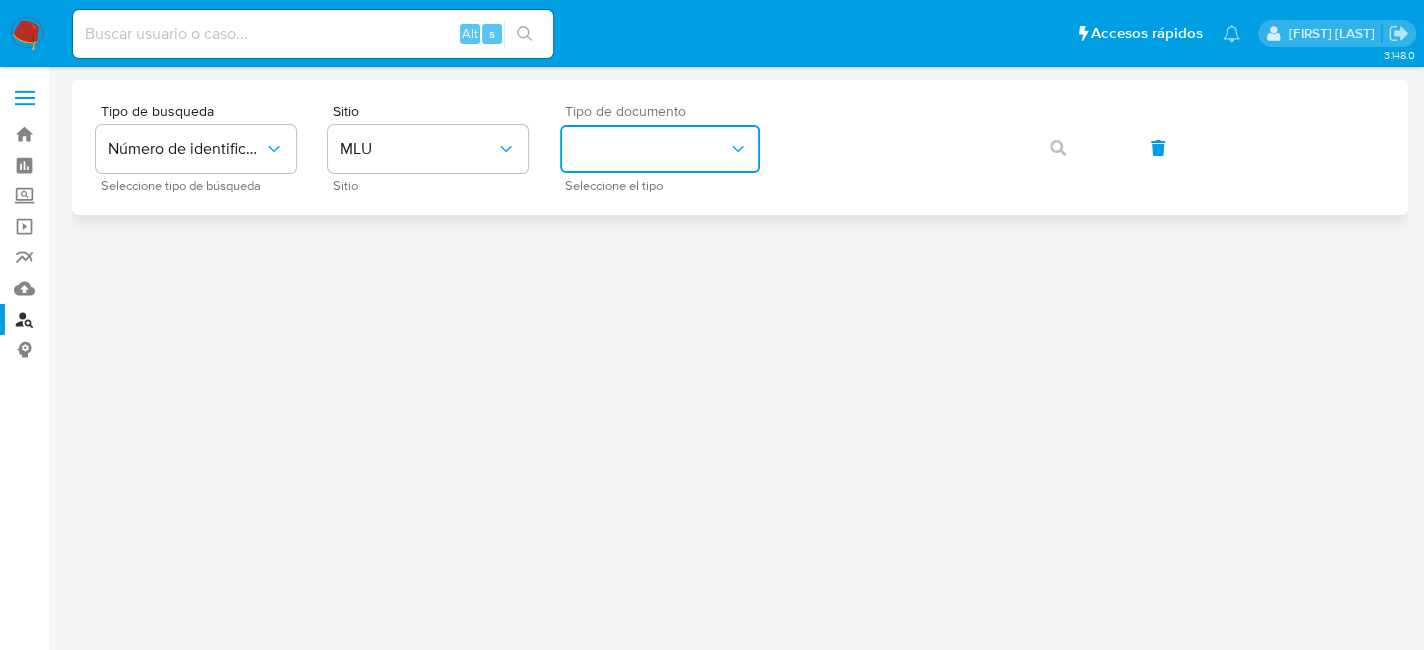drag, startPoint x: 633, startPoint y: 157, endPoint x: 642, endPoint y: 171, distance: 16.643316 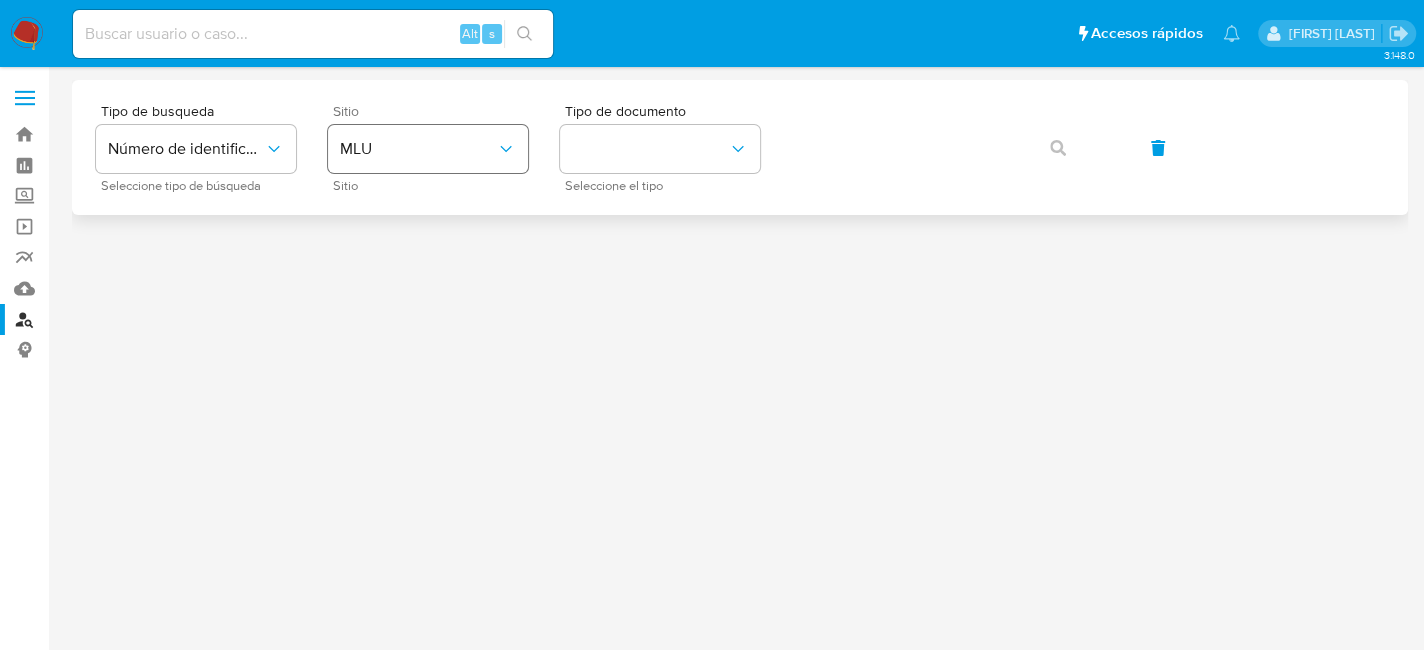 click on "MLU" at bounding box center (418, 149) 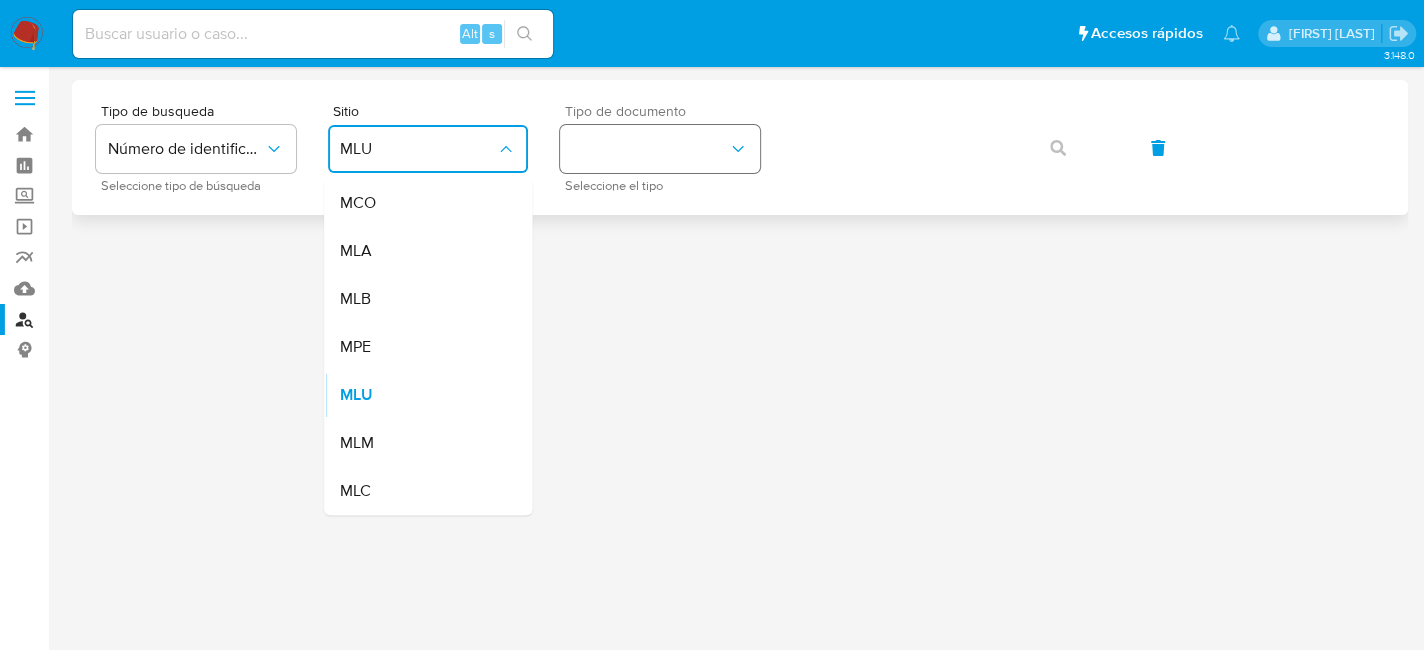 drag, startPoint x: 402, startPoint y: 170, endPoint x: 655, endPoint y: 144, distance: 254.33246 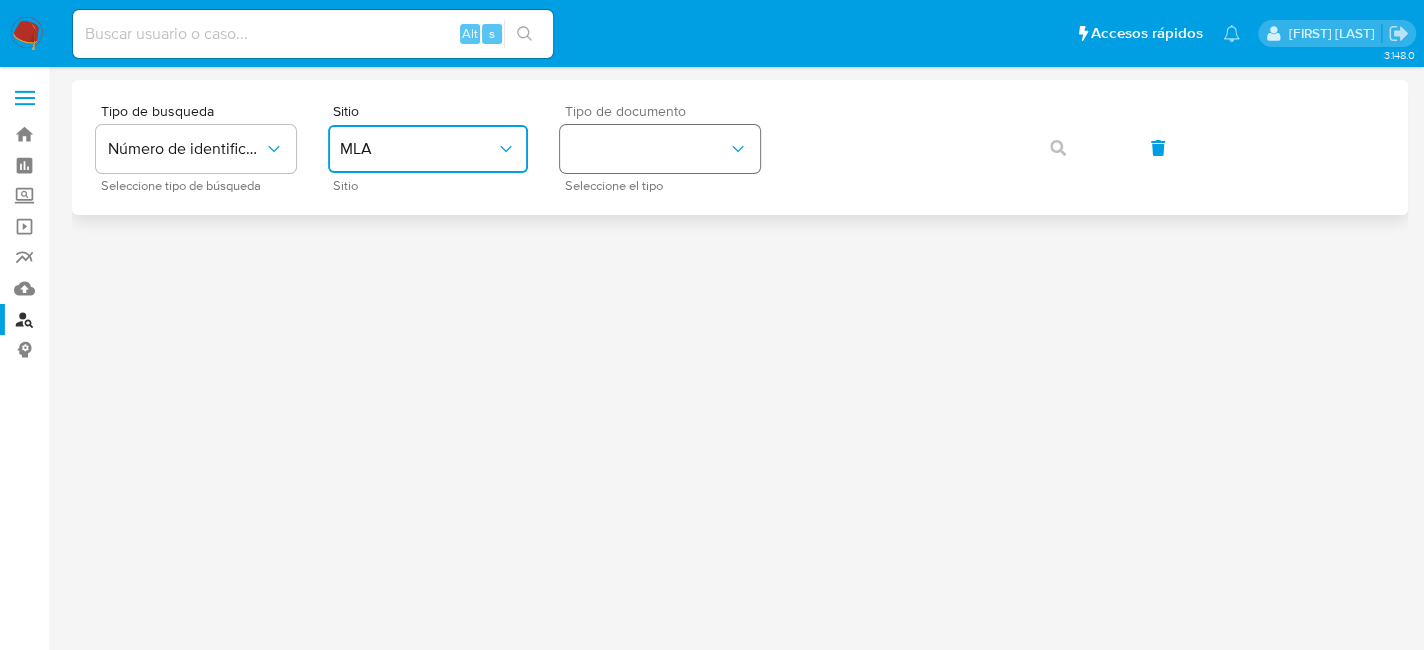 click at bounding box center (660, 149) 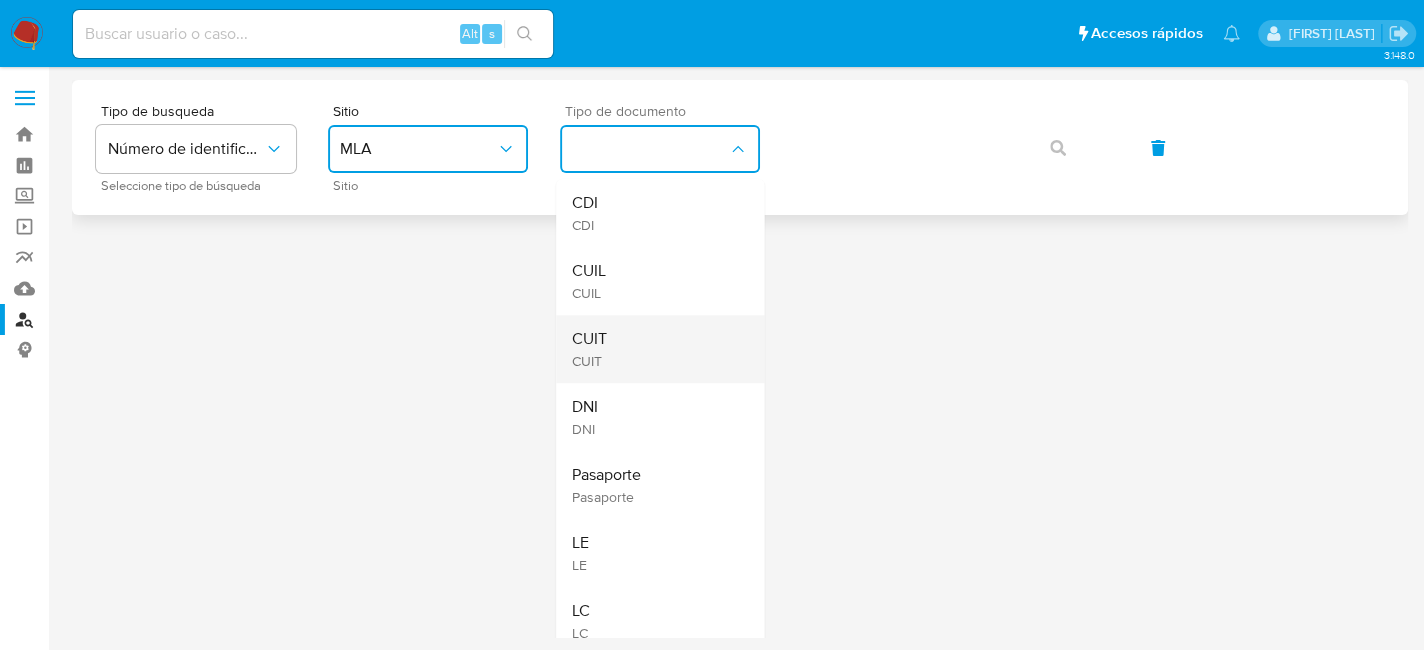 click on "CUIT CUIT" at bounding box center [654, 349] 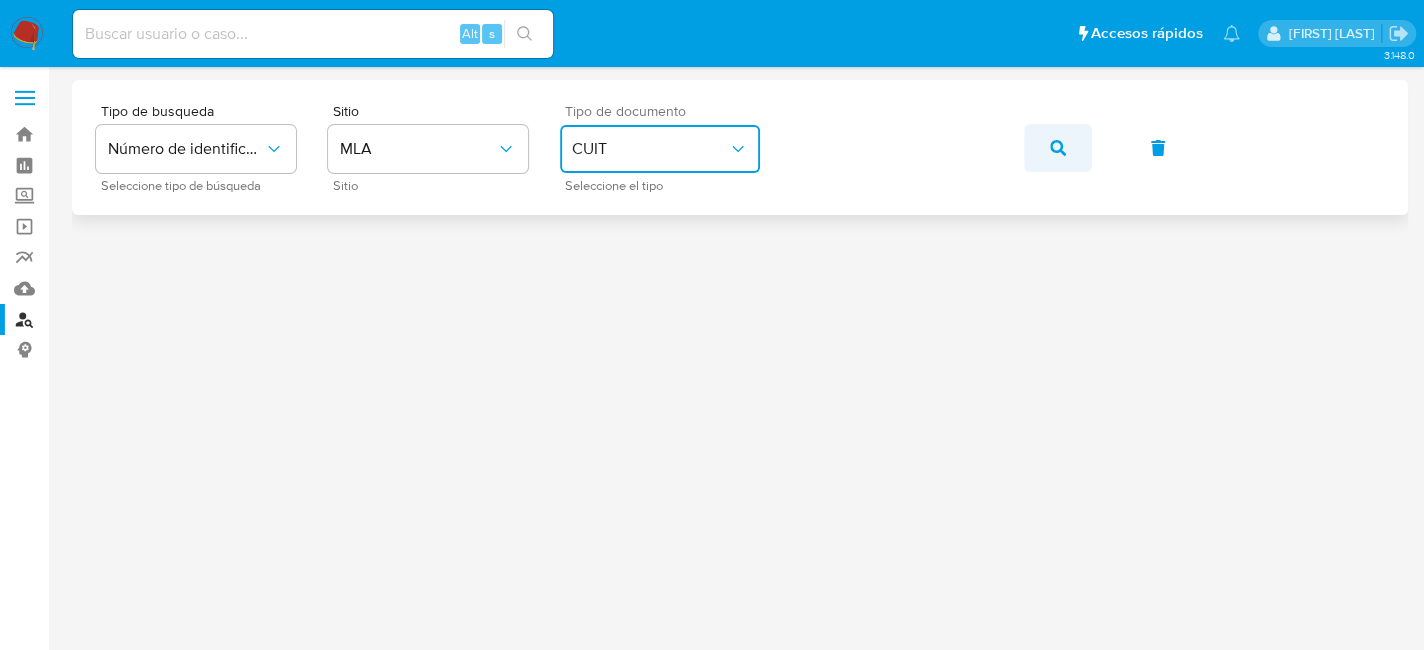 click at bounding box center (1058, 148) 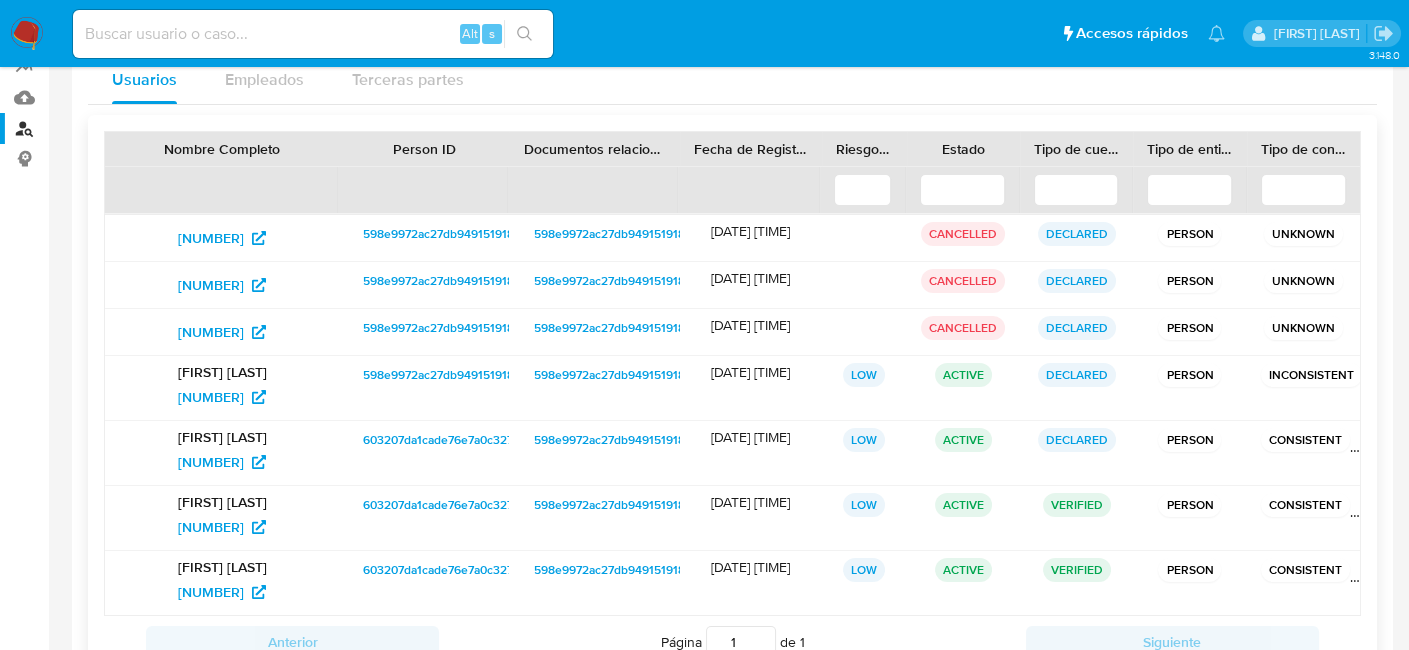 scroll, scrollTop: 200, scrollLeft: 0, axis: vertical 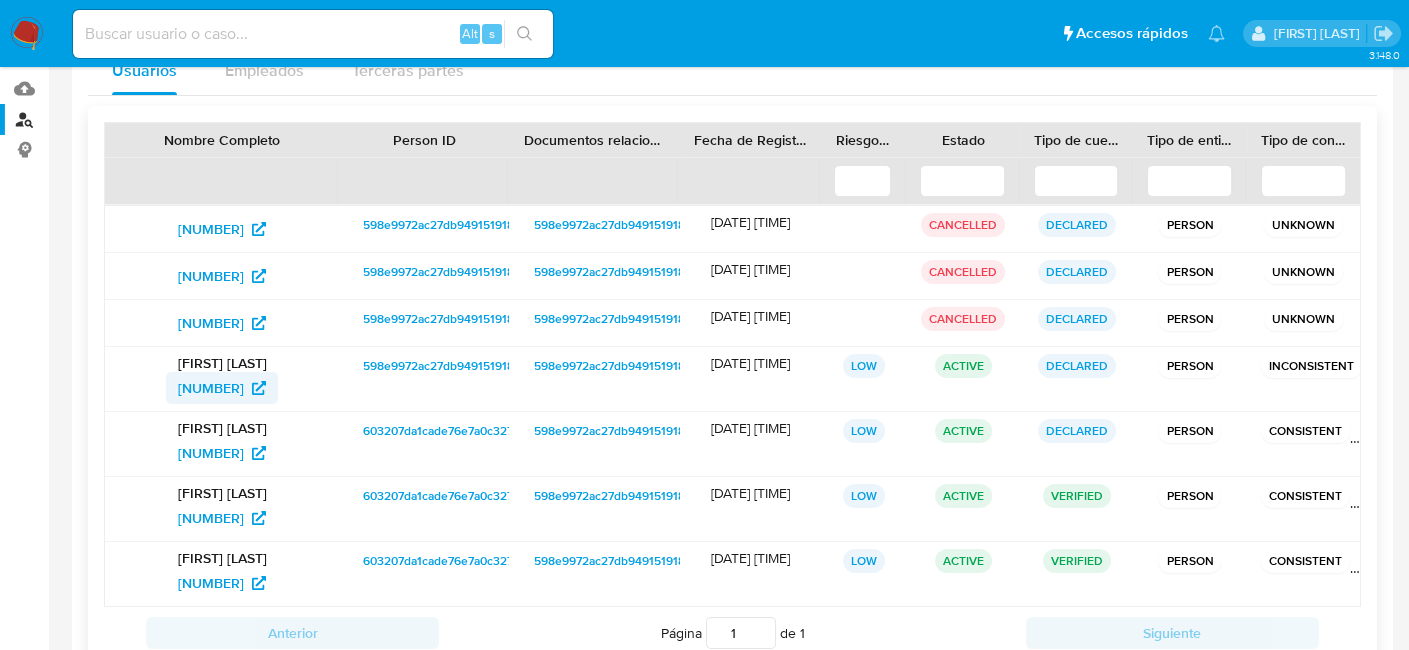 click on "58866162" at bounding box center [211, 388] 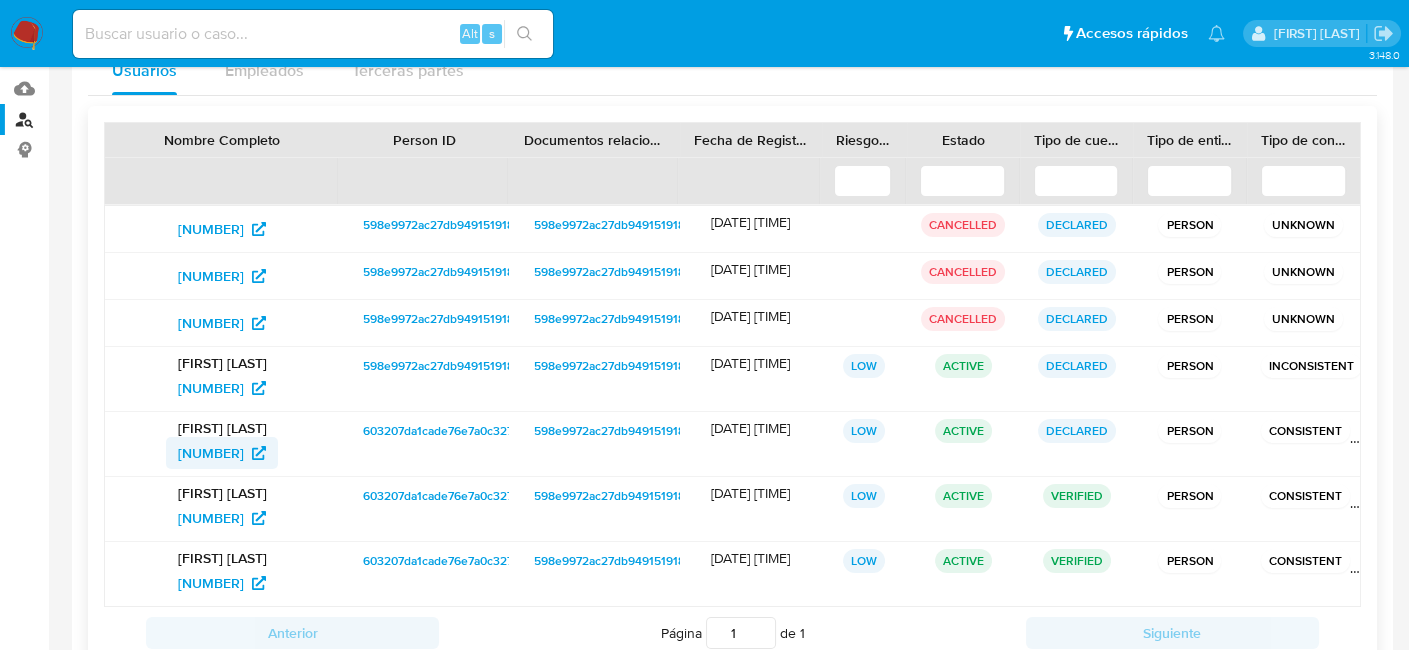 click on "[PHONE]" at bounding box center (211, 453) 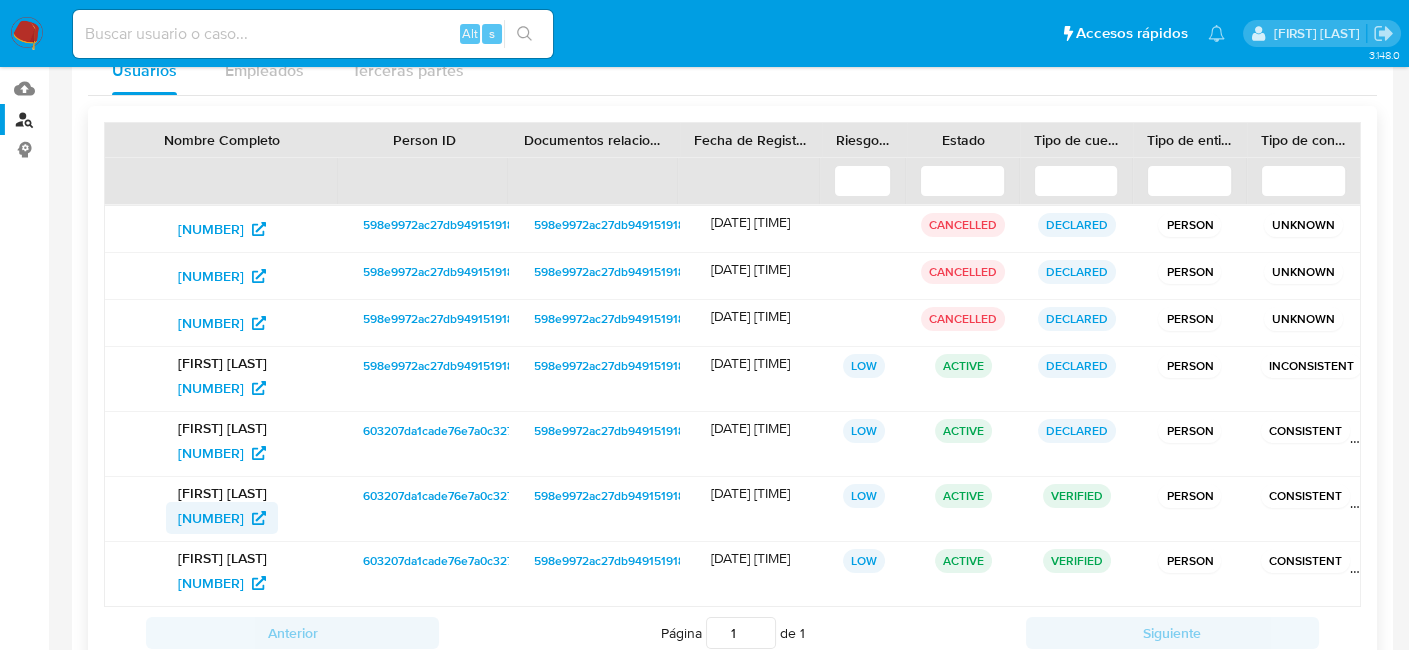click on "[PHONE]" at bounding box center [211, 518] 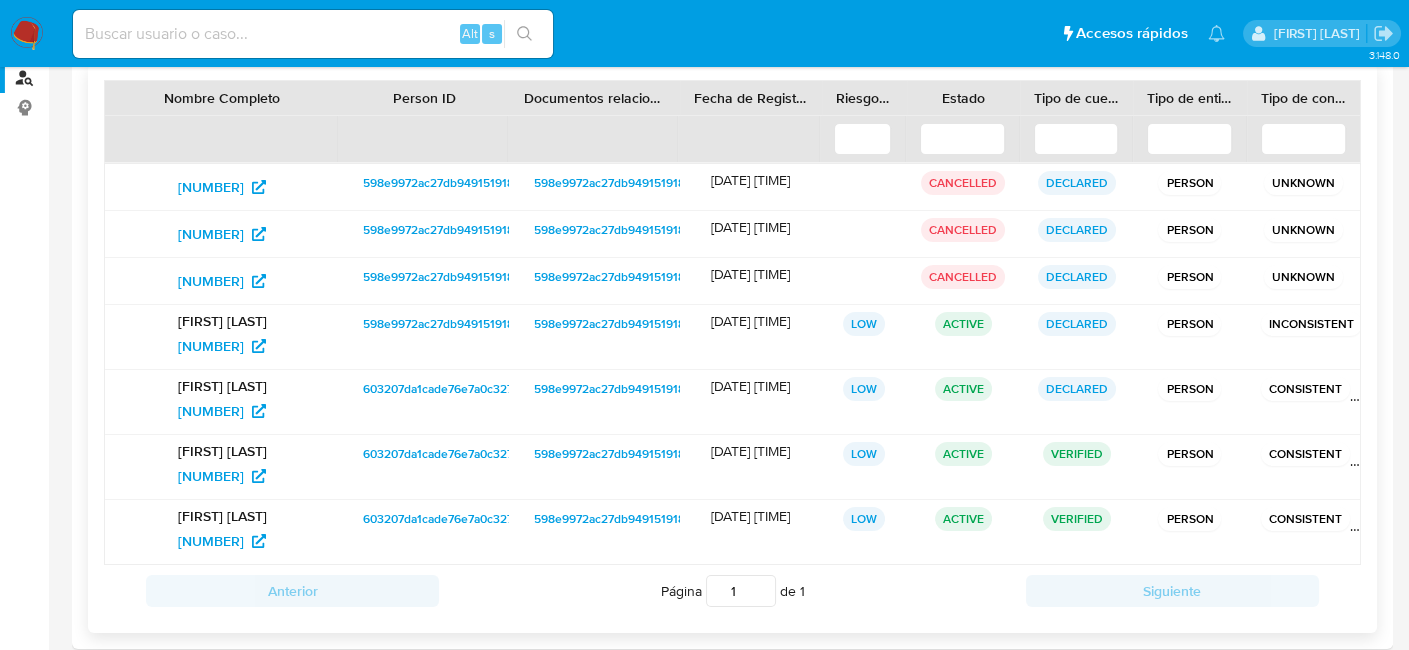 scroll, scrollTop: 265, scrollLeft: 0, axis: vertical 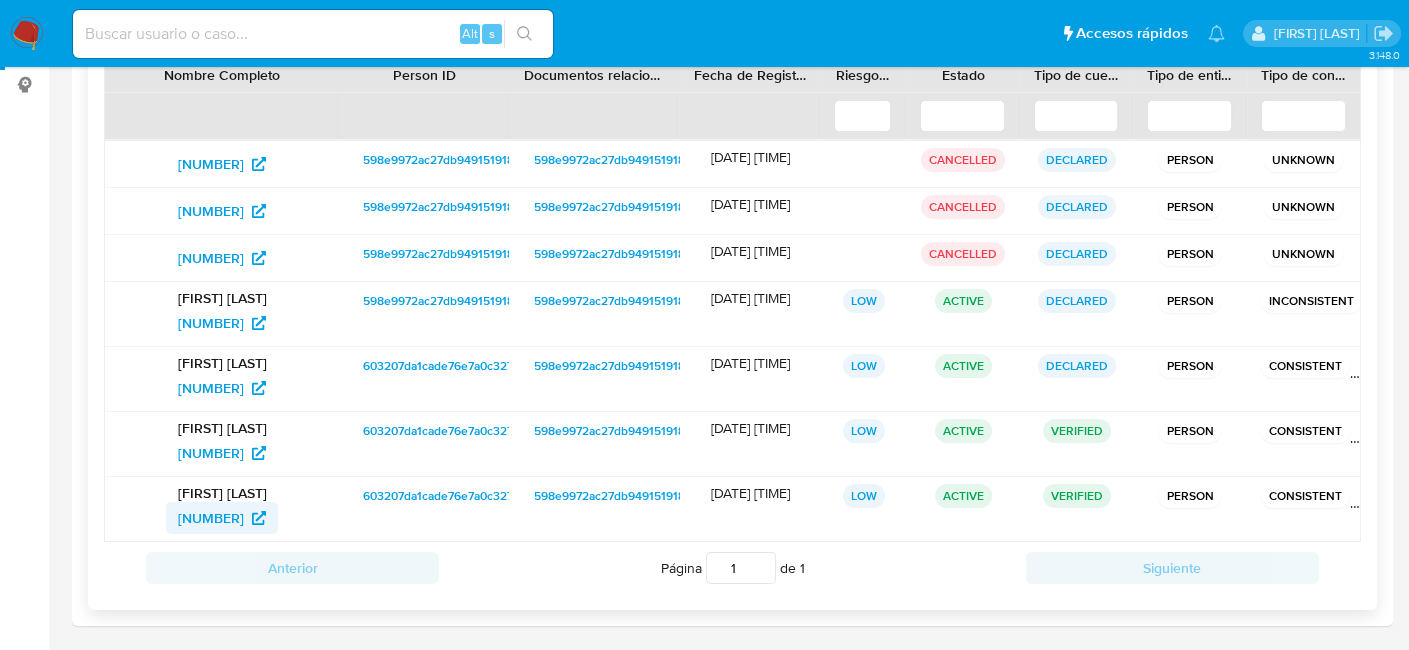 click on "[PHONE]" at bounding box center (211, 518) 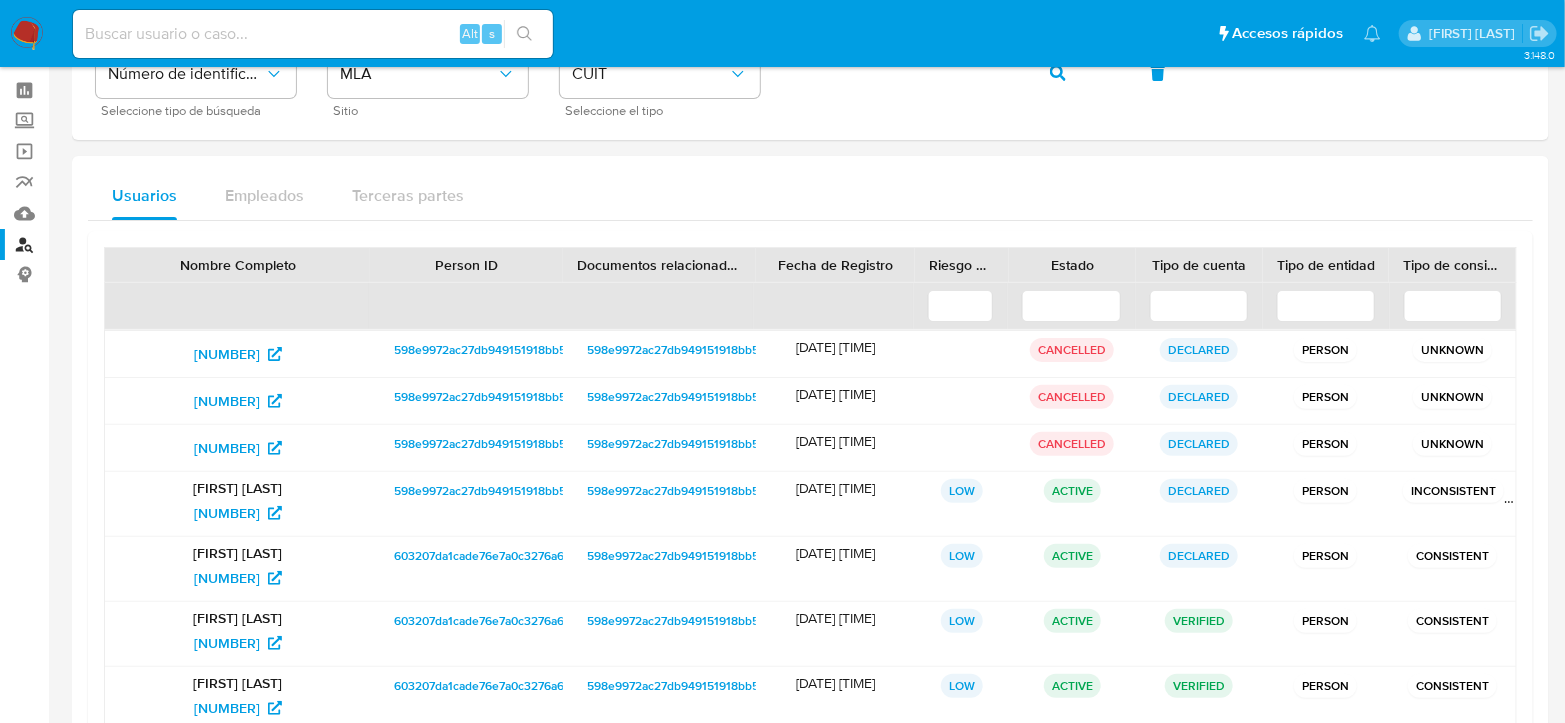 scroll, scrollTop: 0, scrollLeft: 0, axis: both 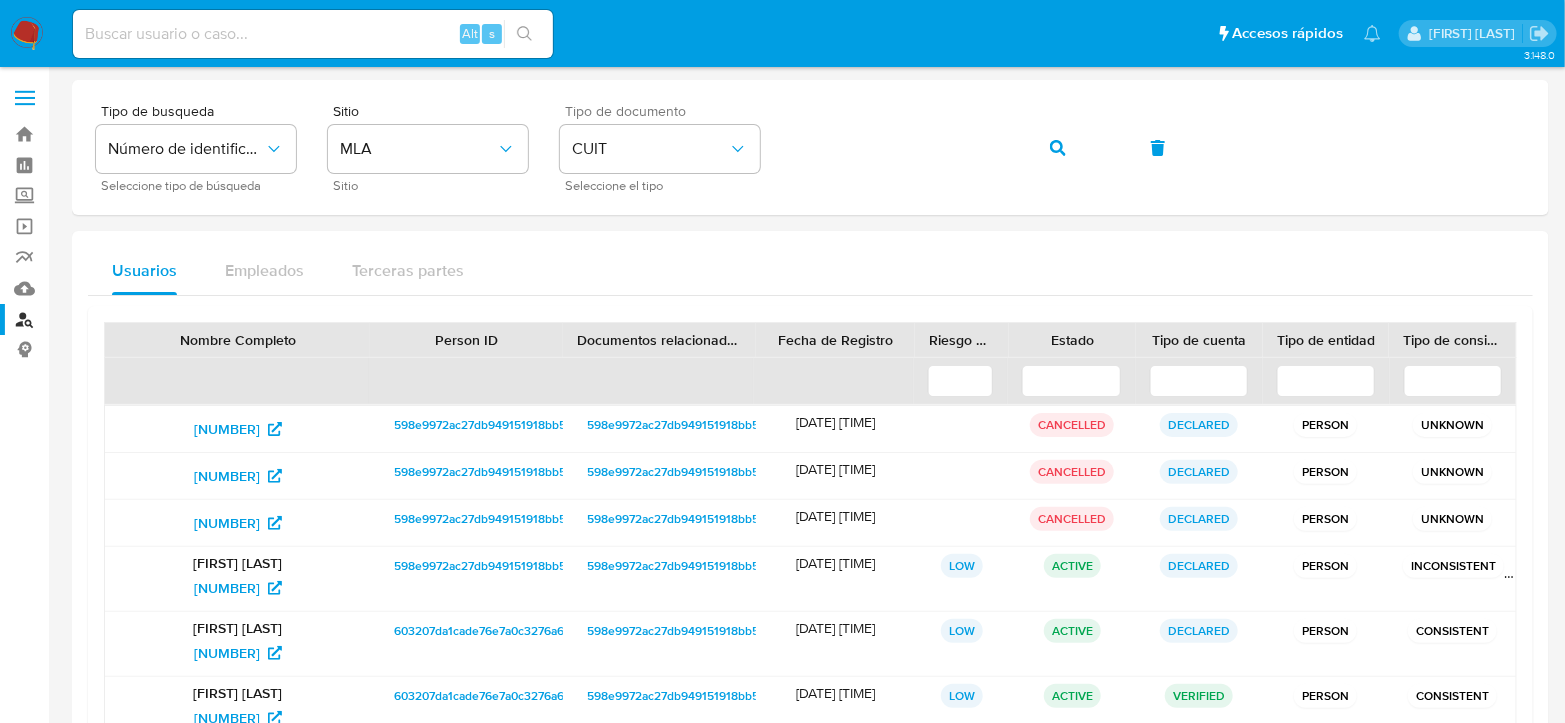 click at bounding box center (27, 34) 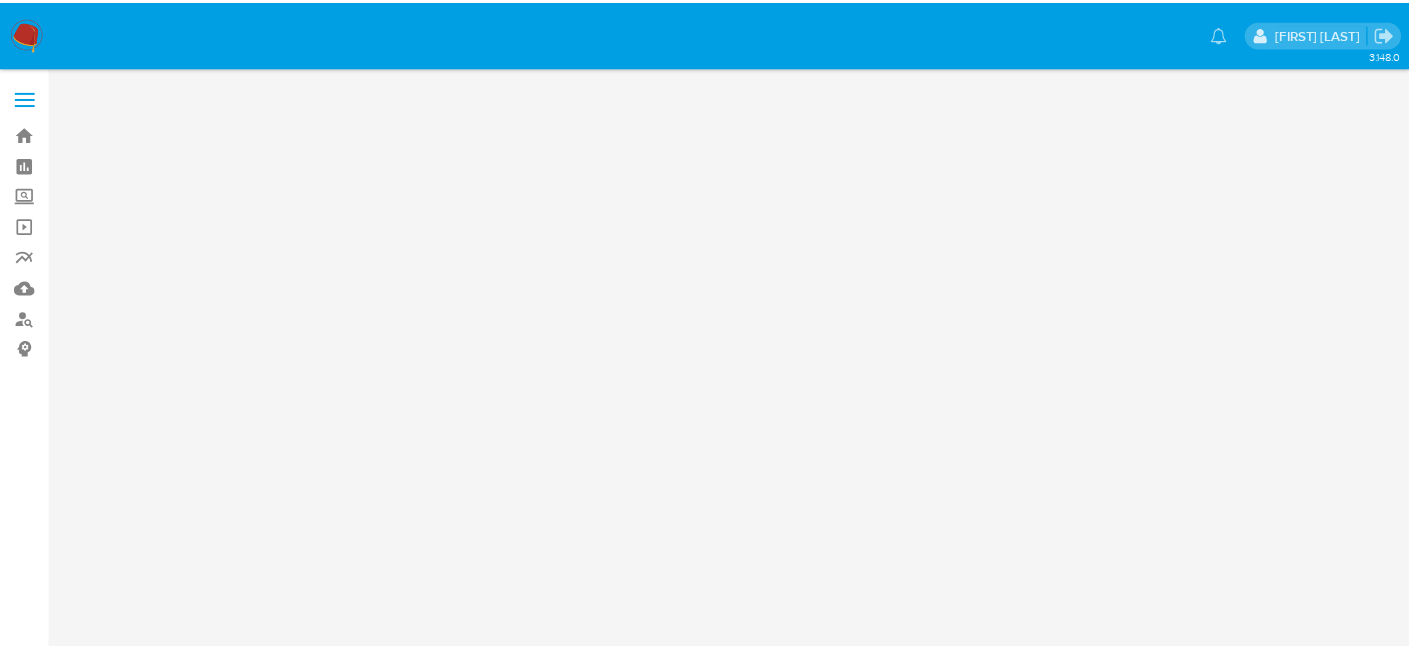 scroll, scrollTop: 0, scrollLeft: 0, axis: both 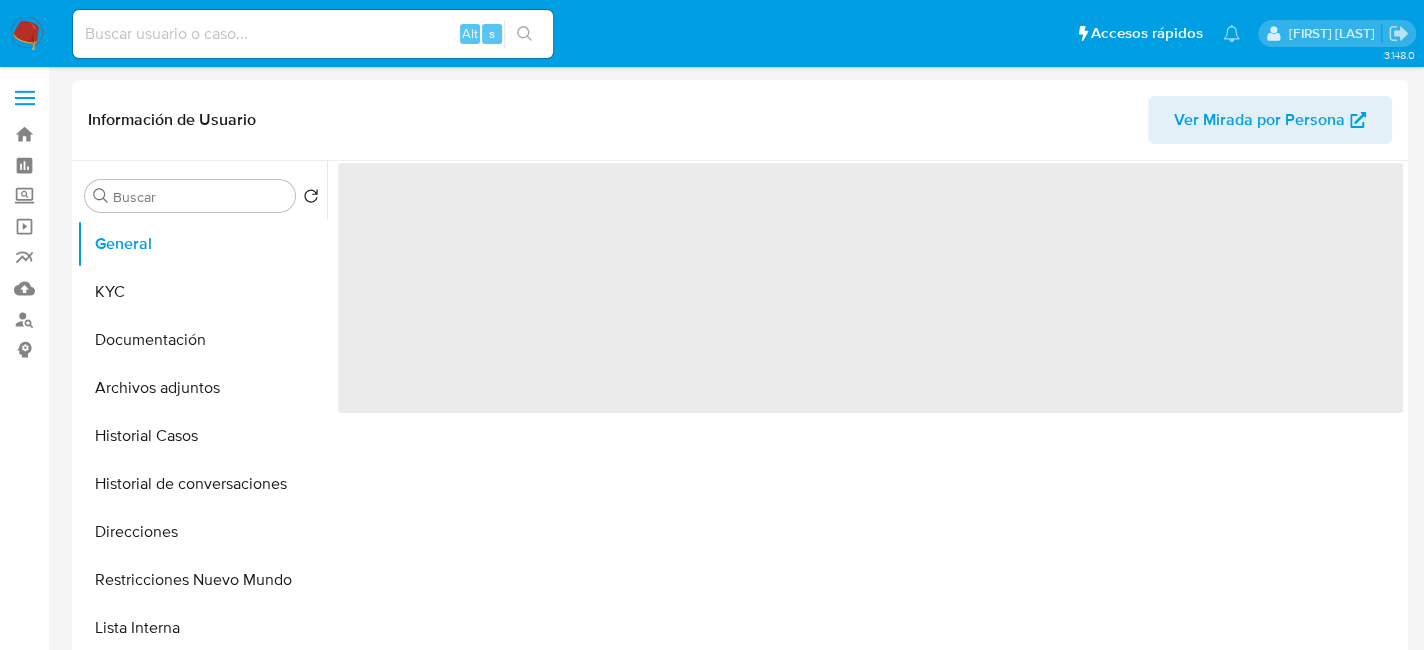 select on "10" 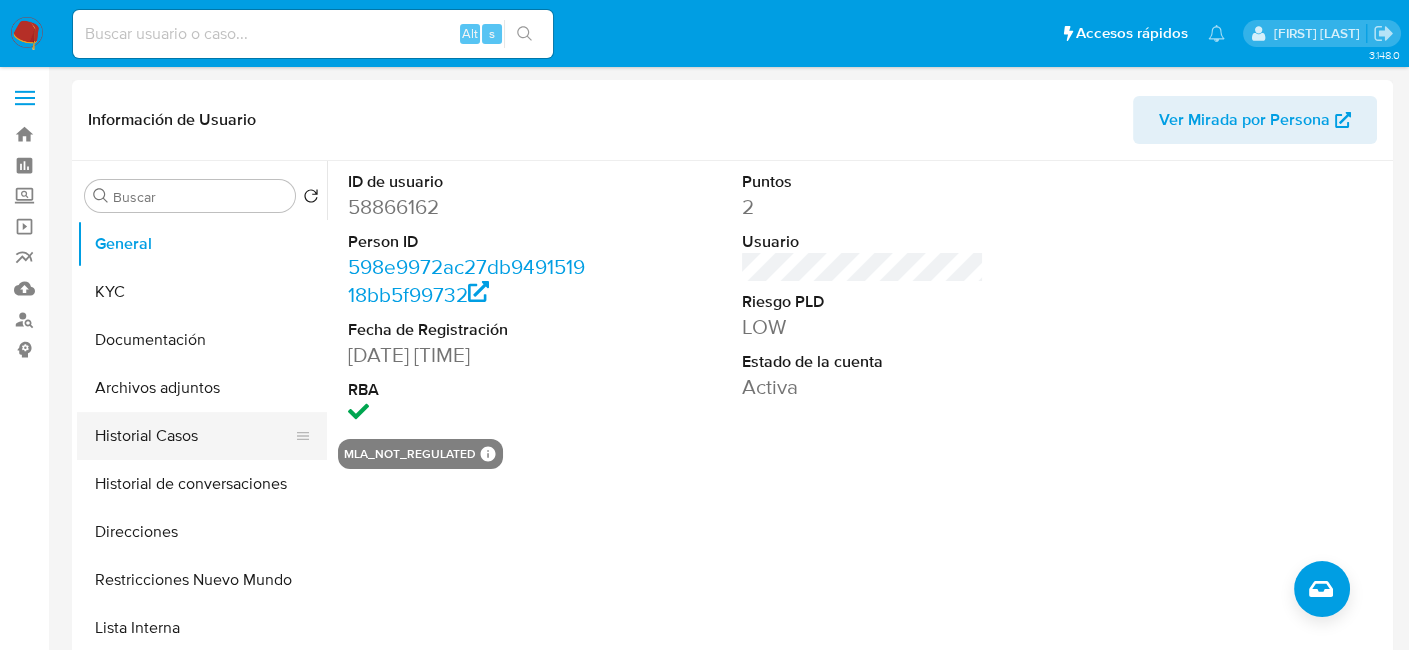 click on "Historial Casos" at bounding box center [194, 436] 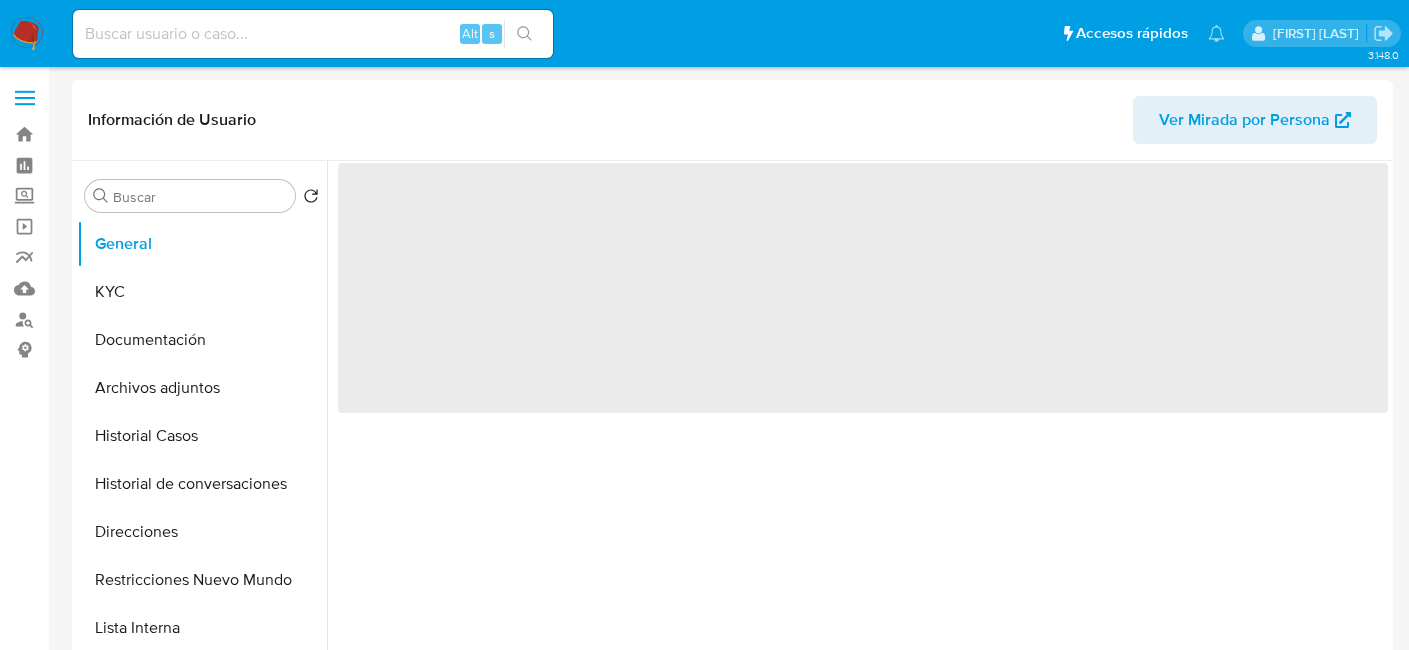 select on "10" 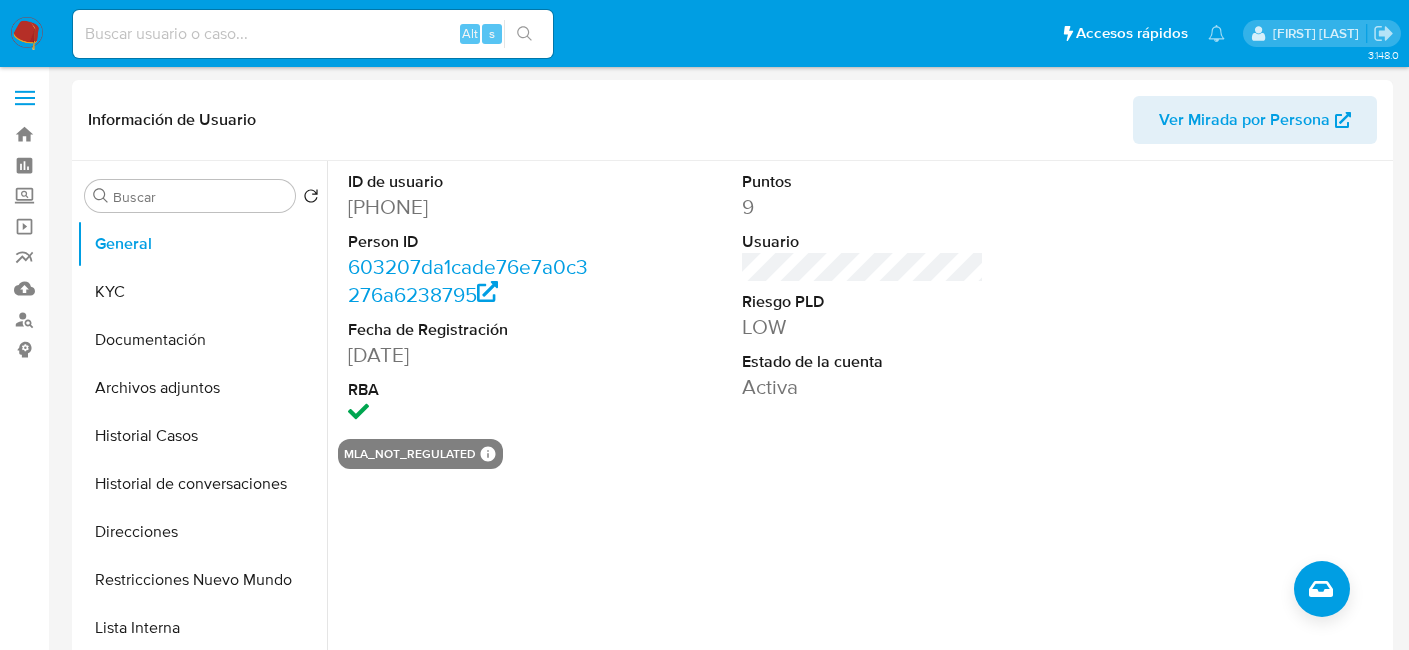 scroll, scrollTop: 0, scrollLeft: 0, axis: both 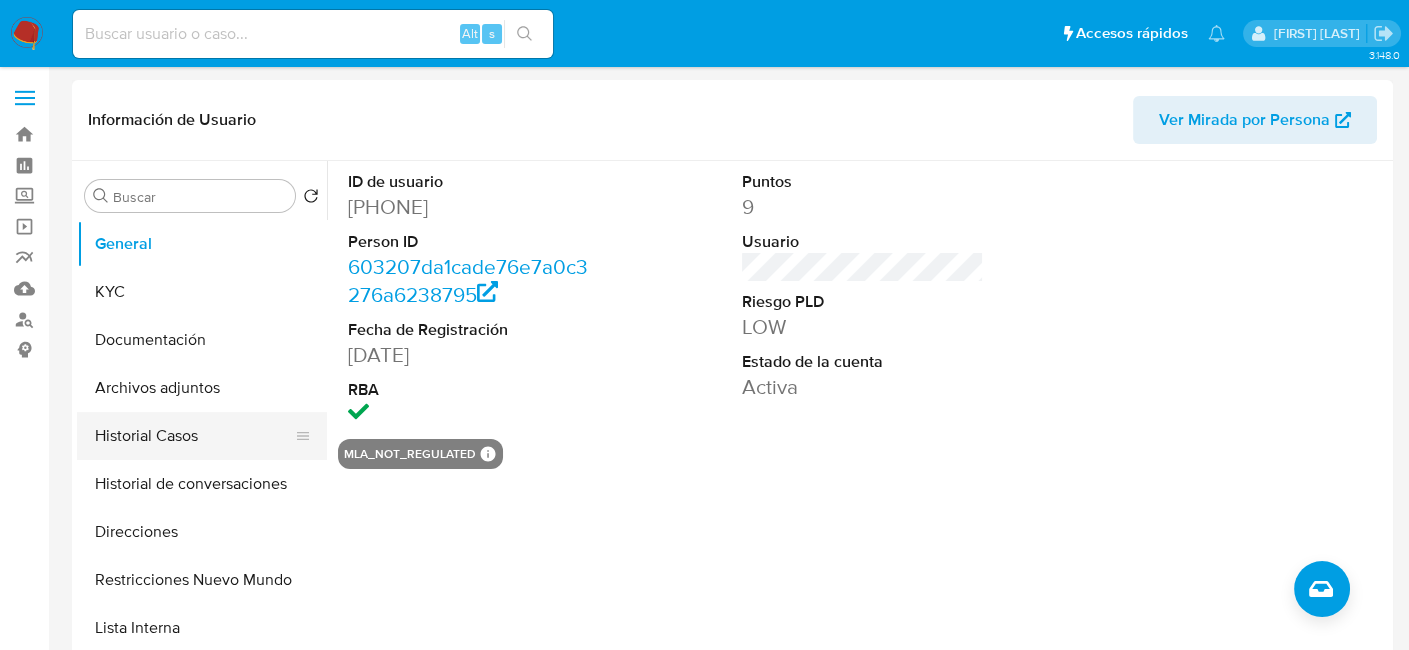 click on "Historial Casos" at bounding box center [194, 436] 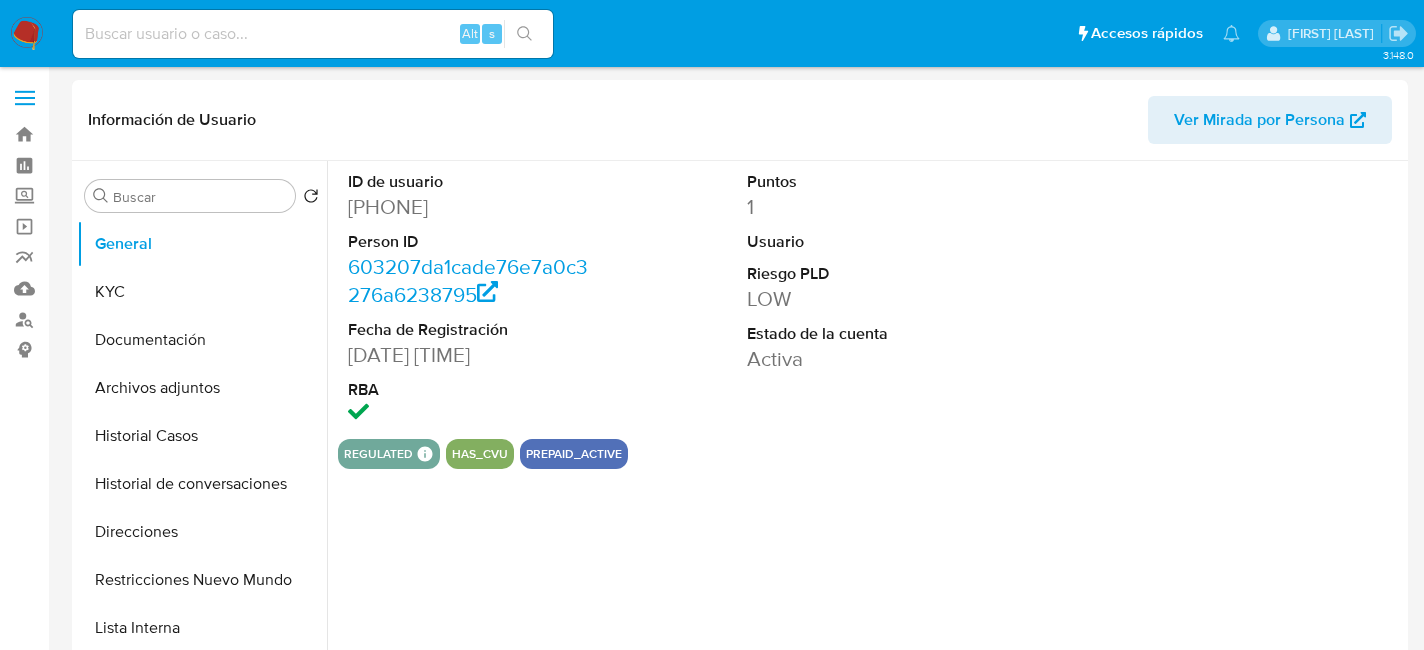 select on "10" 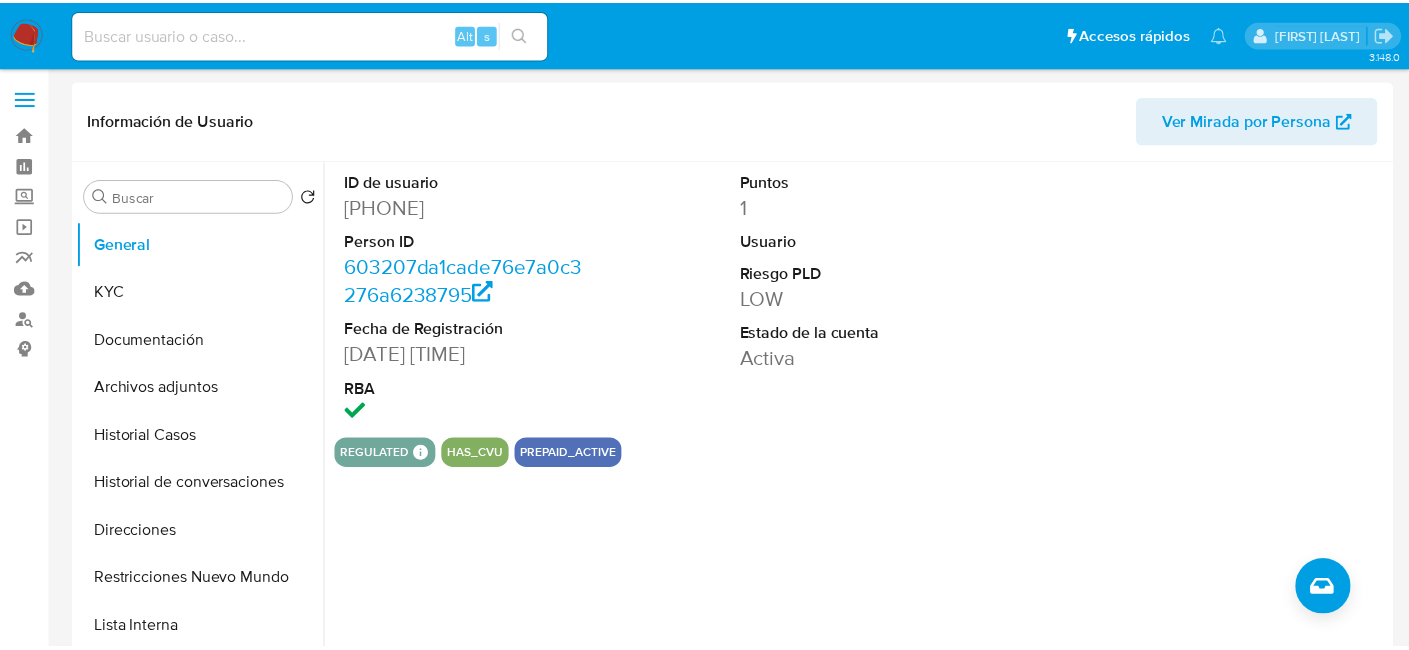 scroll, scrollTop: 0, scrollLeft: 0, axis: both 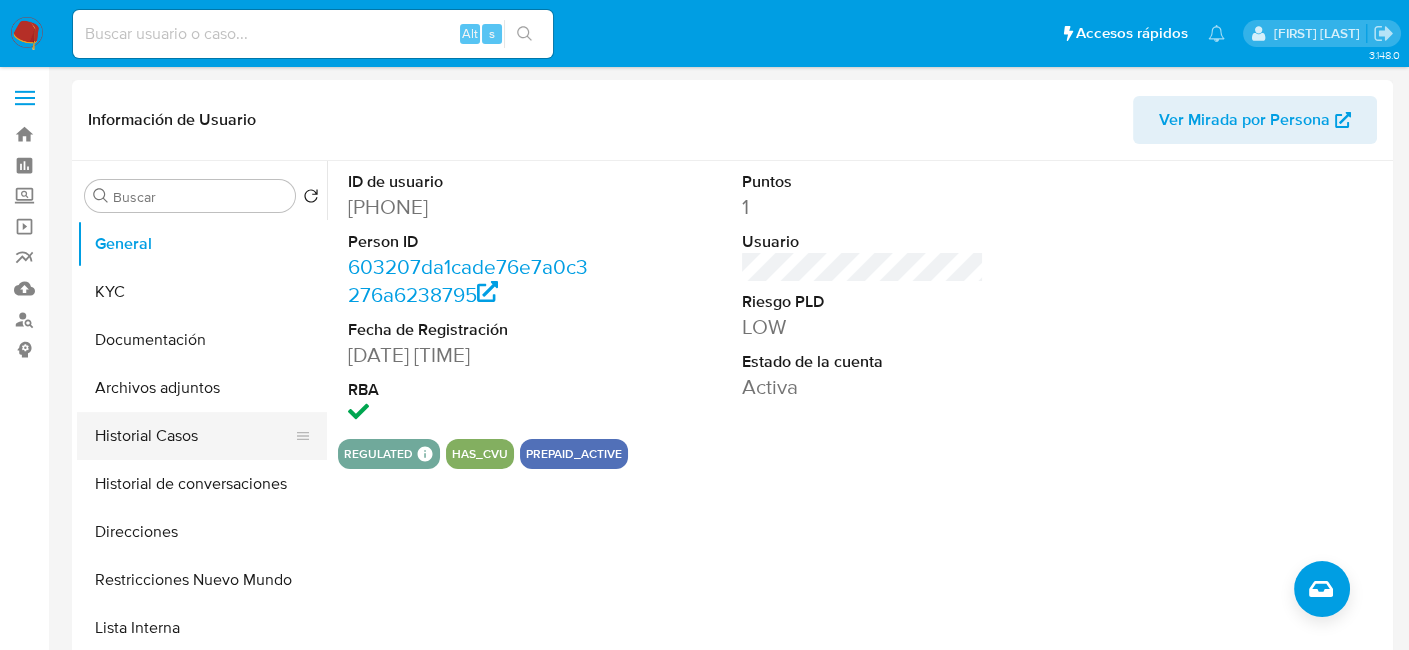 click on "Historial Casos" at bounding box center [194, 436] 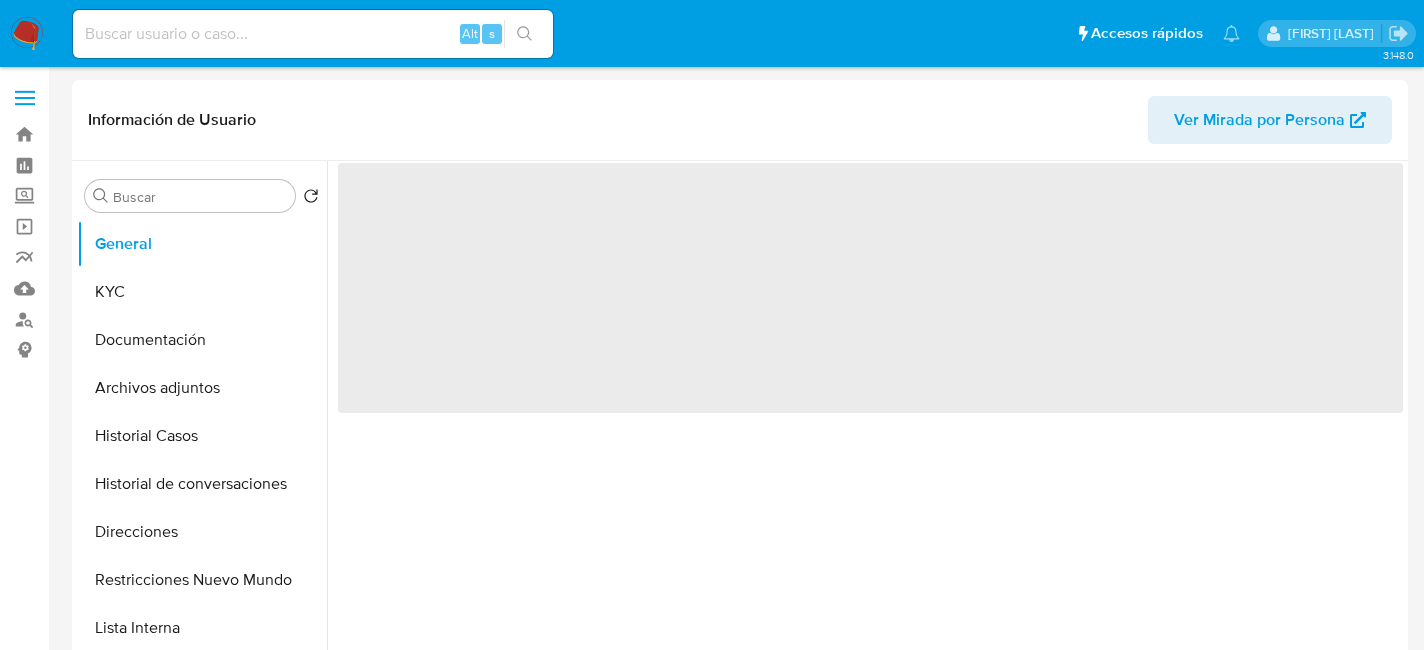 select on "10" 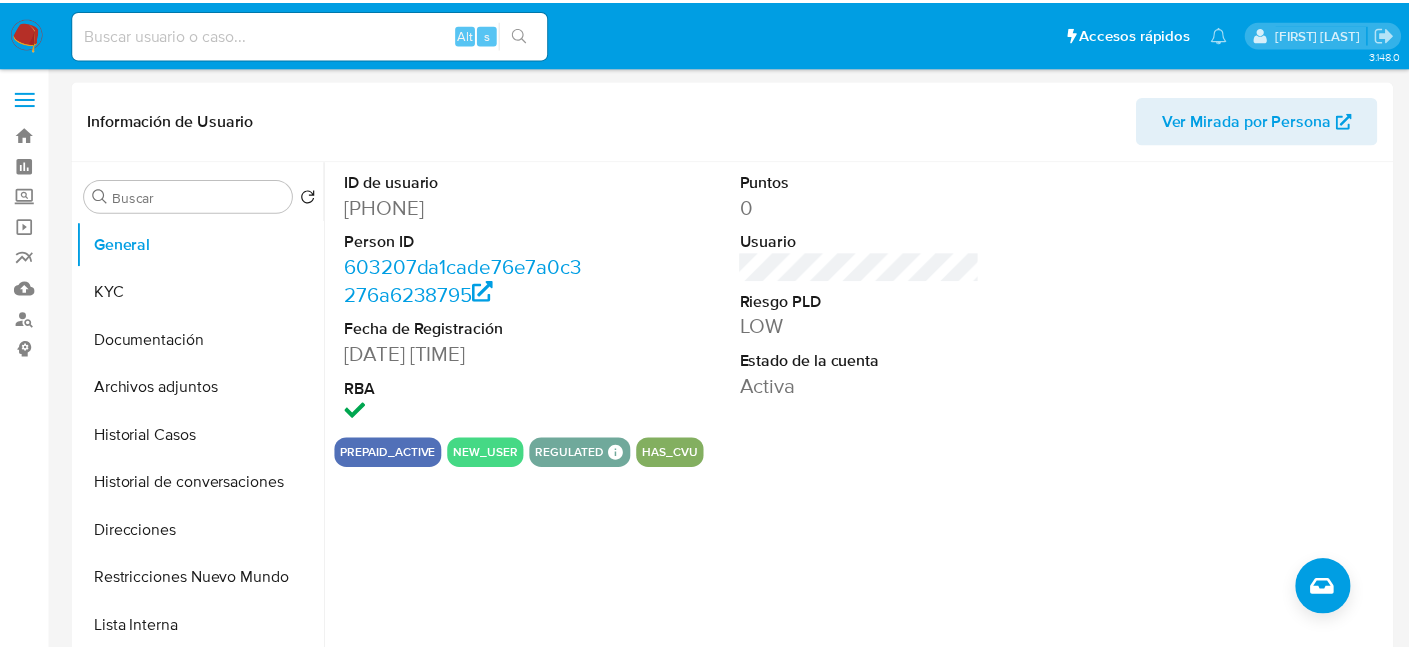 scroll, scrollTop: 0, scrollLeft: 0, axis: both 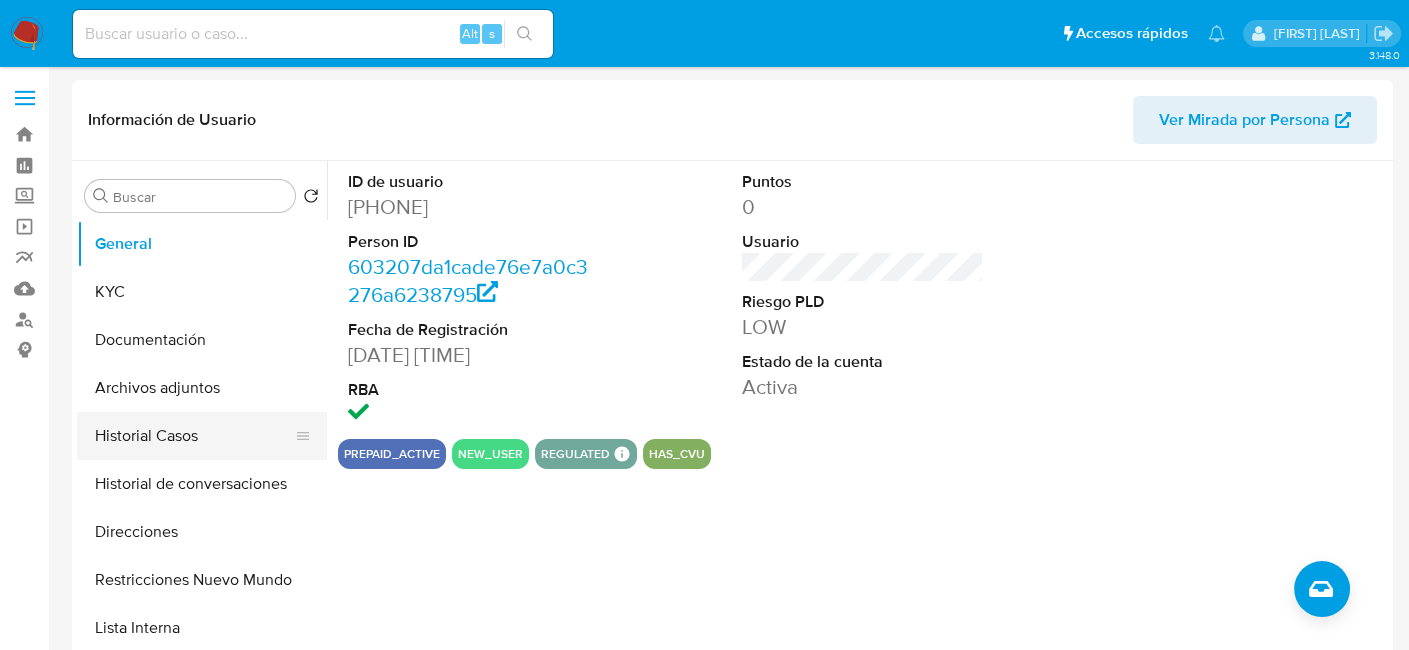 click on "Historial Casos" at bounding box center [194, 436] 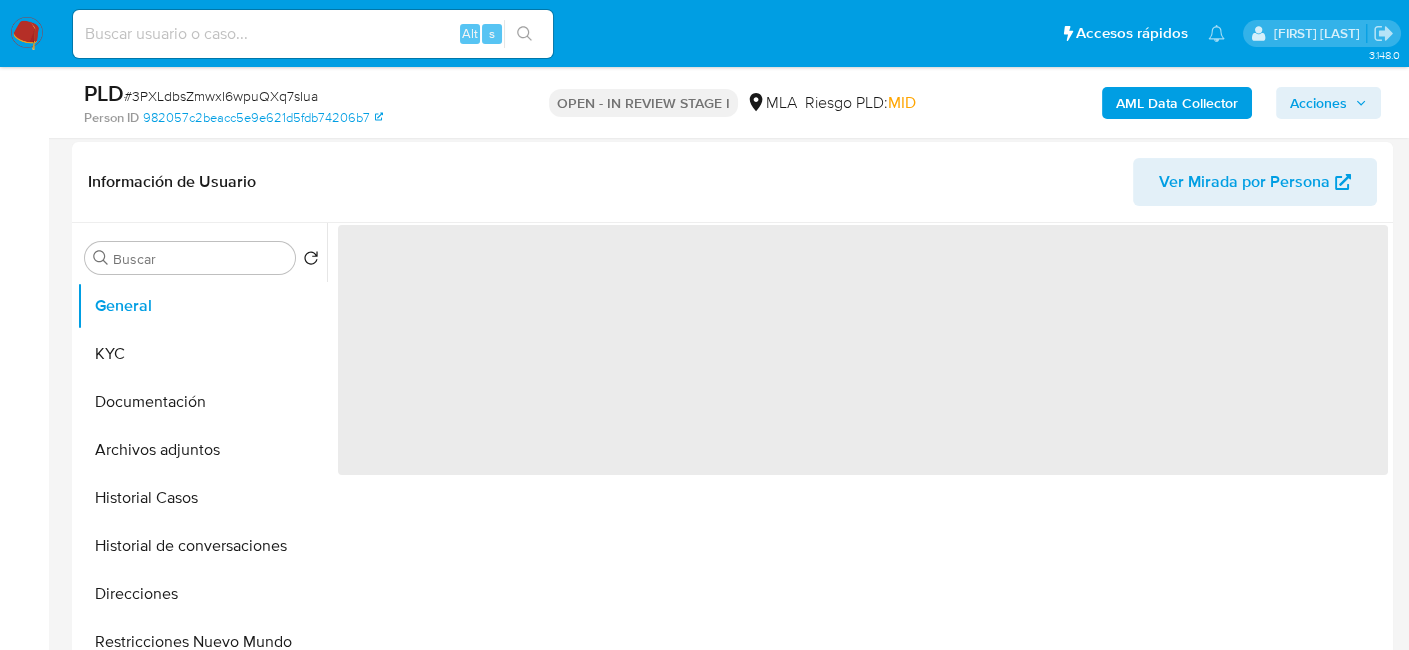 scroll, scrollTop: 400, scrollLeft: 0, axis: vertical 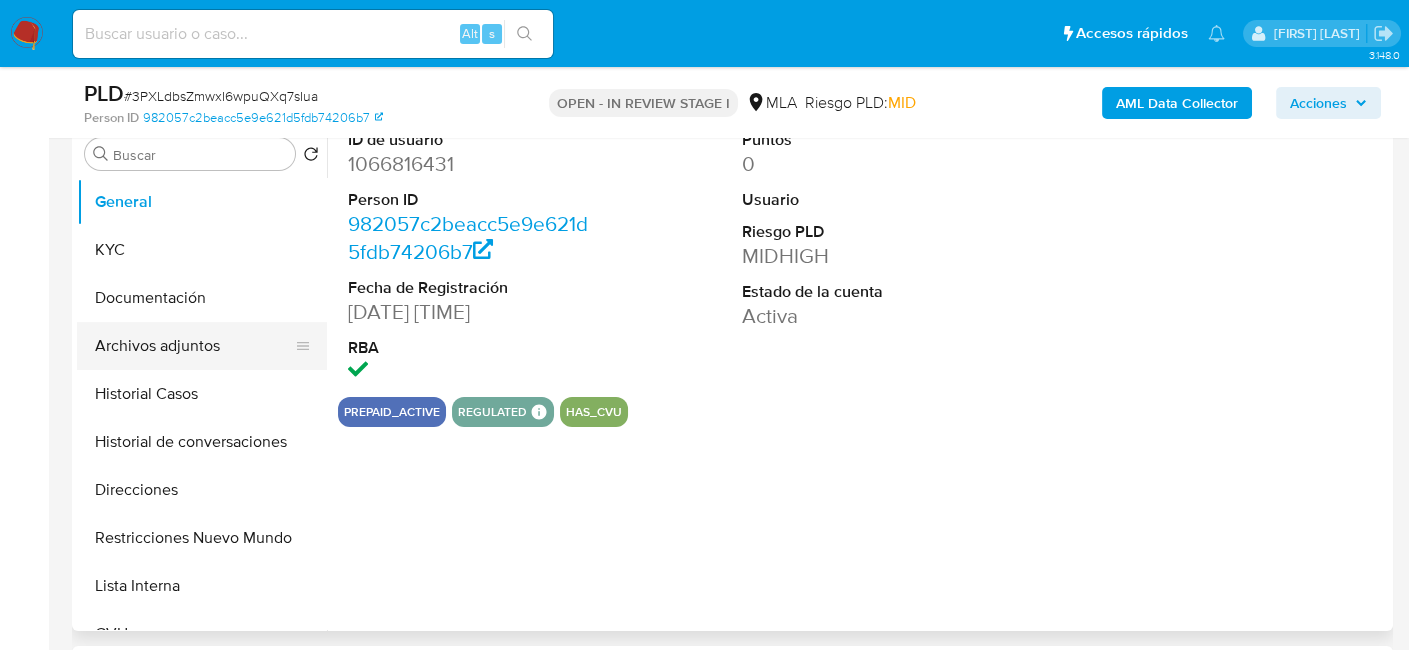 click on "Archivos adjuntos" at bounding box center [194, 346] 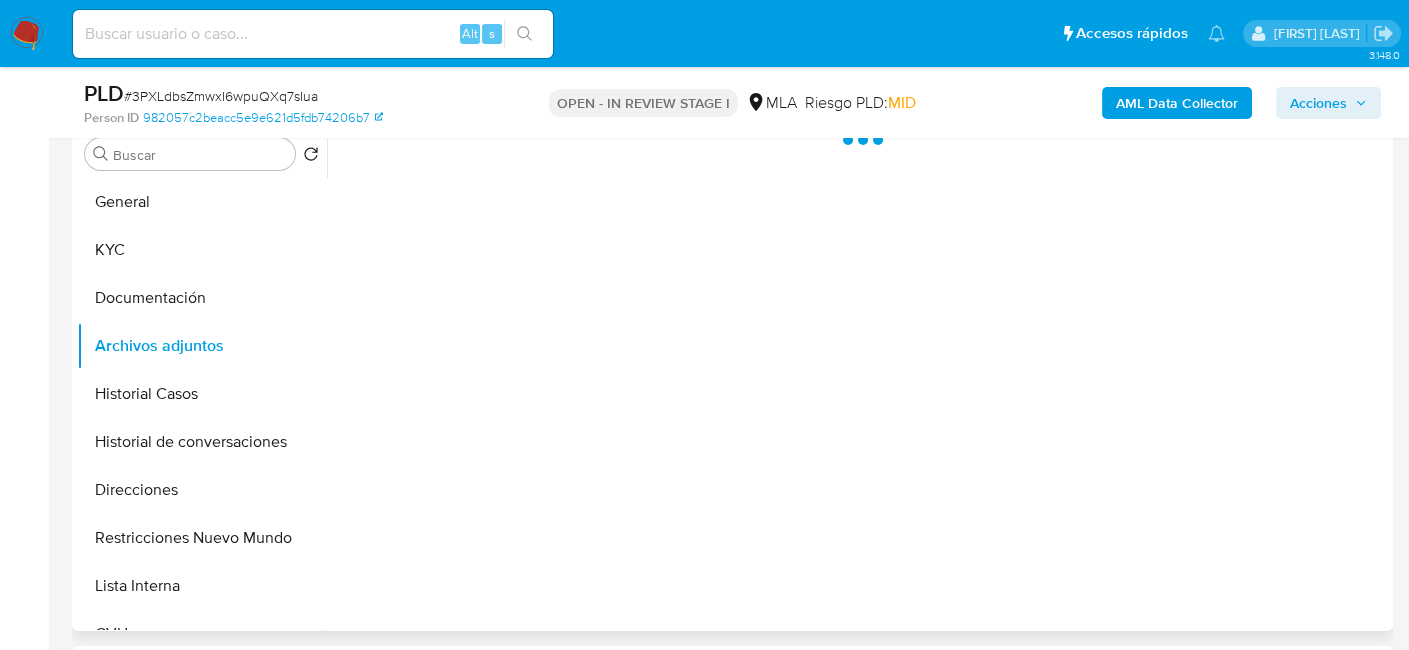 select on "10" 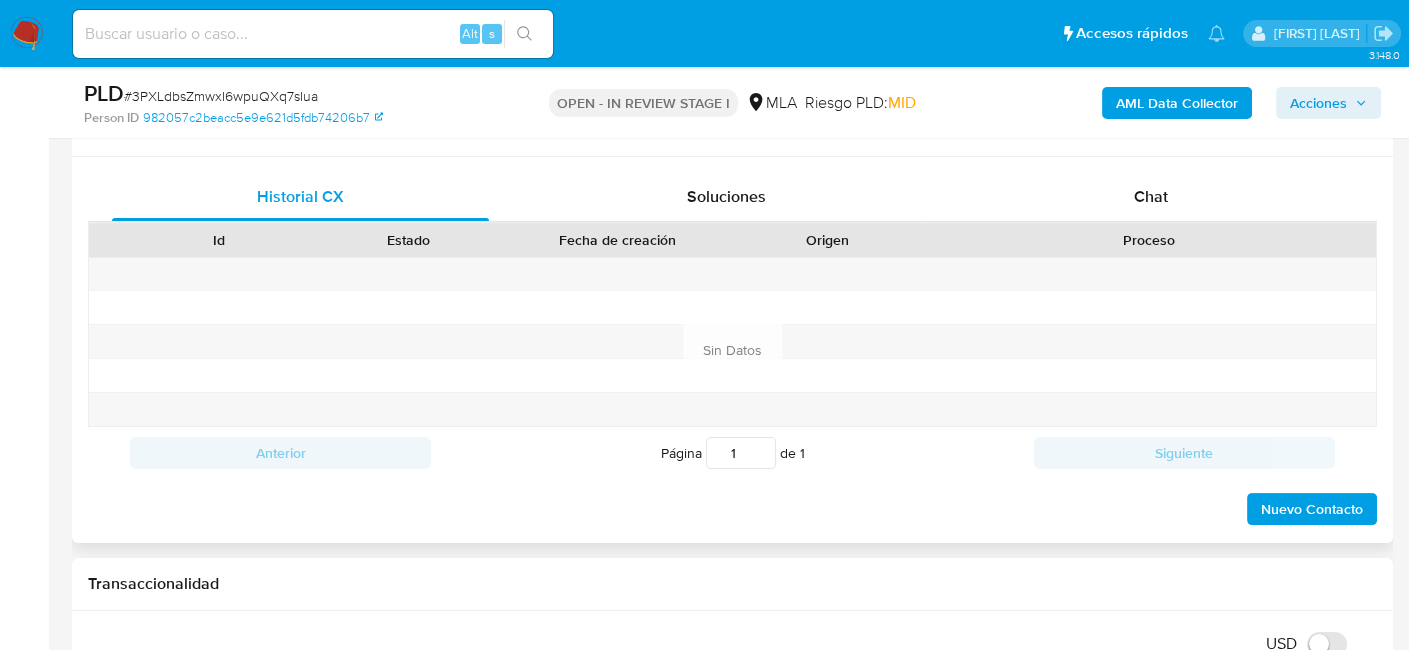 scroll, scrollTop: 1000, scrollLeft: 0, axis: vertical 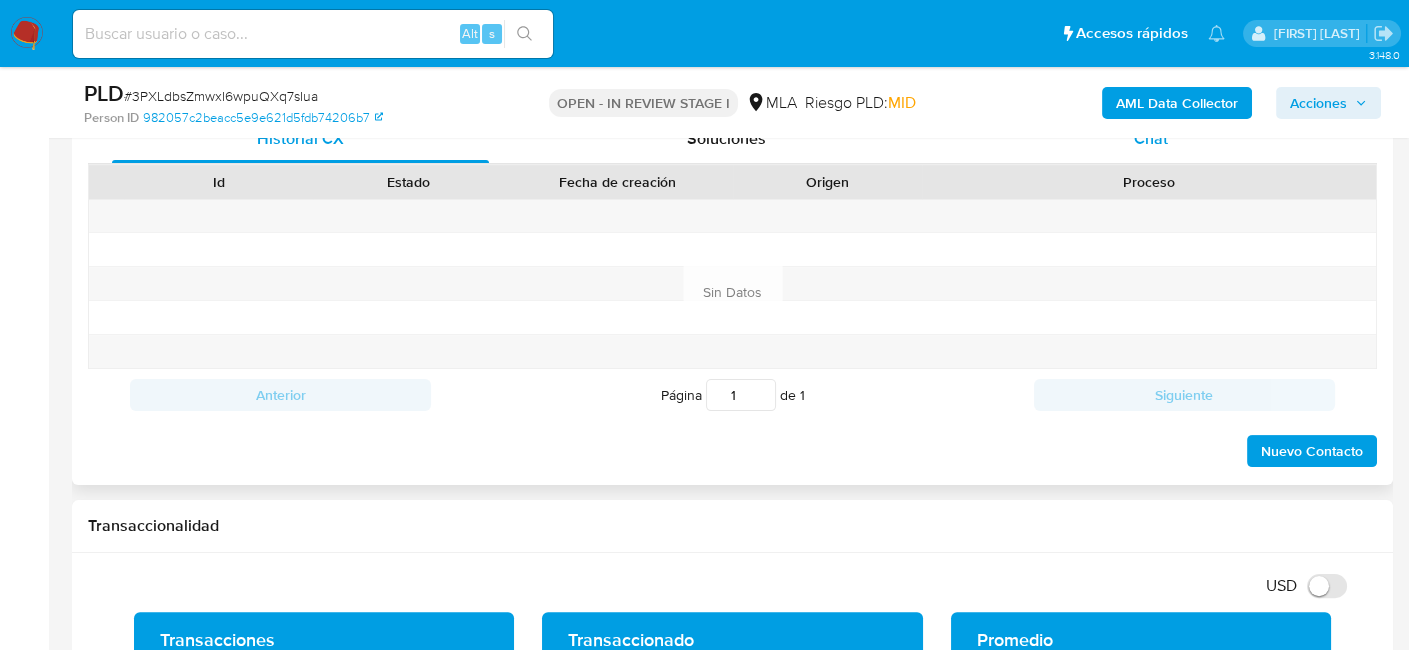 click on "Chat" at bounding box center (1151, 139) 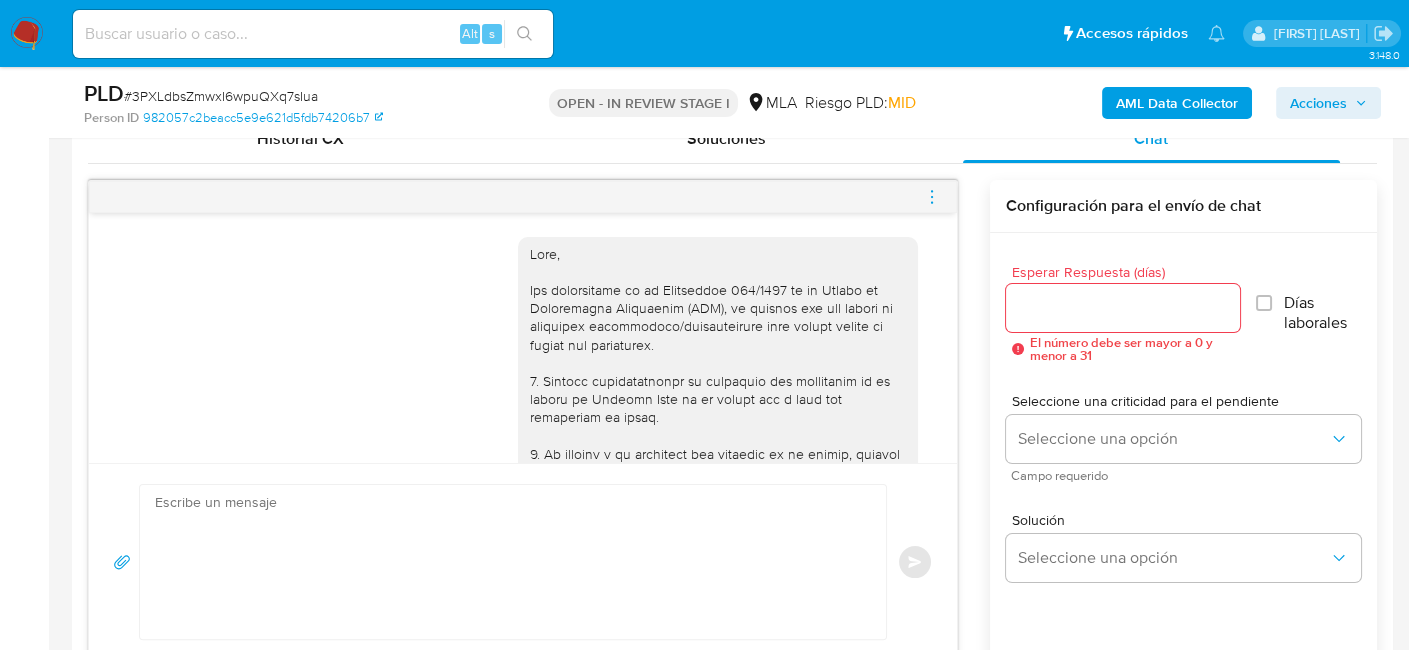 scroll, scrollTop: 1100, scrollLeft: 0, axis: vertical 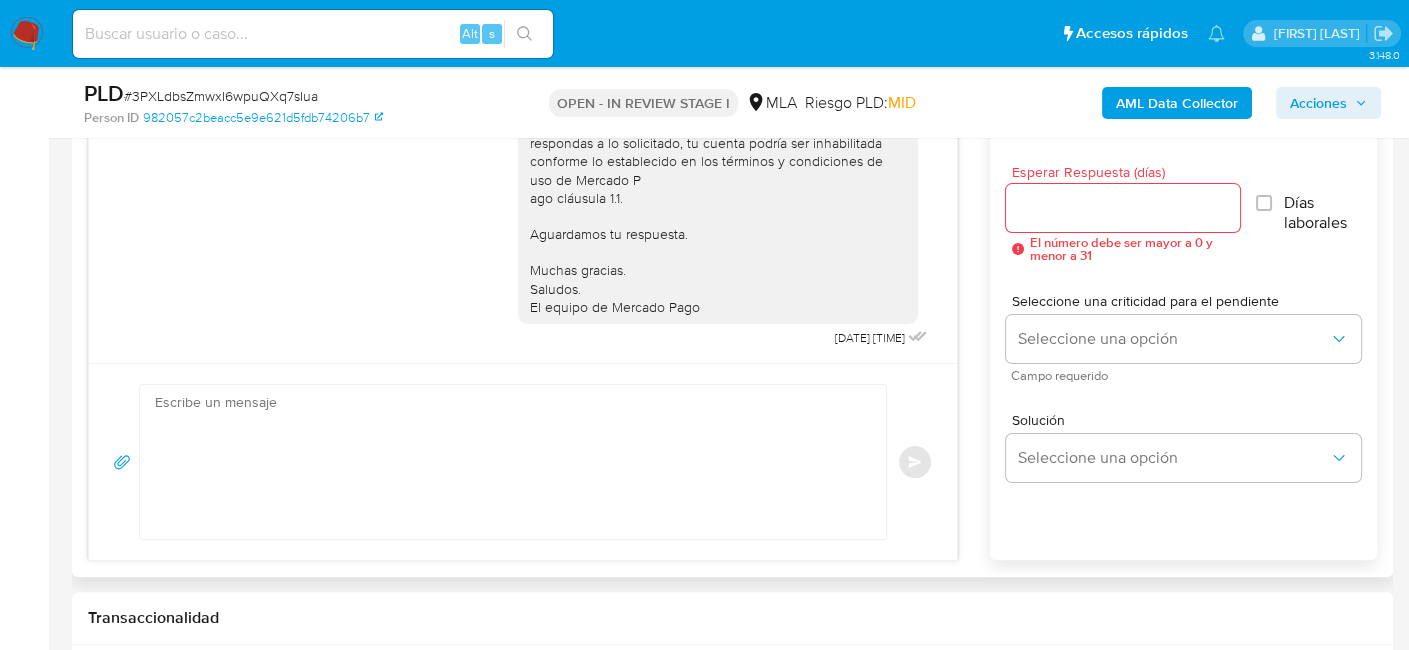 click at bounding box center [508, 462] 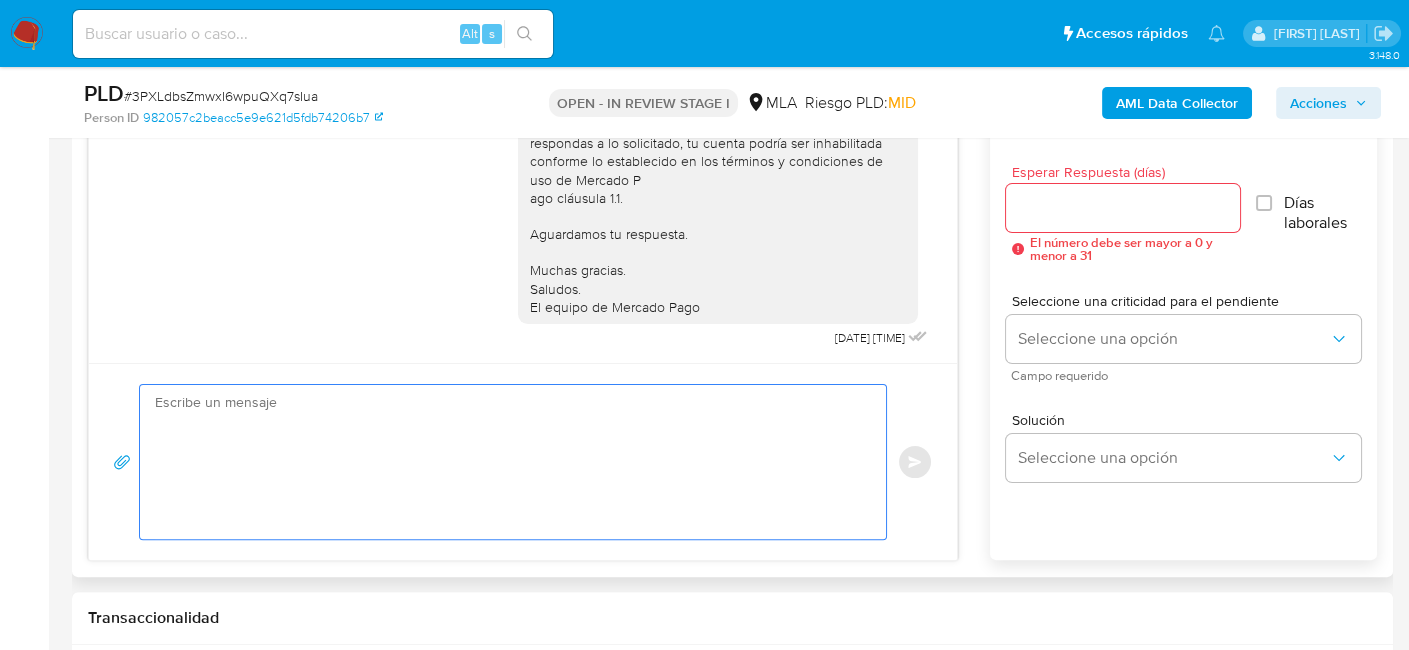 paste on "Hola,
Esperamos que te encuentres muy bien.
Te consultamos si tuviste oportunidad de leer el requerimiento de información y documentación enviado.
Es importante que sepas que, en el caso de que no respondas a lo solicitado, tu cuenta podría ser inhabilitada conforme lo establecido en los términos y condiciones de uso de Mercado Pago.
Aguardamos tu respuesta.
Saludos,
Equipo de Mercado Pago." 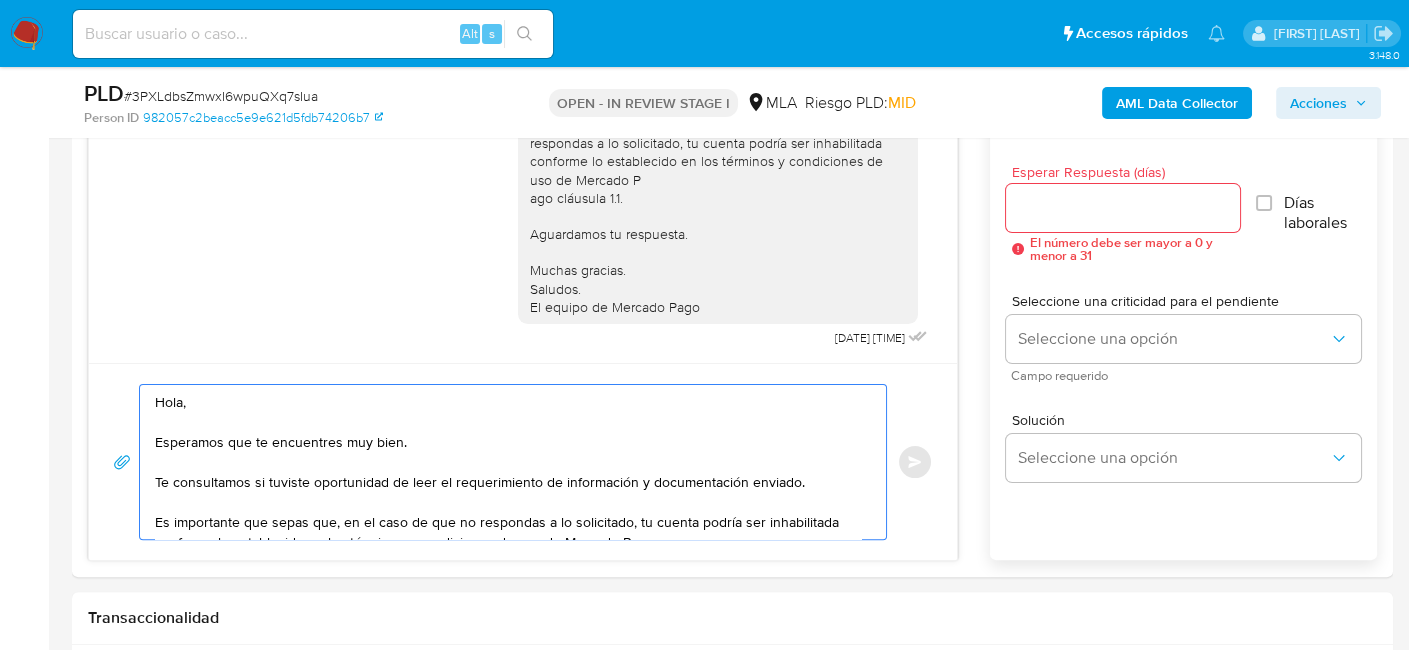 scroll, scrollTop: 107, scrollLeft: 0, axis: vertical 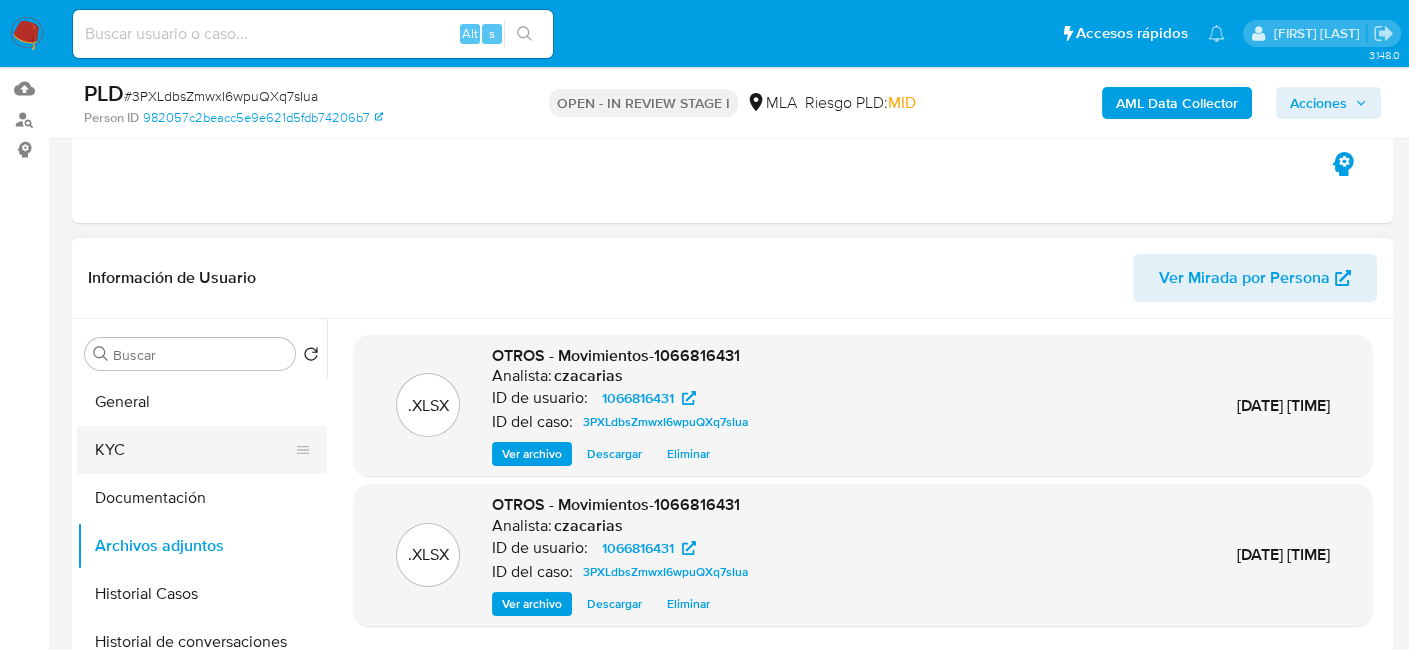 click on "KYC" at bounding box center (194, 450) 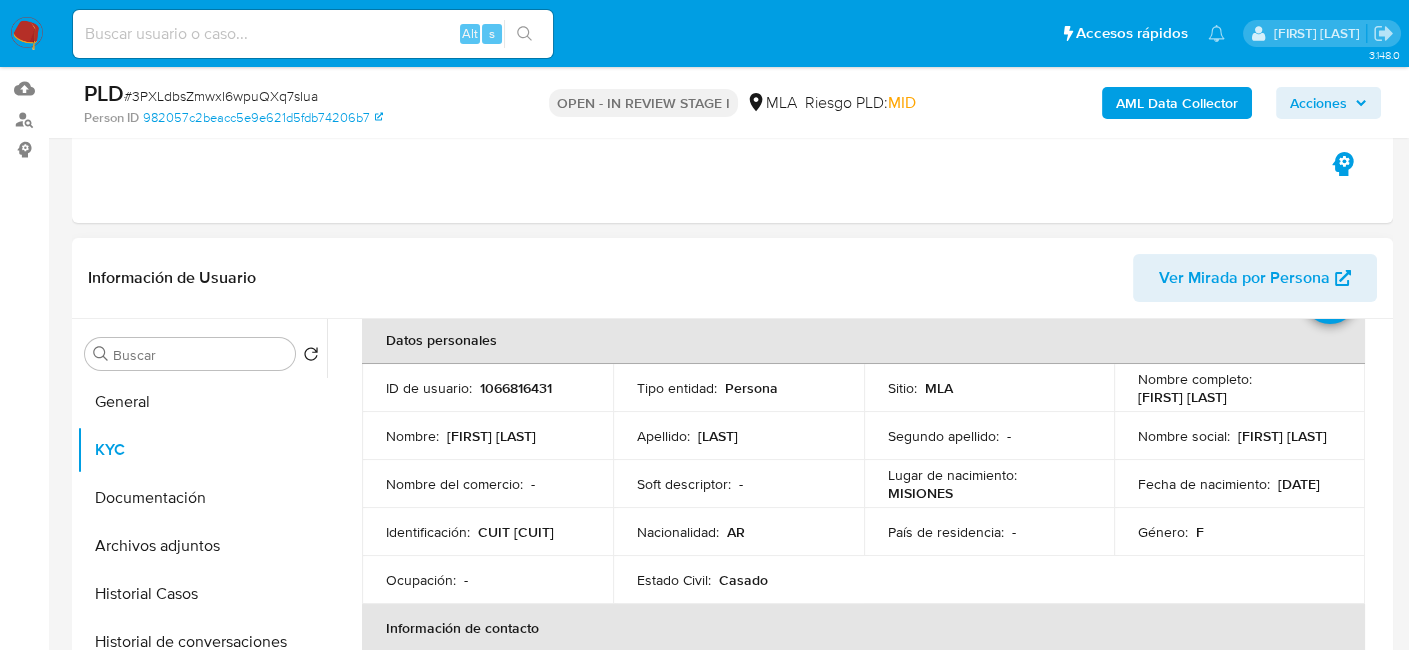 scroll, scrollTop: 0, scrollLeft: 0, axis: both 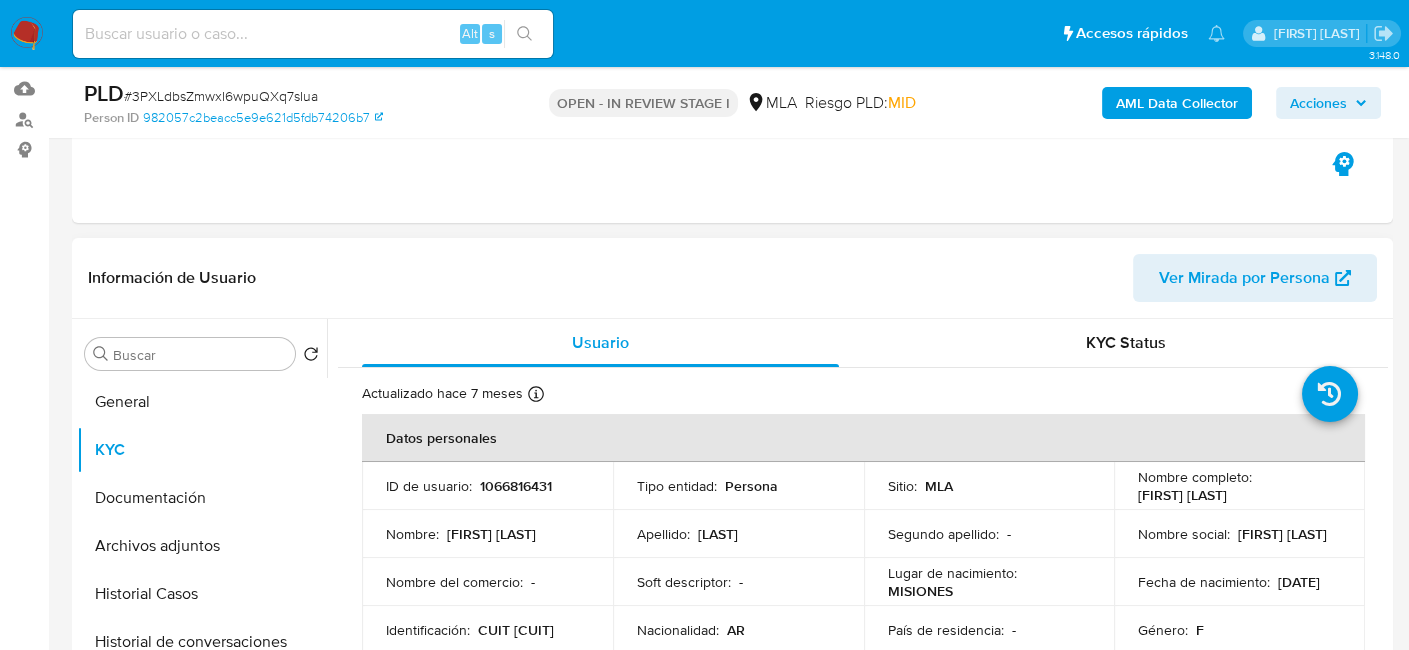 drag, startPoint x: 1131, startPoint y: 499, endPoint x: 1283, endPoint y: 493, distance: 152.11838 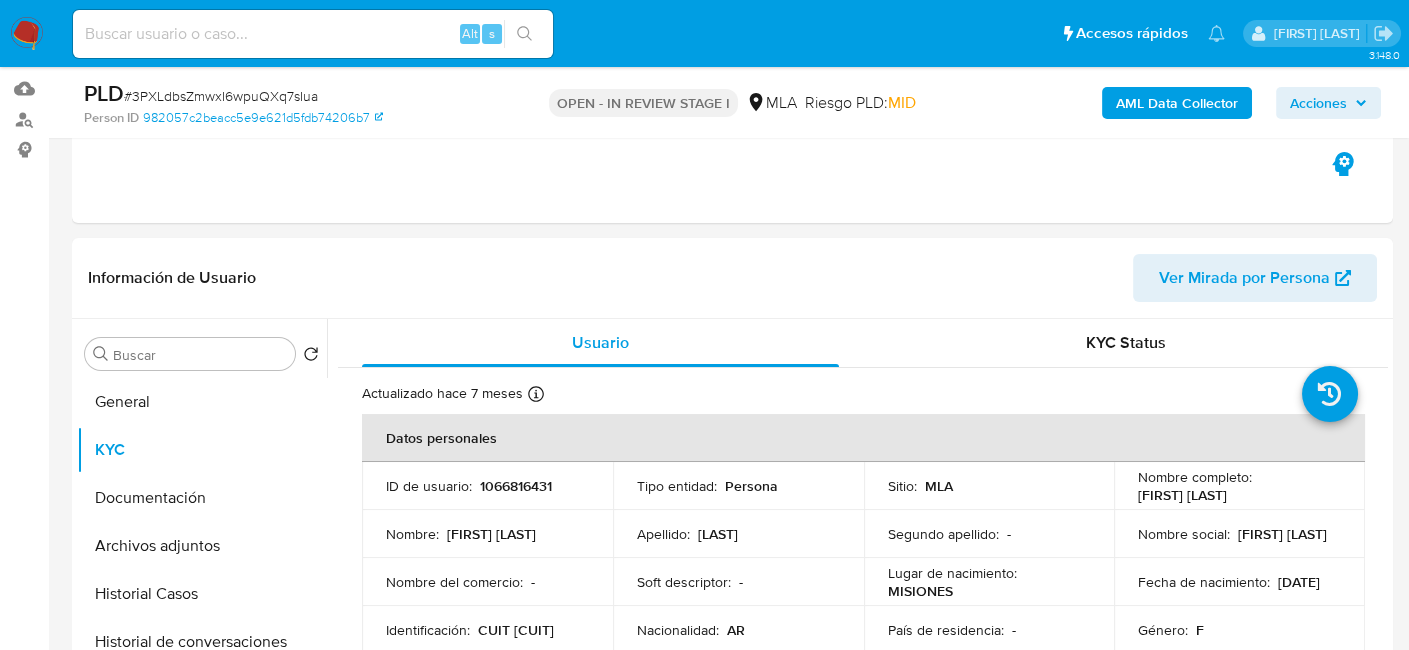 copy on "Mabel Silvia Maidana" 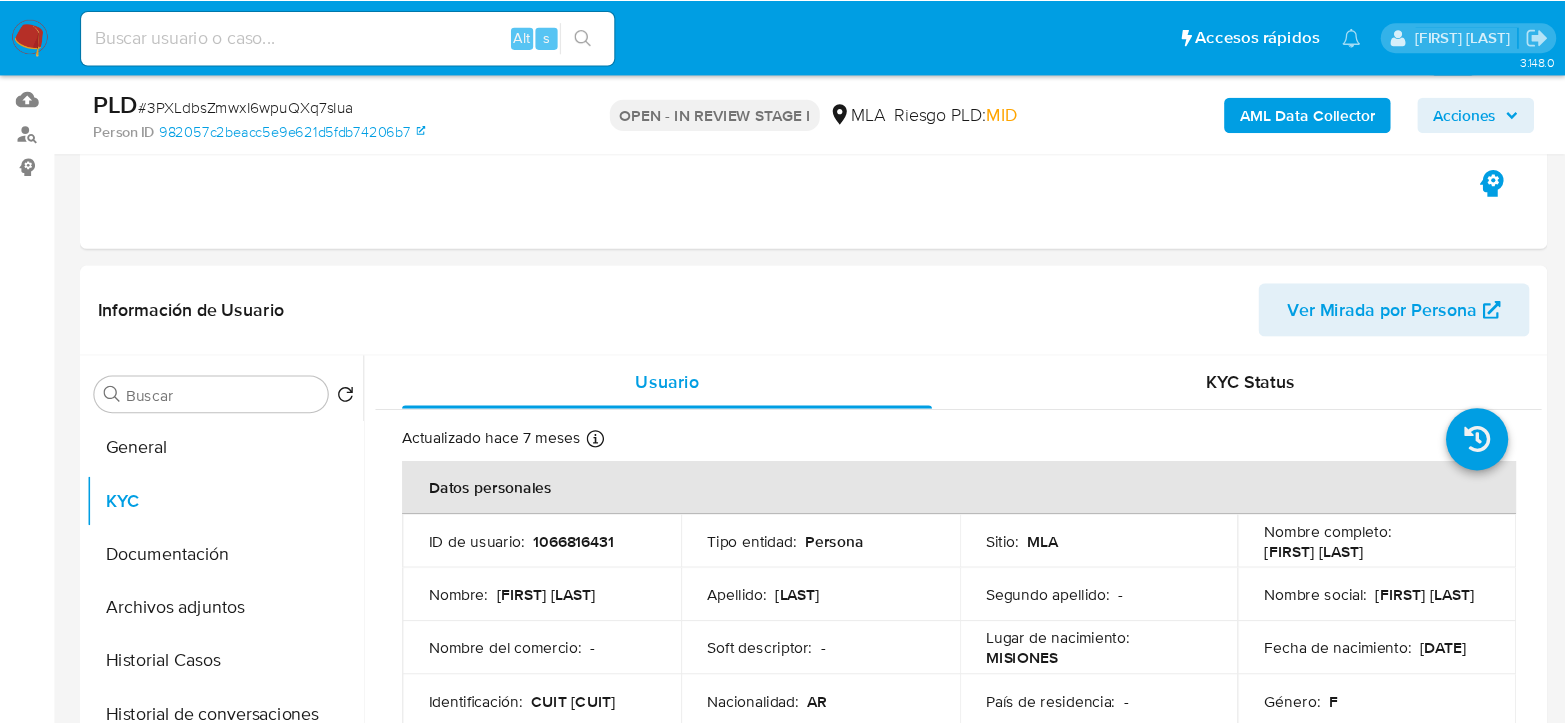 scroll, scrollTop: 493, scrollLeft: 0, axis: vertical 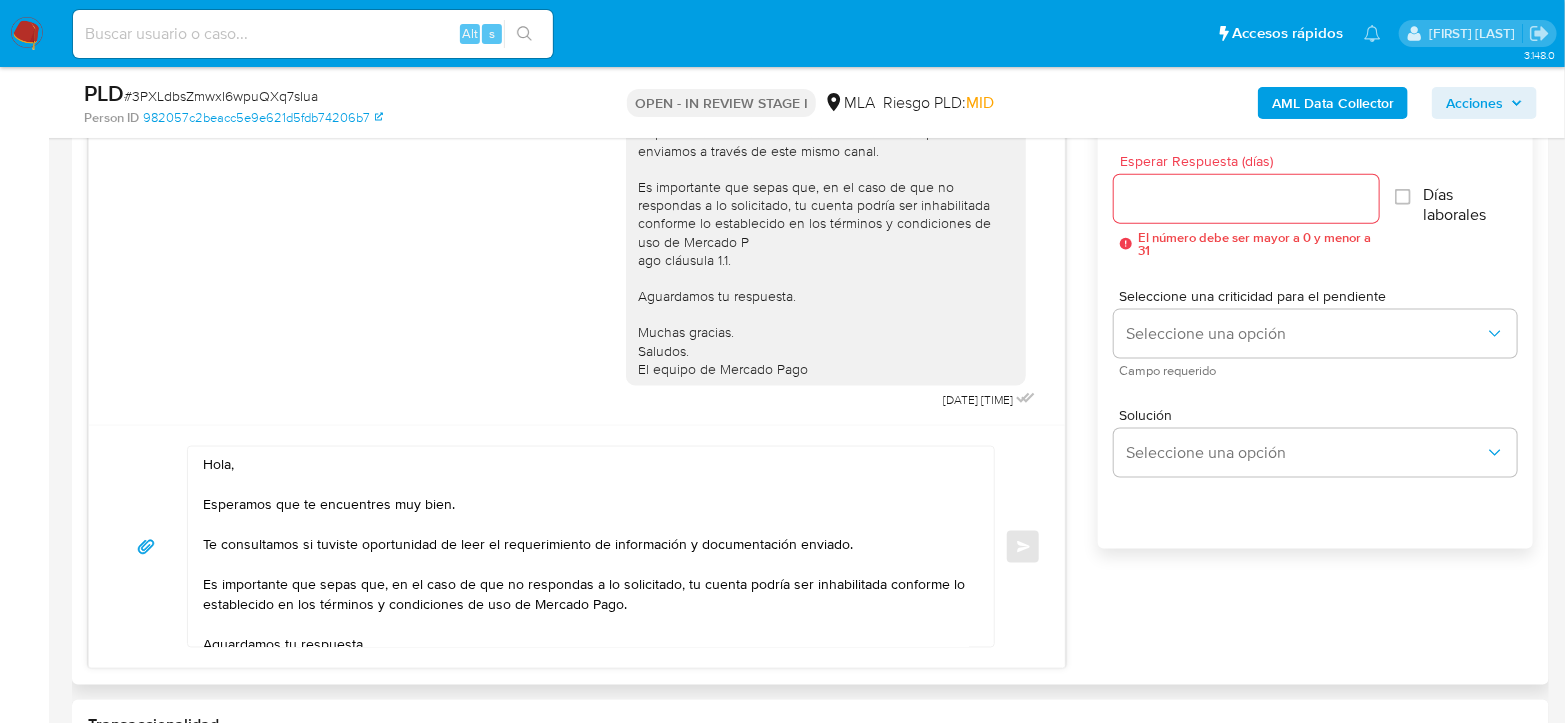click on "Hola,
Esperamos que te encuentres muy bien.
Te consultamos si tuviste oportunidad de leer el requerimiento de información y documentación enviado.
Es importante que sepas que, en el caso de que no respondas a lo solicitado, tu cuenta podría ser inhabilitada conforme lo establecido en los términos y condiciones de uso de Mercado Pago.
Aguardamos tu respuesta.
Saludos,
Equipo de Mercado Pago." at bounding box center (586, 547) 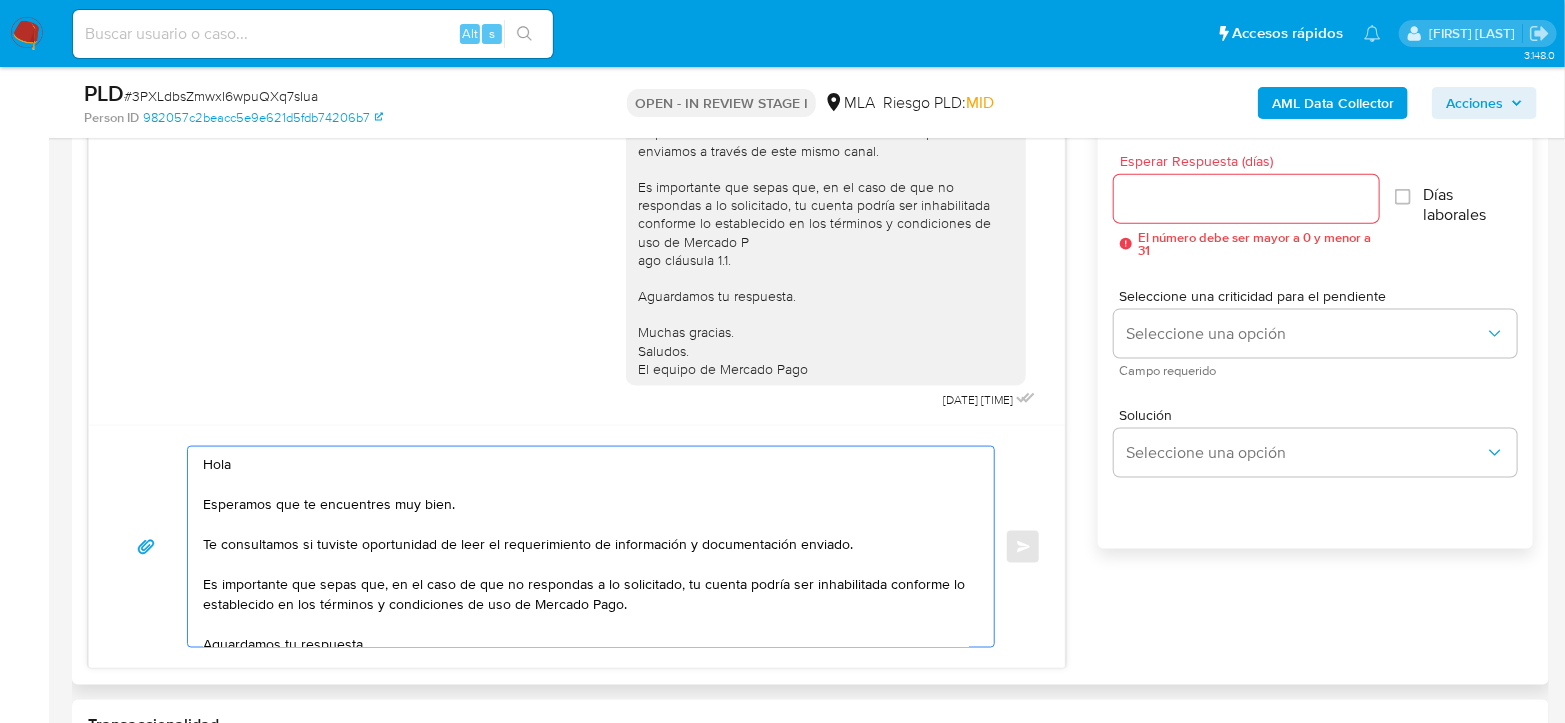 paste on "Mabel Silvia Maidana" 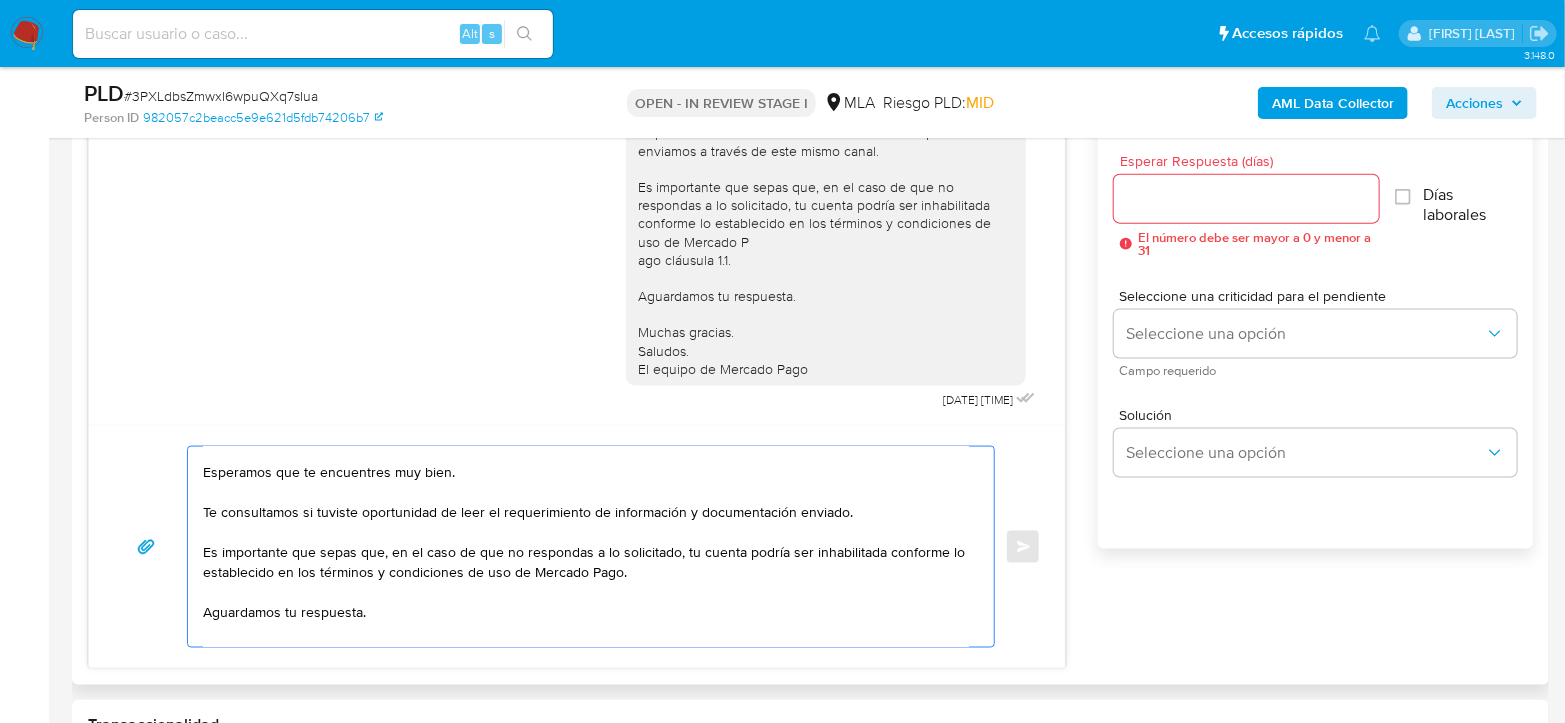 scroll, scrollTop: 0, scrollLeft: 0, axis: both 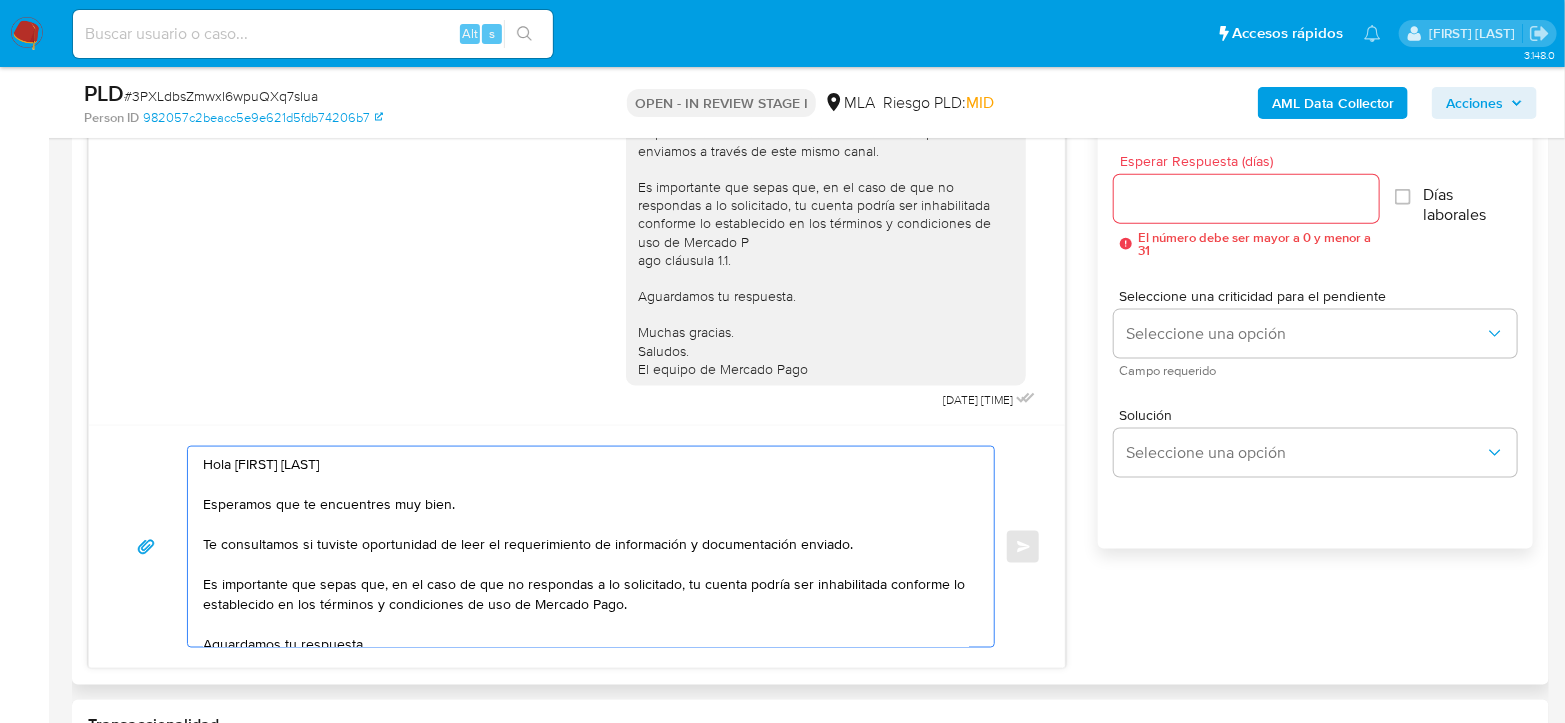 click on "Hola Mabel Silvia Maidana
Esperamos que te encuentres muy bien.
Te consultamos si tuviste oportunidad de leer el requerimiento de información y documentación enviado.
Es importante que sepas que, en el caso de que no respondas a lo solicitado, tu cuenta podría ser inhabilitada conforme lo establecido en los términos y condiciones de uso de Mercado Pago.
Aguardamos tu respuesta.
Saludos,
Equipo de Mercado Pago." at bounding box center (586, 547) 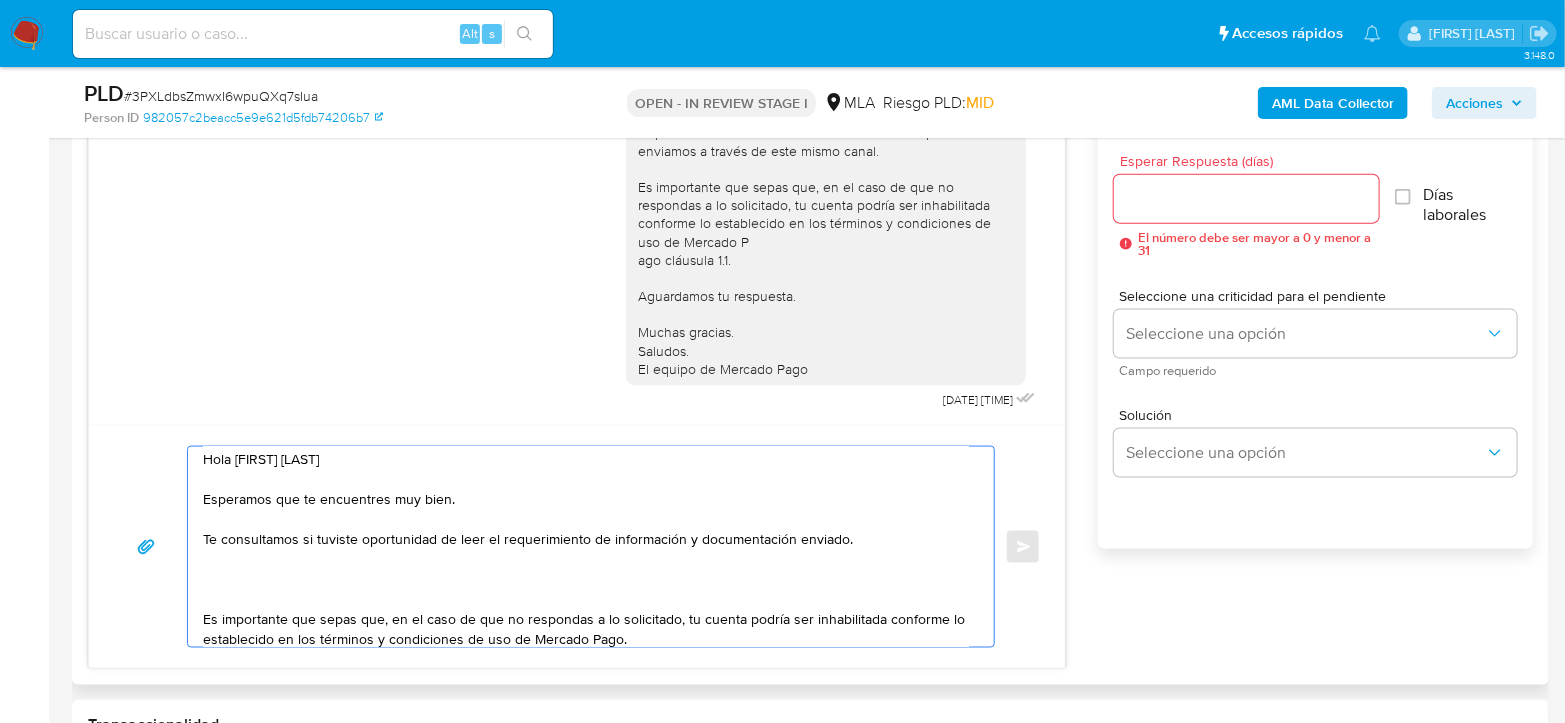 scroll, scrollTop: 0, scrollLeft: 0, axis: both 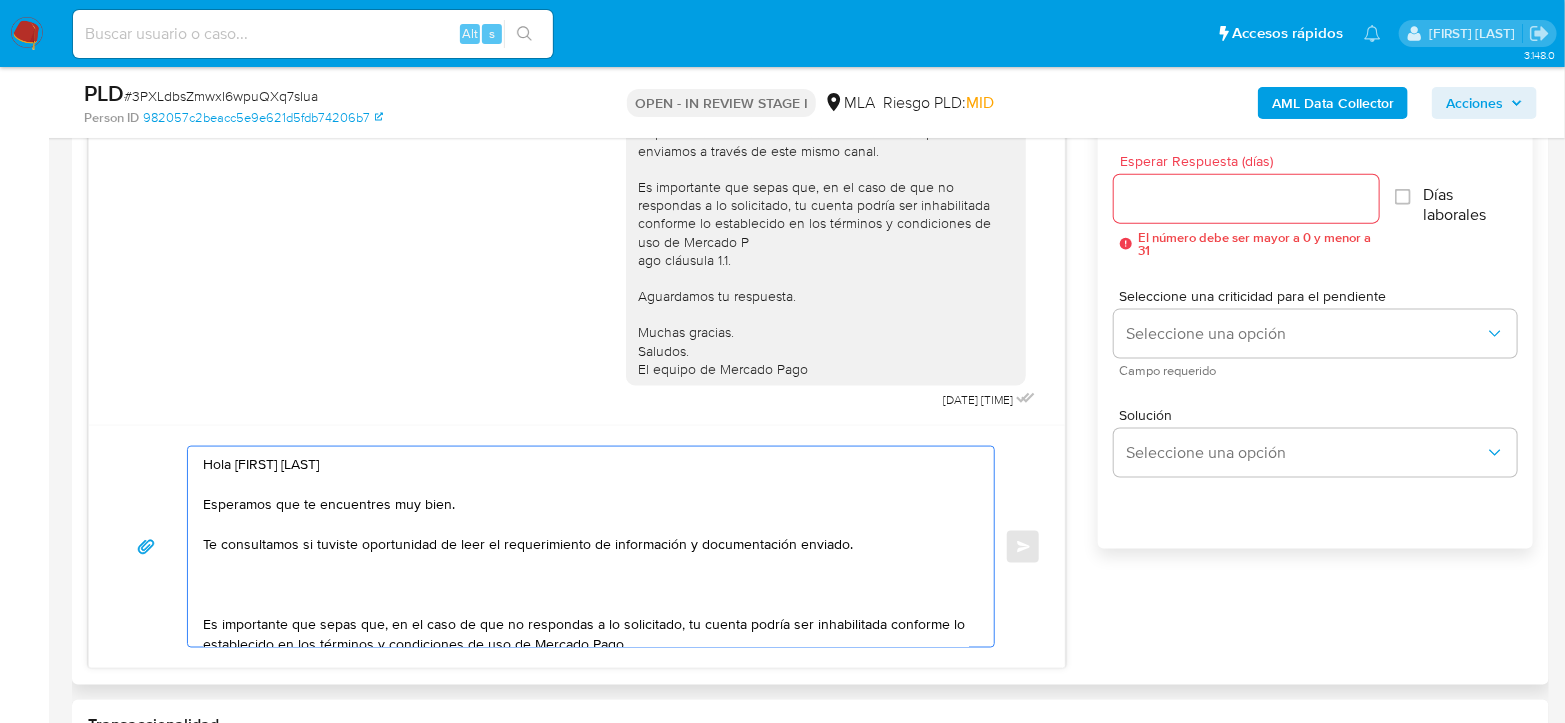 paste on "En función de las operaciones registradas en la cuenta de la compañía, necesitamos que nos brindes la siguiente información y/o documentación:
1. Descripción de la actividad comercial canalizada a través de la plataforma de Mercado Libre/Mercado Pago: Por favor, descríbenos la actividad comercial que la compañía lleva a cabo utilizando la plataforma de Mercado Libre/Mercado Pago." 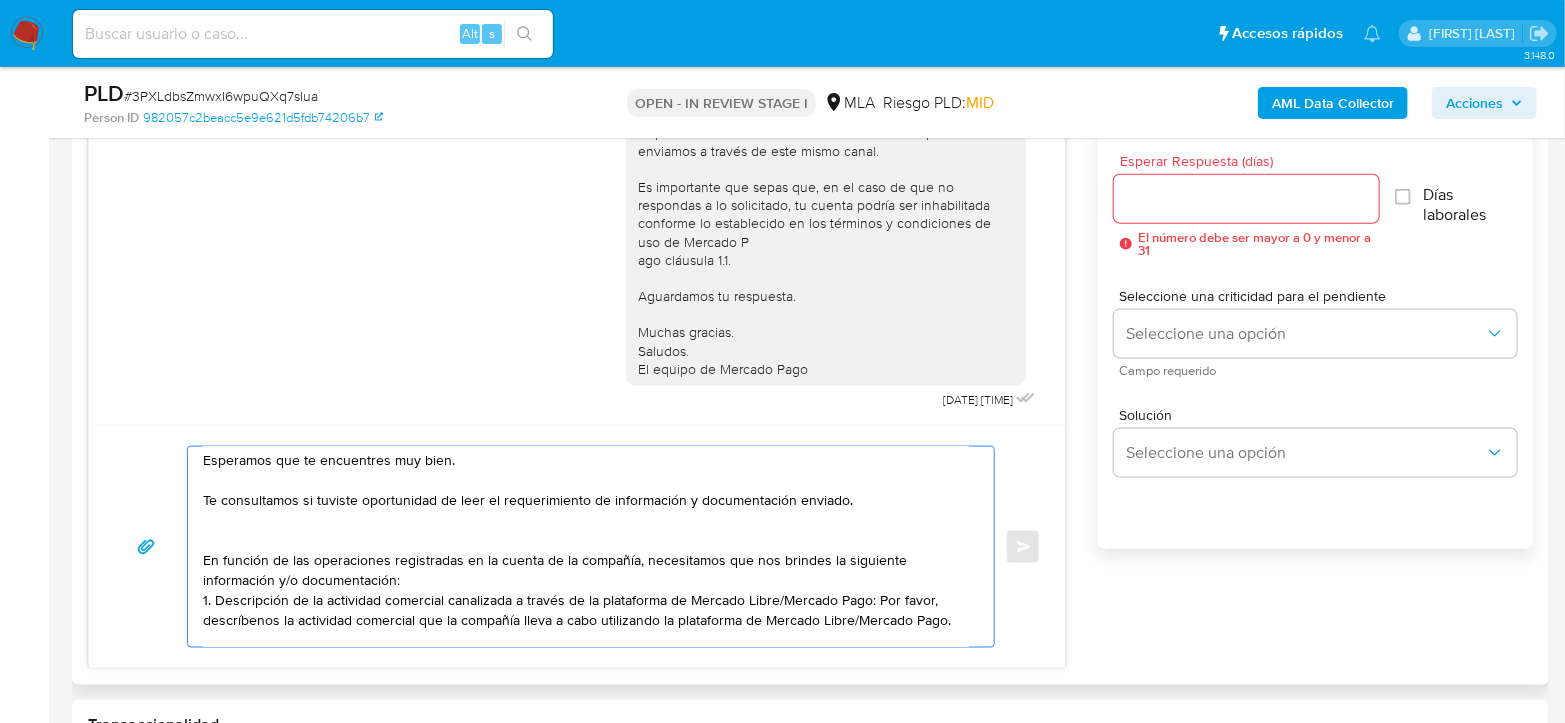 scroll, scrollTop: 64, scrollLeft: 0, axis: vertical 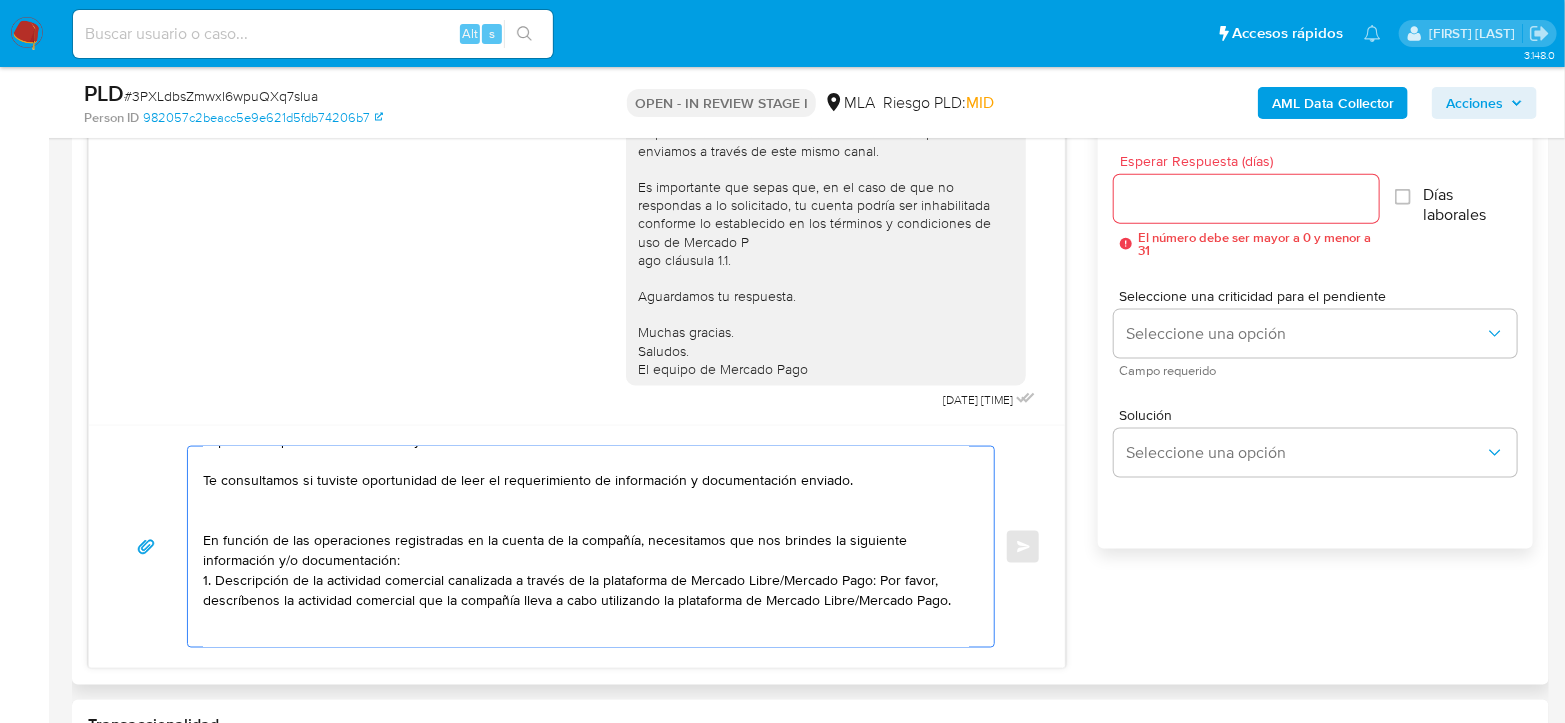click on "Hola Mabel Silvia Maidana
Esperamos que te encuentres muy bien.
Te consultamos si tuviste oportunidad de leer el requerimiento de información y documentación enviado.
En función de las operaciones registradas en la cuenta de la compañía, necesitamos que nos brindes la siguiente información y/o documentación:
1. Descripción de la actividad comercial canalizada a través de la plataforma de Mercado Libre/Mercado Pago: Por favor, descríbenos la actividad comercial que la compañía lleva a cabo utilizando la plataforma de Mercado Libre/Mercado Pago.
Es importante que sepas que, en el caso de que no respondas a lo solicitado, tu cuenta podría ser inhabilitada conforme lo establecido en los términos y condiciones de uso de Mercado Pago.
Aguardamos tu respuesta.
Saludos,
Equipo de Mercado Pago." at bounding box center [586, 547] 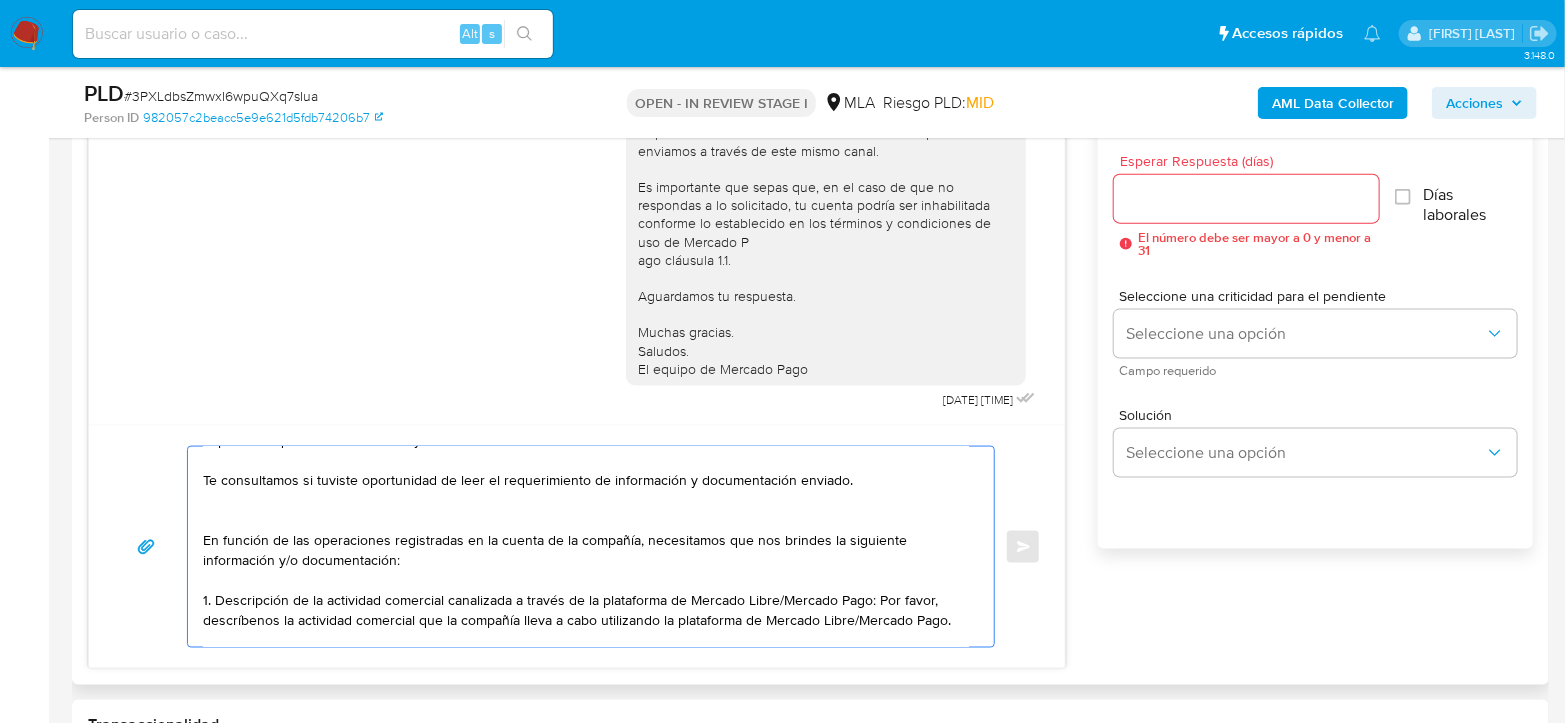 scroll, scrollTop: 175, scrollLeft: 0, axis: vertical 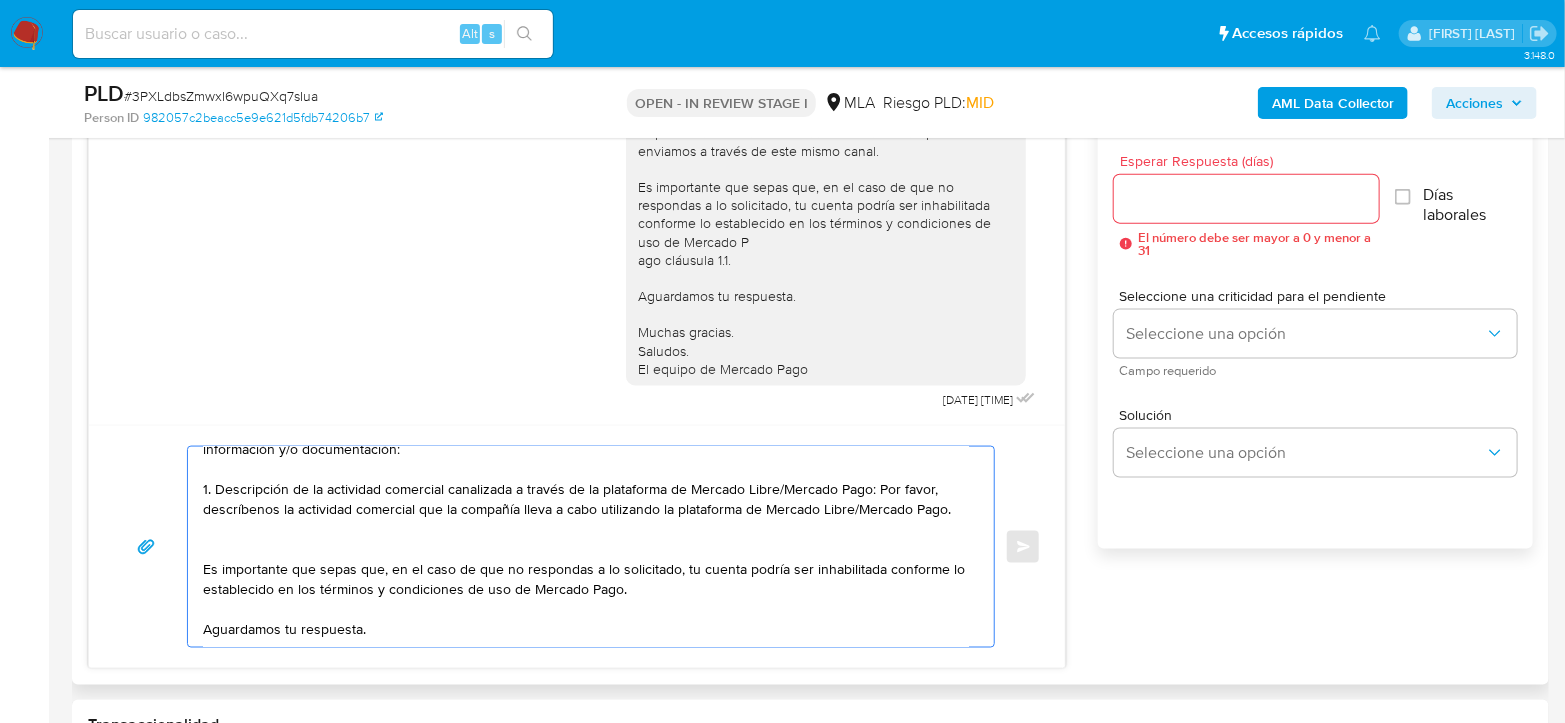 drag, startPoint x: 873, startPoint y: 485, endPoint x: 953, endPoint y: 504, distance: 82.2253 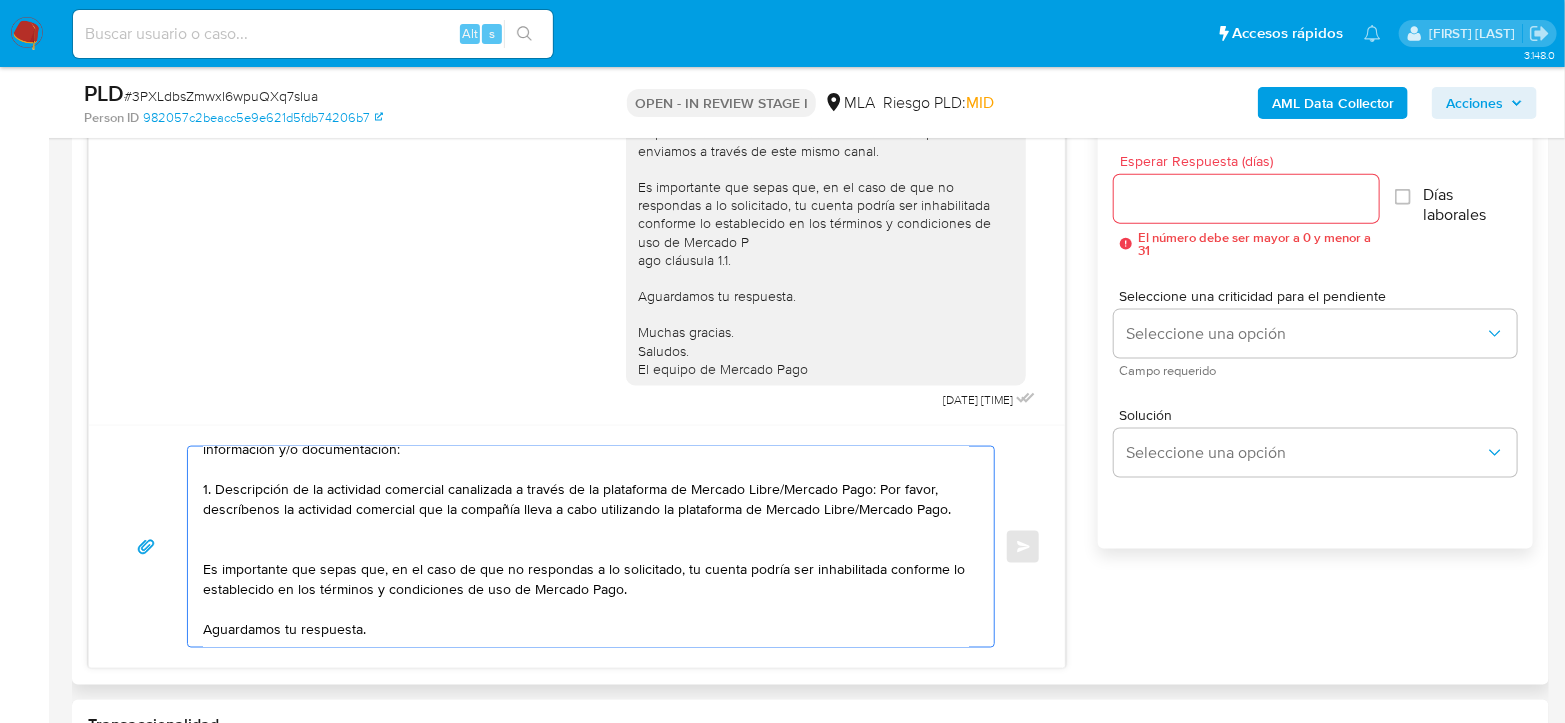 scroll, scrollTop: 64, scrollLeft: 0, axis: vertical 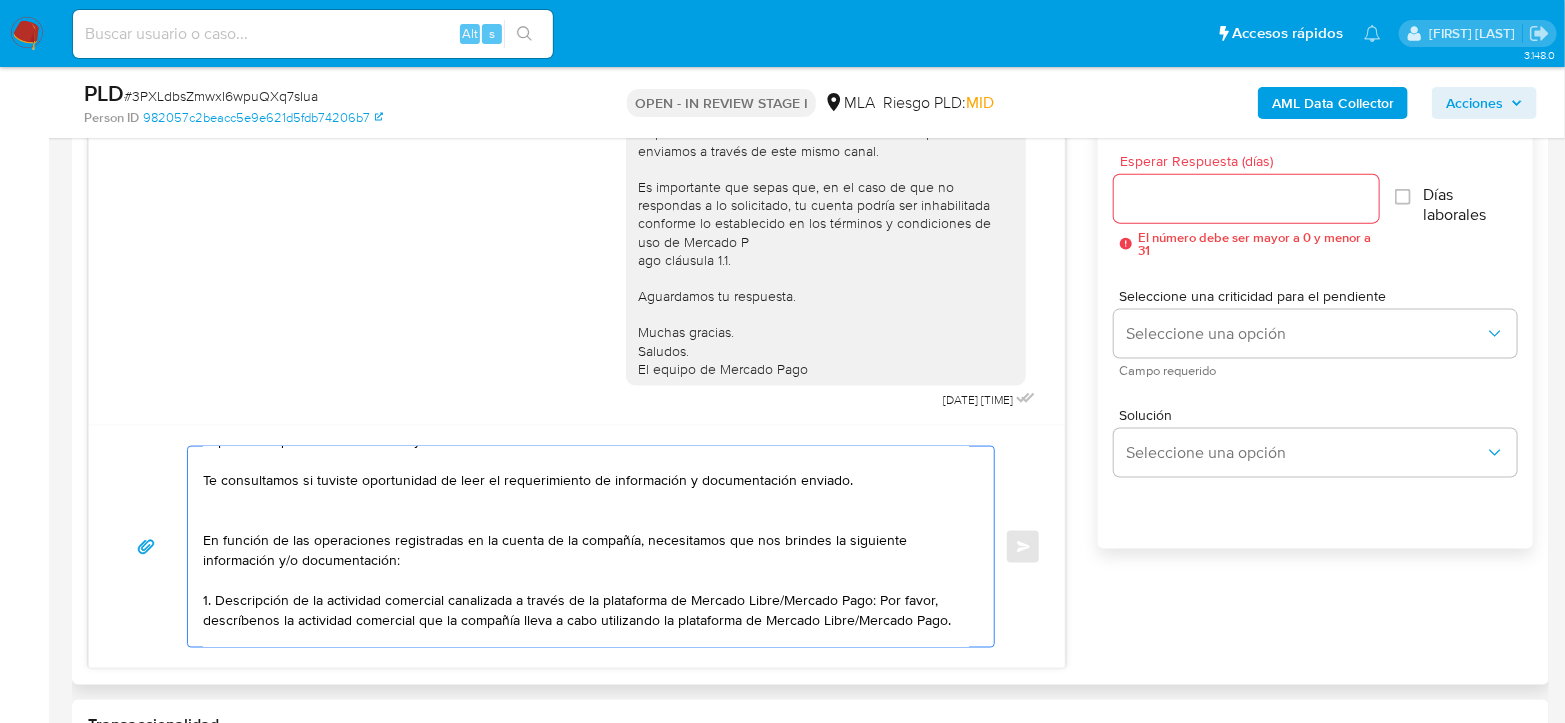 drag, startPoint x: 950, startPoint y: 506, endPoint x: 189, endPoint y: 531, distance: 761.4105 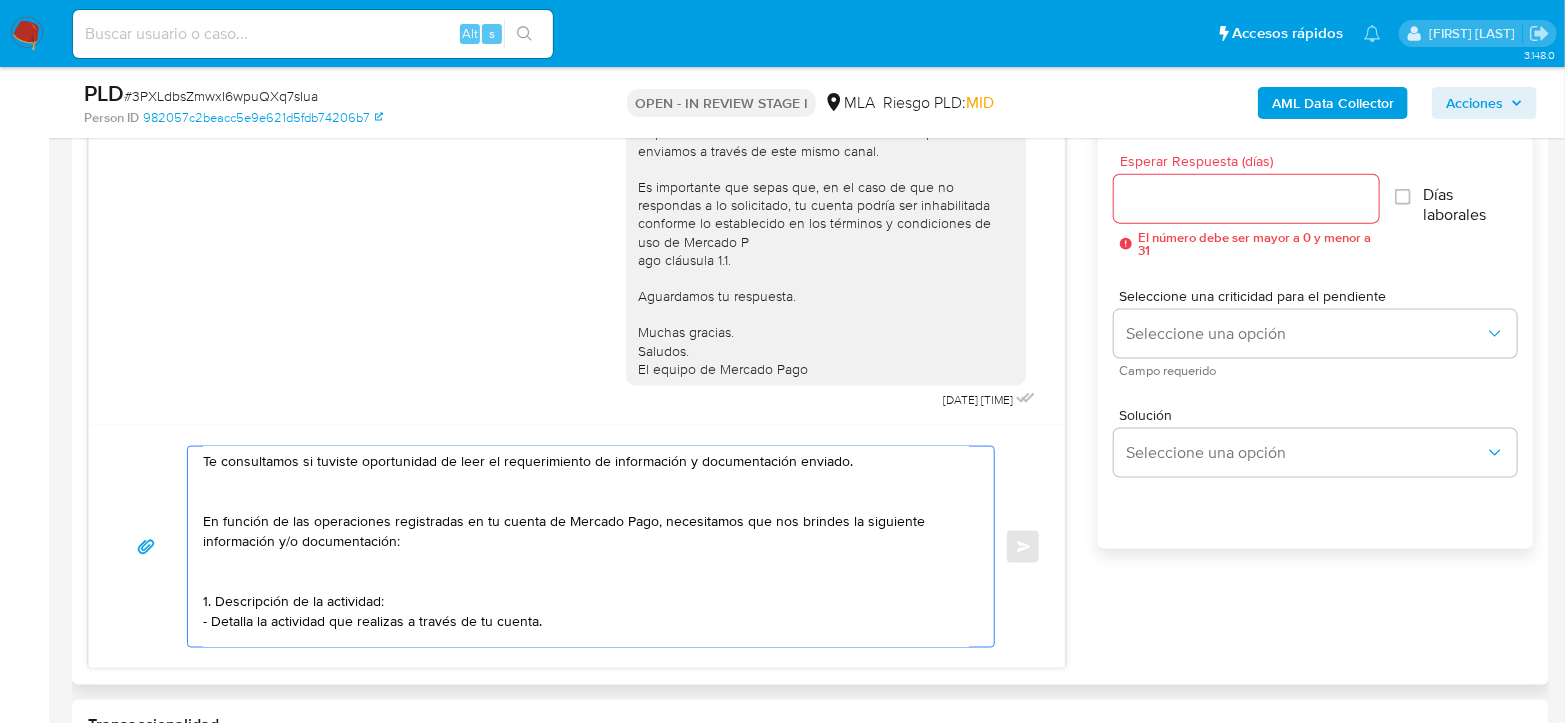 scroll, scrollTop: 103, scrollLeft: 0, axis: vertical 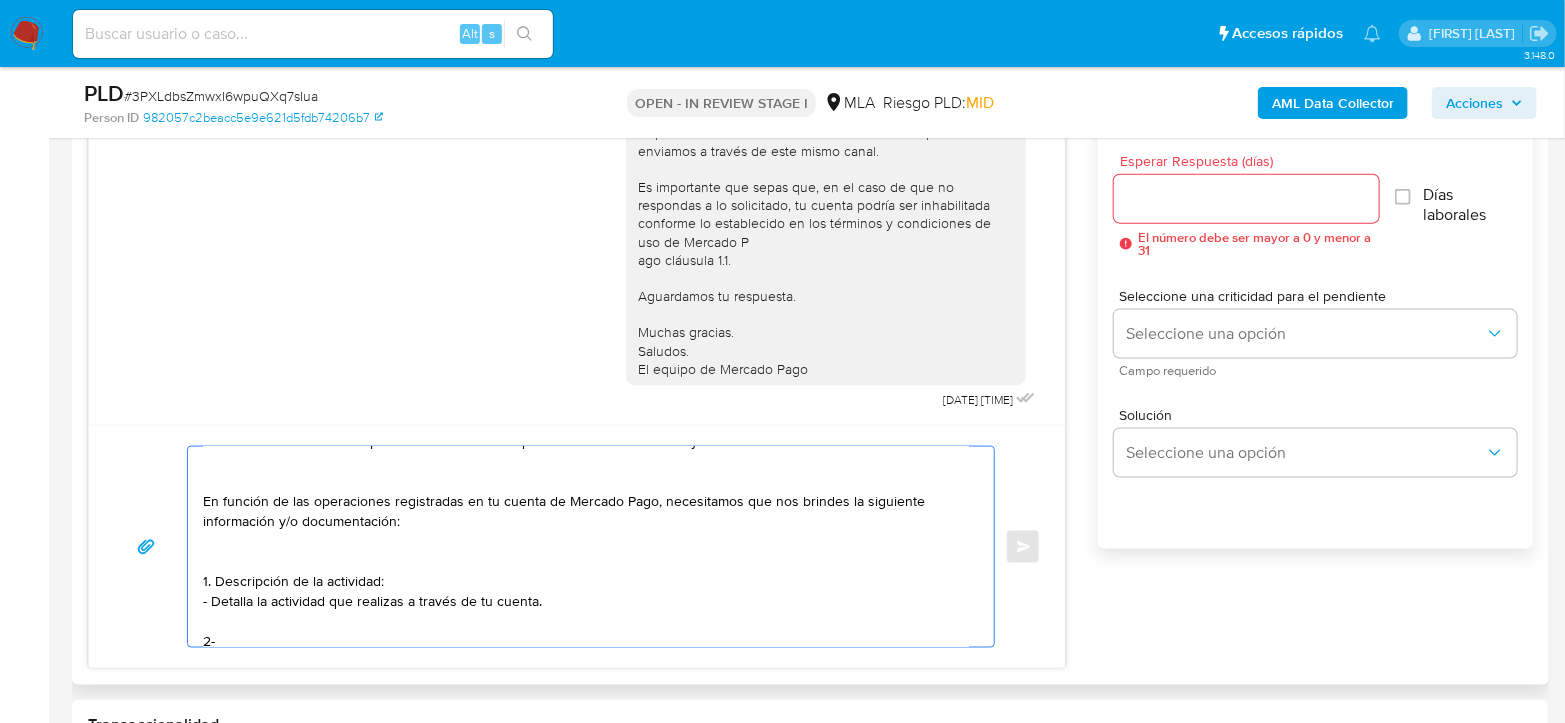 paste on "Proporciona el vínculo con las siguientes contrapartes con las que operaste, el motivo de las transacciones y documentación de respaldo:" 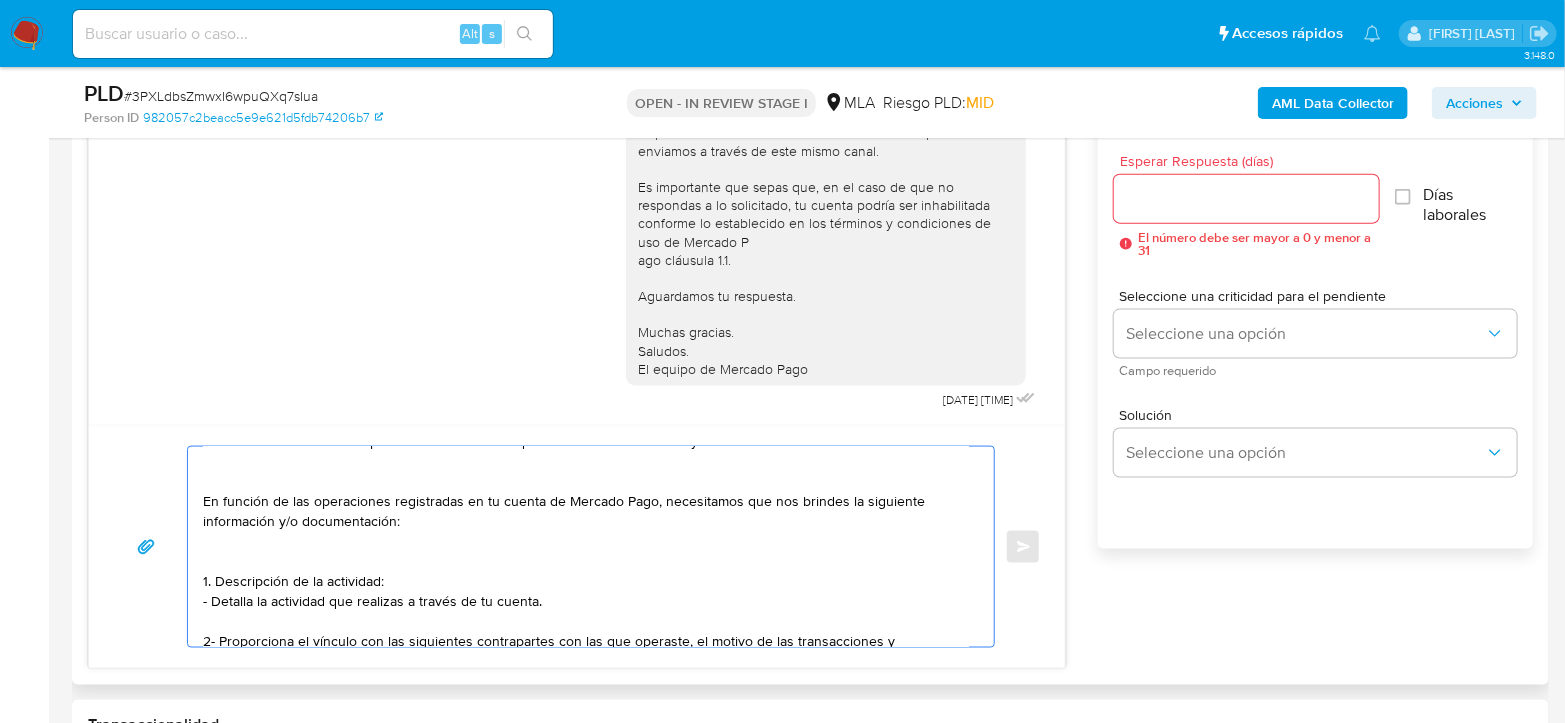 scroll, scrollTop: 143, scrollLeft: 0, axis: vertical 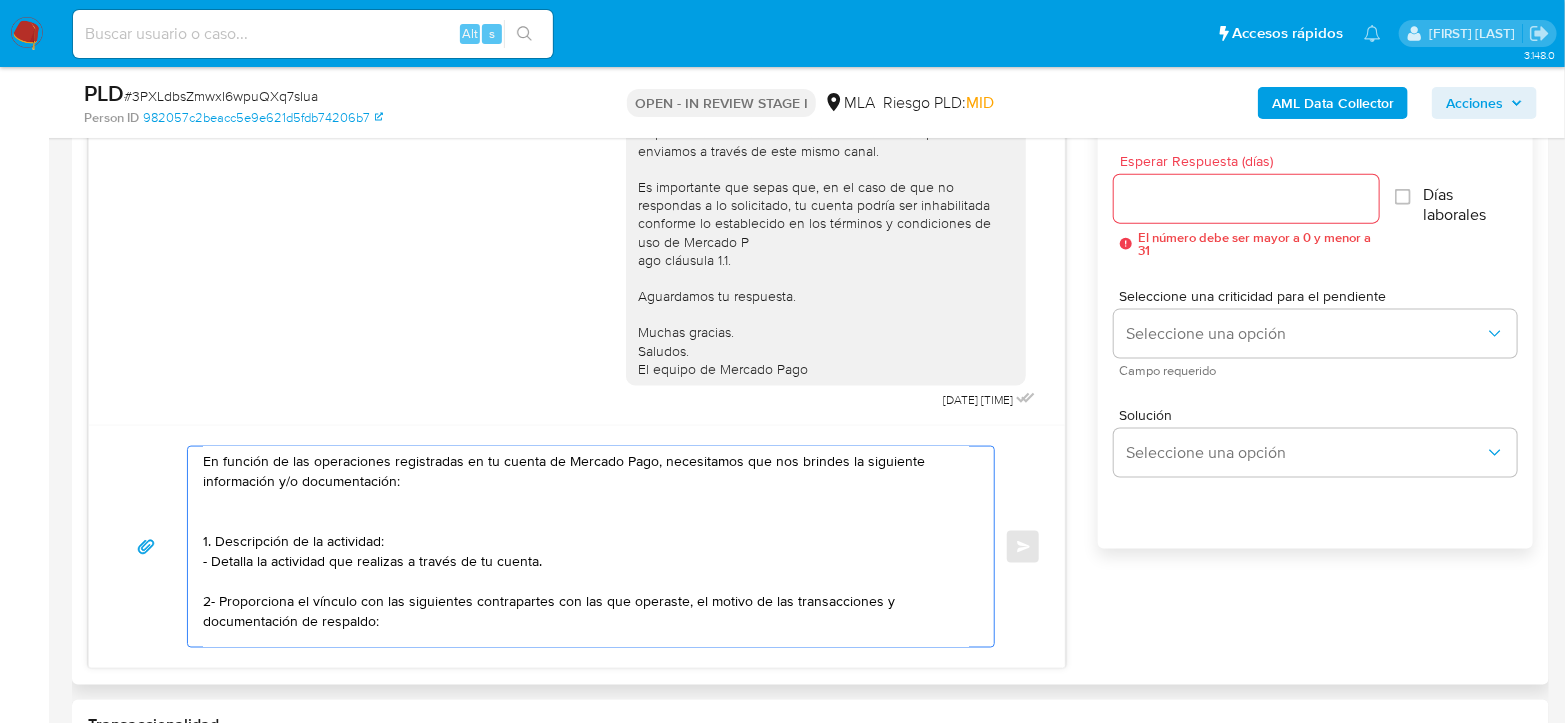 drag, startPoint x: 386, startPoint y: 596, endPoint x: 681, endPoint y: 597, distance: 295.0017 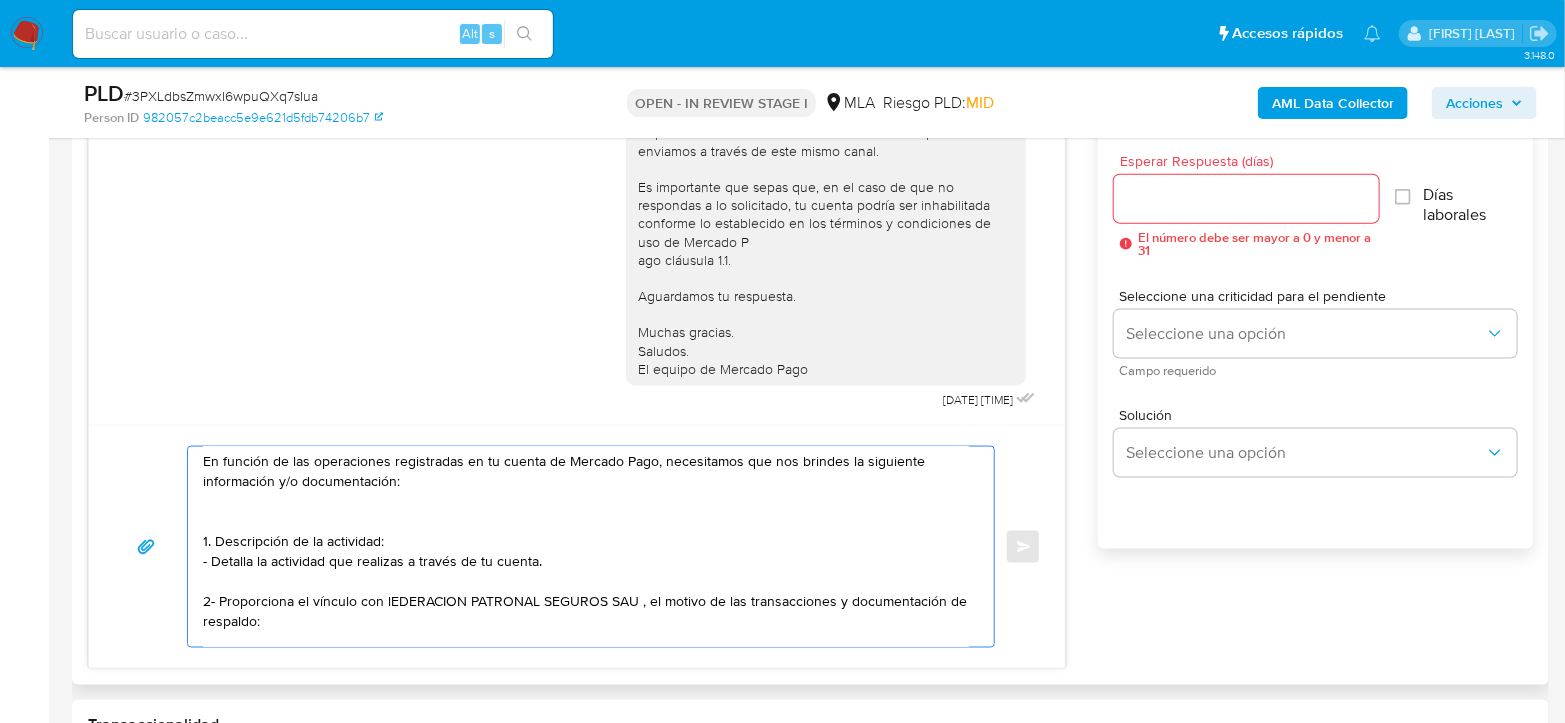 drag, startPoint x: 387, startPoint y: 593, endPoint x: 423, endPoint y: 587, distance: 36.496574 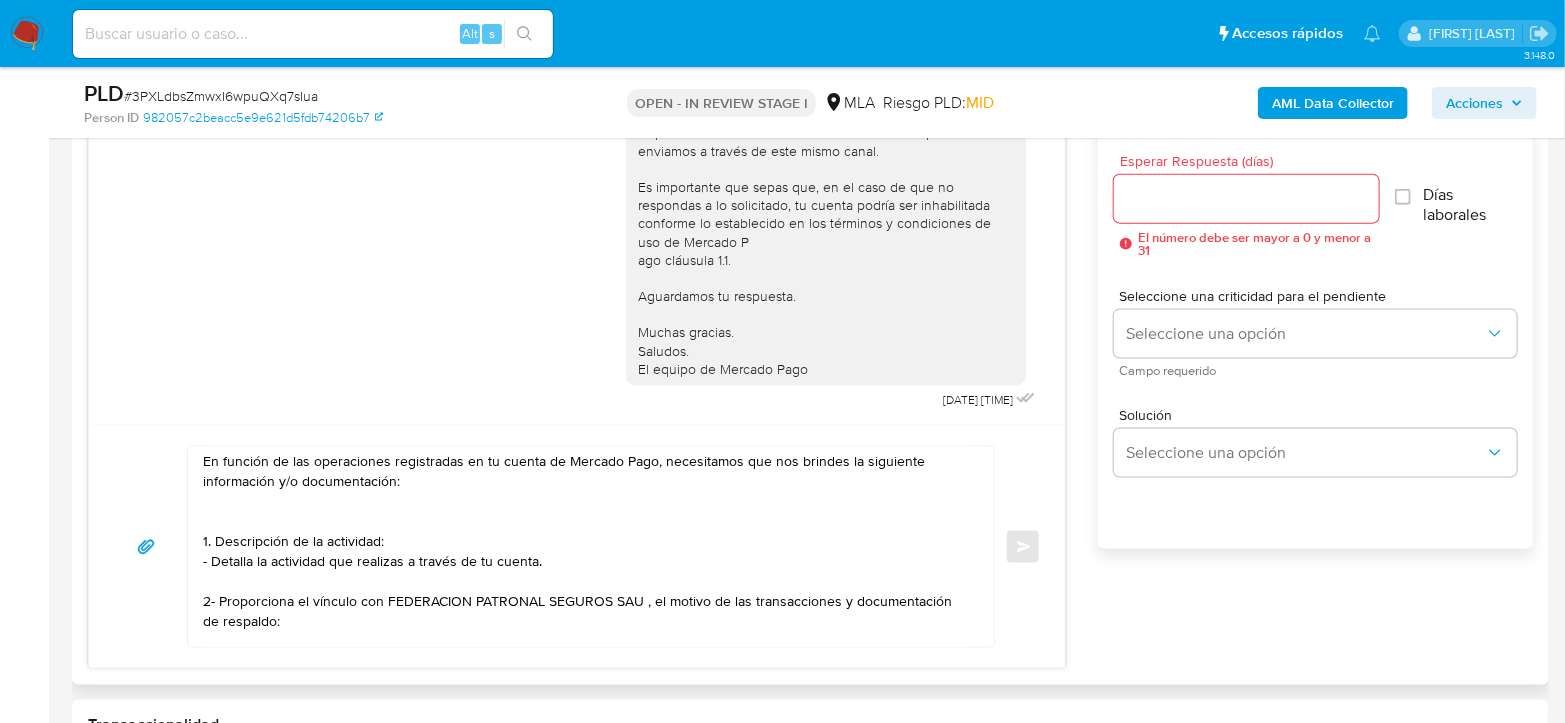 drag, startPoint x: 639, startPoint y: 593, endPoint x: 659, endPoint y: 589, distance: 20.396078 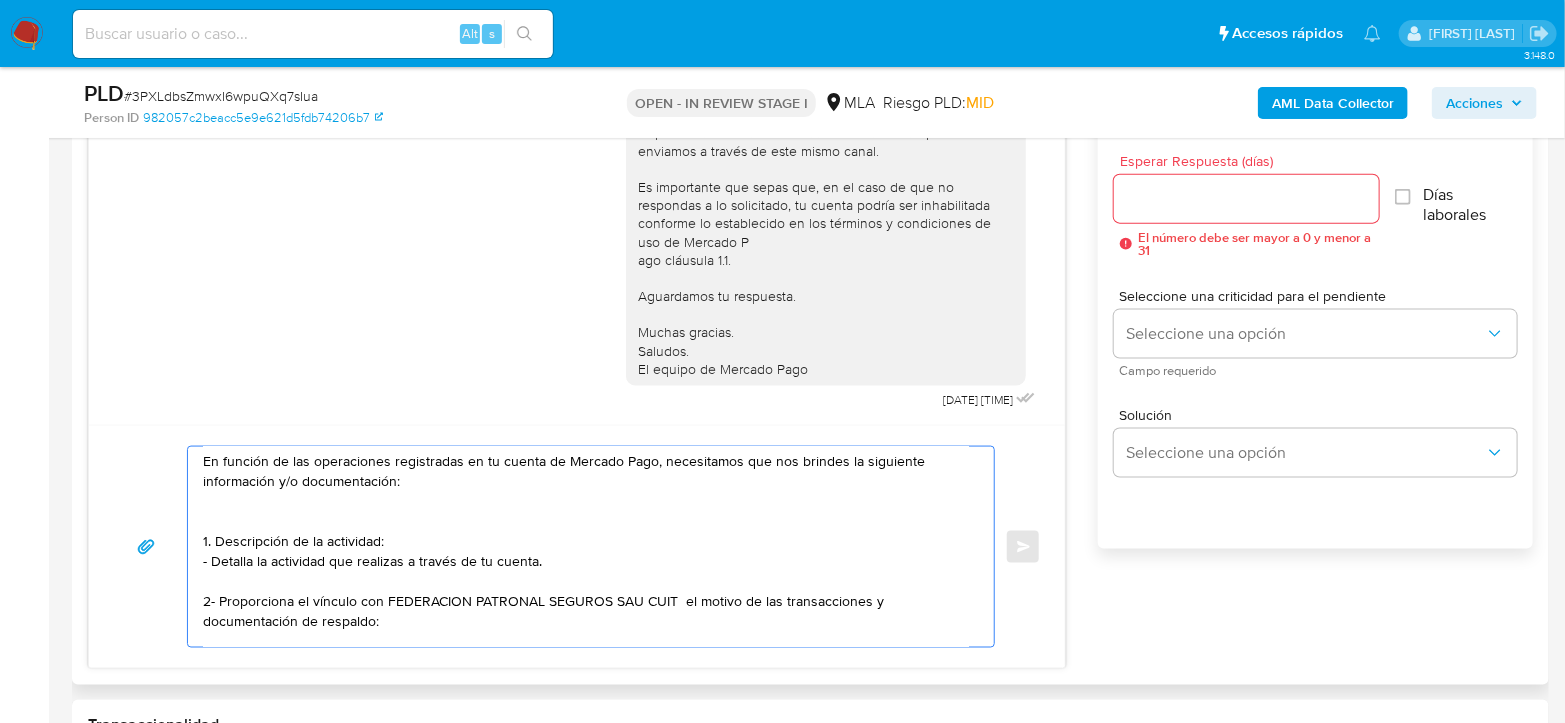 paste on "33707366589" 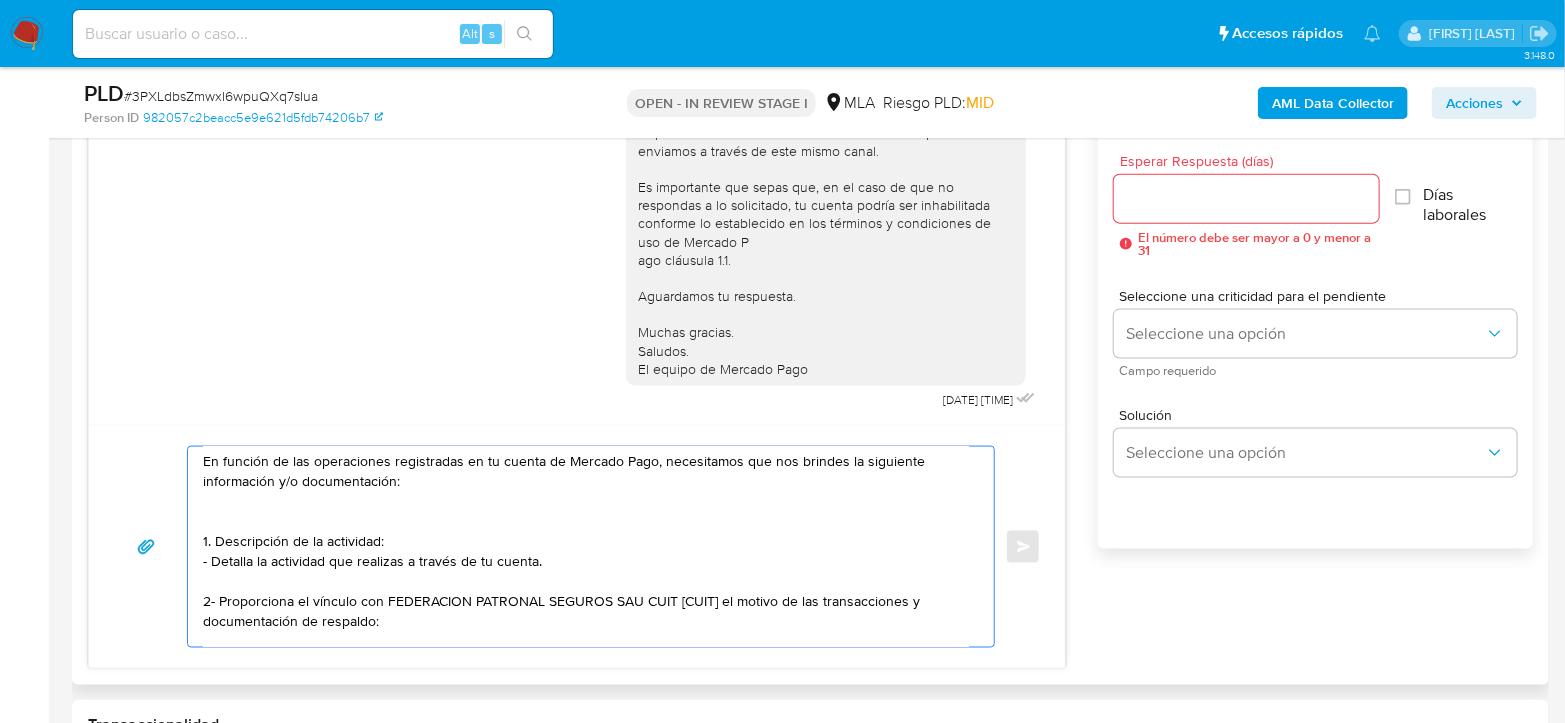 click on "Hola Mabel Silvia Maidana
Esperamos que te encuentres muy bien.
Te consultamos si tuviste oportunidad de leer el requerimiento de información y documentación enviado.
En función de las operaciones registradas en tu cuenta de Mercado Pago, necesitamos que nos brindes la siguiente información y/o documentación:
1. Descripción de la actividad:
- Detalla la actividad que realizas a través de tu cuenta.
2- Proporciona el vínculo con FEDERACION PATRONAL SEGUROS SAU CUIT 33707366589 el motivo de las transacciones y documentación de respaldo:
Es importante que sepas que, en el caso de que no respondas a lo solicitado, tu cuenta podría ser inhabilitada conforme lo establecido en los términos y condiciones de uso de Mercado Pago.
Aguardamos tu respuesta.
Saludos,
Equipo de Mercado Pago." at bounding box center [586, 547] 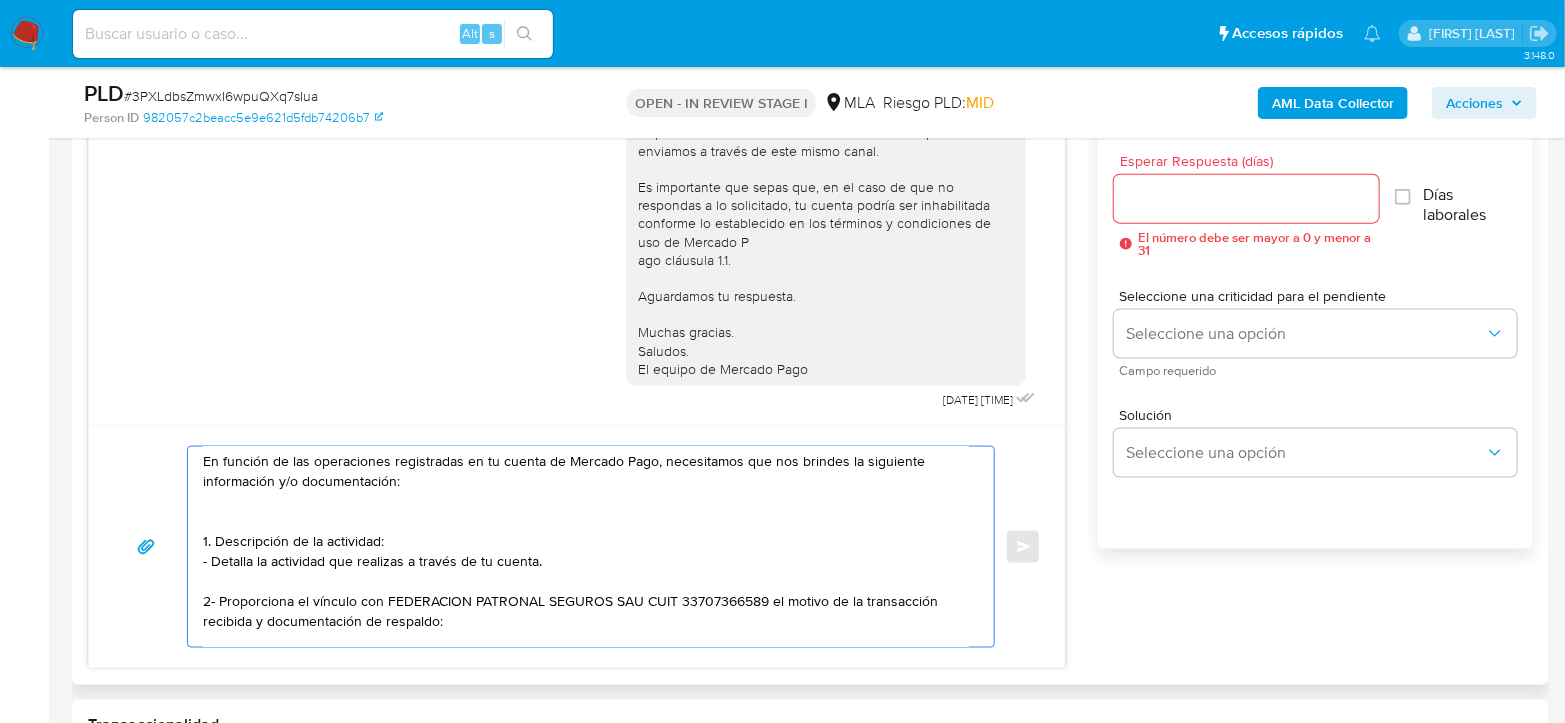 click on "Hola Mabel Silvia Maidana
Esperamos que te encuentres muy bien.
Te consultamos si tuviste oportunidad de leer el requerimiento de información y documentación enviado.
En función de las operaciones registradas en tu cuenta de Mercado Pago, necesitamos que nos brindes la siguiente información y/o documentación:
1. Descripción de la actividad:
- Detalla la actividad que realizas a través de tu cuenta.
2- Proporciona el vínculo con FEDERACION PATRONAL SEGUROS SAU CUIT 33707366589 el motivo de la transacción recibida y documentación de respaldo:
Es importante que sepas que, en el caso de que no respondas a lo solicitado, tu cuenta podría ser inhabilitada conforme lo establecido en los términos y condiciones de uso de Mercado Pago.
Aguardamos tu respuesta.
Saludos,
Equipo de Mercado Pago." at bounding box center (586, 547) 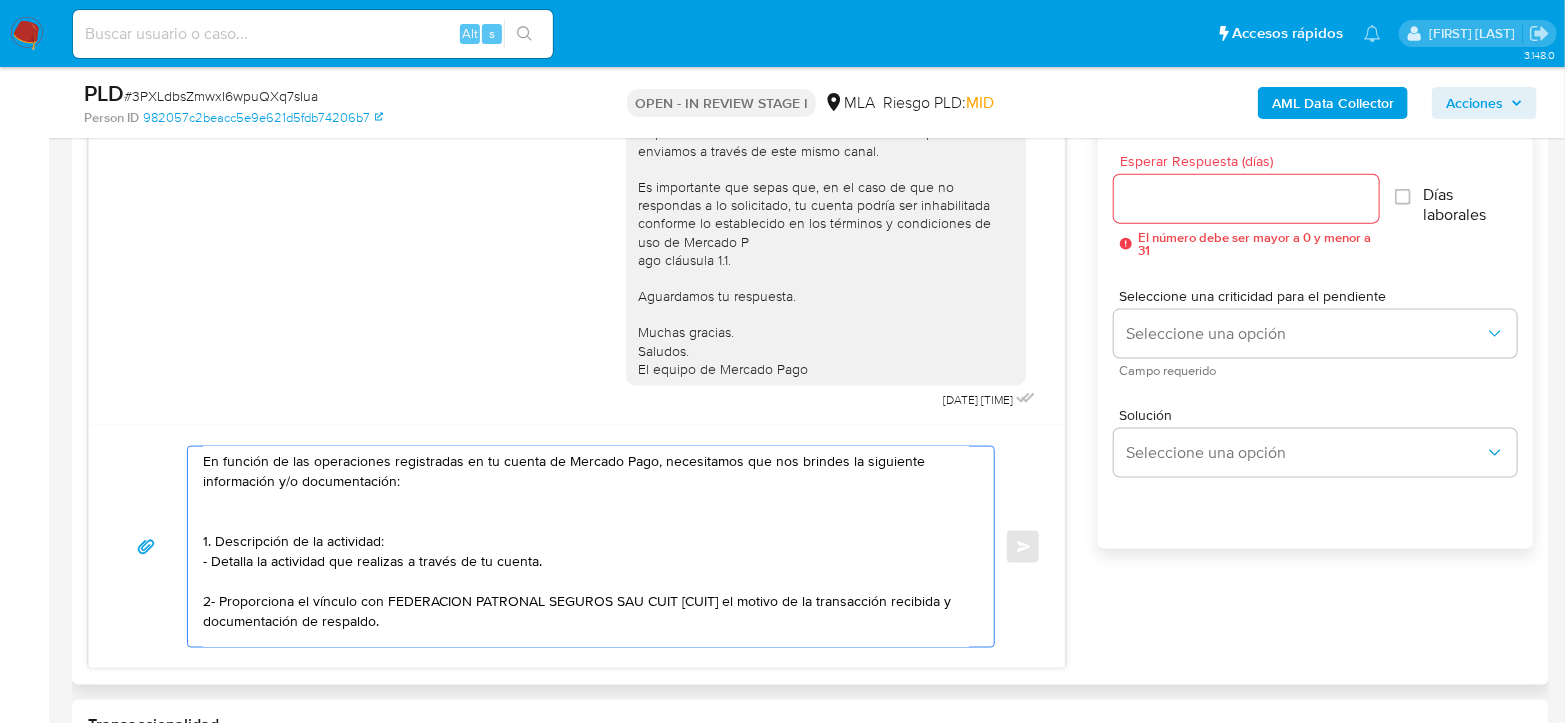 scroll, scrollTop: 162, scrollLeft: 0, axis: vertical 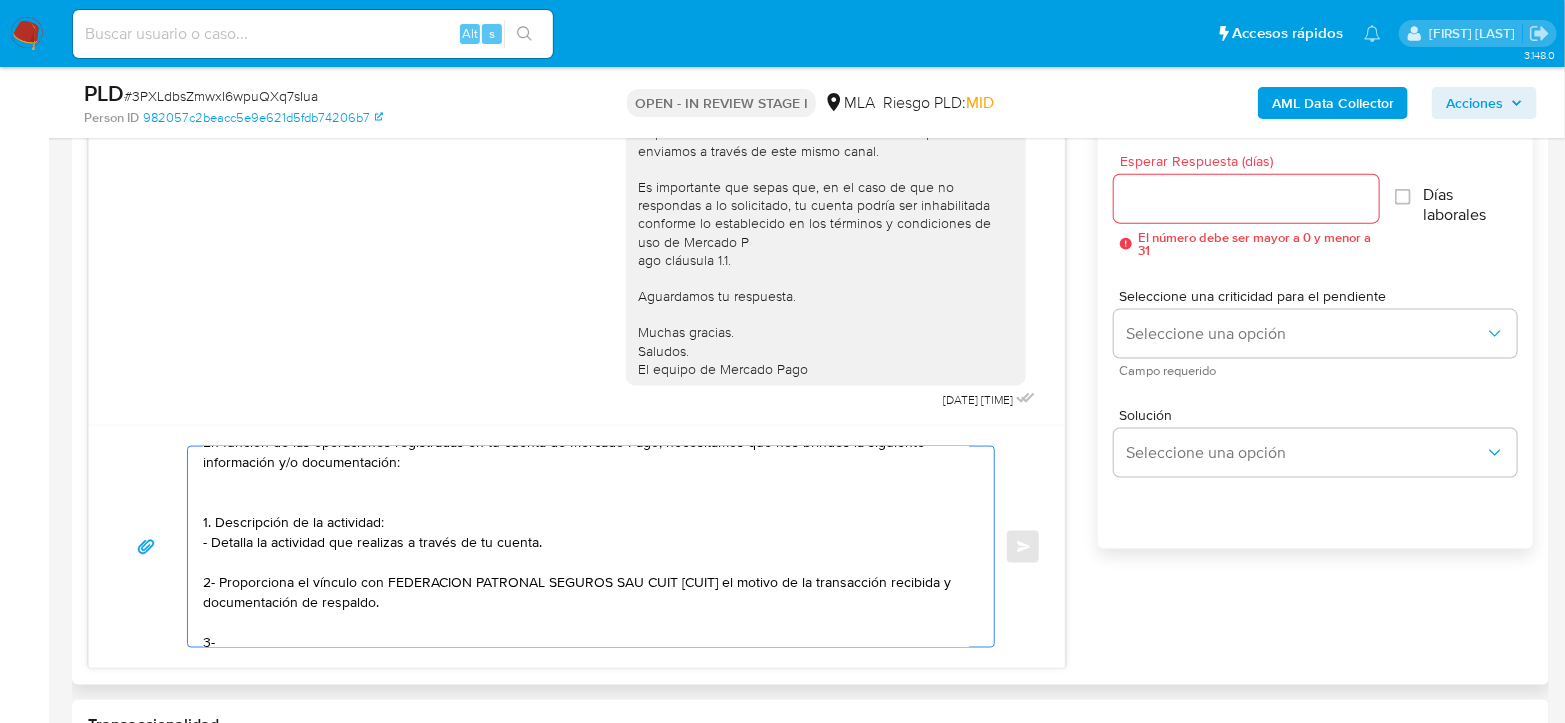 drag, startPoint x: 215, startPoint y: 579, endPoint x: 381, endPoint y: 576, distance: 166.0271 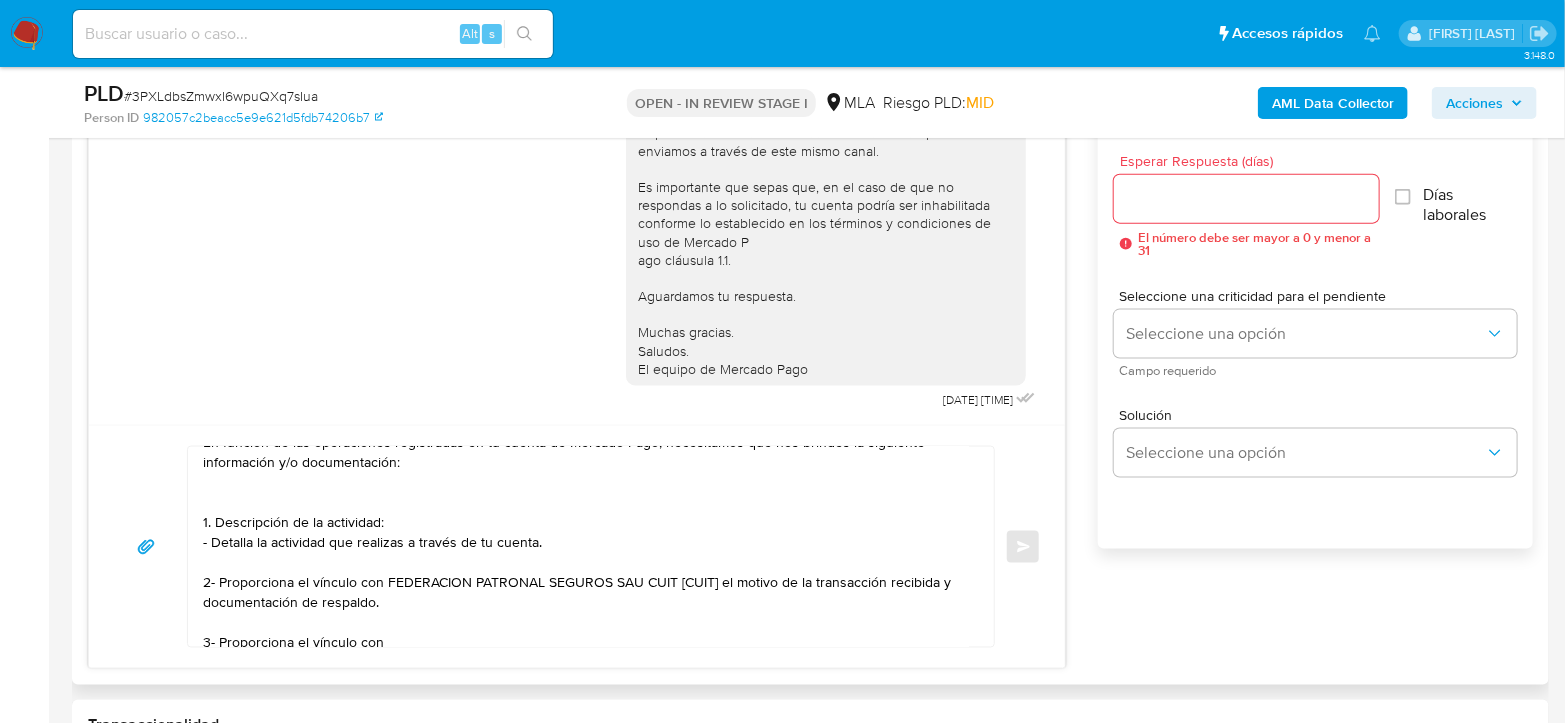 drag, startPoint x: 514, startPoint y: 654, endPoint x: 515, endPoint y: 642, distance: 12.0415945 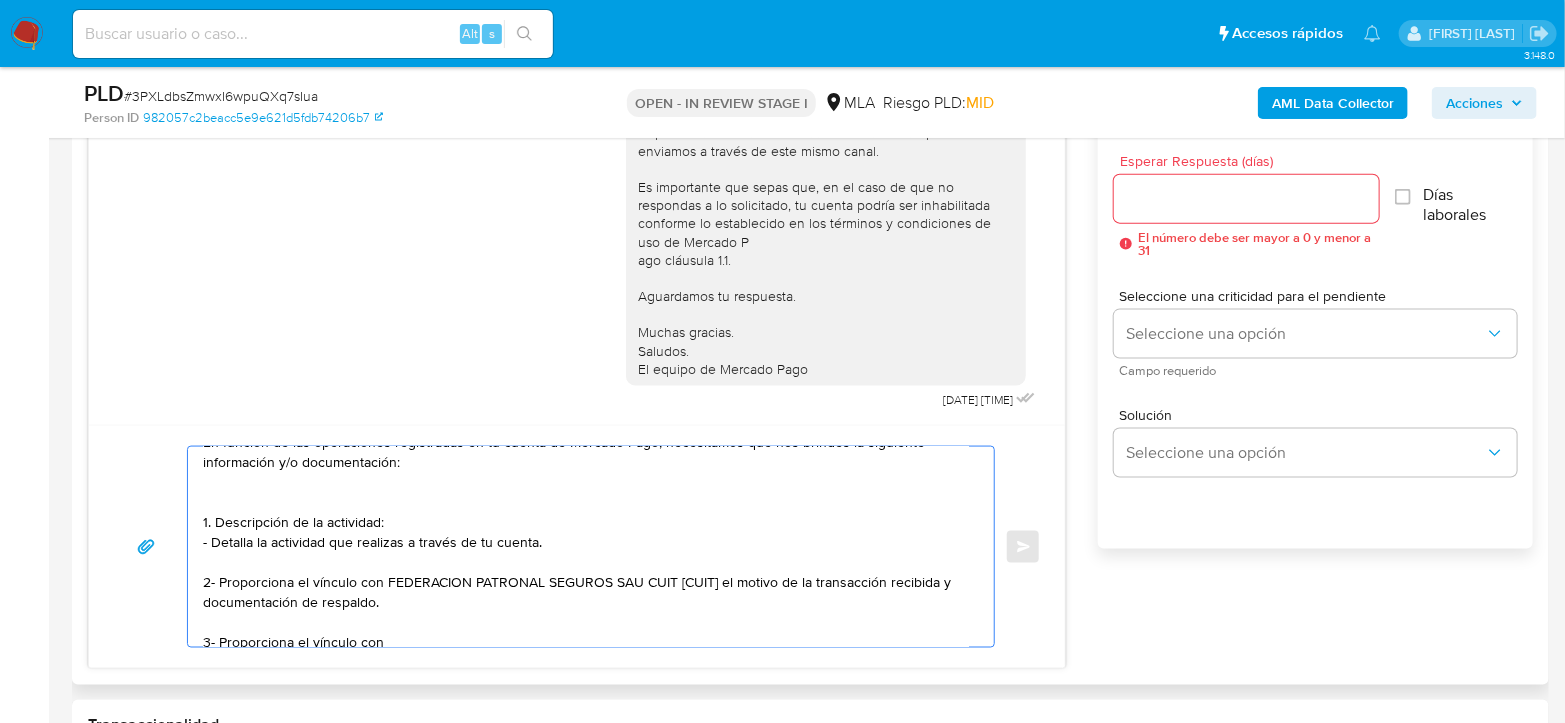 paste on "Claudio Javier Pinat" 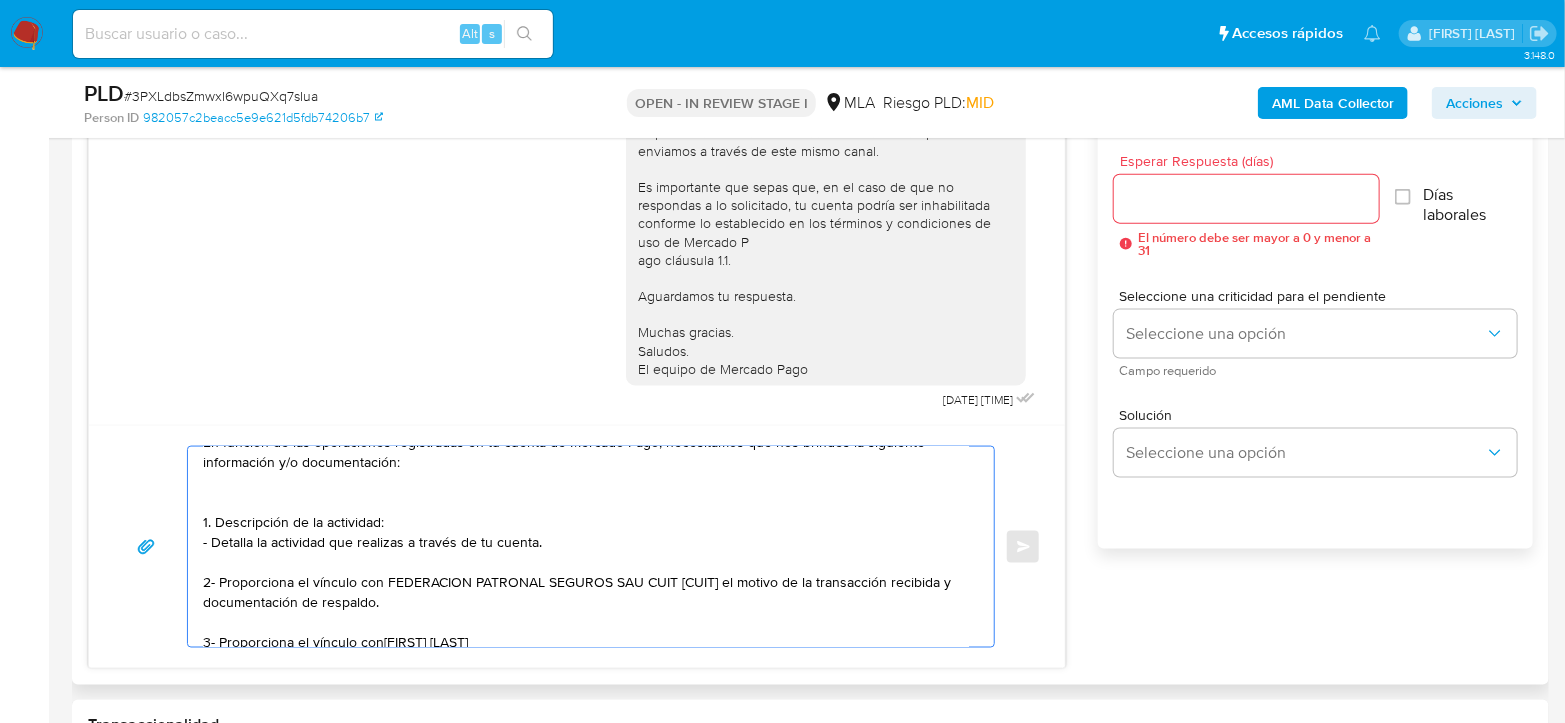 scroll, scrollTop: 182, scrollLeft: 0, axis: vertical 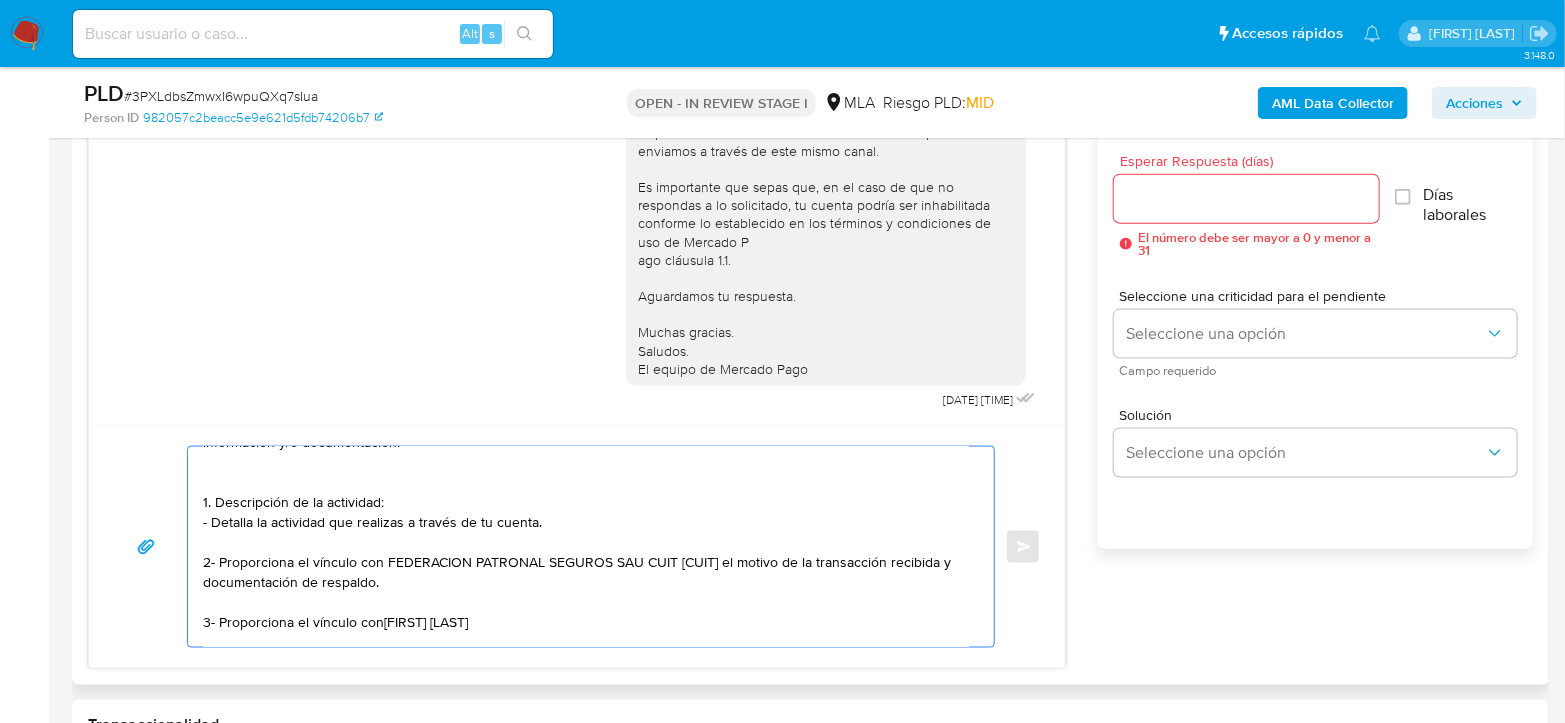 click on "Hola Mabel Silvia Maidana
Esperamos que te encuentres muy bien.
Te consultamos si tuviste oportunidad de leer el requerimiento de información y documentación enviado.
En función de las operaciones registradas en tu cuenta de Mercado Pago, necesitamos que nos brindes la siguiente información y/o documentación:
1. Descripción de la actividad:
- Detalla la actividad que realizas a través de tu cuenta.
2- Proporciona el vínculo con FEDERACION PATRONAL SEGUROS SAU CUIT 33707366589 el motivo de la transacción recibida y documentación de respaldo.
3- Proporciona el vínculo conClaudio Javier Pinat
Es importante que sepas que, en el caso de que no respondas a lo solicitado, tu cuenta podría ser inhabilitada conforme lo establecido en los términos y condiciones de uso de Mercado Pago.
Aguardamos tu respuesta.
Saludos,
Equipo de Mercado Pago." at bounding box center (586, 547) 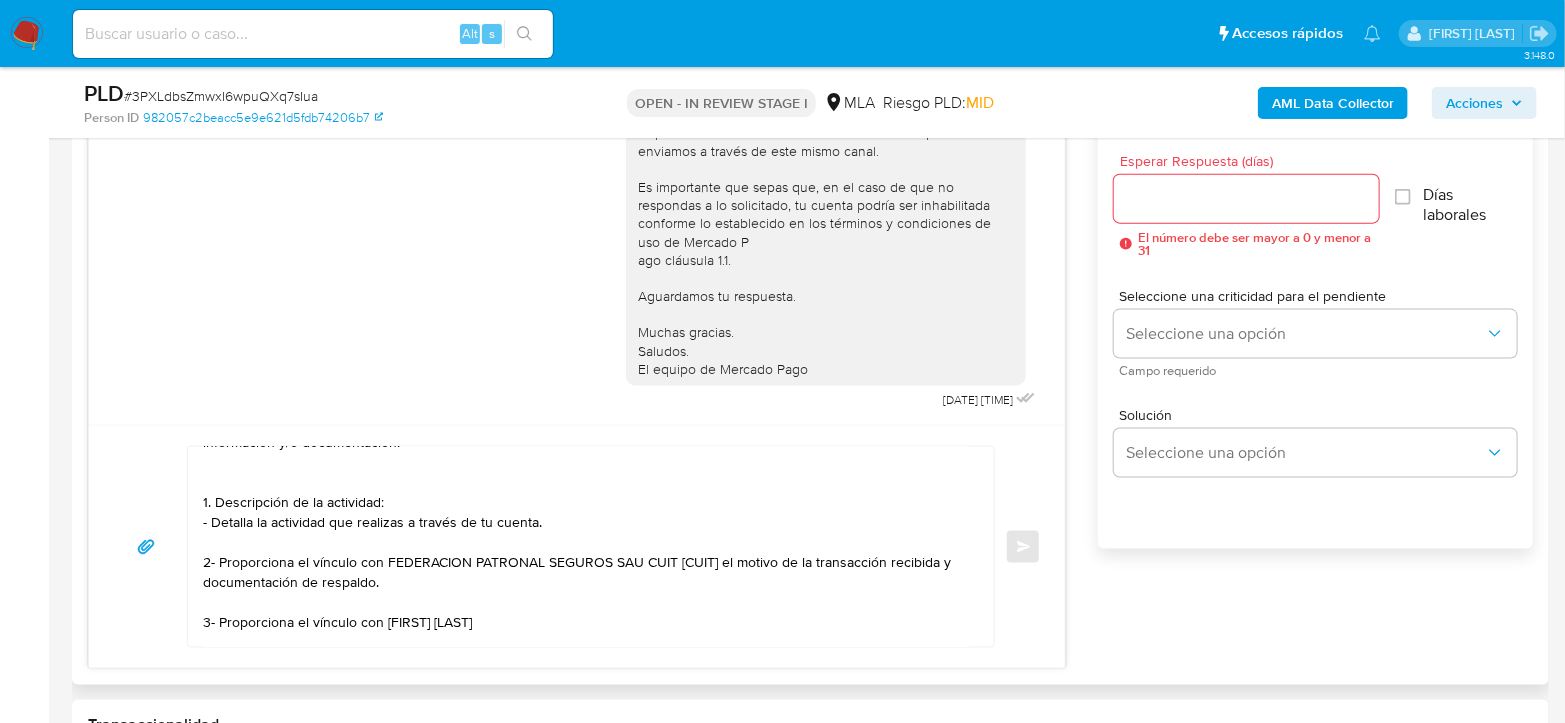 click on "Hola Mabel Silvia Maidana
Esperamos que te encuentres muy bien.
Te consultamos si tuviste oportunidad de leer el requerimiento de información y documentación enviado.
En función de las operaciones registradas en tu cuenta de Mercado Pago, necesitamos que nos brindes la siguiente información y/o documentación:
1. Descripción de la actividad:
- Detalla la actividad que realizas a través de tu cuenta.
2- Proporciona el vínculo con FEDERACION PATRONAL SEGUROS SAU CUIT 33707366589 el motivo de la transacción recibida y documentación de respaldo.
3- Proporciona el vínculo con Claudio Javier Pinat
Es importante que sepas que, en el caso de que no respondas a lo solicitado, tu cuenta podría ser inhabilitada conforme lo establecido en los términos y condiciones de uso de Mercado Pago.
Aguardamos tu respuesta.
Saludos,
Equipo de Mercado Pago." at bounding box center [586, 547] 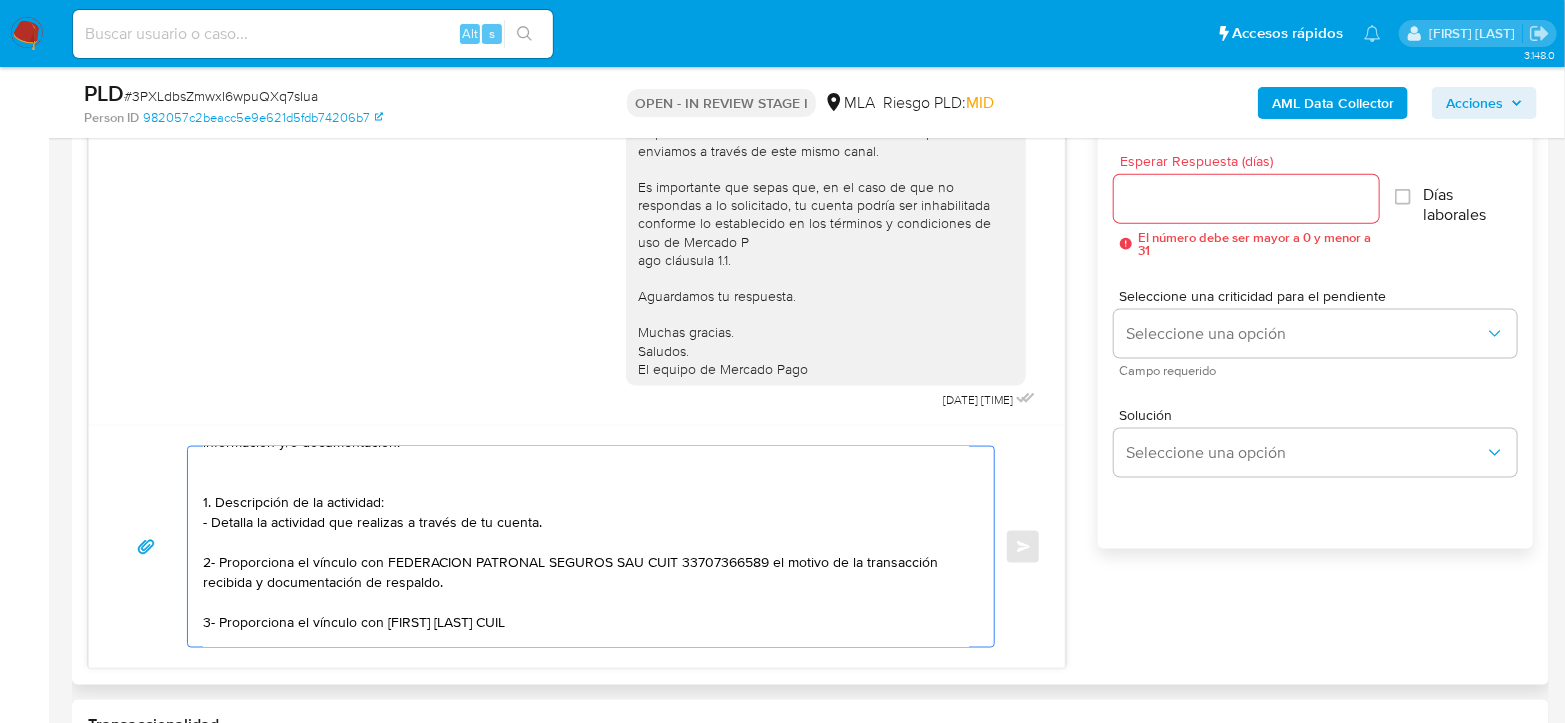 paste on "24259999991" 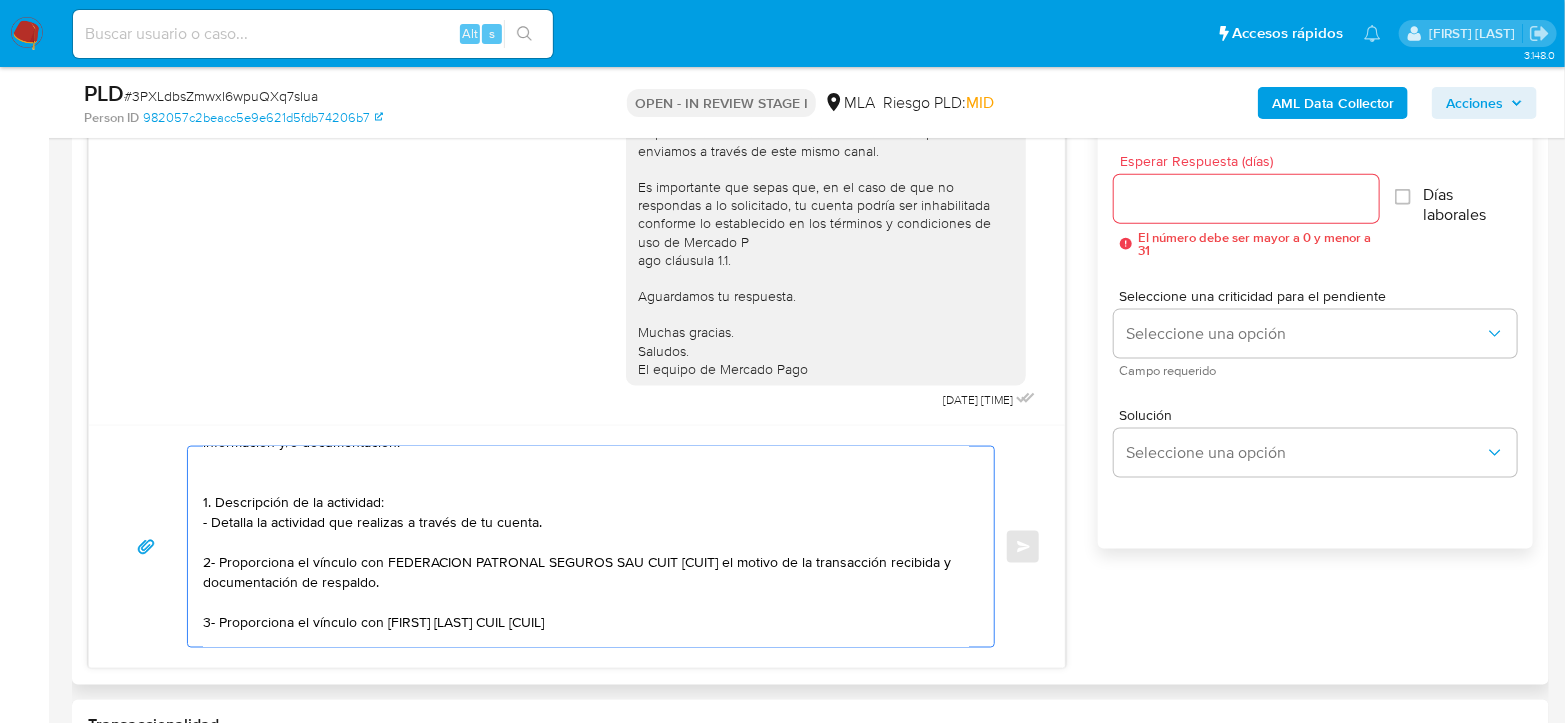 click on "Hola Mabel Silvia Maidana
Esperamos que te encuentres muy bien.
Te consultamos si tuviste oportunidad de leer el requerimiento de información y documentación enviado.
En función de las operaciones registradas en tu cuenta de Mercado Pago, necesitamos que nos brindes la siguiente información y/o documentación:
1. Descripción de la actividad:
- Detalla la actividad que realizas a través de tu cuenta.
2- Proporciona el vínculo con FEDERACION PATRONAL SEGUROS SAU CUIT 33707366589 el motivo de la transacción recibida y documentación de respaldo.
3- Proporciona el vínculo con Claudio Javier Pinat CUIL 24259999991
Es importante que sepas que, en el caso de que no respondas a lo solicitado, tu cuenta podría ser inhabilitada conforme lo establecido en los términos y condiciones de uso de Mercado Pago.
Aguardamos tu respuesta.
Saludos,
Equipo de Mercado Pago." at bounding box center (586, 547) 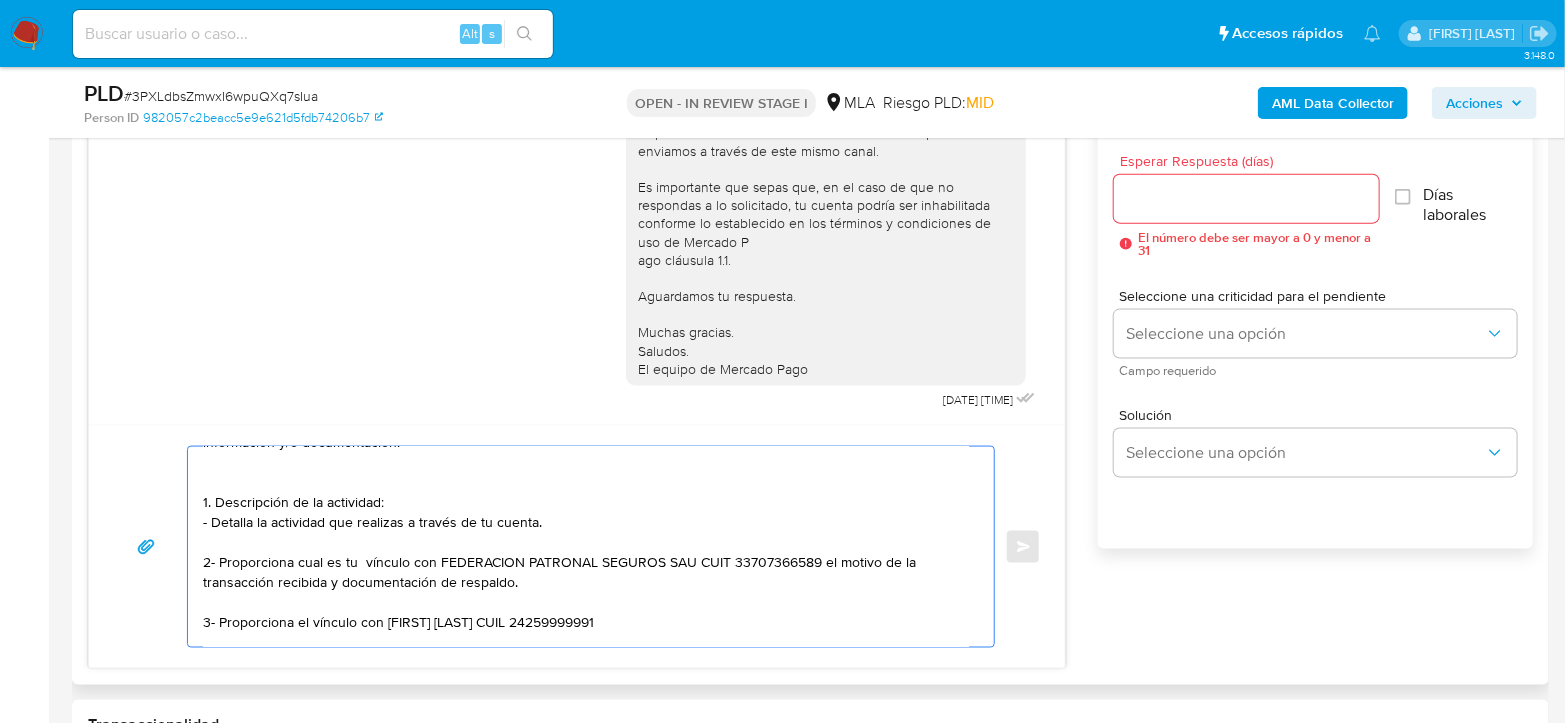 drag, startPoint x: 294, startPoint y: 555, endPoint x: 358, endPoint y: 561, distance: 64.28063 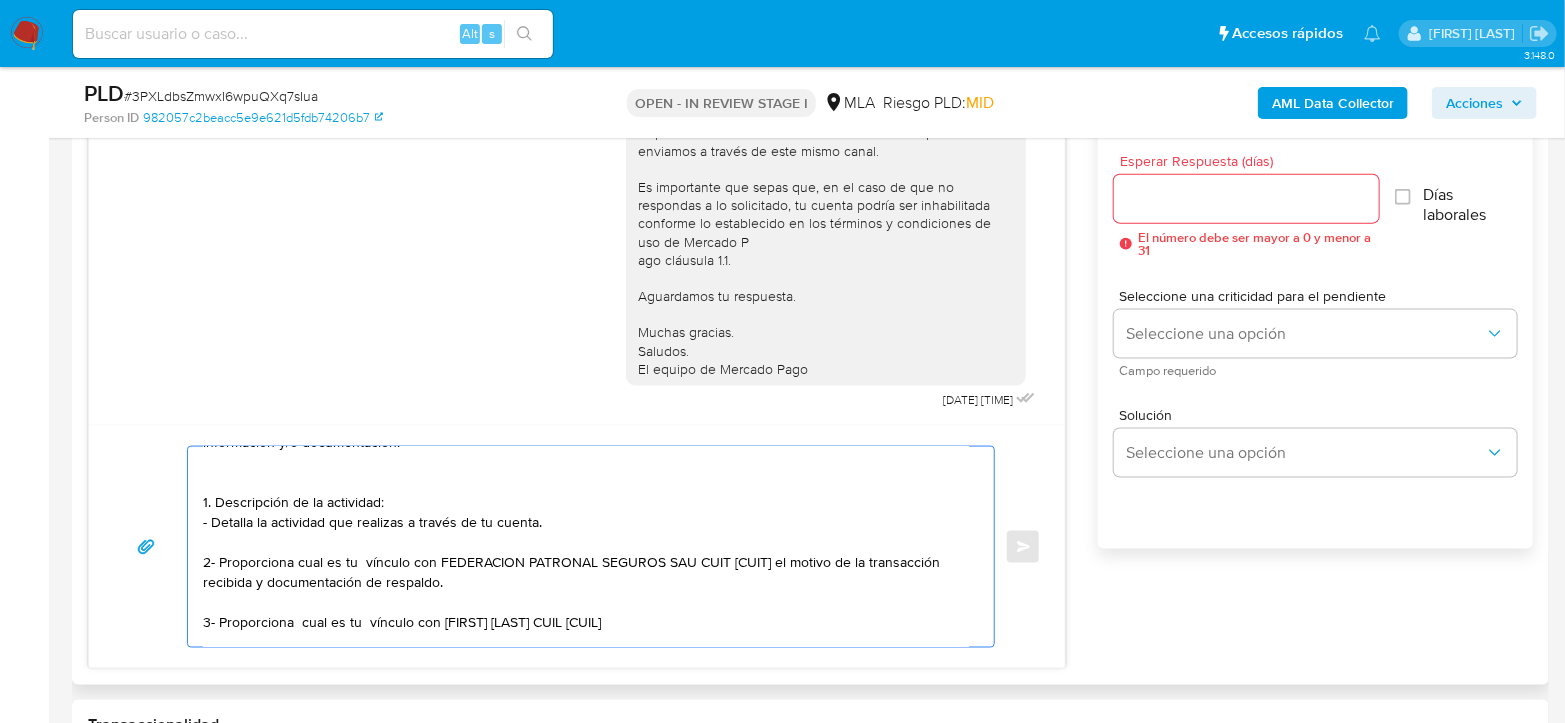 click on "Hola Mabel Silvia Maidana
Esperamos que te encuentres muy bien.
Te consultamos si tuviste oportunidad de leer el requerimiento de información y documentación enviado.
En función de las operaciones registradas en tu cuenta de Mercado Pago, necesitamos que nos brindes la siguiente información y/o documentación:
1. Descripción de la actividad:
- Detalla la actividad que realizas a través de tu cuenta.
2- Proporciona cual es tu  vínculo con FEDERACION PATRONAL SEGUROS SAU CUIT 33707366589 el motivo de la transacción recibida y documentación de respaldo.
3- Proporciona  cual es tu  vínculo con Claudio Javier Pinat CUIL 24259999991
Es importante que sepas que, en el caso de que no respondas a lo solicitado, tu cuenta podría ser inhabilitada conforme lo establecido en los términos y condiciones de uso de Mercado Pago.
Aguardamos tu respuesta.
Saludos,
Equipo de Mercado Pago." at bounding box center (586, 547) 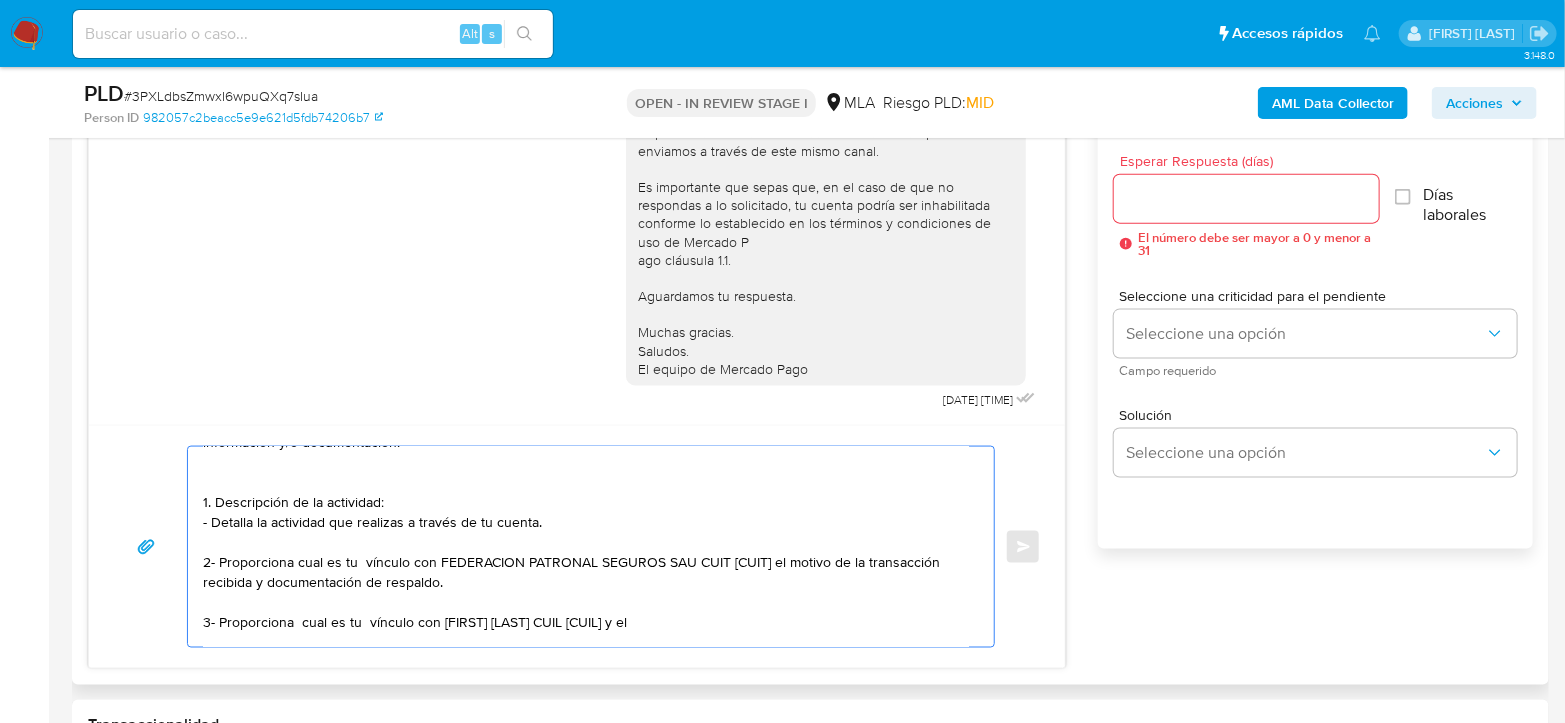 paste on "el motivo de la transacción recibida" 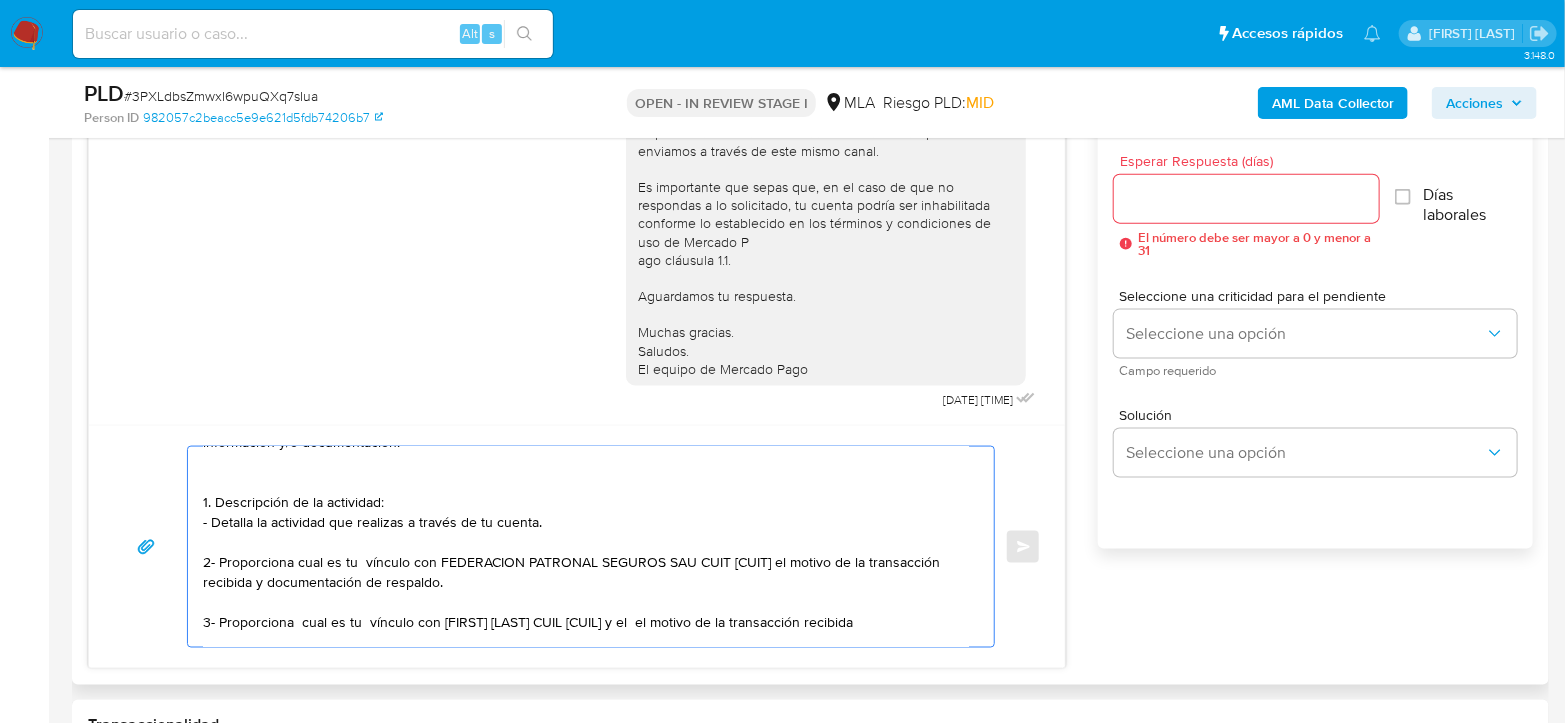 click on "Hola Mabel Silvia Maidana
Esperamos que te encuentres muy bien.
Te consultamos si tuviste oportunidad de leer el requerimiento de información y documentación enviado.
En función de las operaciones registradas en tu cuenta de Mercado Pago, necesitamos que nos brindes la siguiente información y/o documentación:
1. Descripción de la actividad:
- Detalla la actividad que realizas a través de tu cuenta.
2- Proporciona cual es tu  vínculo con FEDERACION PATRONAL SEGUROS SAU CUIT 33707366589 el motivo de la transacción recibida y documentación de respaldo.
3- Proporciona  cual es tu  vínculo con Claudio Javier Pinat CUIL 24259999991 y el  el motivo de la transacción recibida
Es importante que sepas que, en el caso de que no respondas a lo solicitado, tu cuenta podría ser inhabilitada conforme lo establecido en los términos y condiciones de uso de Mercado Pago.
Aguardamos tu respuesta.
Saludos,
Equipo de Mercado Pago." at bounding box center (586, 547) 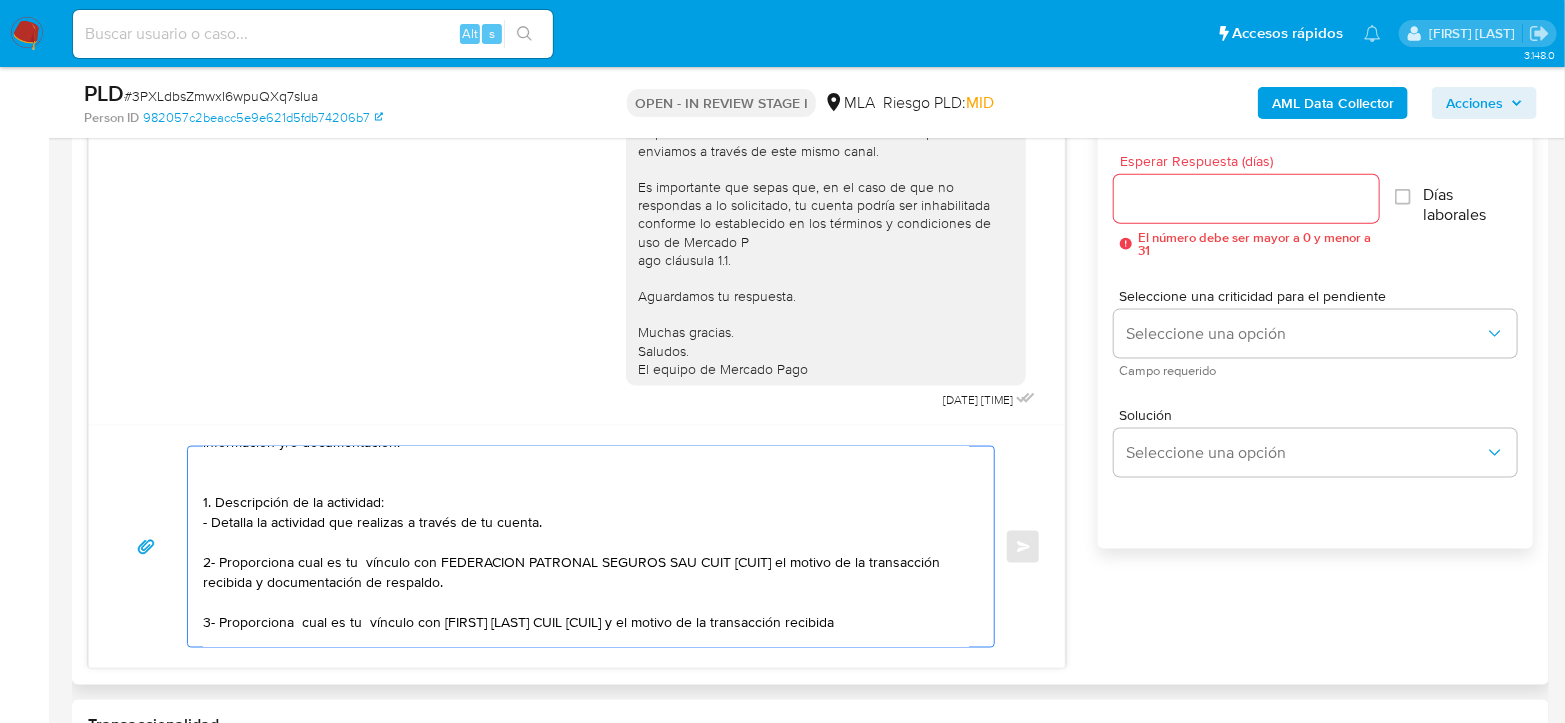click on "Hola Mabel Silvia Maidana
Esperamos que te encuentres muy bien.
Te consultamos si tuviste oportunidad de leer el requerimiento de información y documentación enviado.
En función de las operaciones registradas en tu cuenta de Mercado Pago, necesitamos que nos brindes la siguiente información y/o documentación:
1. Descripción de la actividad:
- Detalla la actividad que realizas a través de tu cuenta.
2- Proporciona cual es tu  vínculo con FEDERACION PATRONAL SEGUROS SAU CUIT 33707366589 el motivo de la transacción recibida y documentación de respaldo.
3- Proporciona  cual es tu  vínculo con Claudio Javier Pinat CUIL 24259999991 y el motivo de la transacción recibida
Es importante que sepas que, en el caso de que no respondas a lo solicitado, tu cuenta podría ser inhabilitada conforme lo establecido en los términos y condiciones de uso de Mercado Pago.
Aguardamos tu respuesta.
Saludos,
Equipo de Mercado Pago." at bounding box center [586, 547] 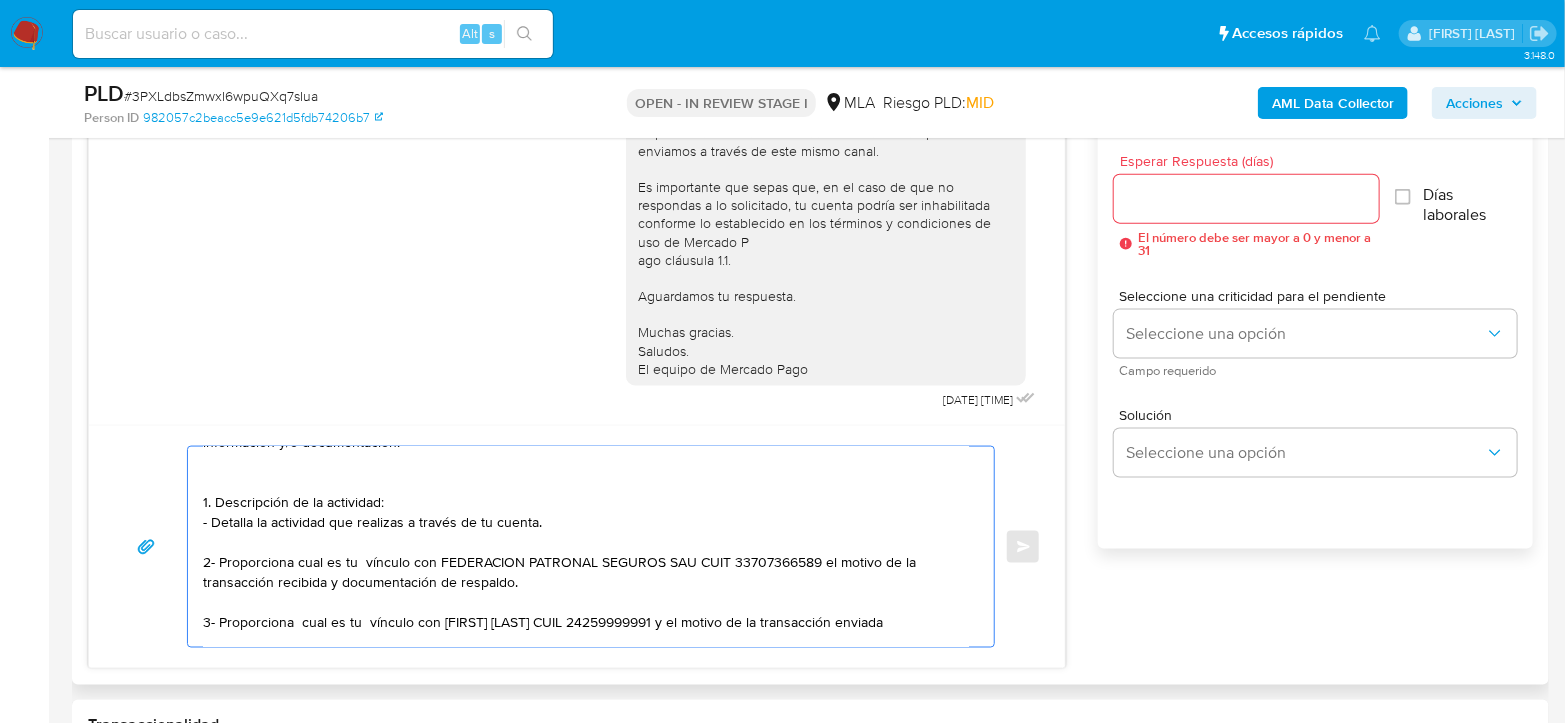 click on "Hola Mabel Silvia Maidana
Esperamos que te encuentres muy bien.
Te consultamos si tuviste oportunidad de leer el requerimiento de información y documentación enviado.
En función de las operaciones registradas en tu cuenta de Mercado Pago, necesitamos que nos brindes la siguiente información y/o documentación:
1. Descripción de la actividad:
- Detalla la actividad que realizas a través de tu cuenta.
2- Proporciona cual es tu  vínculo con FEDERACION PATRONAL SEGUROS SAU CUIT 33707366589 el motivo de la transacción recibida y documentación de respaldo.
3- Proporciona  cual es tu  vínculo con Claudio Javier Pinat CUIL 24259999991 y el motivo de la transacción enviada
Es importante que sepas que, en el caso de que no respondas a lo solicitado, tu cuenta podría ser inhabilitada conforme lo establecido en los términos y condiciones de uso de Mercado Pago.
Aguardamos tu respuesta.
Saludos,
Equipo de Mercado Pago." at bounding box center (586, 547) 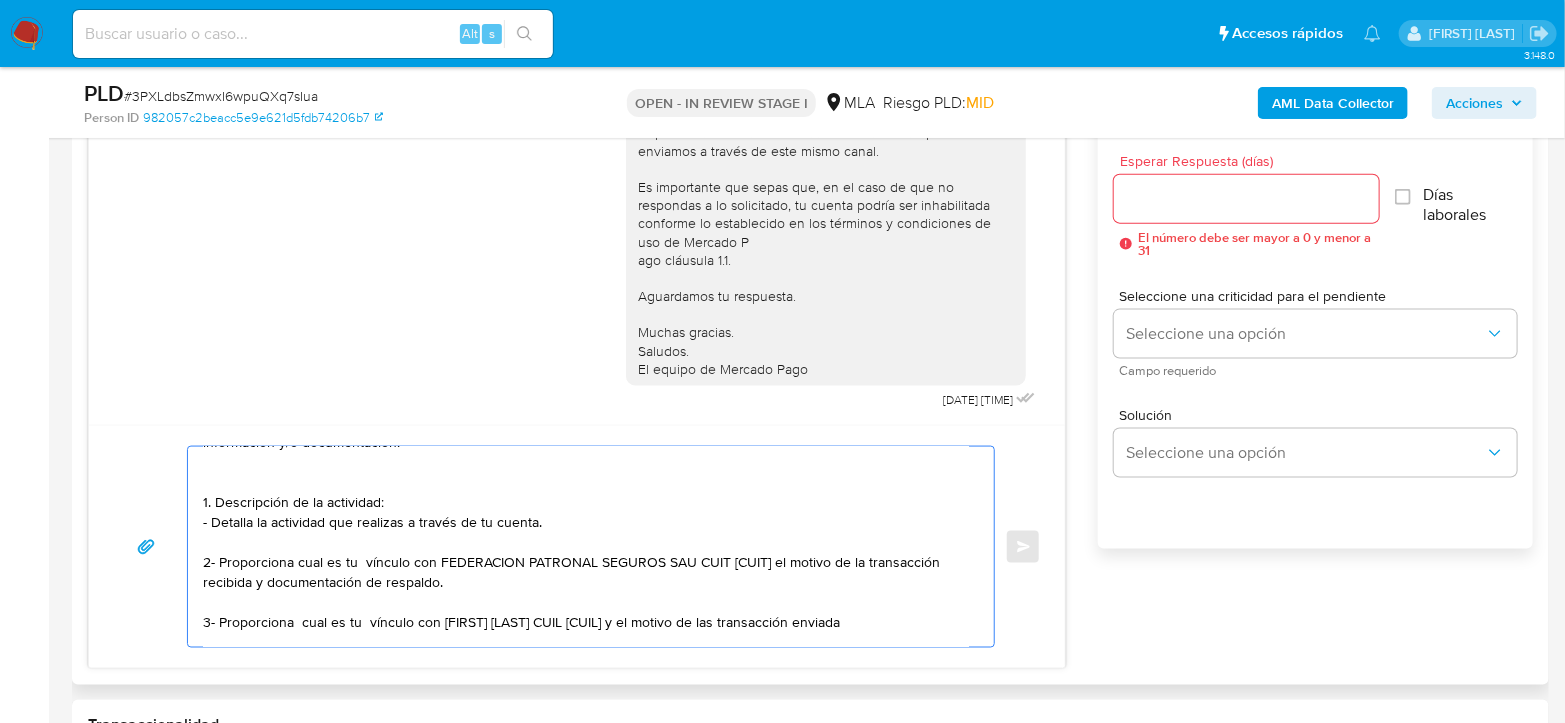 click on "Hola Mabel Silvia Maidana
Esperamos que te encuentres muy bien.
Te consultamos si tuviste oportunidad de leer el requerimiento de información y documentación enviado.
En función de las operaciones registradas en tu cuenta de Mercado Pago, necesitamos que nos brindes la siguiente información y/o documentación:
1. Descripción de la actividad:
- Detalla la actividad que realizas a través de tu cuenta.
2- Proporciona cual es tu  vínculo con FEDERACION PATRONAL SEGUROS SAU CUIT 33707366589 el motivo de la transacción recibida y documentación de respaldo.
3- Proporciona  cual es tu  vínculo con Claudio Javier Pinat CUIL 24259999991 y el motivo de las transacción enviada
Es importante que sepas que, en el caso de que no respondas a lo solicitado, tu cuenta podría ser inhabilitada conforme lo establecido en los términos y condiciones de uso de Mercado Pago.
Aguardamos tu respuesta.
Saludos,
Equipo de Mercado Pago." at bounding box center (586, 547) 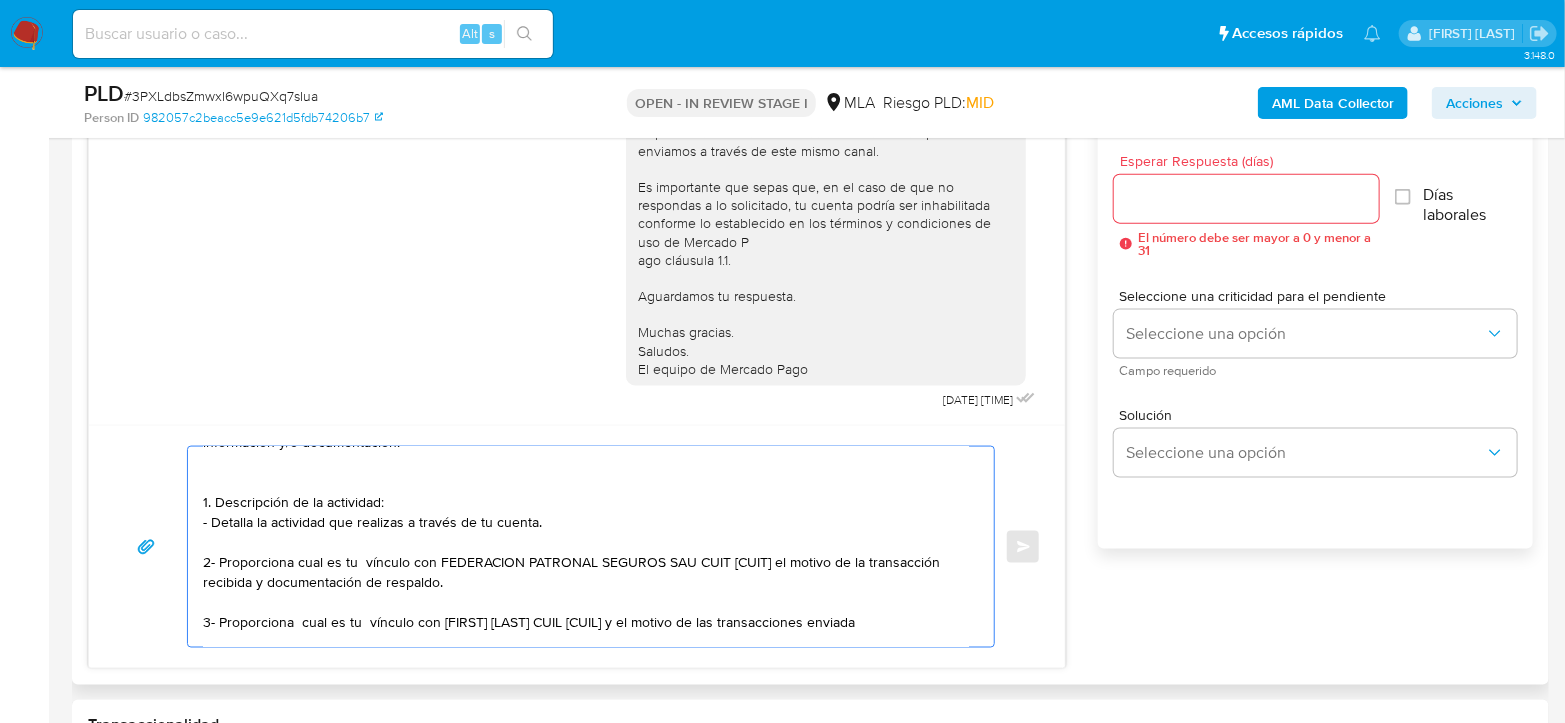 click on "Hola Mabel Silvia Maidana
Esperamos que te encuentres muy bien.
Te consultamos si tuviste oportunidad de leer el requerimiento de información y documentación enviado.
En función de las operaciones registradas en tu cuenta de Mercado Pago, necesitamos que nos brindes la siguiente información y/o documentación:
1. Descripción de la actividad:
- Detalla la actividad que realizas a través de tu cuenta.
2- Proporciona cual es tu  vínculo con FEDERACION PATRONAL SEGUROS SAU CUIT 33707366589 el motivo de la transacción recibida y documentación de respaldo.
3- Proporciona  cual es tu  vínculo con Claudio Javier Pinat CUIL 24259999991 y el motivo de las transacciones enviada
Es importante que sepas que, en el caso de que no respondas a lo solicitado, tu cuenta podría ser inhabilitada conforme lo establecido en los términos y condiciones de uso de Mercado Pago.
Aguardamos tu respuesta.
Saludos,
Equipo de Mercado Pago." at bounding box center [586, 547] 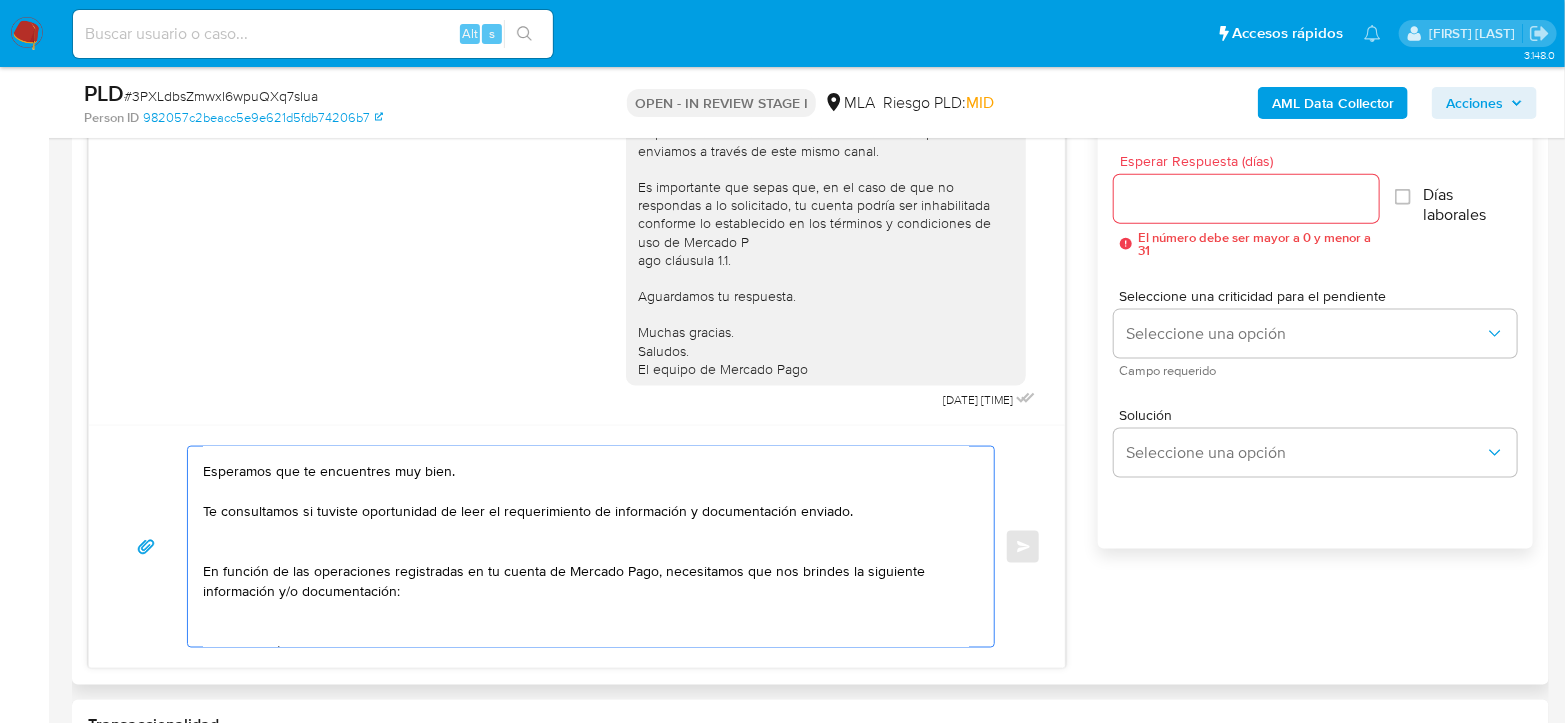 scroll, scrollTop: 0, scrollLeft: 0, axis: both 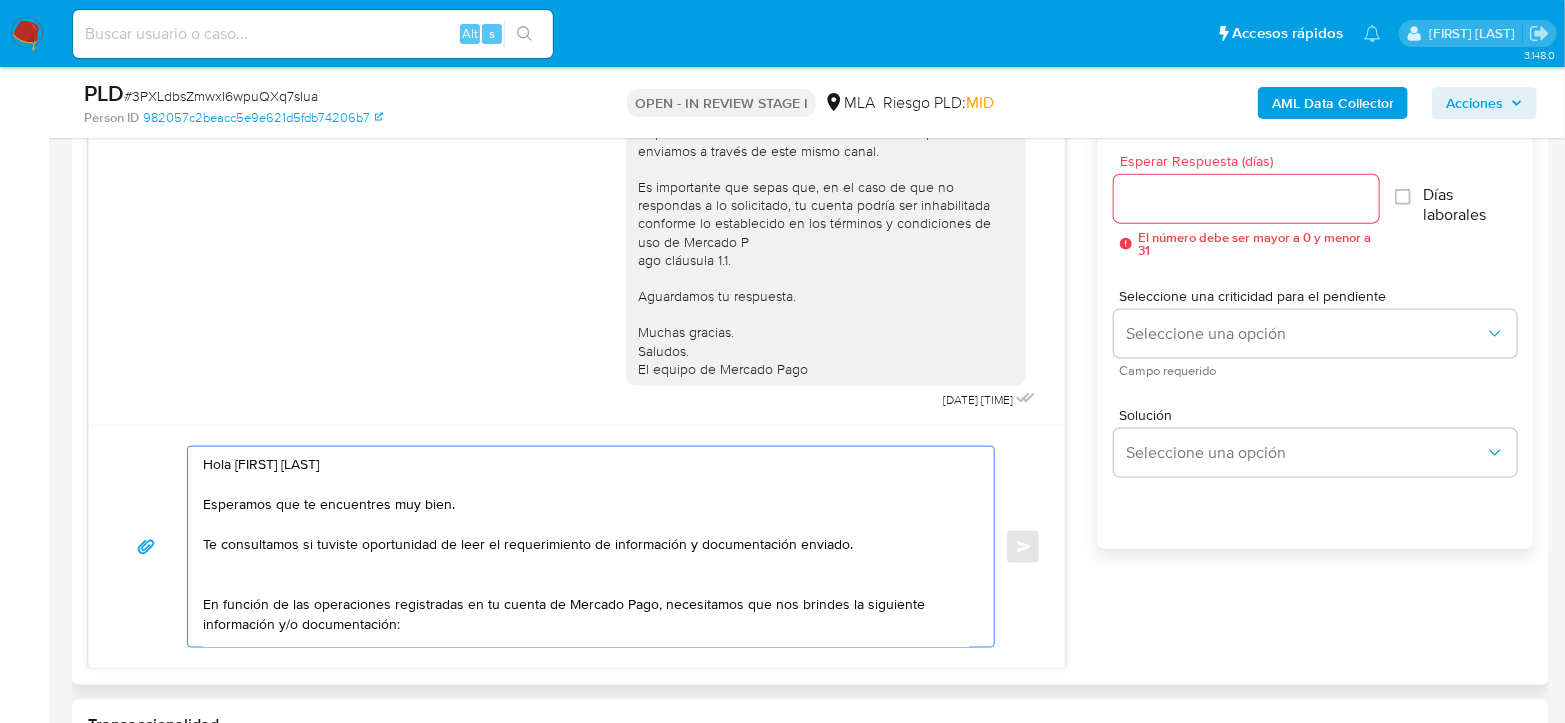 type on "Hola Mabel Silvia Maidana
Esperamos que te encuentres muy bien.
Te consultamos si tuviste oportunidad de leer el requerimiento de información y documentación enviado.
En función de las operaciones registradas en tu cuenta de Mercado Pago, necesitamos que nos brindes la siguiente información y/o documentación:
1. Descripción de la actividad:
- Detalla la actividad que realizas a través de tu cuenta.
2- Proporciona cual es tu  vínculo con FEDERACION PATRONAL SEGUROS SAU CUIT 33707366589 el motivo de la transacción recibida y documentación de respaldo.
3- Proporciona  cual es tu  vínculo con Claudio Javier Pinat CUIL 24259999991 y el motivo de las transacciones enviadas.
Es importante que sepas que, en el caso de que no respondas a lo solicitado, tu cuenta podría ser inhabilitada conforme lo establecido en los términos y condiciones de uso de Mercado Pago.
Aguardamos tu respuesta.
Saludos,
Equipo de Mercado Pago." 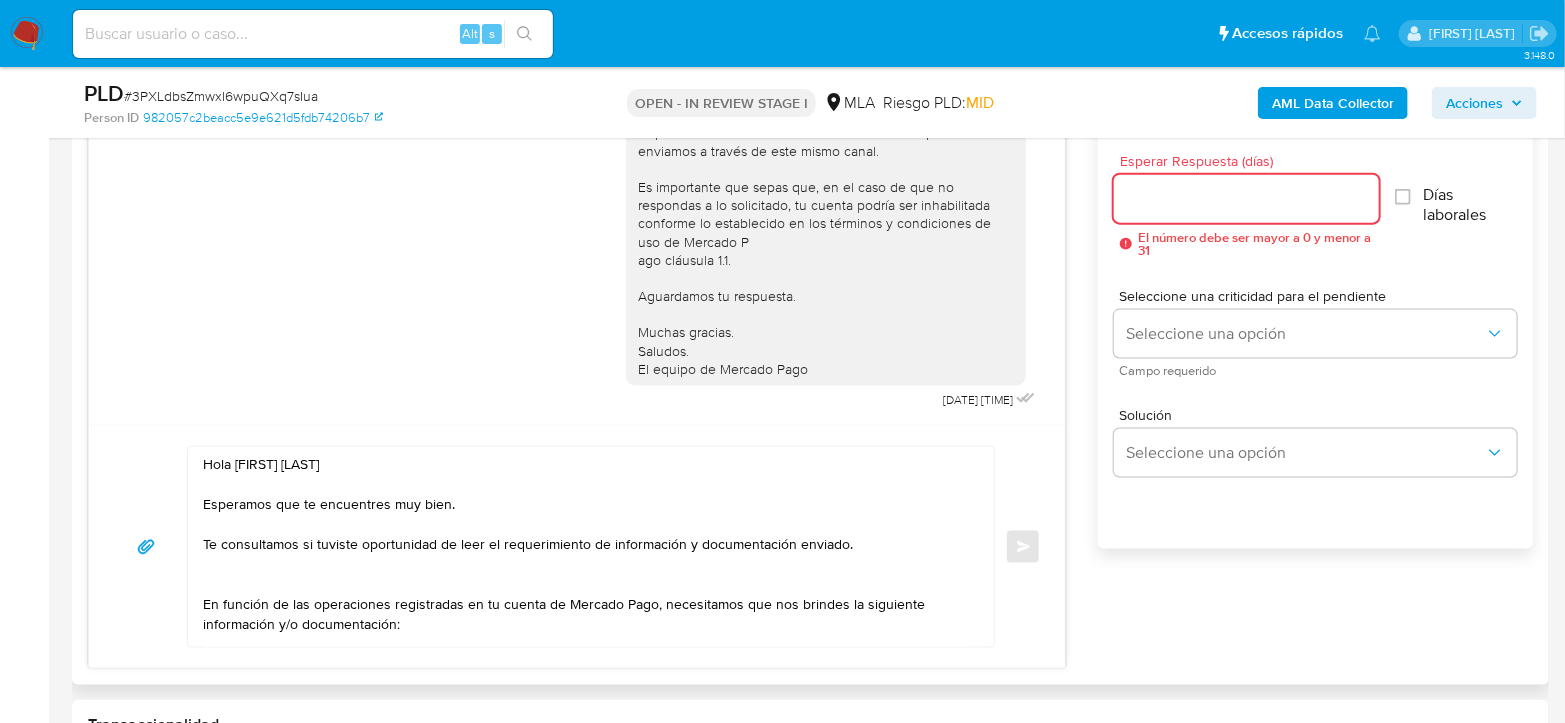 click on "Esperar Respuesta (días)" at bounding box center (1246, 199) 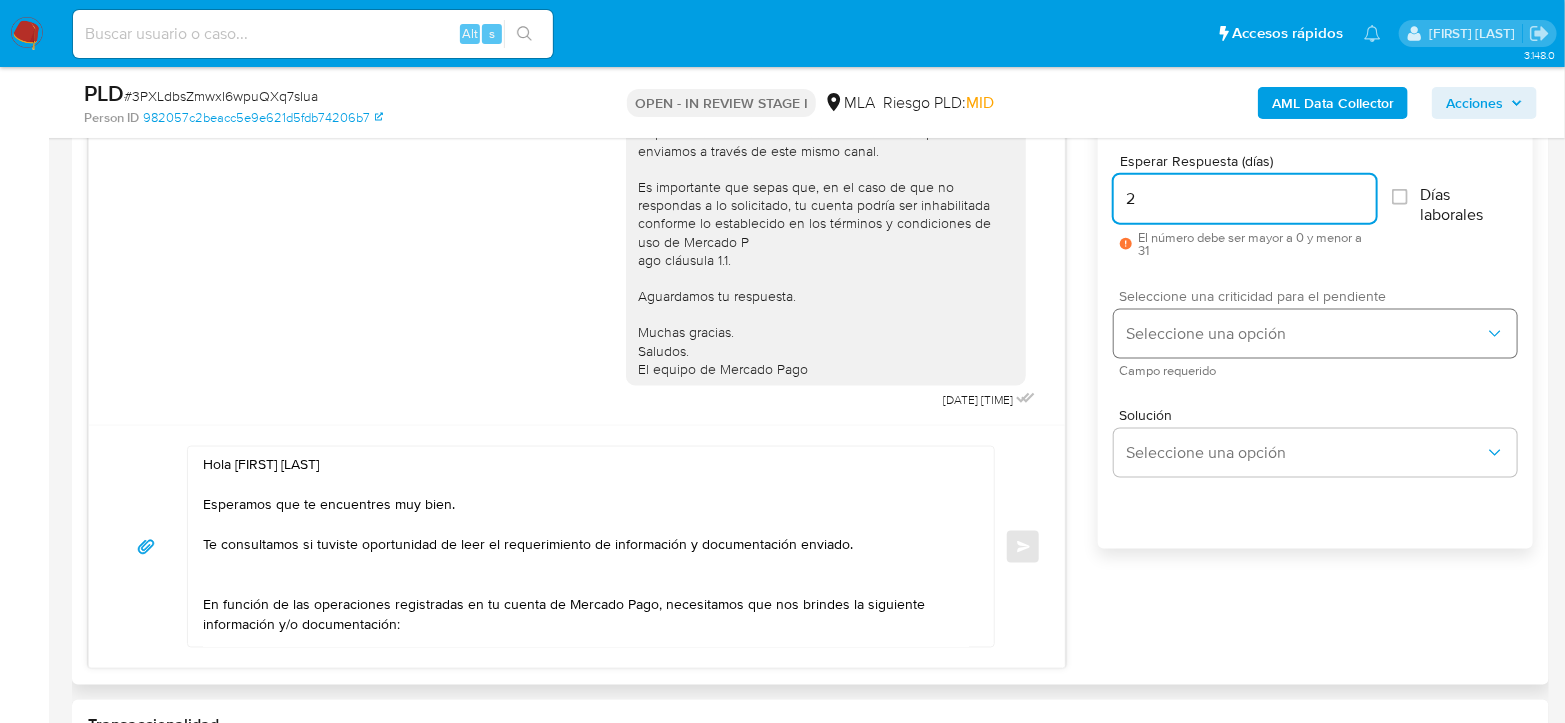 type on "2" 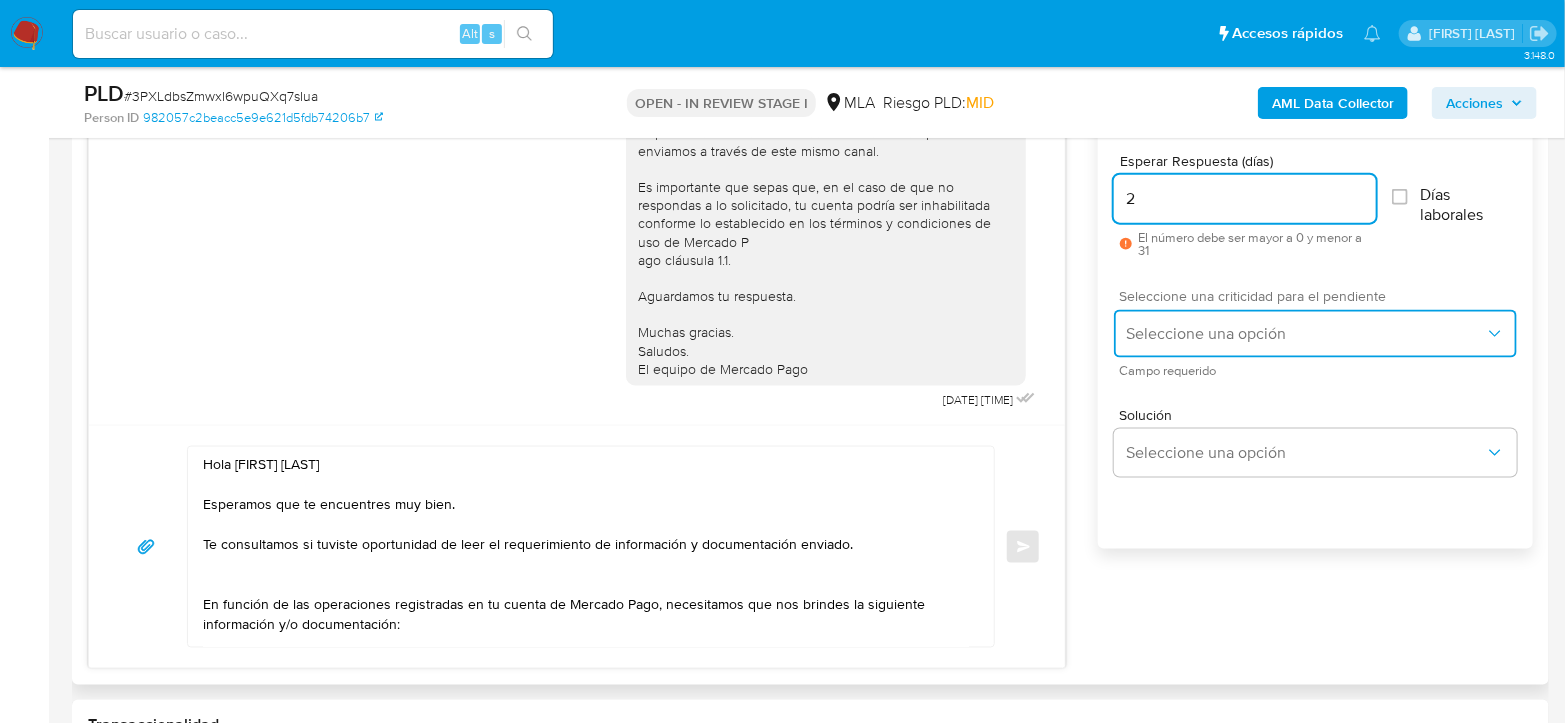 click on "Seleccione una opción" at bounding box center (1315, 334) 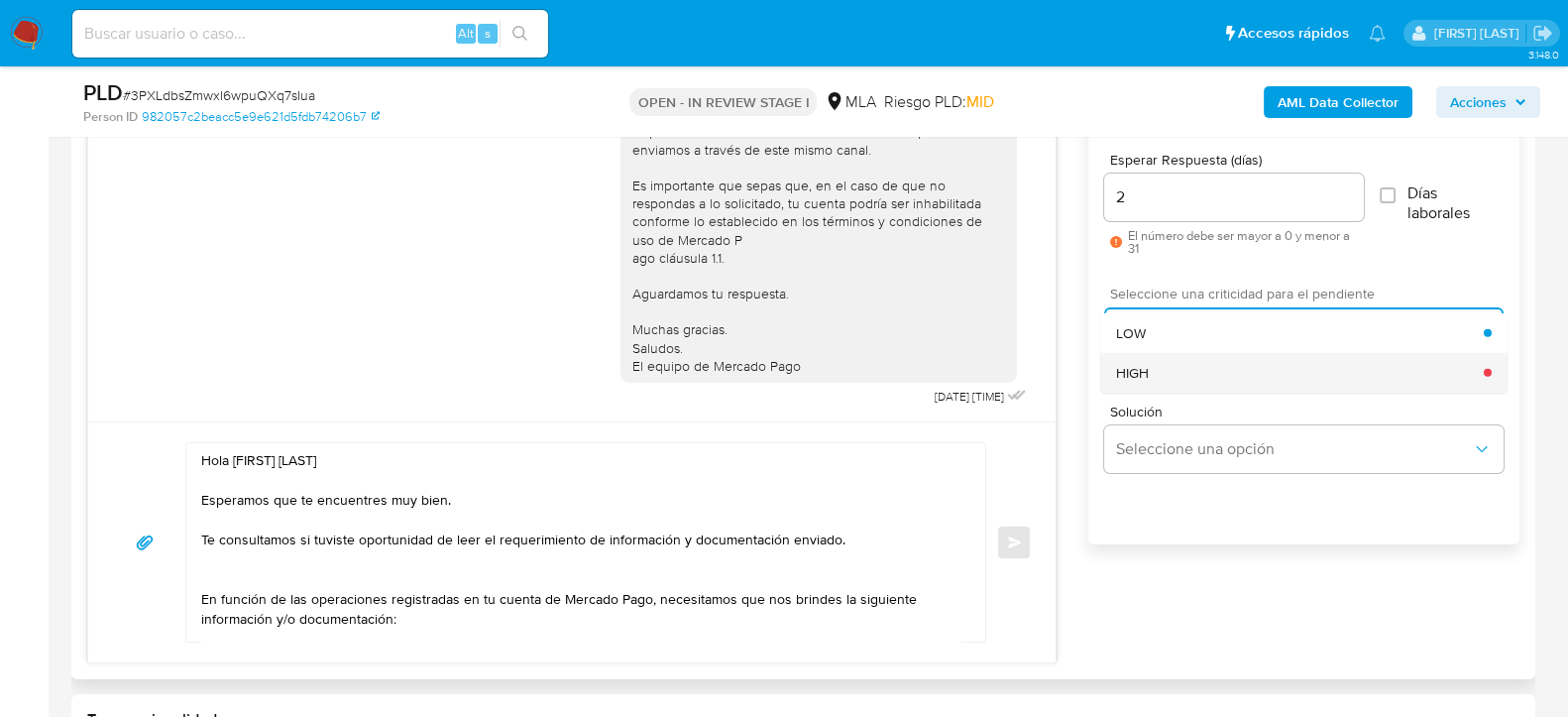 click on "HIGH" at bounding box center (1299, 372) 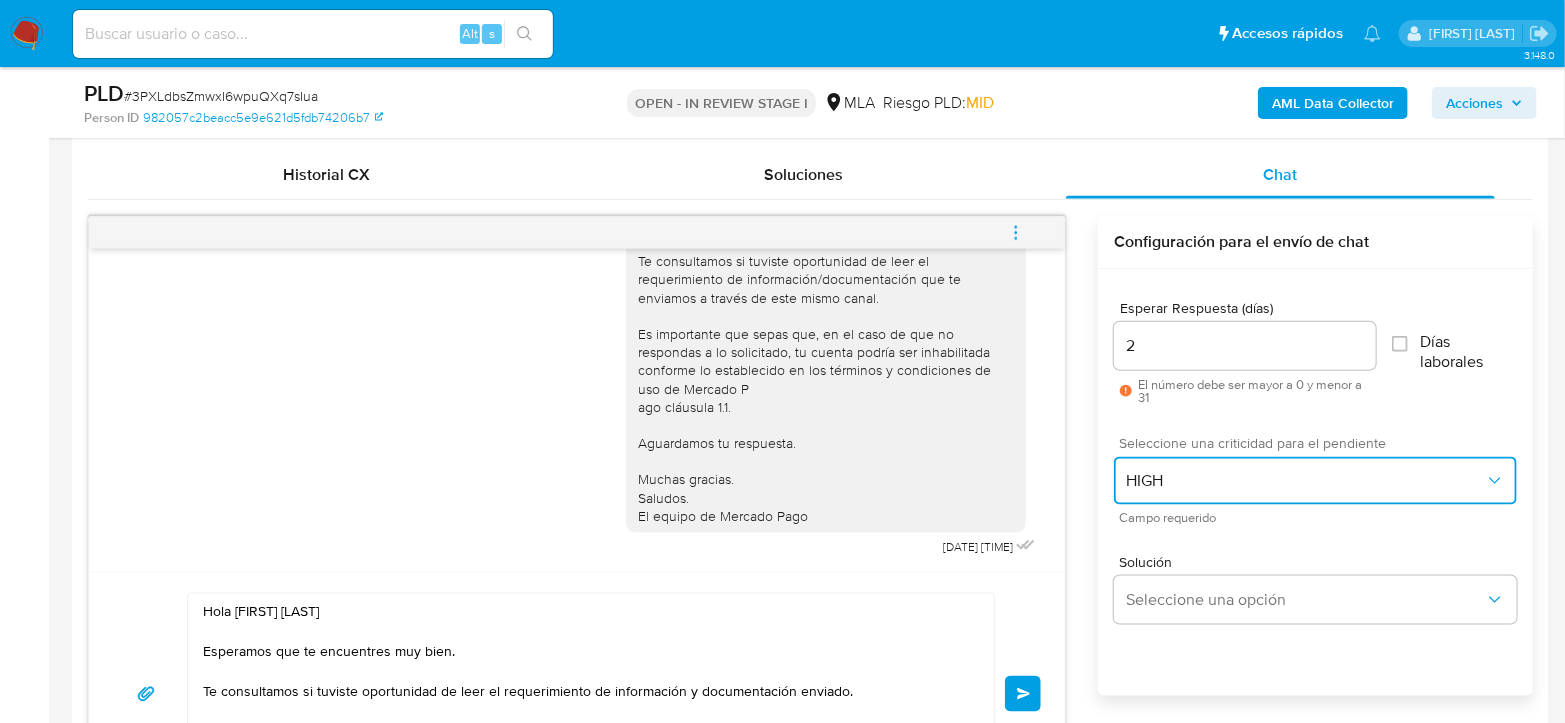 scroll, scrollTop: 1000, scrollLeft: 0, axis: vertical 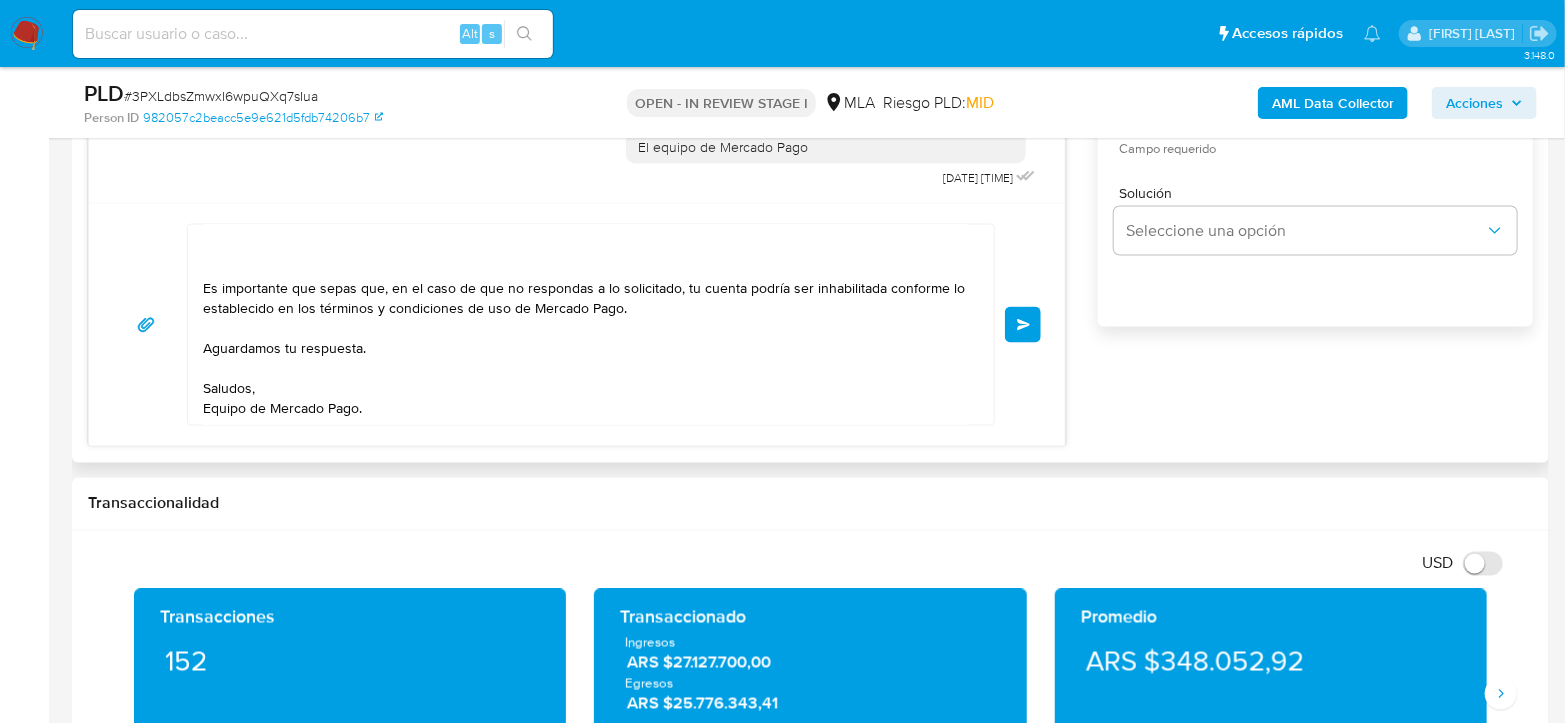 click on "Enviar" at bounding box center (1024, 325) 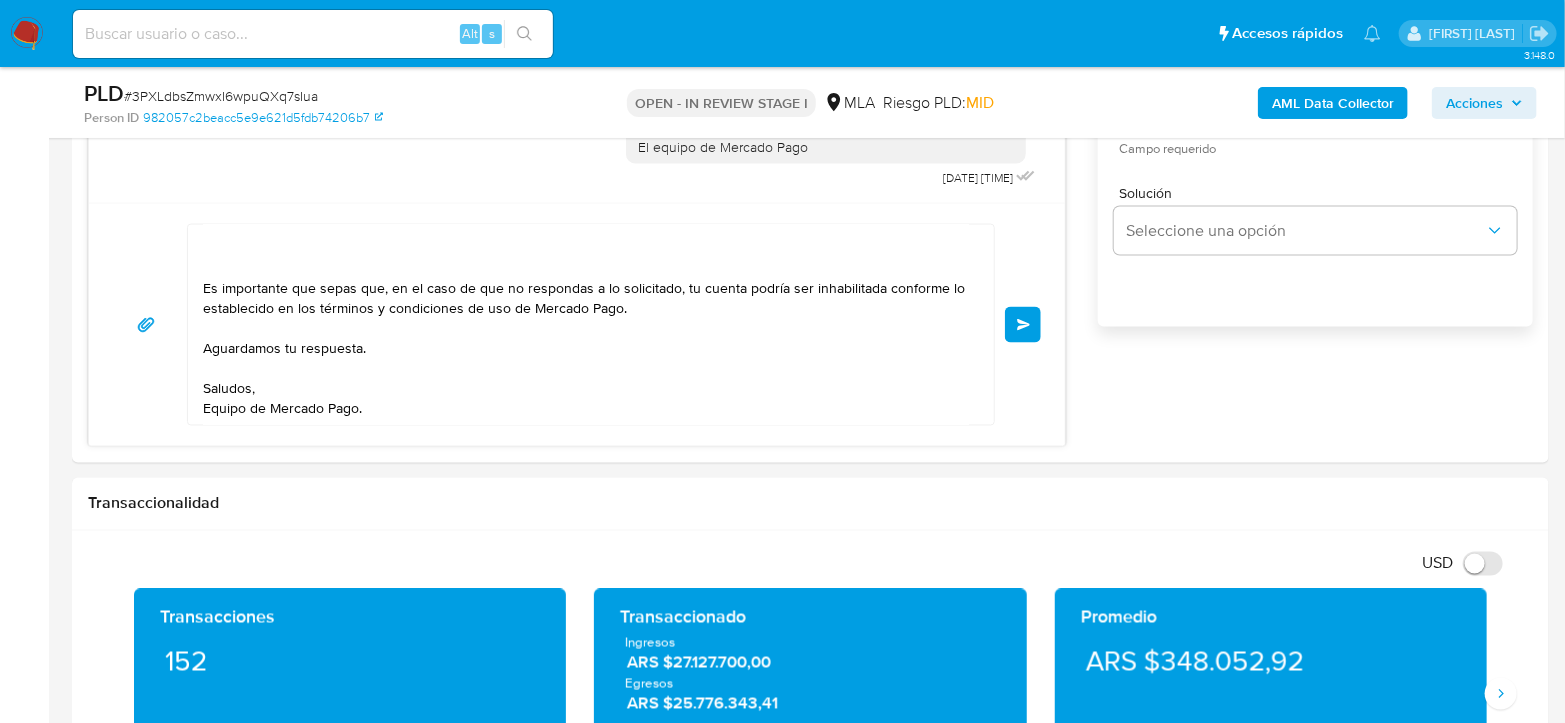 type 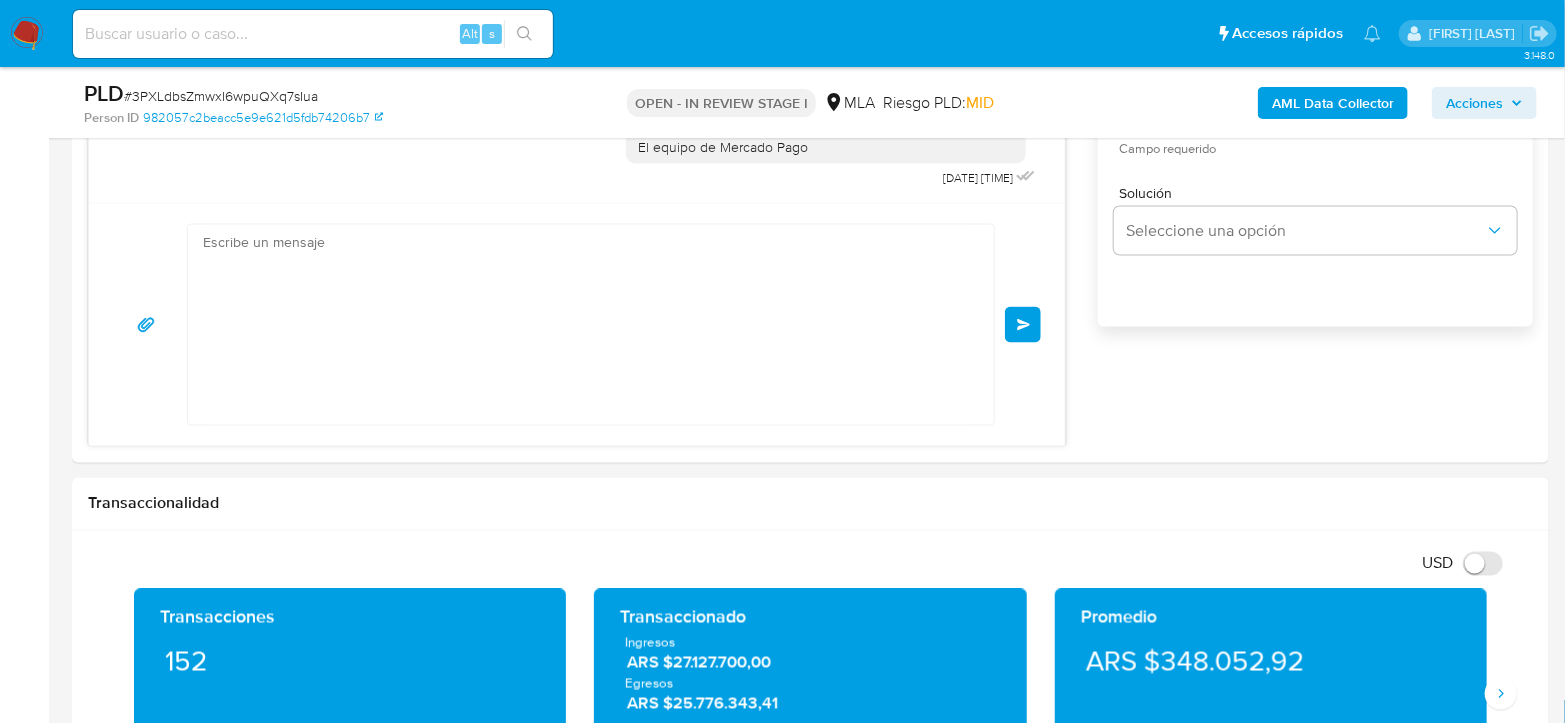 scroll, scrollTop: 0, scrollLeft: 0, axis: both 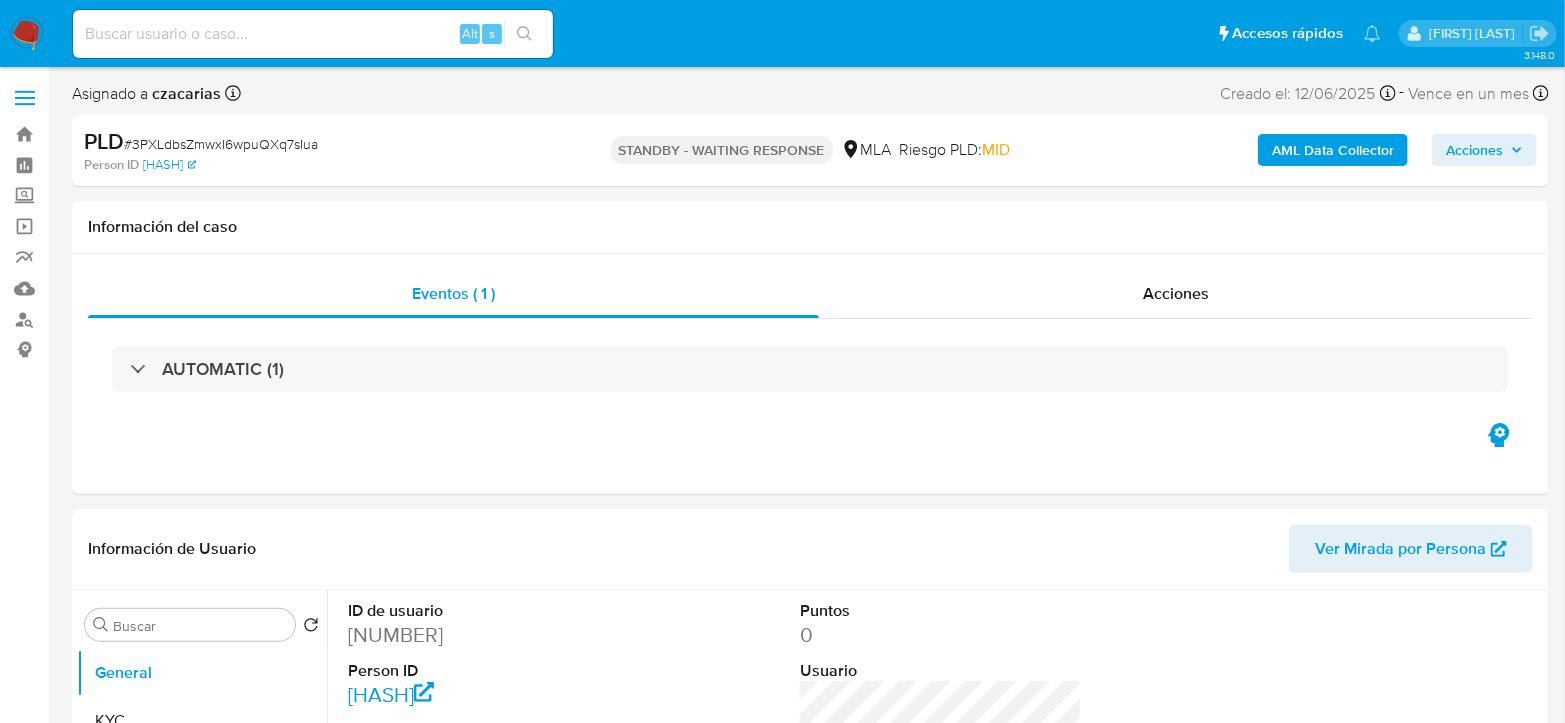 select on "10" 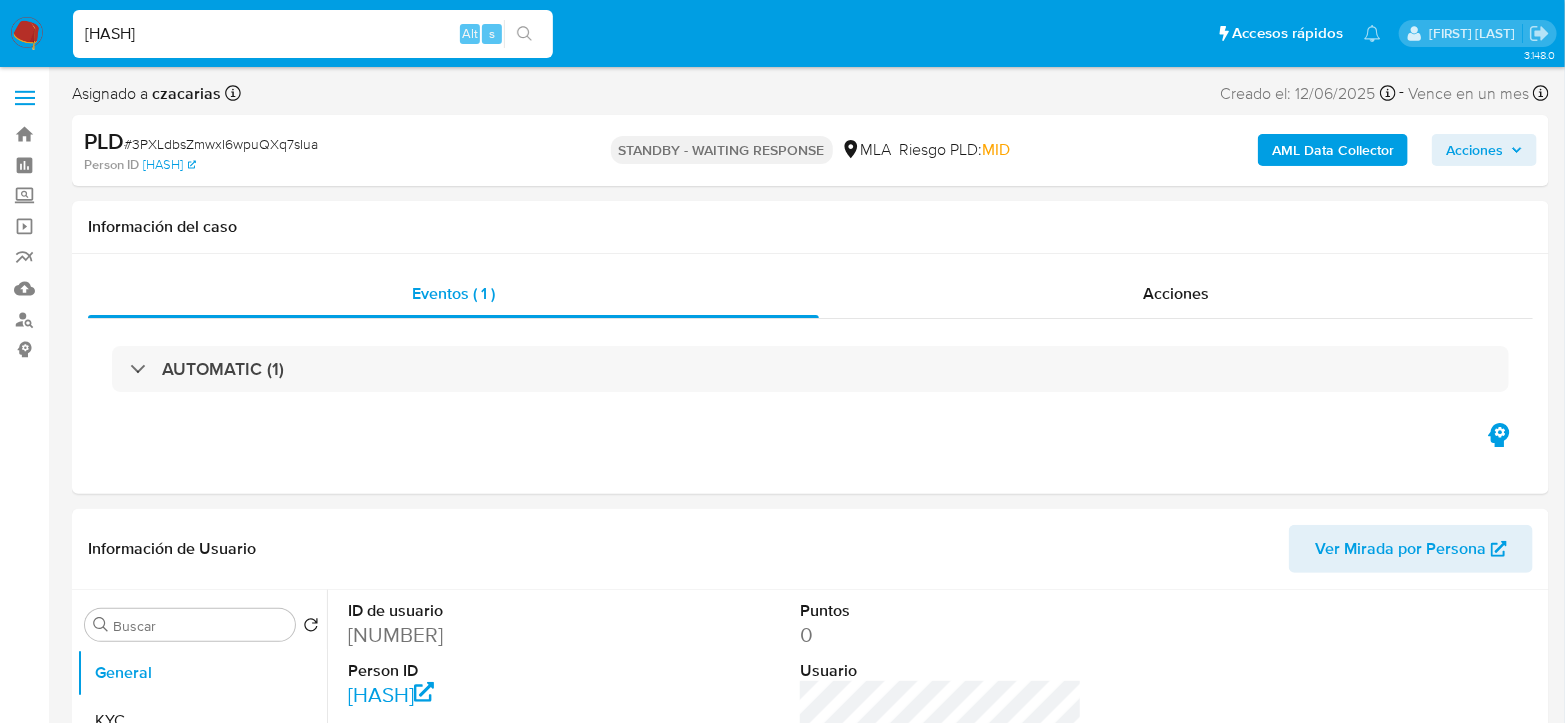 type on "[HASH]" 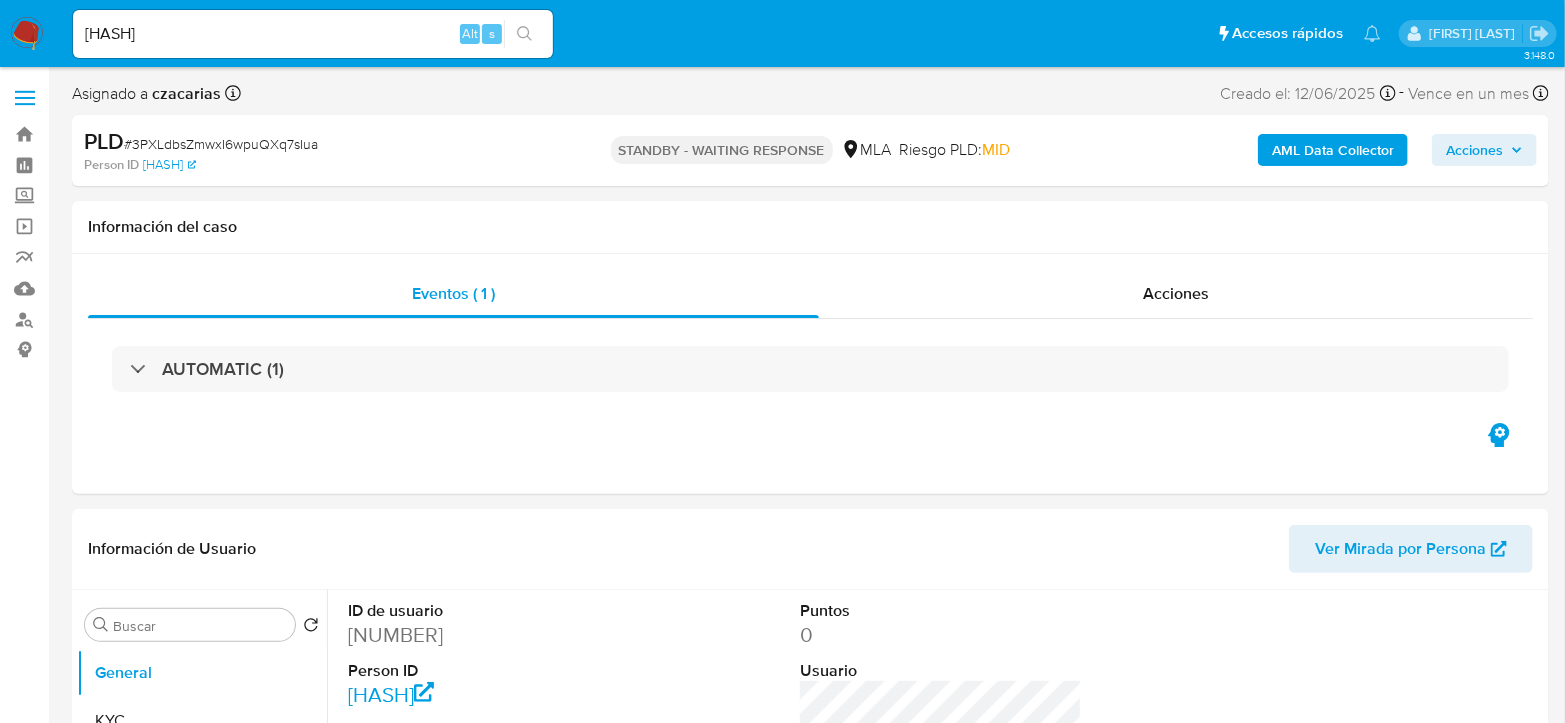 click 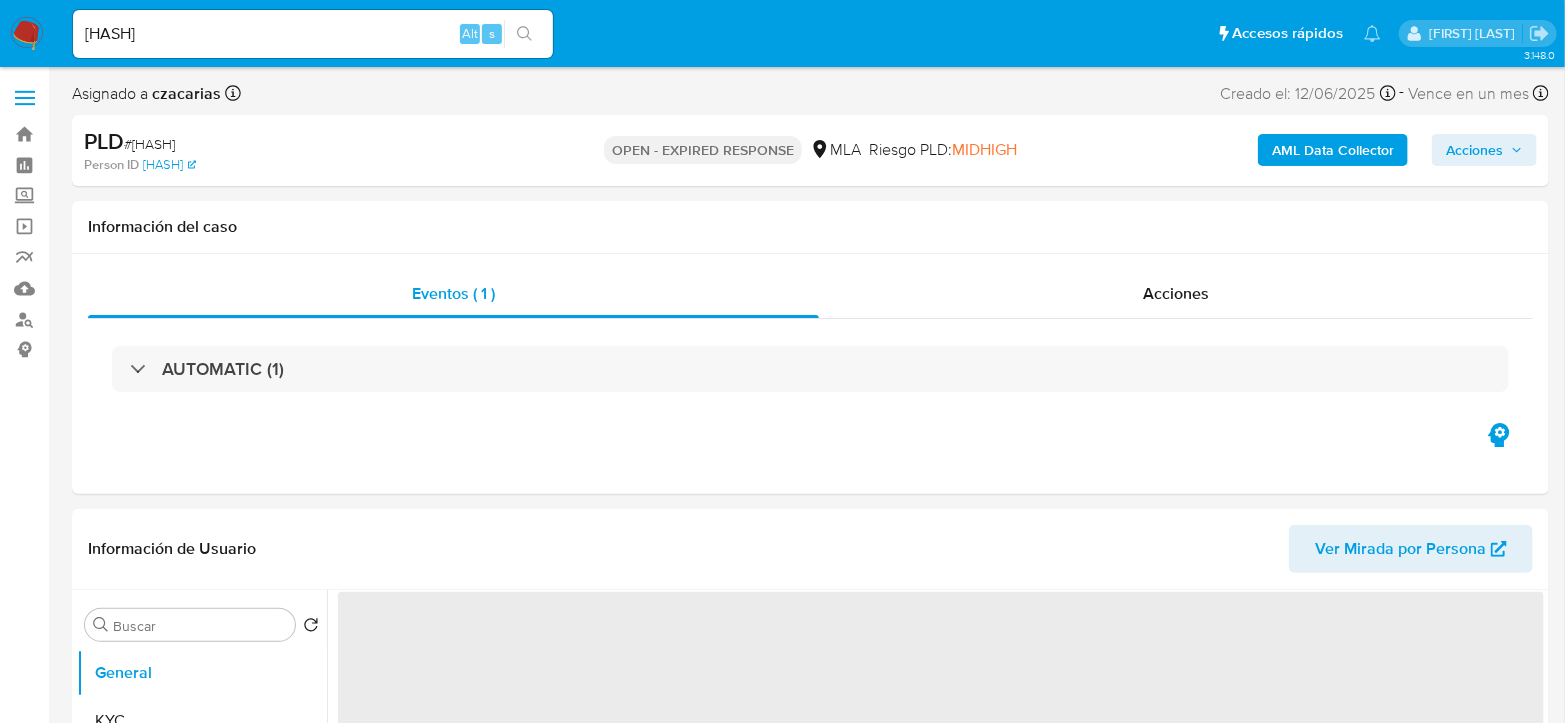 select on "10" 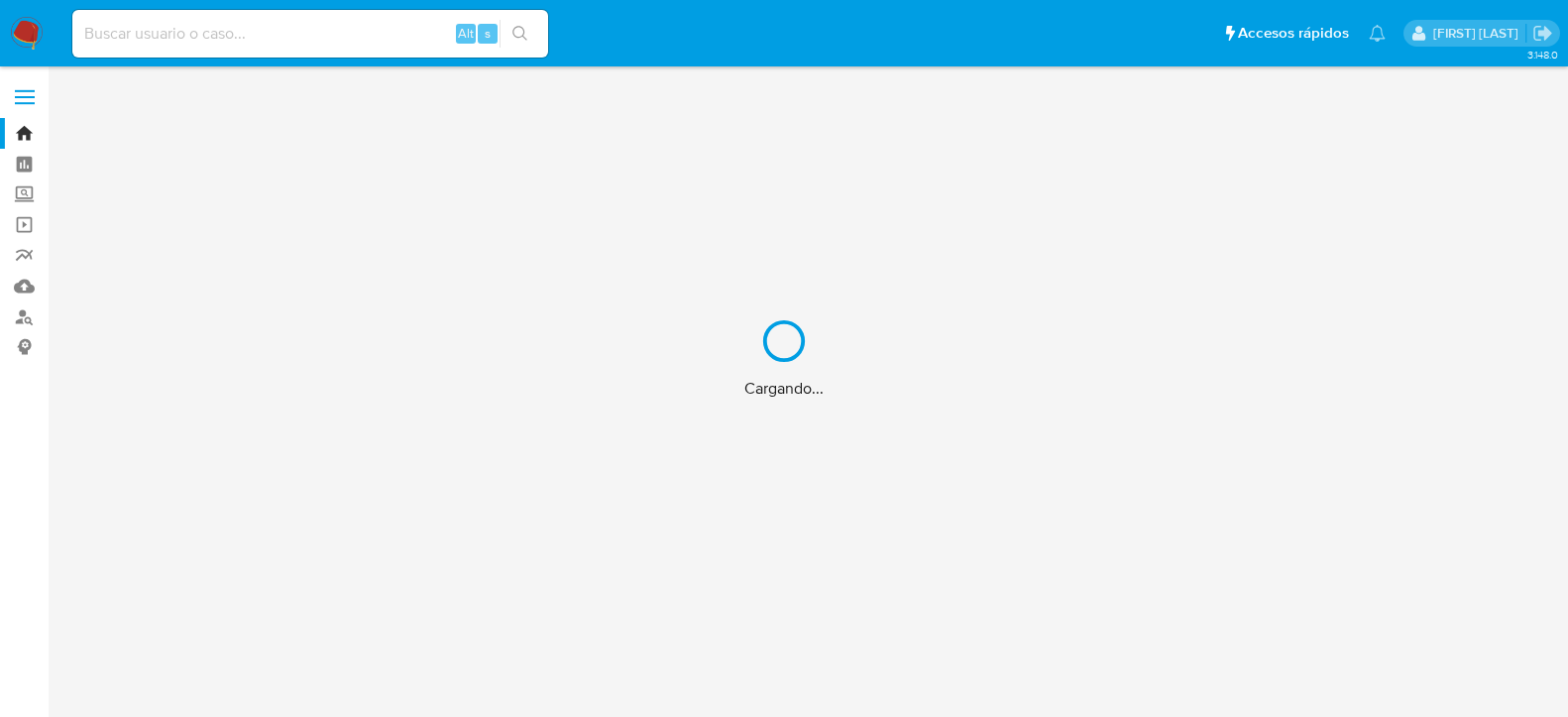 scroll, scrollTop: 0, scrollLeft: 0, axis: both 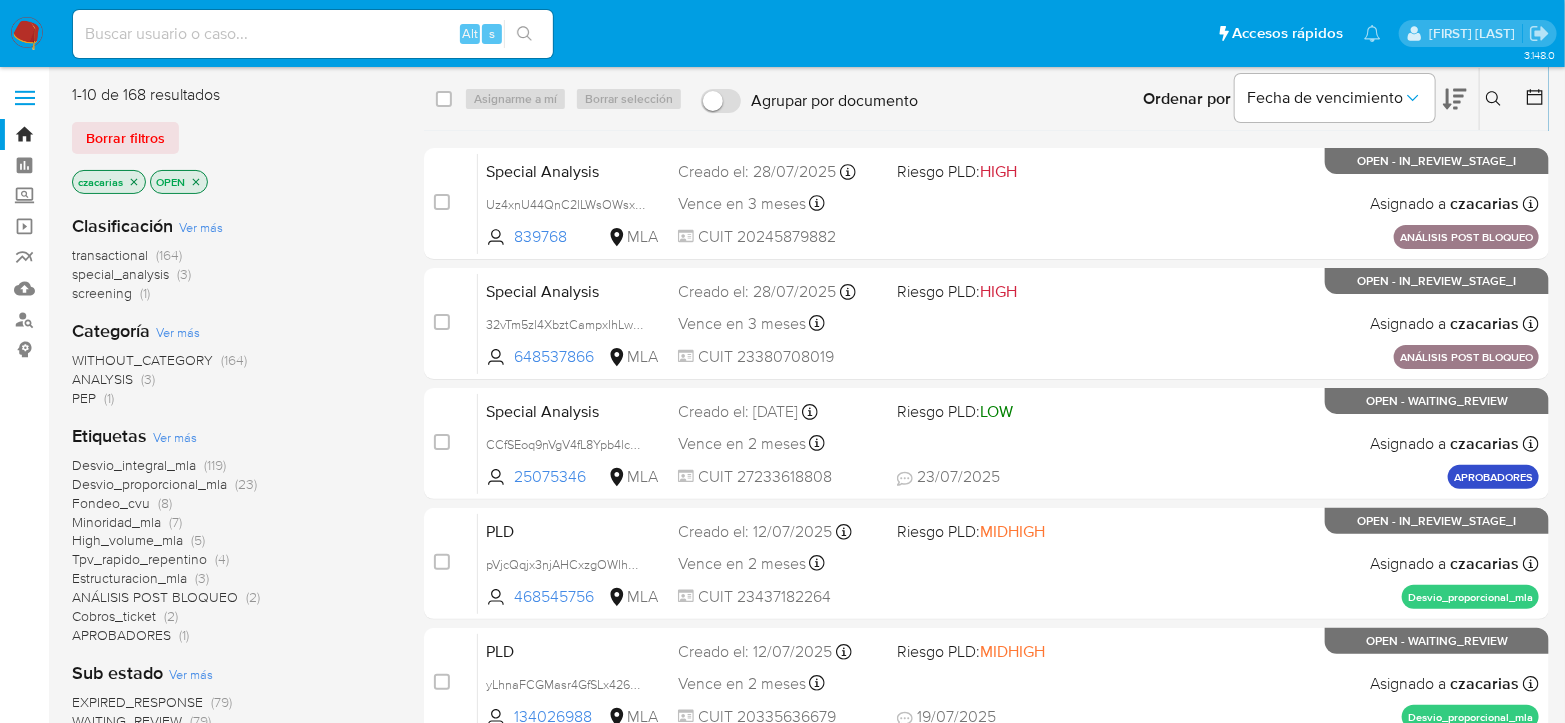 click 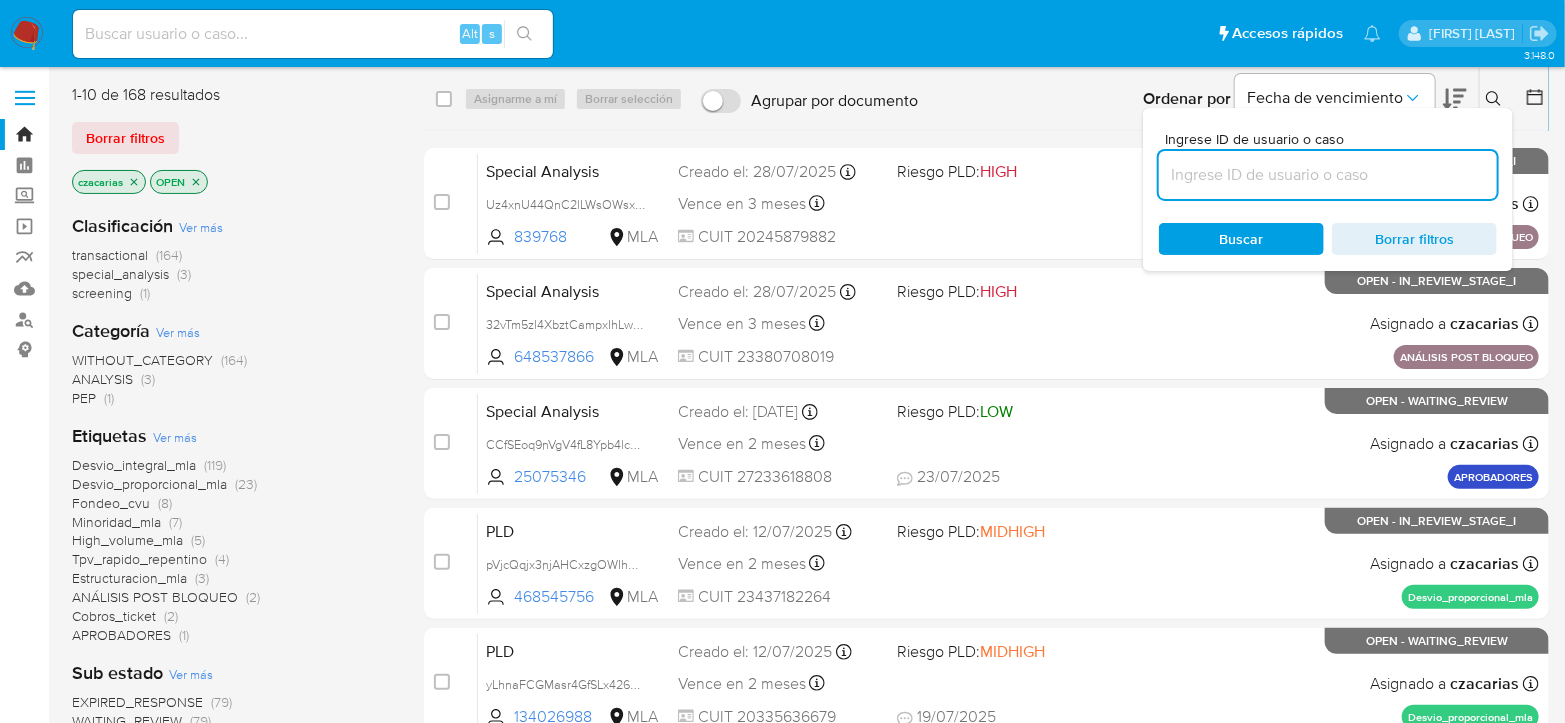 click at bounding box center [1328, 175] 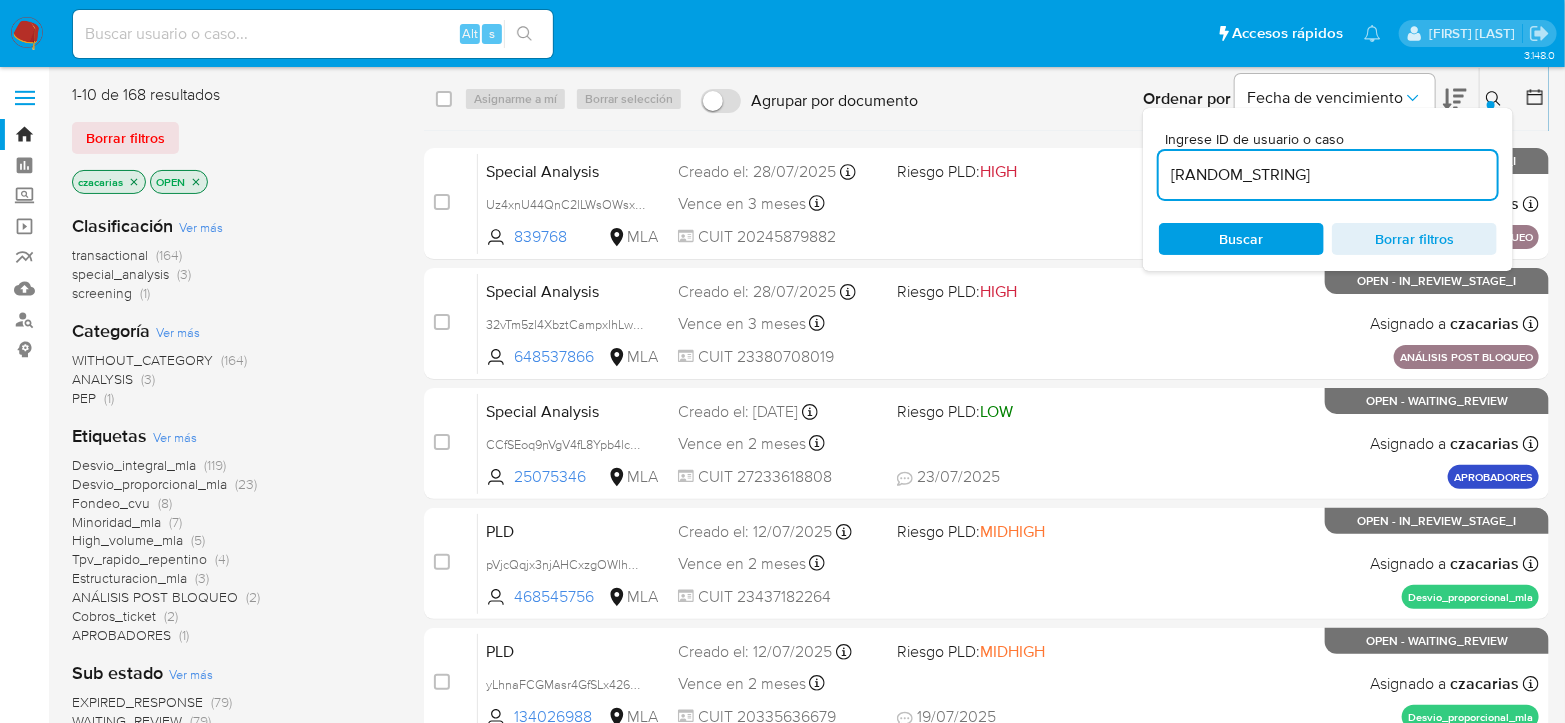 type on "[ALPHANUMERIC]" 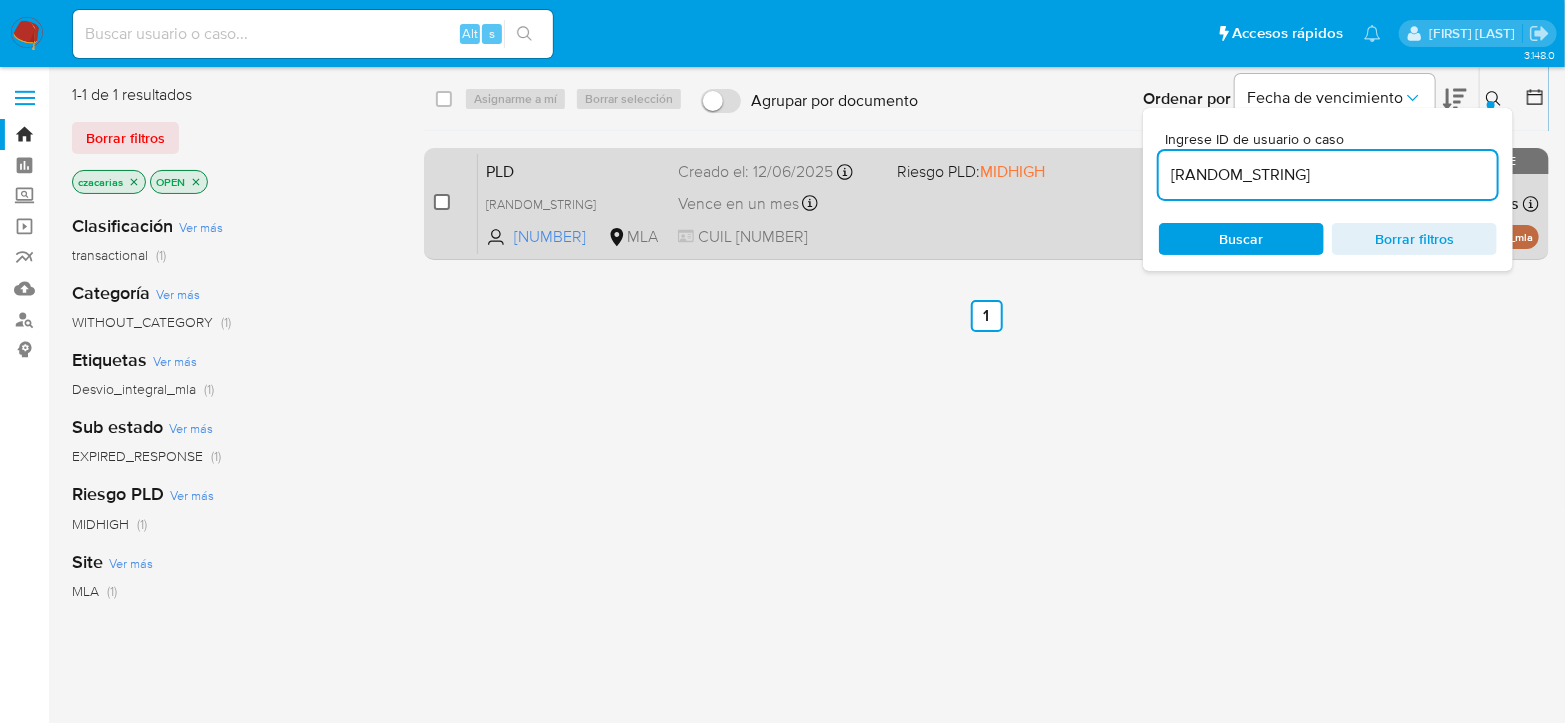 click at bounding box center [442, 202] 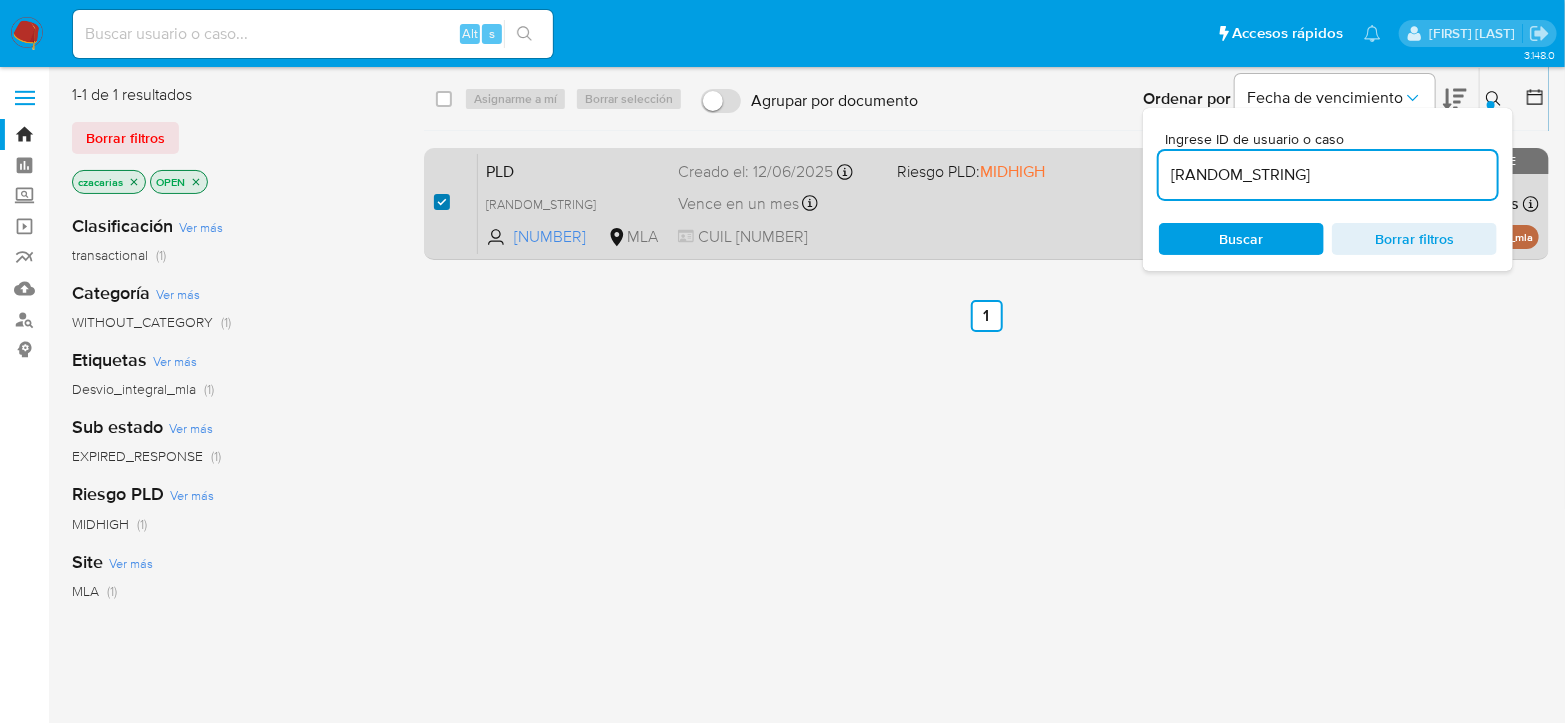 checkbox on "true" 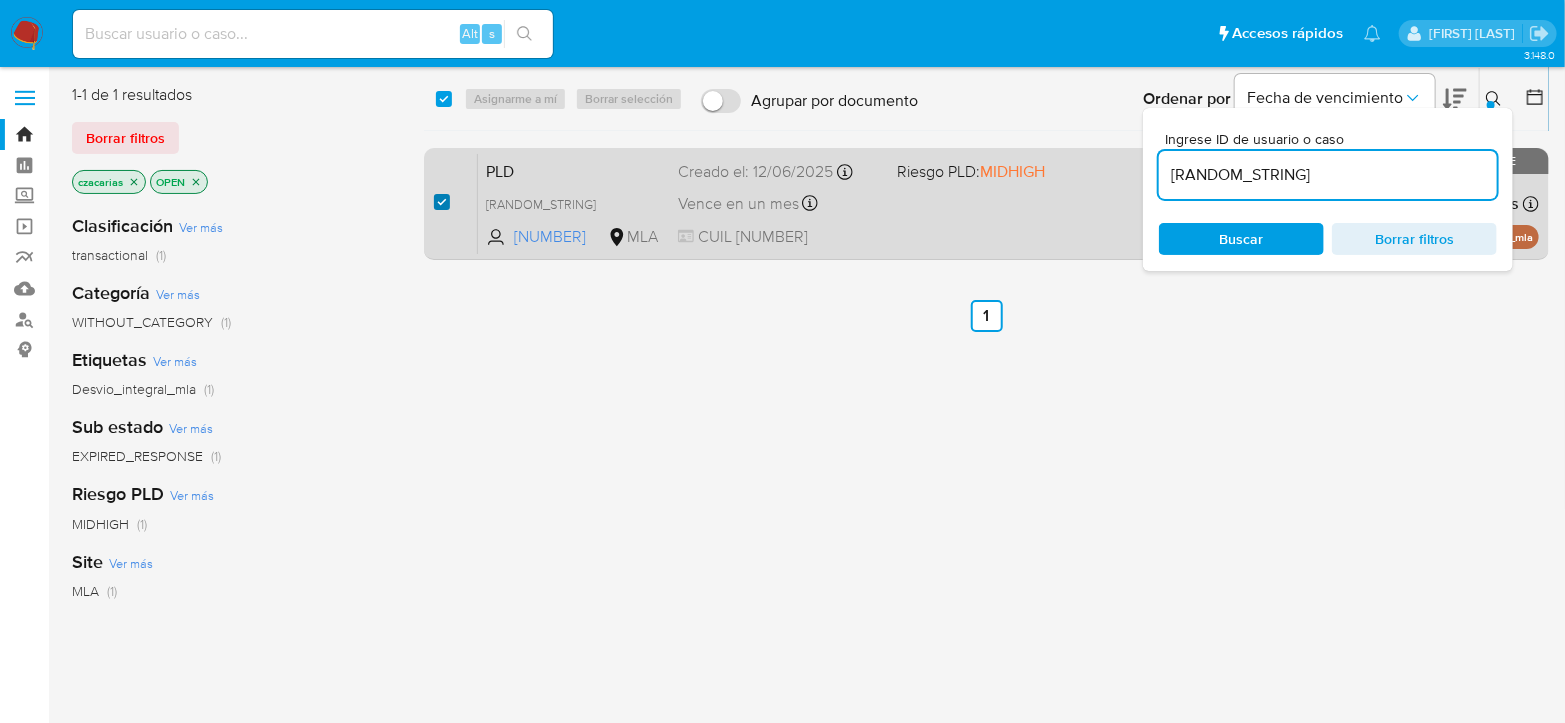 checkbox on "true" 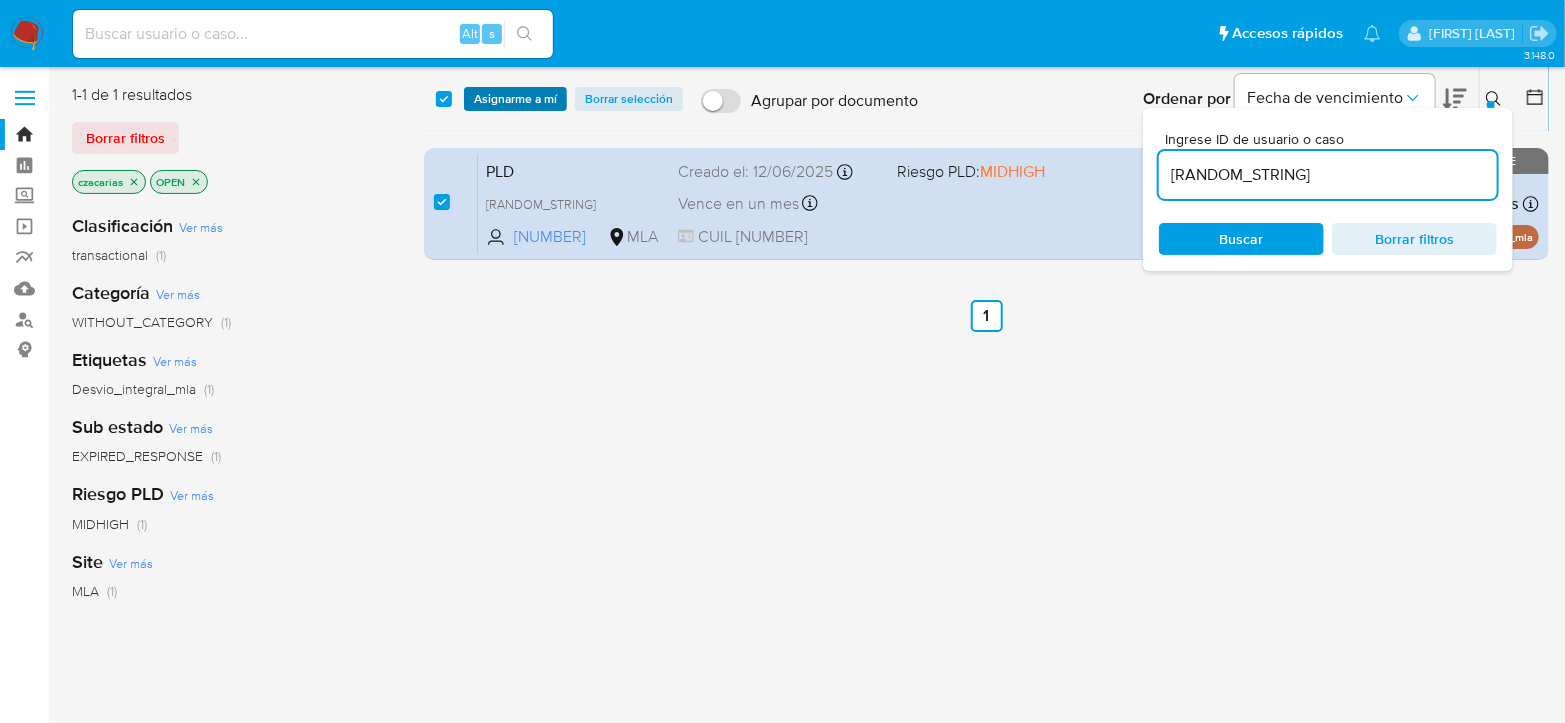 click on "Asignarme a mí" at bounding box center (515, 99) 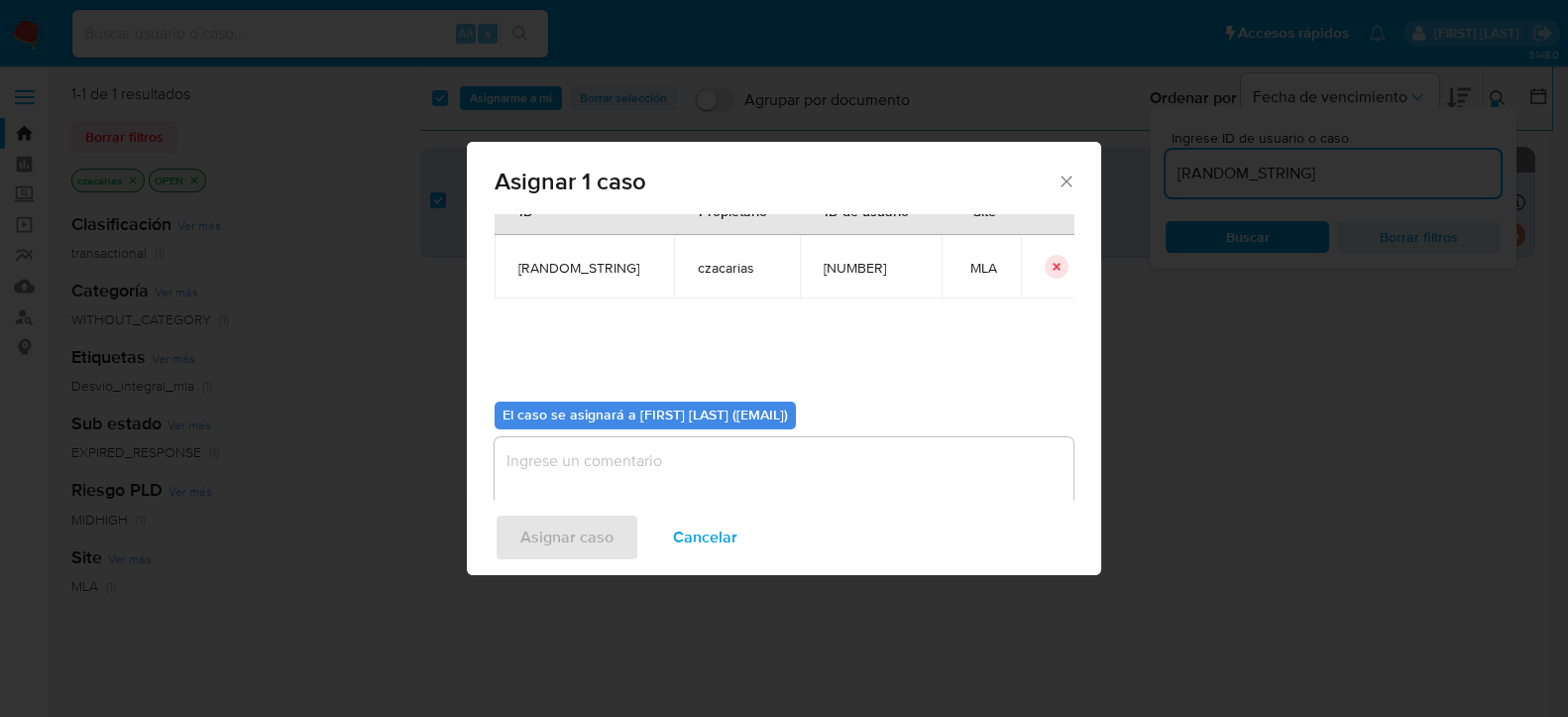 scroll, scrollTop: 101, scrollLeft: 0, axis: vertical 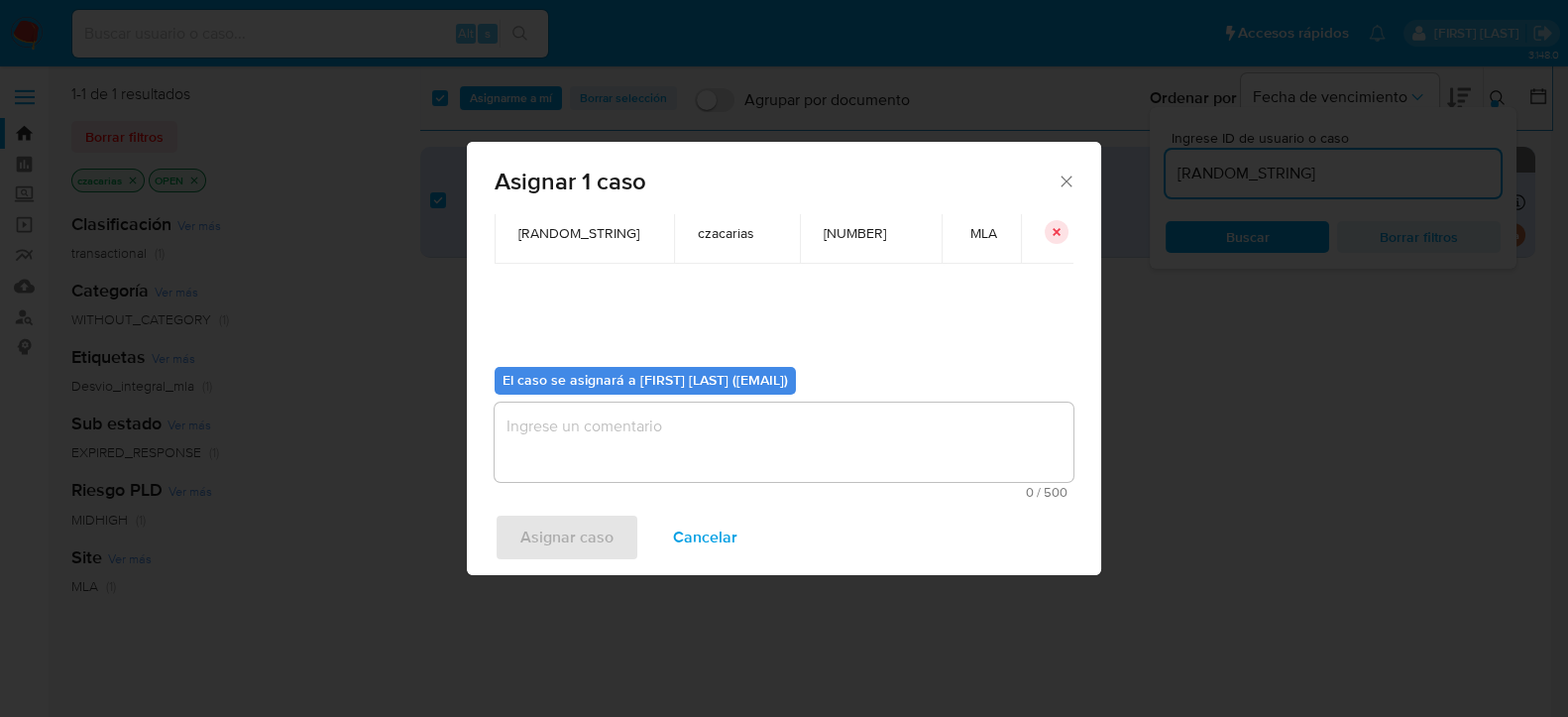 drag, startPoint x: 635, startPoint y: 397, endPoint x: 608, endPoint y: 478, distance: 85.3815 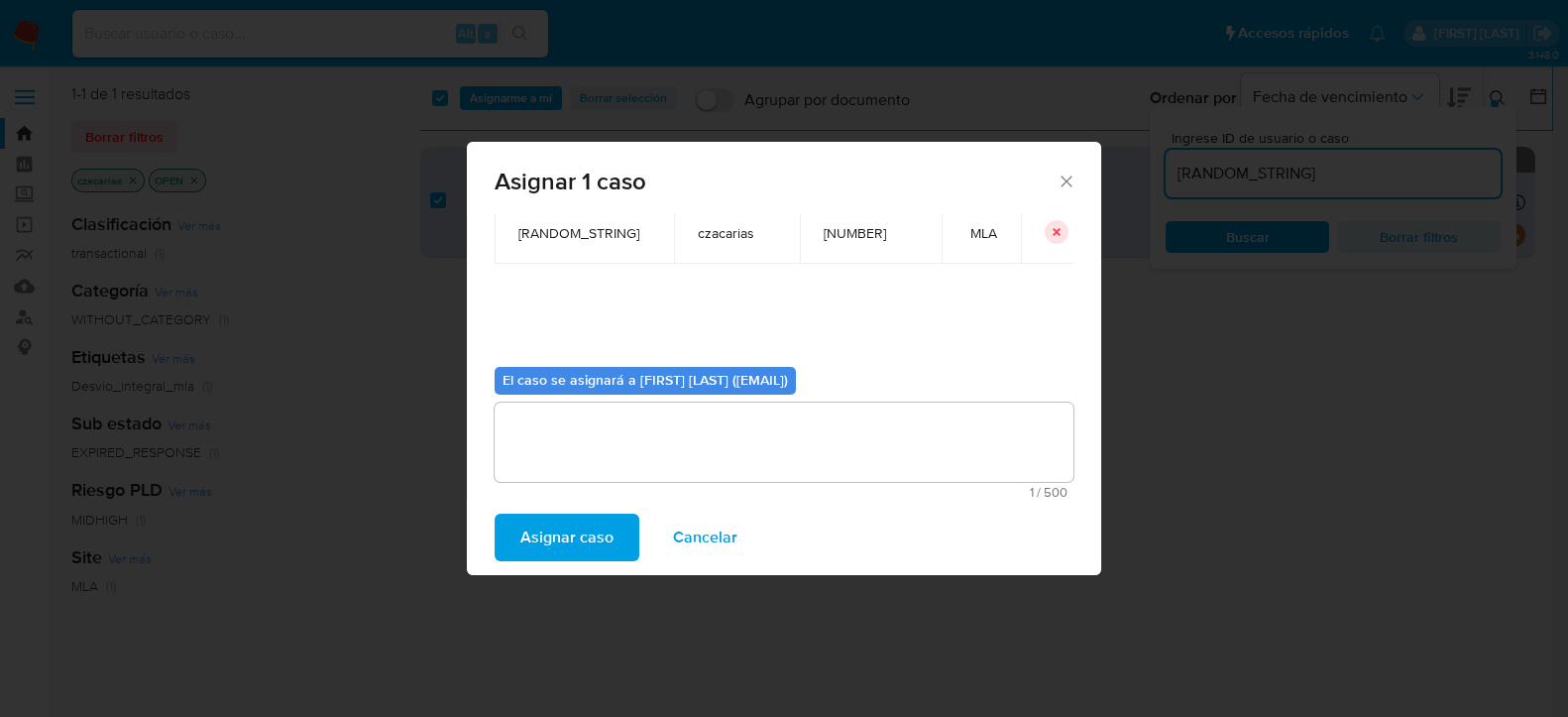 click on "Asignar caso" at bounding box center [567, 538] 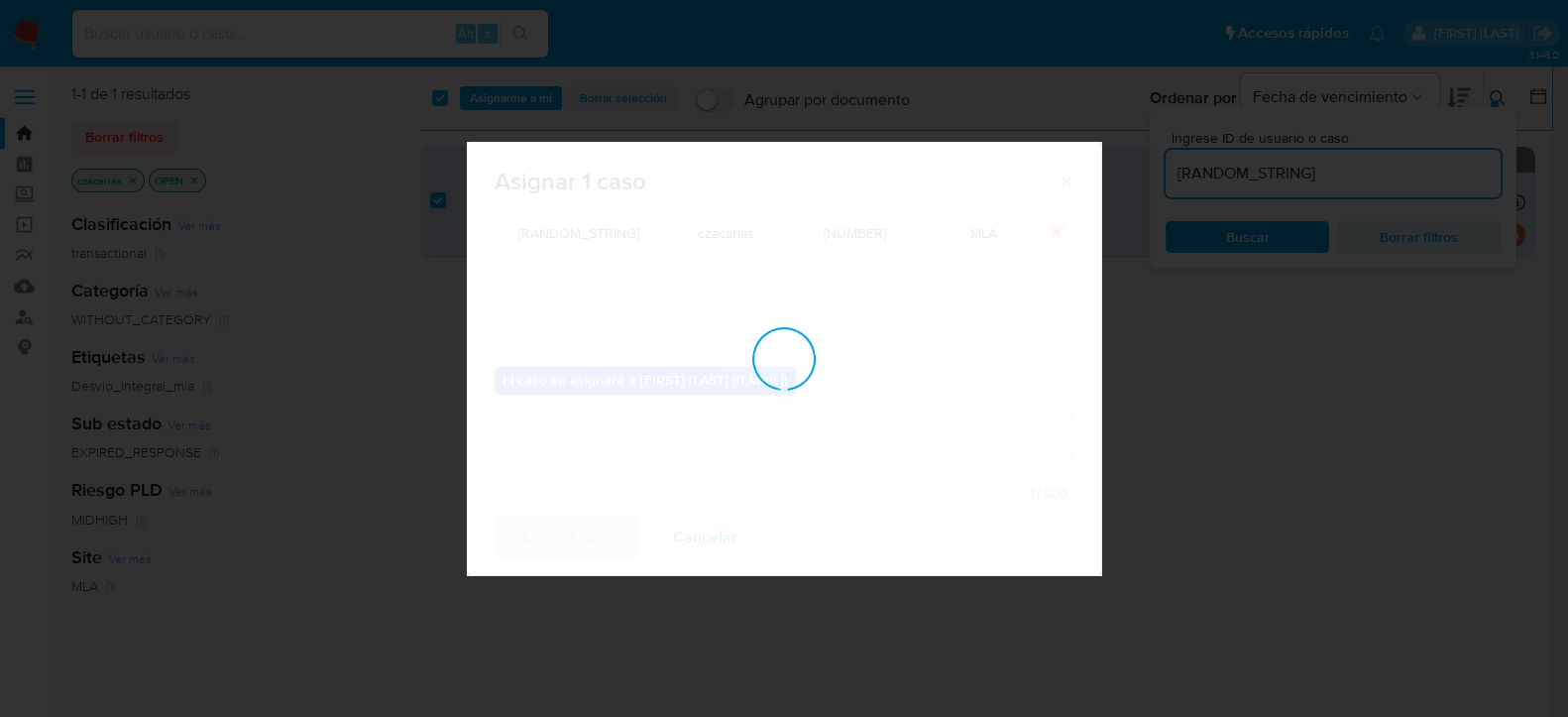 type 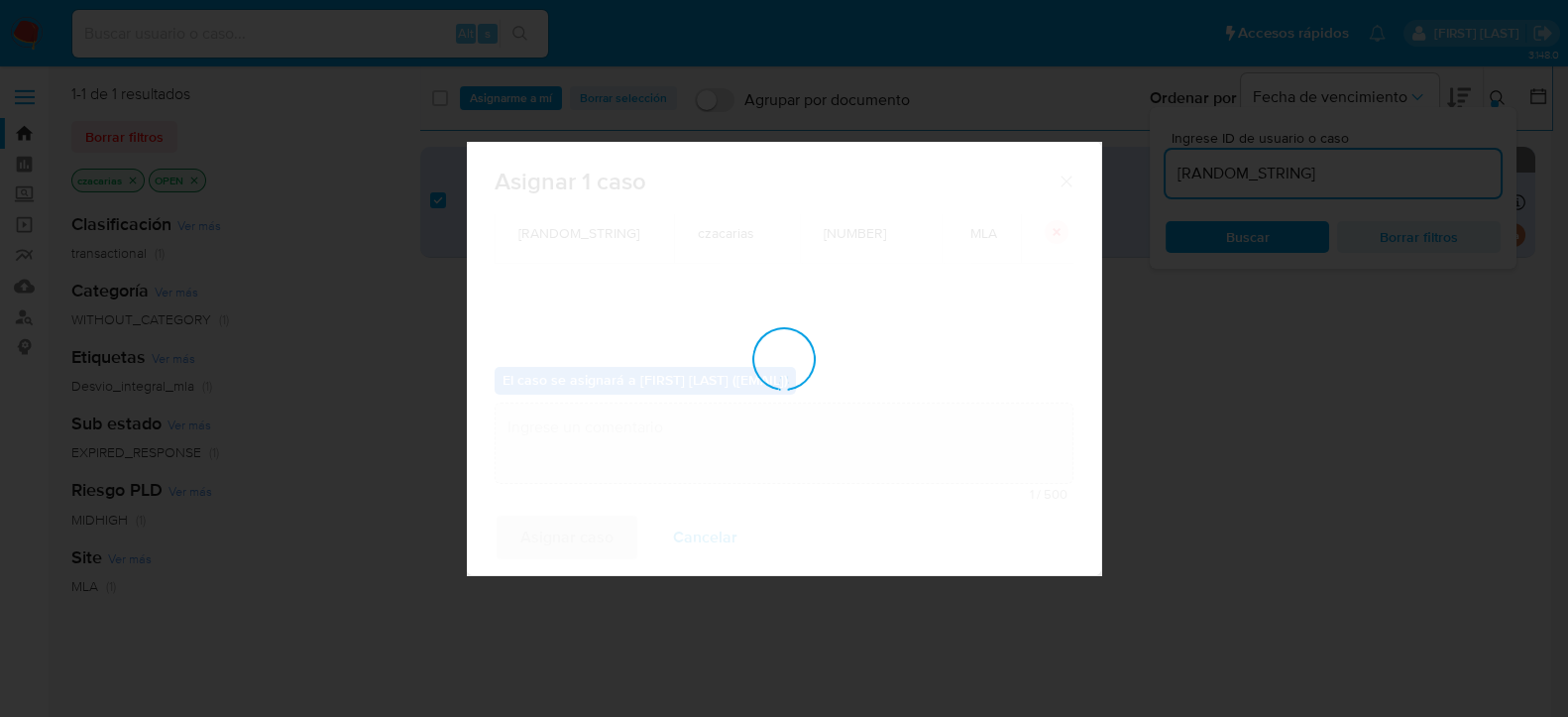 checkbox on "false" 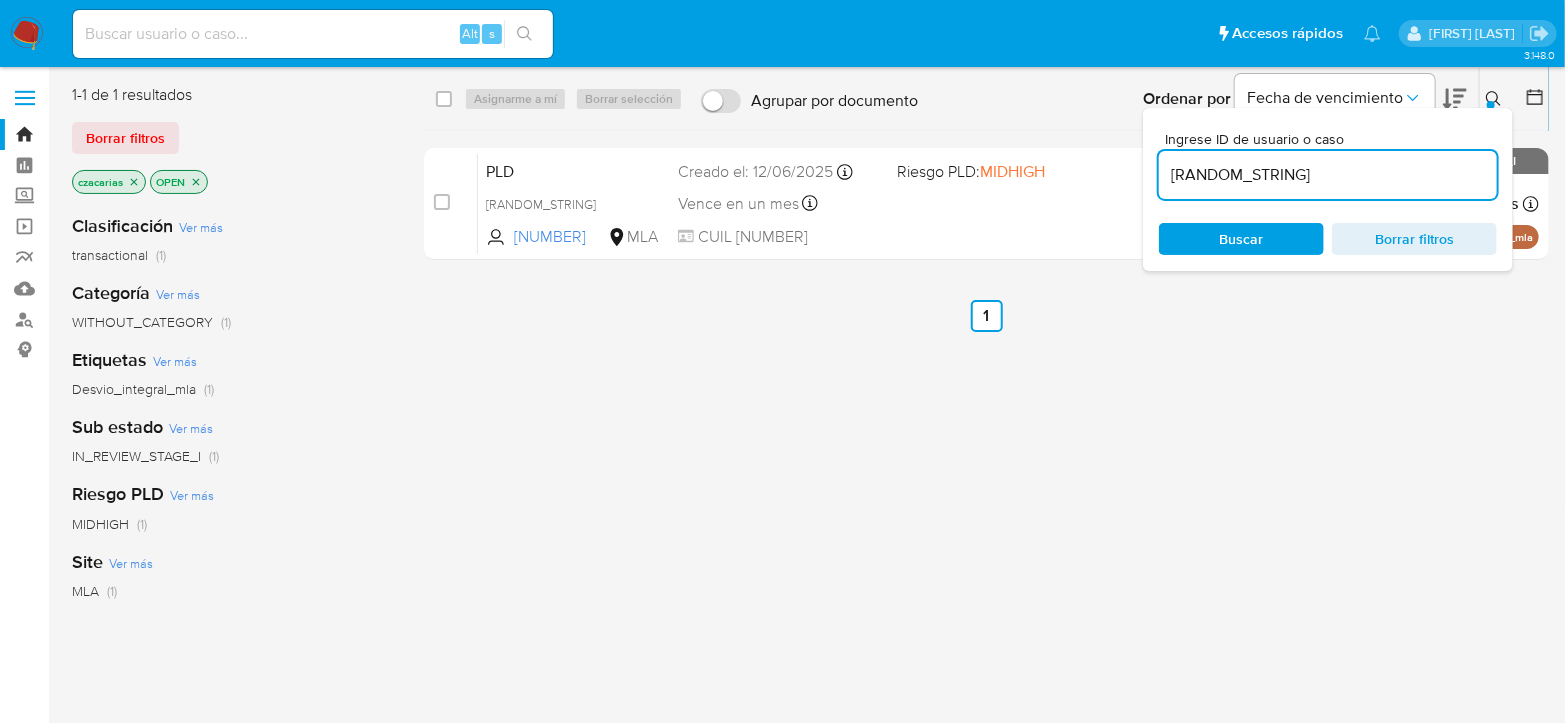 click on "[ALPHANUMERIC]" at bounding box center [1328, 175] 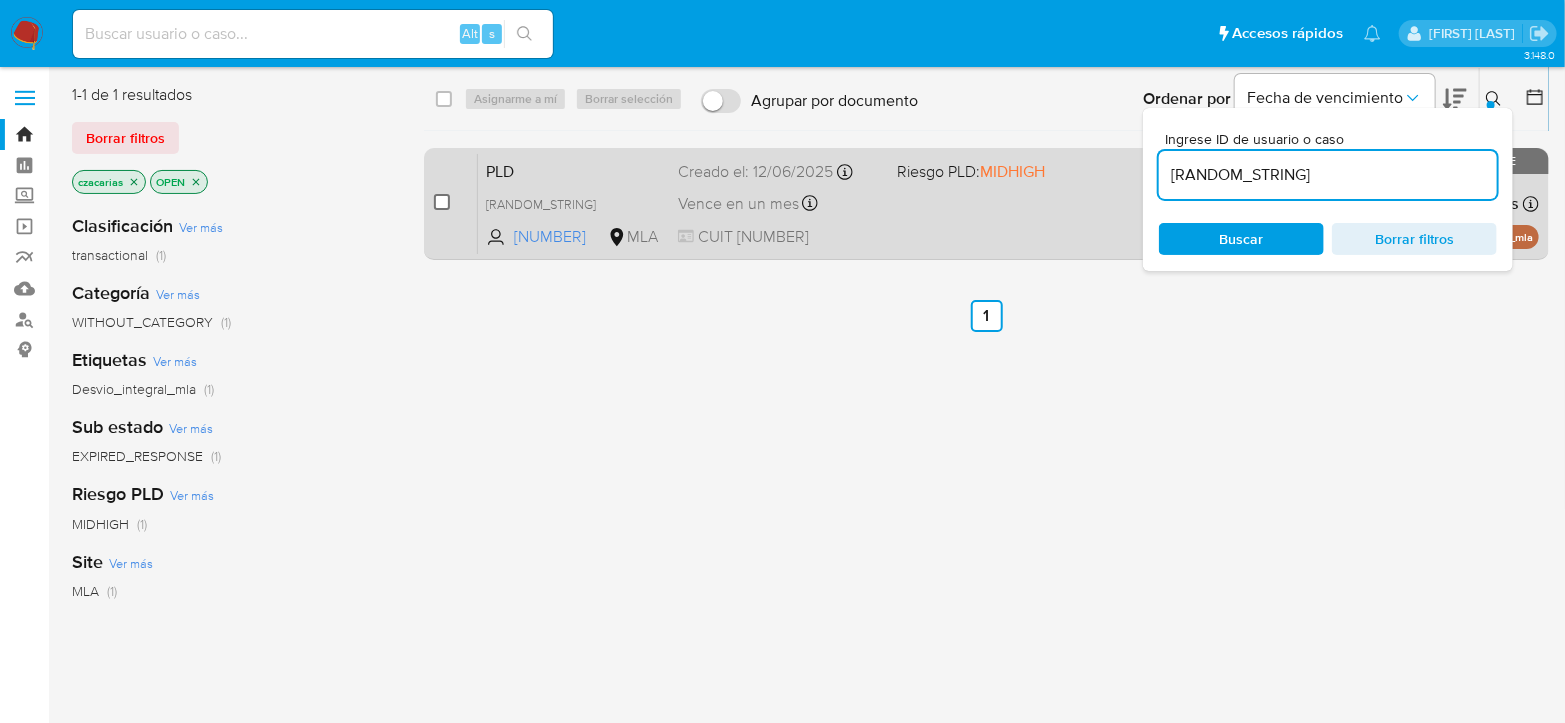 click at bounding box center [442, 202] 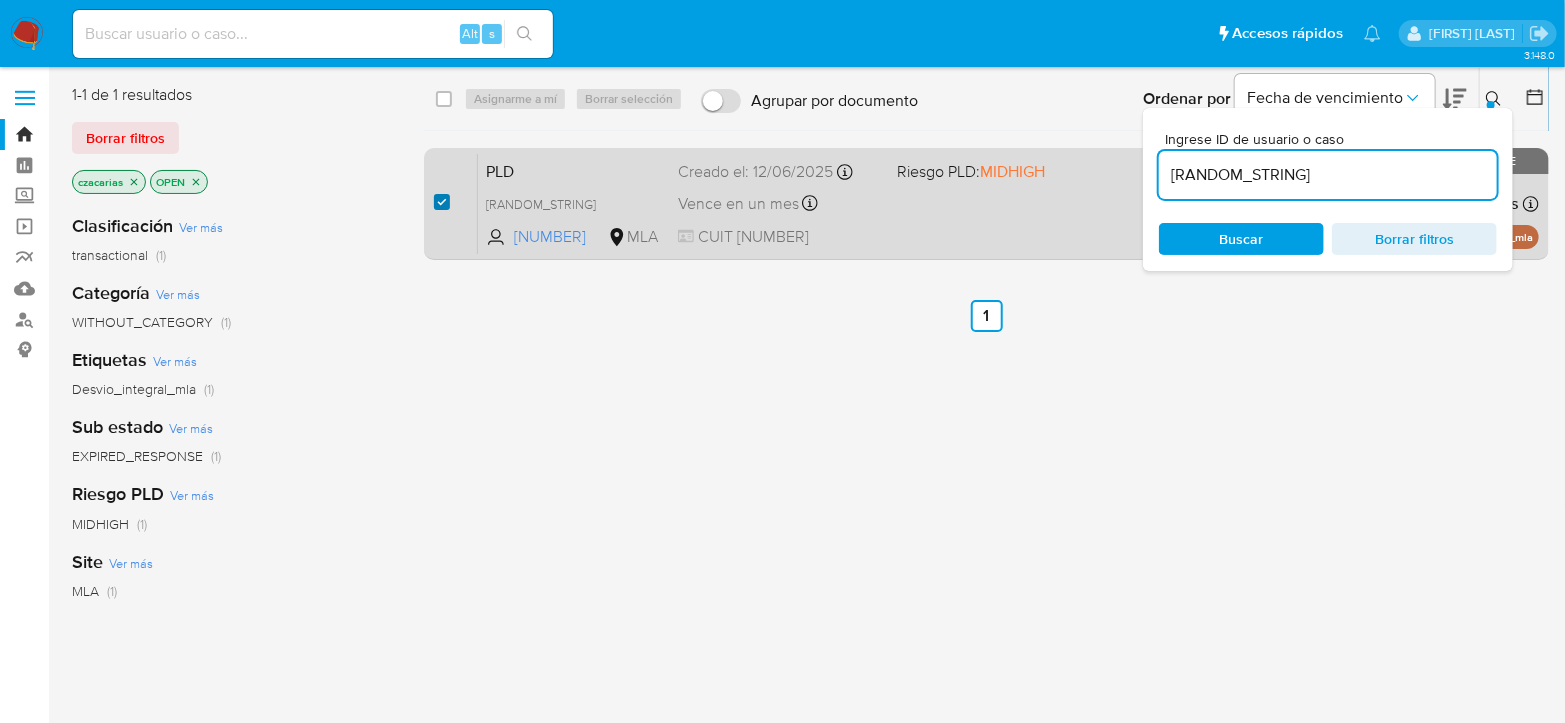 checkbox on "true" 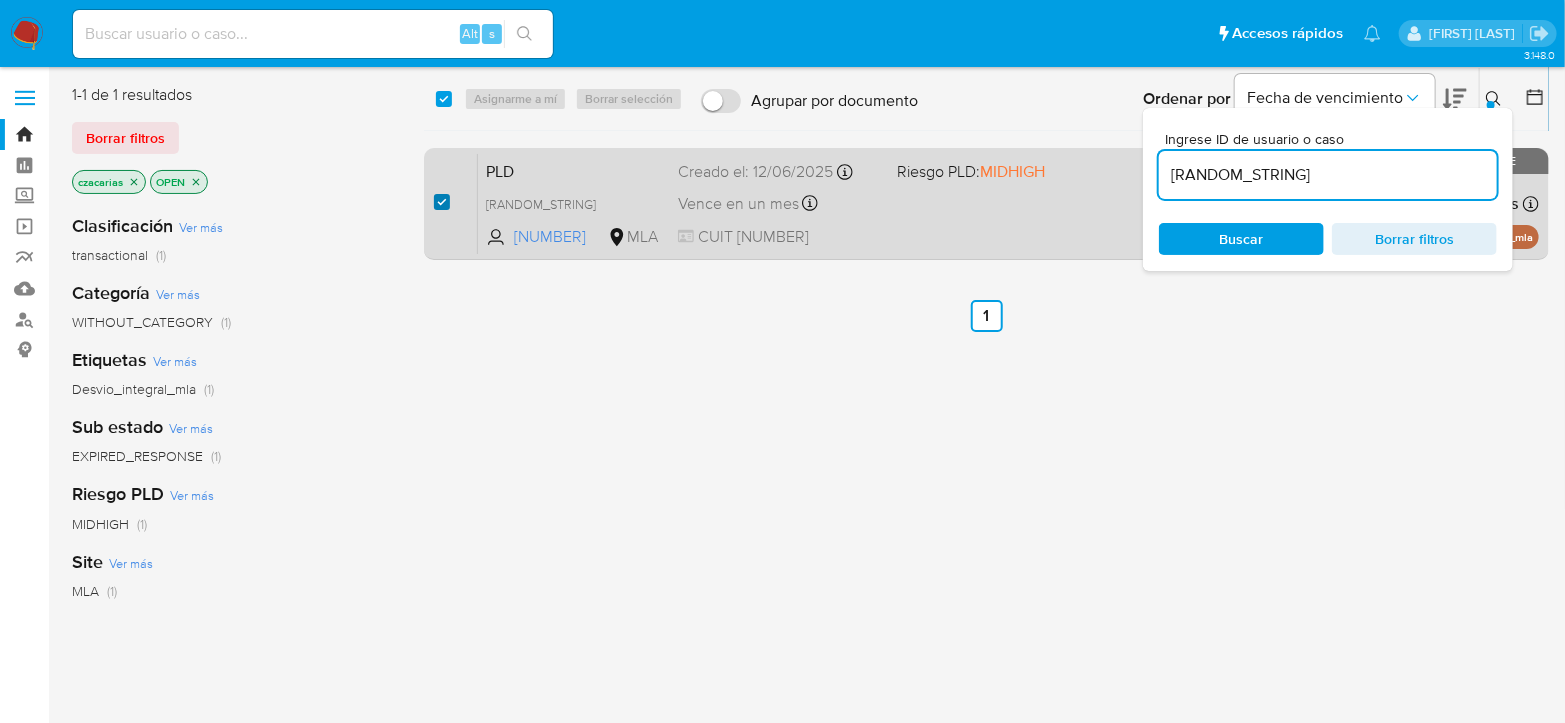 checkbox on "true" 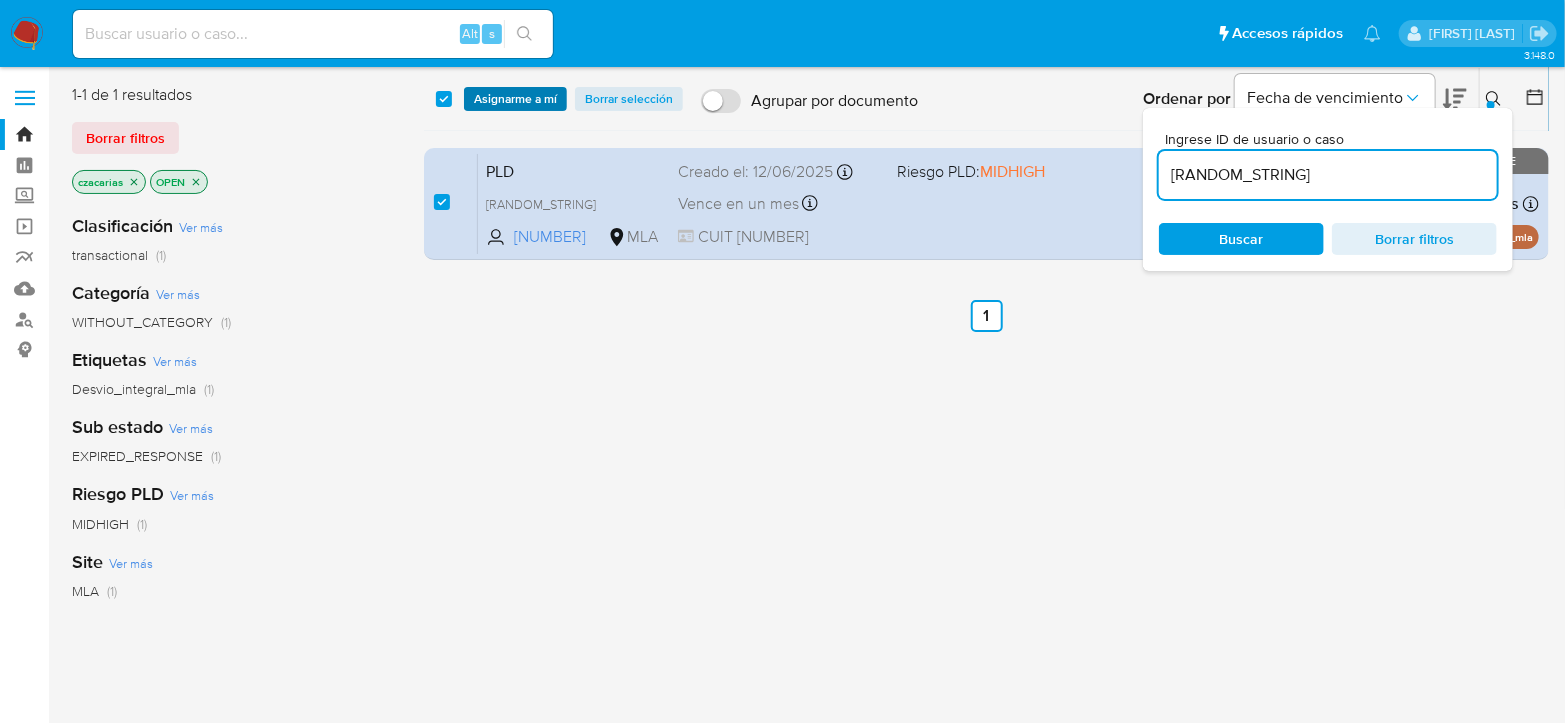 click on "Asignarme a mí" at bounding box center [515, 99] 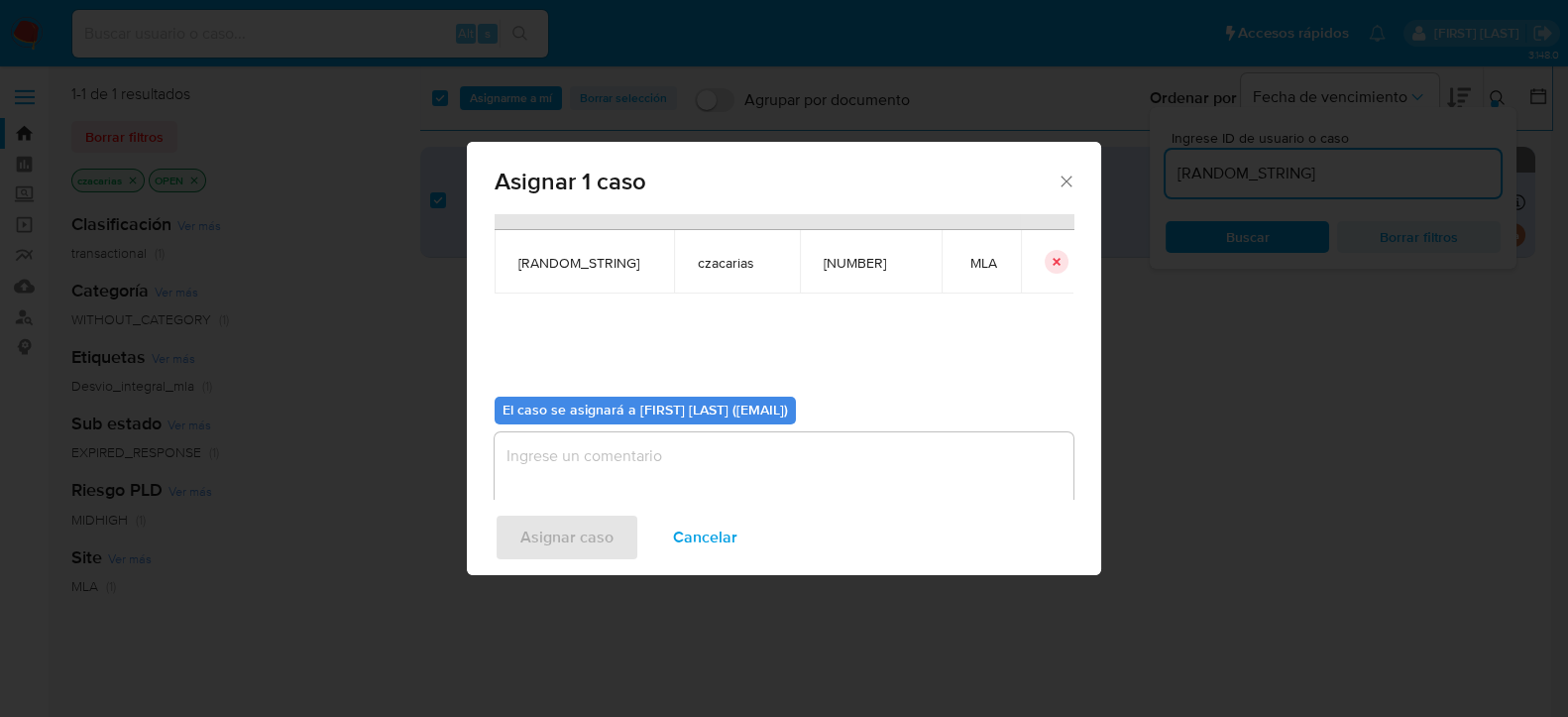 scroll, scrollTop: 101, scrollLeft: 0, axis: vertical 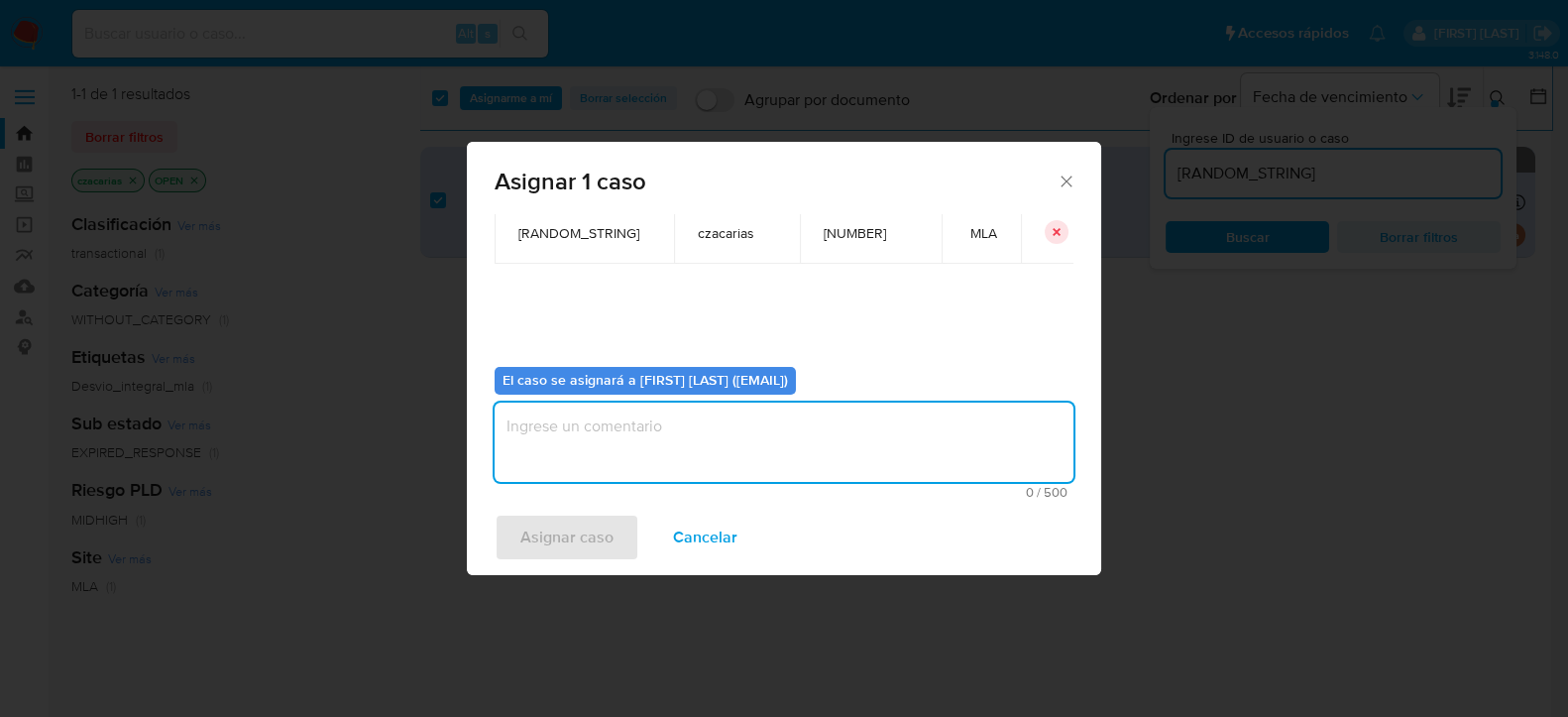 drag, startPoint x: 768, startPoint y: 450, endPoint x: 672, endPoint y: 493, distance: 105.1903 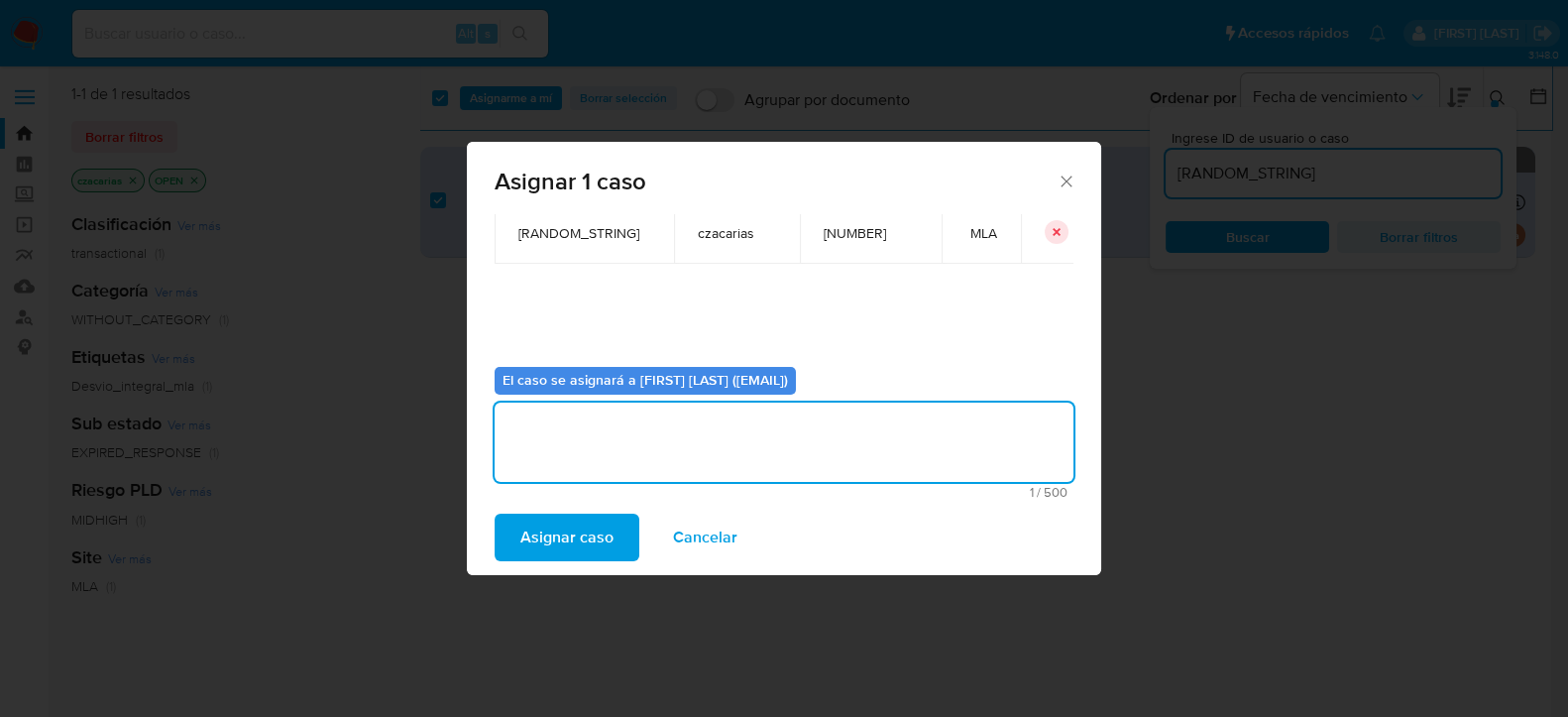click on "Asignar caso" at bounding box center (567, 538) 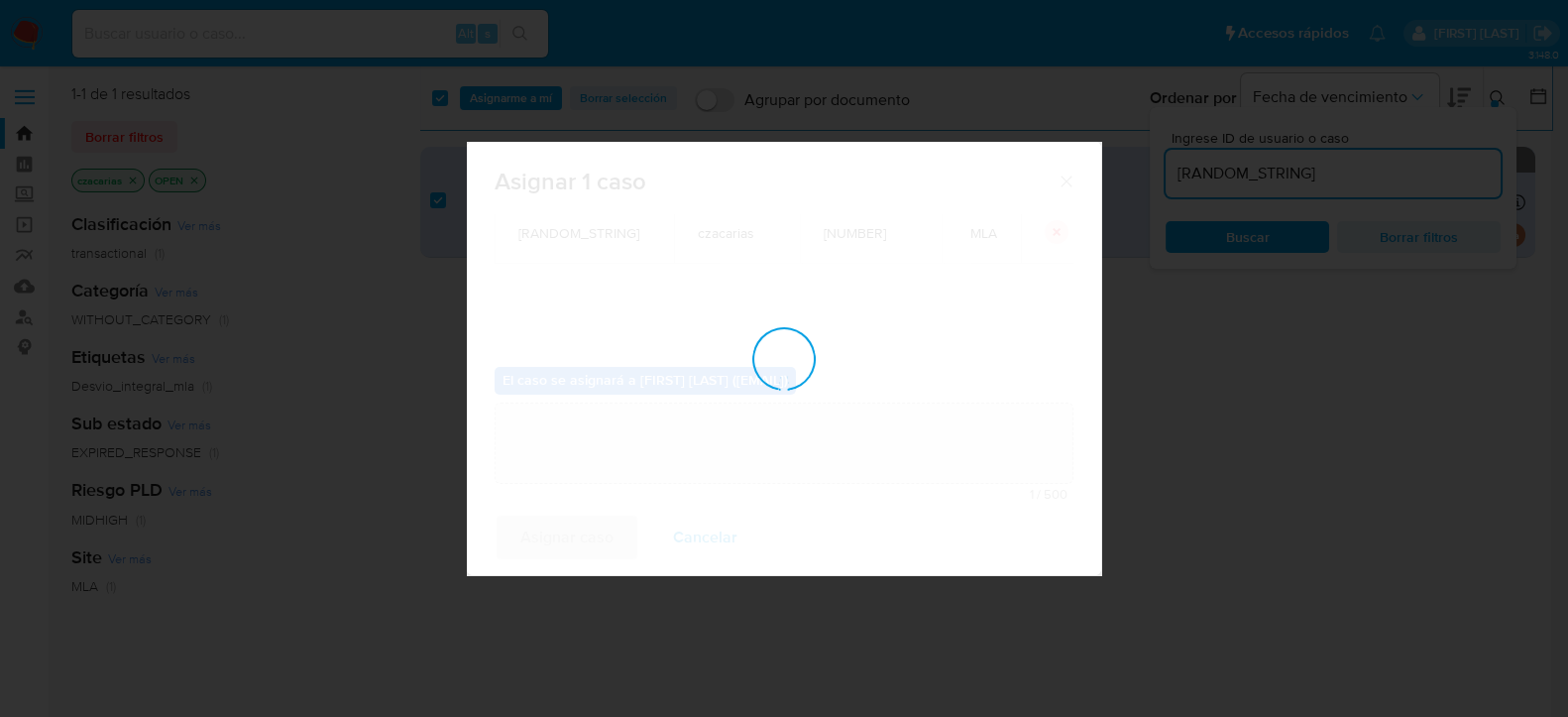 type 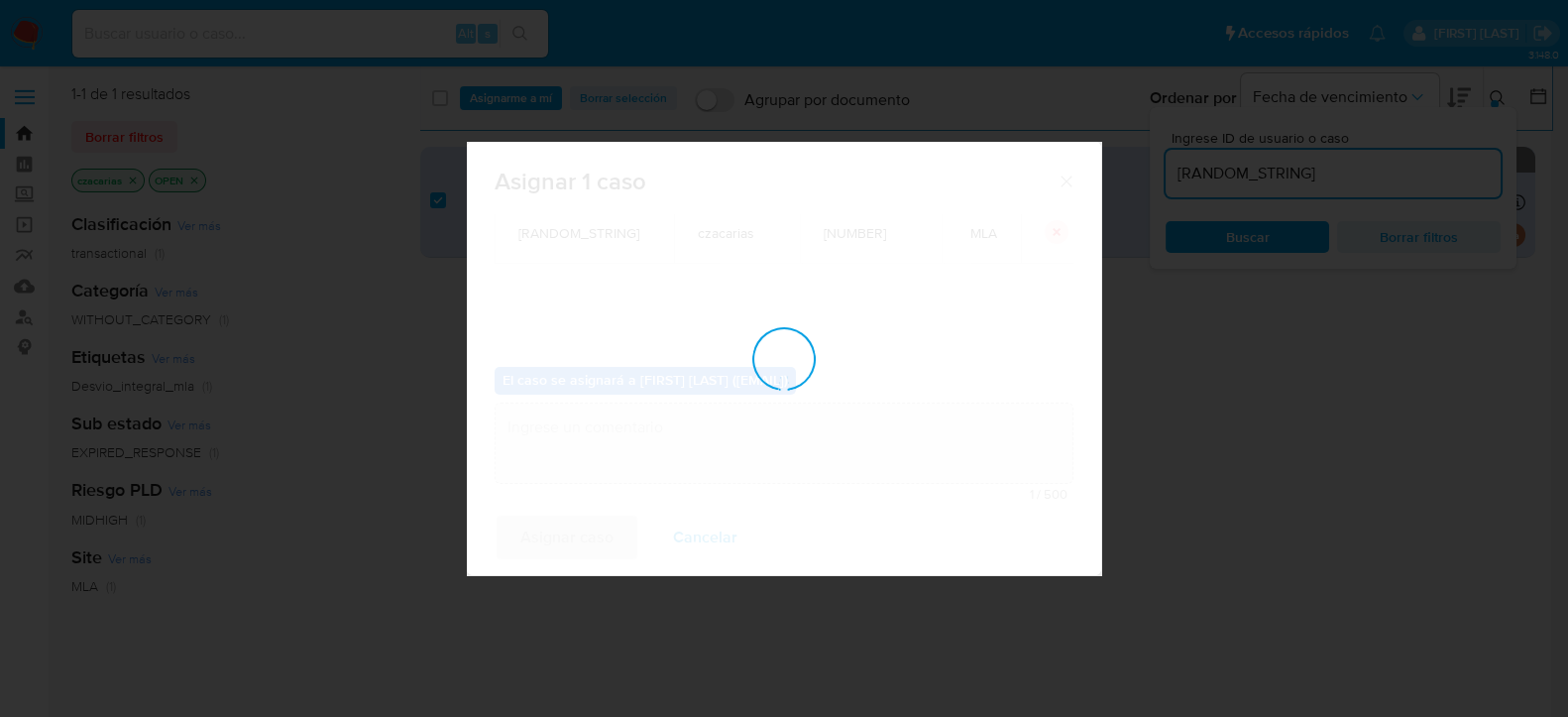 checkbox on "false" 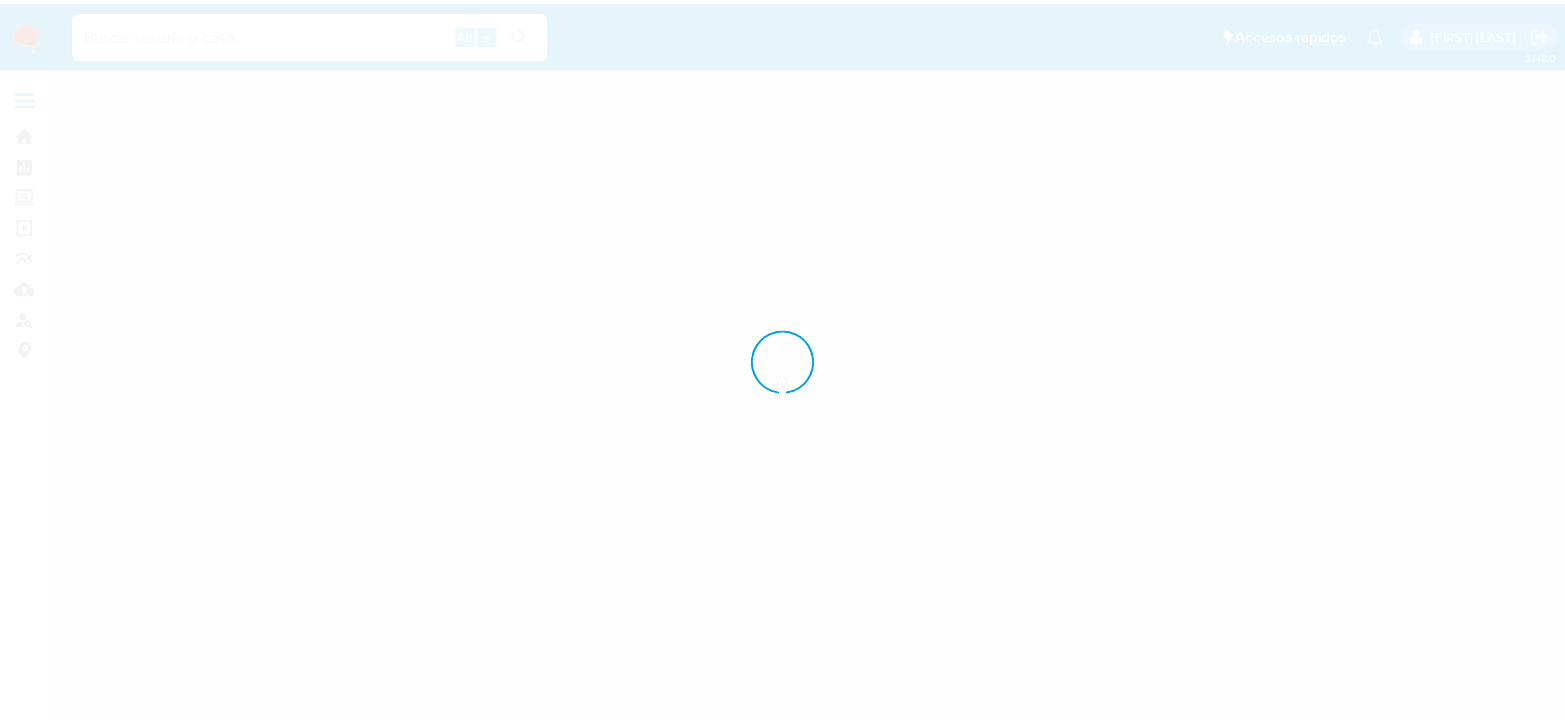scroll, scrollTop: 0, scrollLeft: 0, axis: both 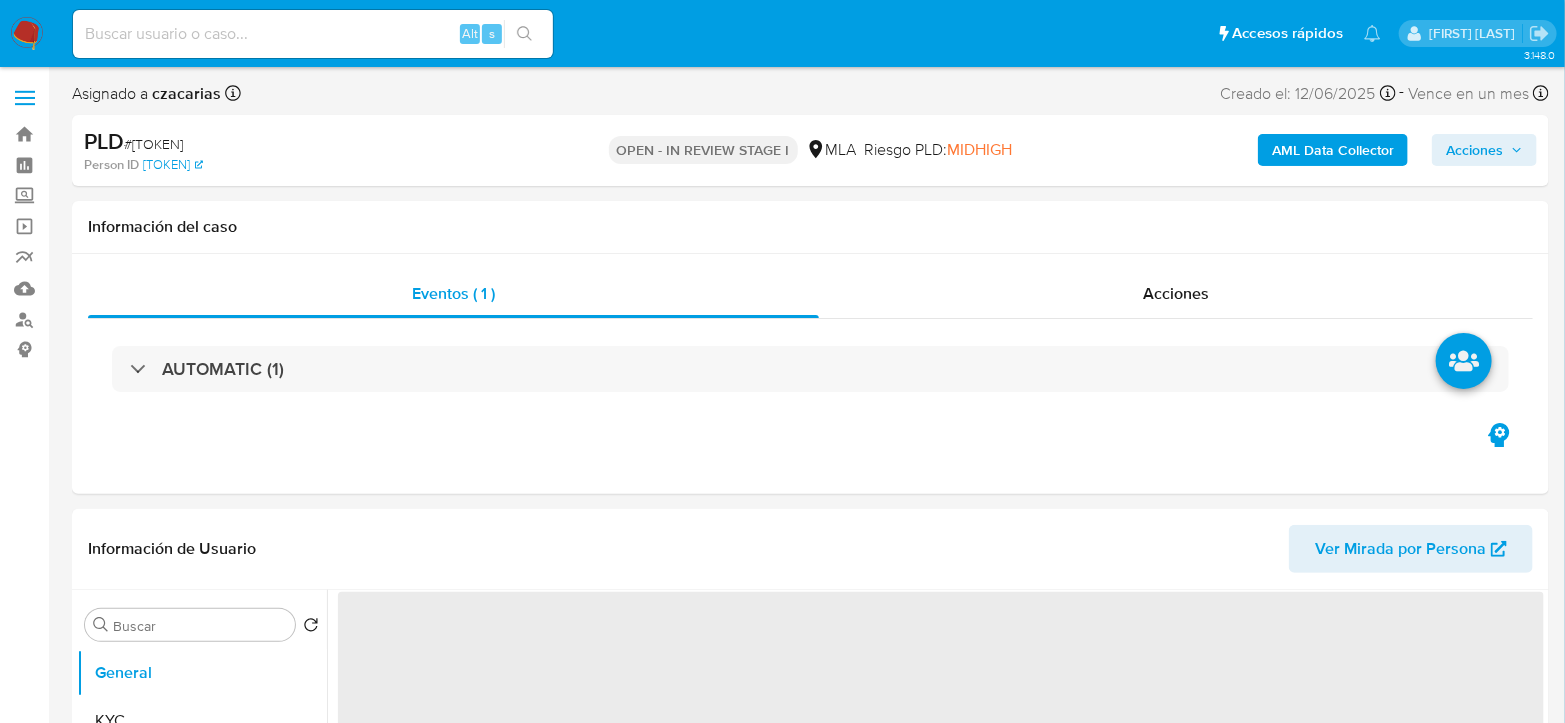 select on "10" 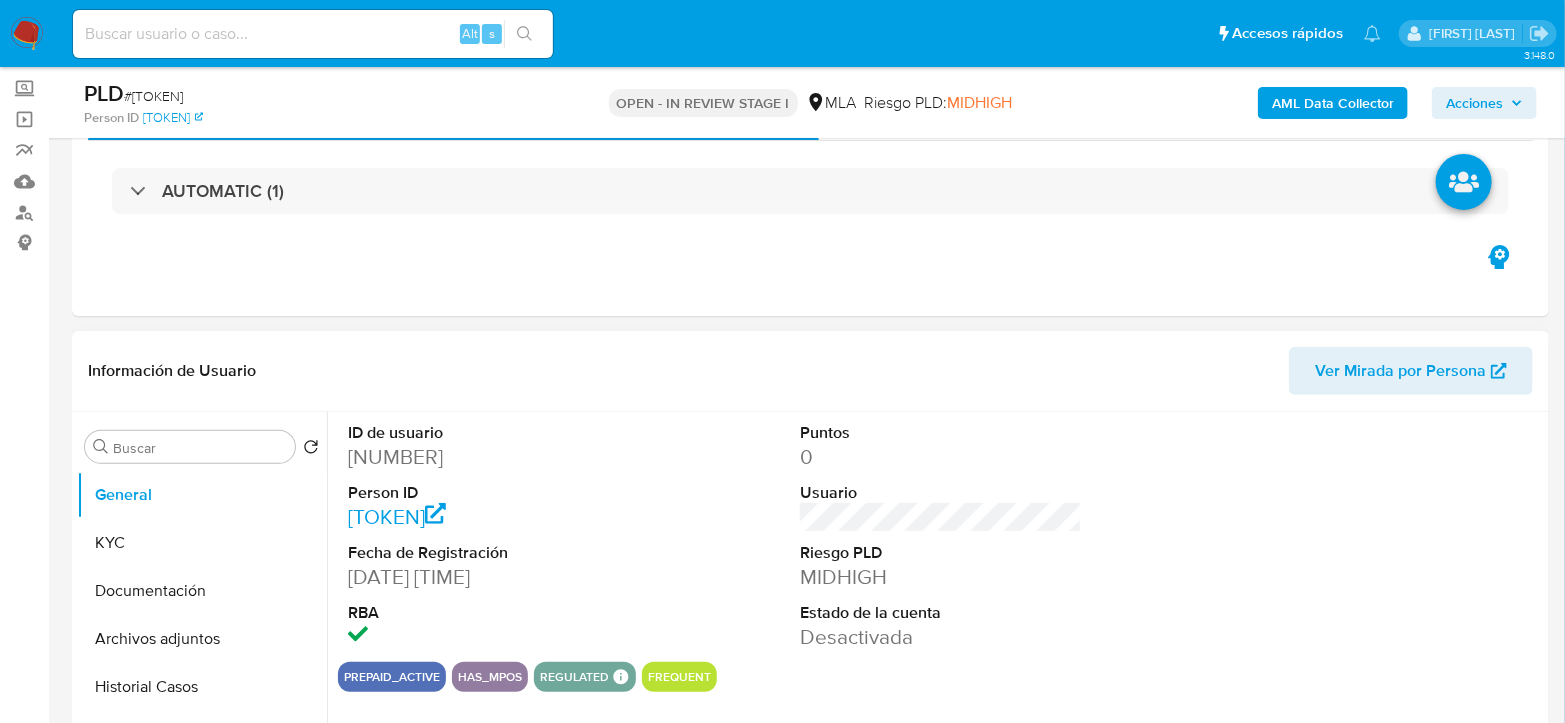 scroll, scrollTop: 111, scrollLeft: 0, axis: vertical 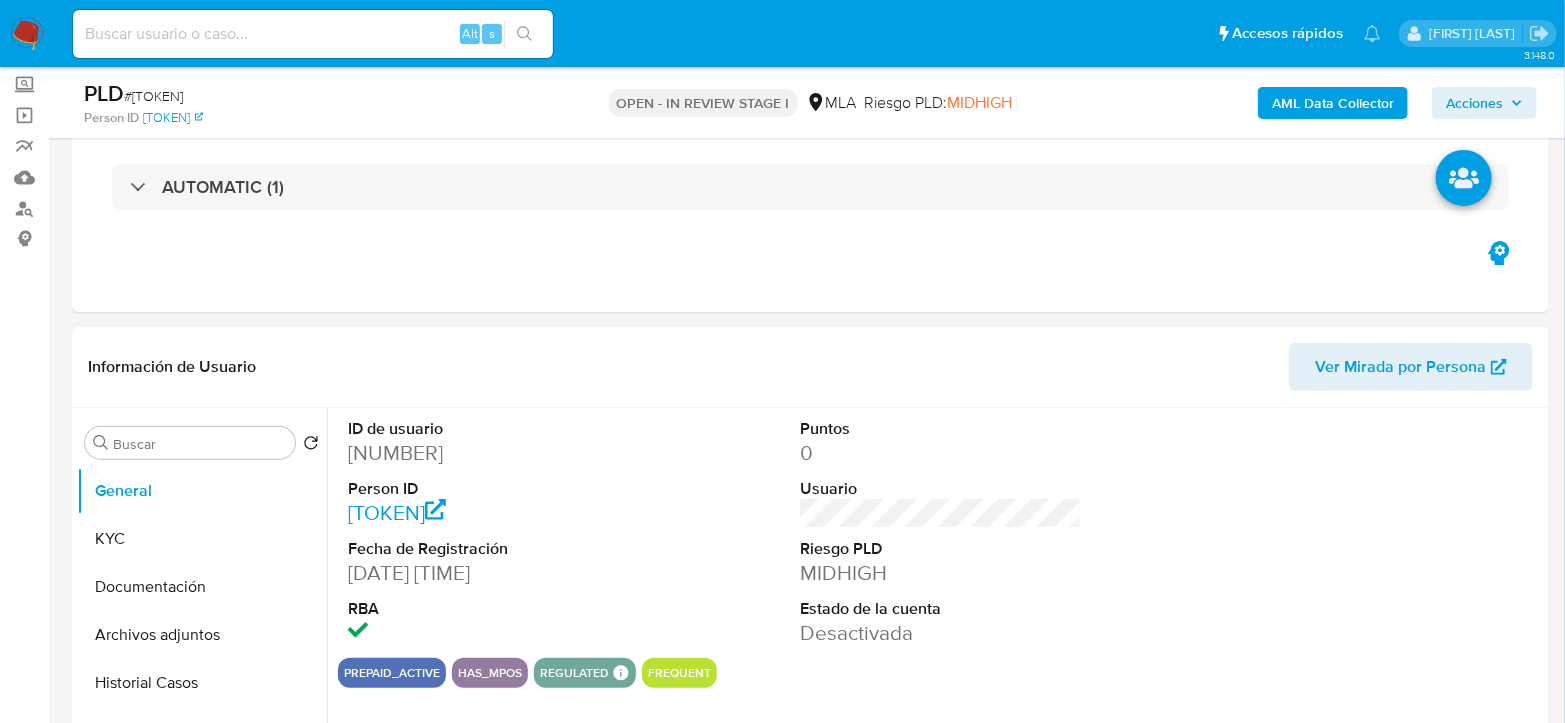 click on "[NUMBER]" at bounding box center (489, 453) 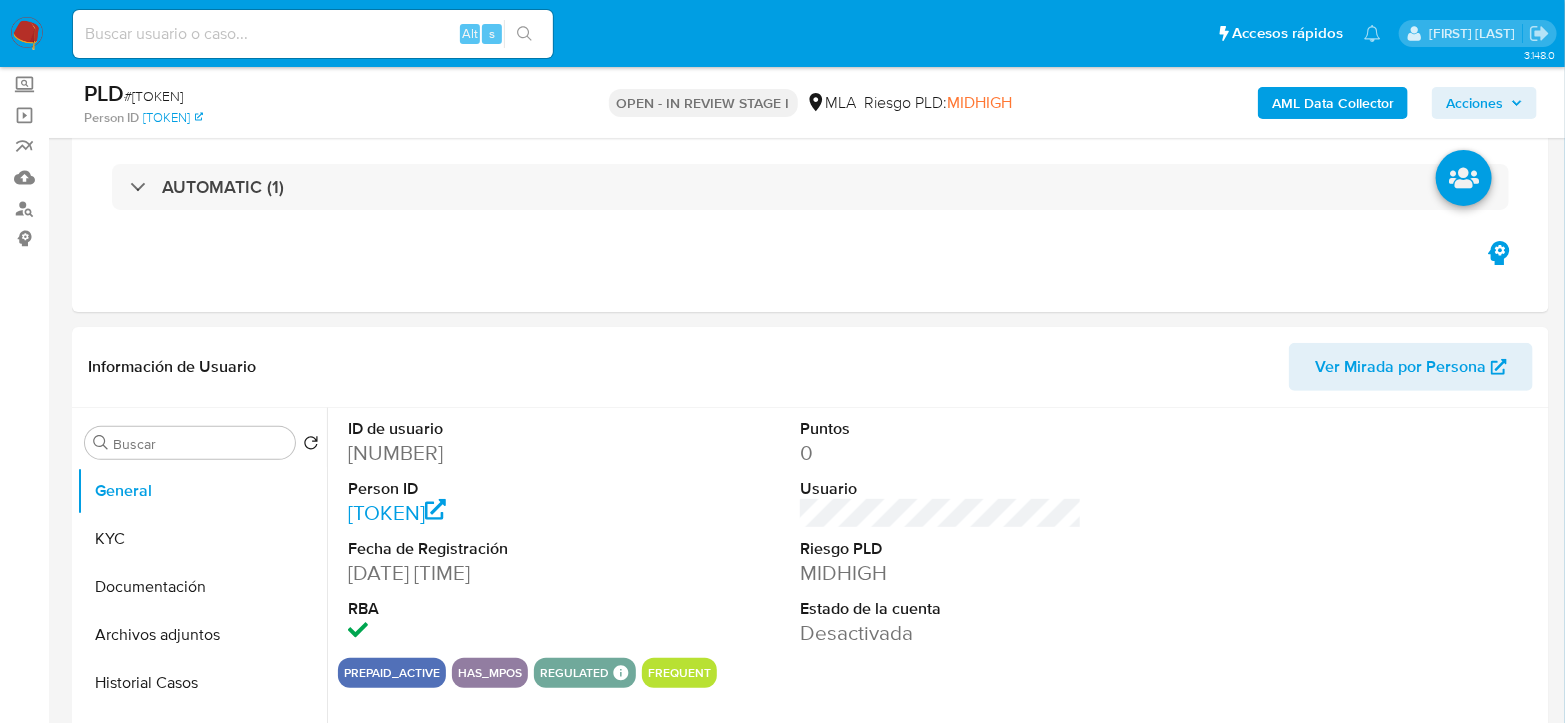click on "# ddrKjzhlsUdDLh7TrGN3356m" at bounding box center [153, 96] 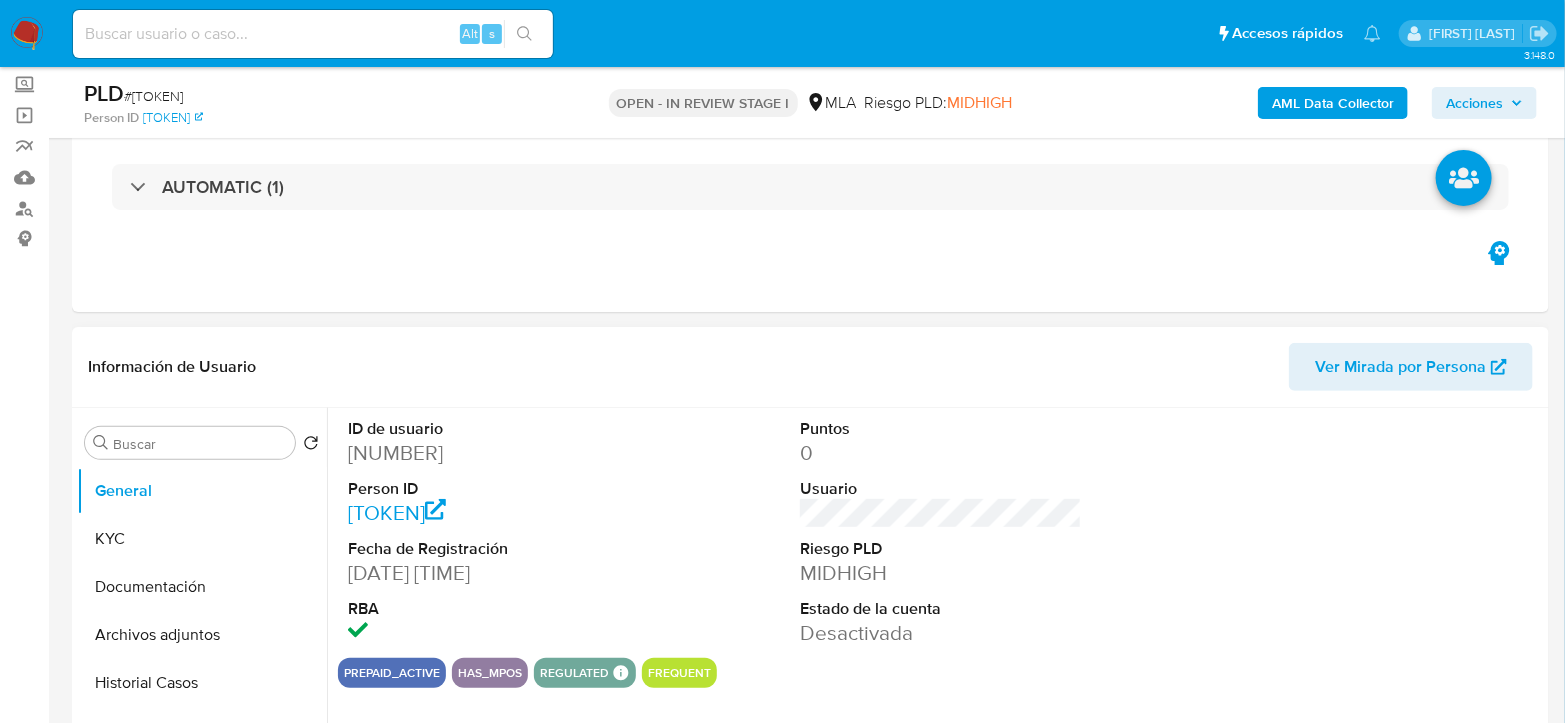 click on "480821861" at bounding box center [489, 453] 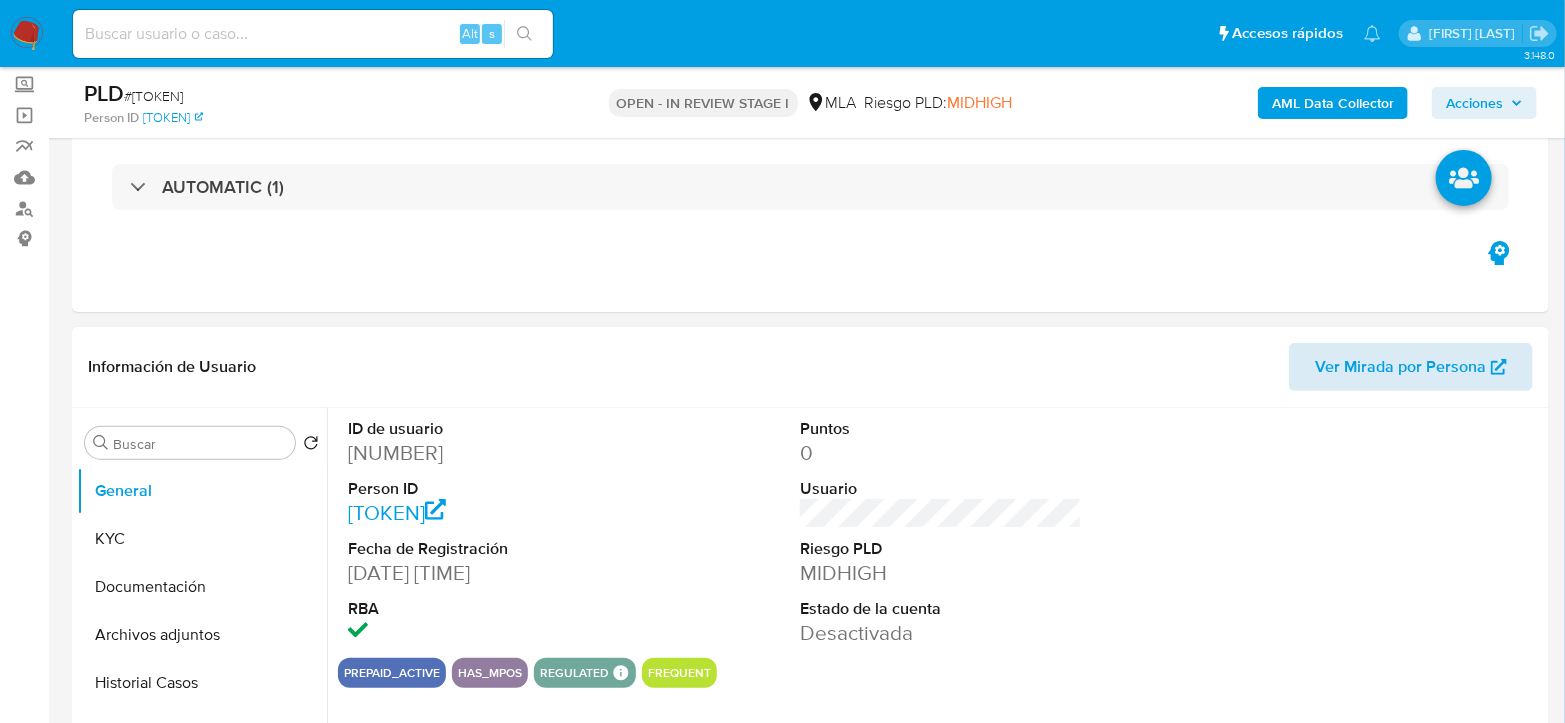 copy on "480821861" 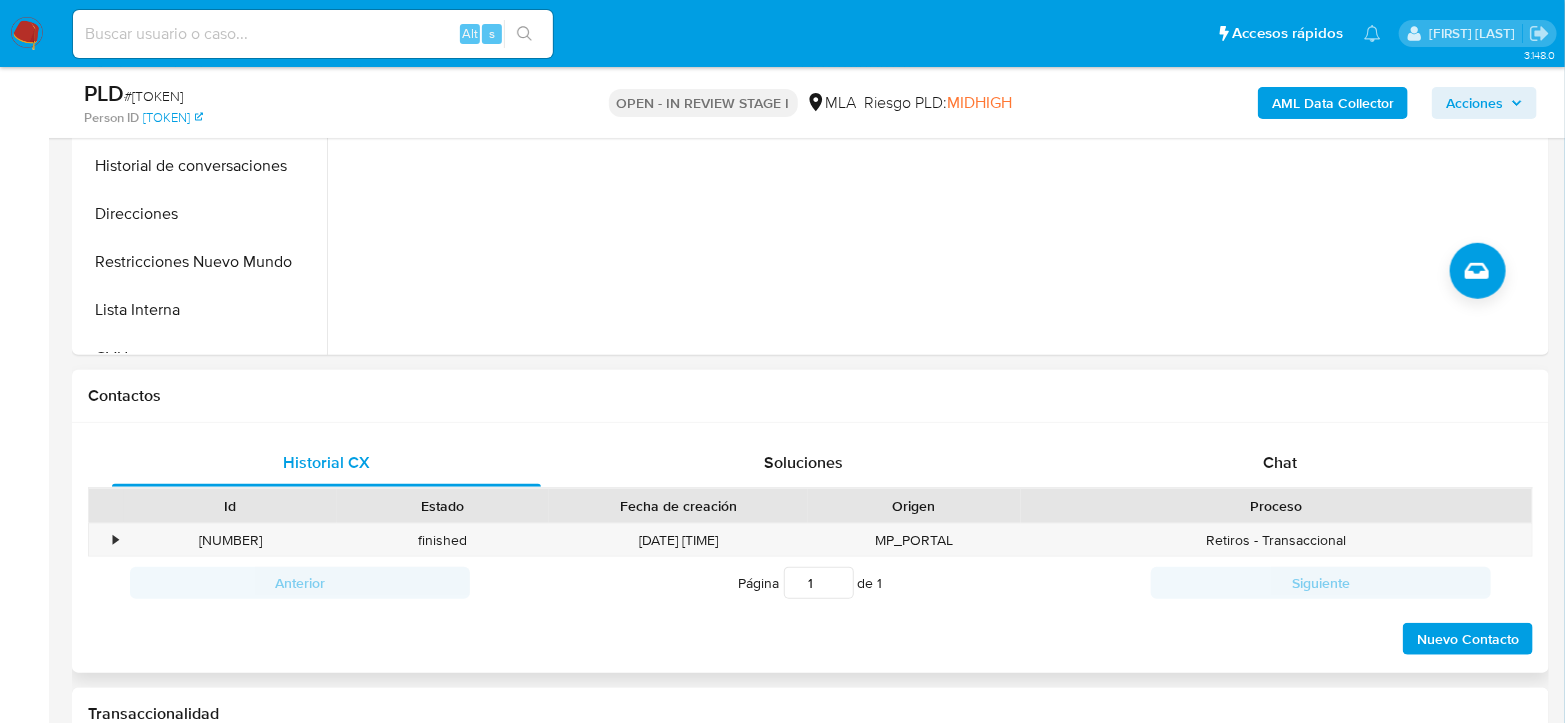 scroll, scrollTop: 888, scrollLeft: 0, axis: vertical 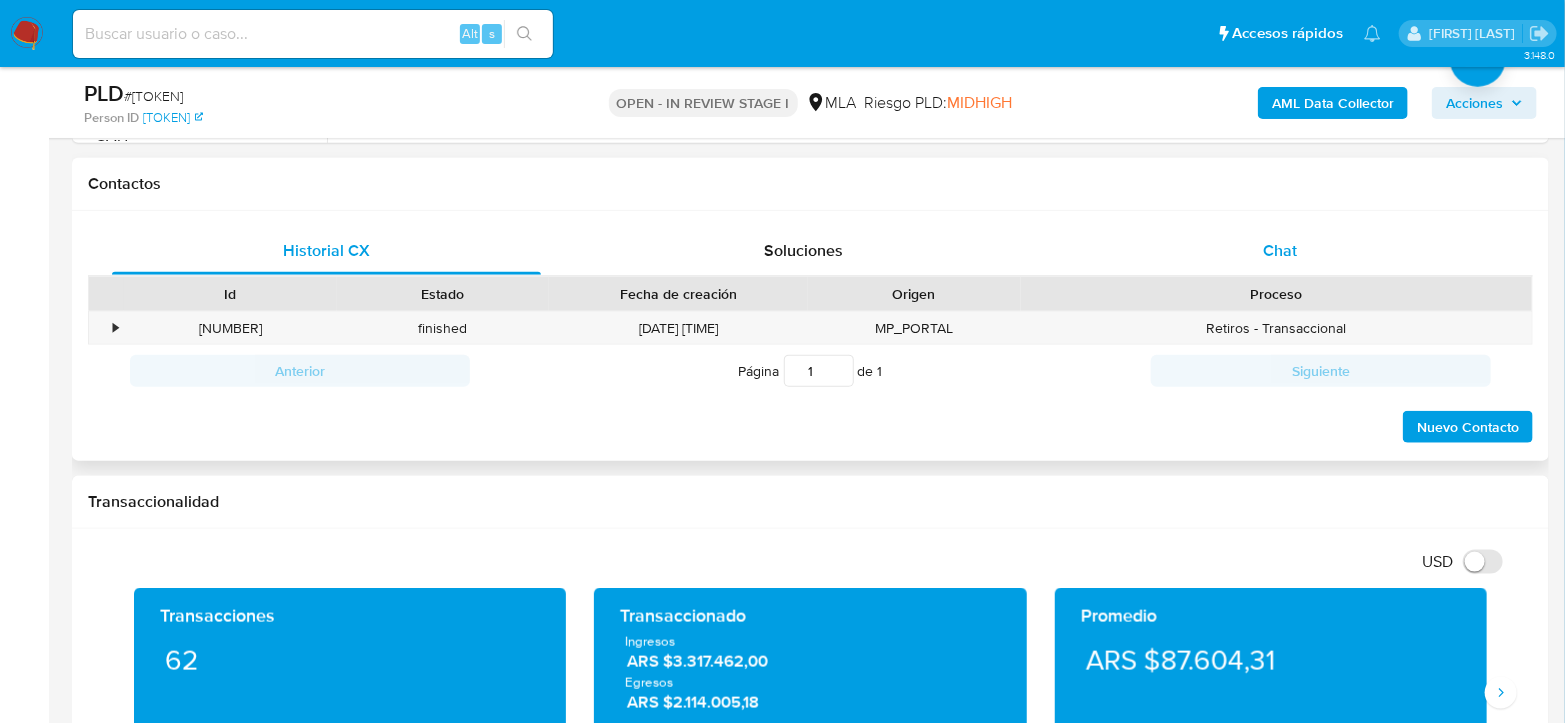 click on "Chat" at bounding box center (1280, 251) 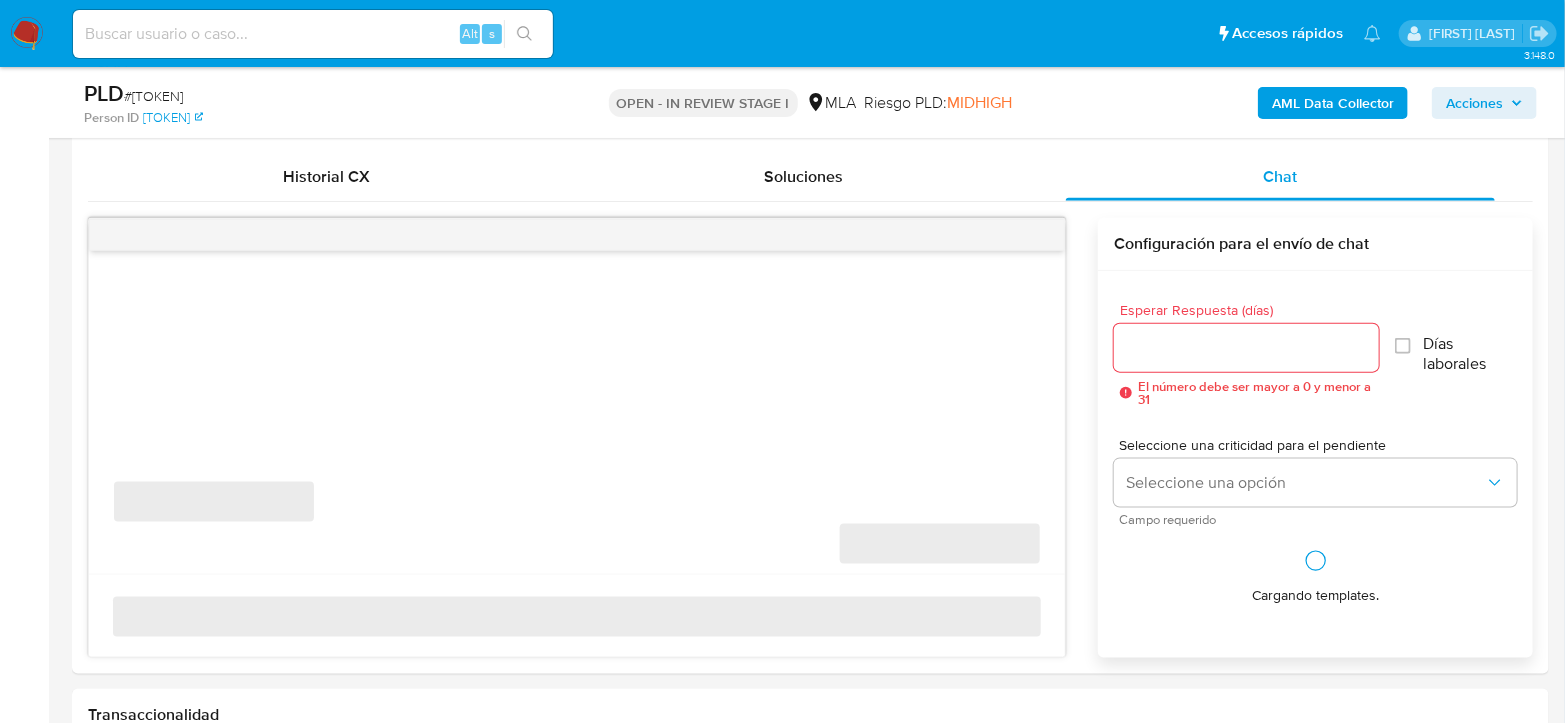 scroll, scrollTop: 1000, scrollLeft: 0, axis: vertical 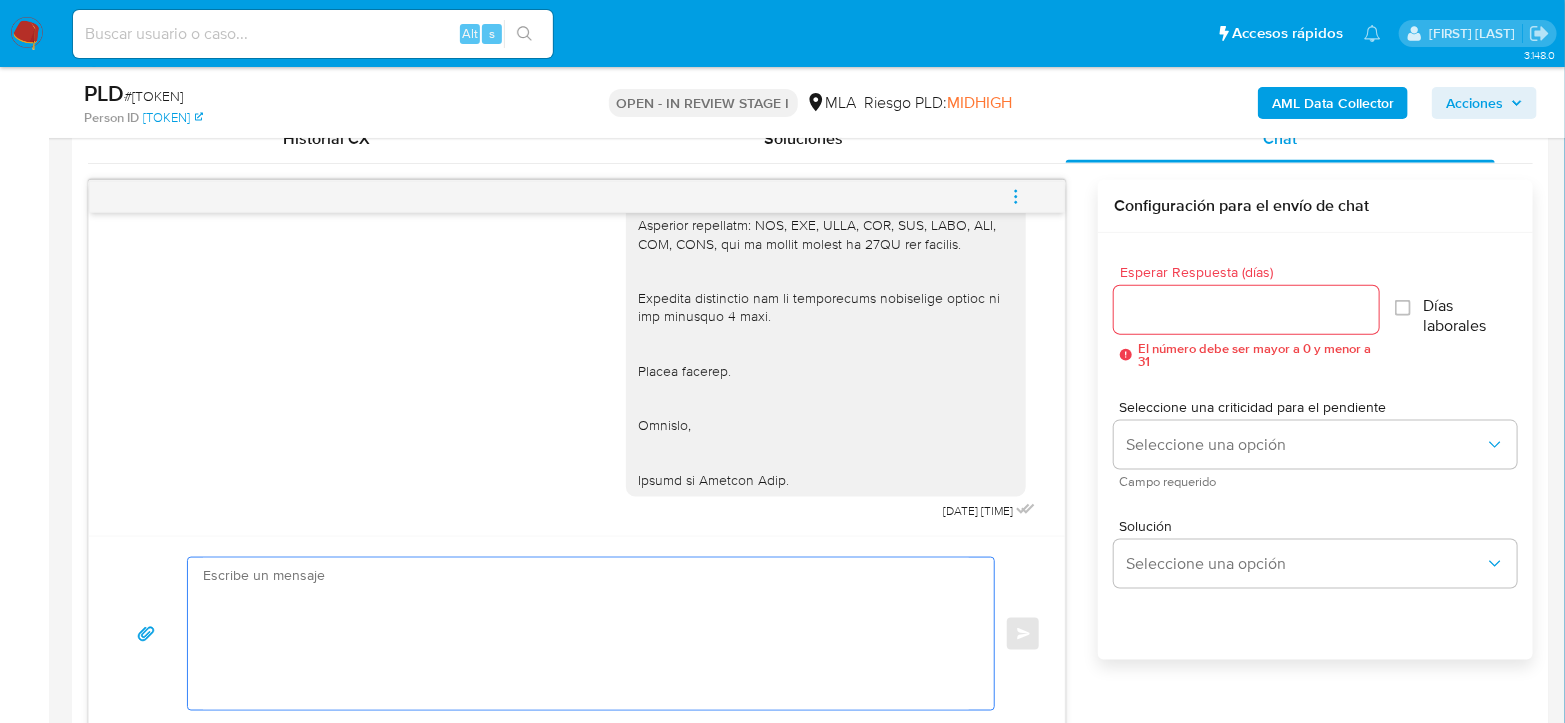 drag, startPoint x: 582, startPoint y: 603, endPoint x: 593, endPoint y: 595, distance: 13.601471 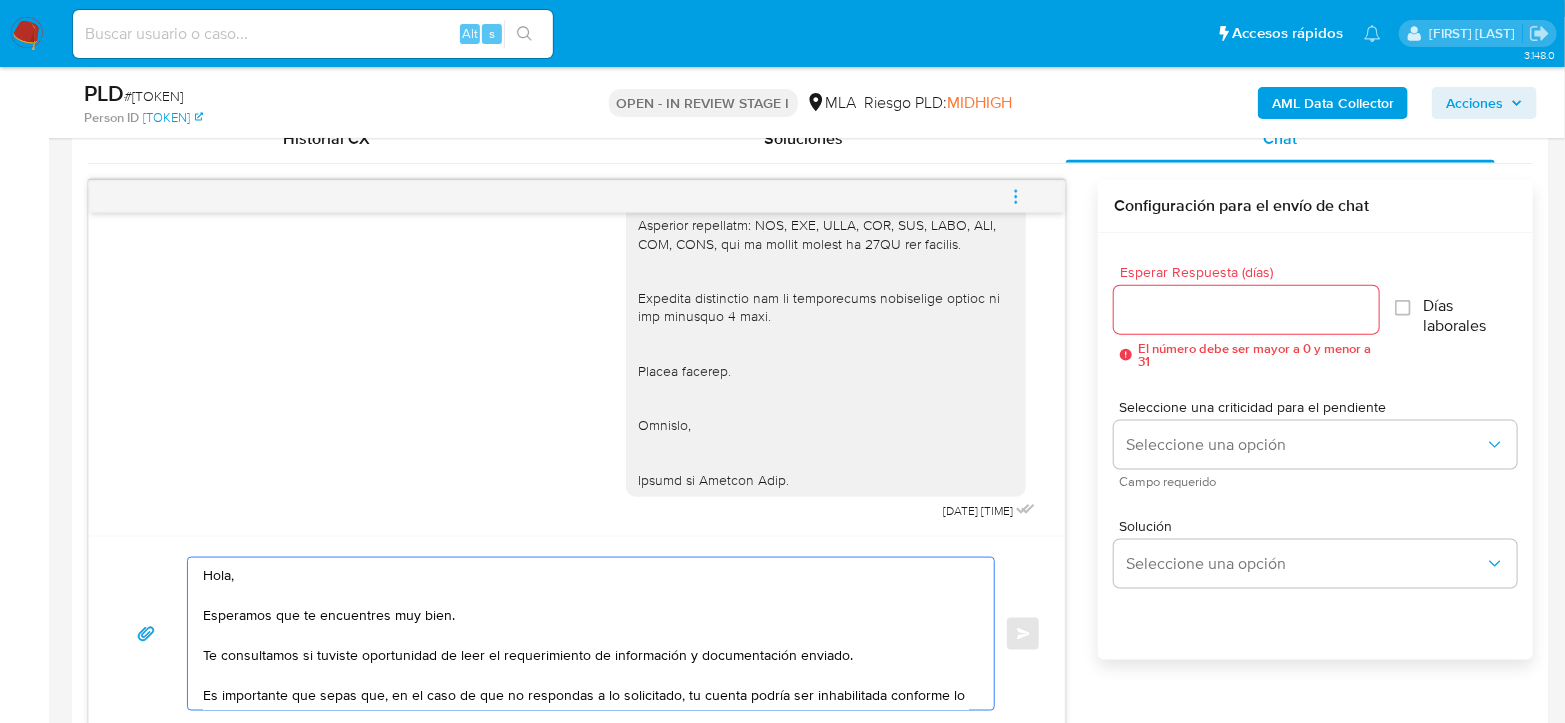 scroll, scrollTop: 103, scrollLeft: 0, axis: vertical 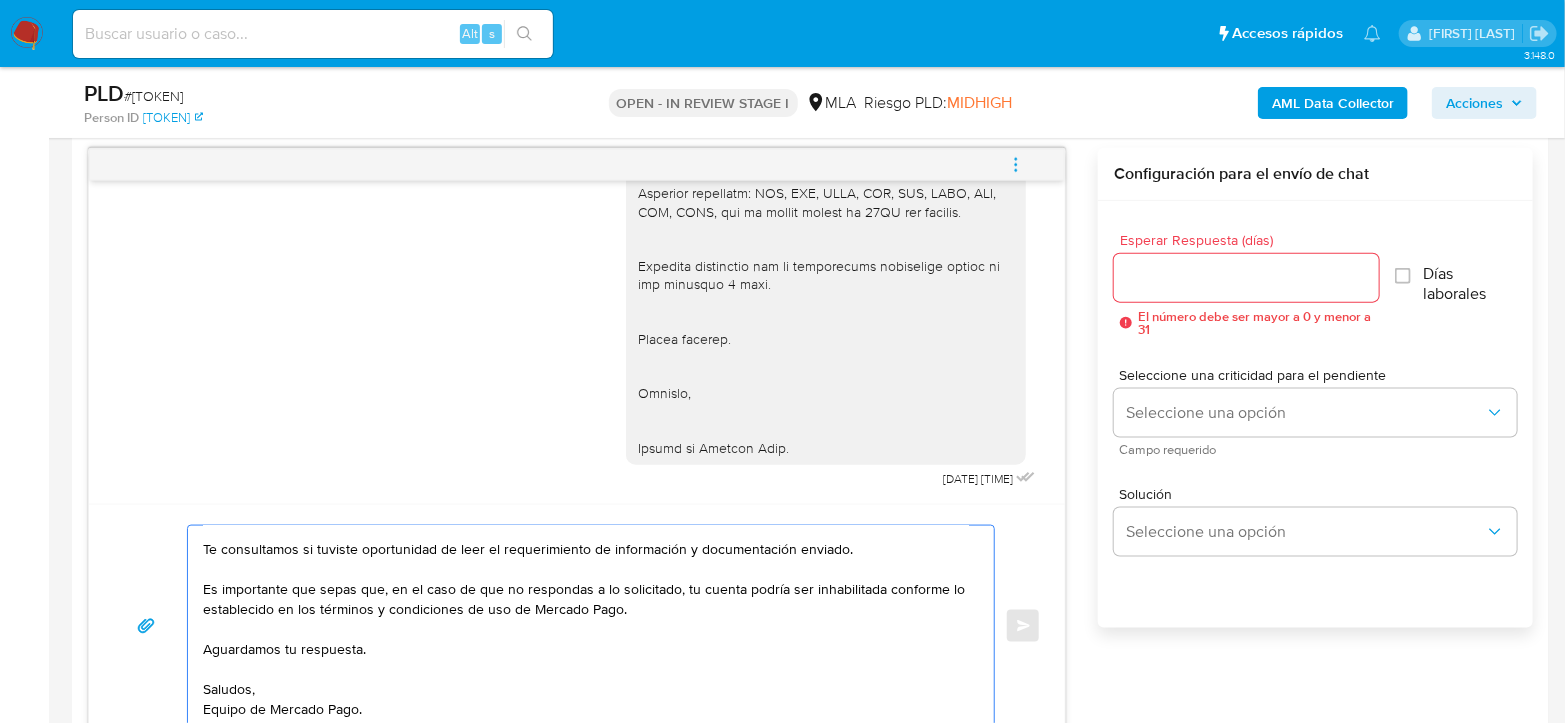 type on "Hola,
Esperamos que te encuentres muy bien.
Te consultamos si tuviste oportunidad de leer el requerimiento de información y documentación enviado.
Es importante que sepas que, en el caso de que no respondas a lo solicitado, tu cuenta podría ser inhabilitada conforme lo establecido en los términos y condiciones de uso de Mercado Pago.
Aguardamos tu respuesta.
Saludos,
Equipo de Mercado Pago." 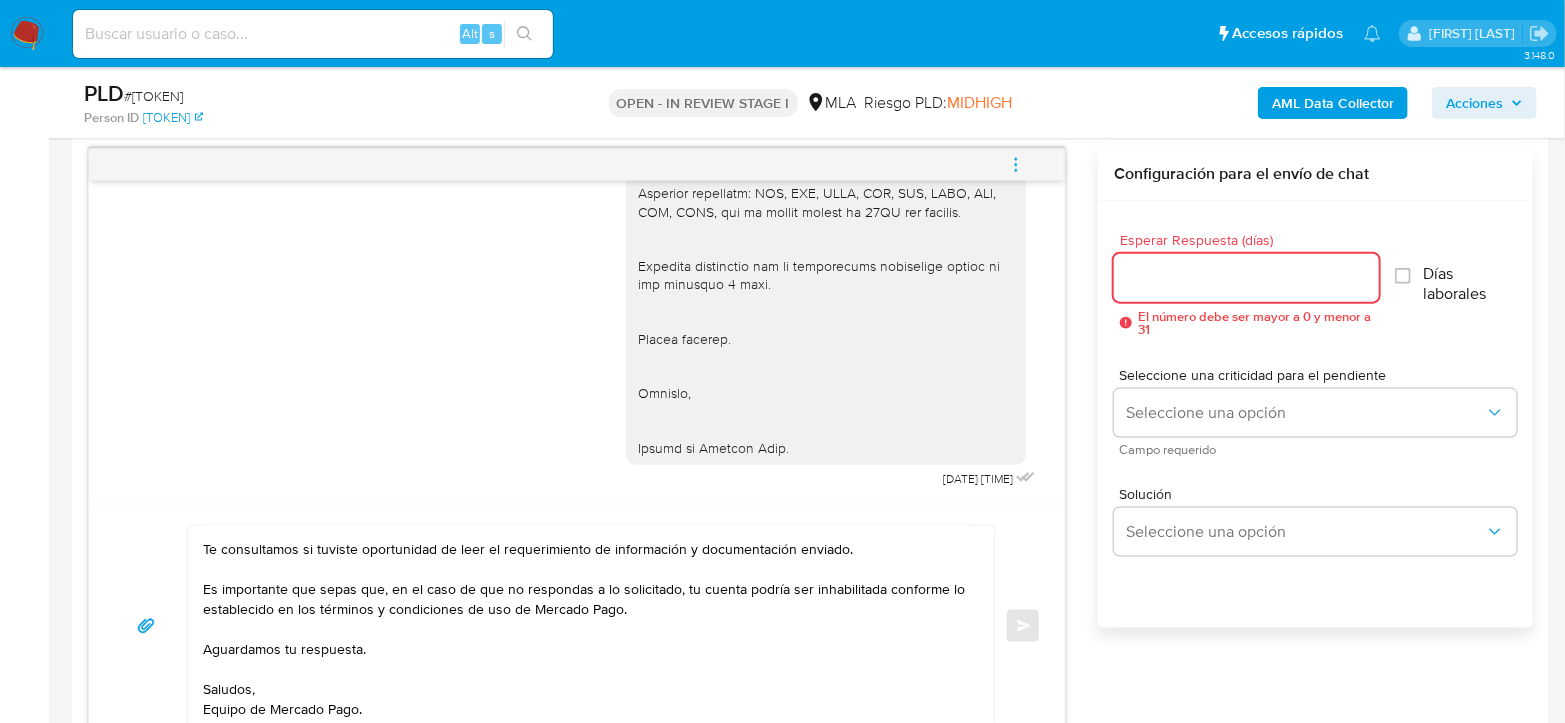 click on "Esperar Respuesta (días)" at bounding box center [1246, 278] 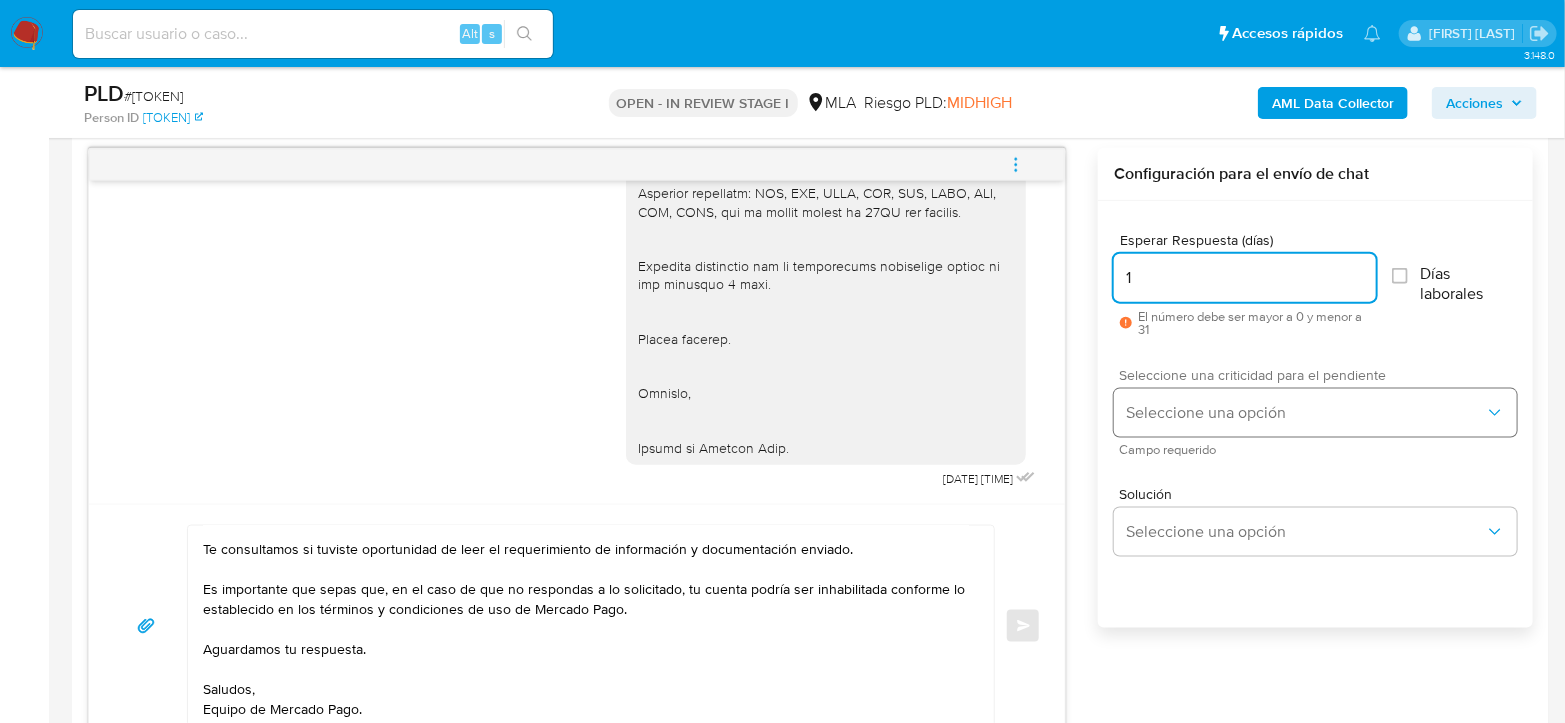 type on "1" 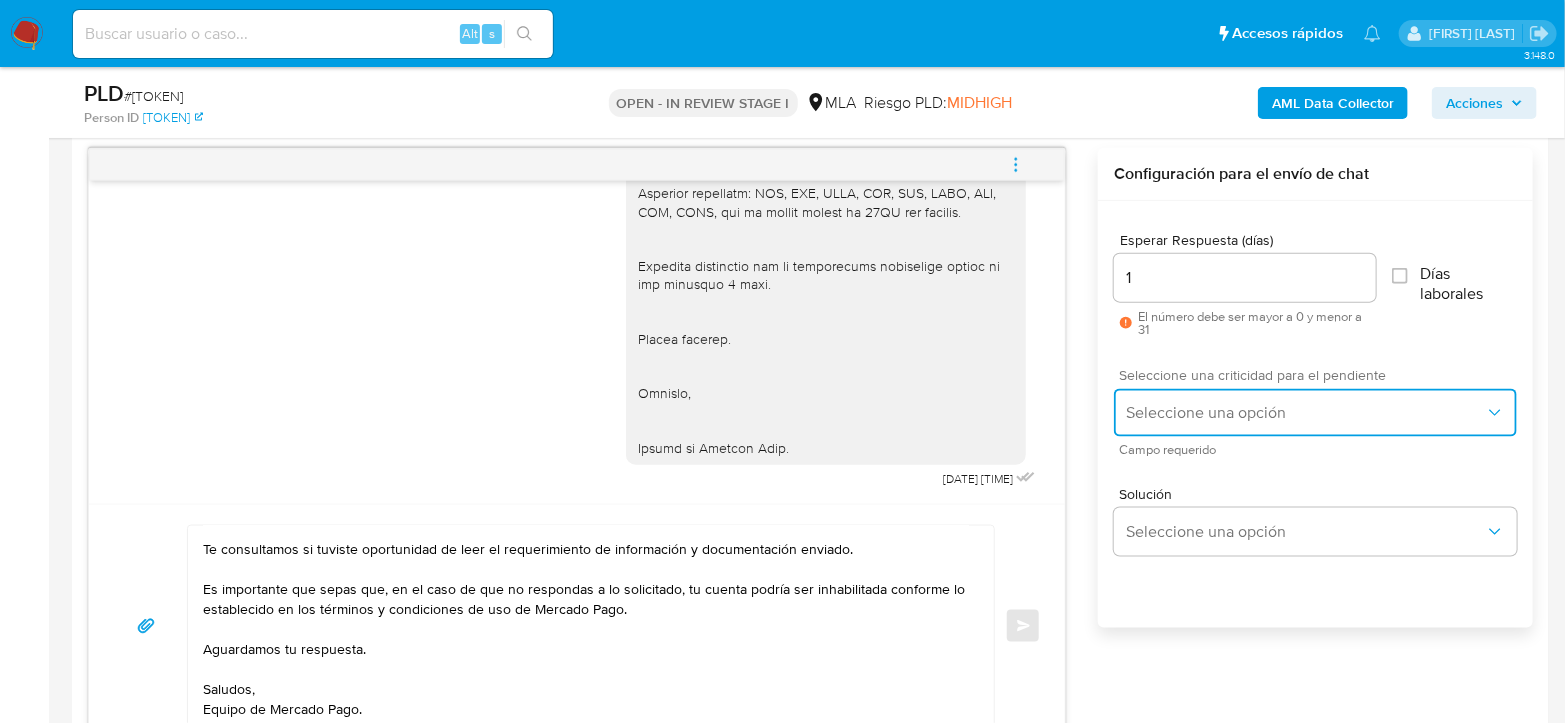 click on "Seleccione una opción" at bounding box center [1305, 413] 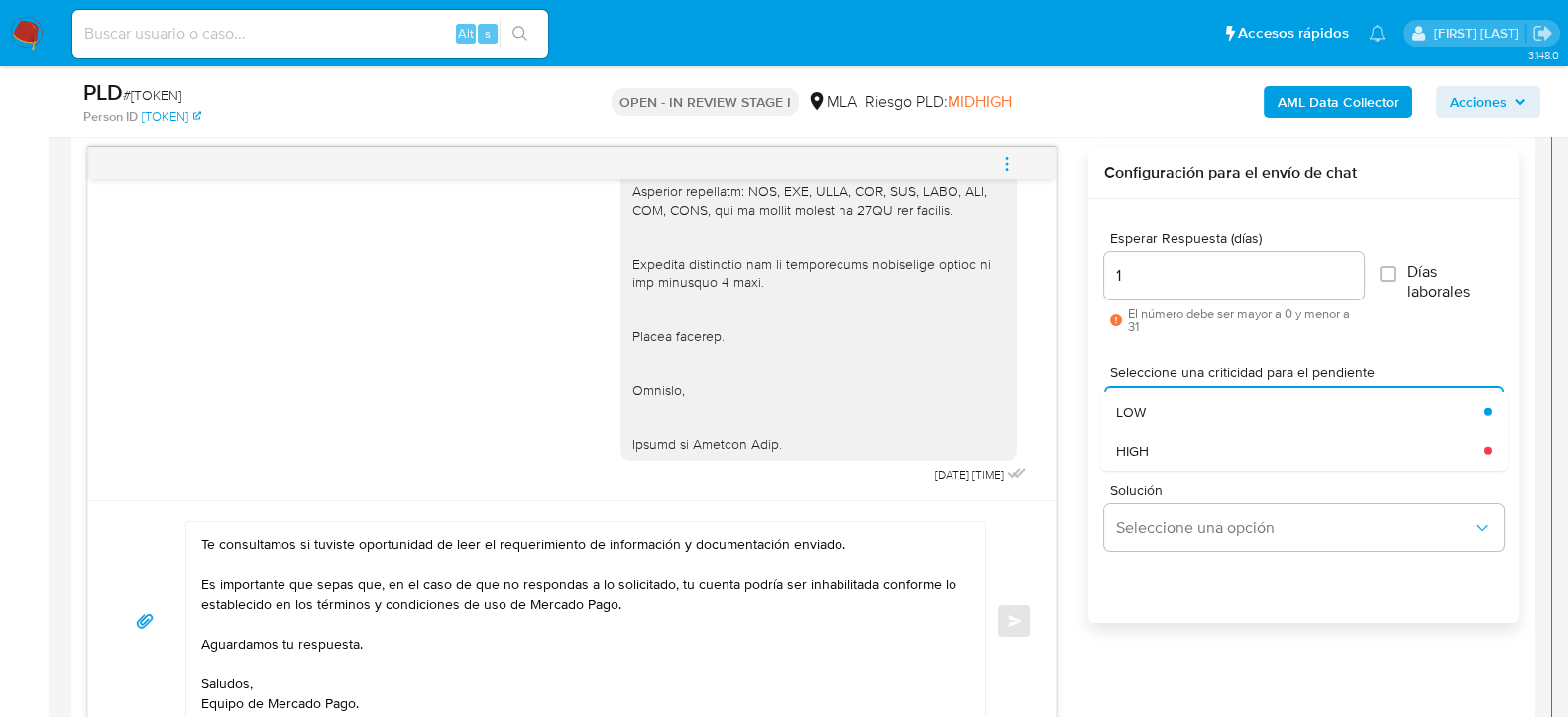 drag, startPoint x: 1207, startPoint y: 454, endPoint x: 1177, endPoint y: 473, distance: 35.510562 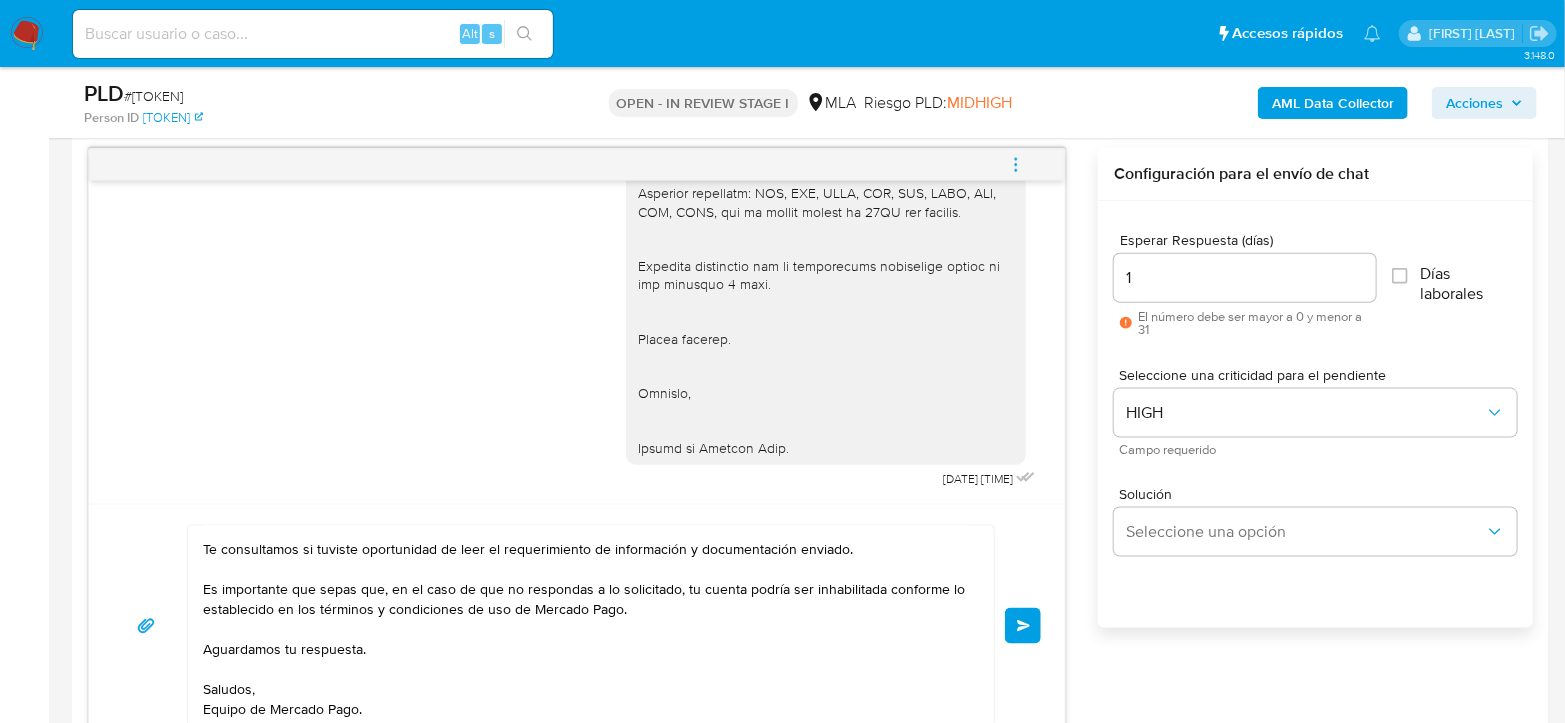 click on "Enviar" at bounding box center (1024, 626) 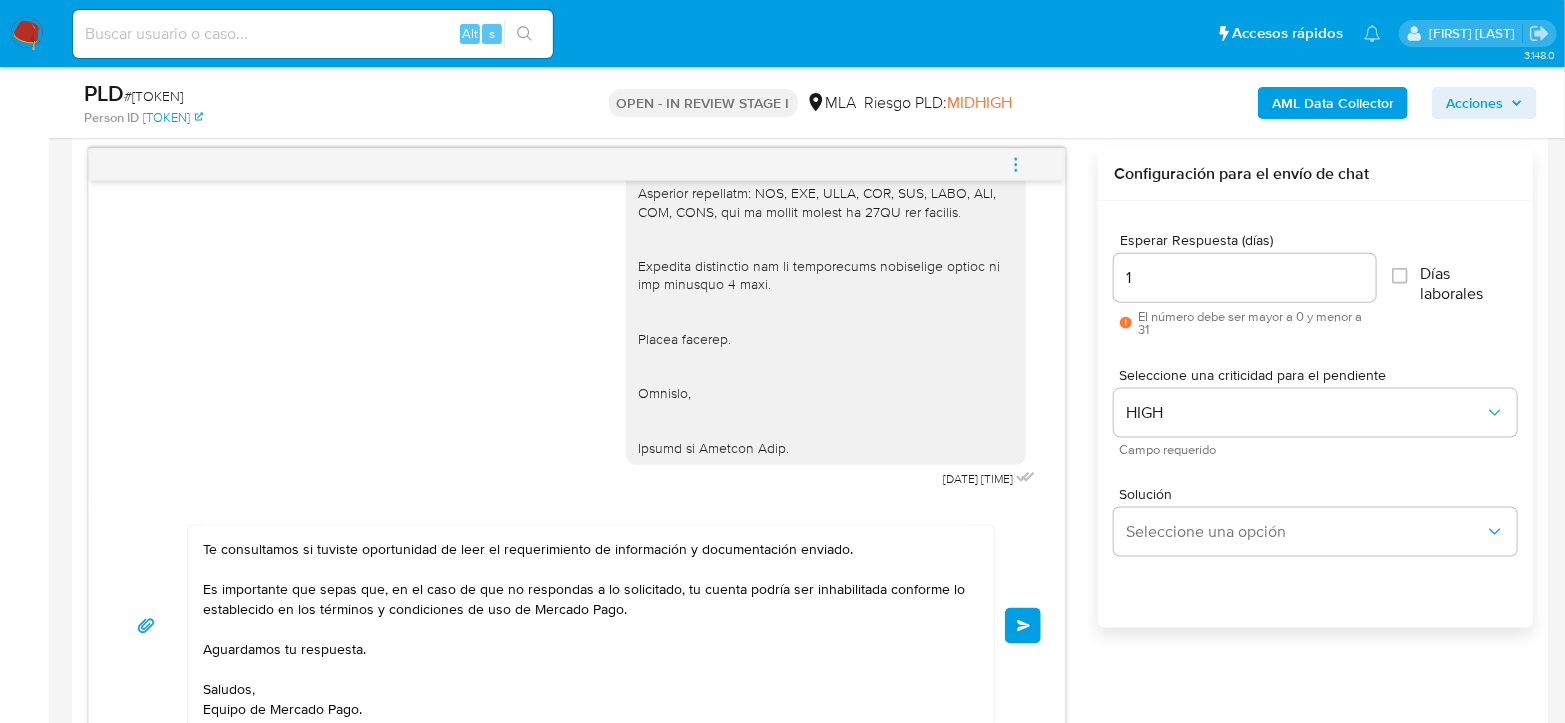type 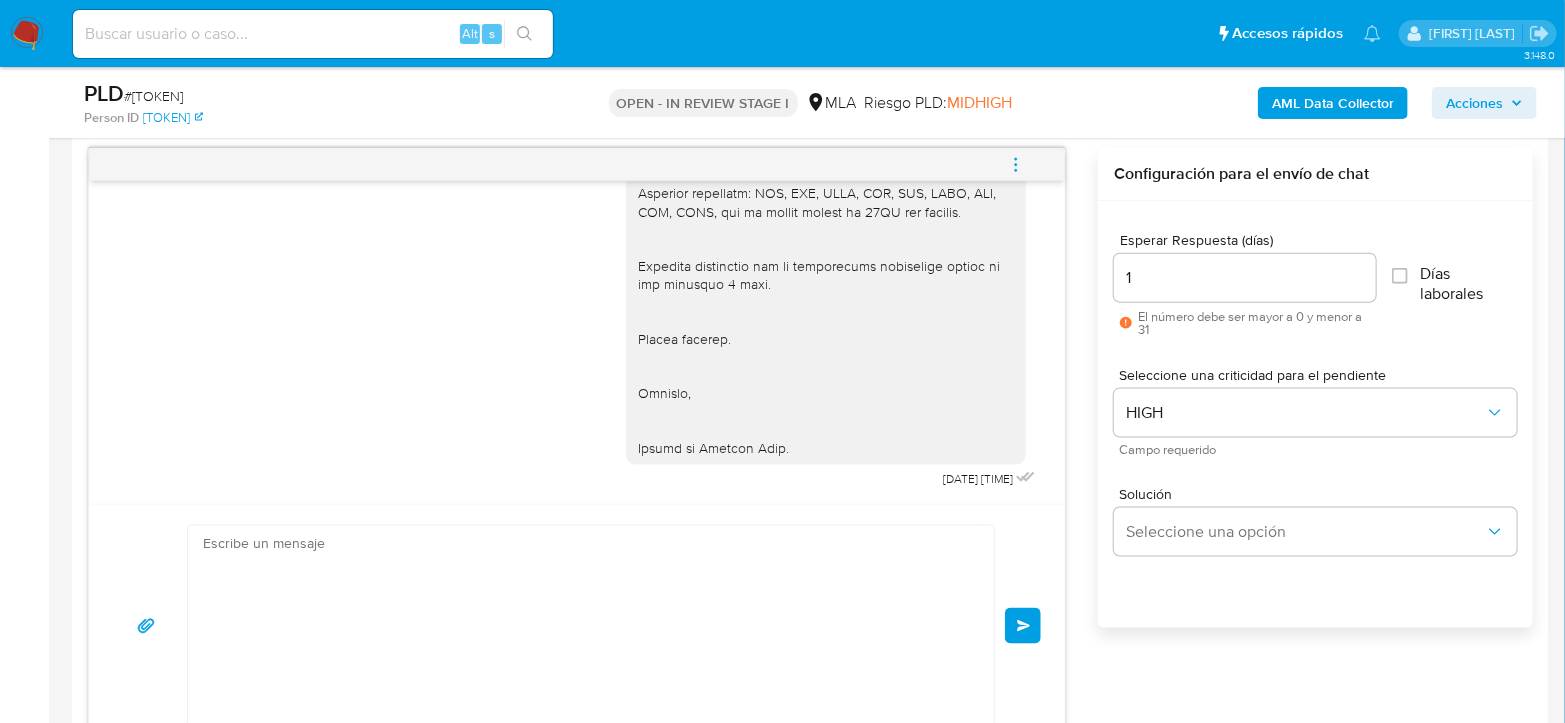 scroll, scrollTop: 0, scrollLeft: 0, axis: both 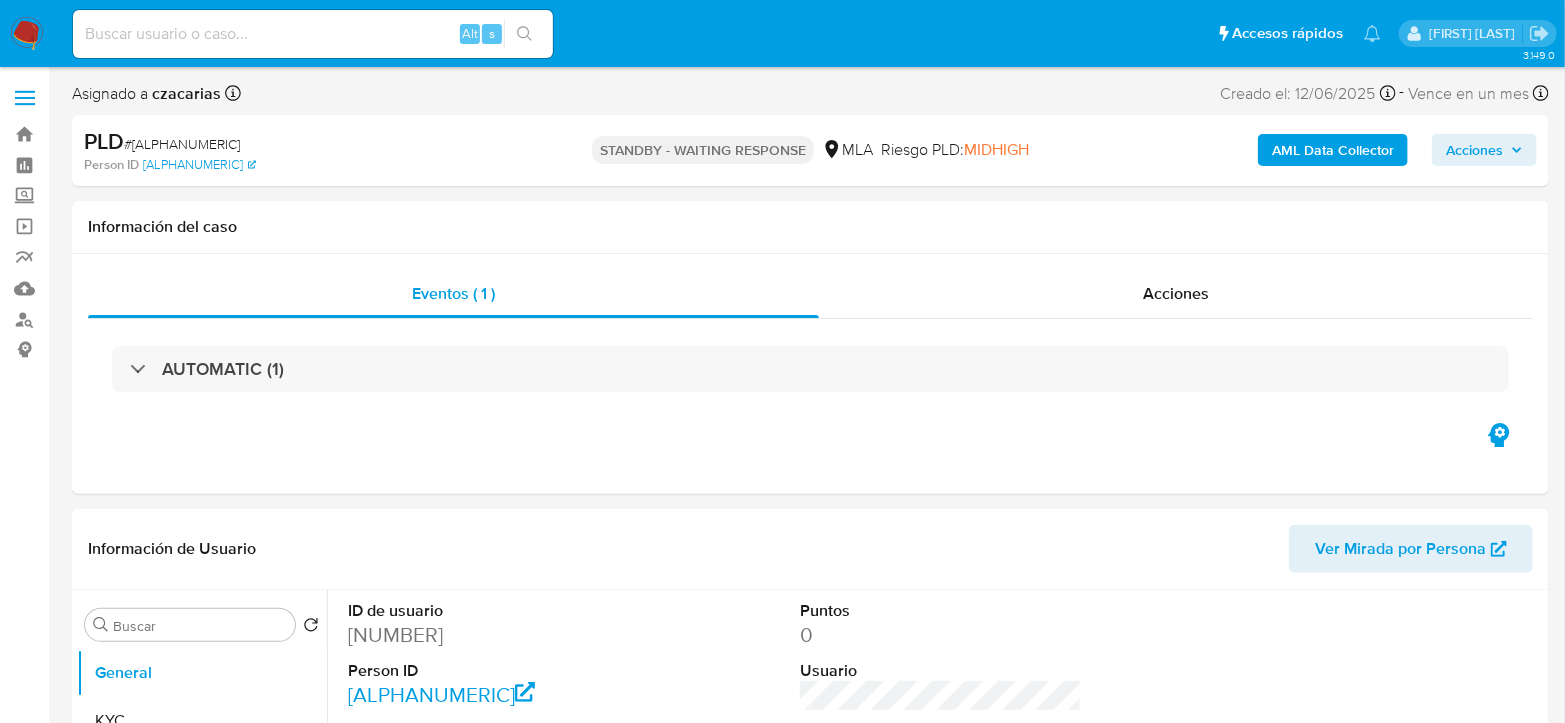 select on "10" 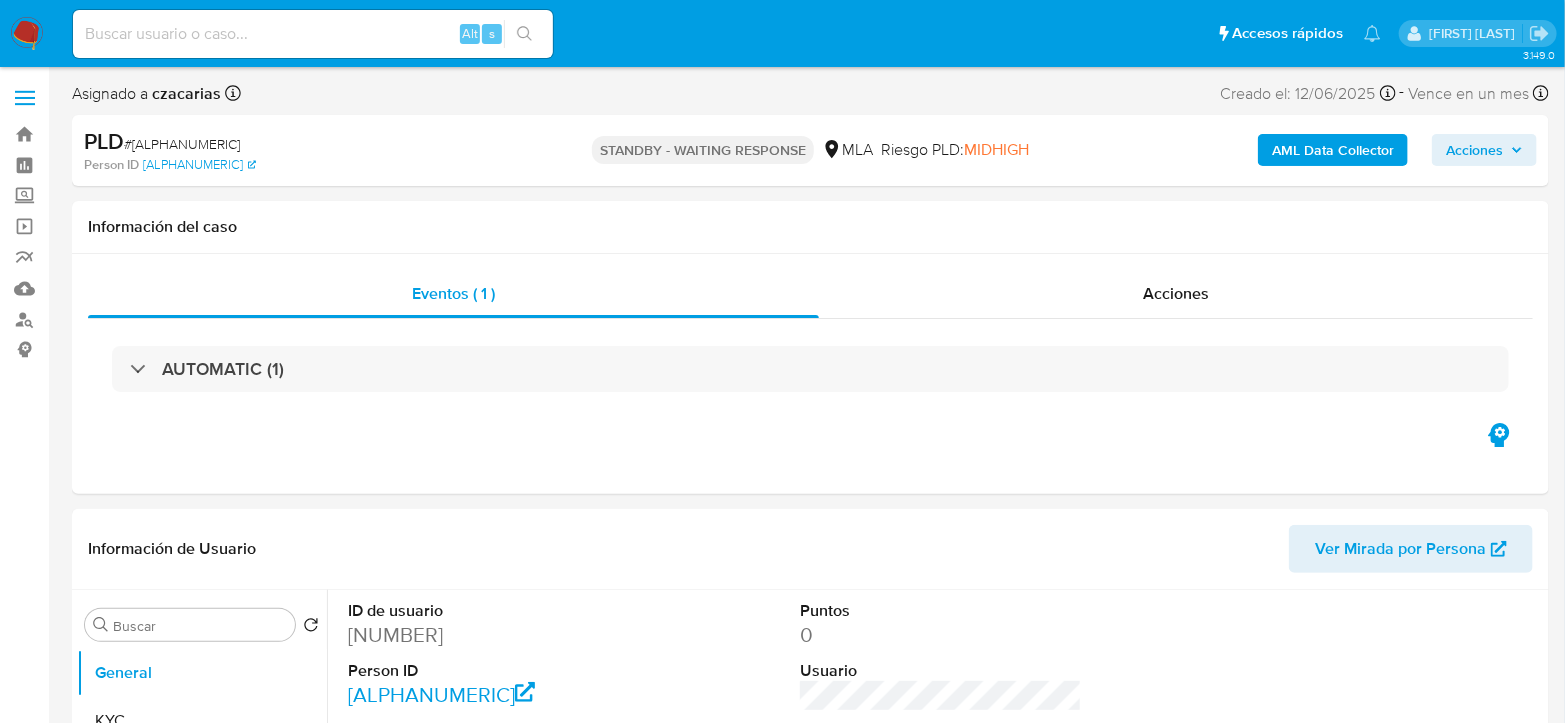 click at bounding box center (313, 34) 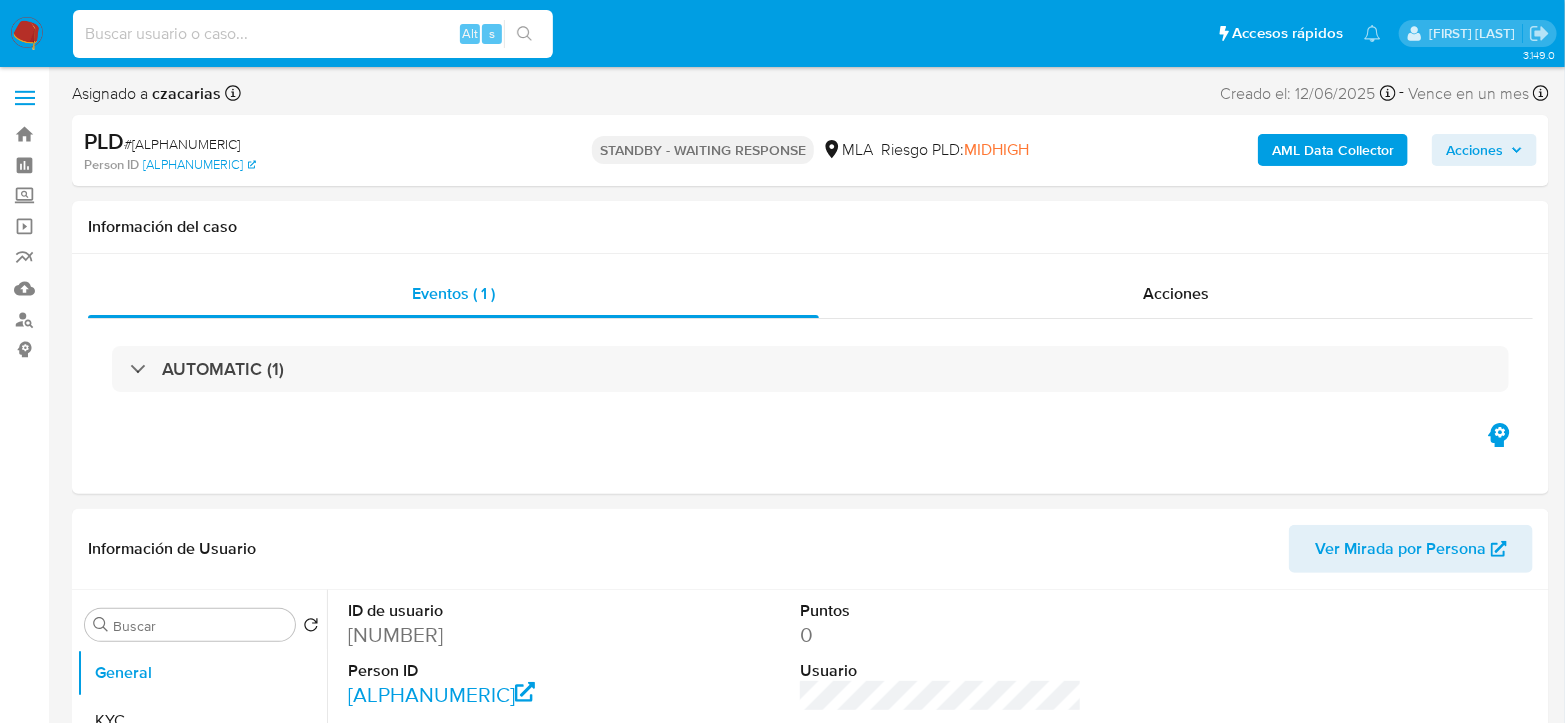 paste on "[ALPHANUMERIC]" 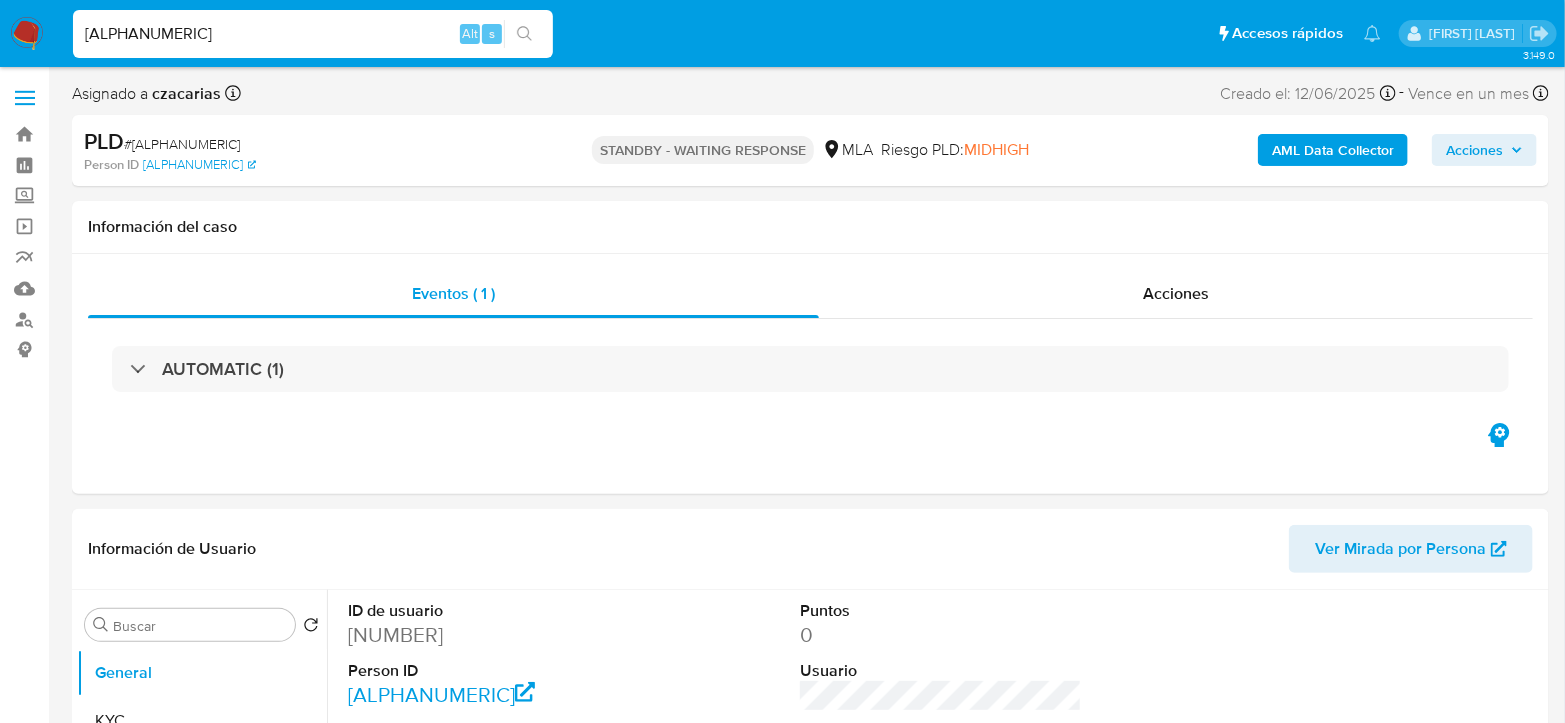 type on "[ALPHANUMERIC]" 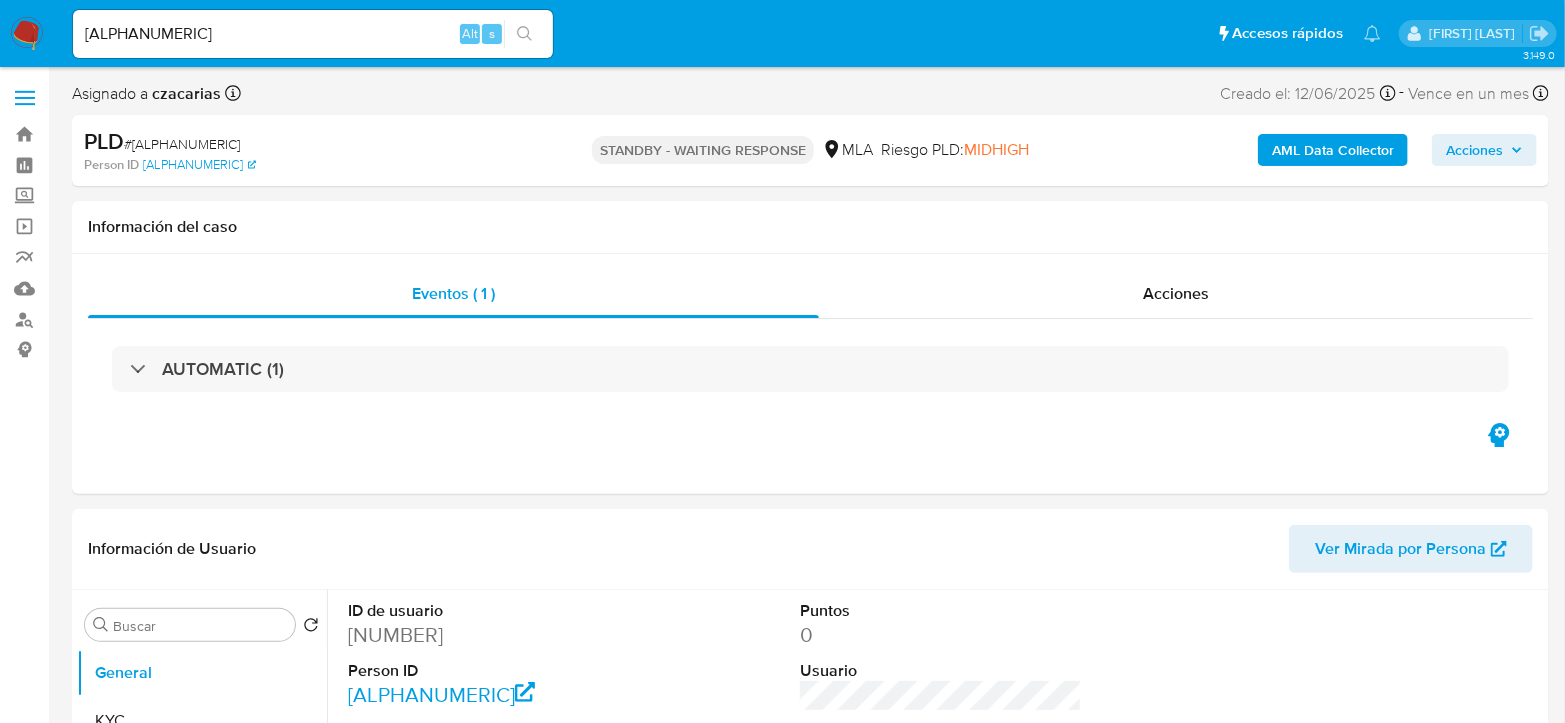click at bounding box center (524, 34) 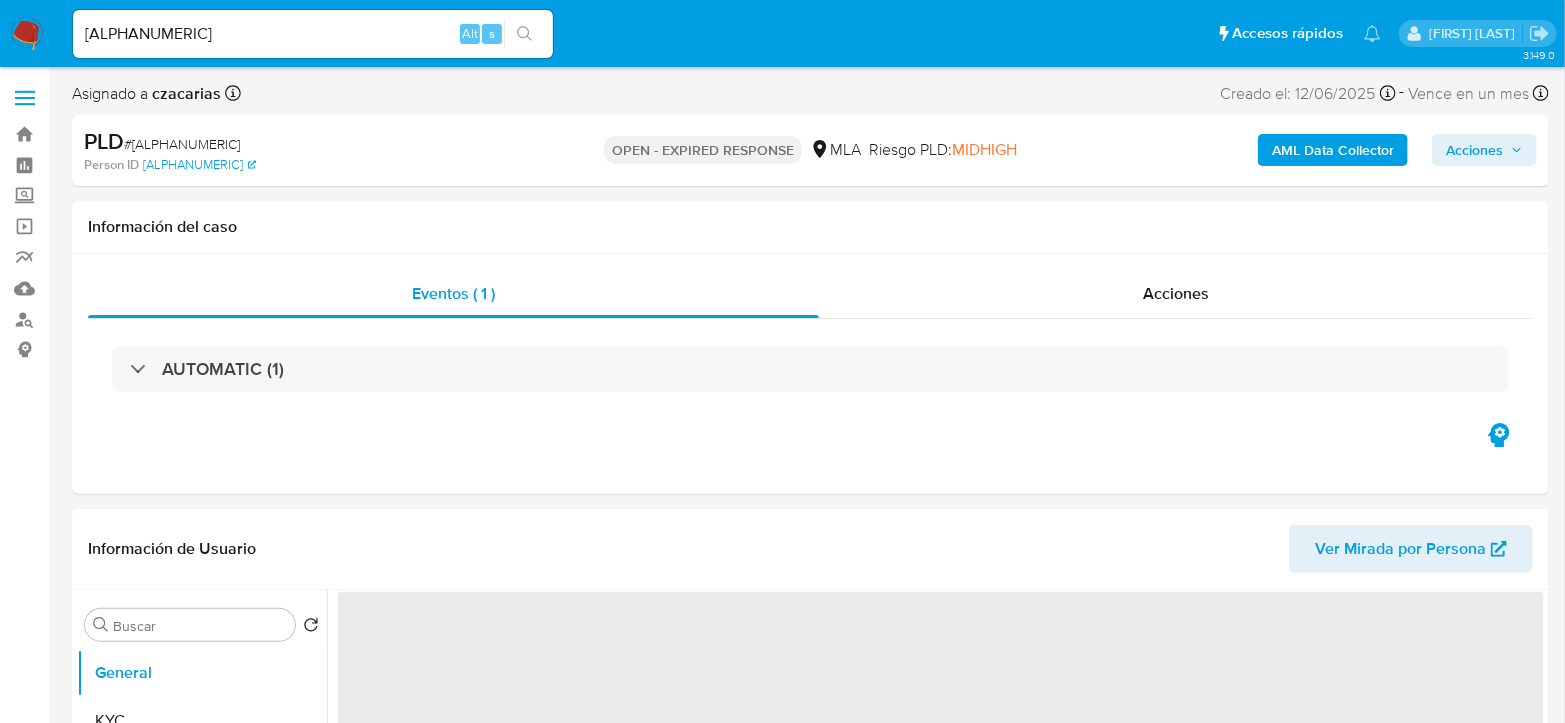 select on "10" 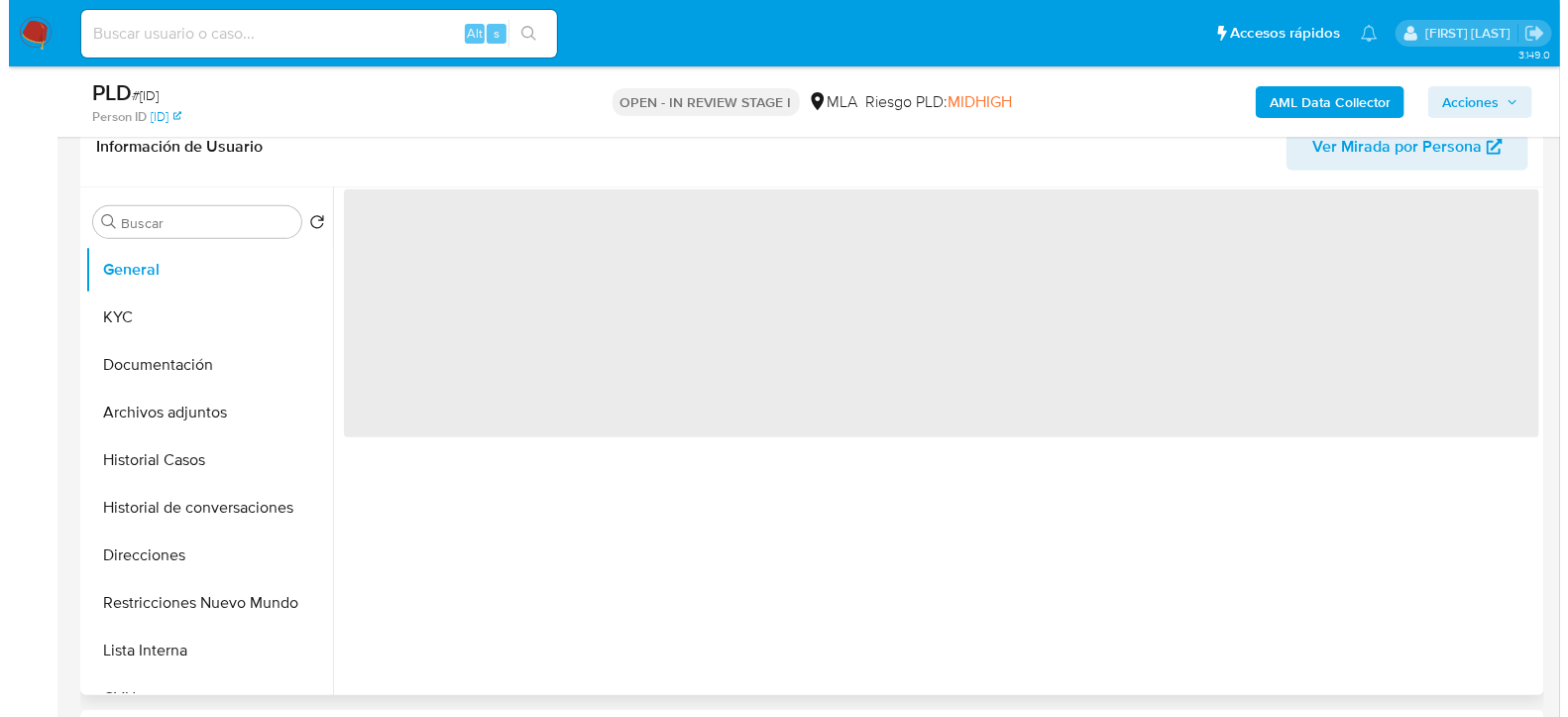 scroll, scrollTop: 330, scrollLeft: 0, axis: vertical 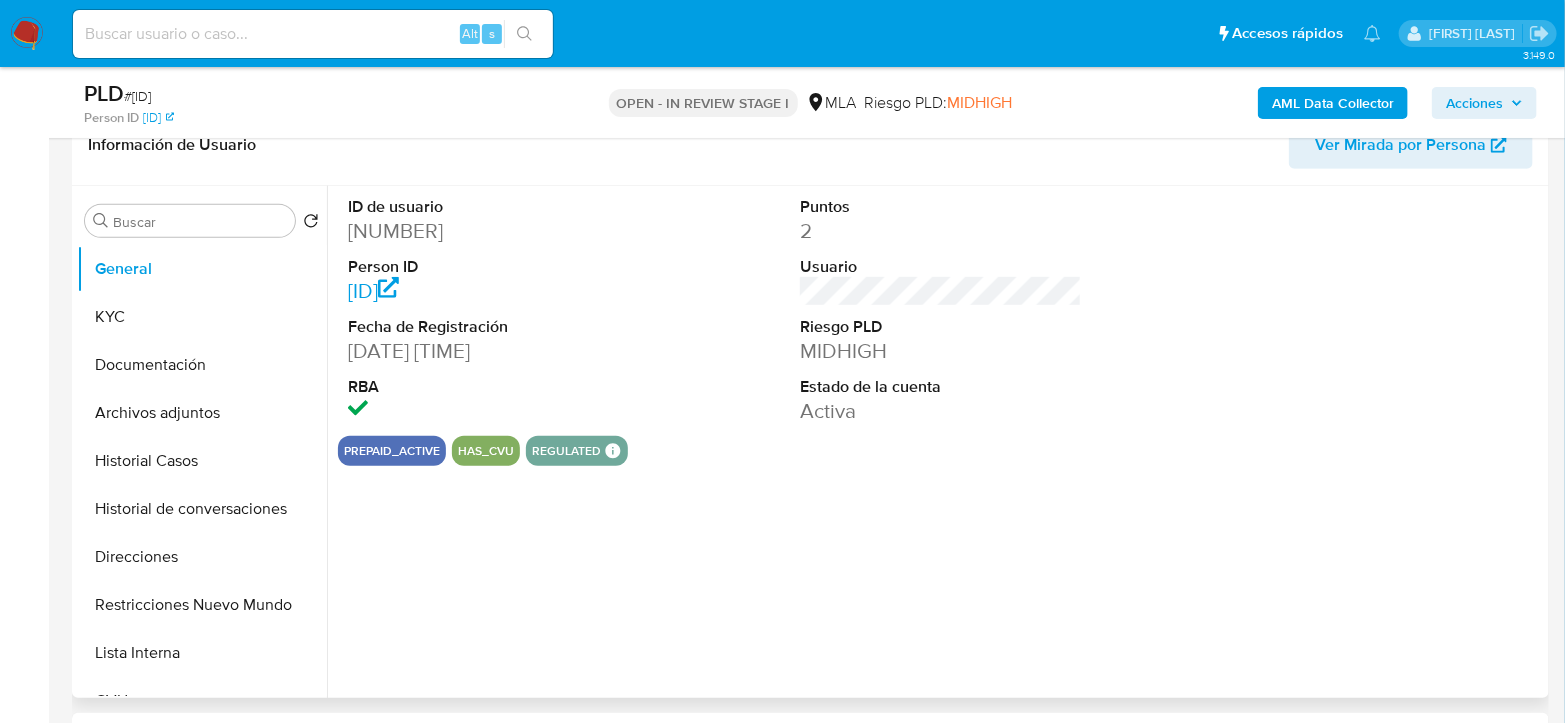 select on "10" 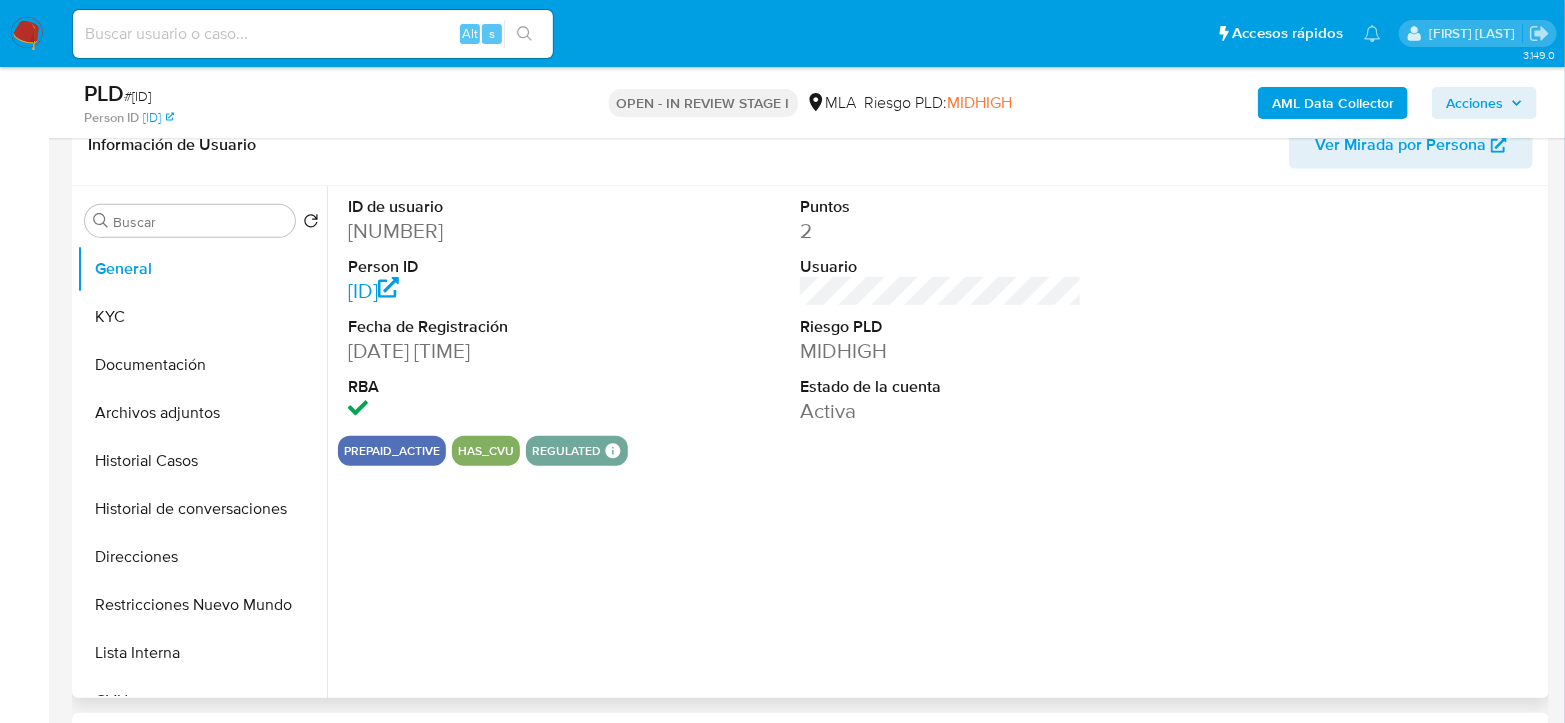 click on "ID de usuario" at bounding box center (489, 207) 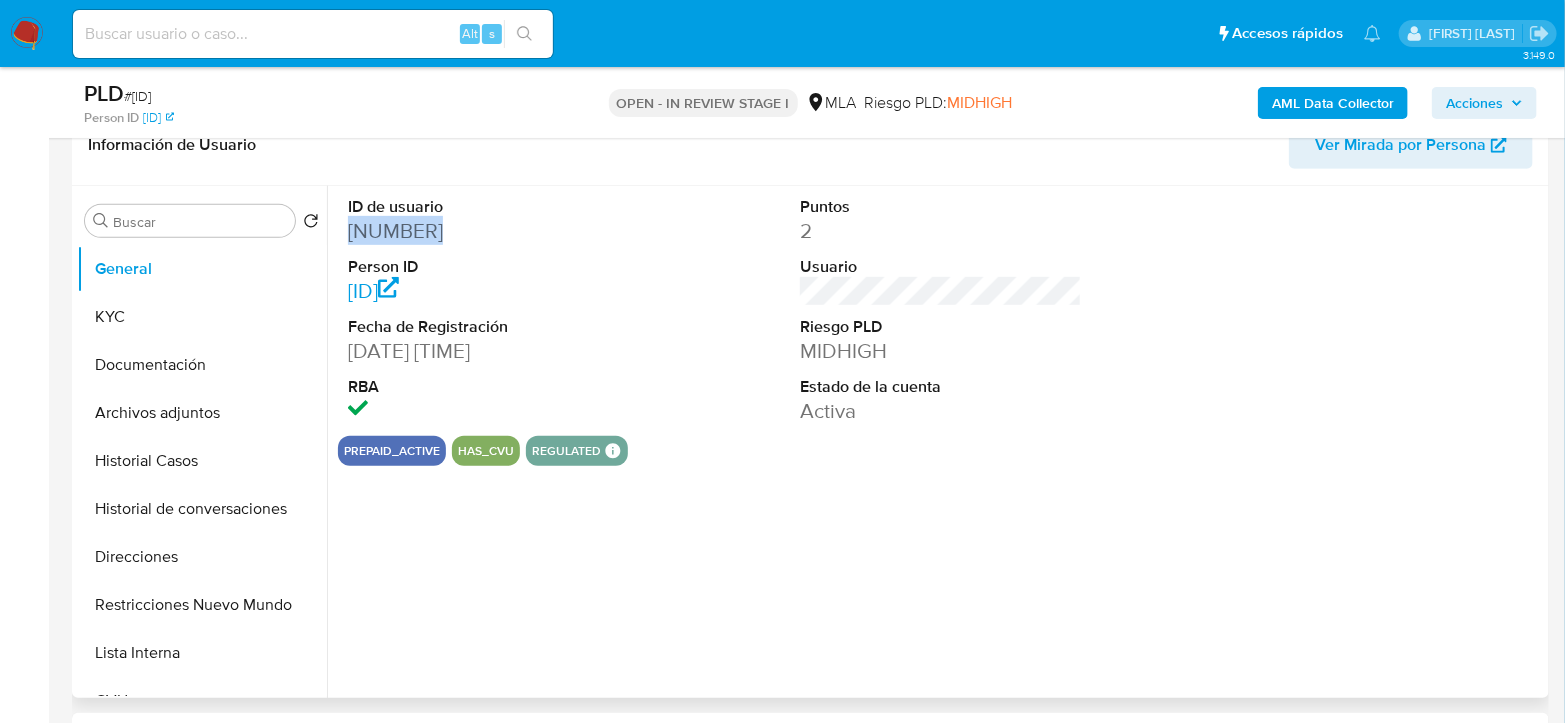 click on "[NUMBER]" at bounding box center (489, 231) 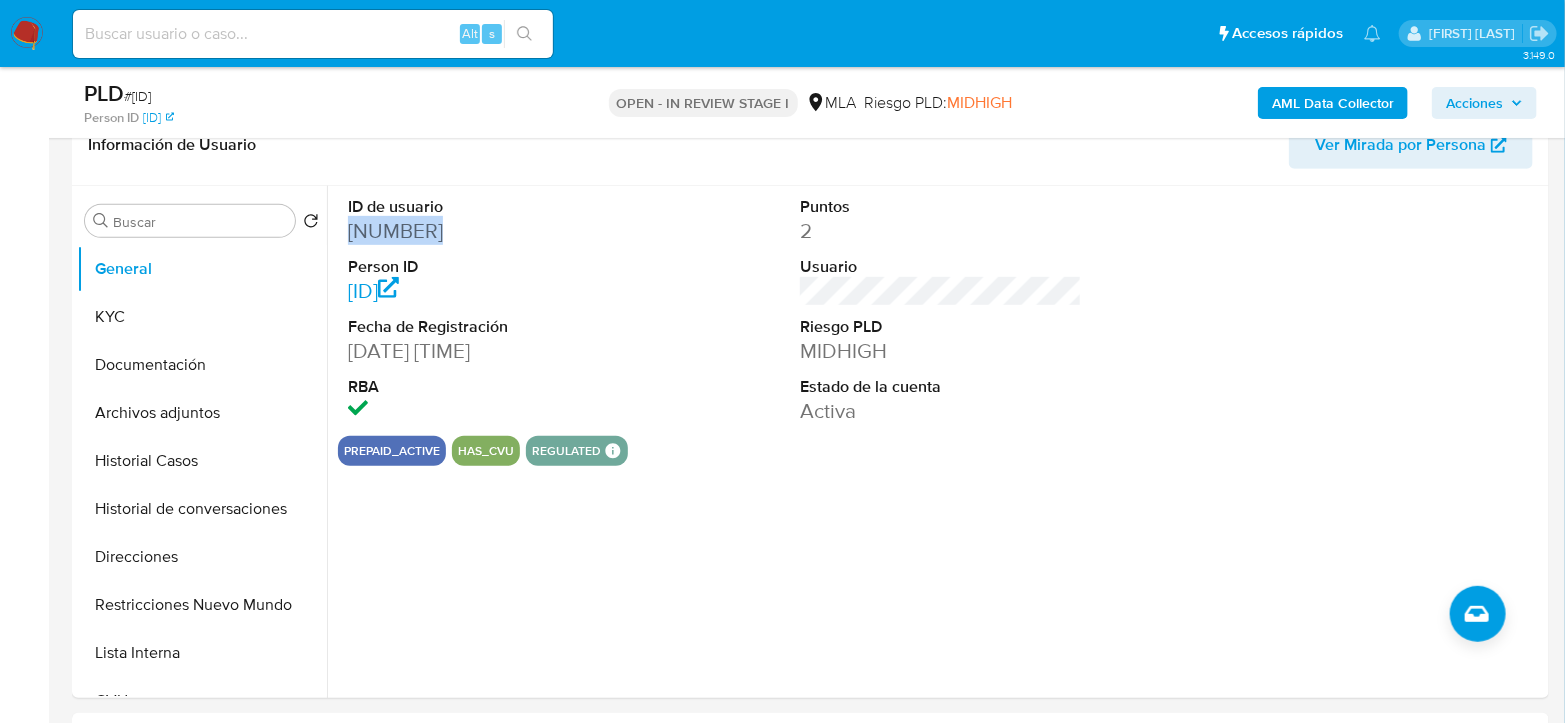 click on "AML Data Collector" at bounding box center [1333, 103] 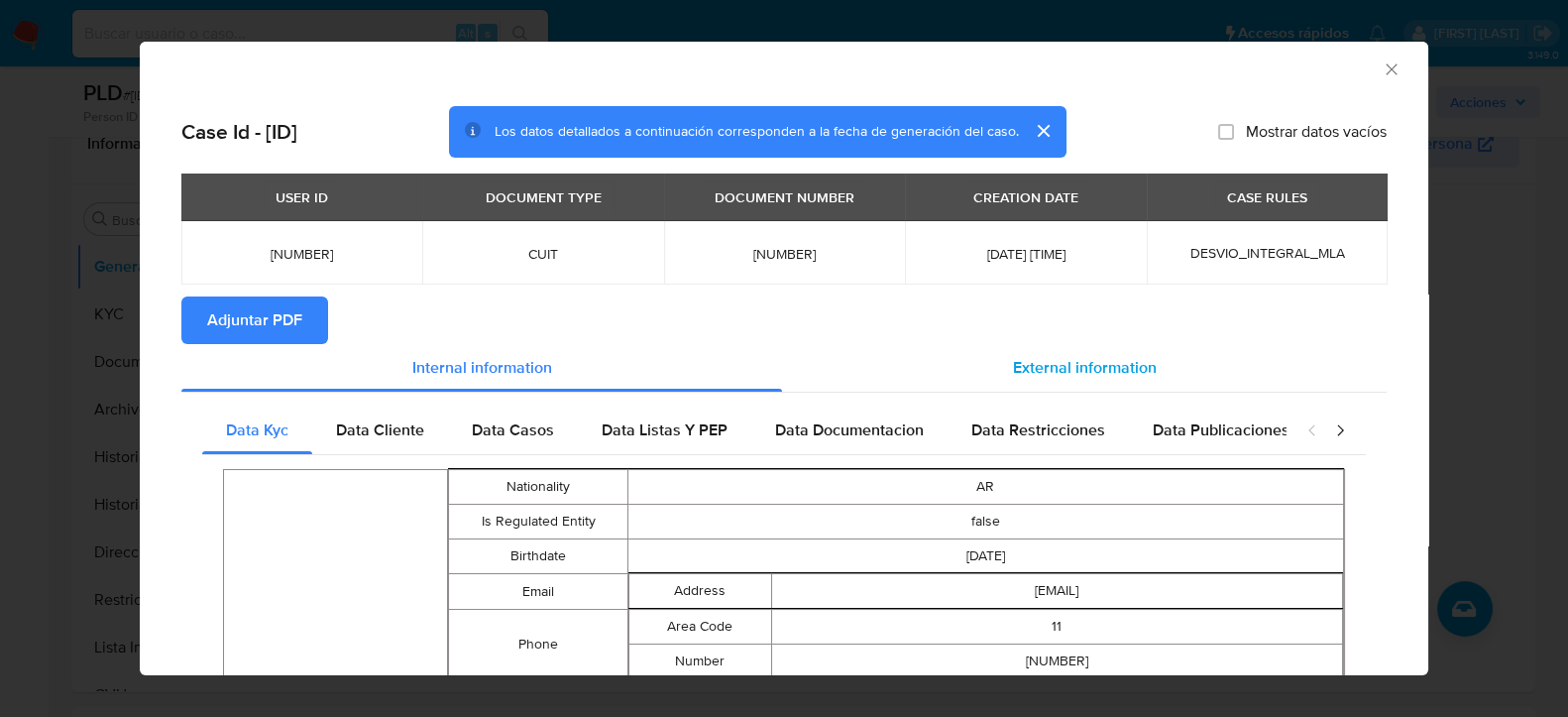 click on "External information" at bounding box center (1084, 367) 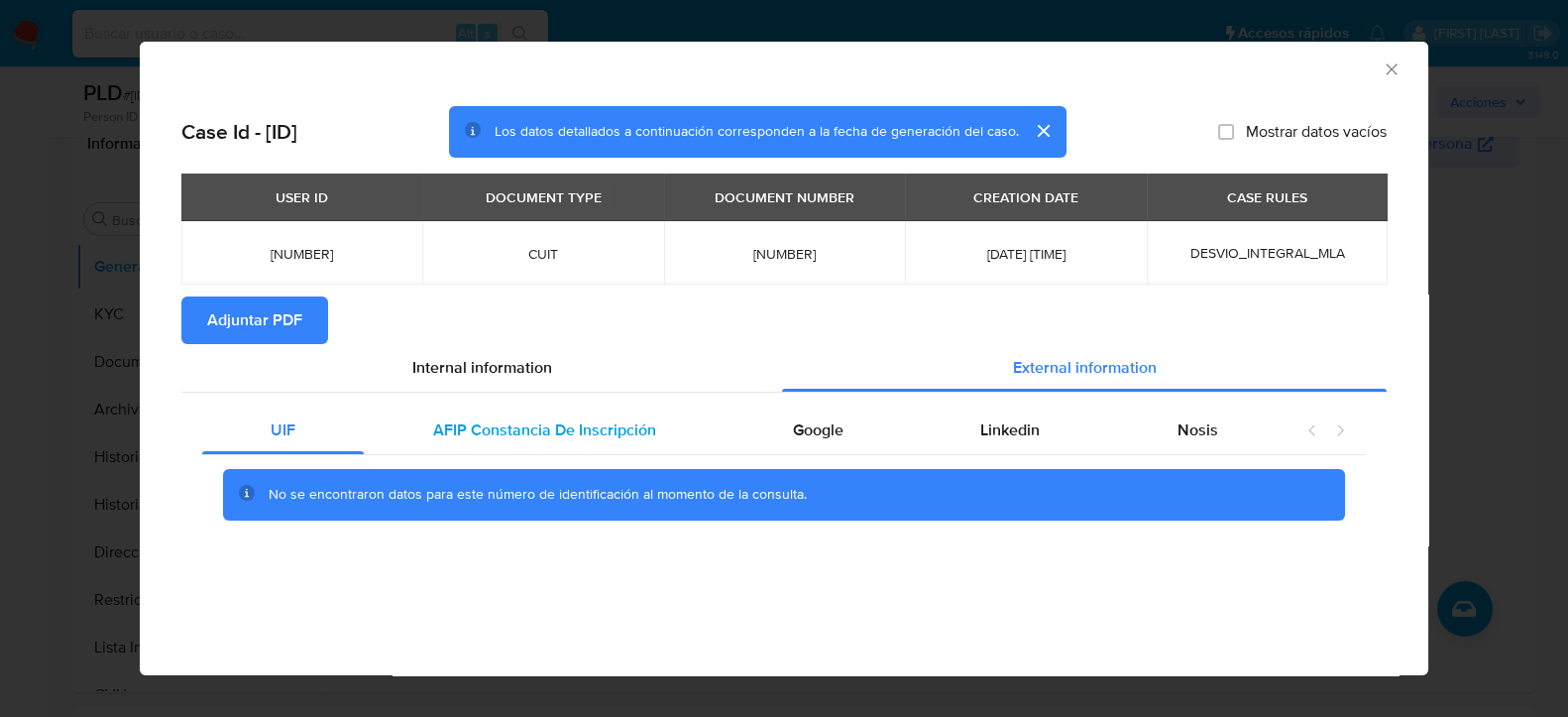 click on "AFIP Constancia De Inscripción" at bounding box center [544, 429] 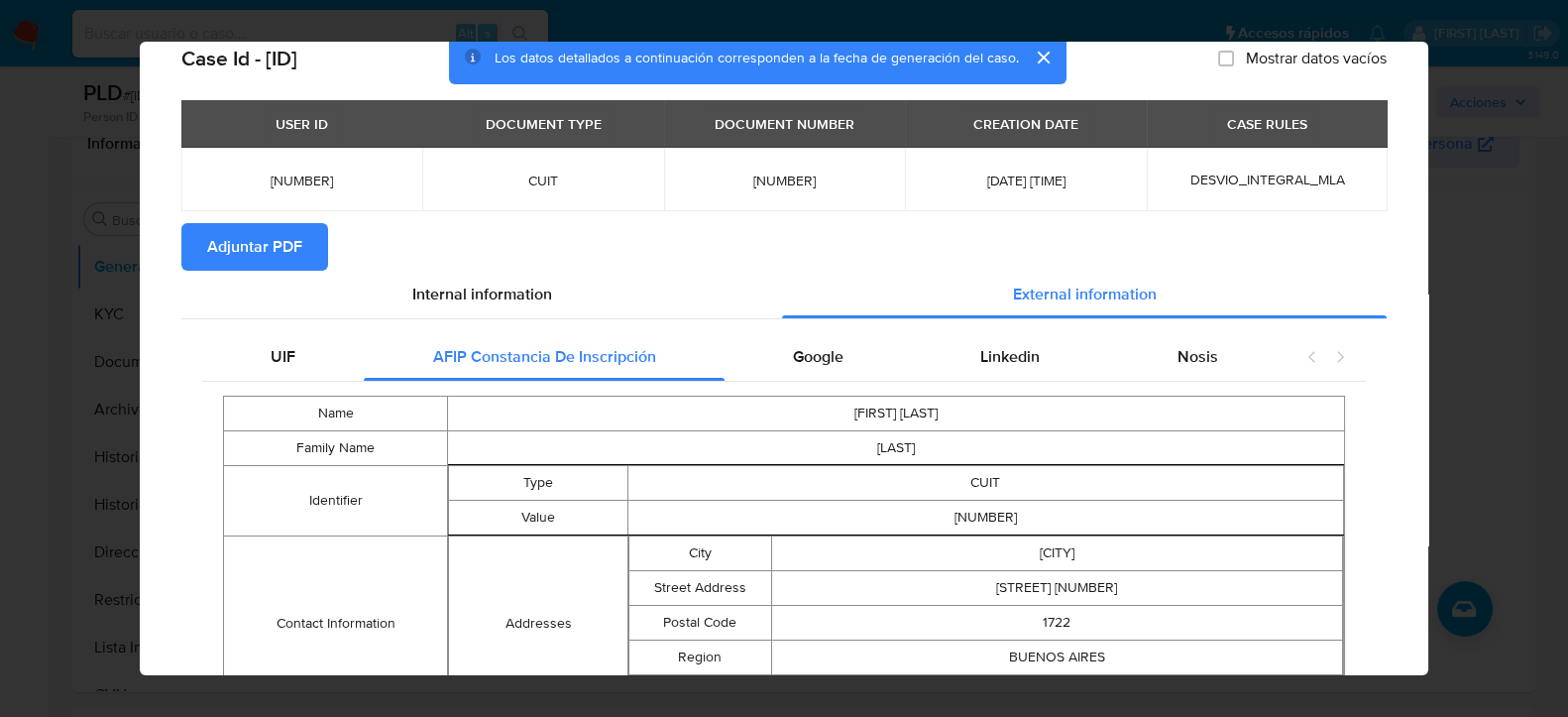 scroll, scrollTop: 216, scrollLeft: 0, axis: vertical 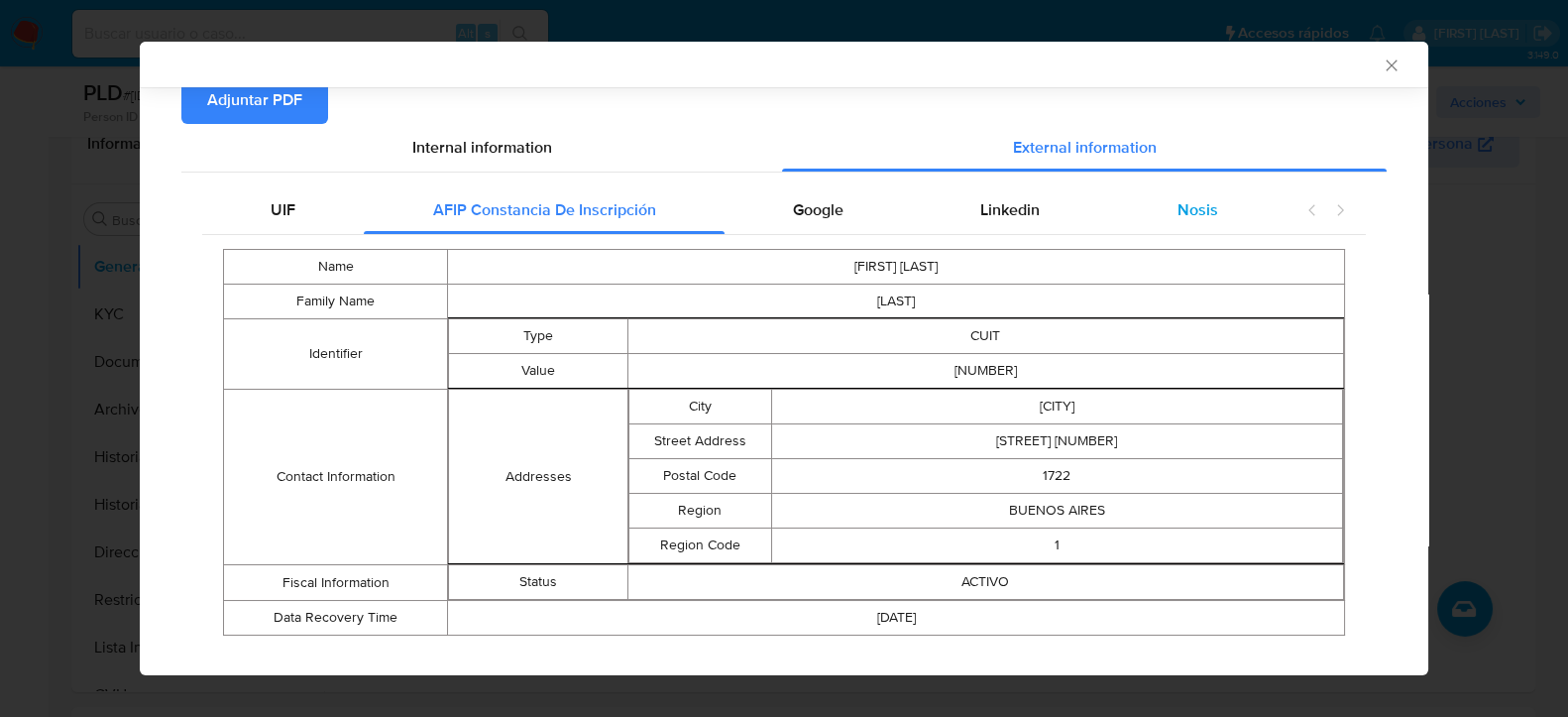 click on "Nosis" at bounding box center (1197, 210) 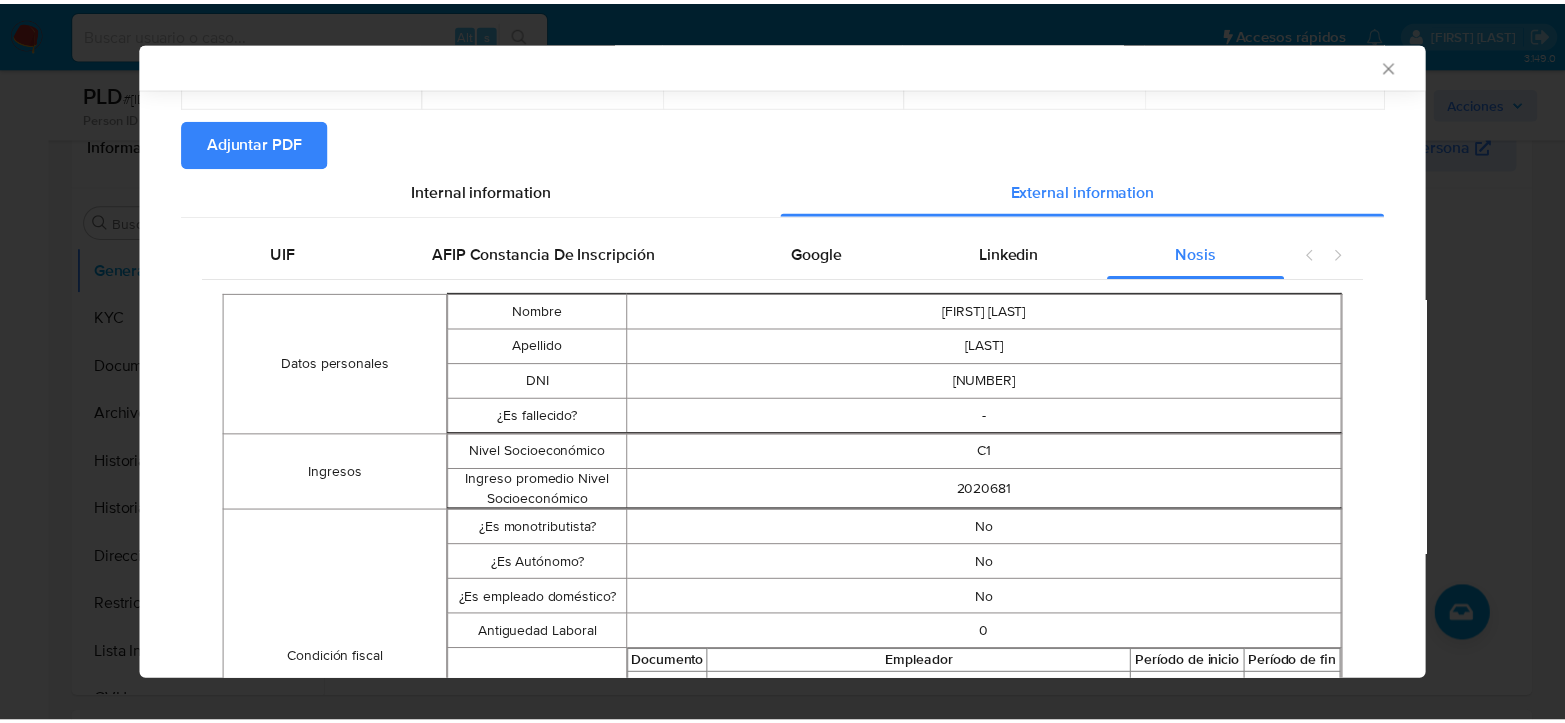 scroll, scrollTop: 123, scrollLeft: 0, axis: vertical 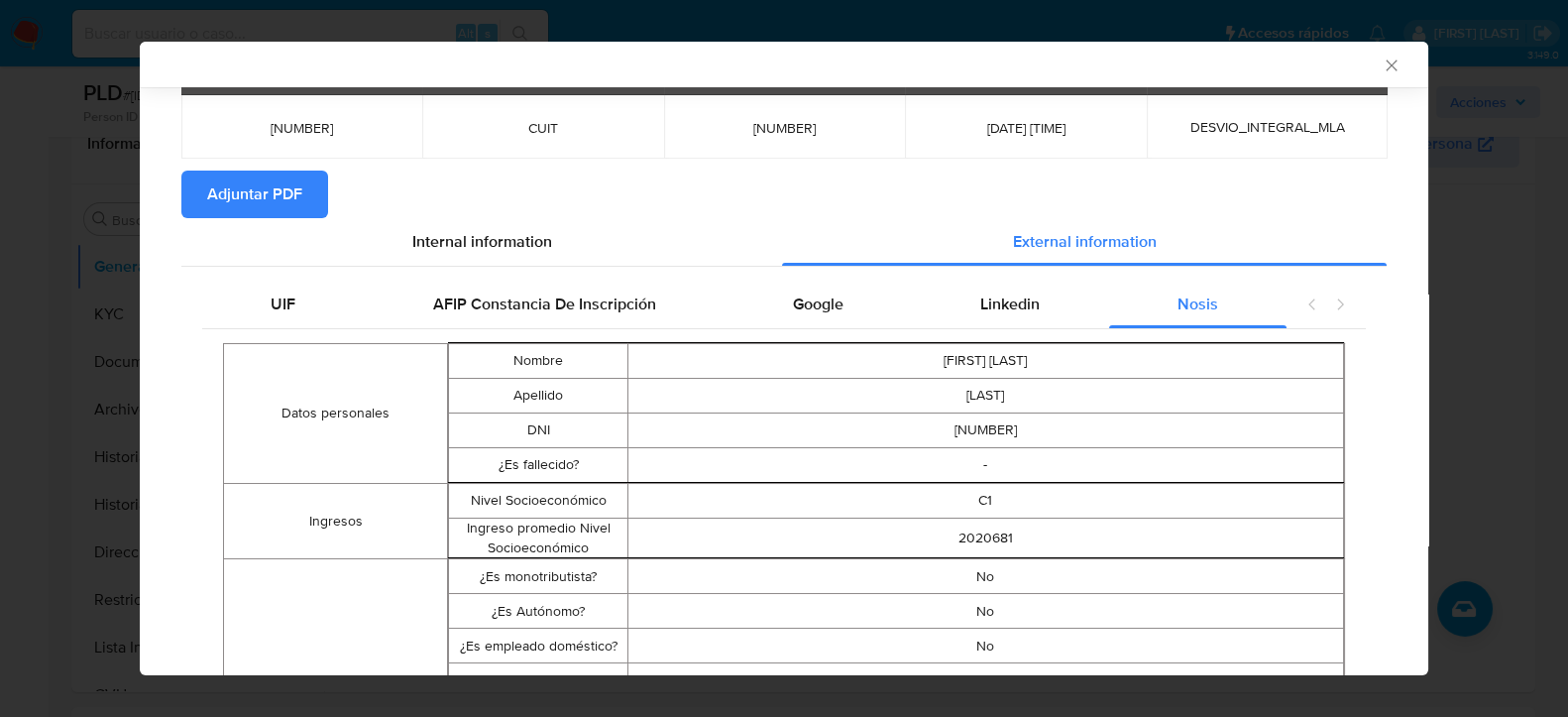 click on "Adjuntar PDF" at bounding box center [255, 194] 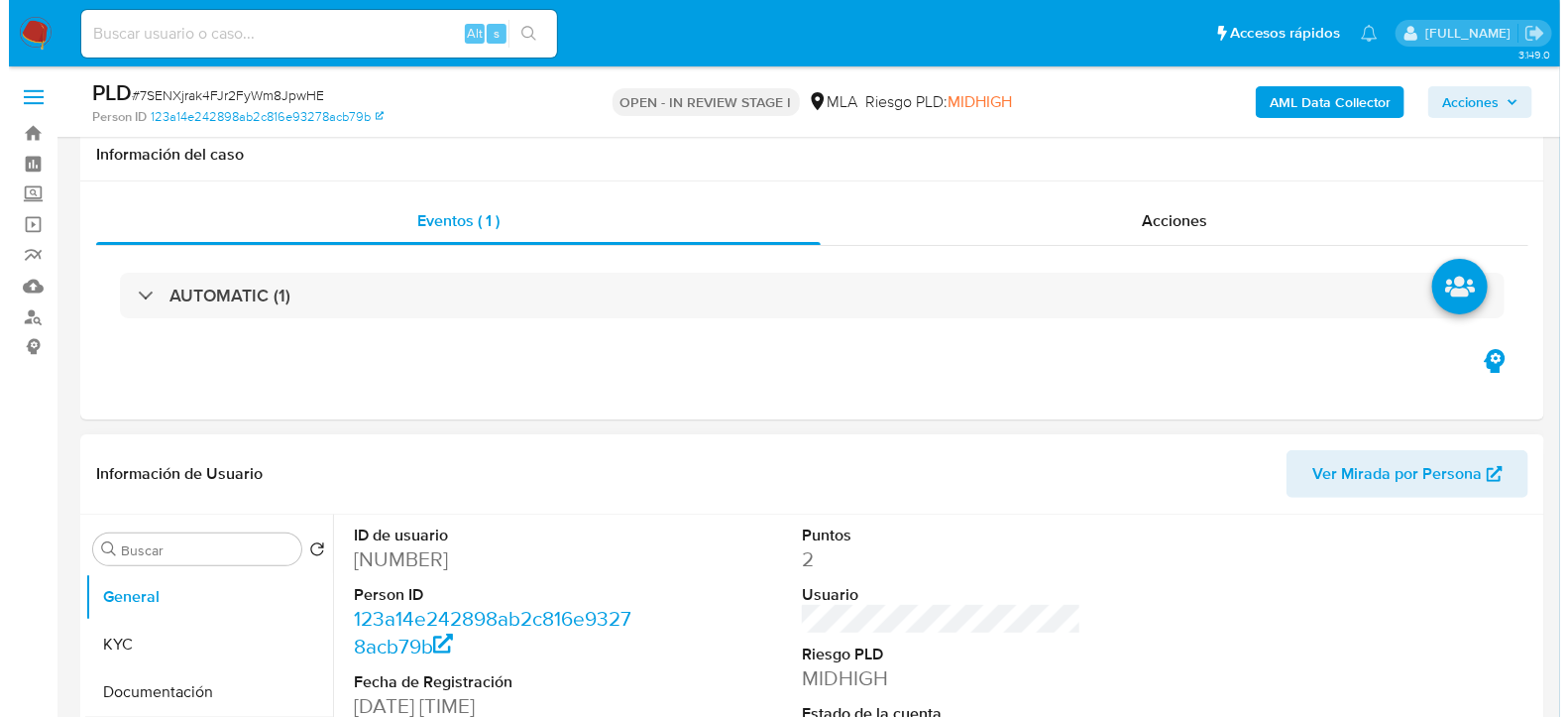 scroll, scrollTop: 330, scrollLeft: 0, axis: vertical 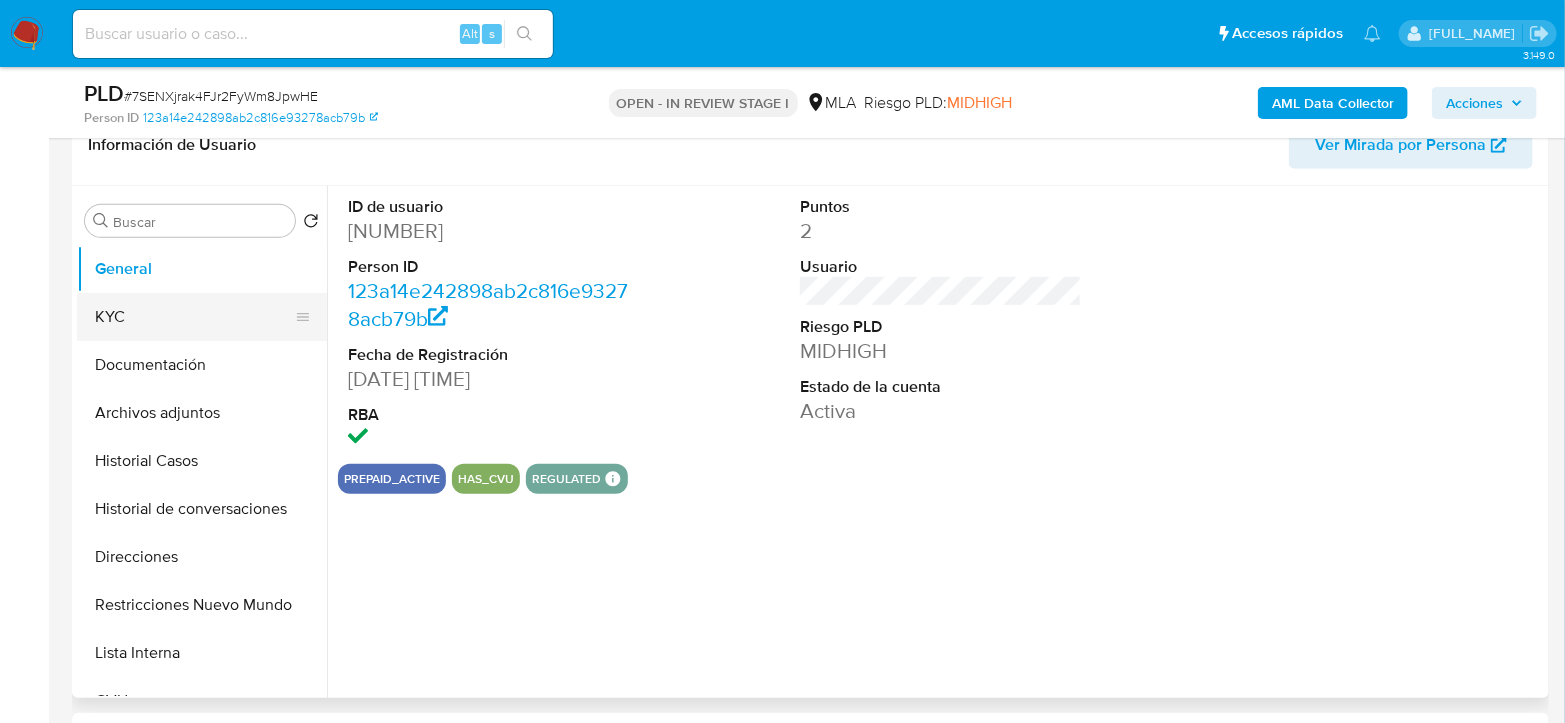 click on "KYC" at bounding box center [194, 317] 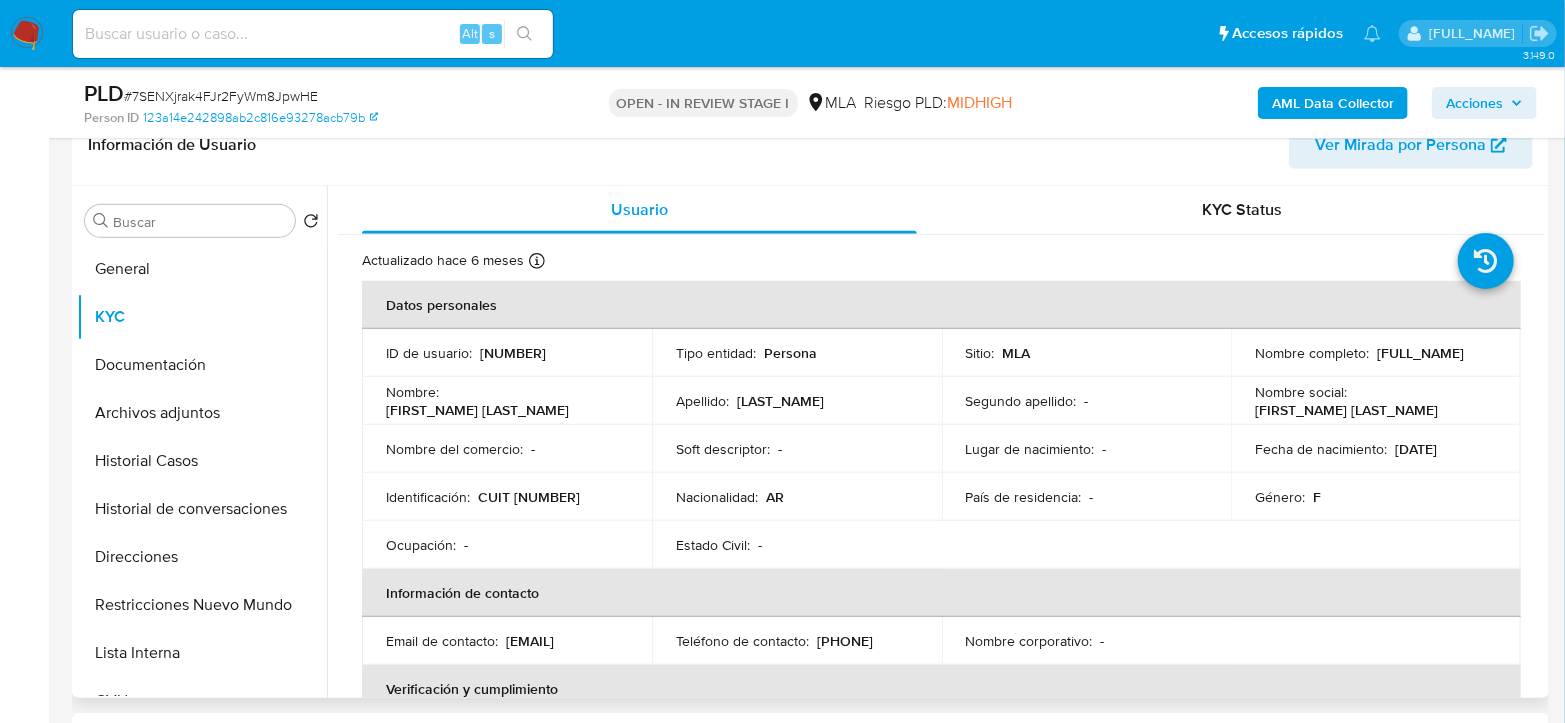 click on "CUIT [NUMBER]" at bounding box center (529, 497) 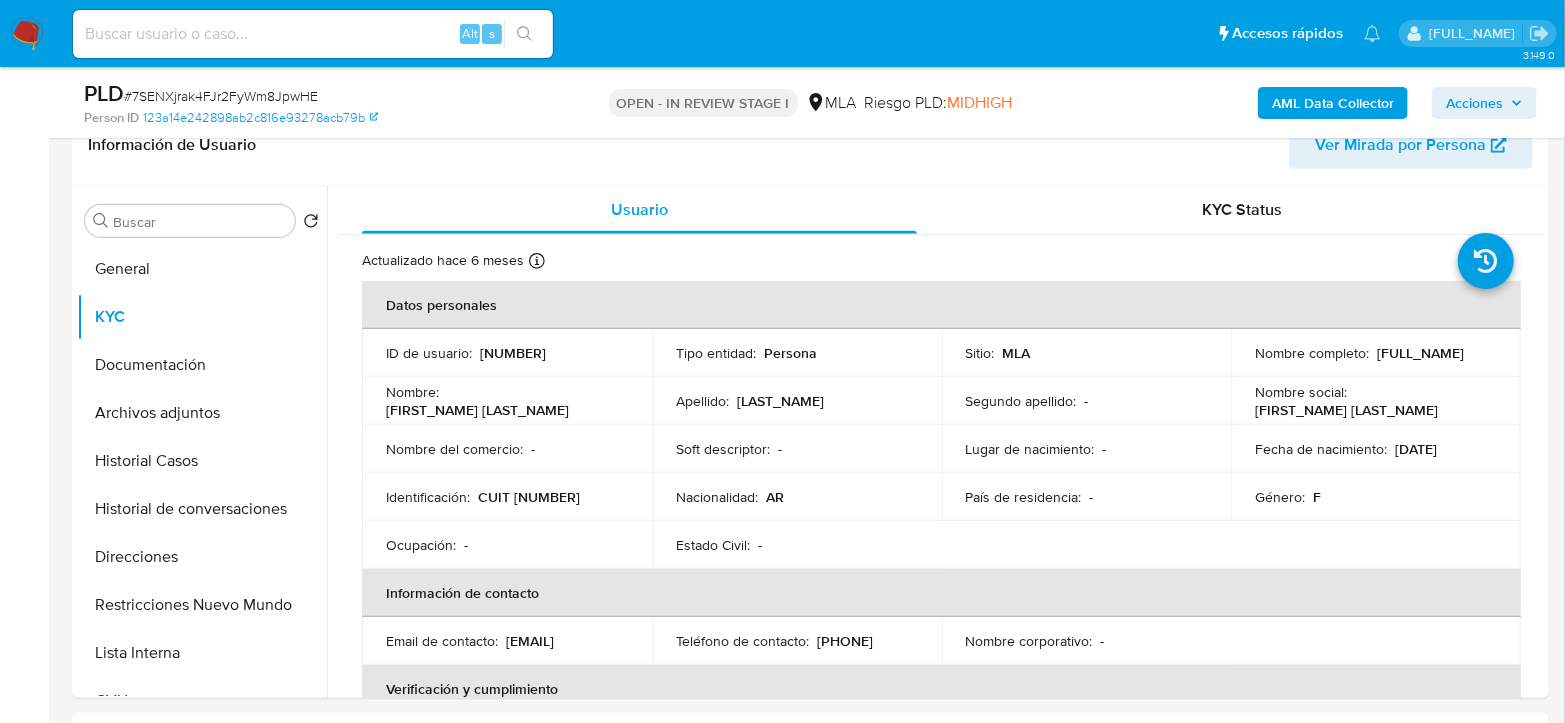 copy on "27163153942" 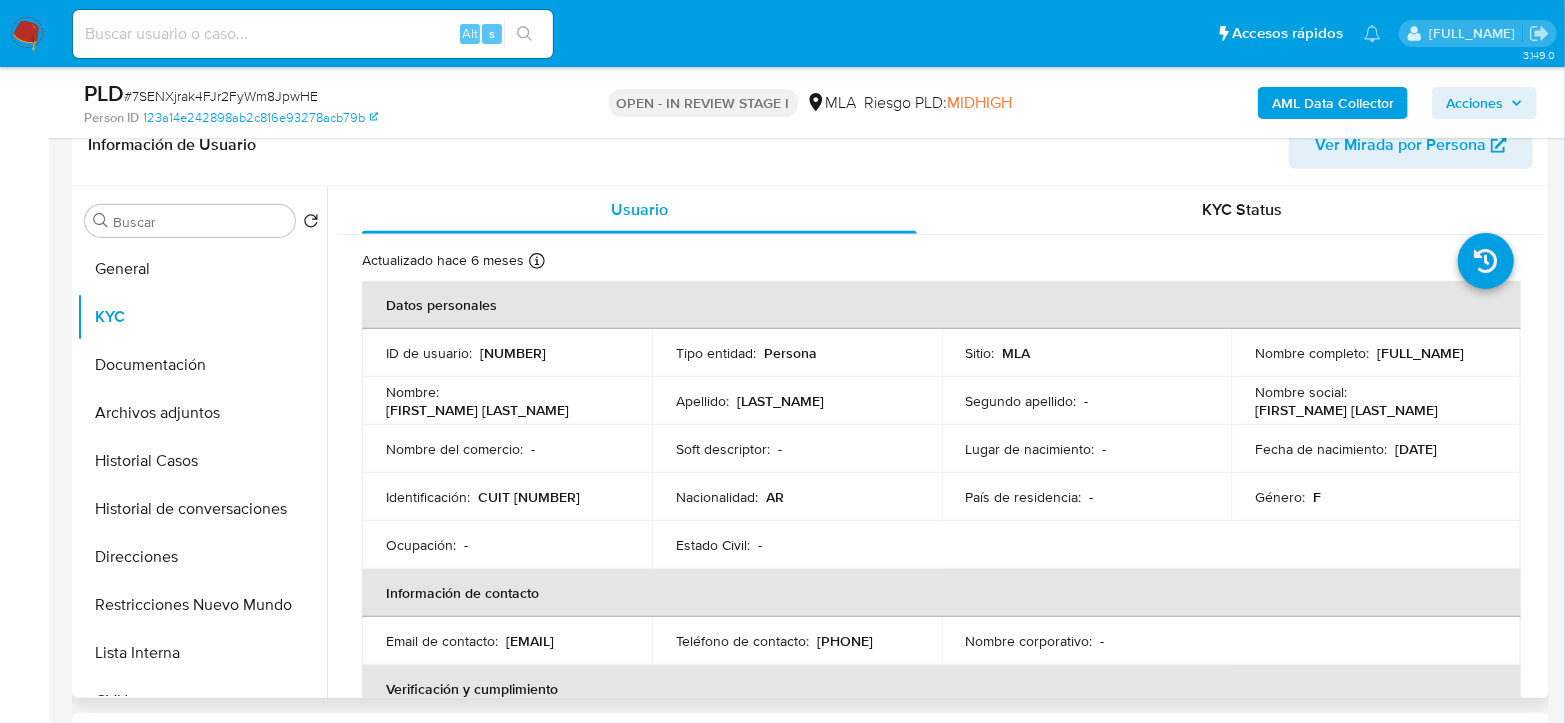 drag, startPoint x: 523, startPoint y: 505, endPoint x: 527, endPoint y: 491, distance: 14.56022 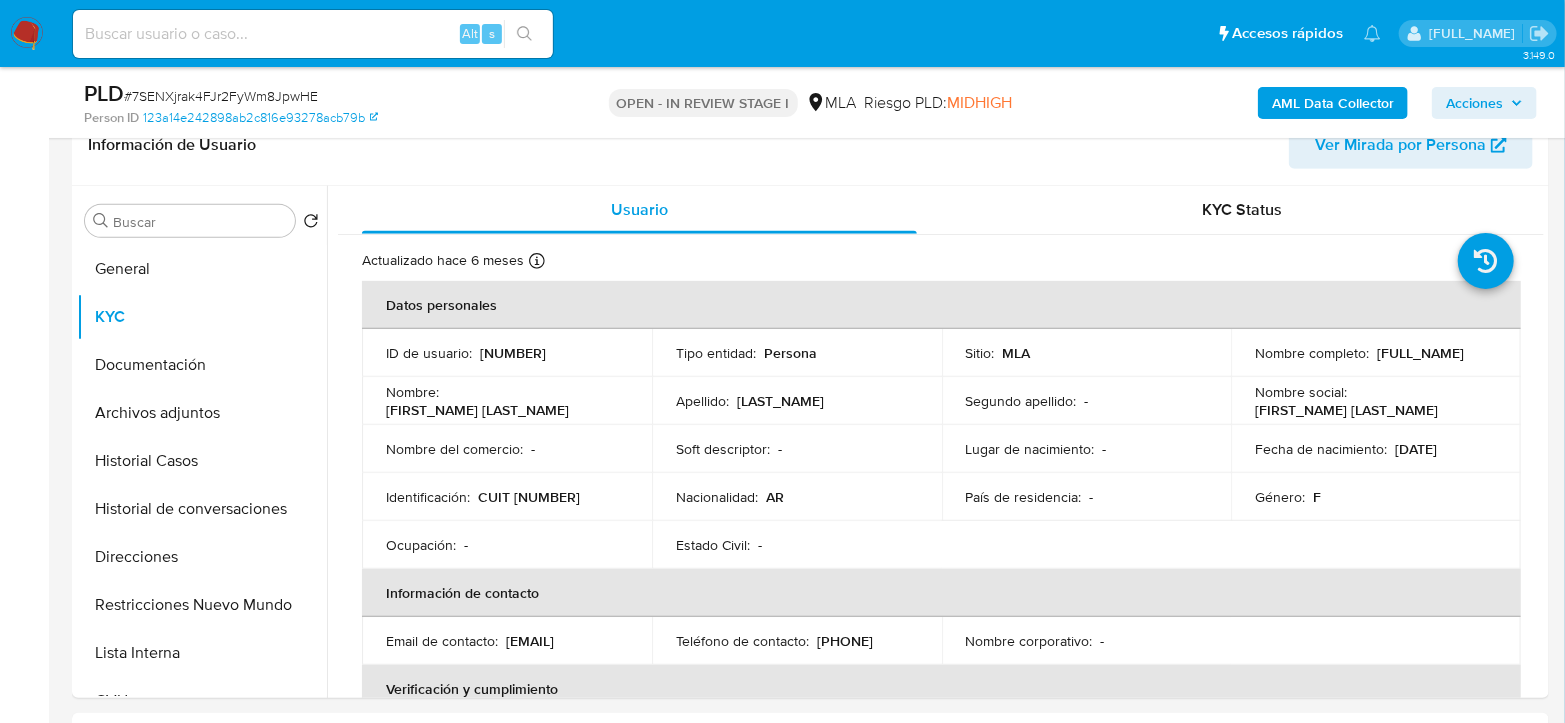 copy on "16315394" 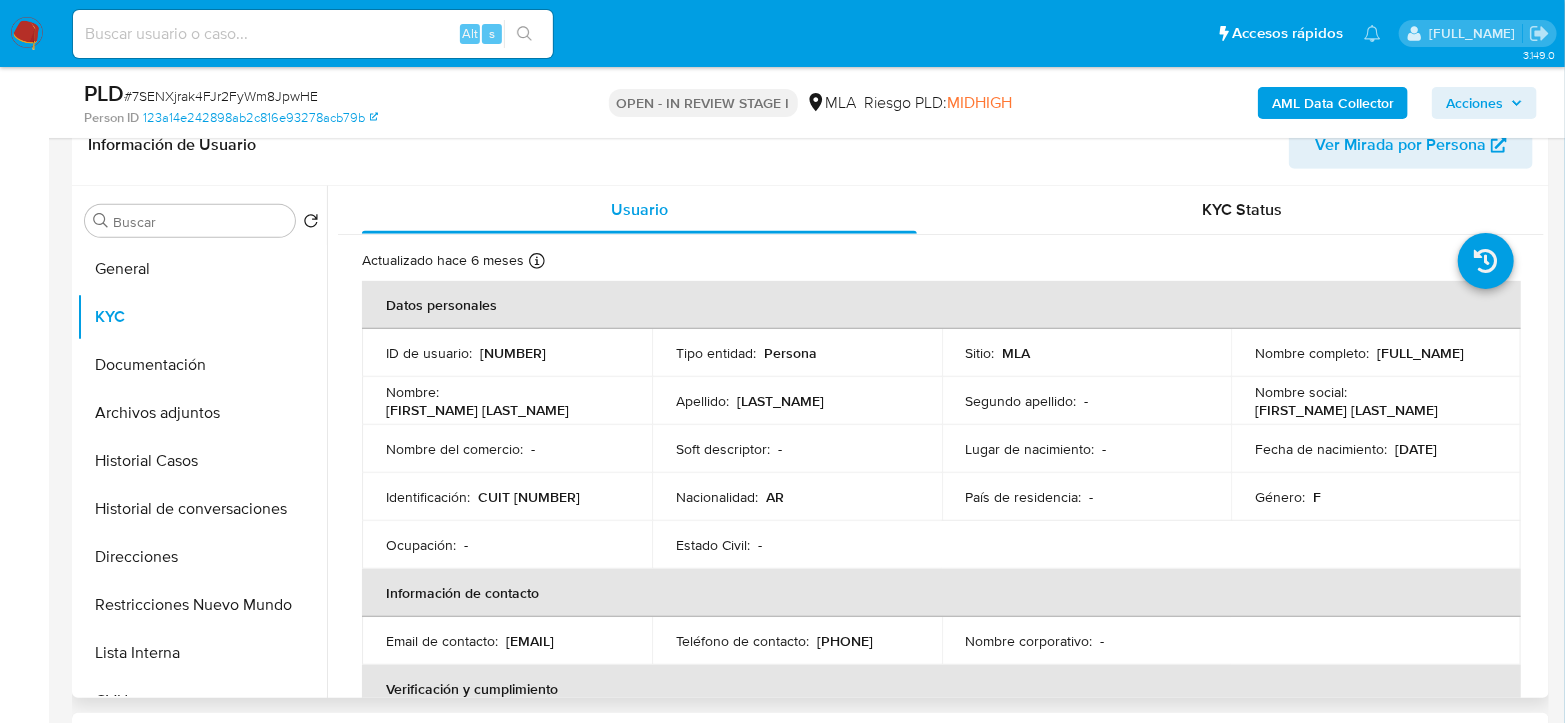 drag, startPoint x: 1251, startPoint y: 364, endPoint x: 1406, endPoint y: 363, distance: 155.00322 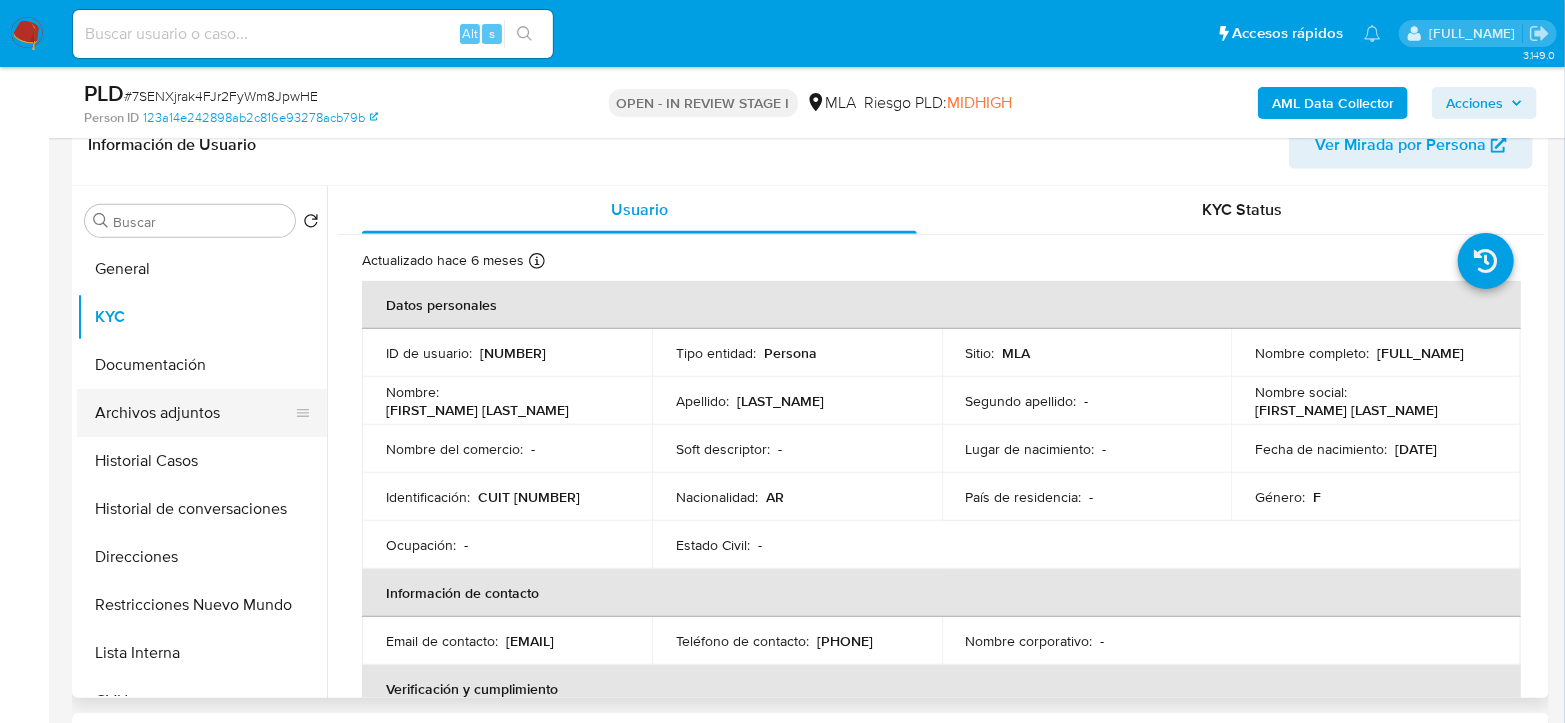 click on "Archivos adjuntos" at bounding box center [194, 413] 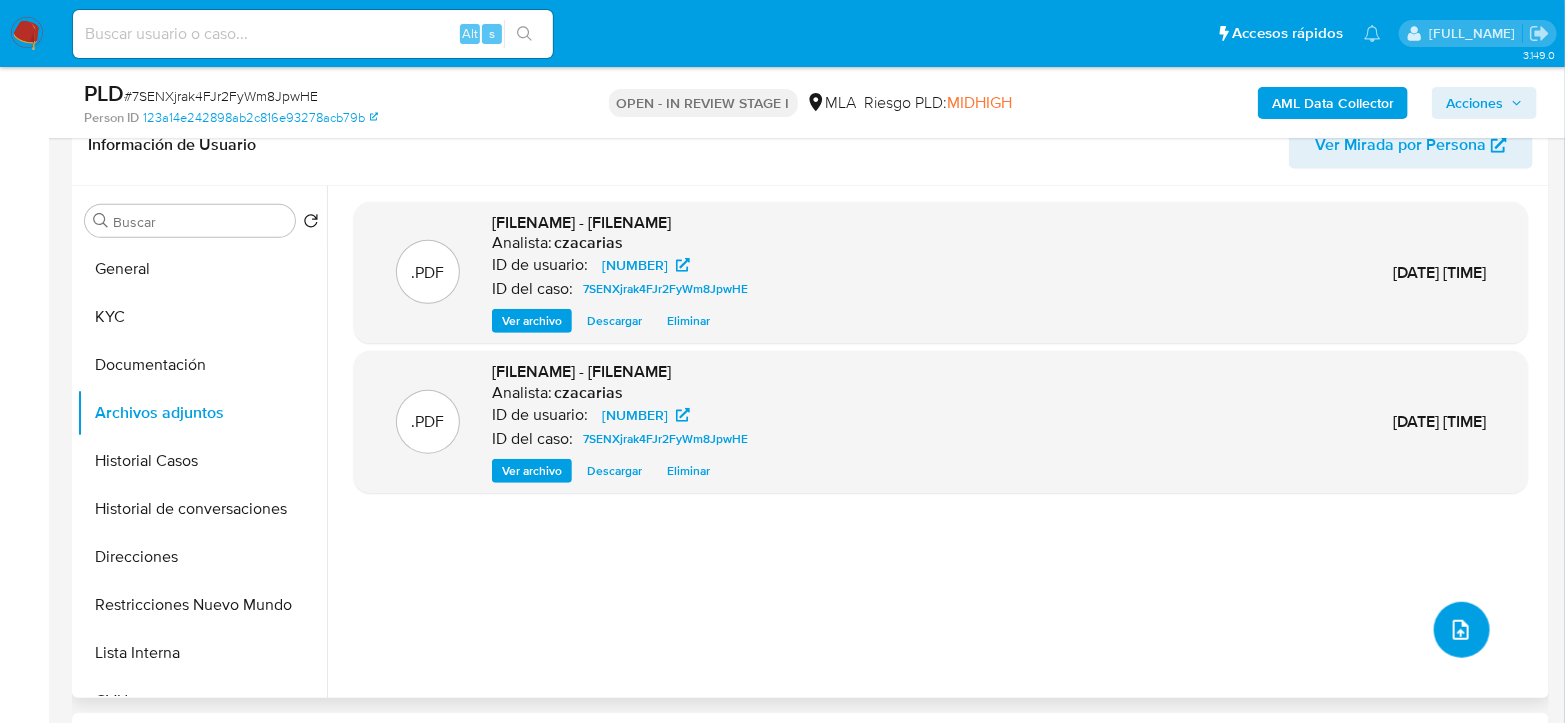 click at bounding box center (1461, 630) 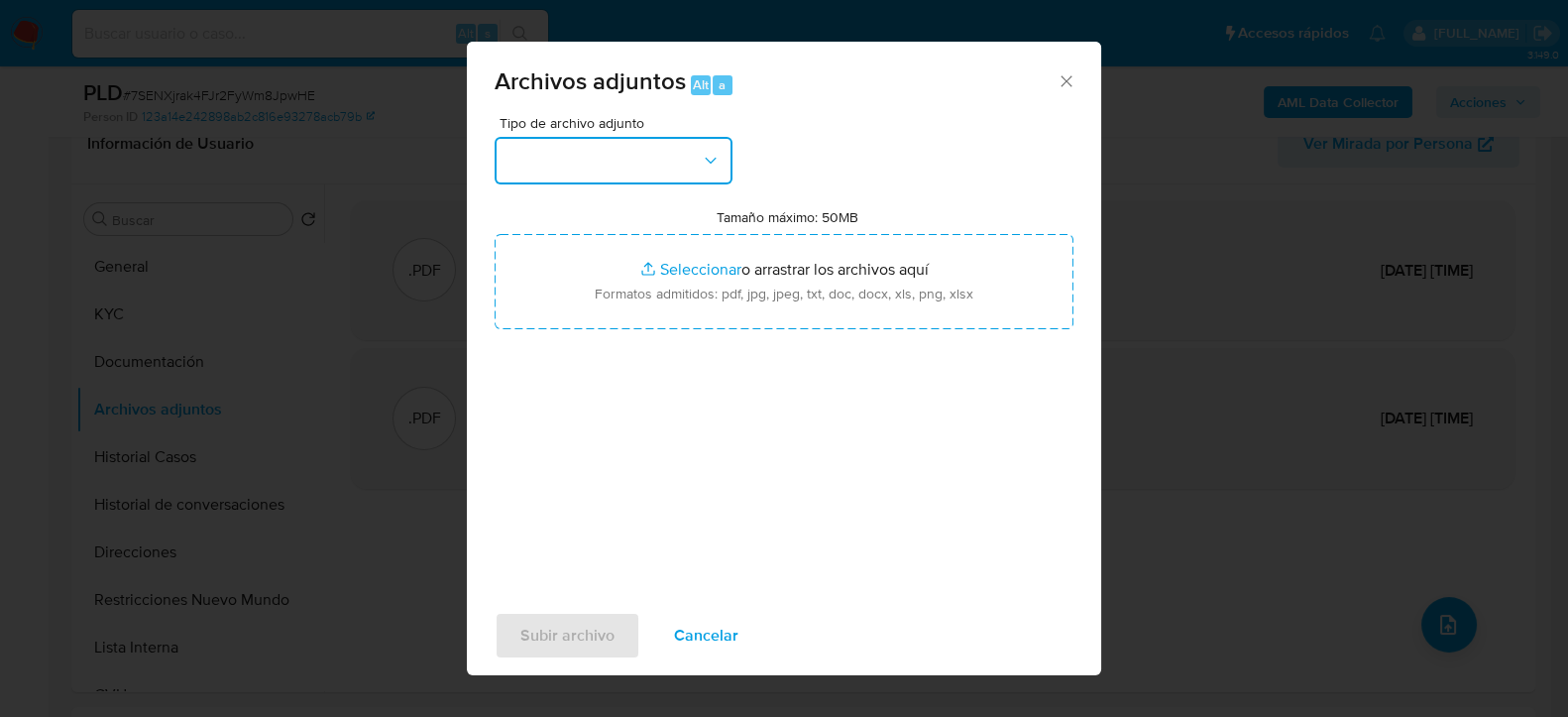 click at bounding box center [614, 161] 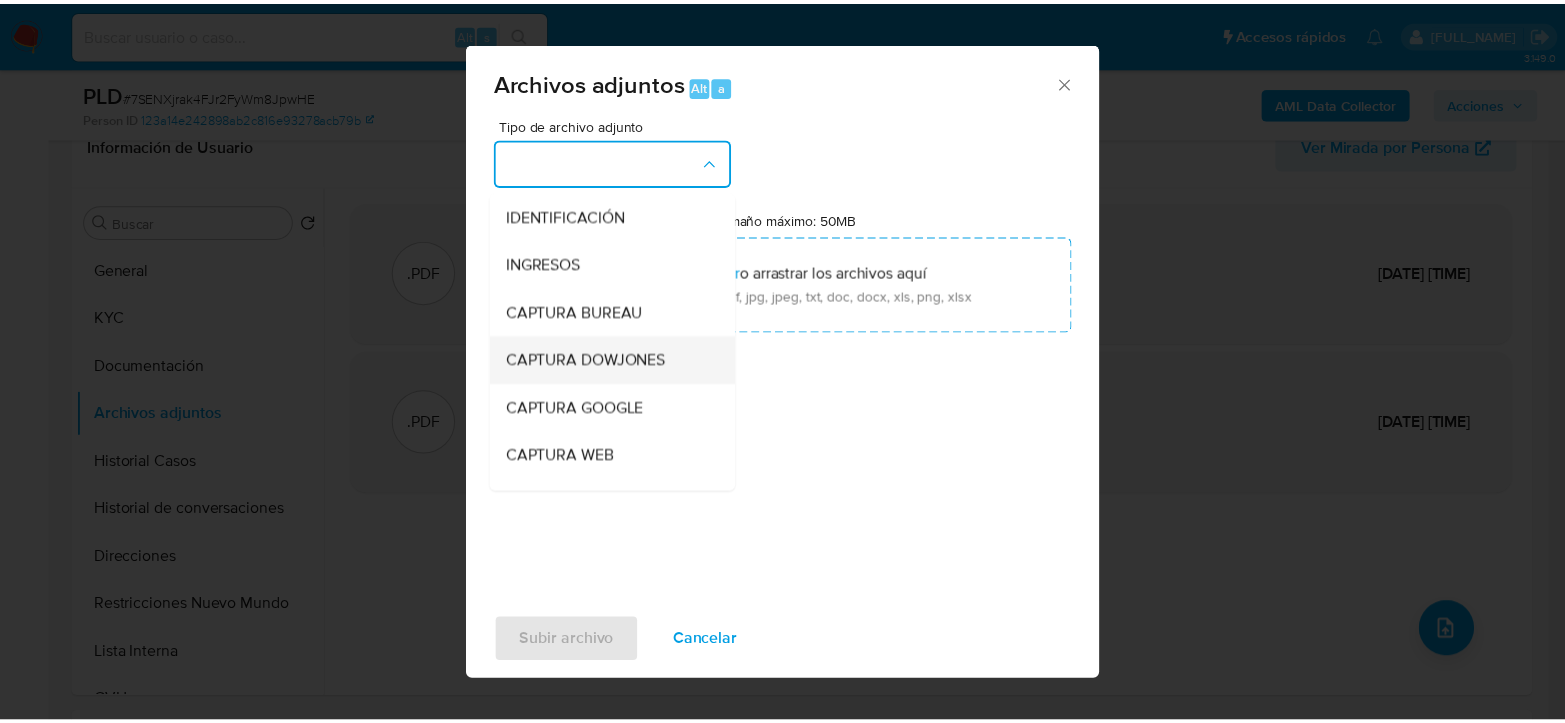 scroll, scrollTop: 222, scrollLeft: 0, axis: vertical 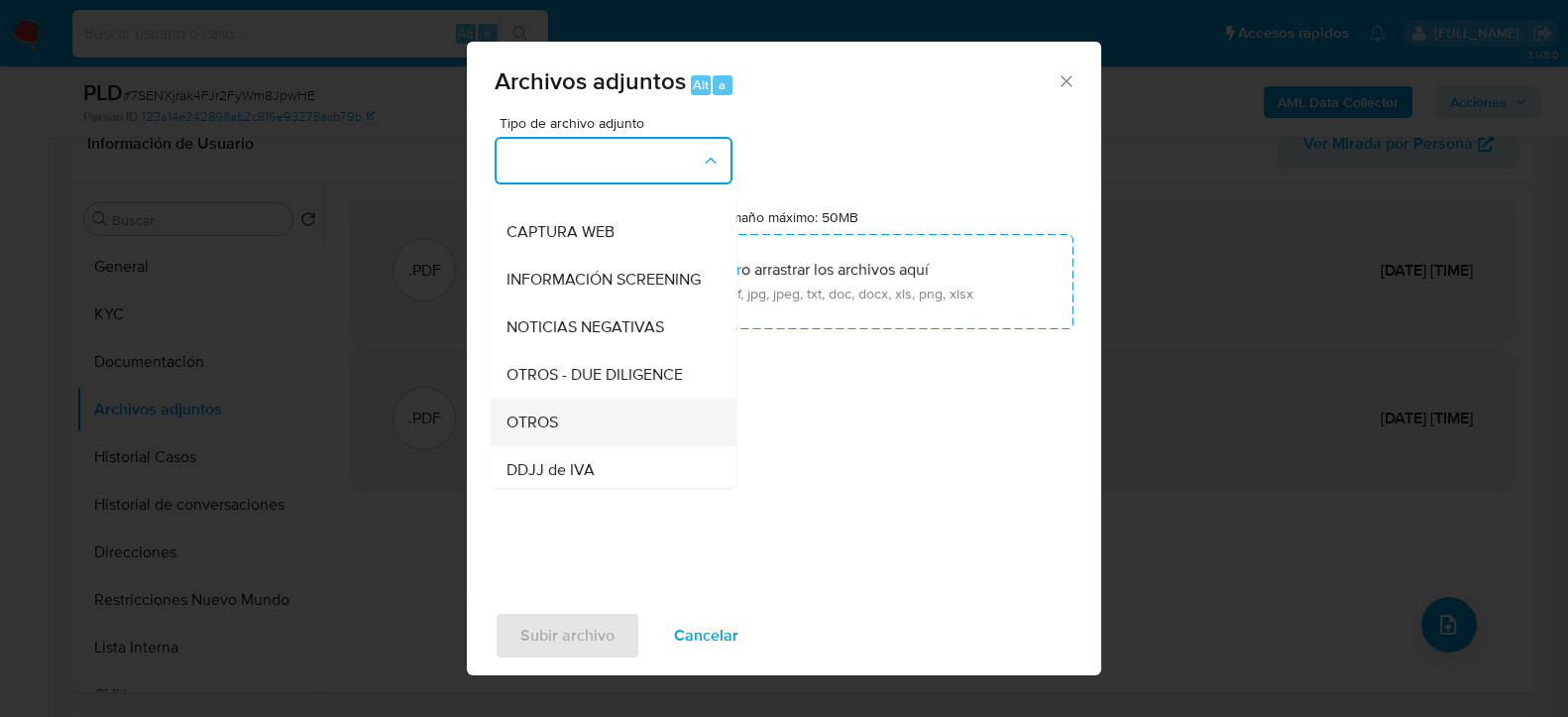 click on "OTROS" at bounding box center (608, 421) 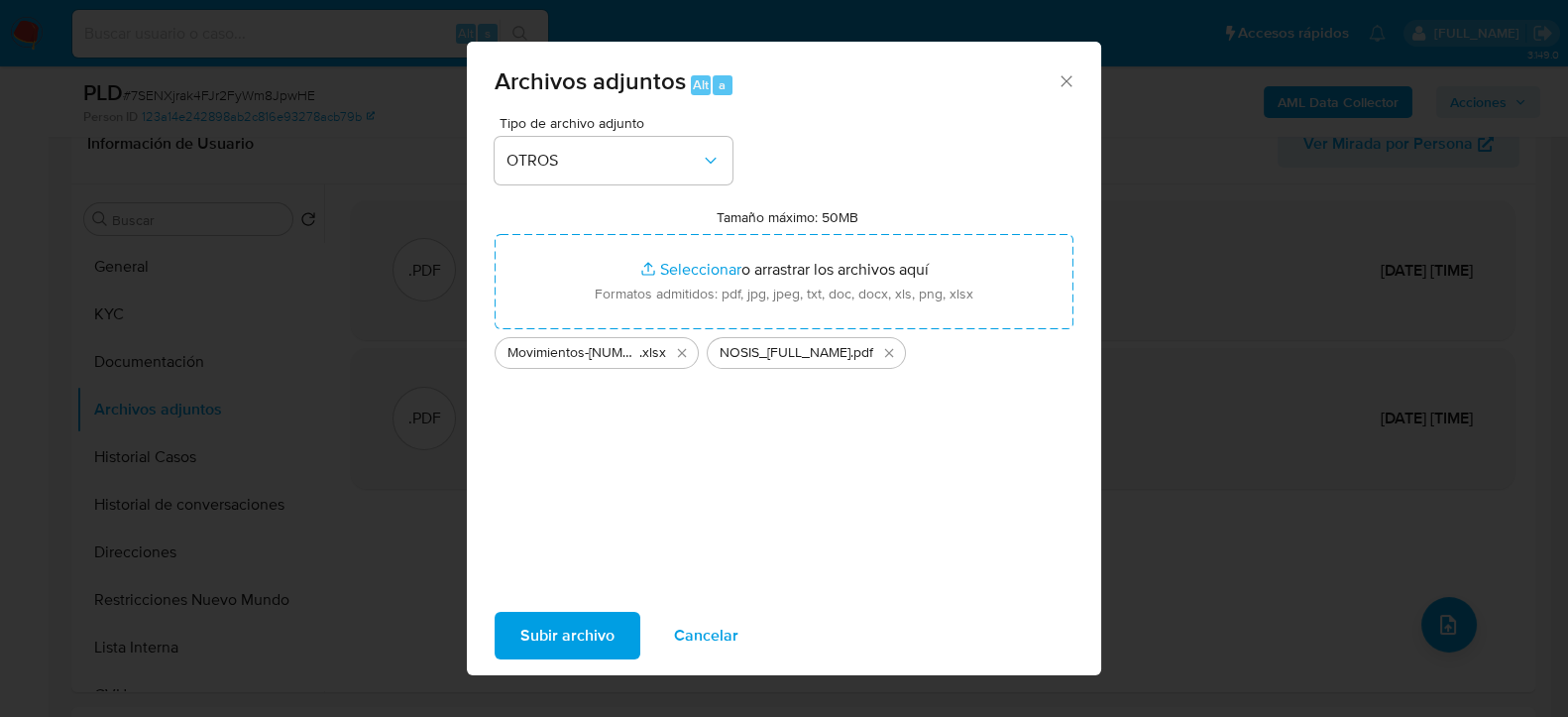 click on "Subir archivo" at bounding box center (567, 636) 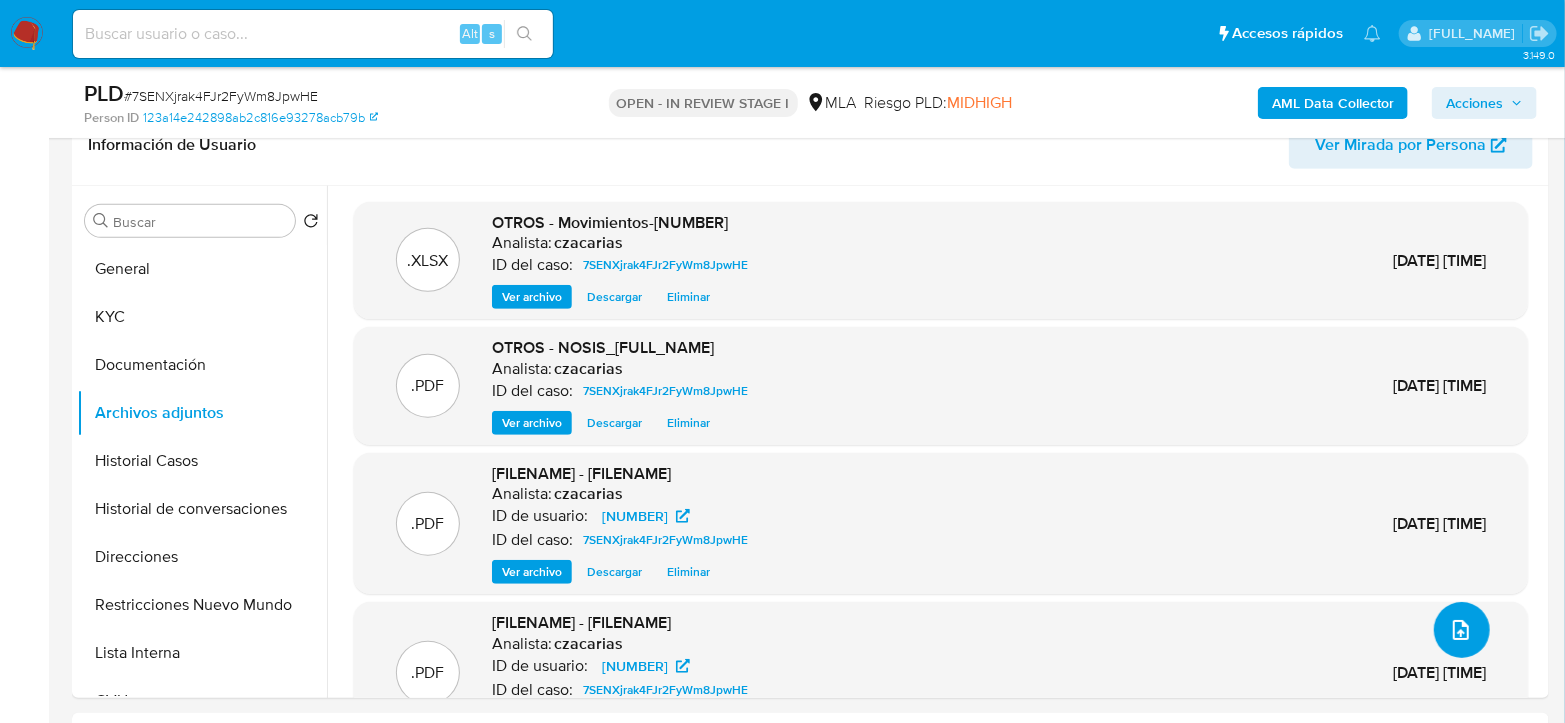 scroll, scrollTop: 106, scrollLeft: 0, axis: vertical 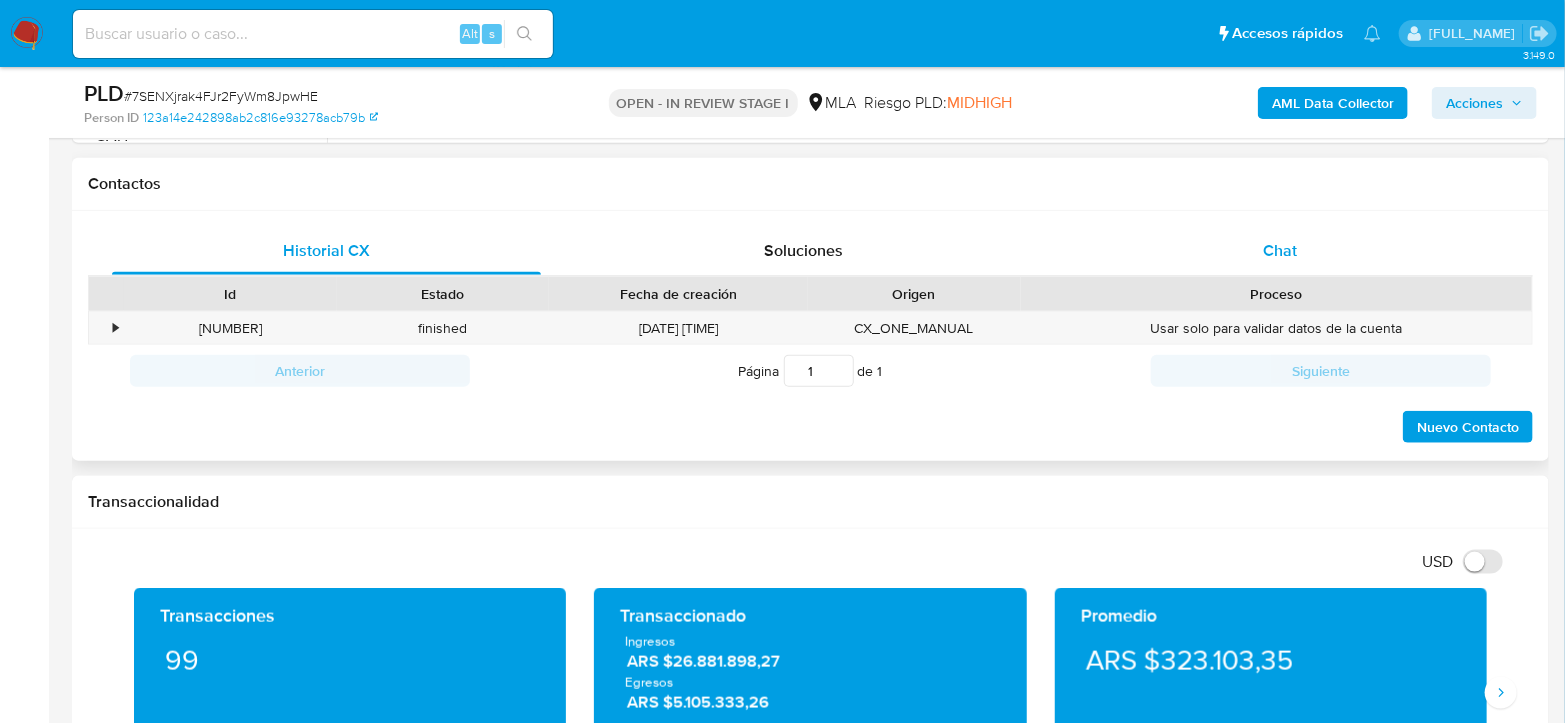click on "Chat" at bounding box center (1280, 250) 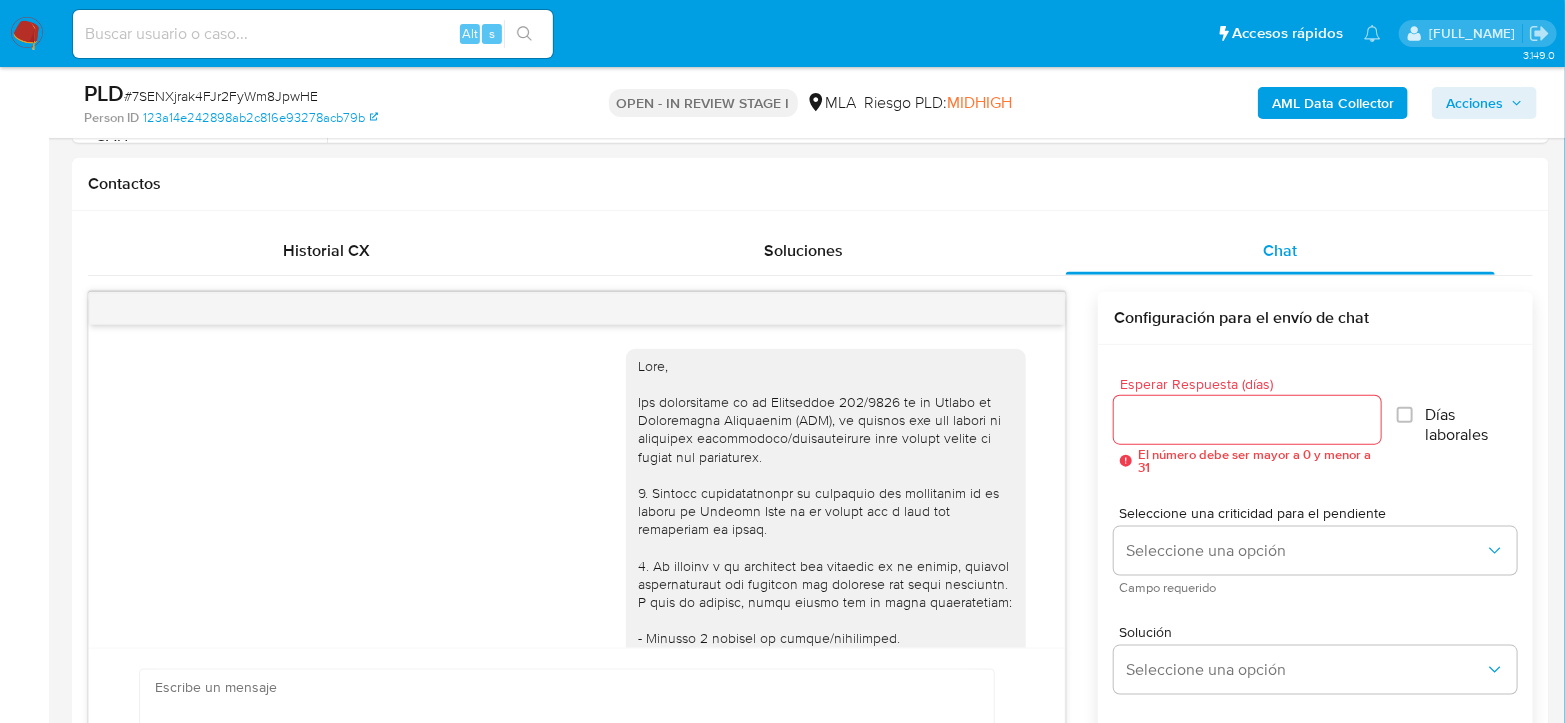 scroll, scrollTop: 1009, scrollLeft: 0, axis: vertical 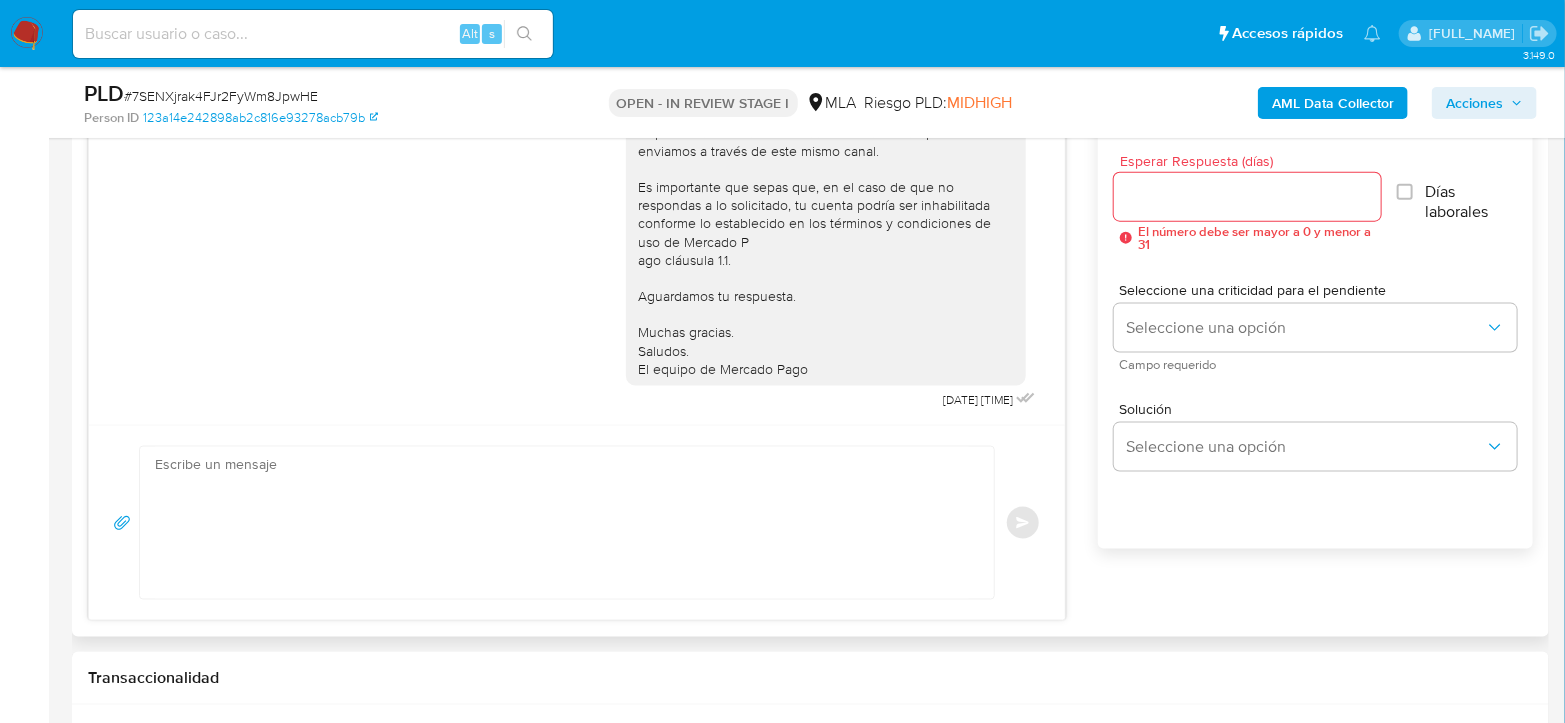 drag, startPoint x: 336, startPoint y: 425, endPoint x: 327, endPoint y: 468, distance: 43.931767 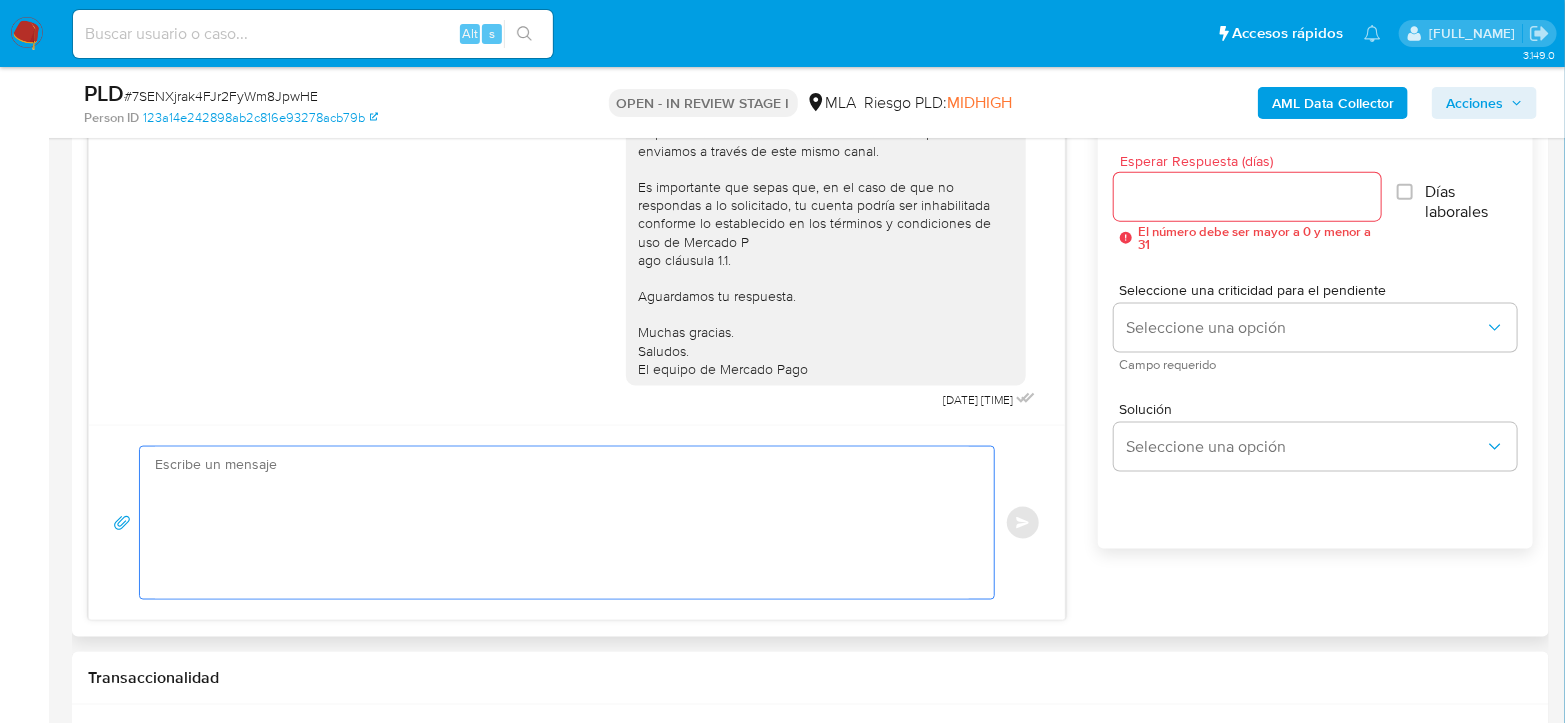 click at bounding box center (562, 523) 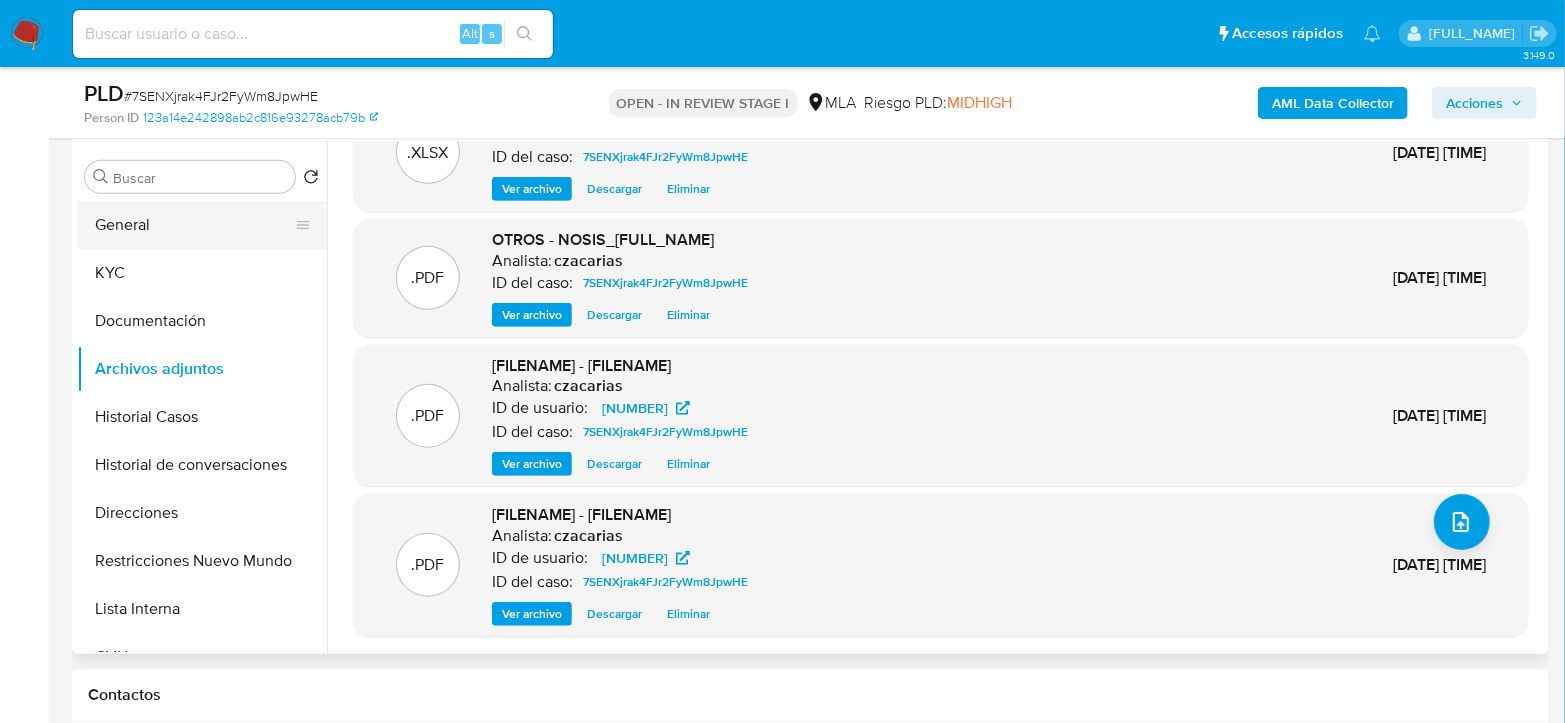 scroll, scrollTop: 333, scrollLeft: 0, axis: vertical 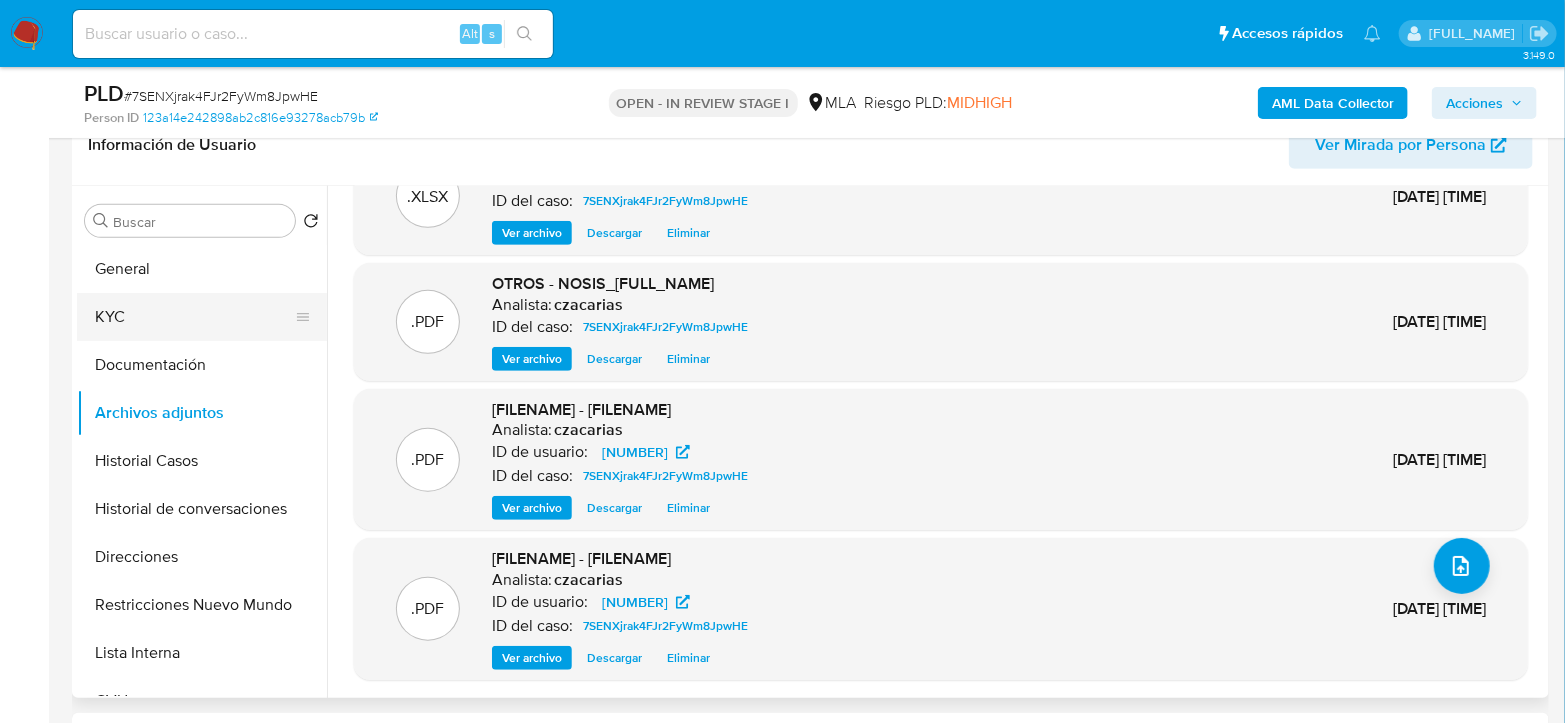 click on "KYC" at bounding box center [194, 317] 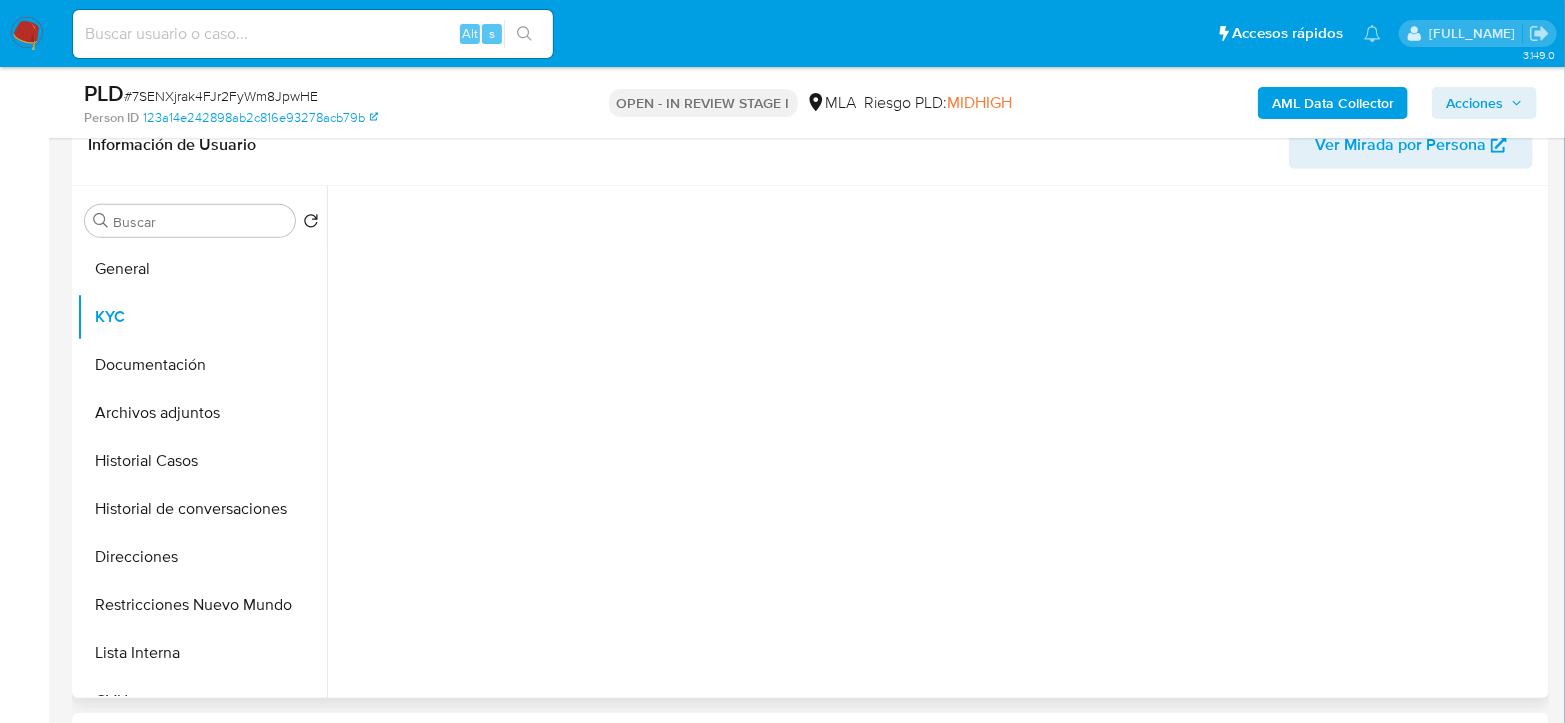 scroll, scrollTop: 0, scrollLeft: 0, axis: both 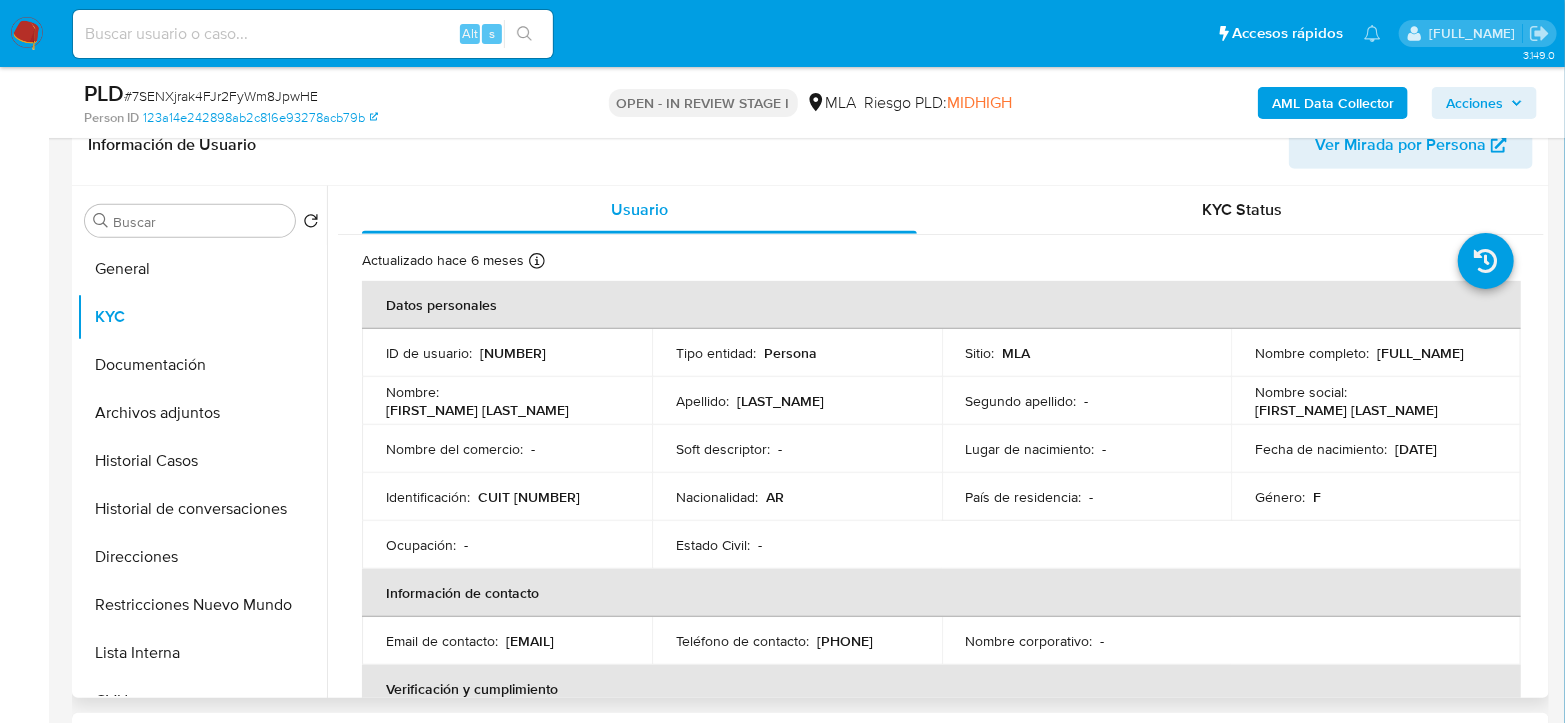 drag, startPoint x: 1252, startPoint y: 366, endPoint x: 1398, endPoint y: 365, distance: 146.00342 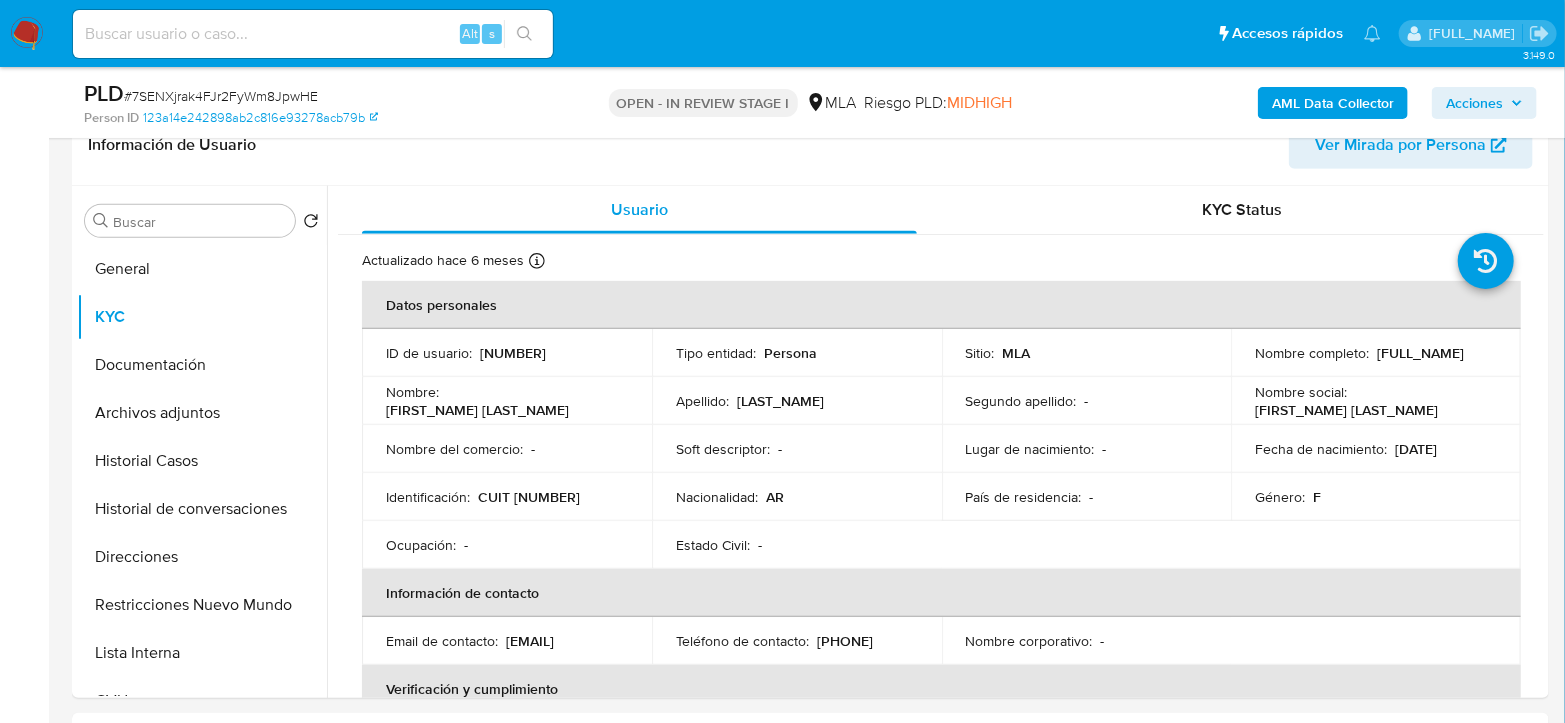 copy on "Roxana Isabel Cabrera" 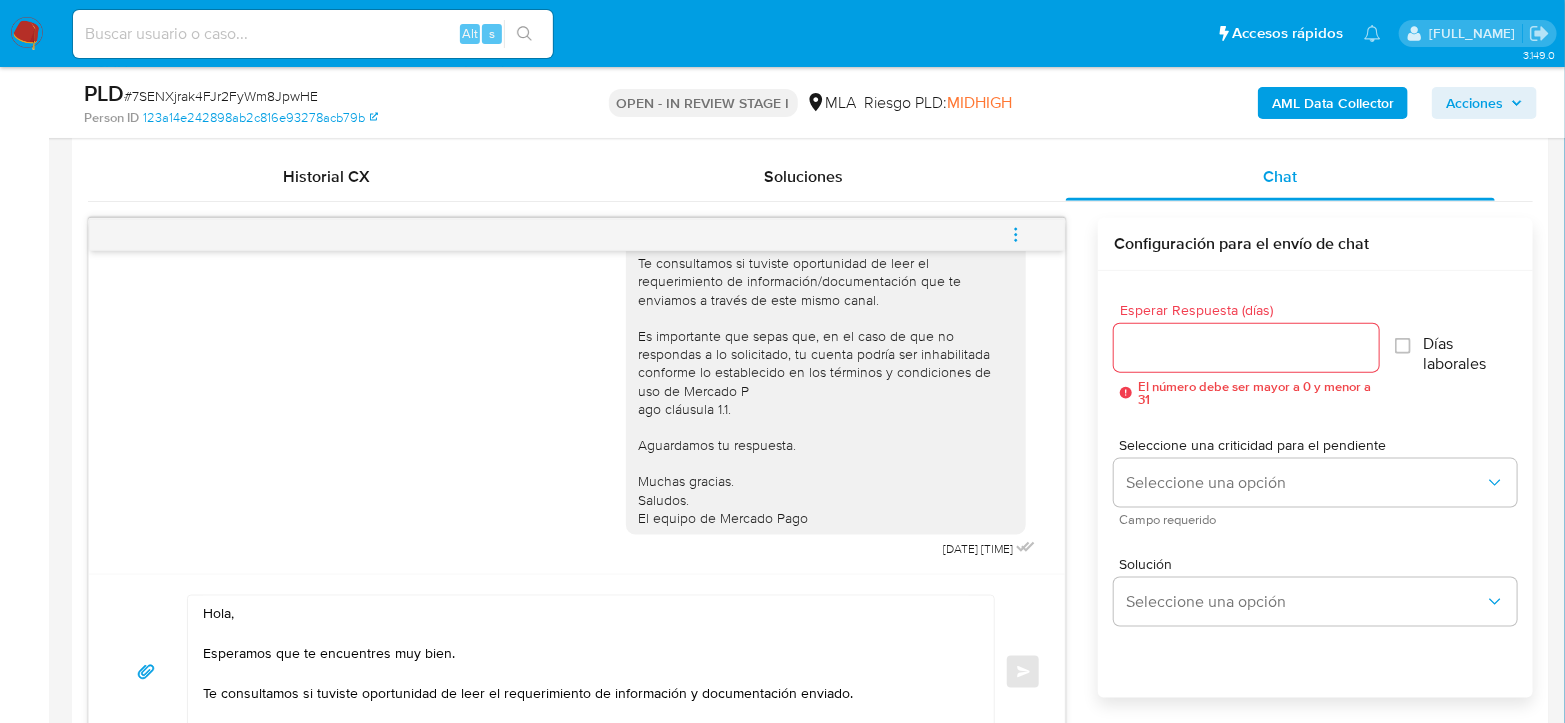 scroll, scrollTop: 1000, scrollLeft: 0, axis: vertical 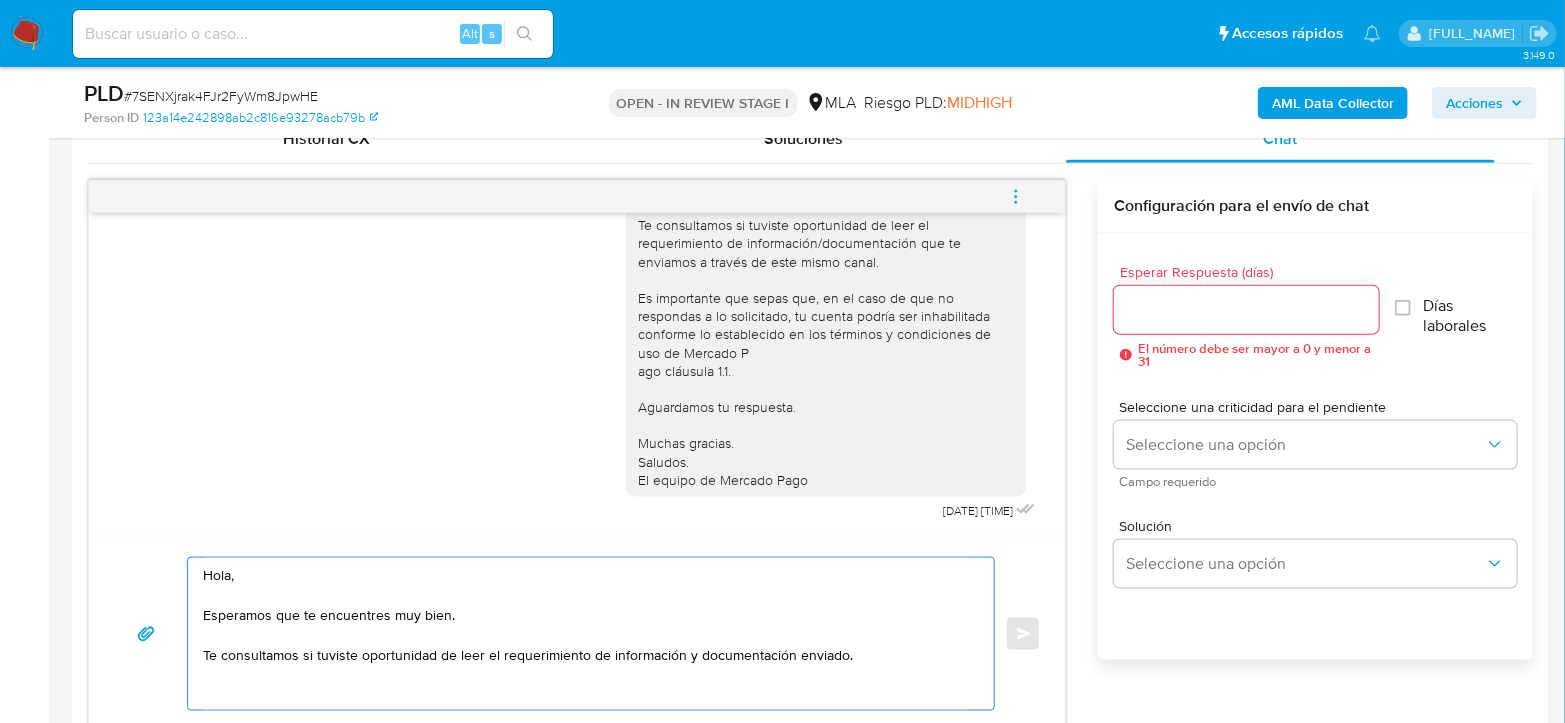 click on "Hola,
Esperamos que te encuentres muy bien.
Te consultamos si tuviste oportunidad de leer el requerimiento de información y documentación enviado." at bounding box center [586, 634] 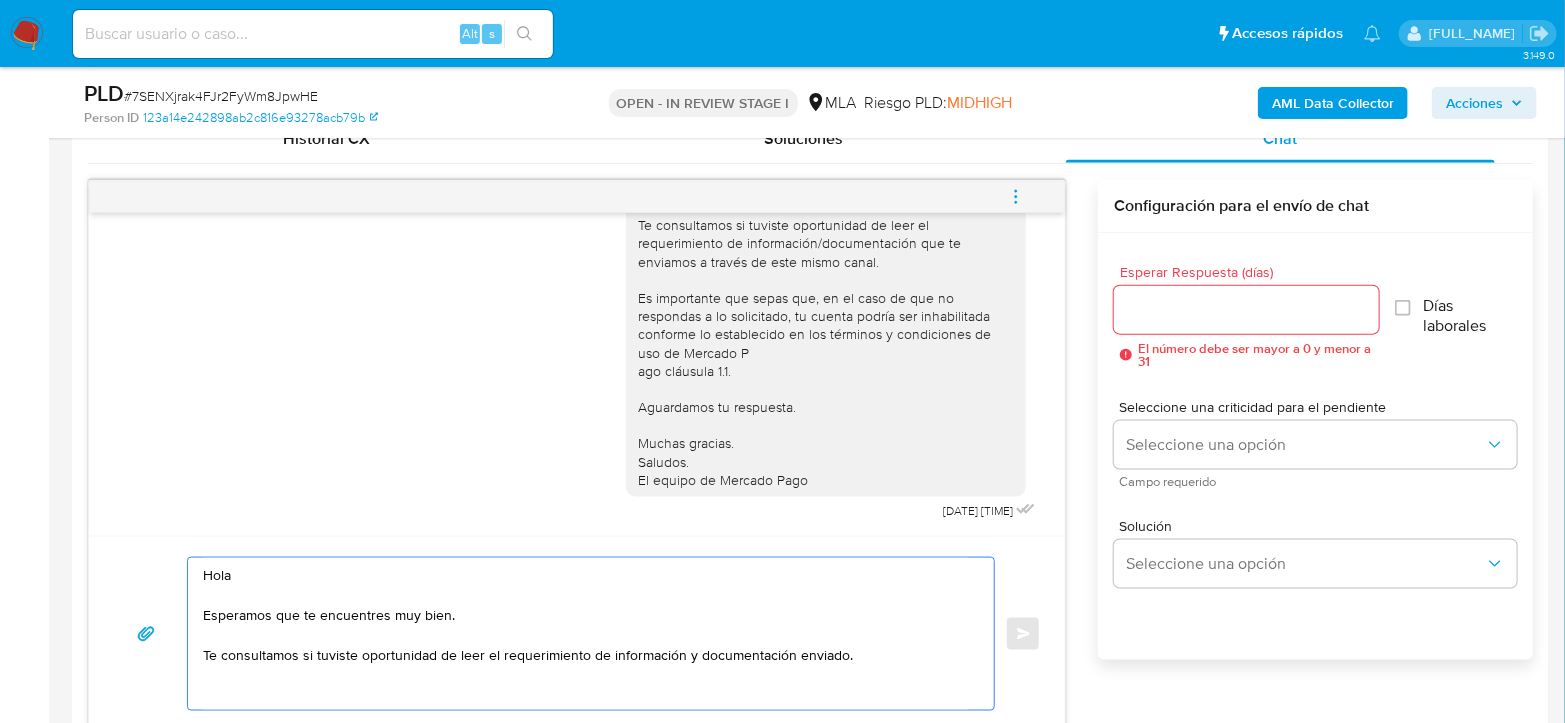 paste on "Roxana Isabel Cabrera" 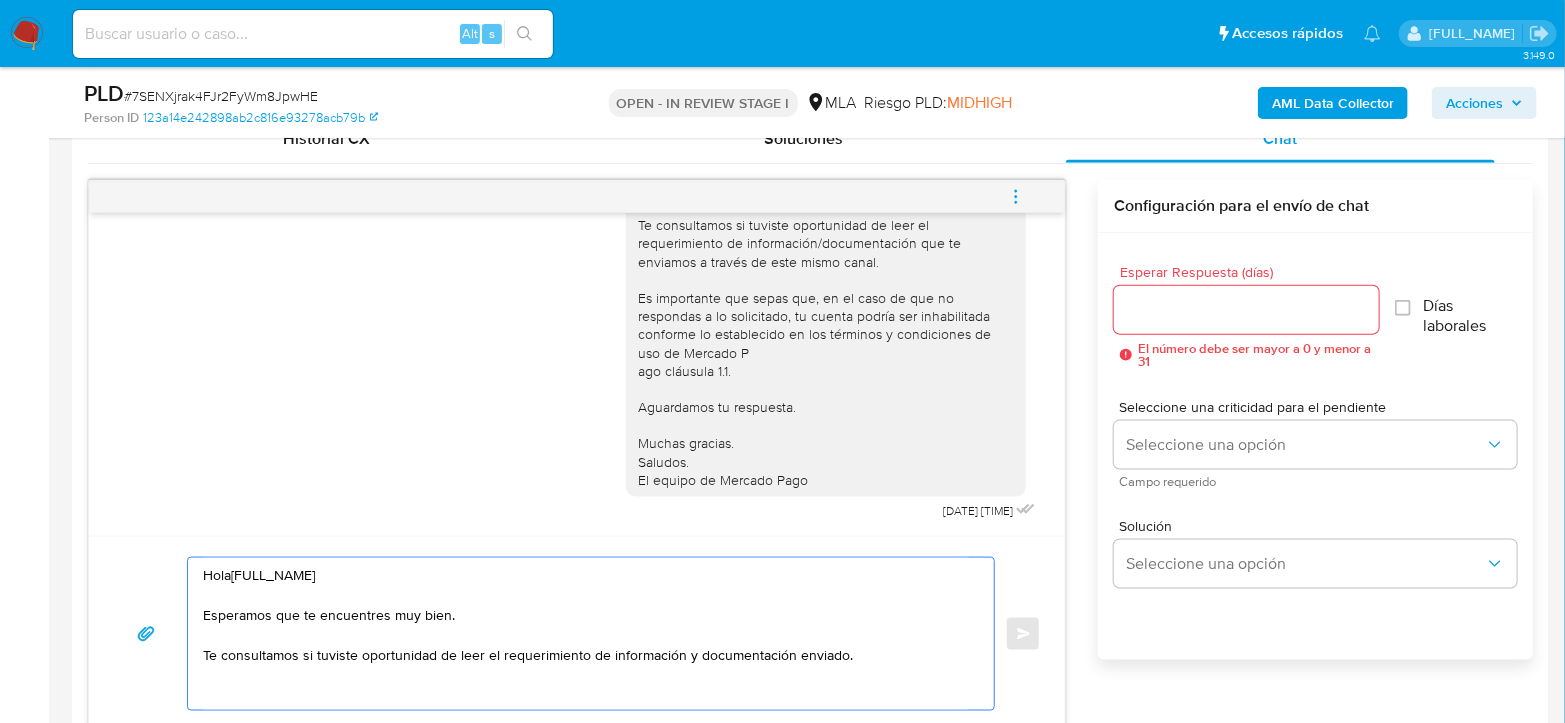 click on "HolaRoxana Isabel Cabrera
Esperamos que te encuentres muy bien.
Te consultamos si tuviste oportunidad de leer el requerimiento de información y documentación enviado." at bounding box center [586, 634] 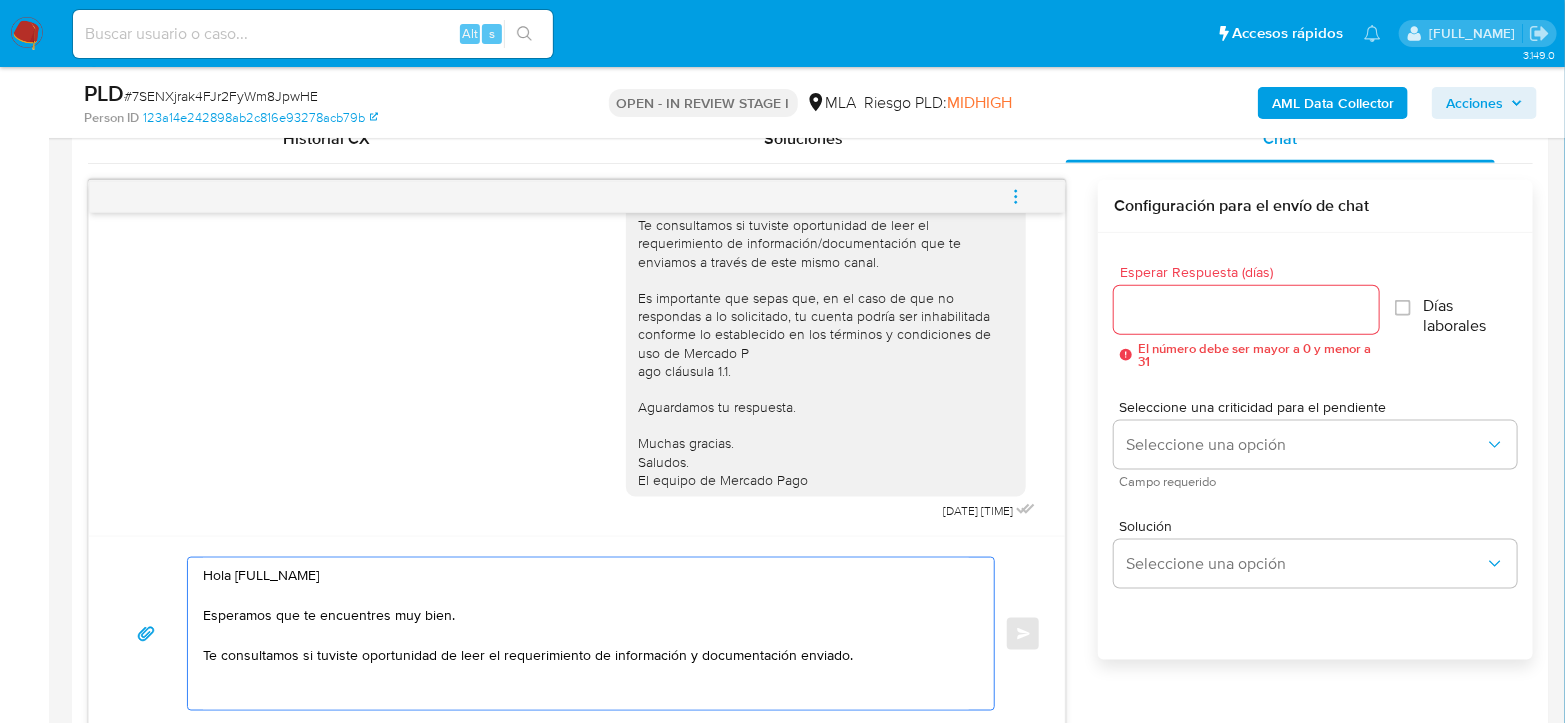 click on "Hola Roxana Isabel Cabrera
Esperamos que te encuentres muy bien.
Te consultamos si tuviste oportunidad de leer el requerimiento de información y documentación enviado." at bounding box center [586, 634] 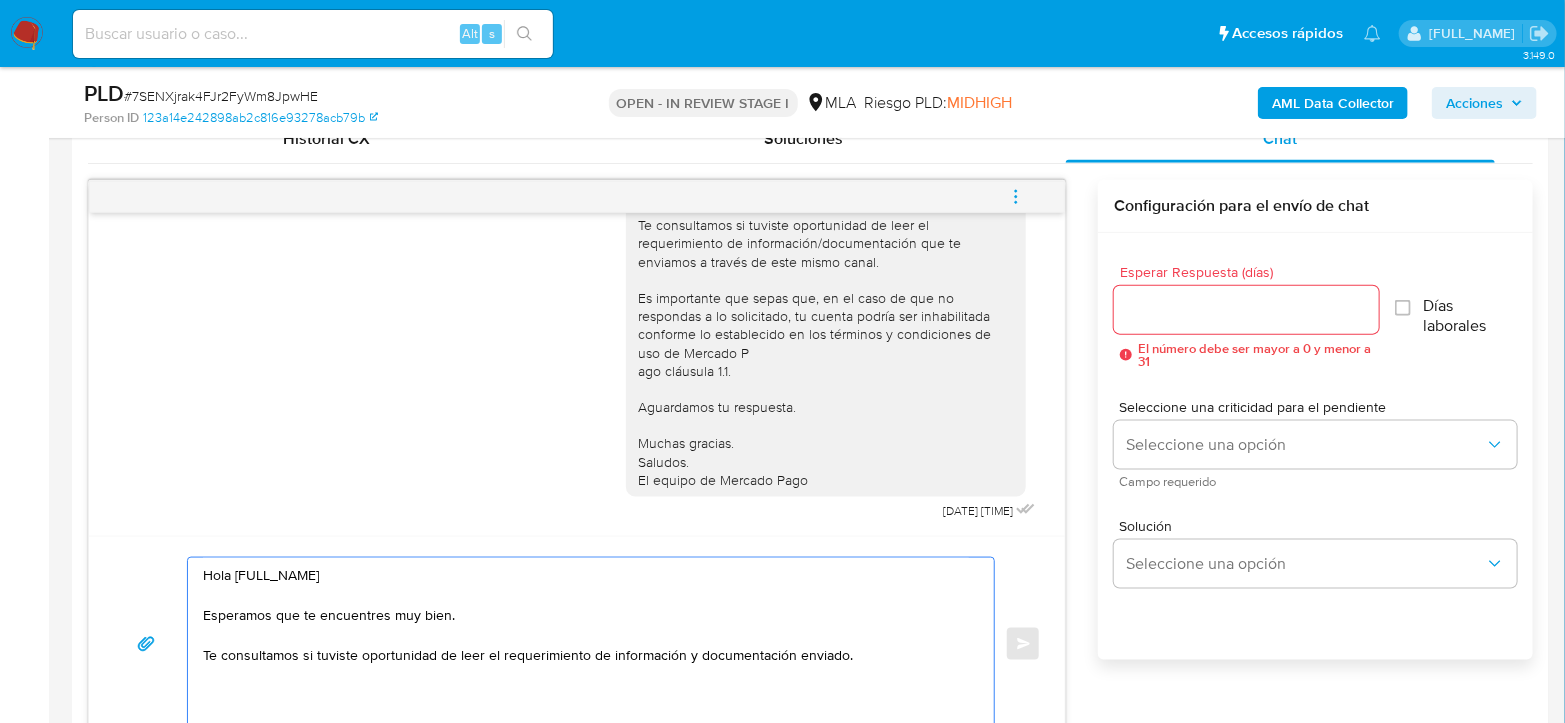 paste on "En función de las operaciones registradas en tu cuenta de Mercado Pago, necesitamos que nos brindes la siguiente información y/o documentación:
1. Descripción de la actividad:
- Detalla la actividad que realizas a través de tu cuenta." 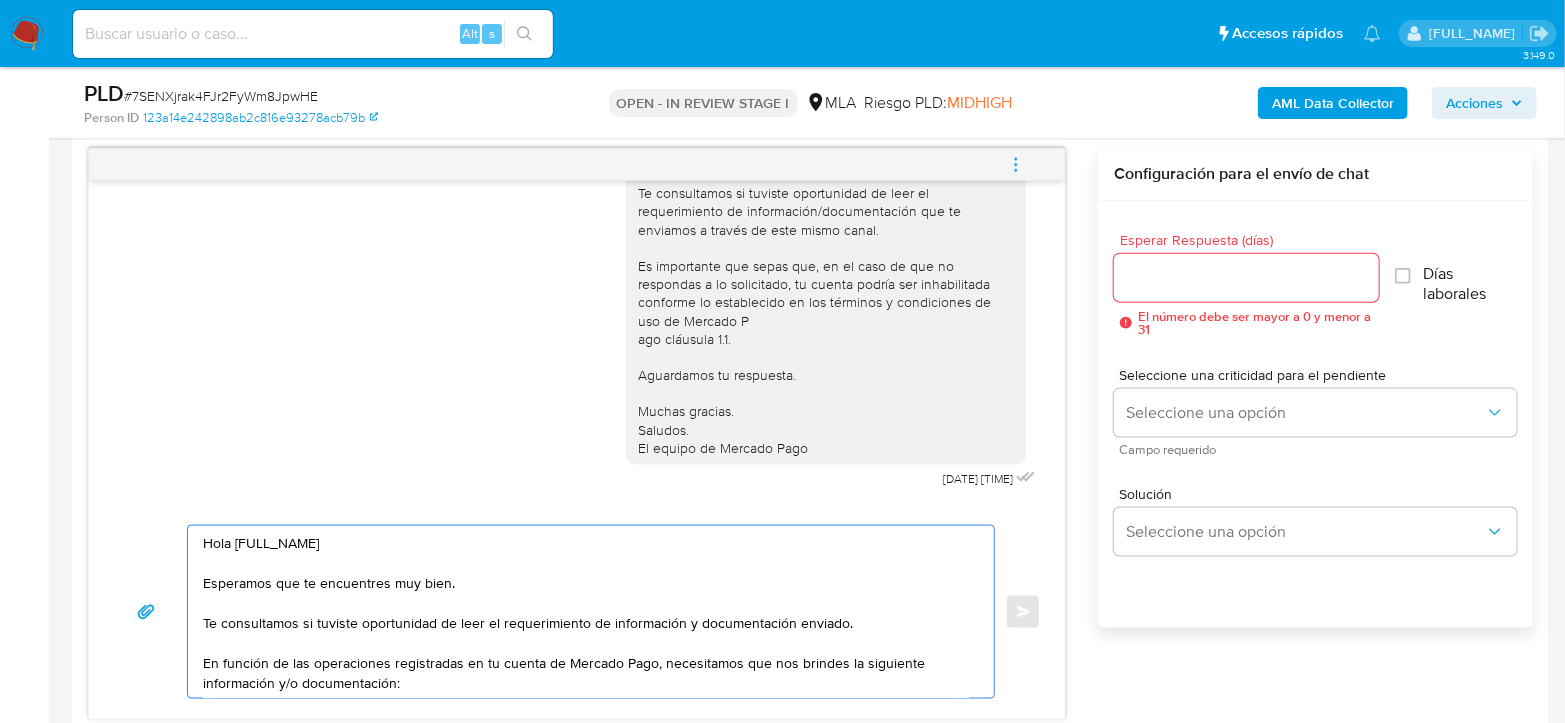 scroll, scrollTop: 44, scrollLeft: 0, axis: vertical 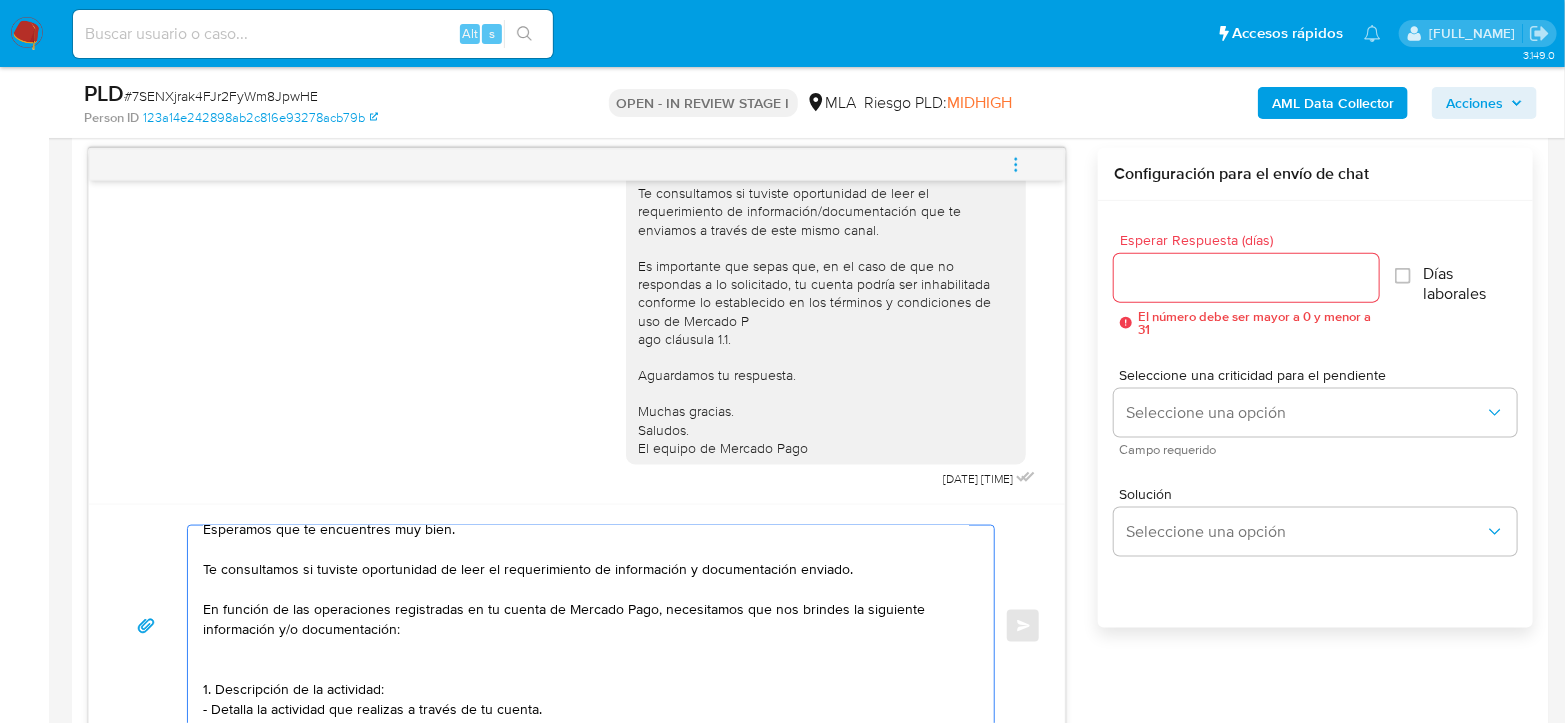 paste on "2. De acuerdo a la actividad que realices en tu cuenta, adjunta la siguiente documentación. A modo de ejemplo, puedes enviar uno de estos comprobantes:
- Últimos 3 recibos de sueldo/jubilación.
- Últimas 6 Declaraciones Juradas de Ingresos Brutos (donde se visualice la base imponible).
- Resumen de Comprobantes Electrónicos emitidos de los períodos 2024 y 2025 Si tienes dudas, consulta el instructivo para descargar el Resumen de Comprobantes Electrónicos aquí.
- Certificación contable de ingresos (último año), firmada por un contador y legalizada ante el Consejo Profesional de Ciencias Económicas.
Tené en cuenta que, además de los ejemplos mencionados, podés adjuntar voluntariamente cualquier otra documentación adicional que consideres útil para respaldar los movimientos sobre los que te consultamos." 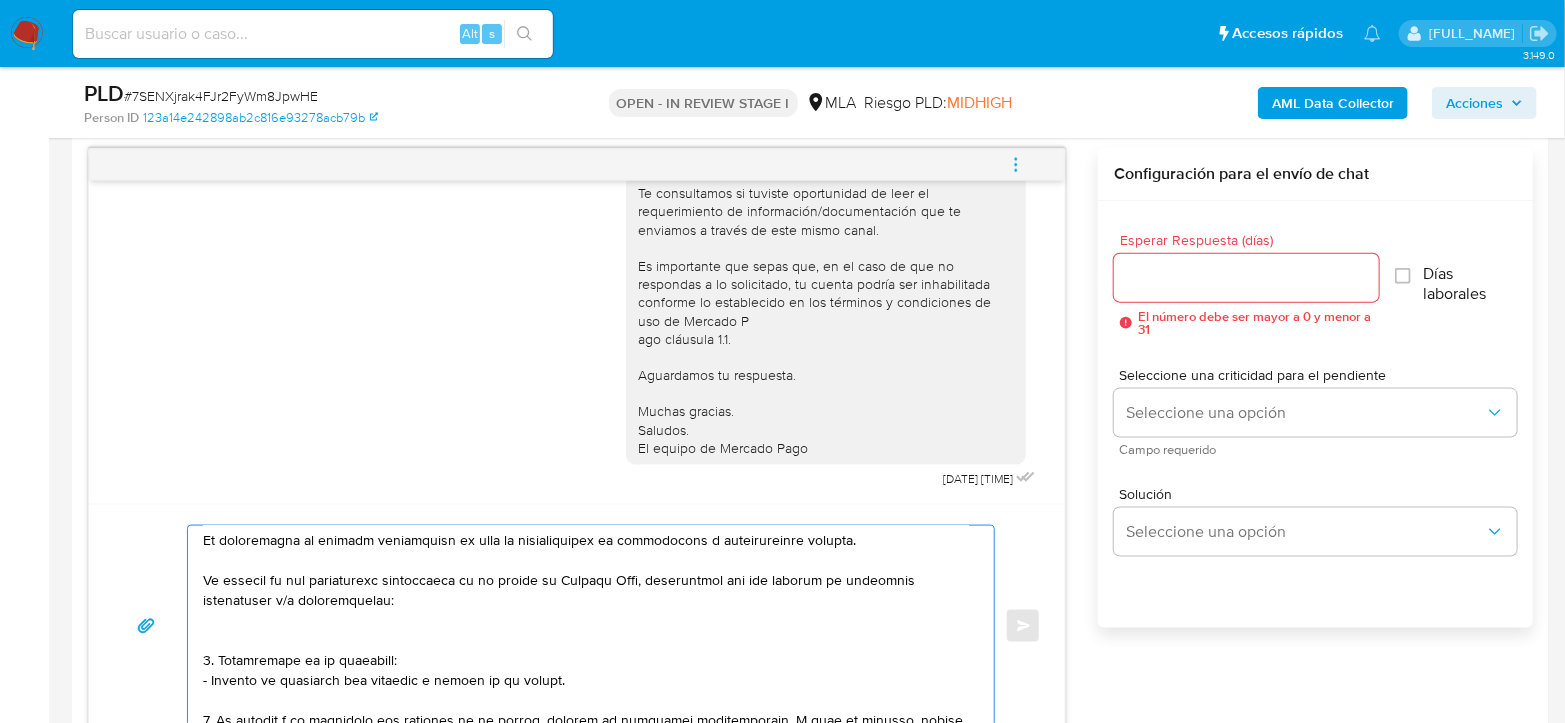 scroll, scrollTop: 360, scrollLeft: 0, axis: vertical 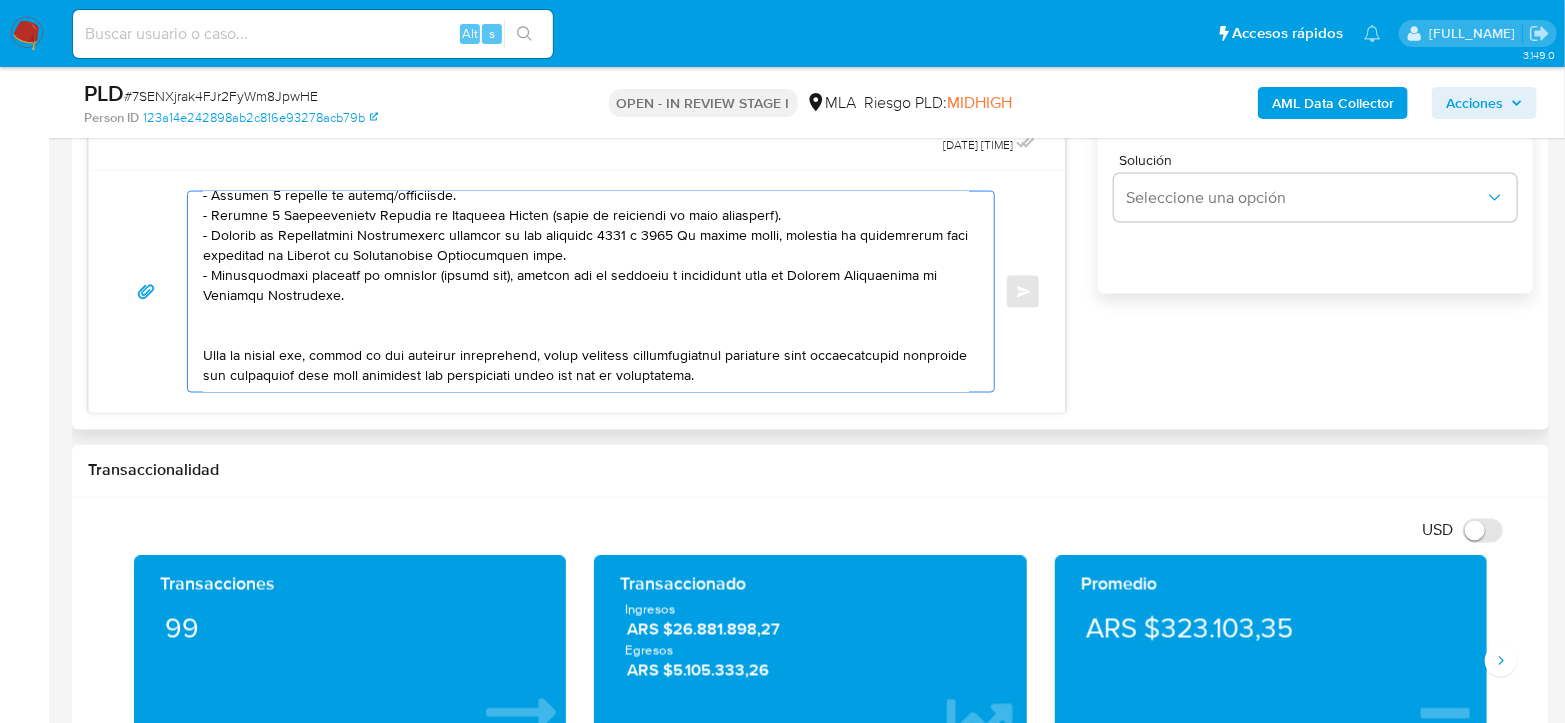 paste on "3. Proporciona el vínculo con las siguientes contrapartes con las que operaste, el motivo de las transacciones y documentación de respaldo:
- Nombre Contraparte CUIT XXX
- Nombre Contraparte CUIT XXX" 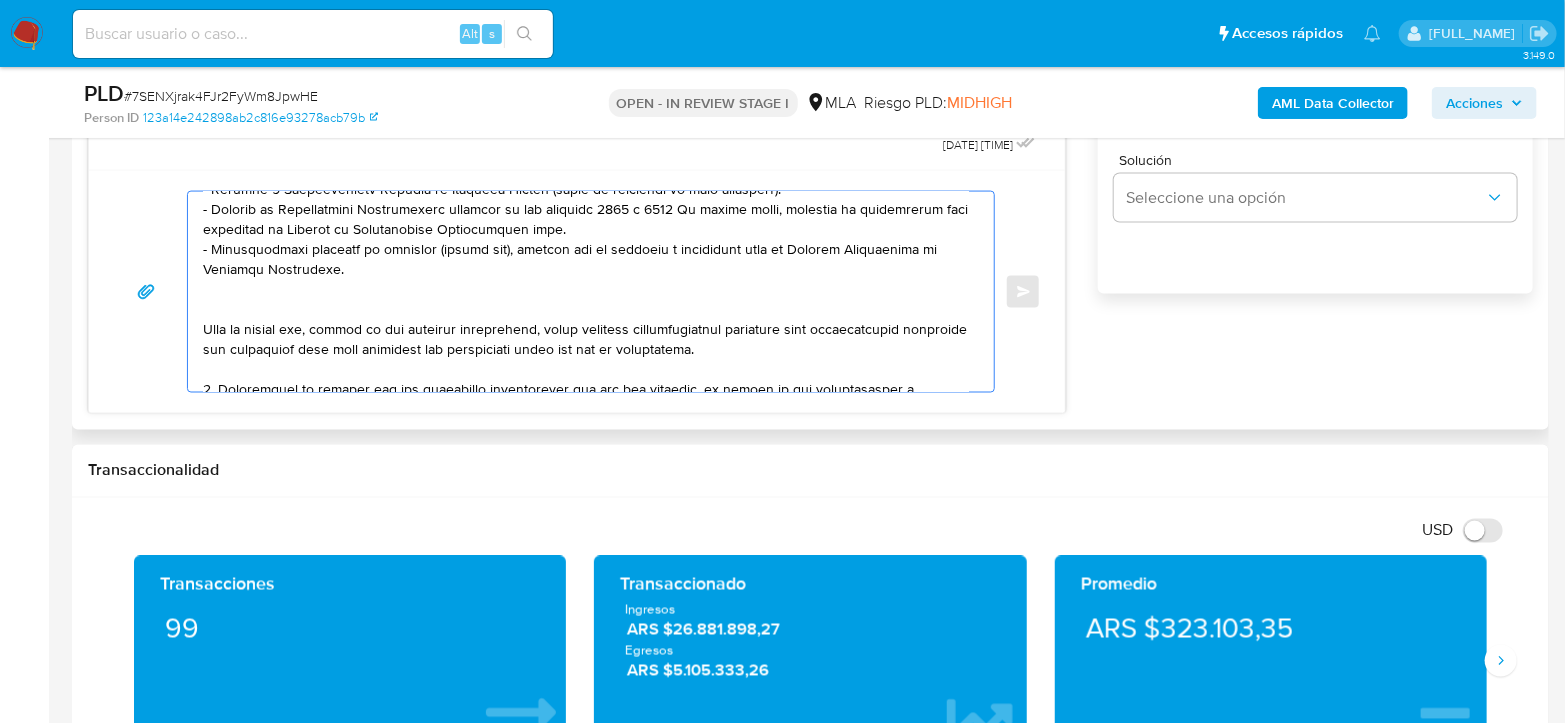 scroll, scrollTop: 498, scrollLeft: 0, axis: vertical 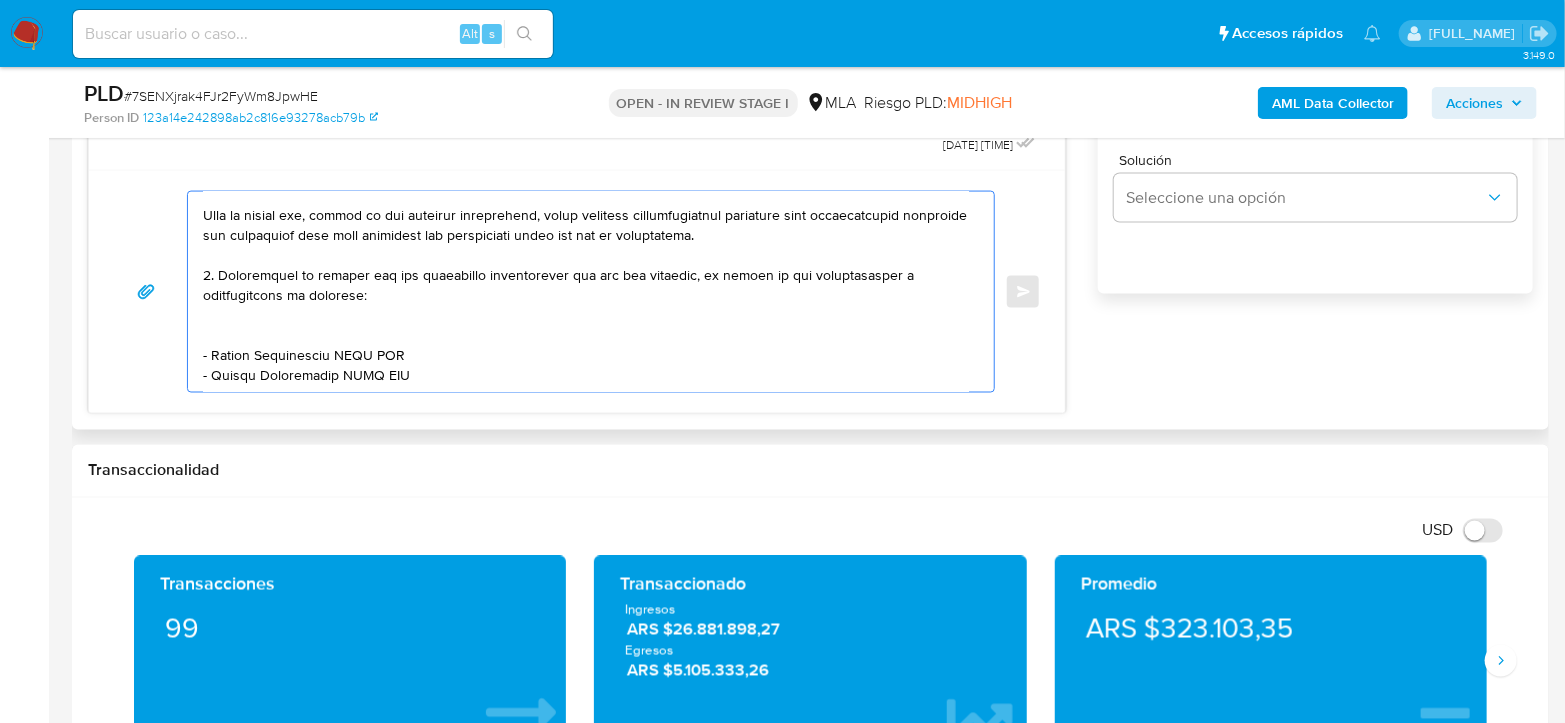 drag, startPoint x: 213, startPoint y: 336, endPoint x: 337, endPoint y: 336, distance: 124 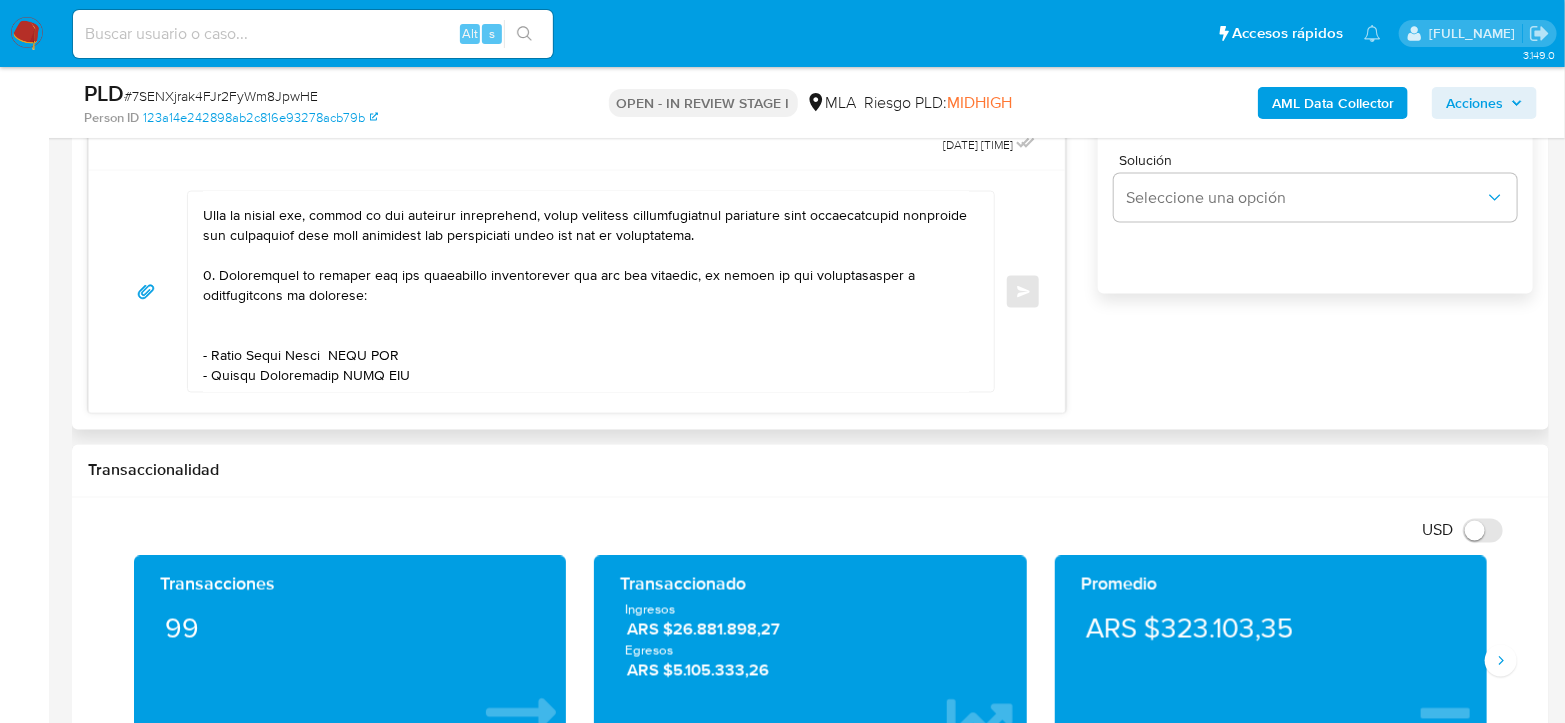 click at bounding box center [586, 292] 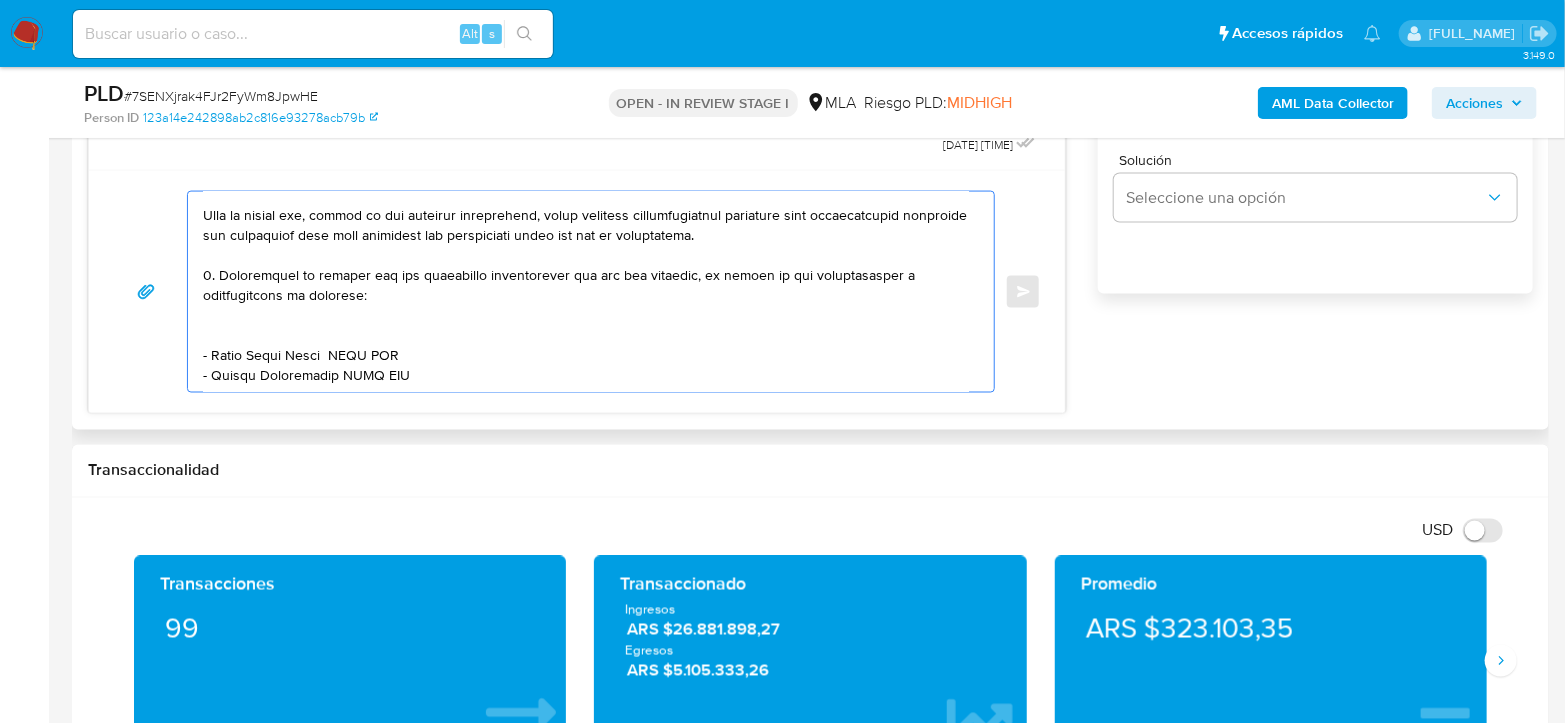 click at bounding box center (586, 292) 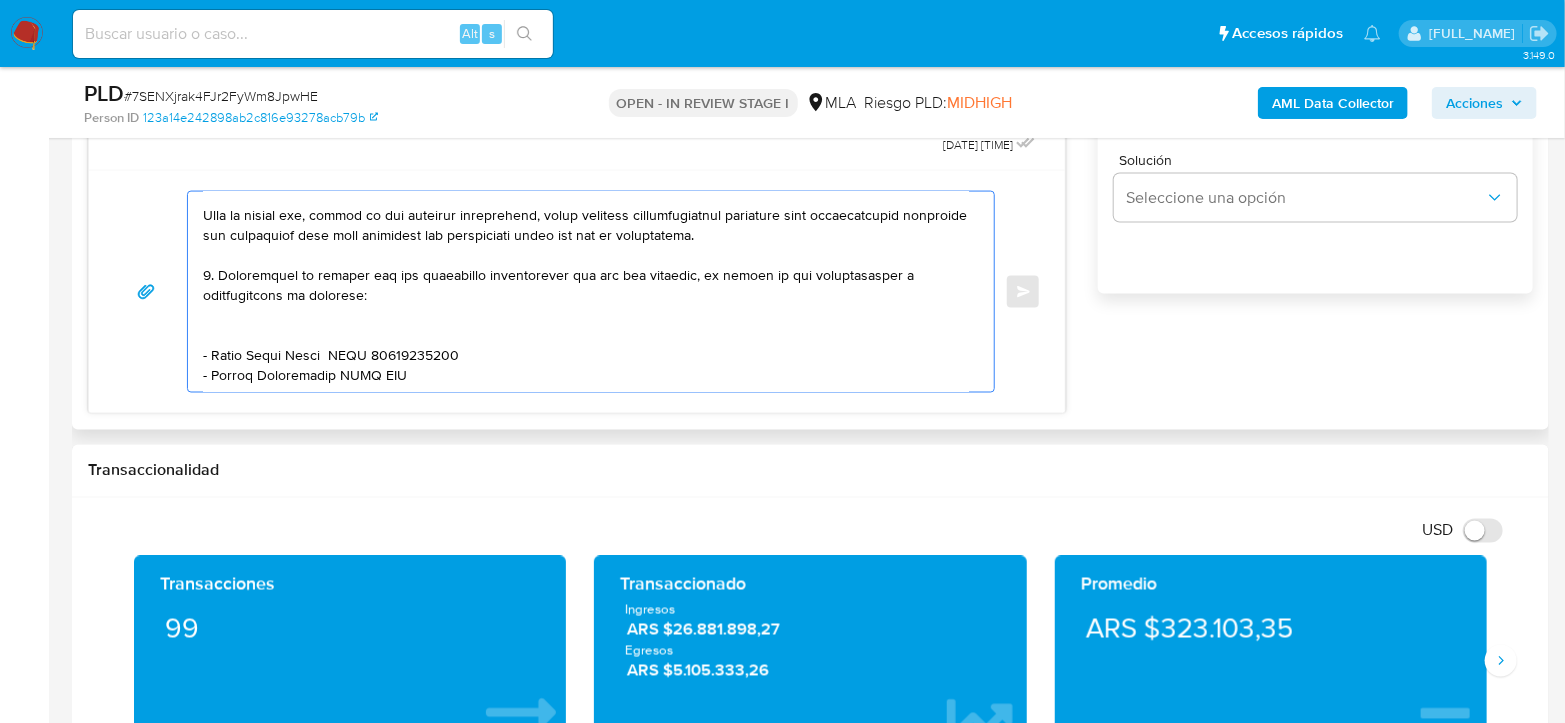 drag, startPoint x: 210, startPoint y: 357, endPoint x: 335, endPoint y: 361, distance: 125.06398 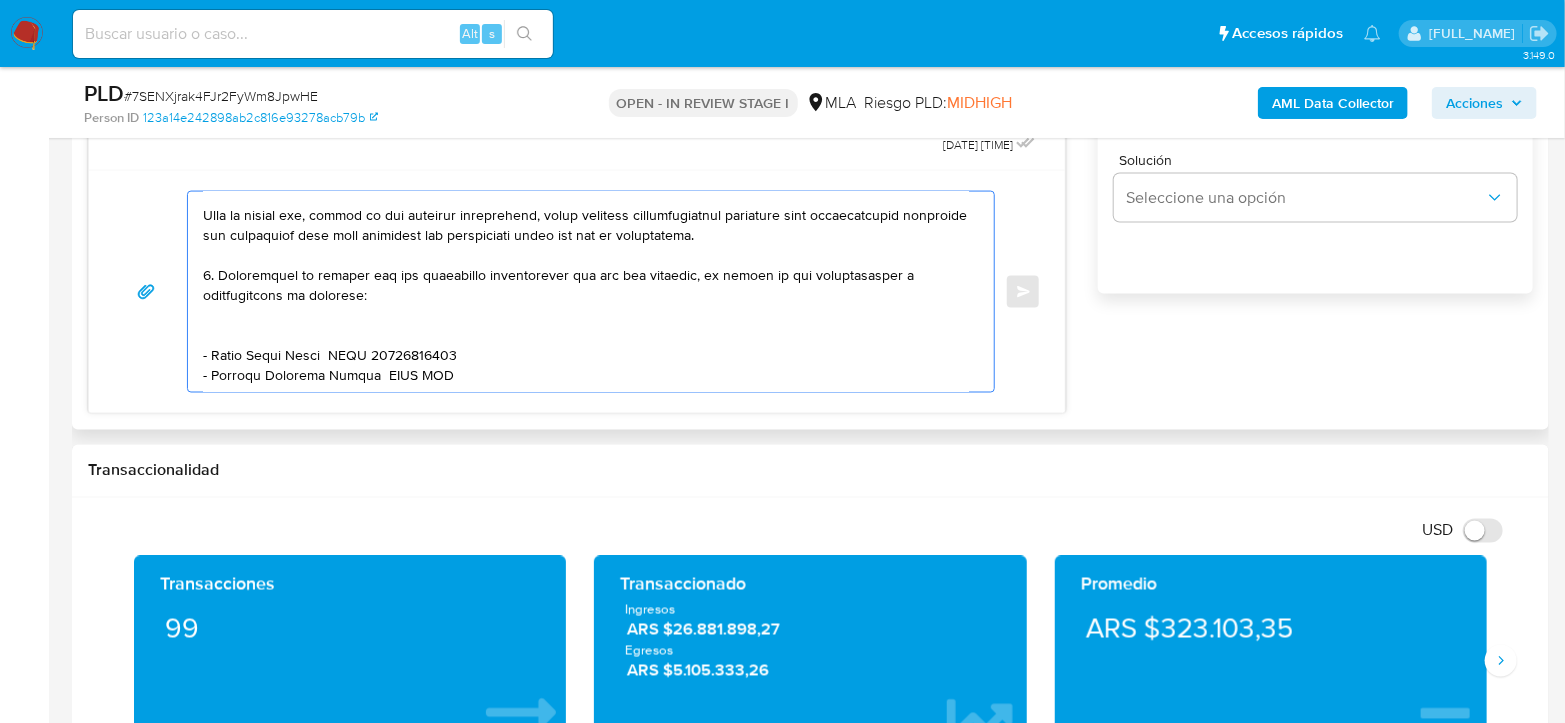 click at bounding box center (586, 292) 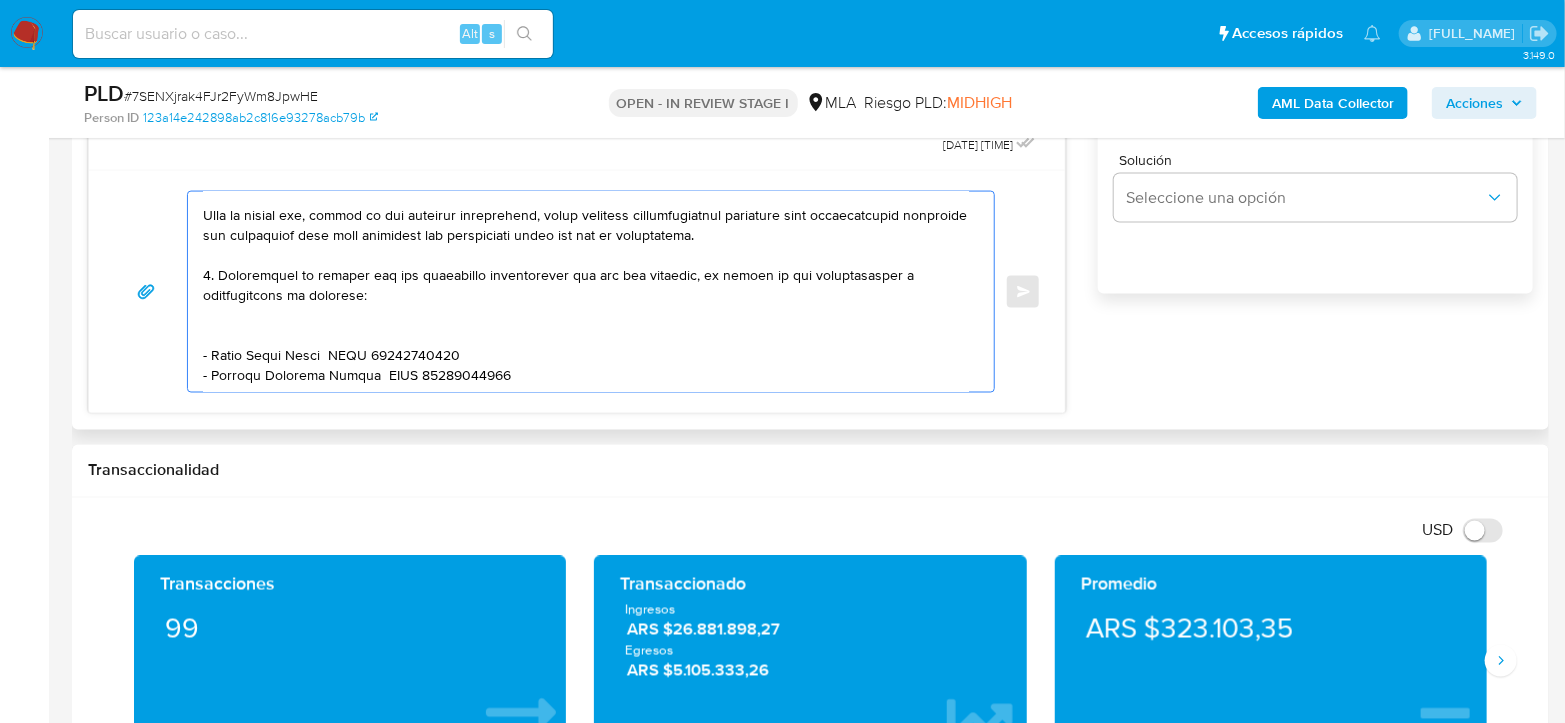 click at bounding box center (586, 292) 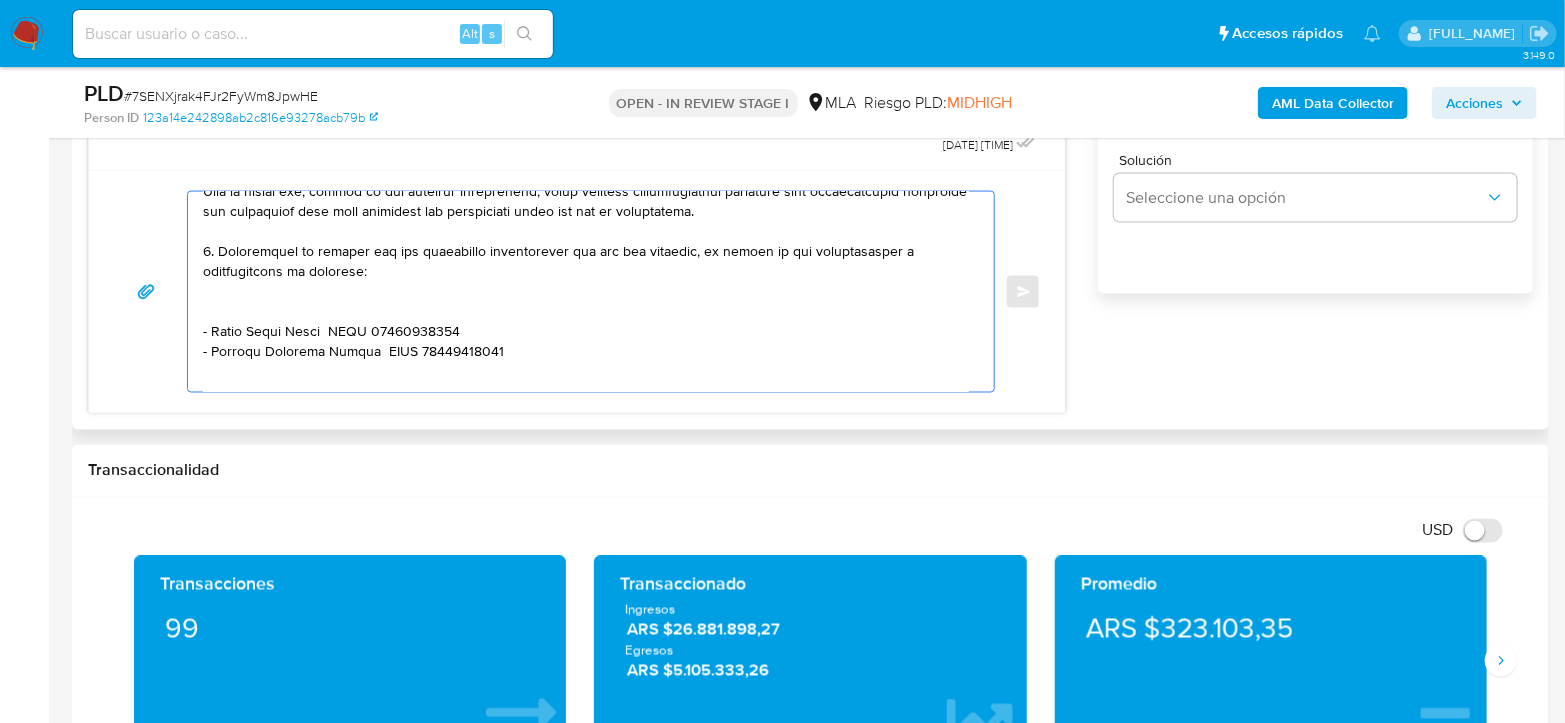 scroll, scrollTop: 676, scrollLeft: 0, axis: vertical 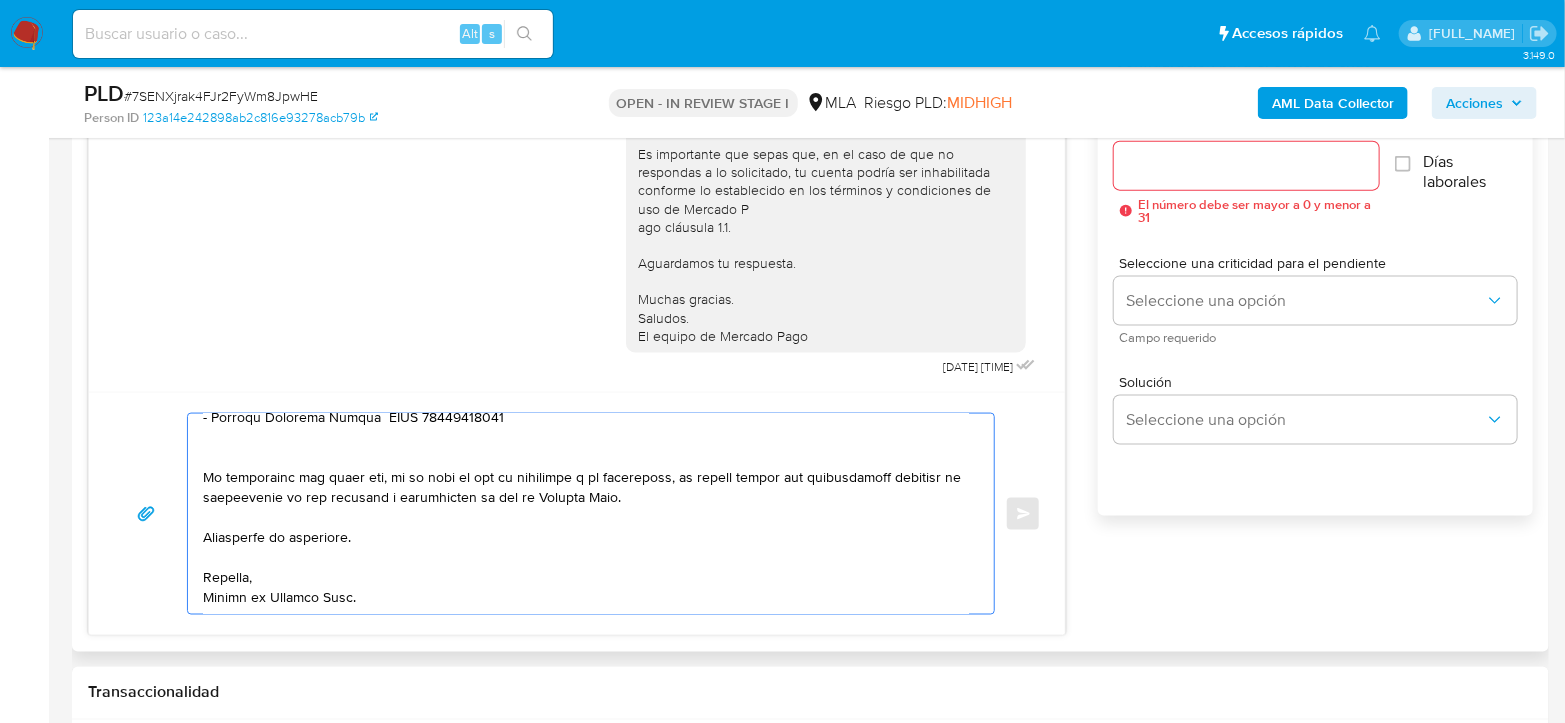 type on "Hola Roxana Isabel Cabrera
Esperamos que te encuentres muy bien.
Te consultamos si tuviste oportunidad de leer el requerimiento de información y documentación enviado.
En función de las operaciones registradas en tu cuenta de Mercado Pago, necesitamos que nos brindes la siguiente información y/o documentación:
1. Descripción de la actividad:
- Detalla la actividad que realizas a través de tu cuenta.
2. De acuerdo a la actividad que realices en tu cuenta, adjunta la siguiente documentación. A modo de ejemplo, puedes enviar uno de estos comprobantes:
- Últimos 3 recibos de sueldo/jubilación.
- Últimas 6 Declaraciones Juradas de Ingresos Brutos (donde se visualice la base imponible).
- Resumen de Comprobantes Electrónicos emitidos de los períodos 2024 y 2025 Si tienes dudas, consulta el instructivo para descargar el Resumen de Comprobantes Electrónicos aquí.
- Certificación contable de ingresos (último año), firmada por un contador y legalizada ante el Consejo Profesional de Ciencias Económicas.
T..." 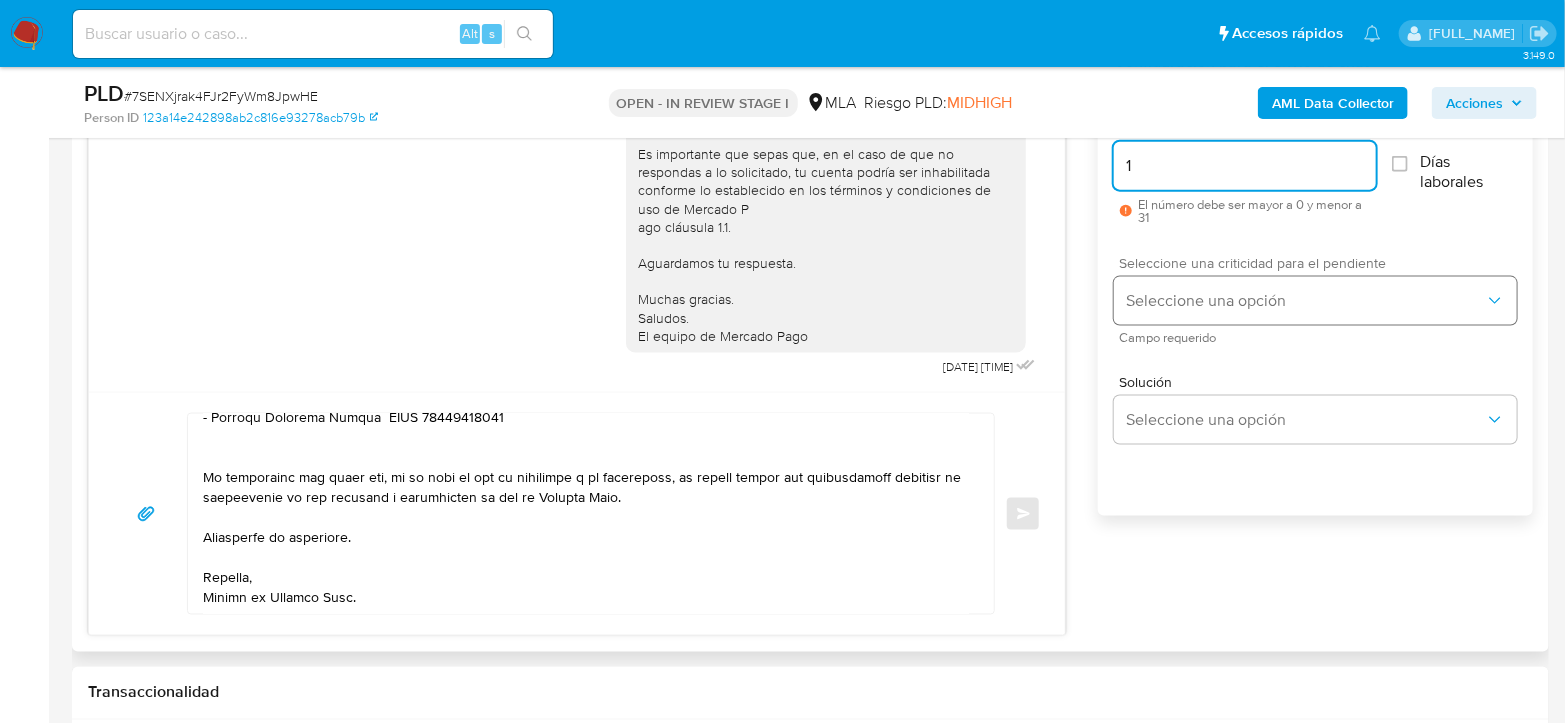 type on "1" 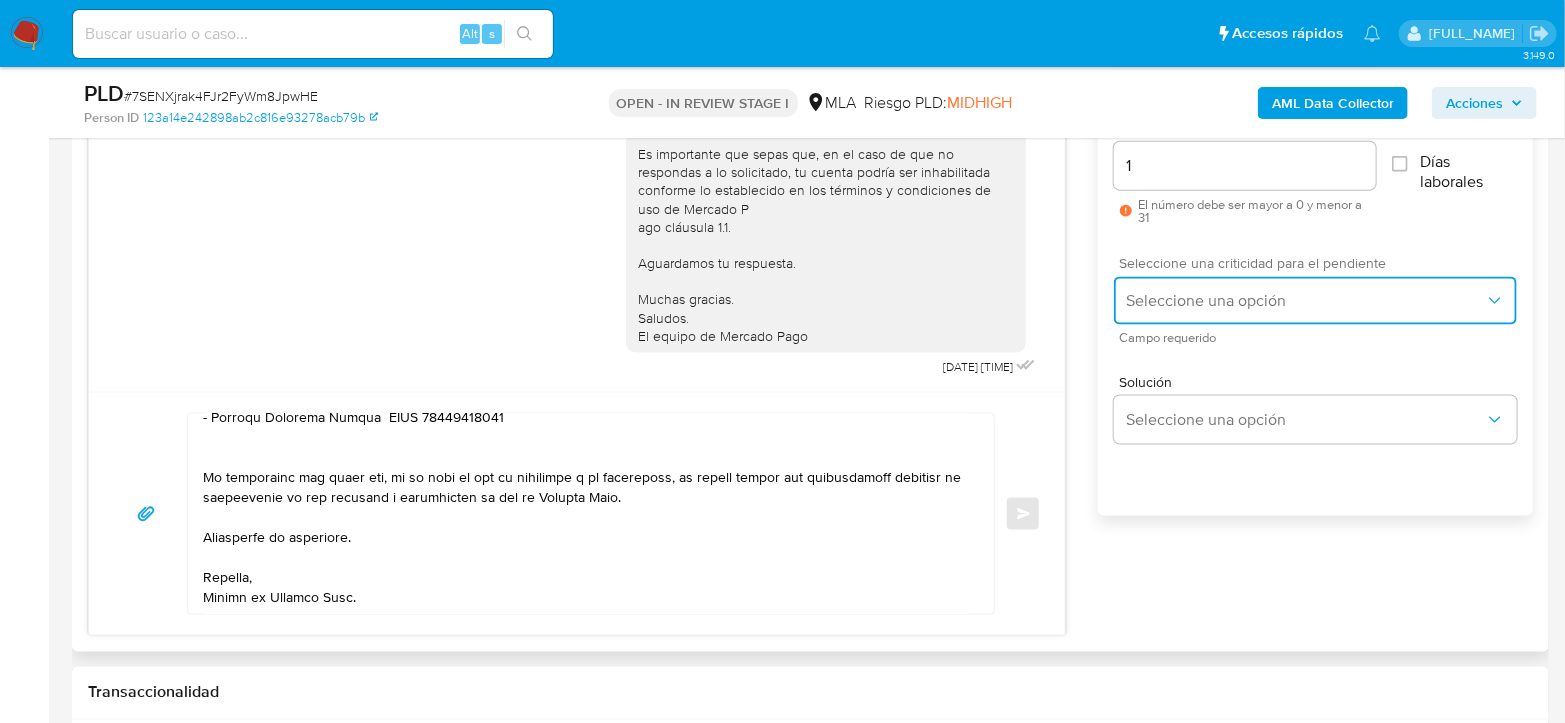 click on "Seleccione una opción" at bounding box center [1315, 301] 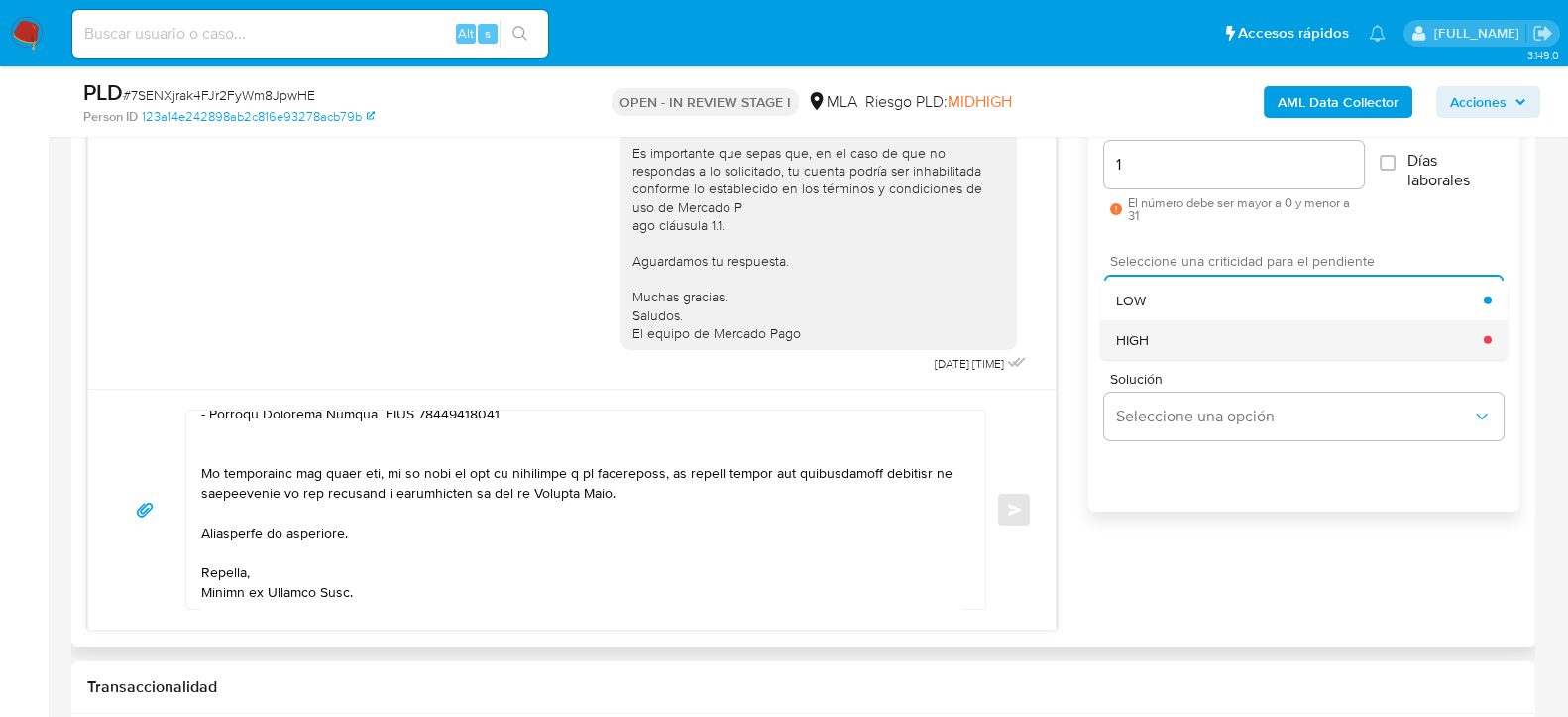 click on "HIGH" at bounding box center (1299, 339) 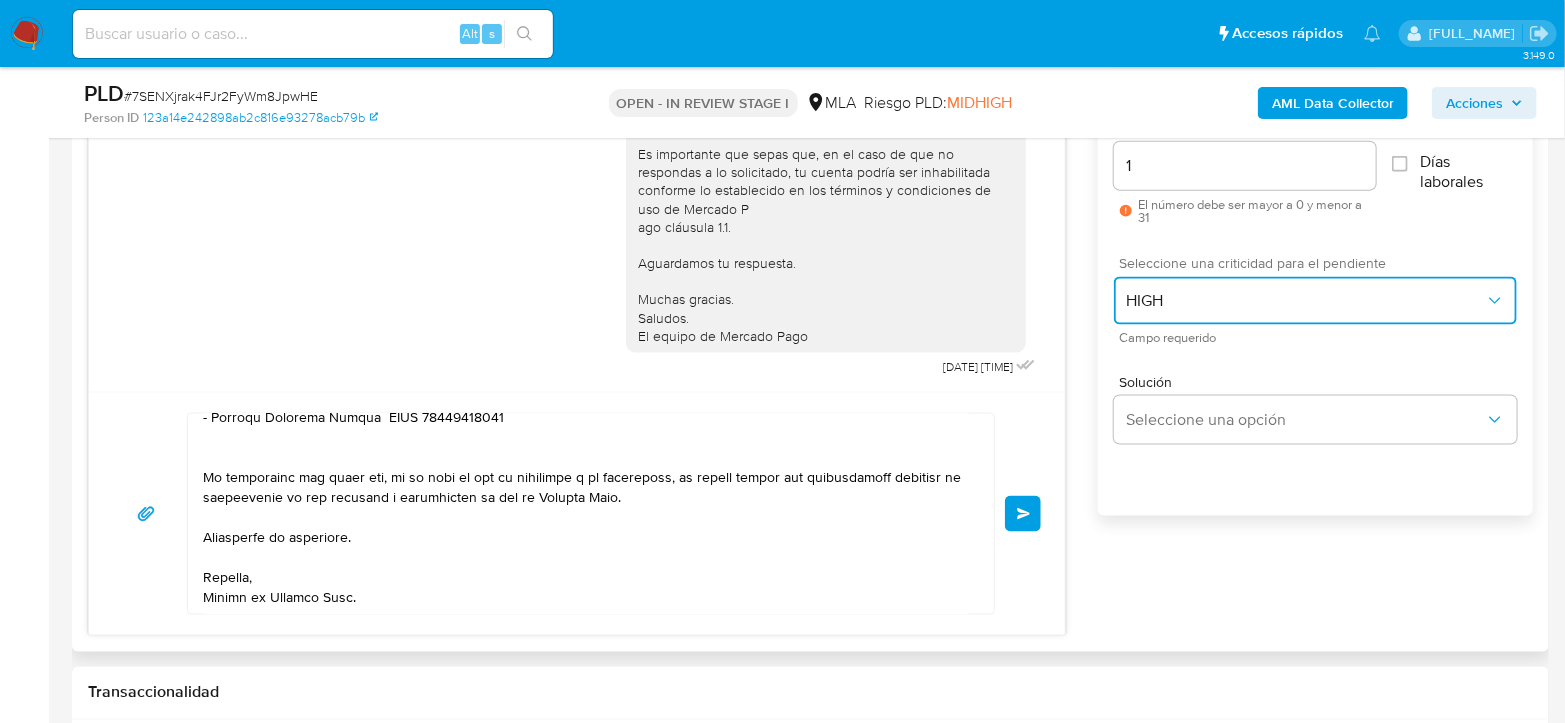 scroll, scrollTop: 742, scrollLeft: 0, axis: vertical 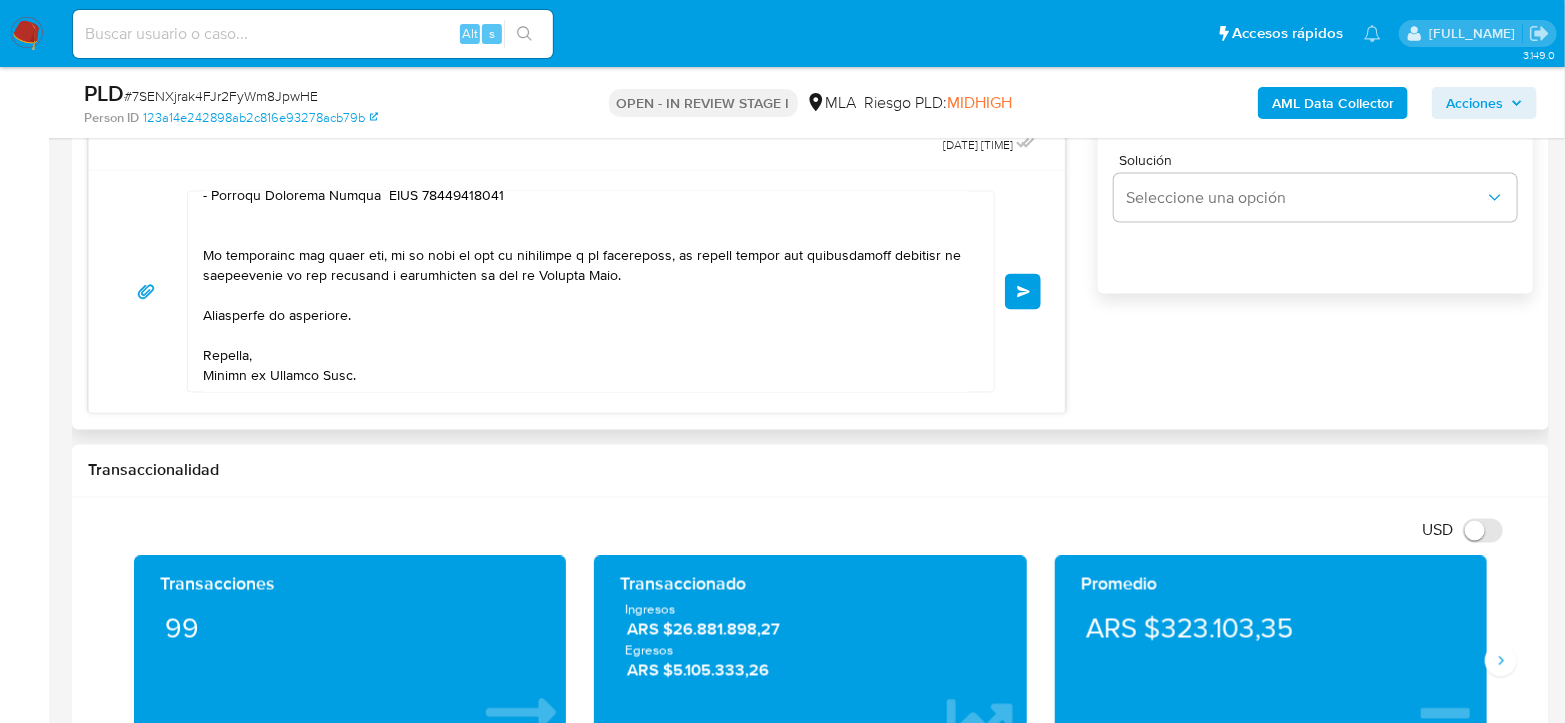click on "Enviar" at bounding box center [1023, 292] 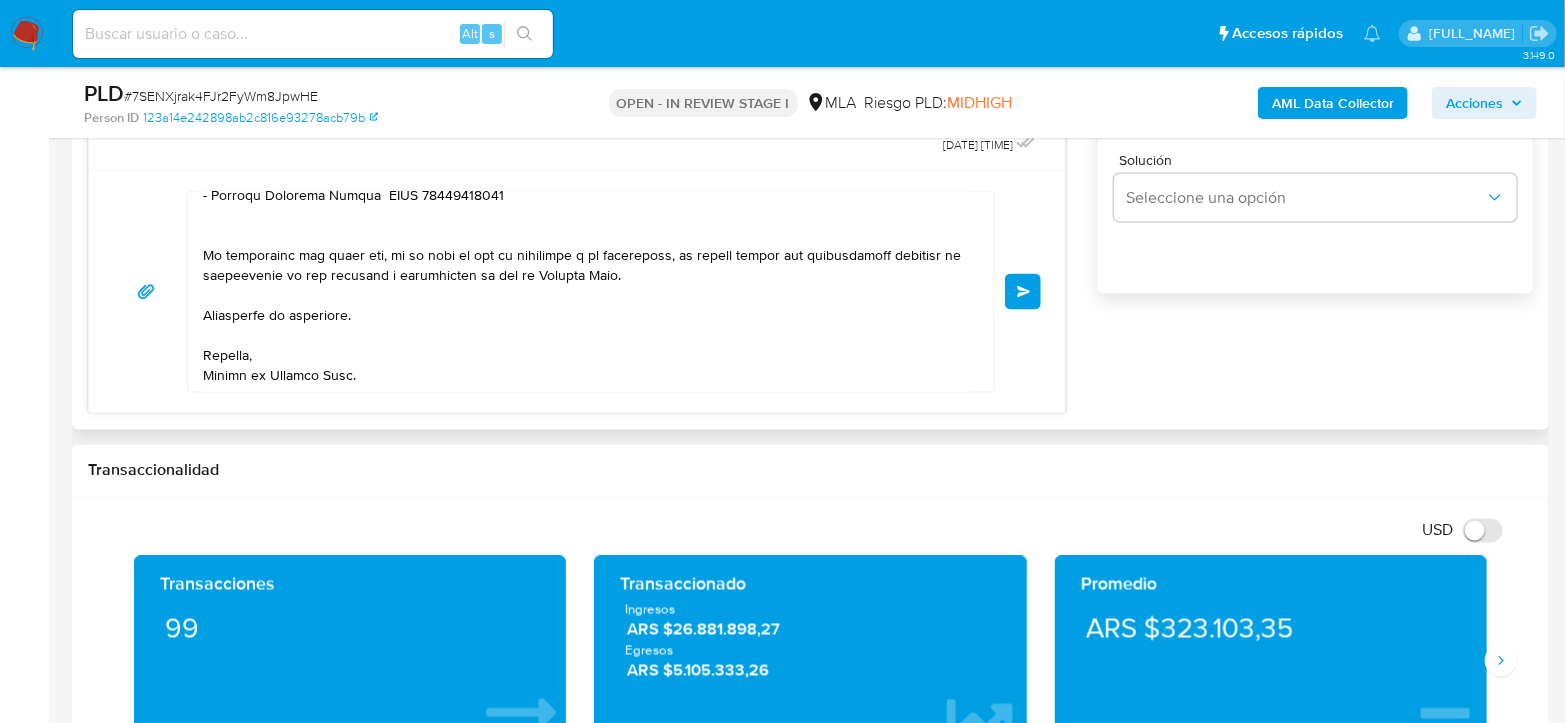 type 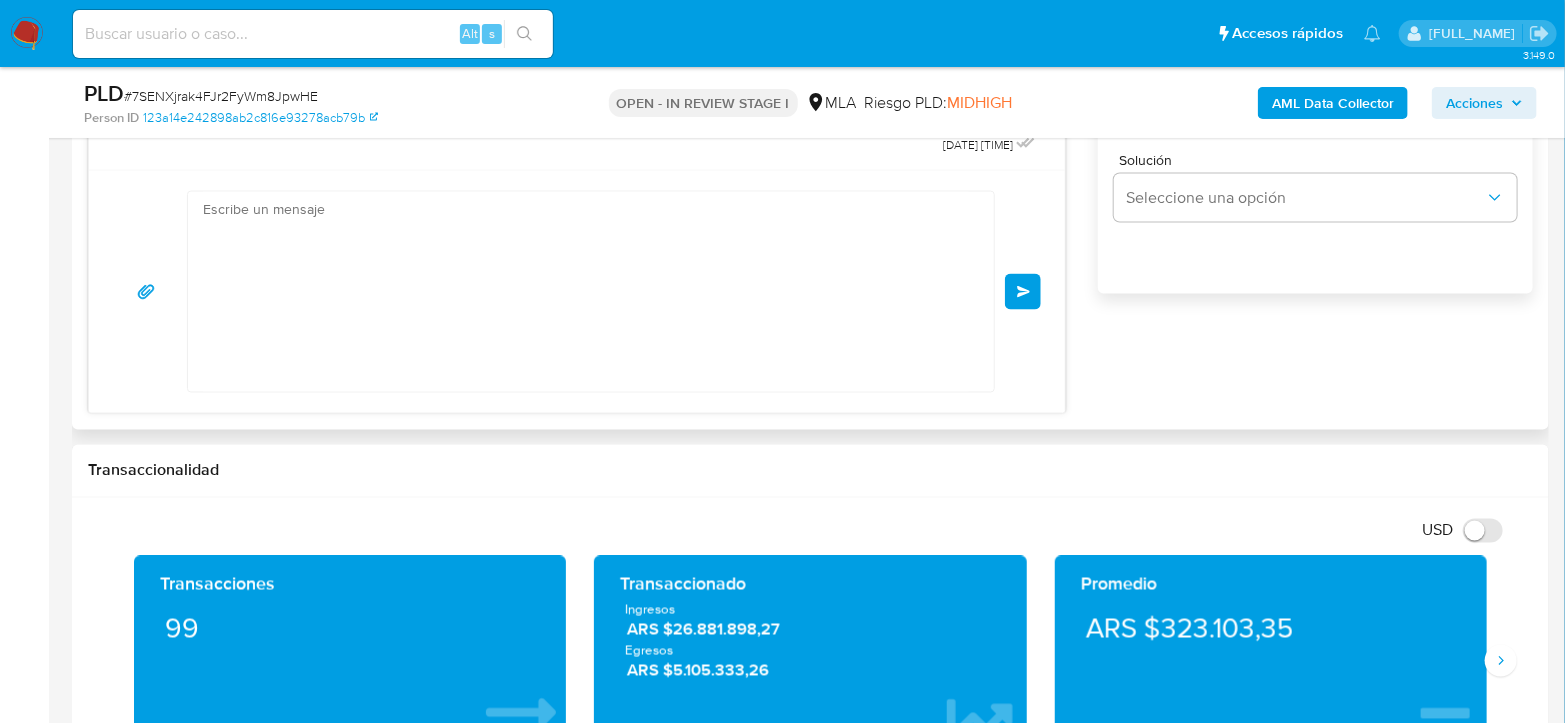 scroll, scrollTop: 2363, scrollLeft: 0, axis: vertical 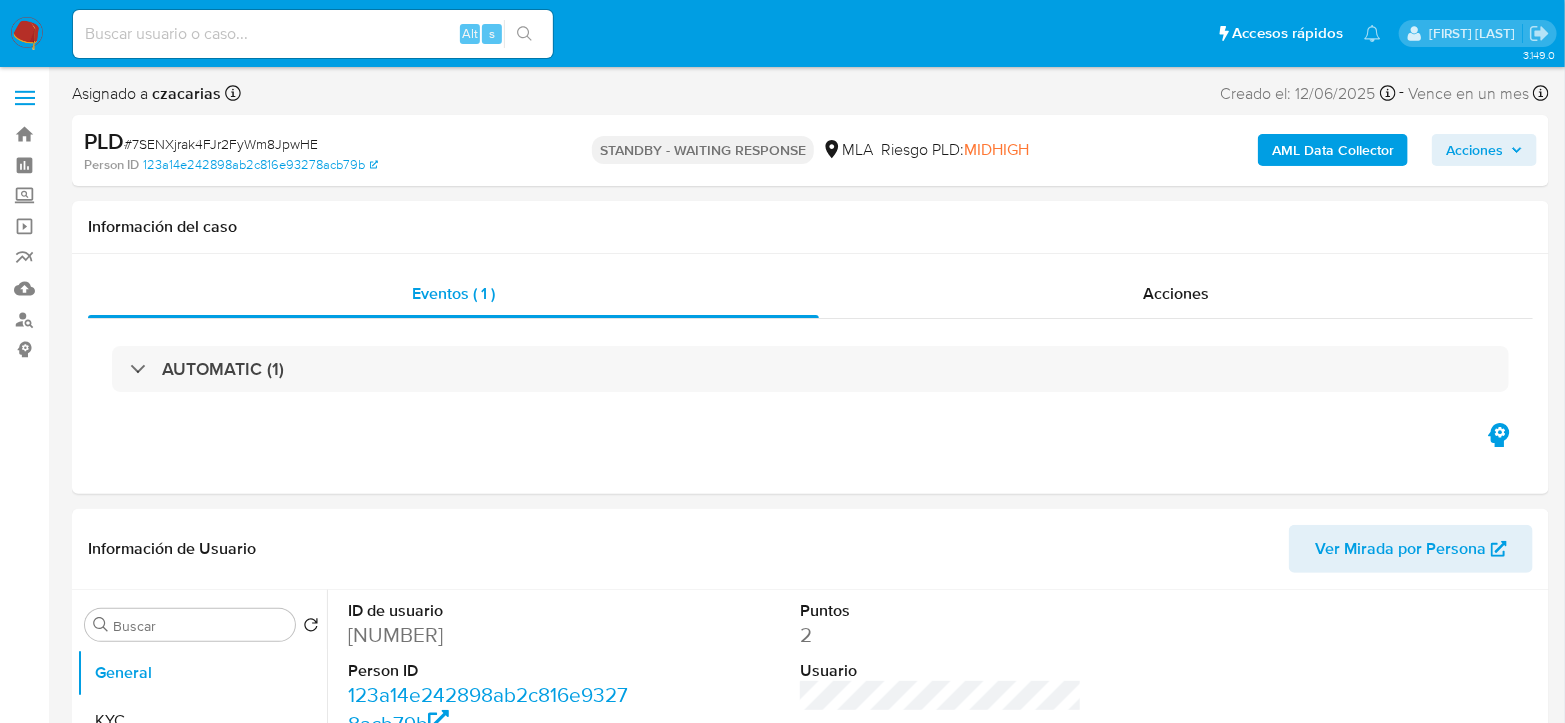 select on "10" 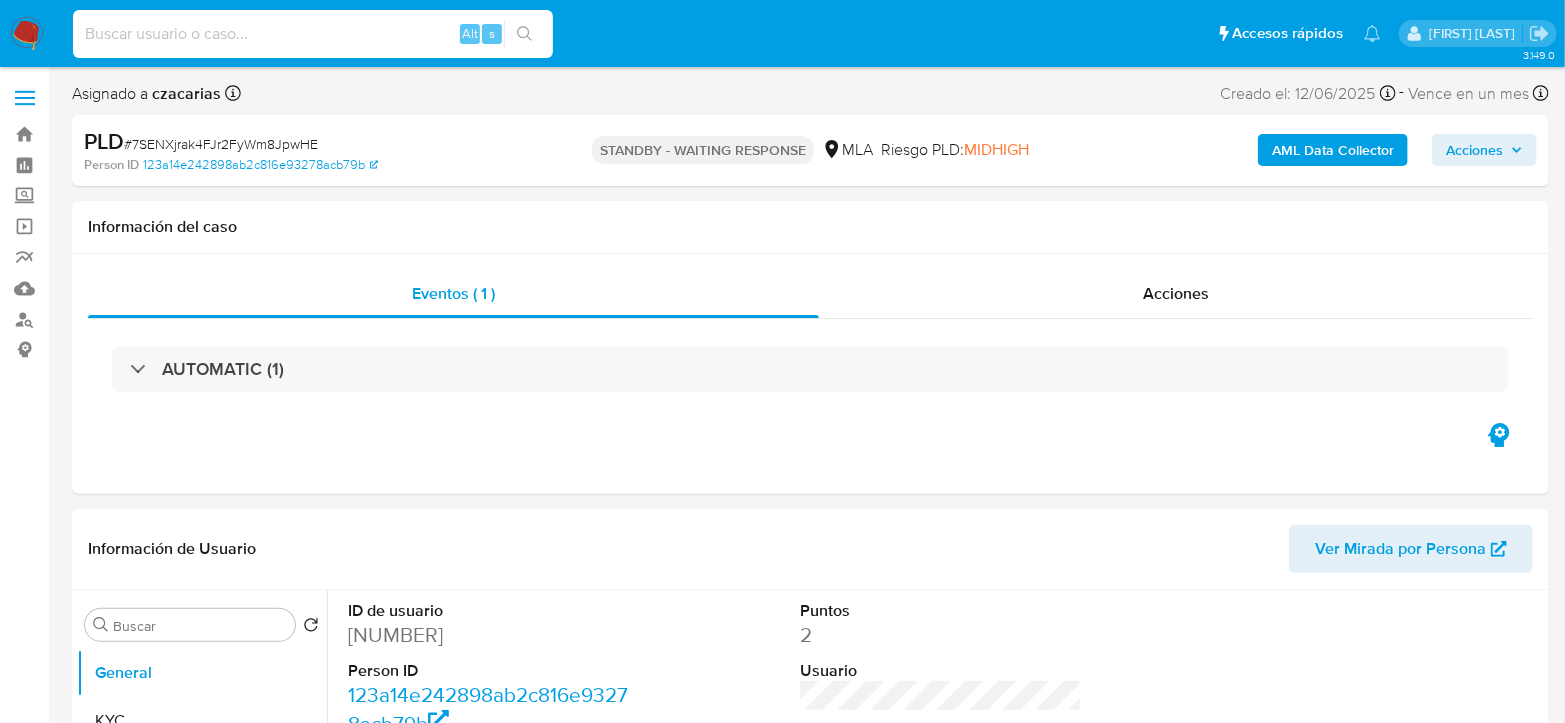 click at bounding box center (313, 34) 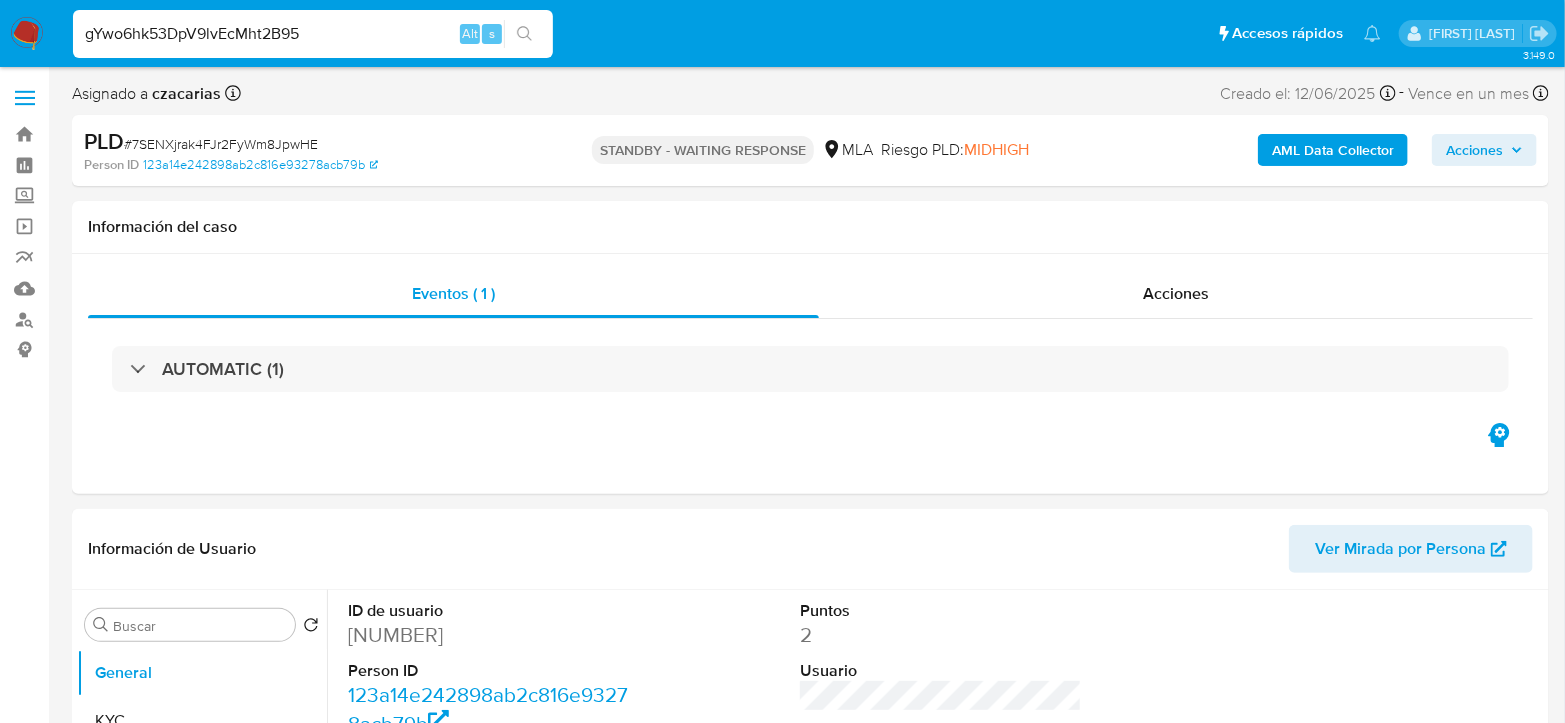 type on "gYwo6hk53DpV9lvEcMht2B95" 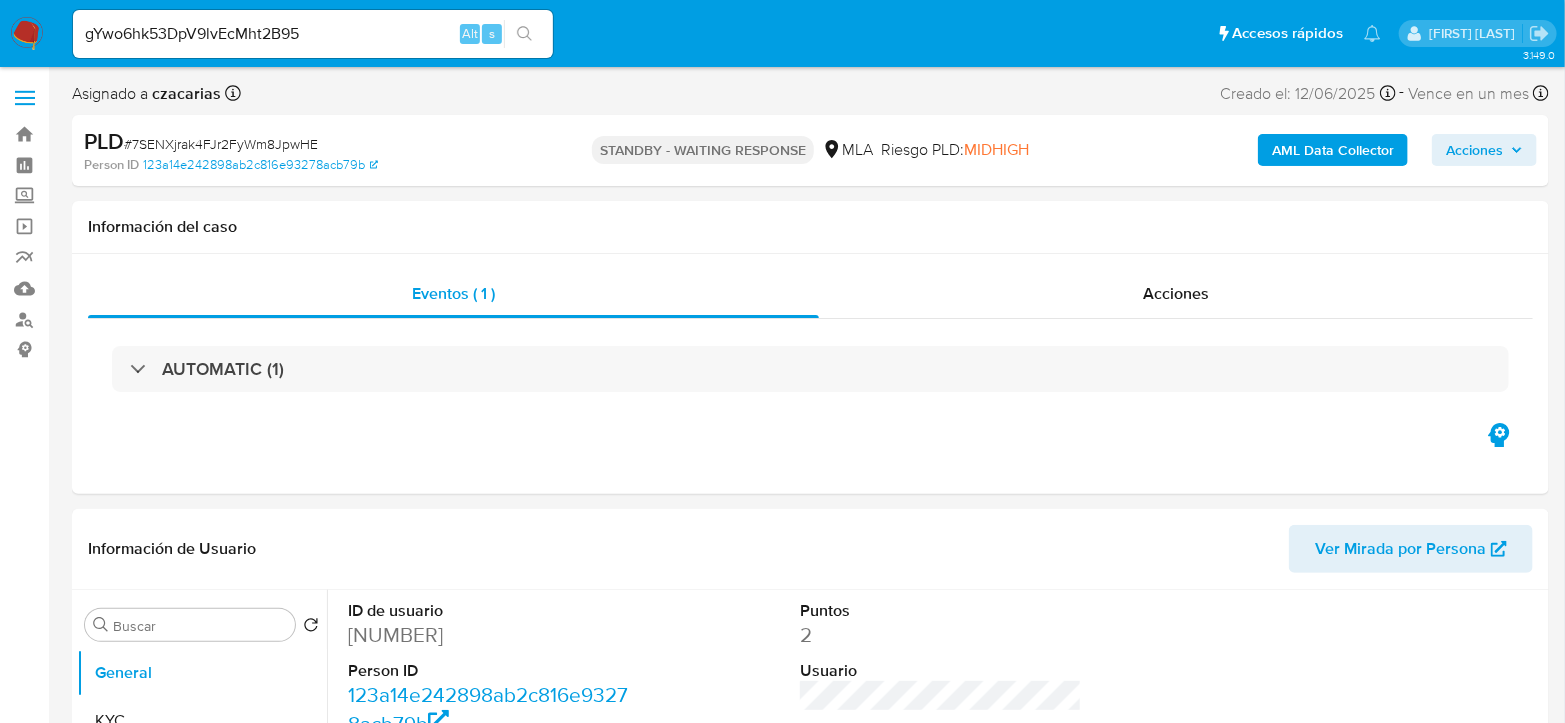 click at bounding box center [524, 34] 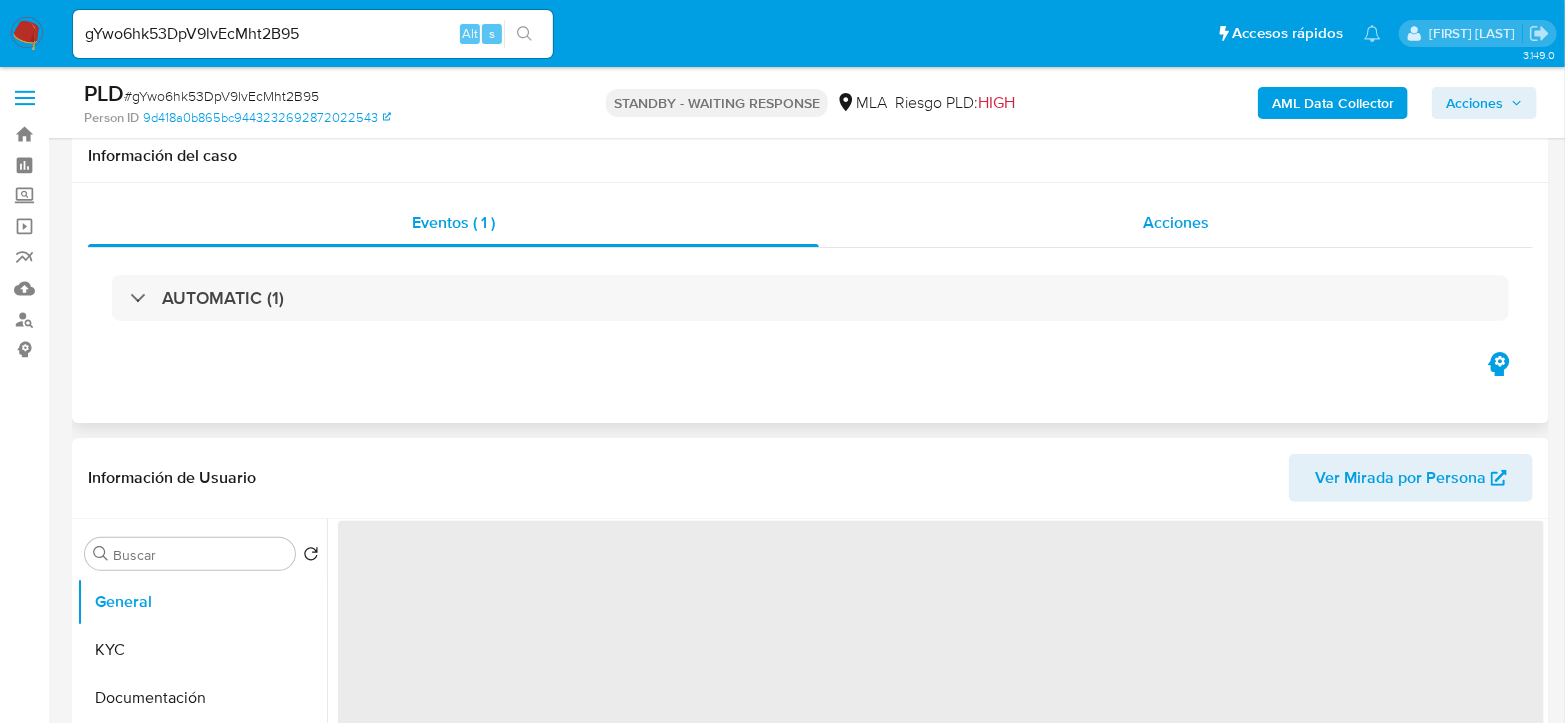 scroll, scrollTop: 333, scrollLeft: 0, axis: vertical 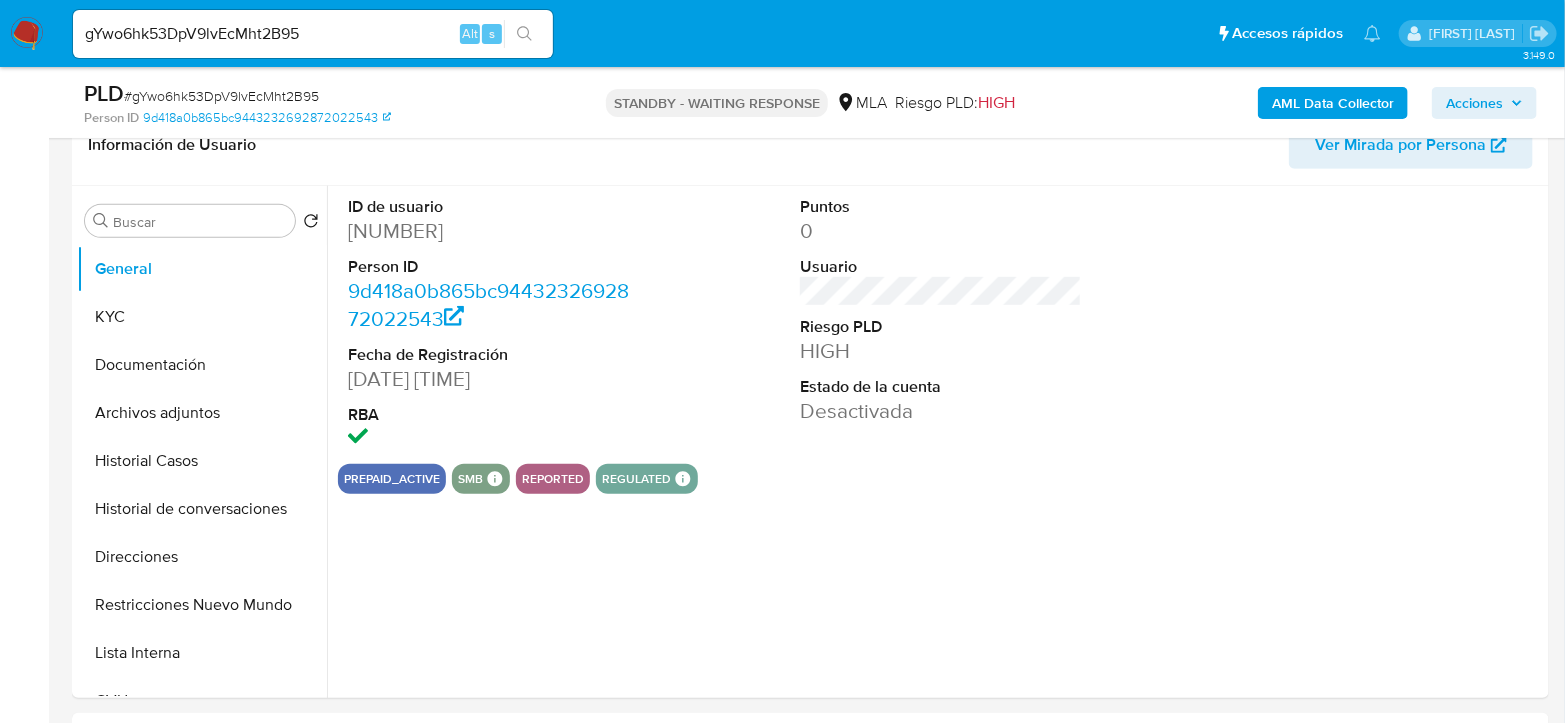 select on "10" 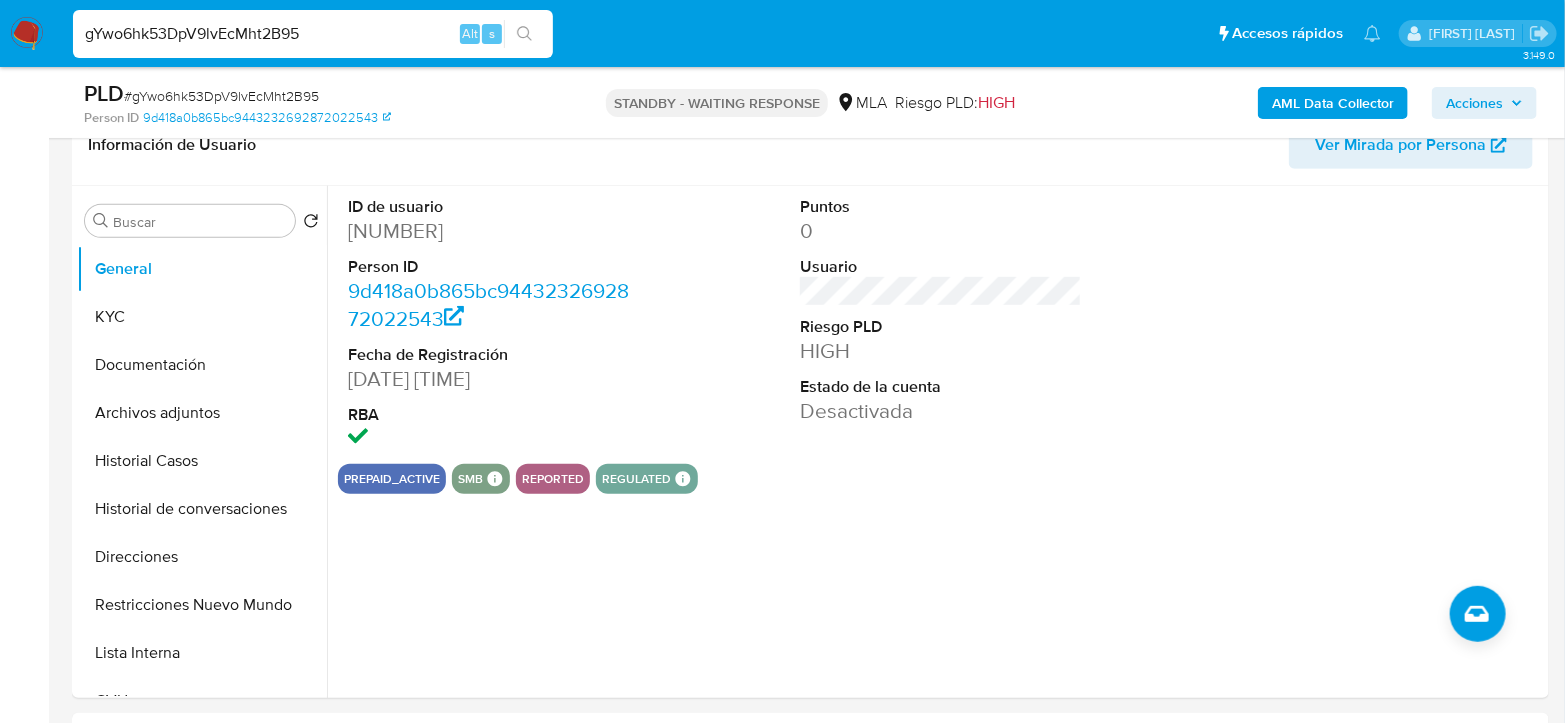 click on "gYwo6hk53DpV9lvEcMht2B95" at bounding box center [313, 34] 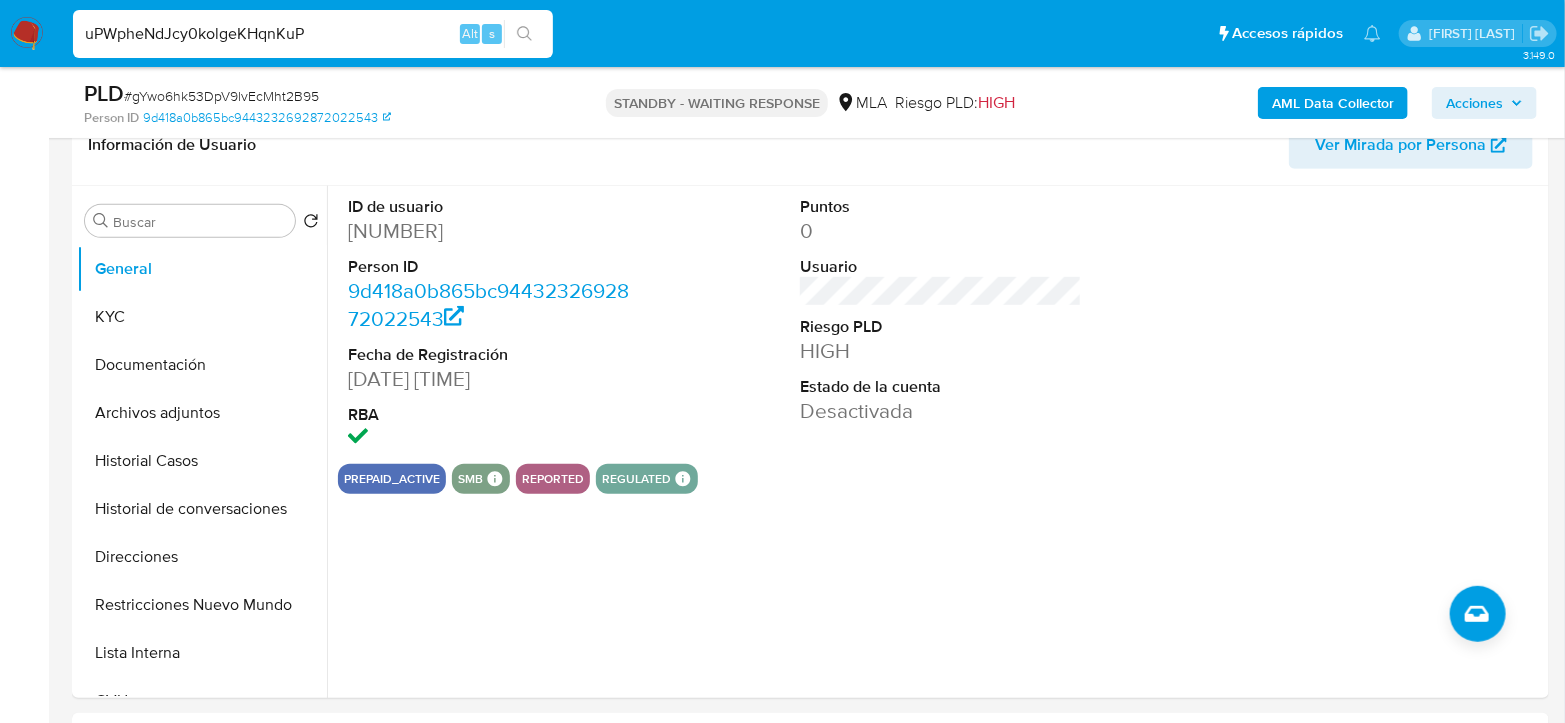 click on "uPWpheNdJcy0kolgeKHqnKuP" at bounding box center [313, 34] 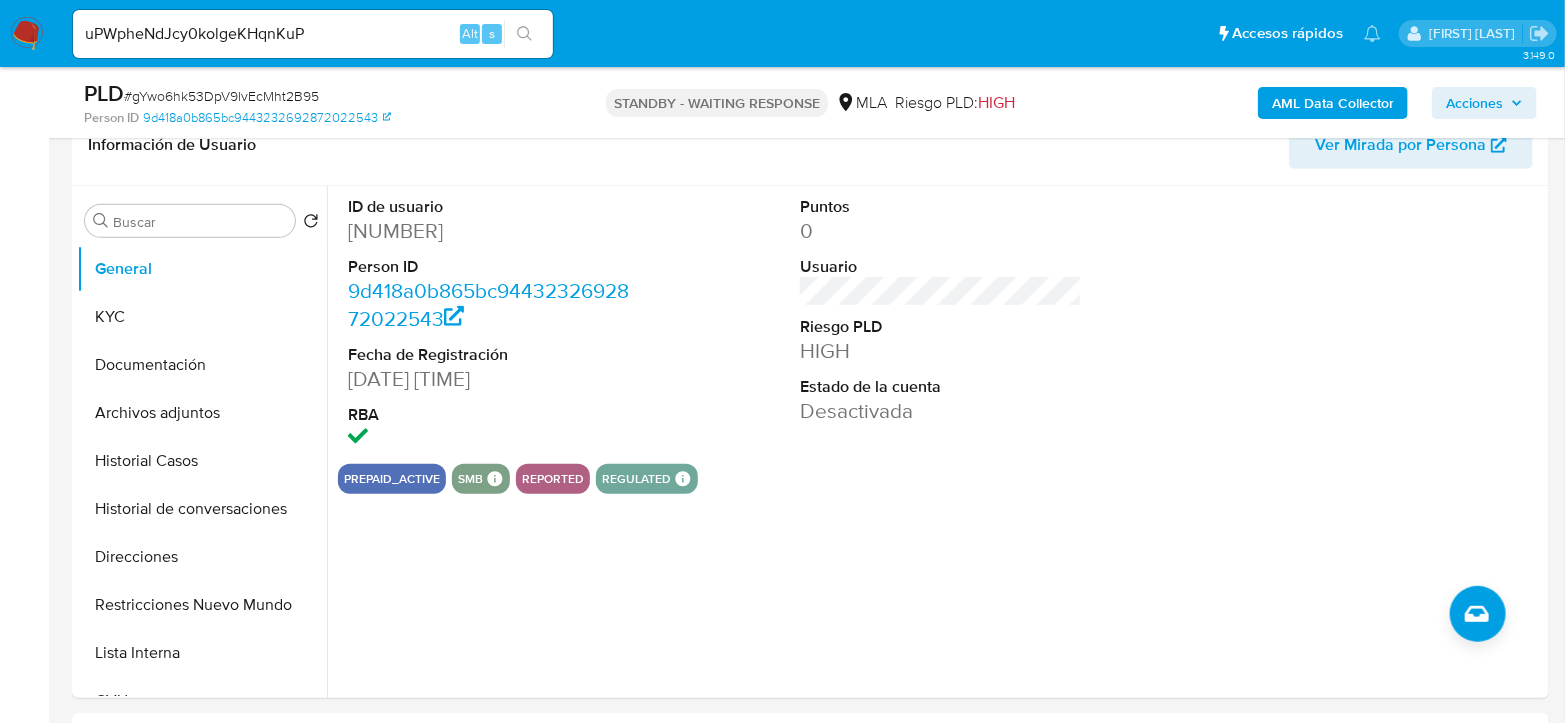 click at bounding box center [524, 34] 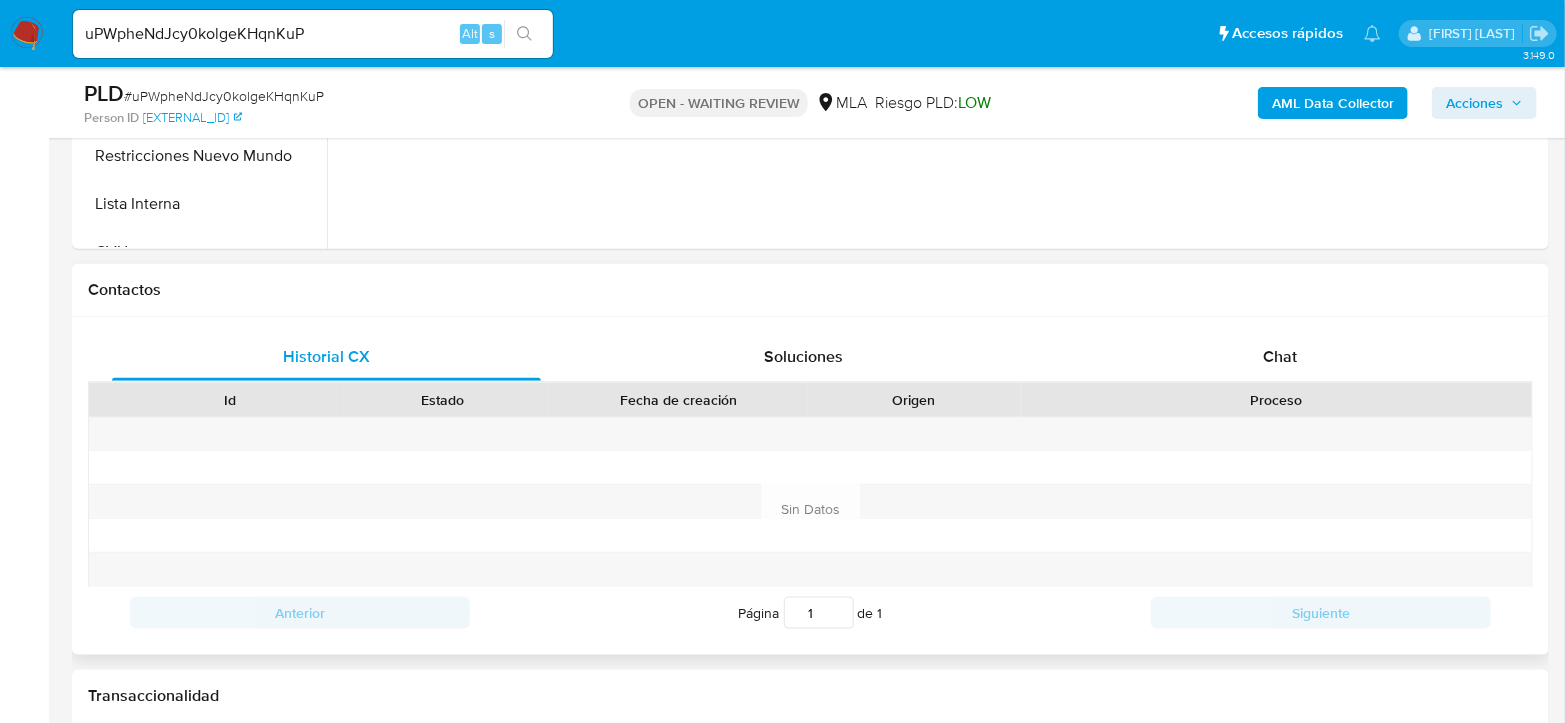 scroll, scrollTop: 888, scrollLeft: 0, axis: vertical 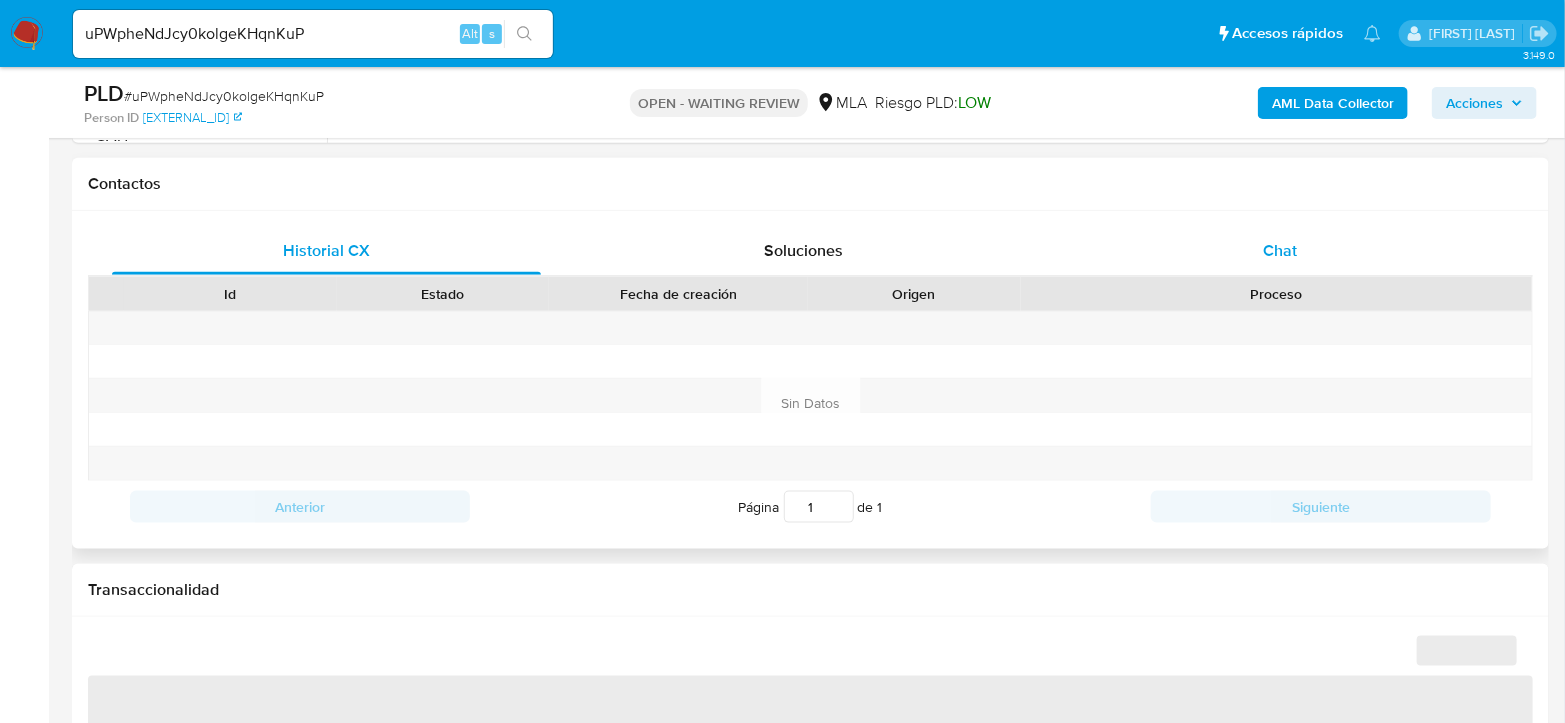 click on "Chat" at bounding box center [1280, 250] 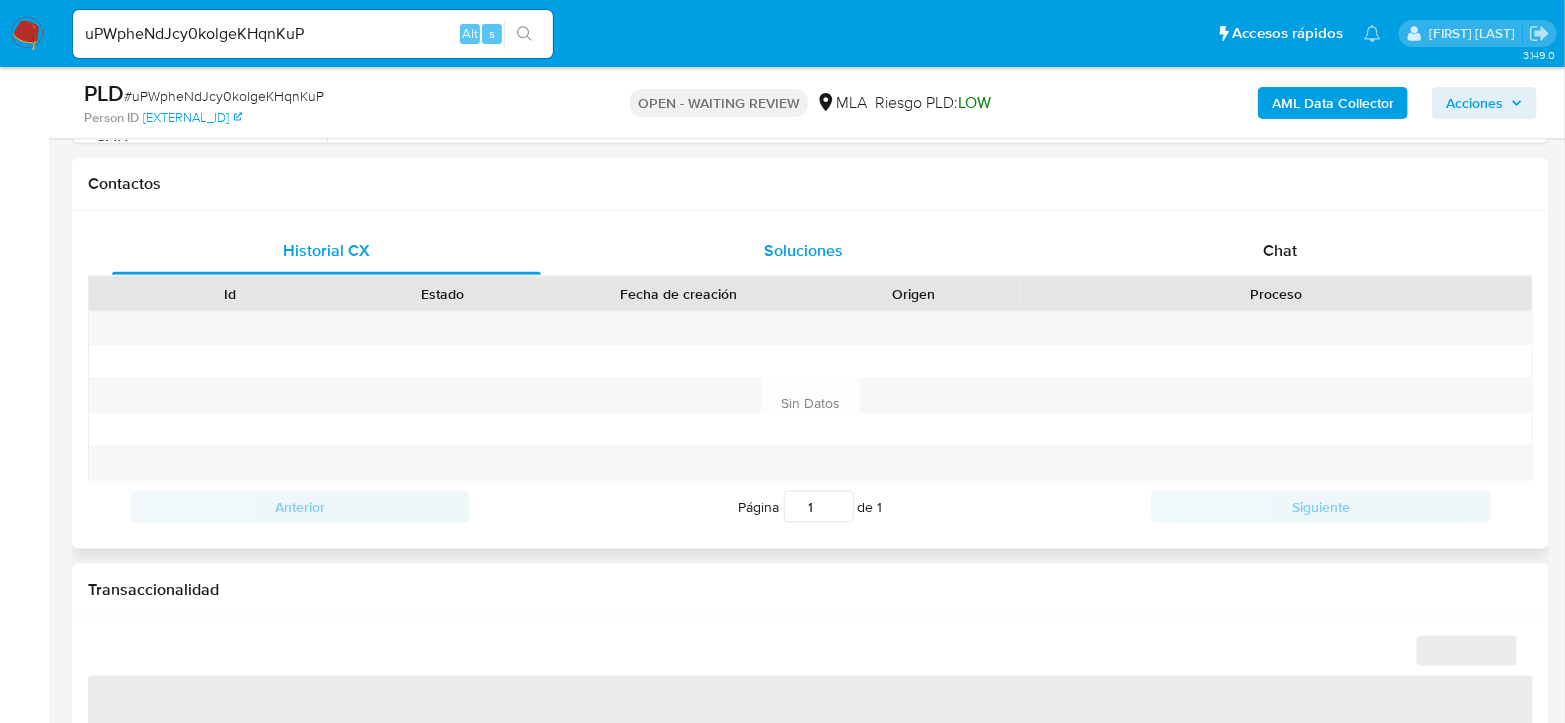 select on "10" 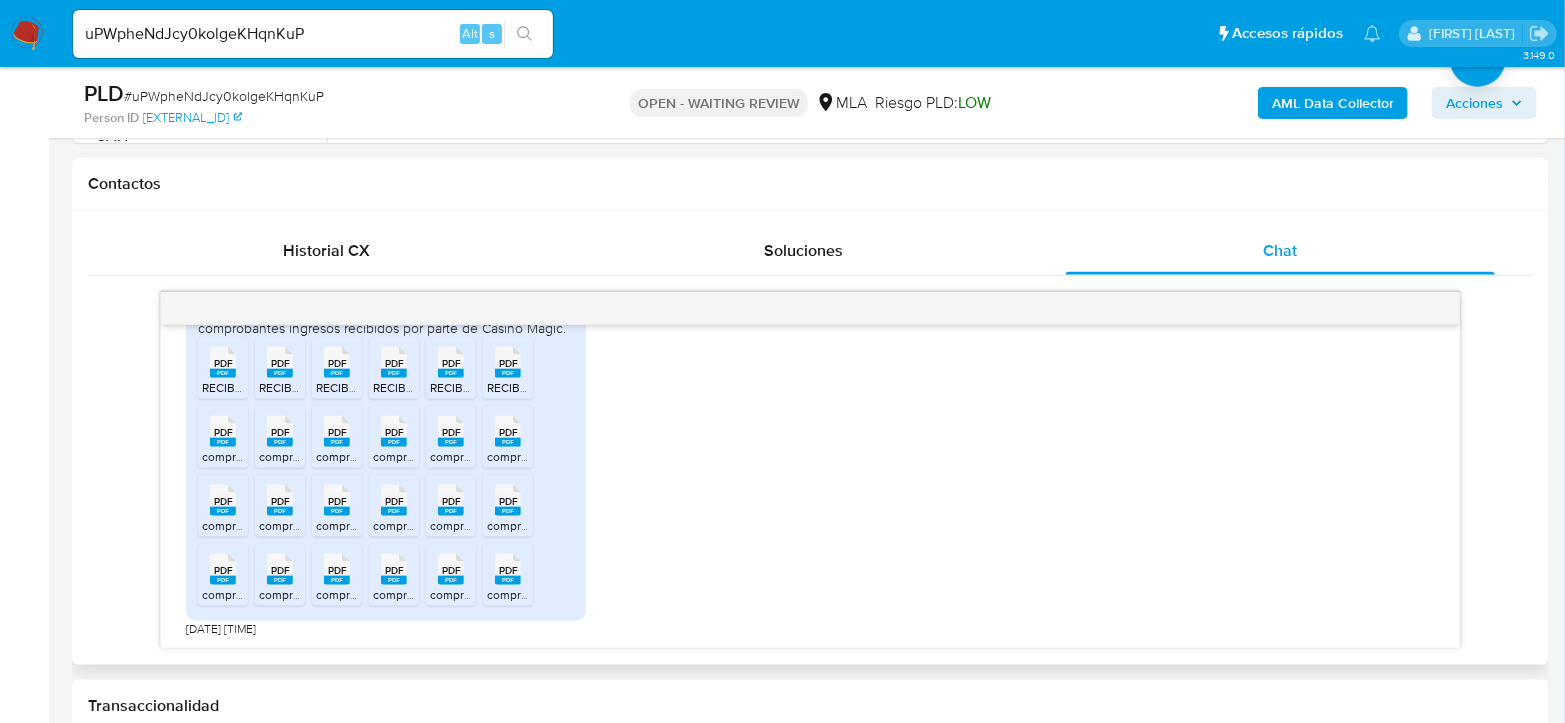 scroll, scrollTop: 1201, scrollLeft: 0, axis: vertical 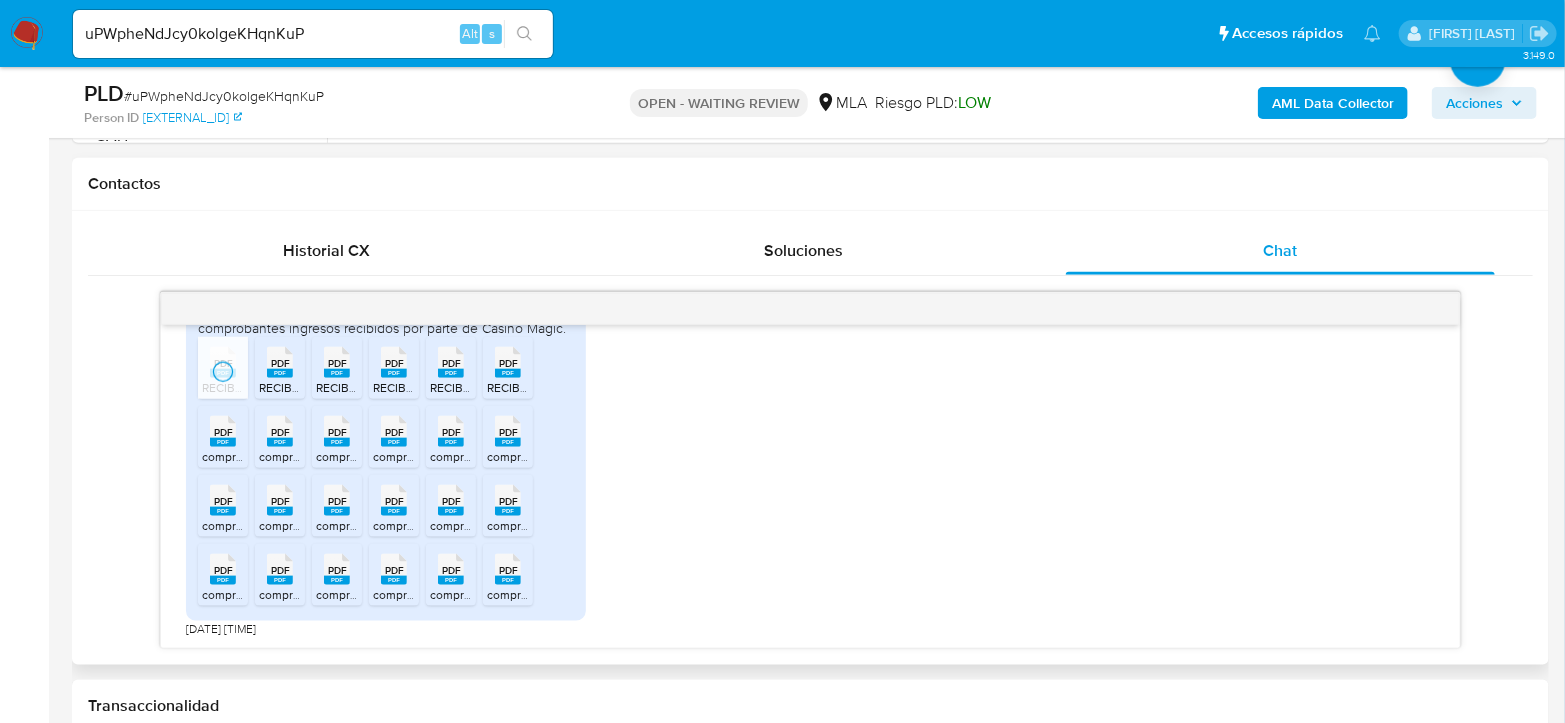 click on "PDF PDF" at bounding box center (280, 360) 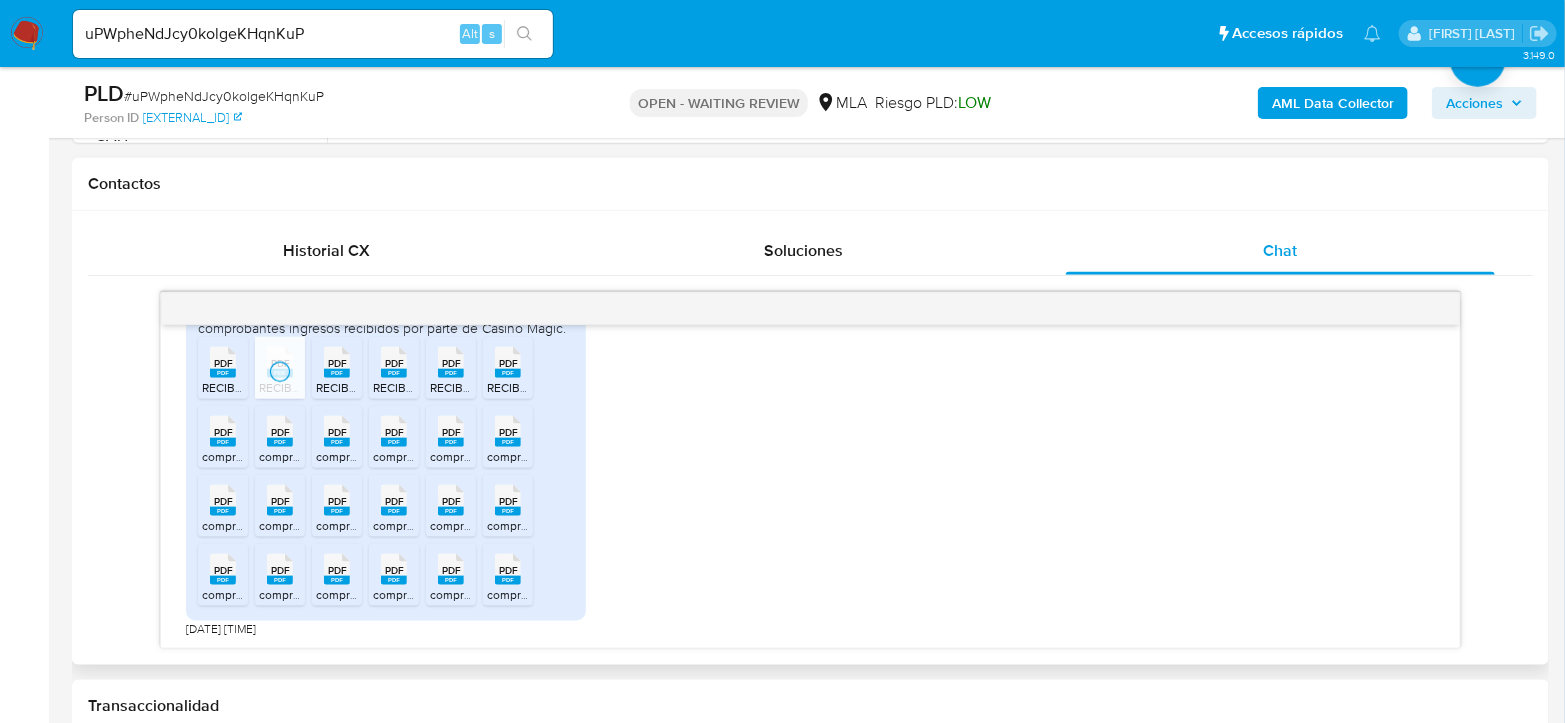 click on "PDF PDF" at bounding box center (337, 360) 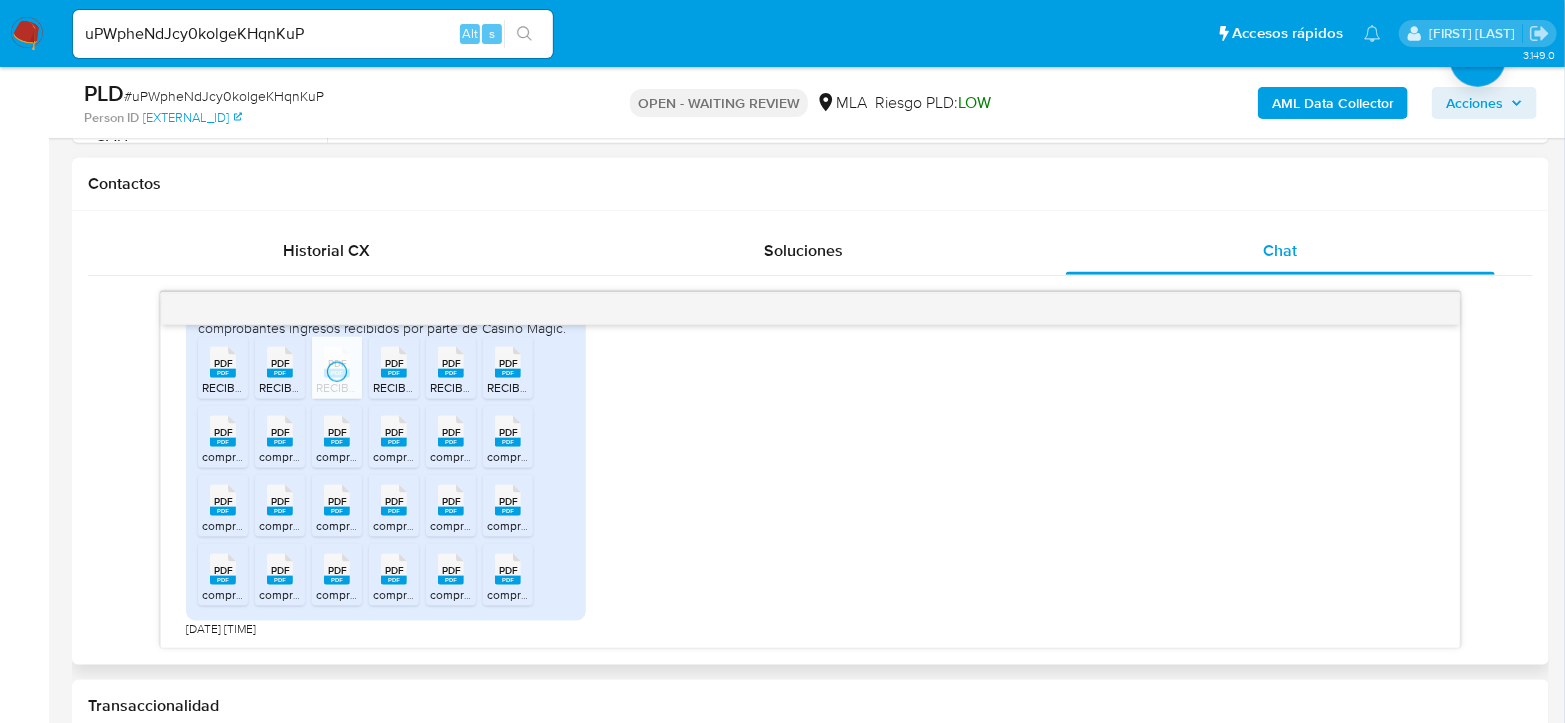 click on "PDF" 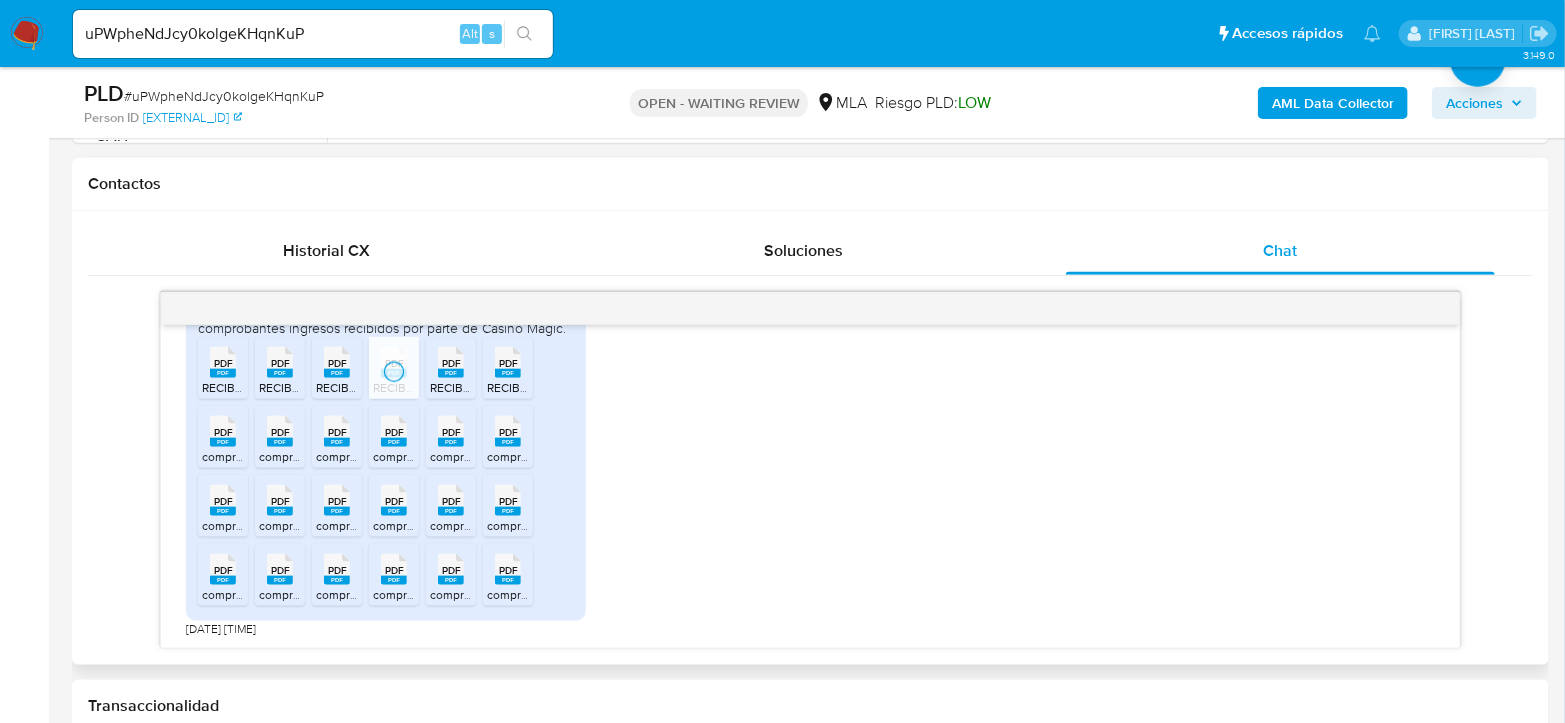 drag, startPoint x: 453, startPoint y: 381, endPoint x: 480, endPoint y: 390, distance: 28.460499 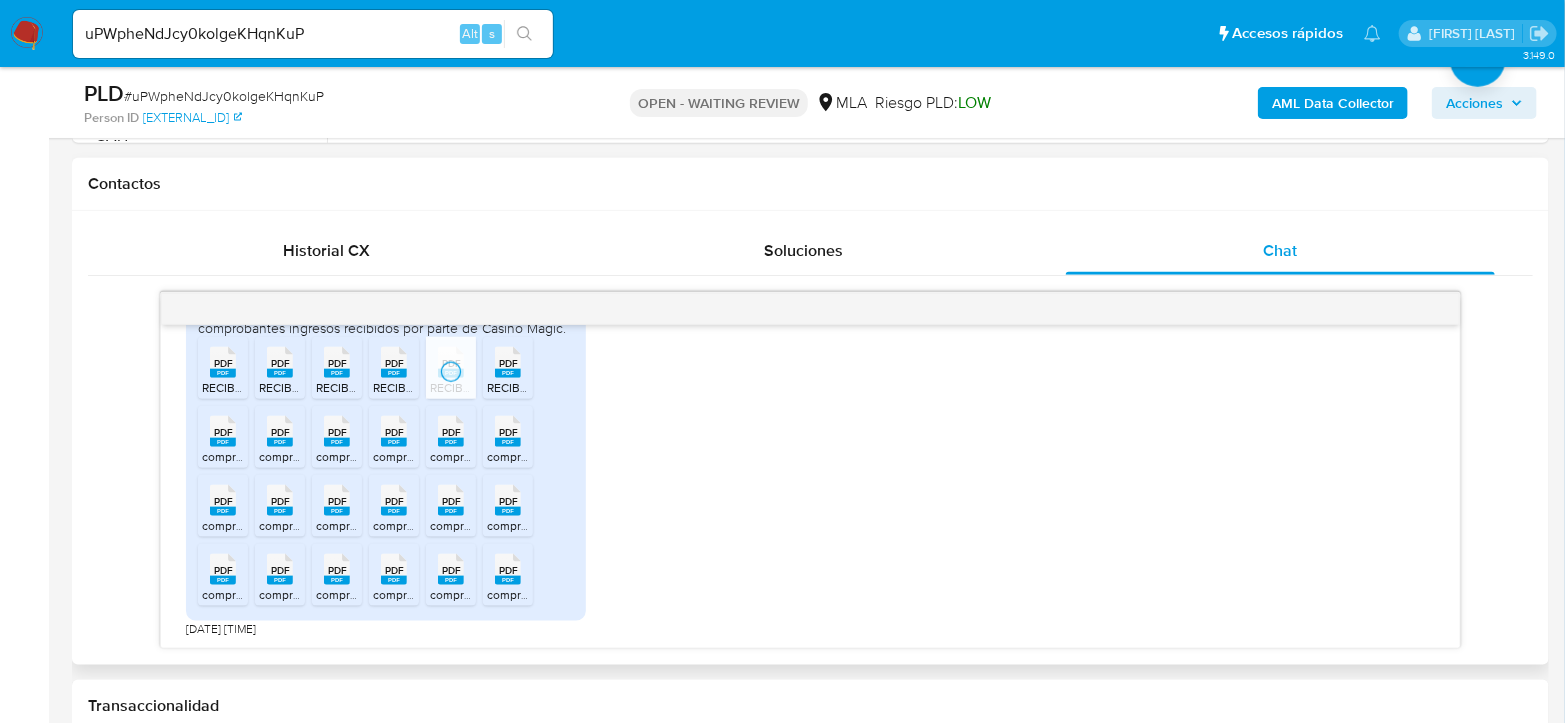 click on "PDF PDF RECIBO 1-1.pdf" at bounding box center [508, 368] 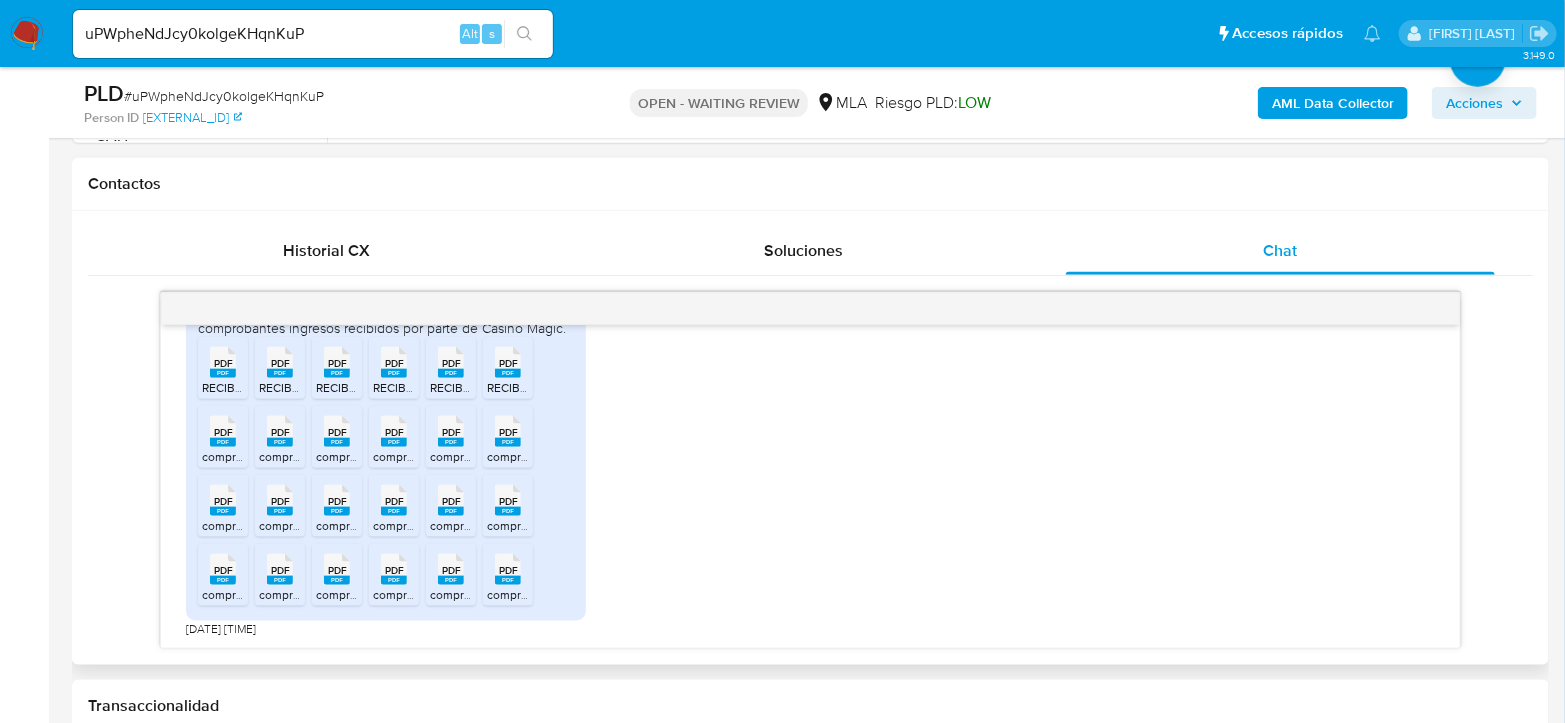 click 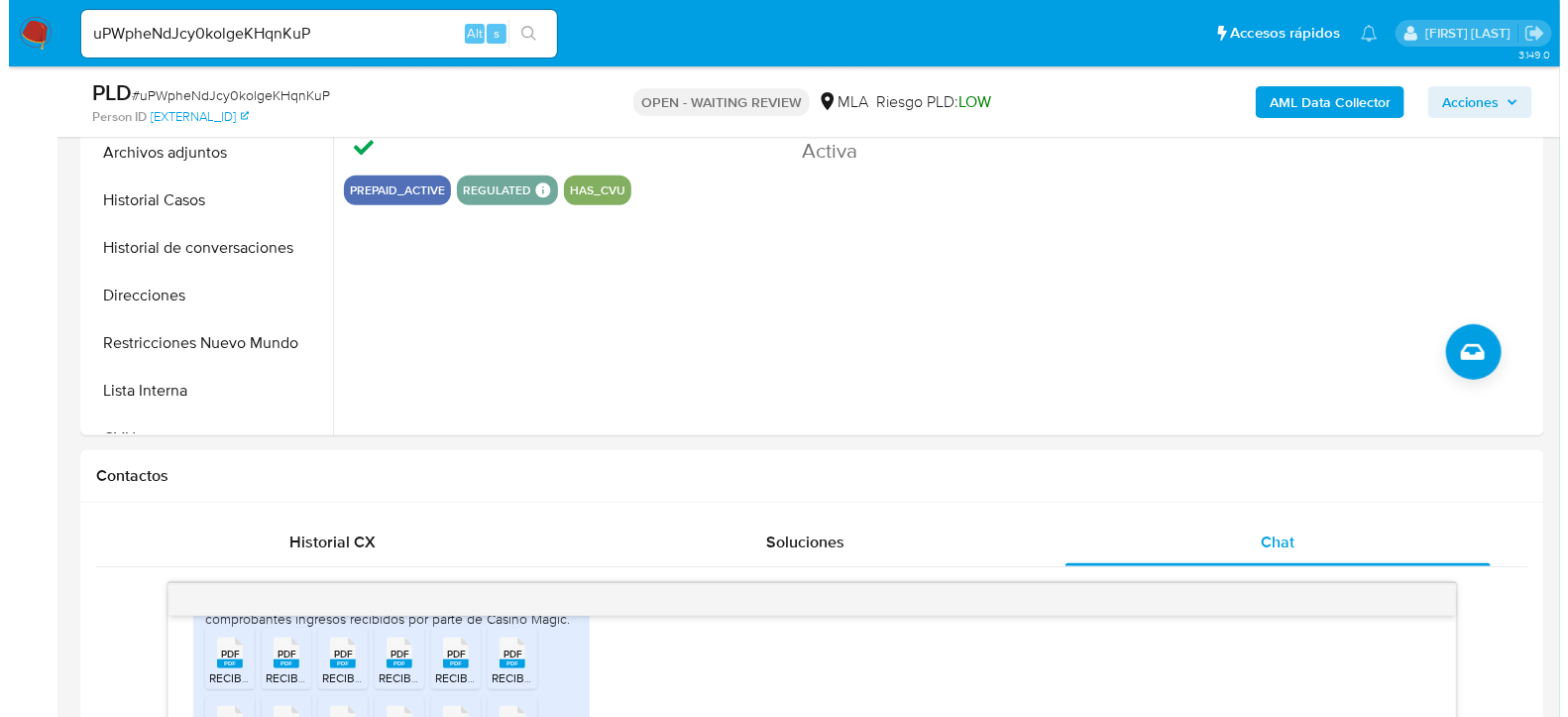 scroll, scrollTop: 440, scrollLeft: 0, axis: vertical 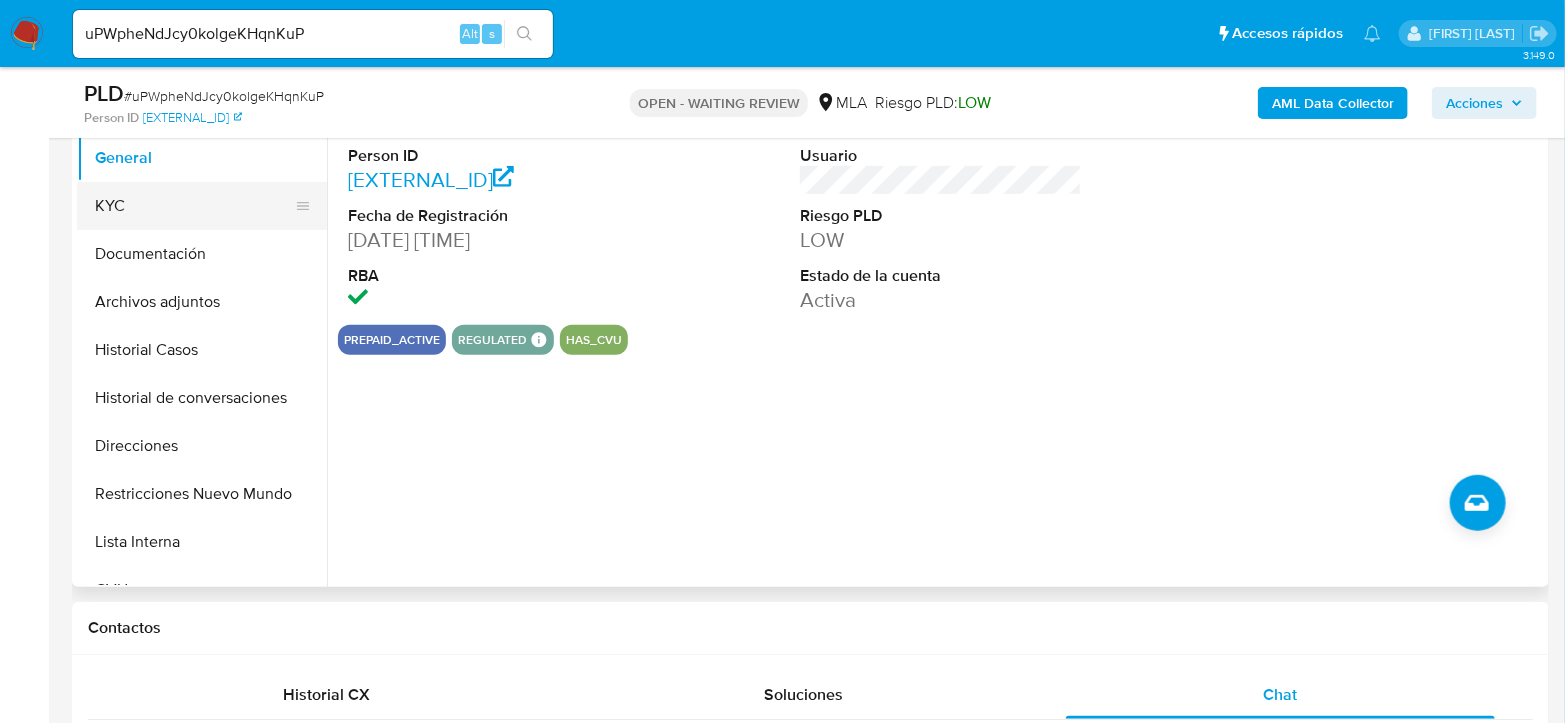click on "KYC" at bounding box center (194, 206) 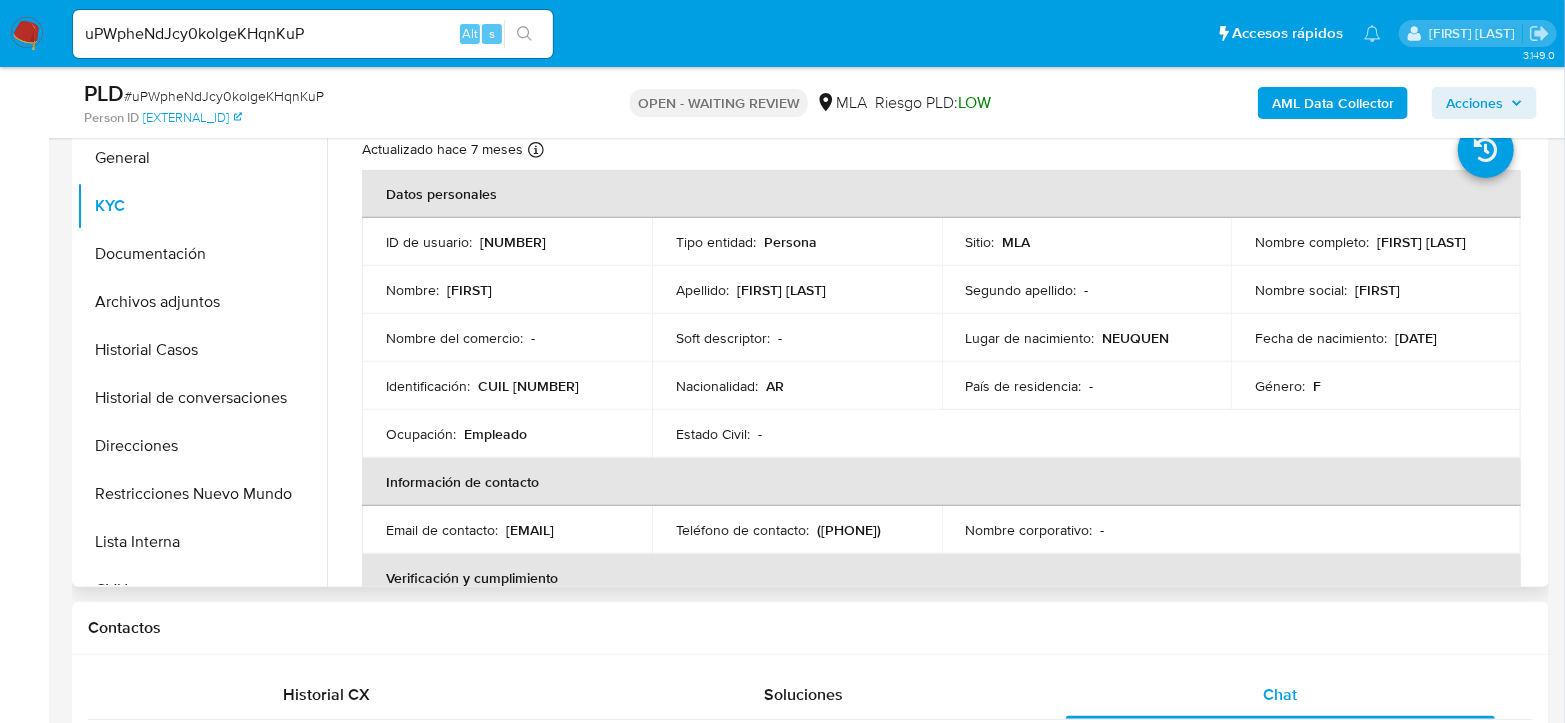drag, startPoint x: 1253, startPoint y: 253, endPoint x: 1411, endPoint y: 248, distance: 158.0791 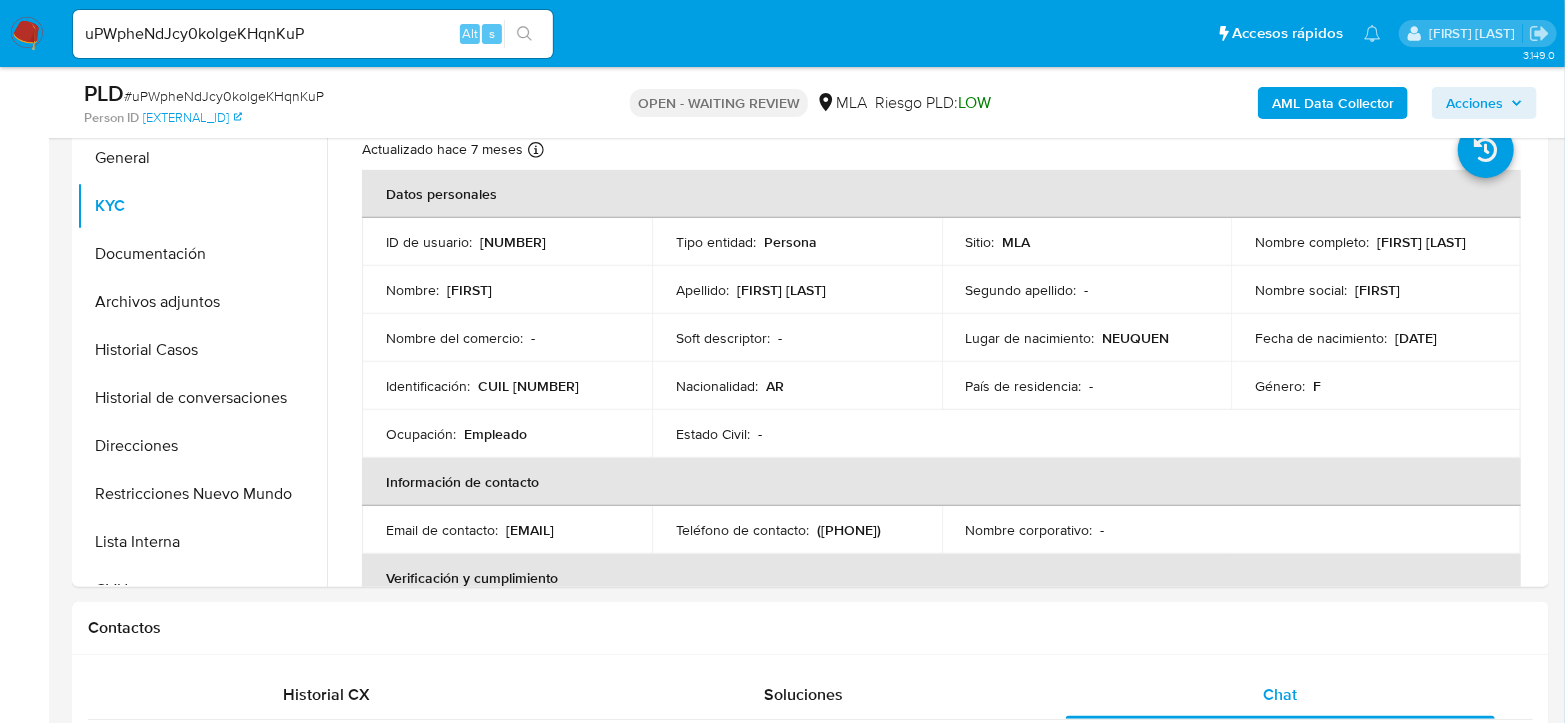 copy on "ovita Yolanda Pino" 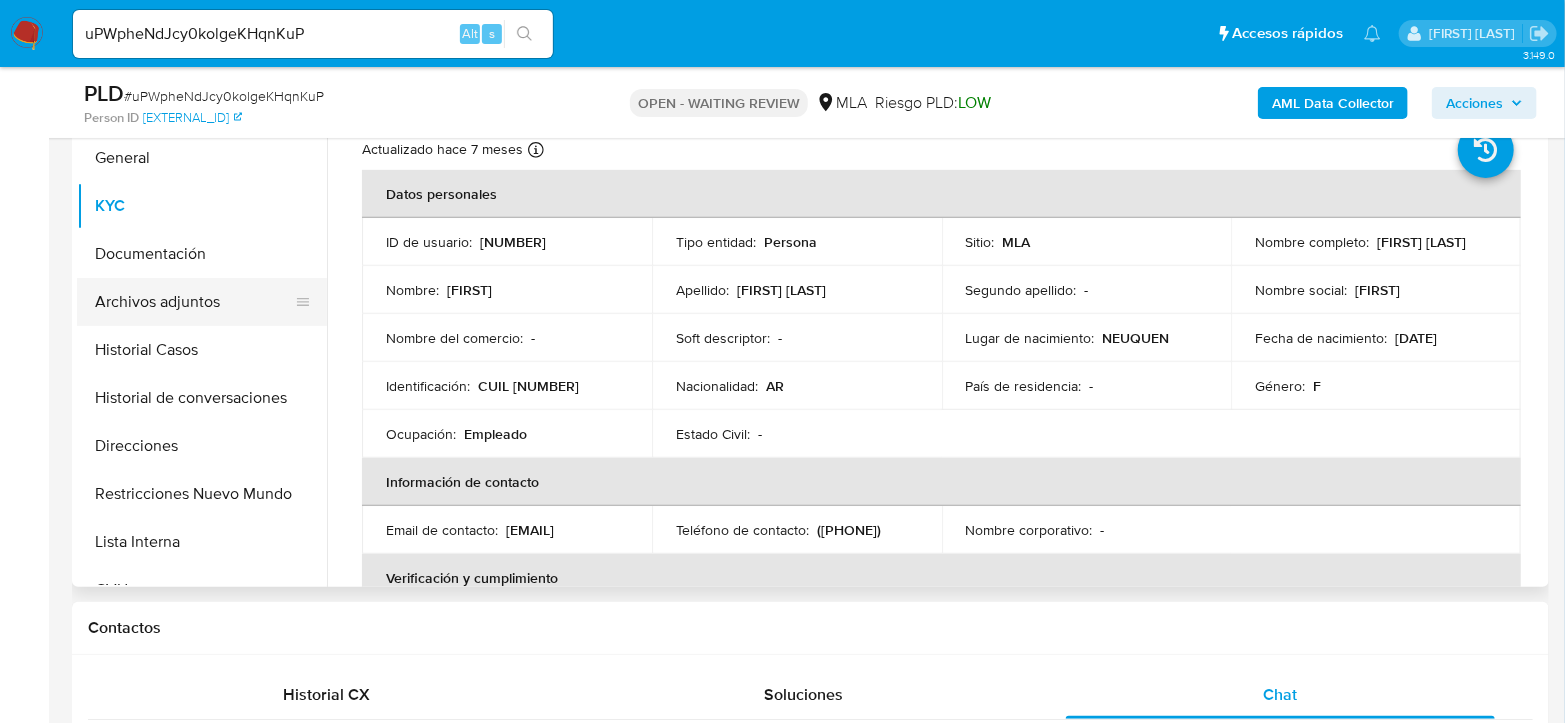 click on "Archivos adjuntos" at bounding box center (194, 302) 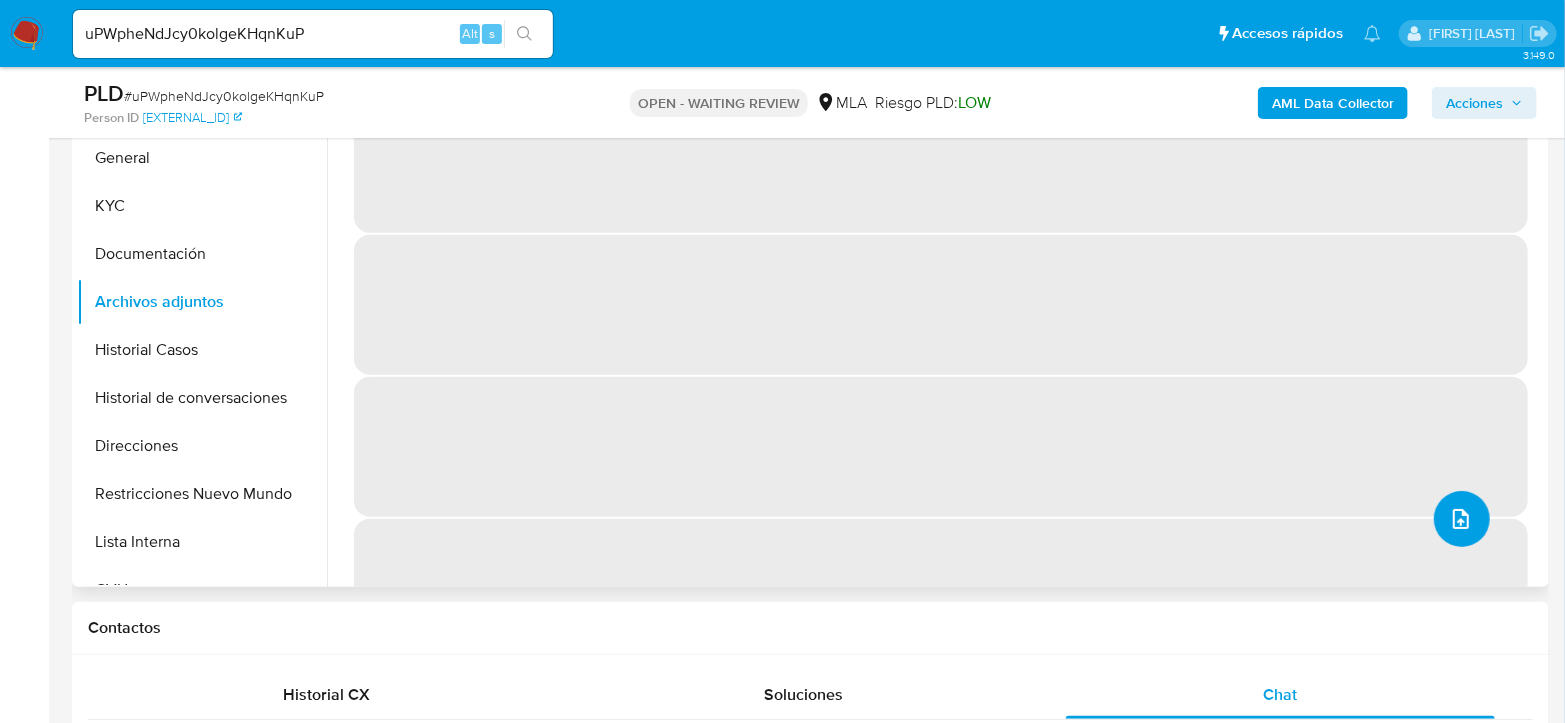 click 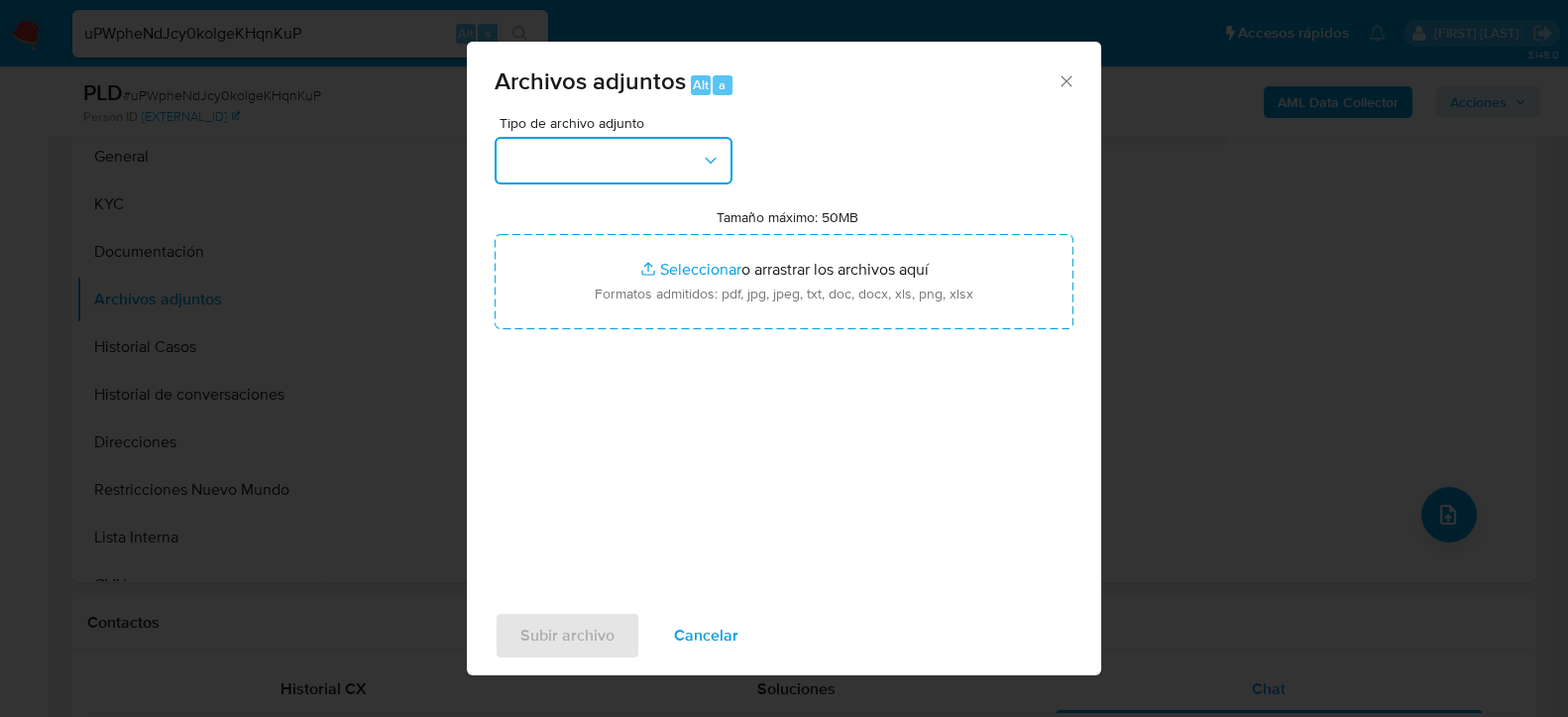 click at bounding box center [614, 161] 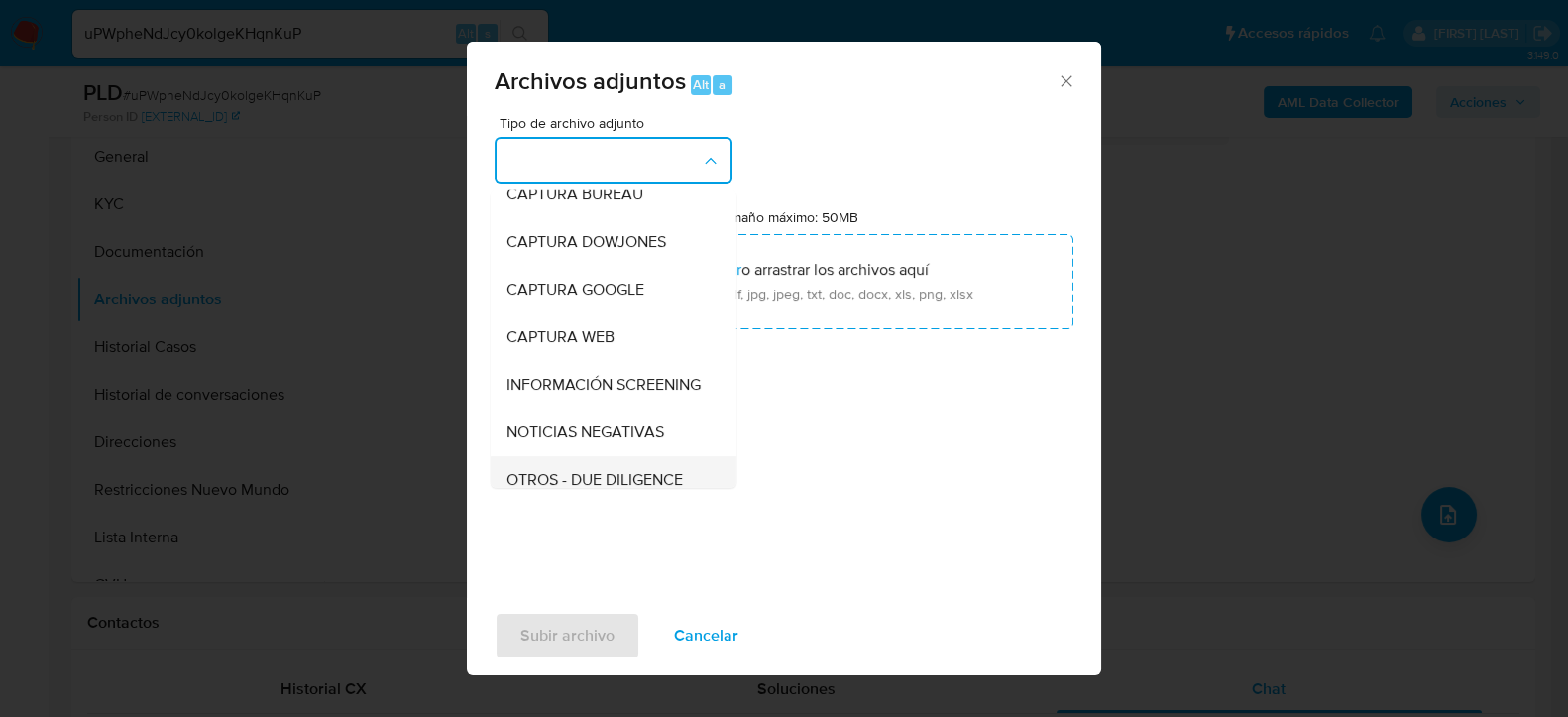 scroll, scrollTop: 220, scrollLeft: 0, axis: vertical 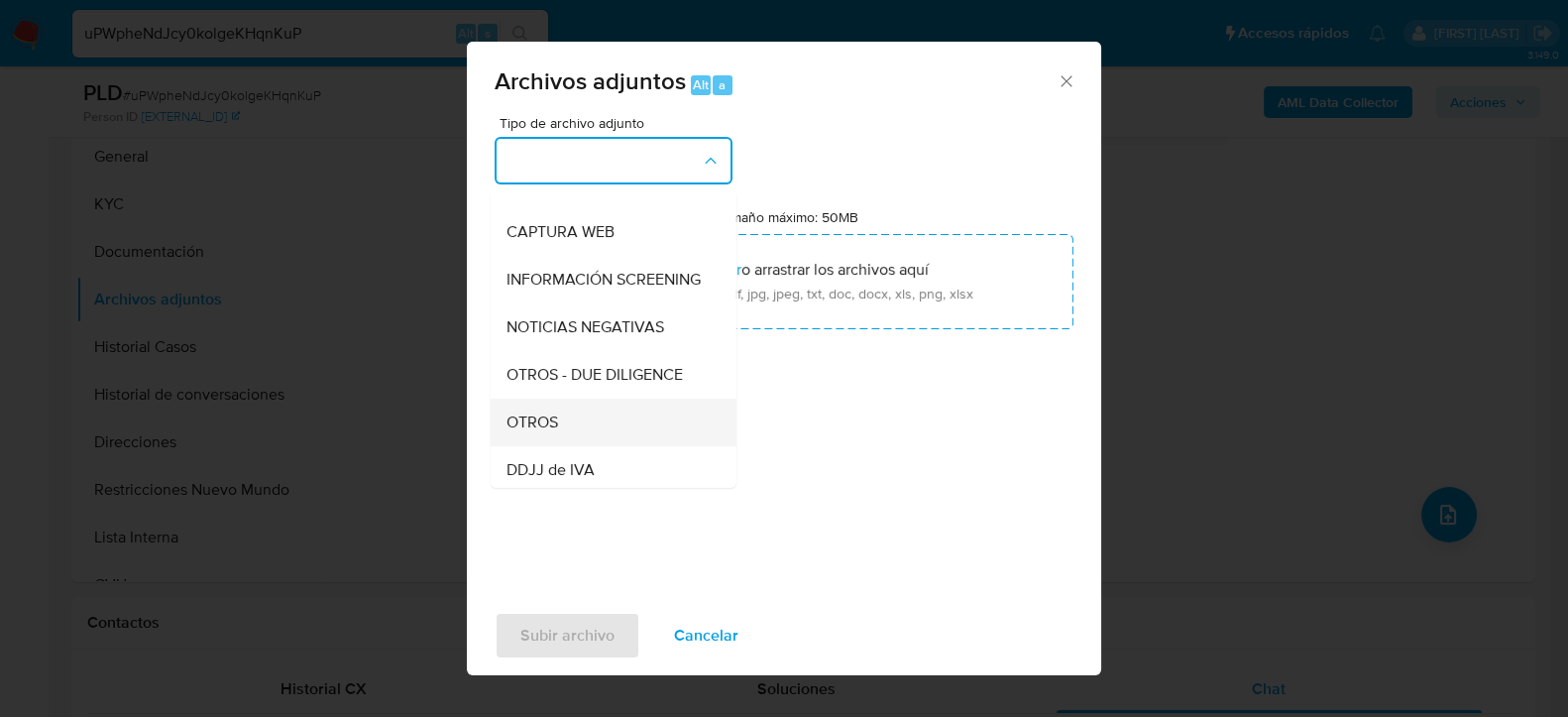 click on "OTROS" at bounding box center (608, 421) 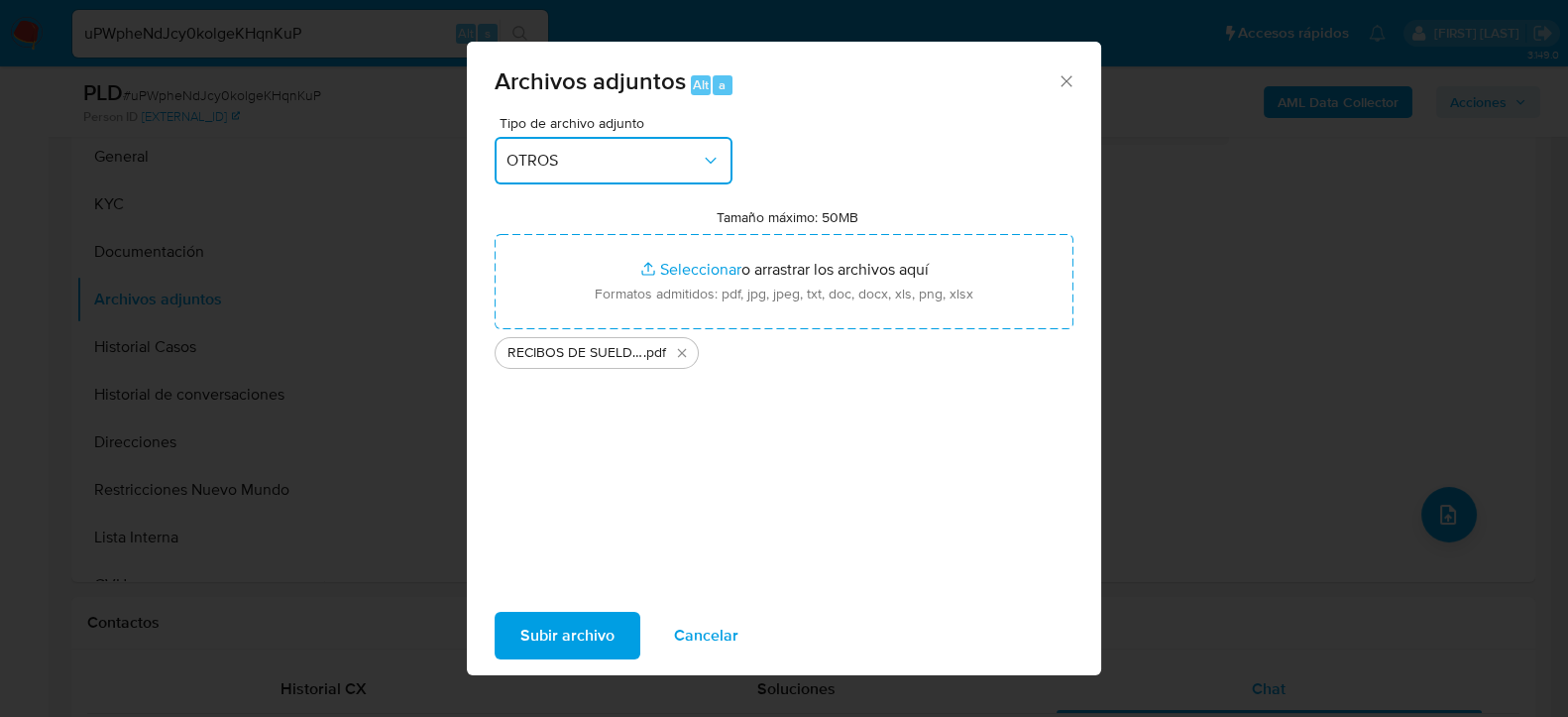 click on "OTROS" at bounding box center [604, 161] 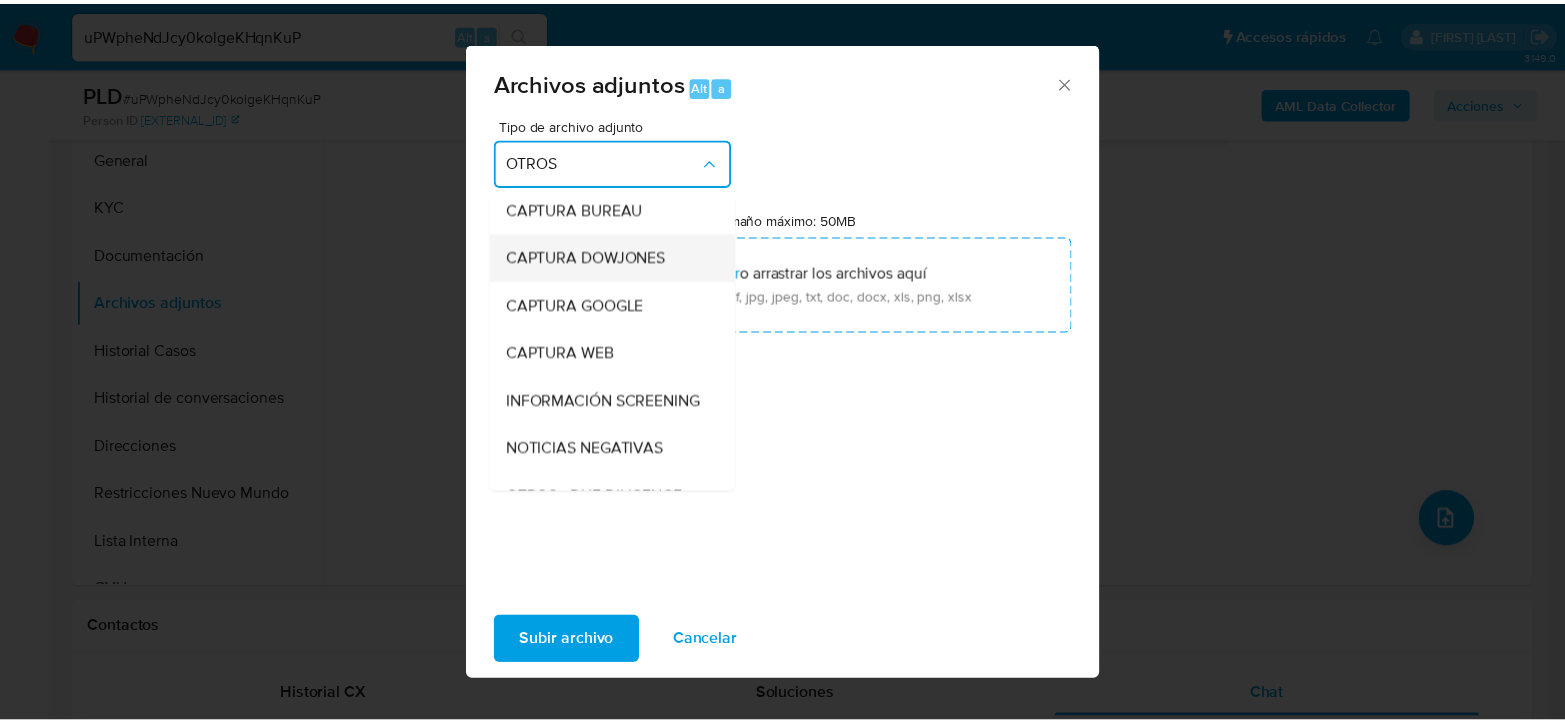 scroll, scrollTop: 0, scrollLeft: 0, axis: both 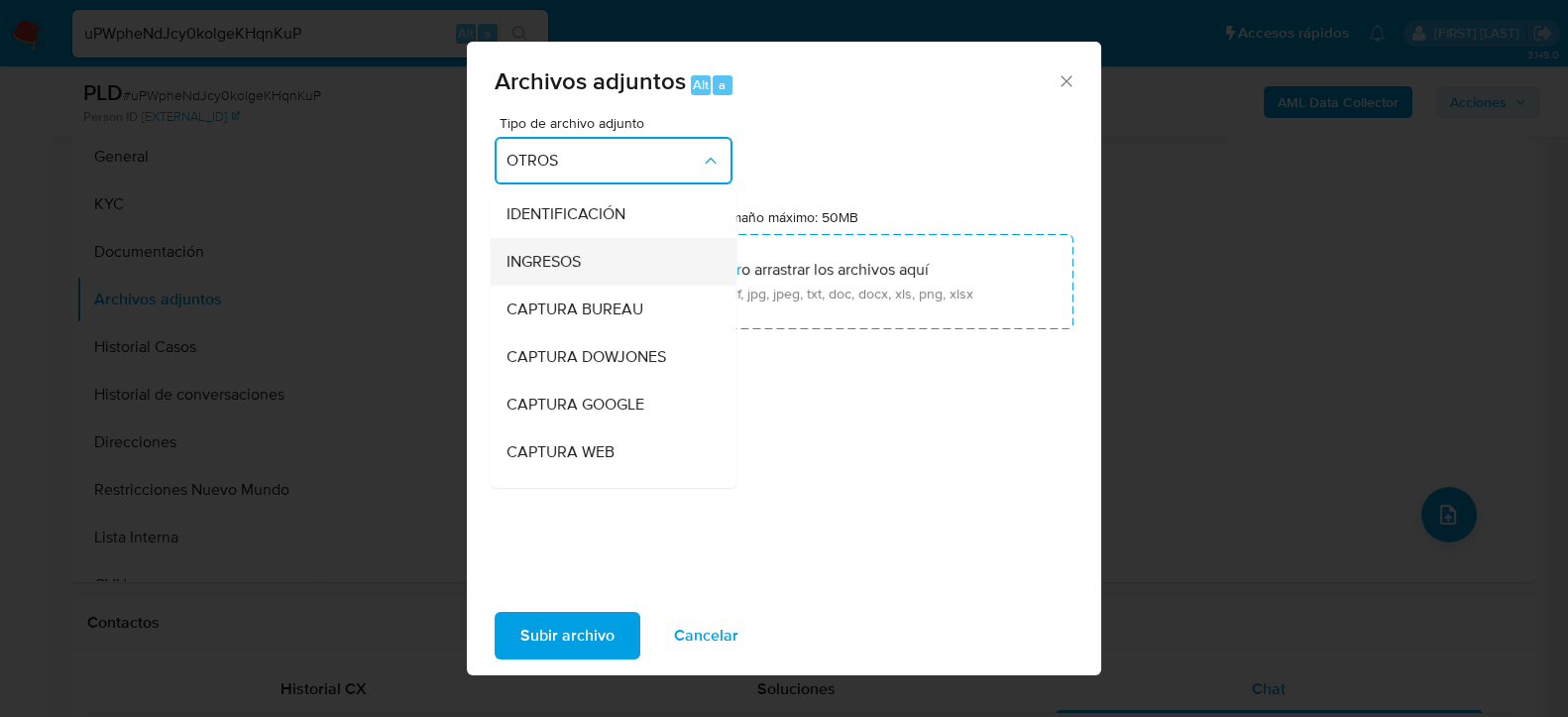 click on "INGRESOS" at bounding box center (608, 261) 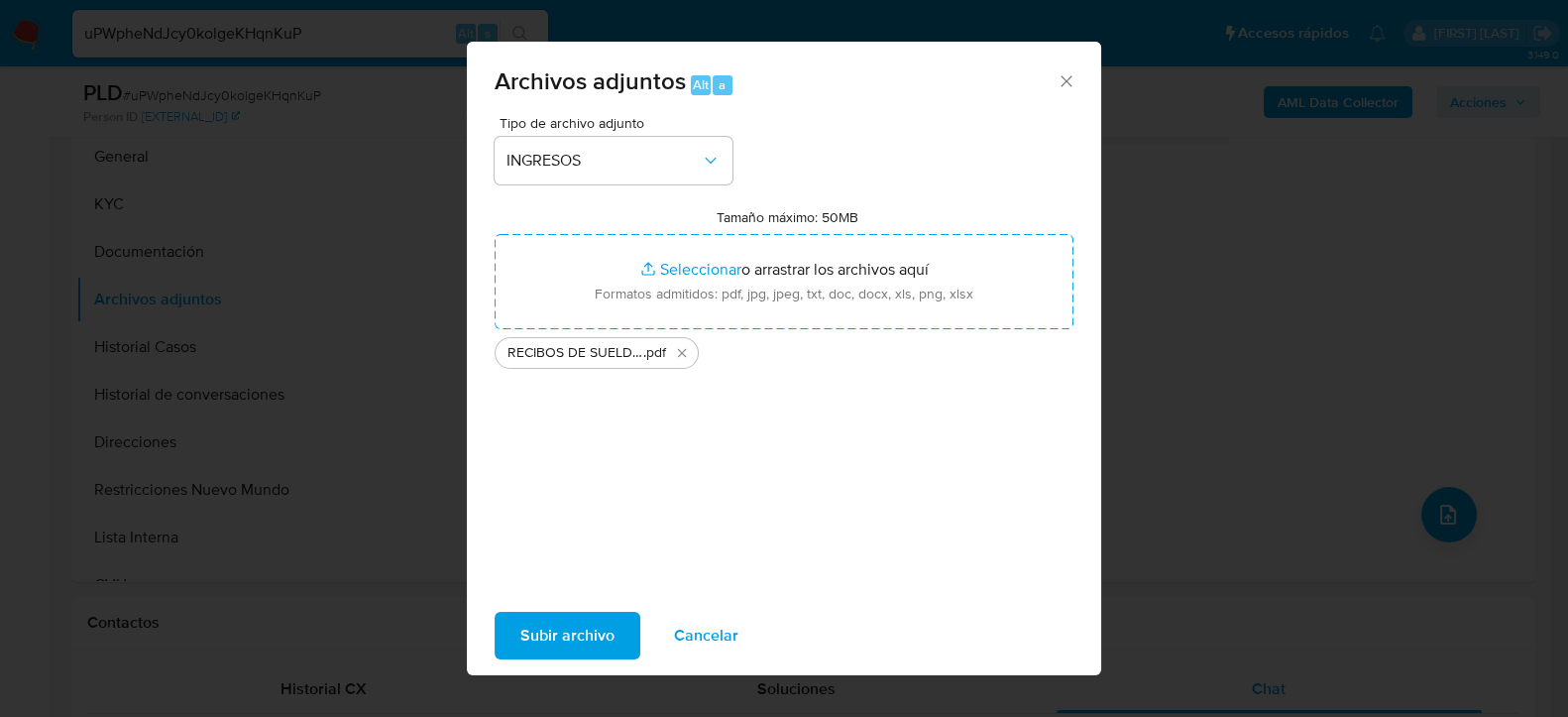 click on "Subir archivo" at bounding box center [567, 636] 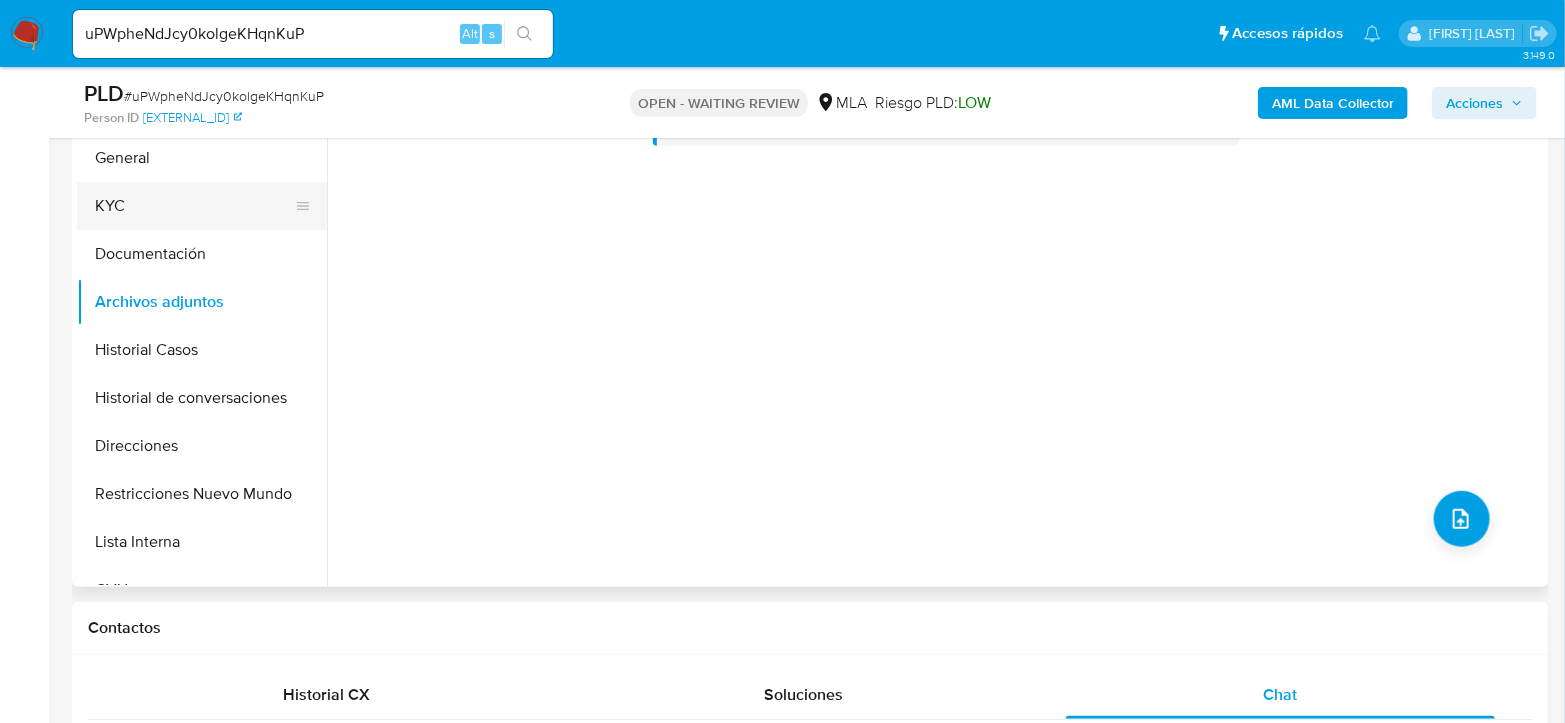 click on "KYC" at bounding box center [194, 206] 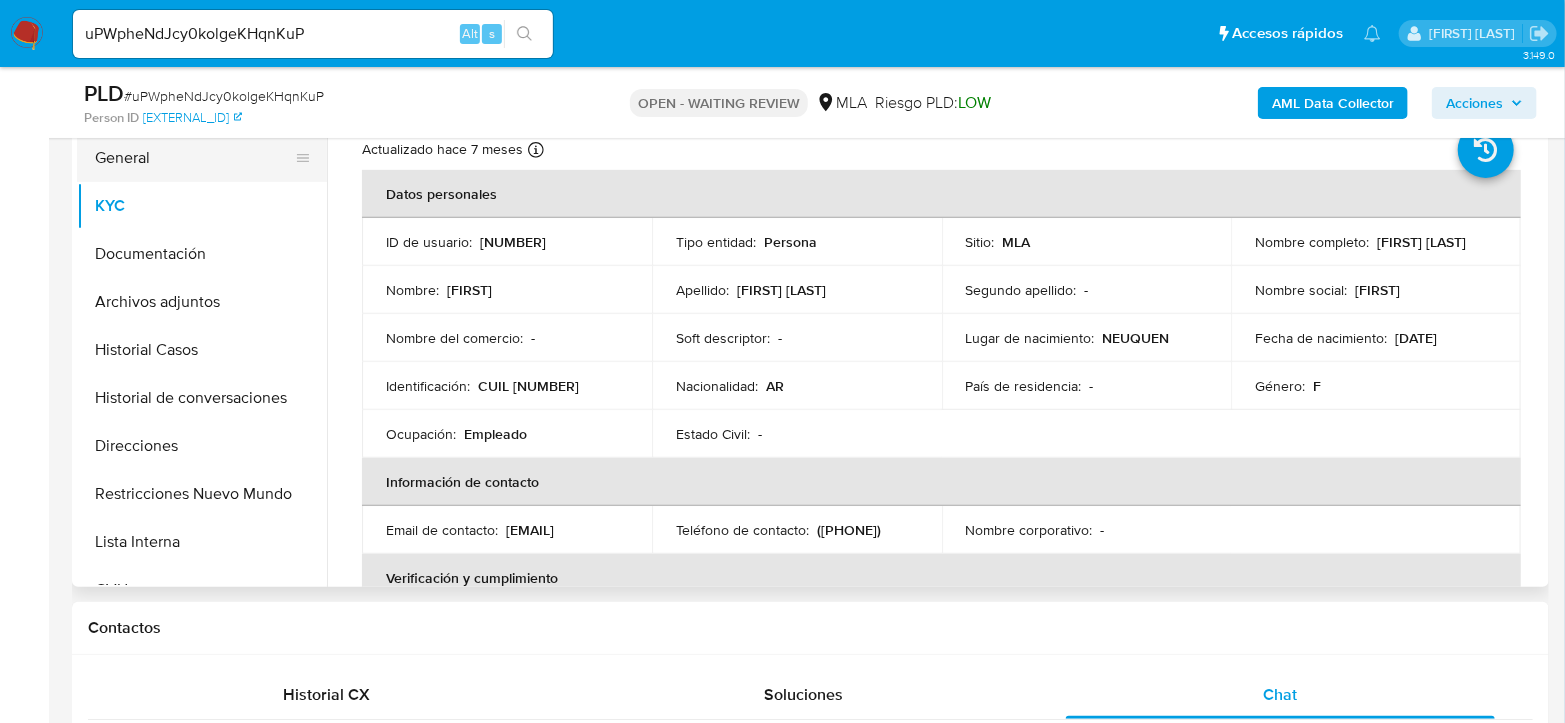 click on "General" at bounding box center [194, 158] 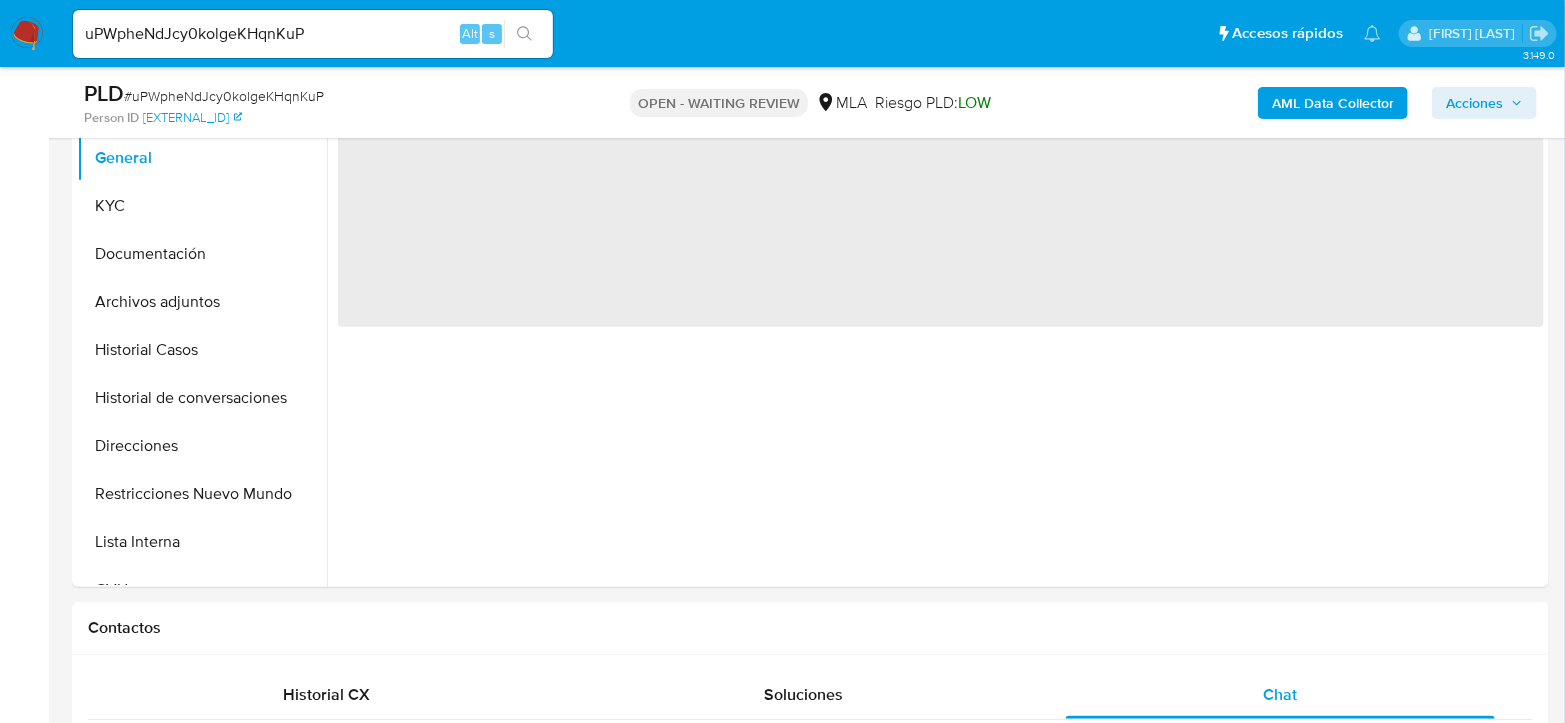 click on "# uPWpheNdJcy0kolgeKHqnKuP" at bounding box center (224, 96) 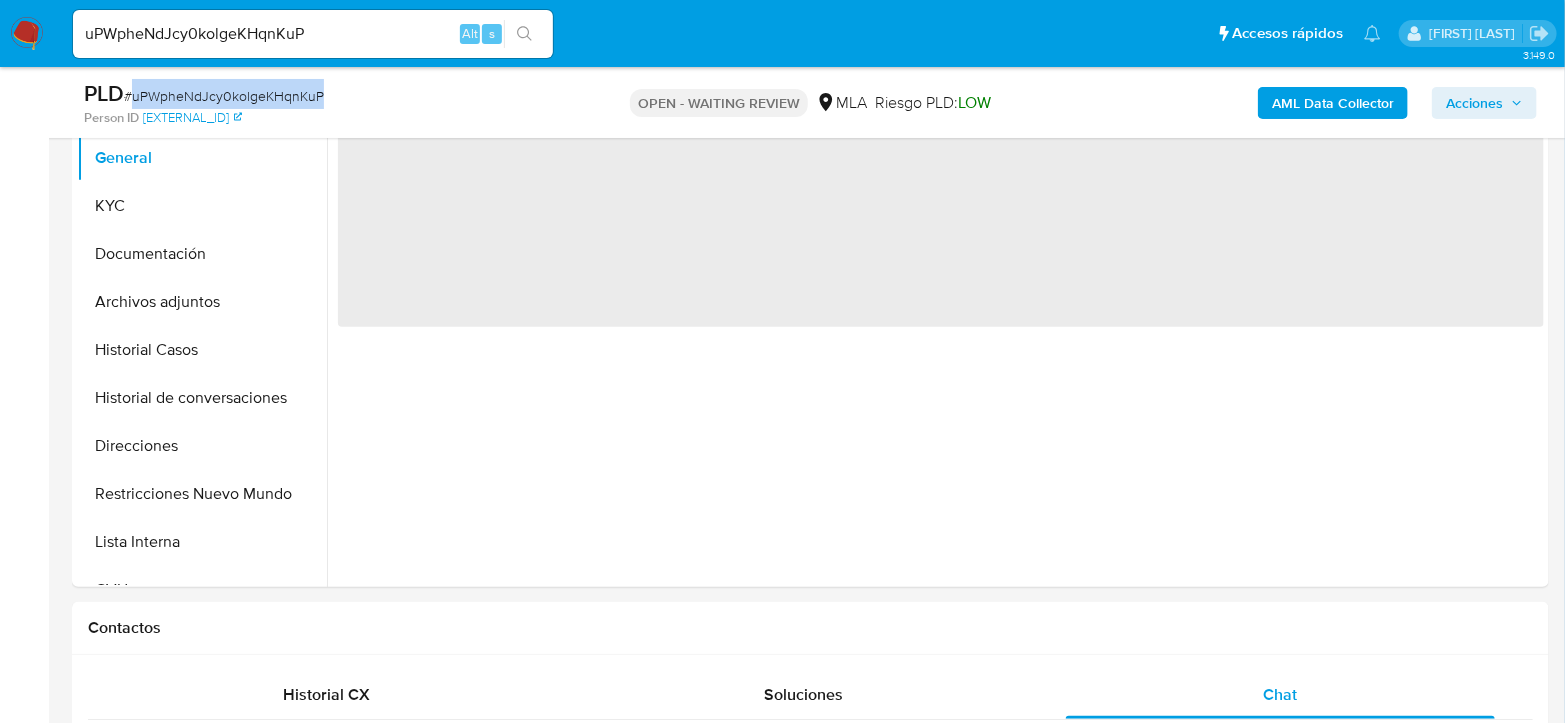 click on "# uPWpheNdJcy0kolgeKHqnKuP" at bounding box center [224, 96] 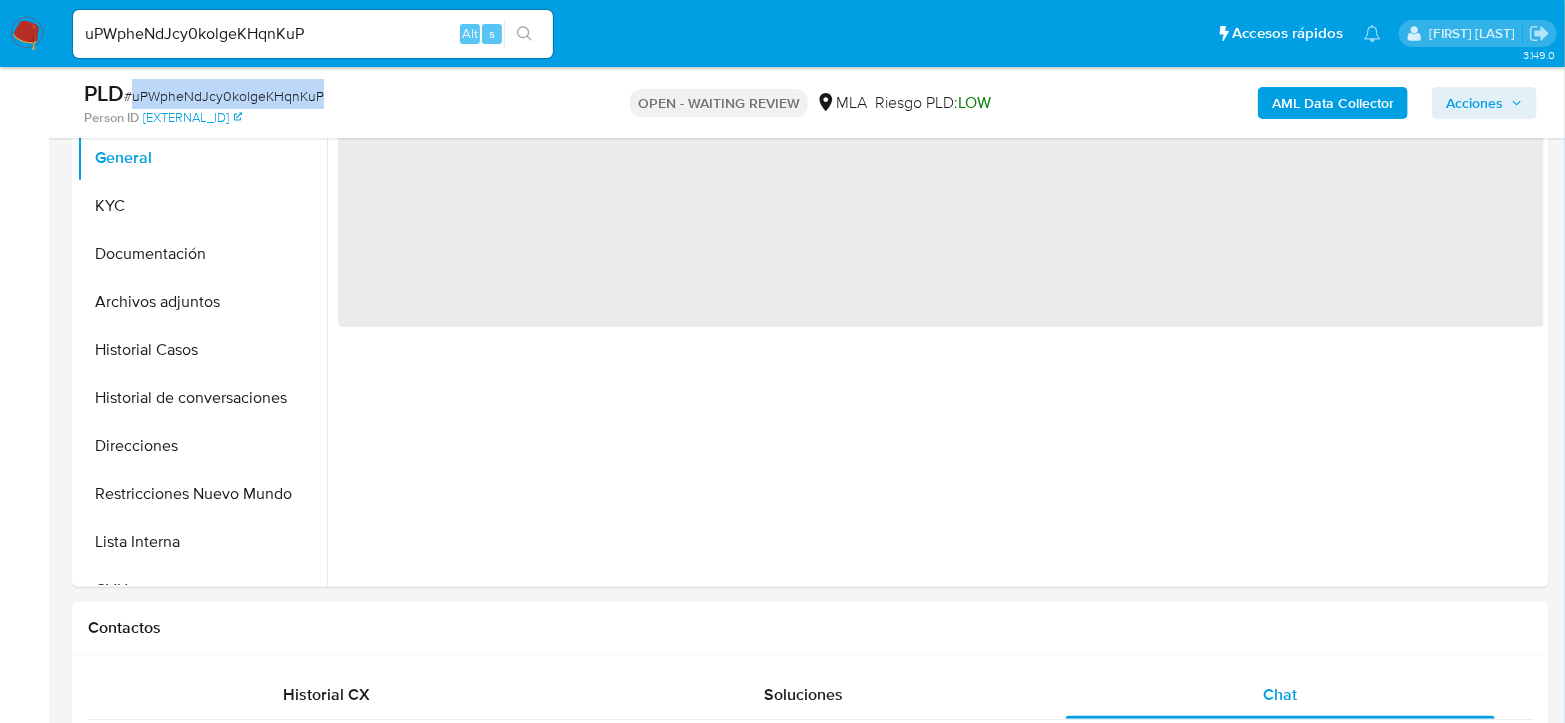 copy on "uPWpheNdJcy0kolgeKHqnKuP" 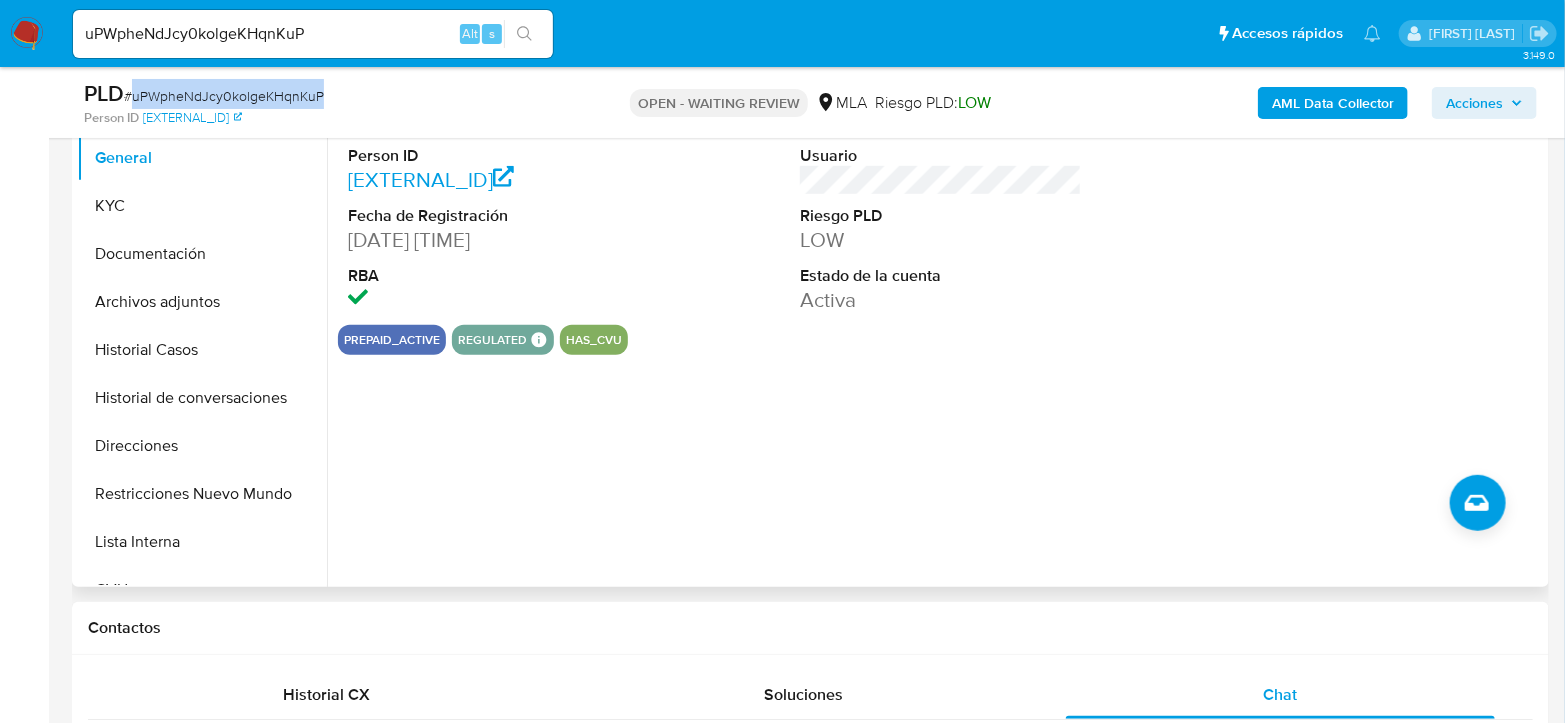 scroll, scrollTop: 333, scrollLeft: 0, axis: vertical 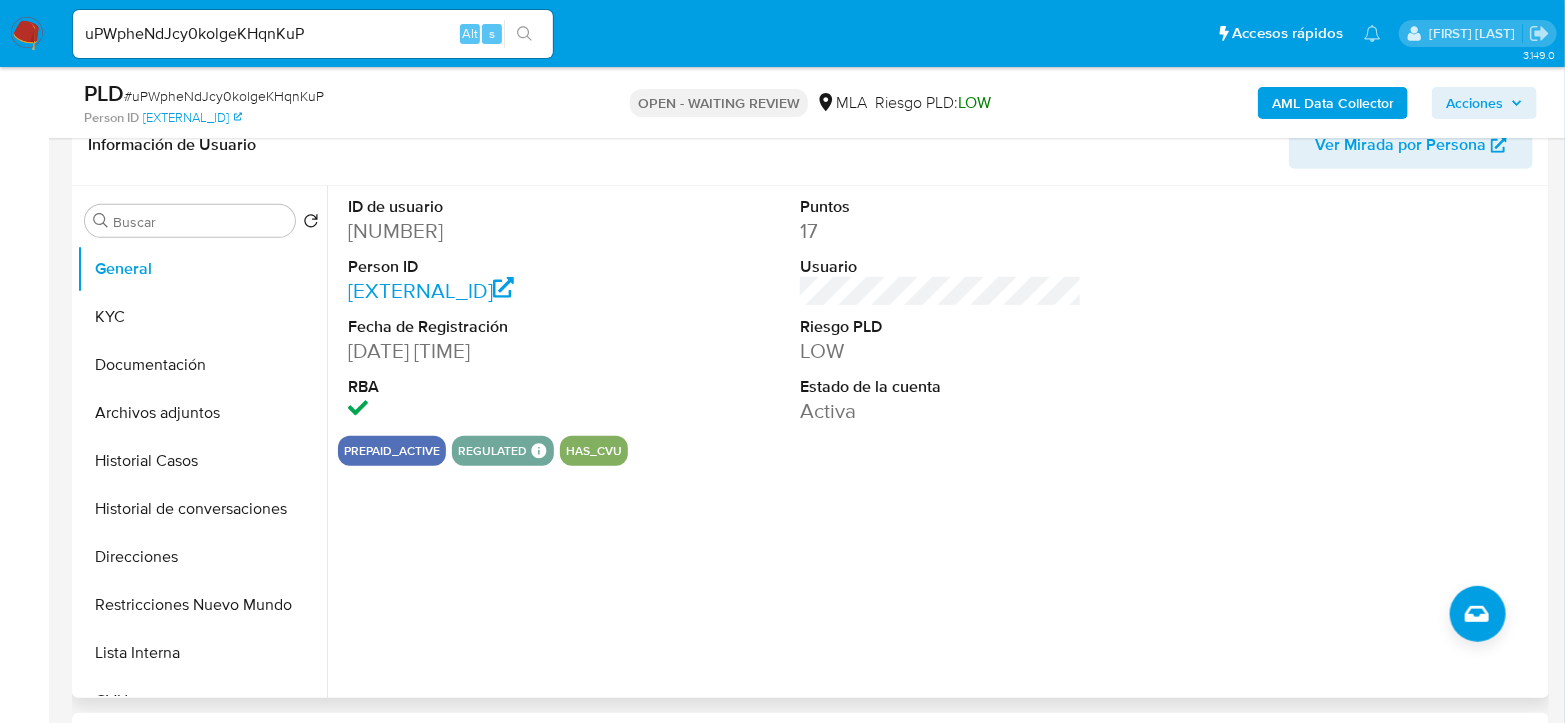 click on "209705376" at bounding box center (489, 231) 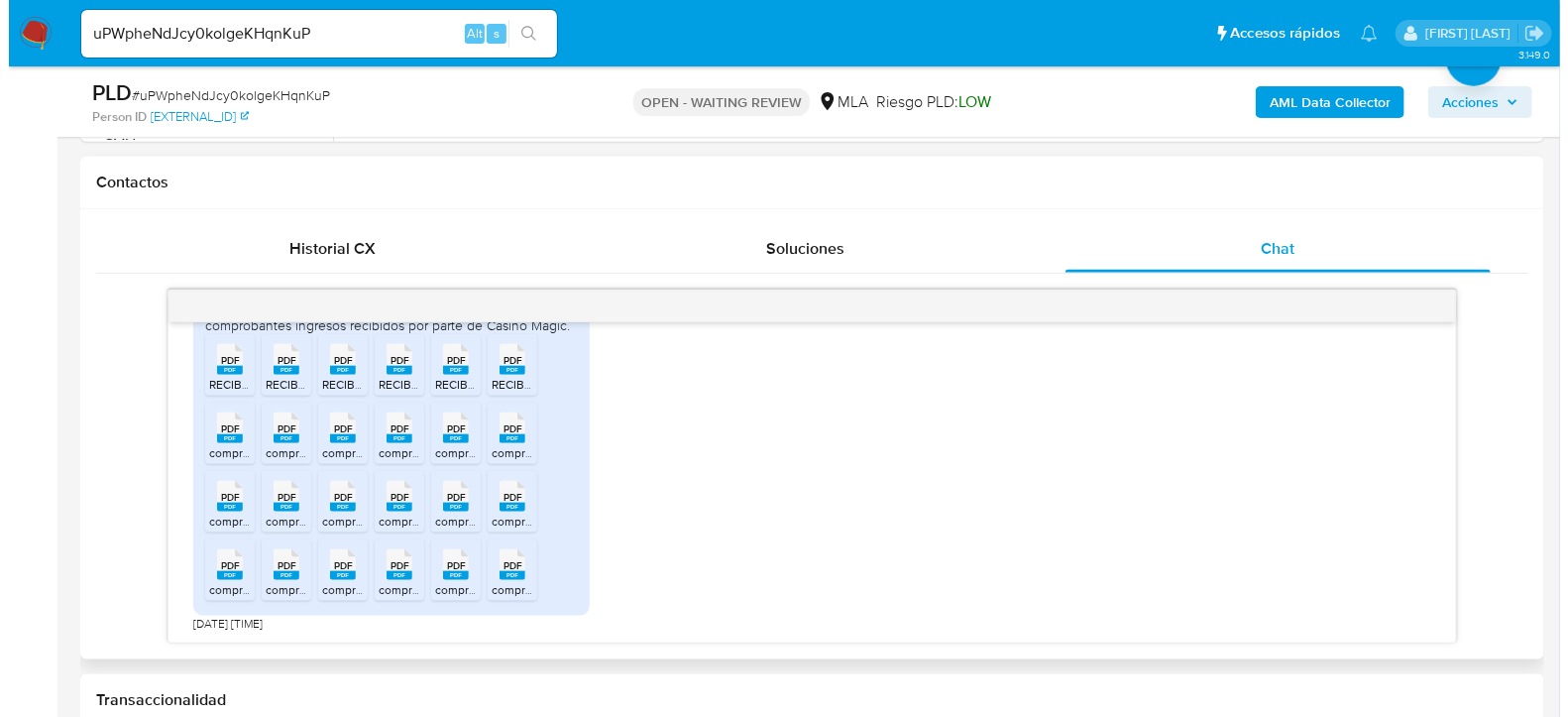 scroll, scrollTop: 881, scrollLeft: 0, axis: vertical 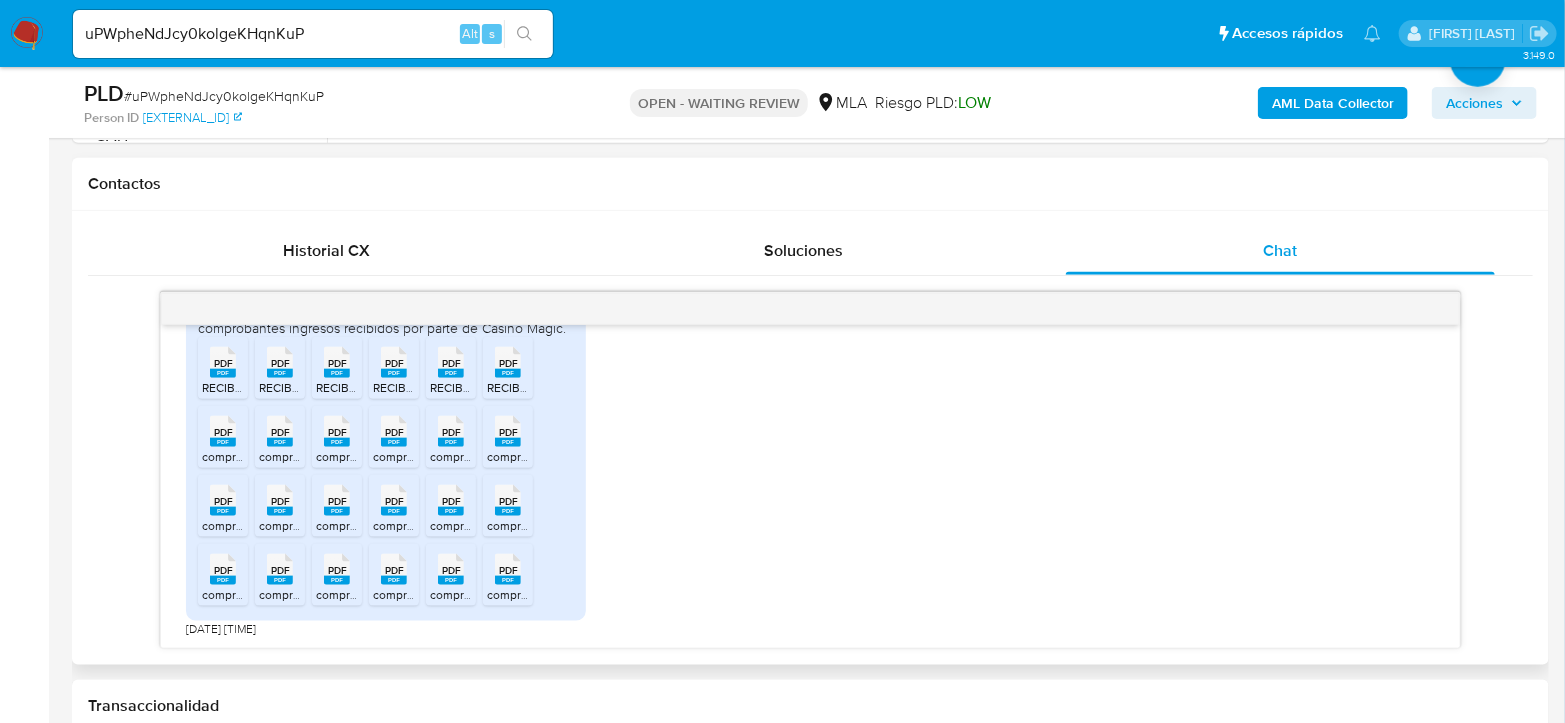 click 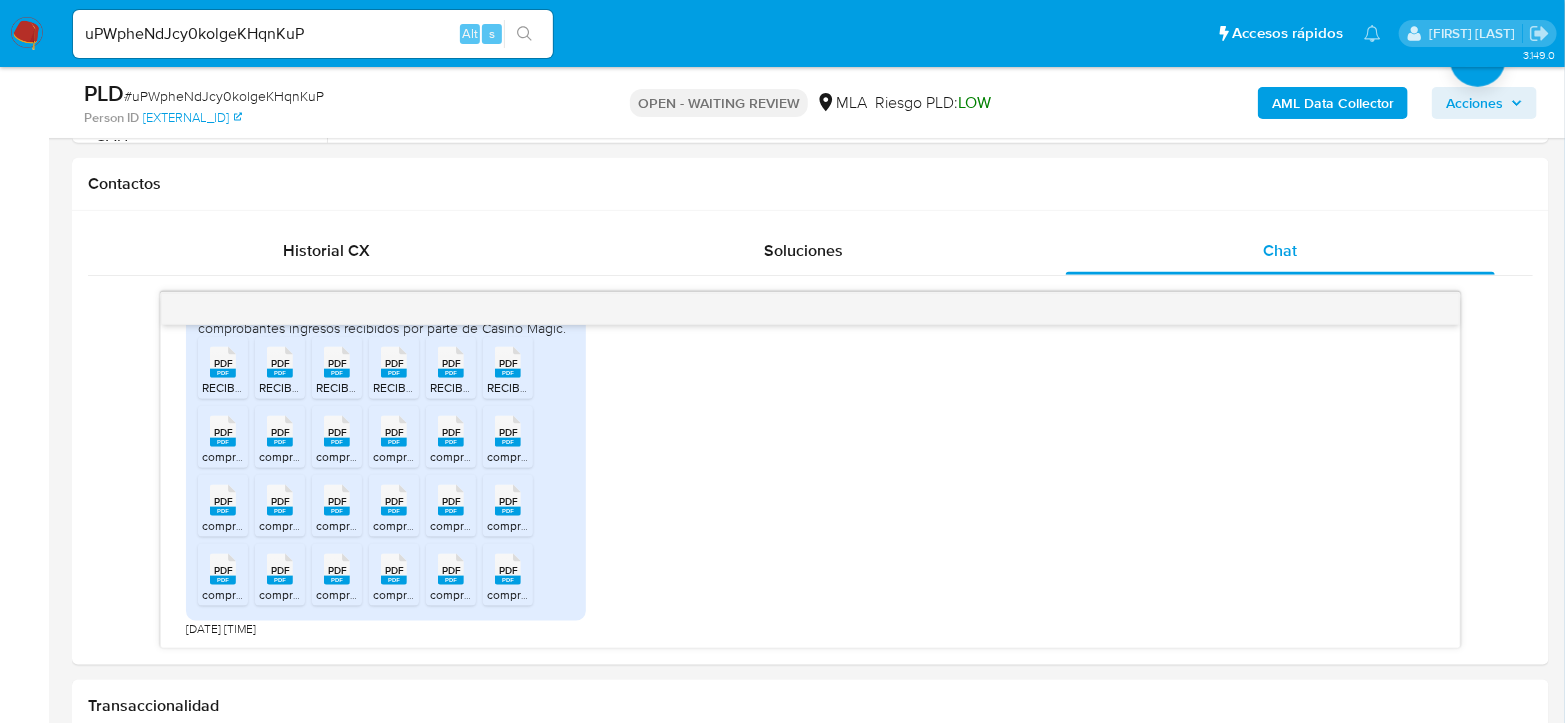 click on "AML Data Collector" at bounding box center [1333, 103] 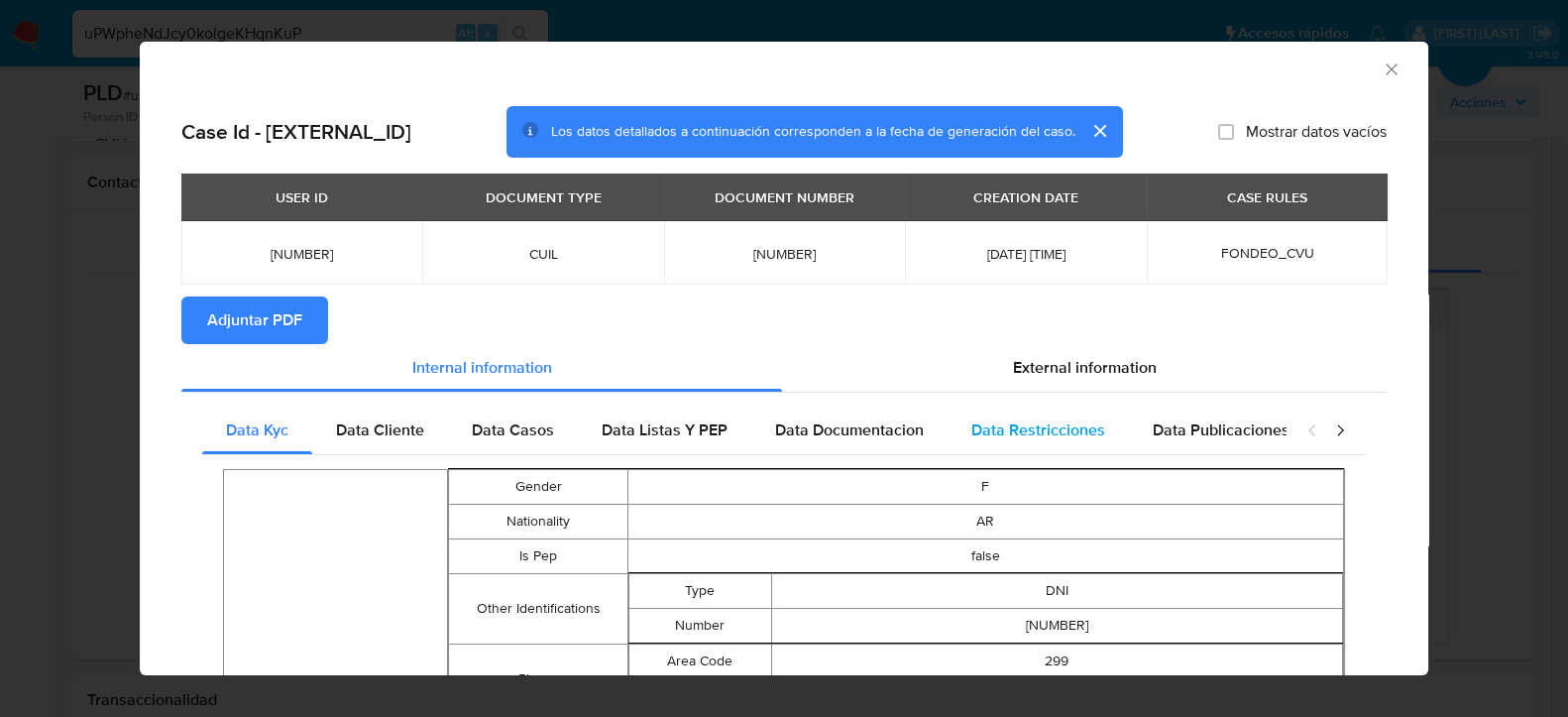 click on "Data Restricciones" at bounding box center (1038, 429) 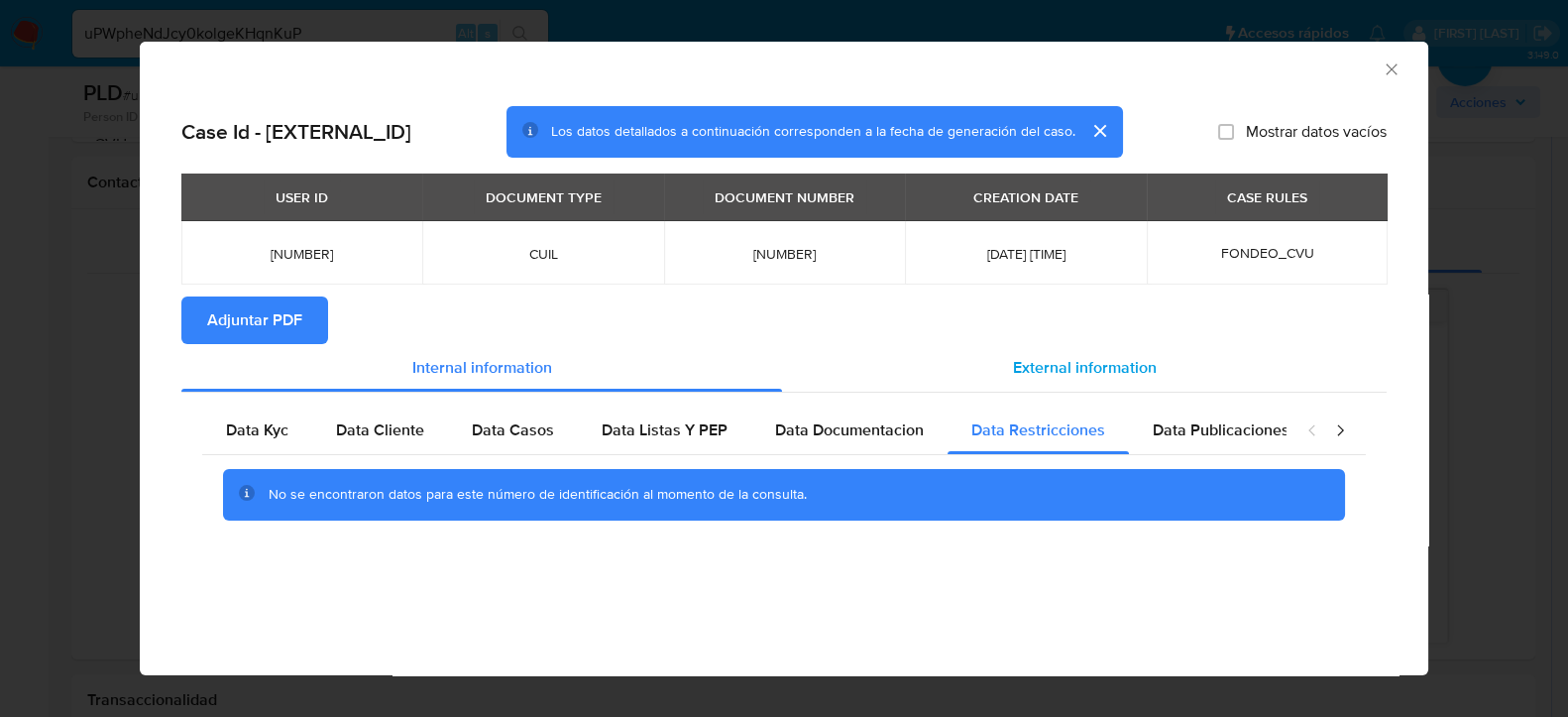 click on "External information" at bounding box center [1084, 368] 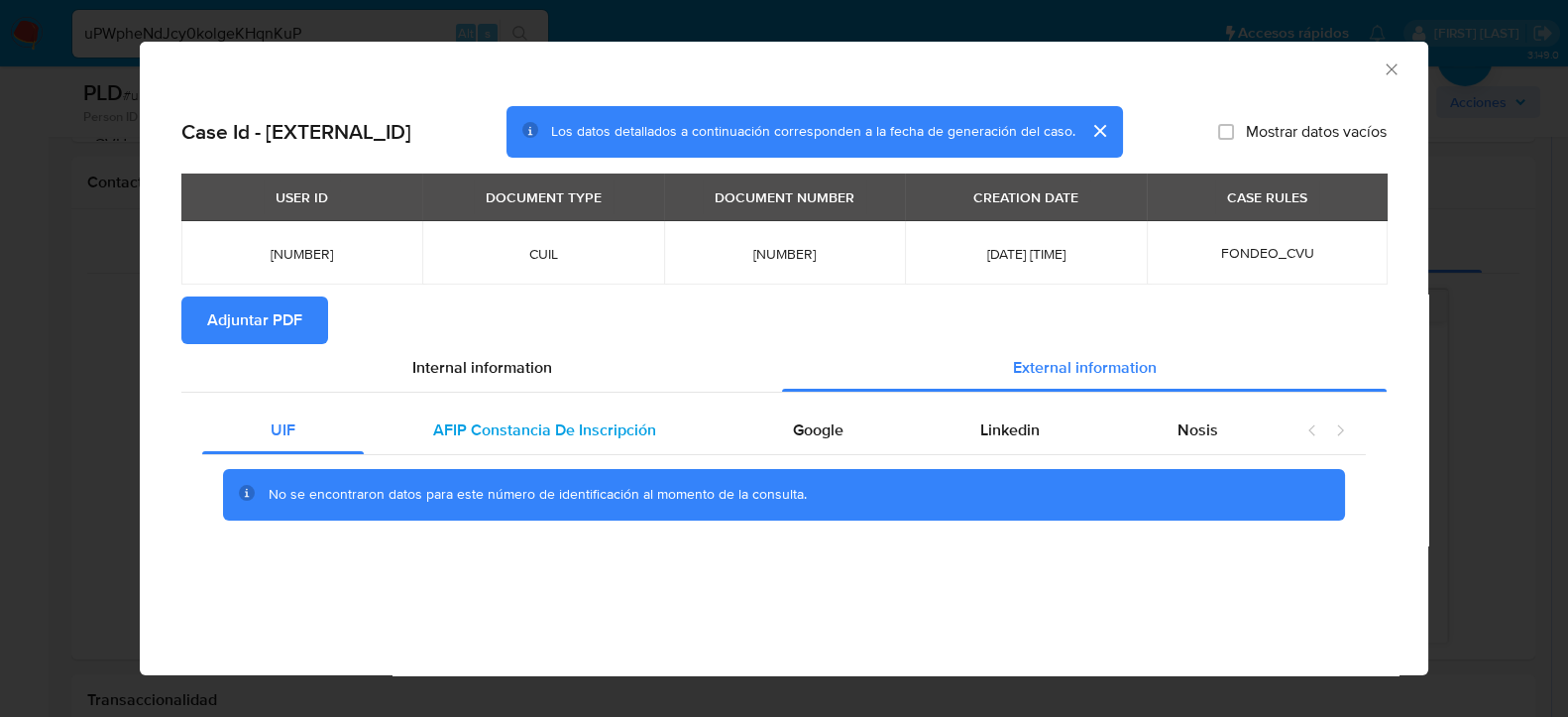 click on "AFIP Constancia De Inscripción" at bounding box center (544, 429) 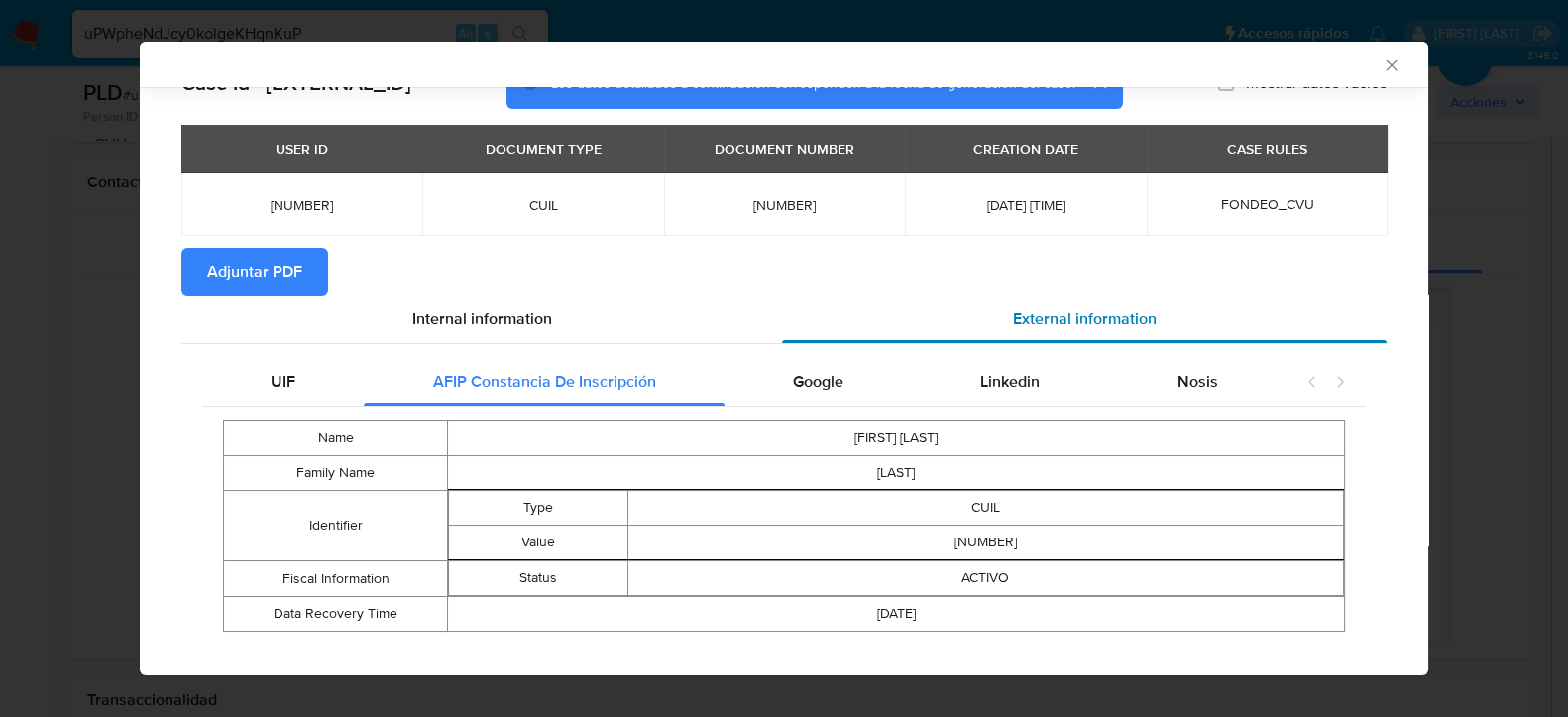 scroll, scrollTop: 71, scrollLeft: 0, axis: vertical 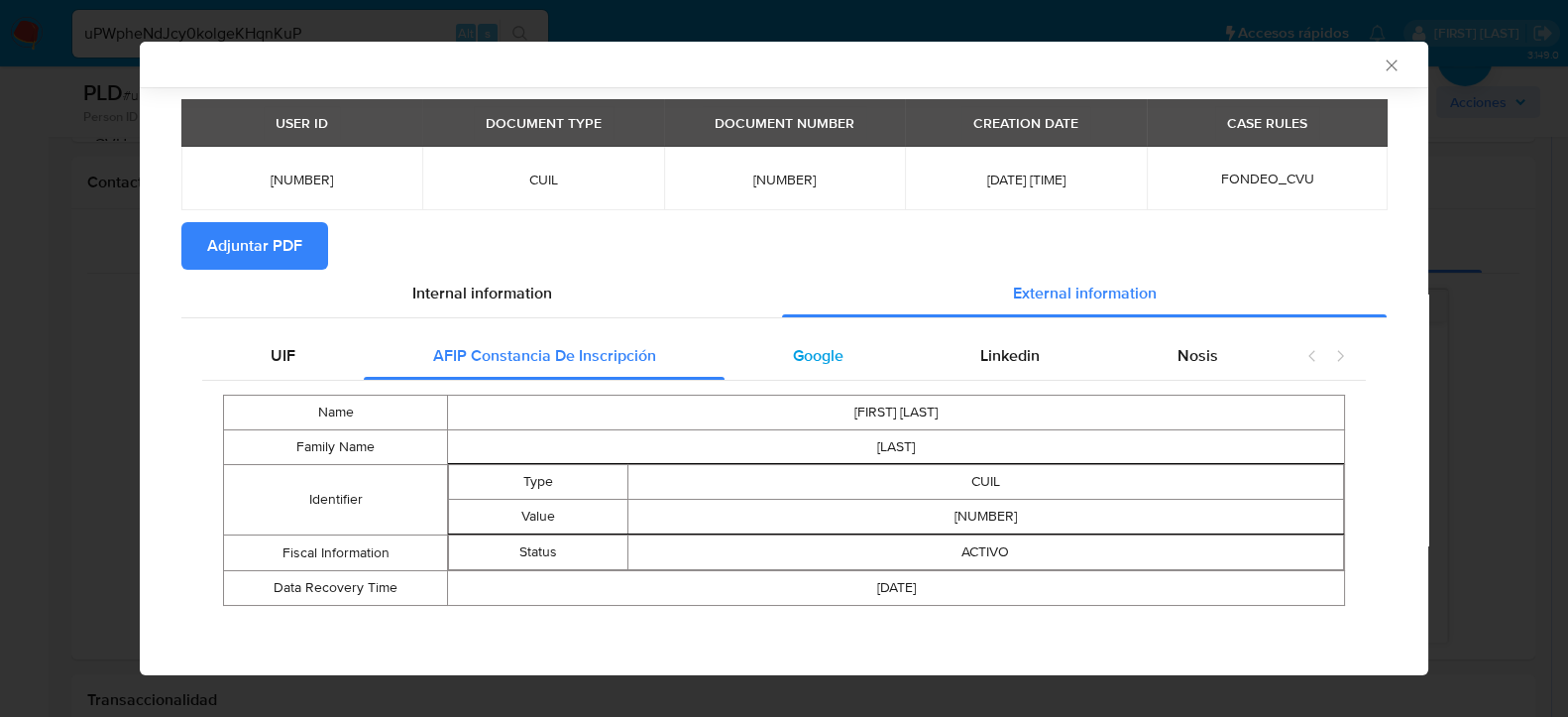 click on "Google" at bounding box center (818, 356) 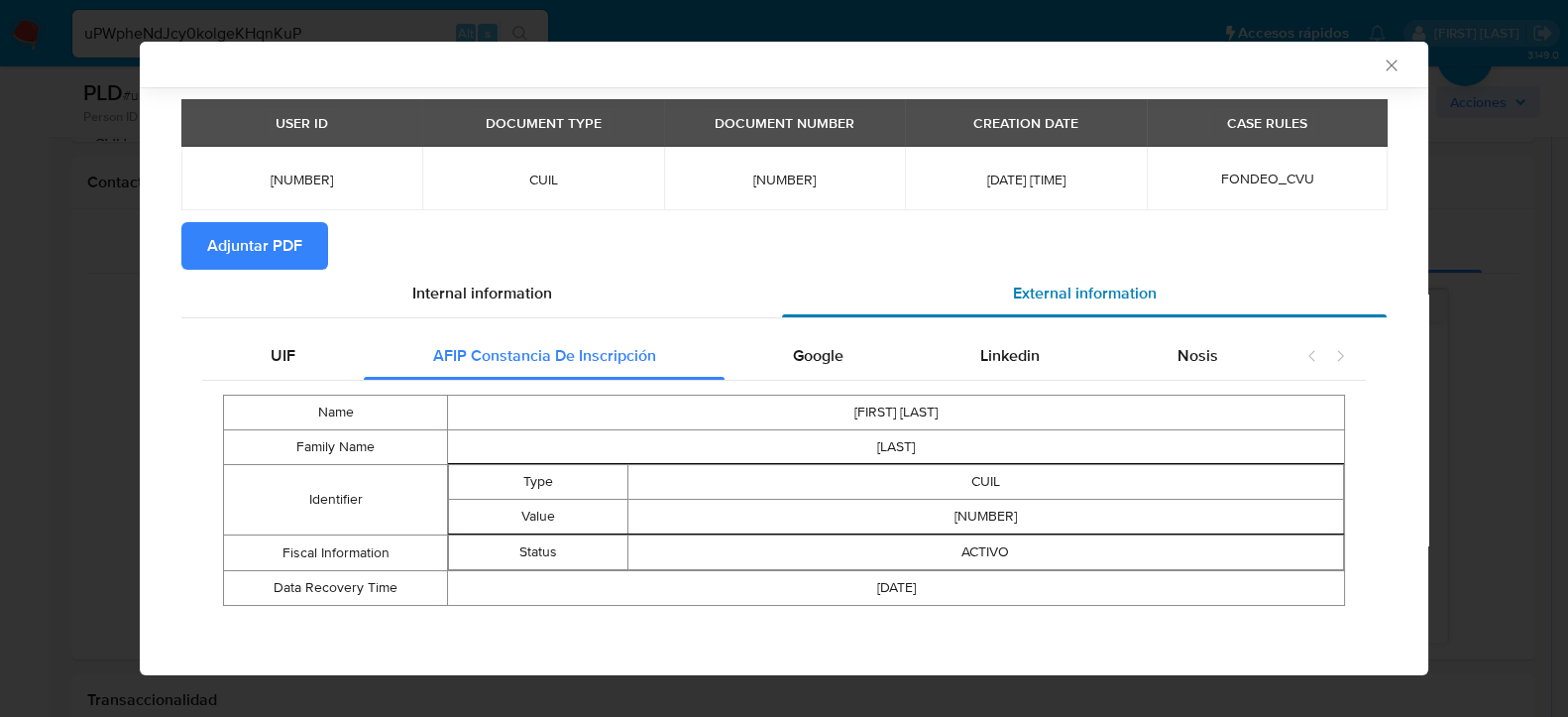 scroll, scrollTop: 0, scrollLeft: 0, axis: both 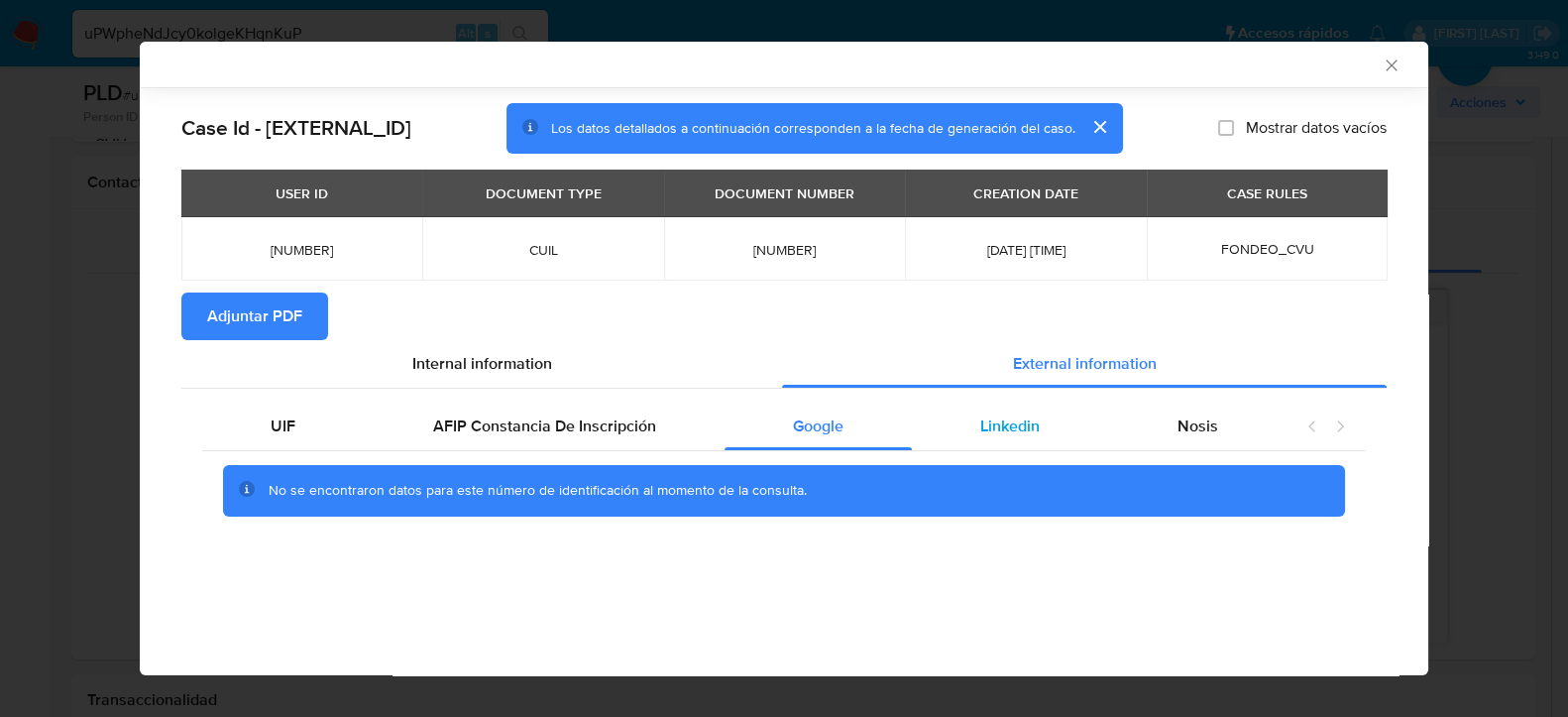 click on "Linkedin" at bounding box center [1010, 426] 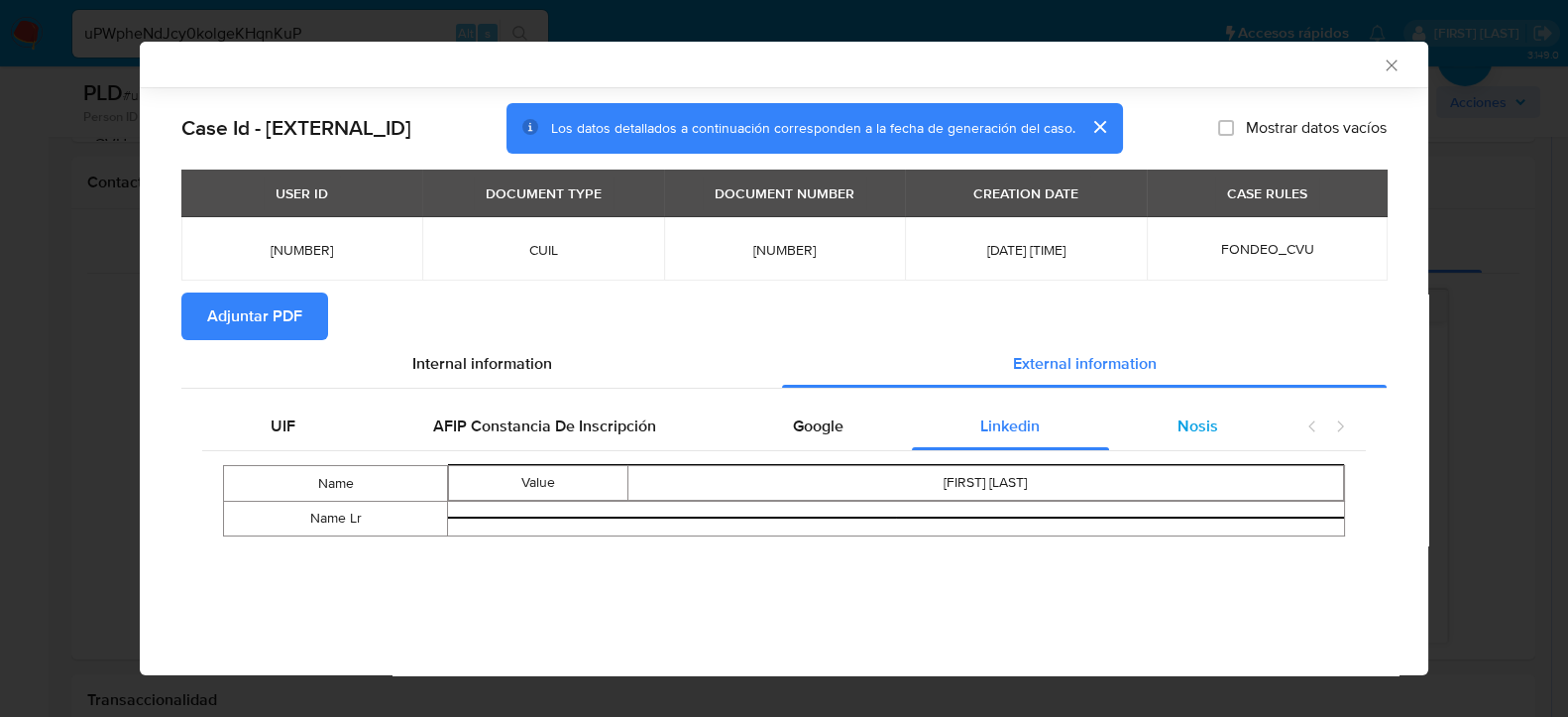 click on "Nosis" at bounding box center (1197, 426) 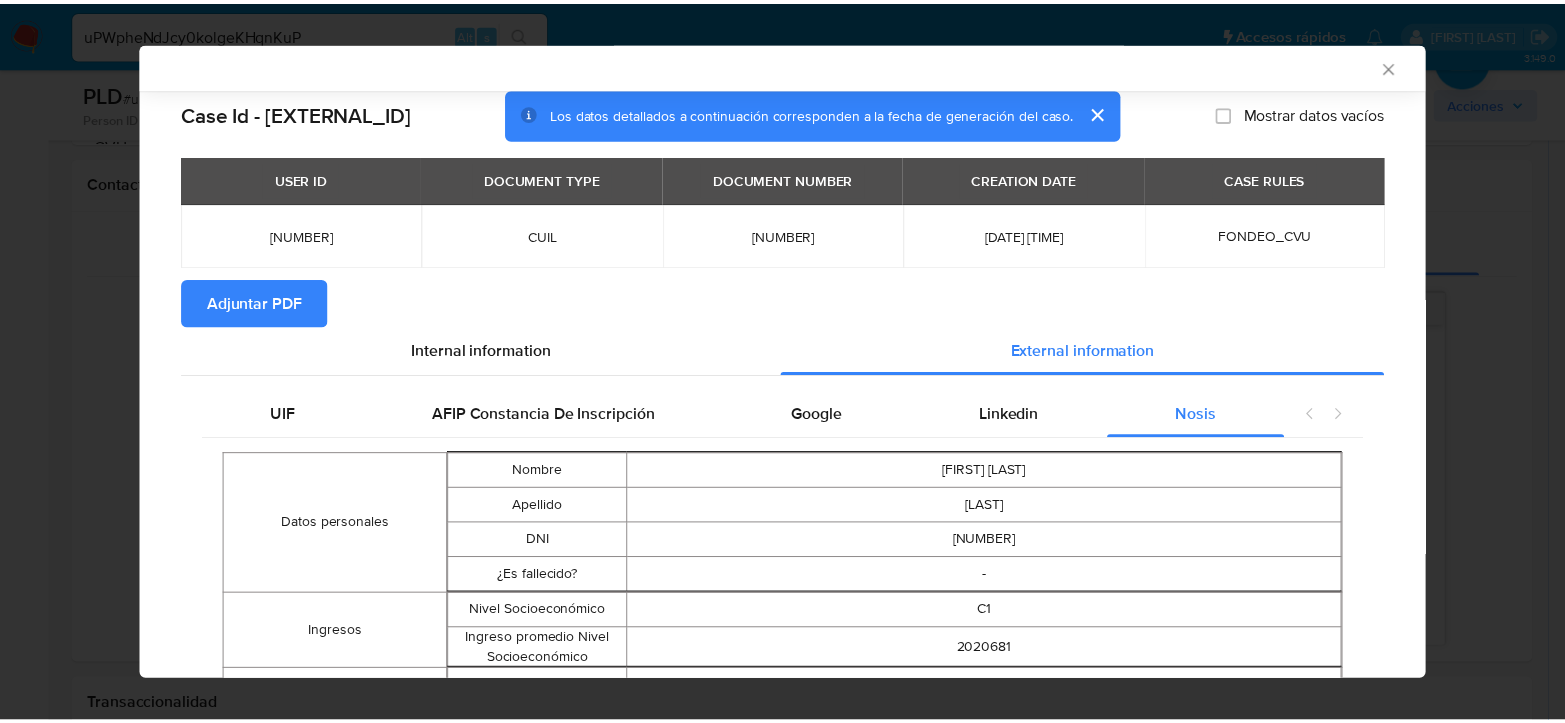 scroll, scrollTop: 0, scrollLeft: 0, axis: both 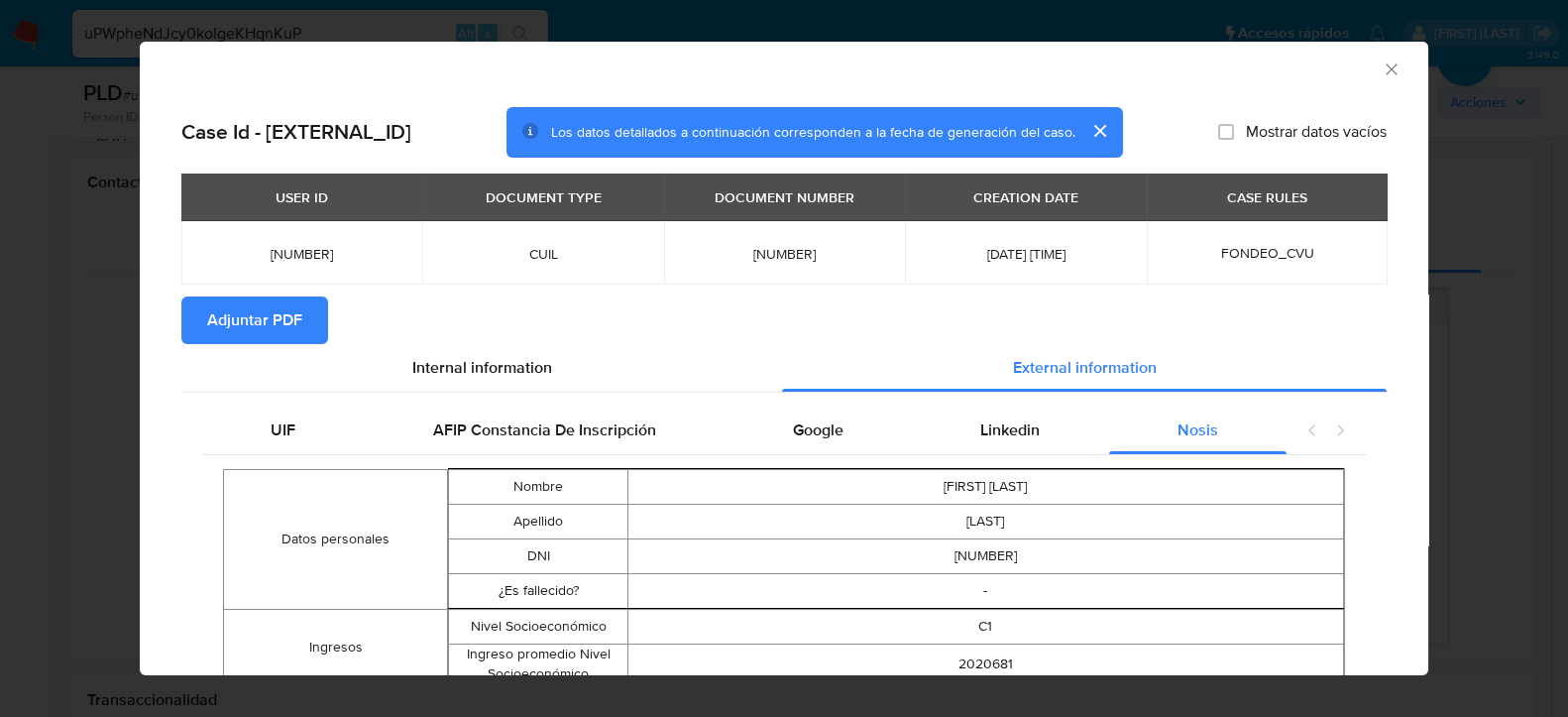 click on "Adjuntar PDF" at bounding box center (255, 320) 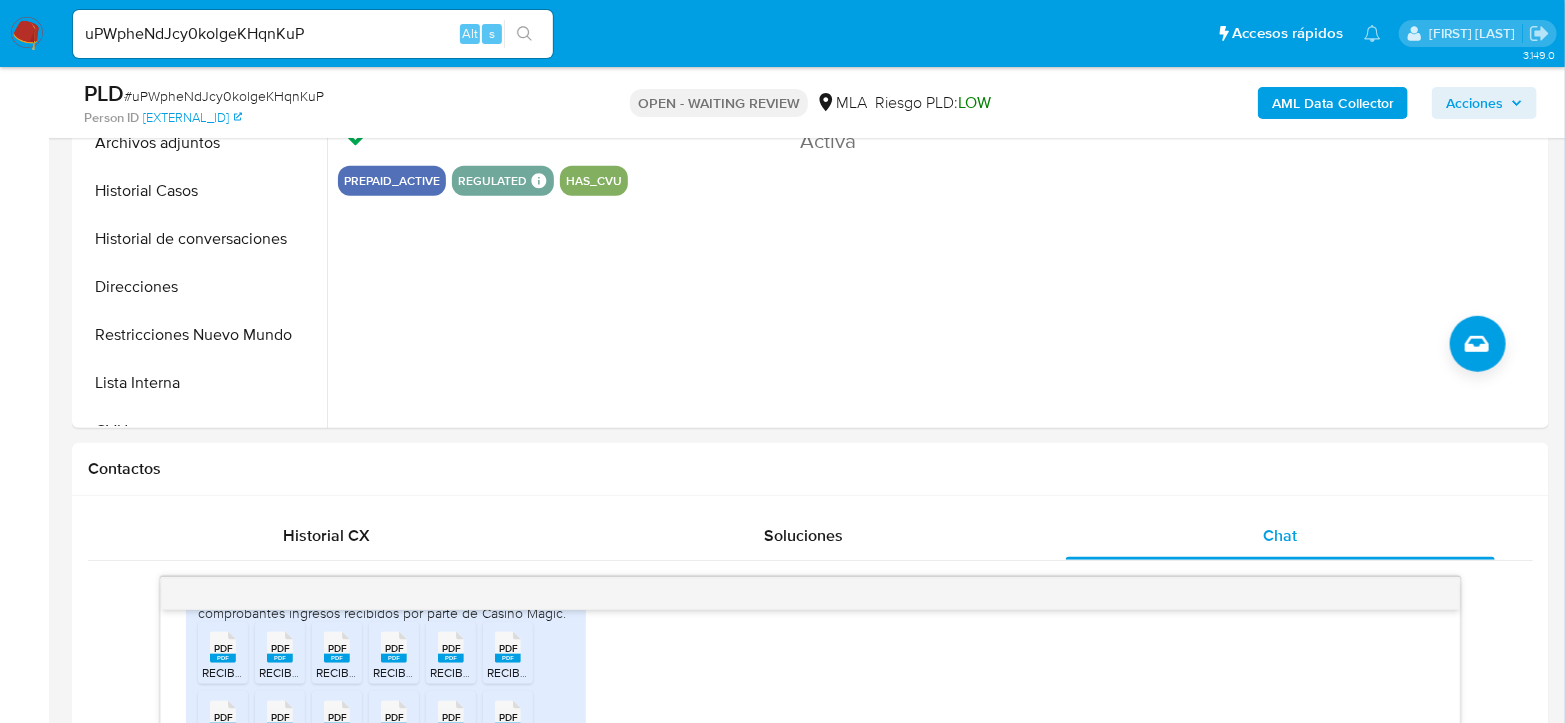 scroll, scrollTop: 333, scrollLeft: 0, axis: vertical 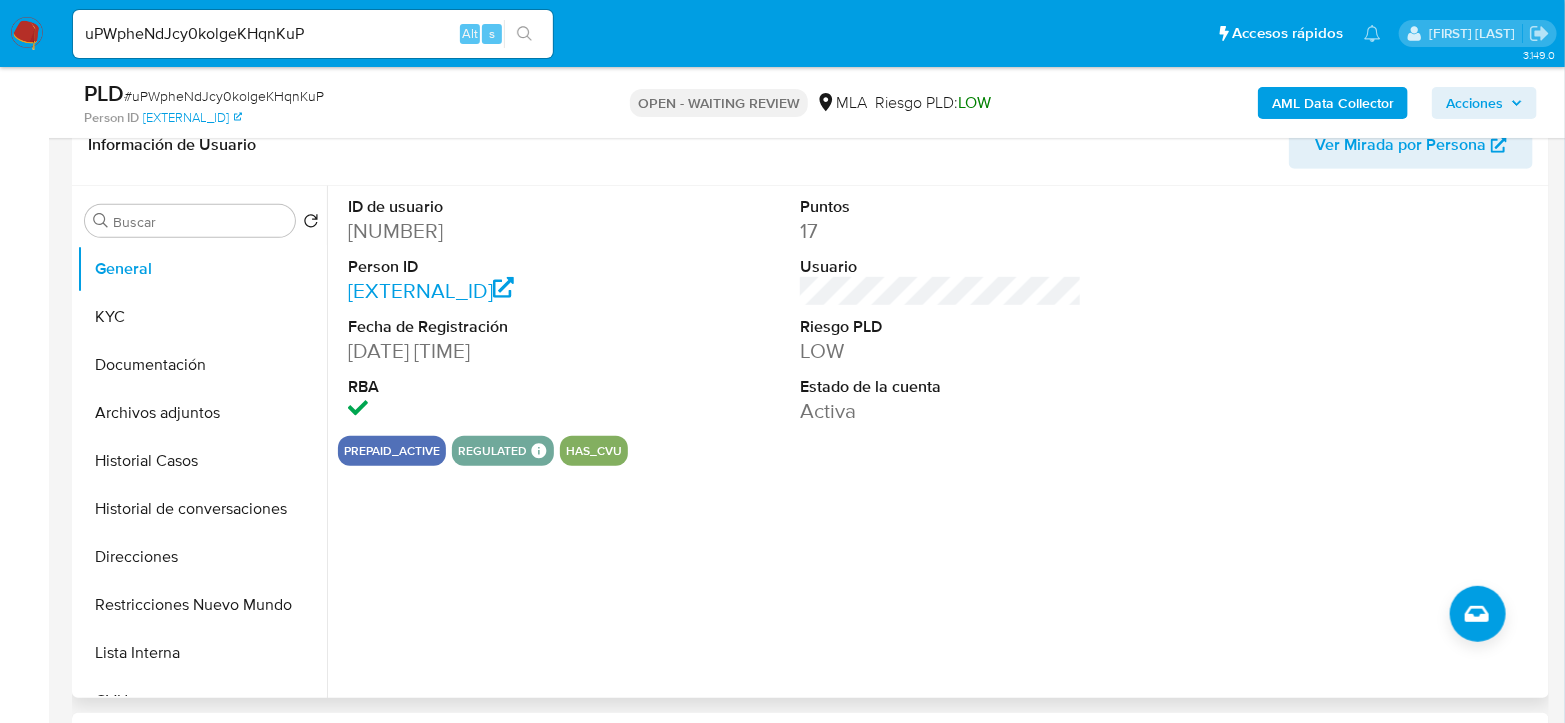 click on "209705376" at bounding box center (489, 231) 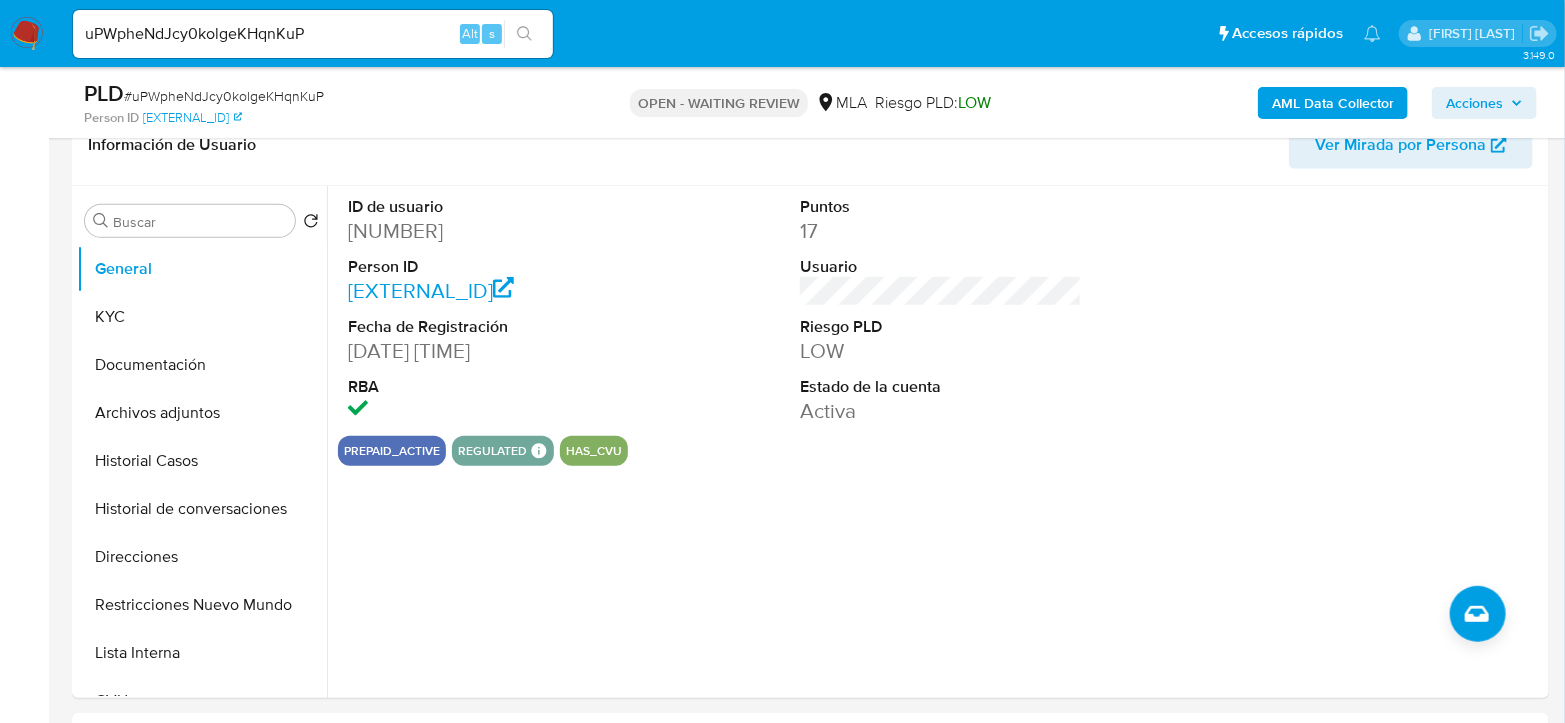 copy on "209705376" 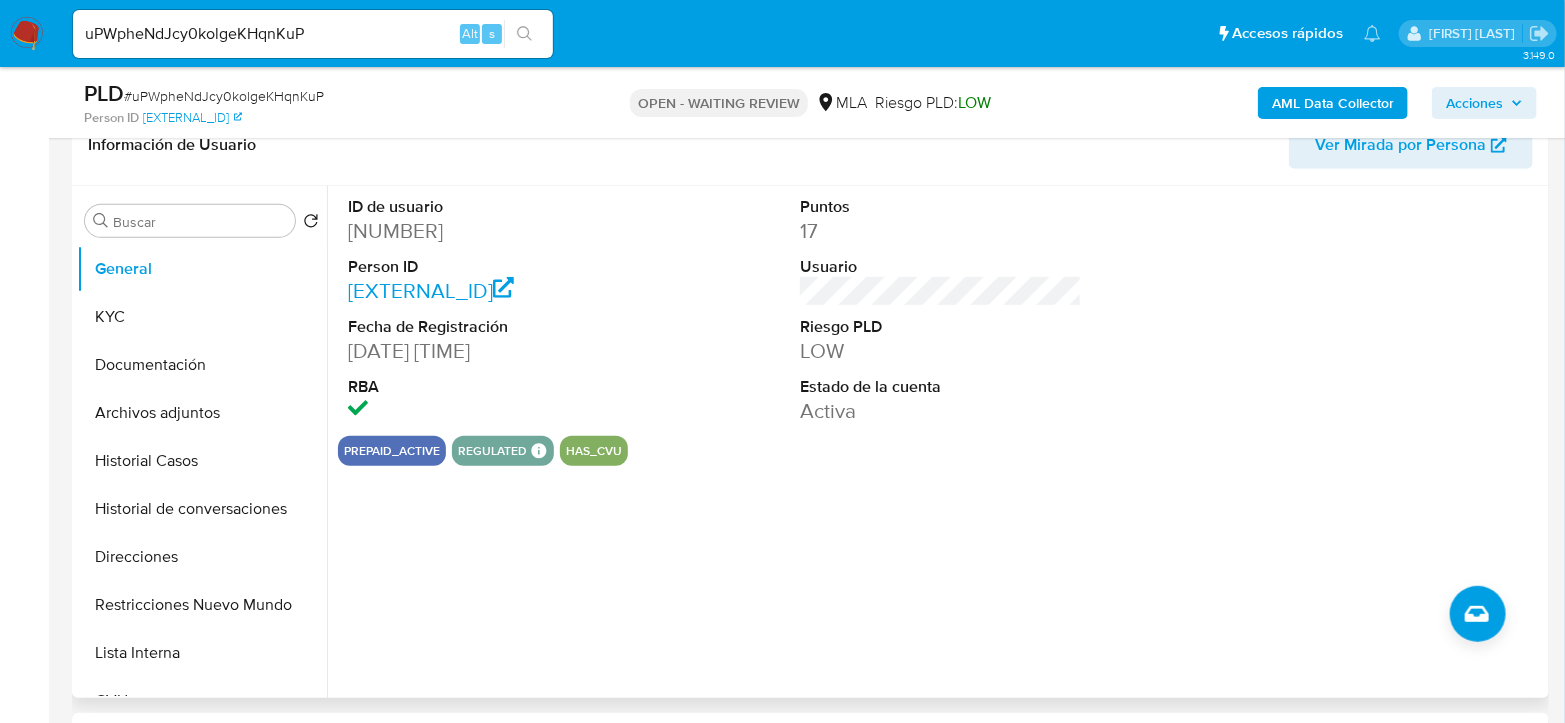 click on "209705376" at bounding box center [489, 231] 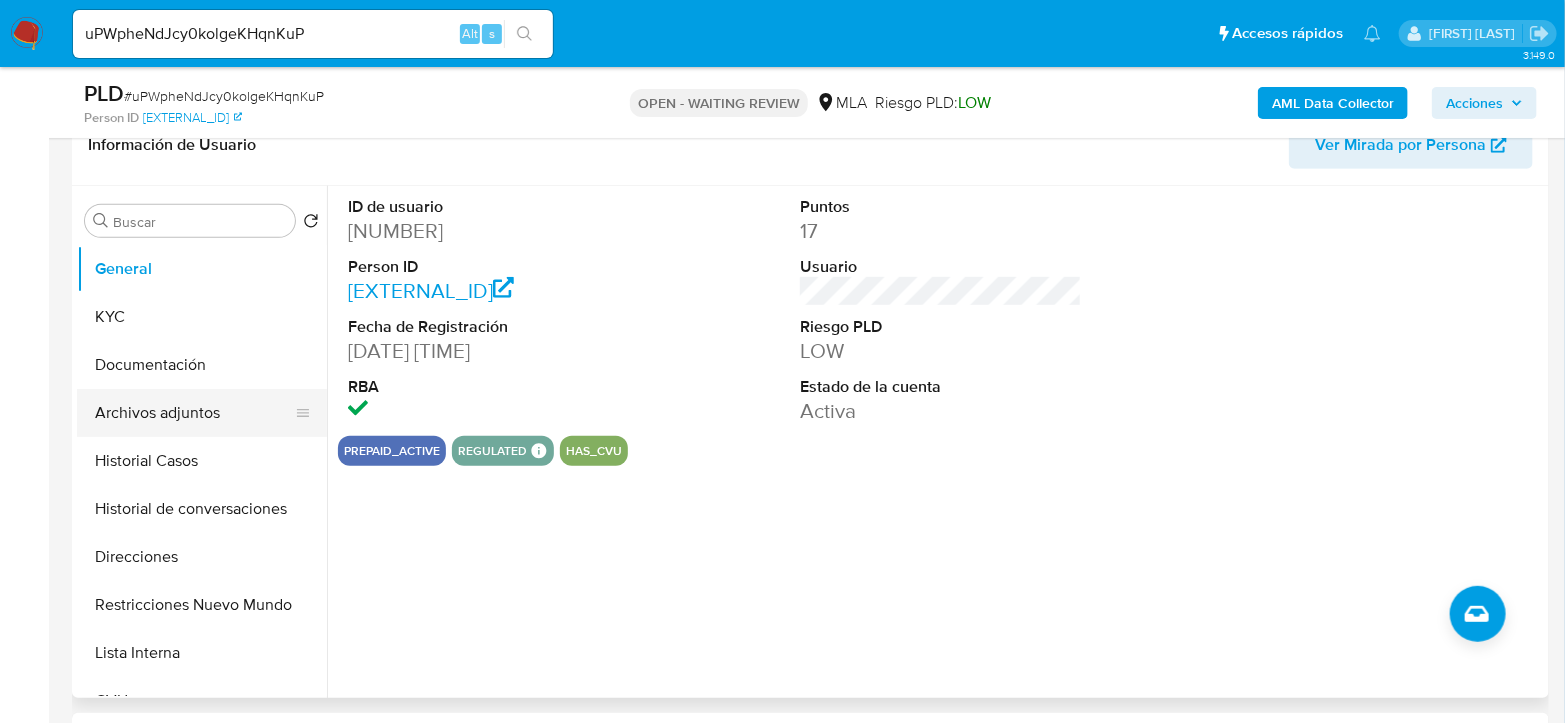 click on "Archivos adjuntos" at bounding box center (194, 413) 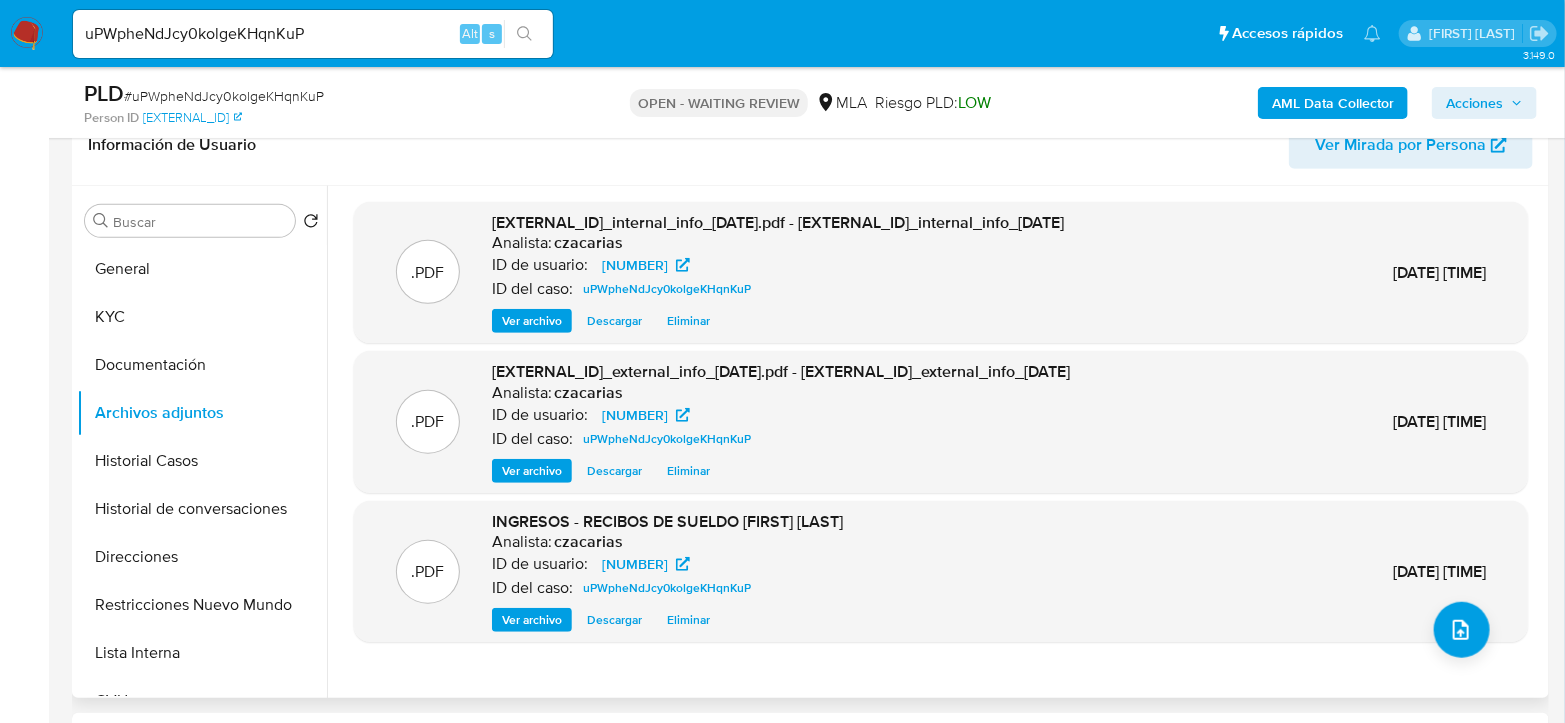scroll, scrollTop: 5, scrollLeft: 0, axis: vertical 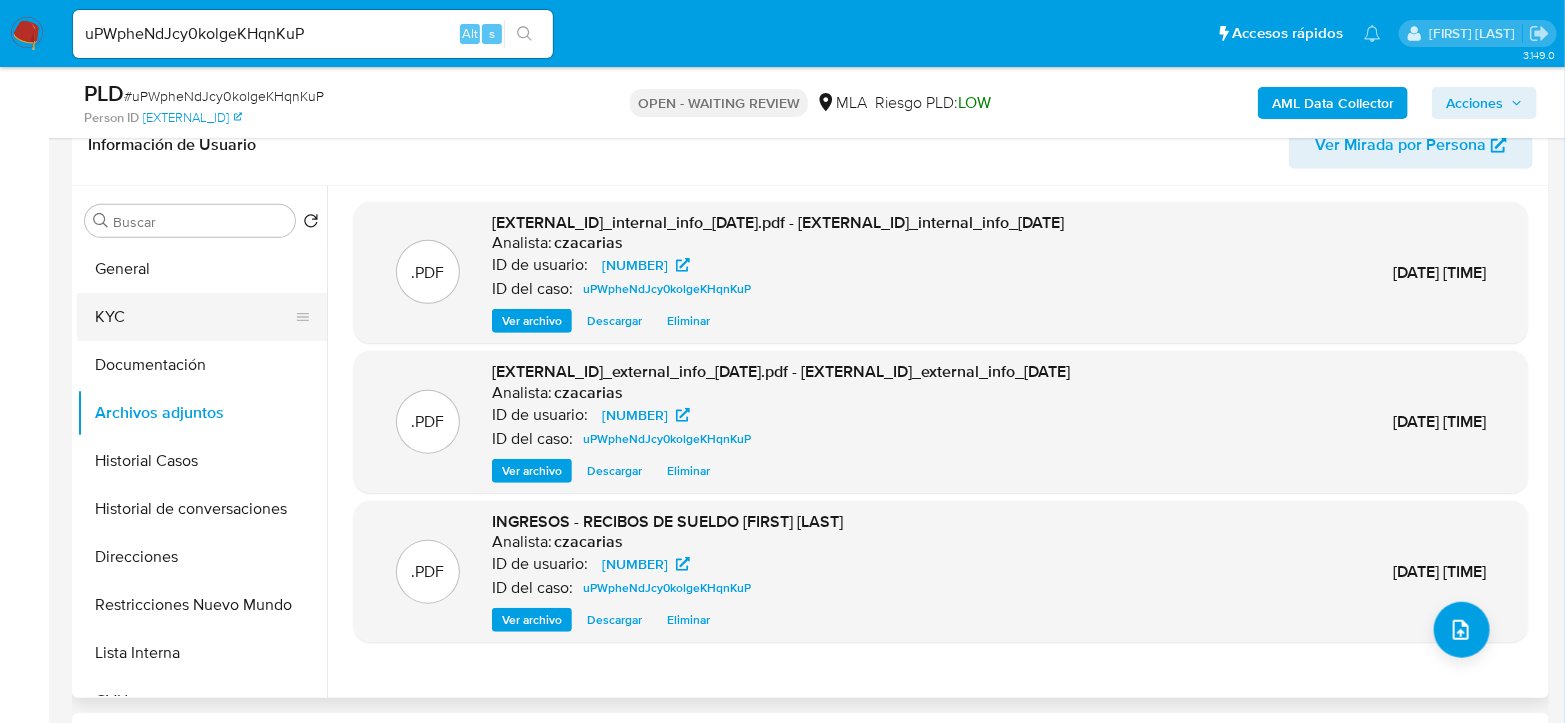 click on "KYC" at bounding box center (194, 317) 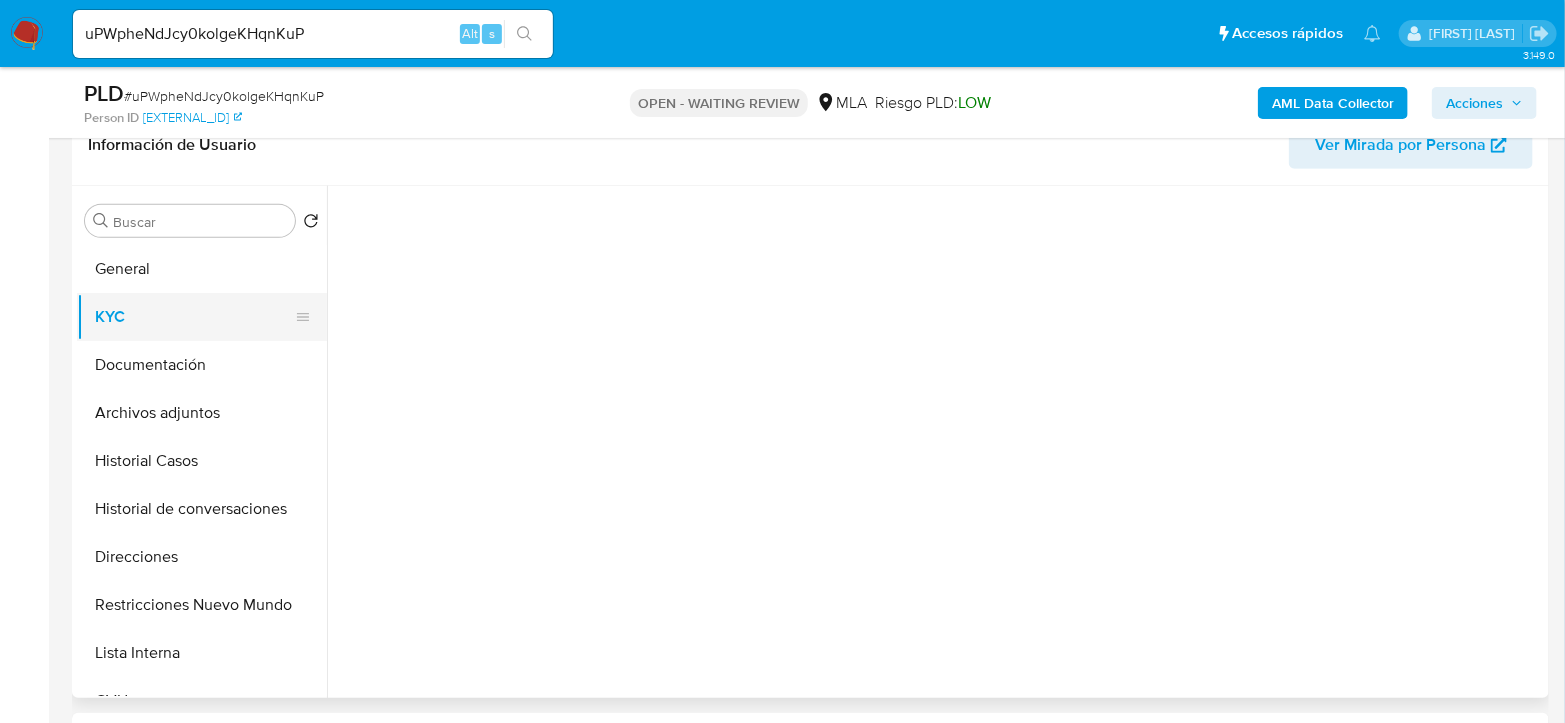 scroll, scrollTop: 0, scrollLeft: 0, axis: both 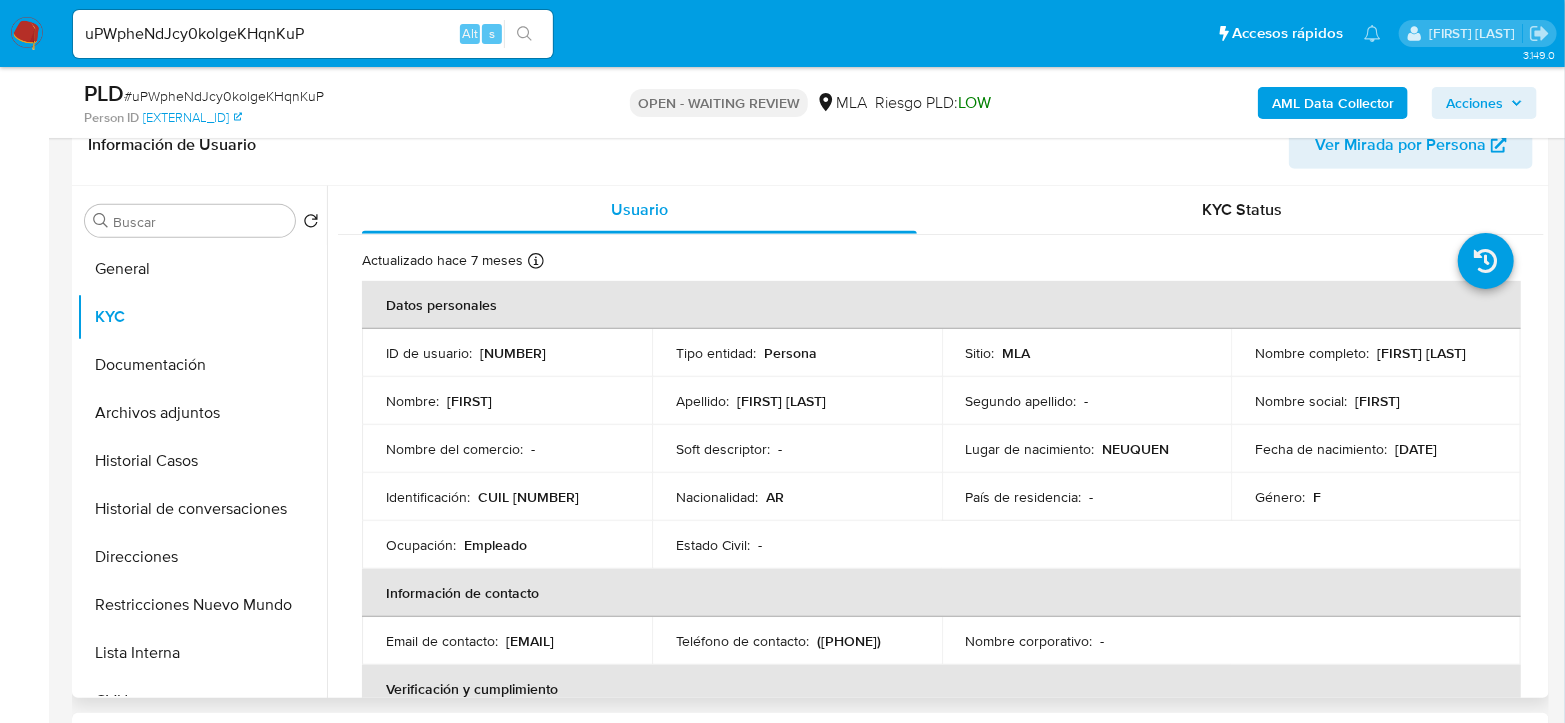 click on "CUIL 27170258946" at bounding box center (528, 497) 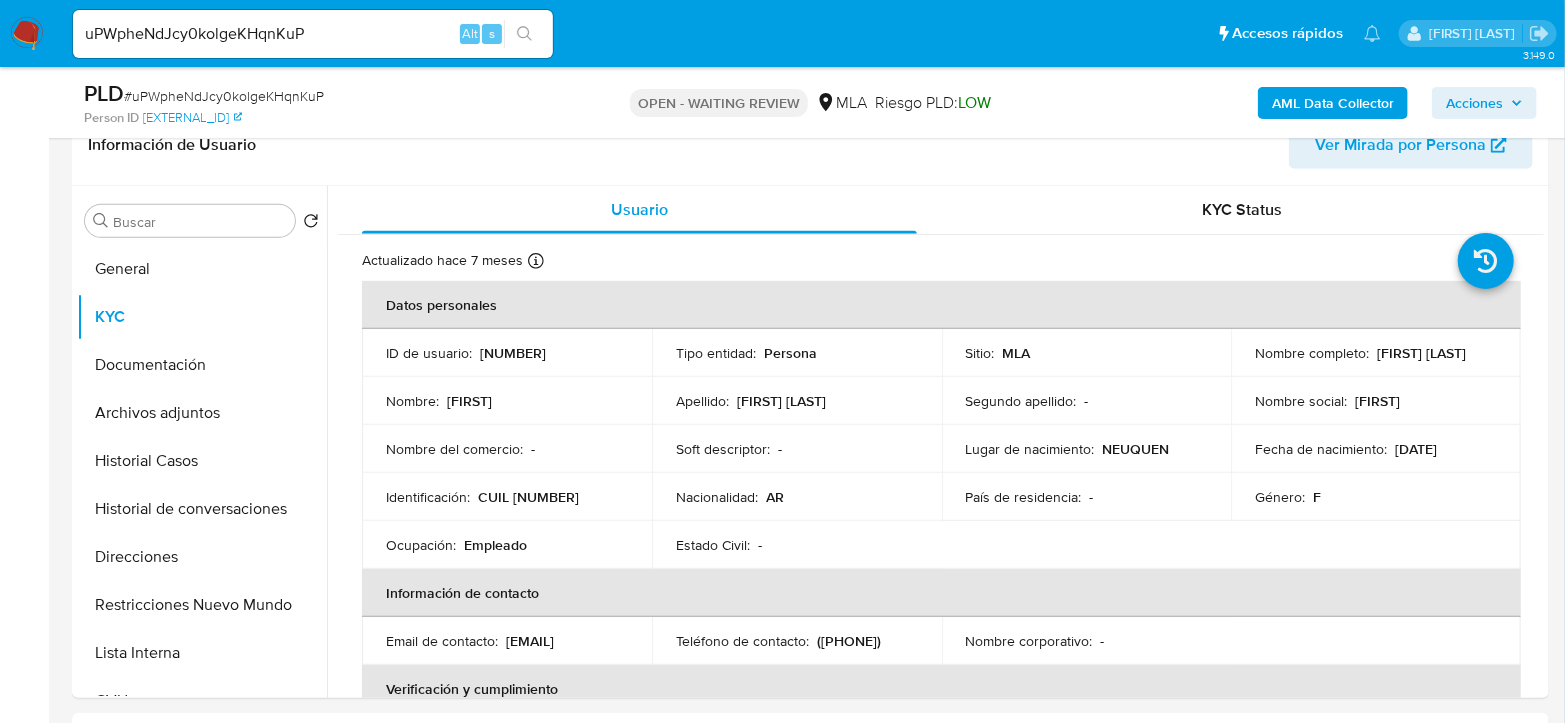 copy on "27170258946" 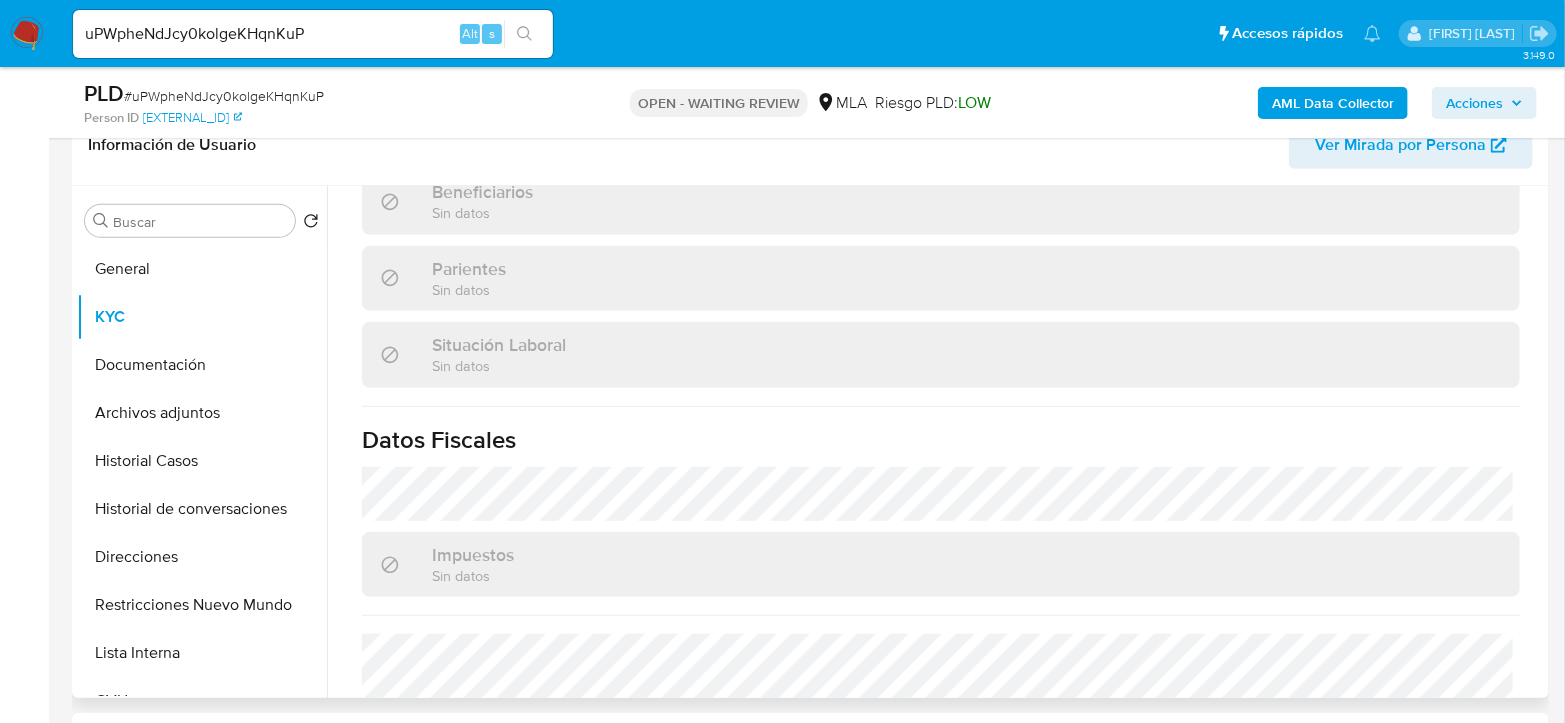 scroll, scrollTop: 1070, scrollLeft: 0, axis: vertical 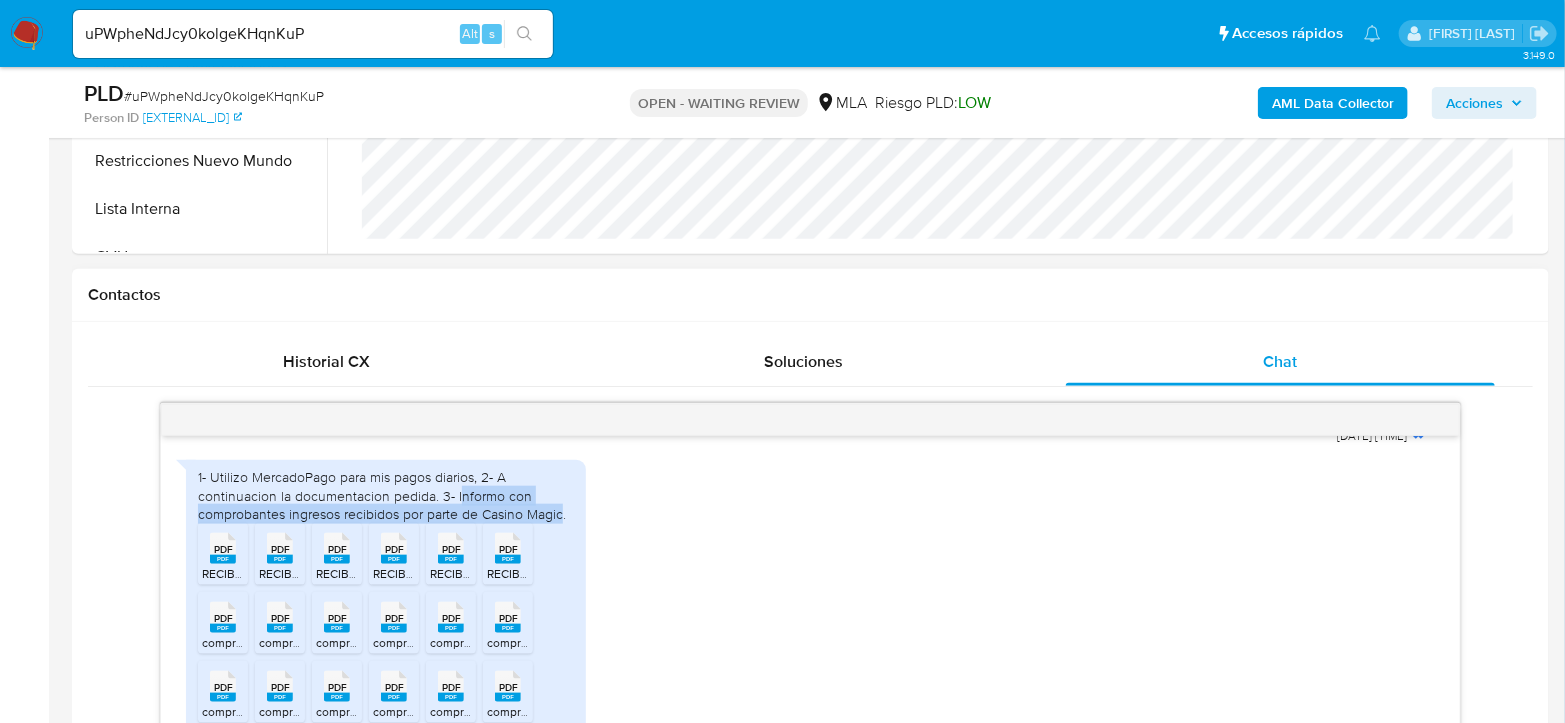 drag, startPoint x: 456, startPoint y: 533, endPoint x: 561, endPoint y: 550, distance: 106.36729 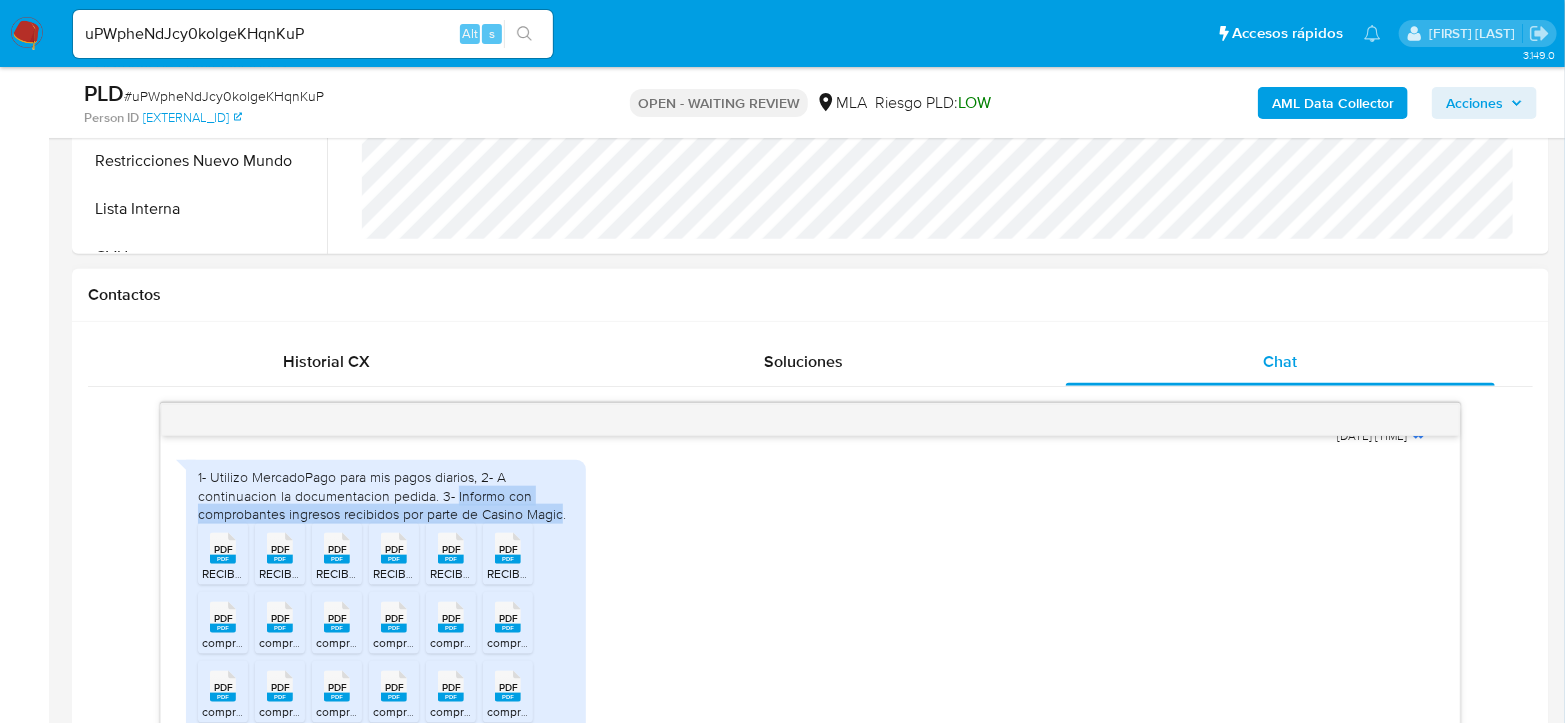 drag, startPoint x: 562, startPoint y: 547, endPoint x: 452, endPoint y: 533, distance: 110.88733 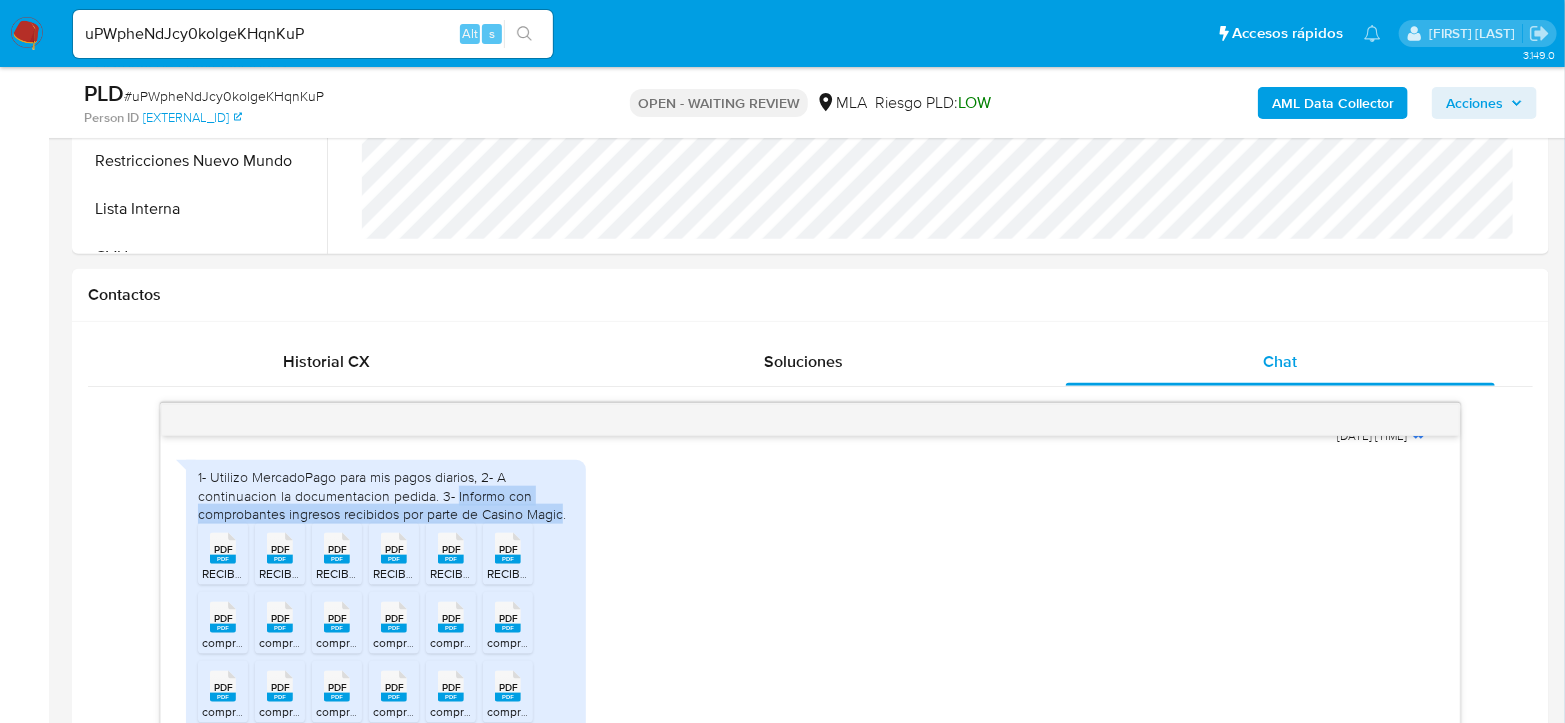 copy on "Informo con comprobantes ingresos recibidos por parte de Casino Magic" 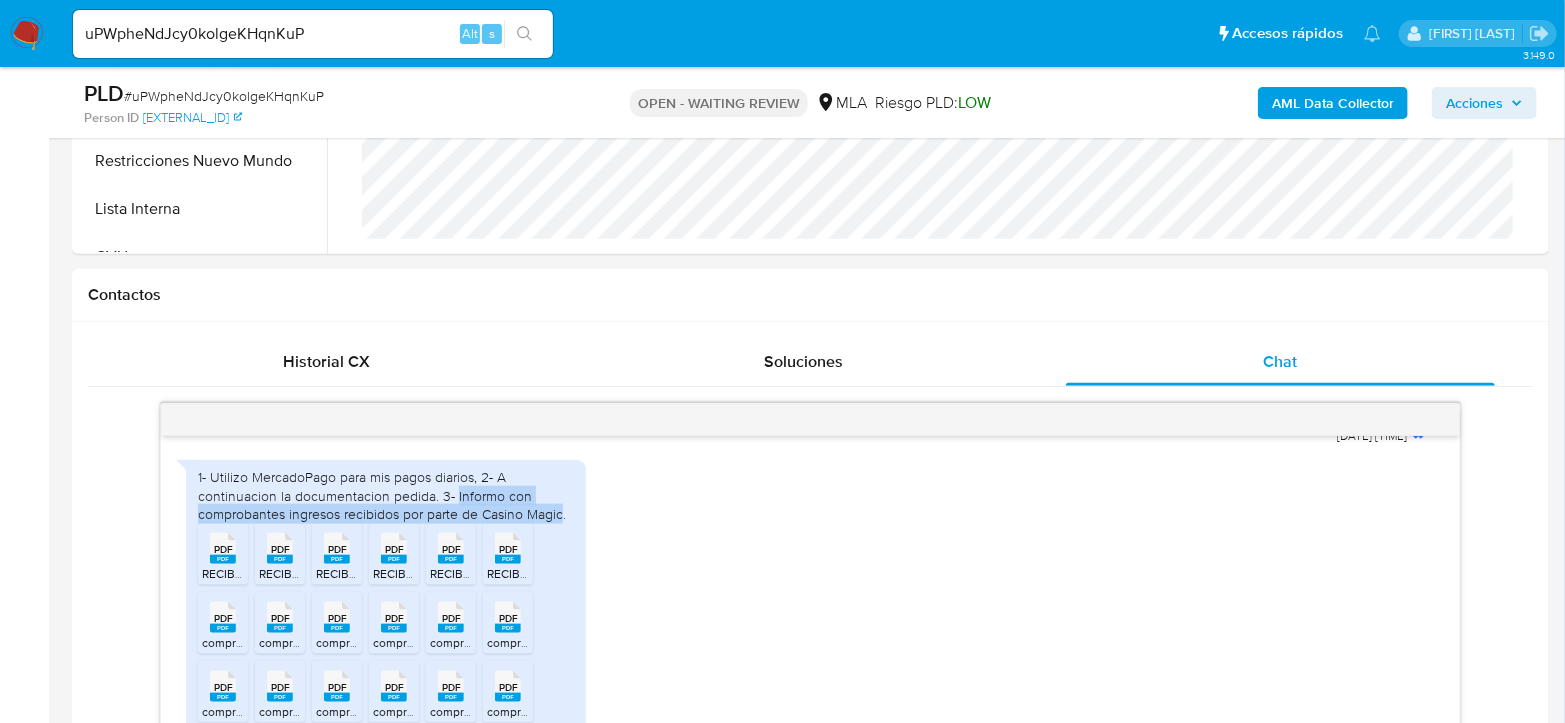 scroll, scrollTop: 444, scrollLeft: 0, axis: vertical 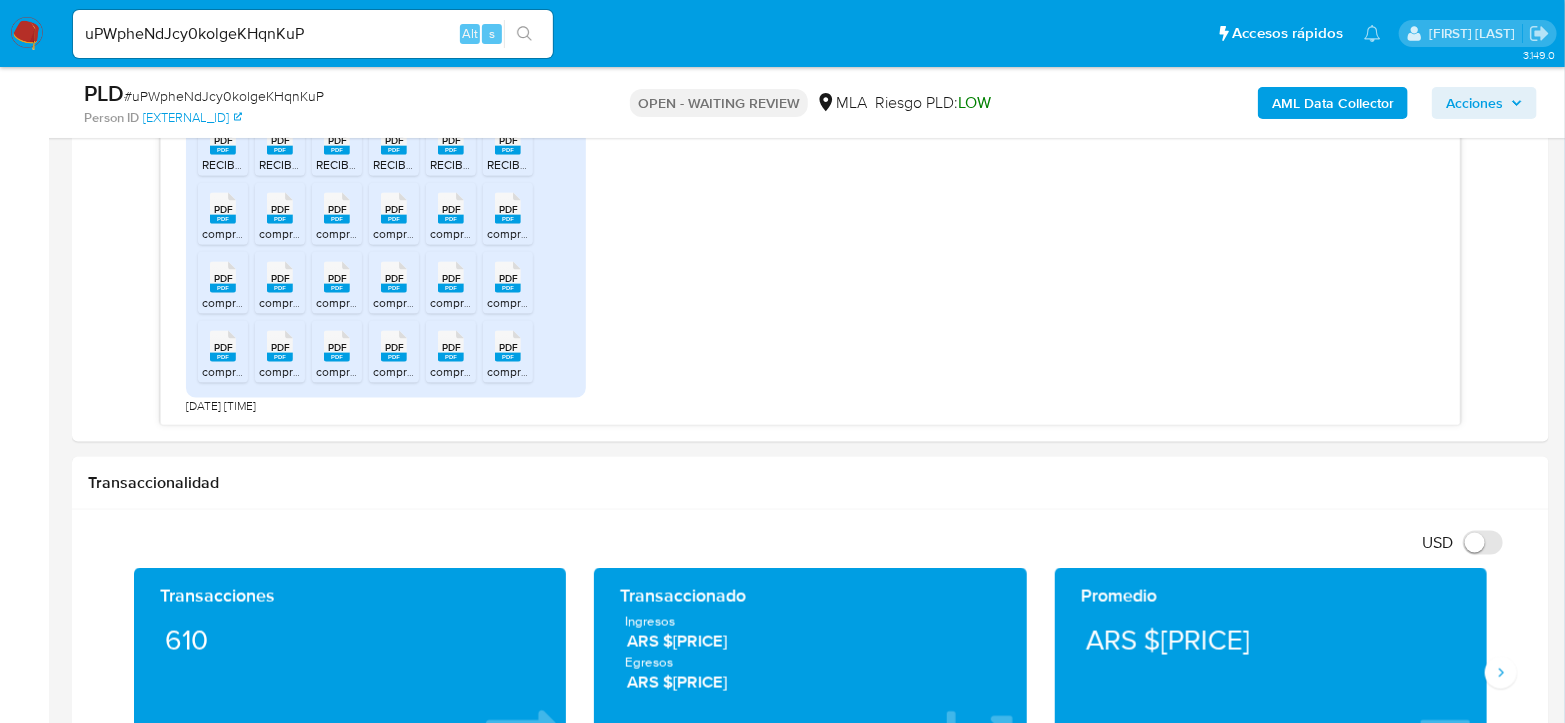 click on "# uPWpheNdJcy0kolgeKHqnKuP" at bounding box center [224, 96] 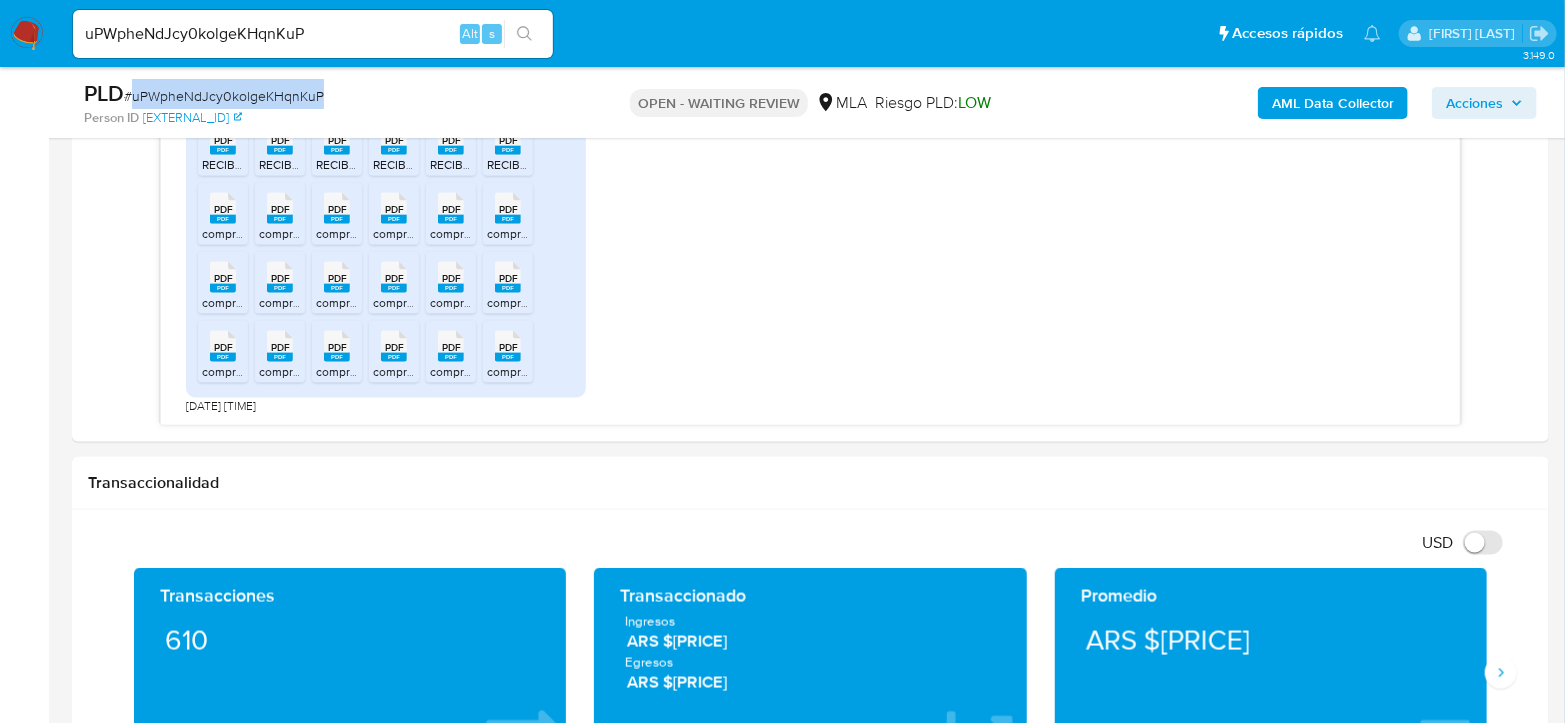 click on "# uPWpheNdJcy0kolgeKHqnKuP" at bounding box center [224, 96] 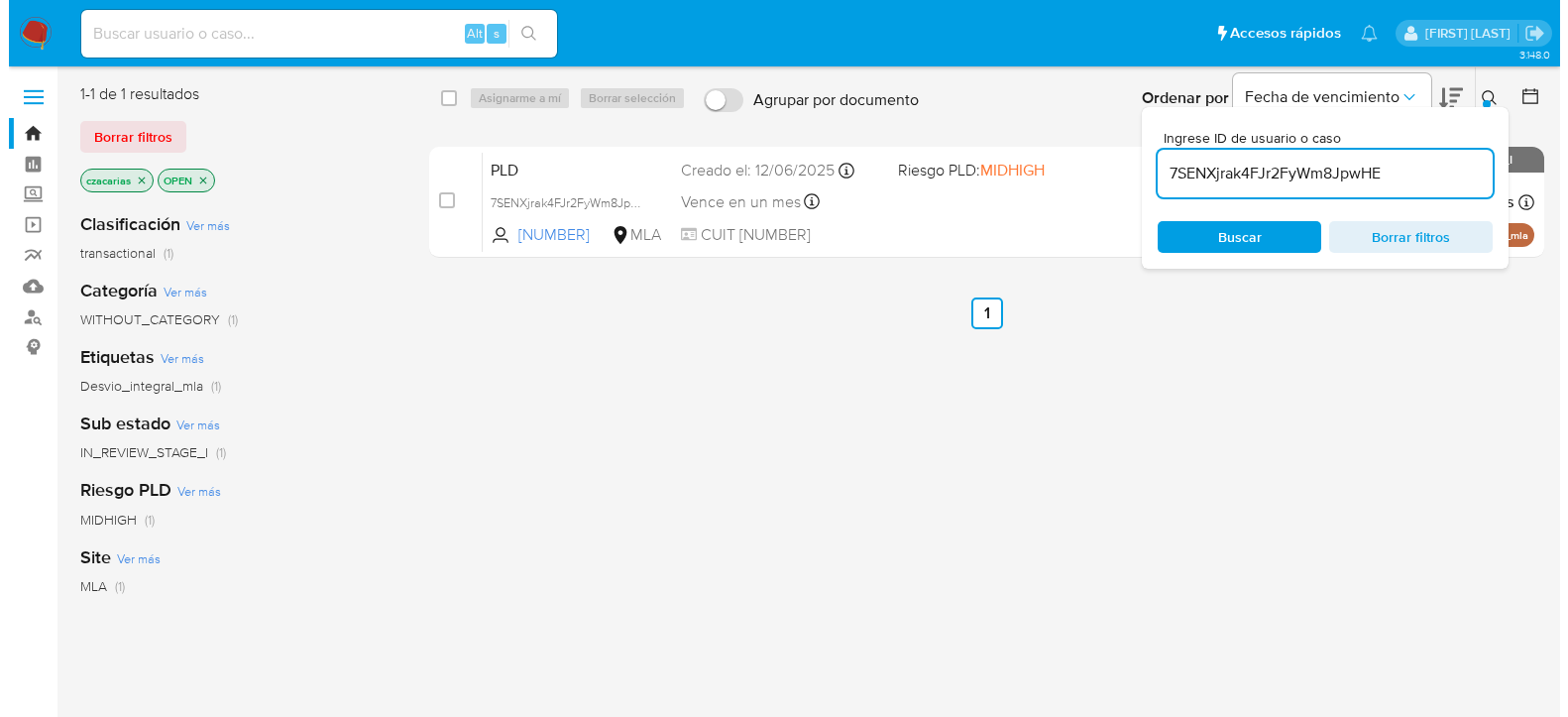 scroll, scrollTop: 0, scrollLeft: 0, axis: both 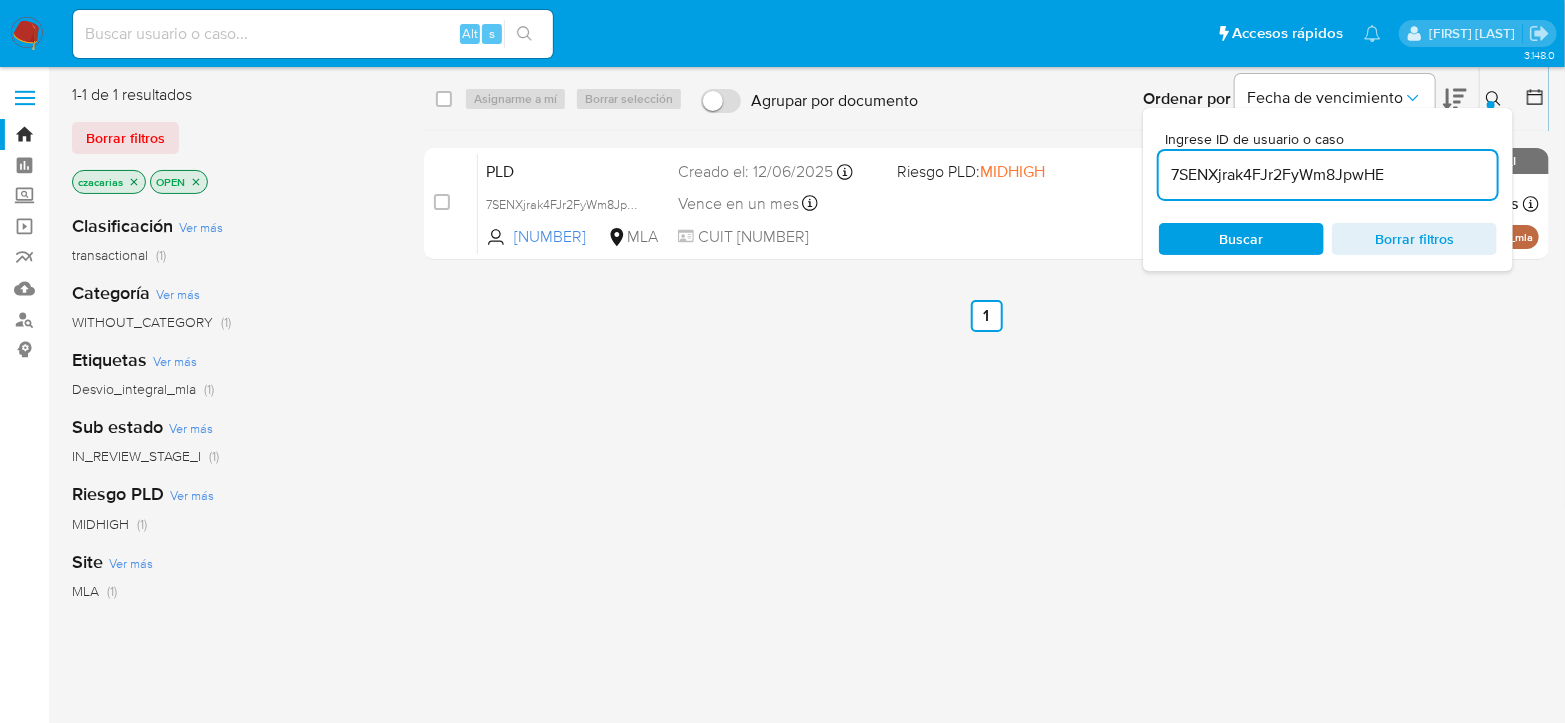 click on "7SENXjrak4FJr2FyWm8JpwHE" at bounding box center (1328, 175) 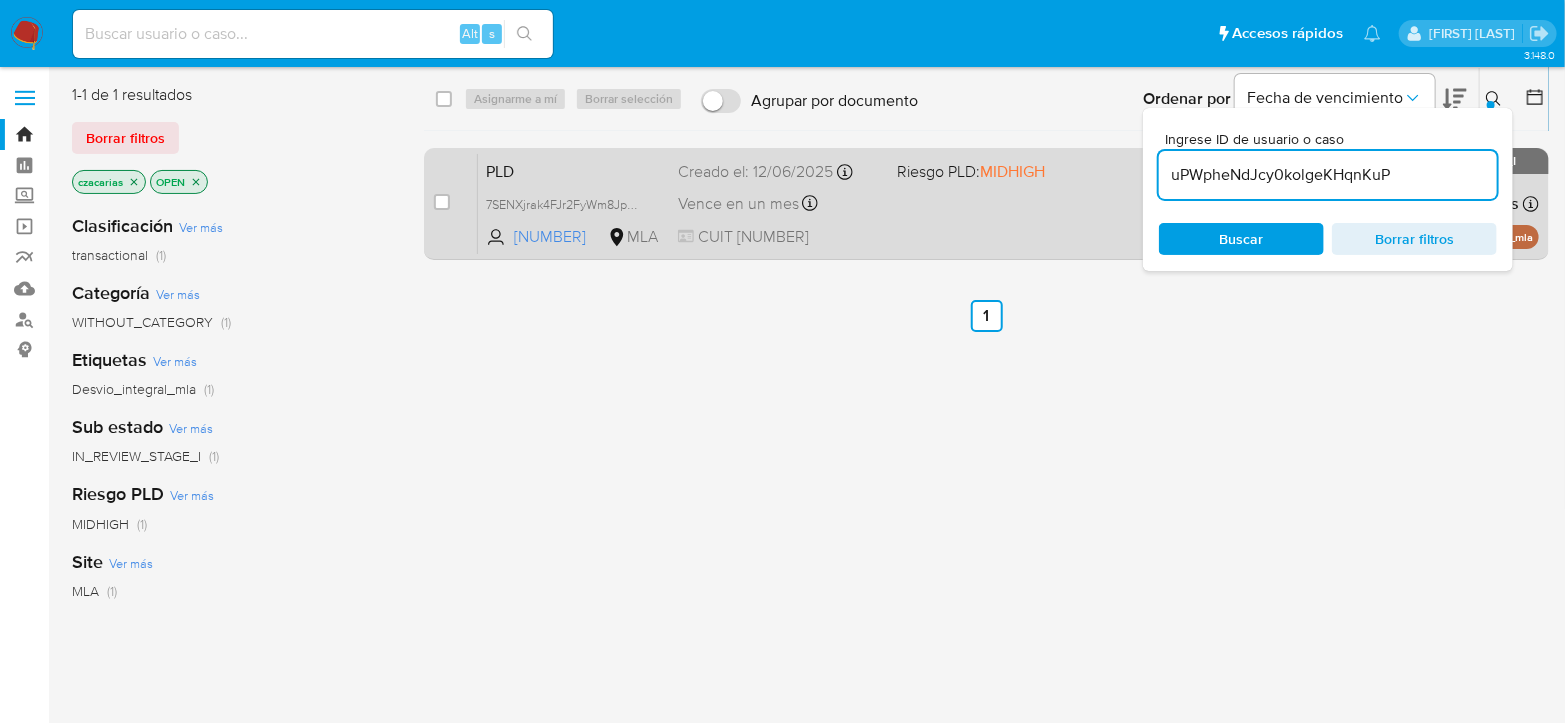type on "uPWpheNdJcy0kolgeKHqnKuP" 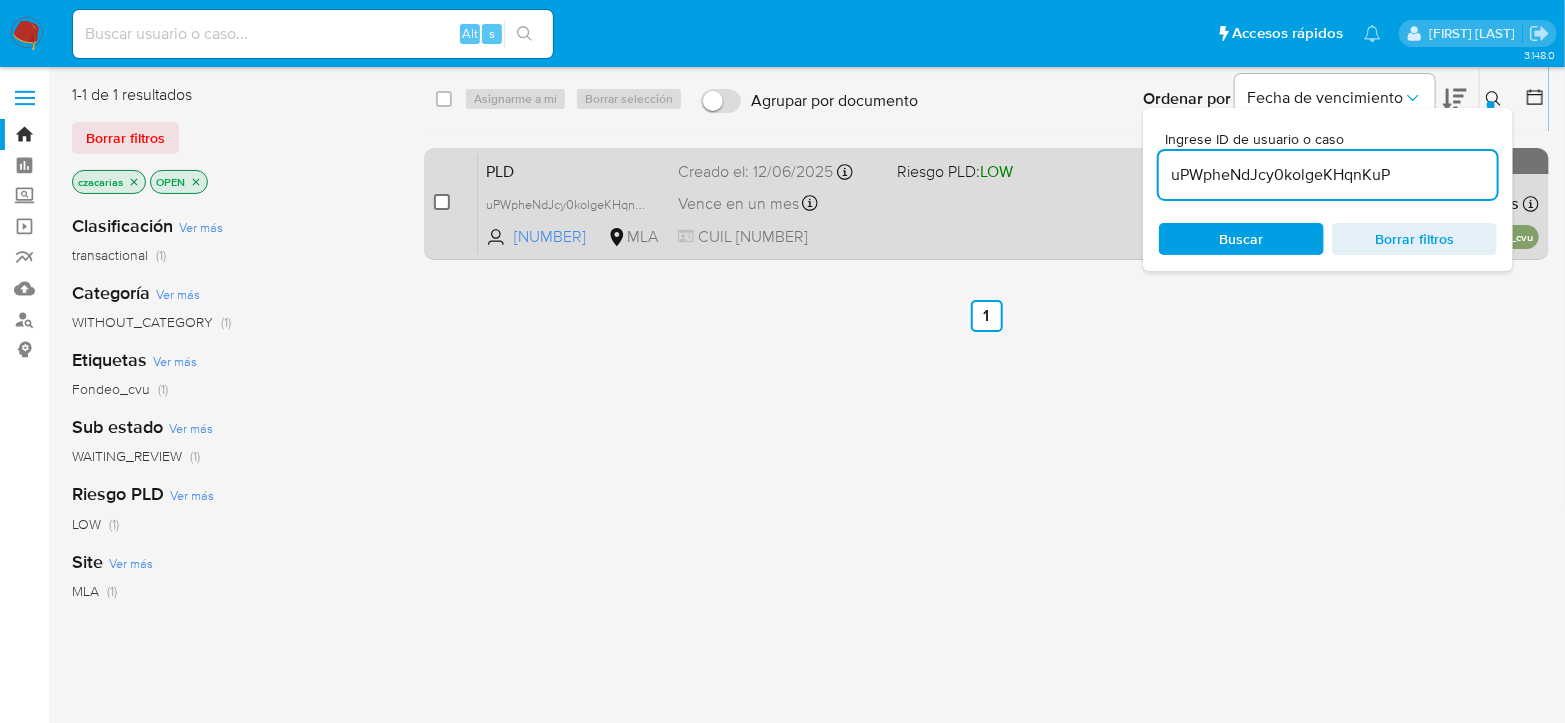 click at bounding box center [442, 202] 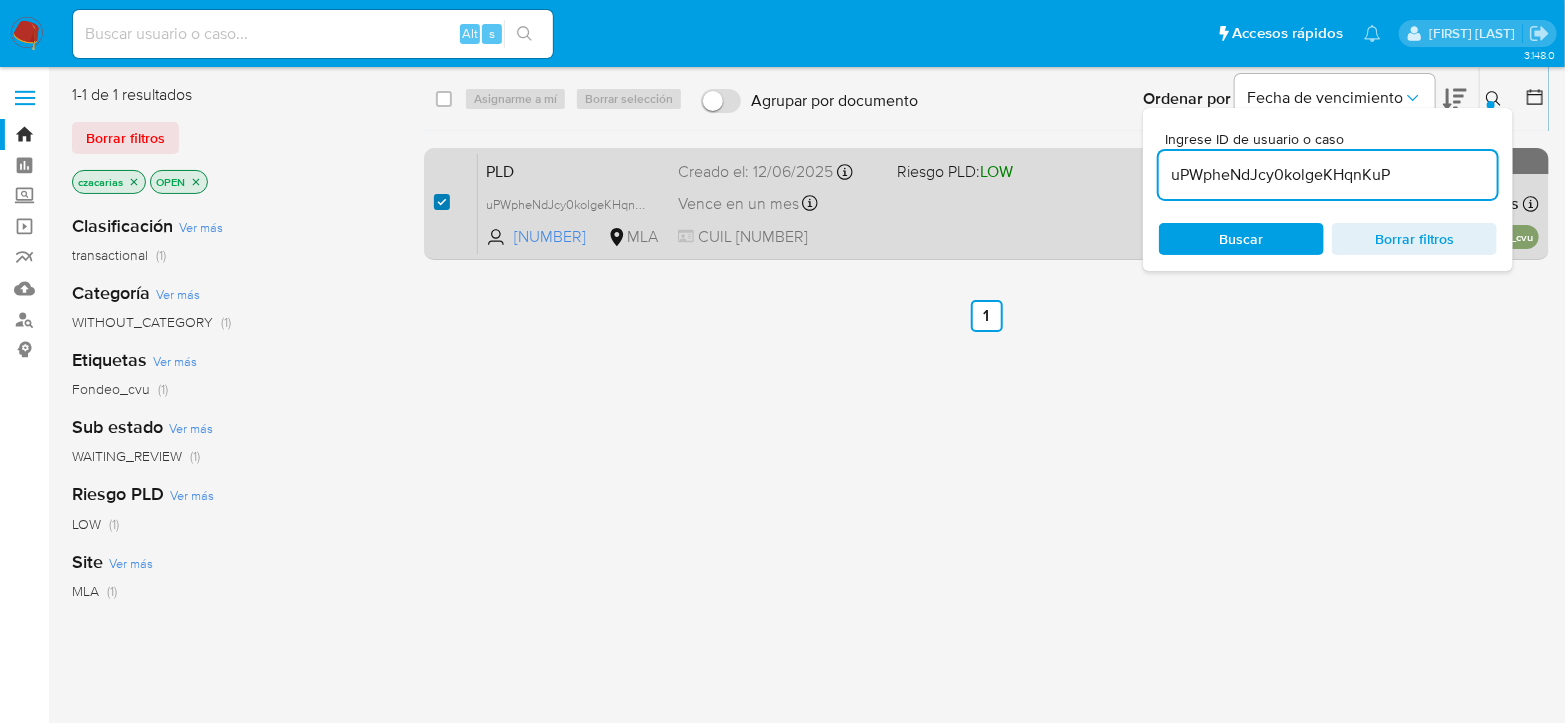 checkbox on "true" 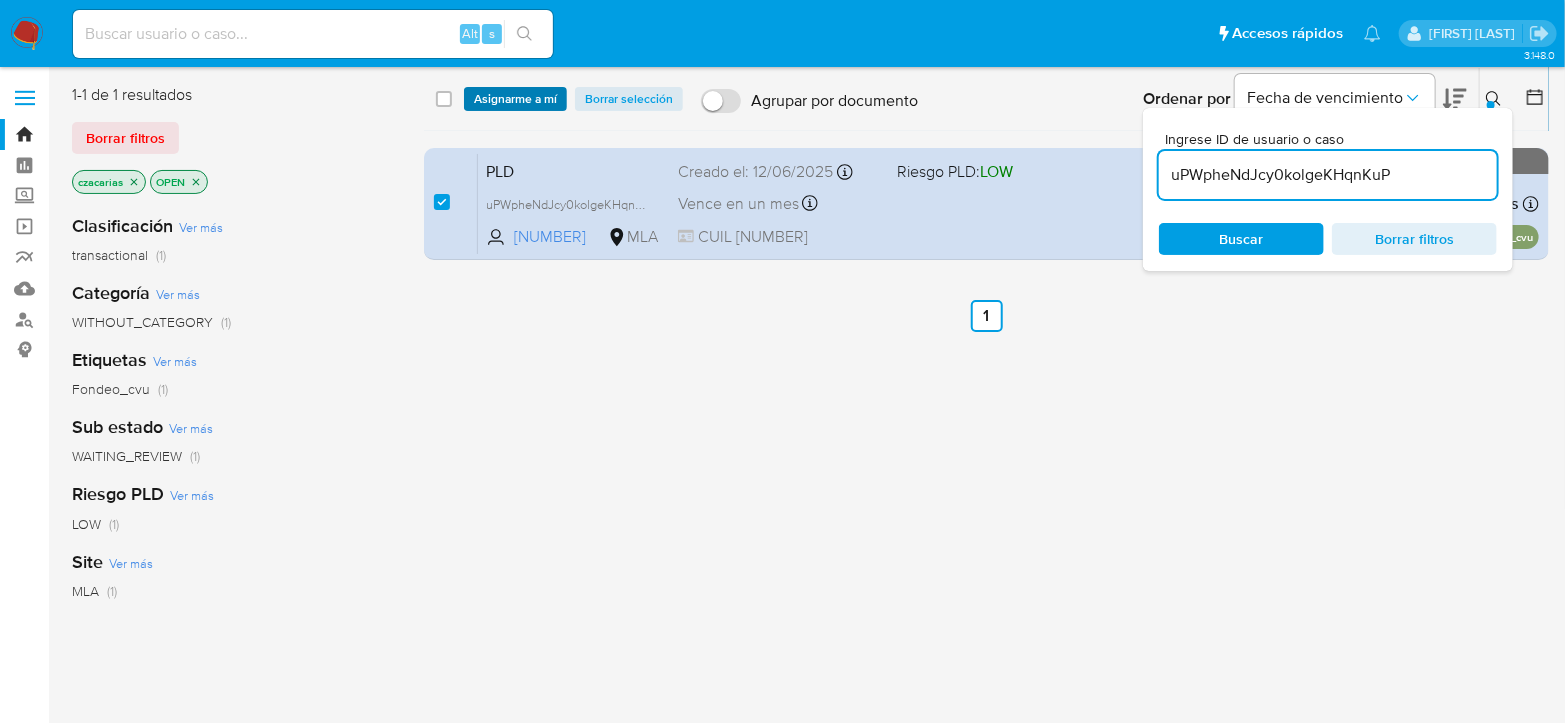 click on "Asignarme a mí" at bounding box center (515, 99) 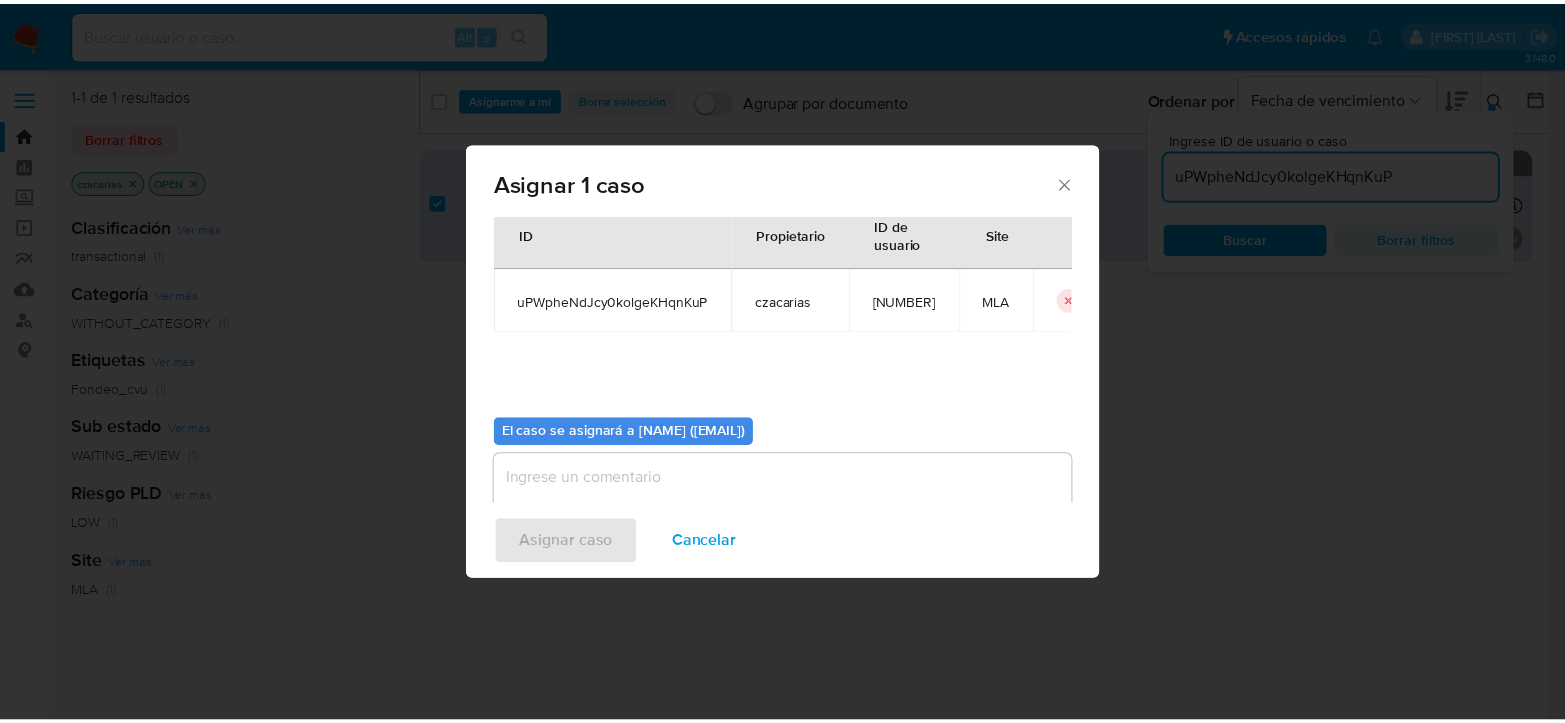 scroll, scrollTop: 102, scrollLeft: 0, axis: vertical 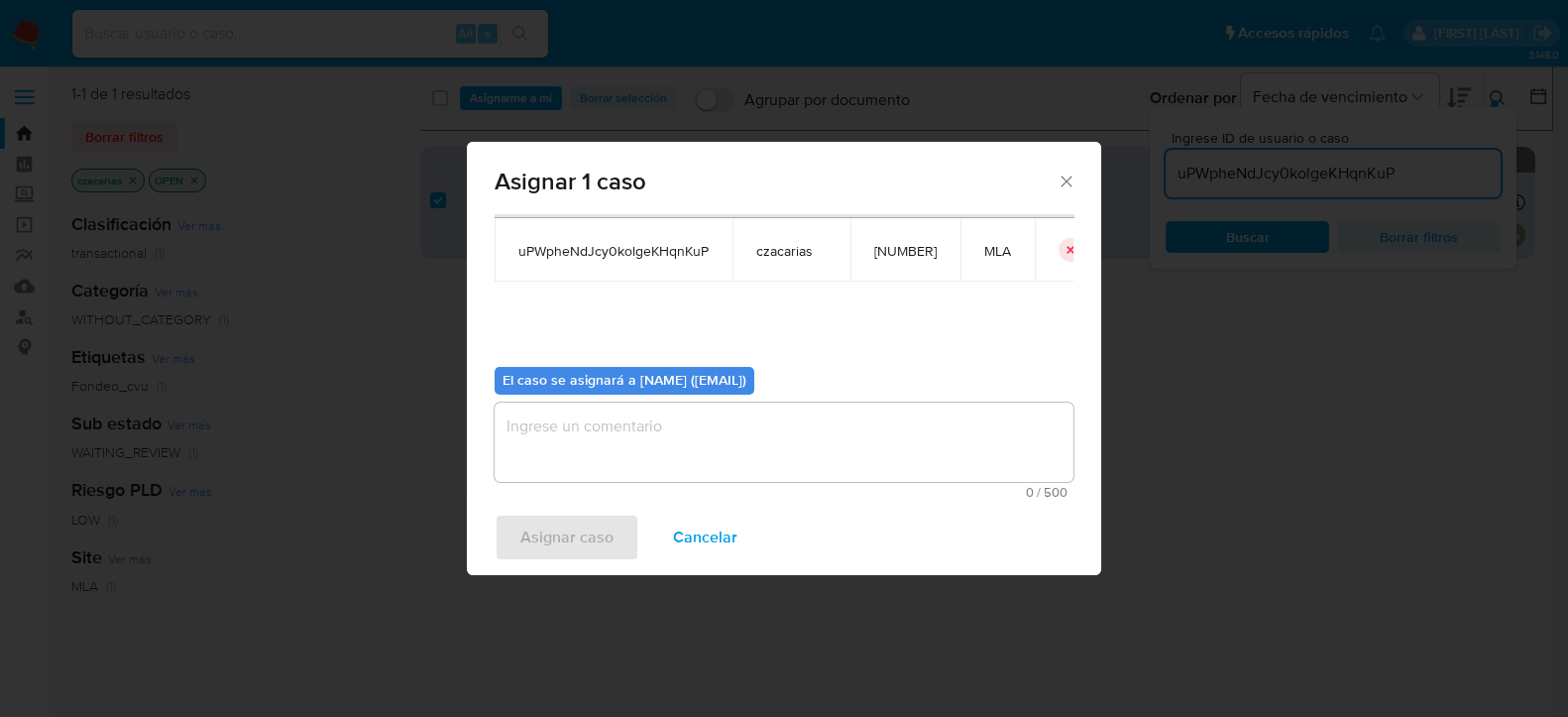 click at bounding box center (784, 442) 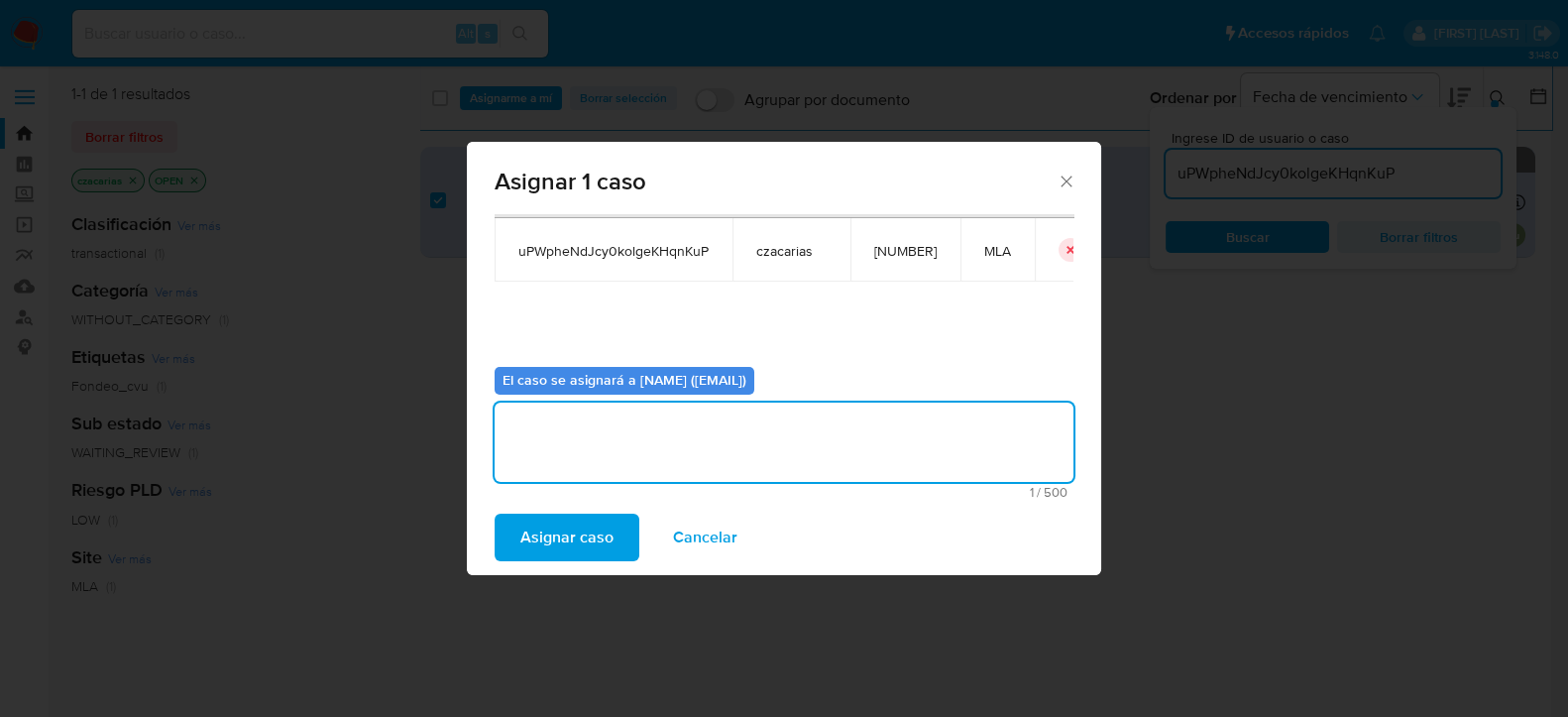 click on "Asignar caso" at bounding box center [567, 538] 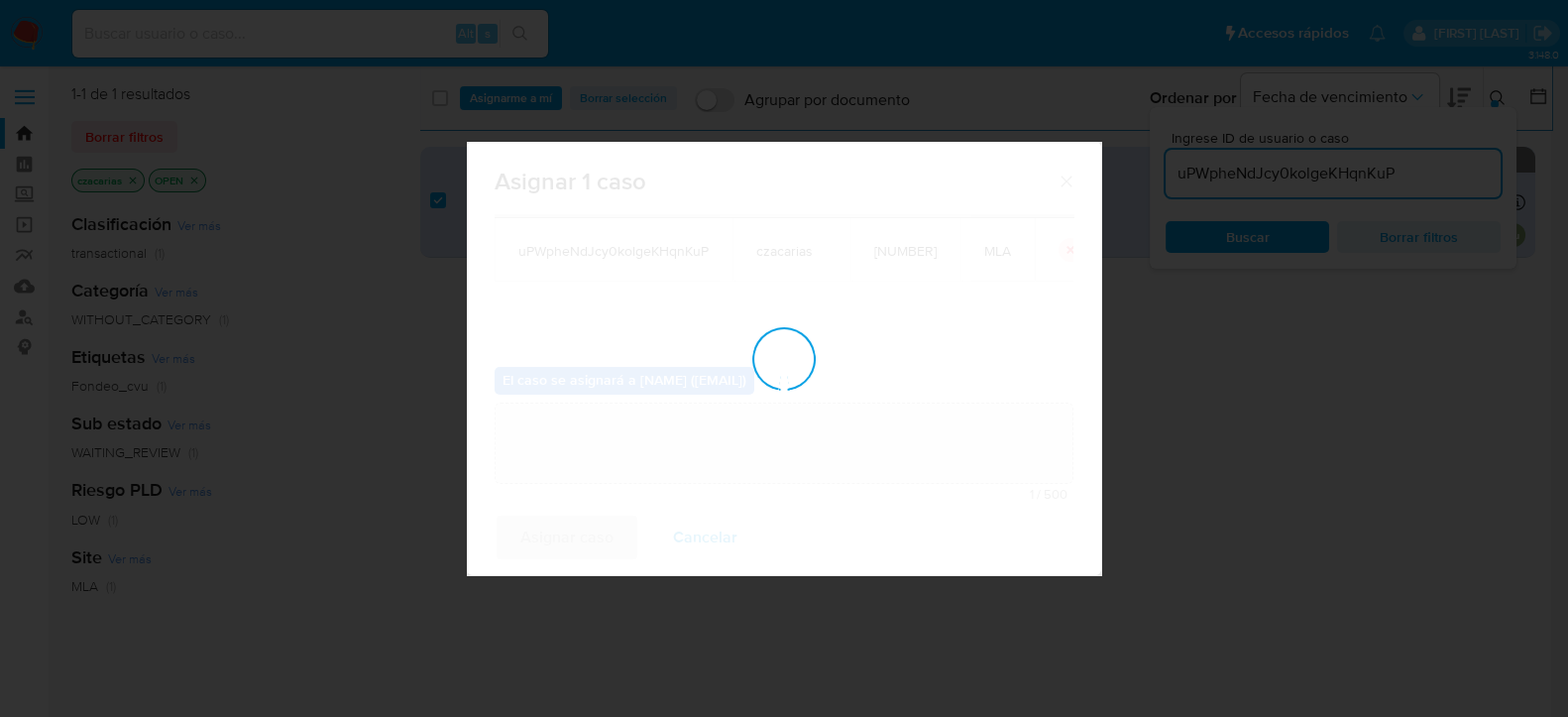 type 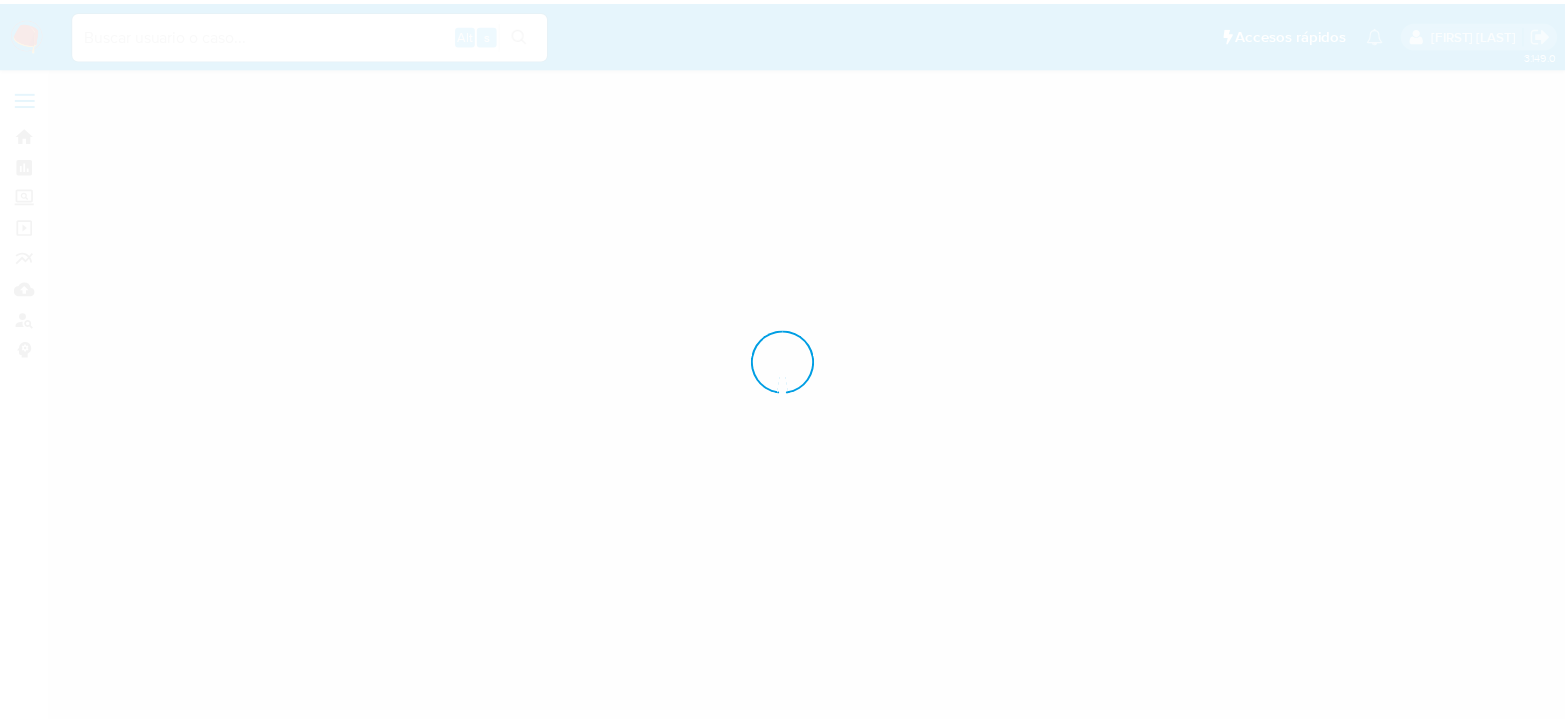 scroll, scrollTop: 0, scrollLeft: 0, axis: both 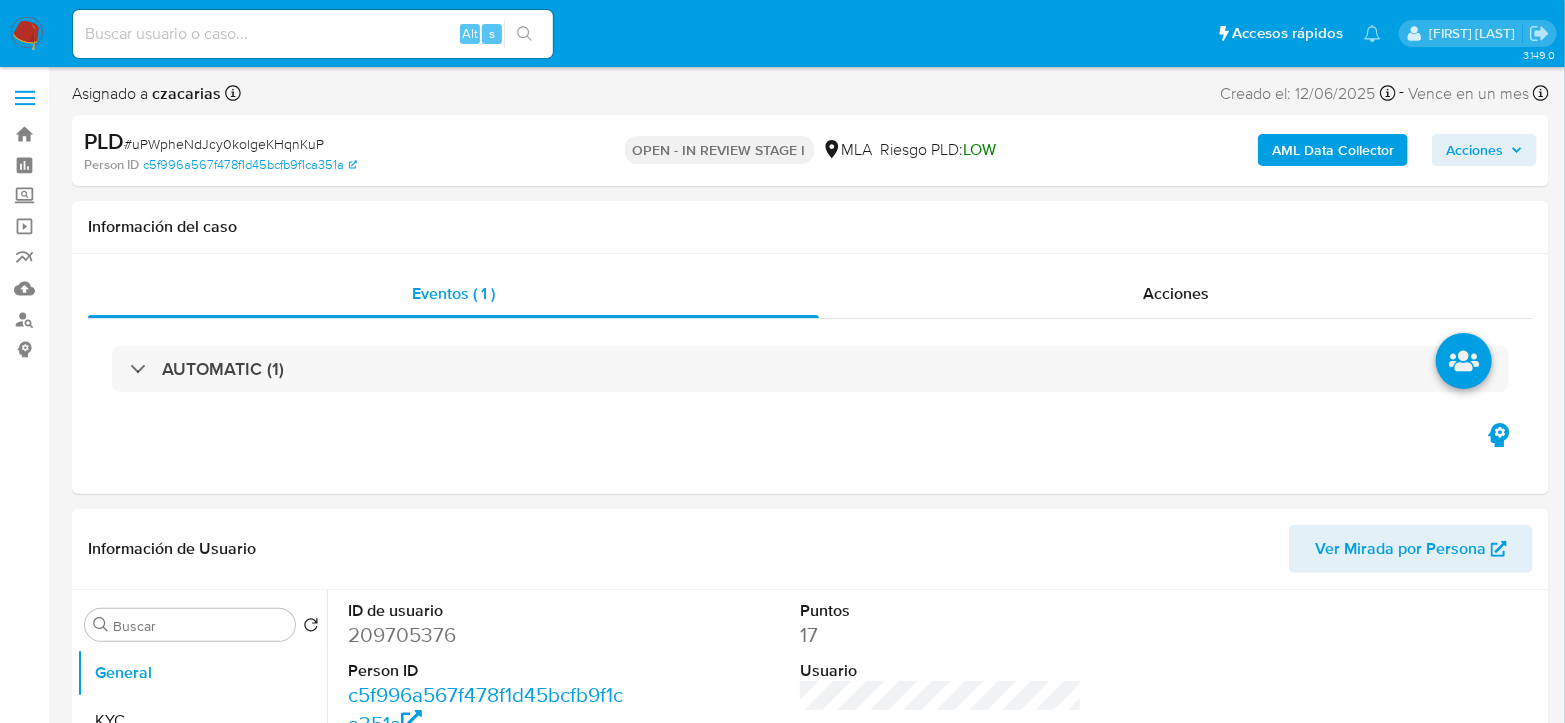 select on "10" 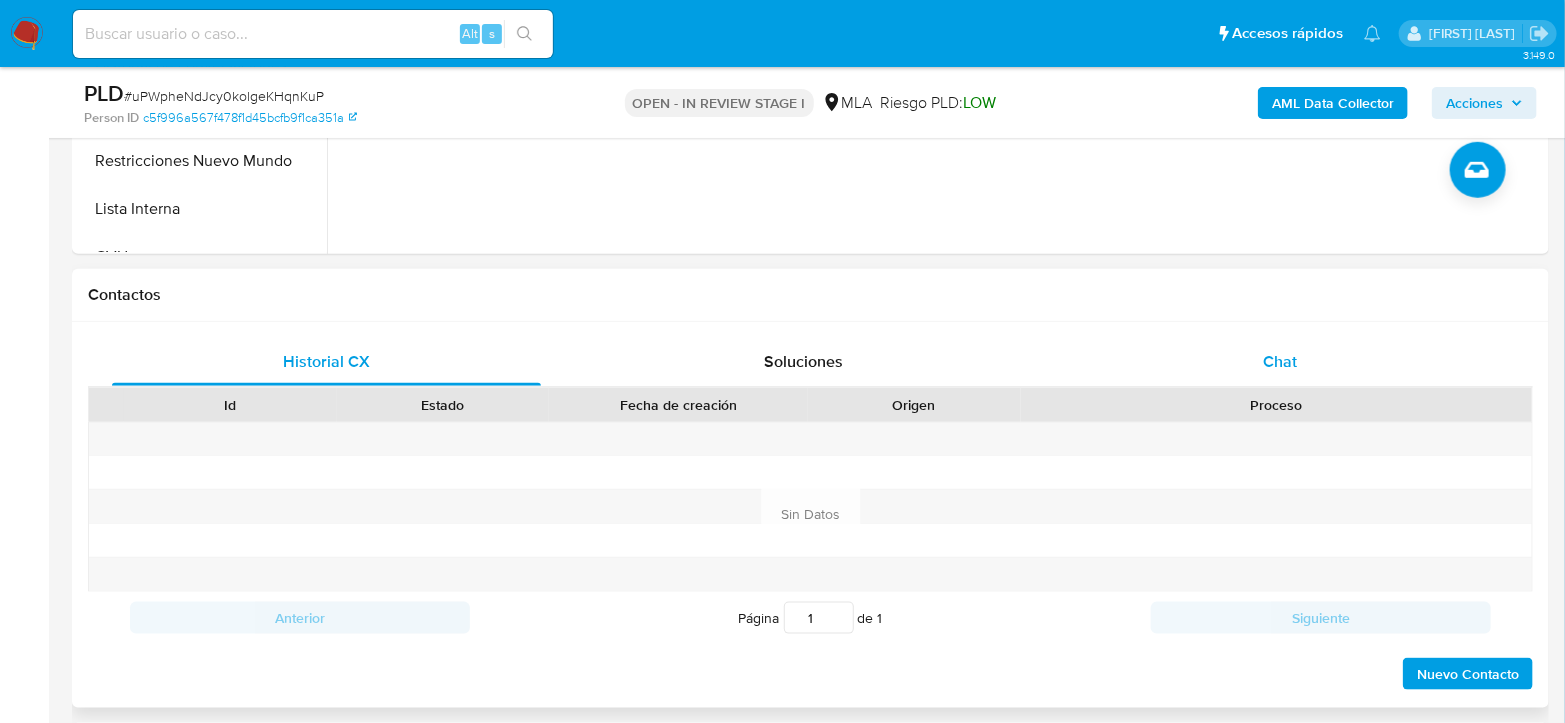 click on "Chat" at bounding box center [1280, 362] 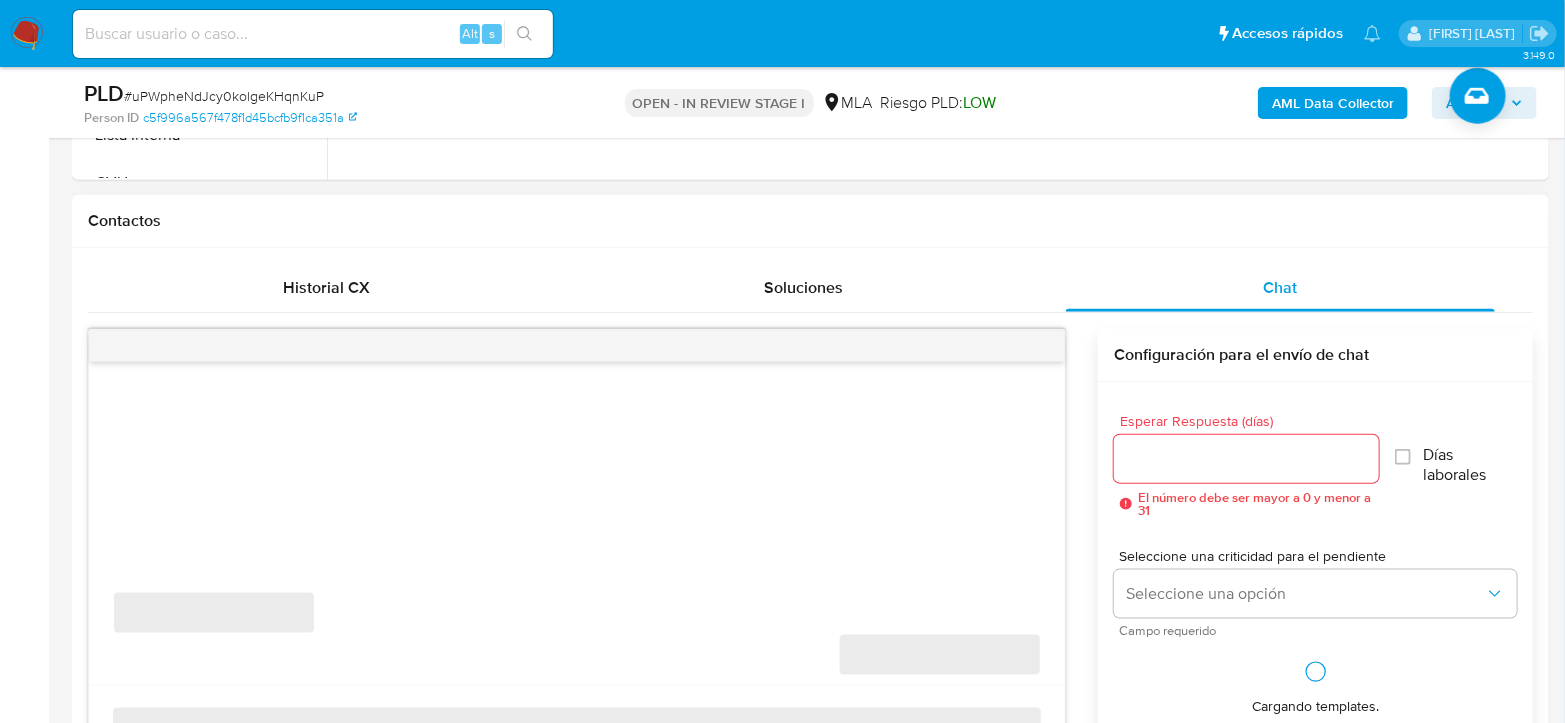 scroll, scrollTop: 888, scrollLeft: 0, axis: vertical 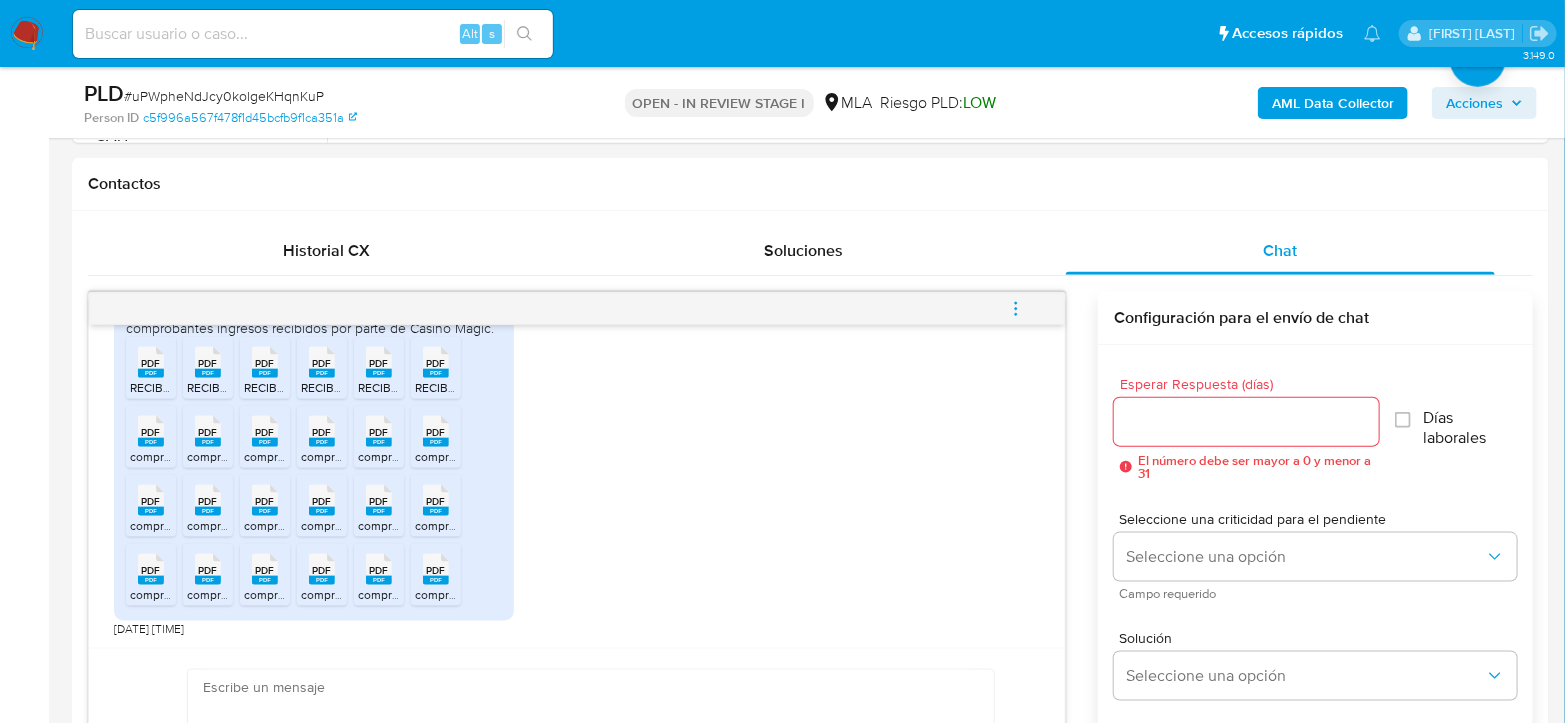 drag, startPoint x: 1035, startPoint y: 308, endPoint x: 944, endPoint y: 308, distance: 91 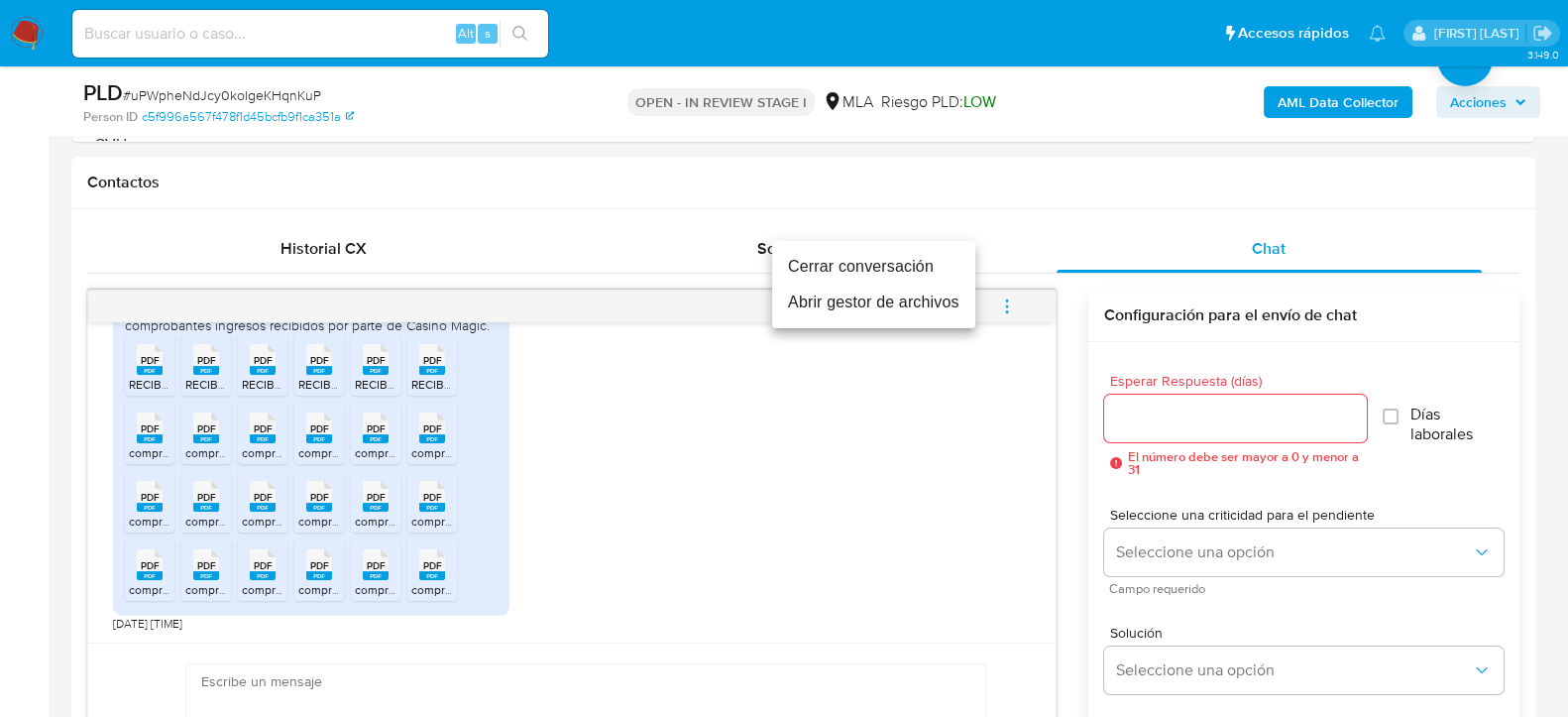 click on "Cerrar conversación" at bounding box center (873, 267) 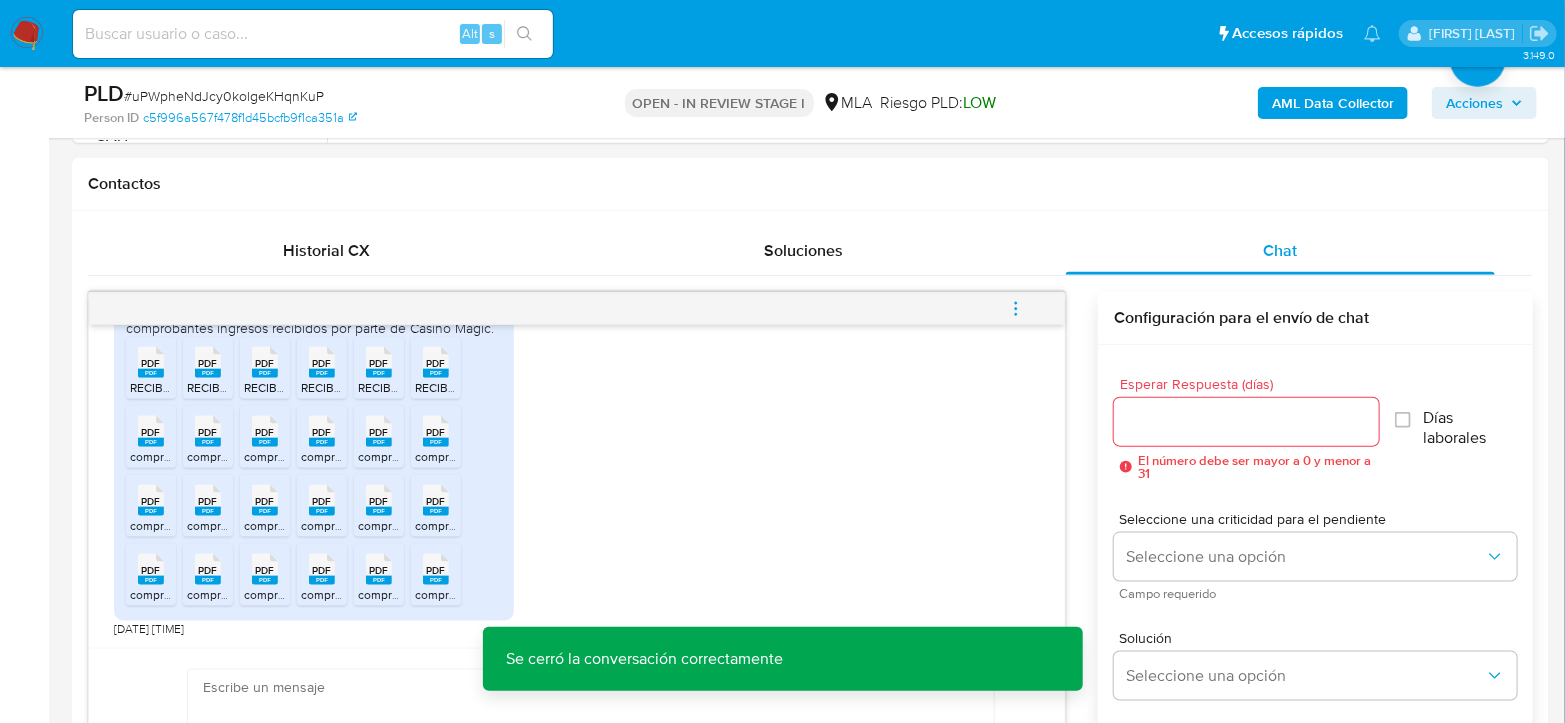 scroll, scrollTop: 1090, scrollLeft: 0, axis: vertical 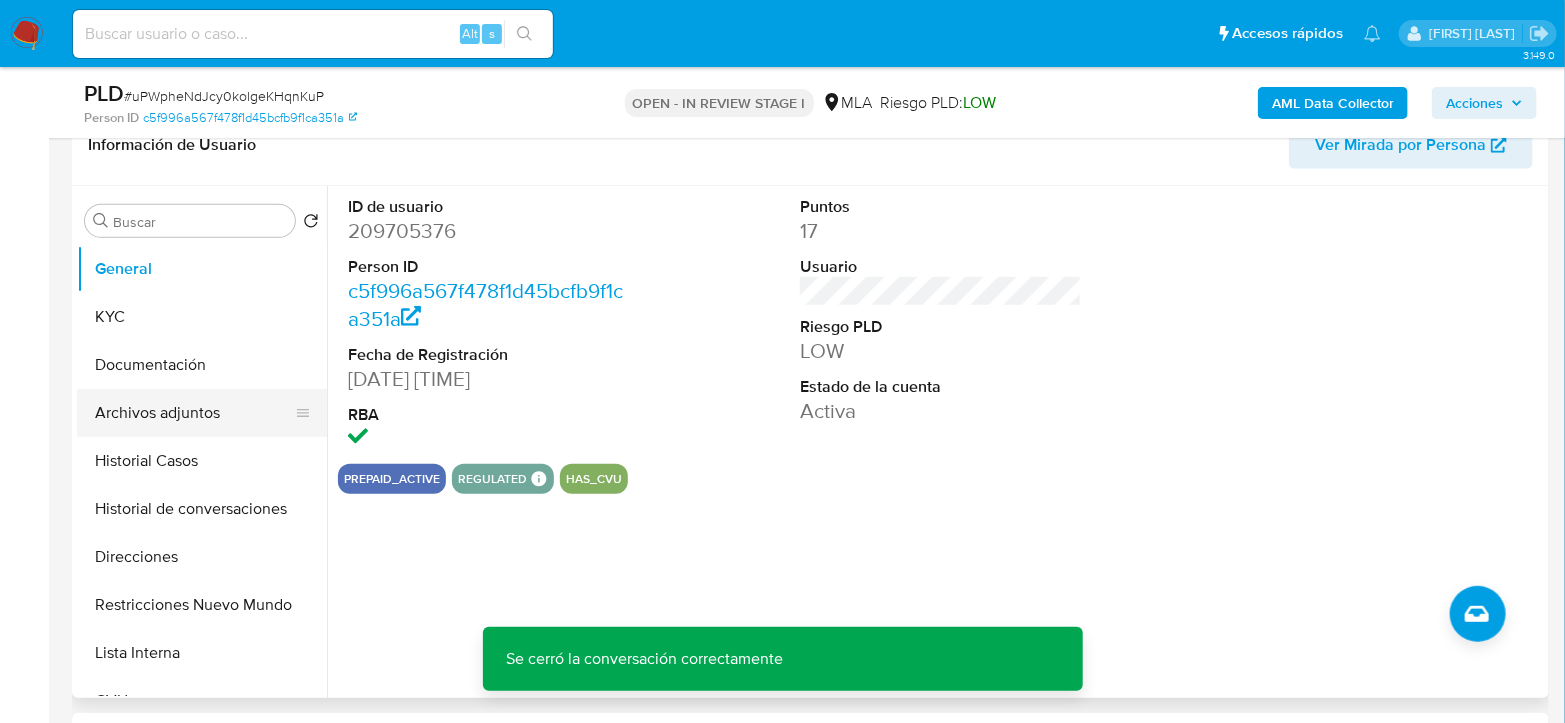 click on "Archivos adjuntos" at bounding box center [194, 413] 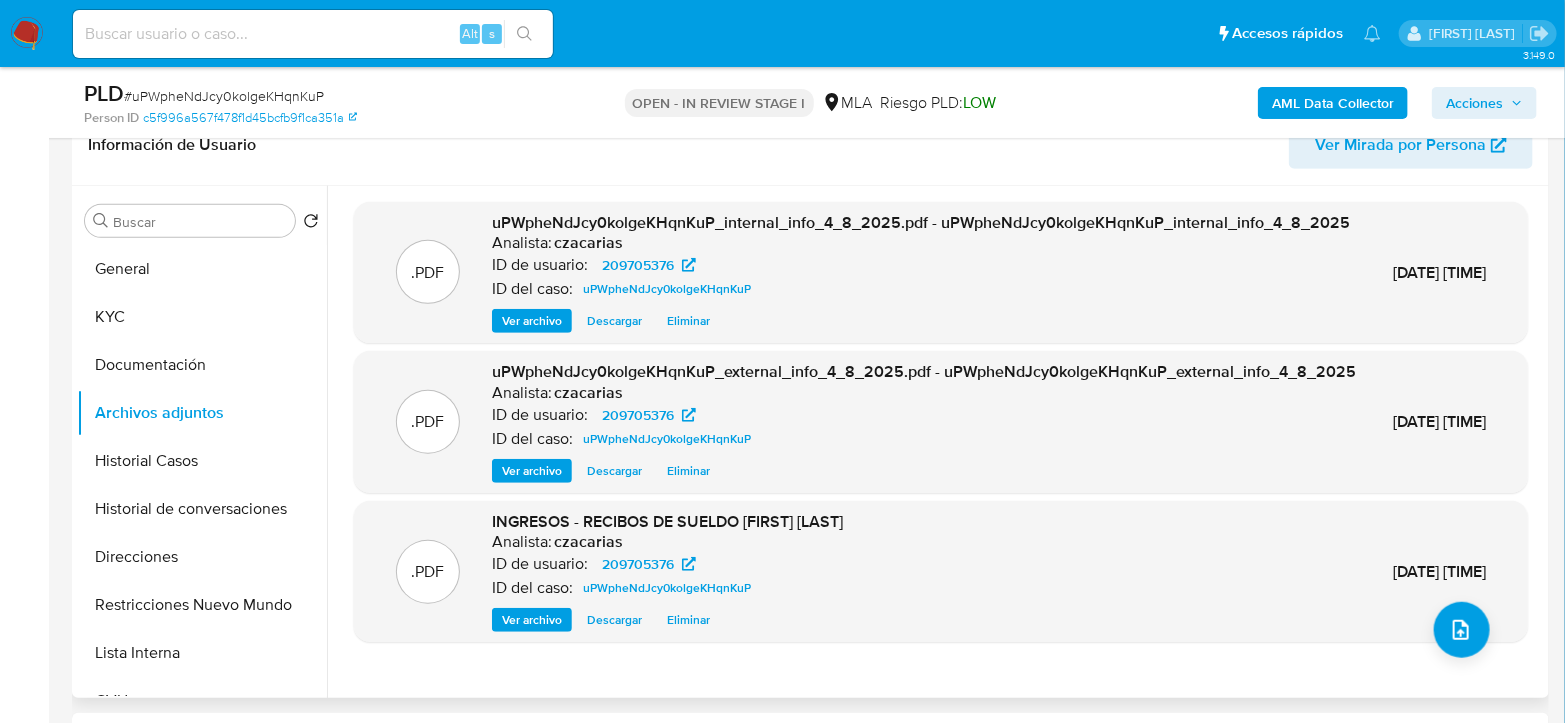 scroll, scrollTop: 5, scrollLeft: 0, axis: vertical 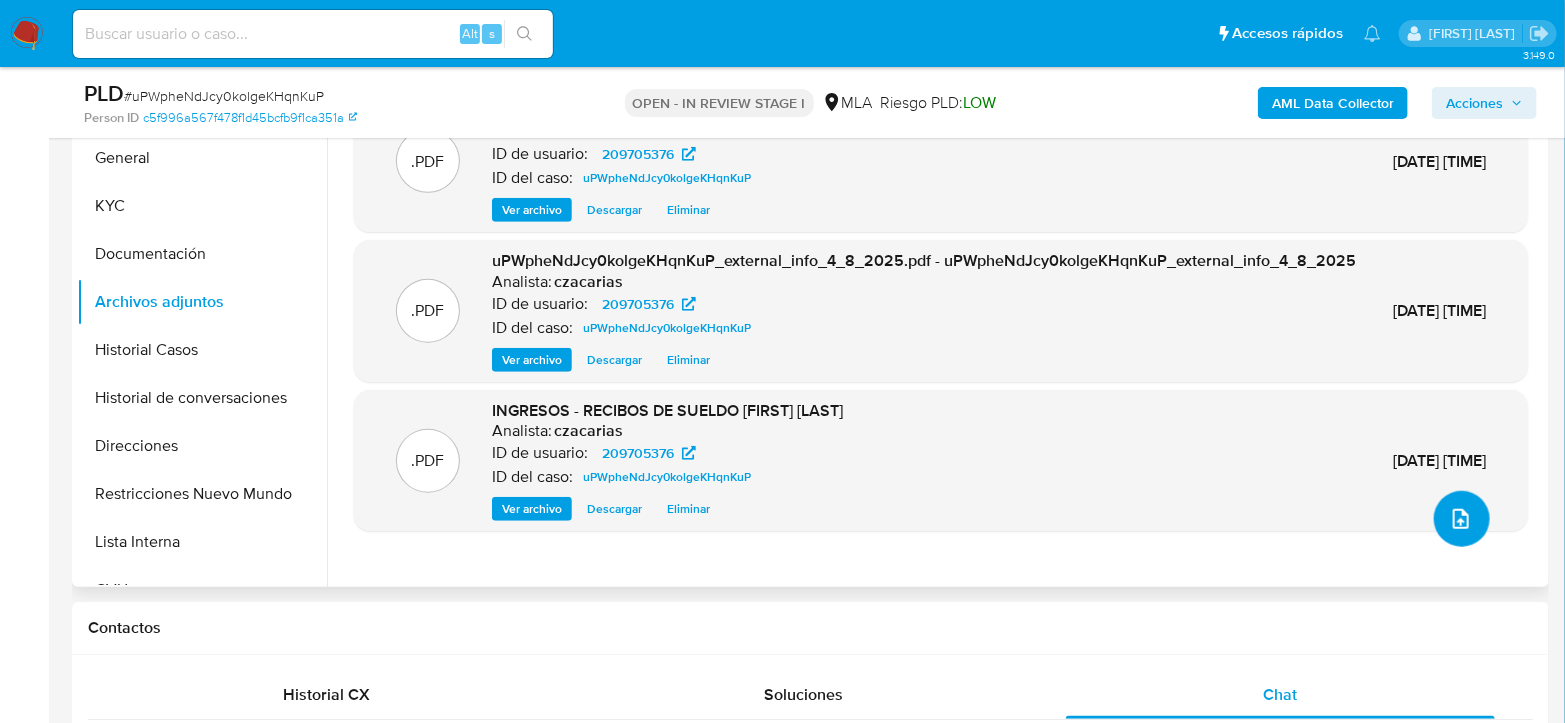 click 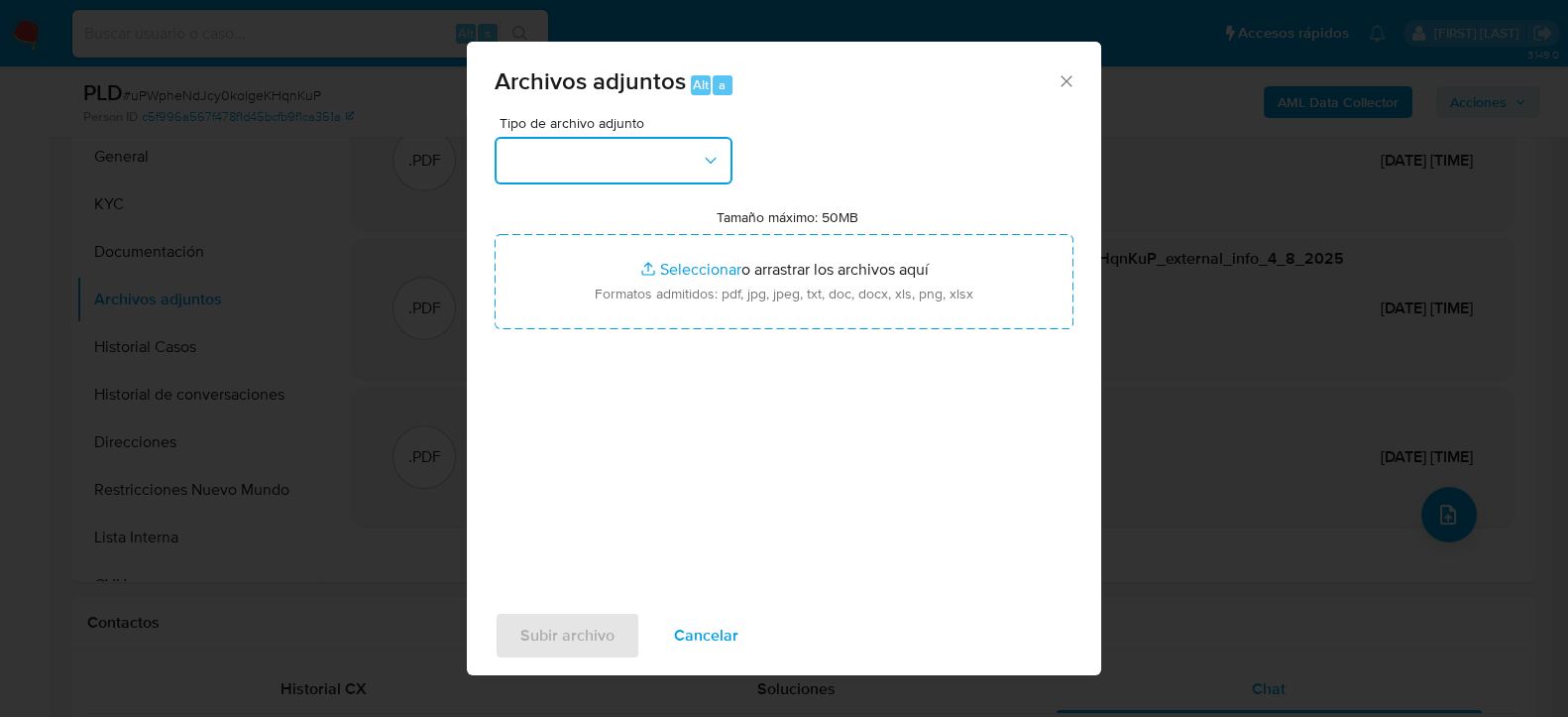 click at bounding box center (614, 161) 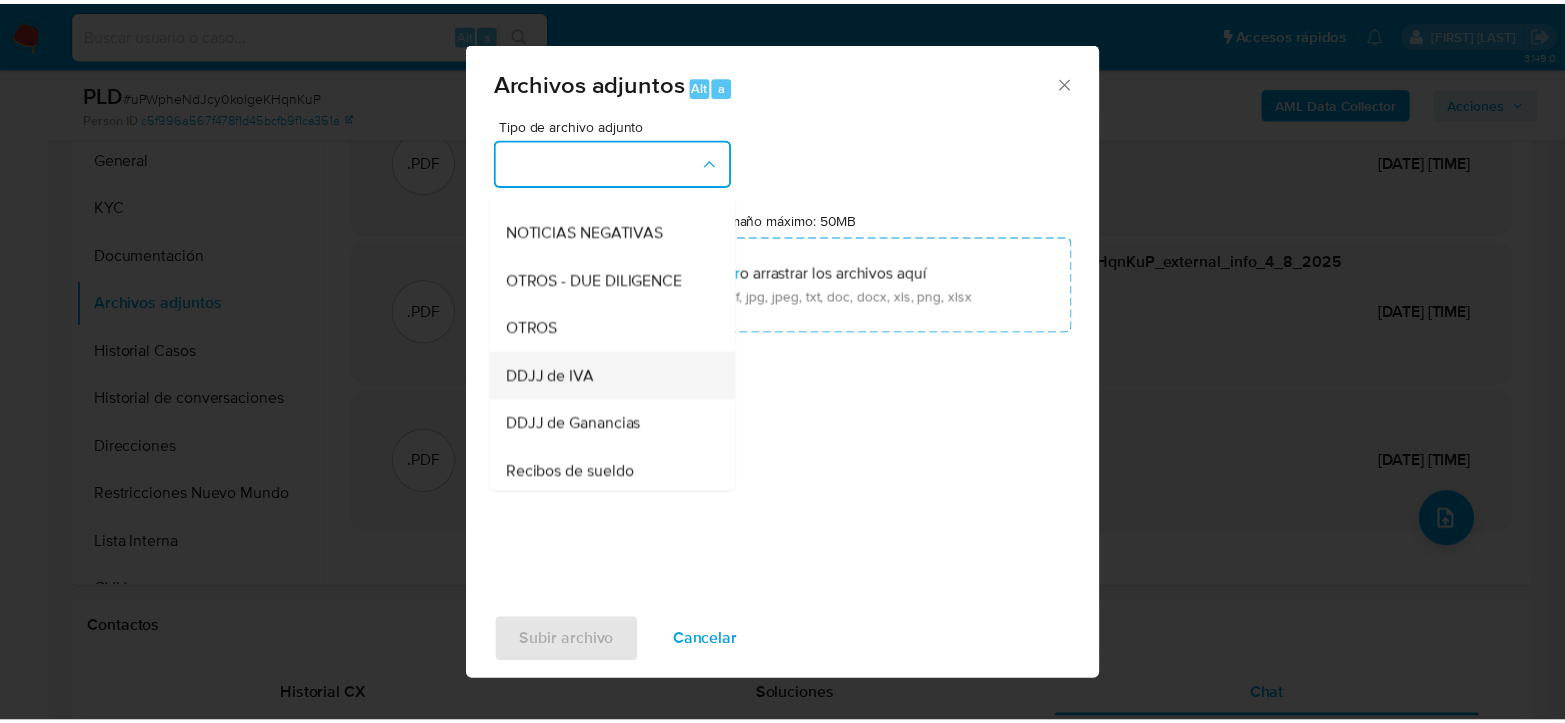scroll, scrollTop: 333, scrollLeft: 0, axis: vertical 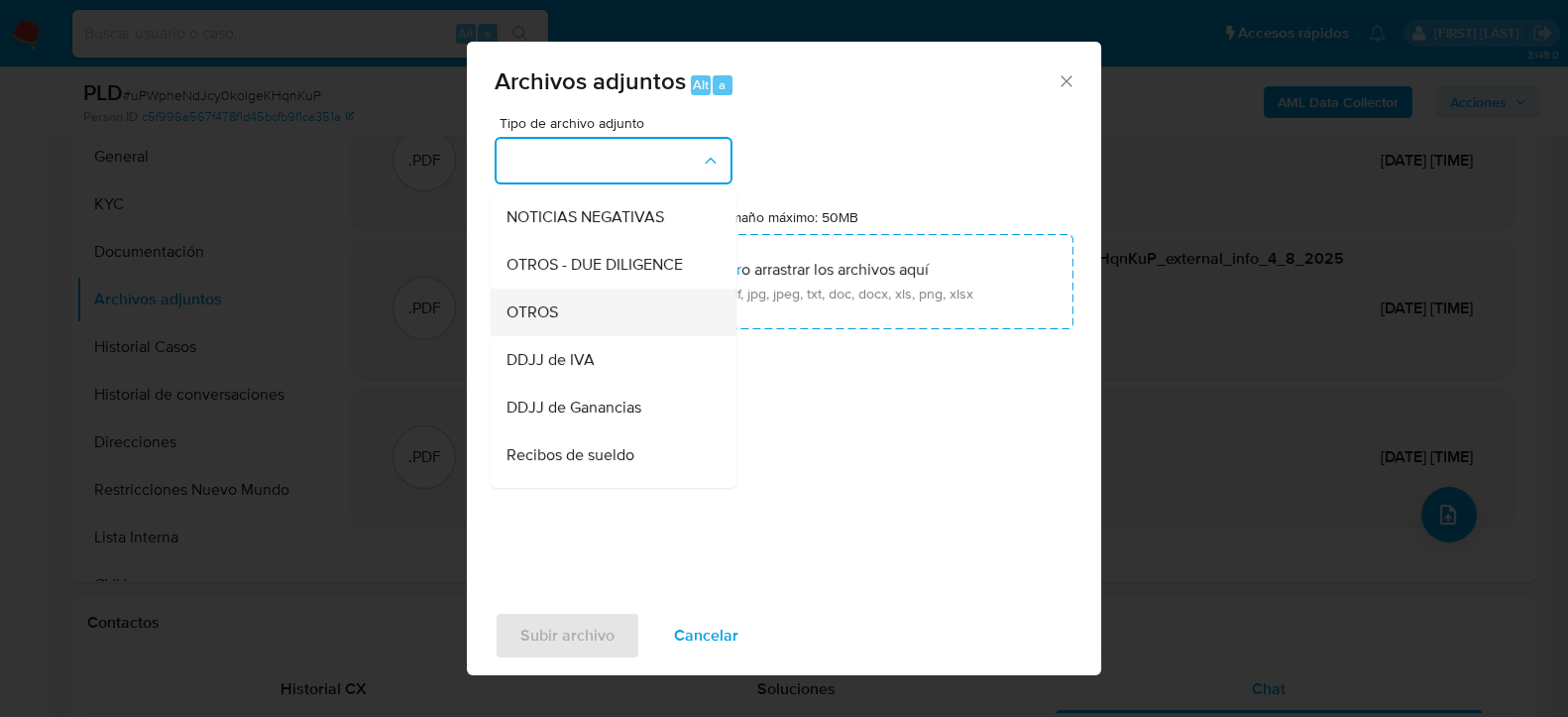click on "OTROS" at bounding box center (608, 311) 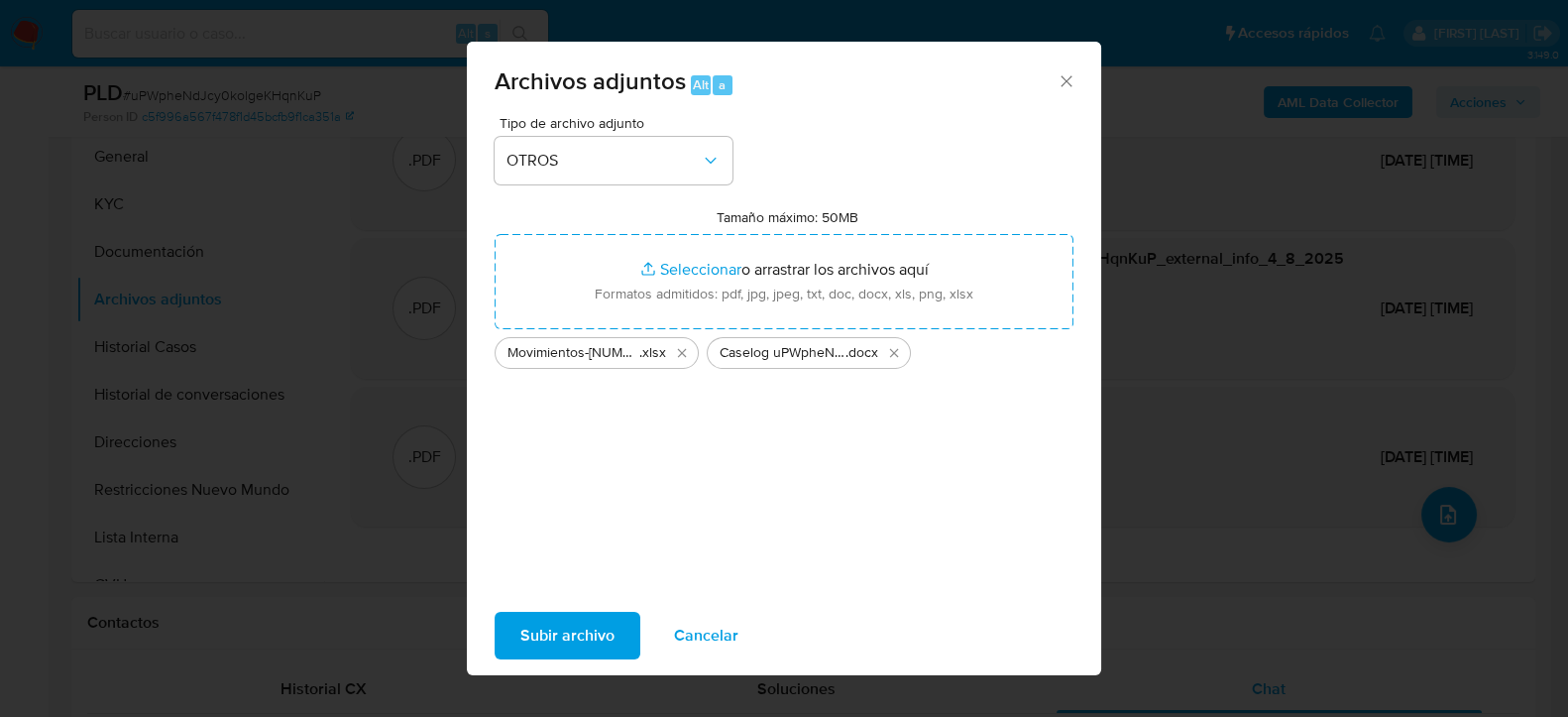 click on "Subir archivo" at bounding box center [567, 636] 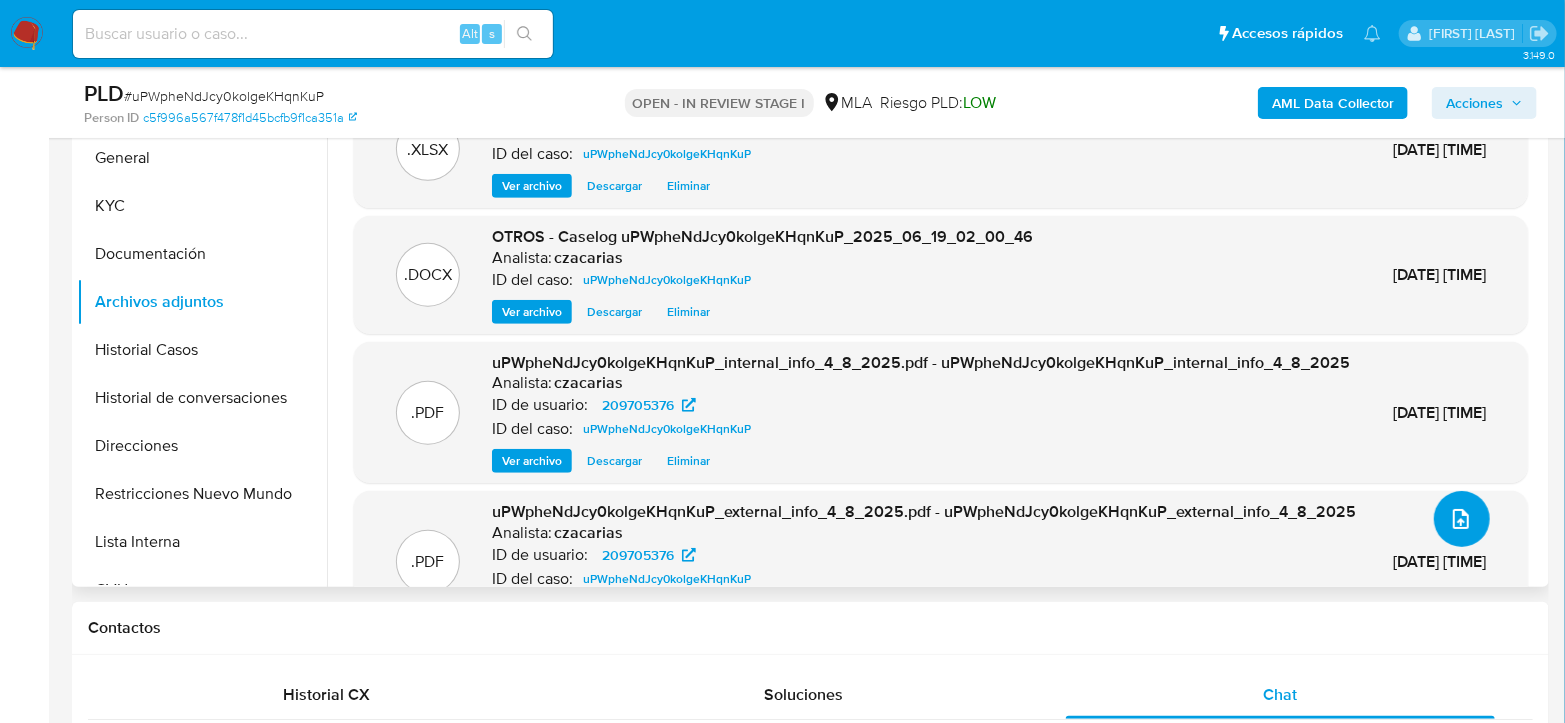 scroll, scrollTop: 0, scrollLeft: 0, axis: both 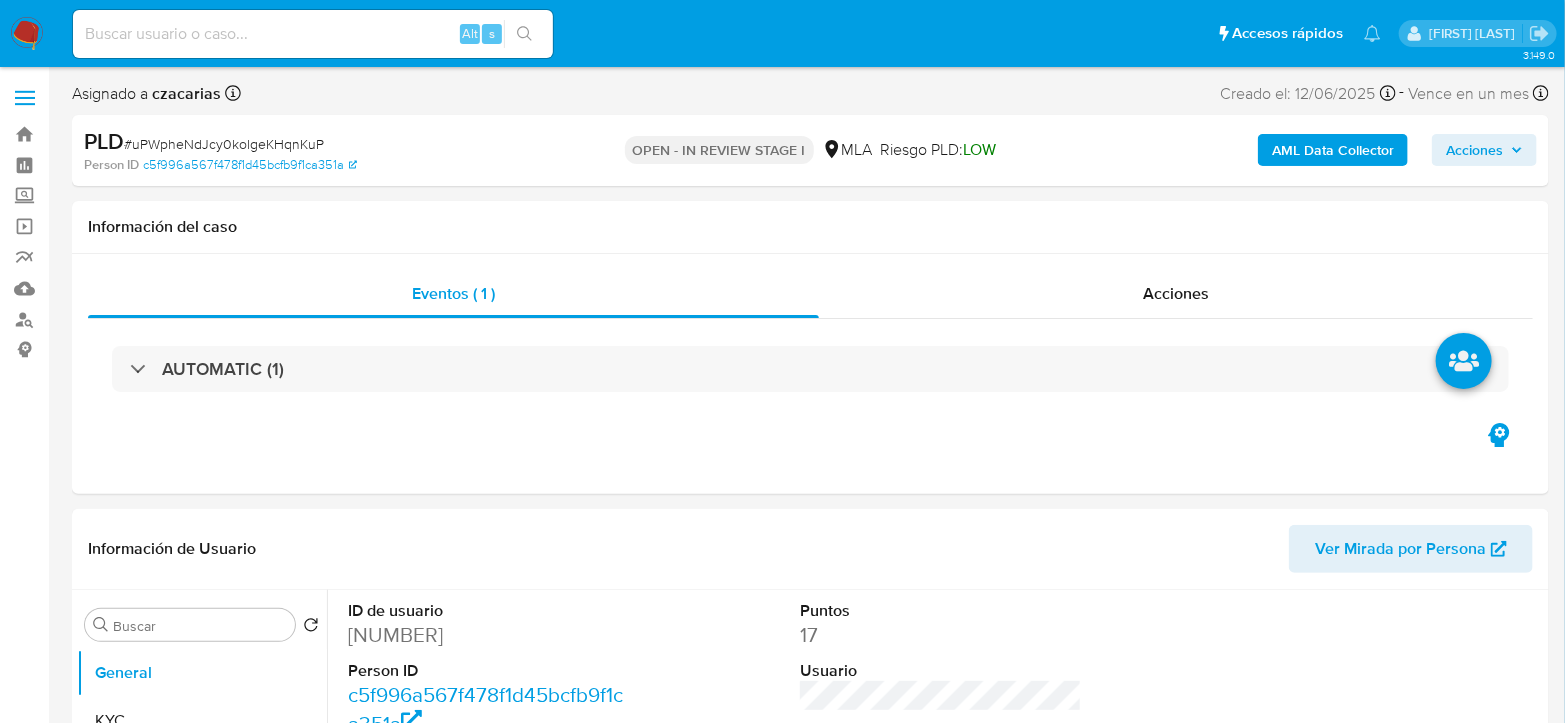 select on "10" 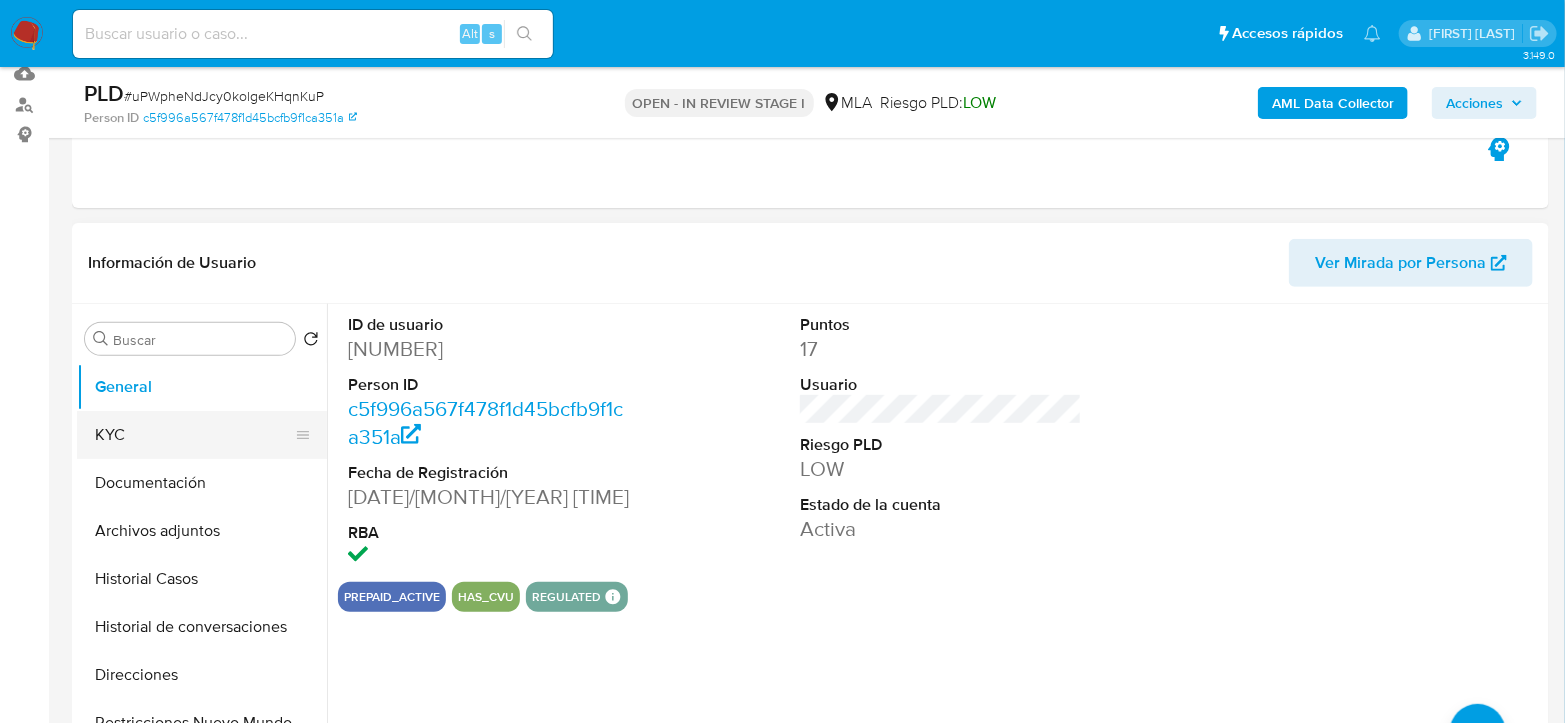 scroll, scrollTop: 222, scrollLeft: 0, axis: vertical 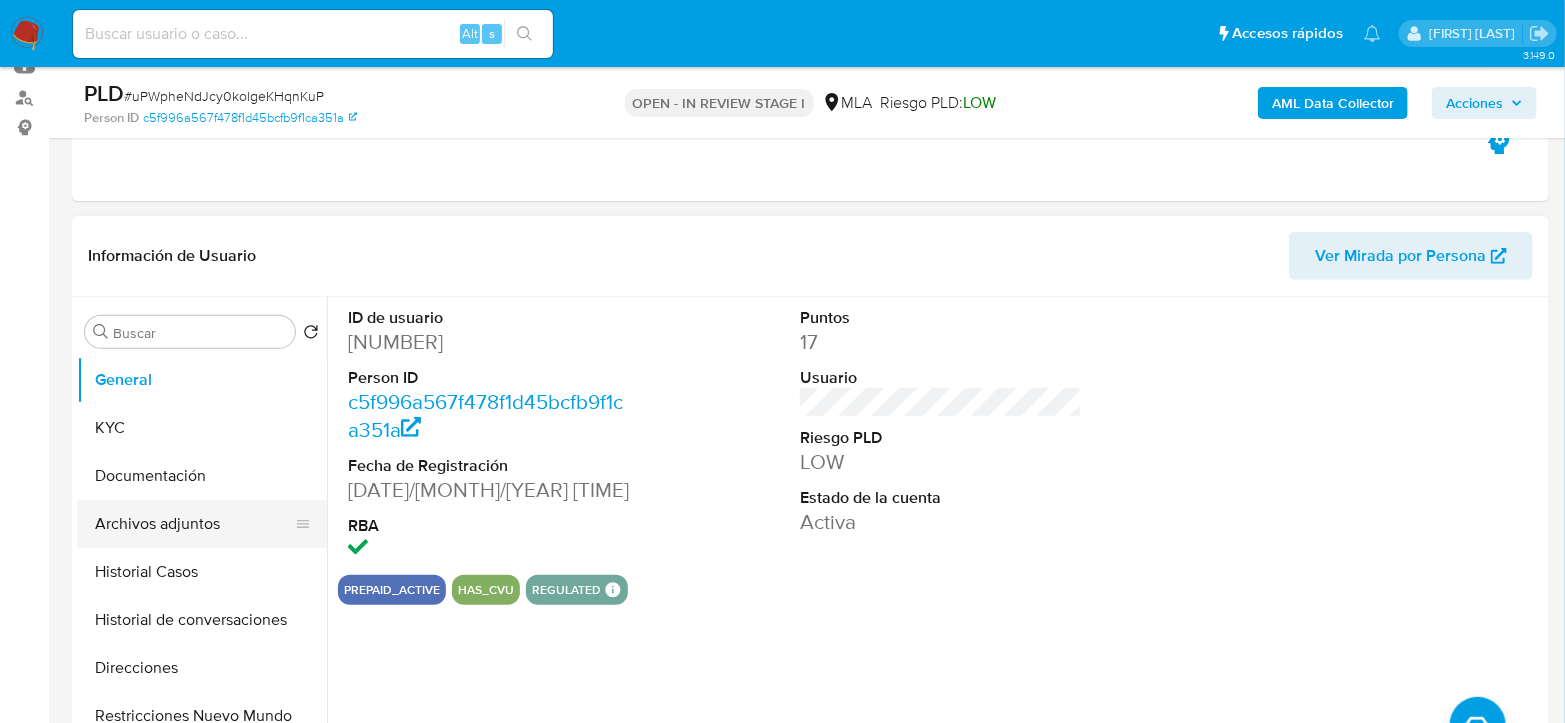 click on "Archivos adjuntos" at bounding box center (194, 524) 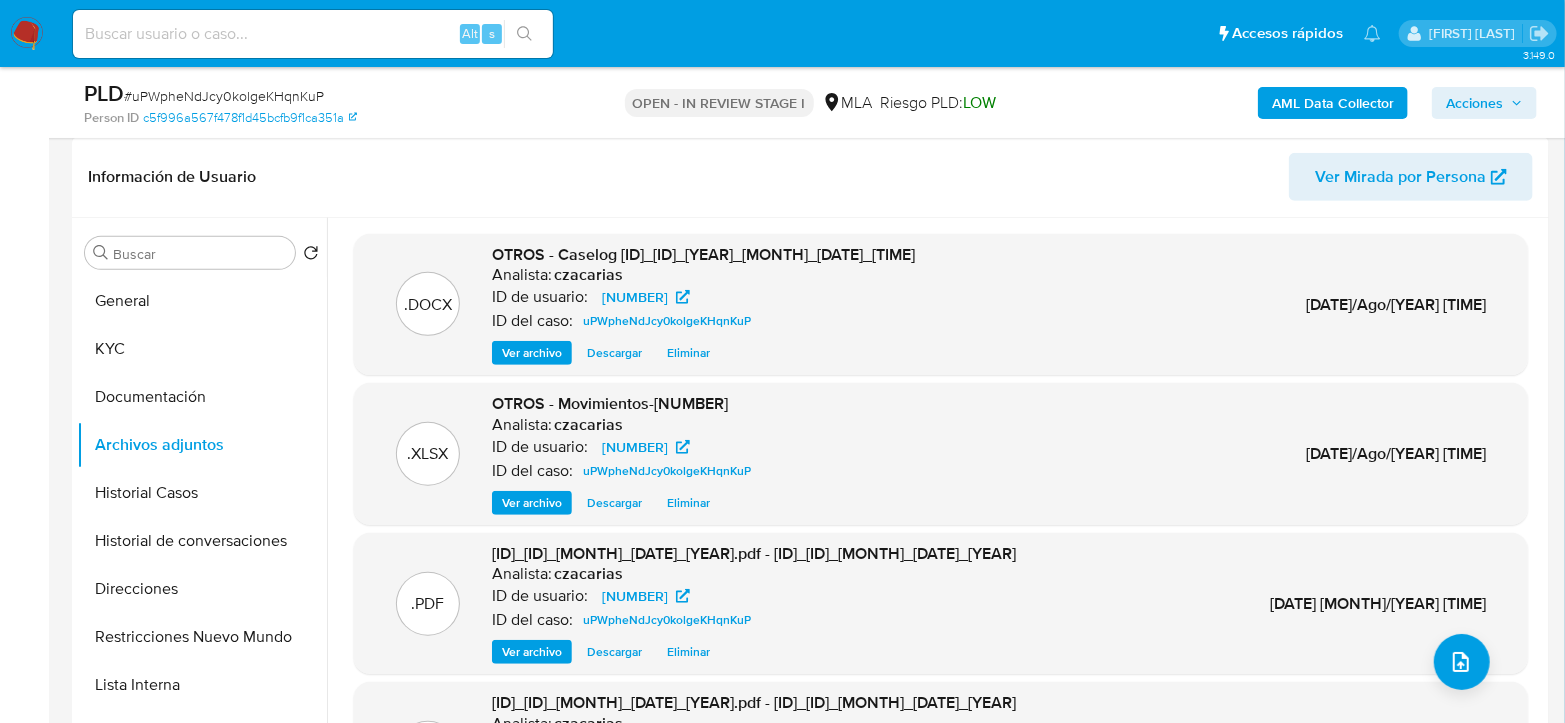 scroll, scrollTop: 333, scrollLeft: 0, axis: vertical 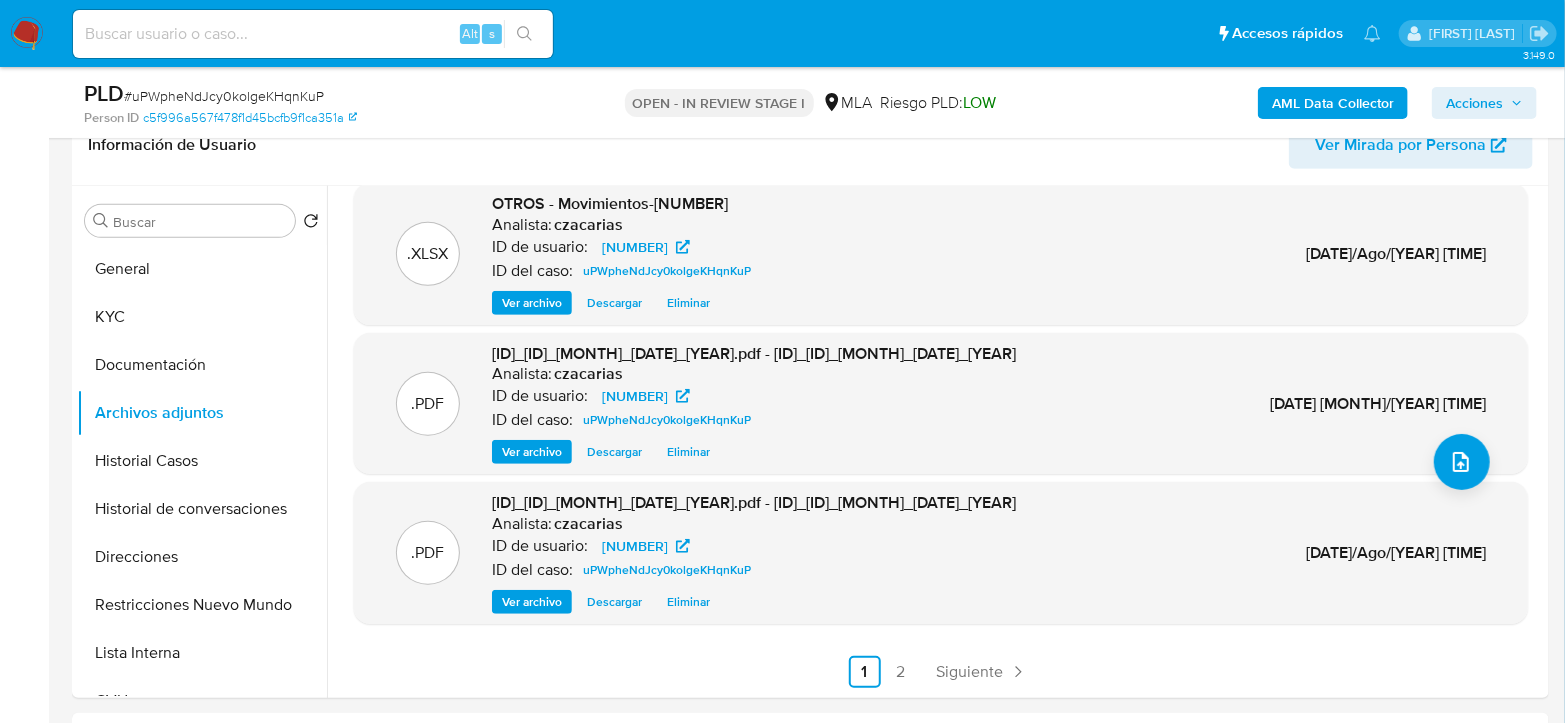 click on "Acciones" at bounding box center [1474, 103] 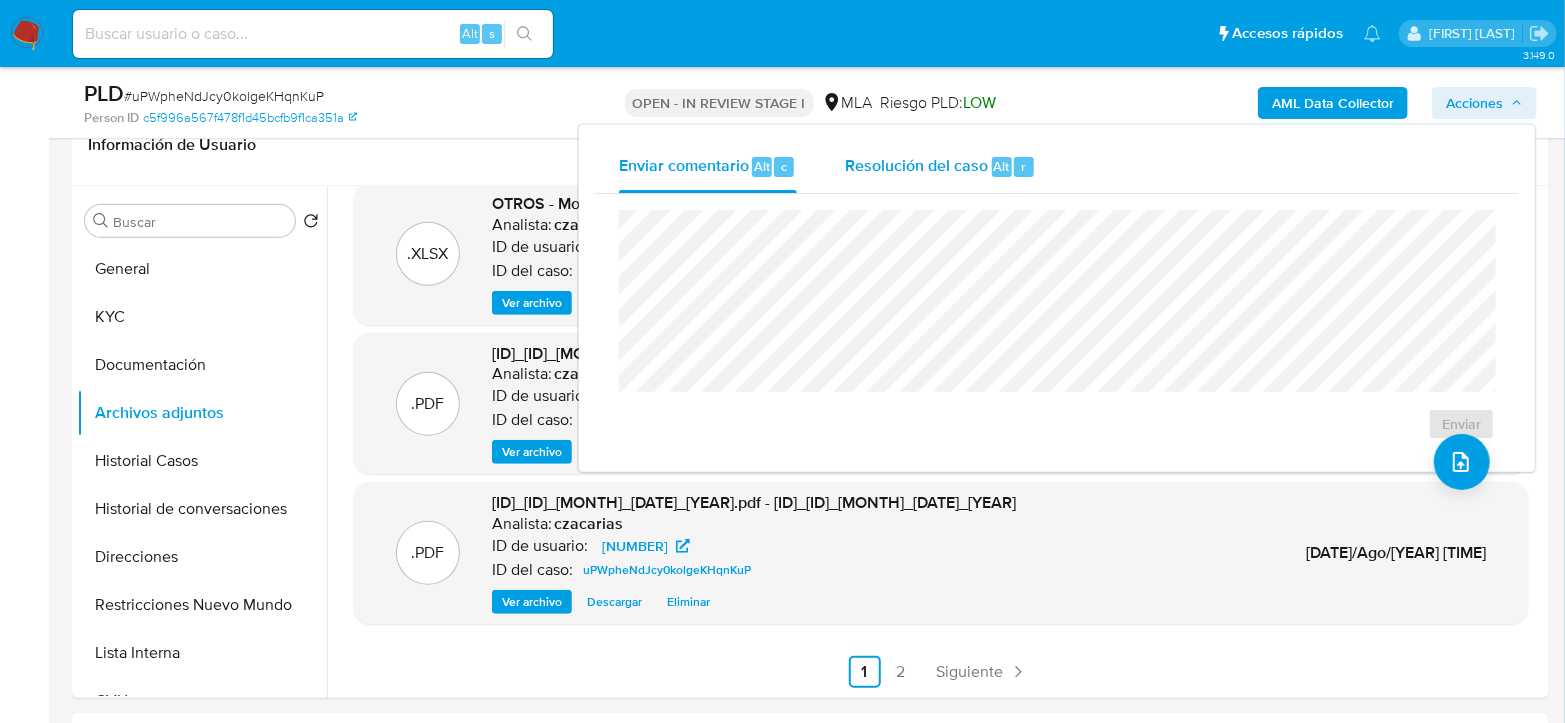 click on "Resolución del caso Alt r" at bounding box center [940, 167] 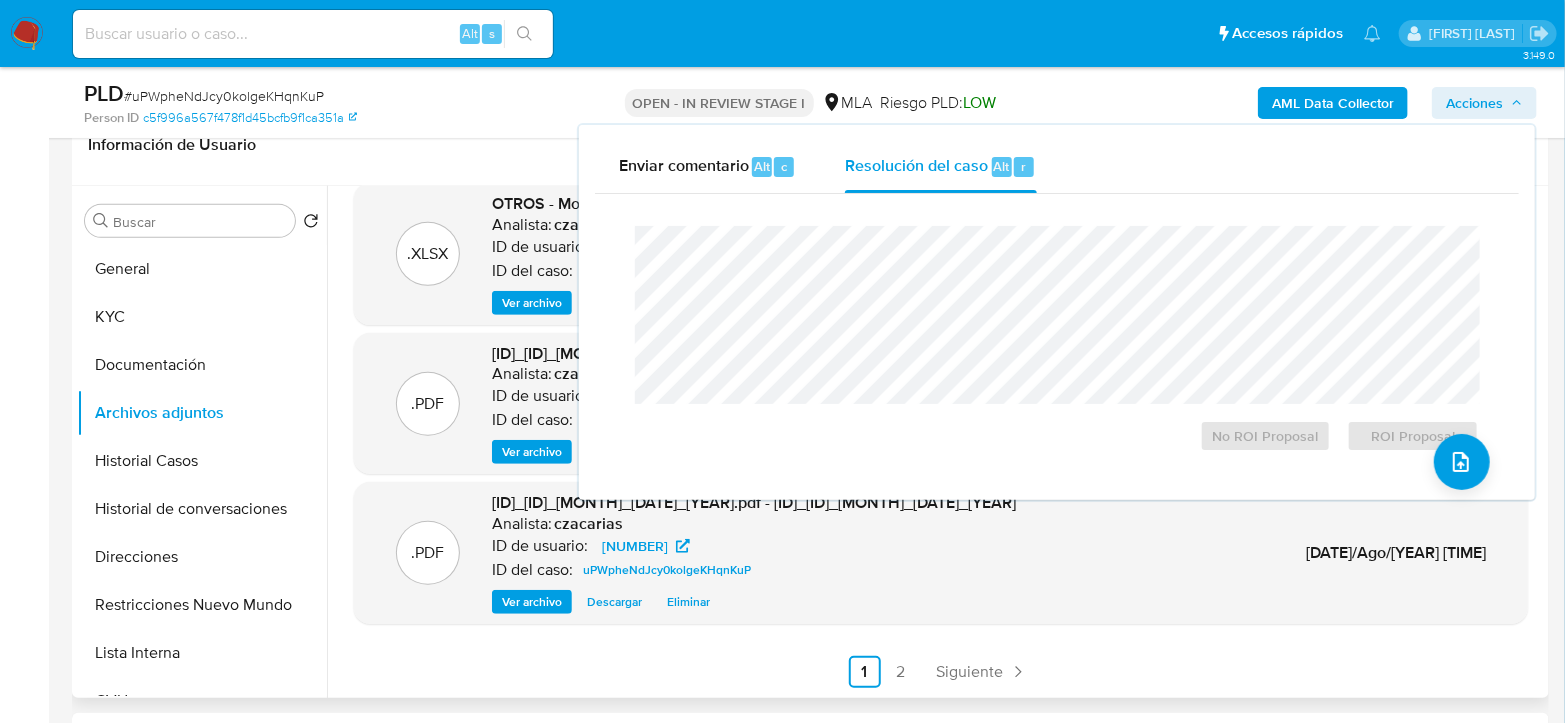 scroll, scrollTop: 444, scrollLeft: 0, axis: vertical 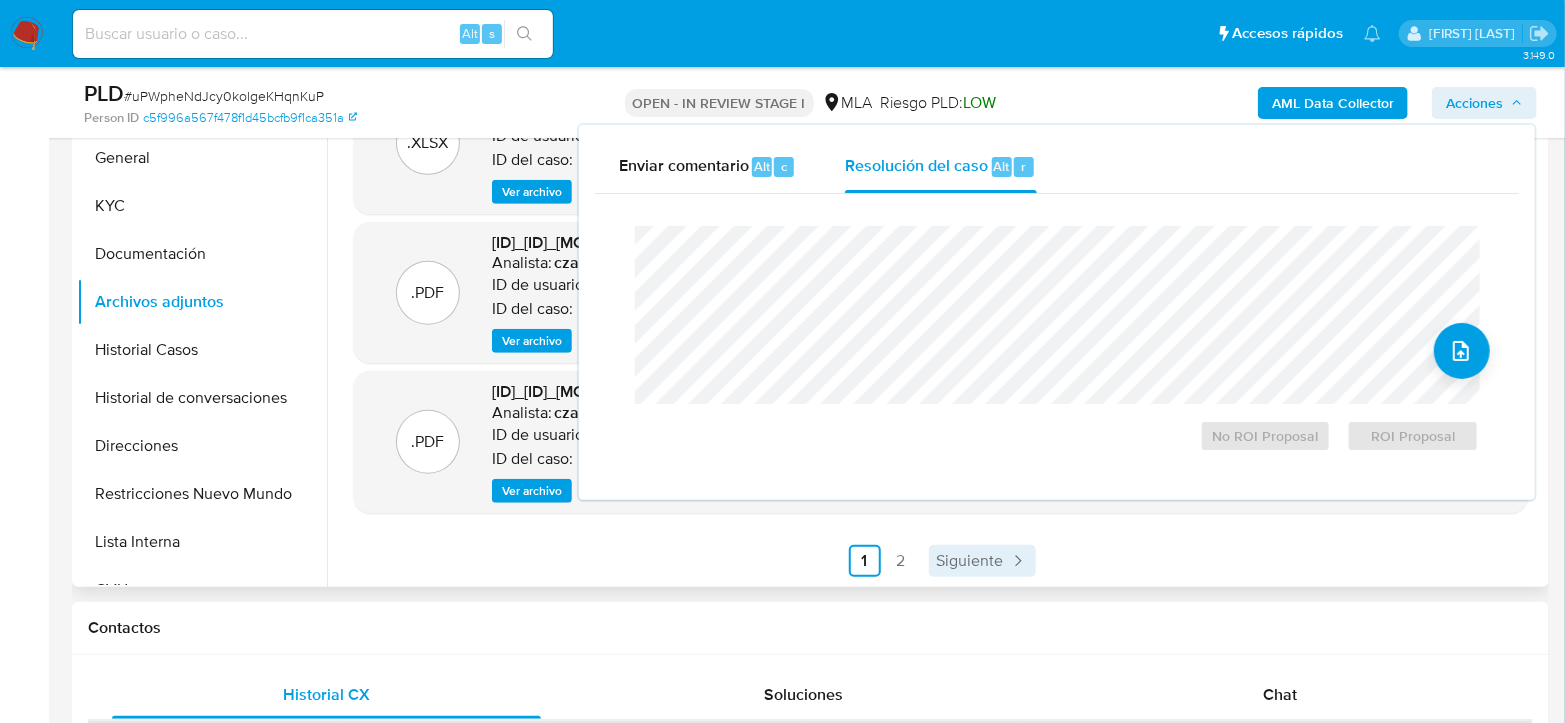 click on "Siguiente" at bounding box center (970, 561) 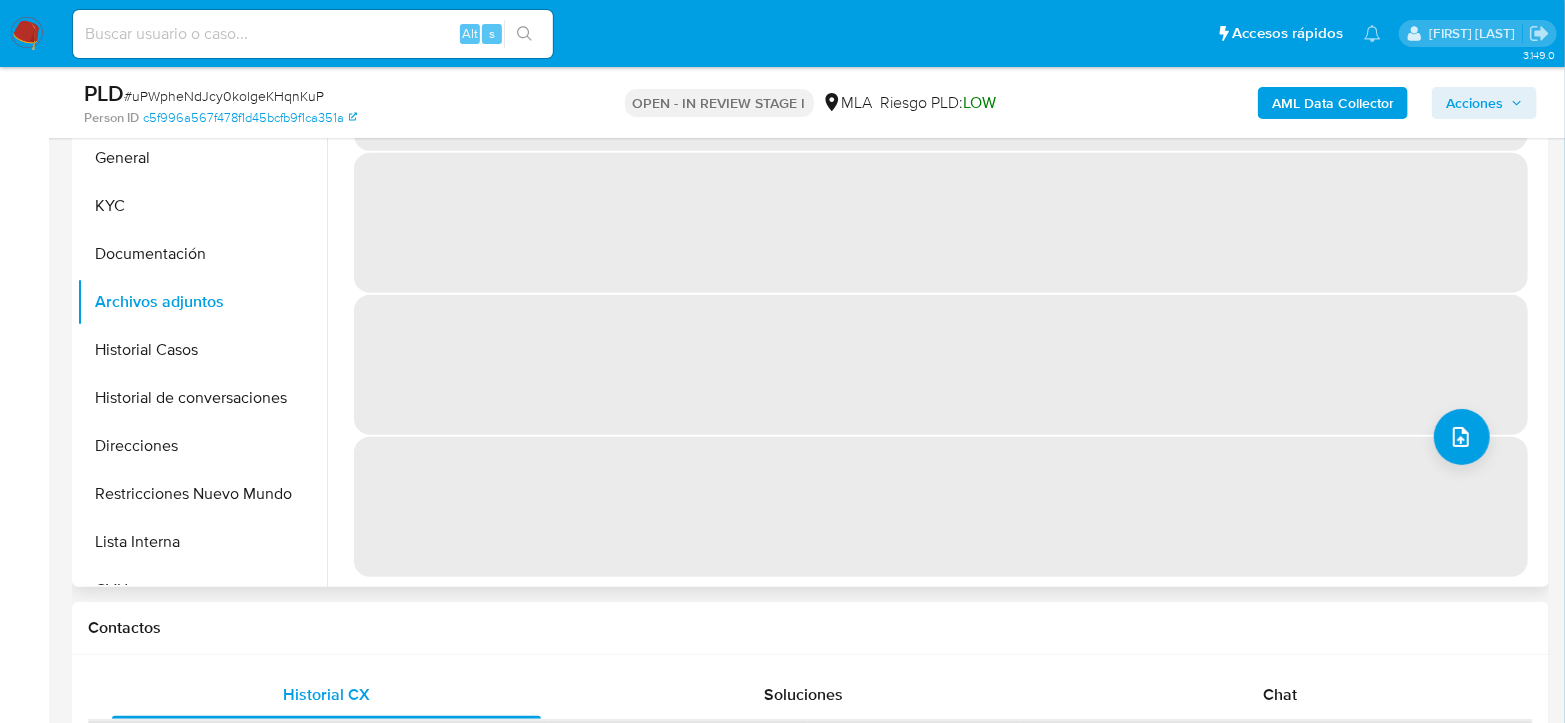 scroll, scrollTop: 0, scrollLeft: 0, axis: both 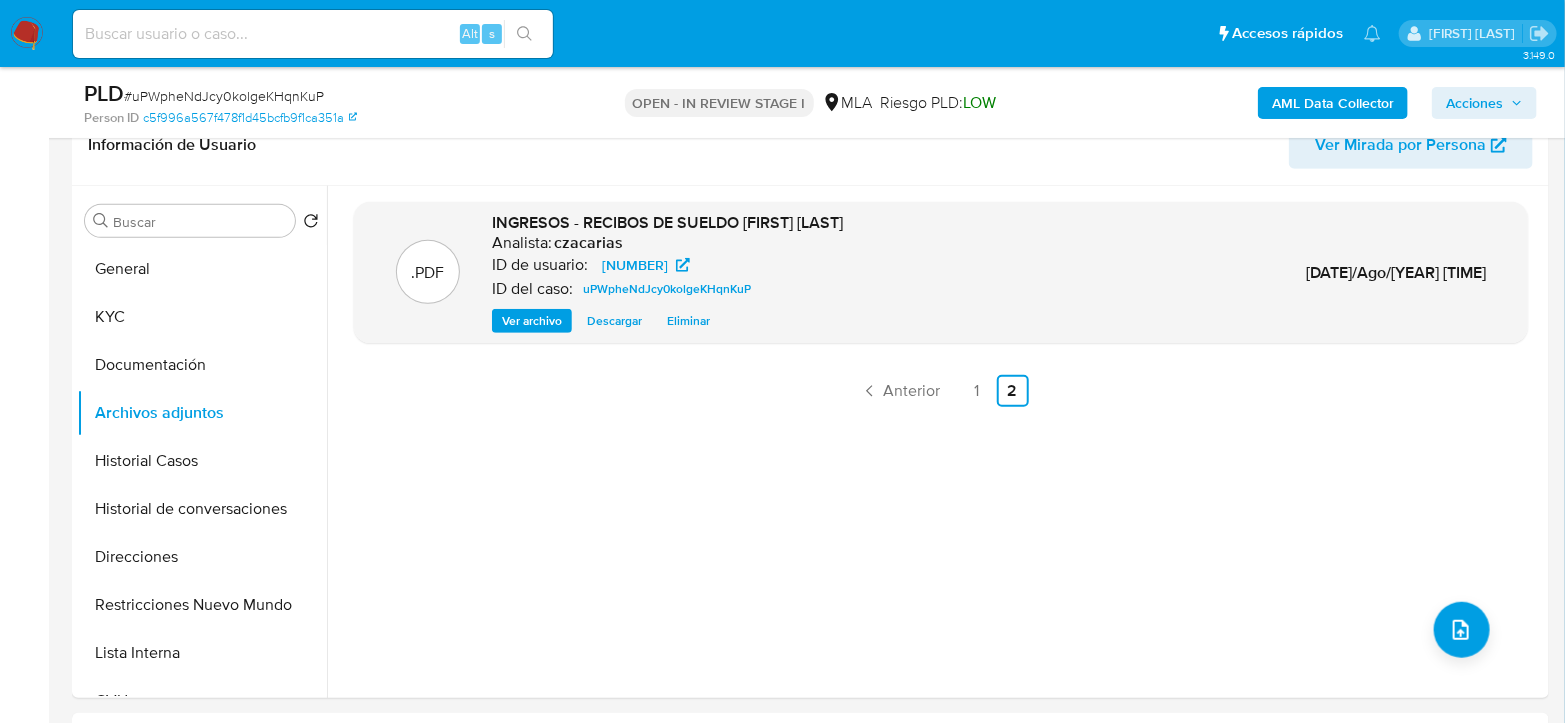 click on "Acciones" at bounding box center [1474, 103] 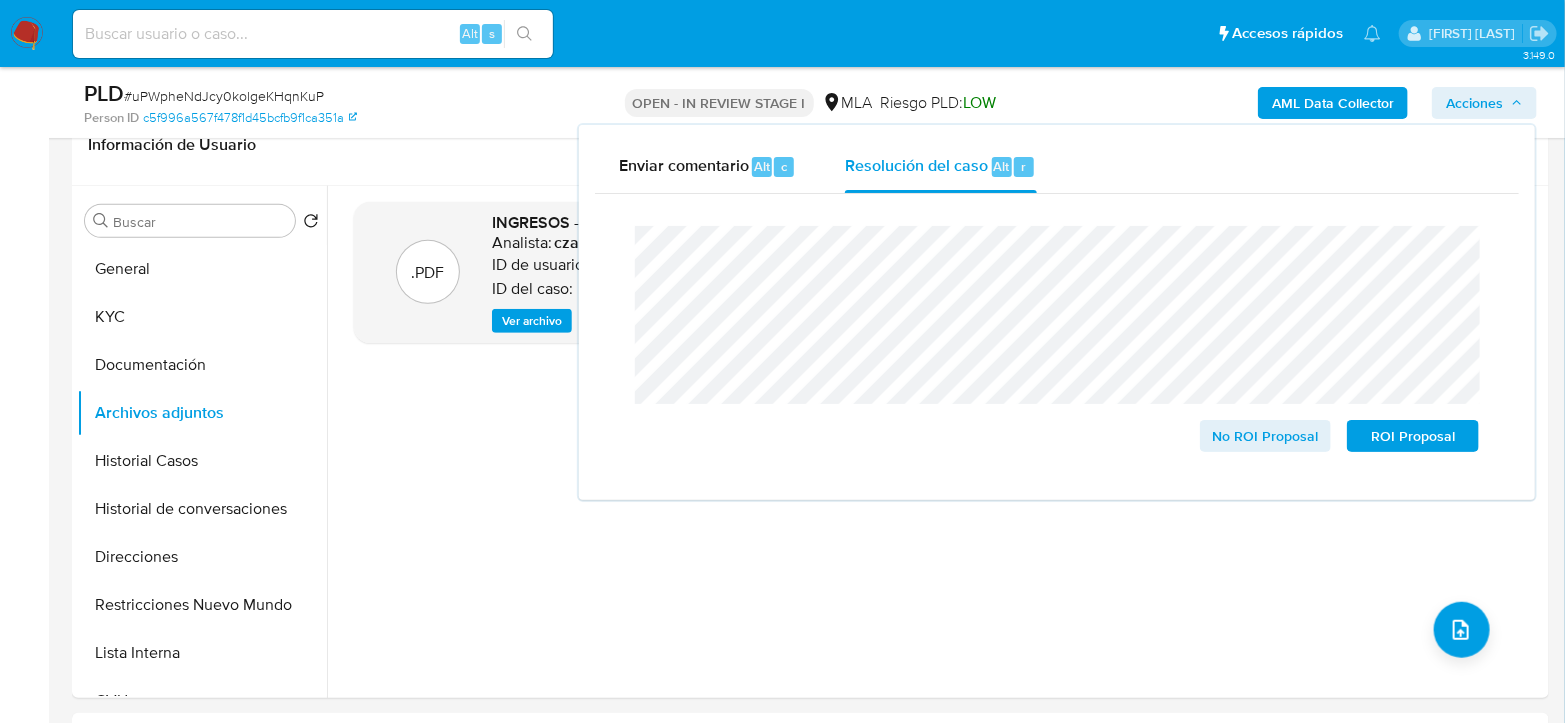 click on "# uPWpheNdJcy0kolgeKHqnKuP" at bounding box center [224, 96] 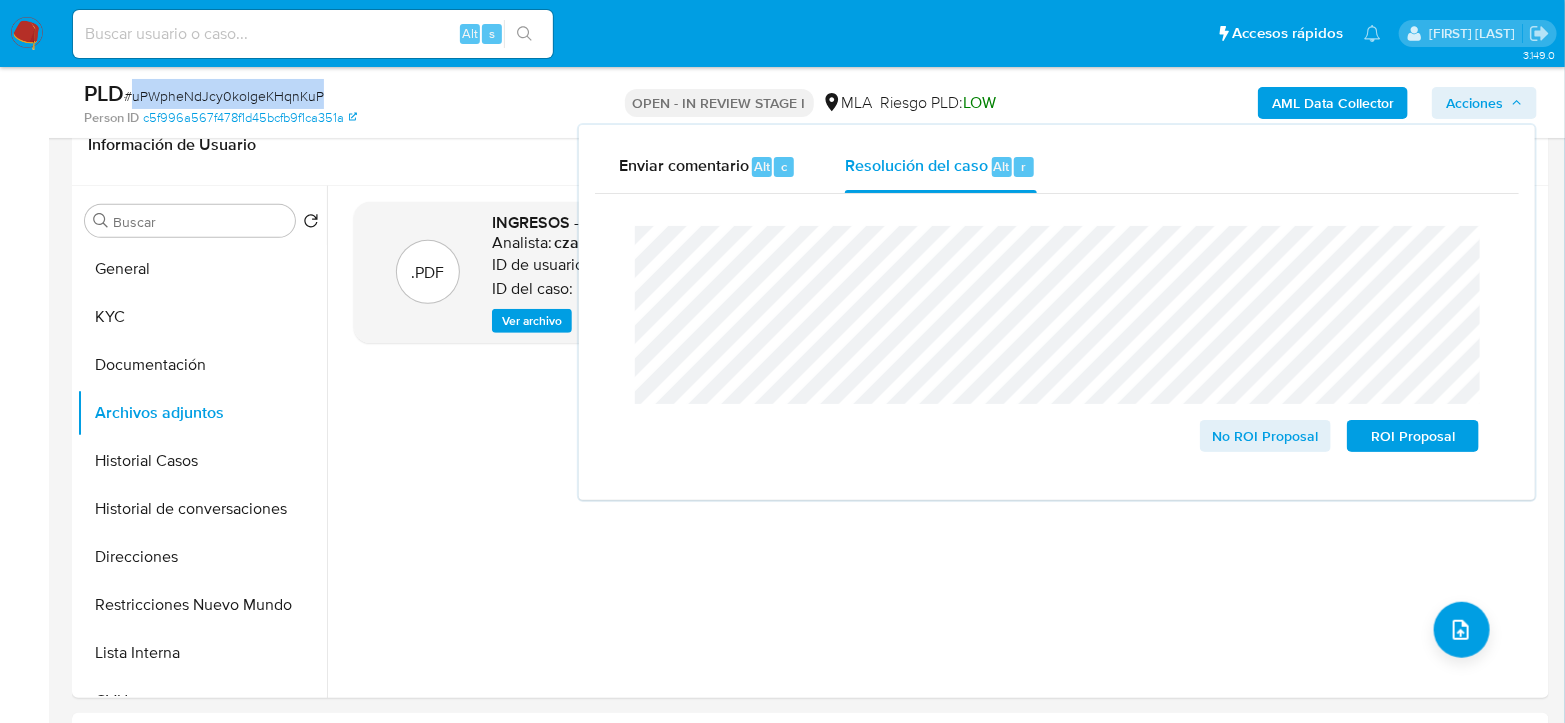 click on "# uPWpheNdJcy0kolgeKHqnKuP" at bounding box center (224, 96) 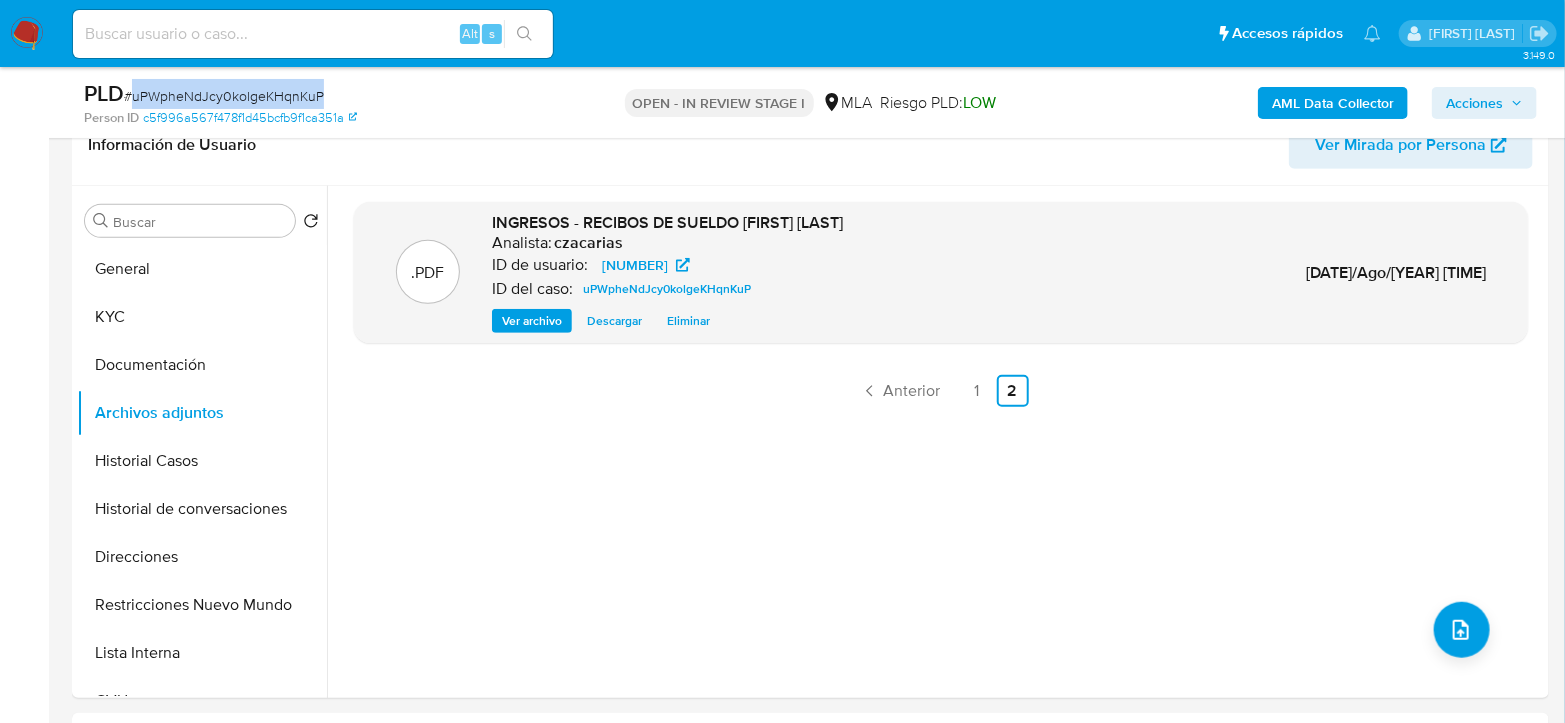 copy on "uPWpheNdJcy0kolgeKHqnKuP" 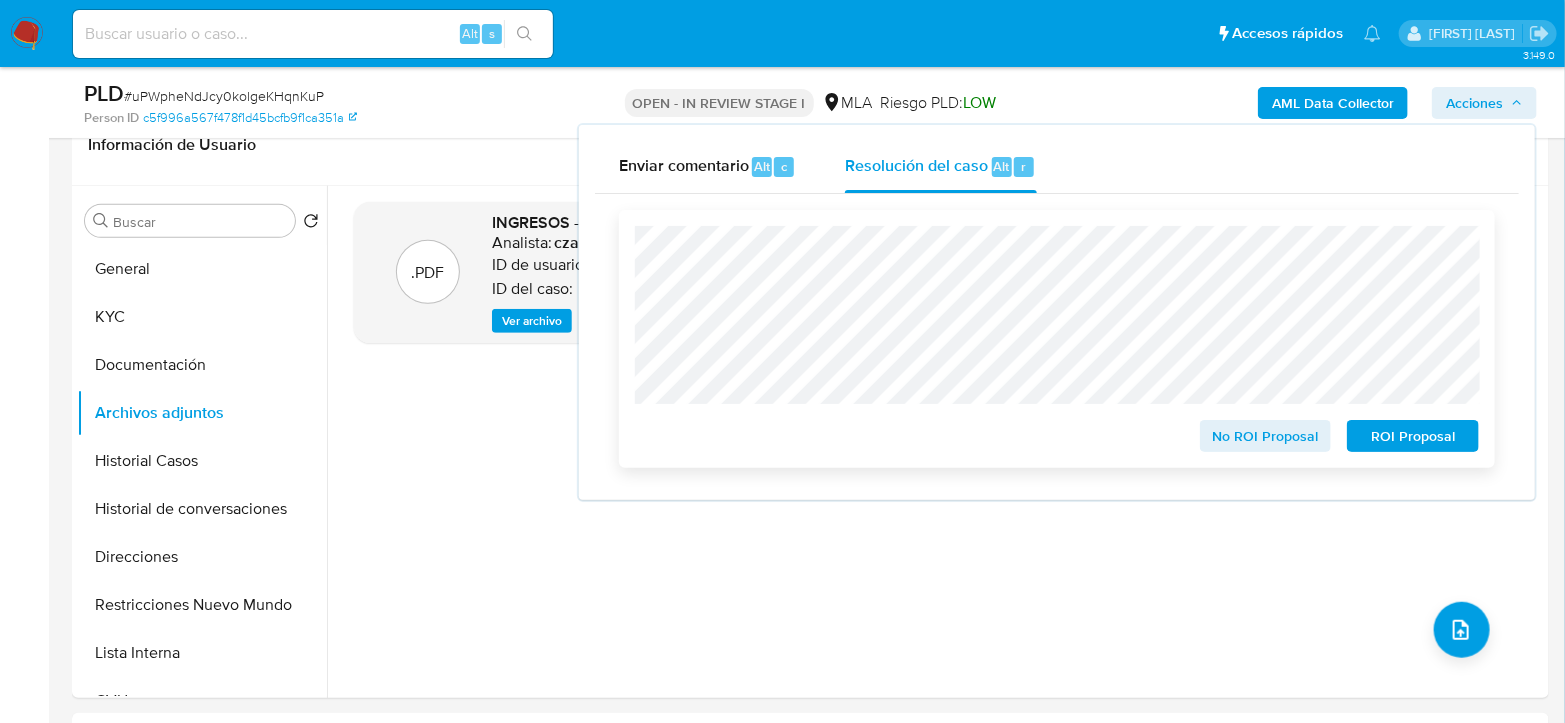 click on "No ROI Proposal" at bounding box center (1266, 436) 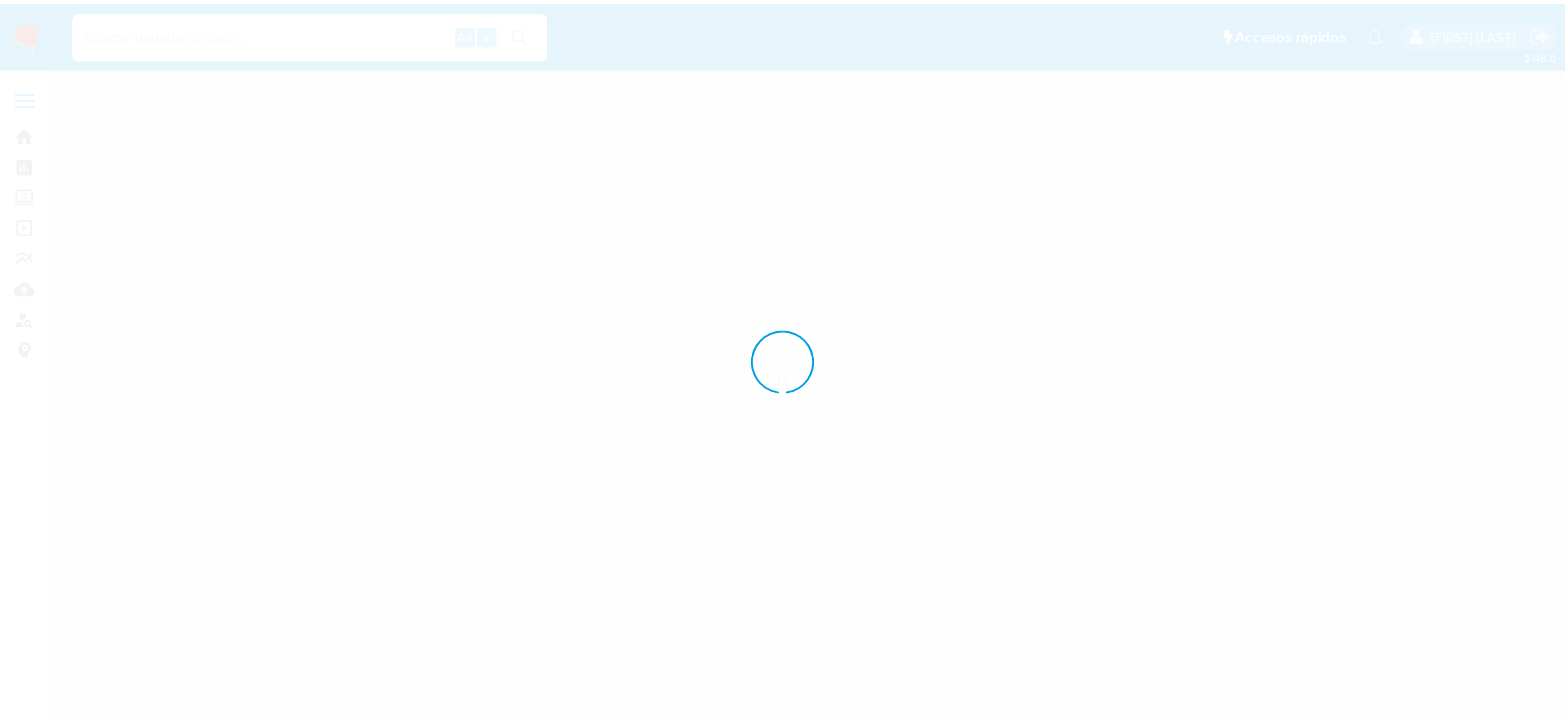 scroll, scrollTop: 0, scrollLeft: 0, axis: both 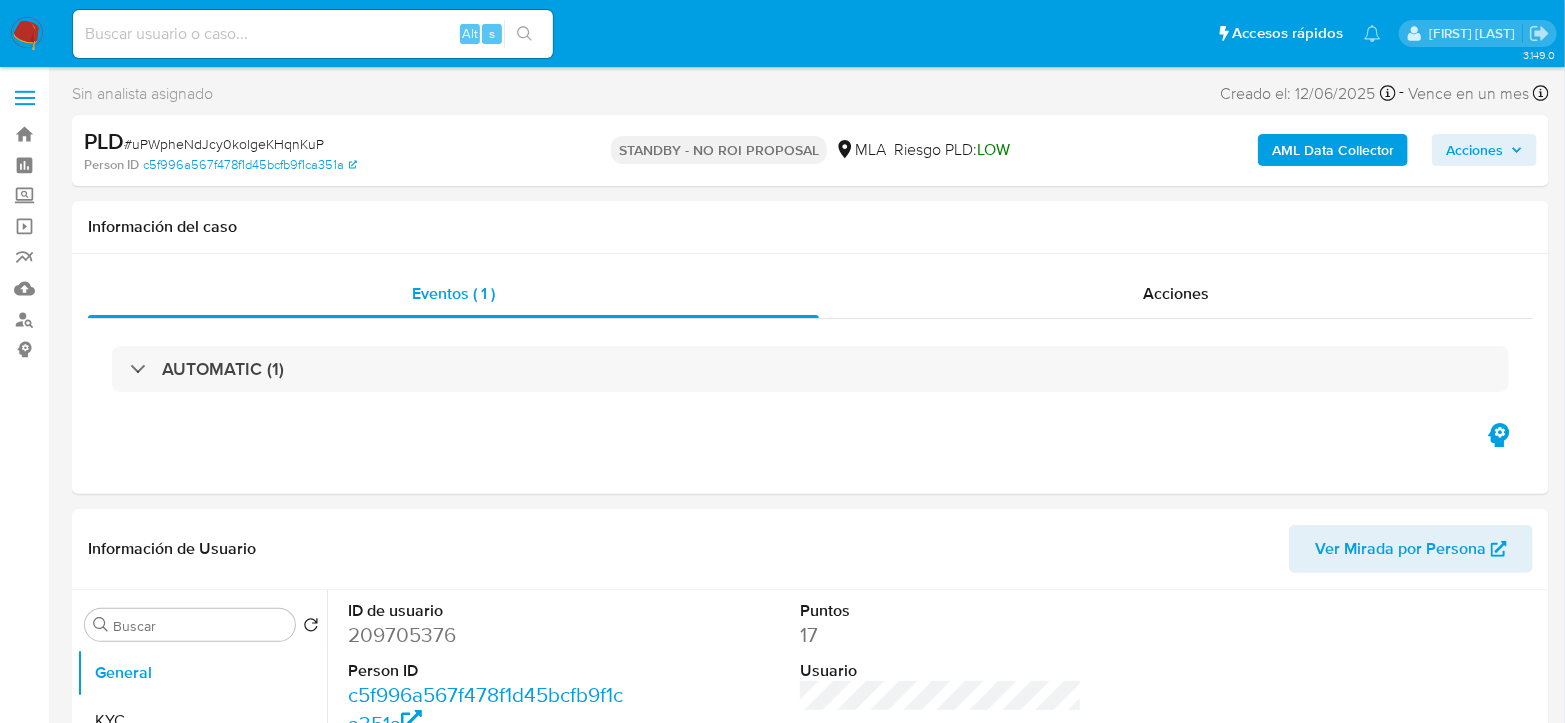 select on "10" 